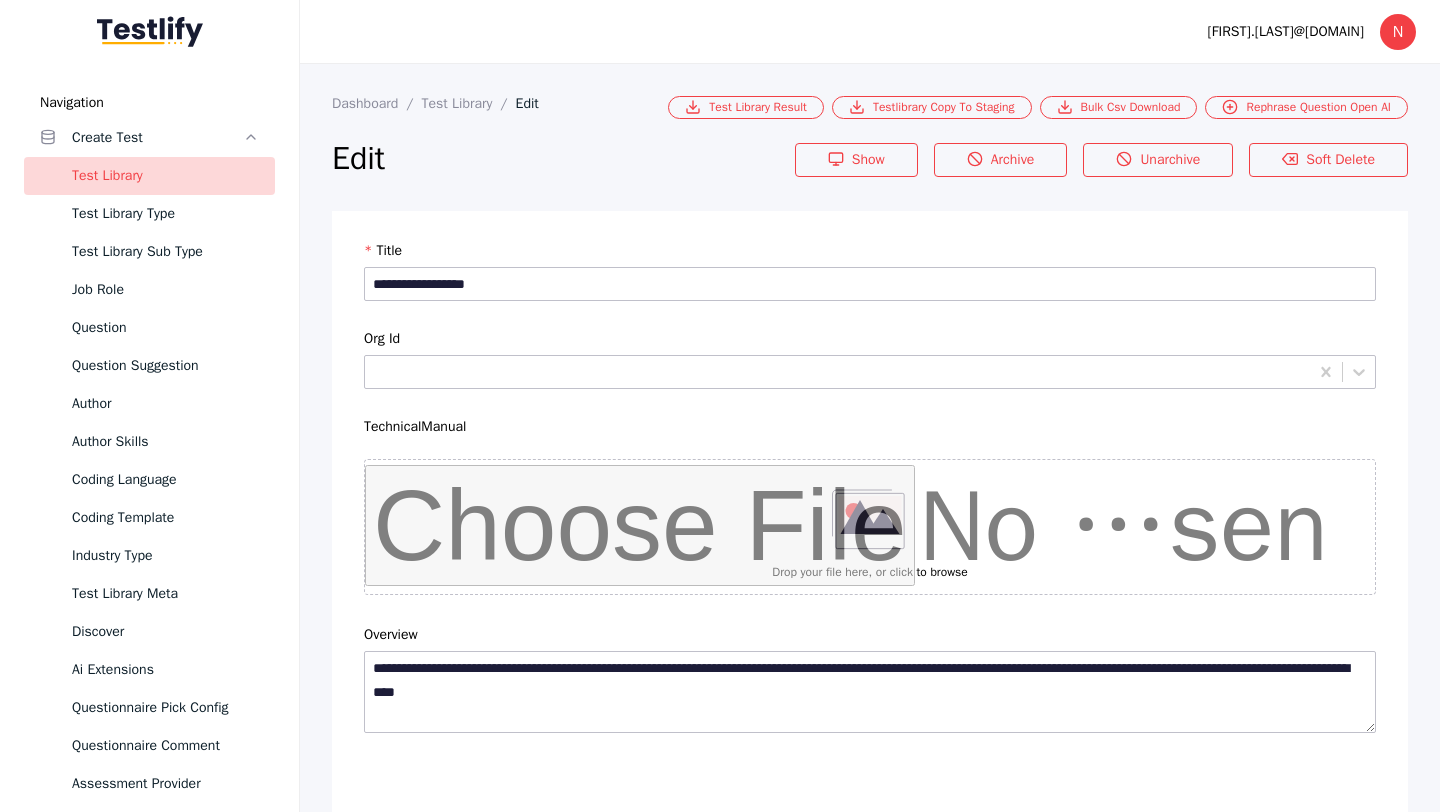 scroll, scrollTop: 0, scrollLeft: 0, axis: both 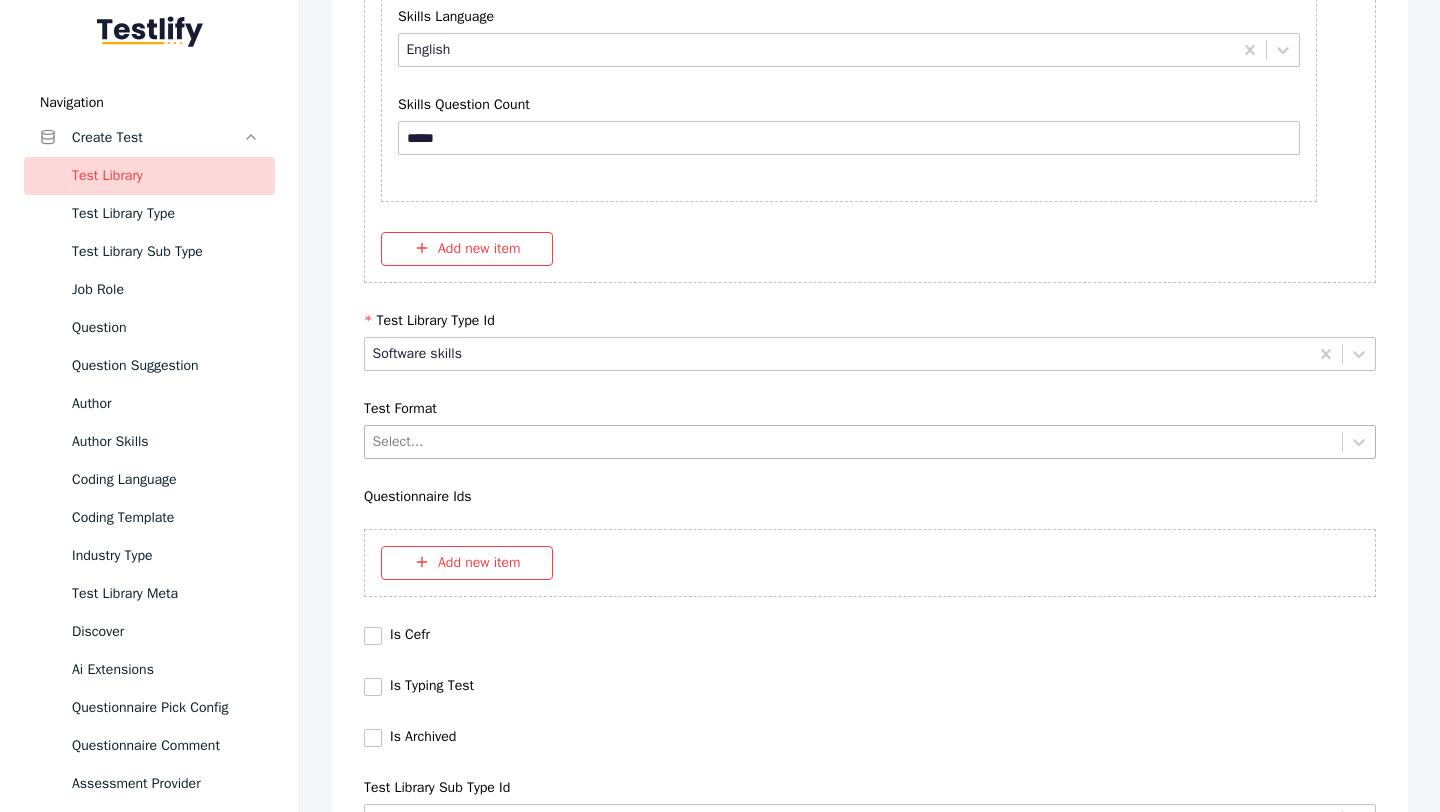 click at bounding box center [854, 441] 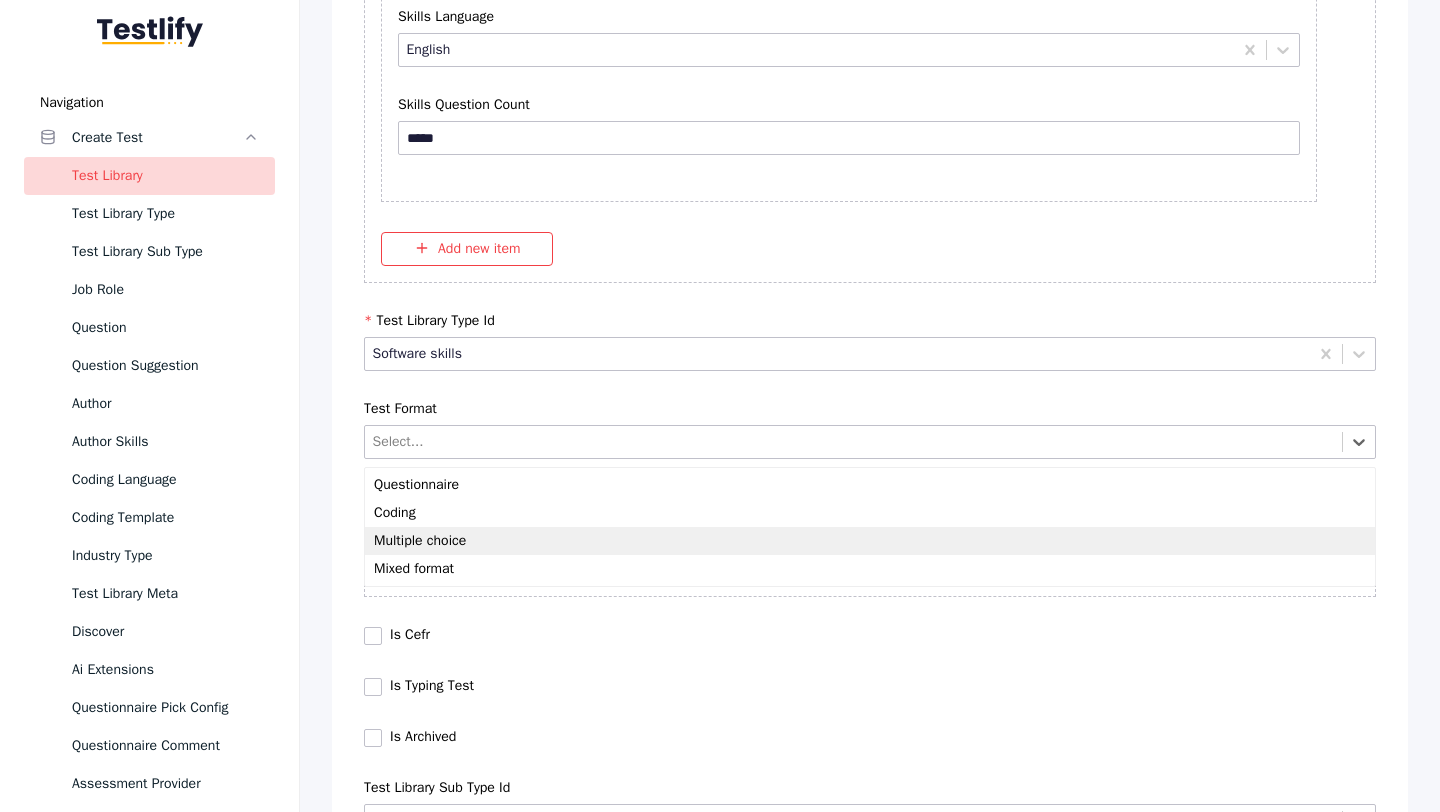 click on "Multiple choice" at bounding box center (870, 541) 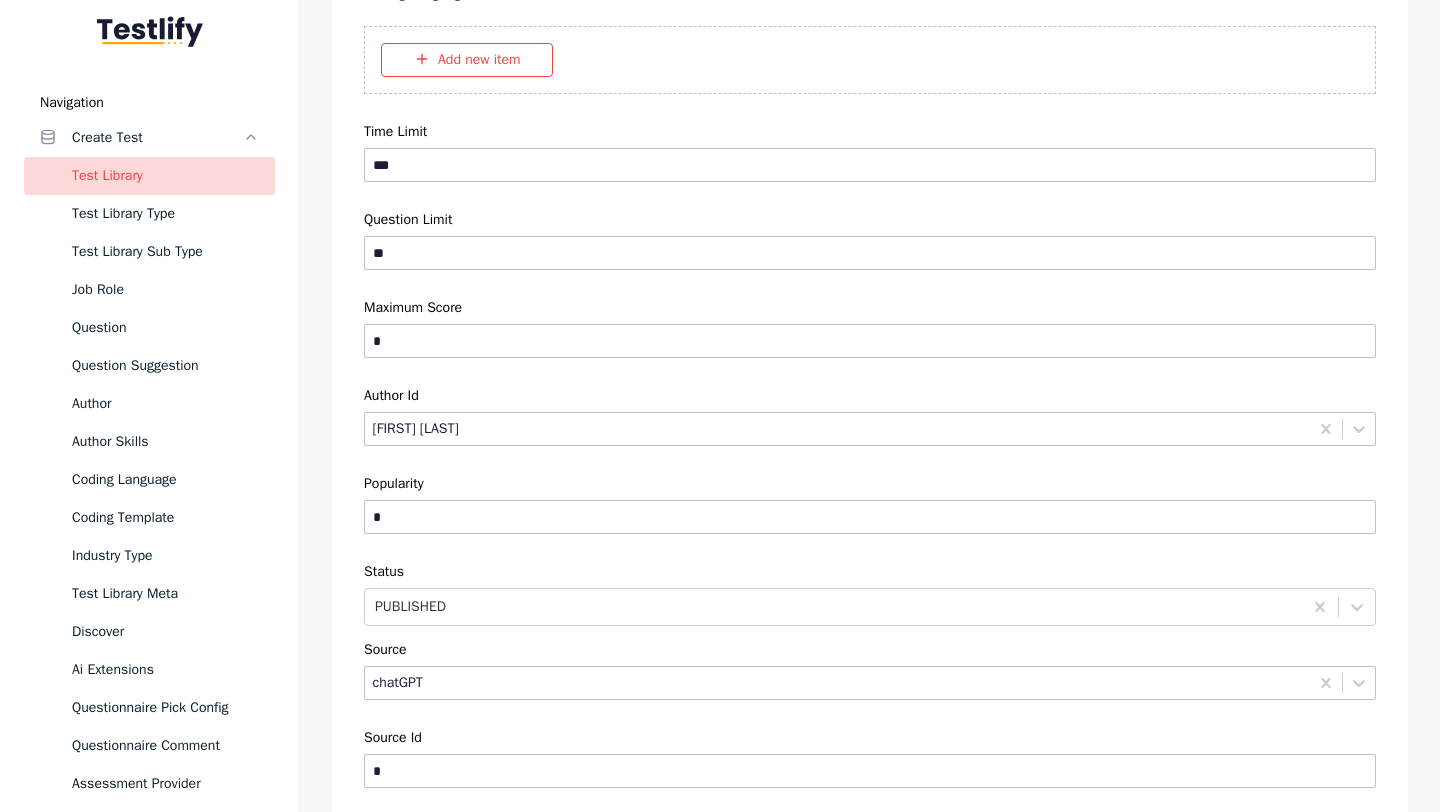 scroll, scrollTop: 4987, scrollLeft: 0, axis: vertical 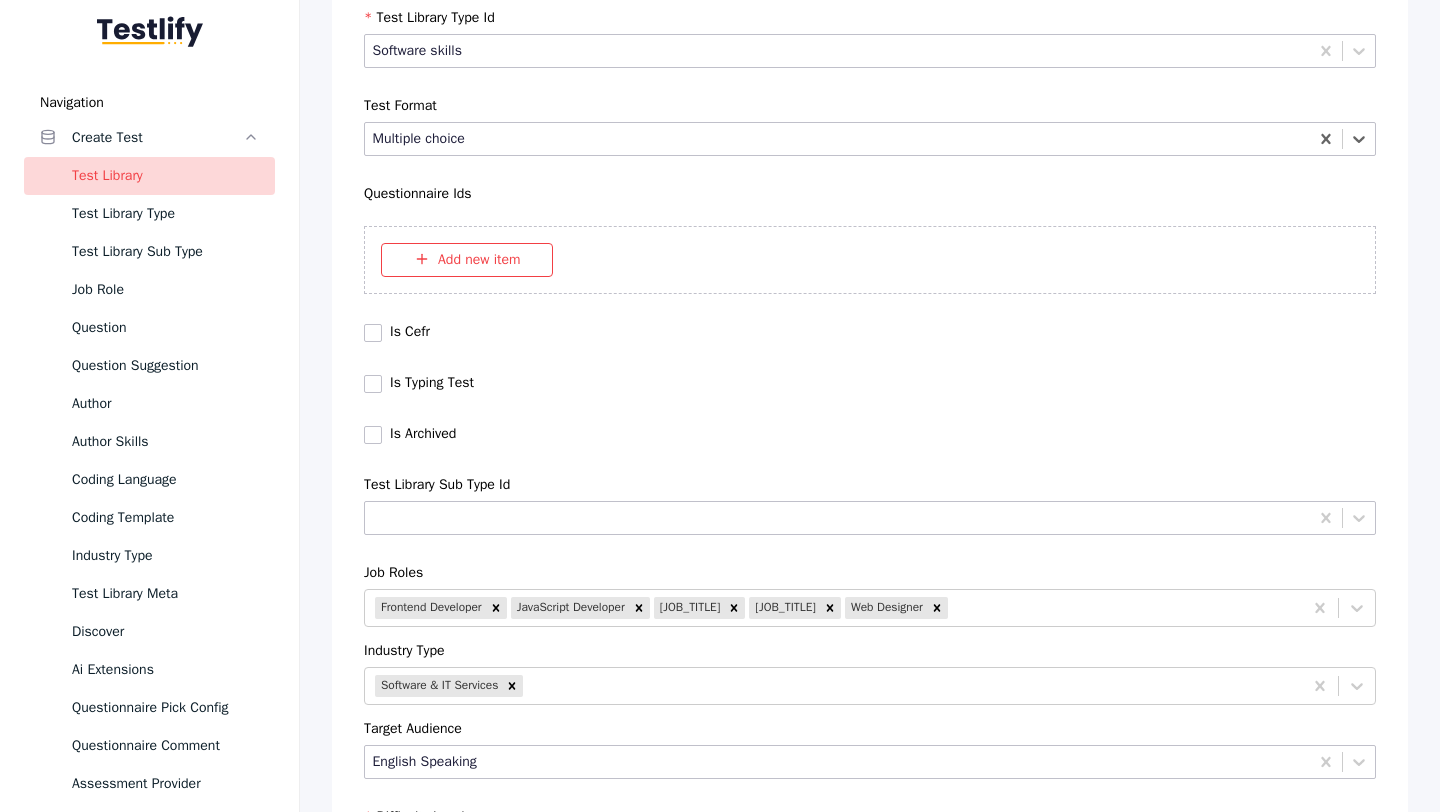 click on "Save" at bounding box center (870, 9976) 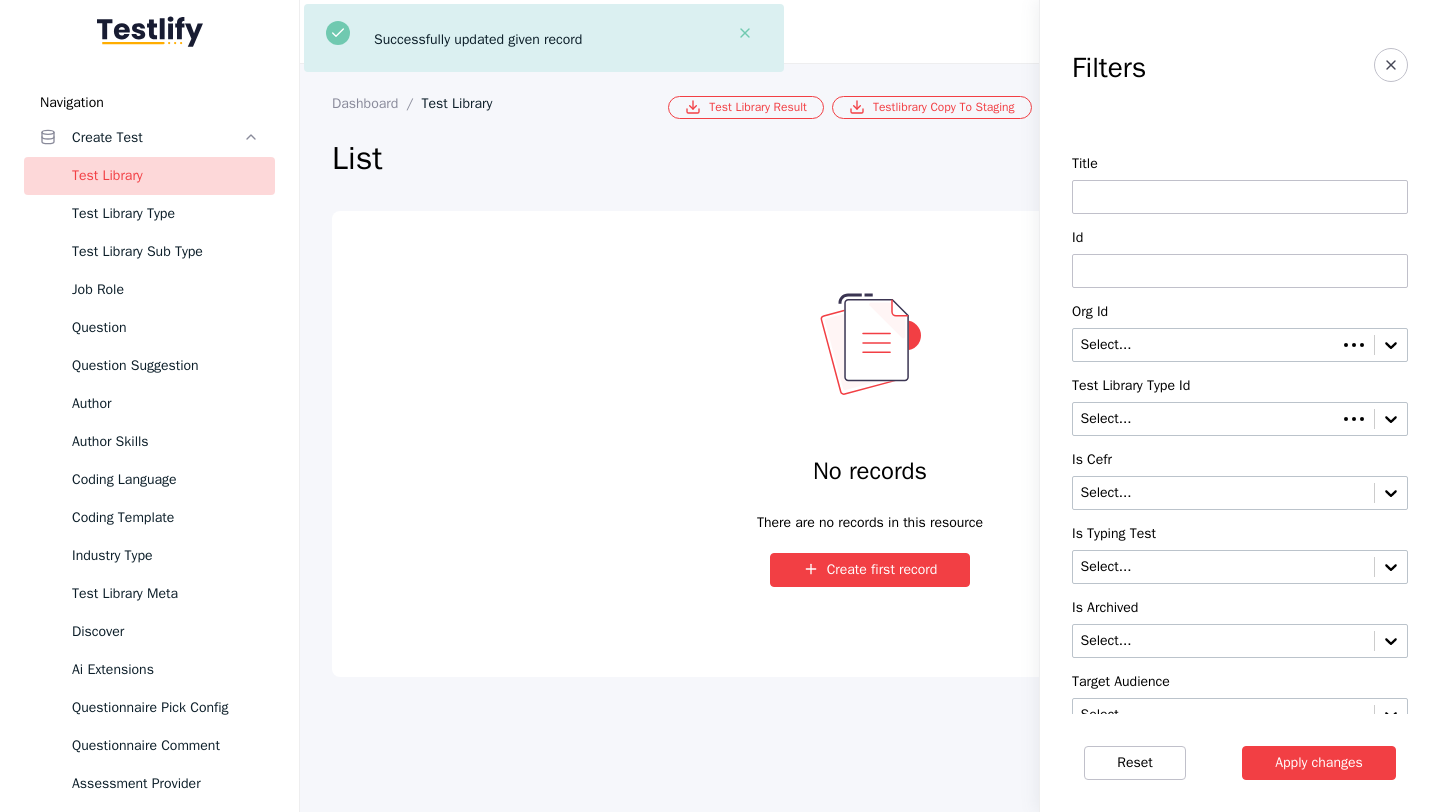 click on "List" at bounding box center [722, 159] 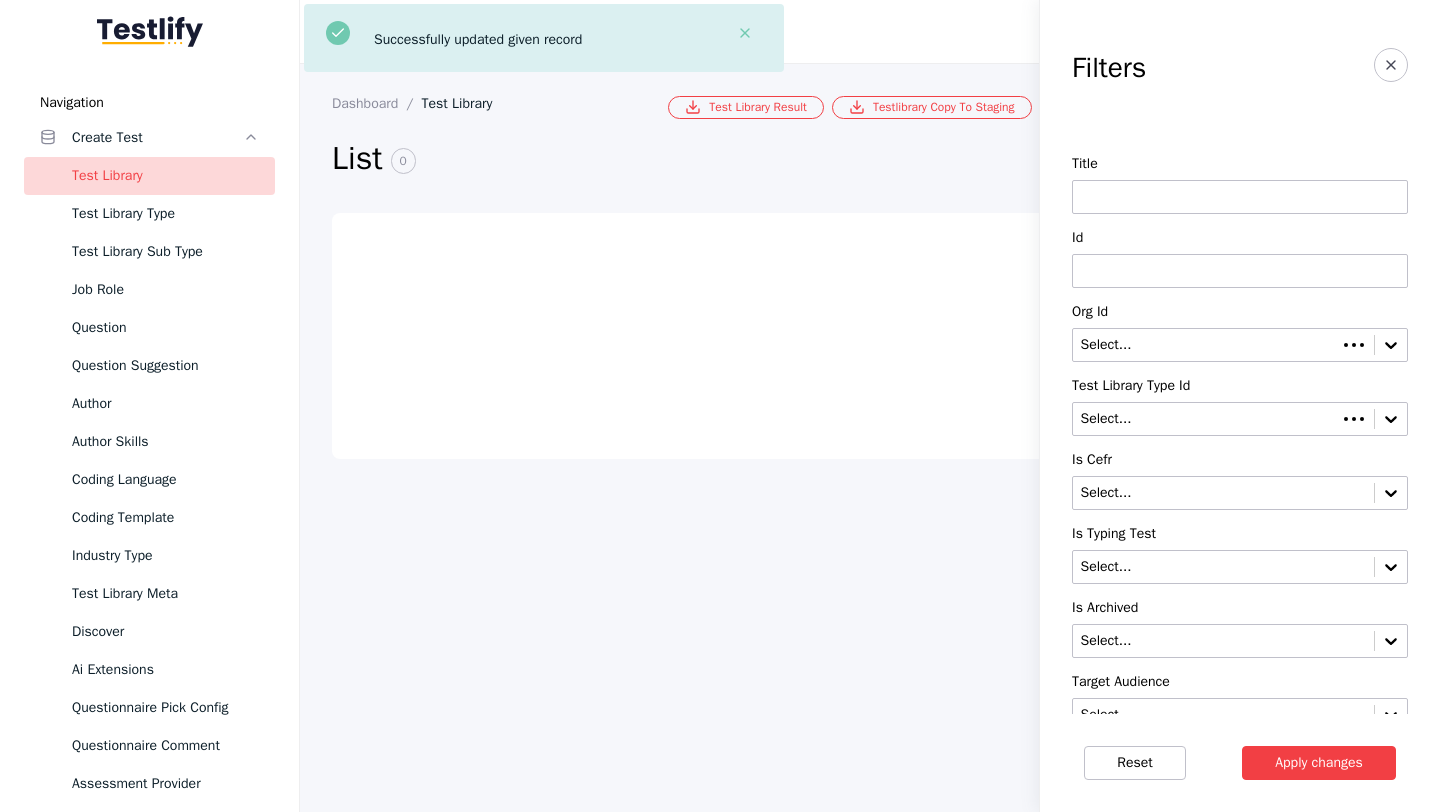 scroll, scrollTop: 0, scrollLeft: 0, axis: both 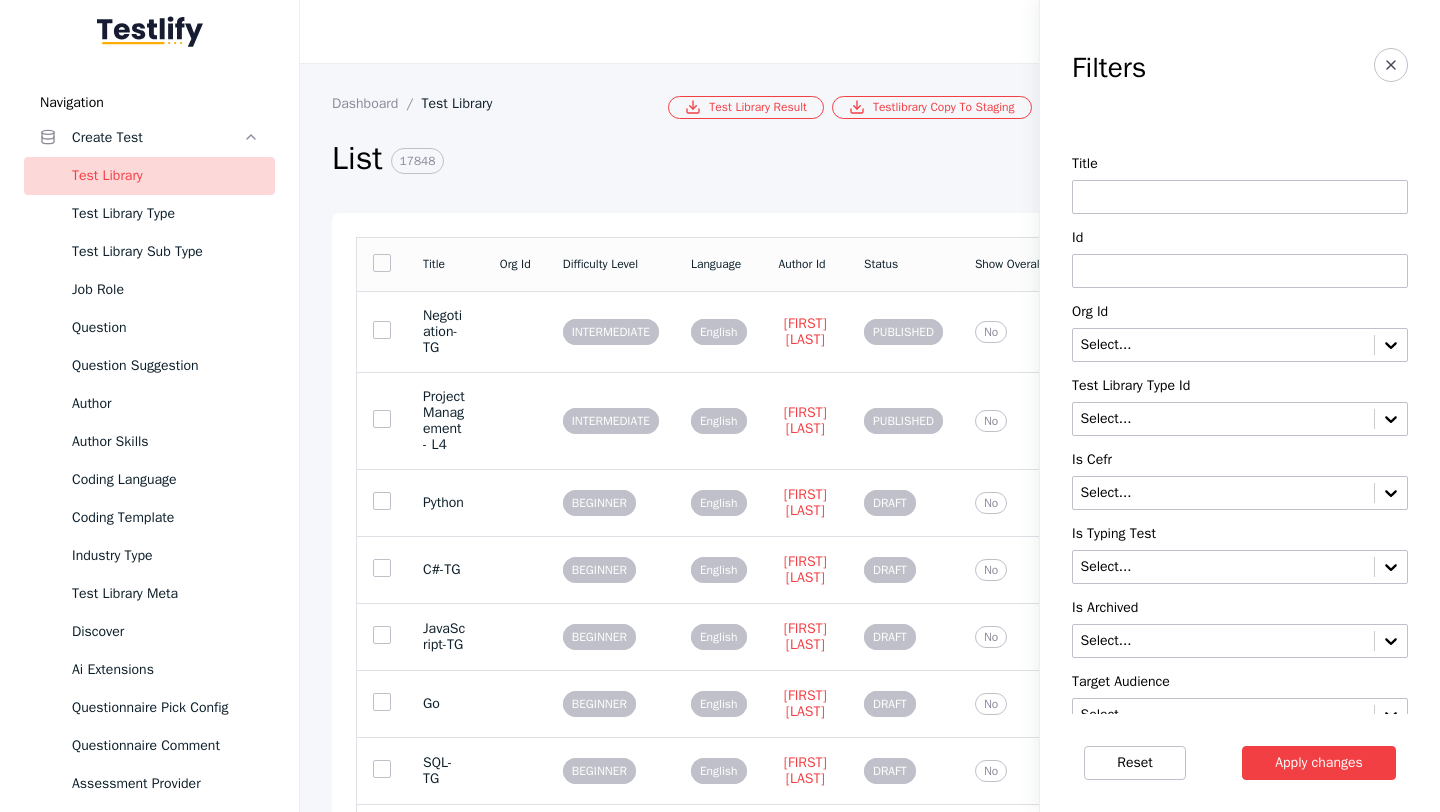 click at bounding box center (1240, 271) 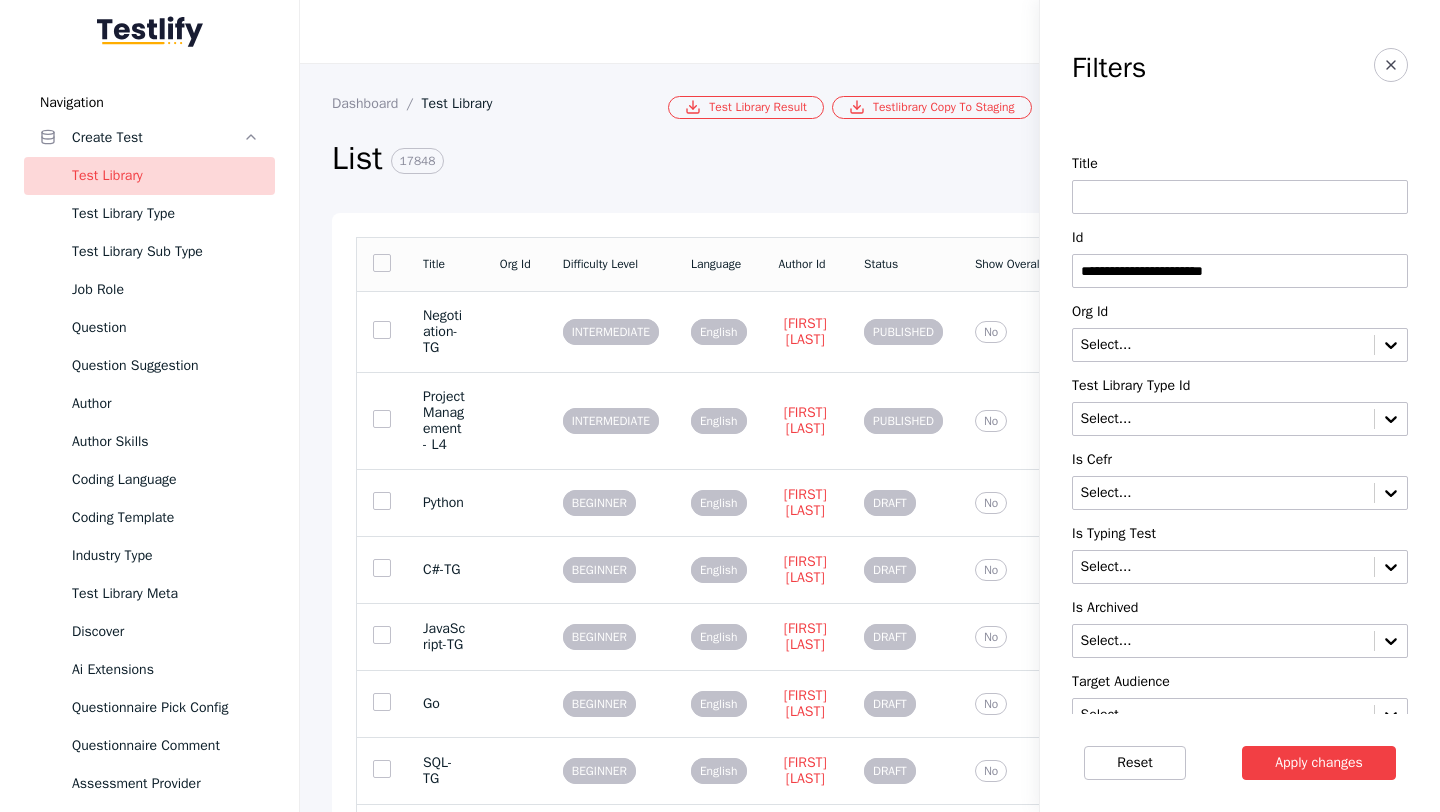 type on "**********" 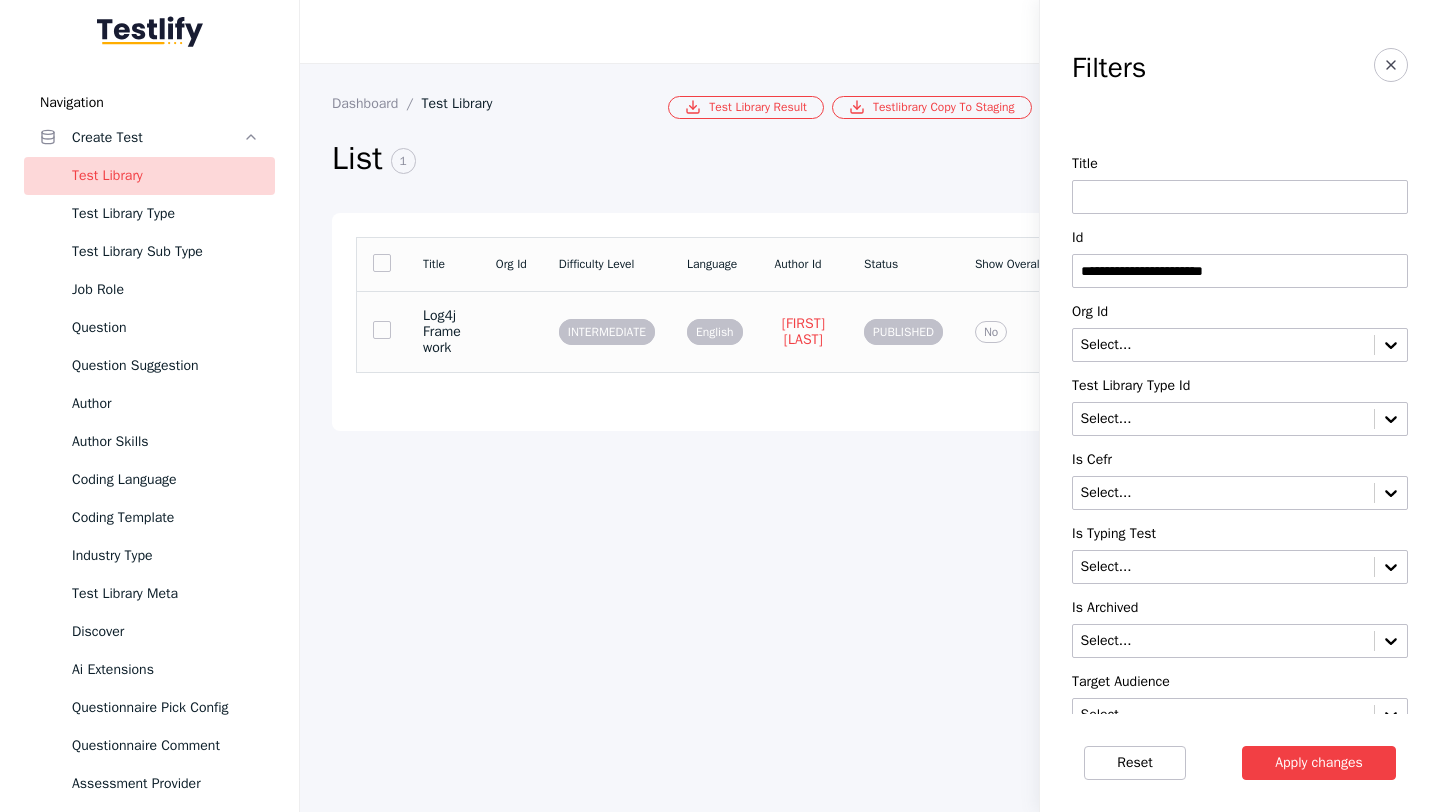 click on "Log4j Framework" at bounding box center (443, 332) 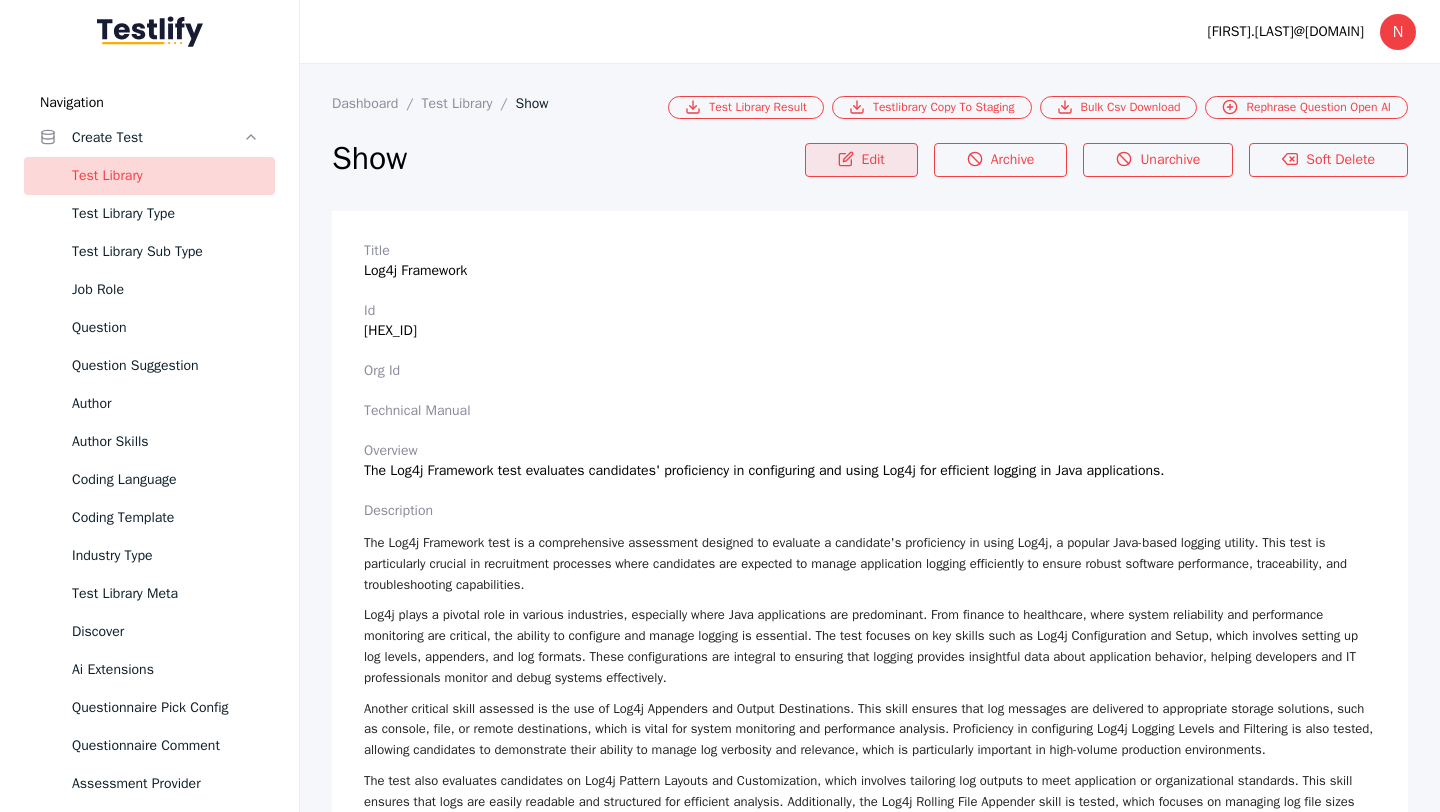 click on "Edit" at bounding box center (861, 160) 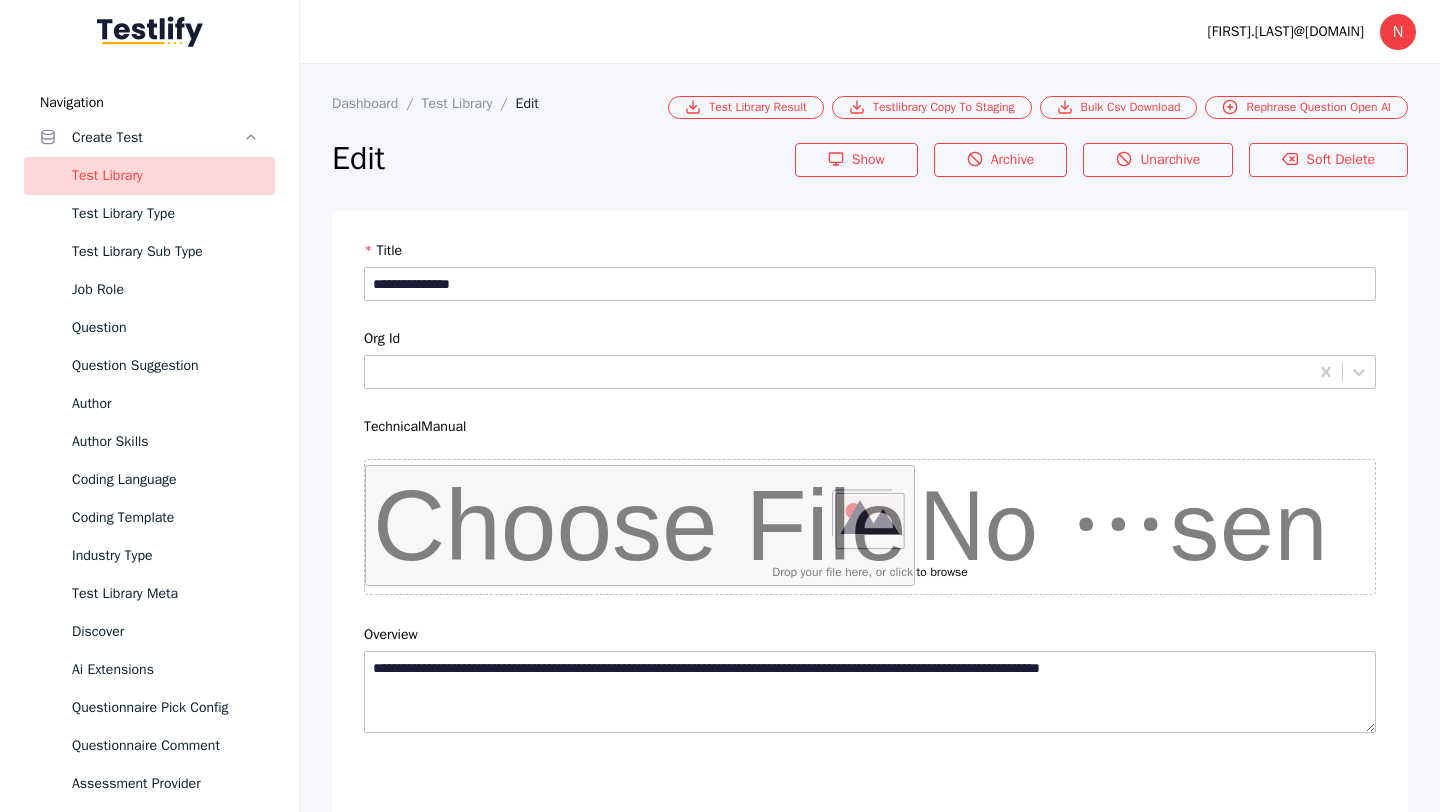 scroll, scrollTop: 4684, scrollLeft: 0, axis: vertical 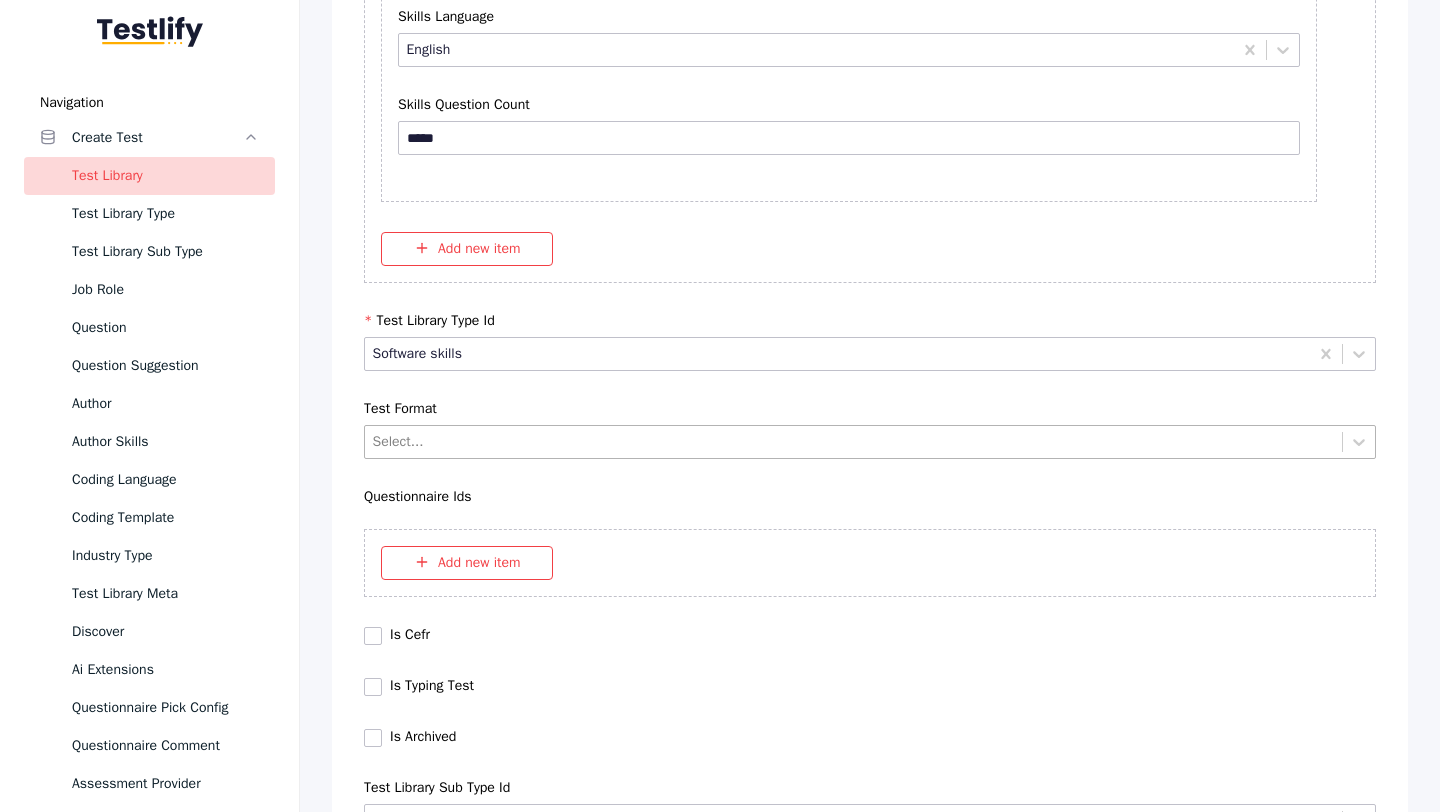 click at bounding box center (854, 441) 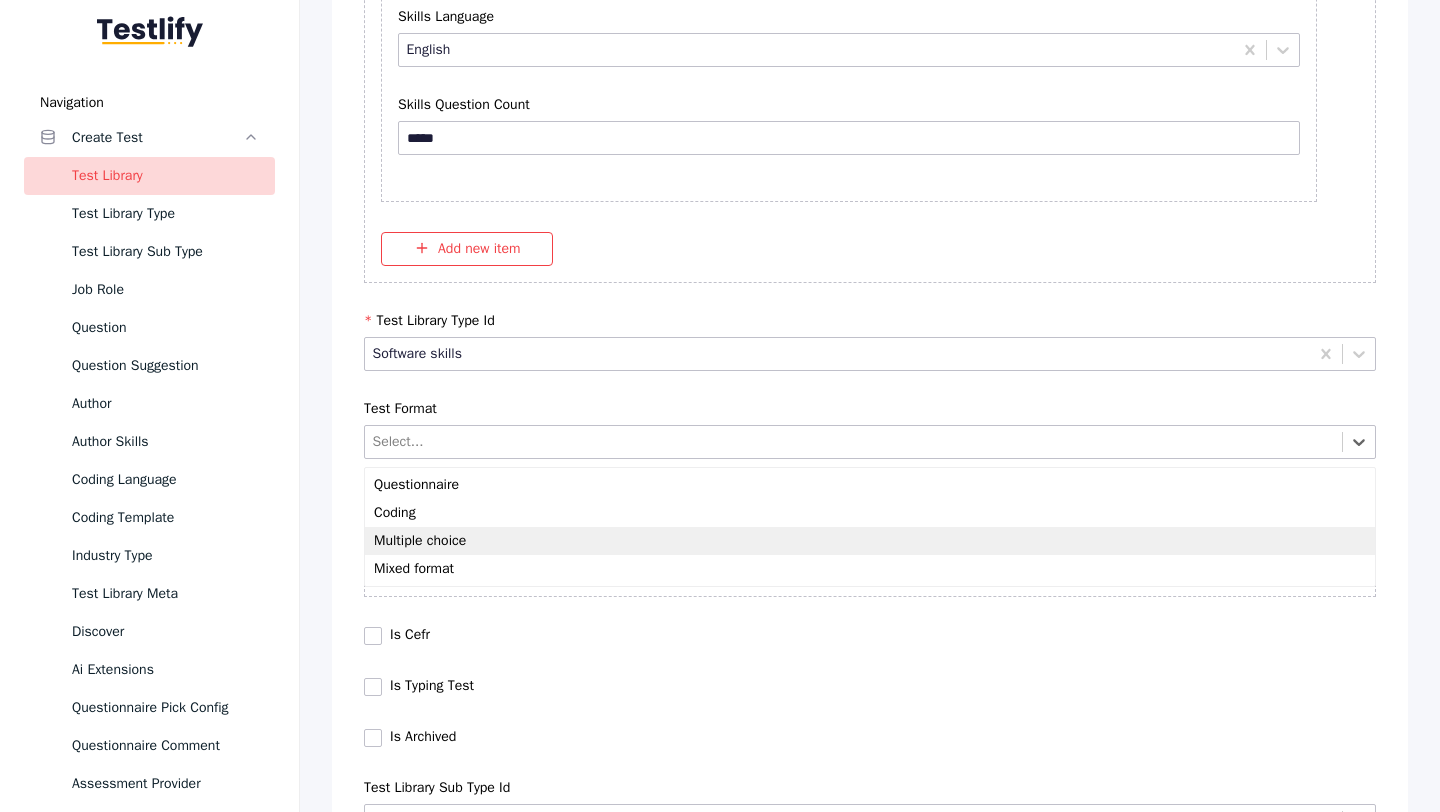 click on "Multiple choice" at bounding box center [870, 541] 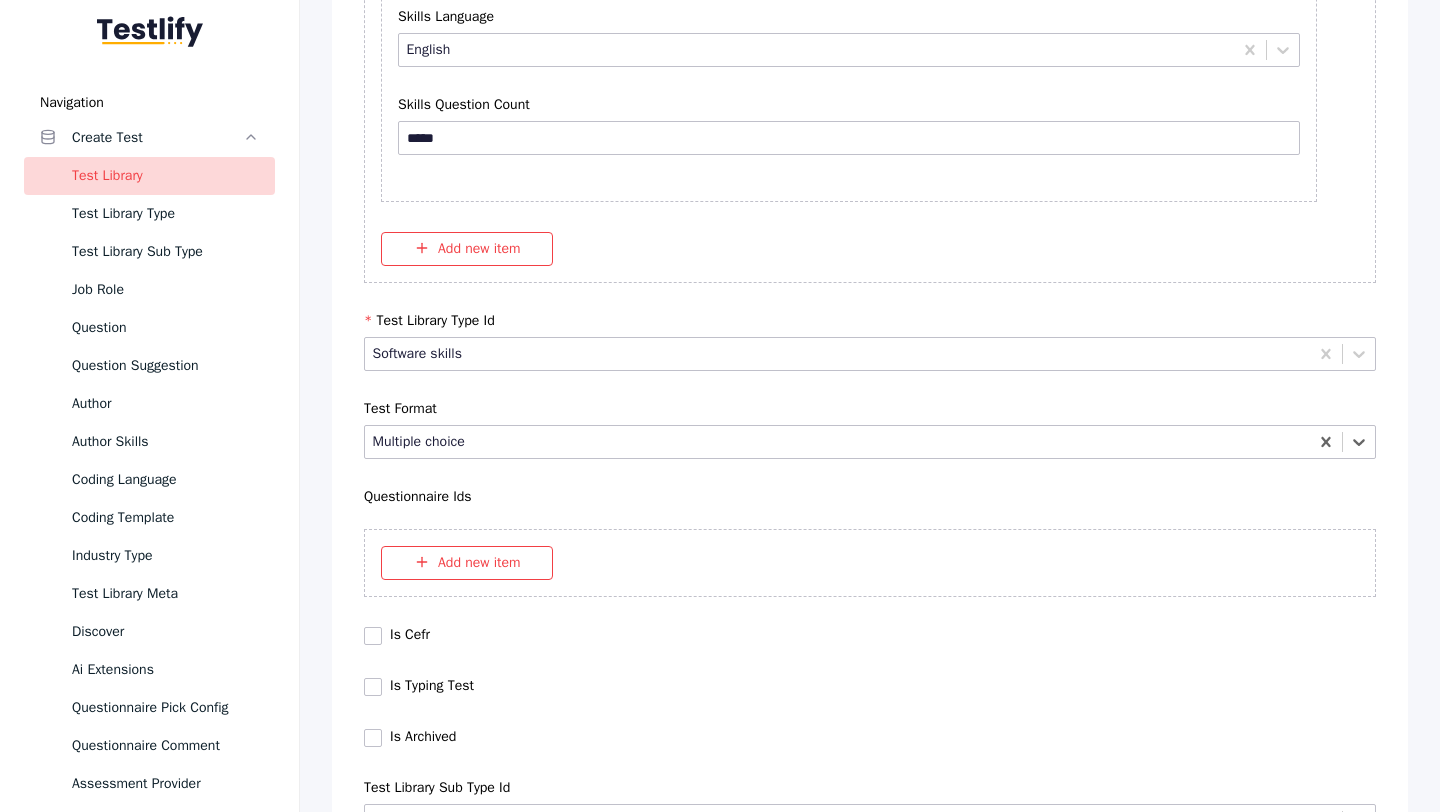 click on "Save" at bounding box center (870, 10279) 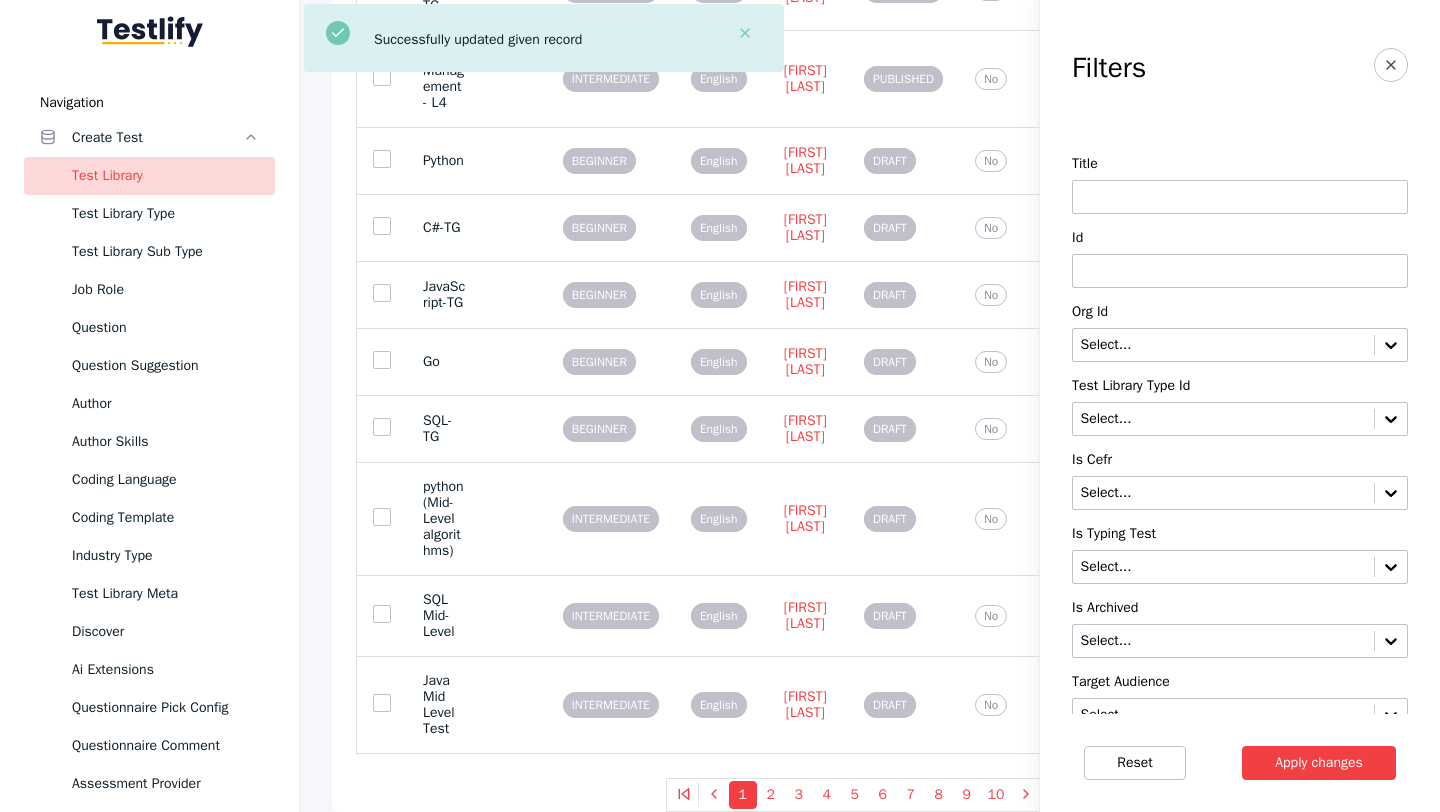 scroll, scrollTop: 0, scrollLeft: 0, axis: both 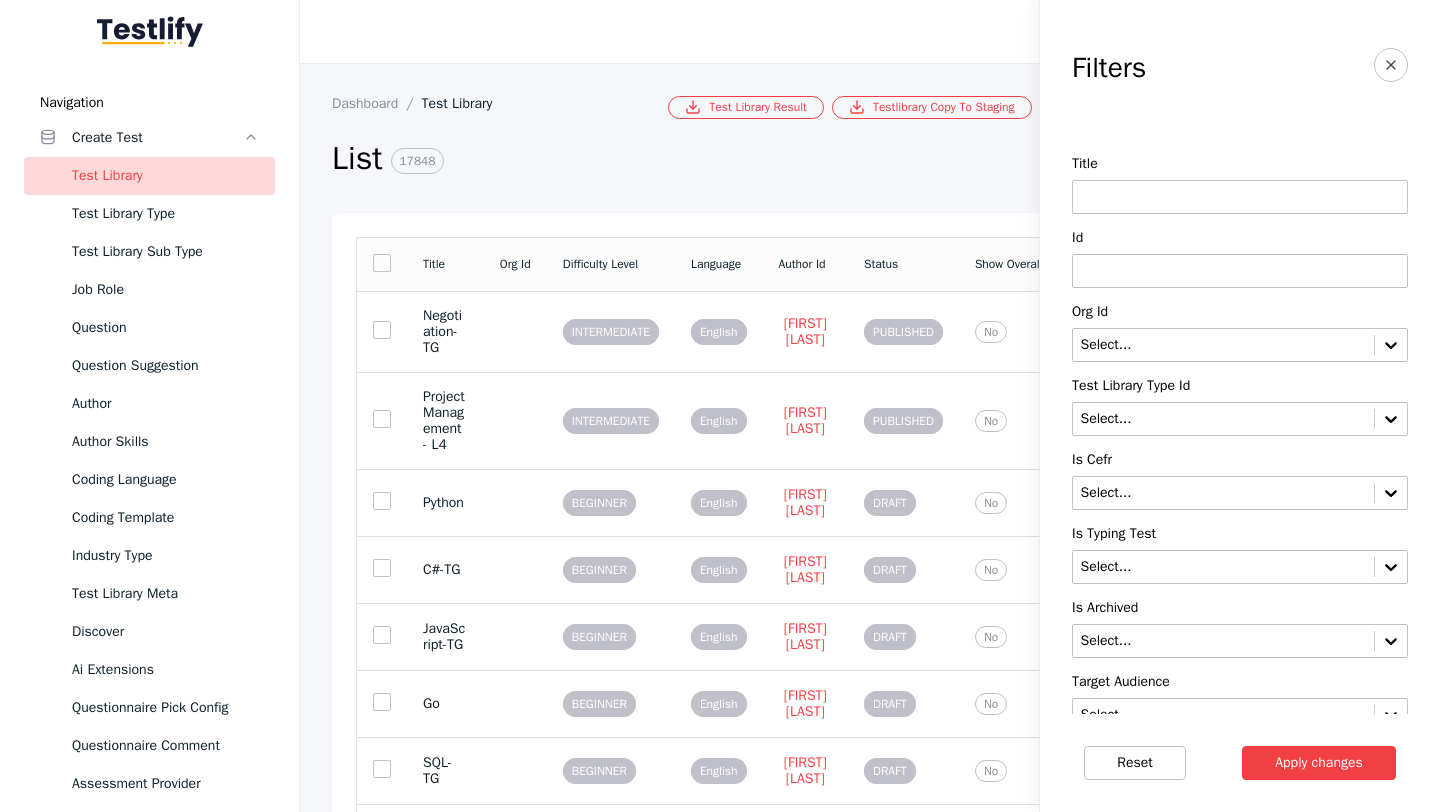 click on "Title Id Org Id Select... Test Library Type Id Select... Is Cefr Select... Is Typing Test Select... Is Archived Select... Target Audience Select... Difficulty Level Select... Language Select... Maximum Score Status Select... Source Select... Source Id Original Test Library Id Select... Proof Reading Select... Questions Generated Select... Slug Test Library Report Id Select... Show On Word Press Select... Source Test Id Reviewer Approved Select... Show Overall Personality Score Select... Is Bulk Question Select..." at bounding box center [1240, 1036] 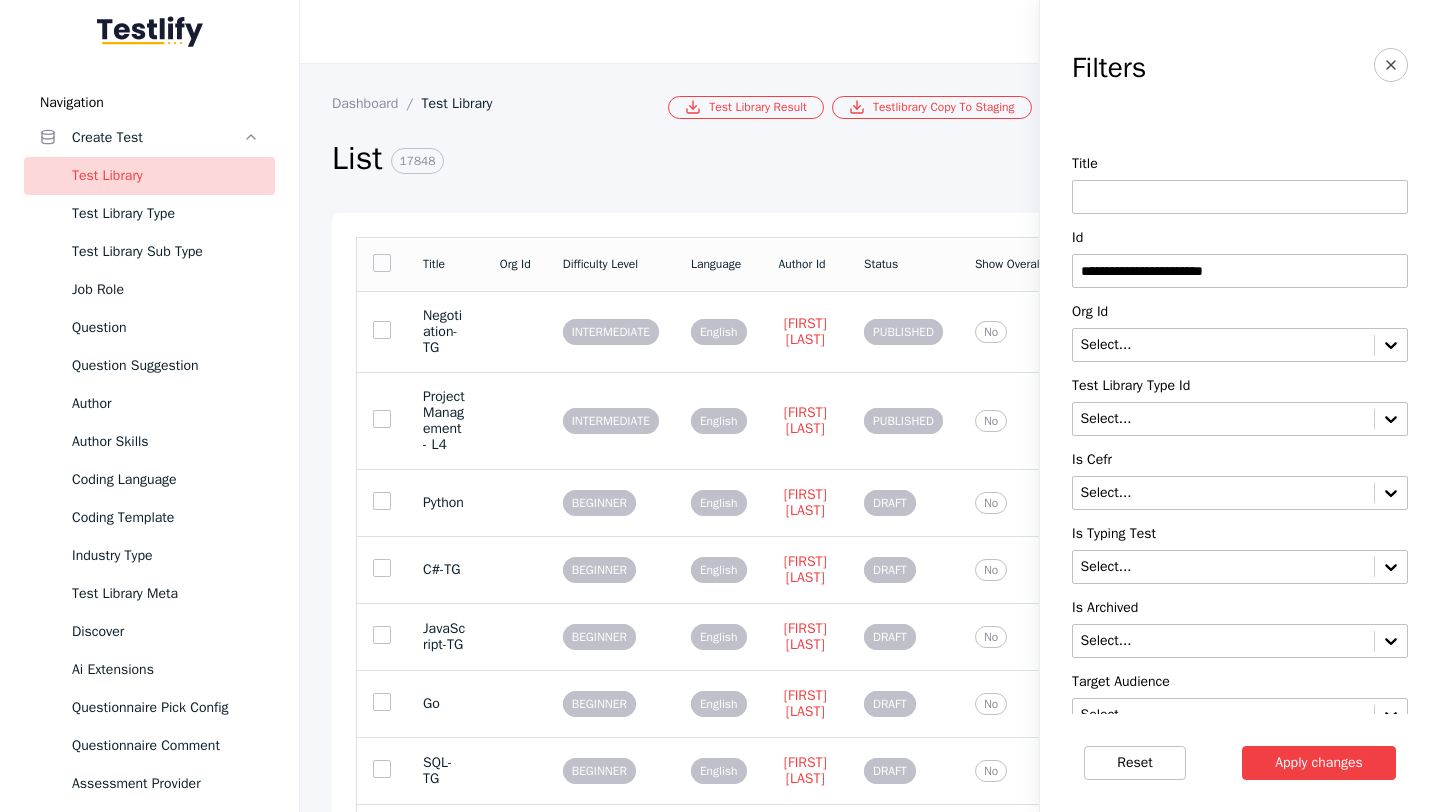 type on "**********" 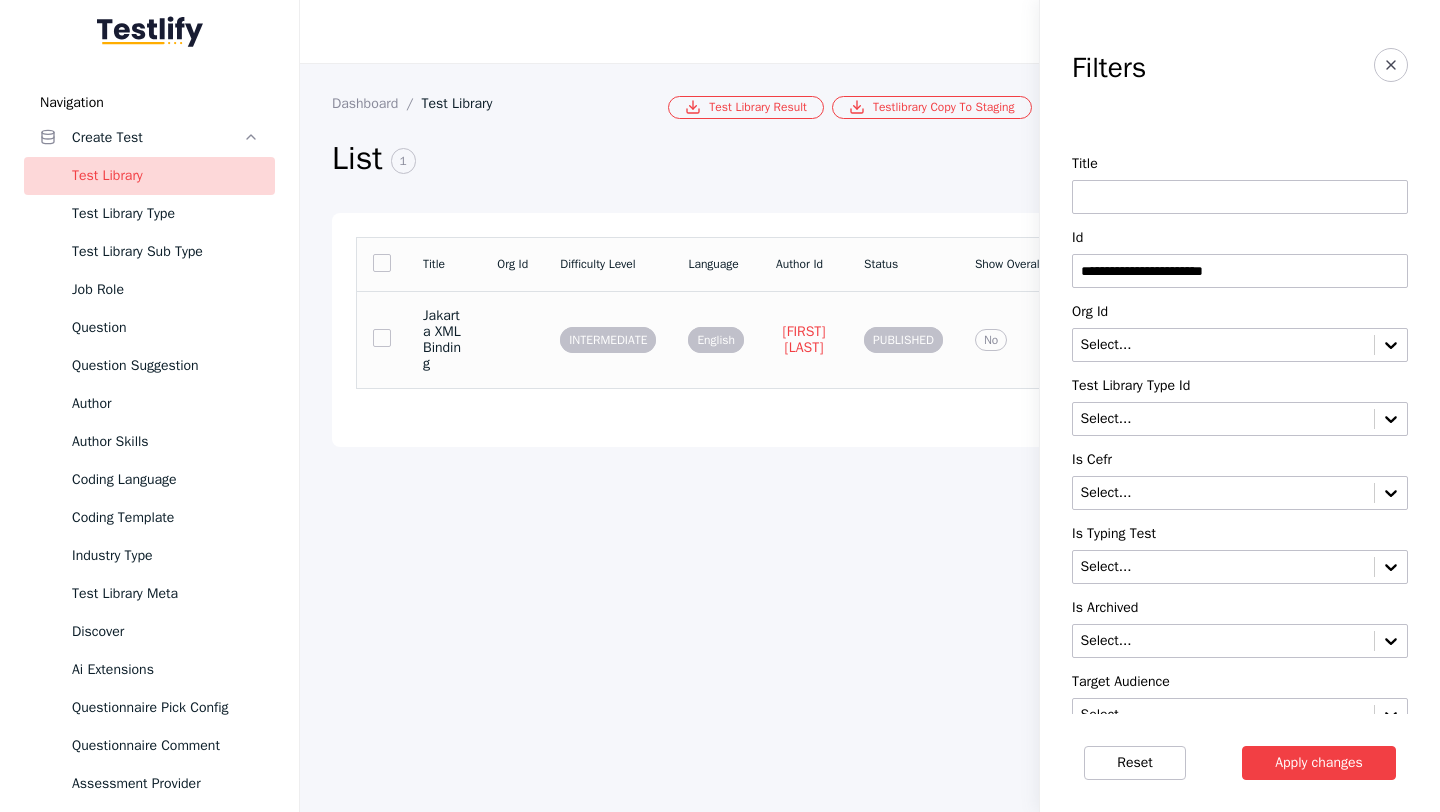 click on "Jakarta XML Binding" at bounding box center (444, 339) 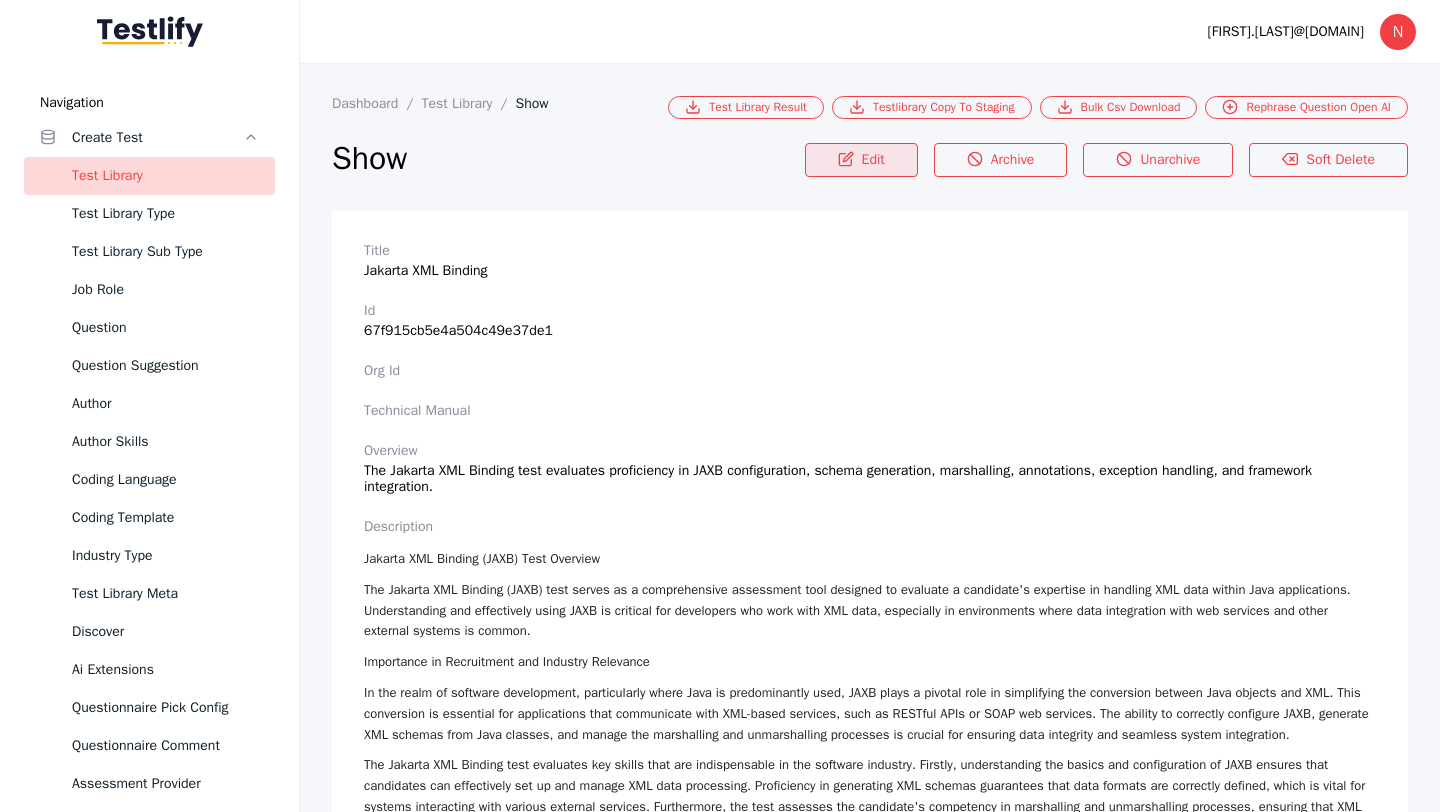 click on "Edit" at bounding box center [861, 160] 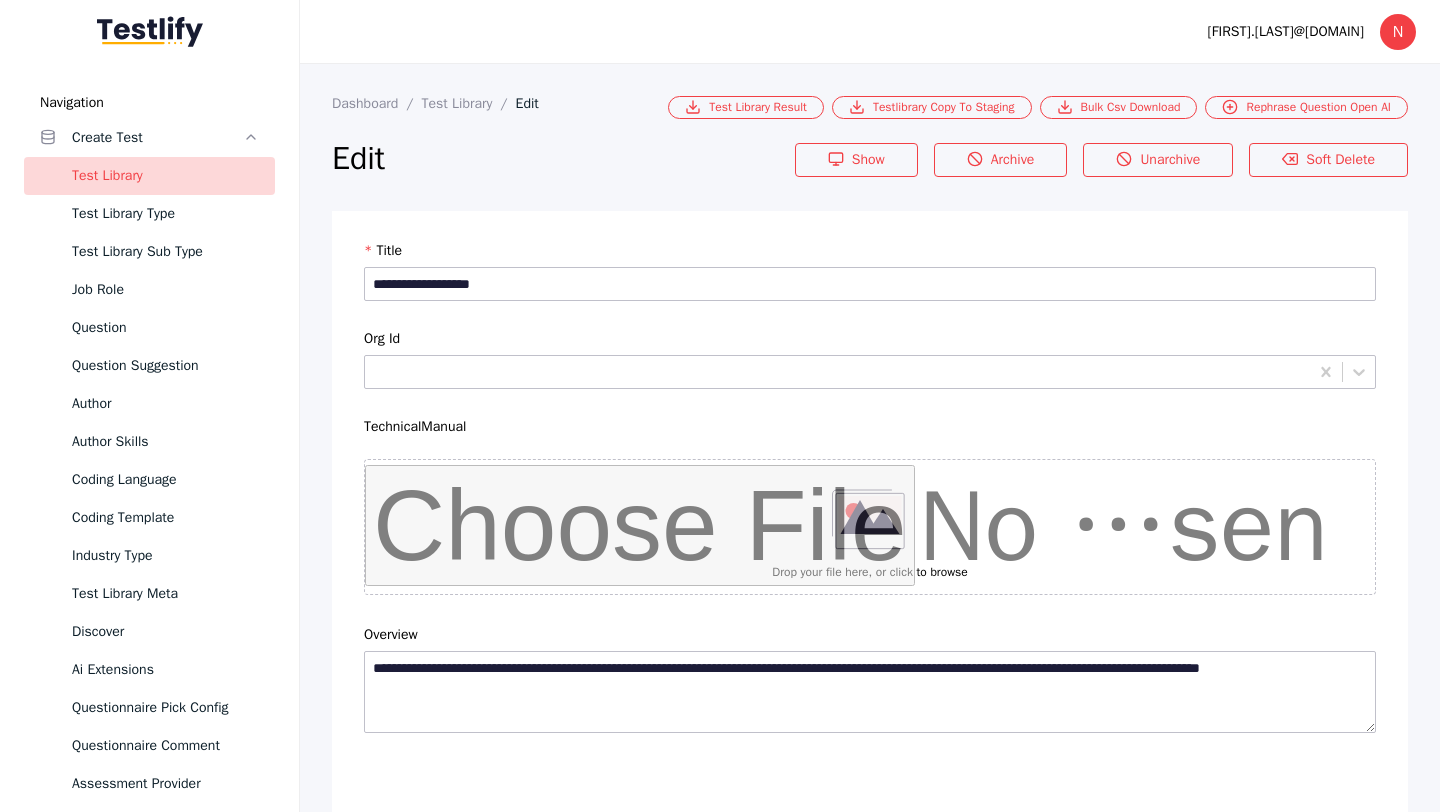 scroll, scrollTop: 4684, scrollLeft: 0, axis: vertical 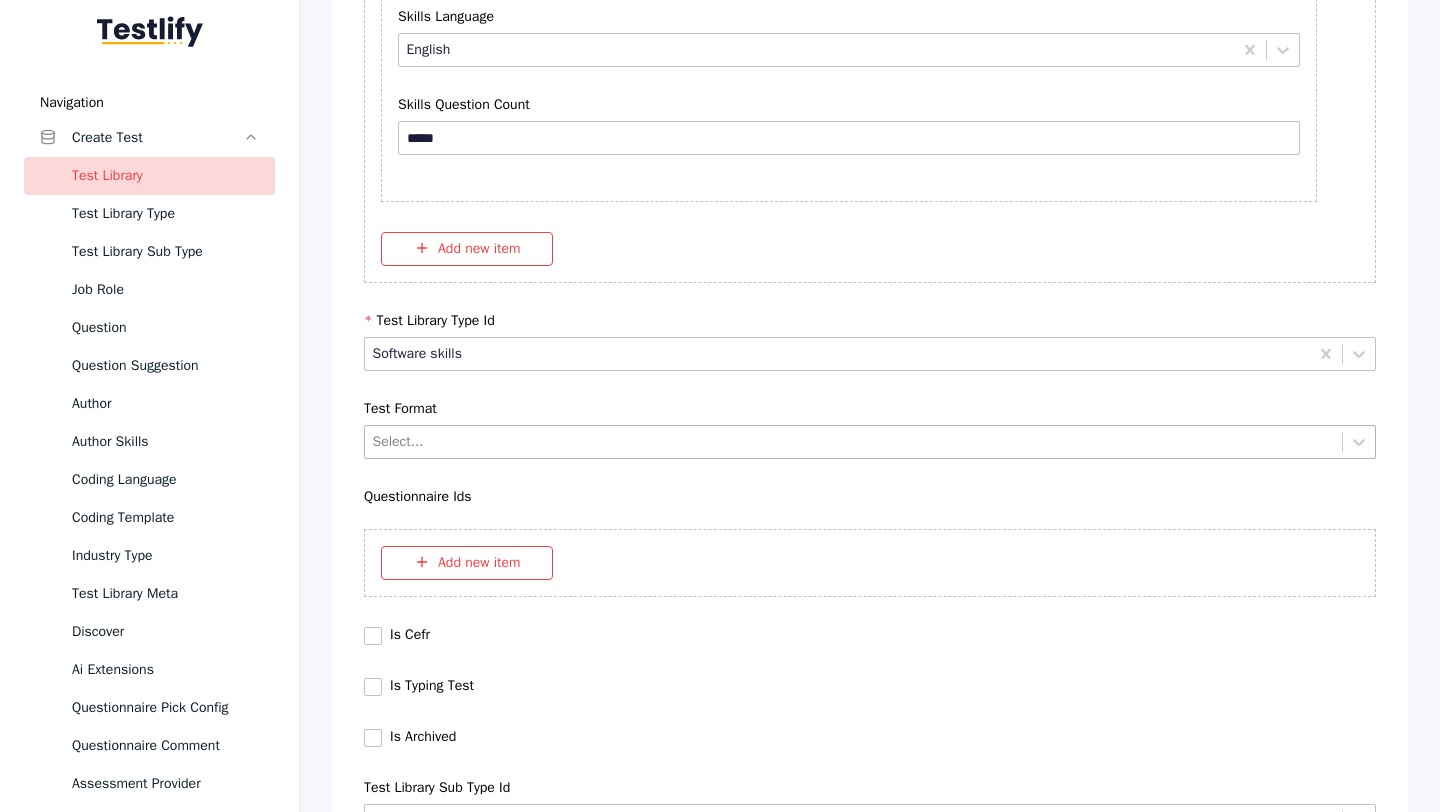 click at bounding box center [854, 441] 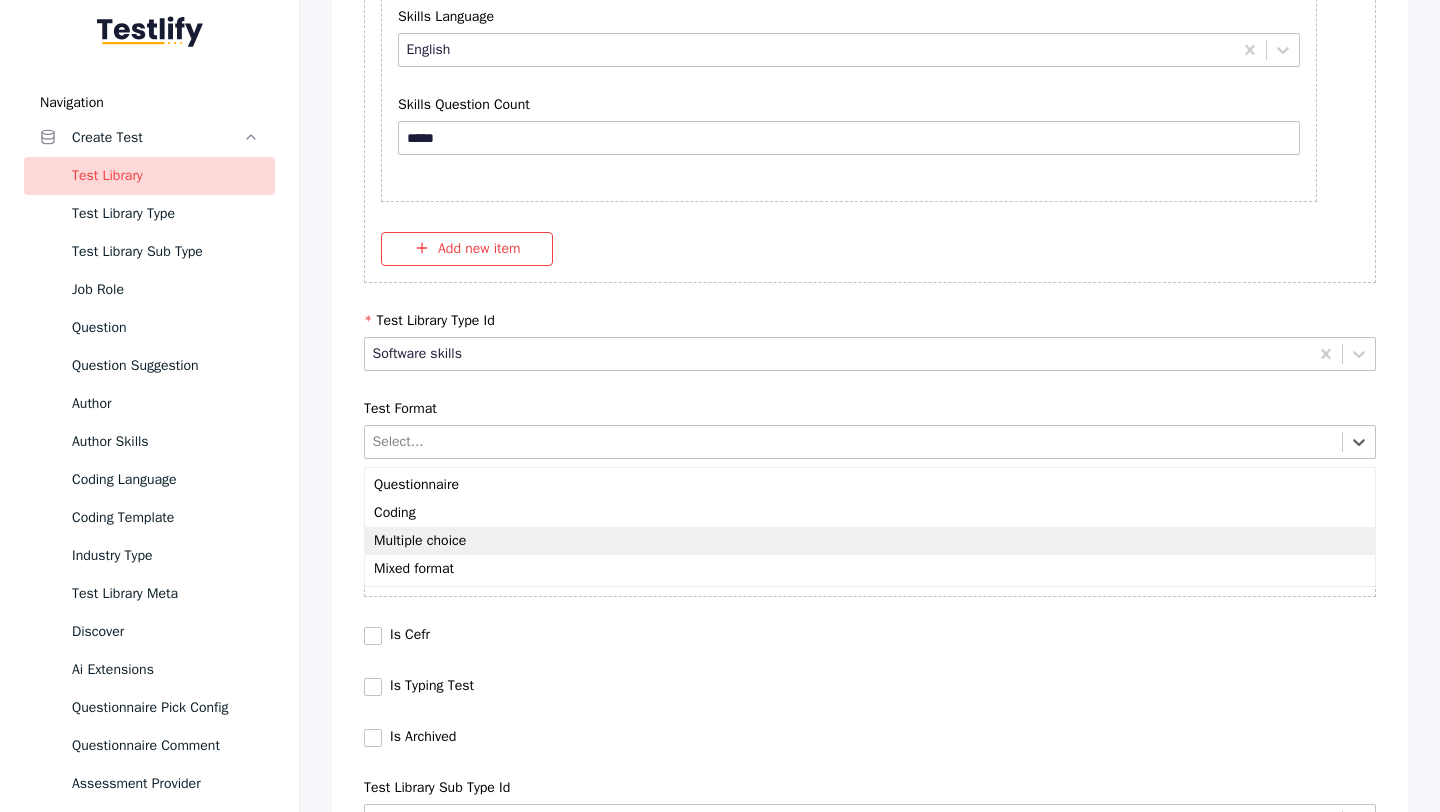 click on "Multiple choice" at bounding box center [870, 541] 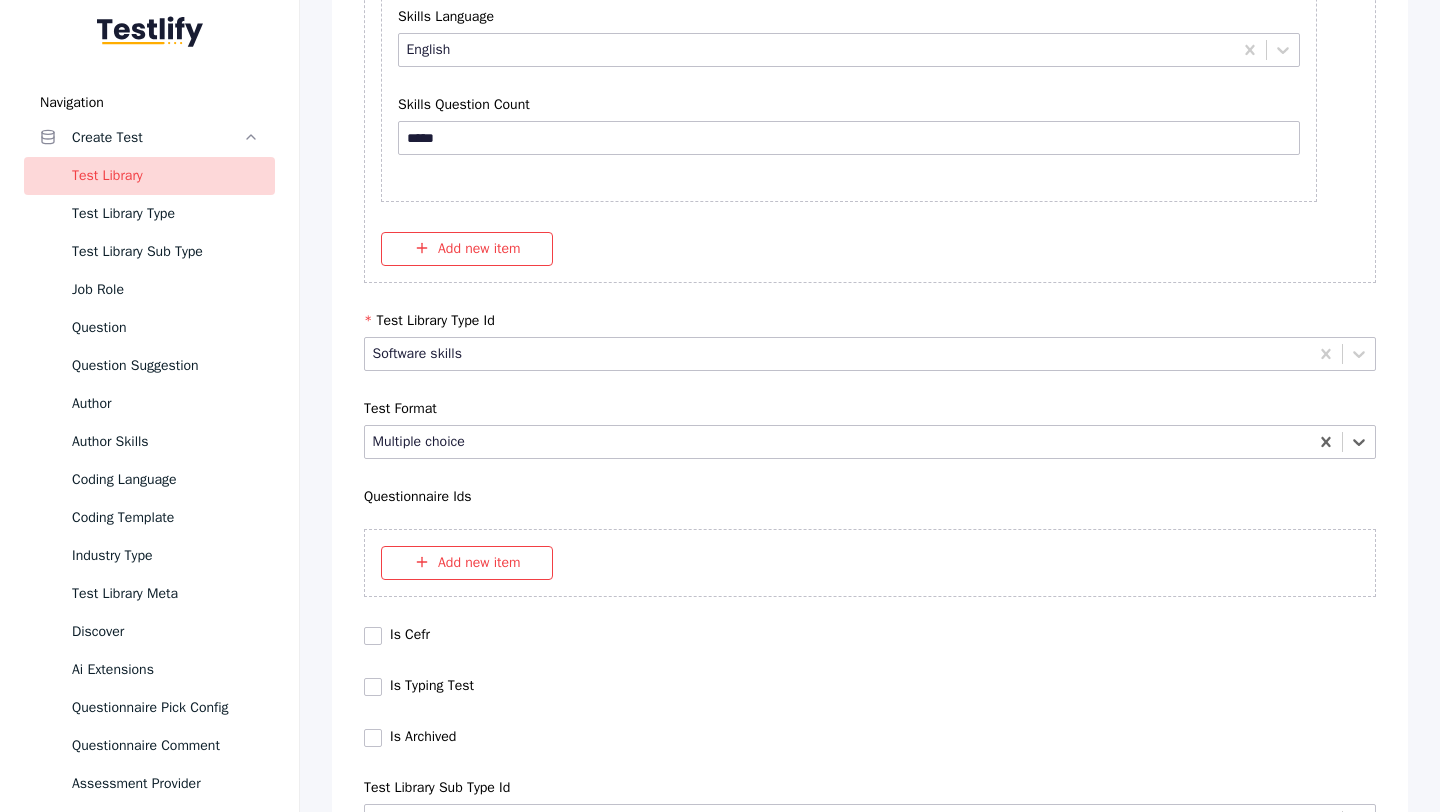 click on "Save" at bounding box center [870, 10279] 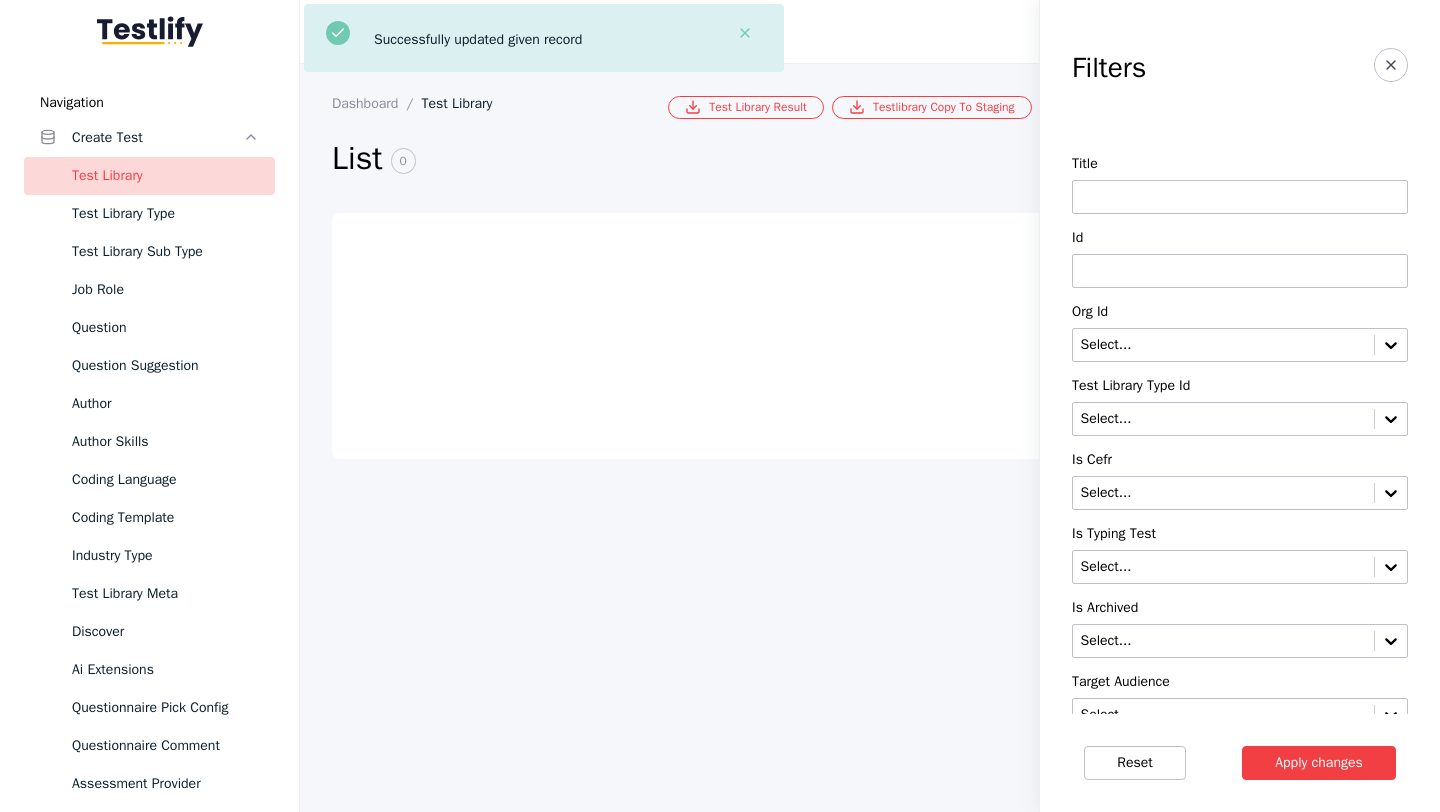 scroll, scrollTop: 0, scrollLeft: 0, axis: both 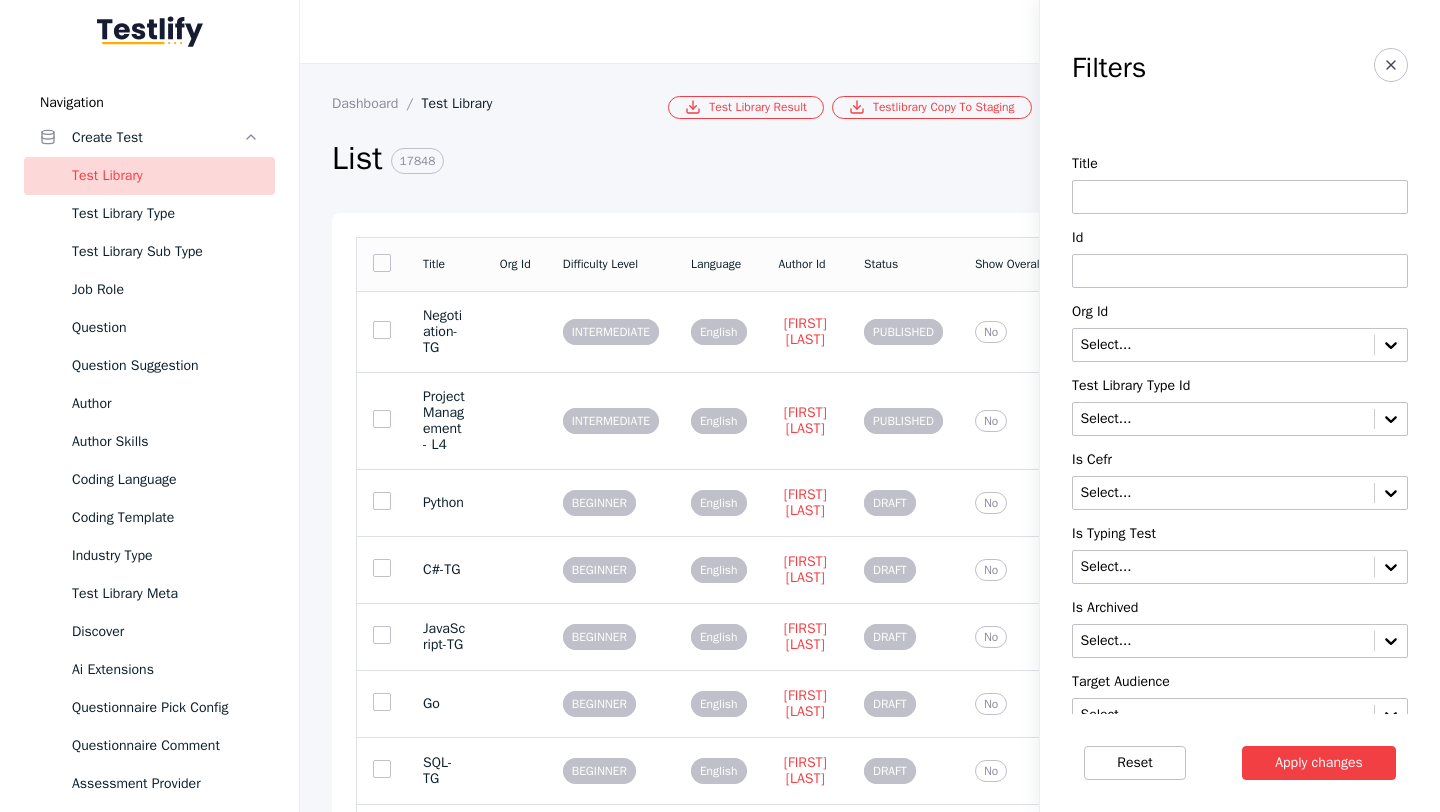 click at bounding box center (1240, 271) 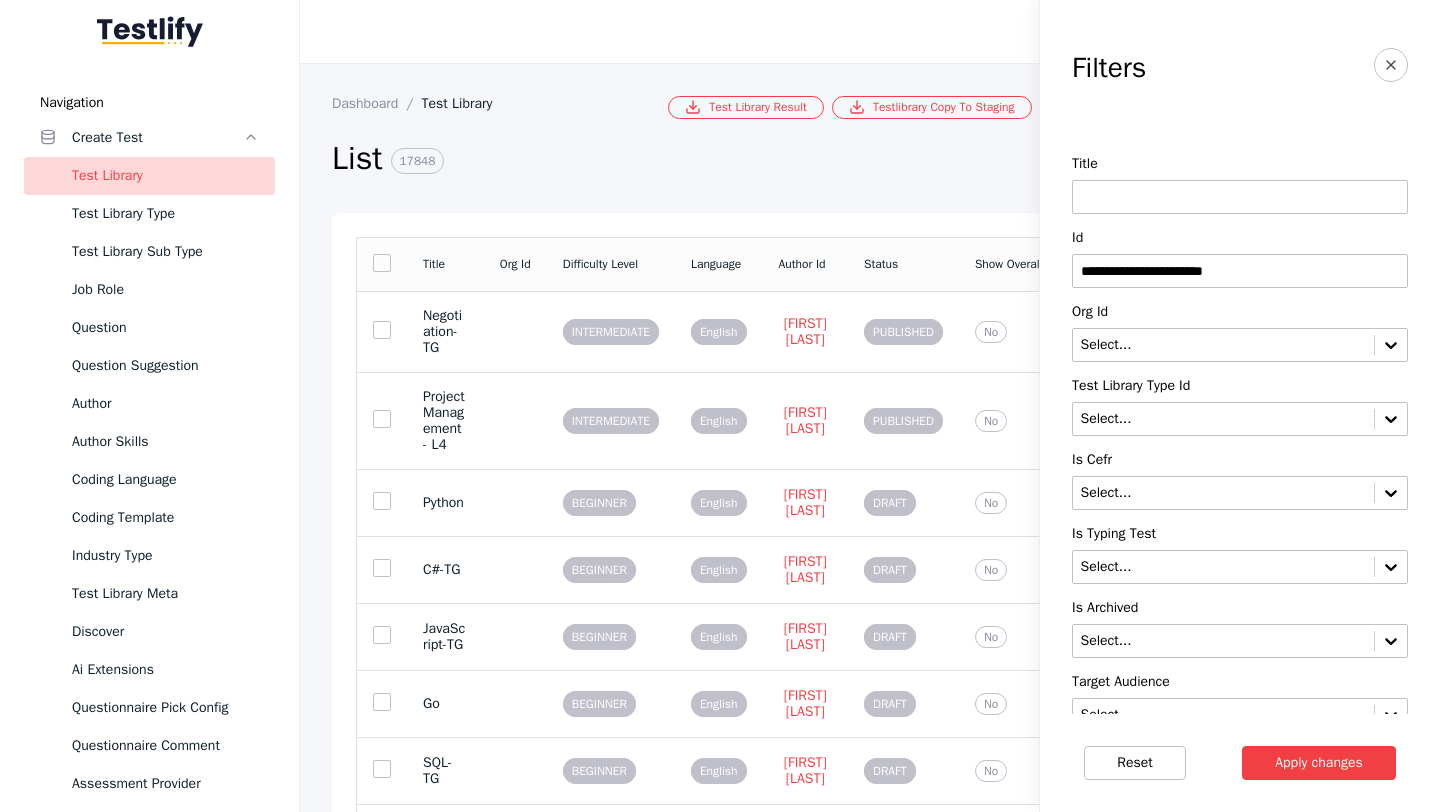 type on "**********" 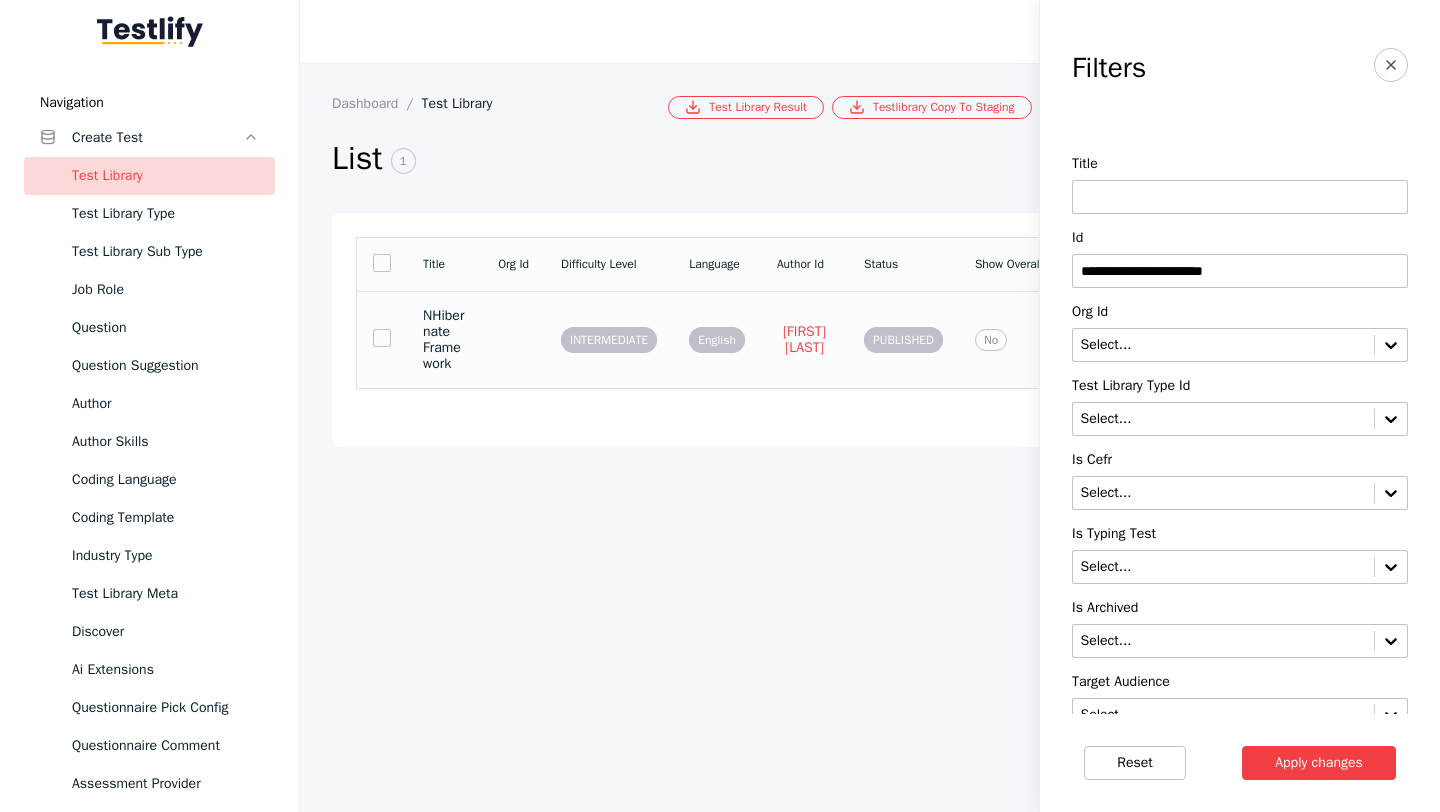 click on "NHibernate Framework" at bounding box center [444, 340] 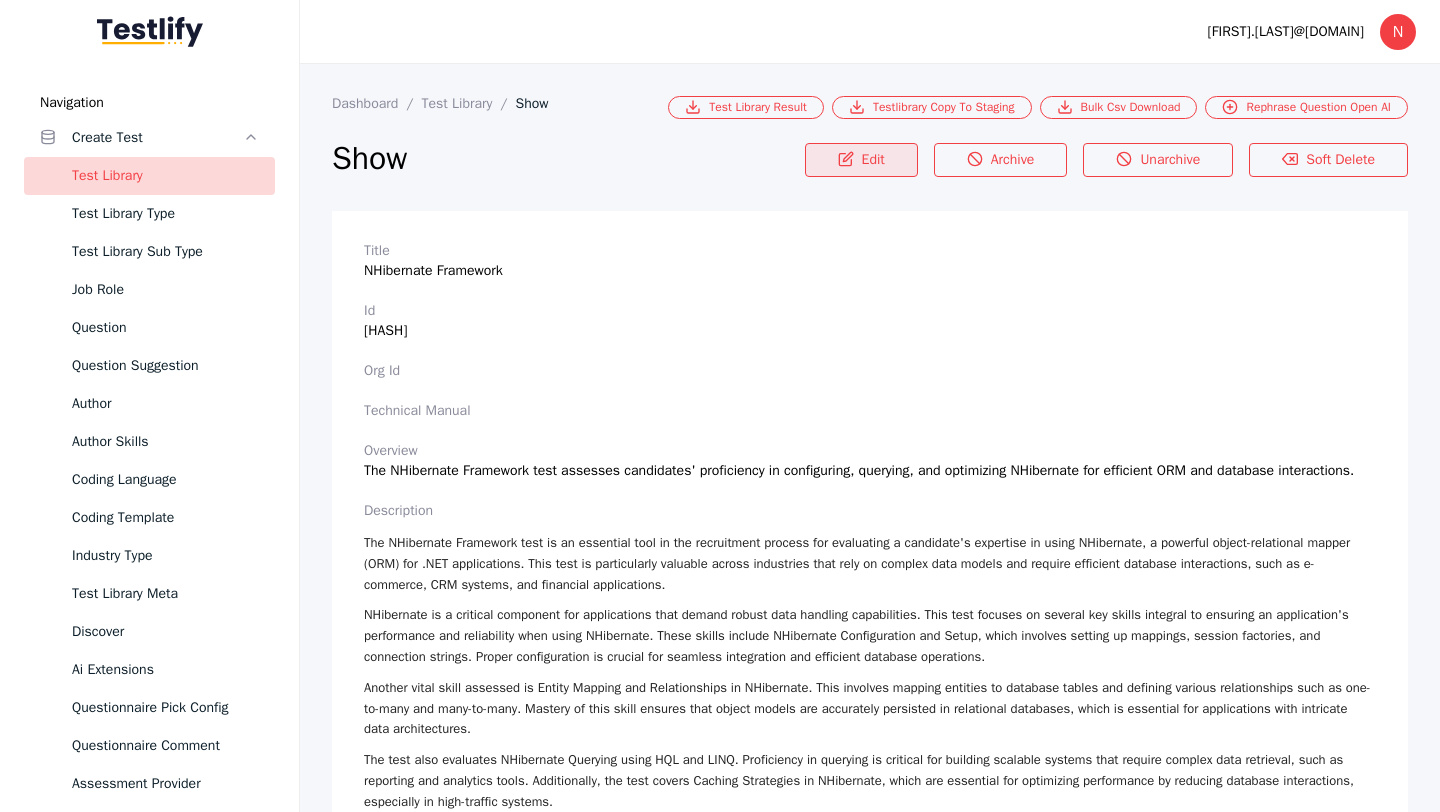 click on "Edit" at bounding box center [861, 160] 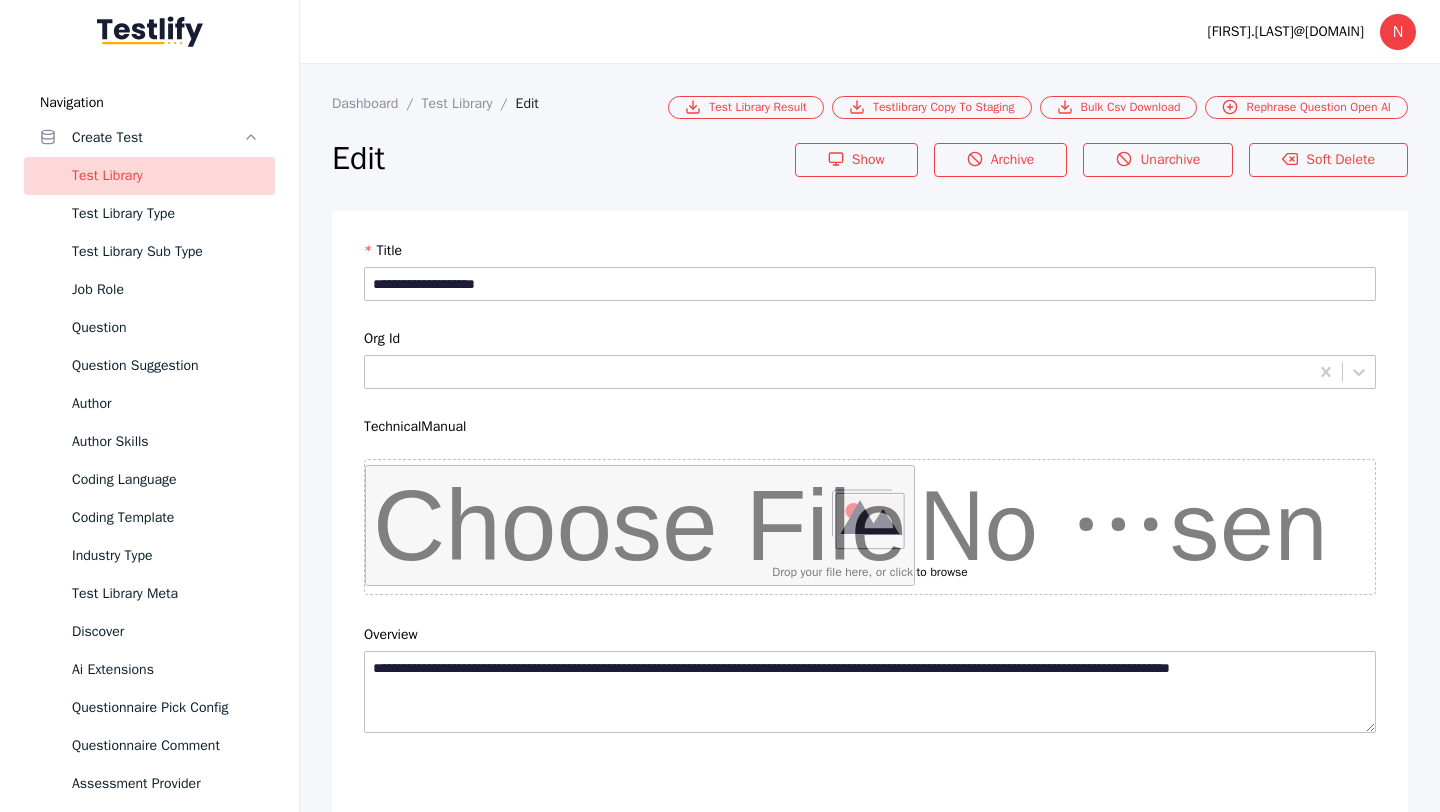 scroll, scrollTop: 4684, scrollLeft: 0, axis: vertical 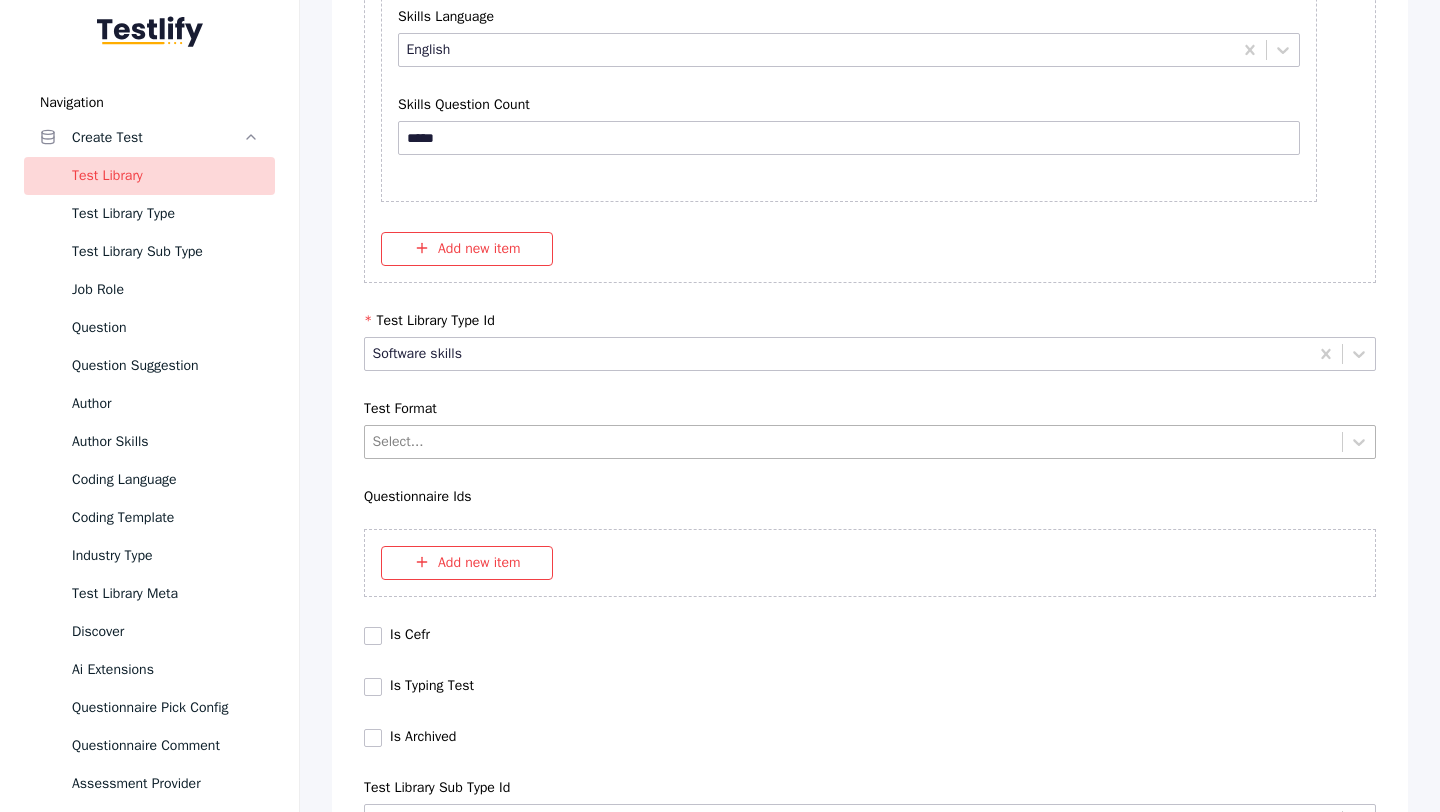 click at bounding box center [854, 441] 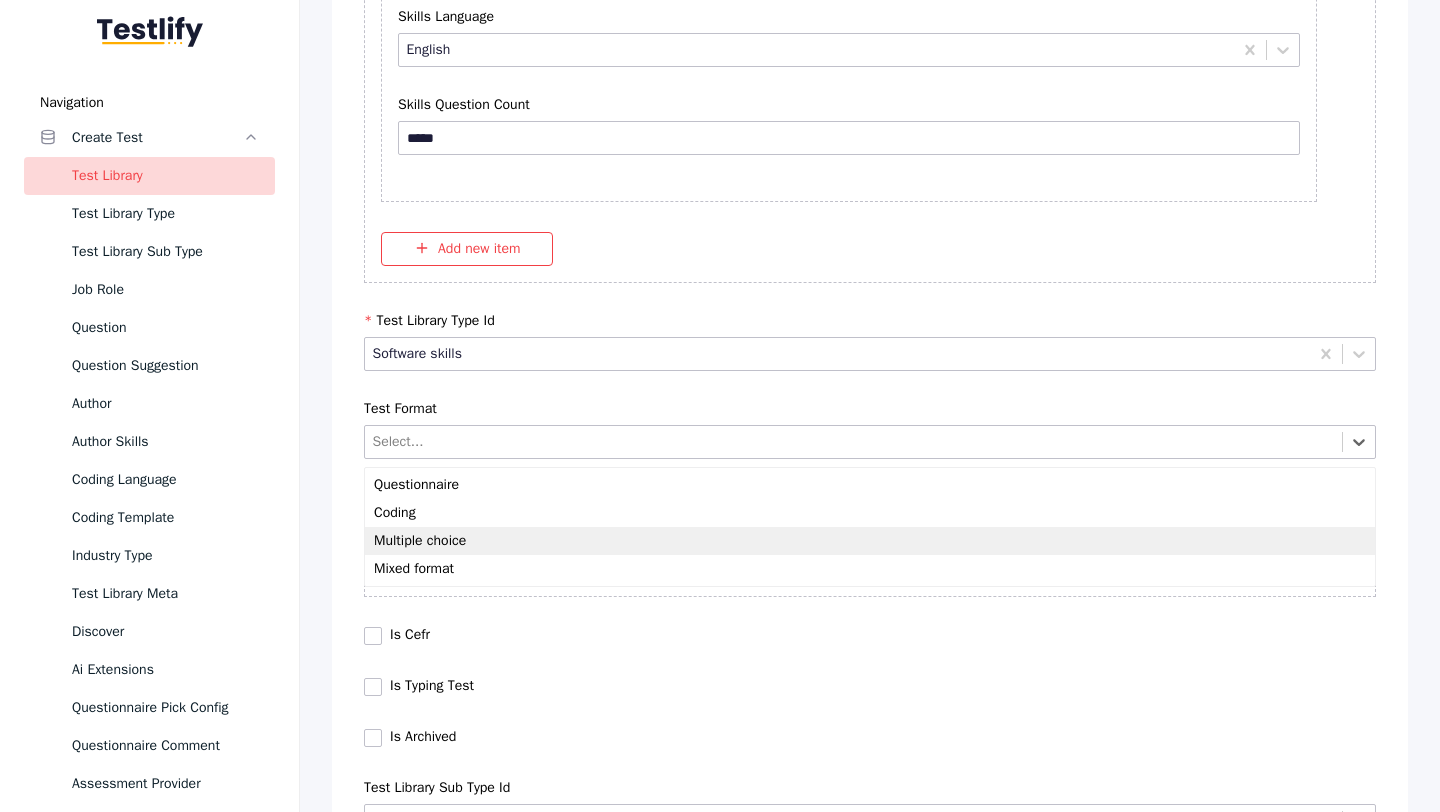 click on "Multiple choice" at bounding box center [870, 541] 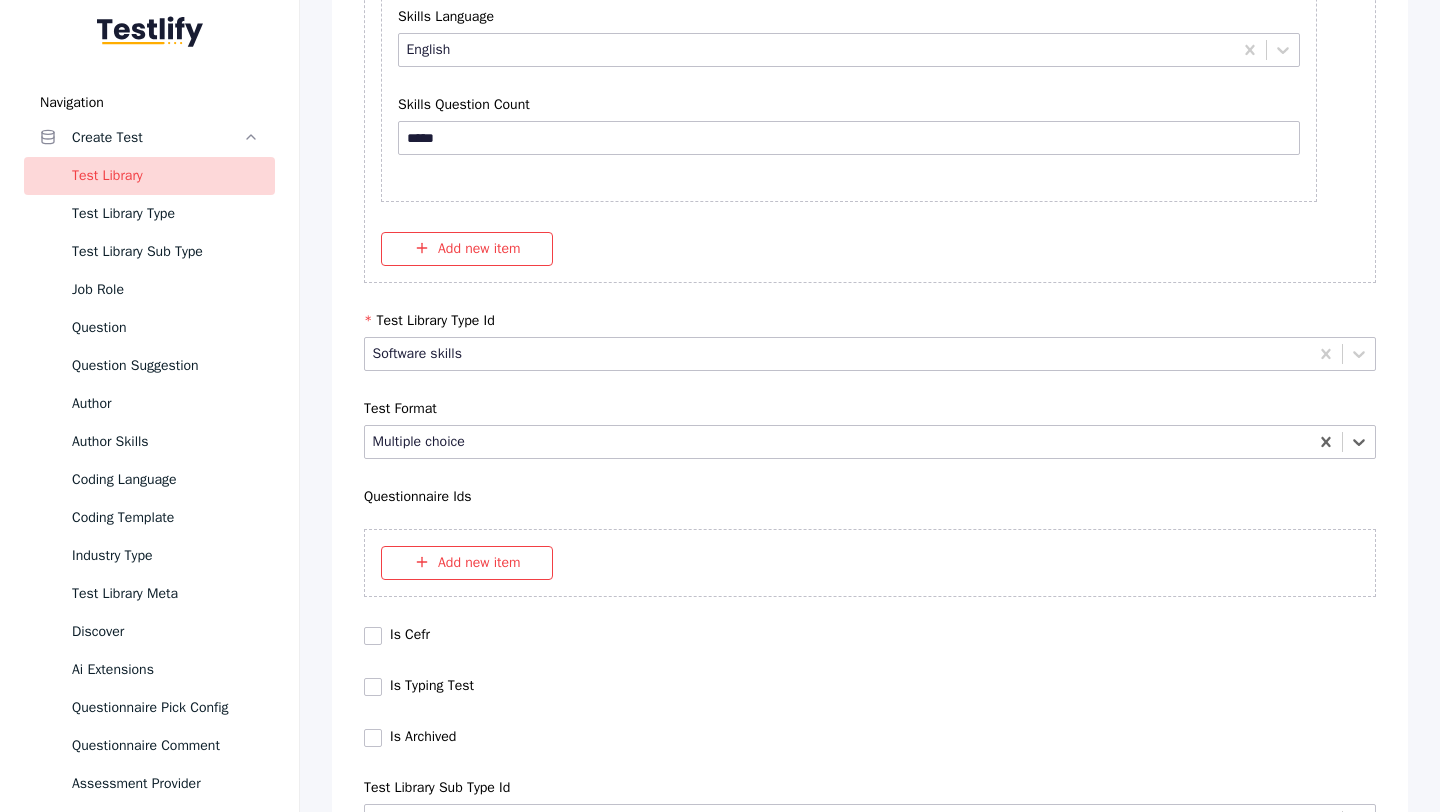 click on "Save" at bounding box center [870, 10279] 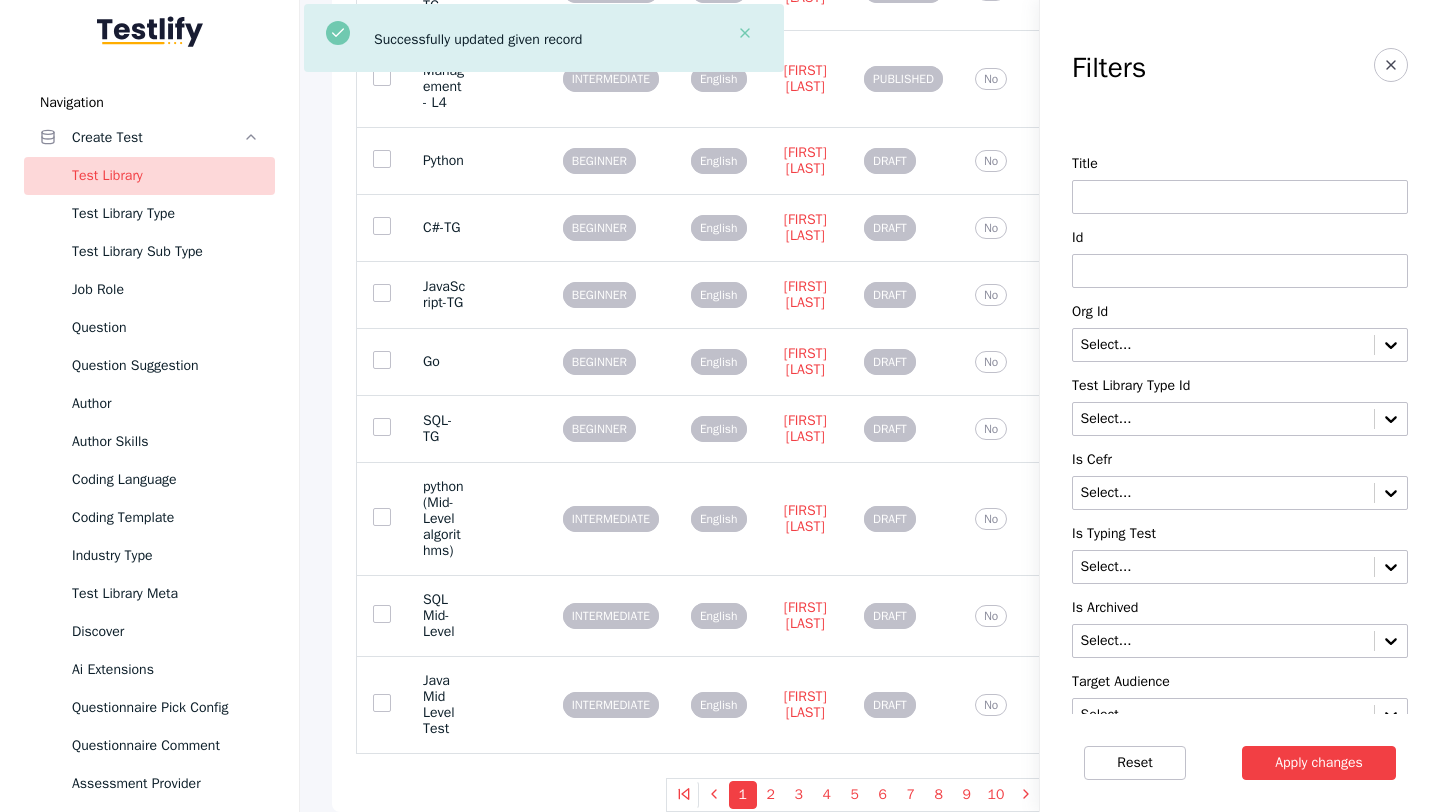 scroll, scrollTop: 0, scrollLeft: 0, axis: both 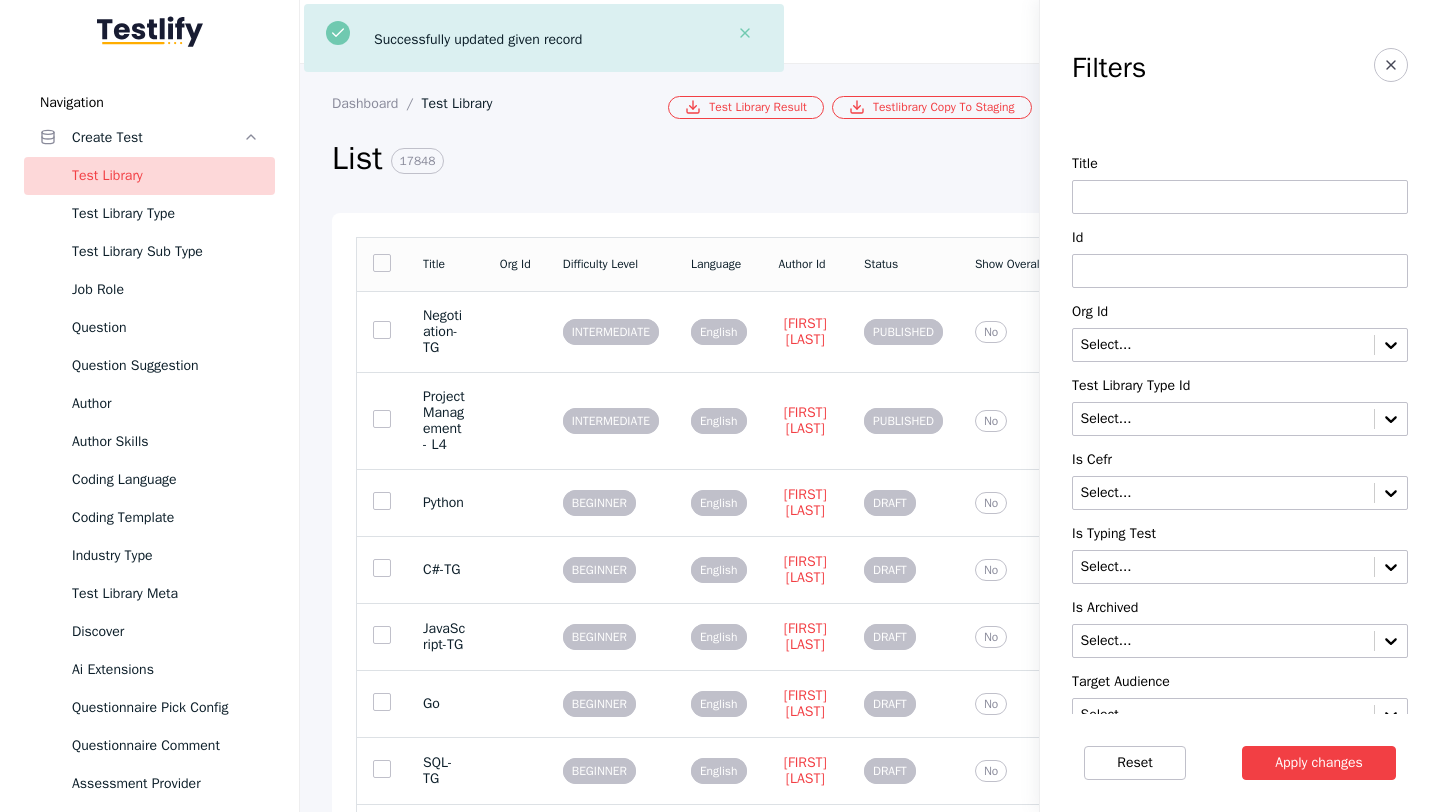 click at bounding box center [1240, 271] 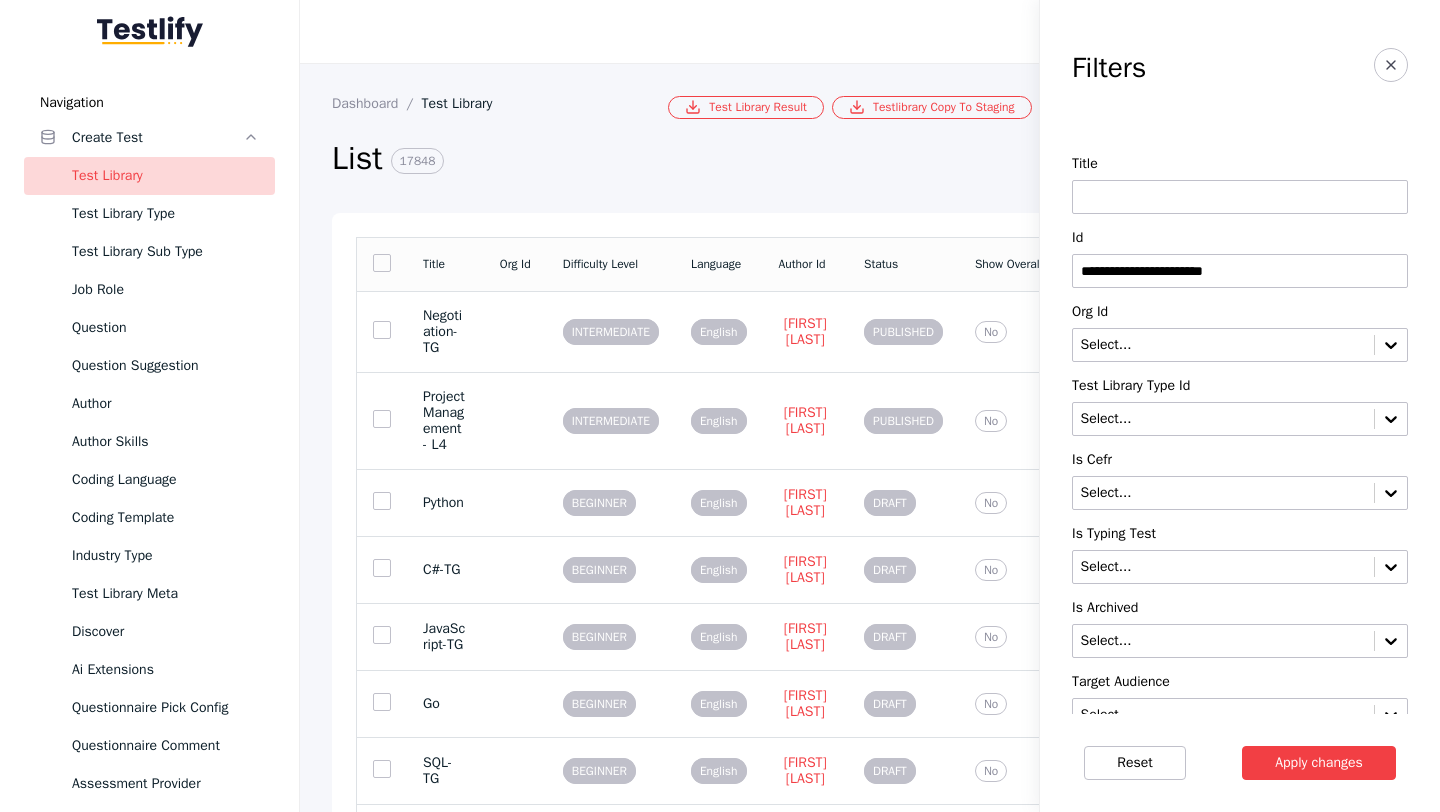 type on "**********" 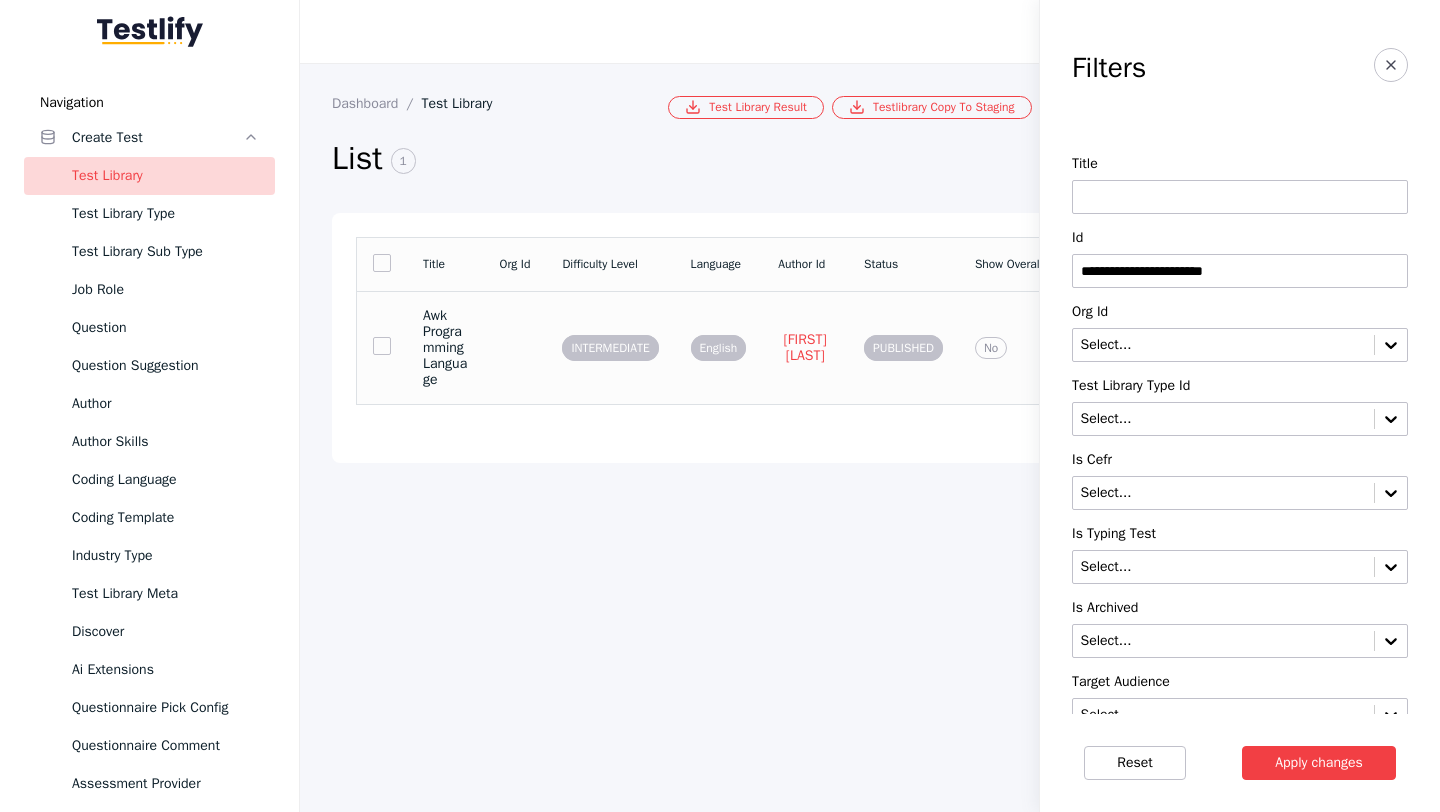 click on "Awk Programming Language" at bounding box center [445, 348] 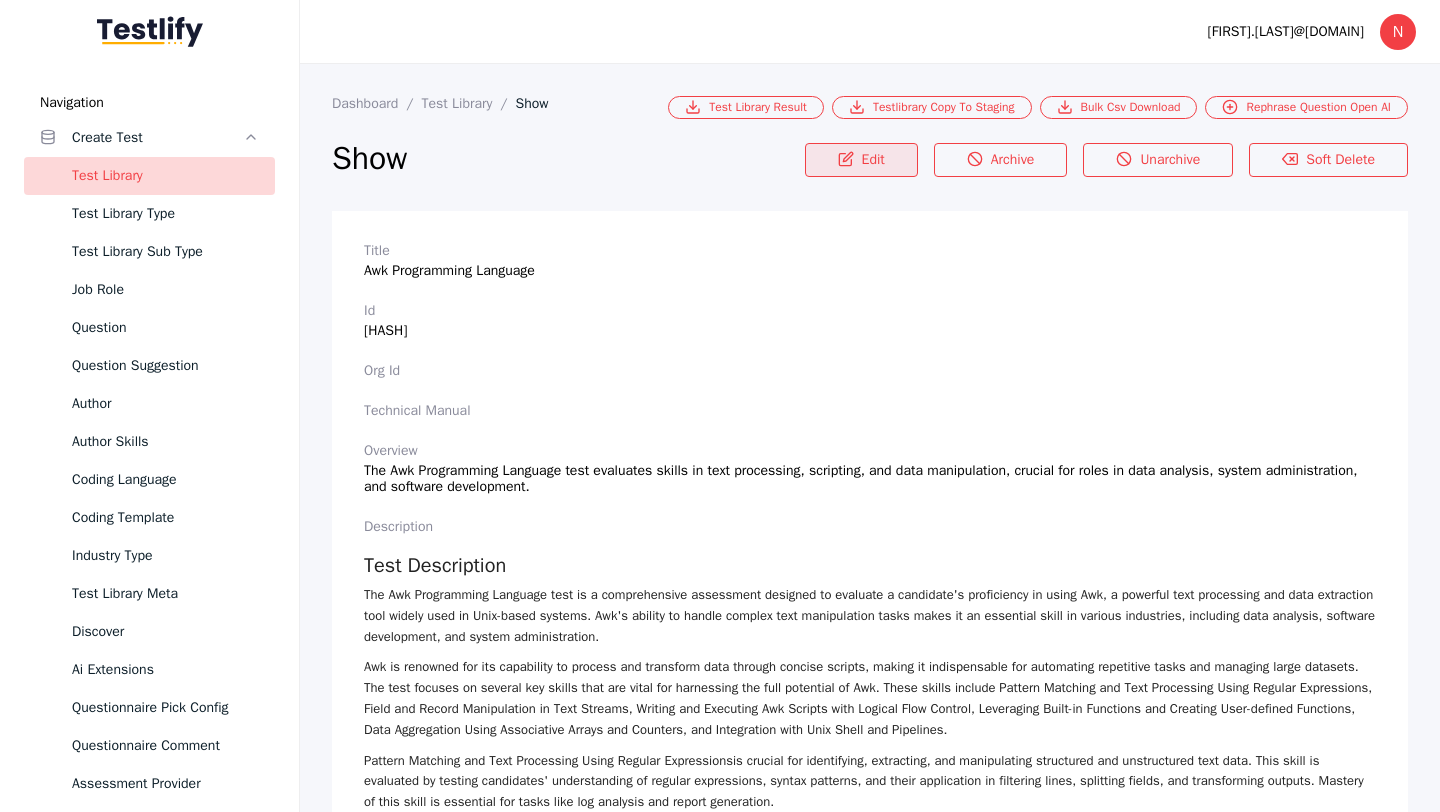click on "Edit" at bounding box center [861, 160] 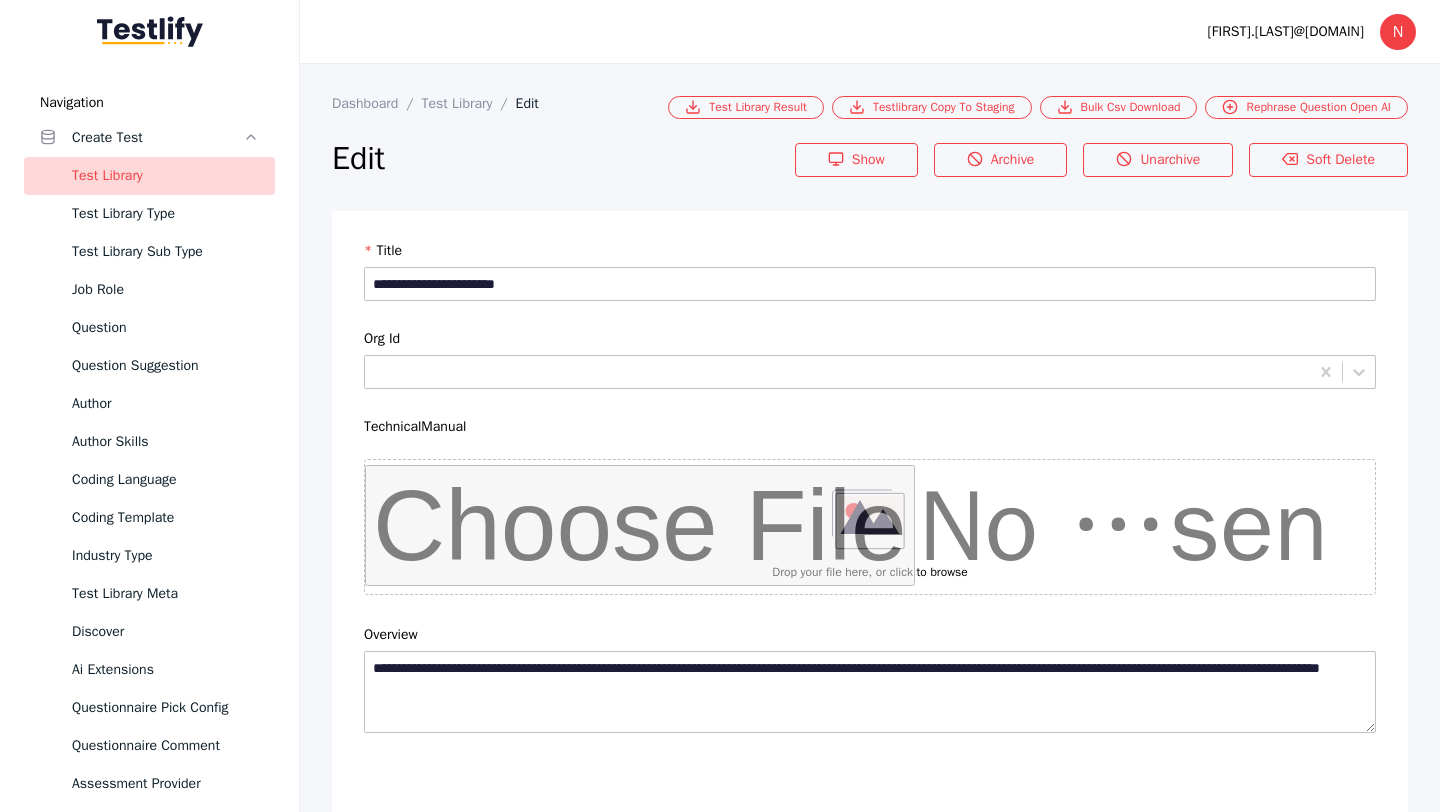 scroll, scrollTop: 4684, scrollLeft: 0, axis: vertical 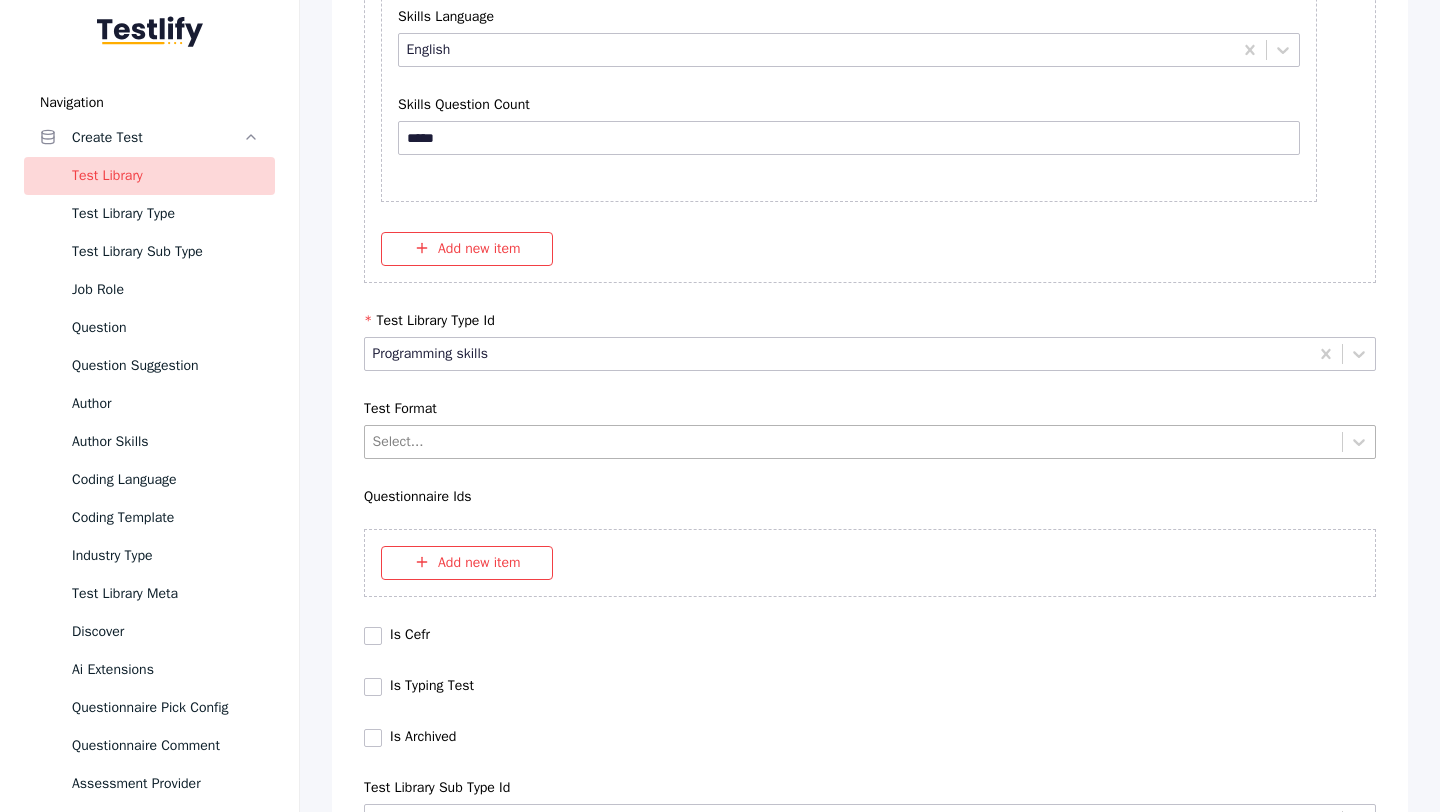 click at bounding box center [854, 441] 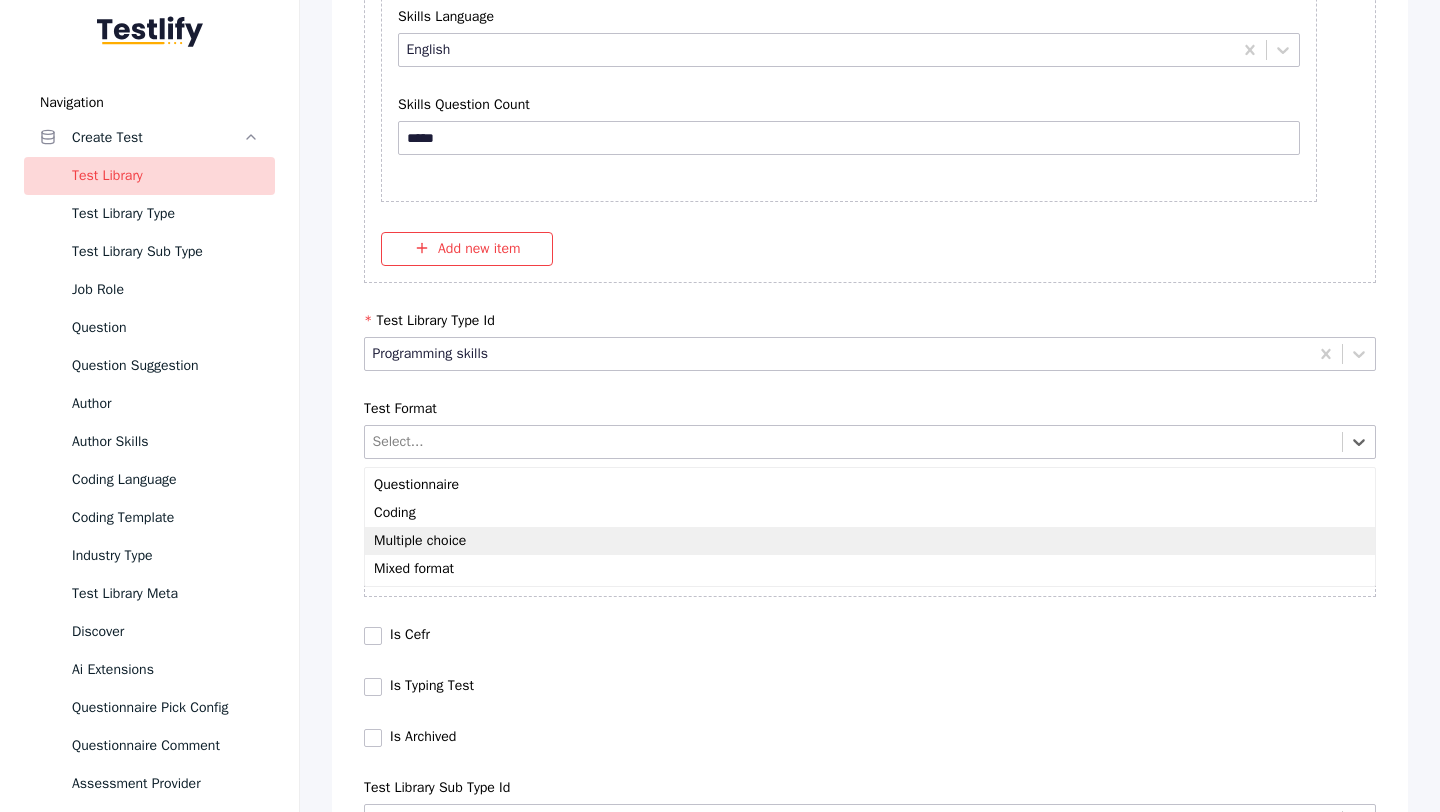 click on "Multiple choice" at bounding box center (870, 541) 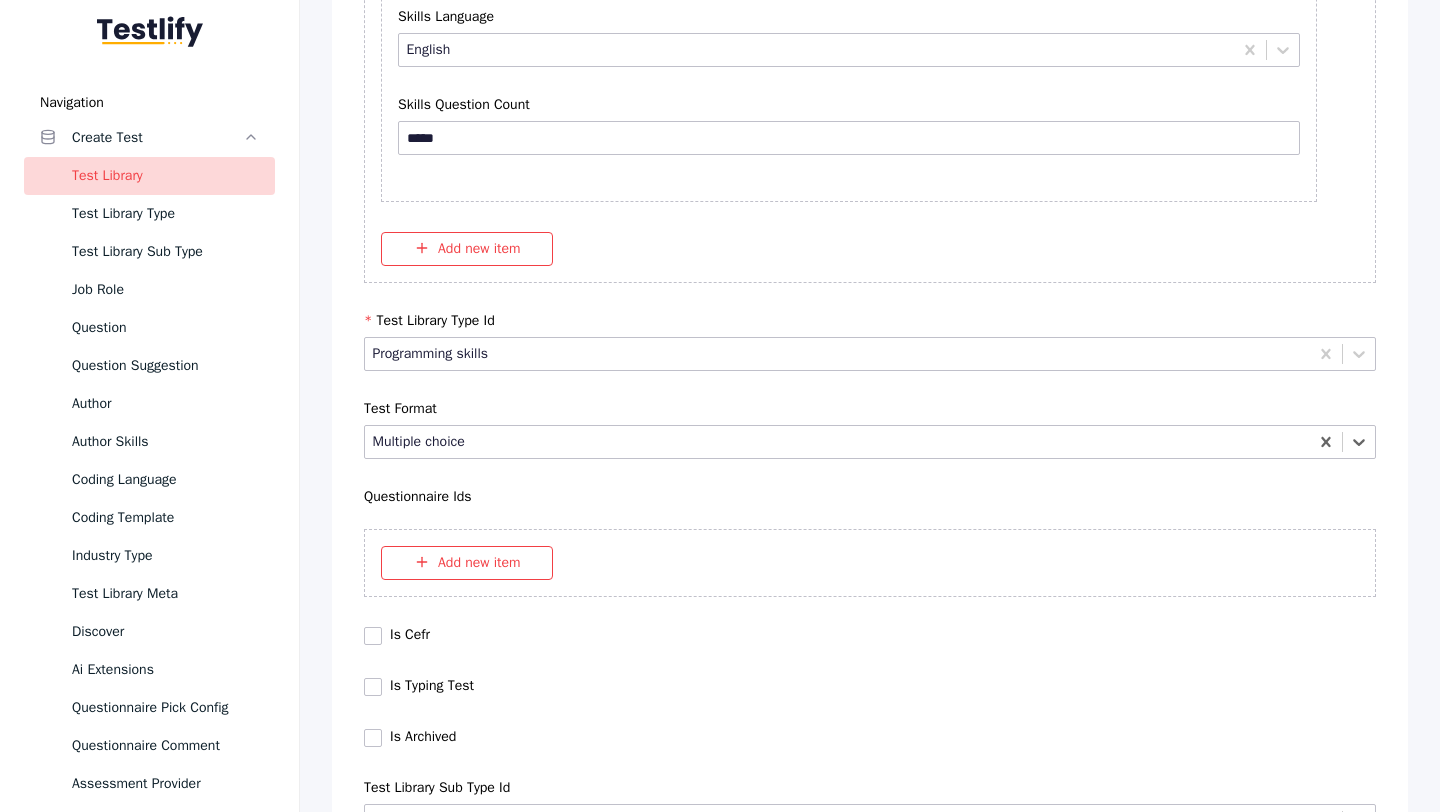 click on "Save" at bounding box center [870, 10279] 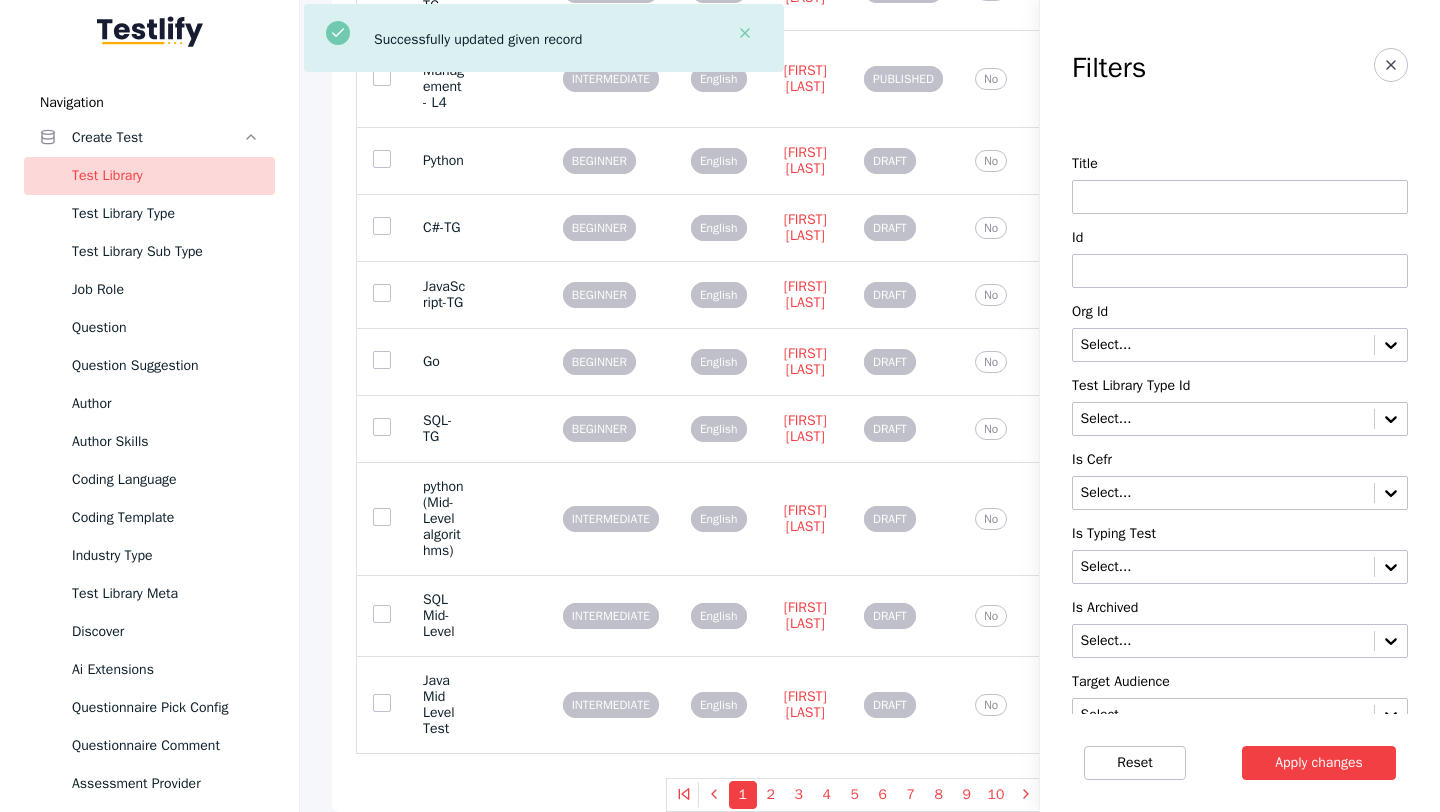 scroll, scrollTop: 0, scrollLeft: 0, axis: both 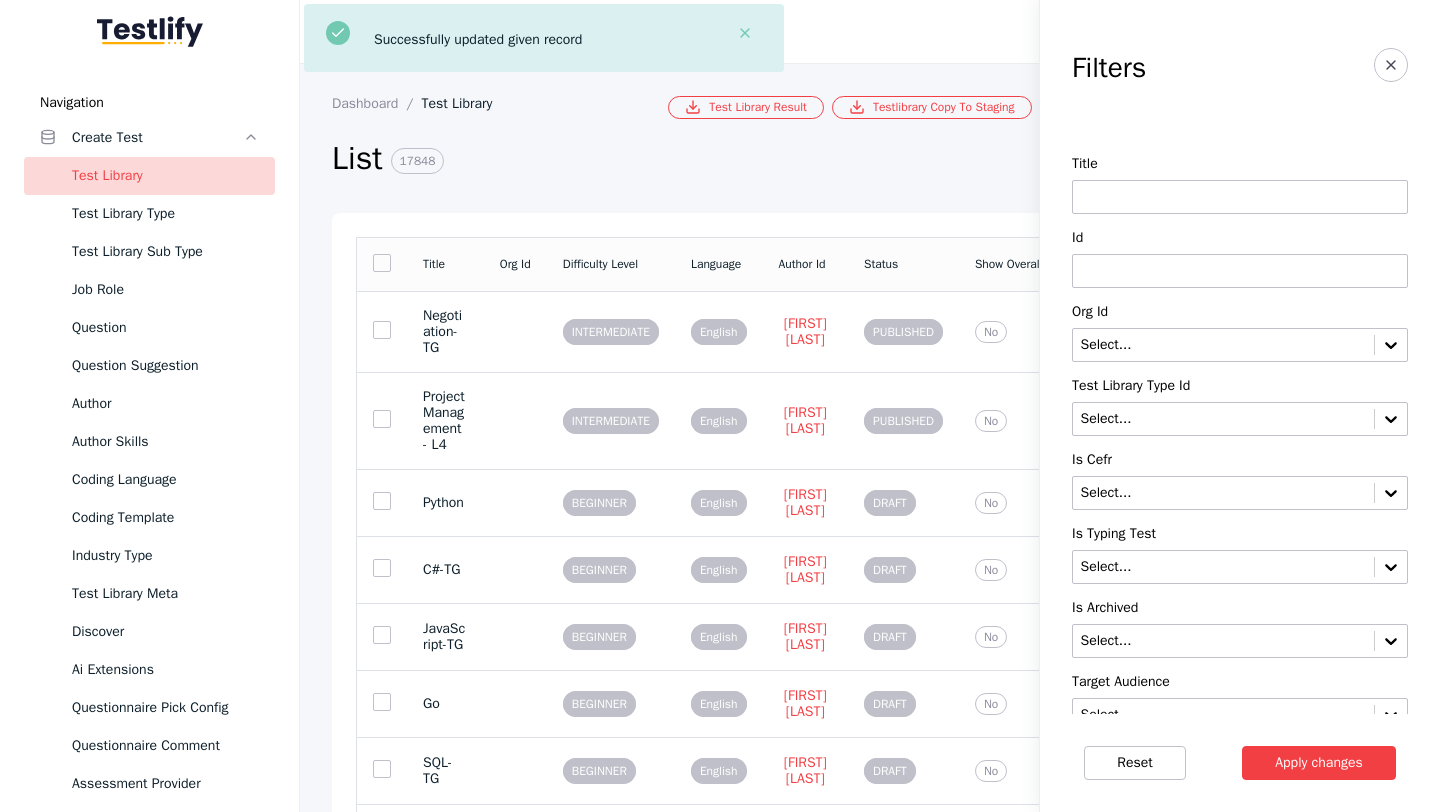 click at bounding box center (1240, 271) 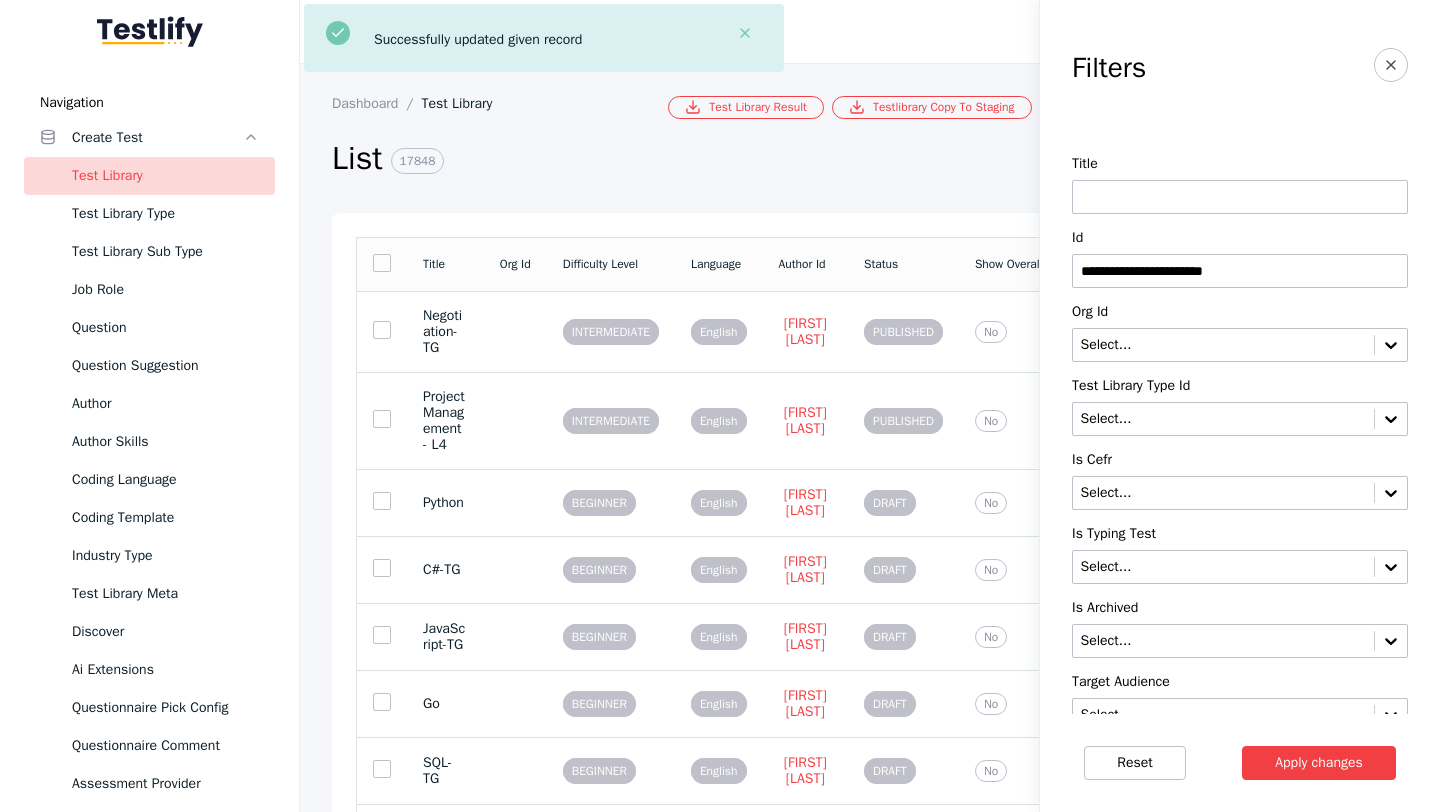 type on "**********" 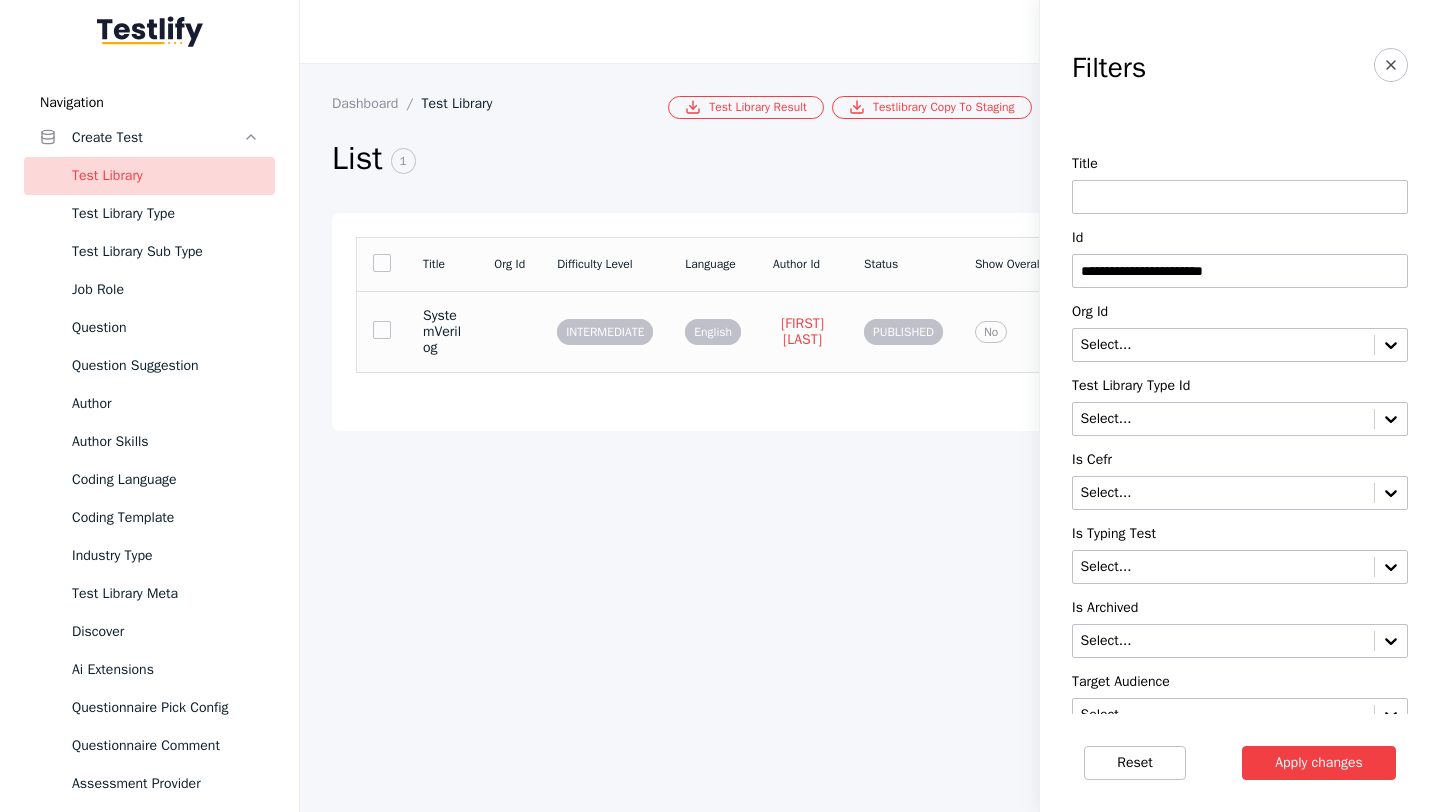 click on "SystemVerilog" at bounding box center [442, 331] 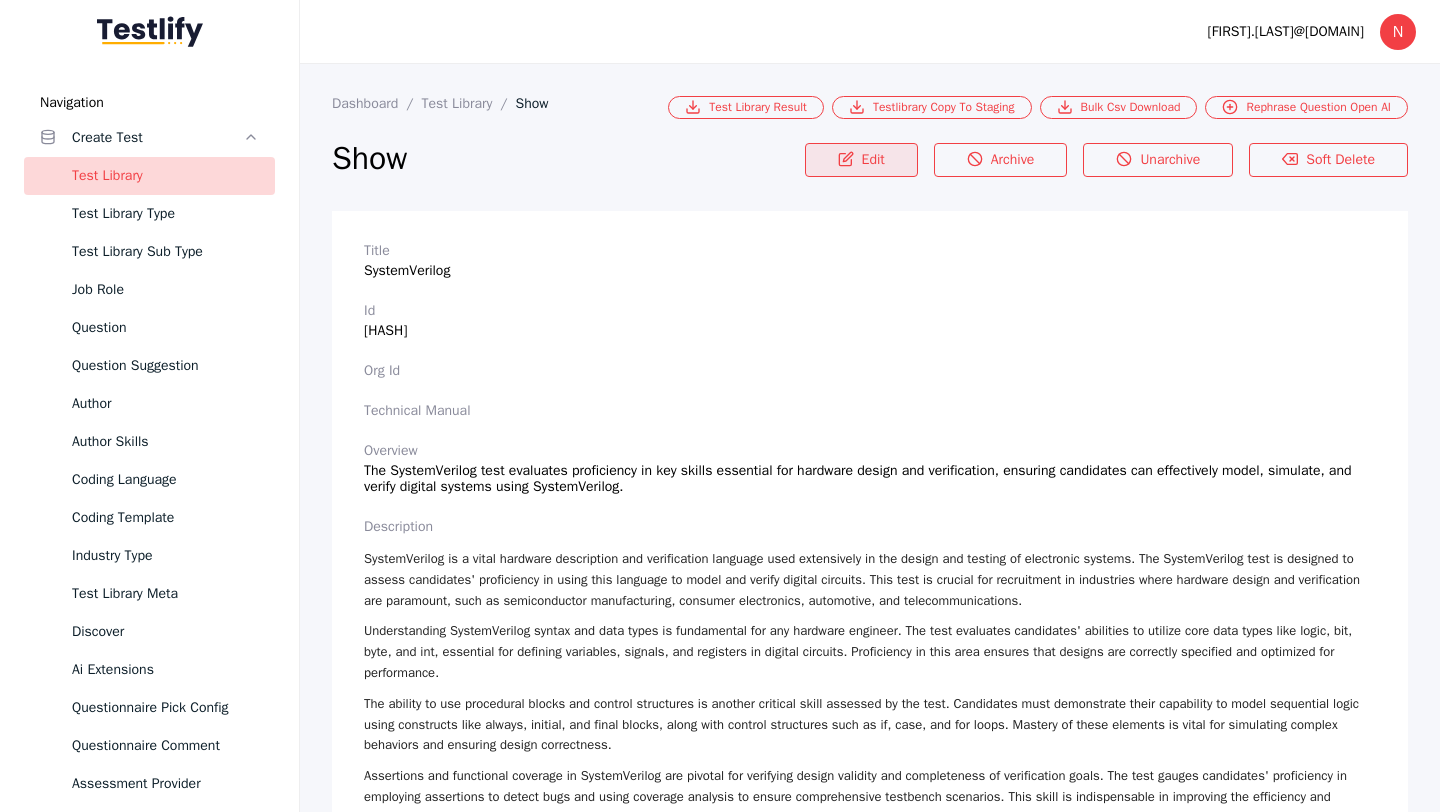 click on "Edit" at bounding box center [861, 160] 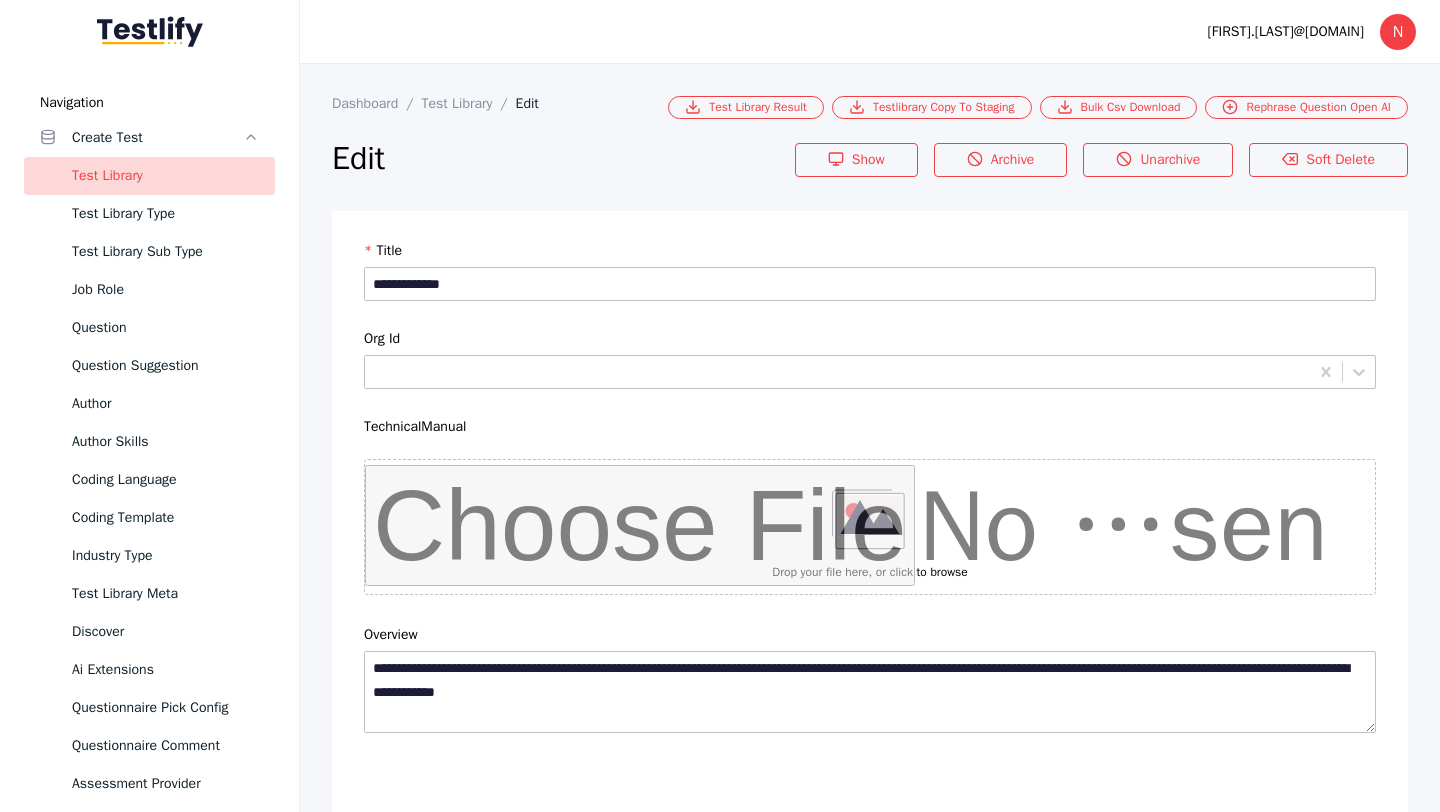 scroll, scrollTop: 4684, scrollLeft: 0, axis: vertical 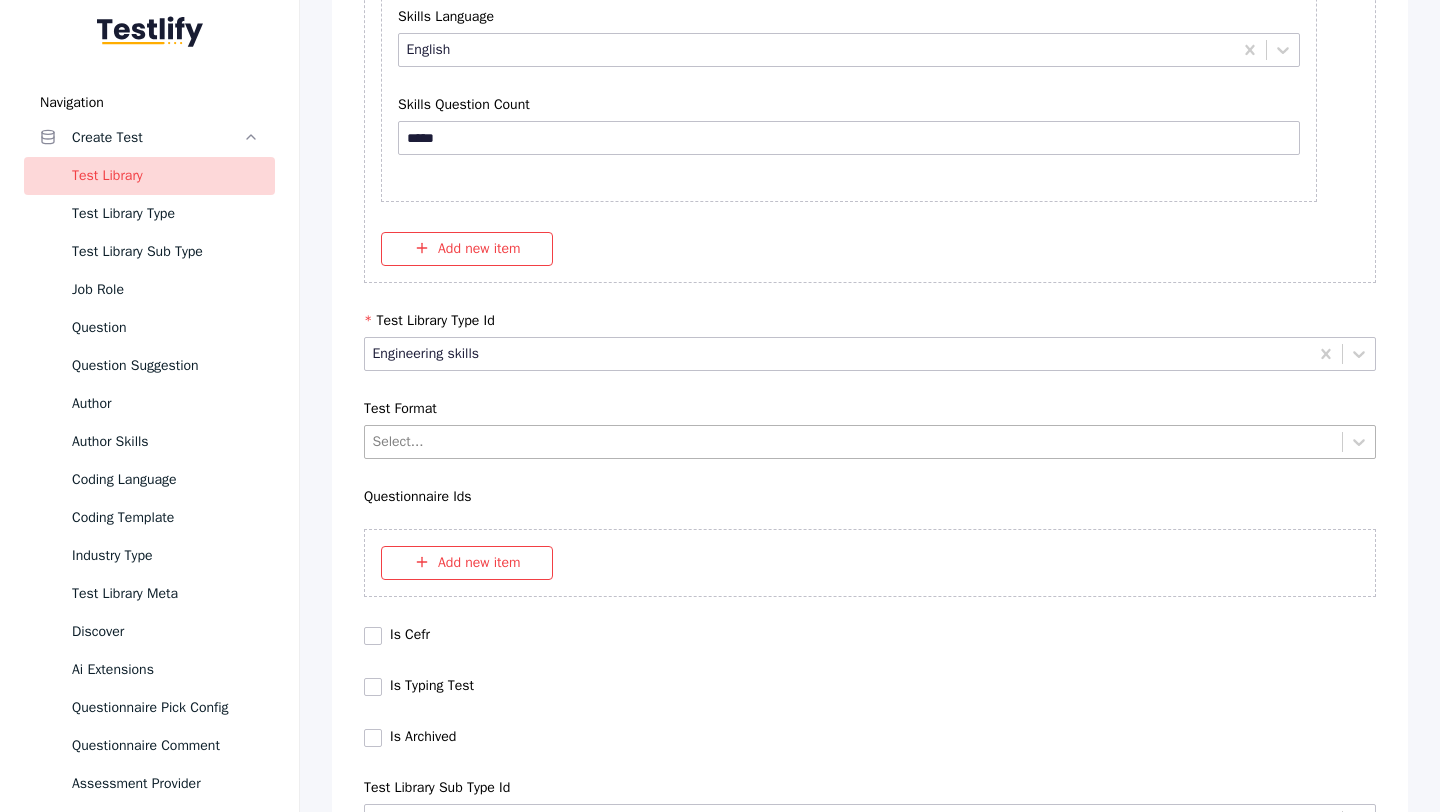 click on "Select..." at bounding box center [853, 441] 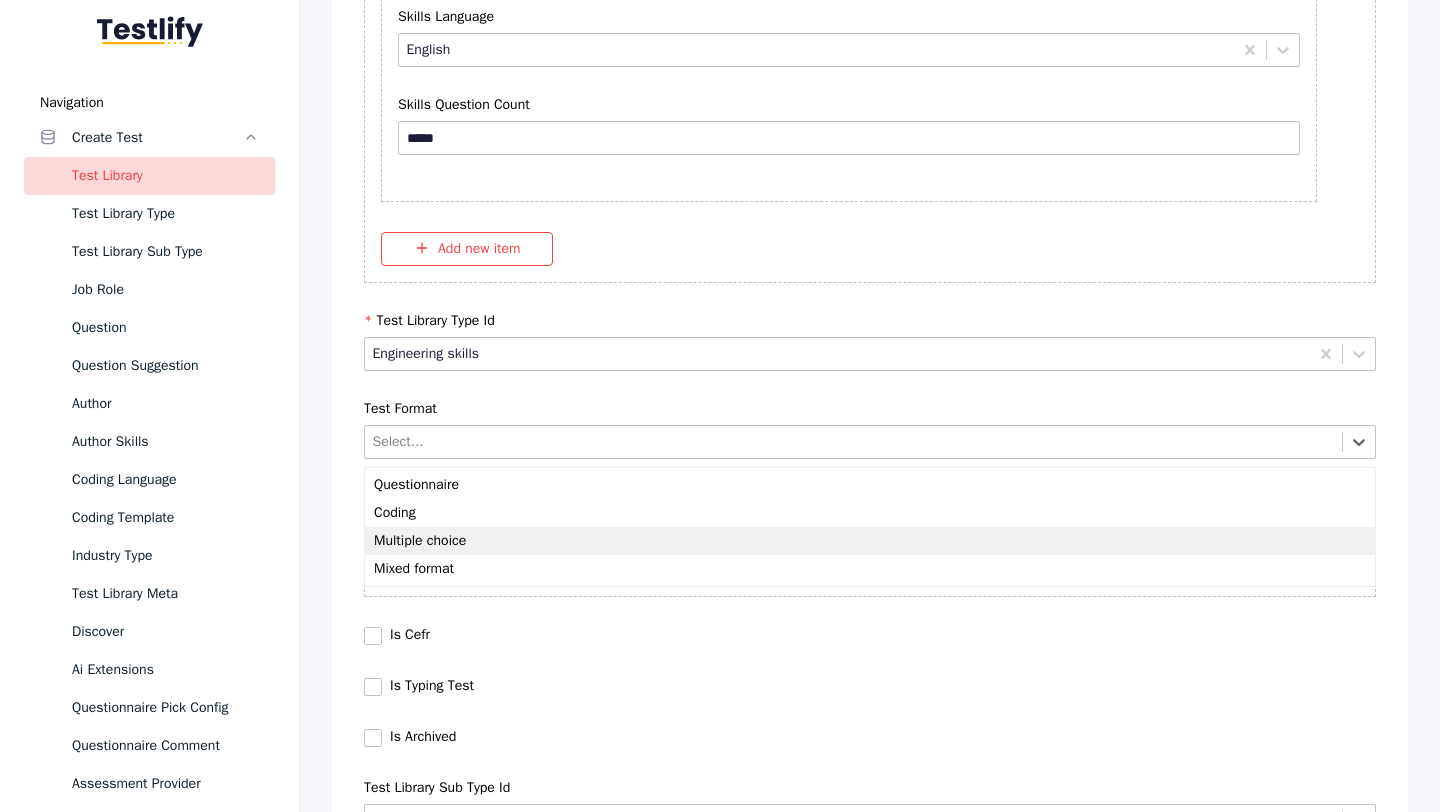 click on "Multiple choice" at bounding box center (870, 541) 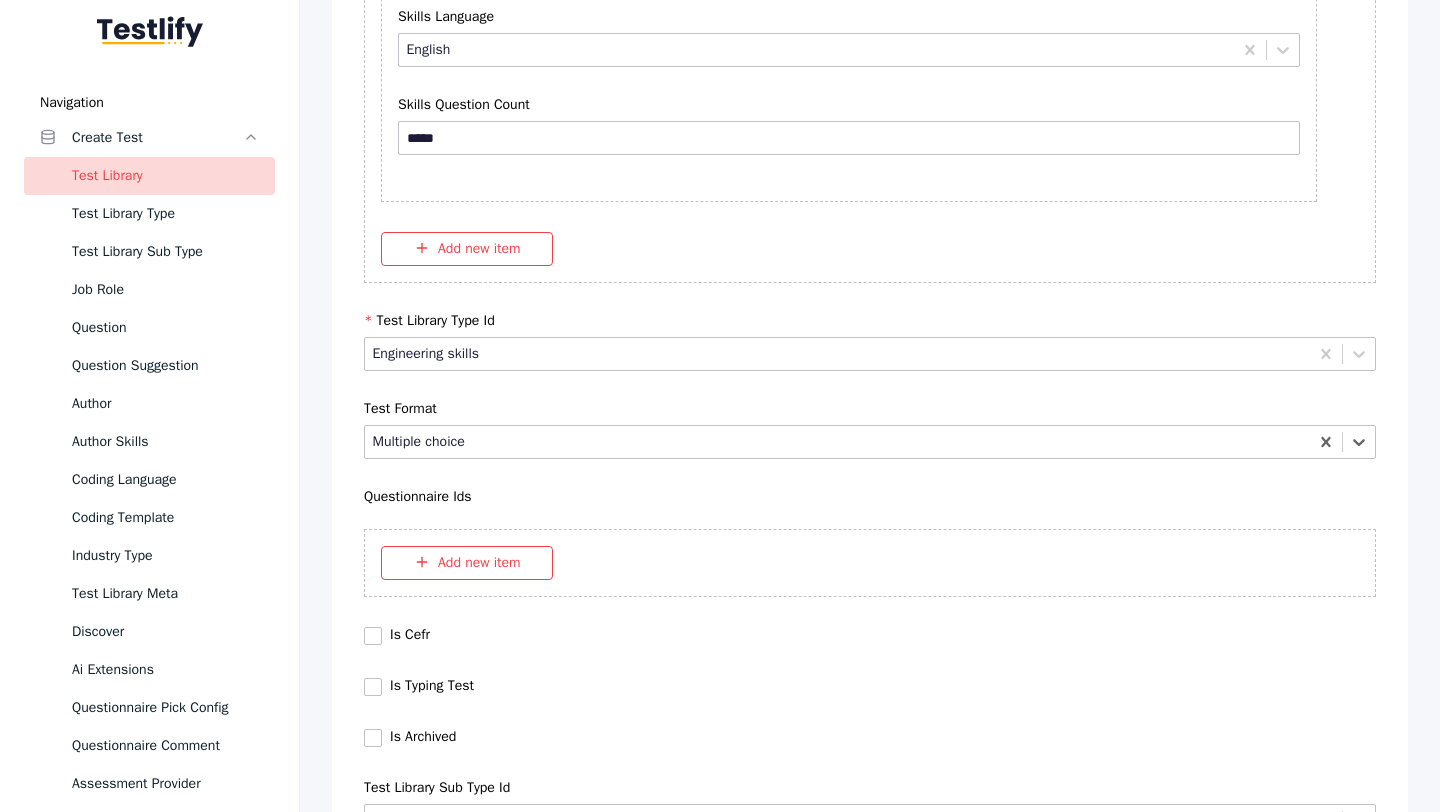 click on "Save" at bounding box center [870, 10279] 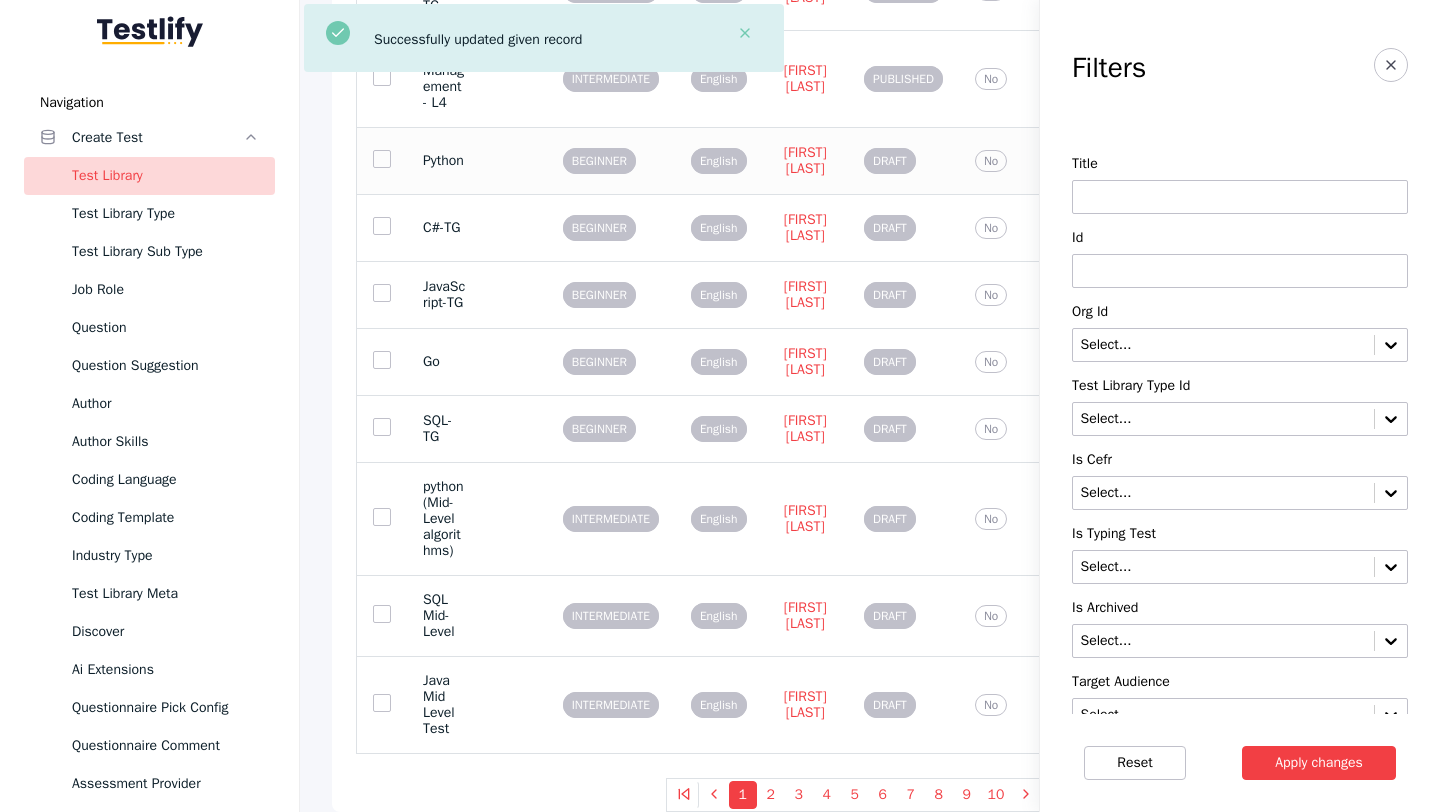 scroll, scrollTop: 0, scrollLeft: 0, axis: both 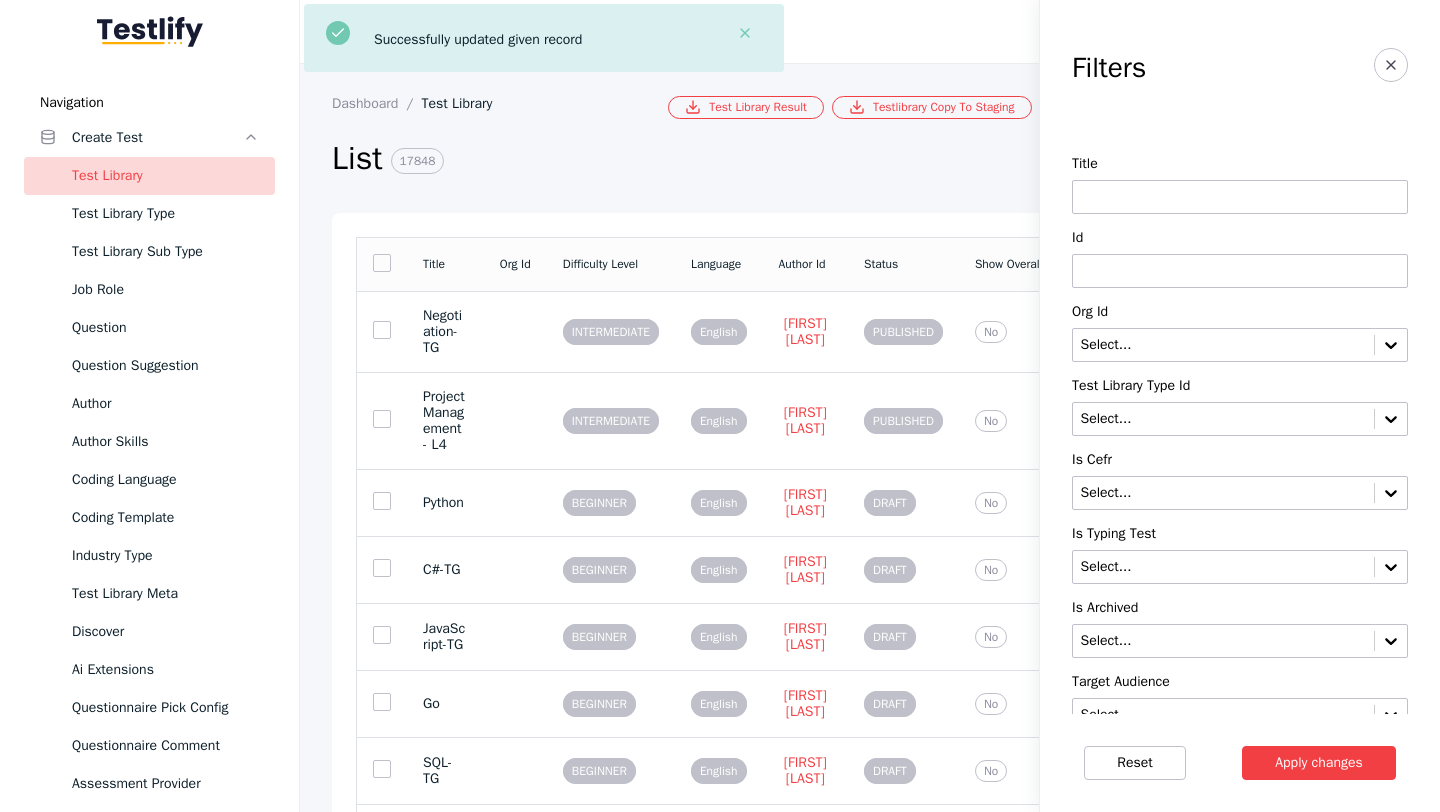 click at bounding box center (1240, 271) 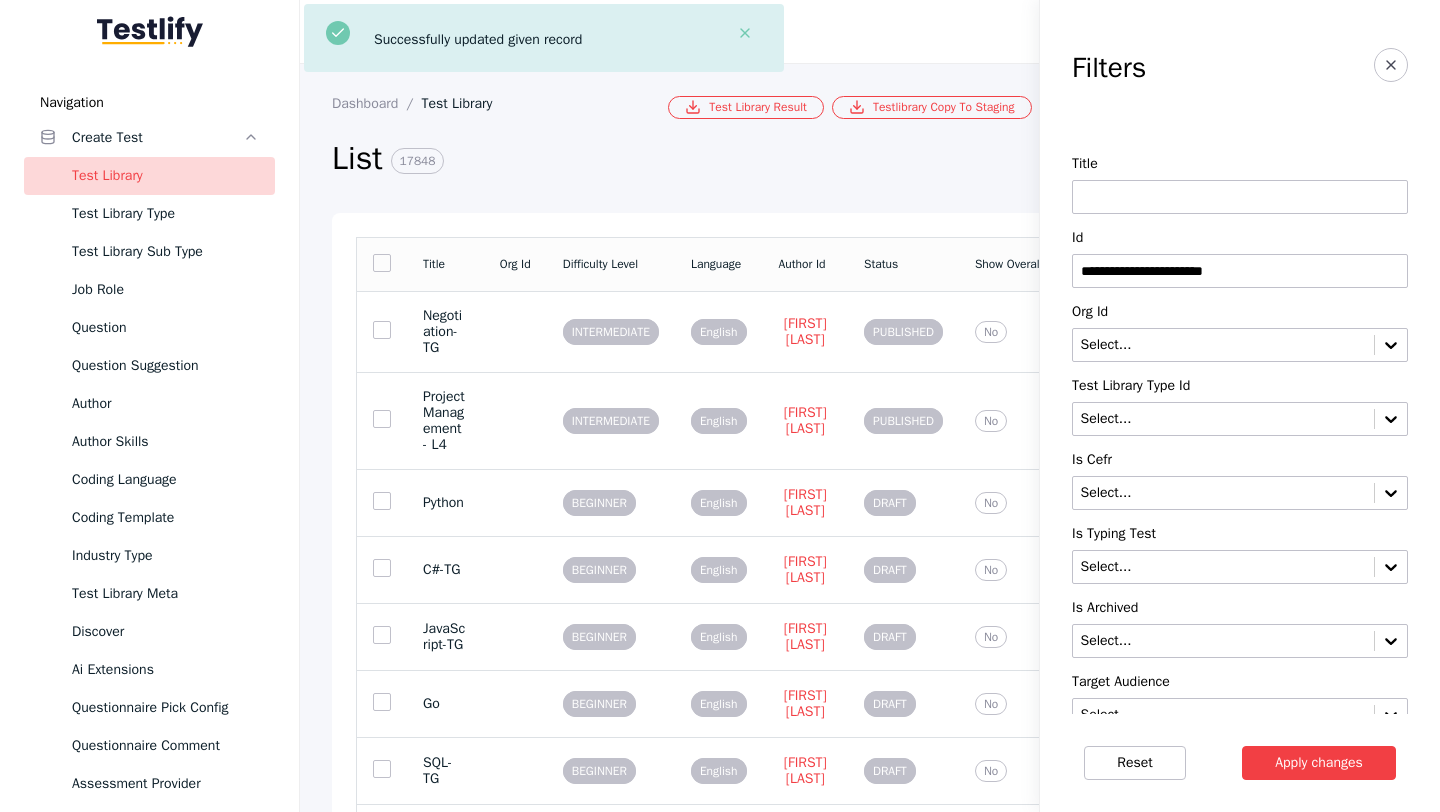 type on "**********" 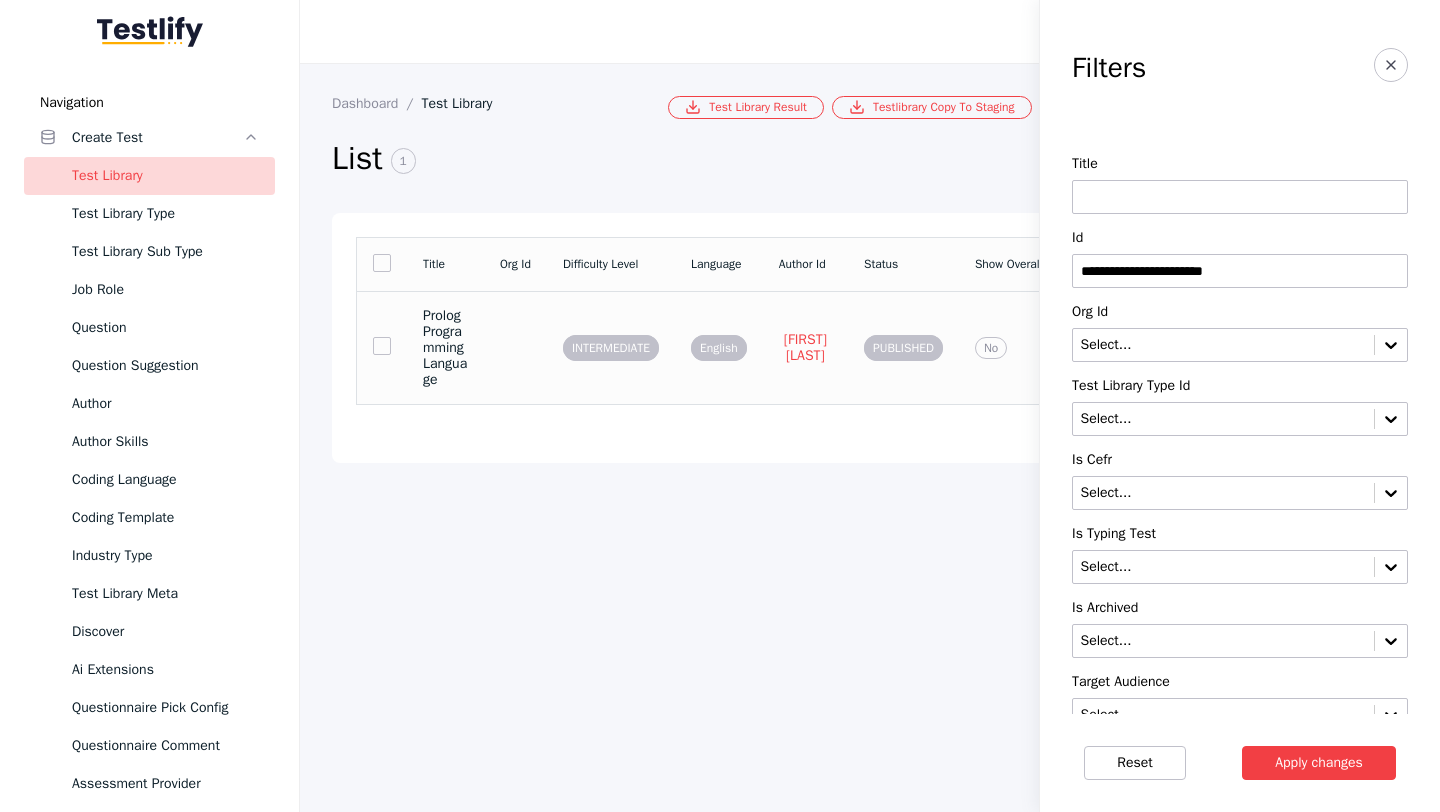 click at bounding box center [515, 347] 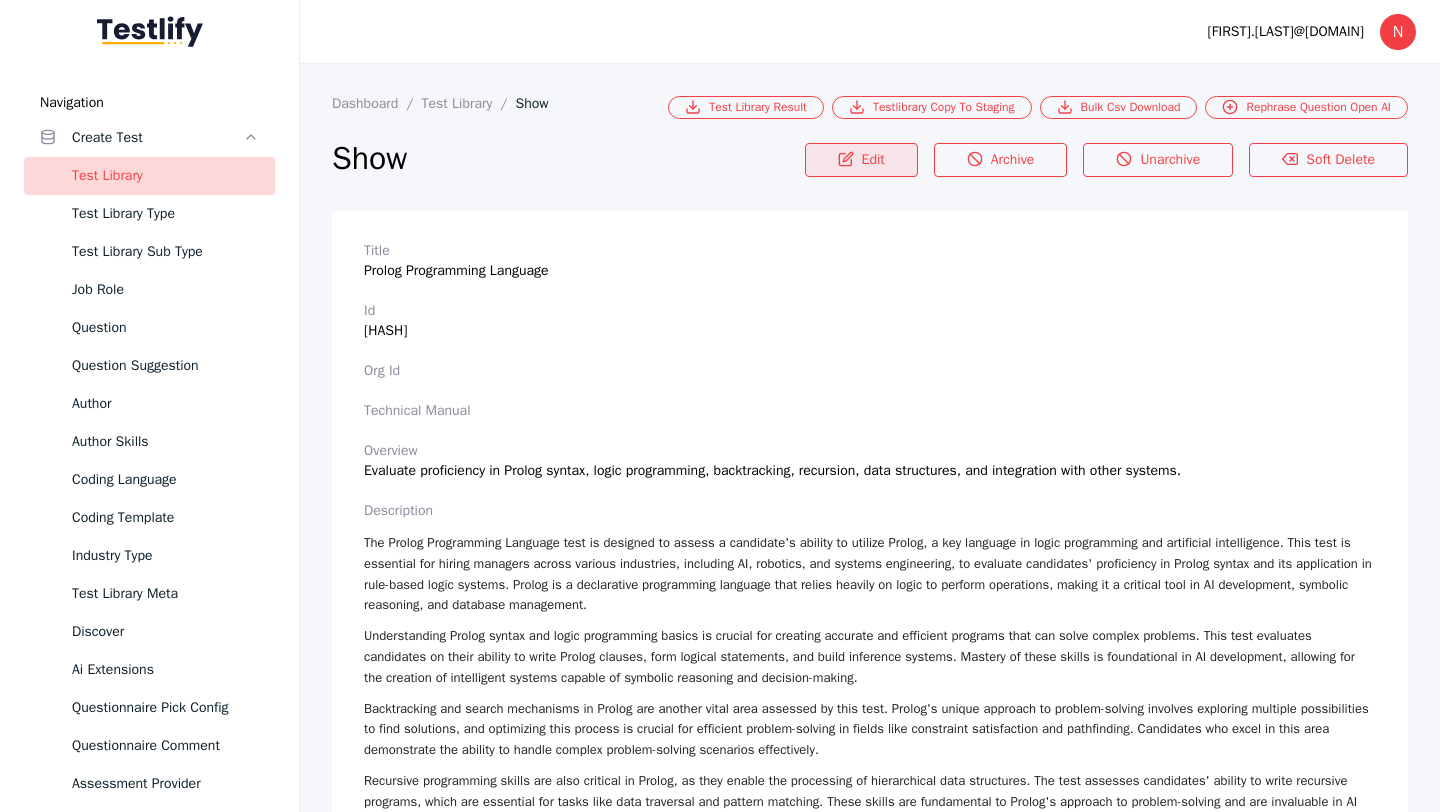 click on "Edit" at bounding box center [861, 160] 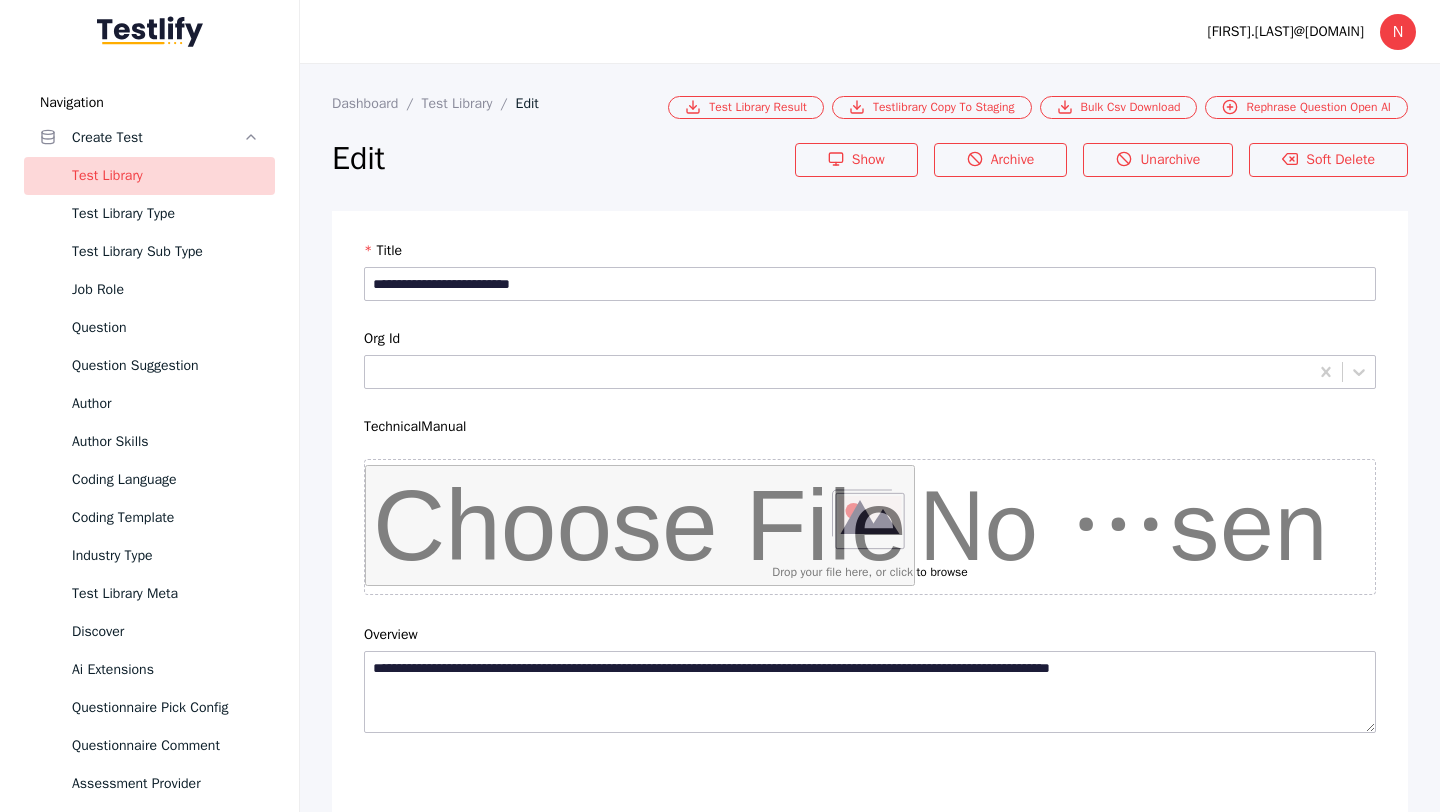 scroll, scrollTop: 4684, scrollLeft: 0, axis: vertical 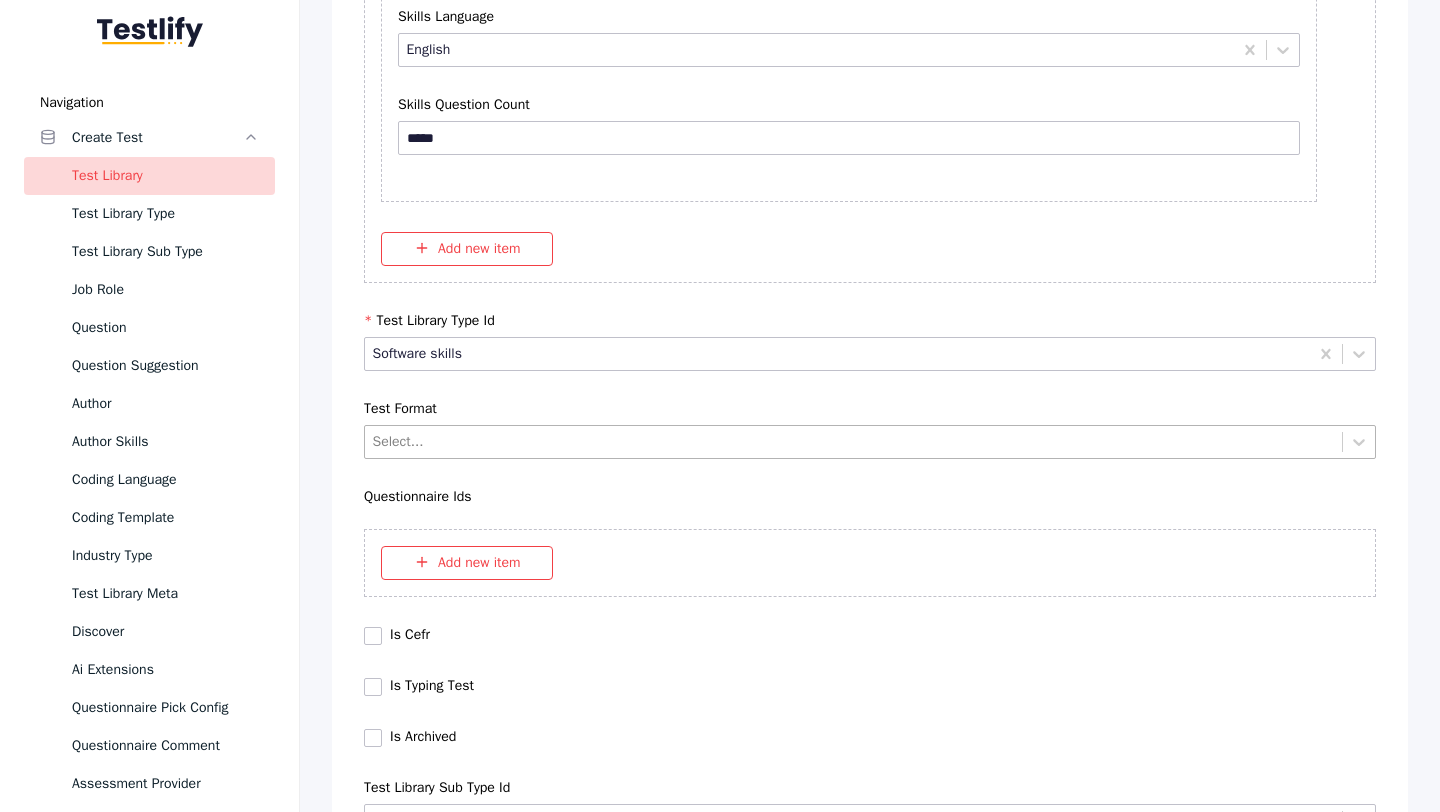 click at bounding box center [854, 441] 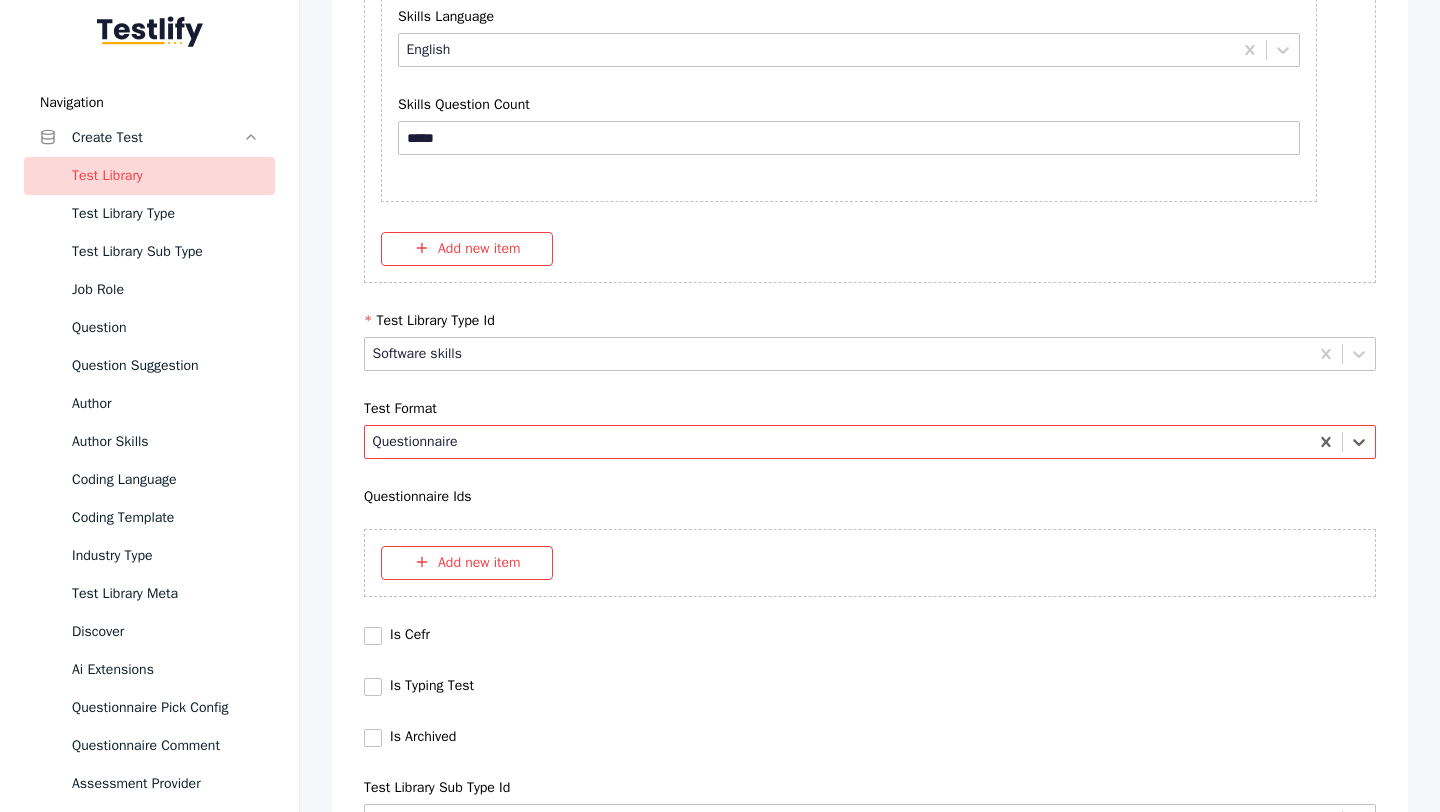 click at bounding box center (838, 441) 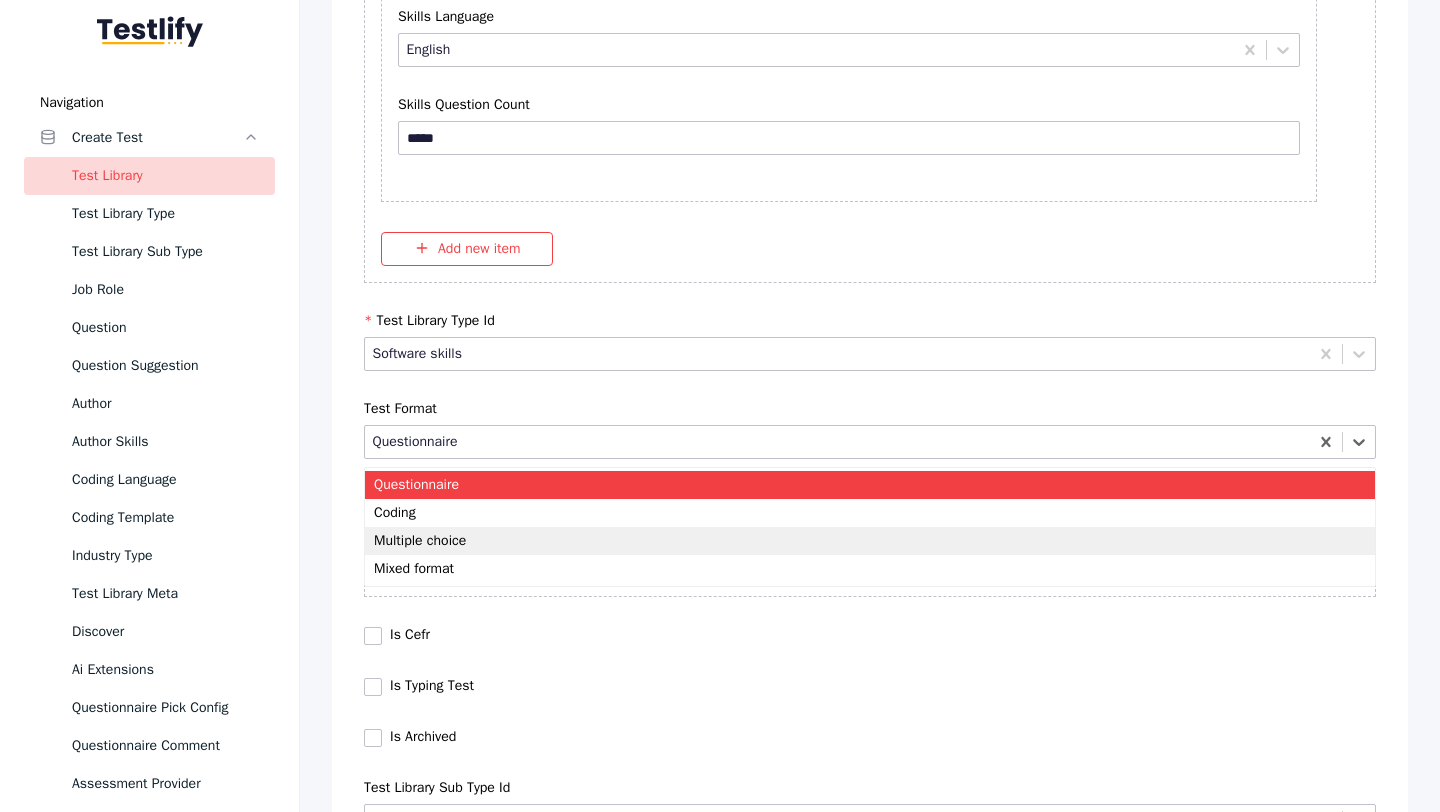 click on "Multiple choice" at bounding box center (870, 541) 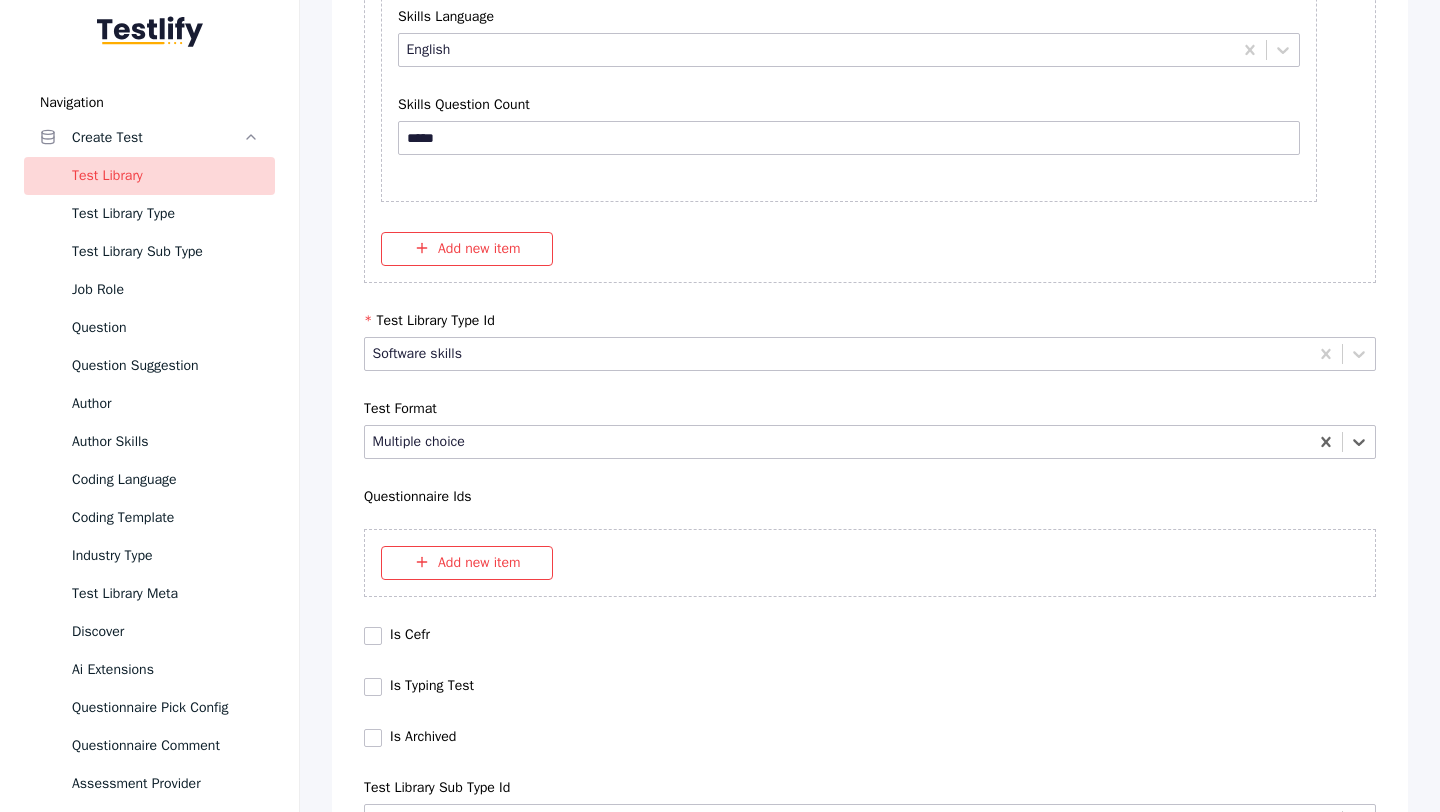 click on "Save" at bounding box center [870, 10279] 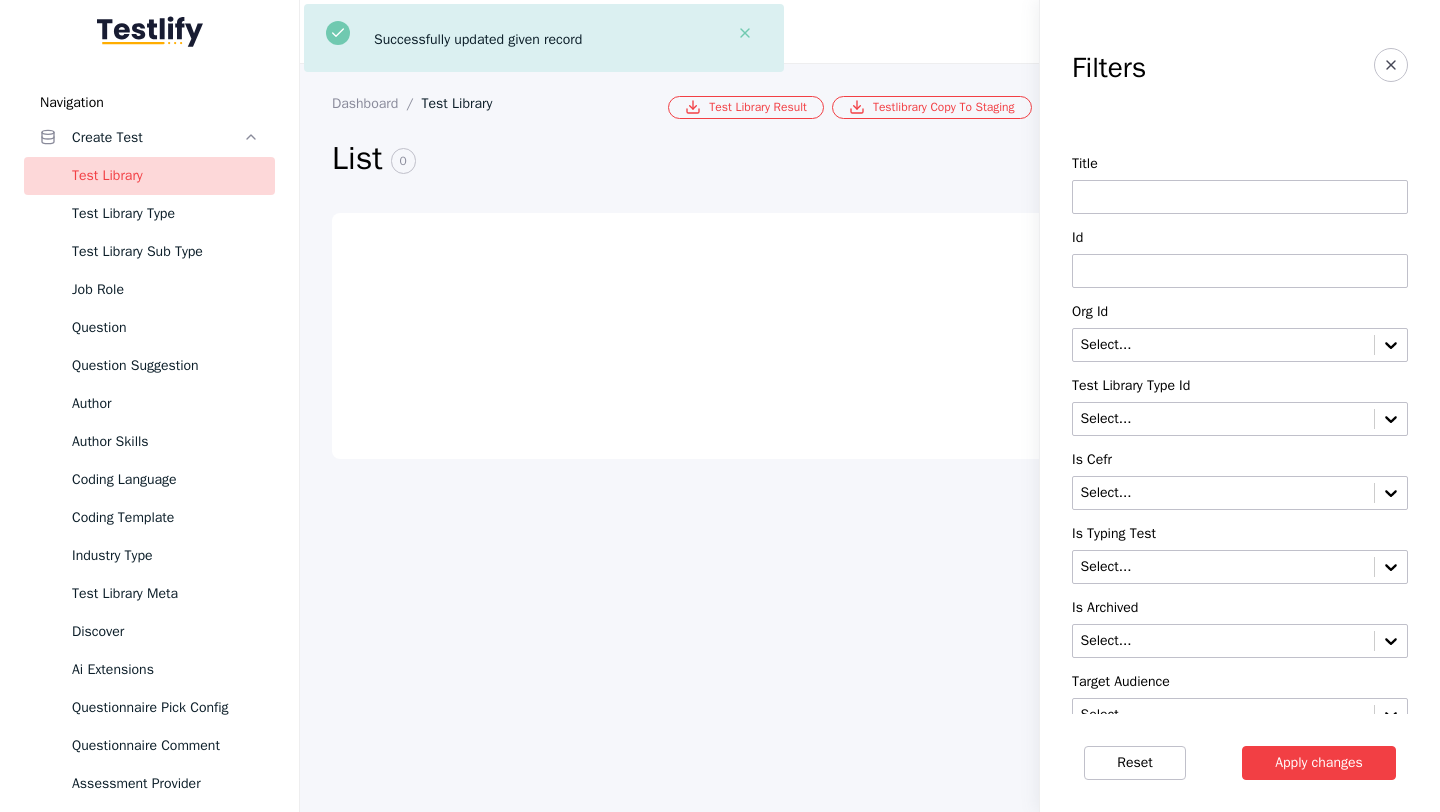 scroll, scrollTop: 0, scrollLeft: 0, axis: both 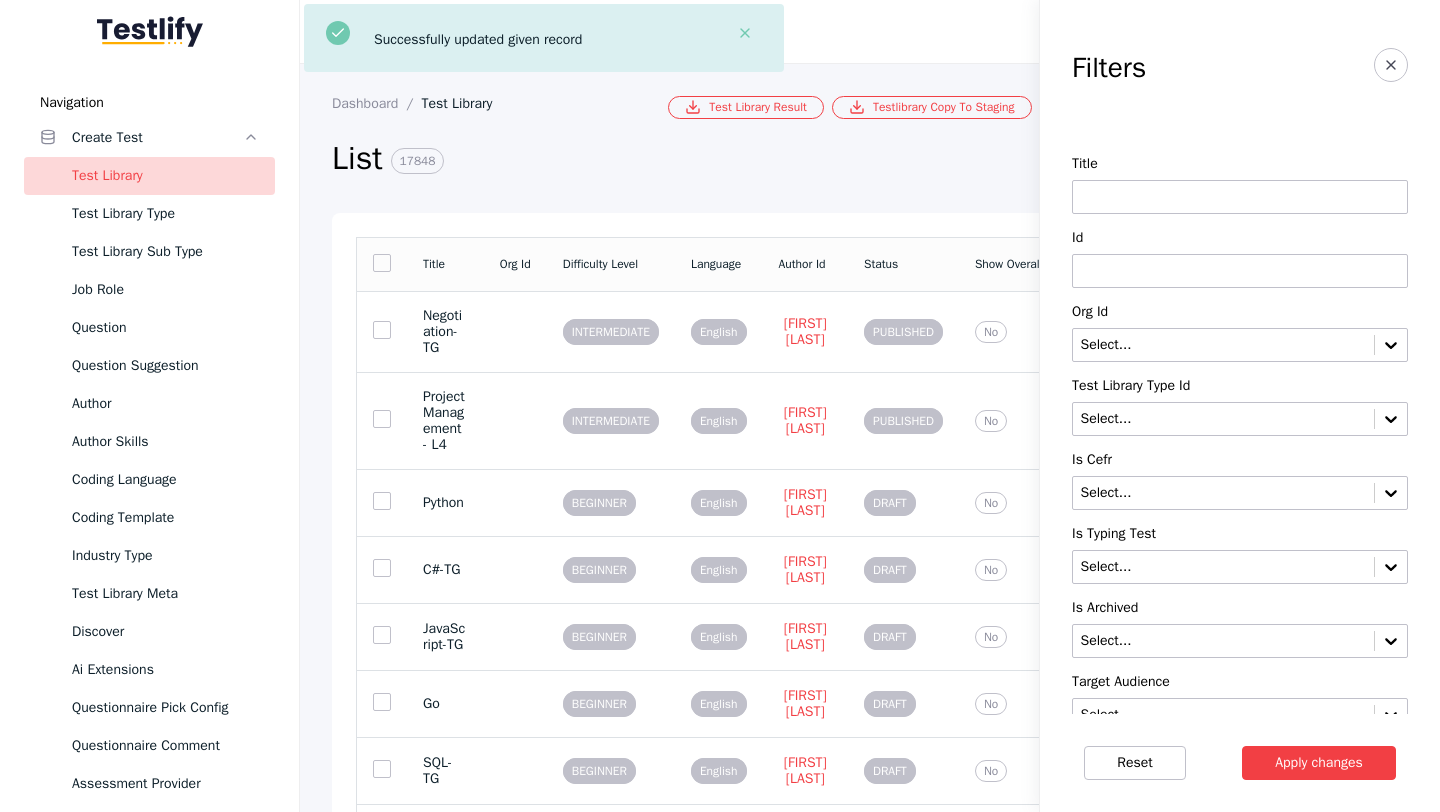 click at bounding box center [1240, 271] 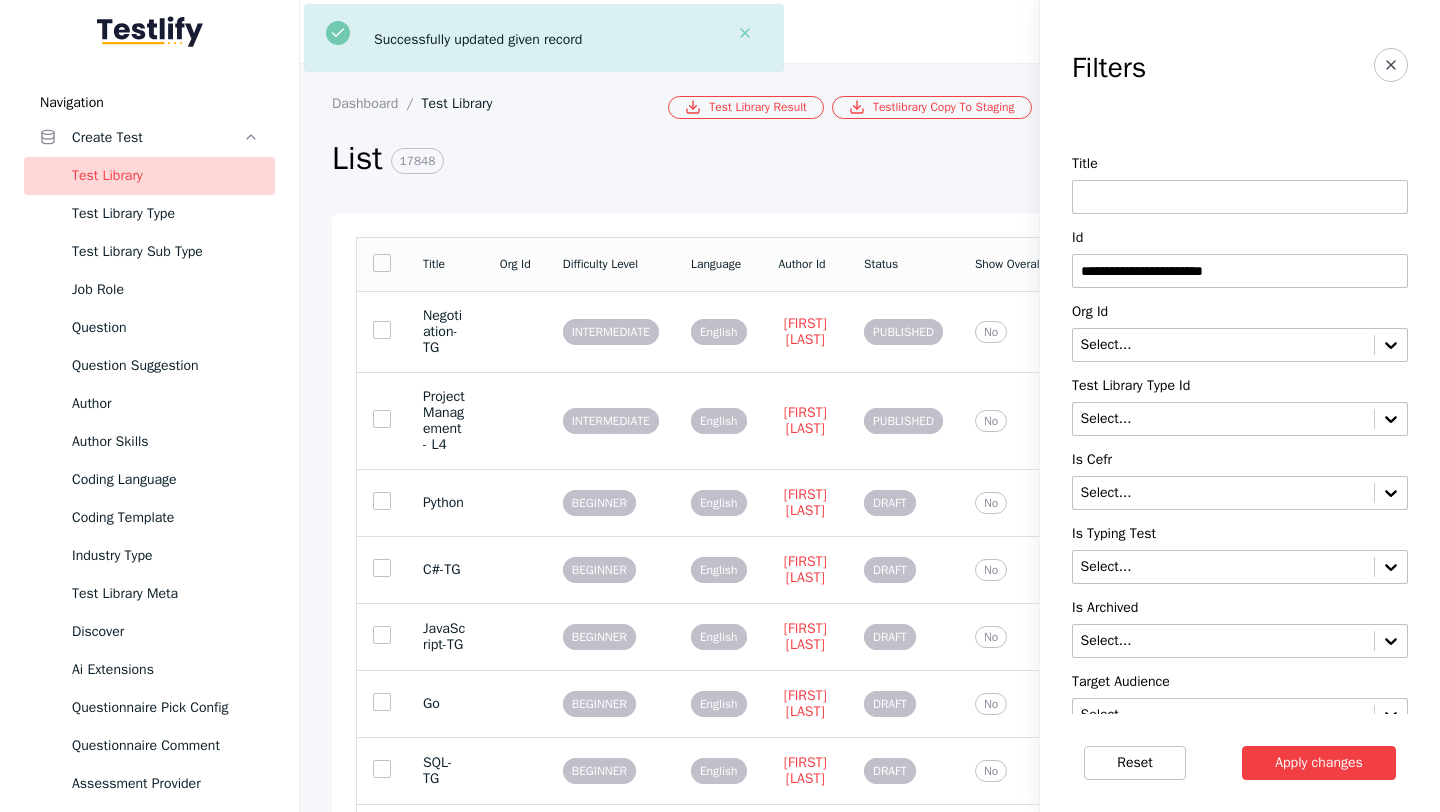 type on "**********" 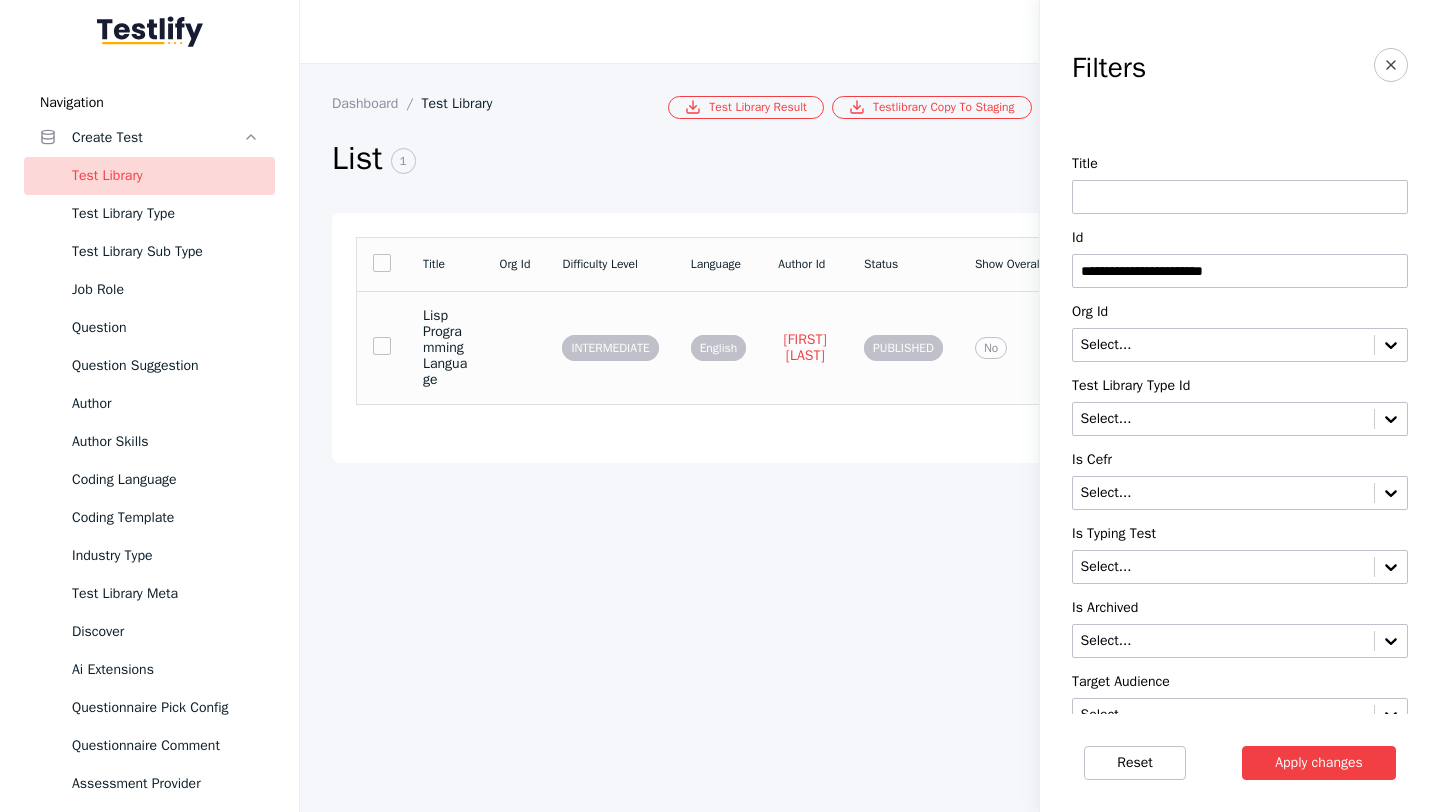 click at bounding box center (515, 347) 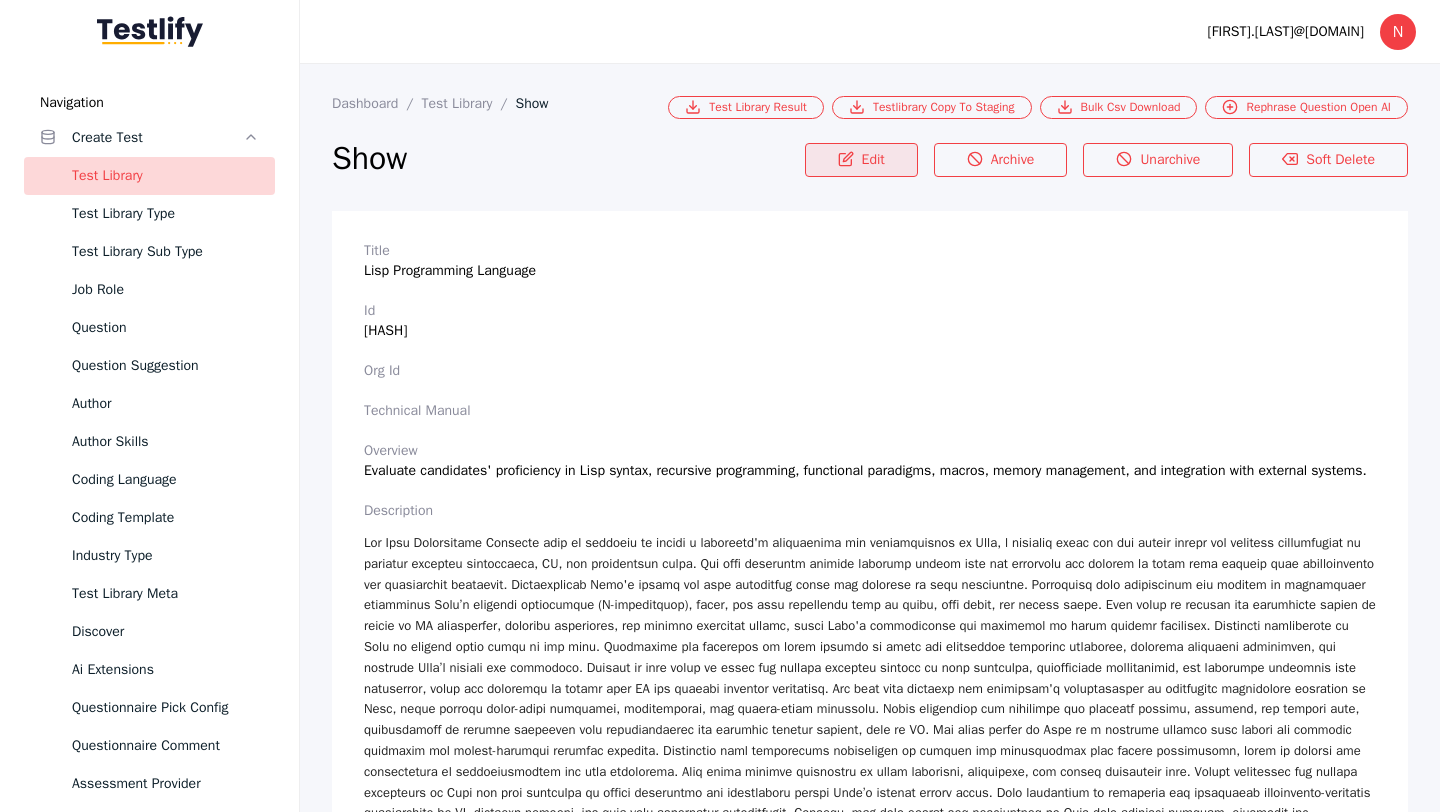 click on "Edit" at bounding box center [861, 160] 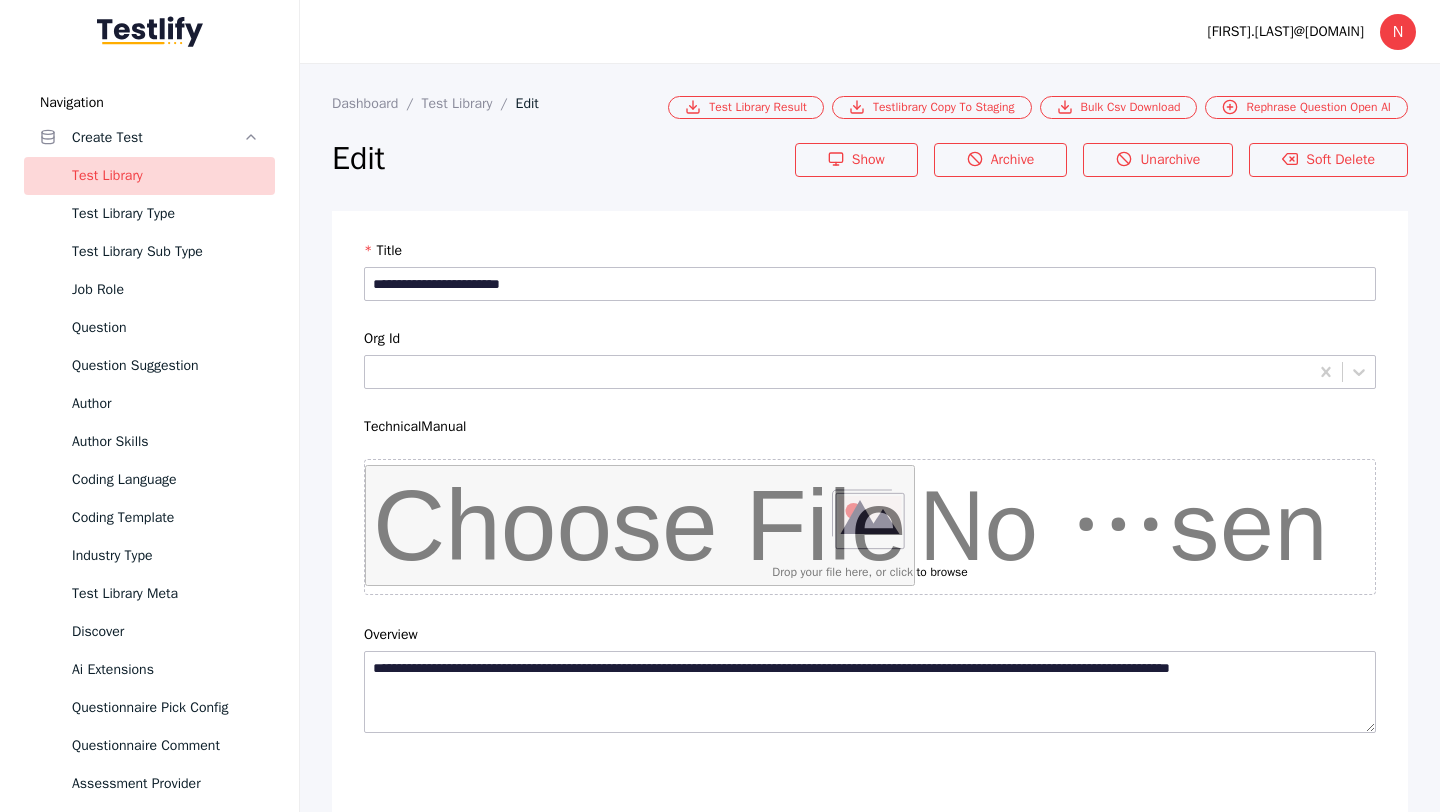 scroll, scrollTop: 4684, scrollLeft: 0, axis: vertical 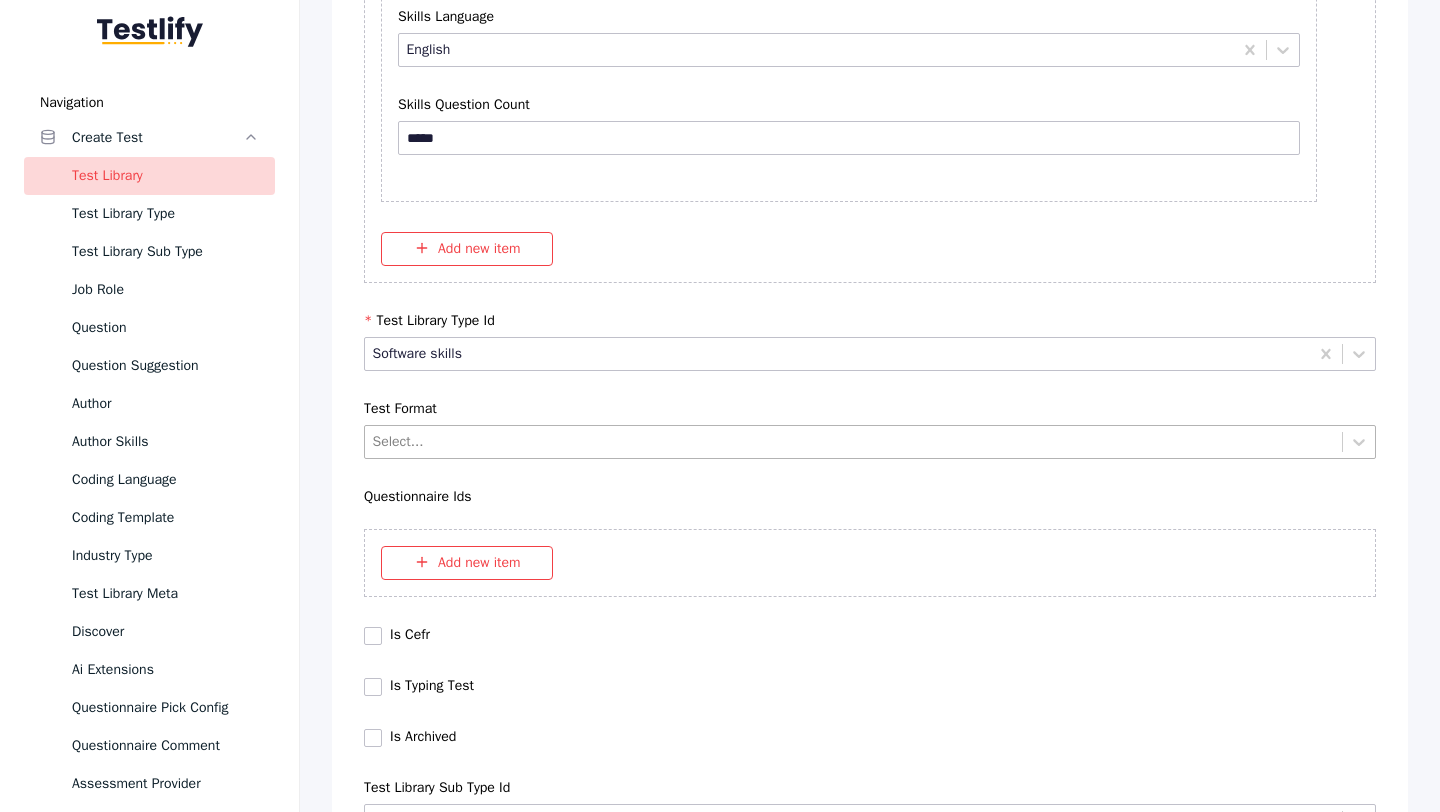 click at bounding box center [854, 441] 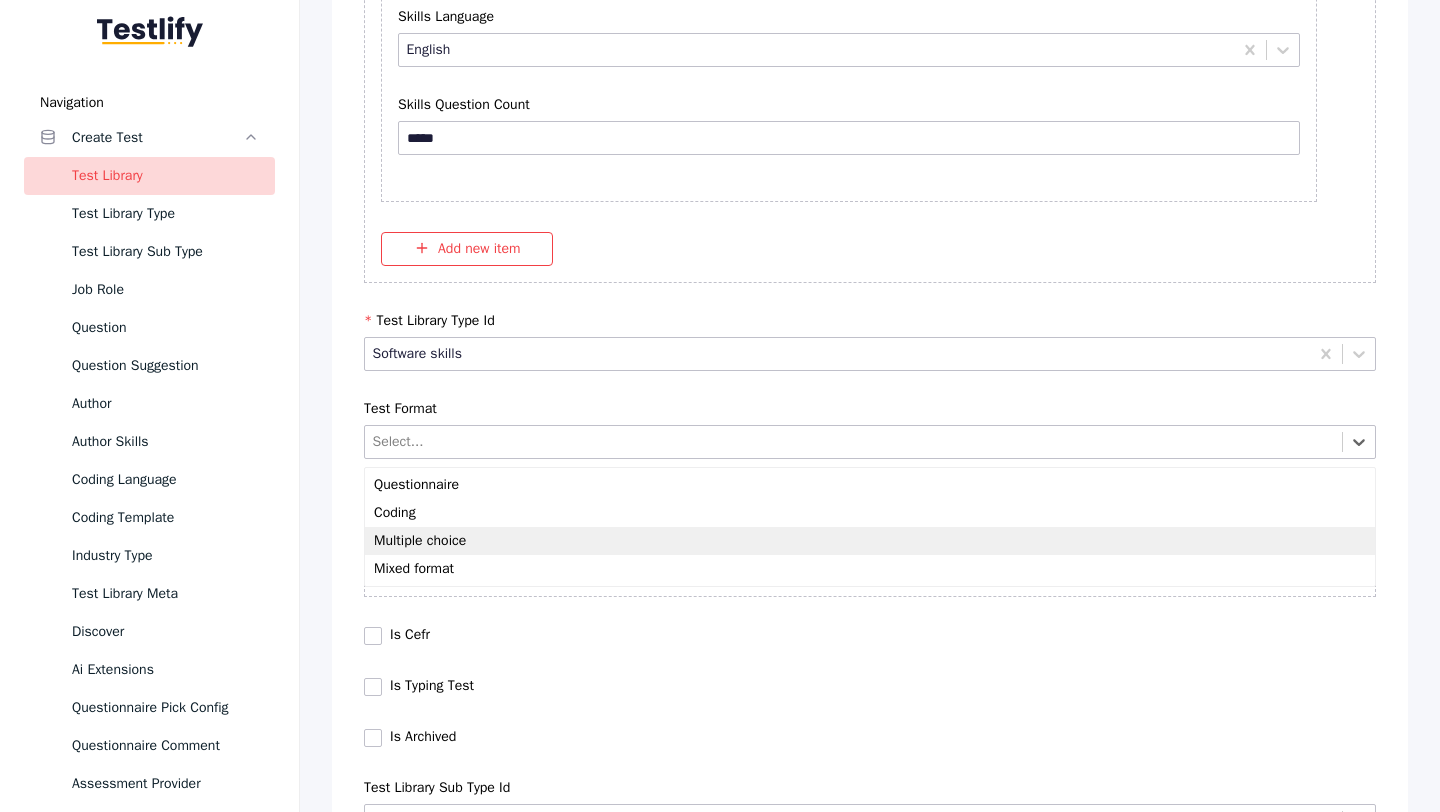 click on "Multiple choice" at bounding box center (870, 541) 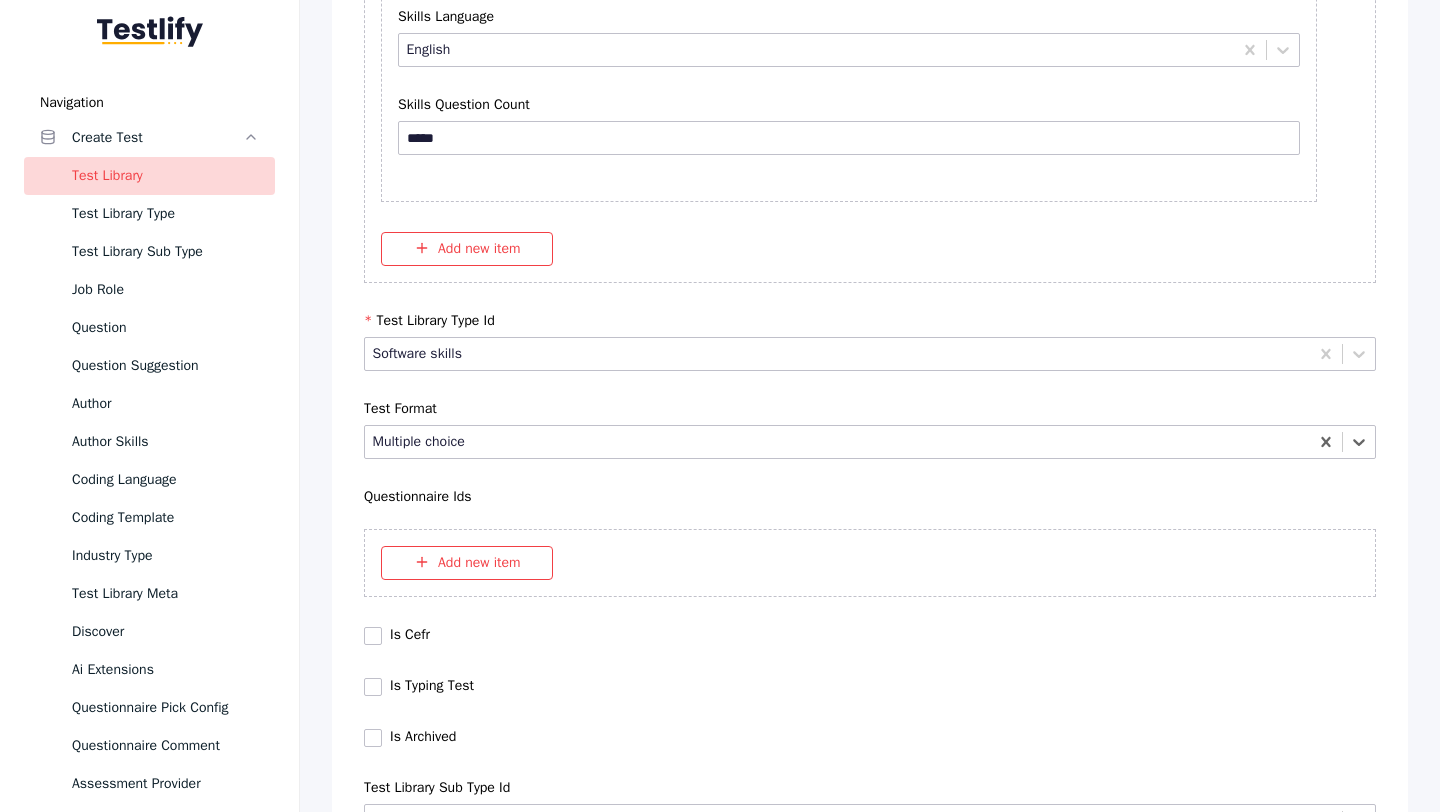 click on "Save" at bounding box center [870, 10279] 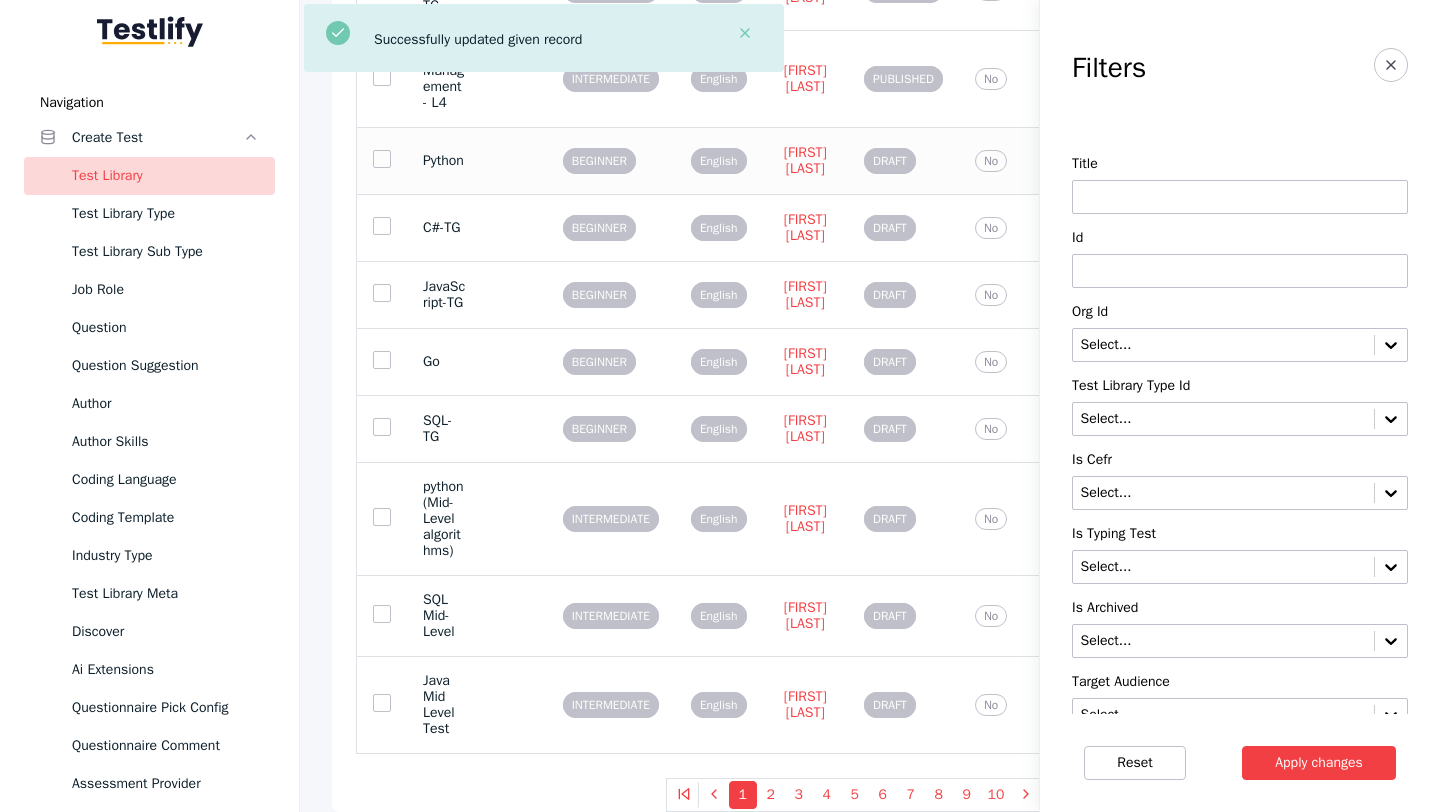 scroll, scrollTop: 0, scrollLeft: 0, axis: both 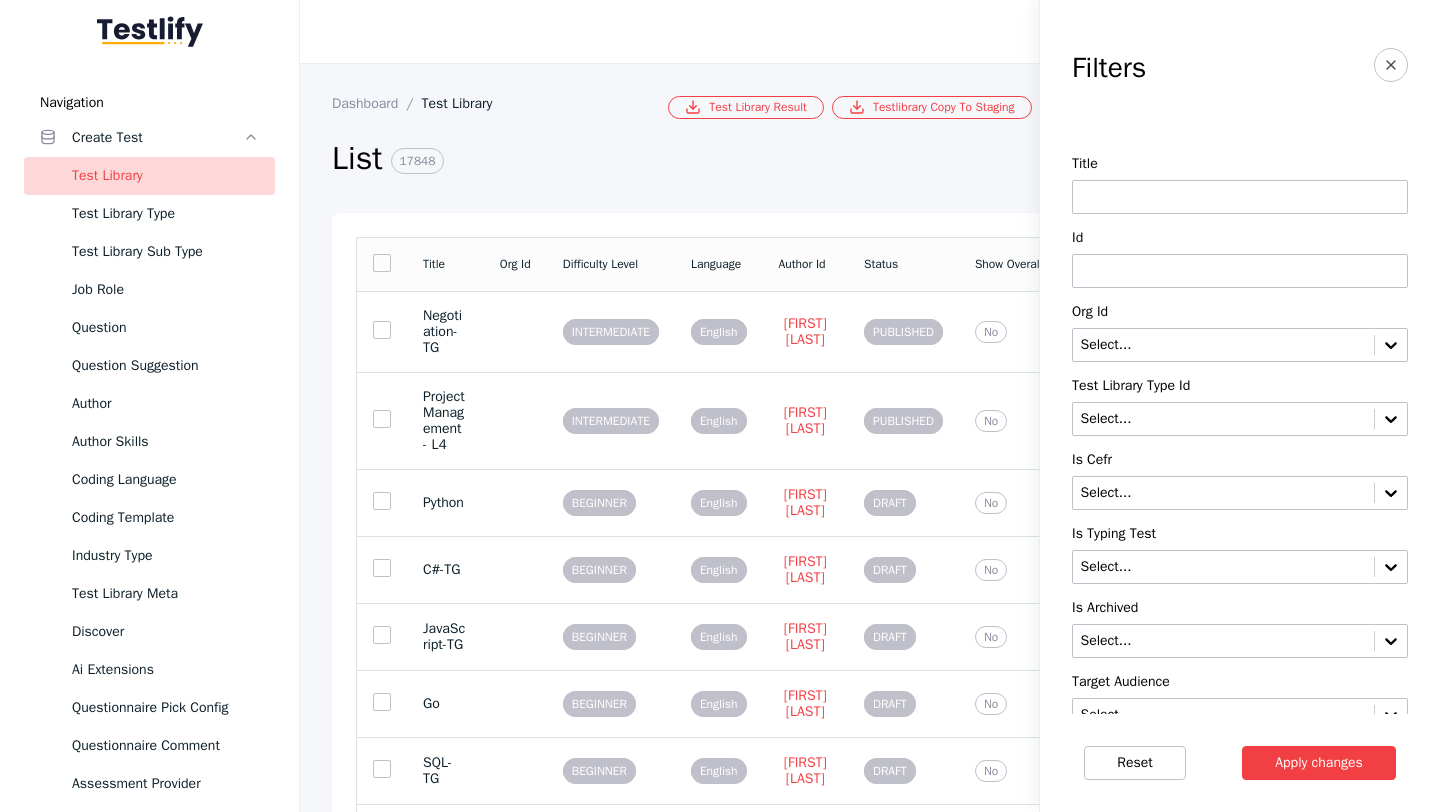 click at bounding box center (1240, 271) 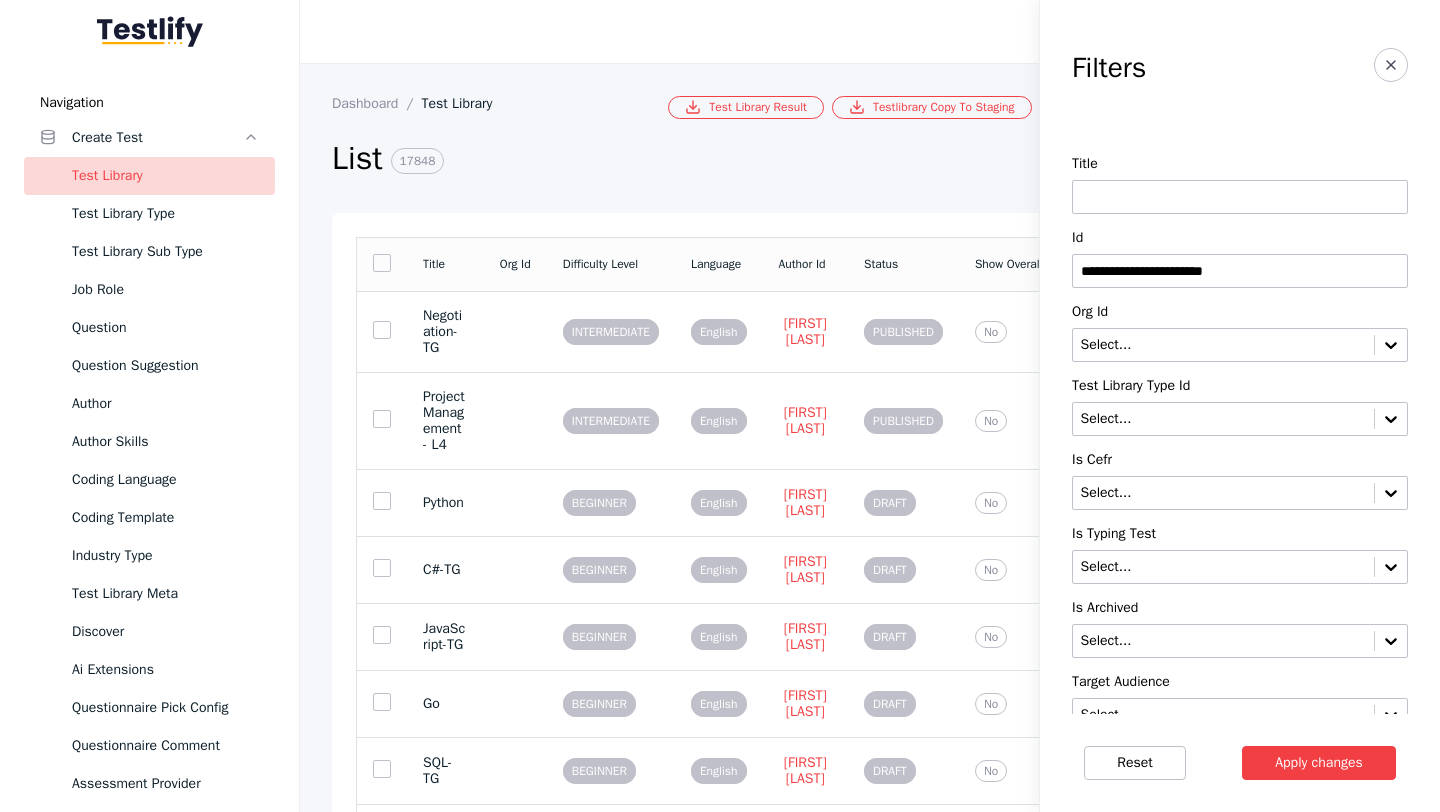 type on "**********" 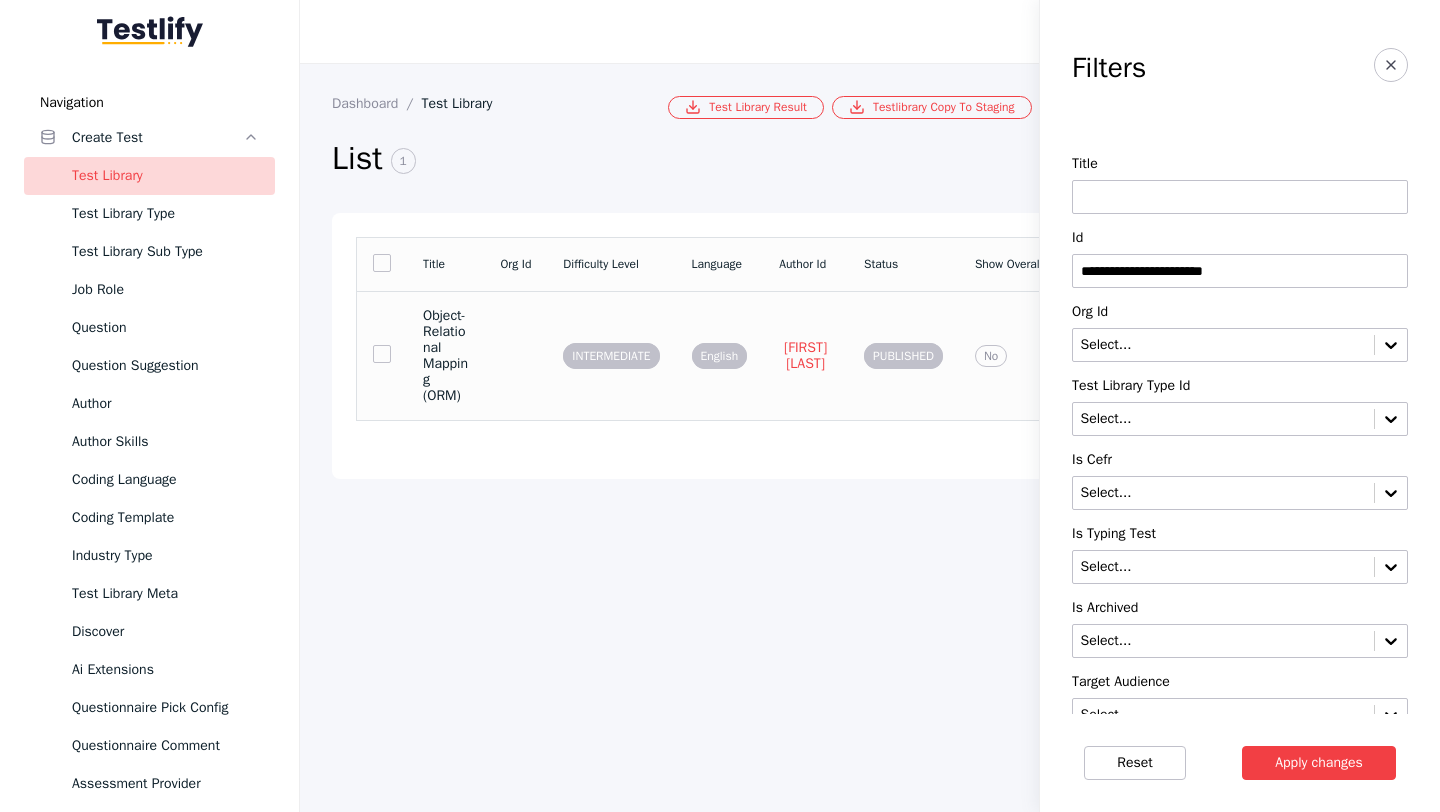 click on "Object-Relational Mapping (ORM)" at bounding box center [445, 355] 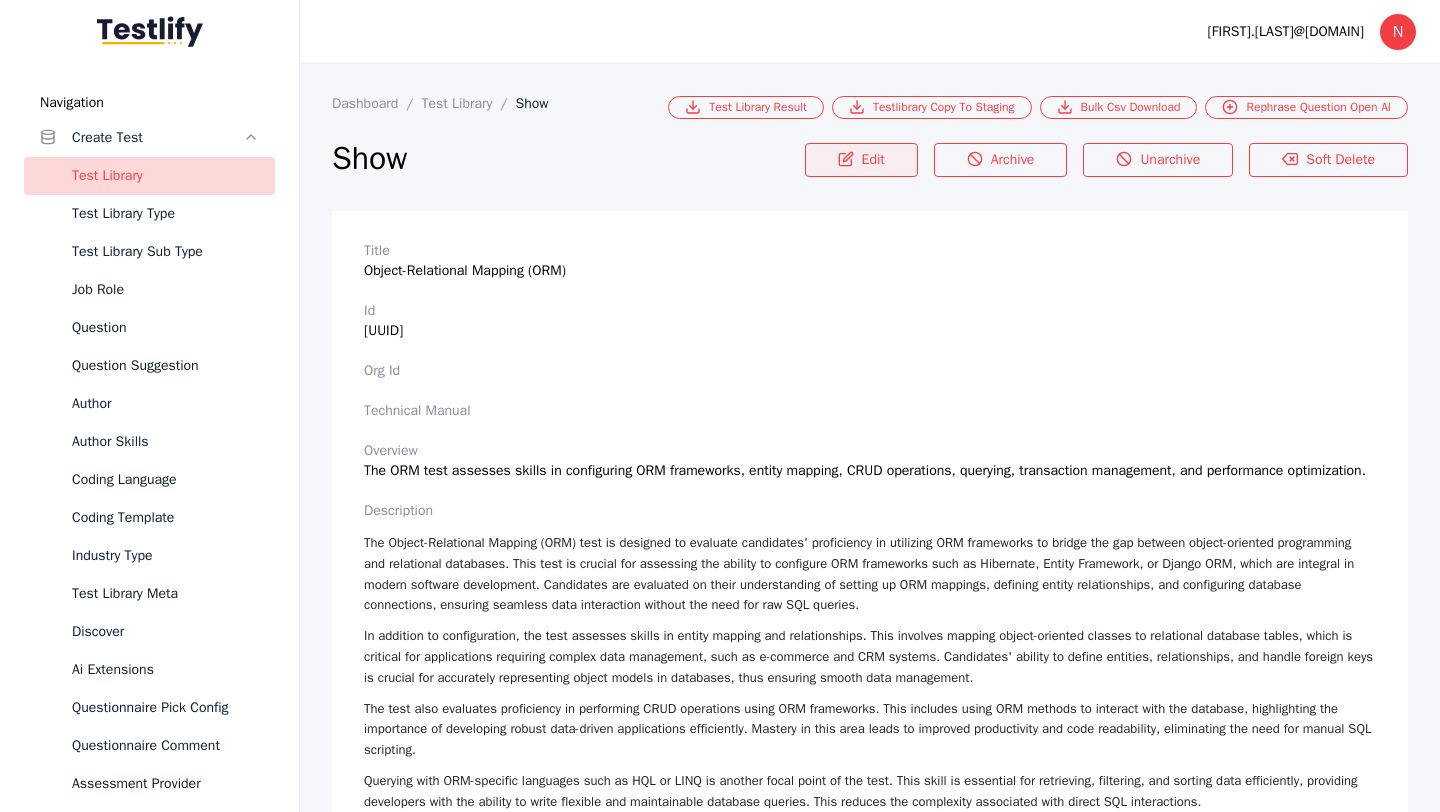click on "Edit" at bounding box center [861, 160] 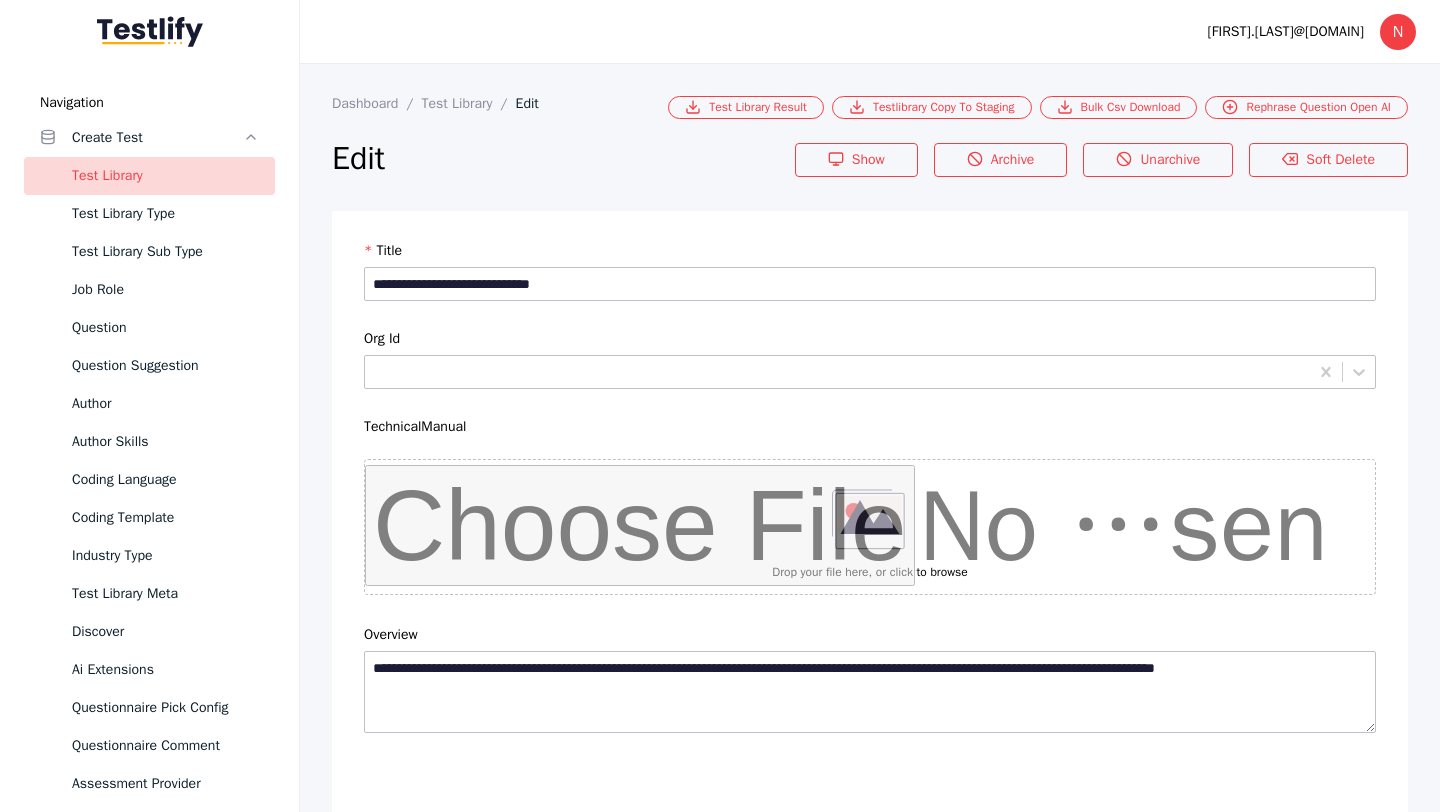 scroll, scrollTop: 4684, scrollLeft: 0, axis: vertical 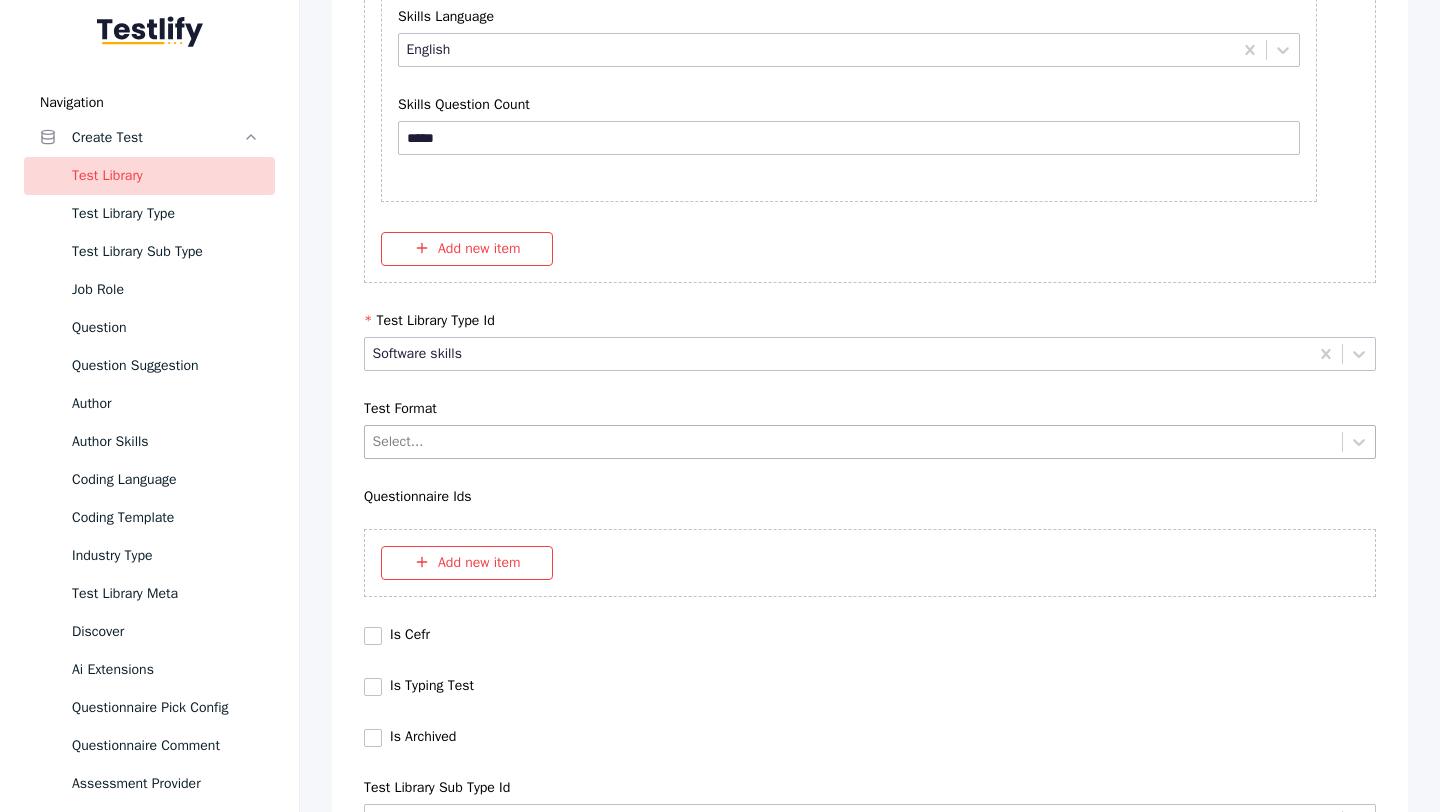 click at bounding box center [854, 441] 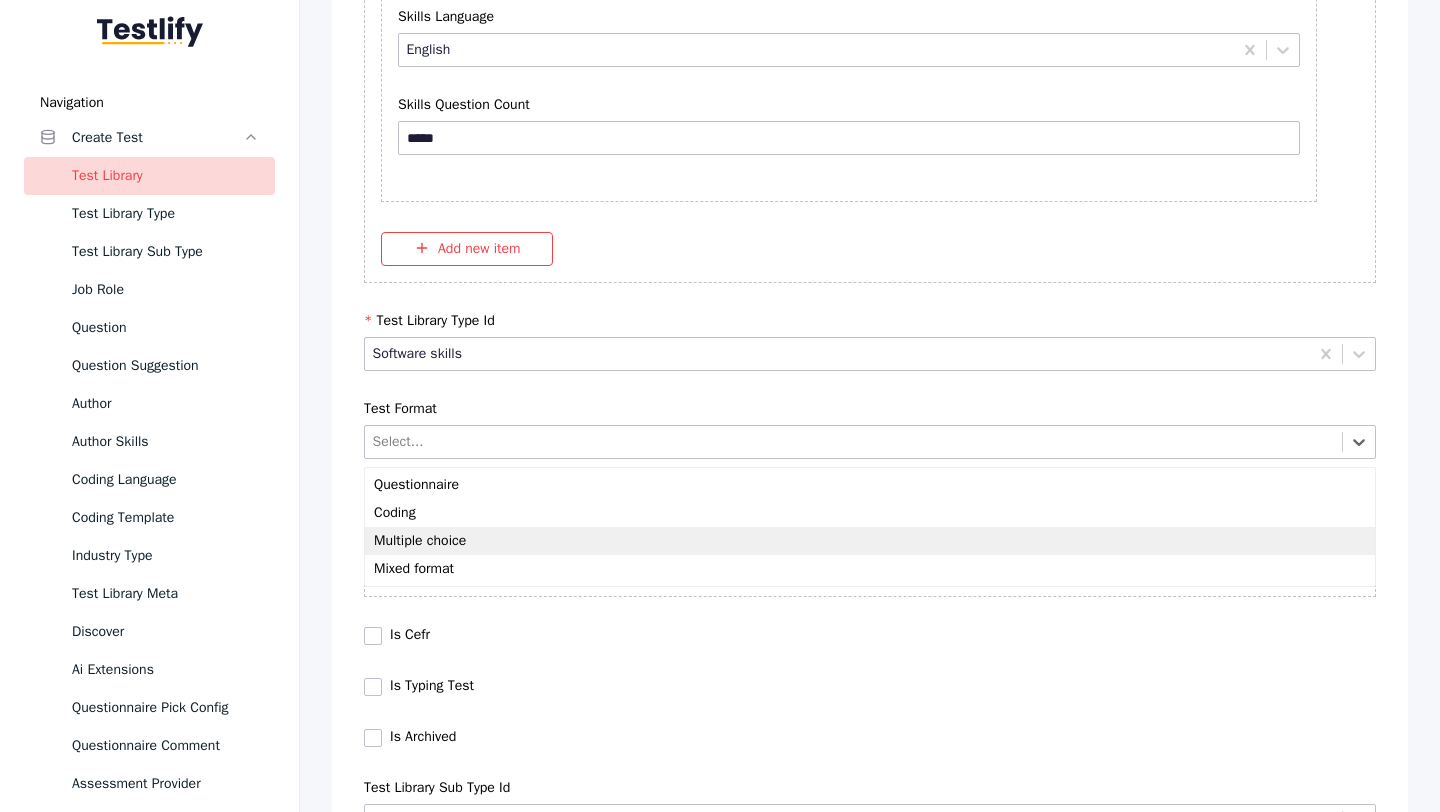 click on "Multiple choice" at bounding box center (870, 541) 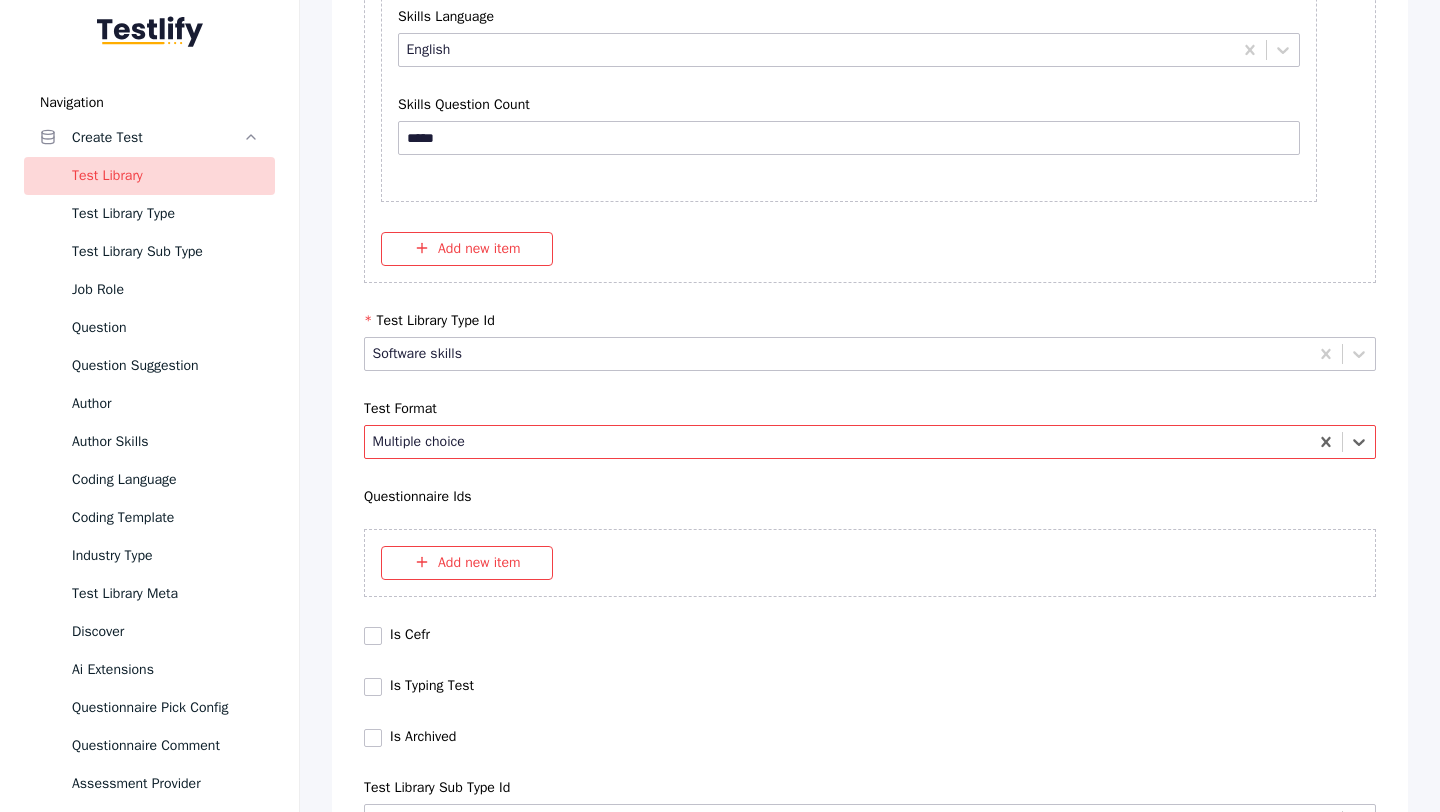 click on "Save" at bounding box center [870, 10279] 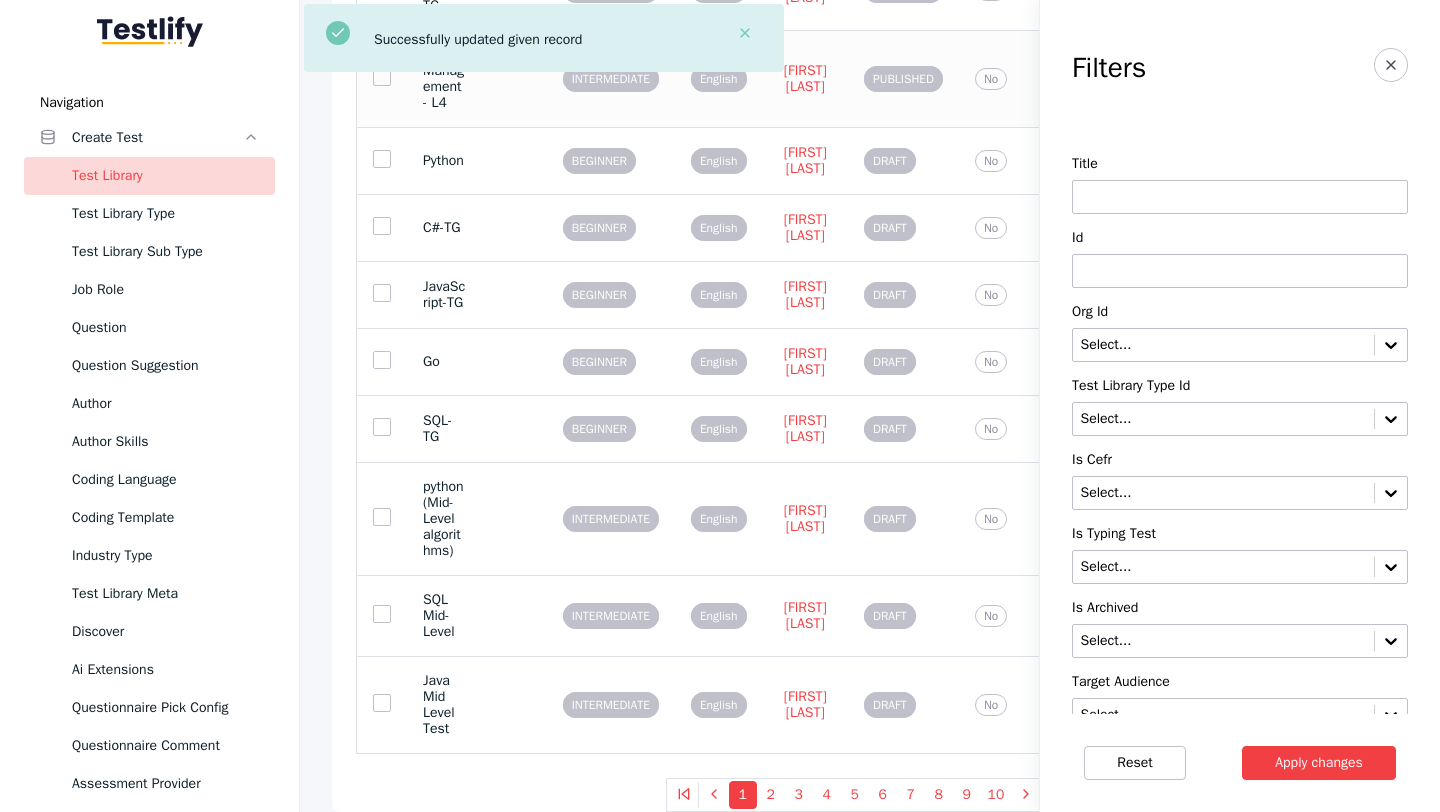 scroll, scrollTop: 0, scrollLeft: 0, axis: both 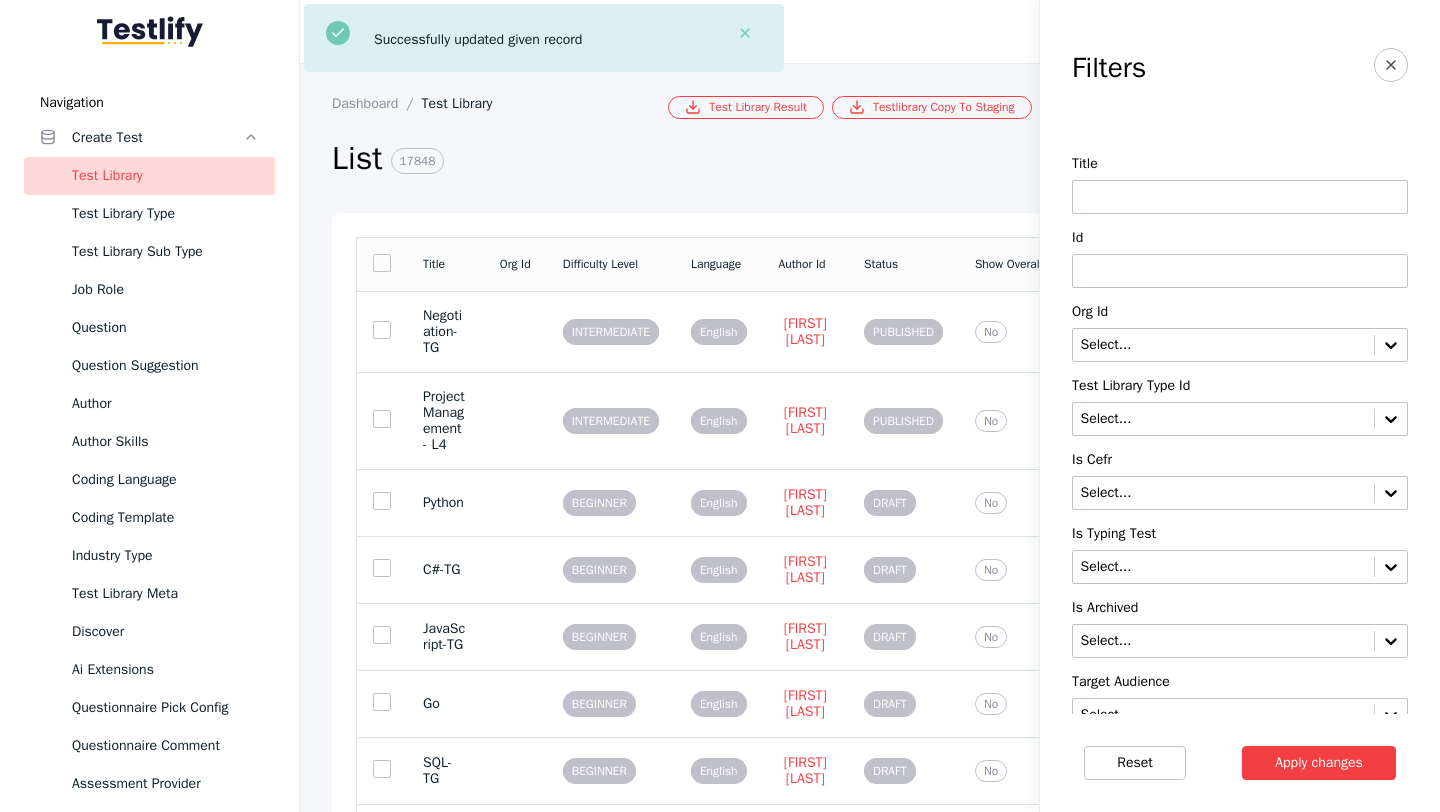 click at bounding box center (1240, 271) 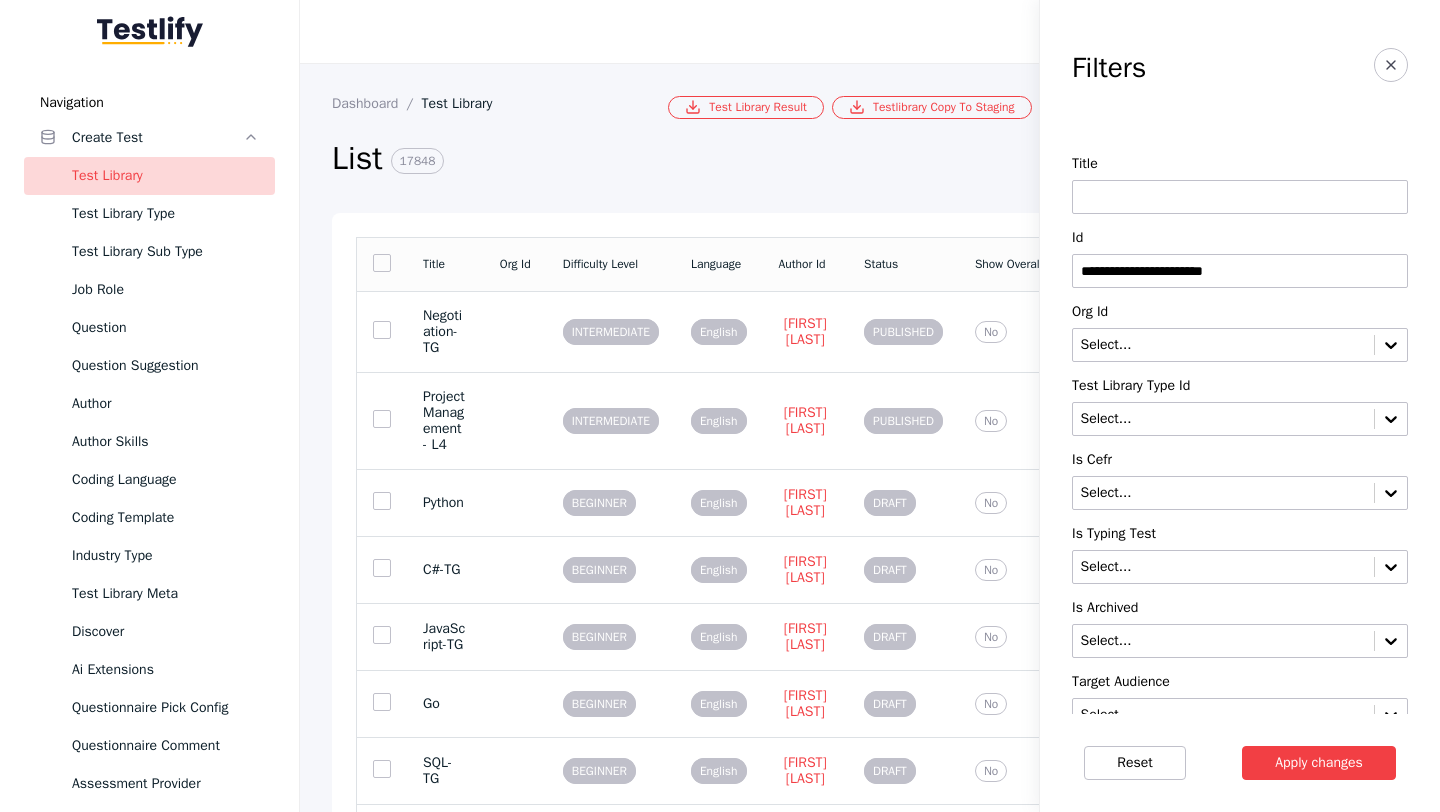 type on "**********" 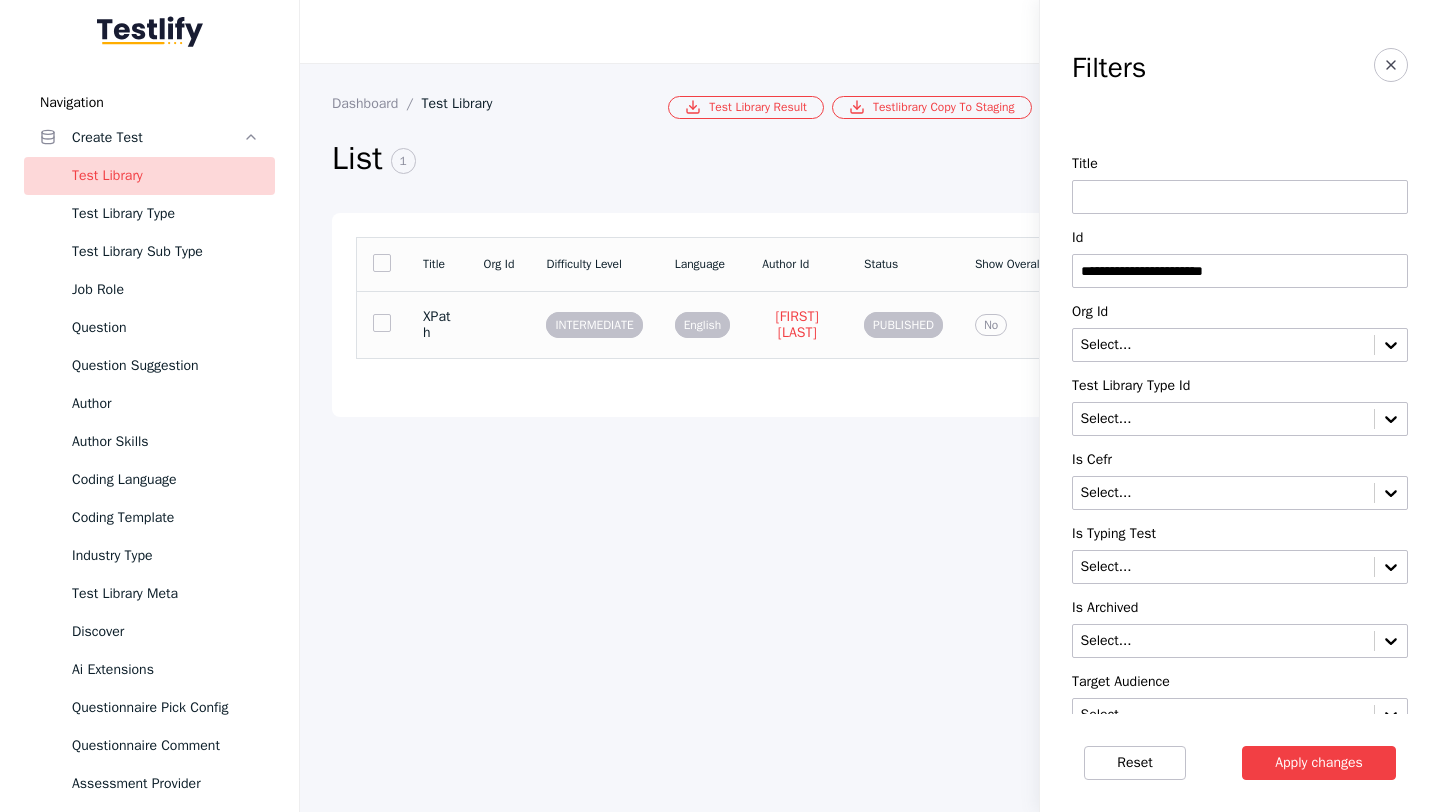 click at bounding box center [499, 324] 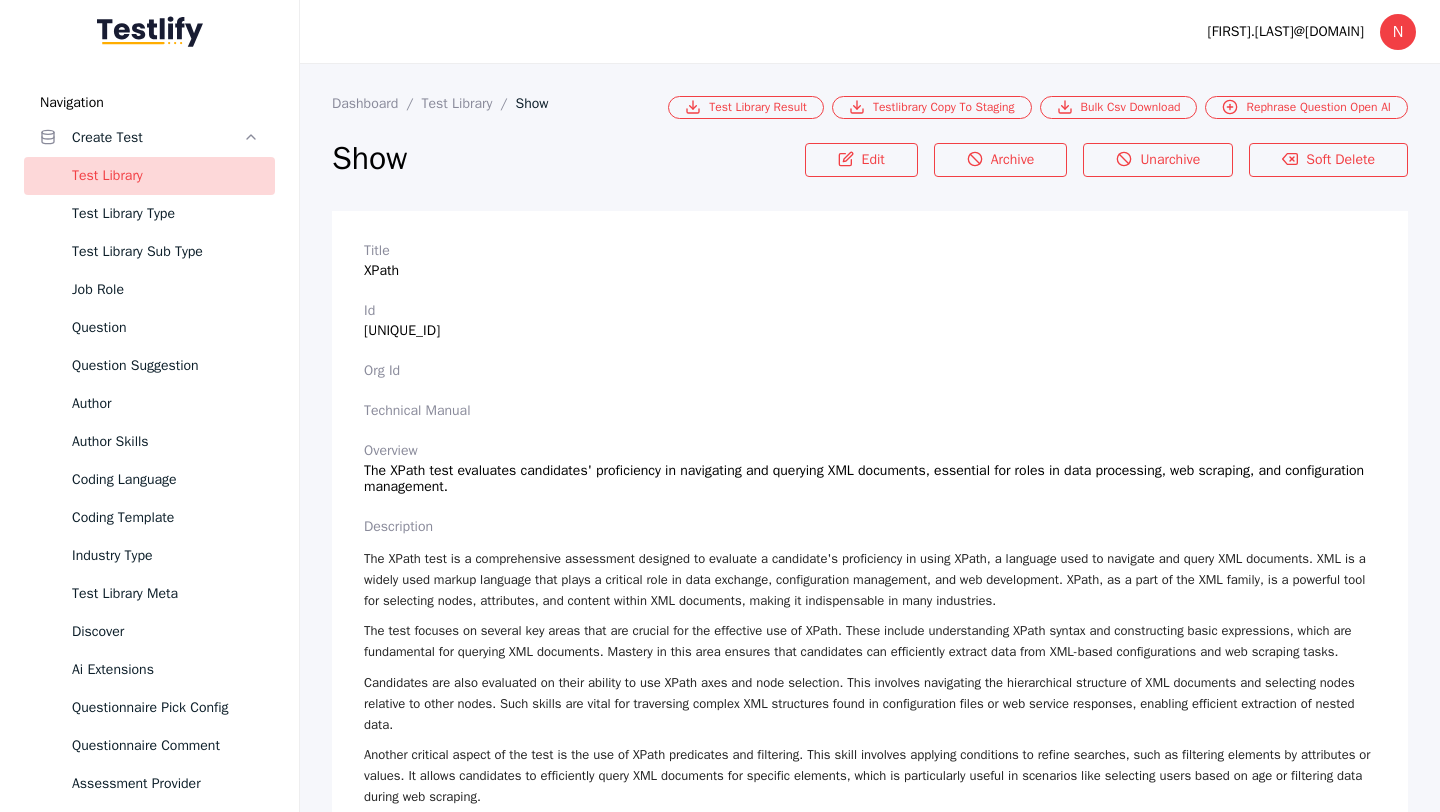 click on "Title XPath Id 67f7981091c97f6920eafdf7 Org Id Technical Manual Overview The XPath test evaluates candidates' proficiency in navigating and querying XML documents, essential for roles in data processing, web scraping, and configuration management. description The XPath test is a comprehensive assessment designed to evaluate a candidate's proficiency in using XPath, a language used to navigate and query XML documents. XML is a widely used markup language that plays a critical role in data exchange, configuration management, and web development. XPath, as a part of the XML family, is a powerful tool for selecting nodes, attributes, and content within XML documents, making it indispensable in many industries.
Overall, the XPath test is essential for identifying candidates who possess the necessary skills to handle XML data effectively. It is highly relevant across industries that rely on XML for data exchange and processing, such as web development, data science, and IT configuration management." at bounding box center (870, 4943) 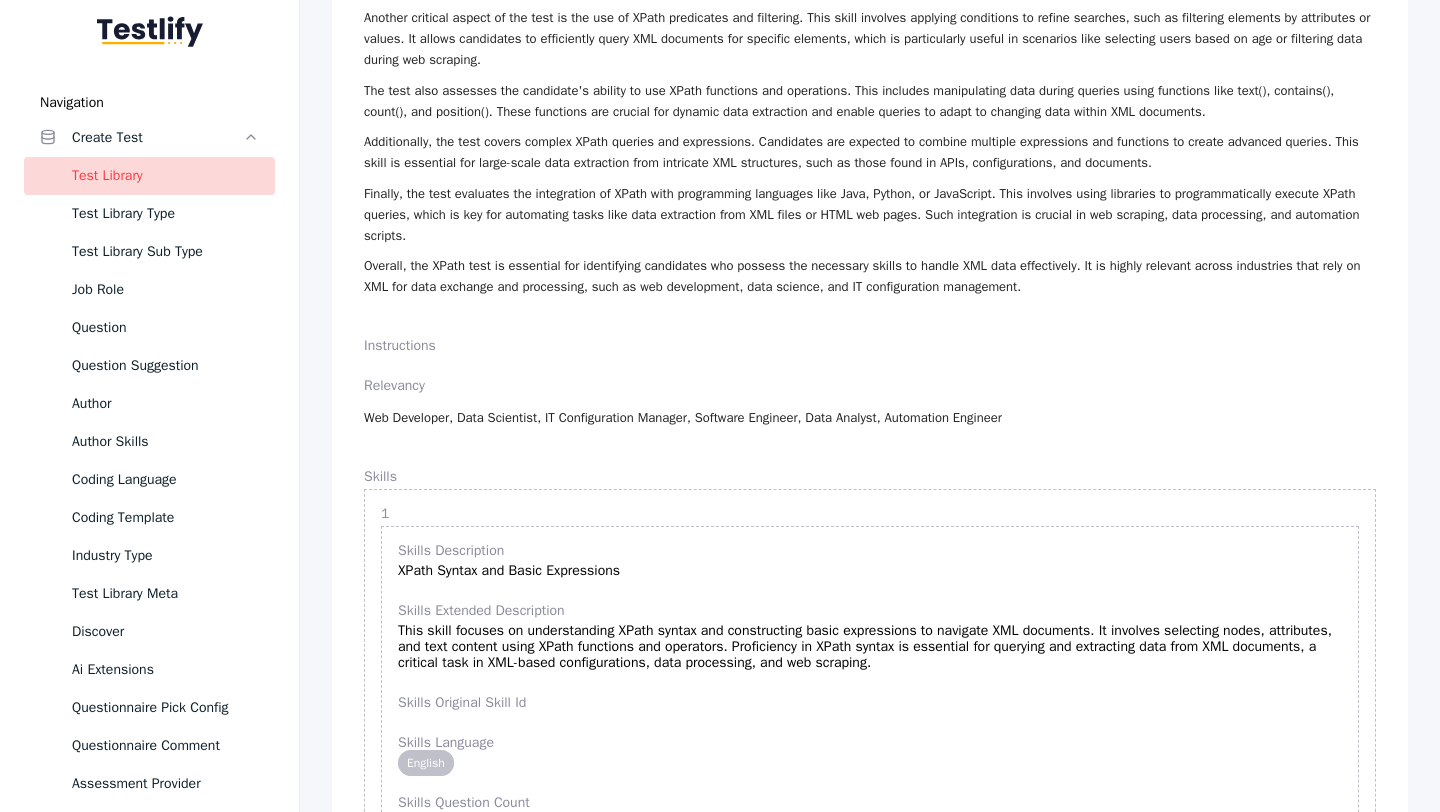 scroll, scrollTop: 0, scrollLeft: 0, axis: both 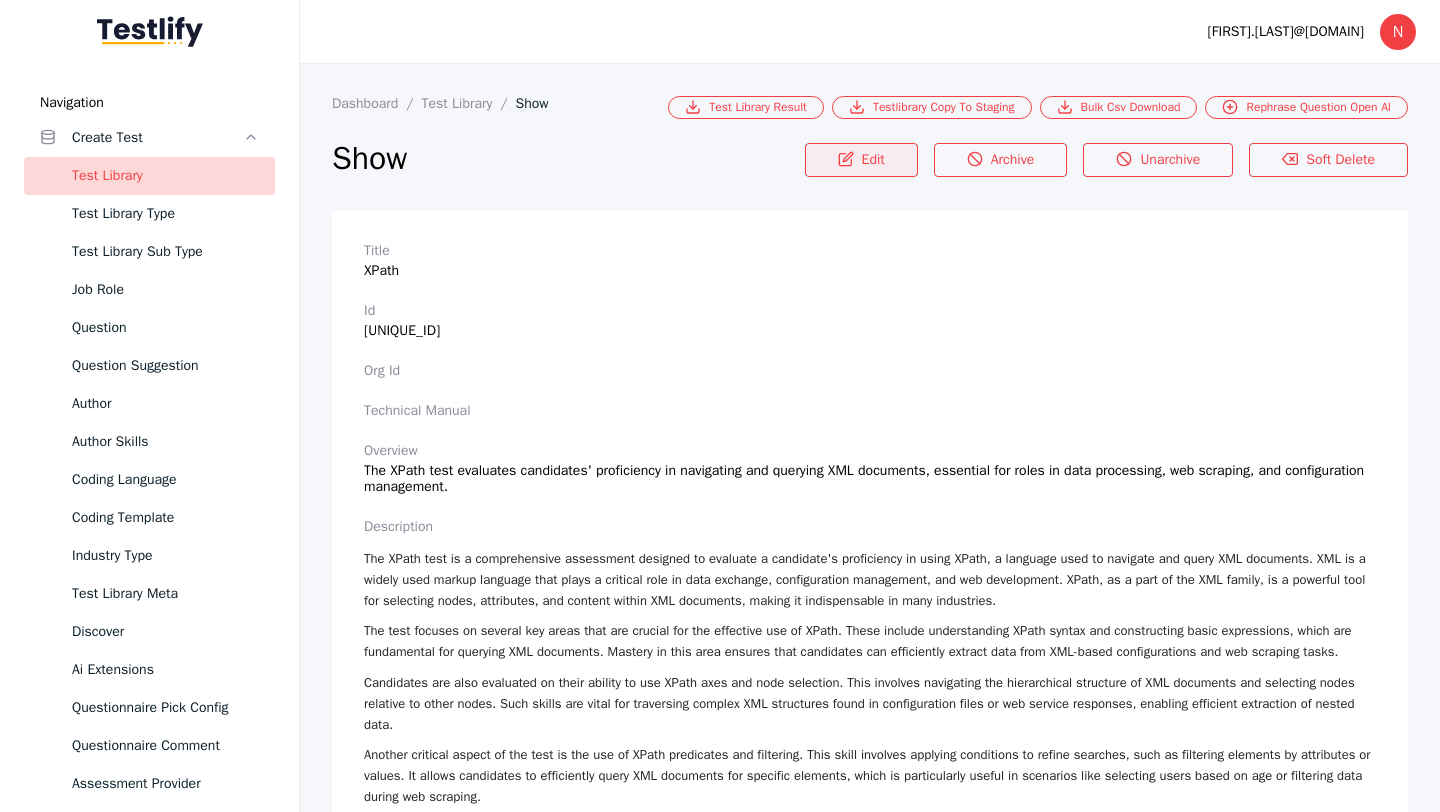 click on "Edit" at bounding box center (861, 160) 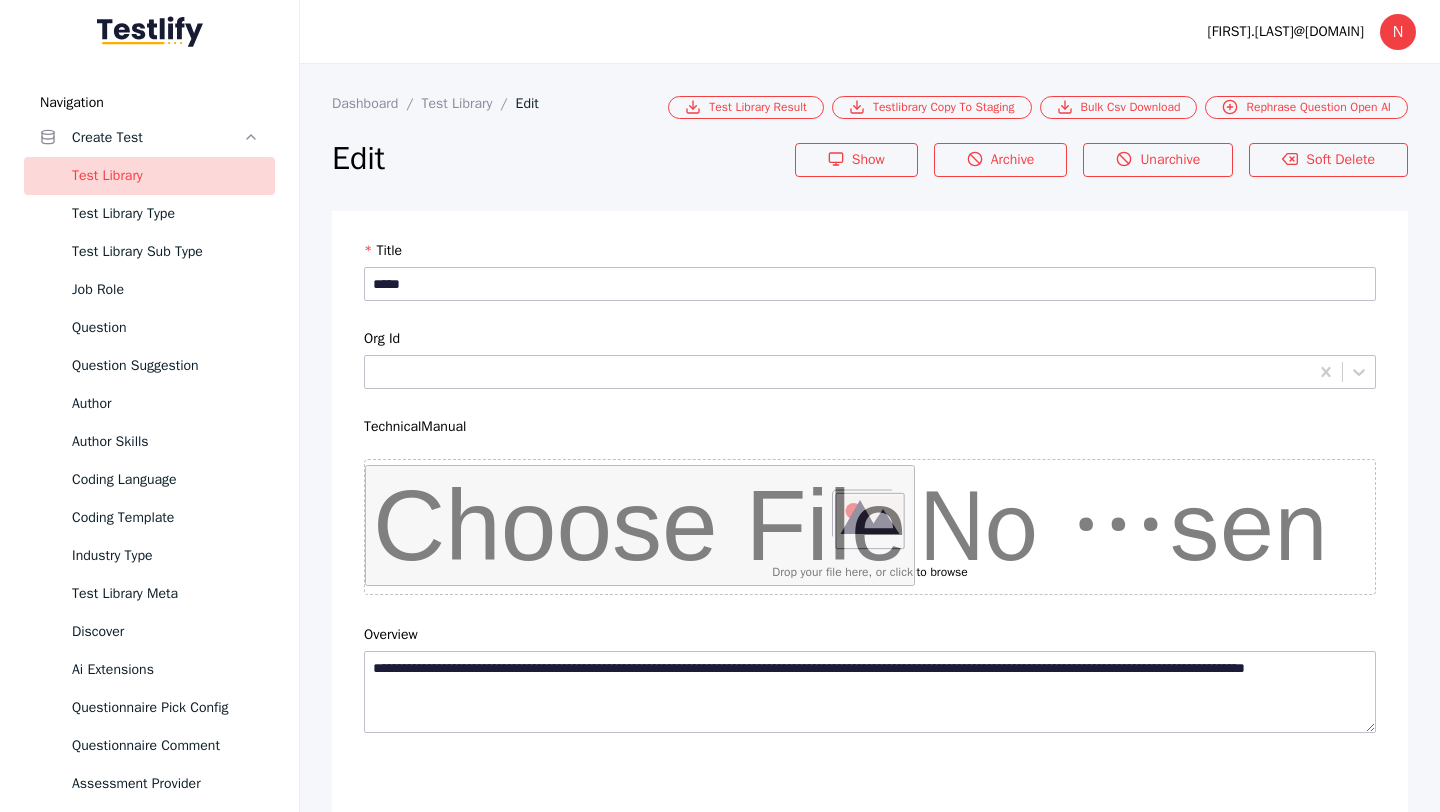 scroll, scrollTop: 4684, scrollLeft: 0, axis: vertical 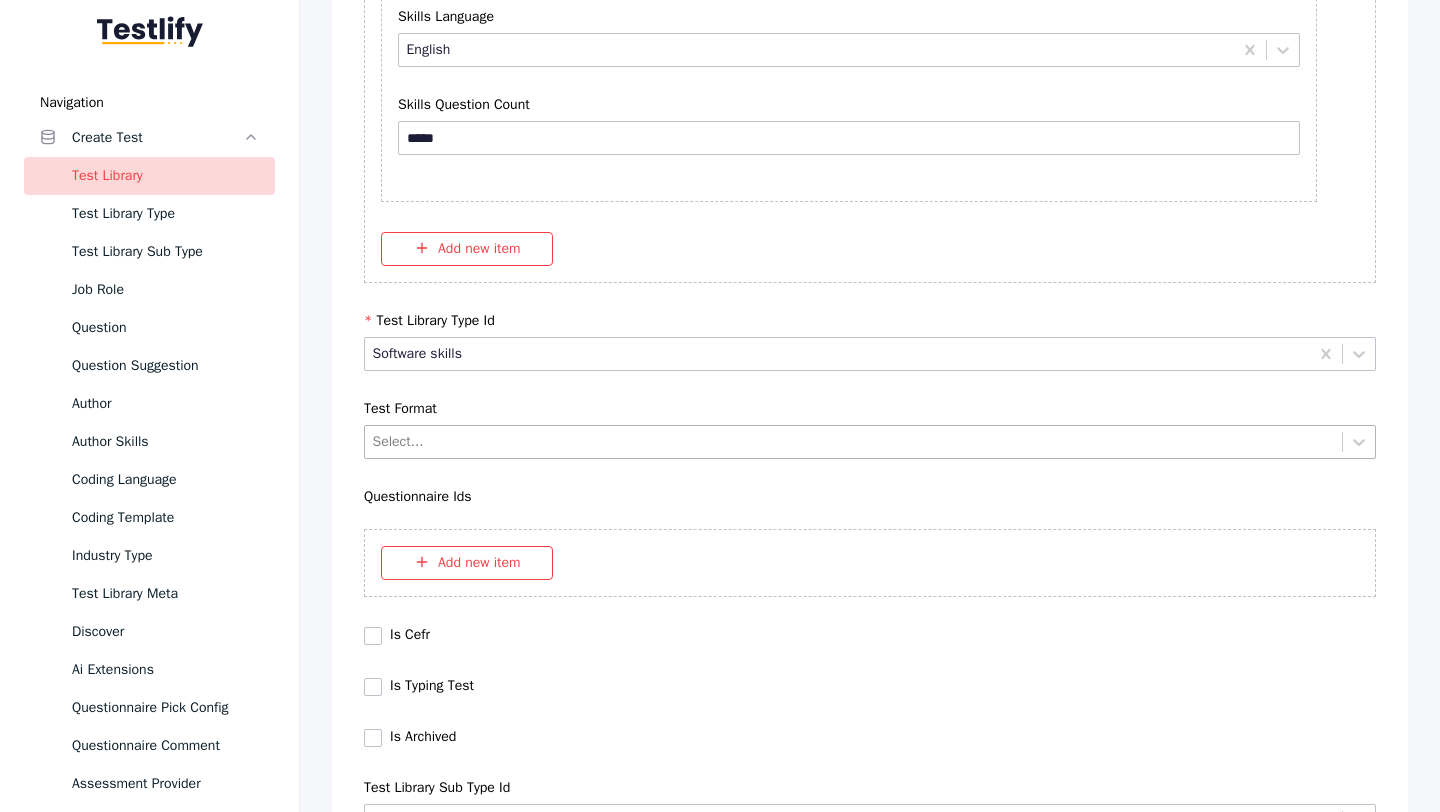 click at bounding box center [854, 441] 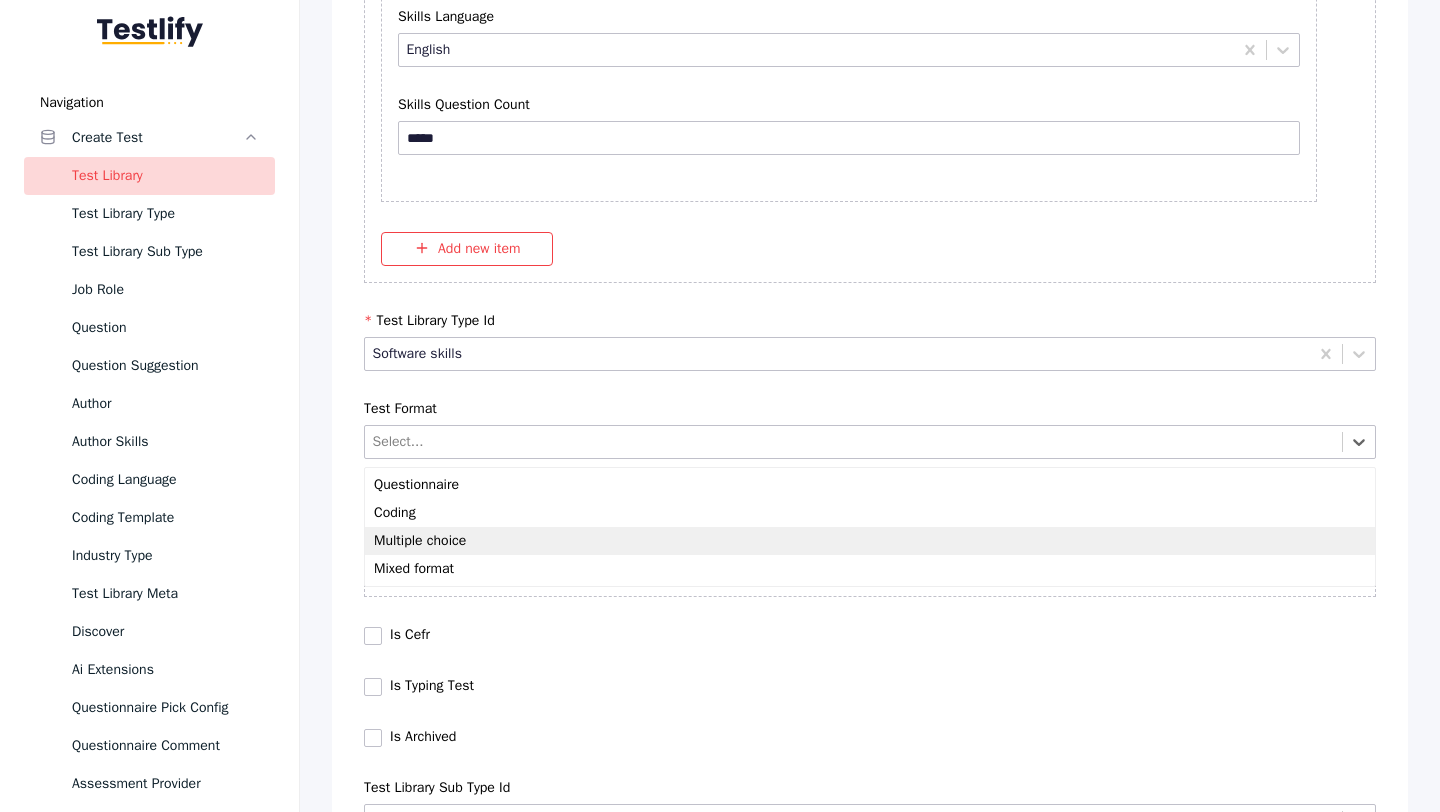 click on "Multiple choice" at bounding box center [870, 541] 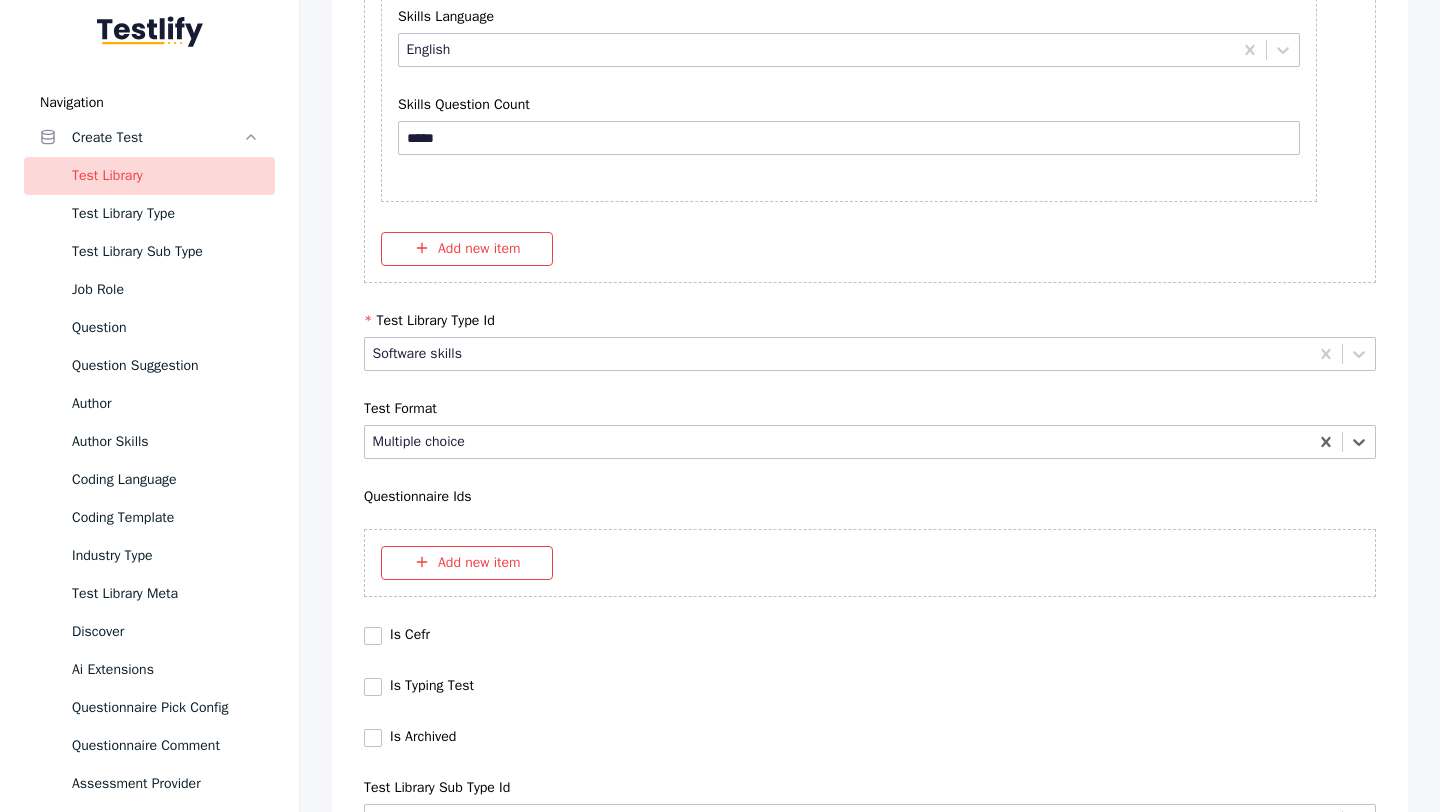 click on "Save" at bounding box center [870, 10279] 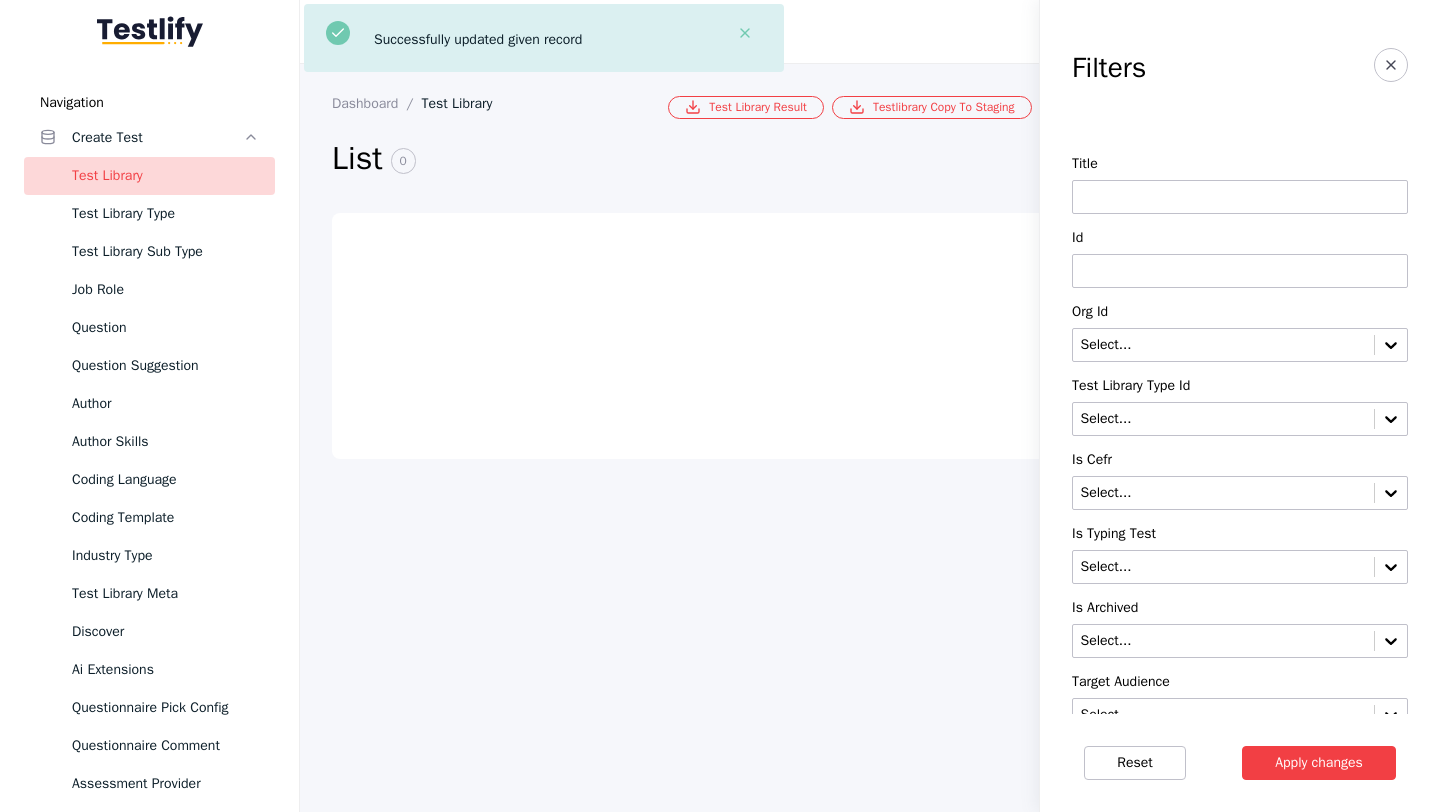 scroll, scrollTop: 0, scrollLeft: 0, axis: both 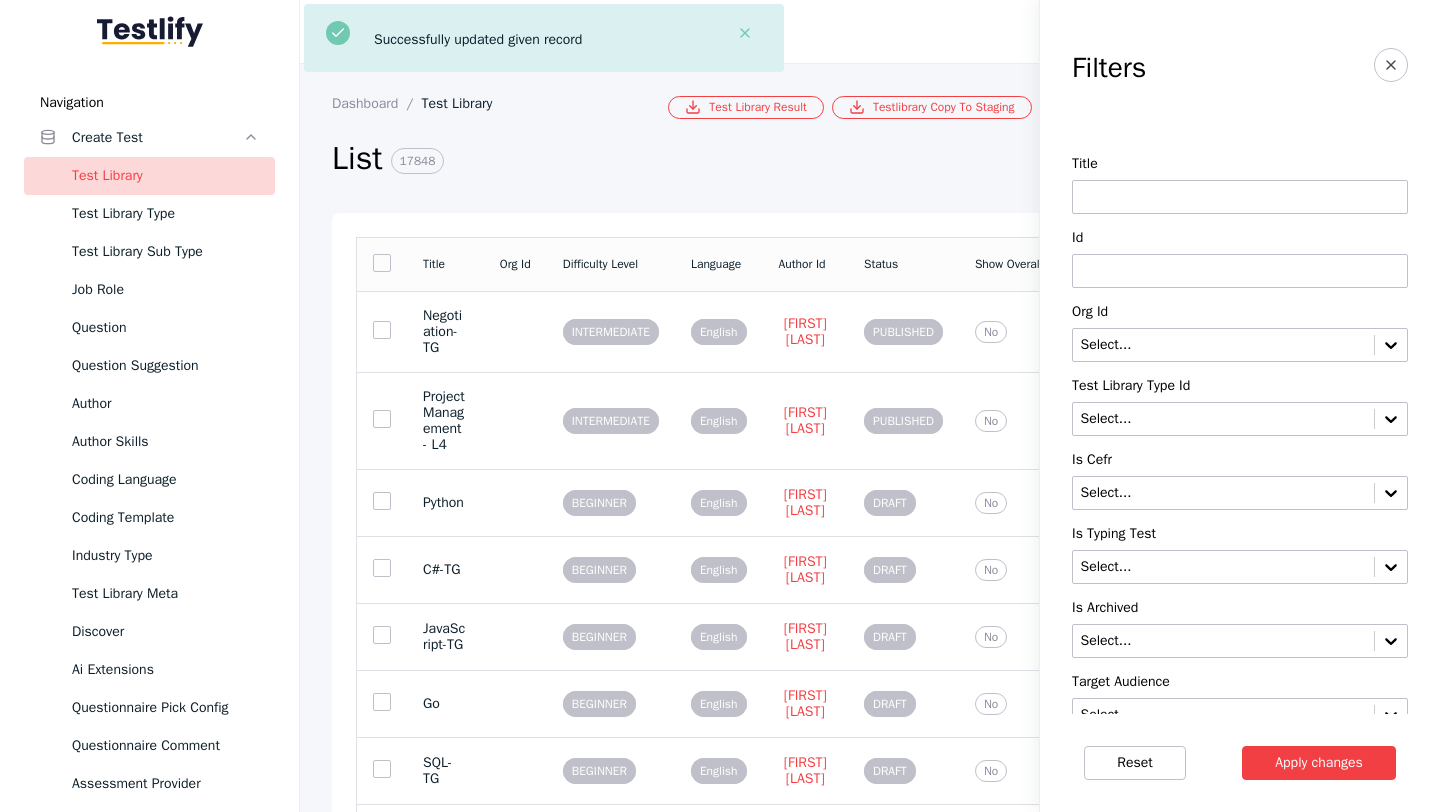 click at bounding box center [1240, 271] 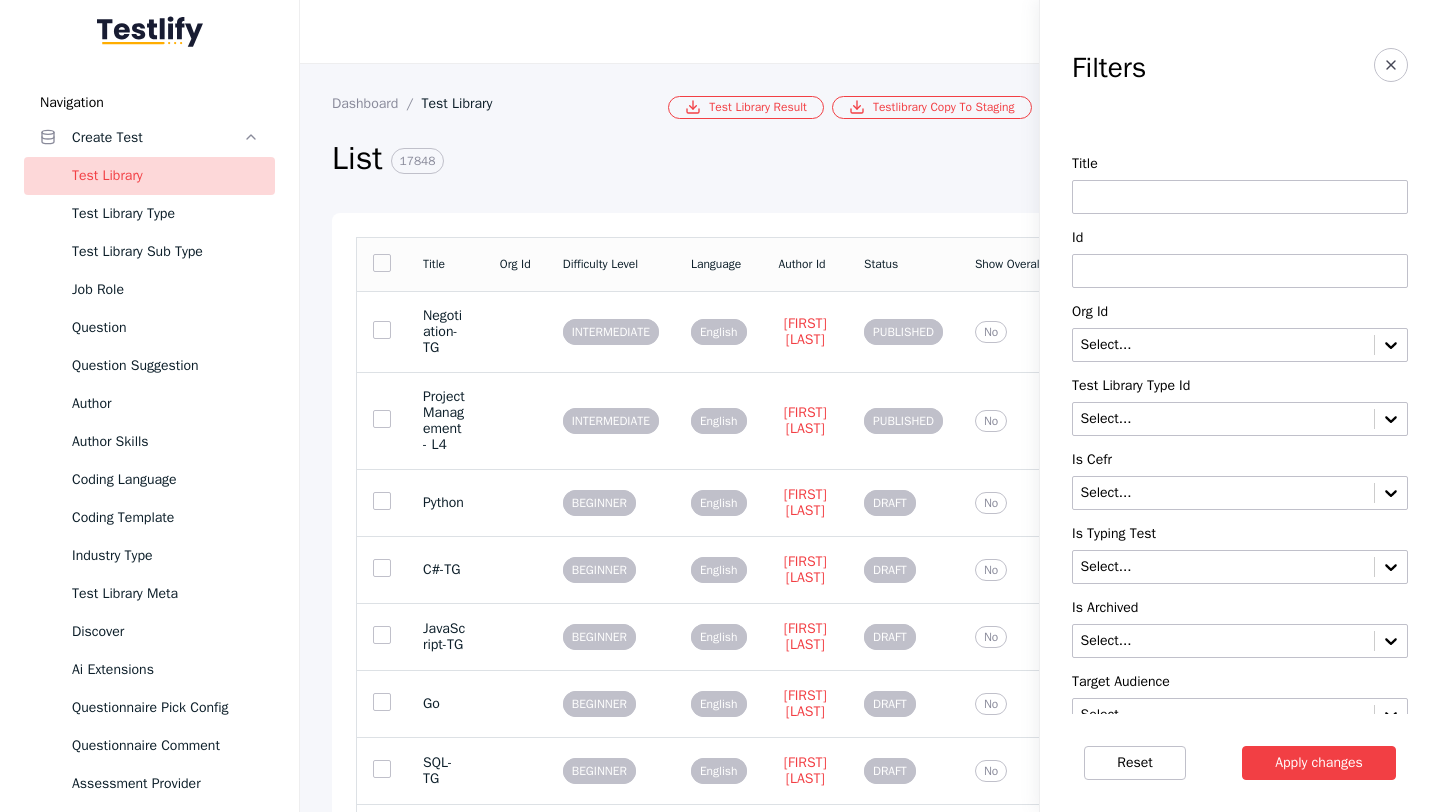 paste on "**********" 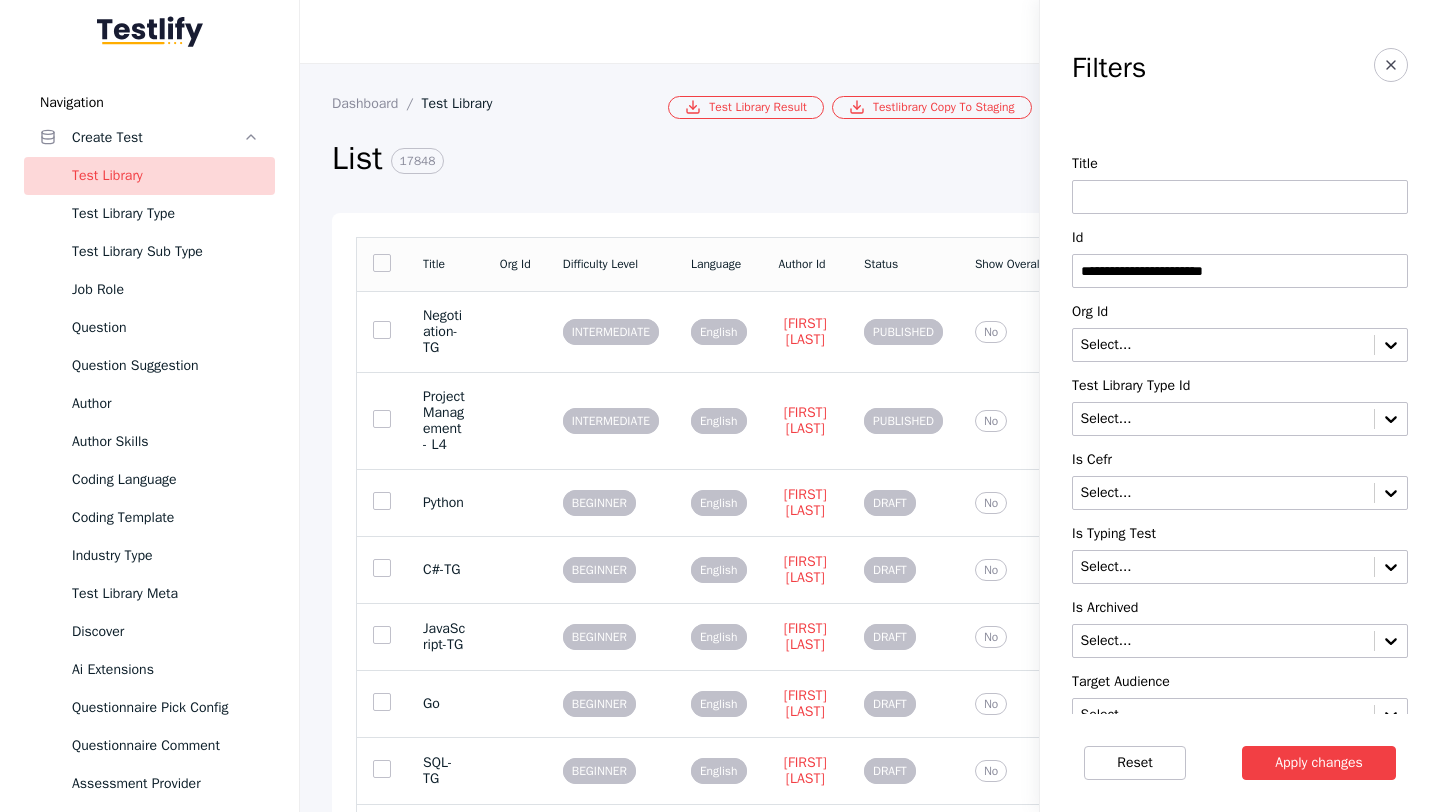 type on "**********" 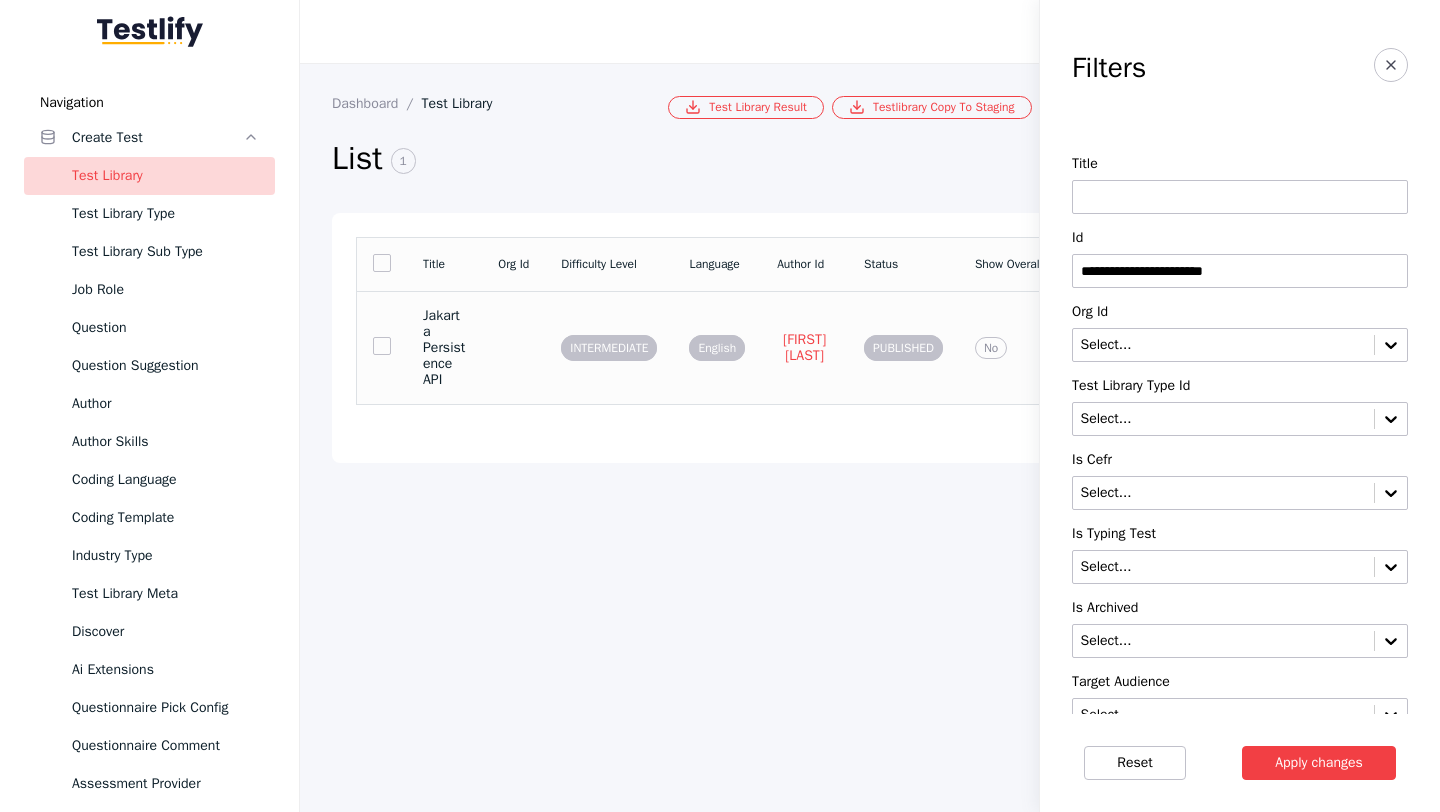 click on "Jakarta Persistence API" at bounding box center (444, 347) 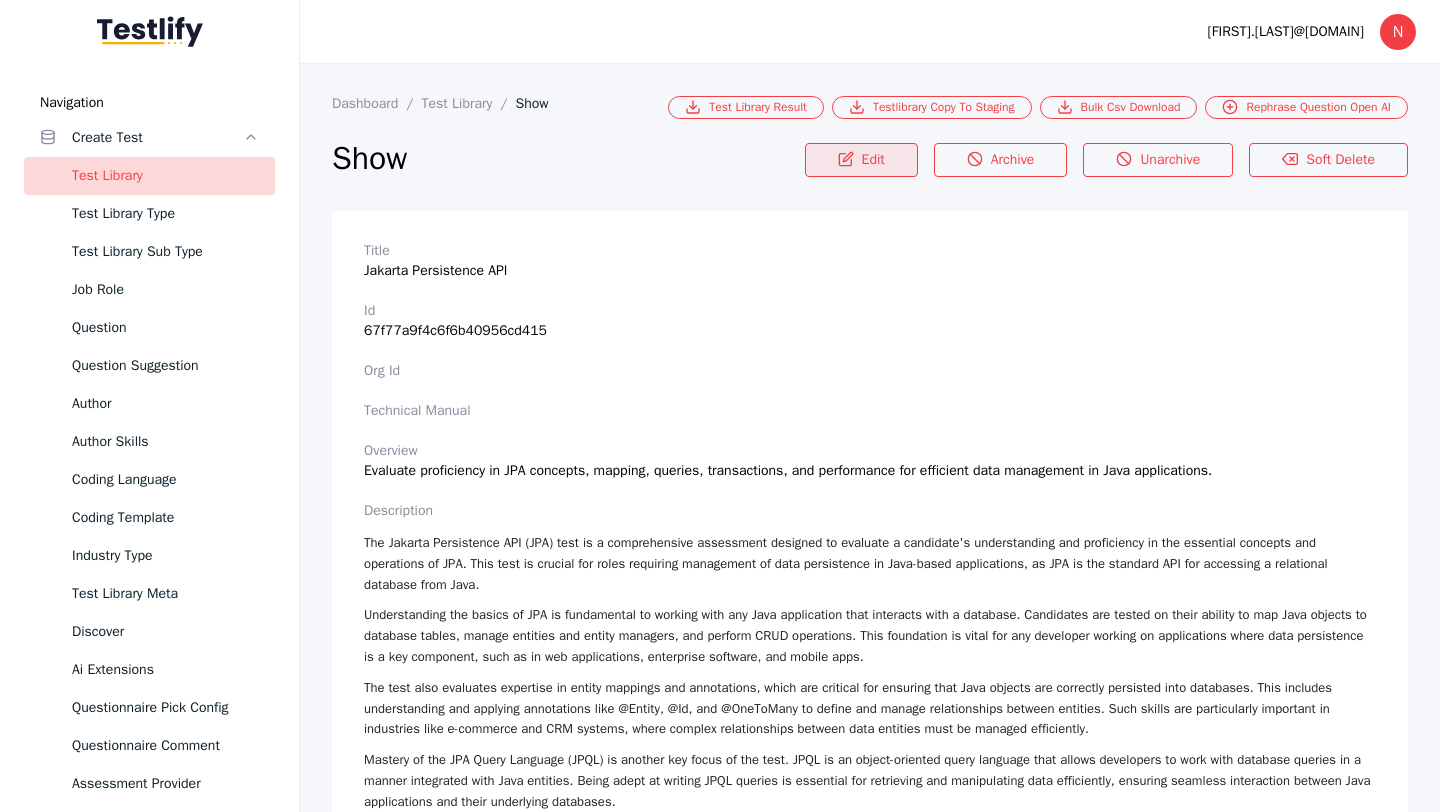 click on "Edit" at bounding box center [861, 160] 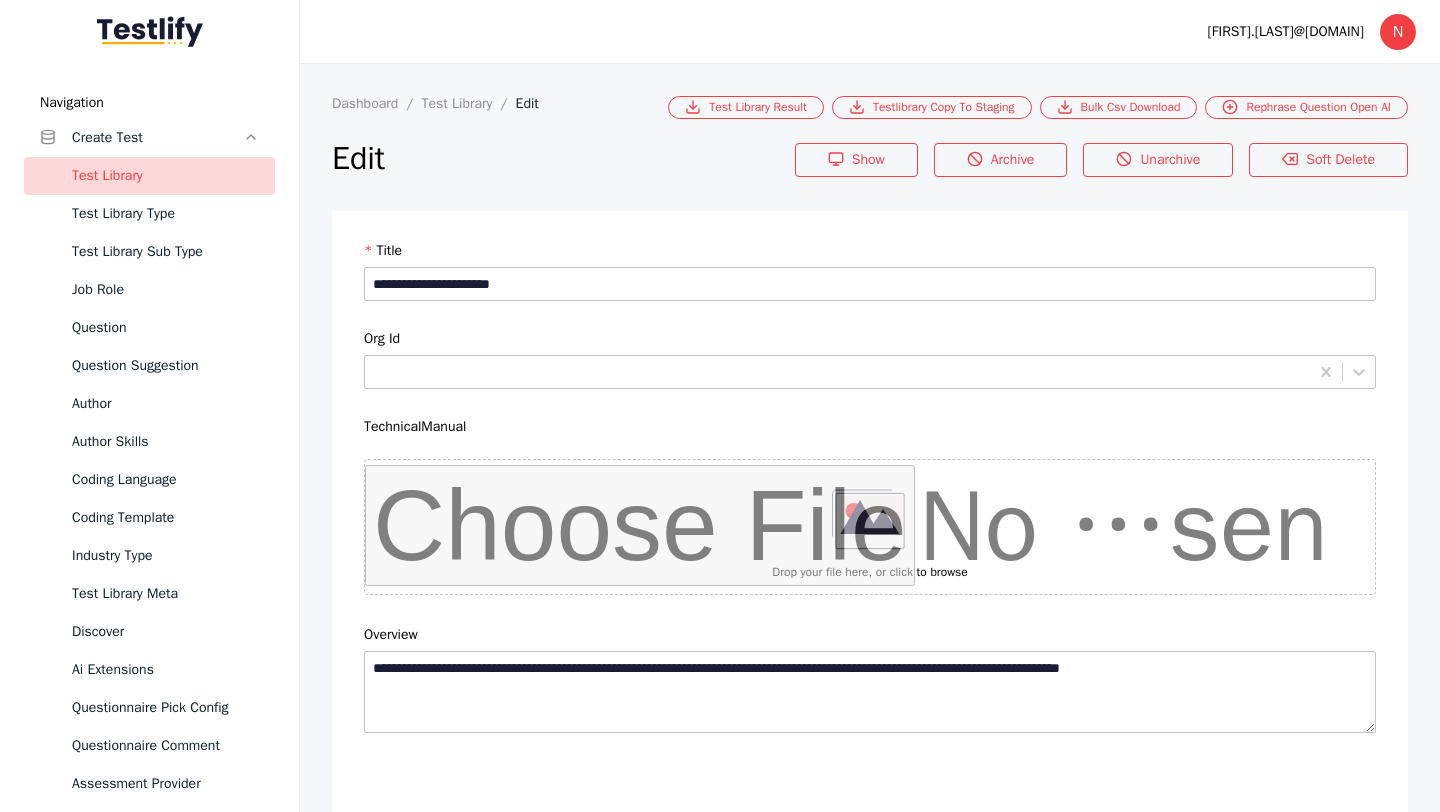 scroll, scrollTop: 4684, scrollLeft: 0, axis: vertical 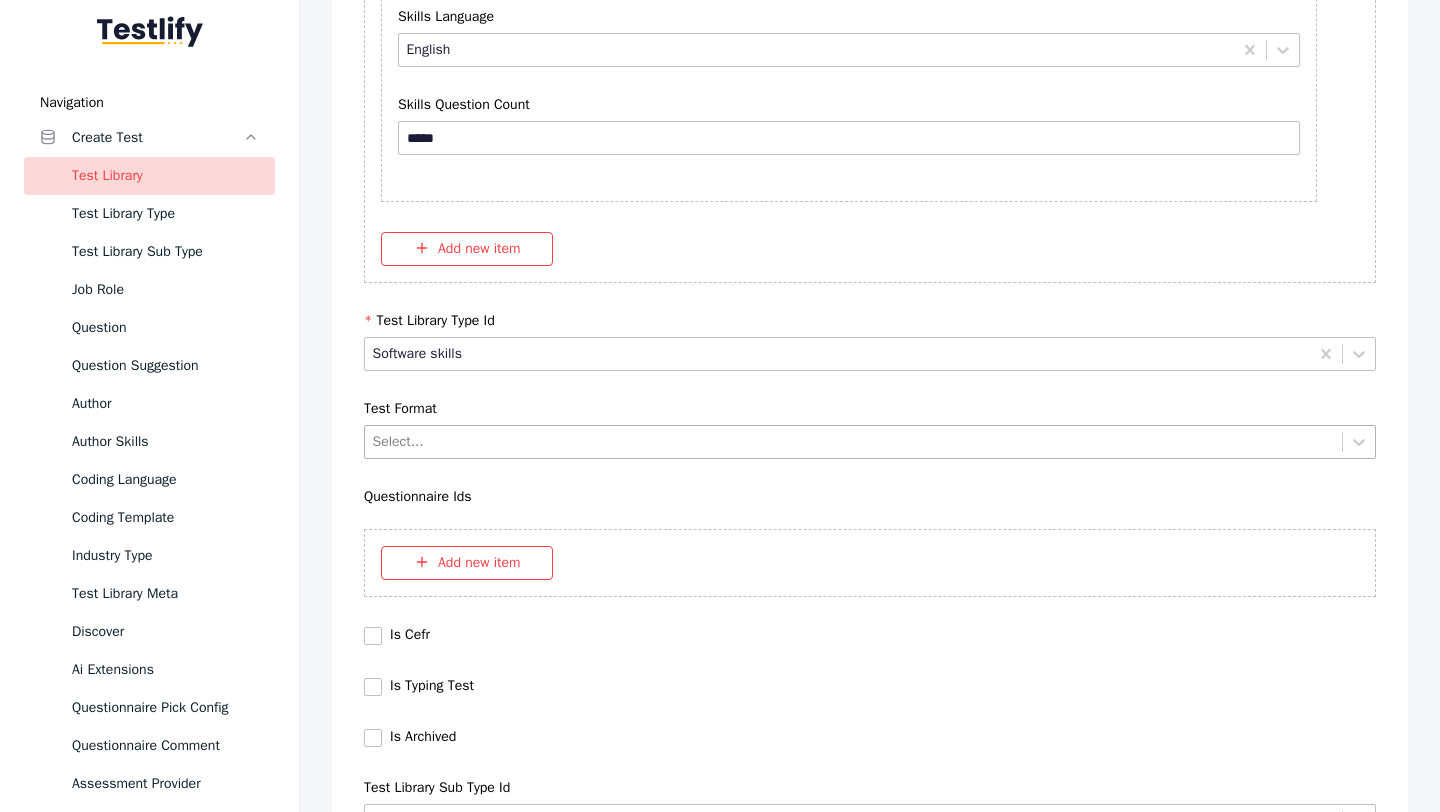 click on "Select..." at bounding box center (870, 442) 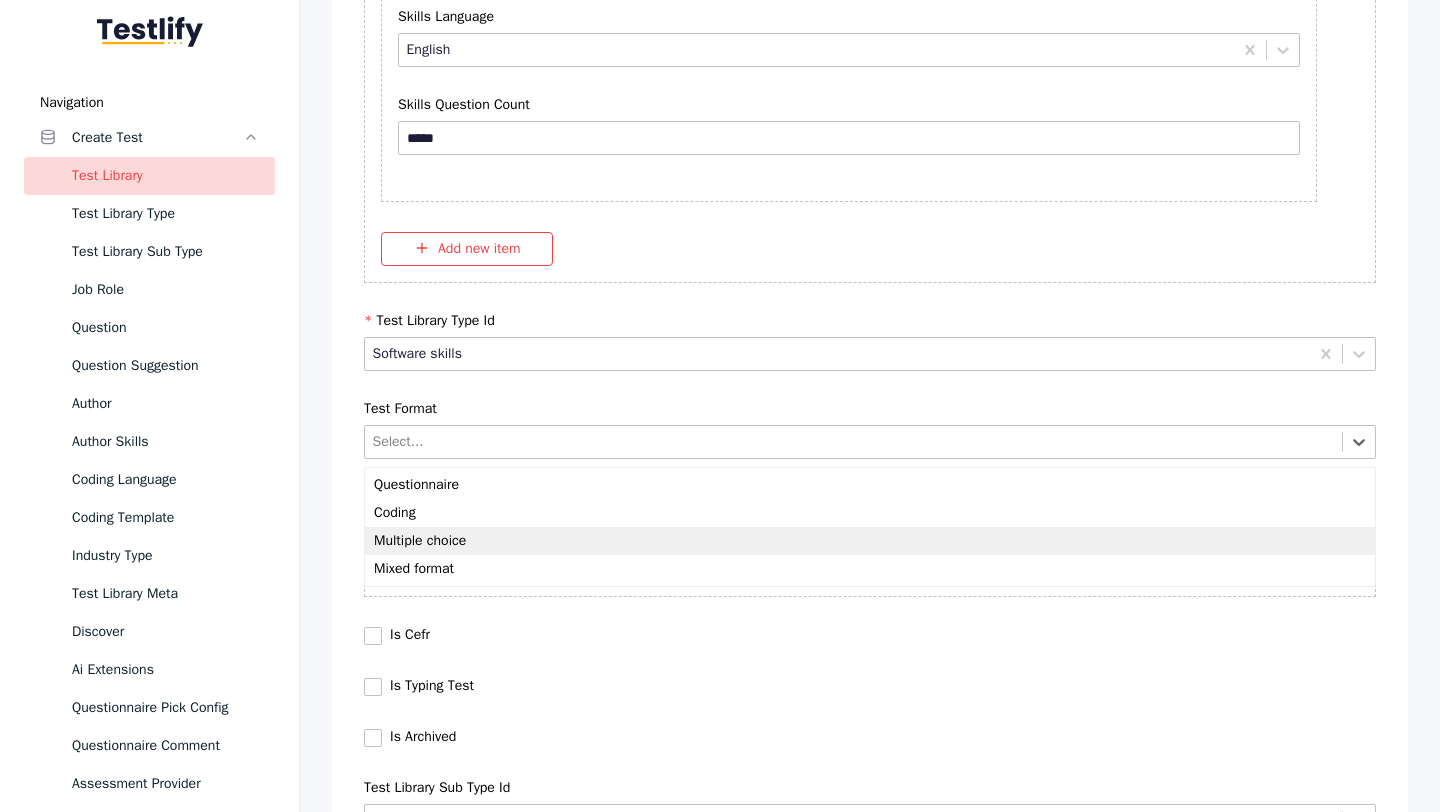 click on "Multiple choice" at bounding box center (870, 541) 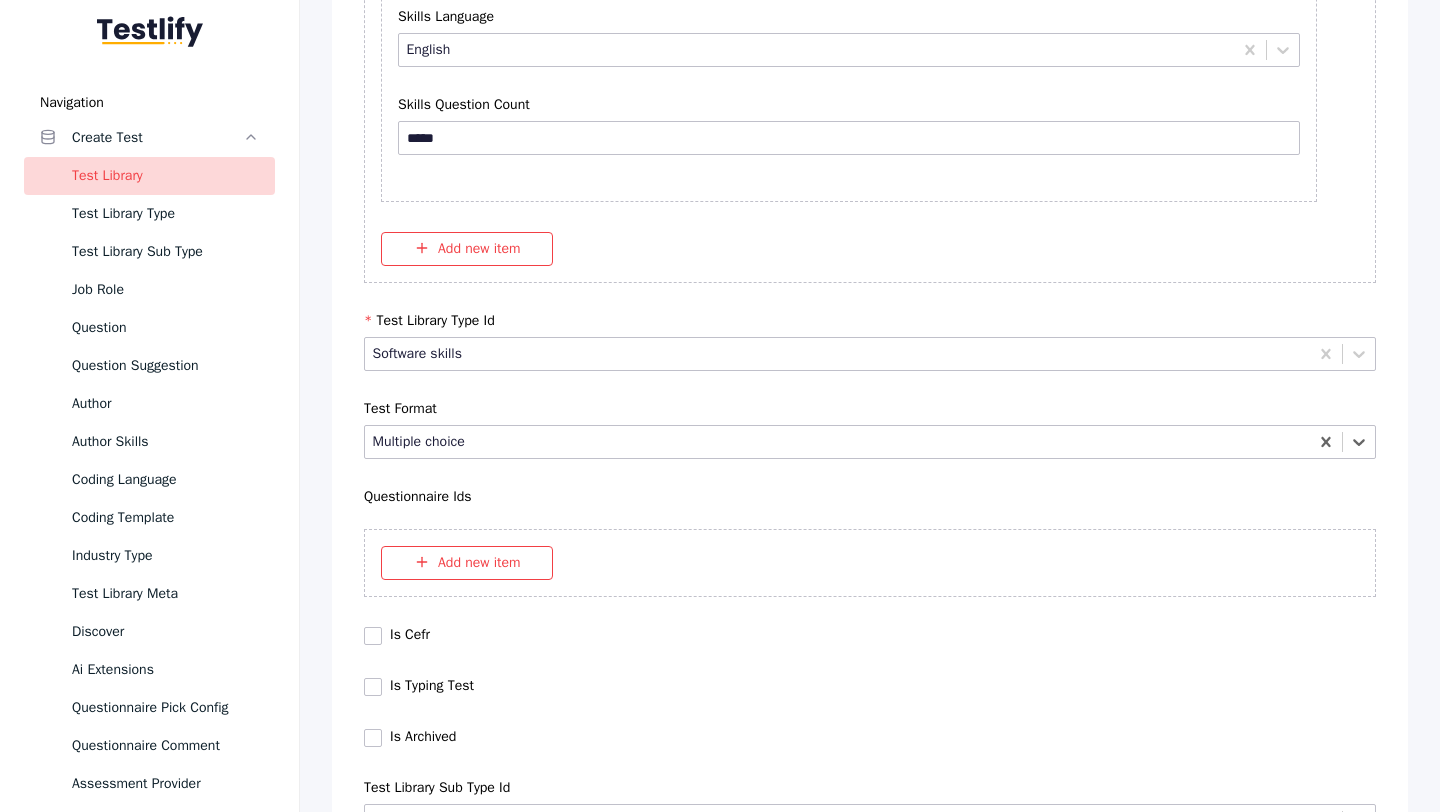 click on "Save" at bounding box center (870, 10279) 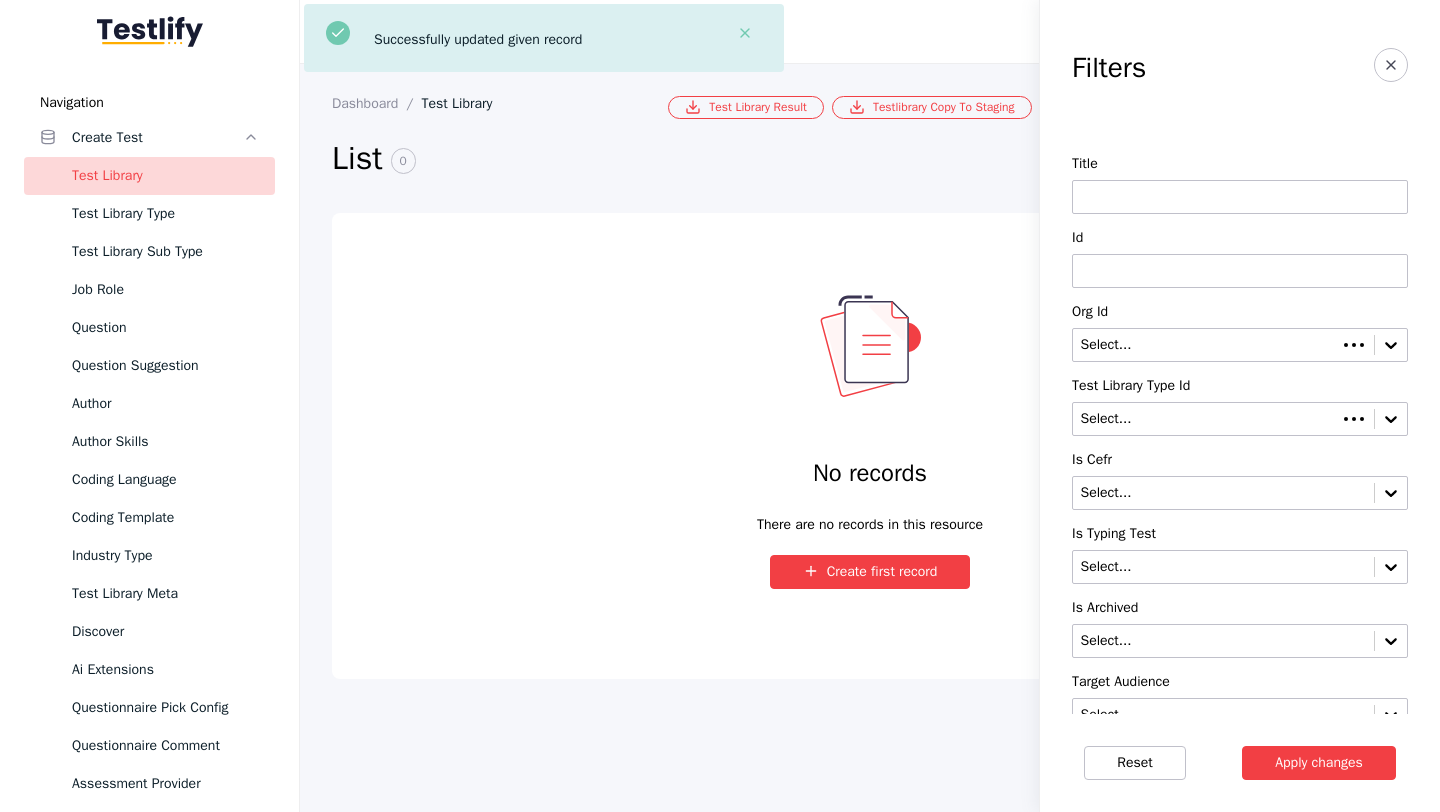 scroll, scrollTop: 0, scrollLeft: 0, axis: both 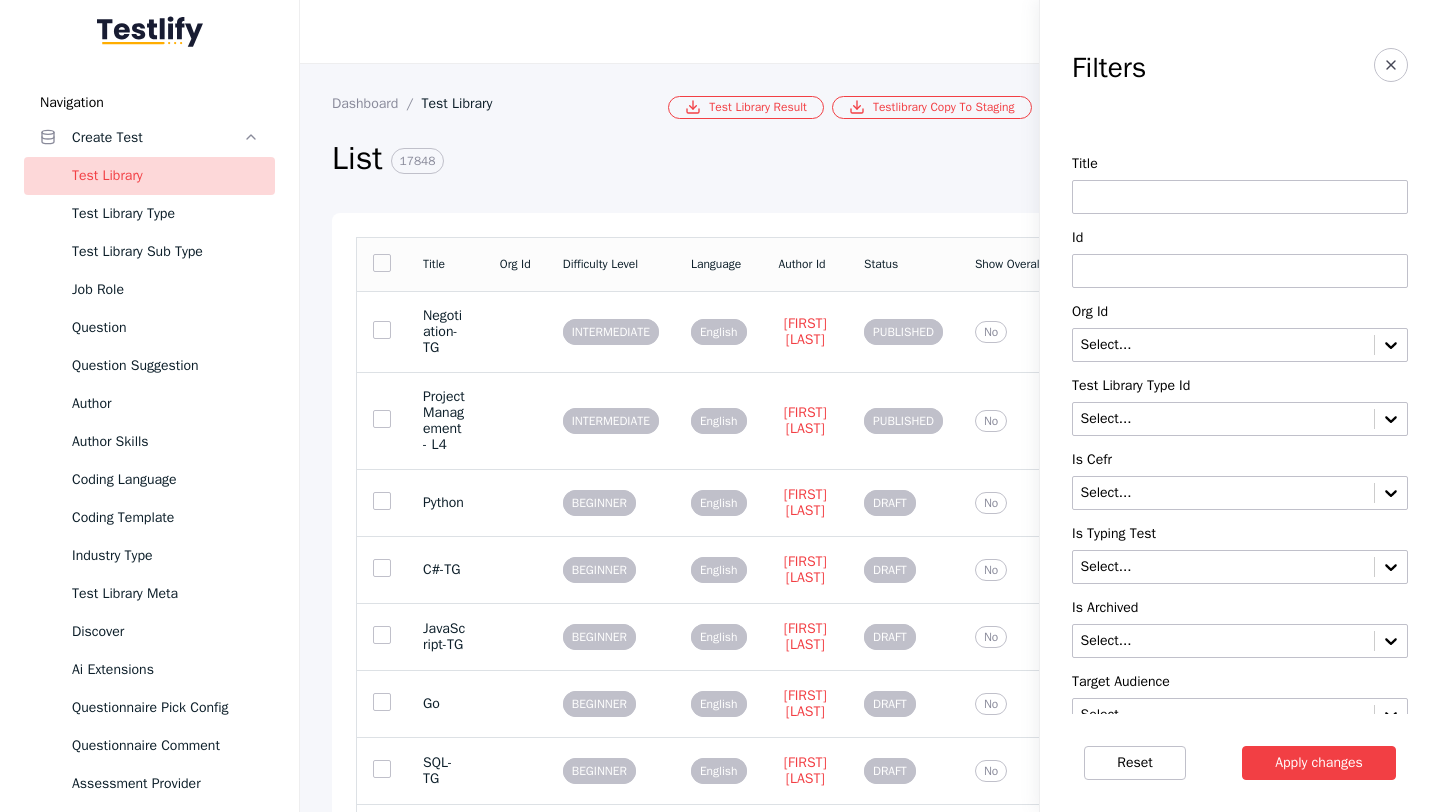 click at bounding box center [1240, 271] 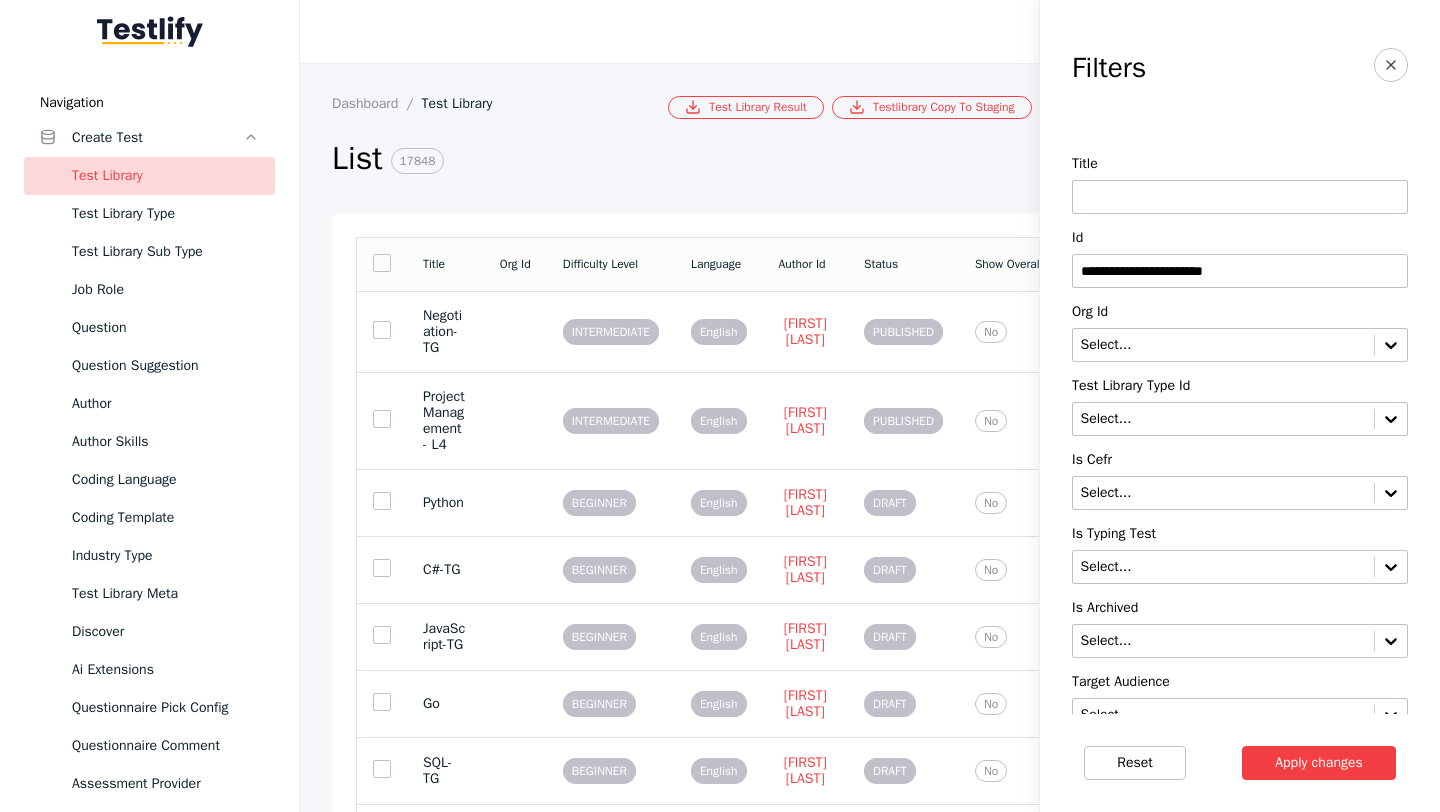 click on "**********" at bounding box center [1240, 271] 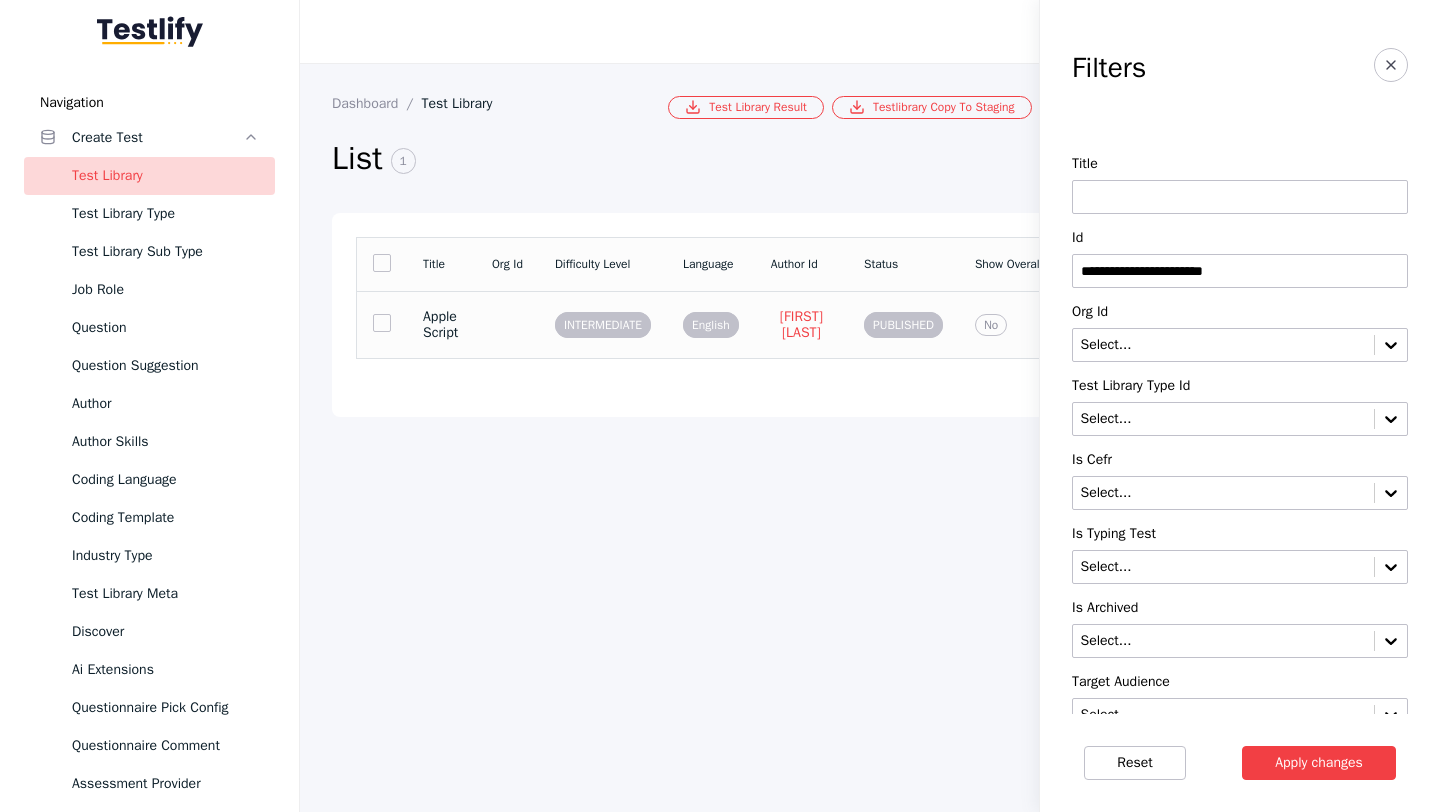 click on "AppleScript" at bounding box center (441, 324) 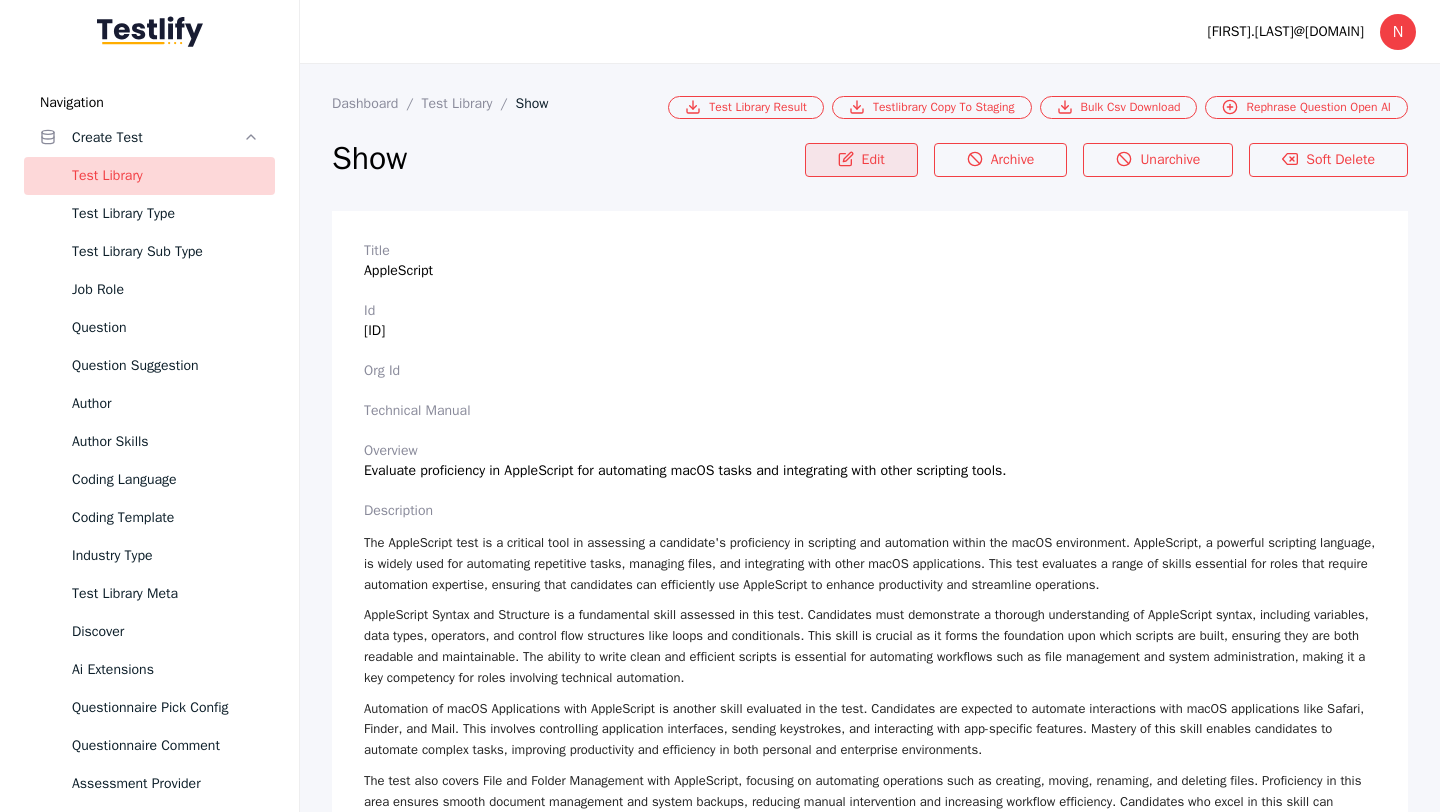click 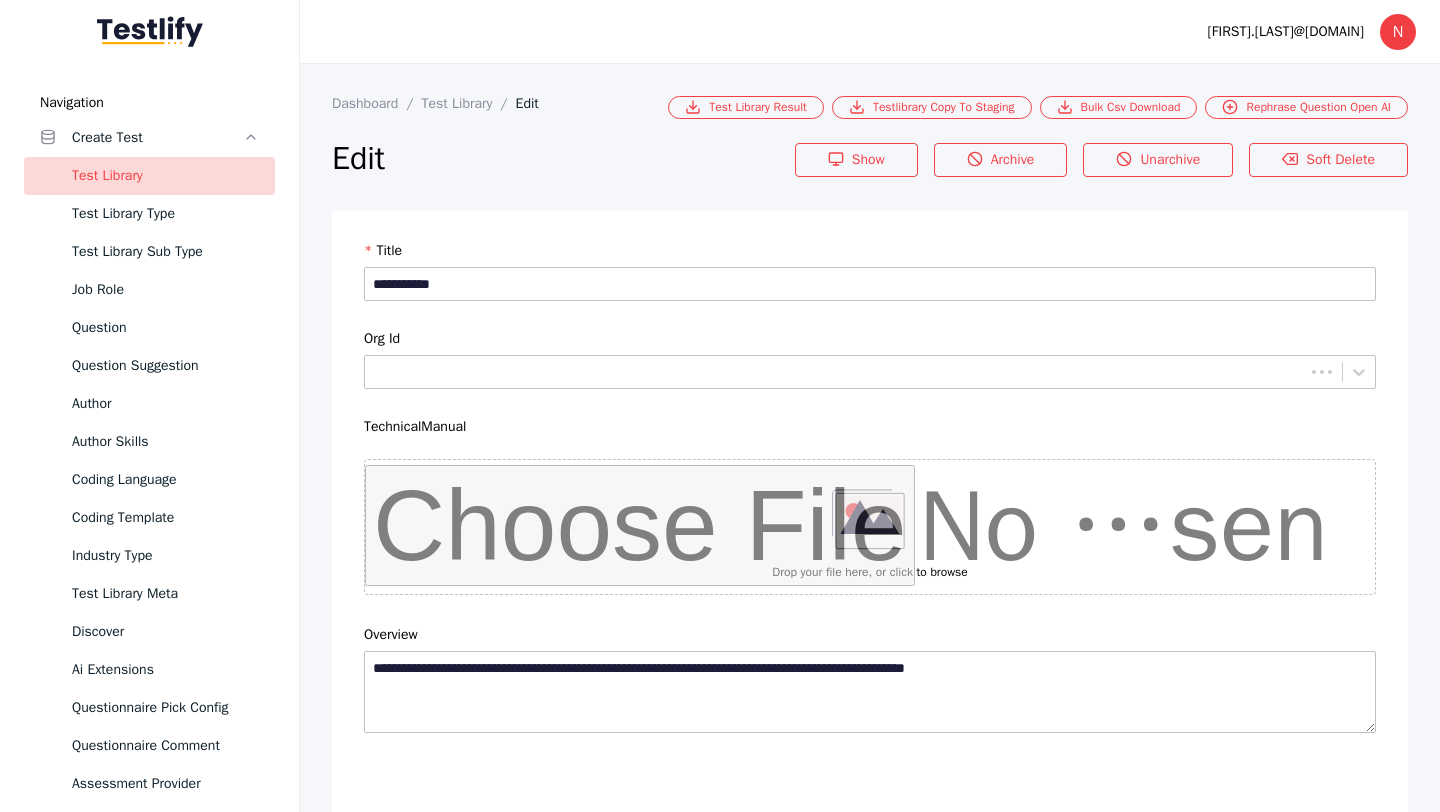 scroll, scrollTop: 4684, scrollLeft: 0, axis: vertical 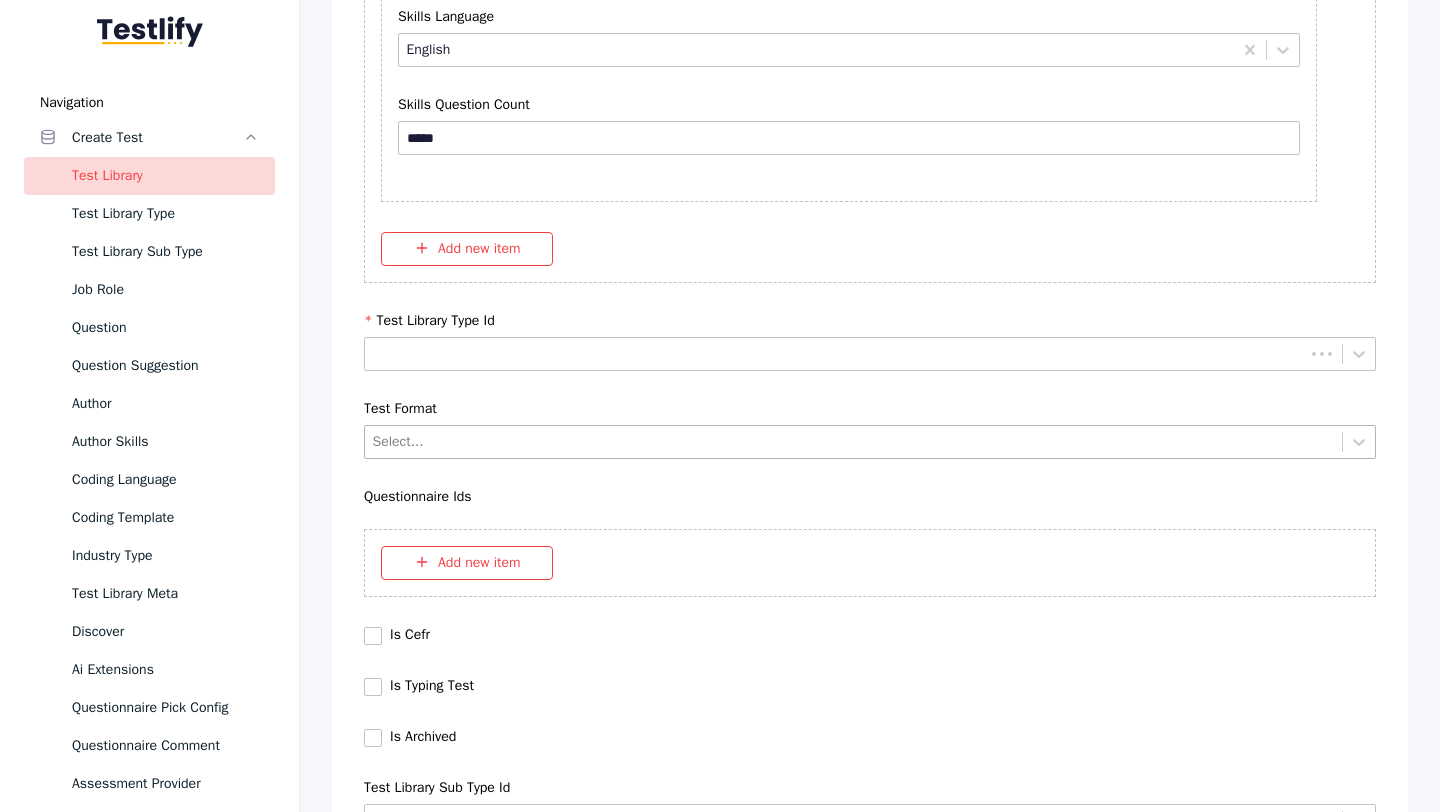 click at bounding box center [854, 441] 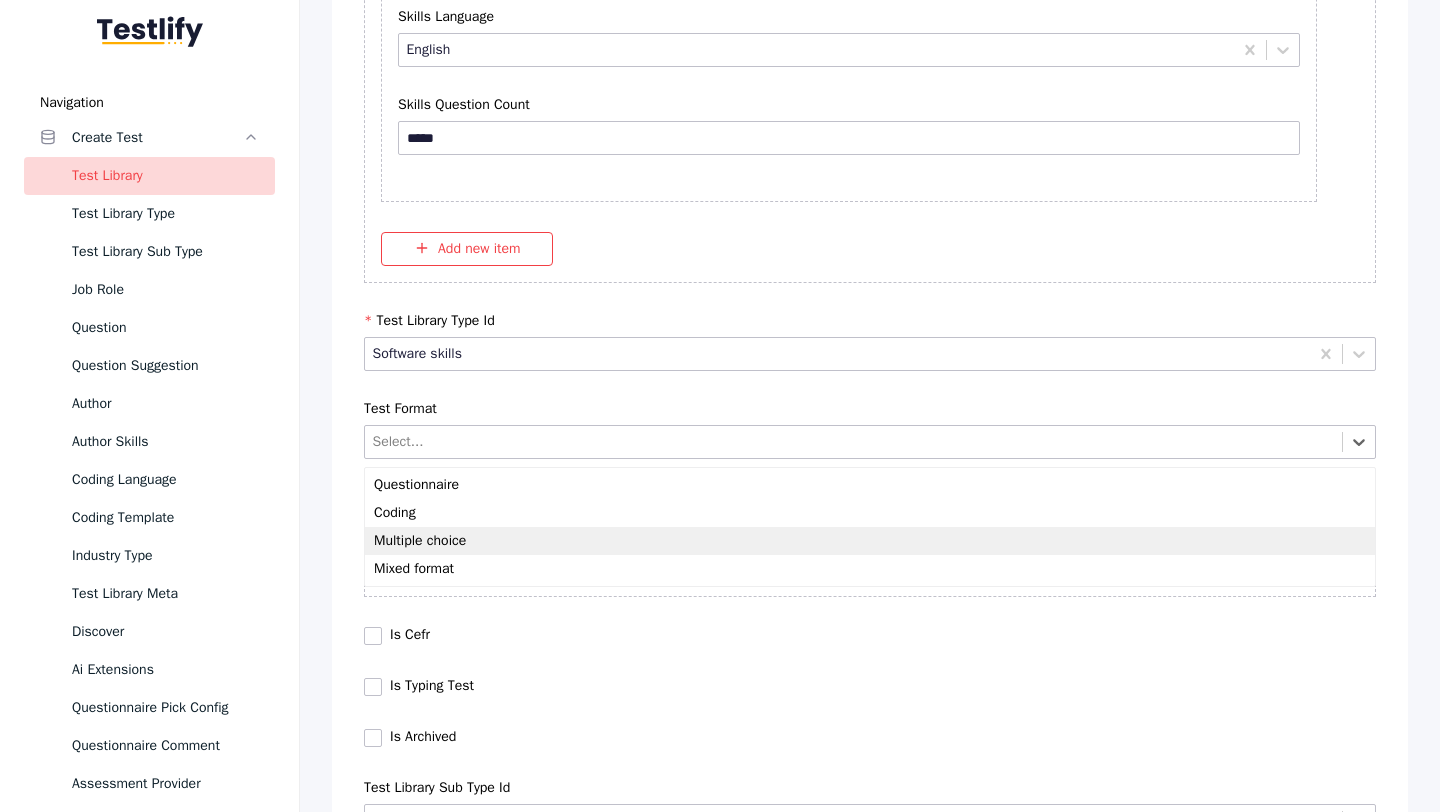click on "Multiple choice" at bounding box center [870, 541] 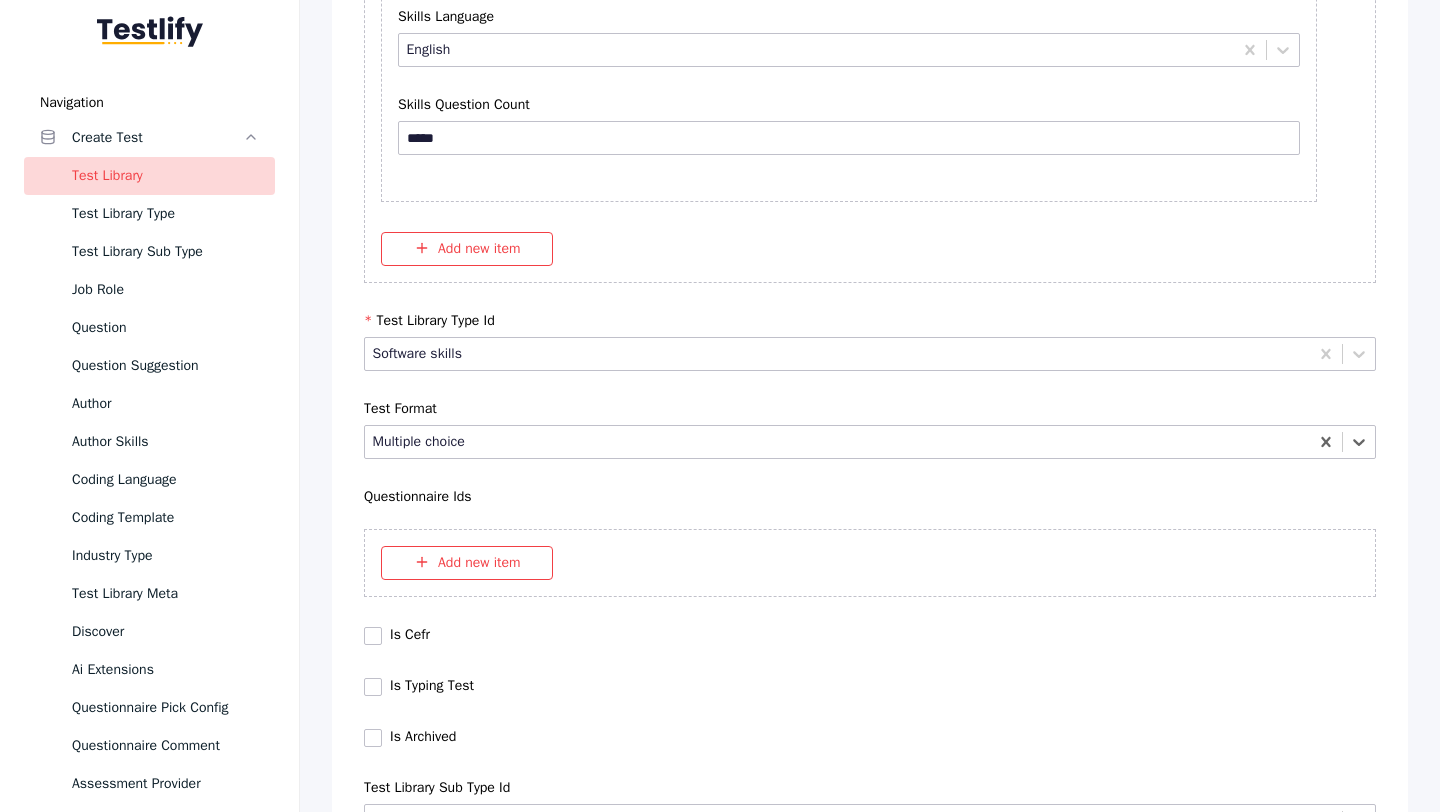 click on "Save" at bounding box center (870, 10279) 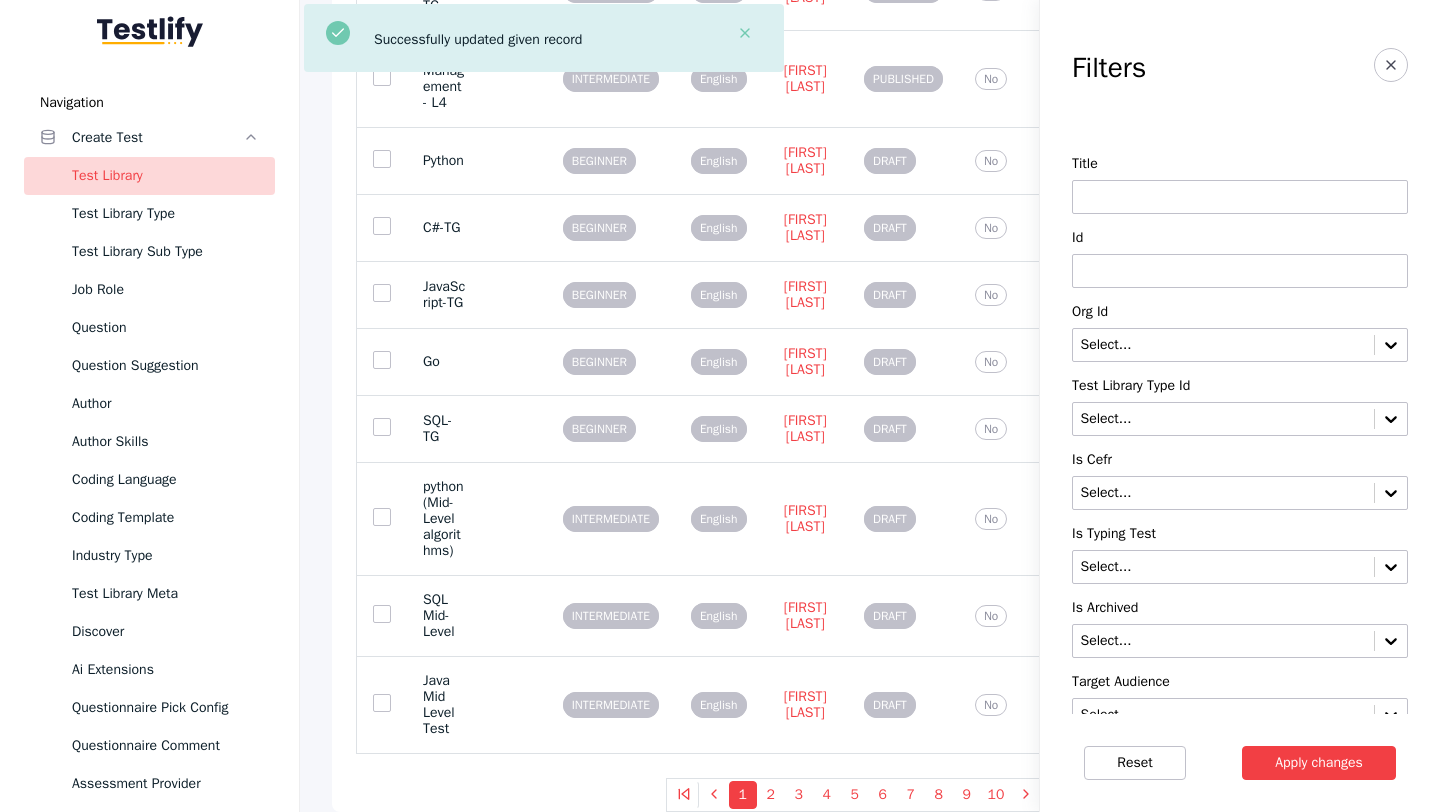 scroll, scrollTop: 0, scrollLeft: 0, axis: both 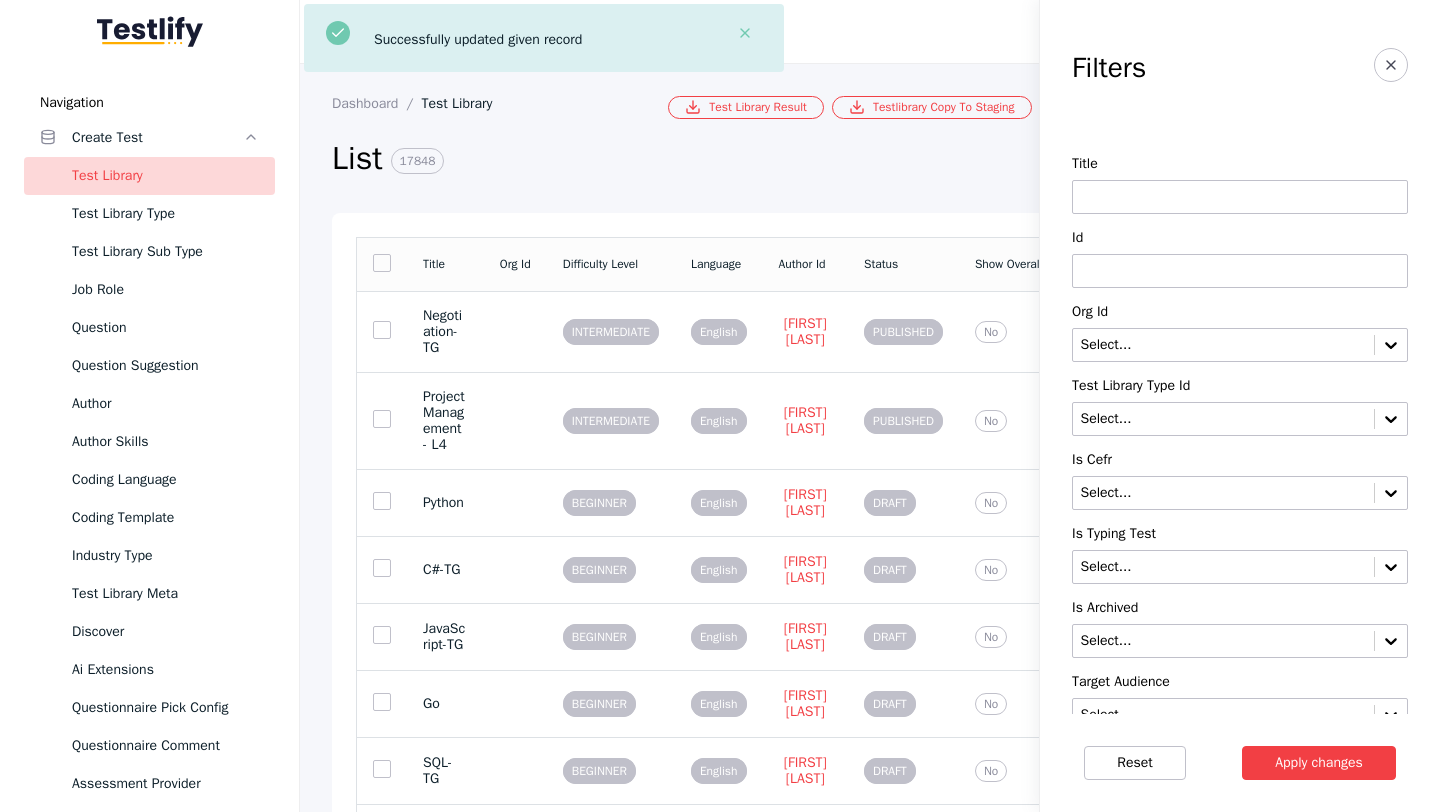 click at bounding box center [1240, 271] 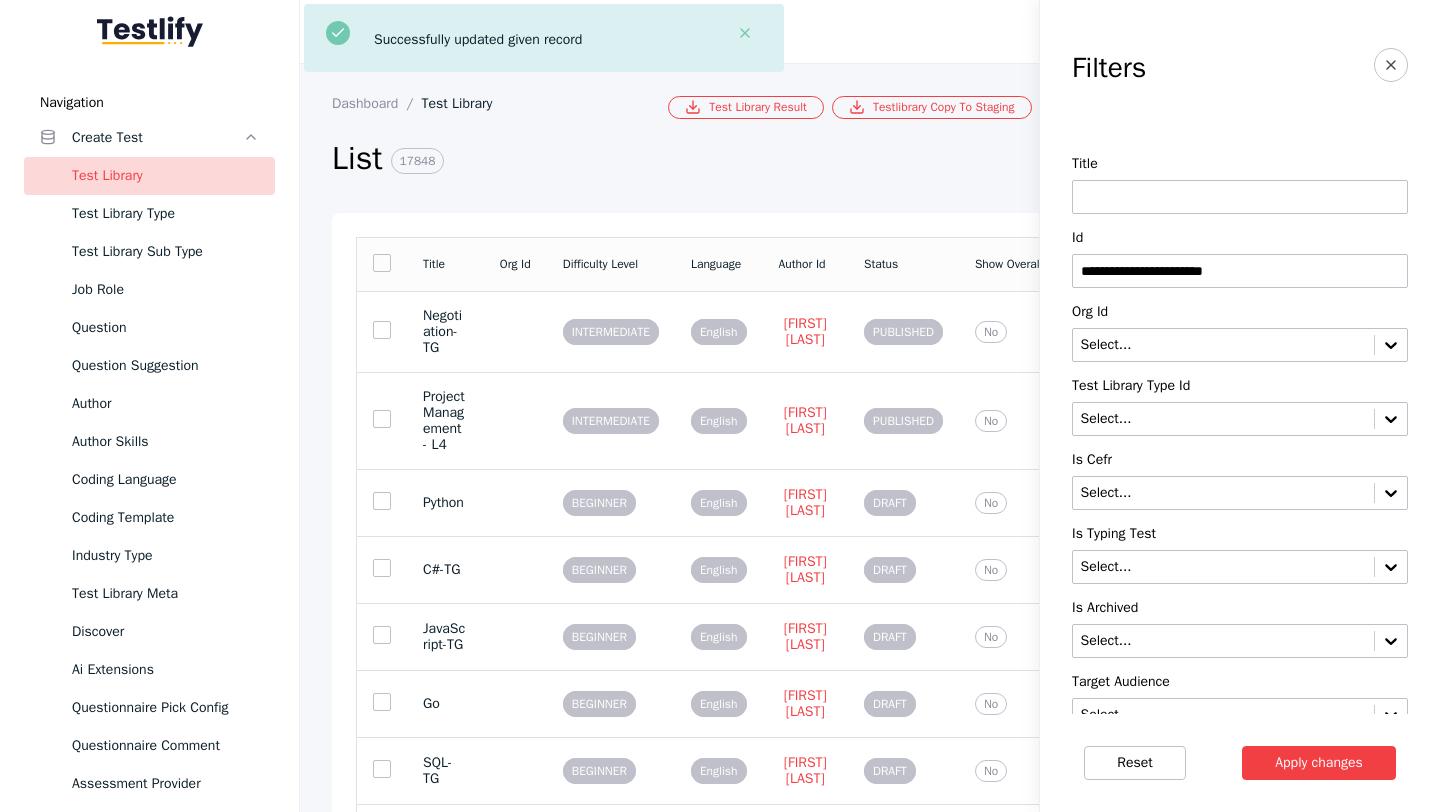 type on "**********" 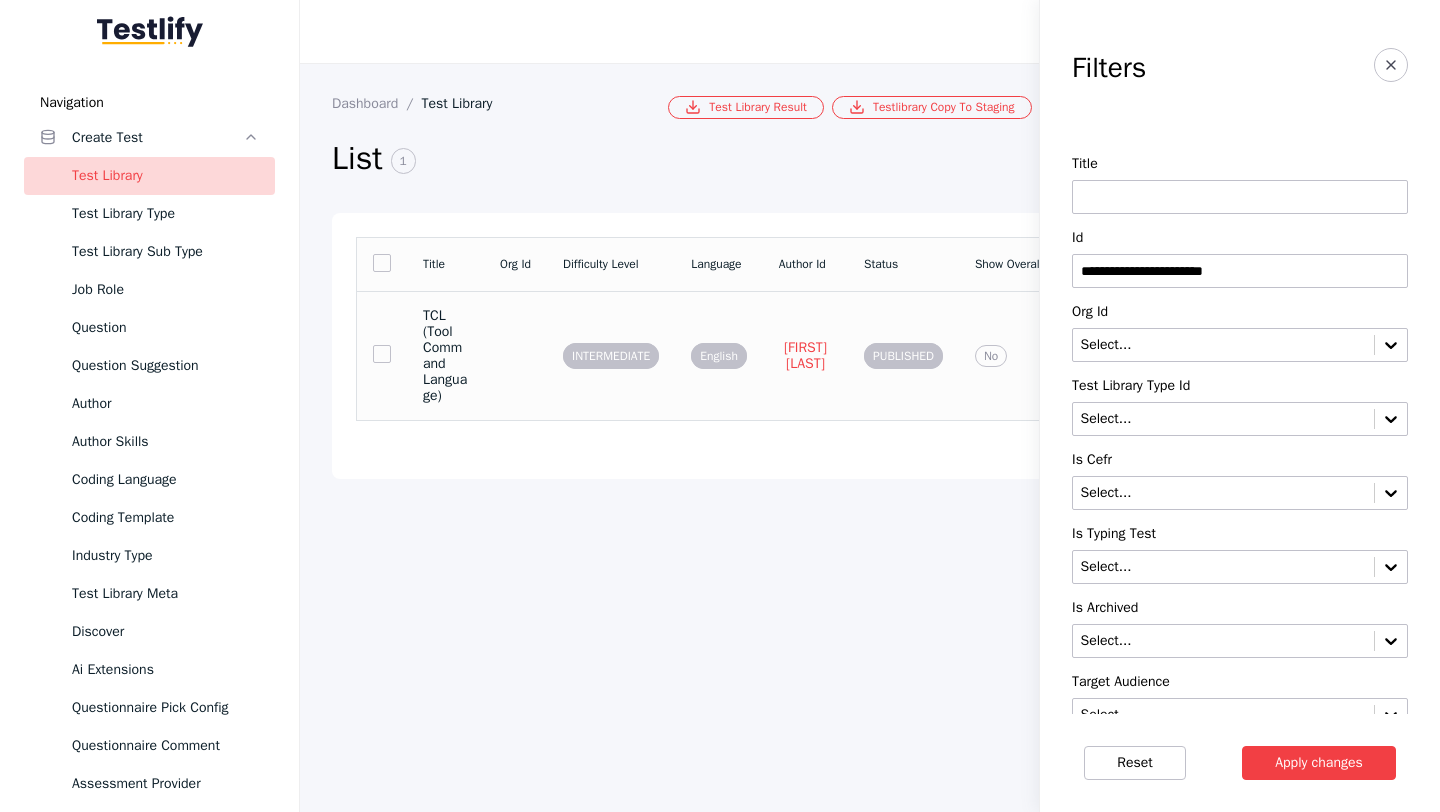 click on "TCL (Tool Command Language)" at bounding box center [445, 356] 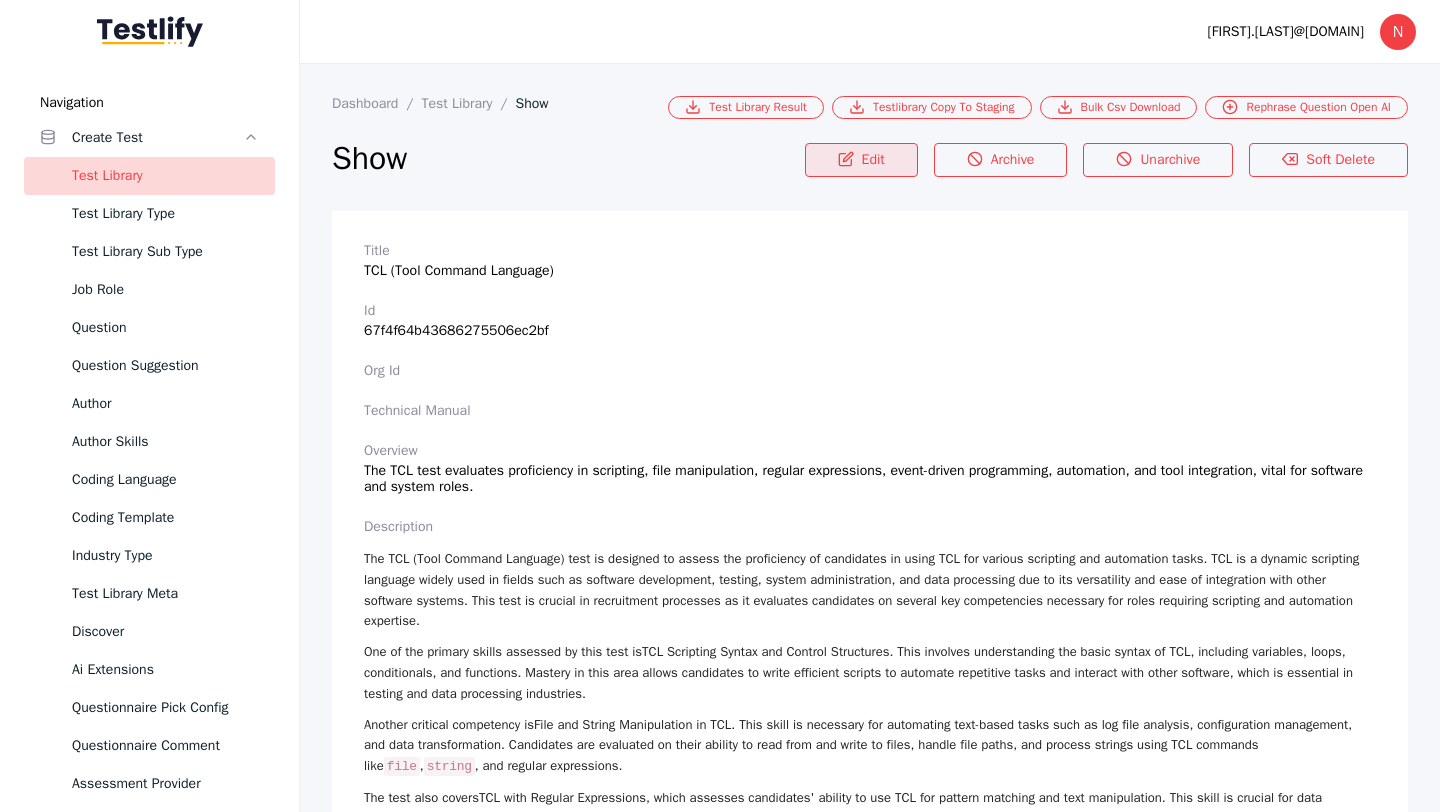 click on "Edit" at bounding box center (861, 160) 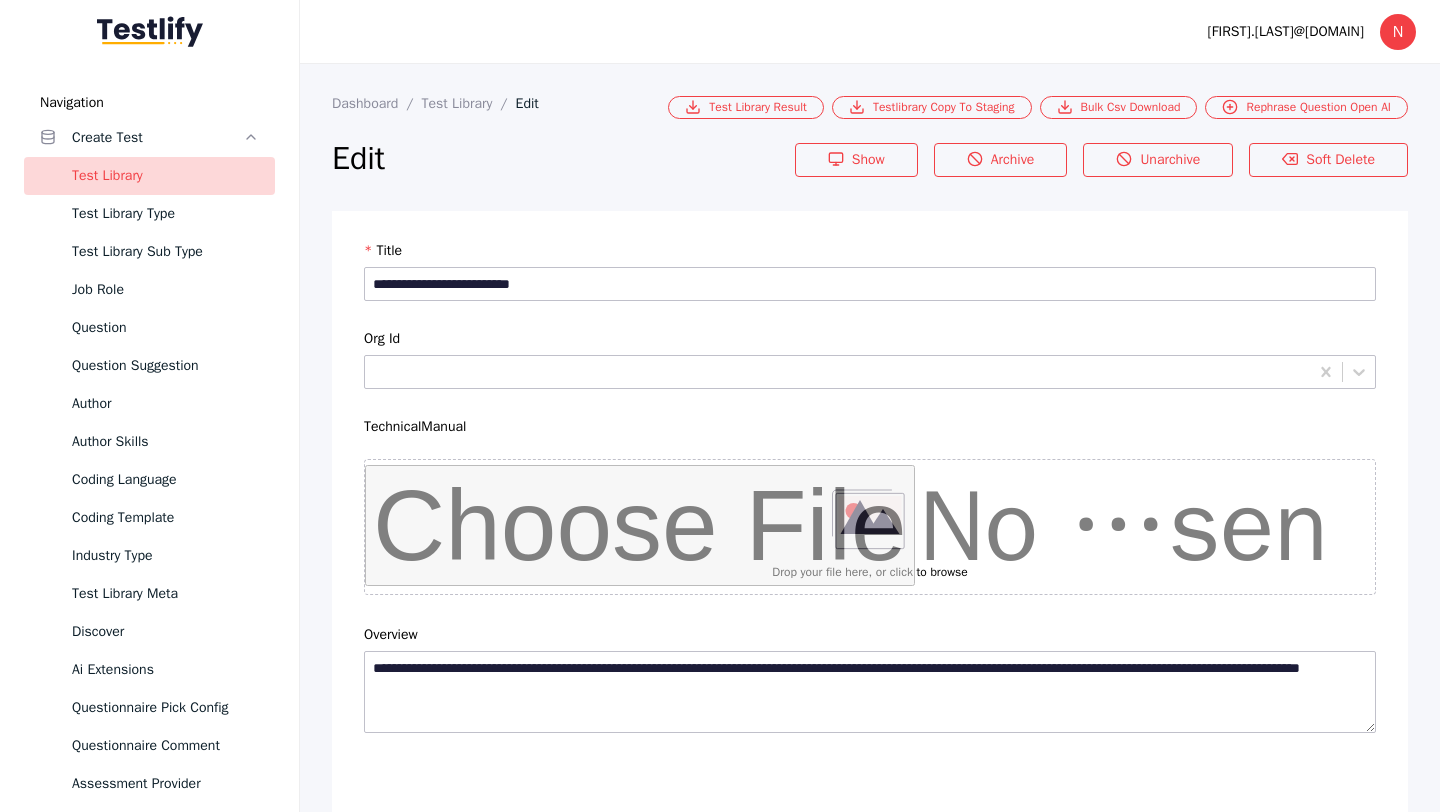 scroll, scrollTop: 4684, scrollLeft: 0, axis: vertical 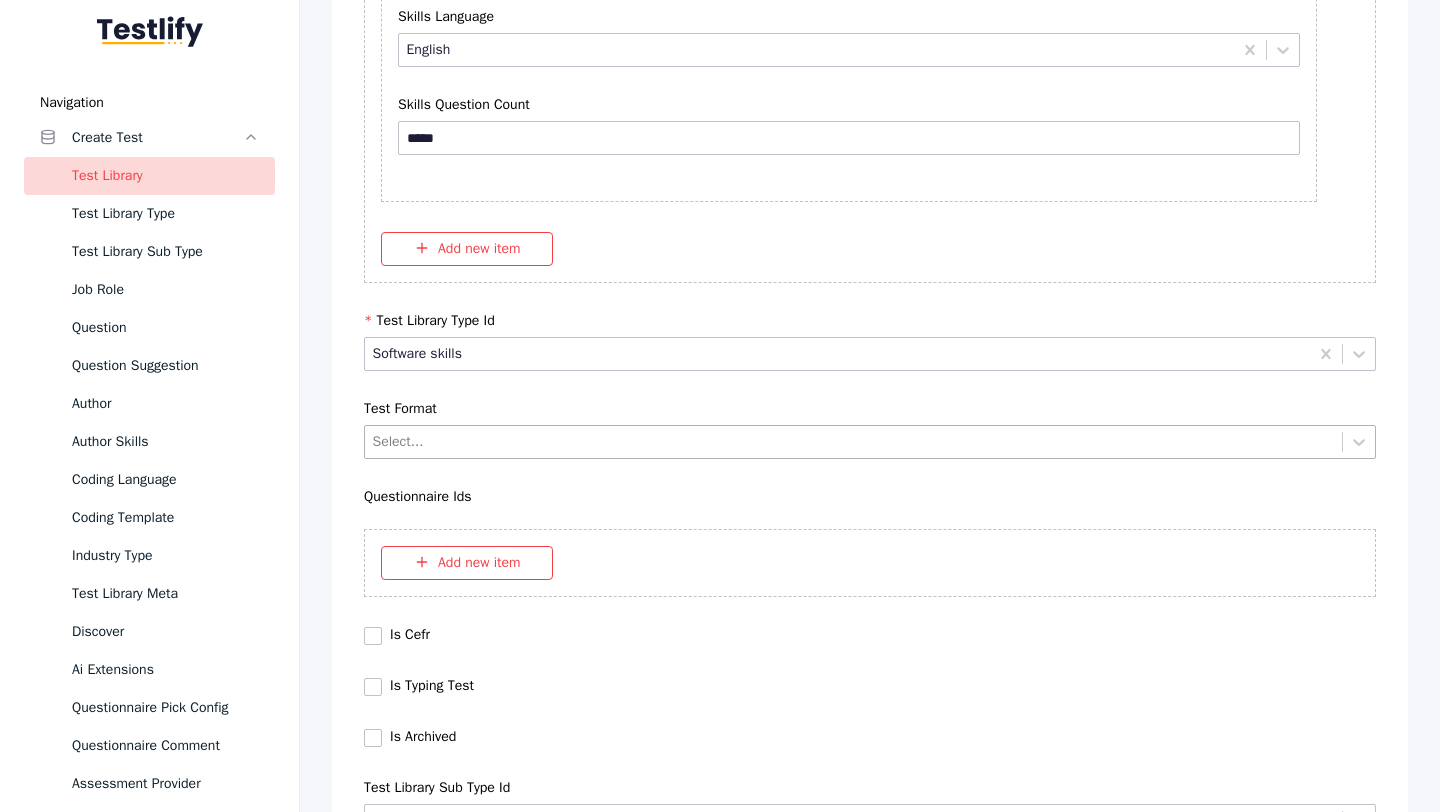click at bounding box center [854, 441] 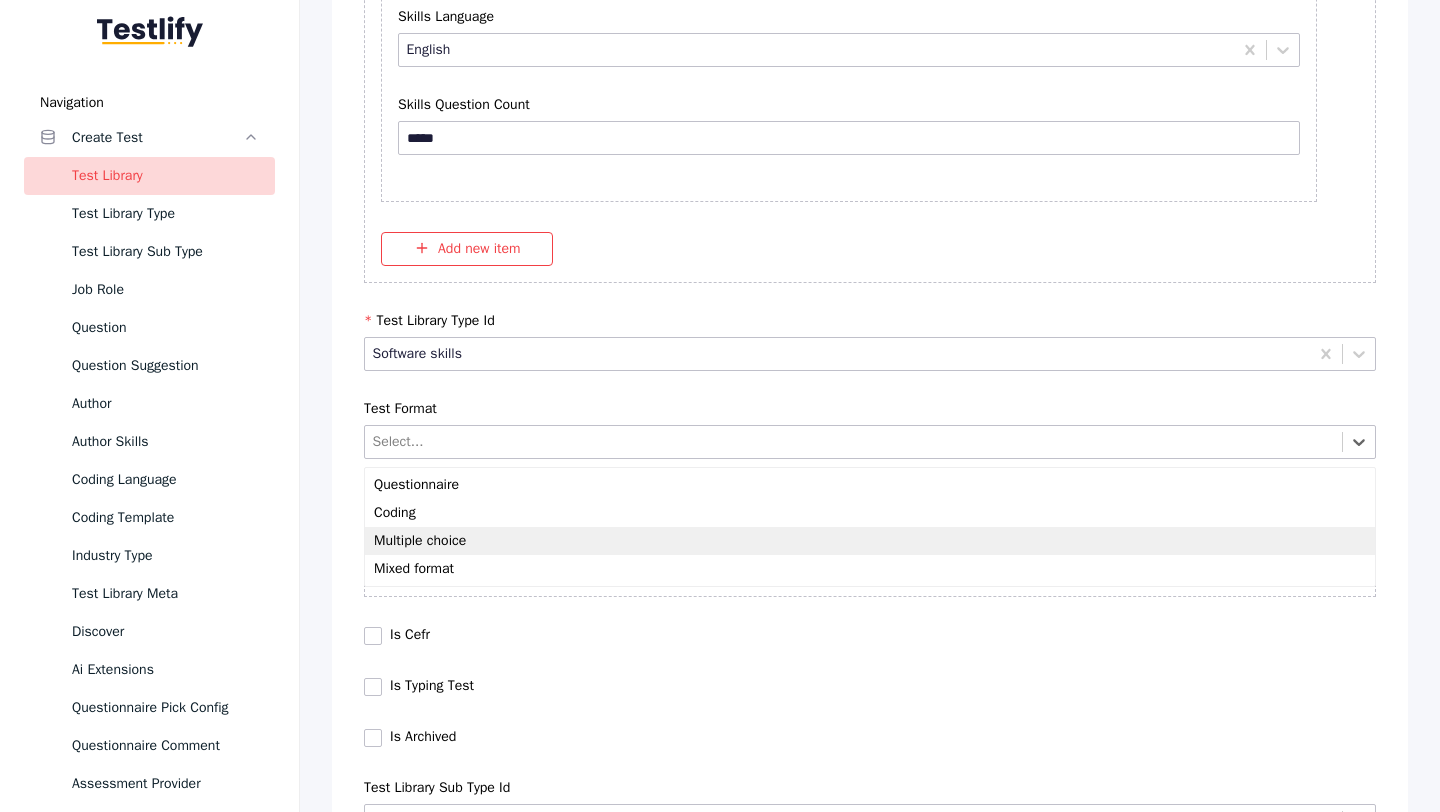 click on "Multiple choice" at bounding box center [870, 541] 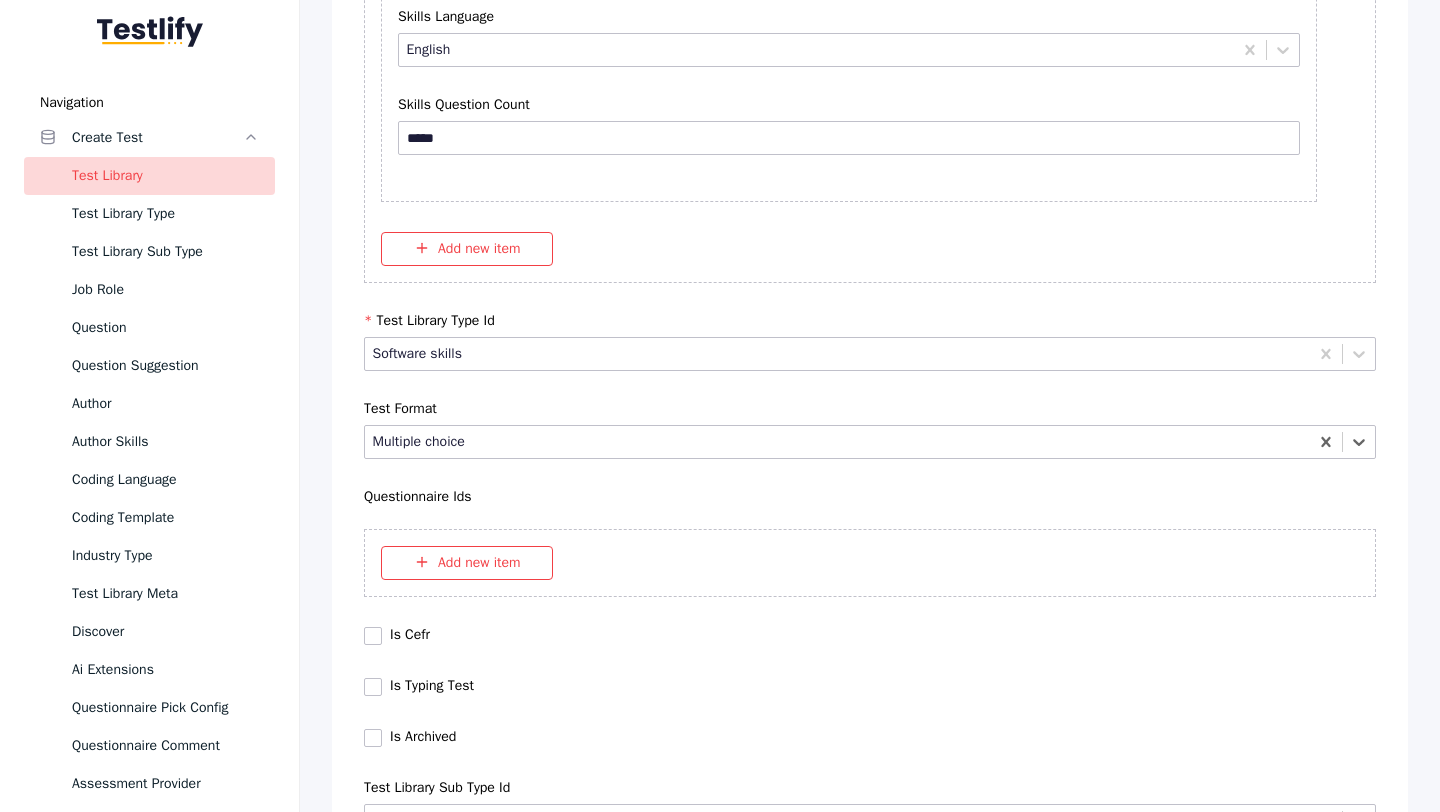 click on "Save" at bounding box center (870, 10279) 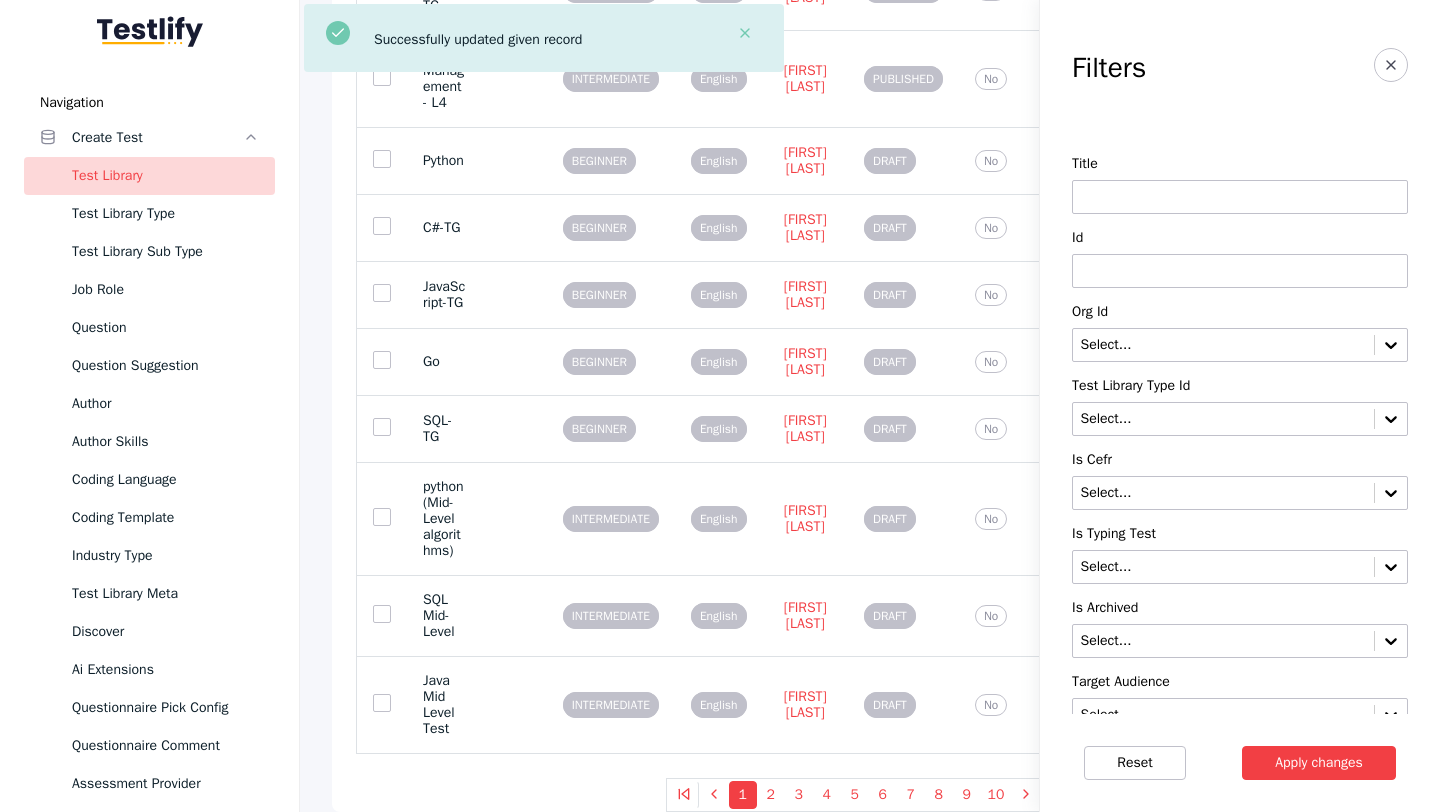 scroll, scrollTop: 0, scrollLeft: 0, axis: both 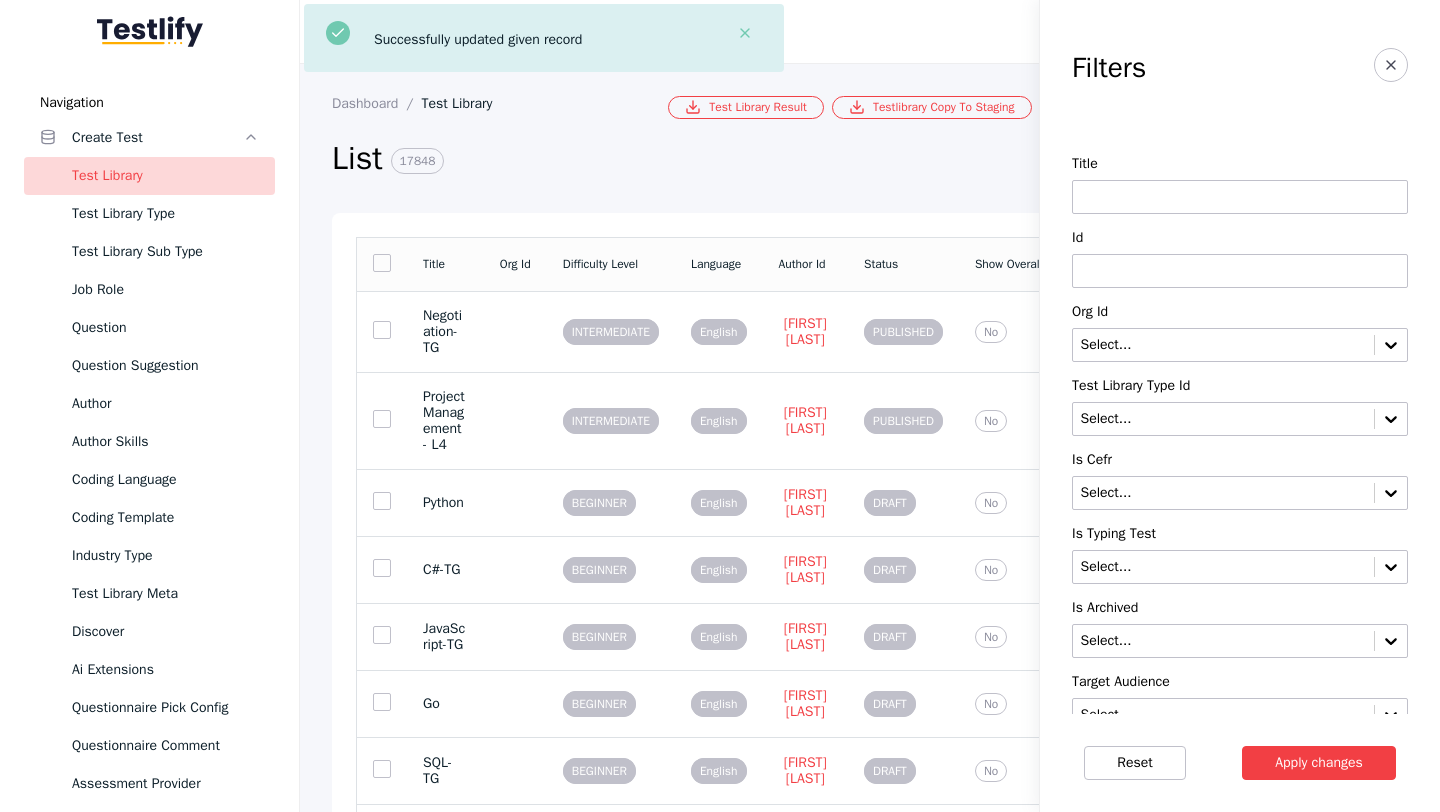click at bounding box center [1240, 271] 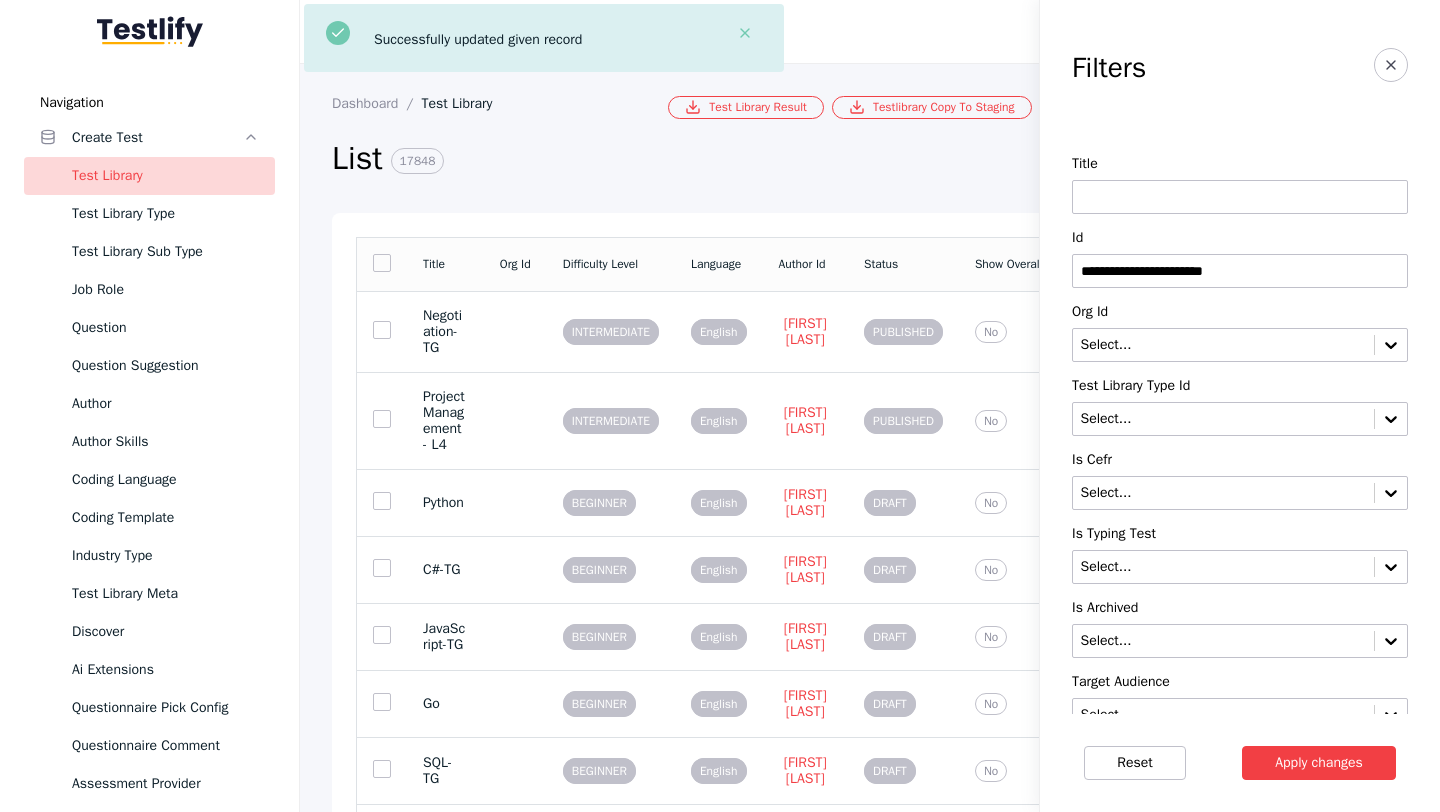 type on "**********" 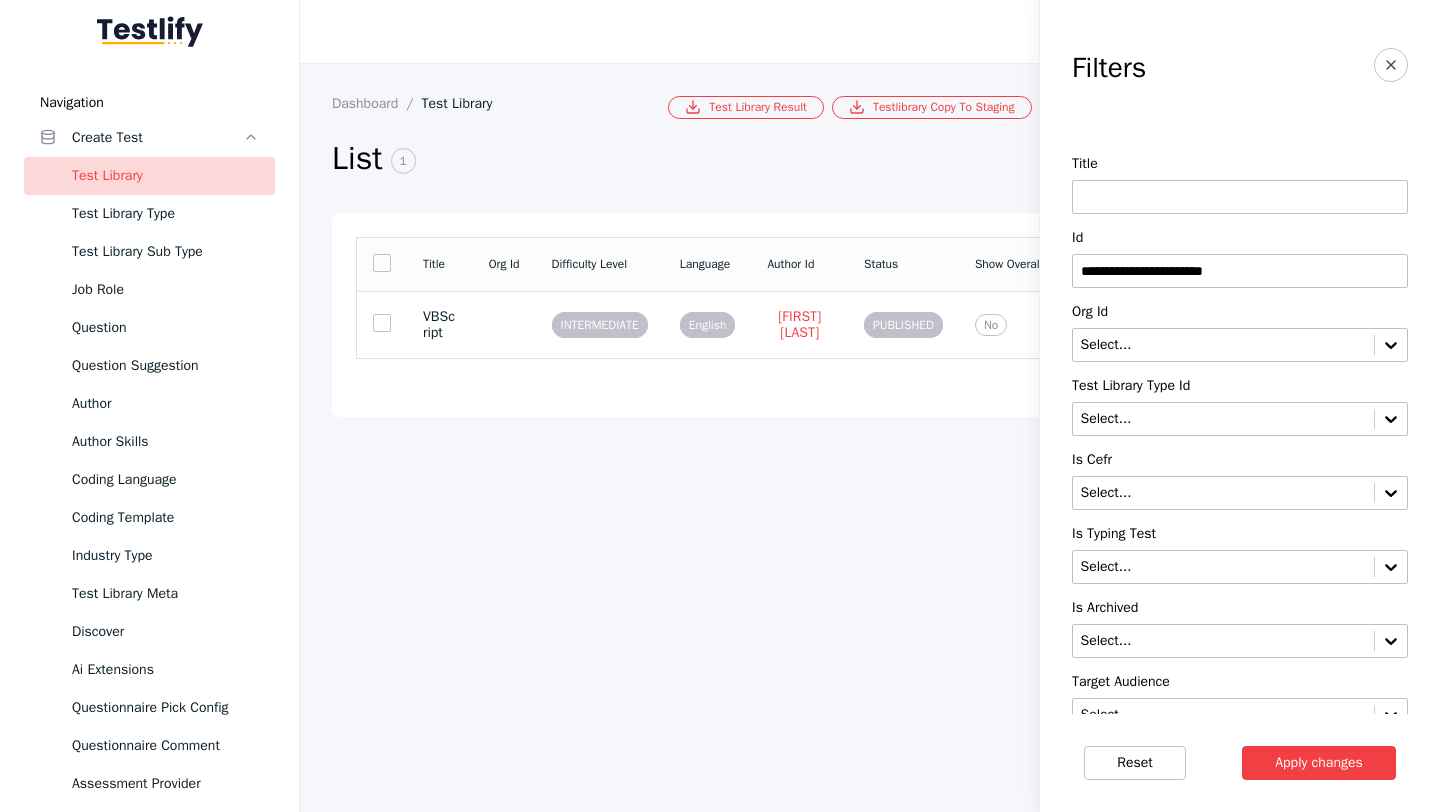 click on "Title Org Id Difficulty Level Language Author Id Status Show Overall Personality Score Is Bulk Question VBScript INTERMEDIATE English Saloni Shirke PUBLISHED No No Show Edit Archive Unarchive Soft Delete" at bounding box center [870, 315] 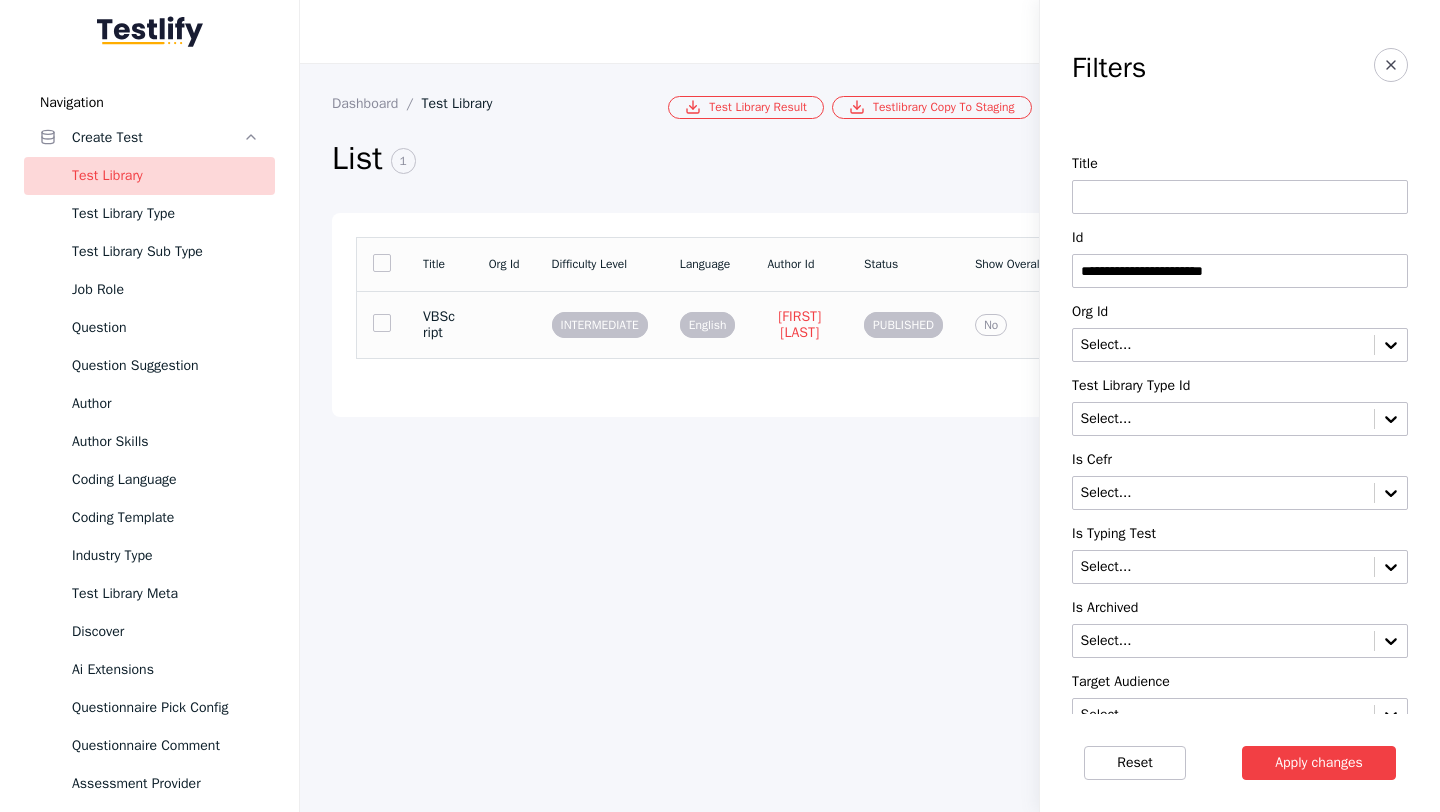 click at bounding box center [504, 324] 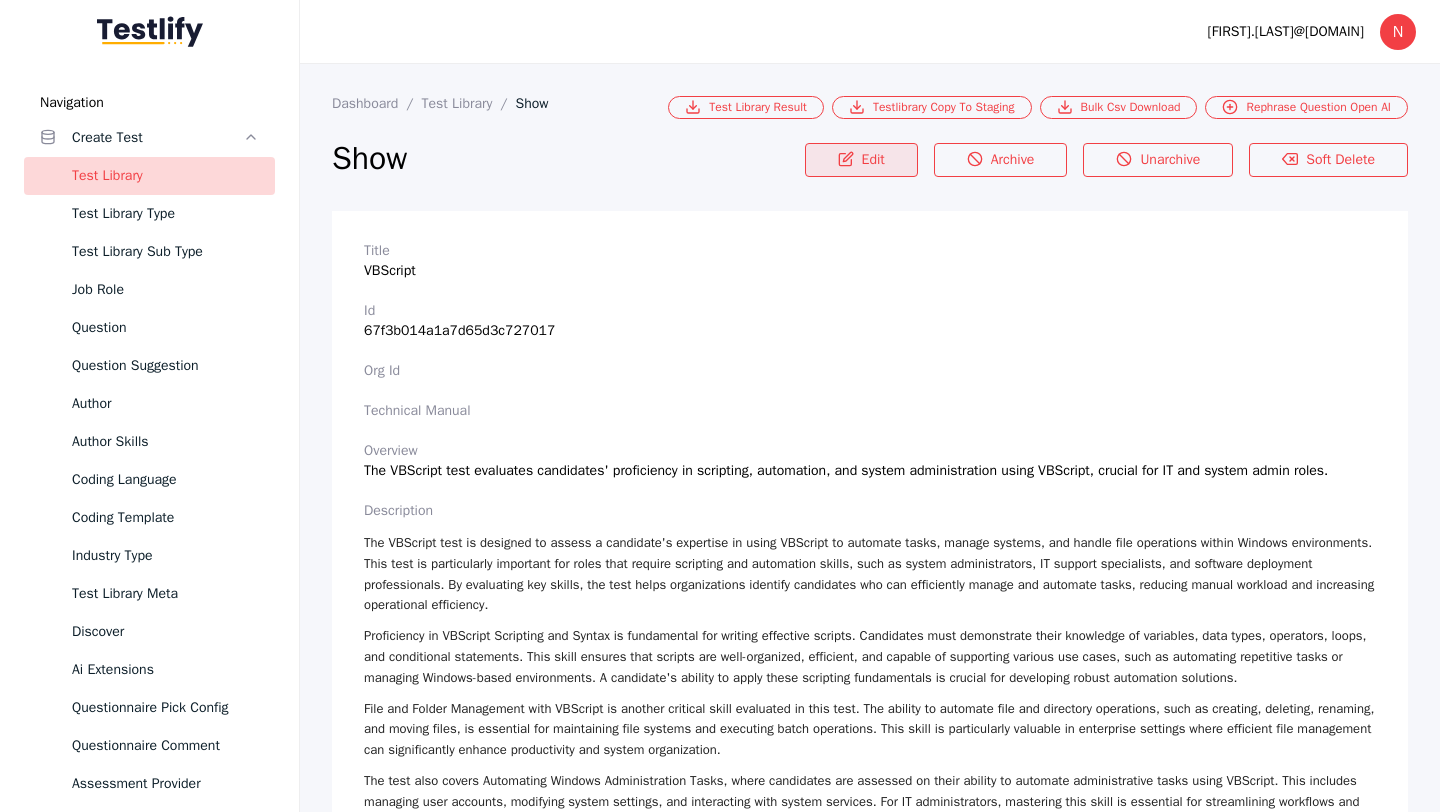 click on "Edit" at bounding box center [861, 160] 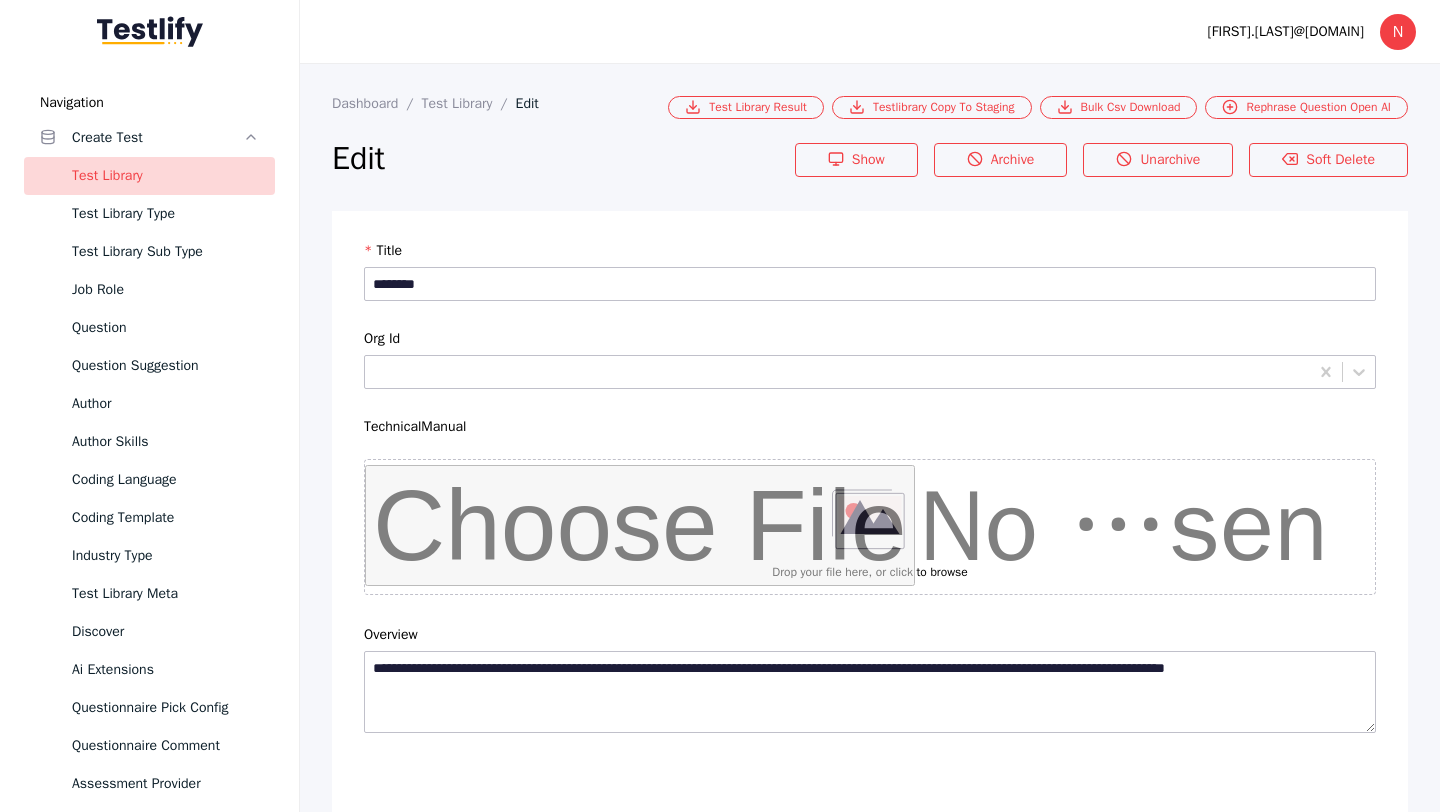 scroll, scrollTop: 4684, scrollLeft: 0, axis: vertical 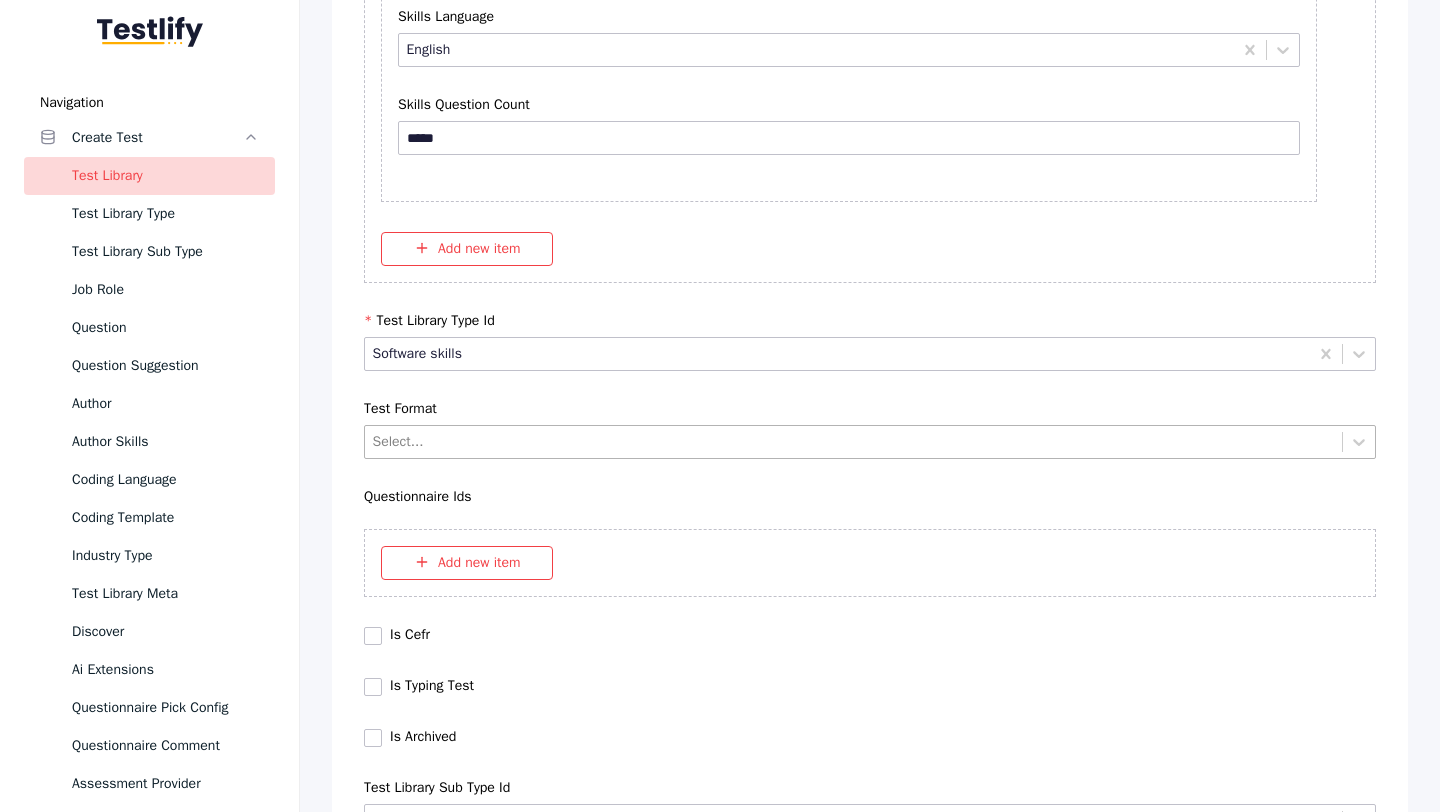 click at bounding box center [854, 441] 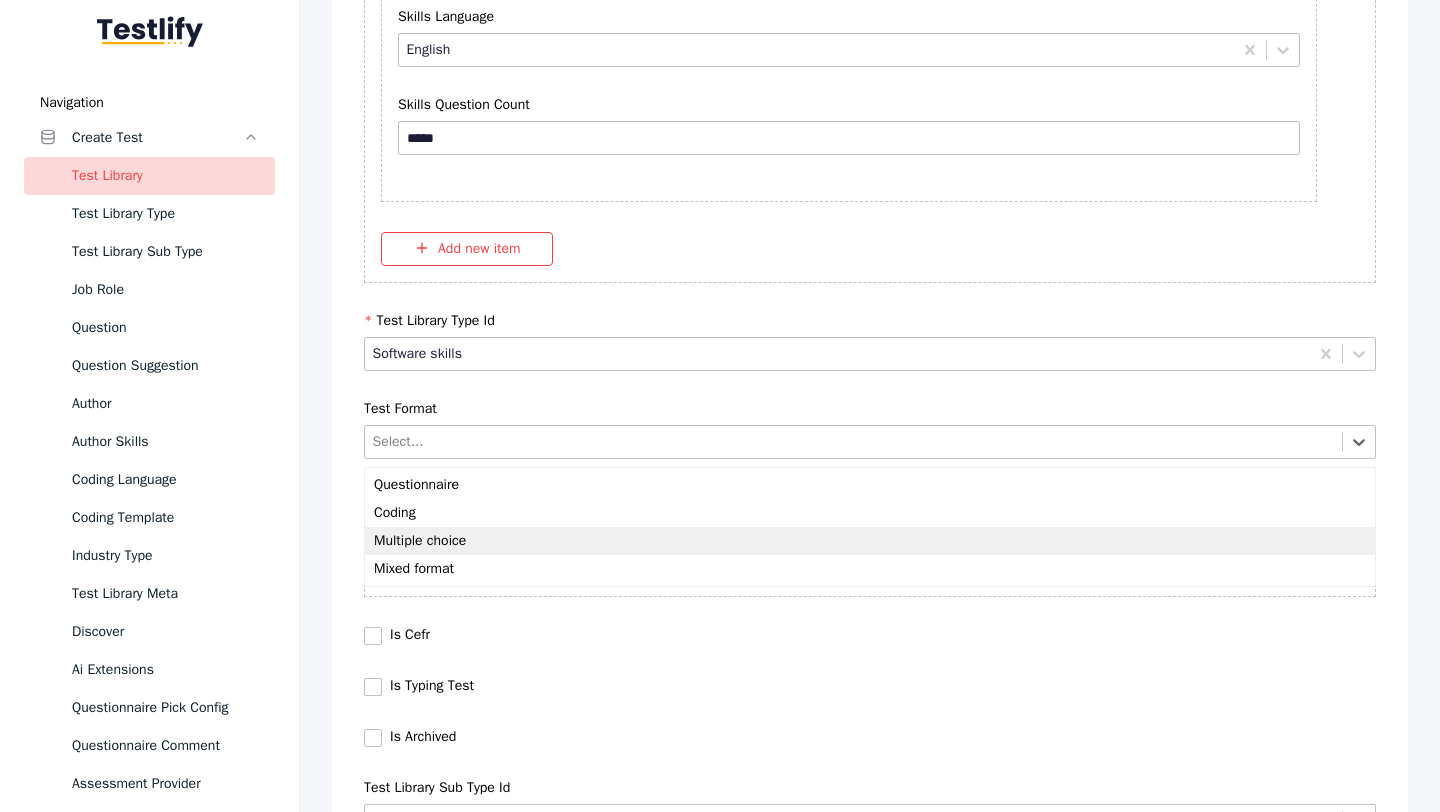 click on "Multiple choice" at bounding box center [870, 541] 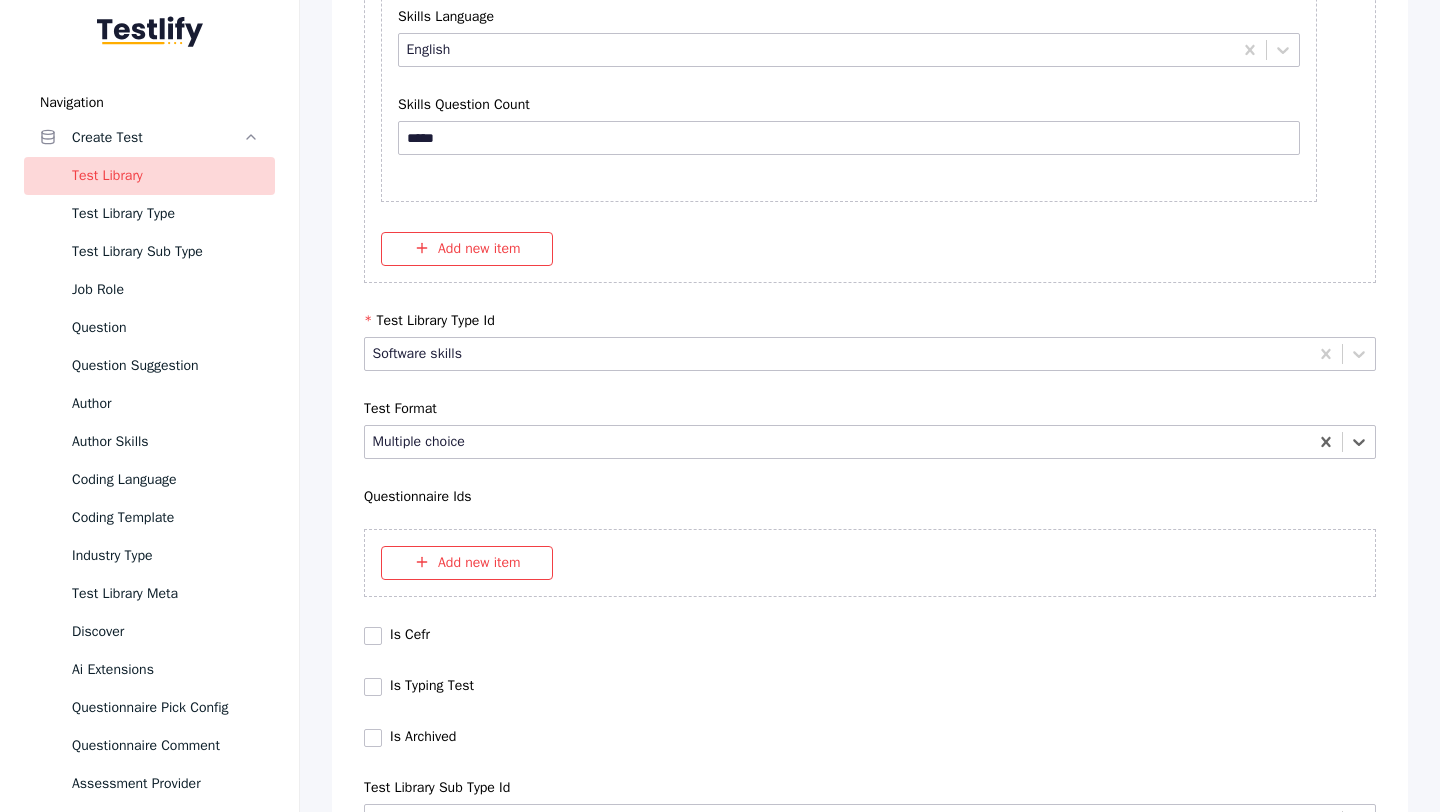 click on "Save" at bounding box center (870, 10279) 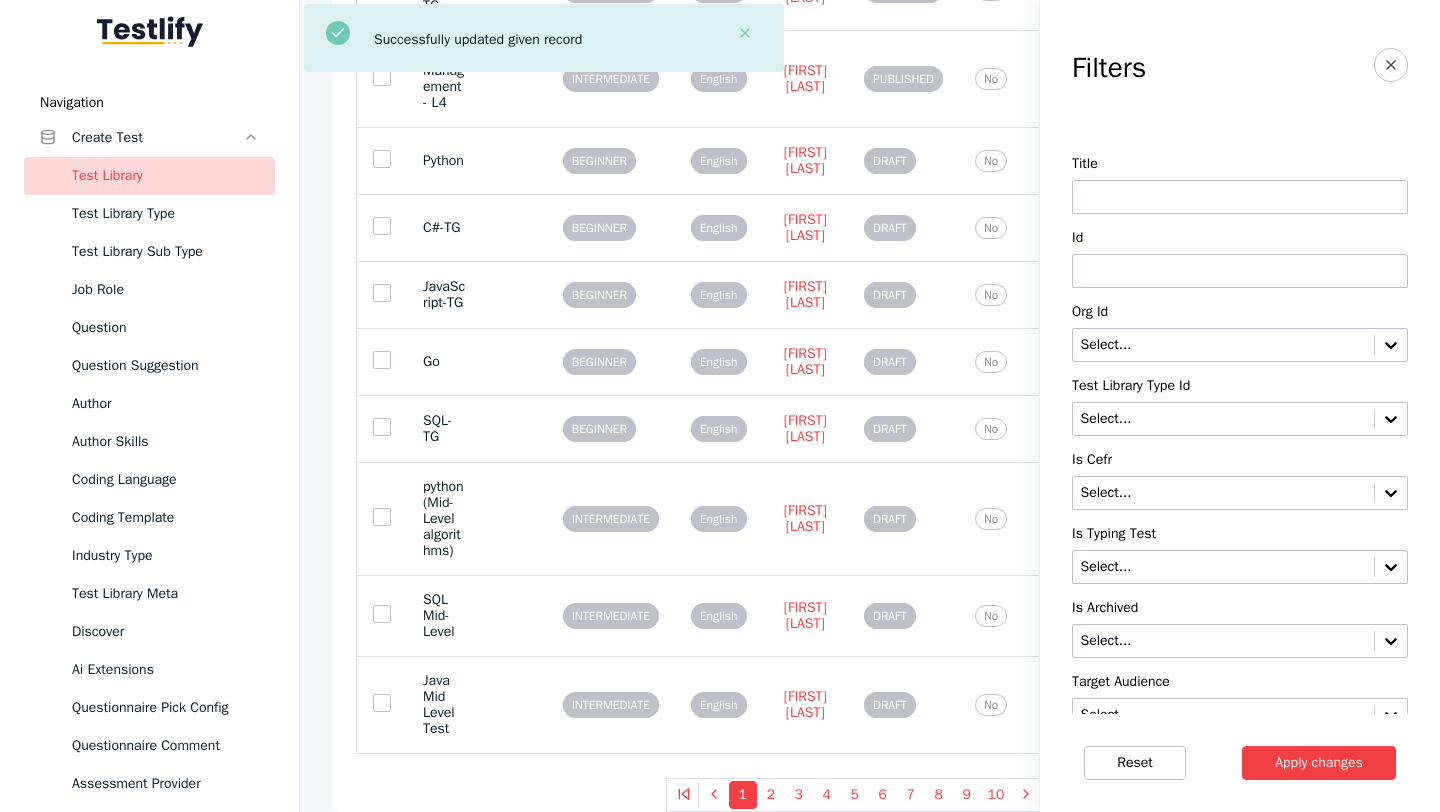 scroll, scrollTop: 0, scrollLeft: 0, axis: both 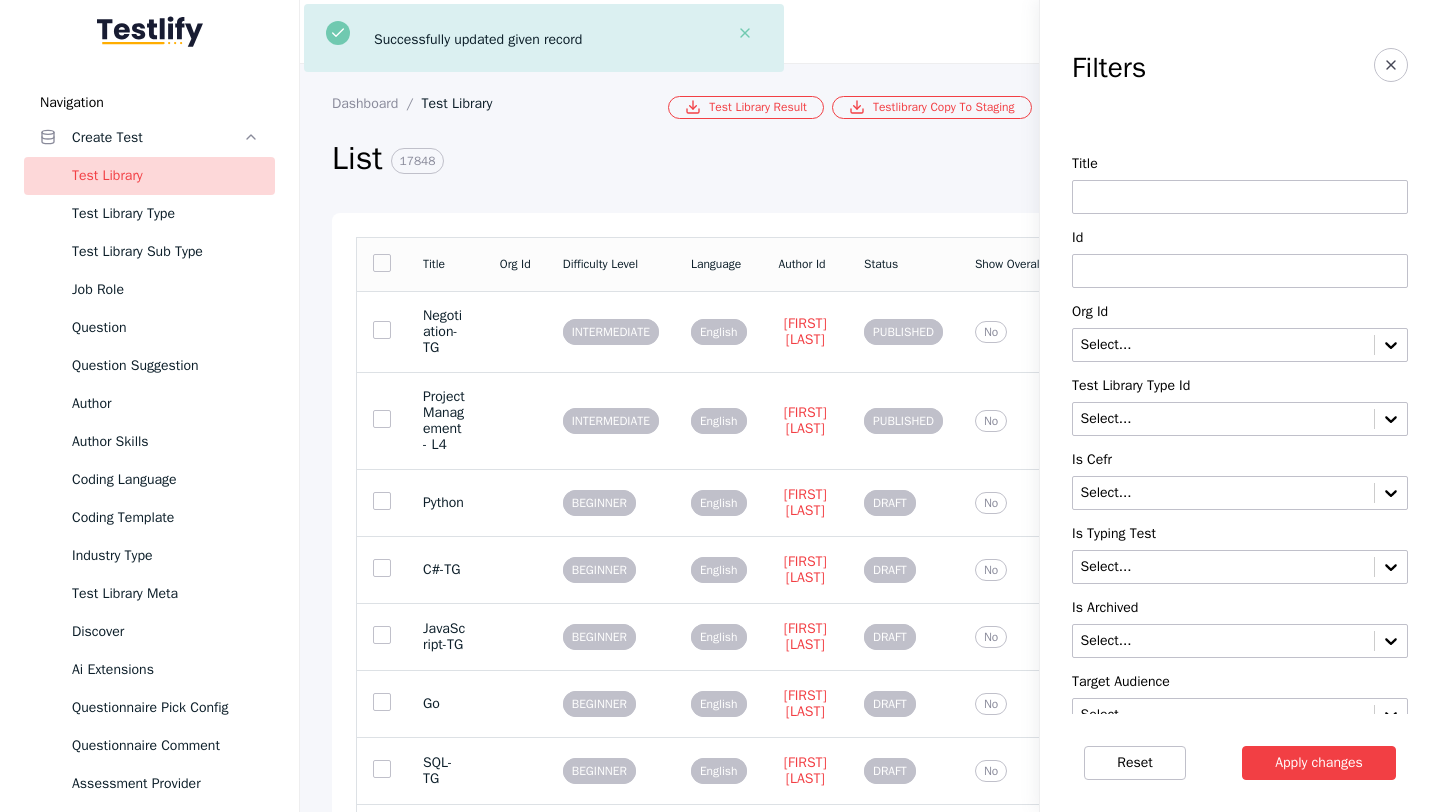 click at bounding box center (1240, 271) 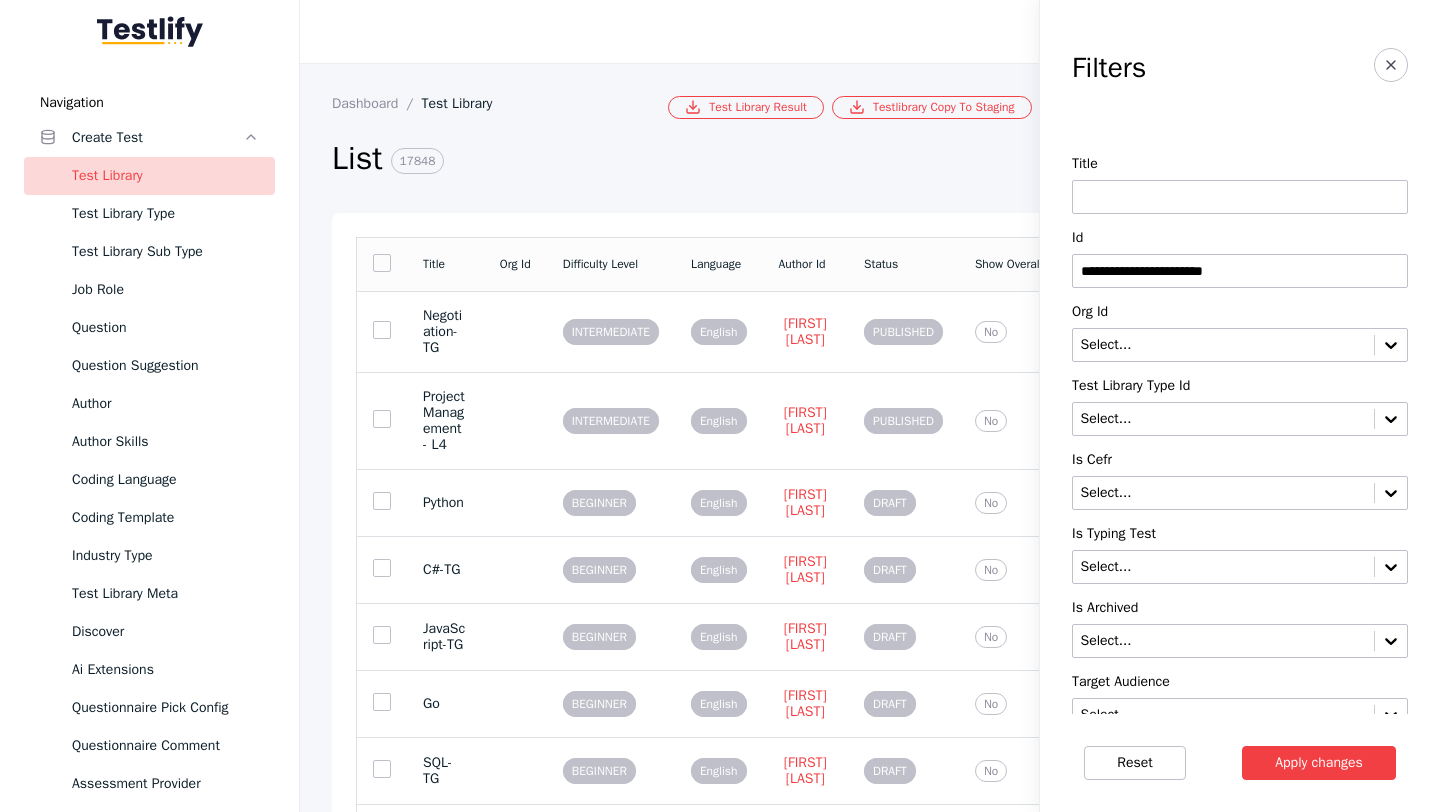 click on "**********" at bounding box center (1240, 271) 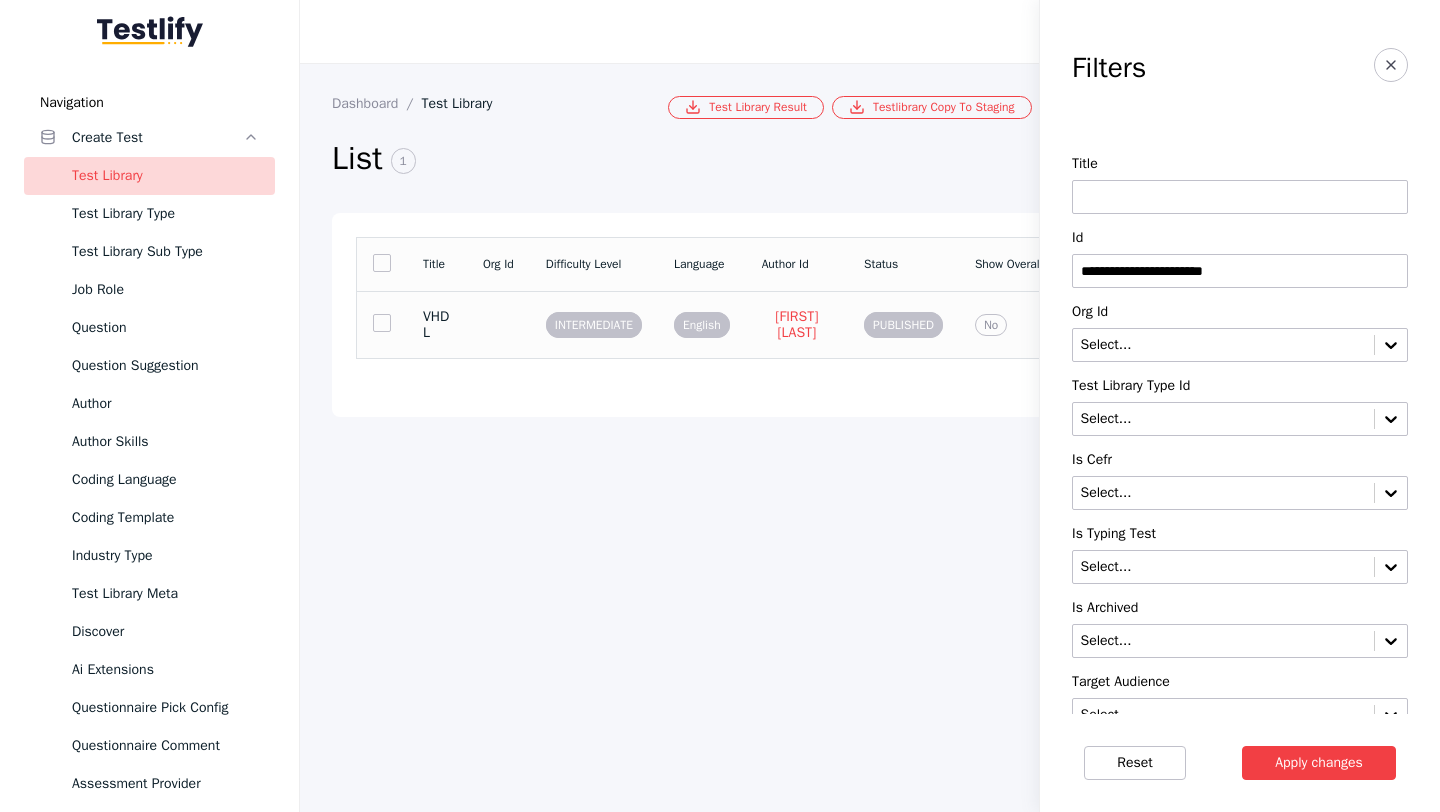 click on "VHDL" at bounding box center [437, 325] 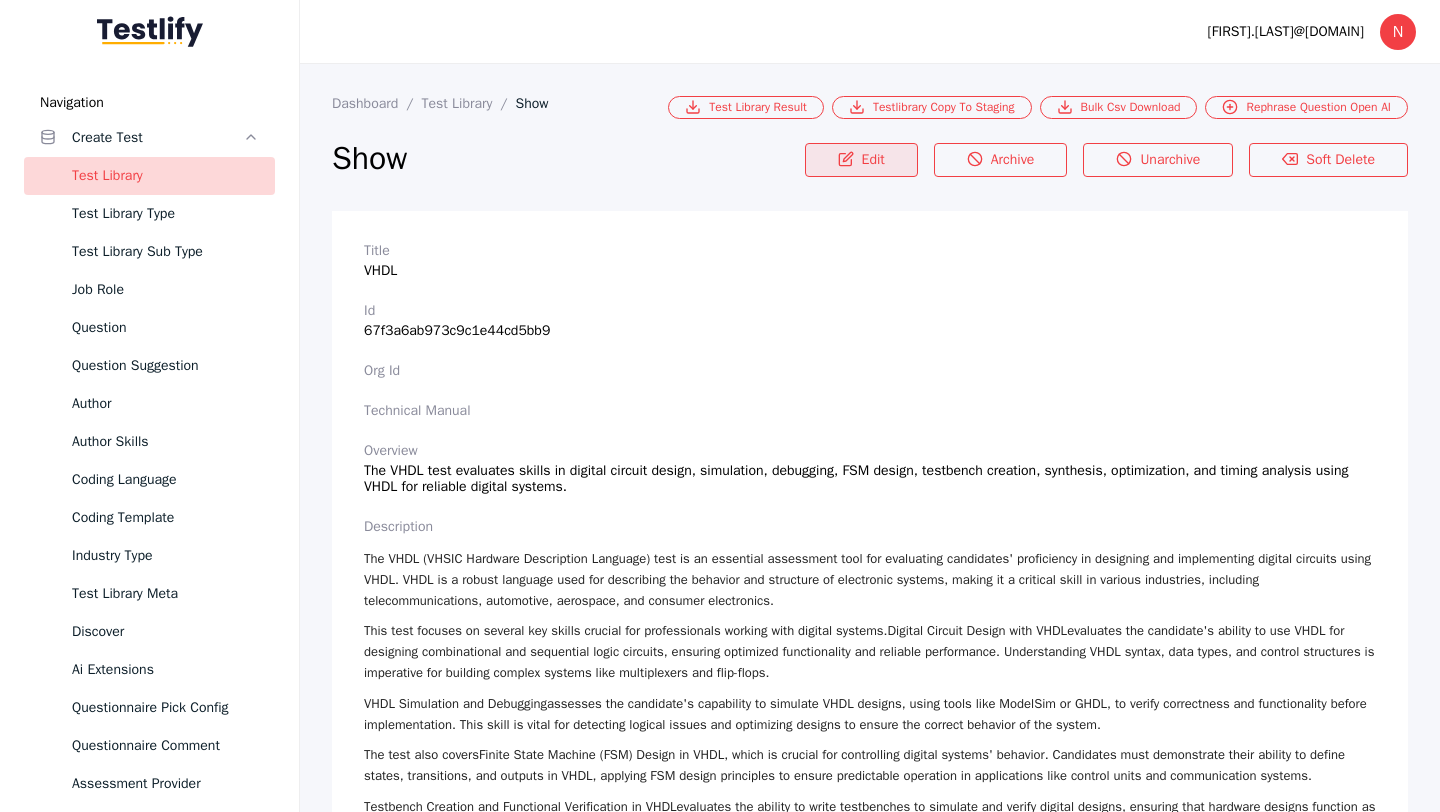 click on "Edit" at bounding box center [861, 160] 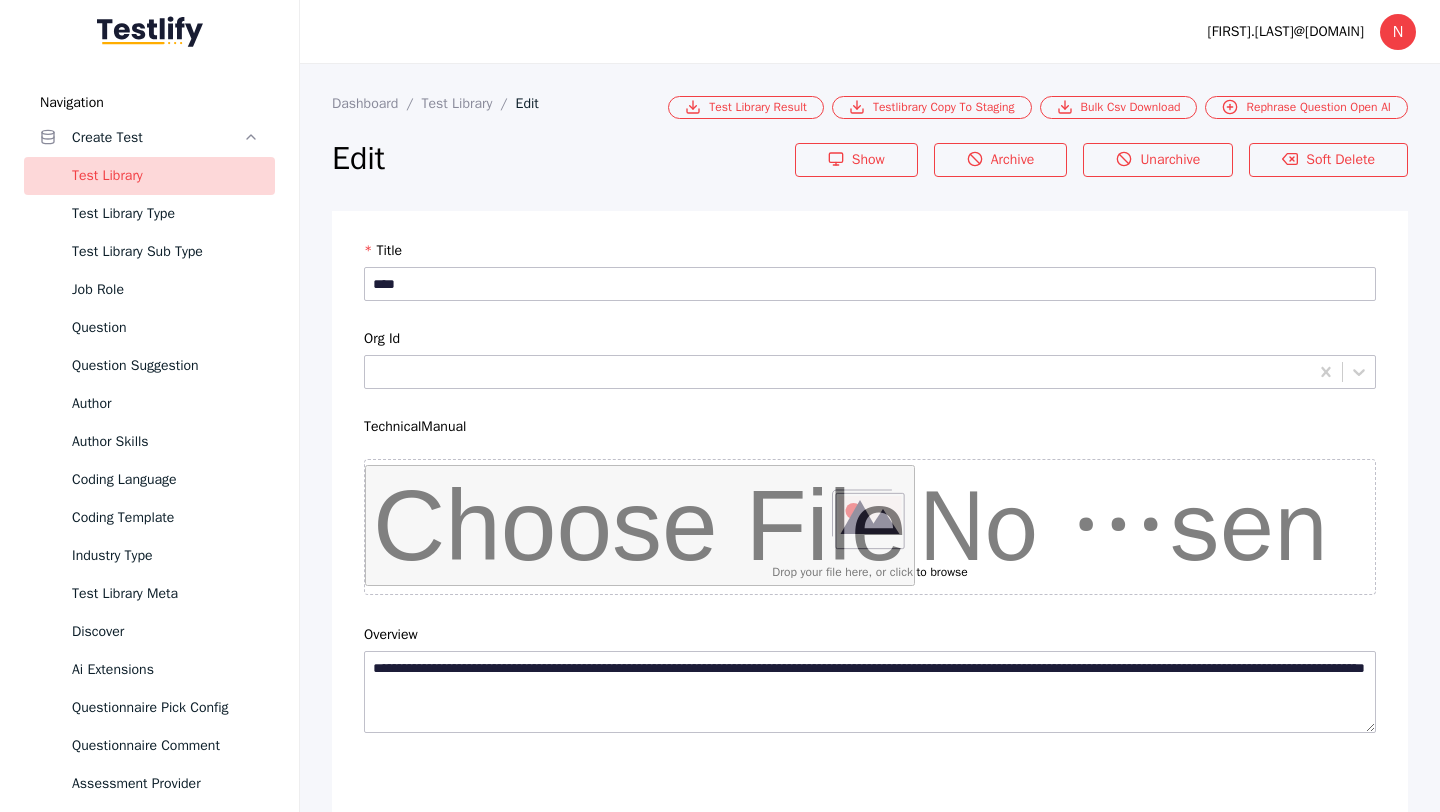 scroll, scrollTop: 4684, scrollLeft: 0, axis: vertical 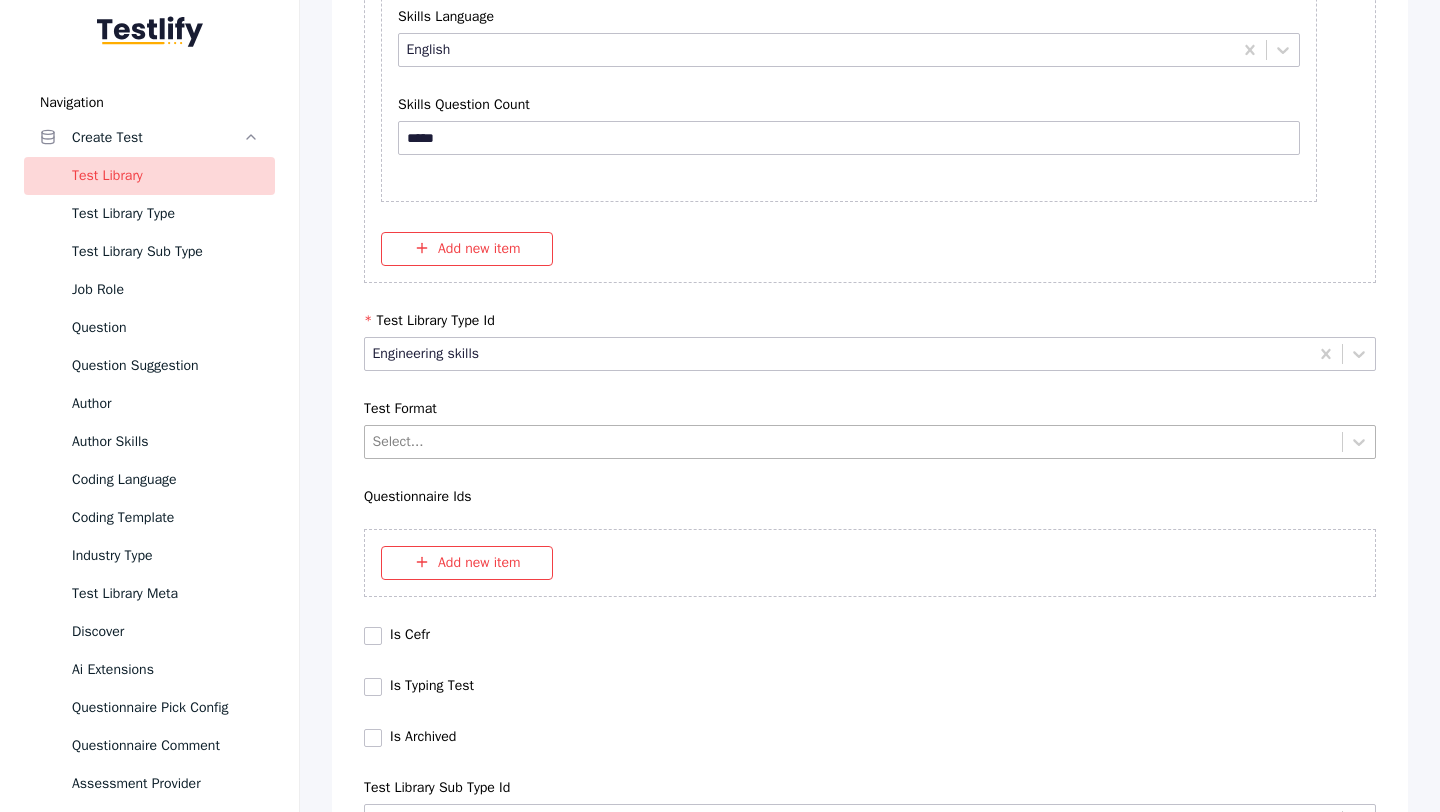 click at bounding box center (854, 441) 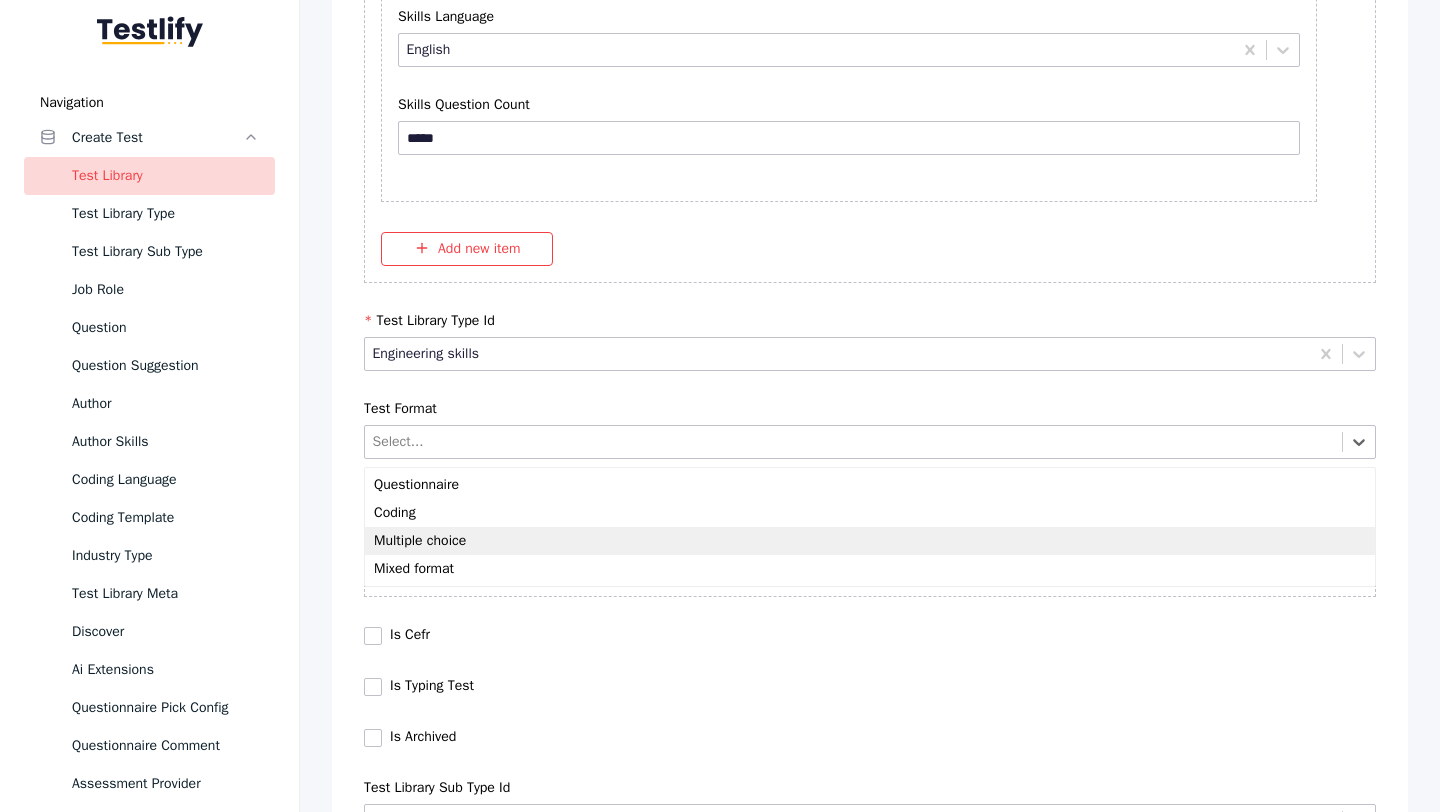click on "Multiple choice" at bounding box center [870, 541] 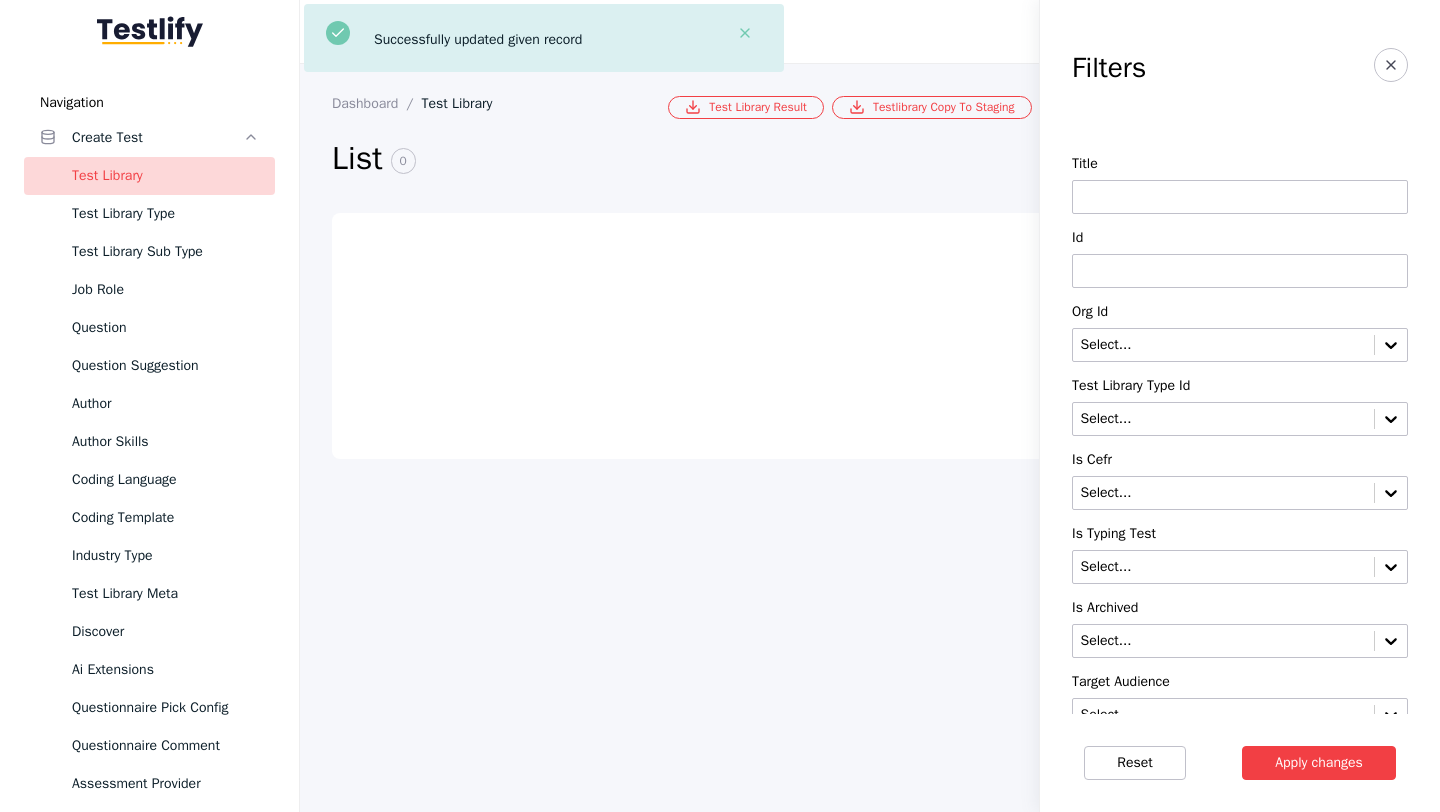 scroll, scrollTop: 0, scrollLeft: 0, axis: both 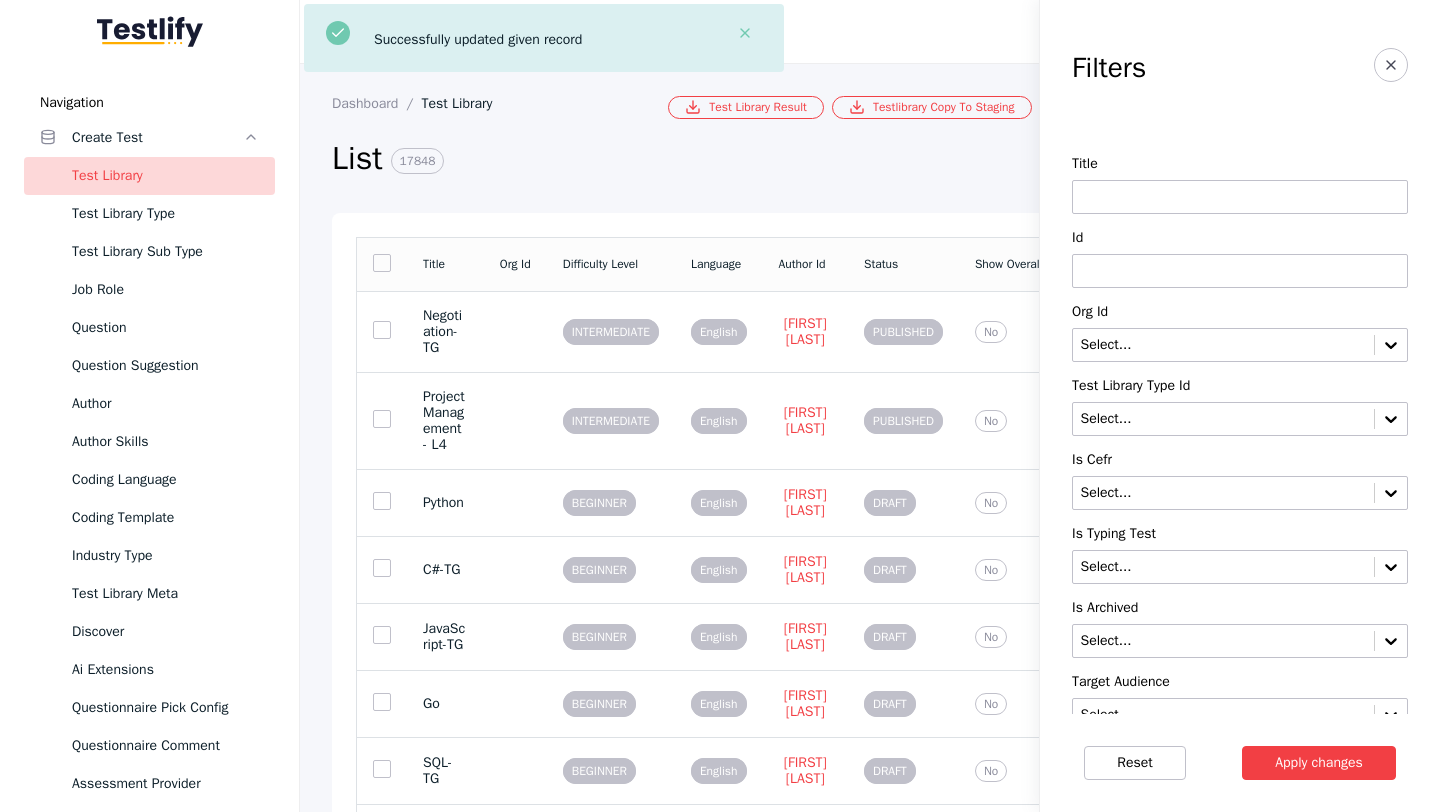 click at bounding box center (1240, 271) 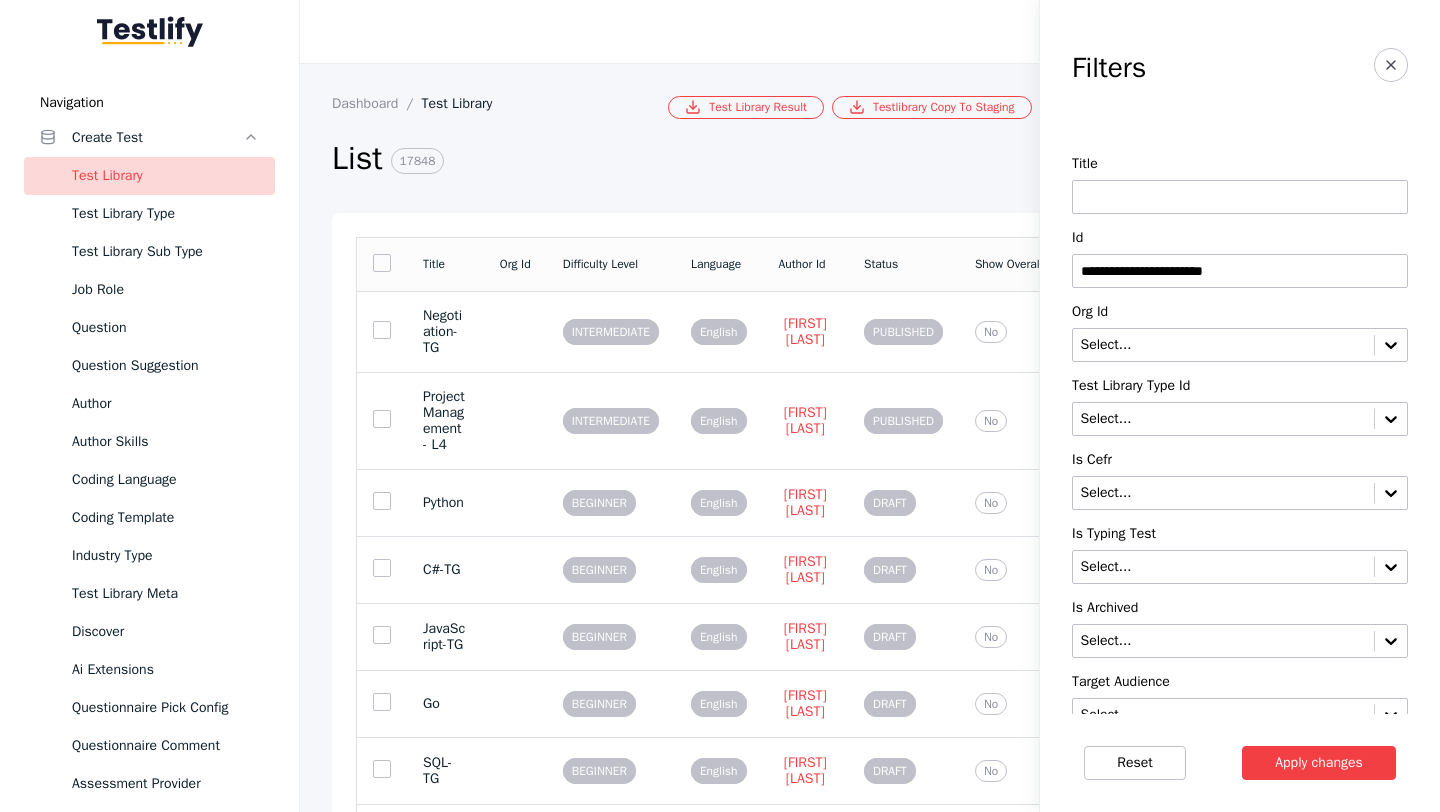 type on "**********" 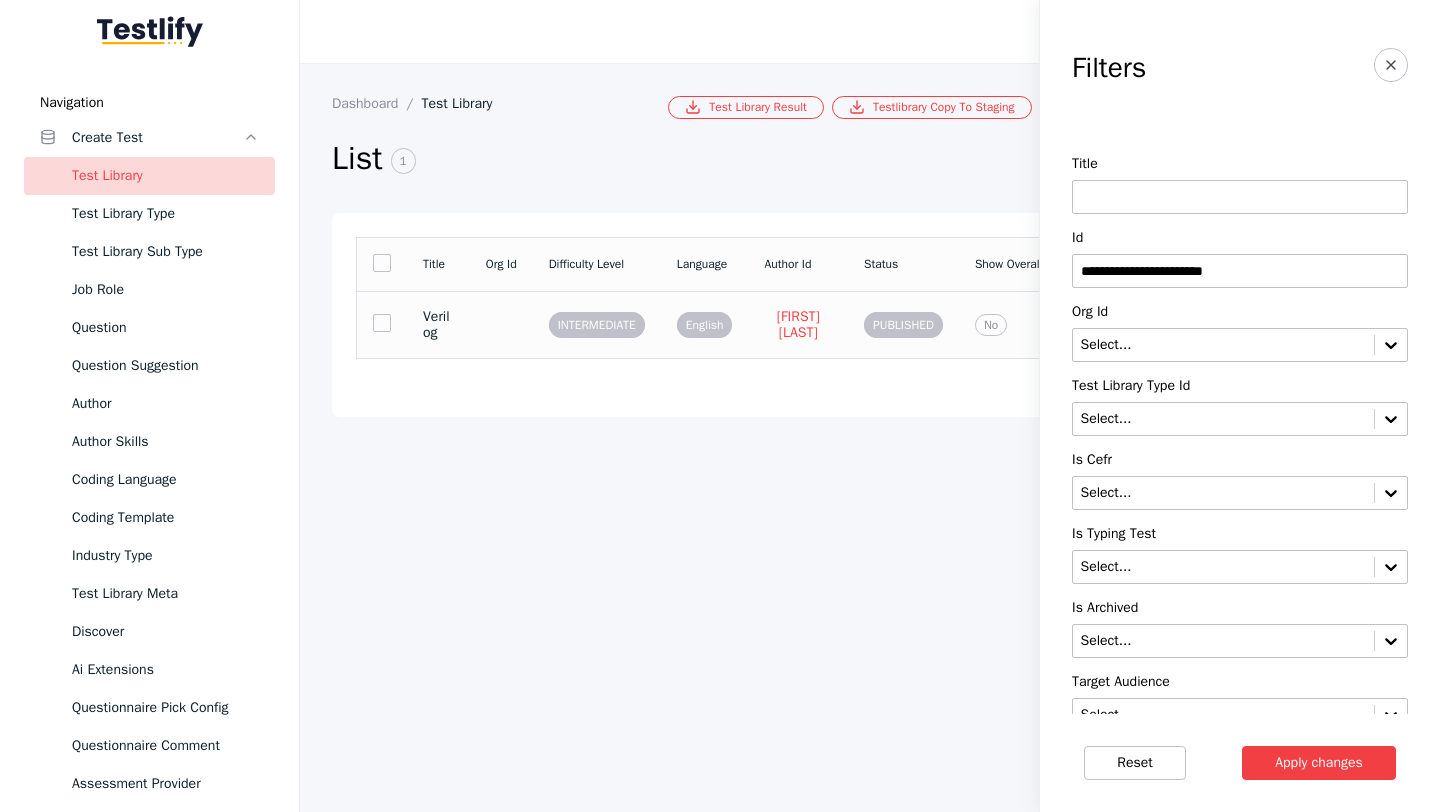 click on "Verilog" at bounding box center [438, 324] 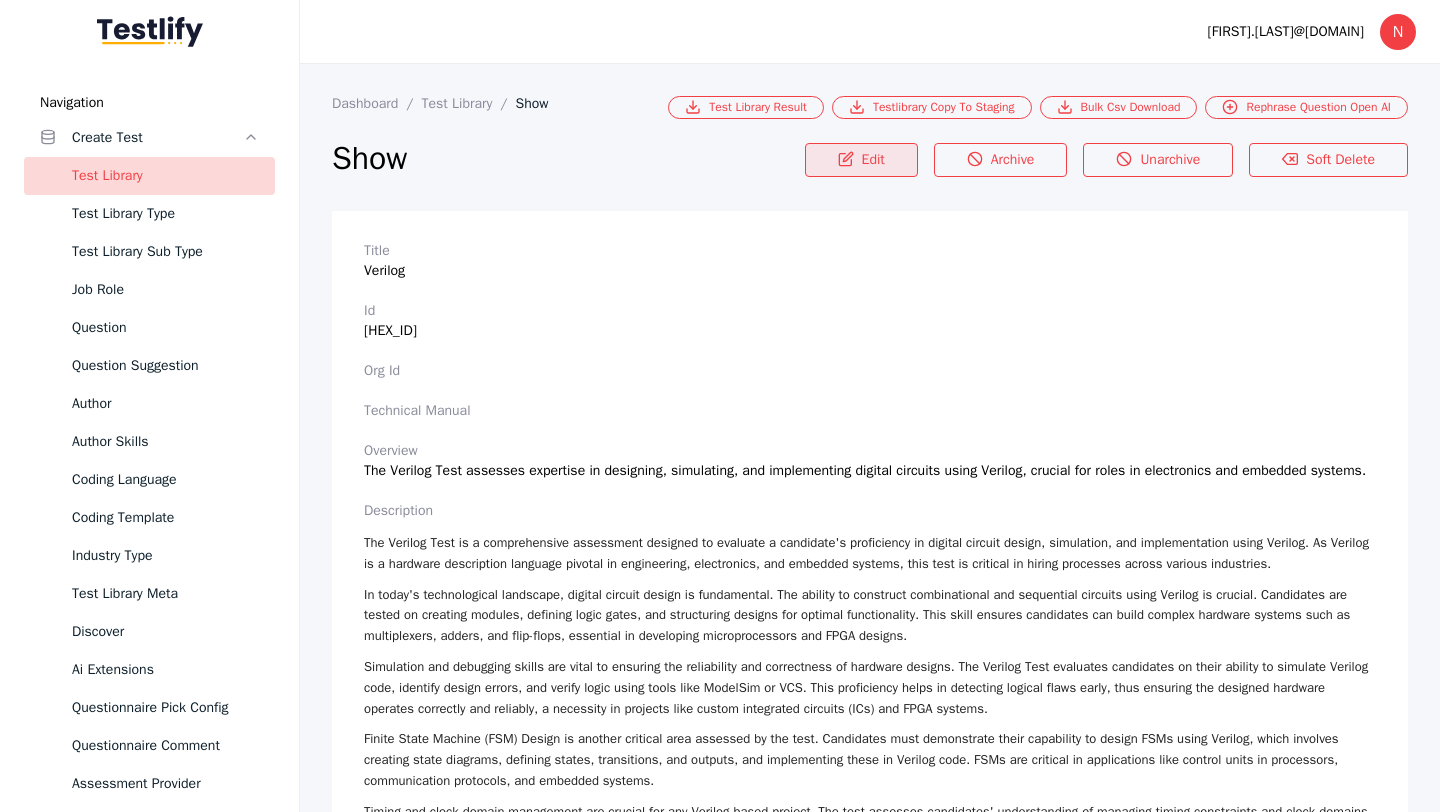 click on "Edit" at bounding box center [861, 160] 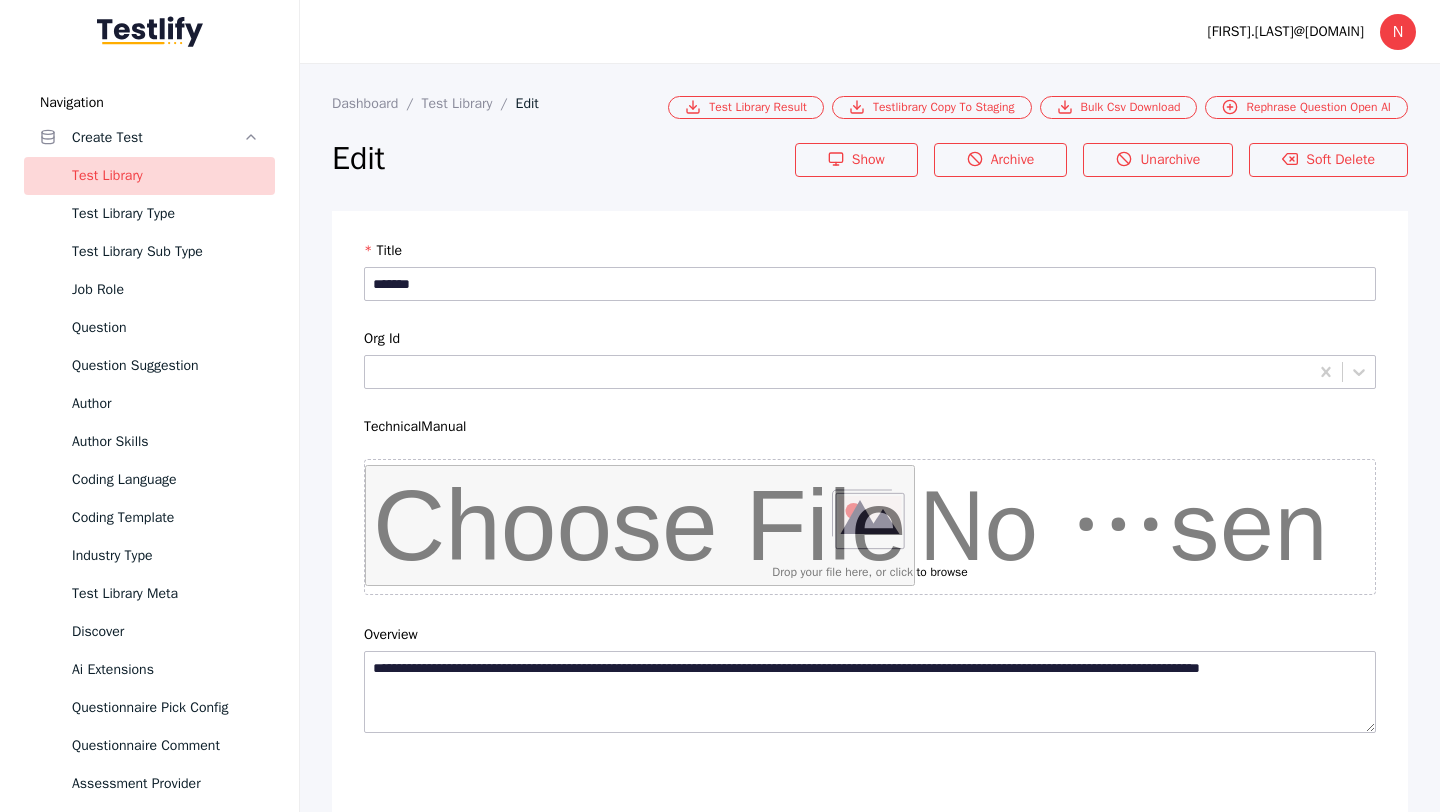 scroll, scrollTop: 4684, scrollLeft: 0, axis: vertical 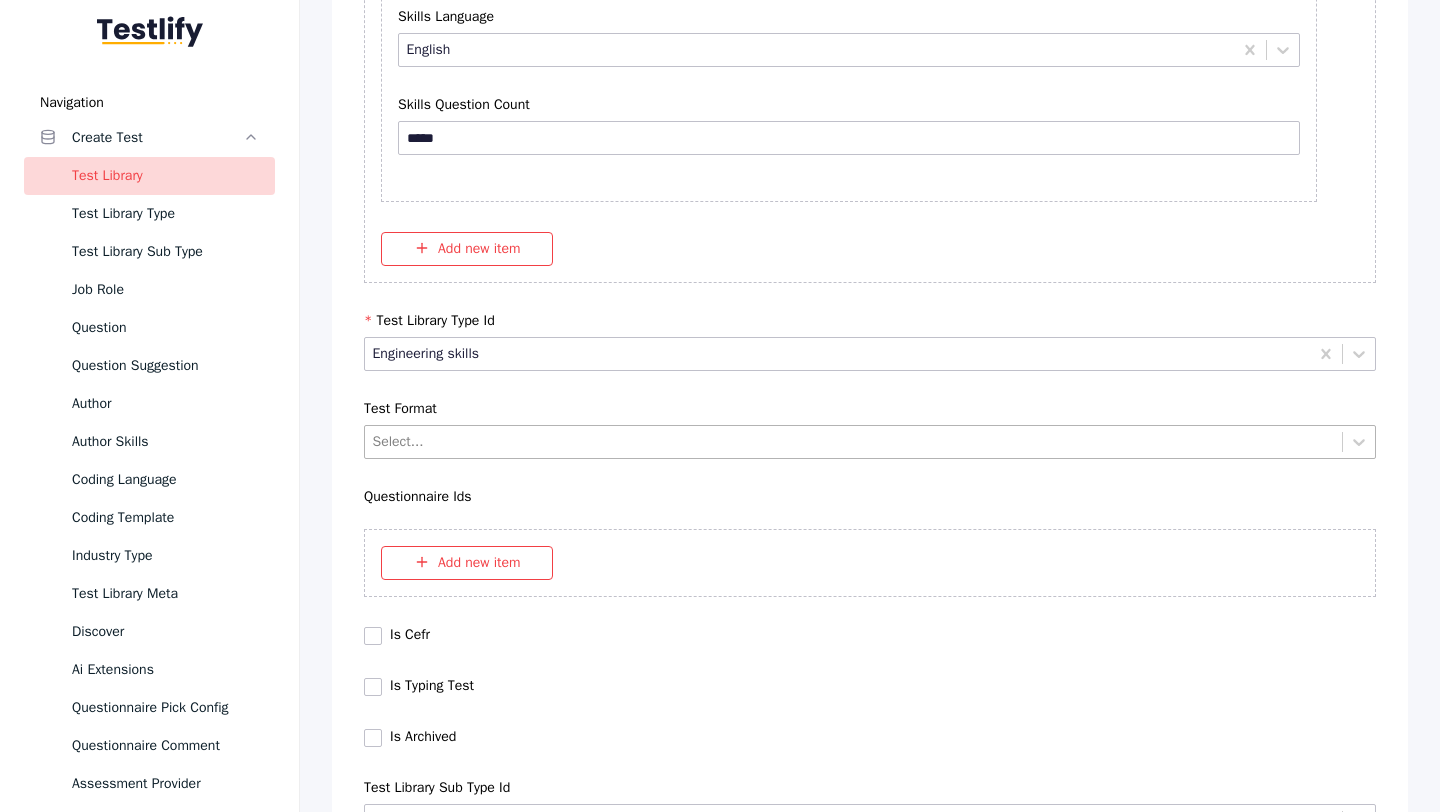 click at bounding box center [854, 441] 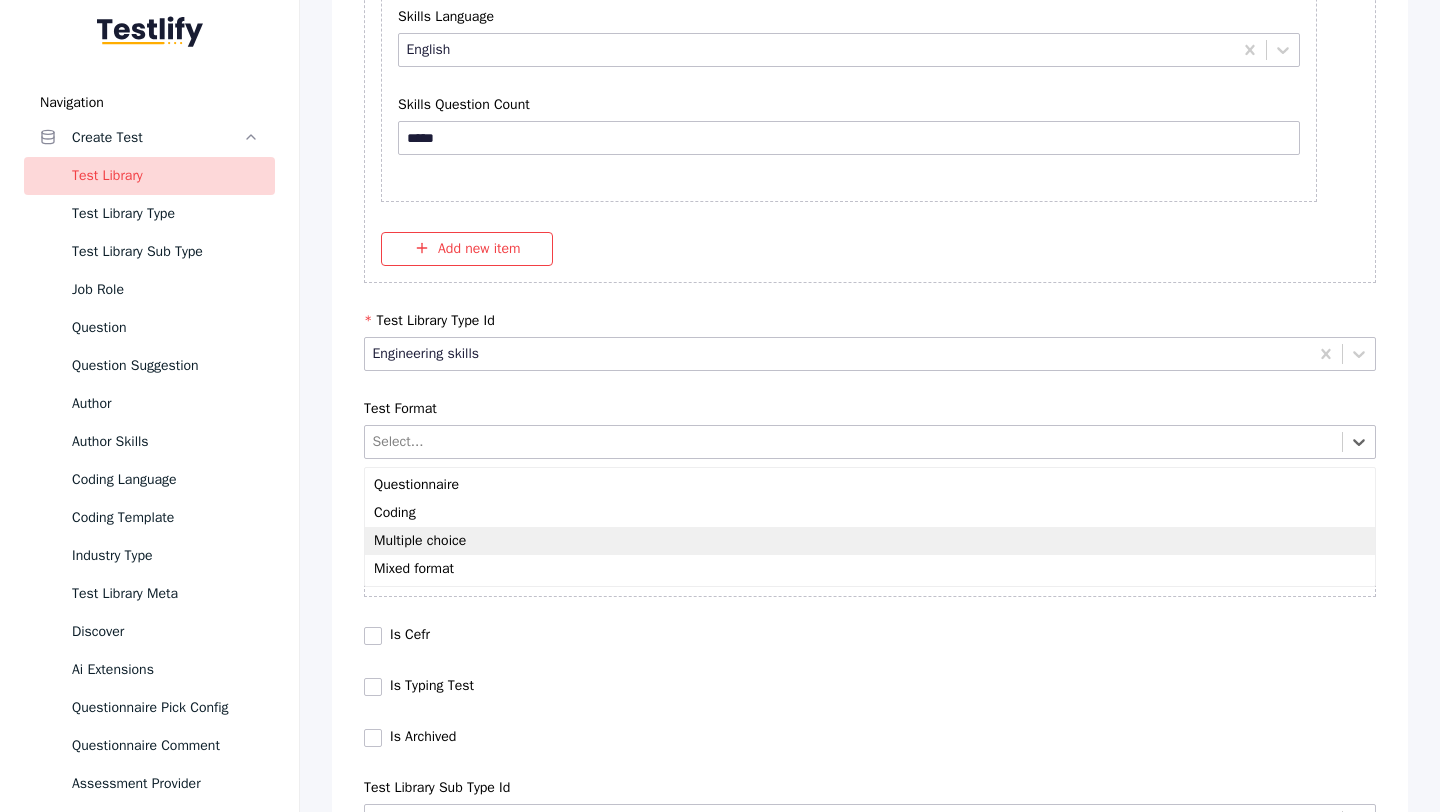 click on "Multiple choice" at bounding box center (870, 541) 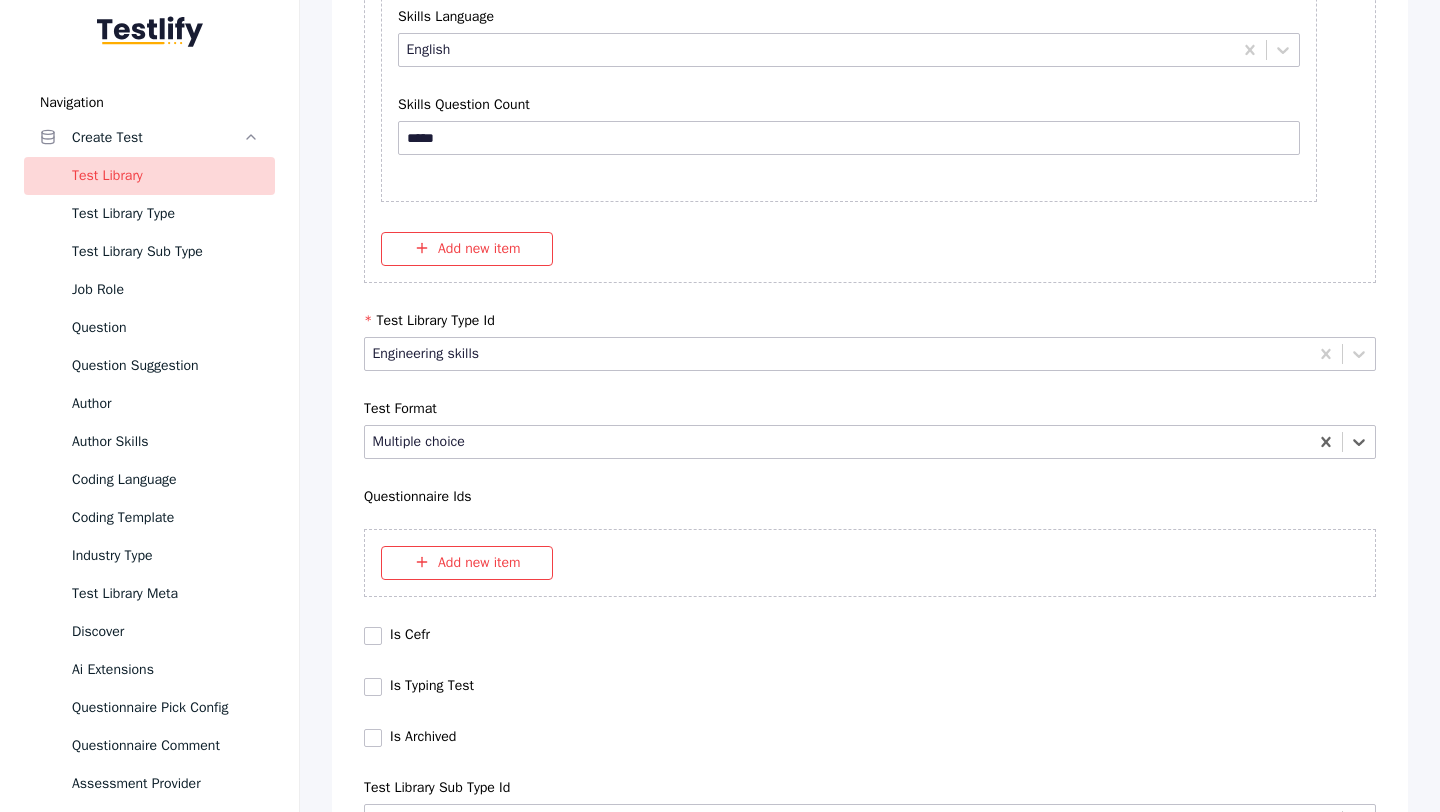 click on "Save" at bounding box center [870, 10279] 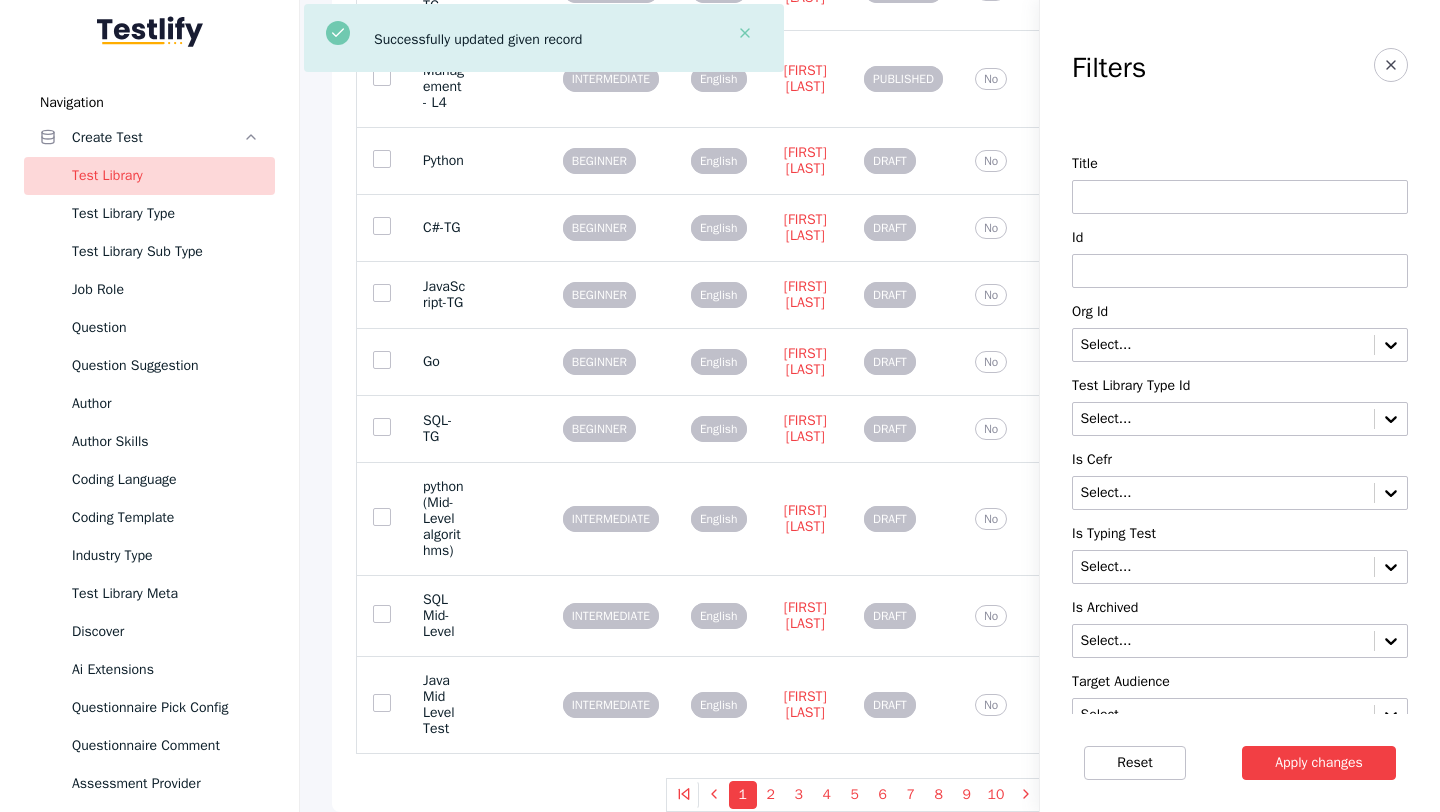 scroll, scrollTop: 0, scrollLeft: 0, axis: both 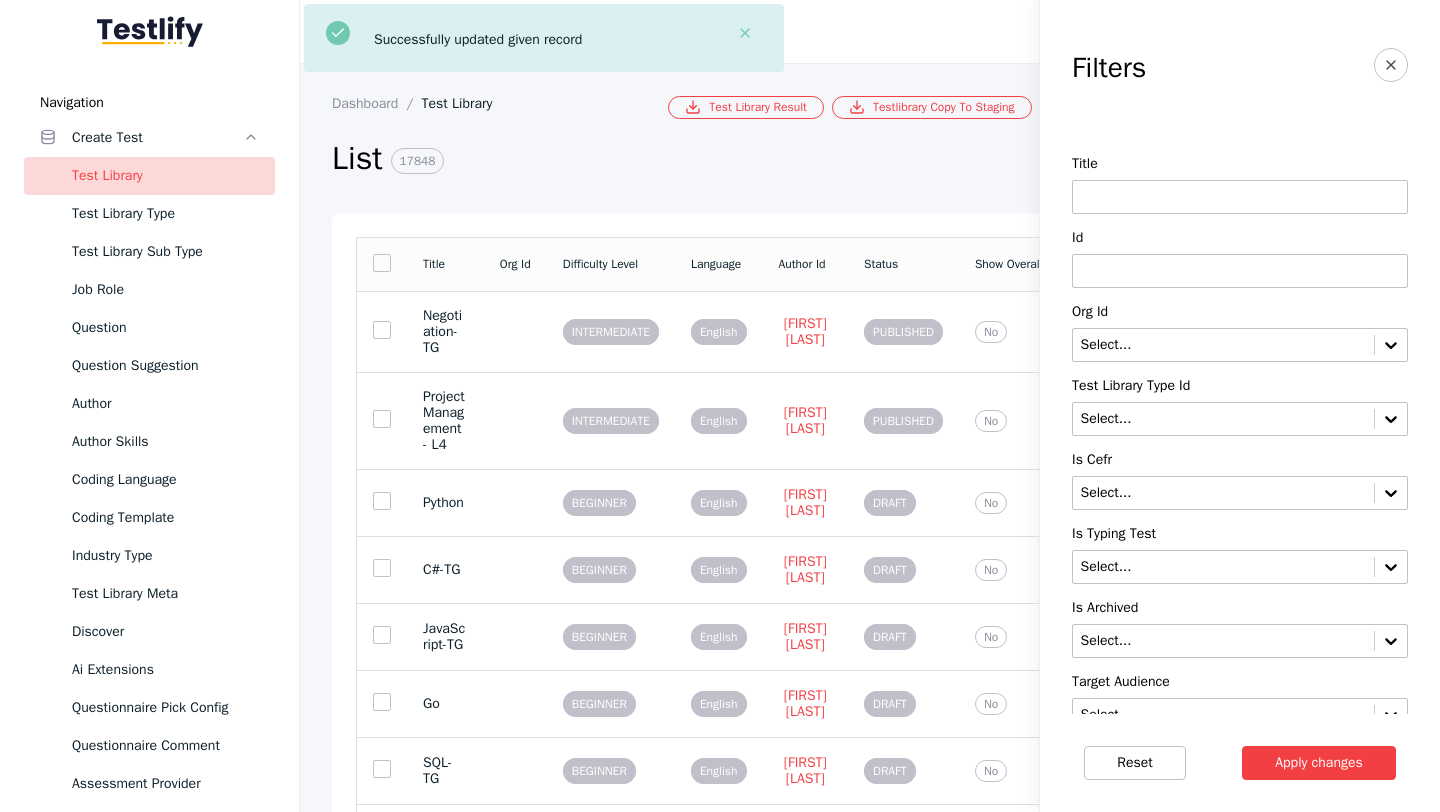 click at bounding box center [1240, 271] 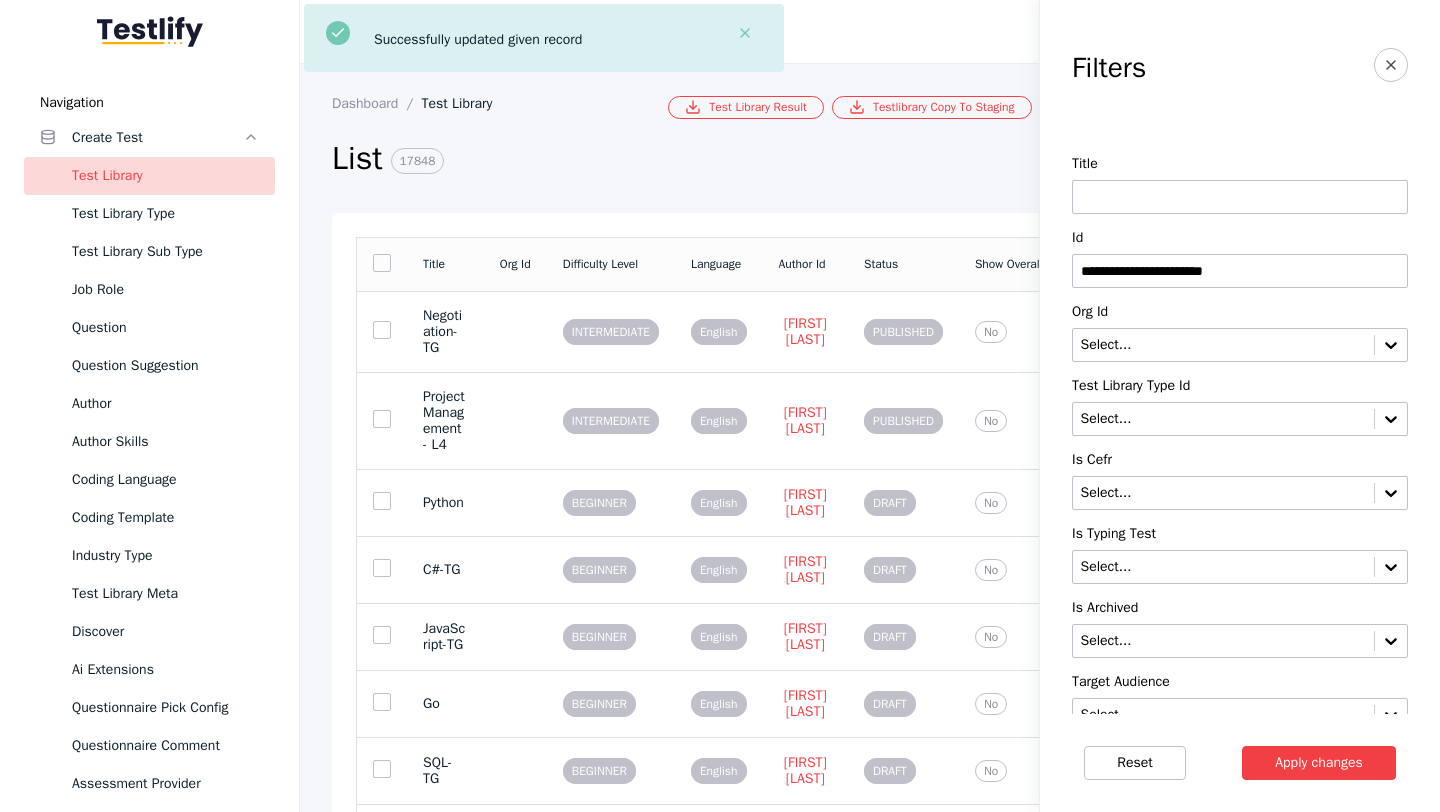 type on "**********" 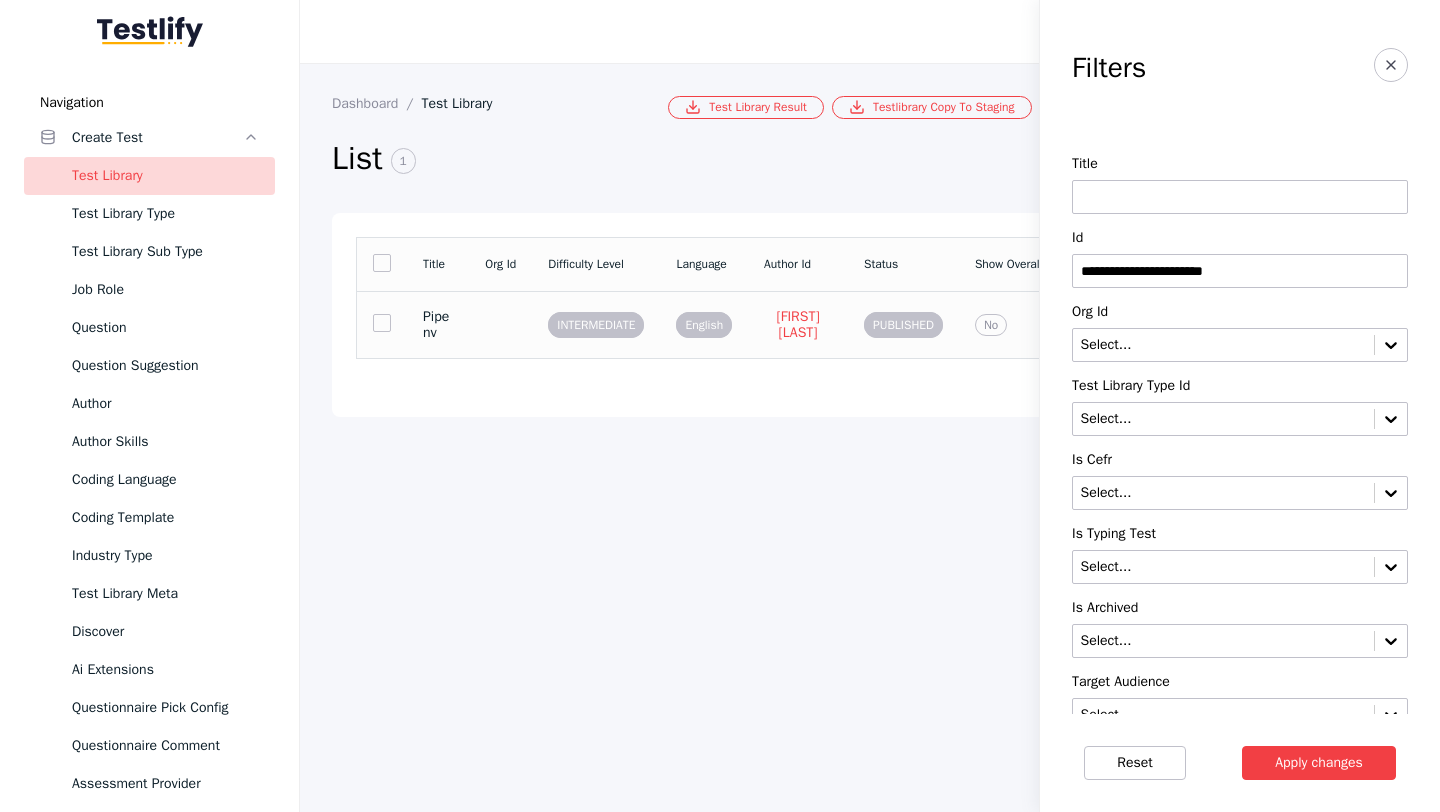 click on "Pipenv" at bounding box center (438, 324) 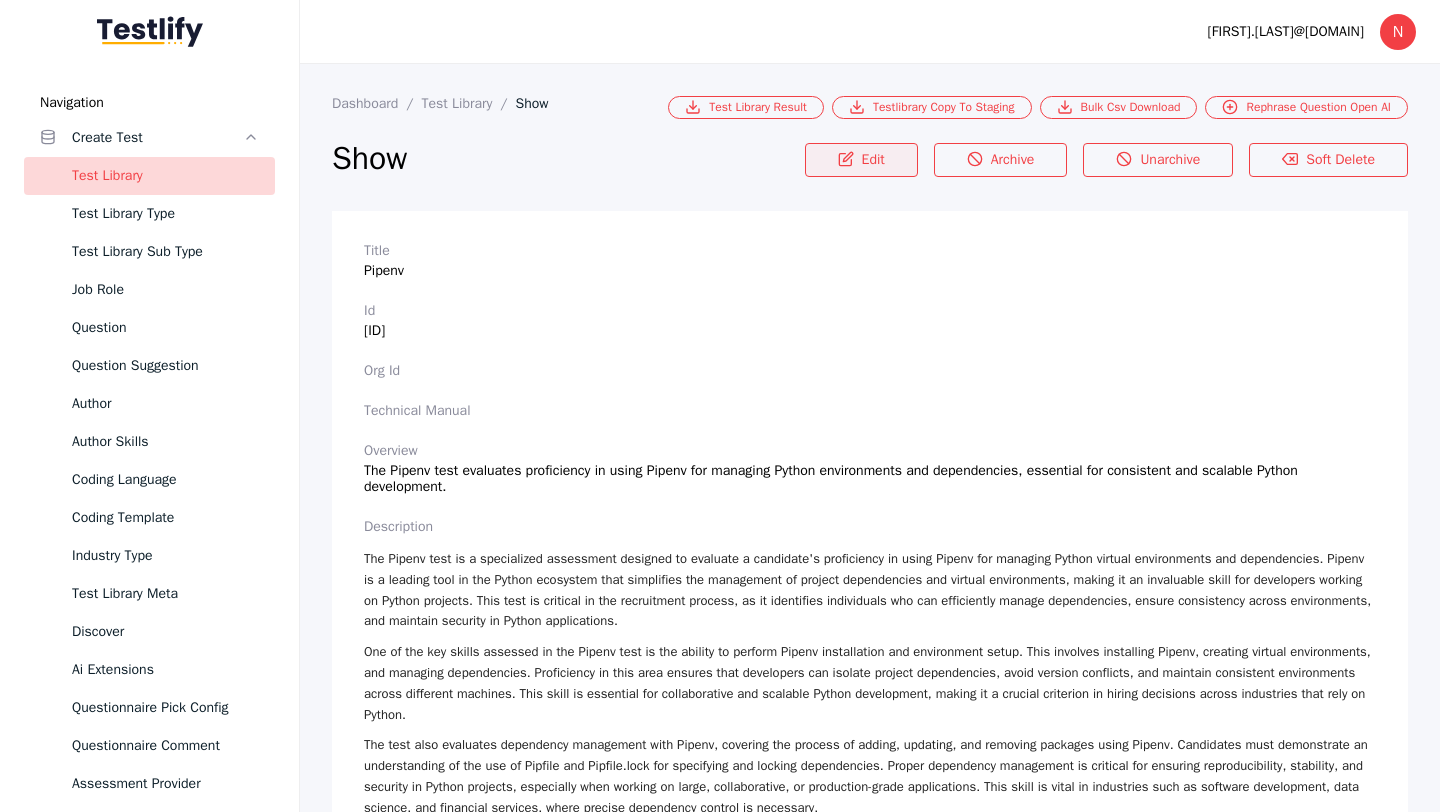 click on "Edit" at bounding box center [861, 160] 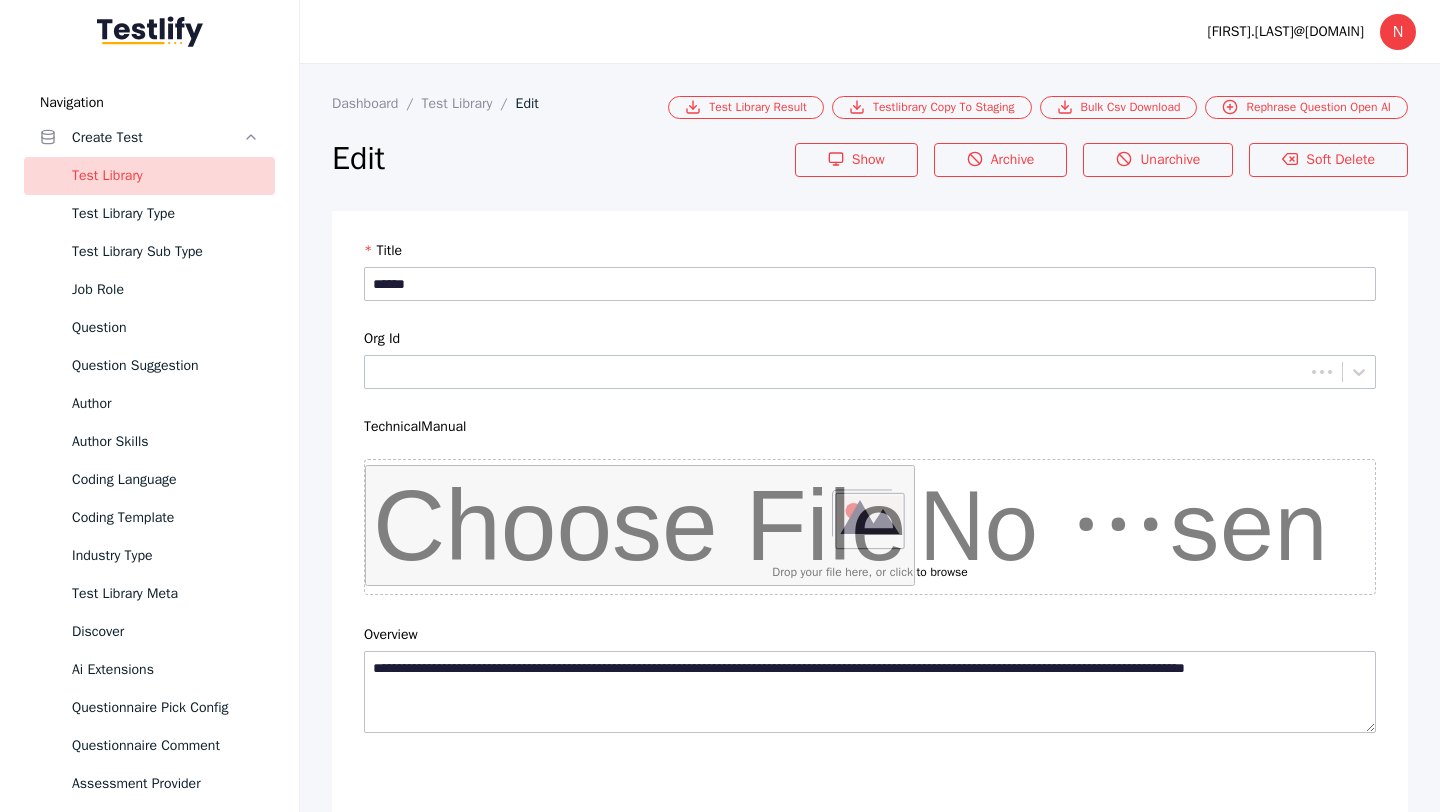 scroll, scrollTop: 4684, scrollLeft: 0, axis: vertical 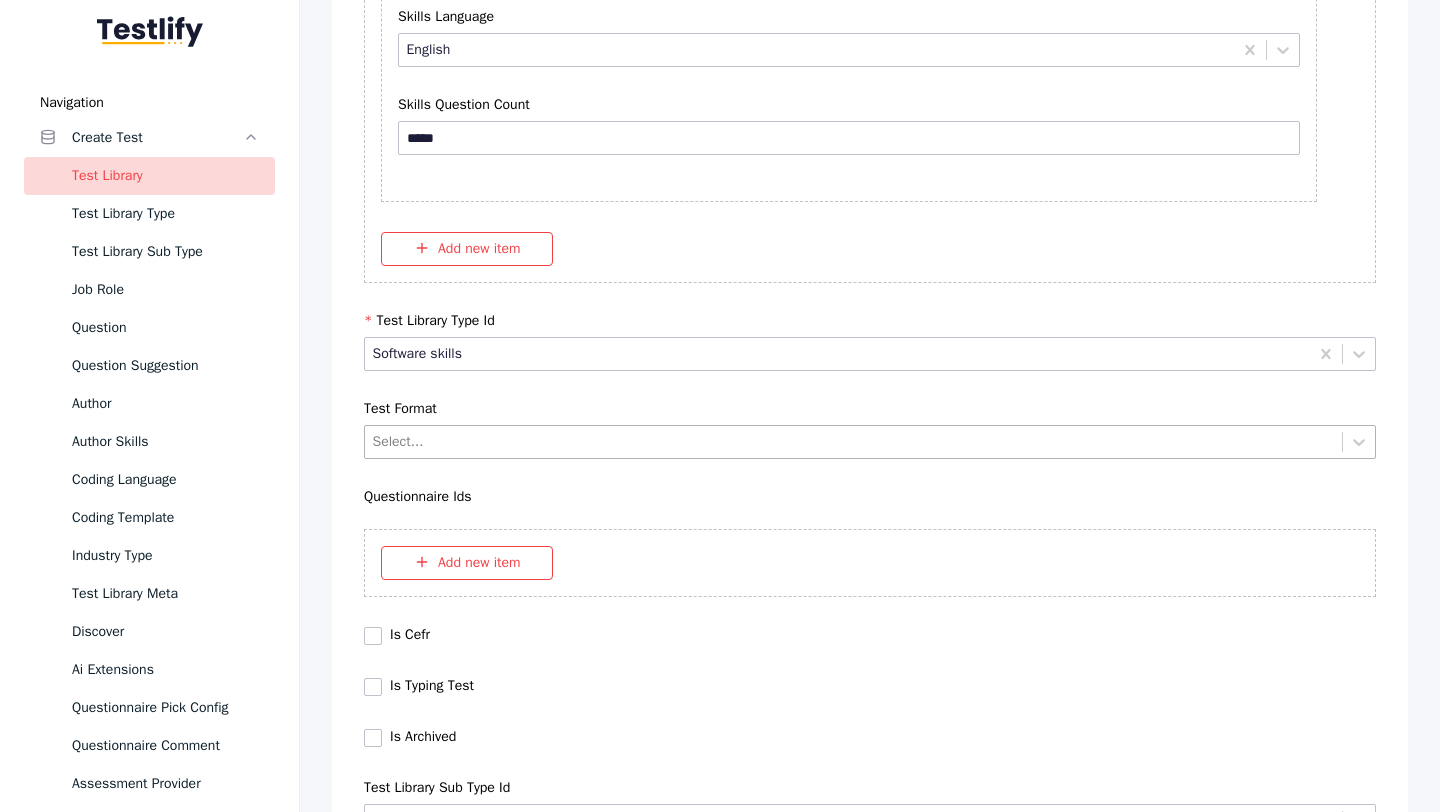 click on "Select..." at bounding box center [870, 442] 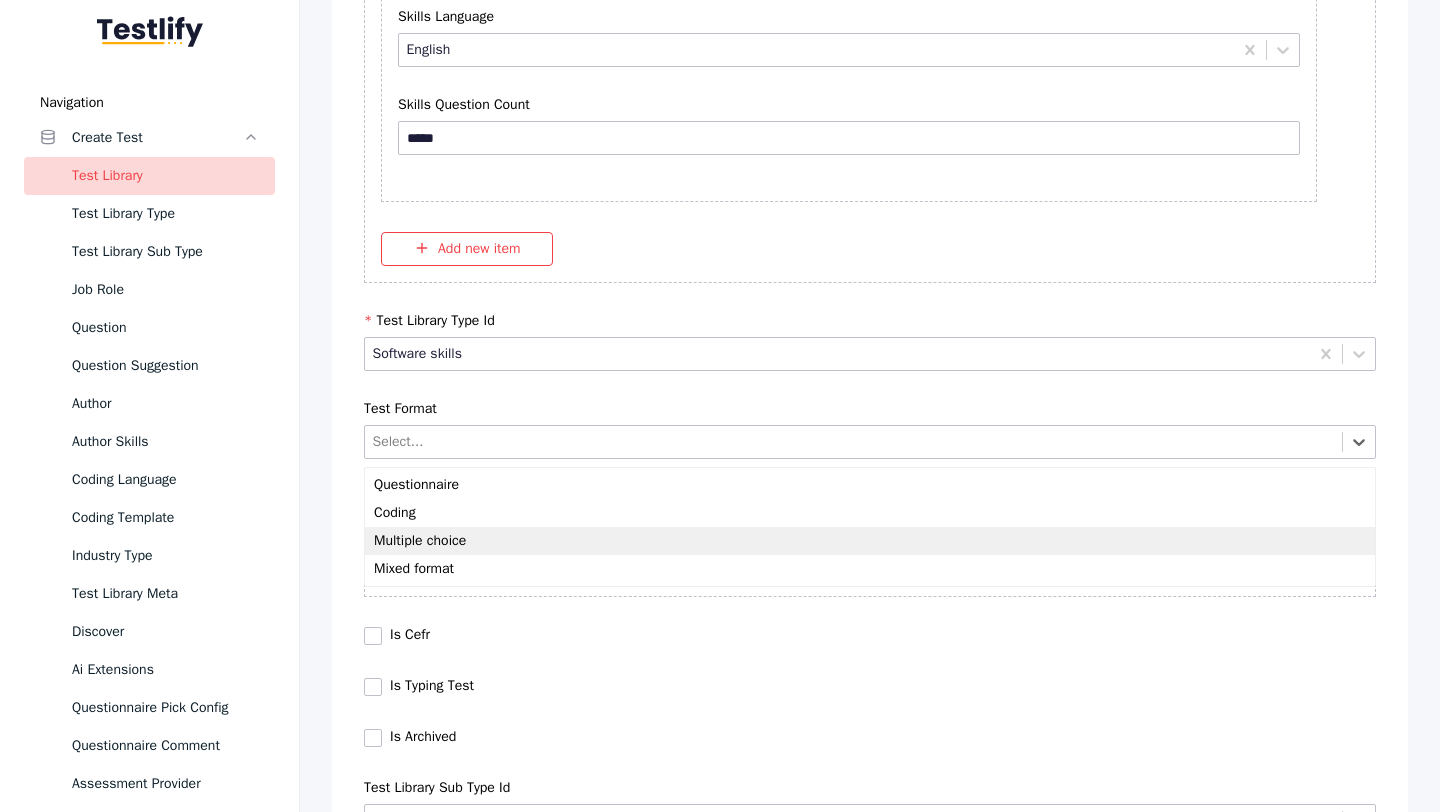 click on "Multiple choice" at bounding box center (870, 541) 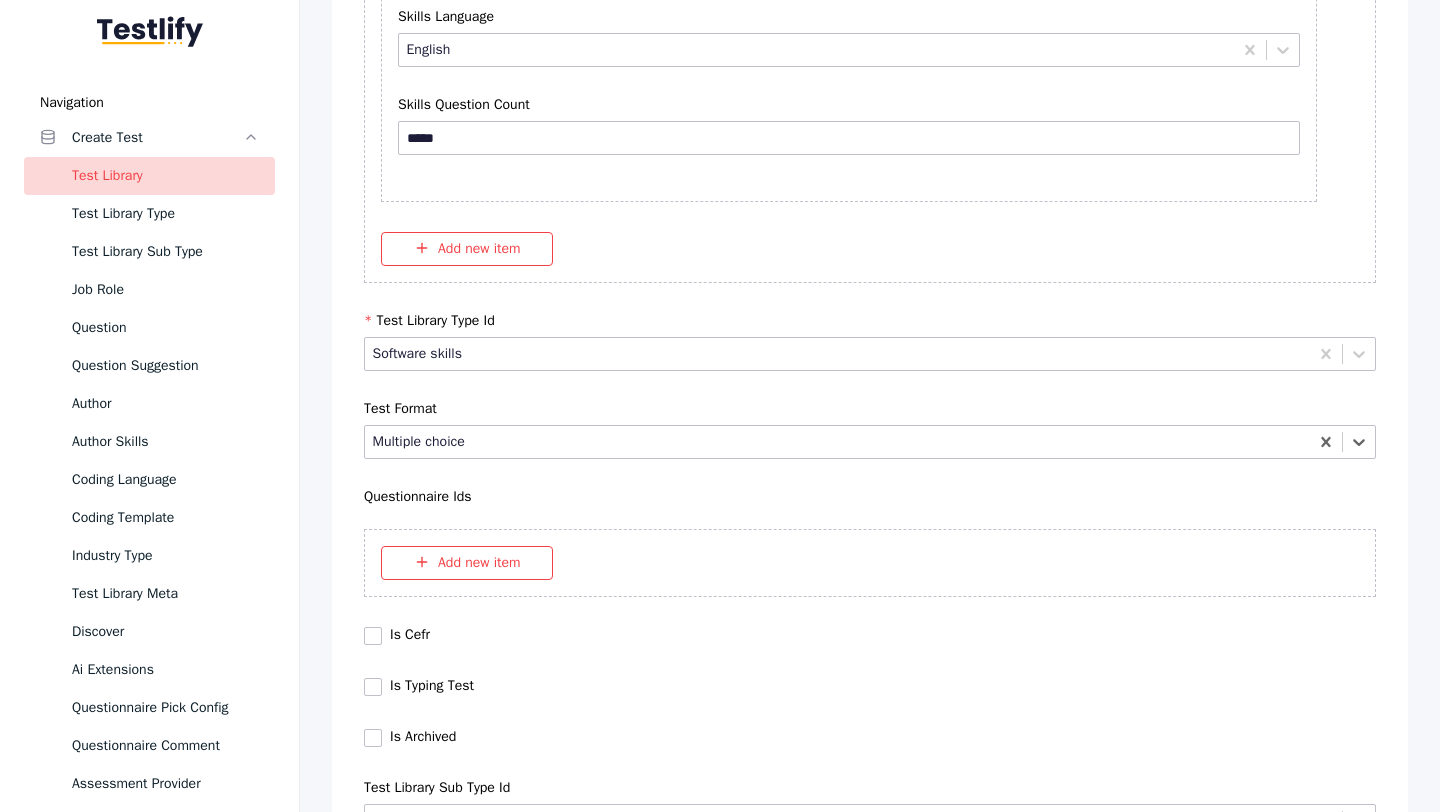 click on "Save" at bounding box center [870, 10279] 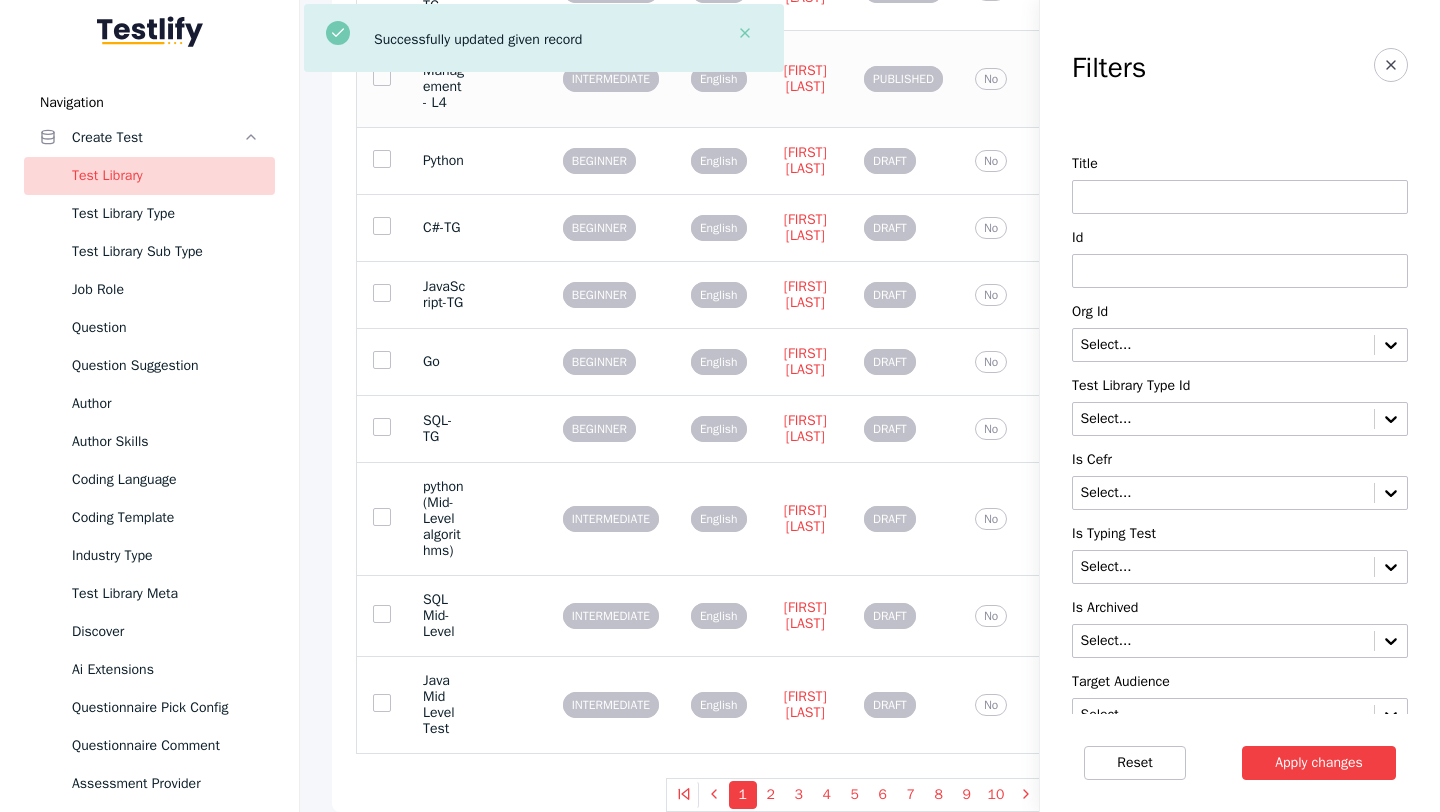 scroll, scrollTop: 0, scrollLeft: 0, axis: both 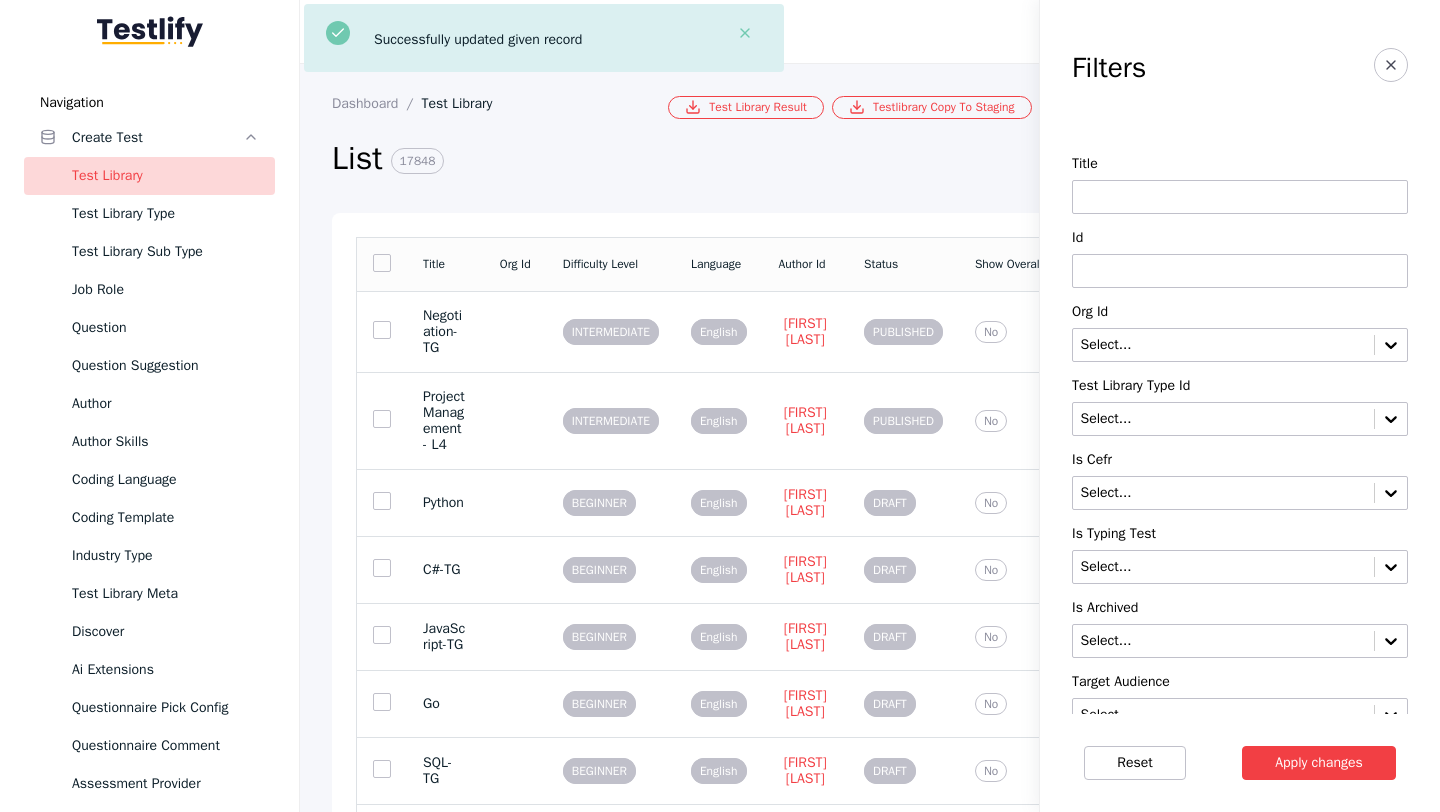 click at bounding box center (1240, 271) 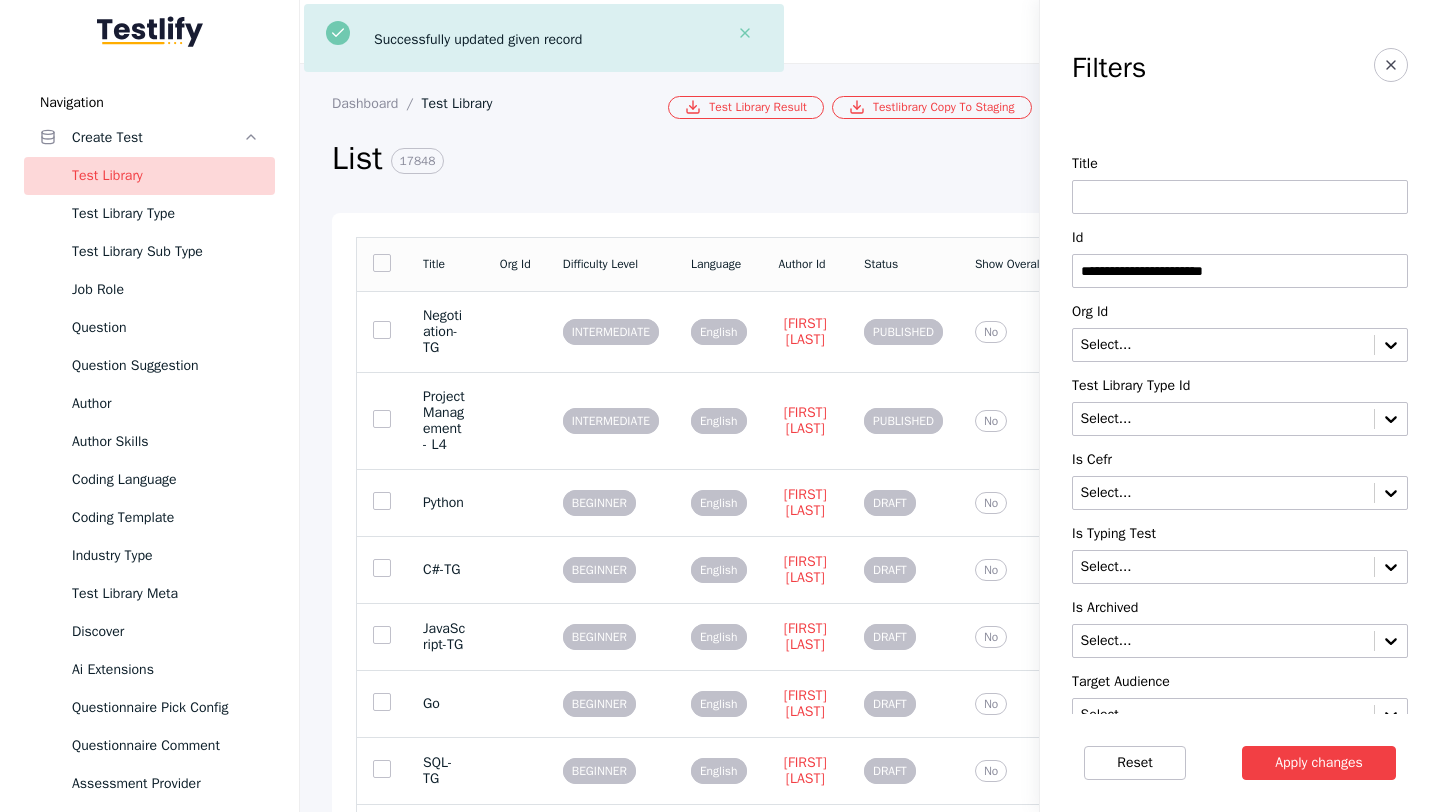type on "**********" 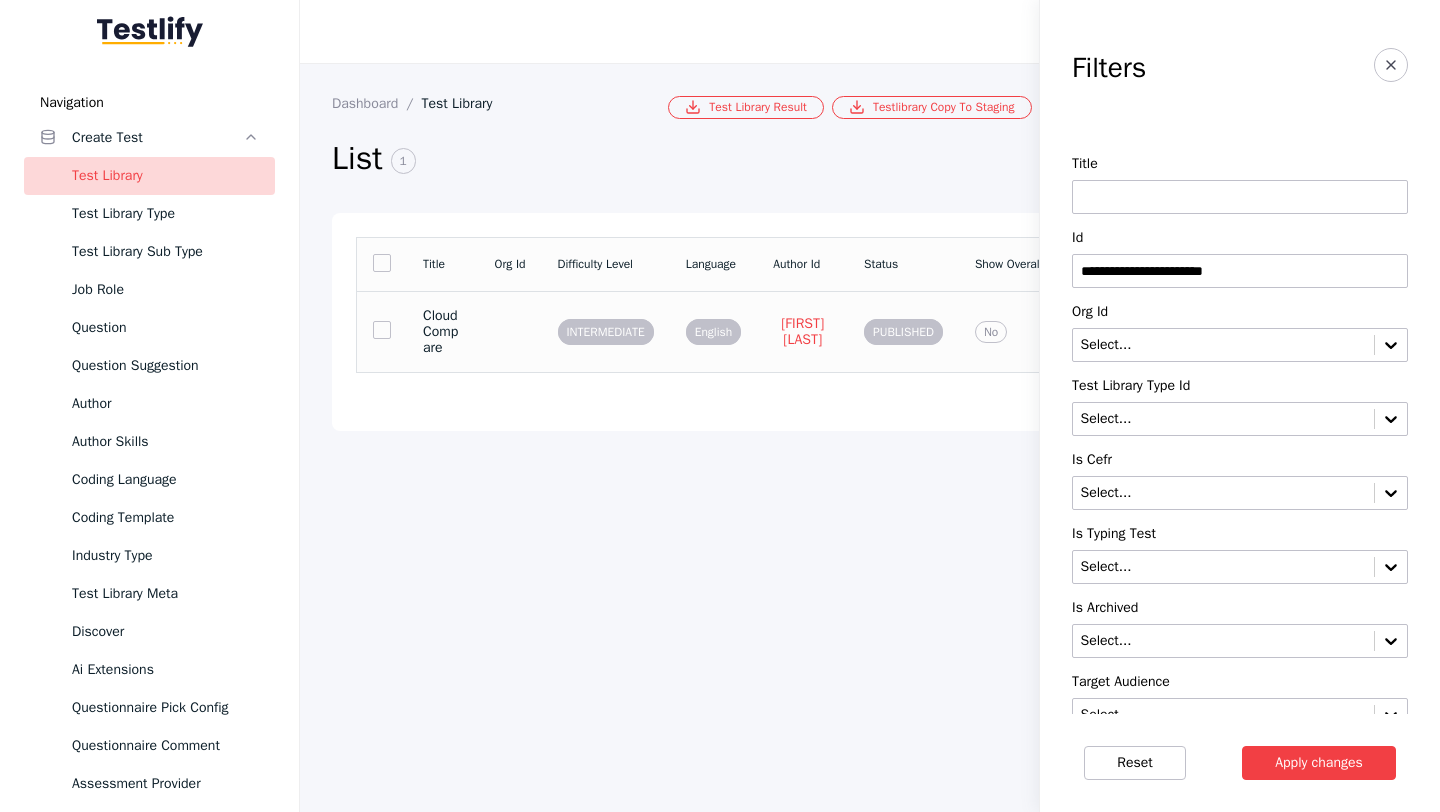 click on "CloudCompare" at bounding box center [443, 331] 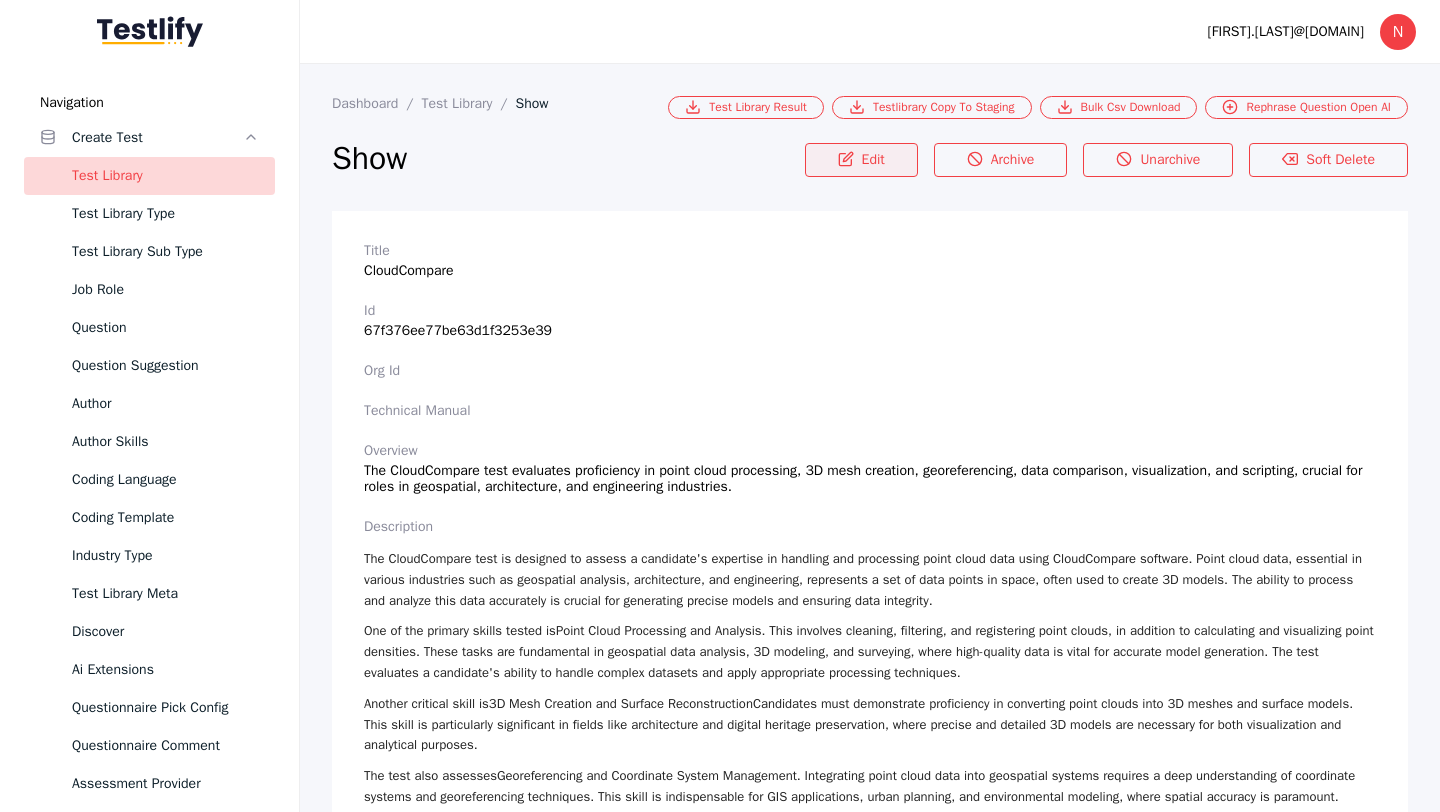 click on "Edit" at bounding box center (861, 160) 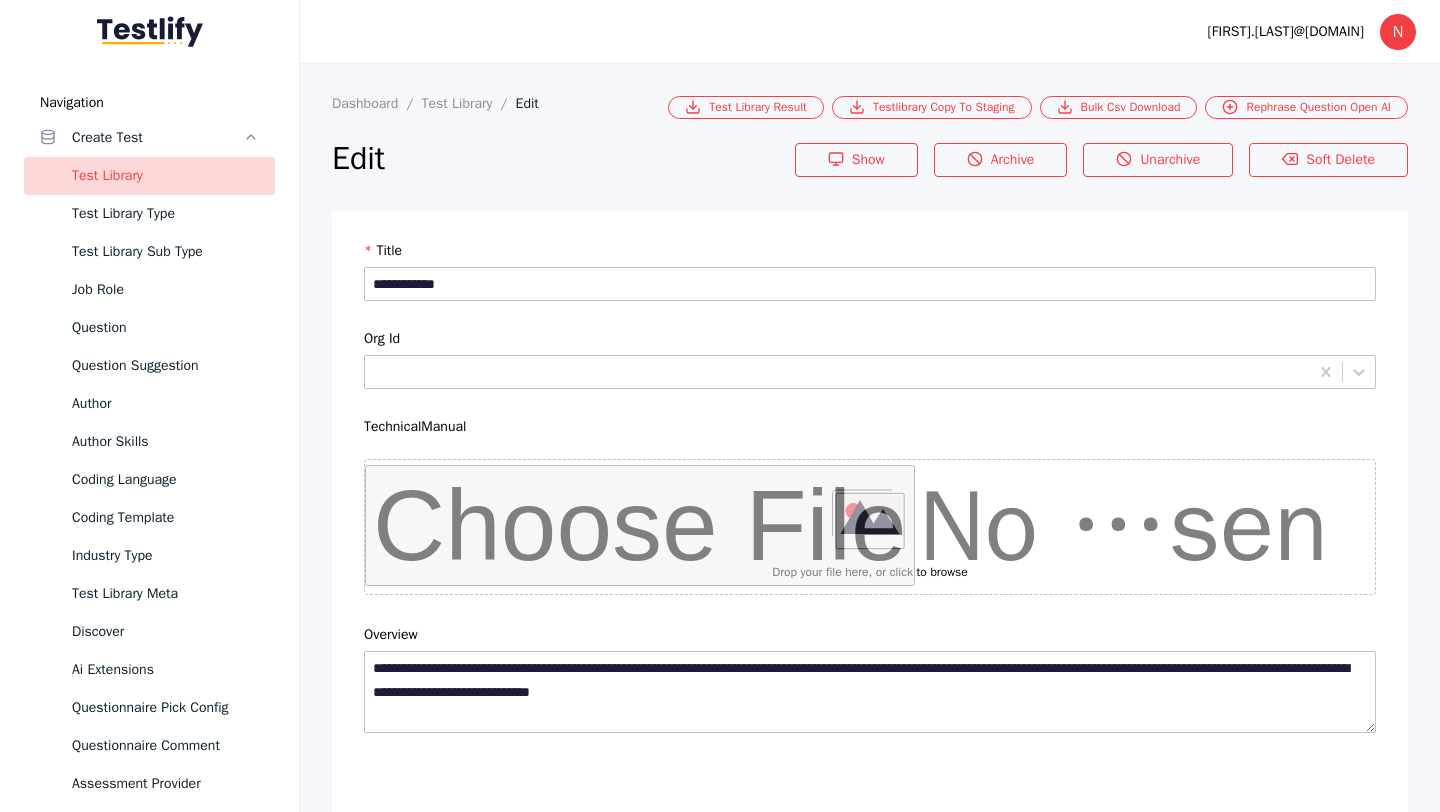 scroll, scrollTop: 4684, scrollLeft: 0, axis: vertical 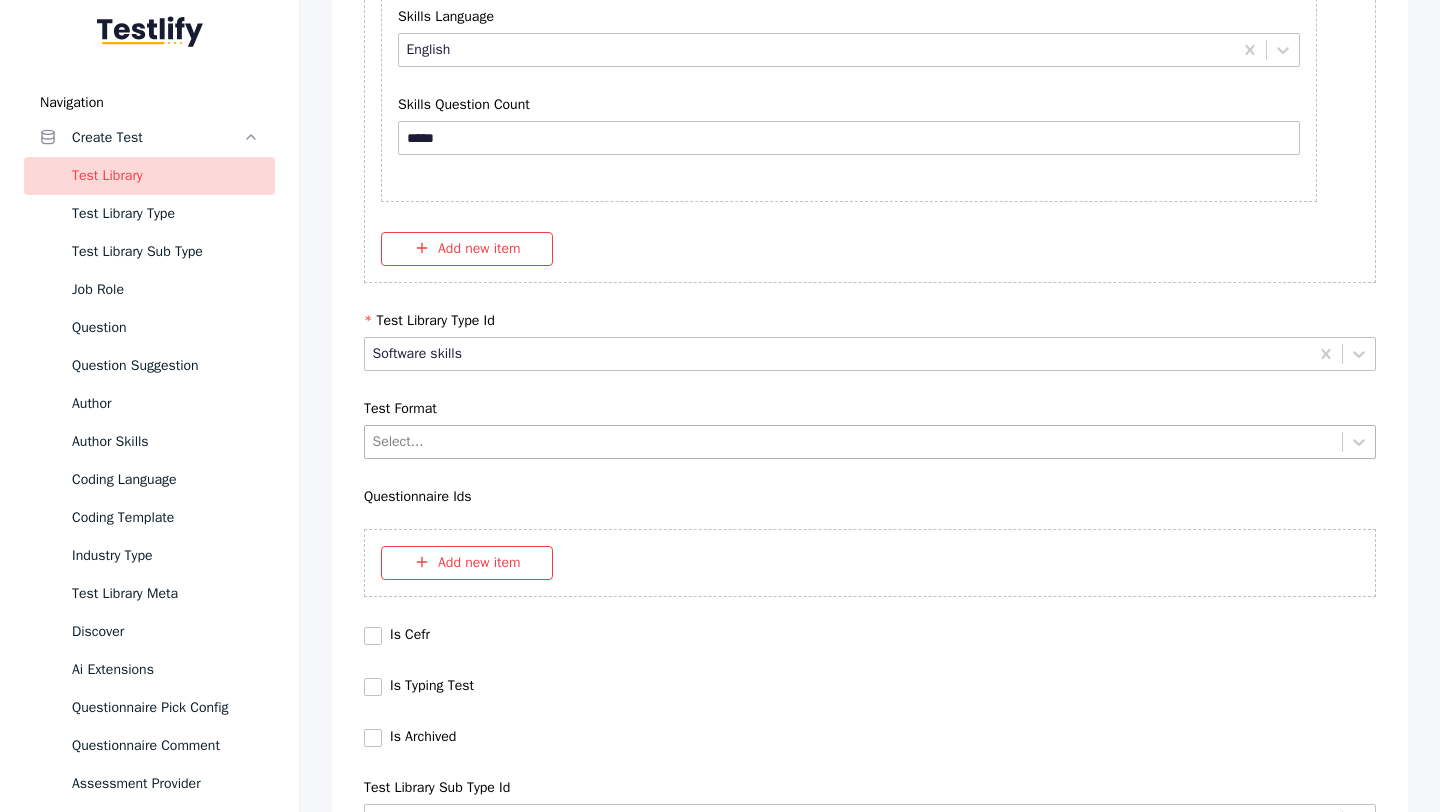 click at bounding box center [854, 441] 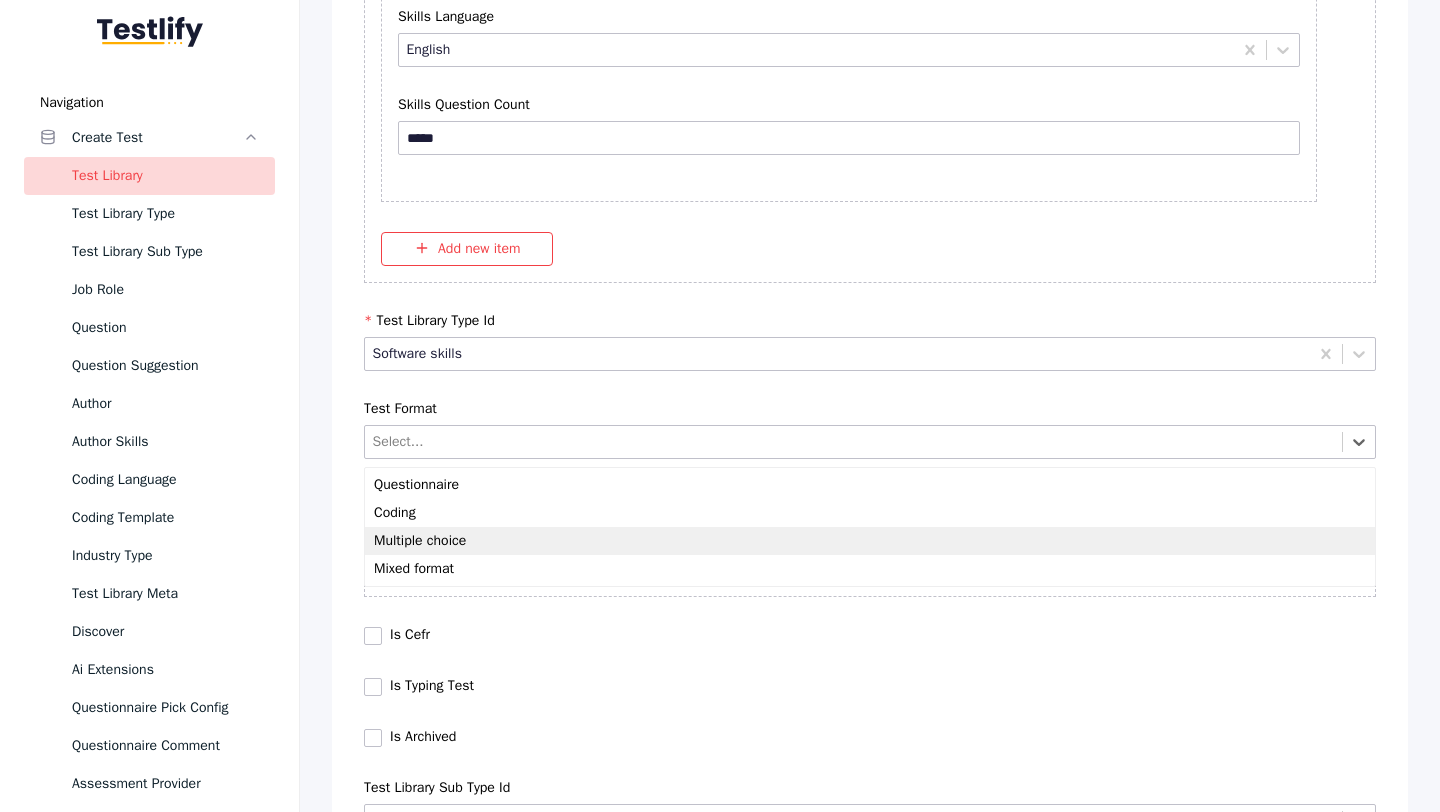 click on "Multiple choice" at bounding box center (870, 541) 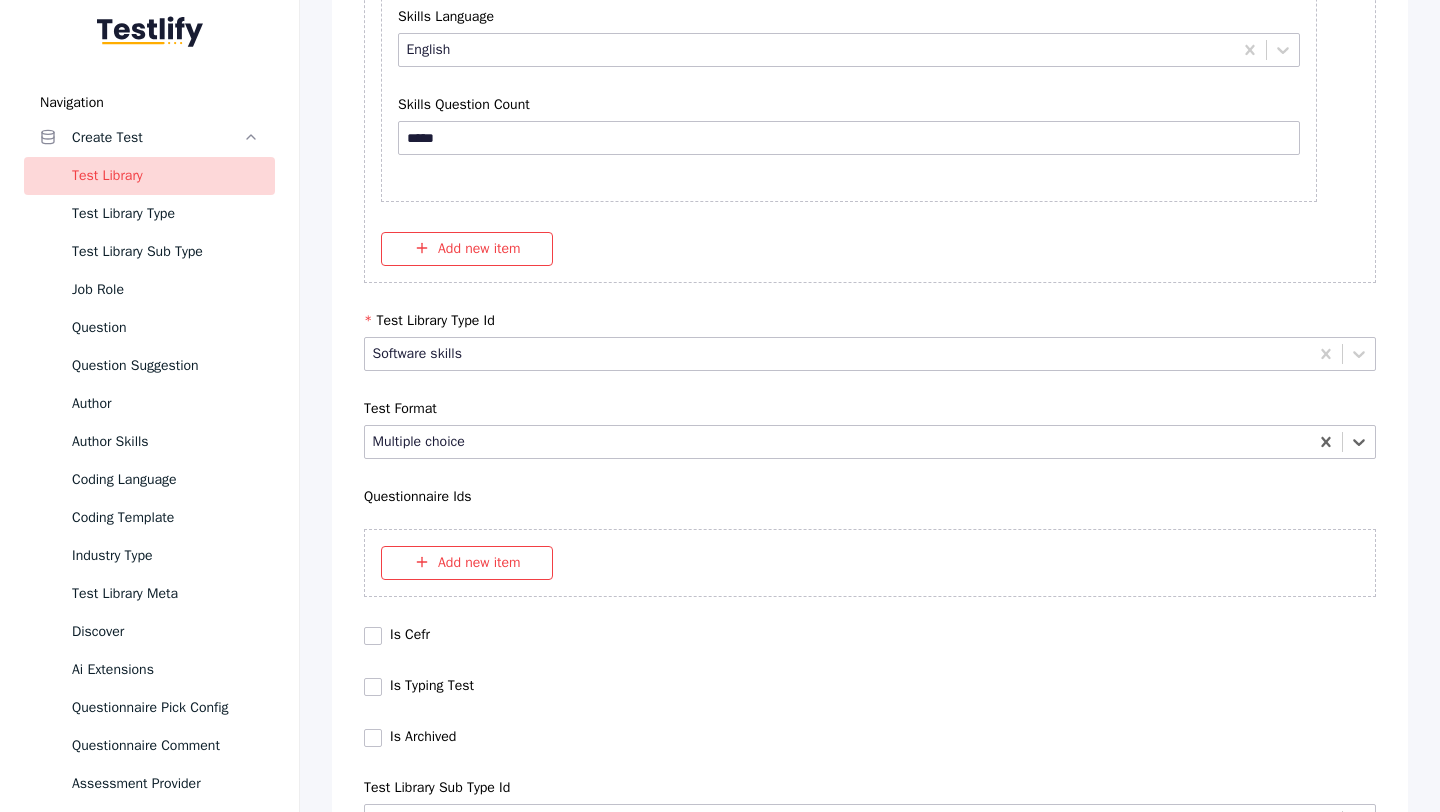 click on "Save" at bounding box center [870, 10279] 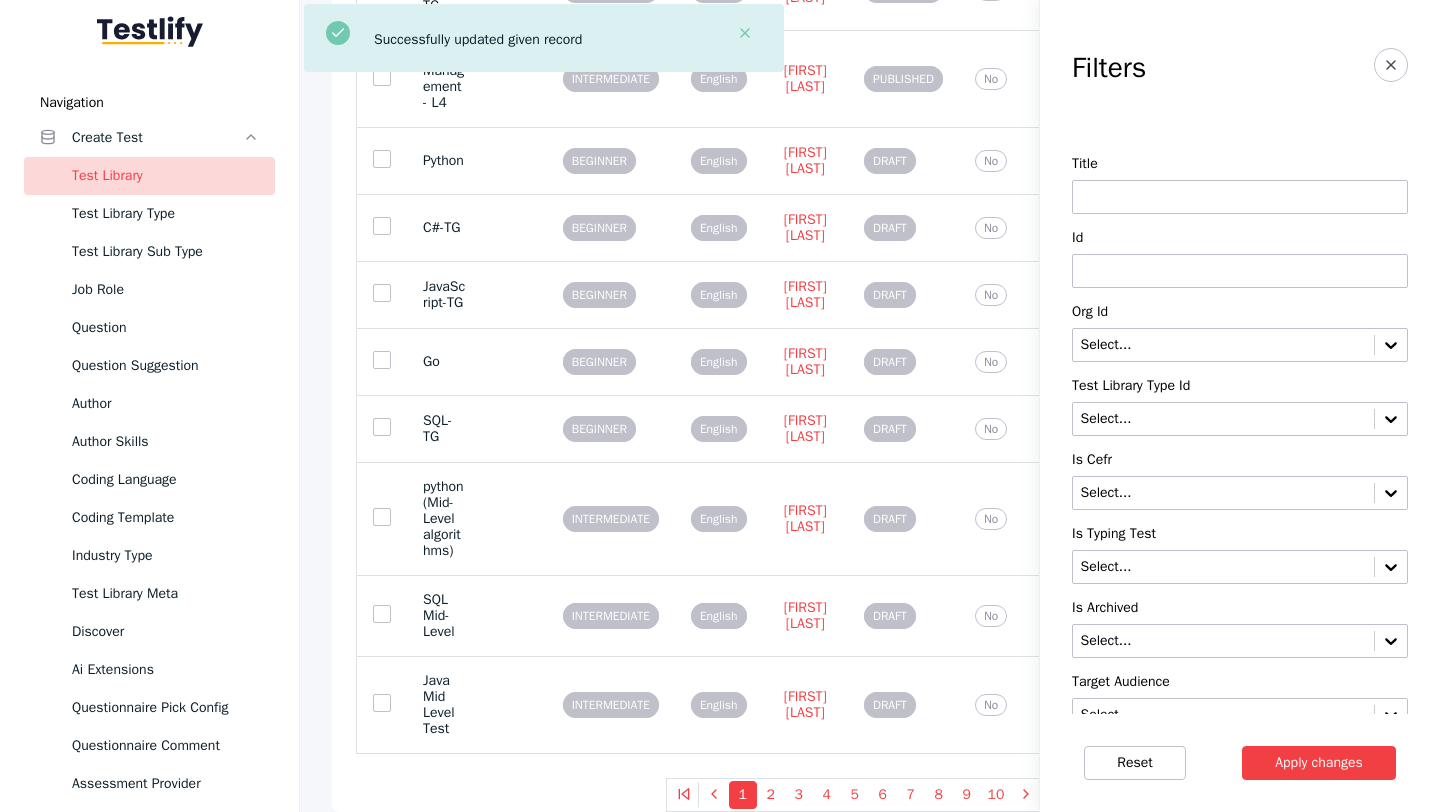 scroll, scrollTop: 0, scrollLeft: 0, axis: both 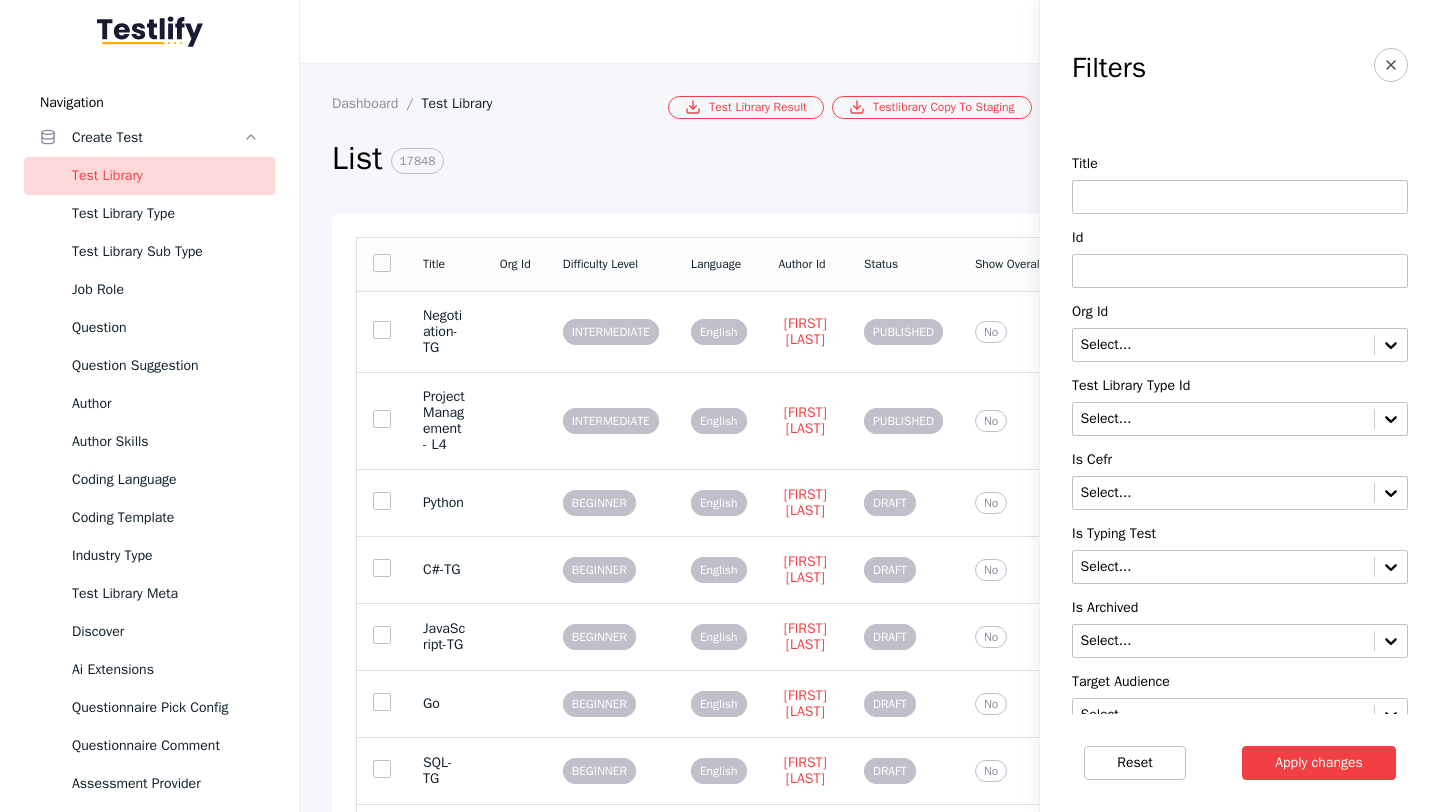 click at bounding box center [1240, 271] 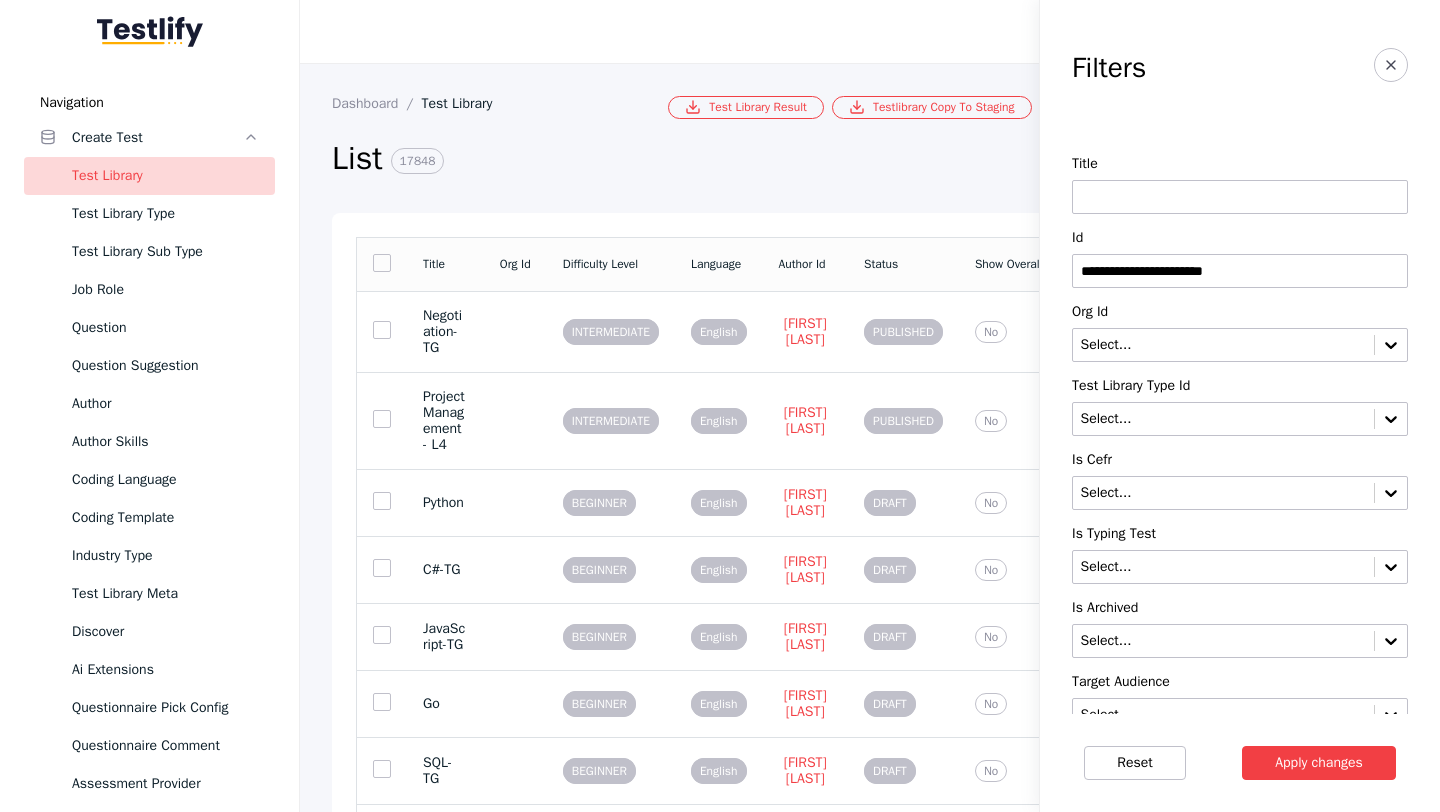 click on "**********" at bounding box center (1240, 271) 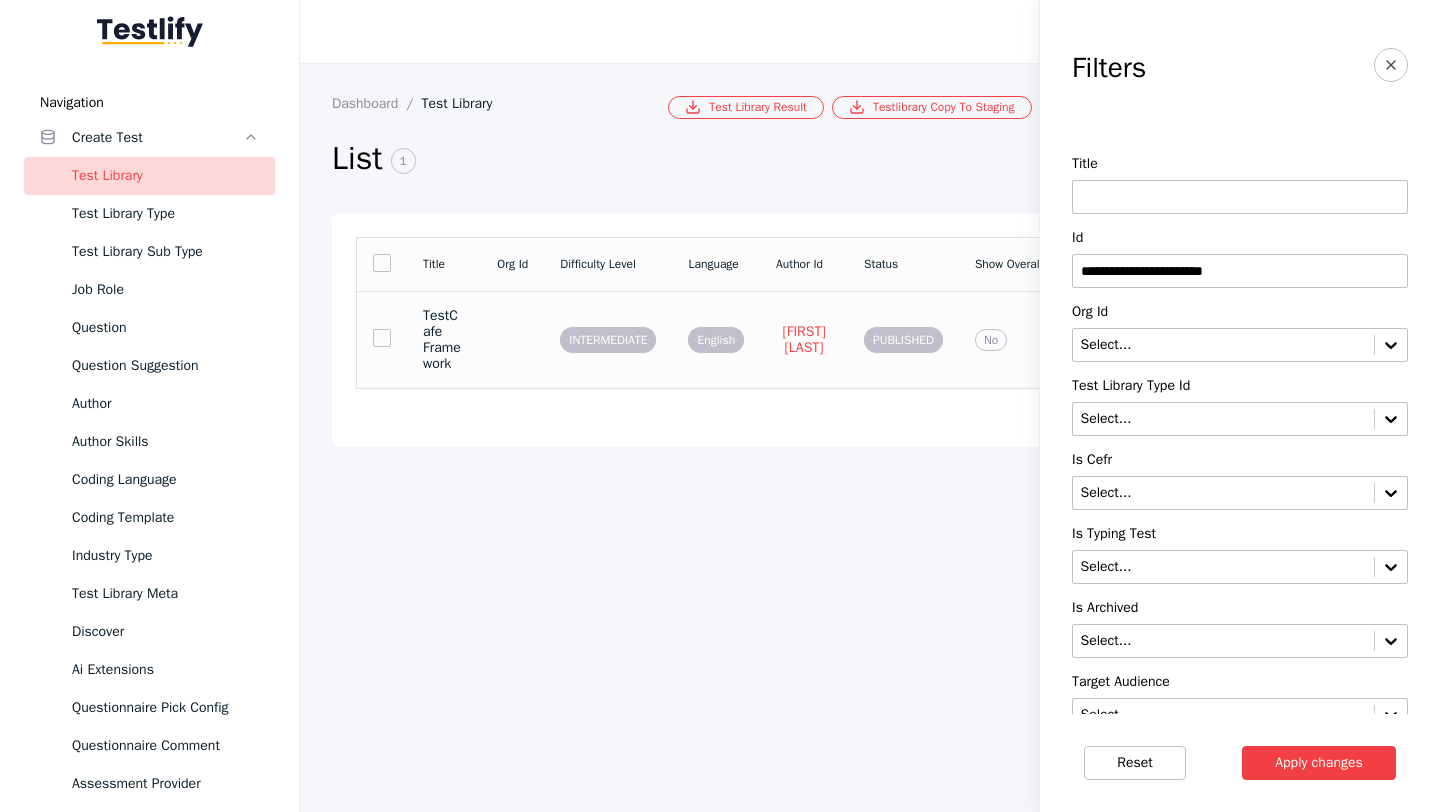 click on "TestCafe Framework" at bounding box center [444, 340] 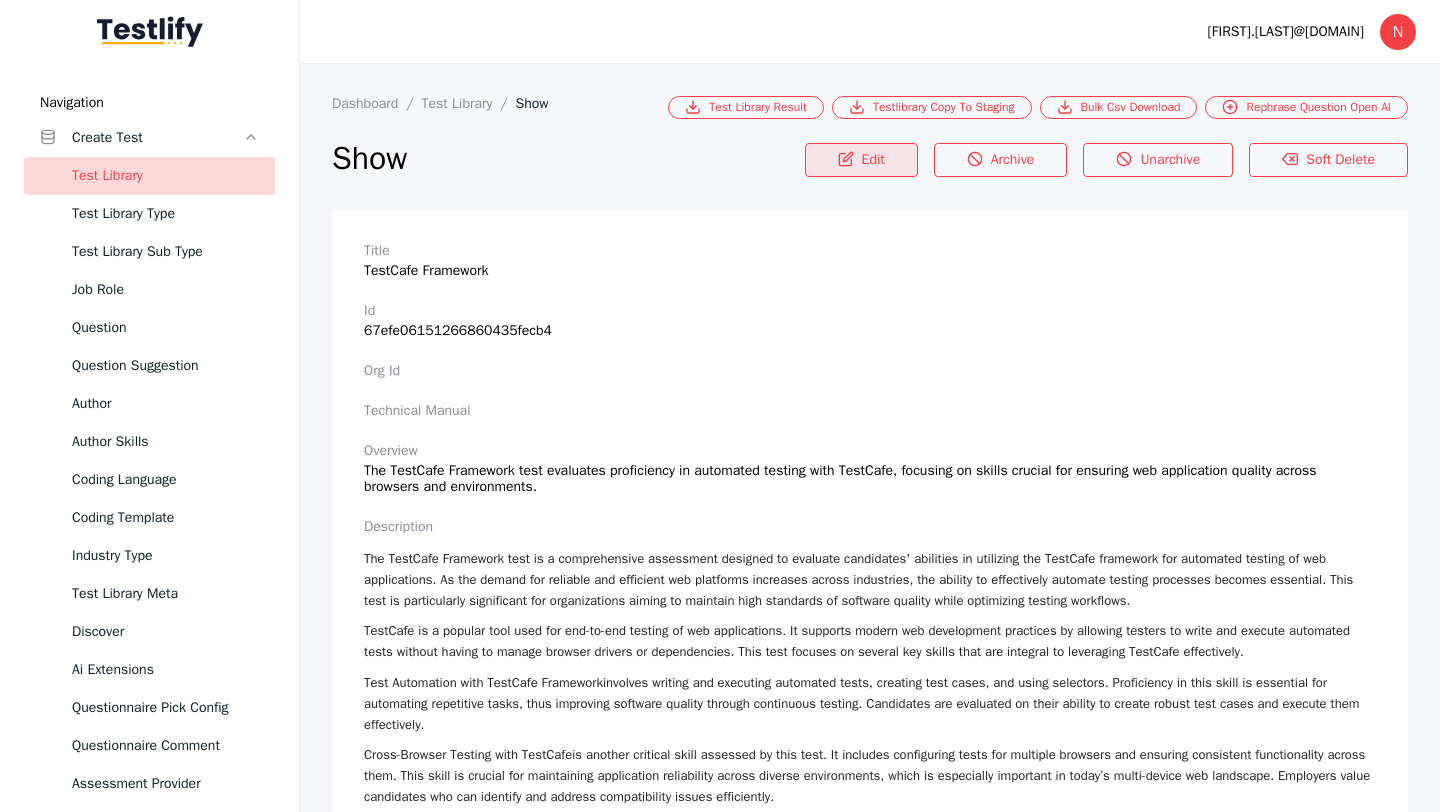 click on "Edit" at bounding box center [861, 160] 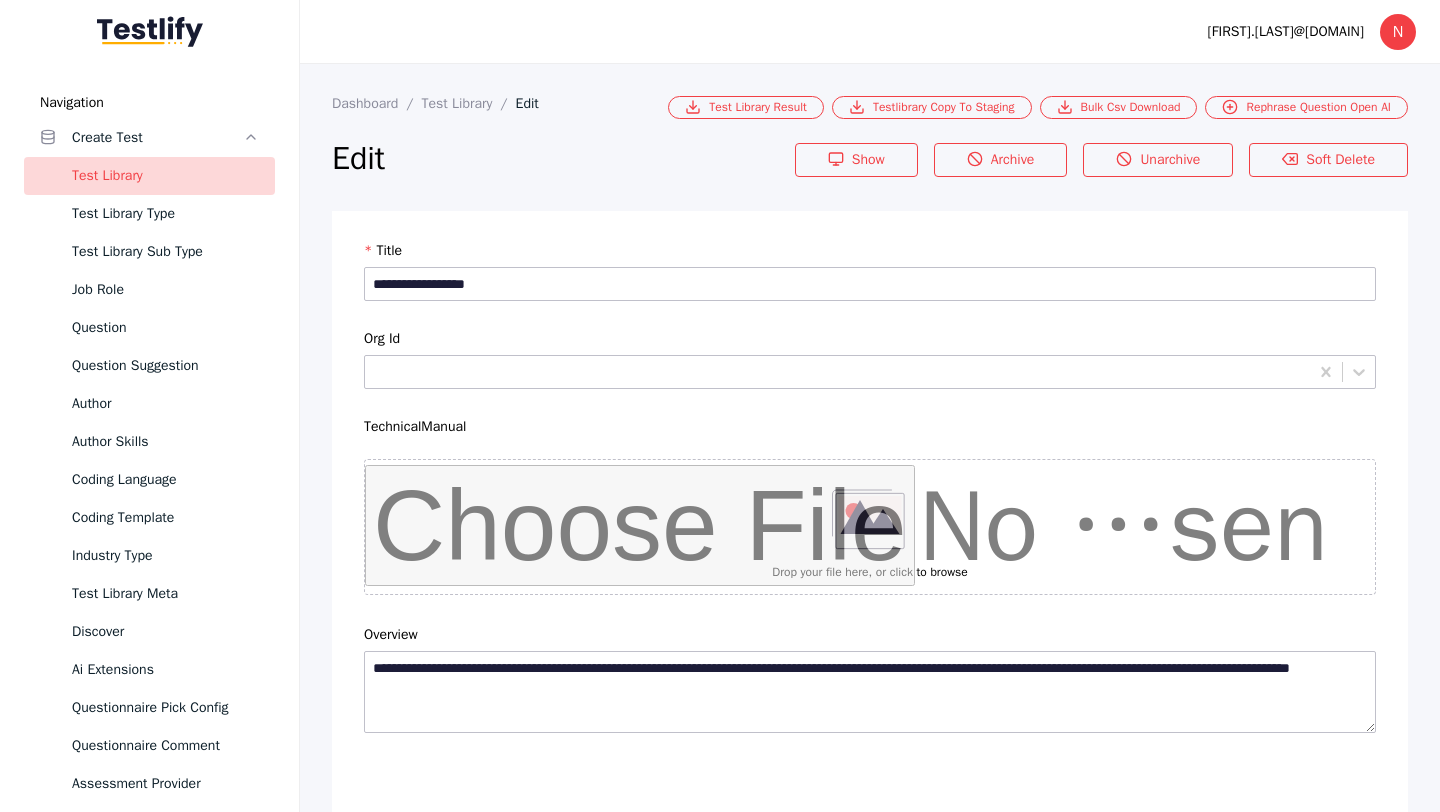 scroll, scrollTop: 4684, scrollLeft: 0, axis: vertical 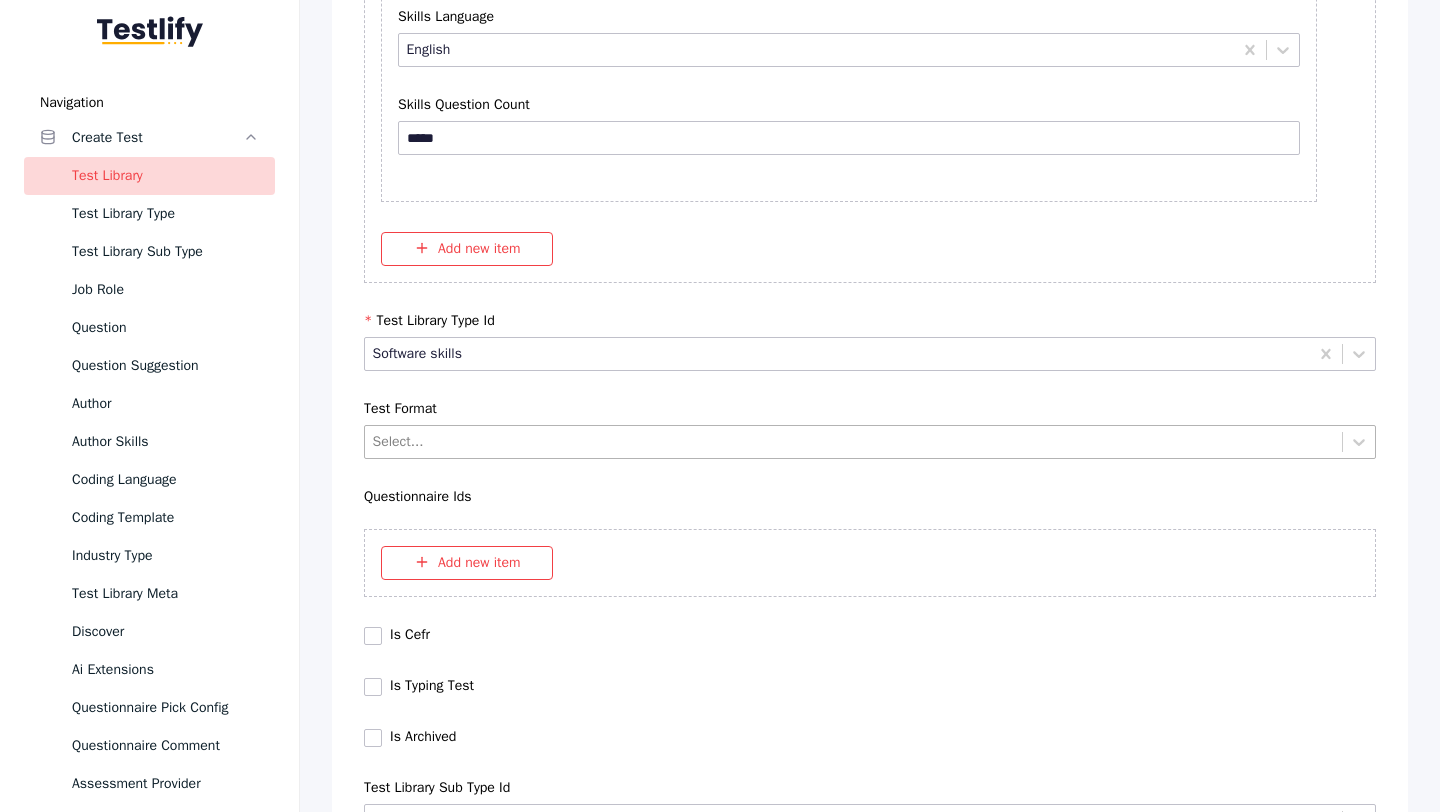 click at bounding box center [854, 441] 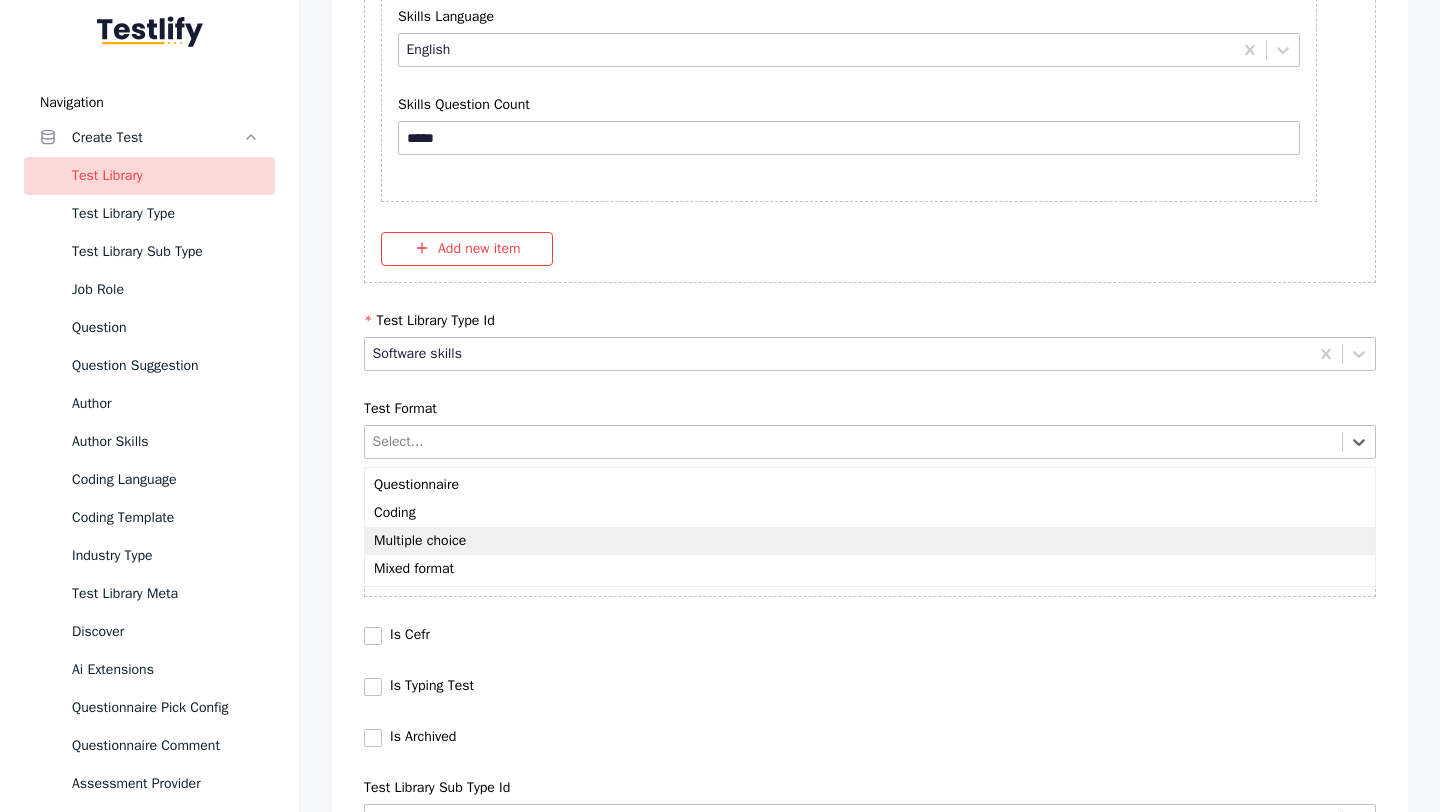 click on "Multiple choice" at bounding box center [870, 541] 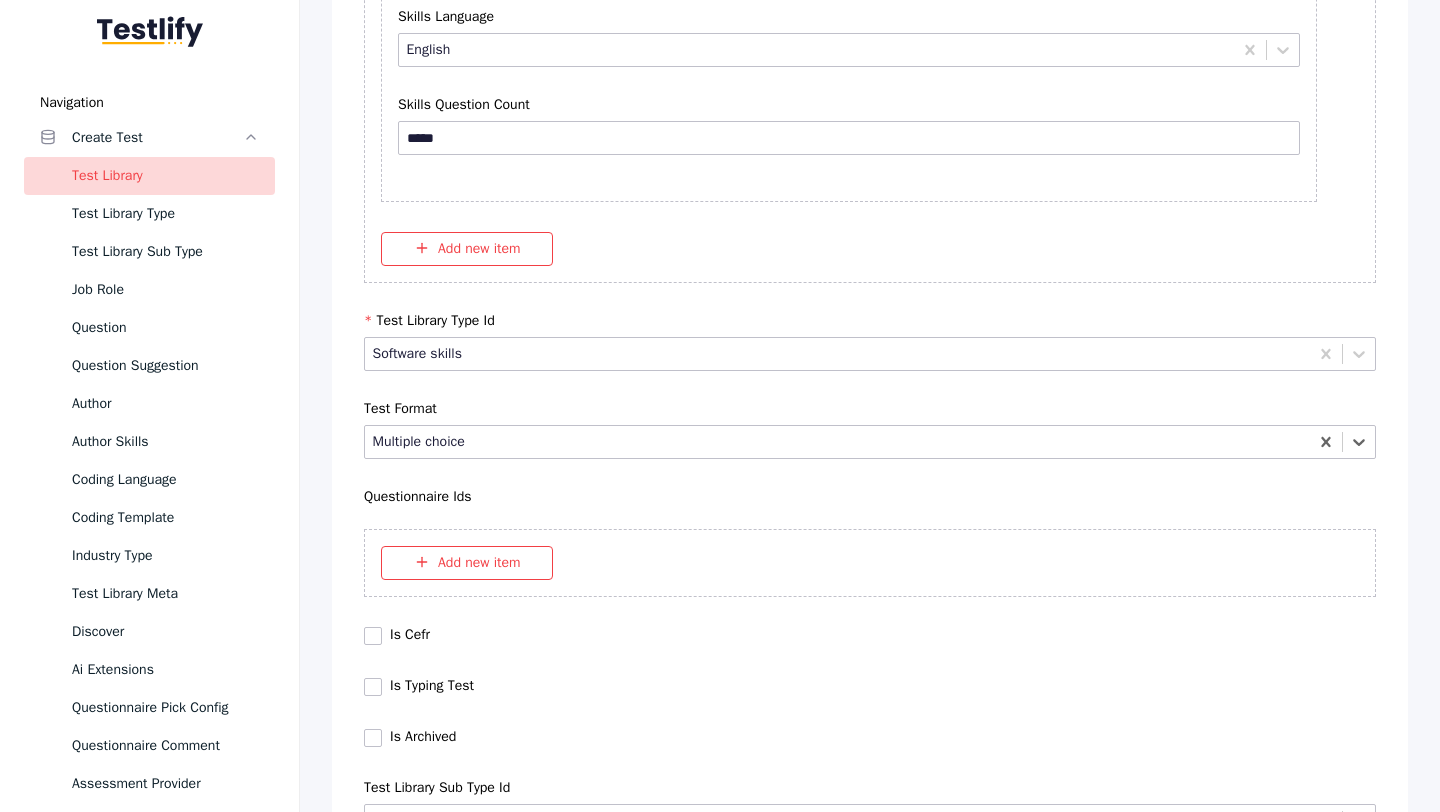 click on "Save" at bounding box center [870, 10279] 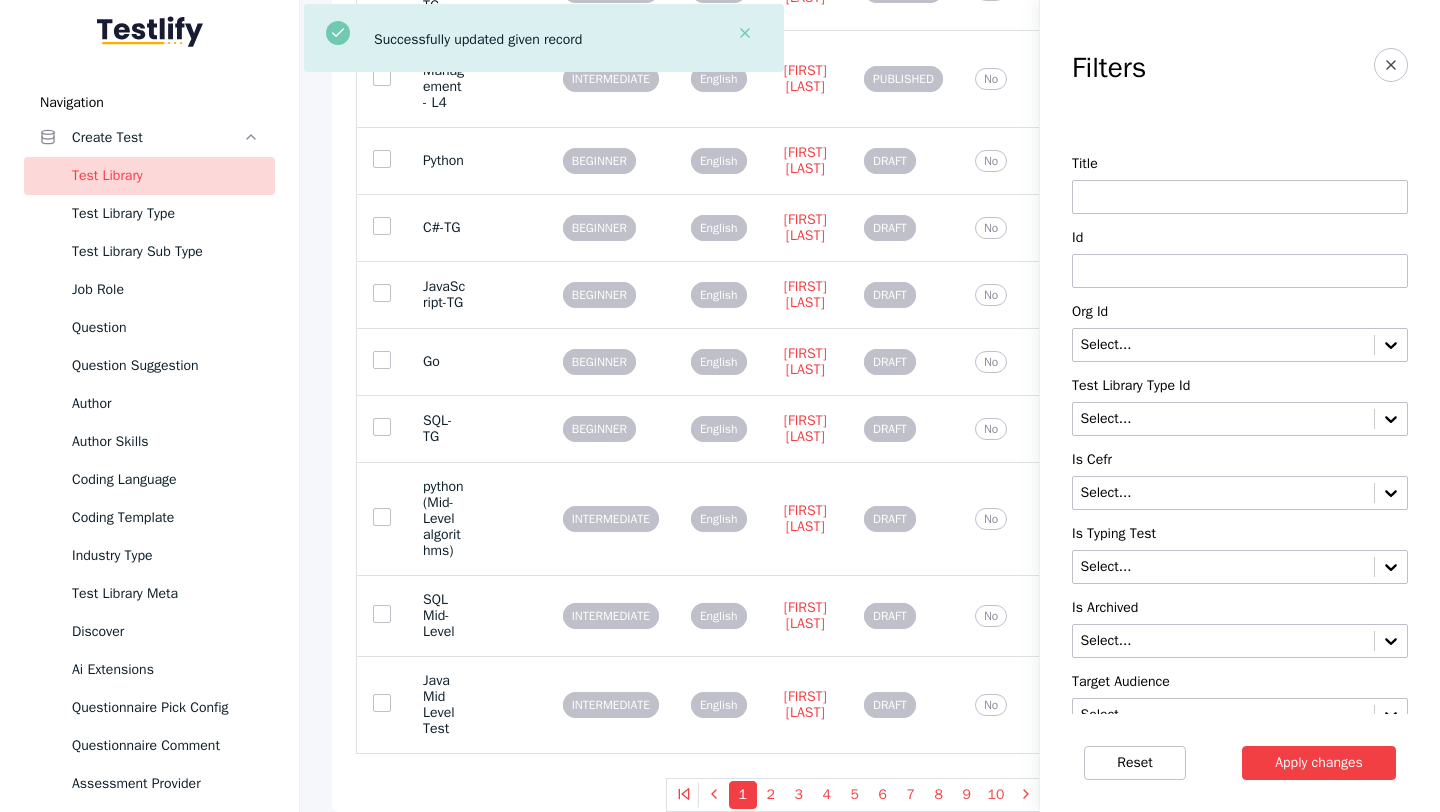 scroll, scrollTop: 0, scrollLeft: 0, axis: both 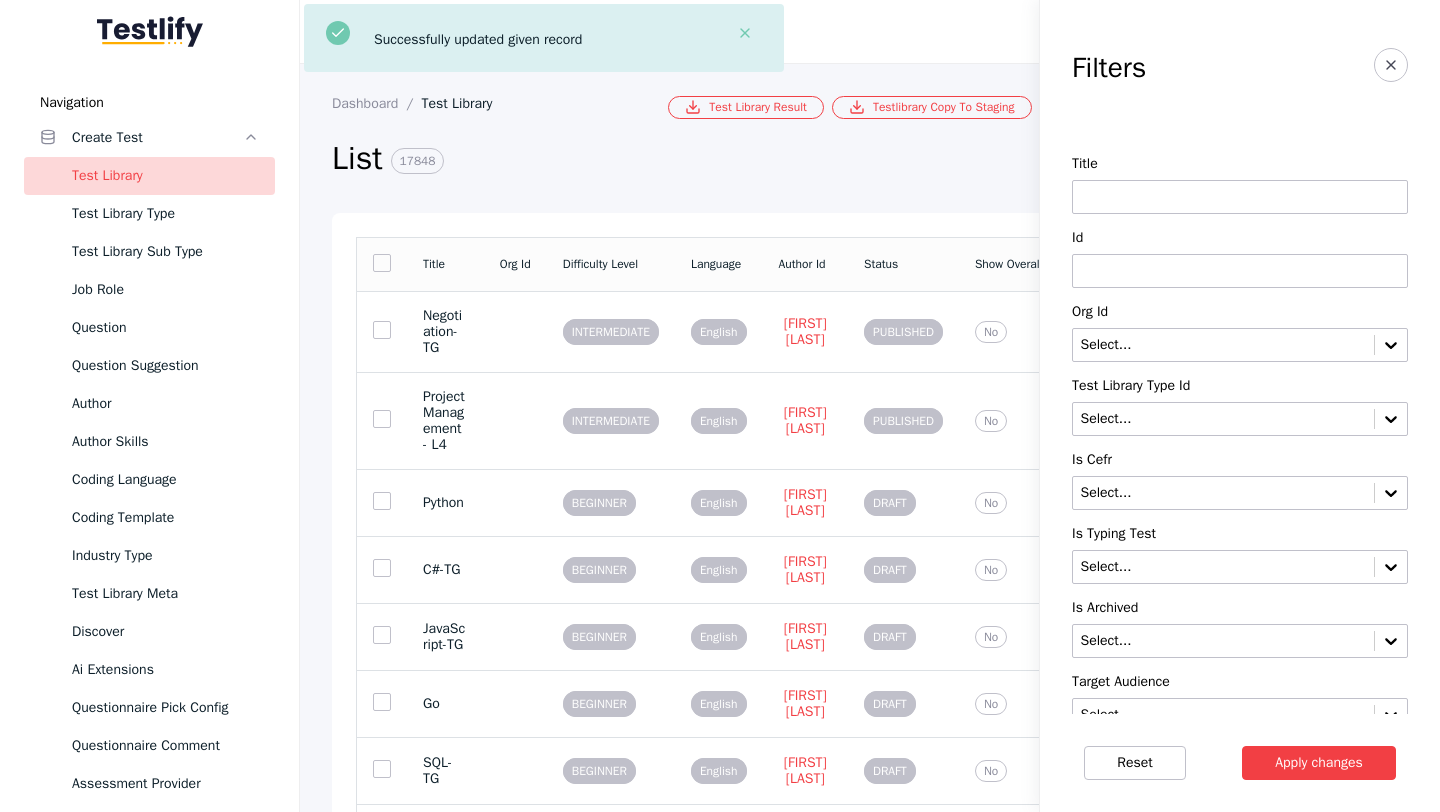 click at bounding box center (1240, 271) 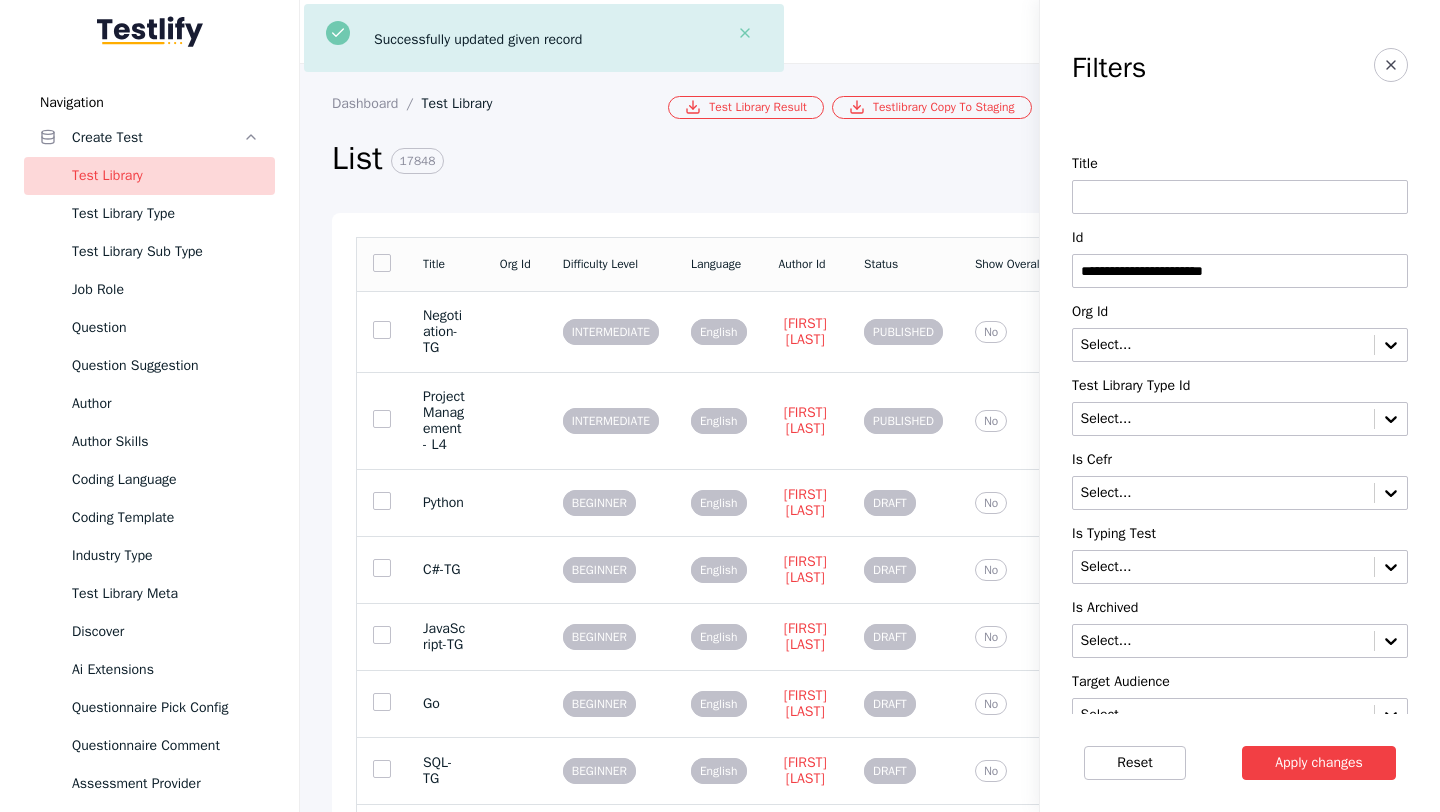 type on "**********" 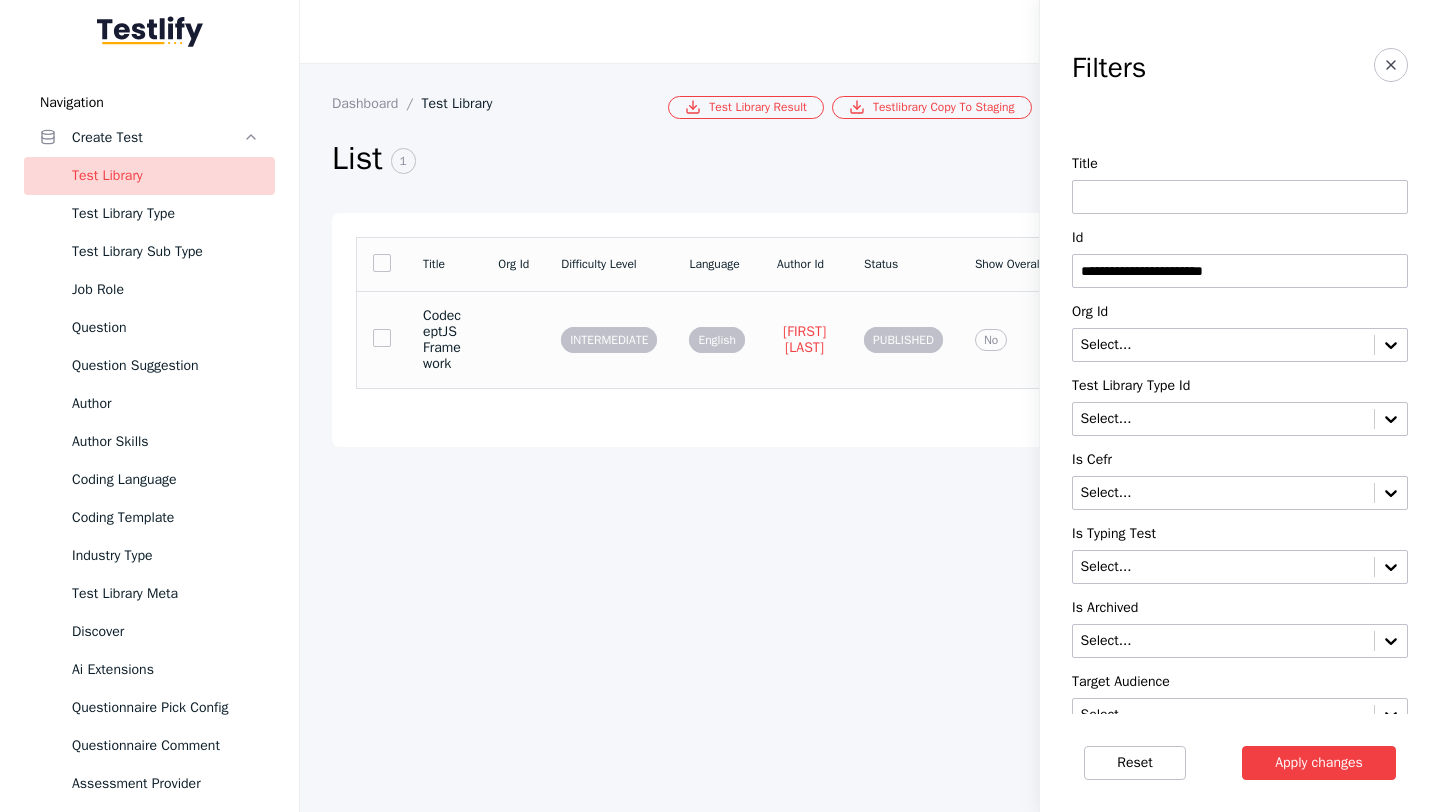click on "INTERMEDIATE" at bounding box center [609, 339] 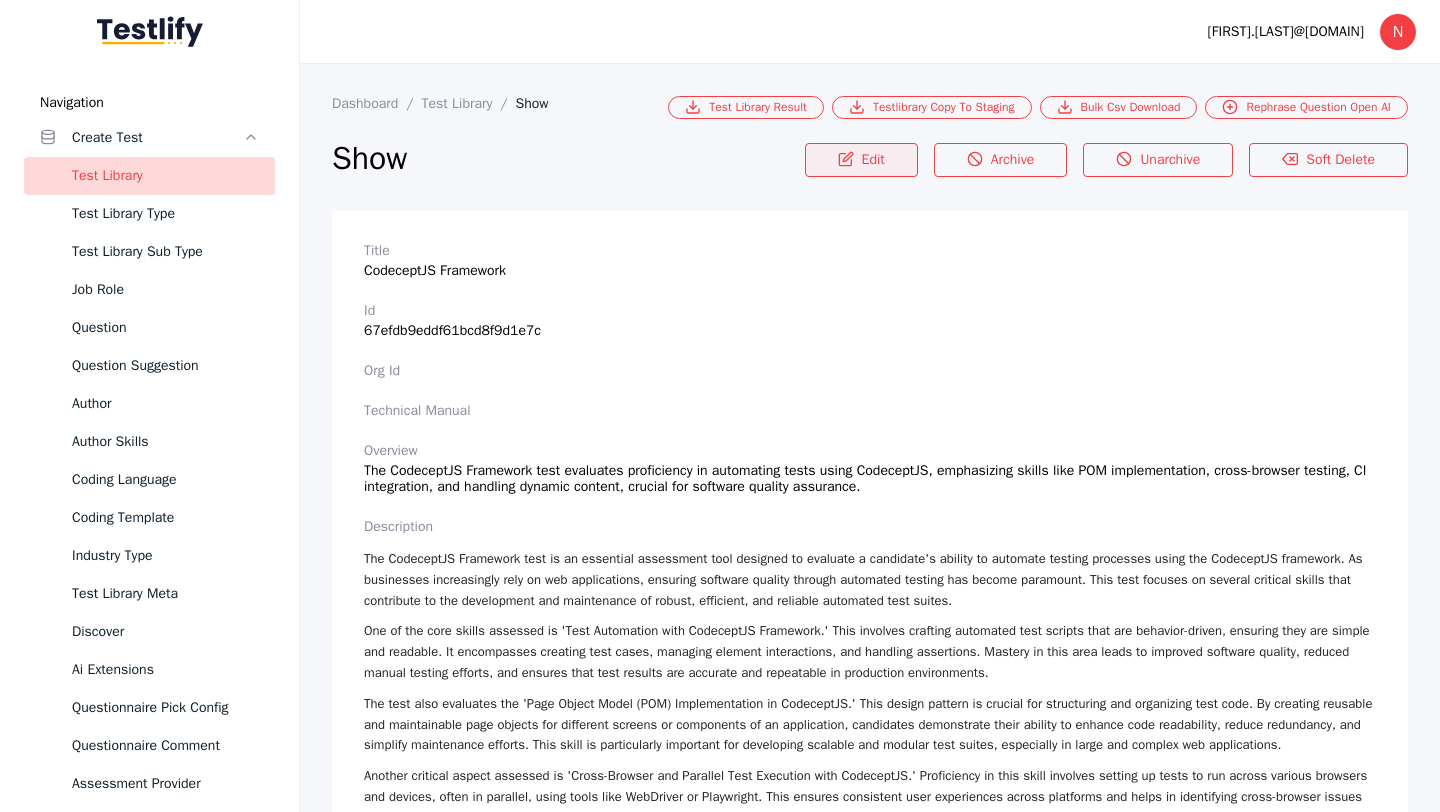 click on "Edit" at bounding box center [861, 160] 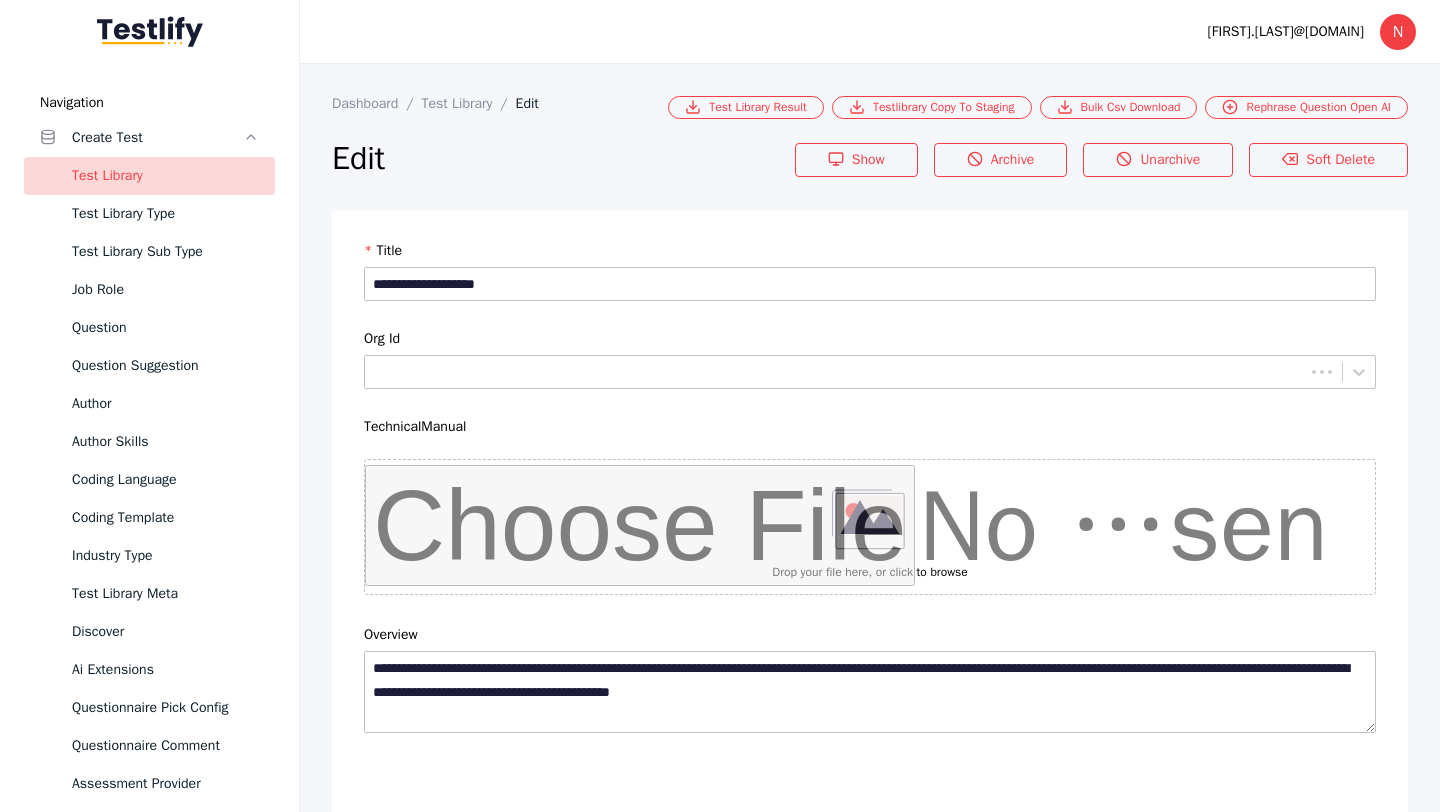 click at bounding box center (854, 5125) 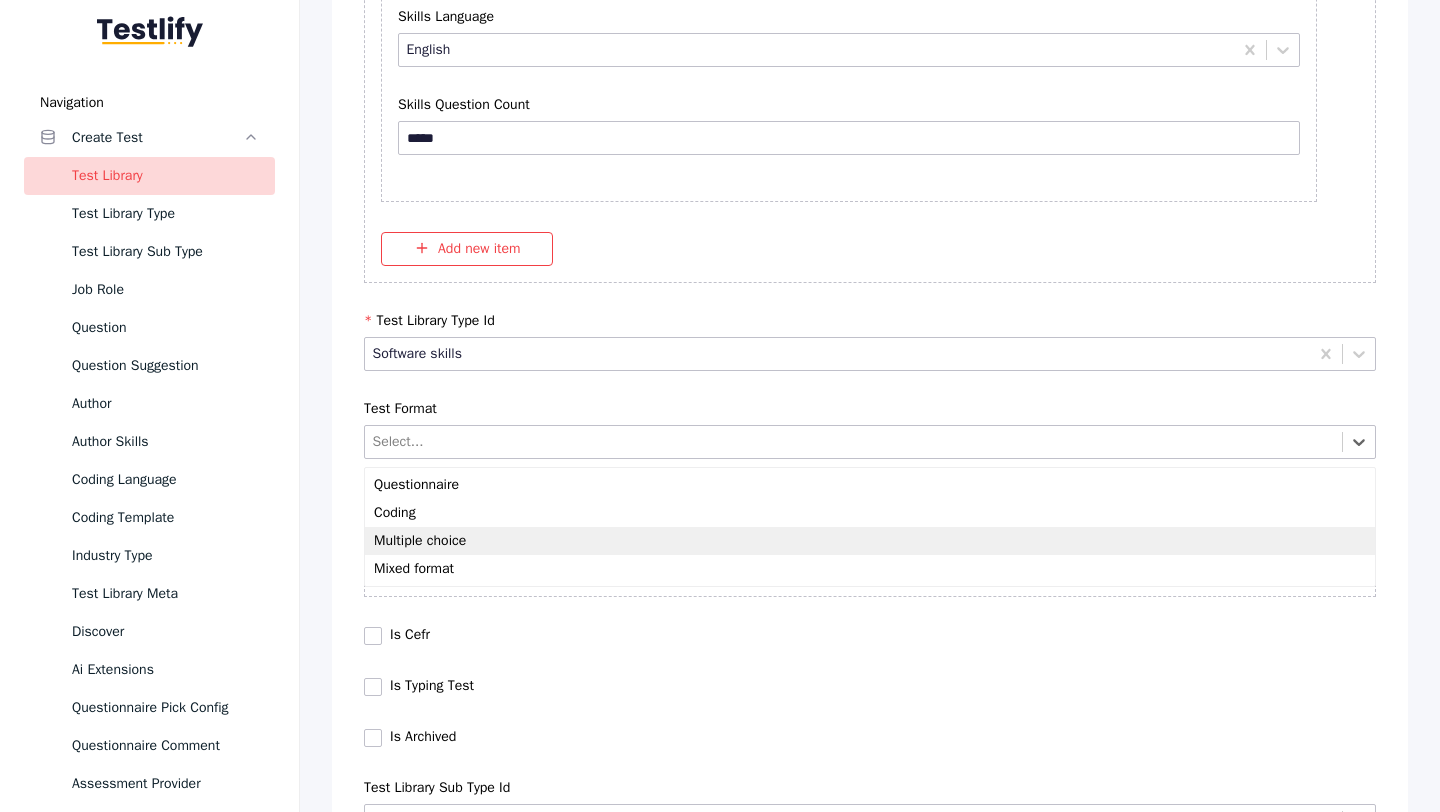 click on "Multiple choice" at bounding box center (870, 541) 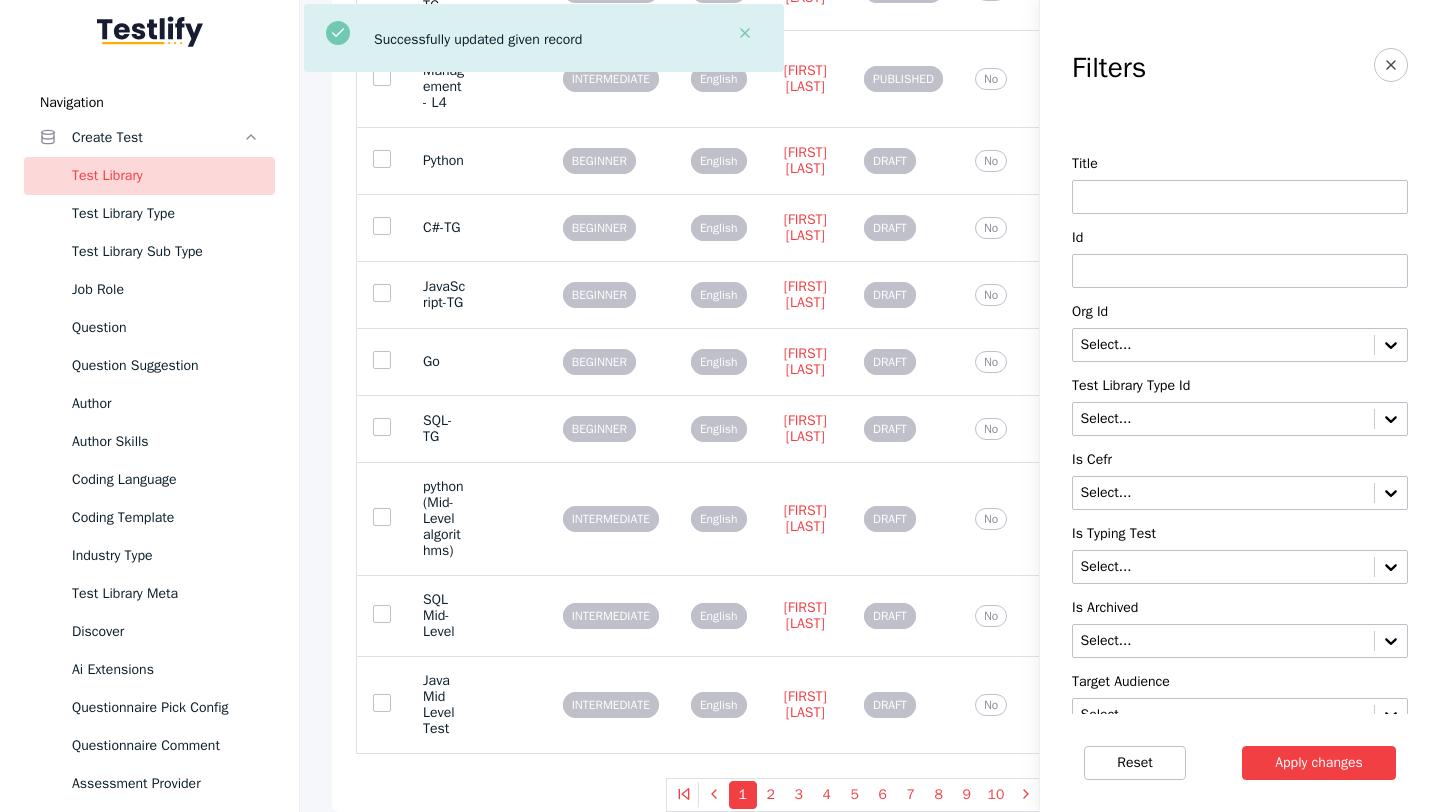 scroll, scrollTop: 0, scrollLeft: 0, axis: both 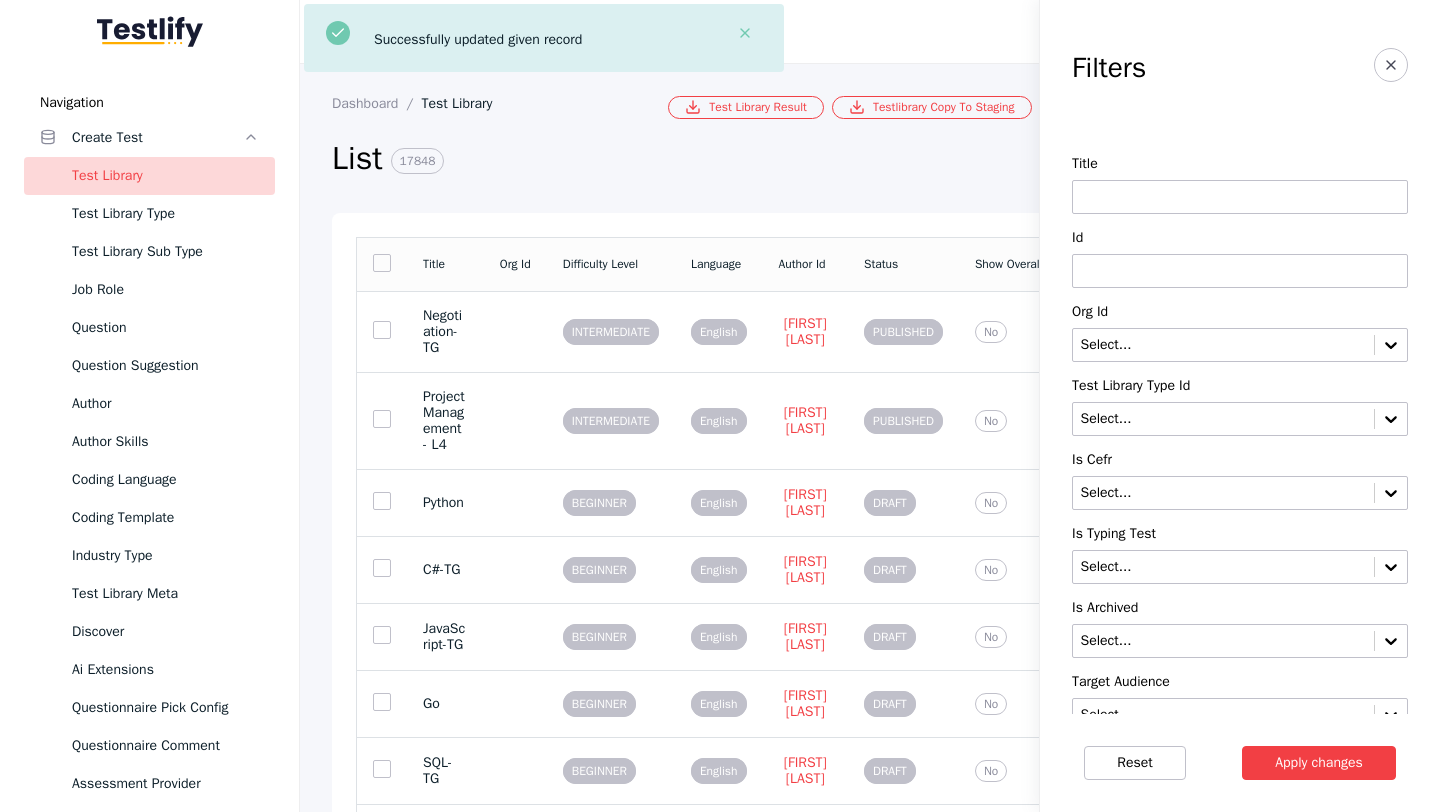 click at bounding box center [1240, 271] 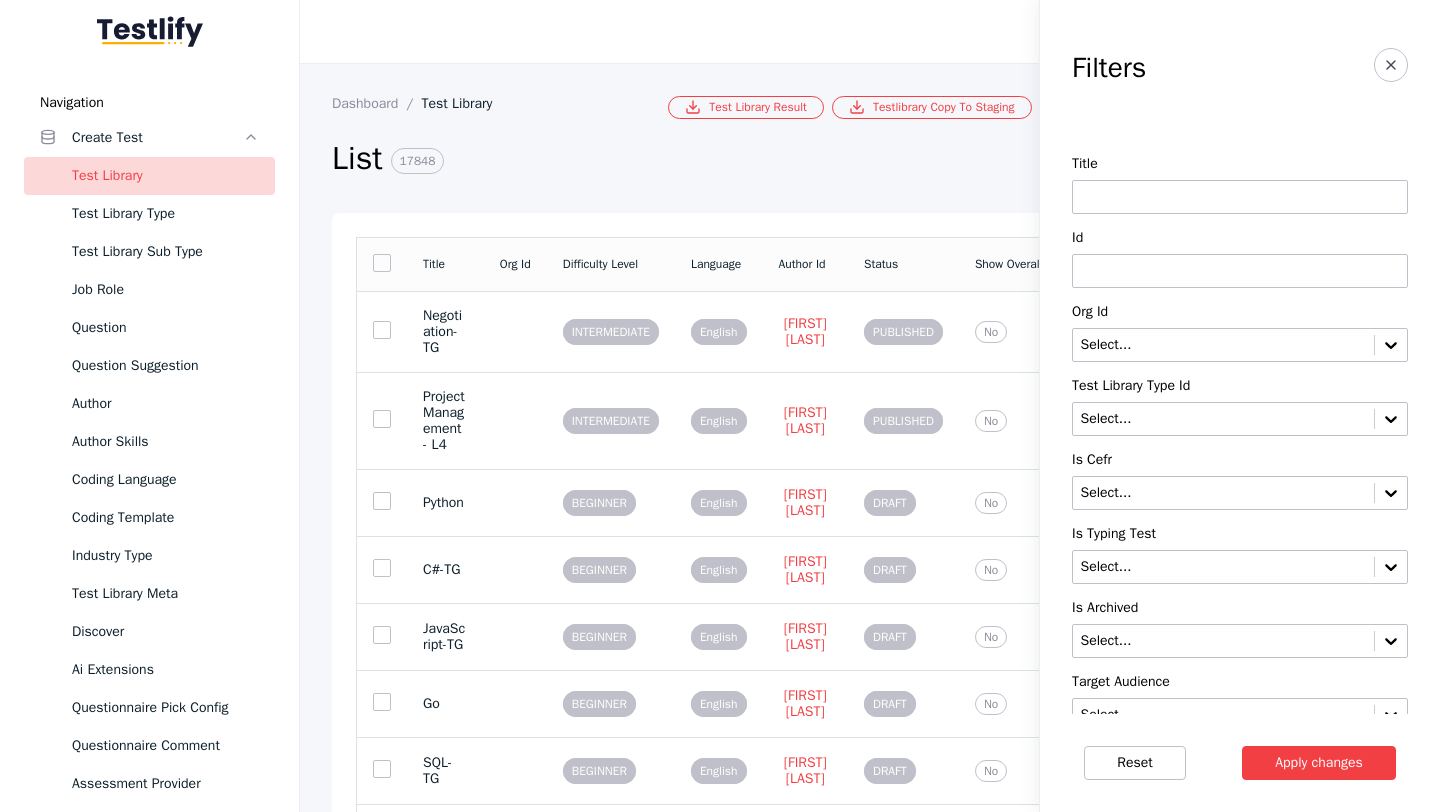 paste on "**********" 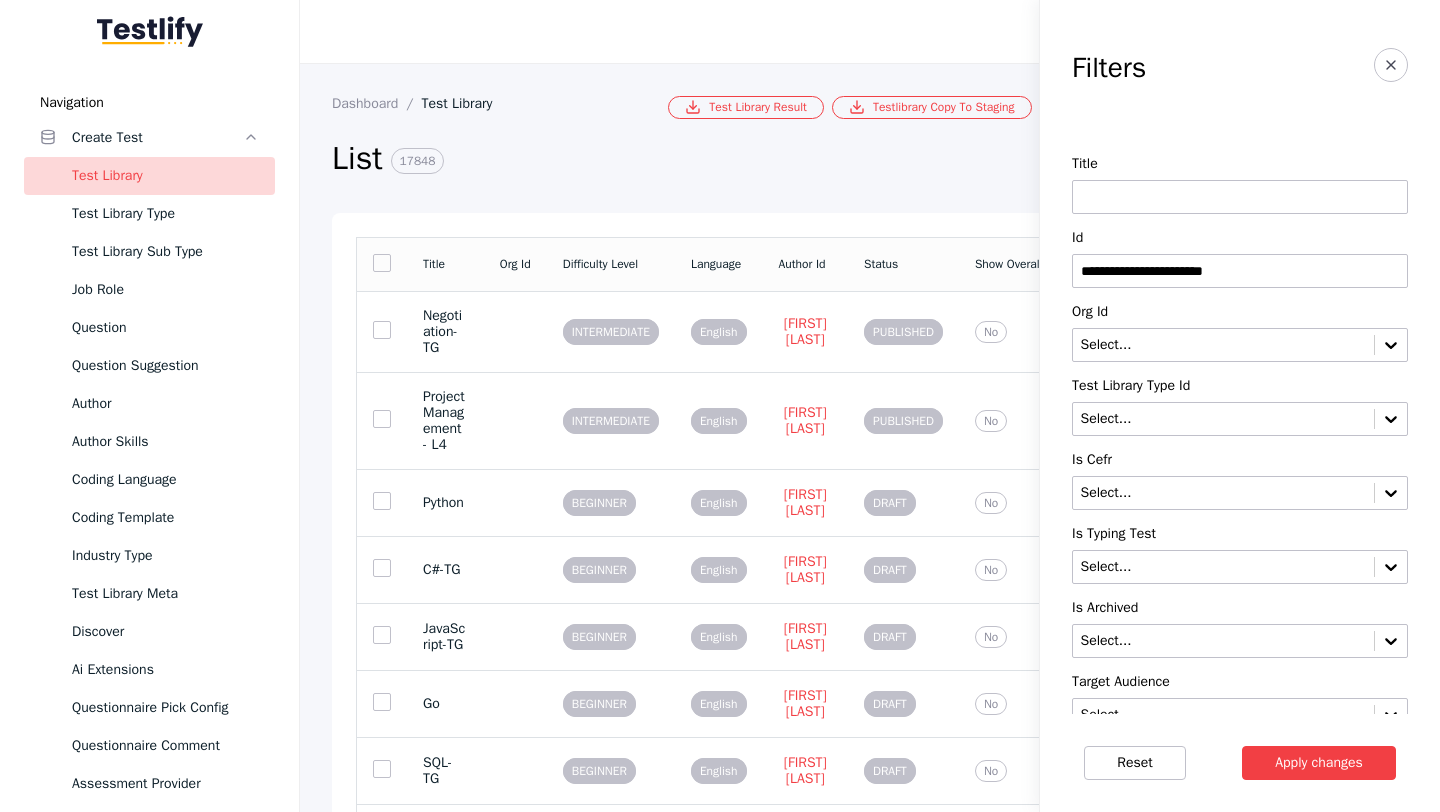 type on "**********" 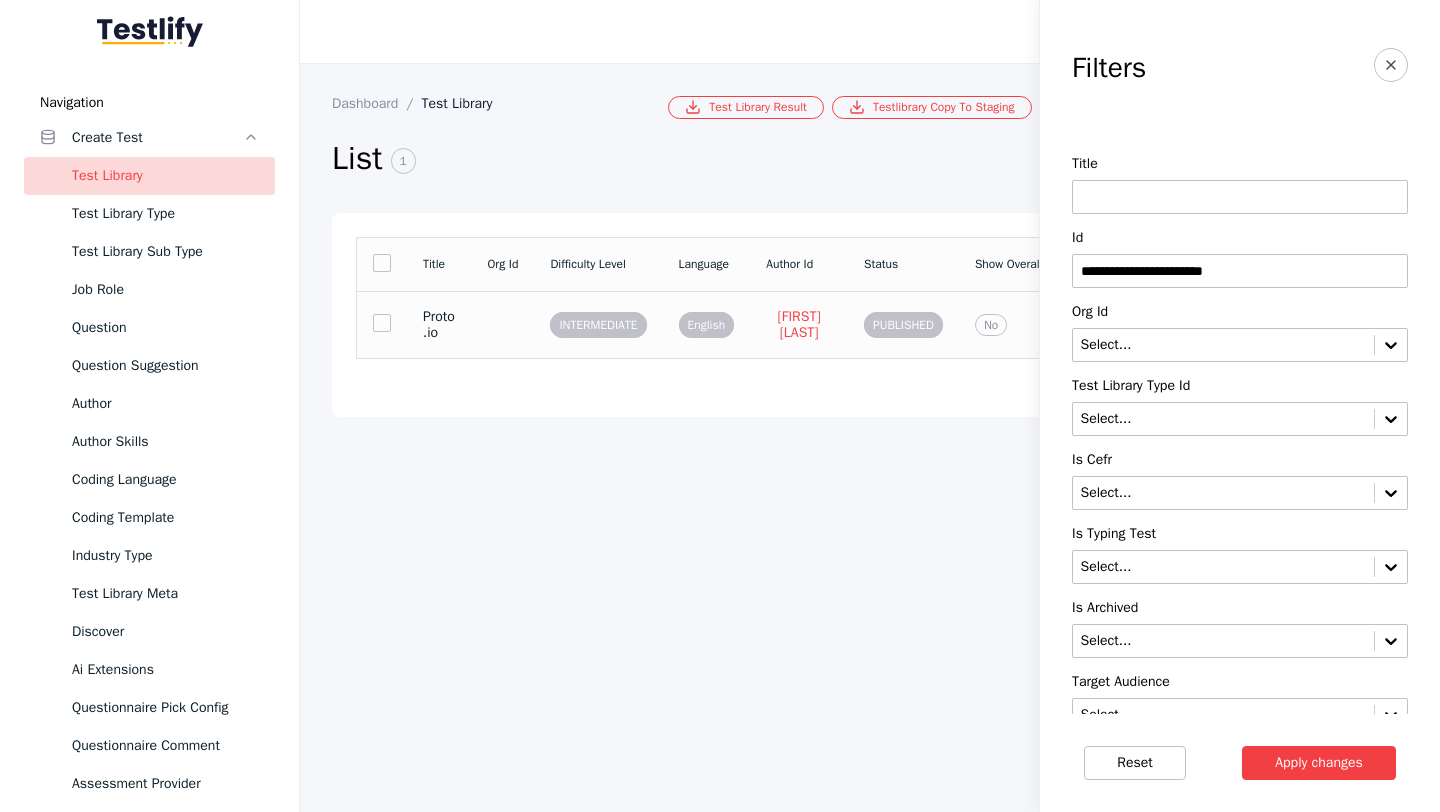 click on "Proto.io" at bounding box center [439, 324] 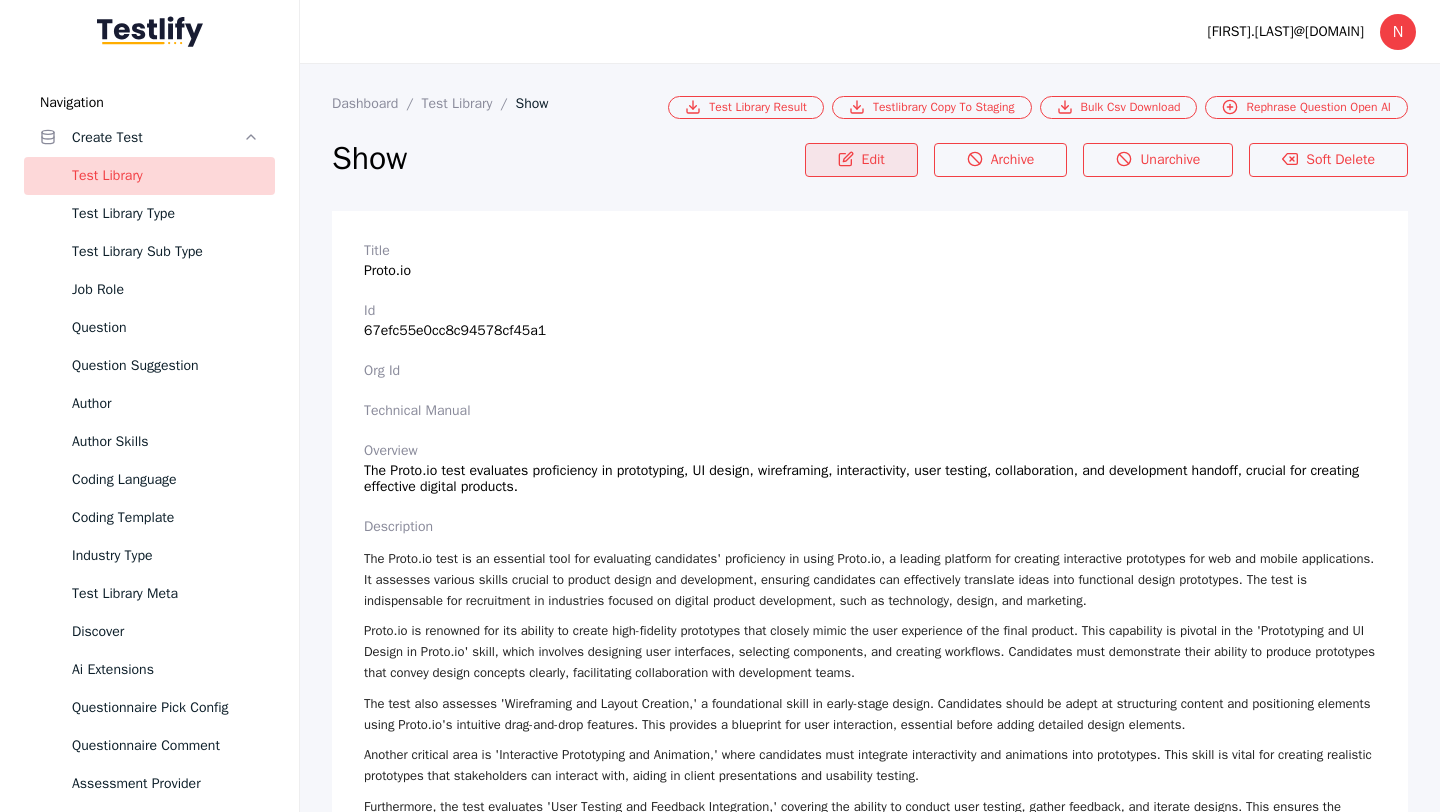 click on "Edit" at bounding box center [861, 160] 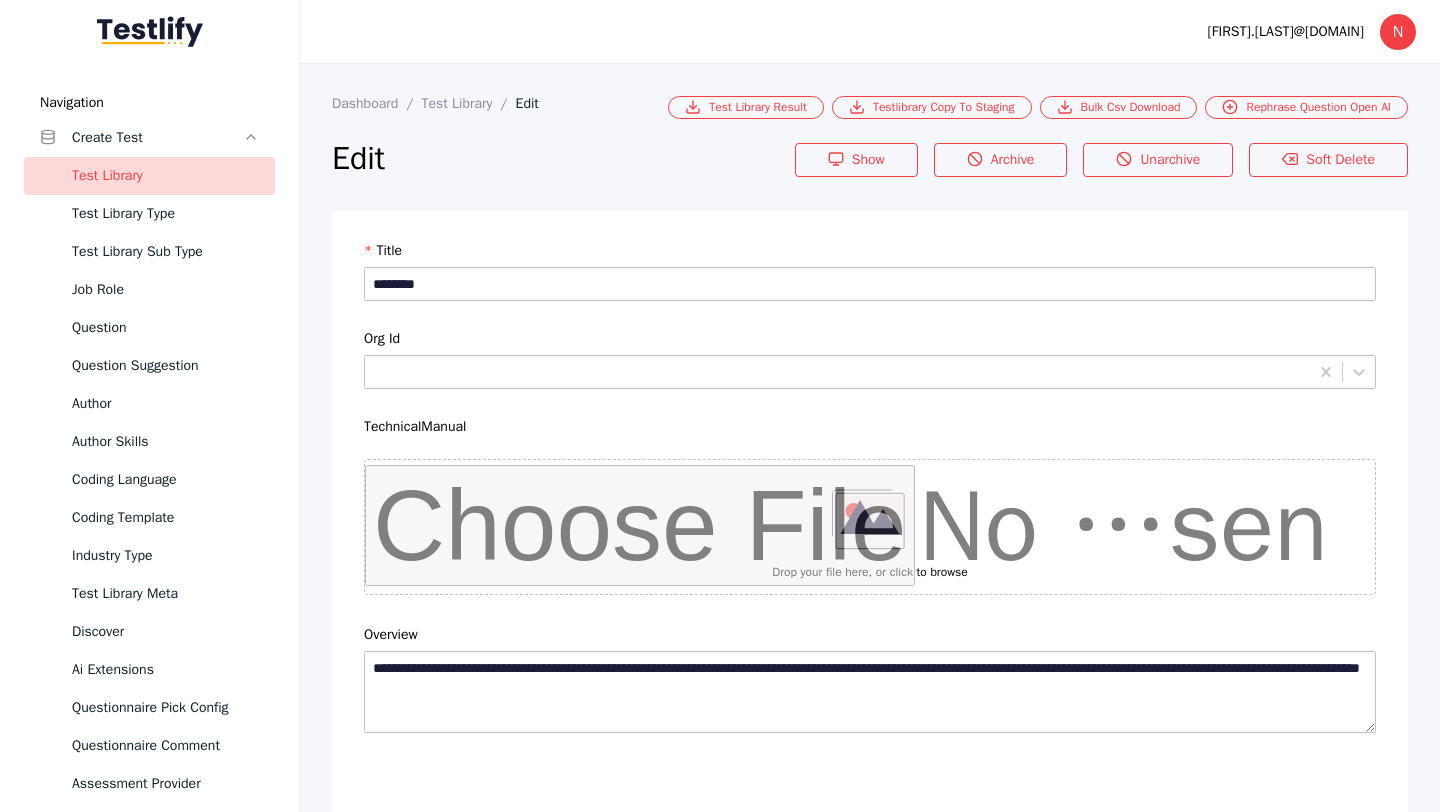 scroll, scrollTop: 4684, scrollLeft: 0, axis: vertical 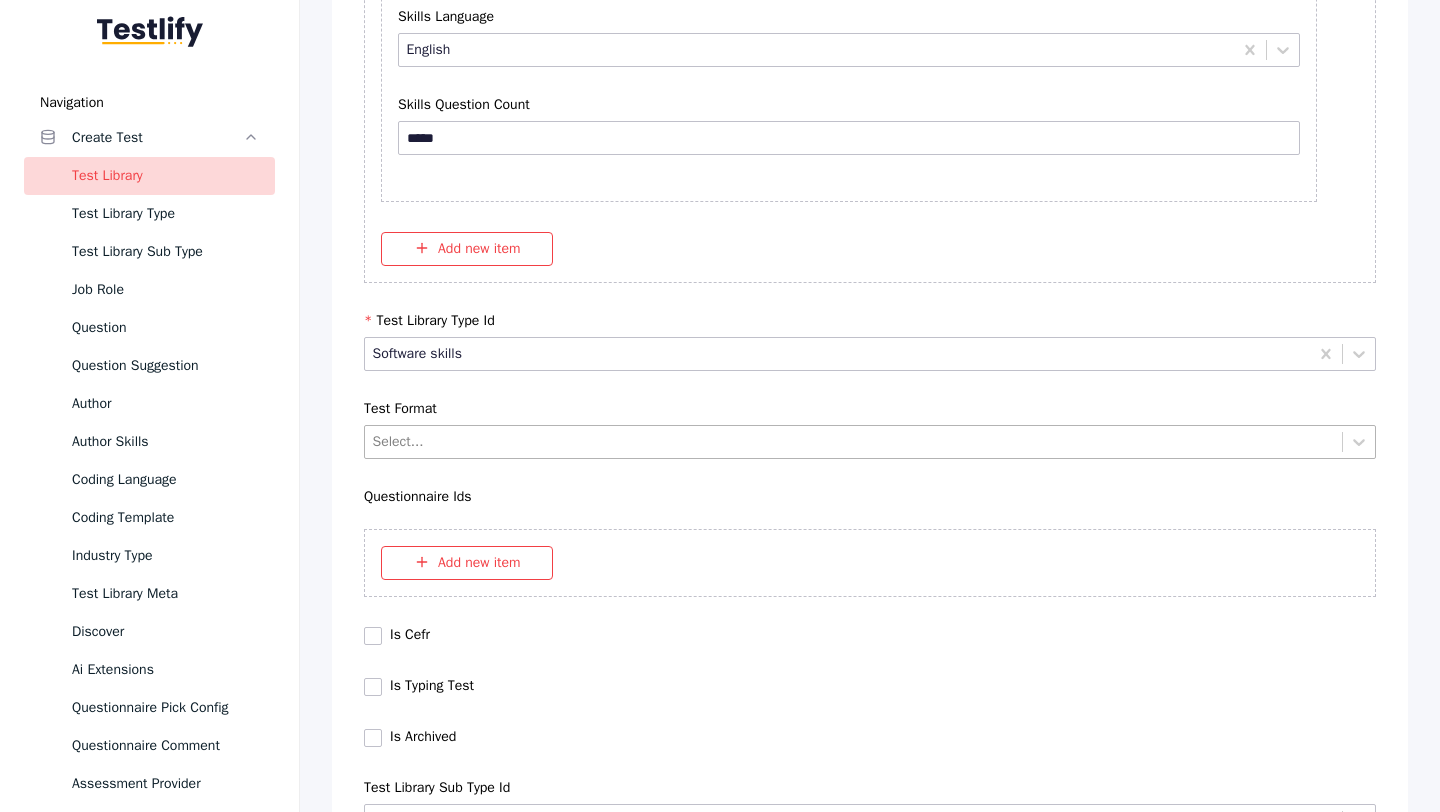 click at bounding box center (854, 441) 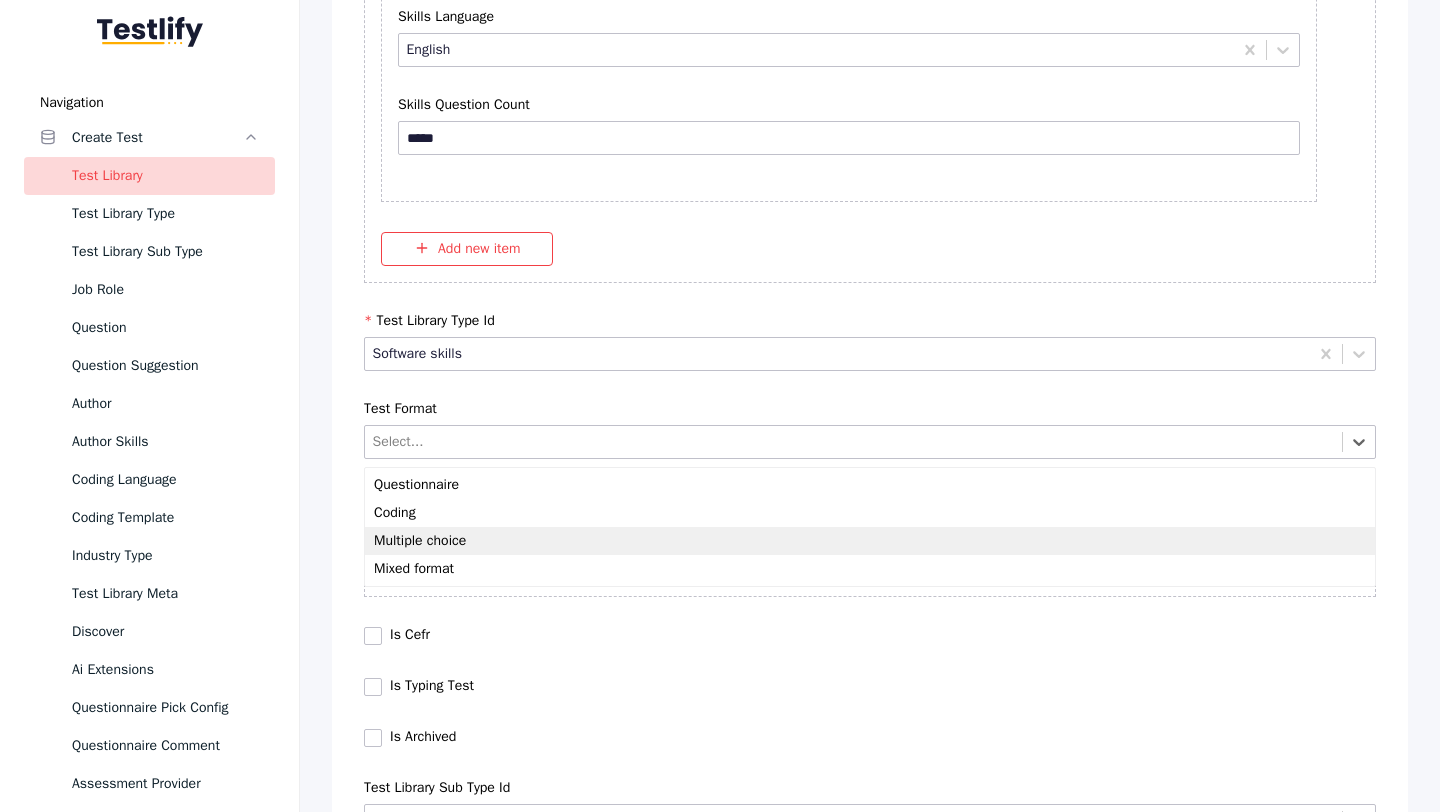 click on "Multiple choice" at bounding box center [870, 541] 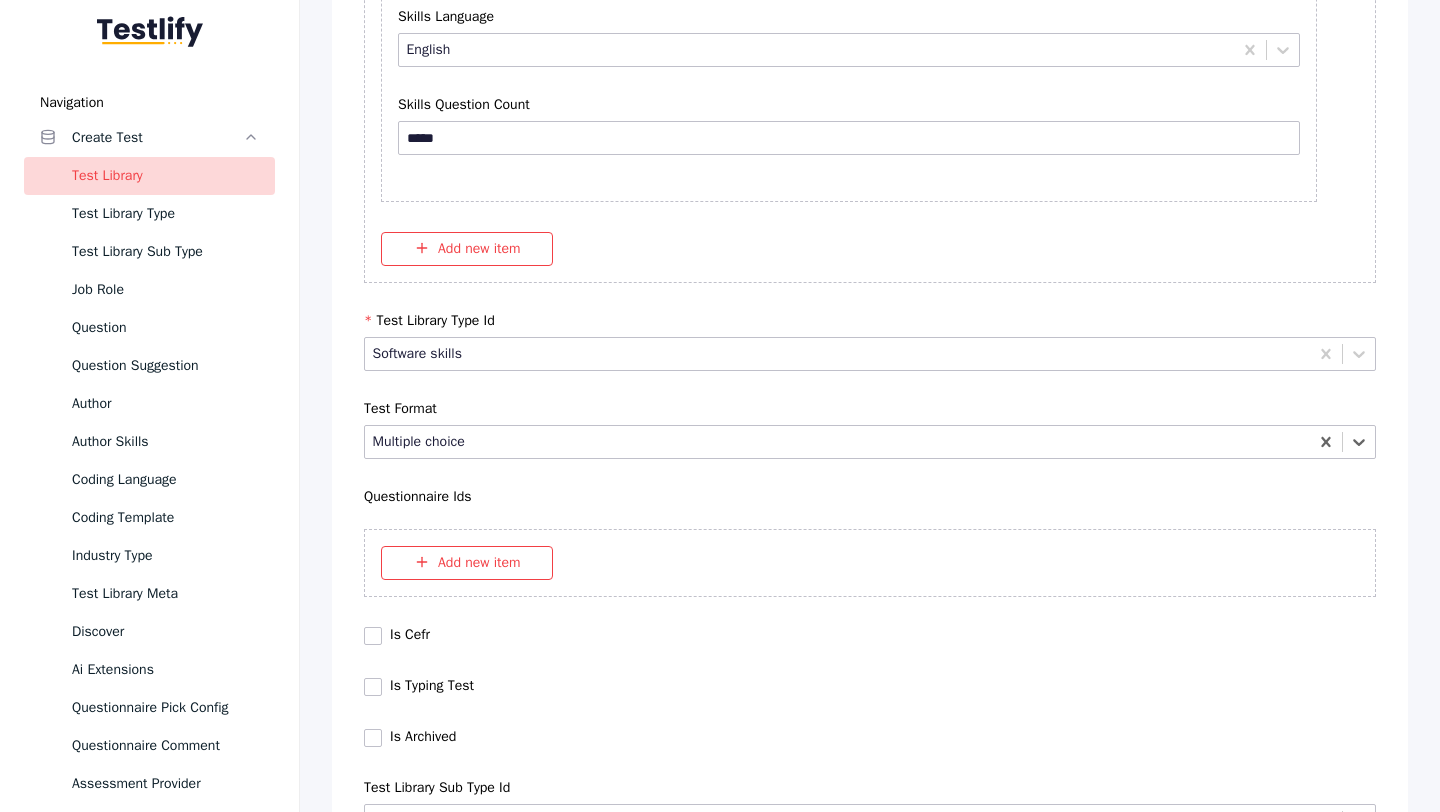 click on "Save" at bounding box center (870, 10279) 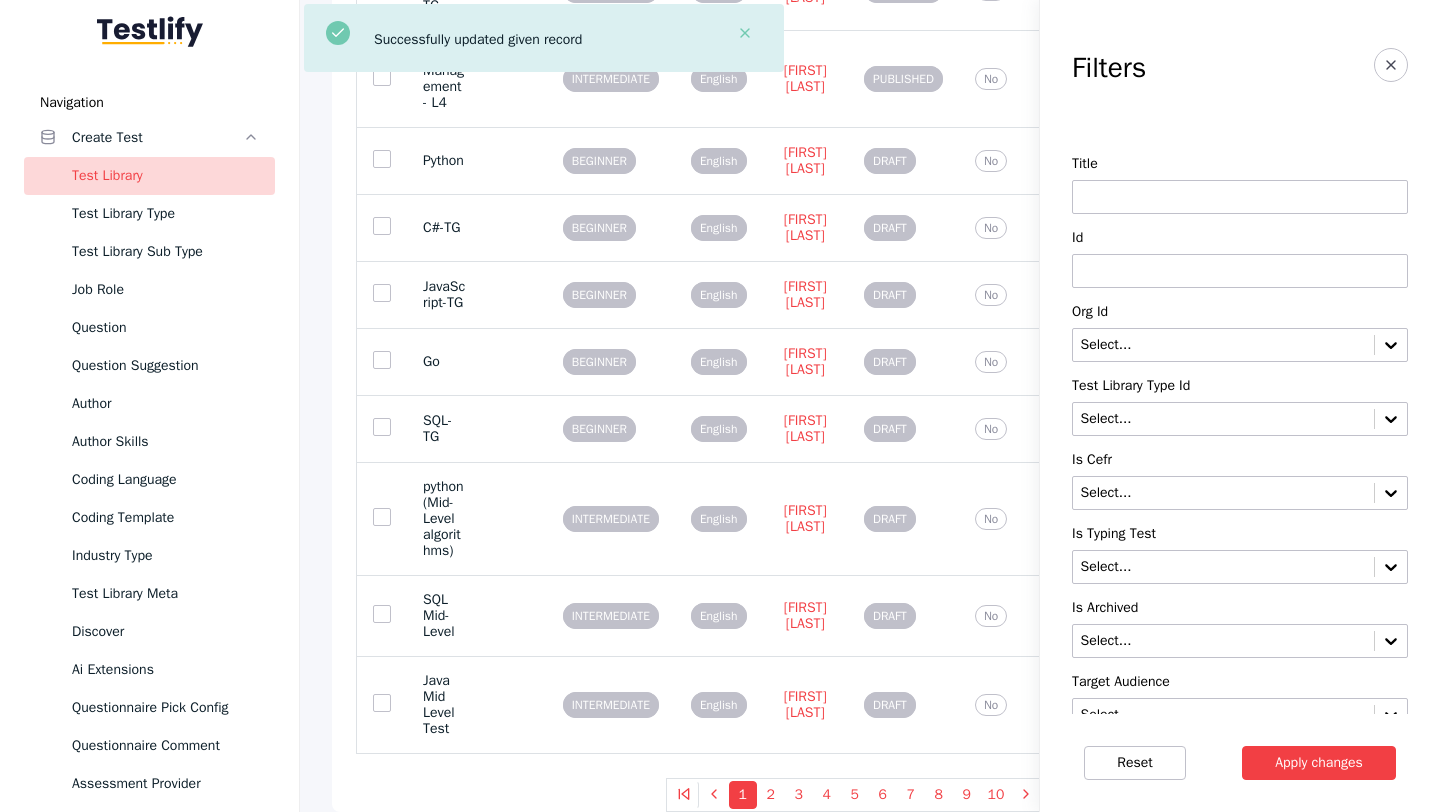 scroll, scrollTop: 0, scrollLeft: 0, axis: both 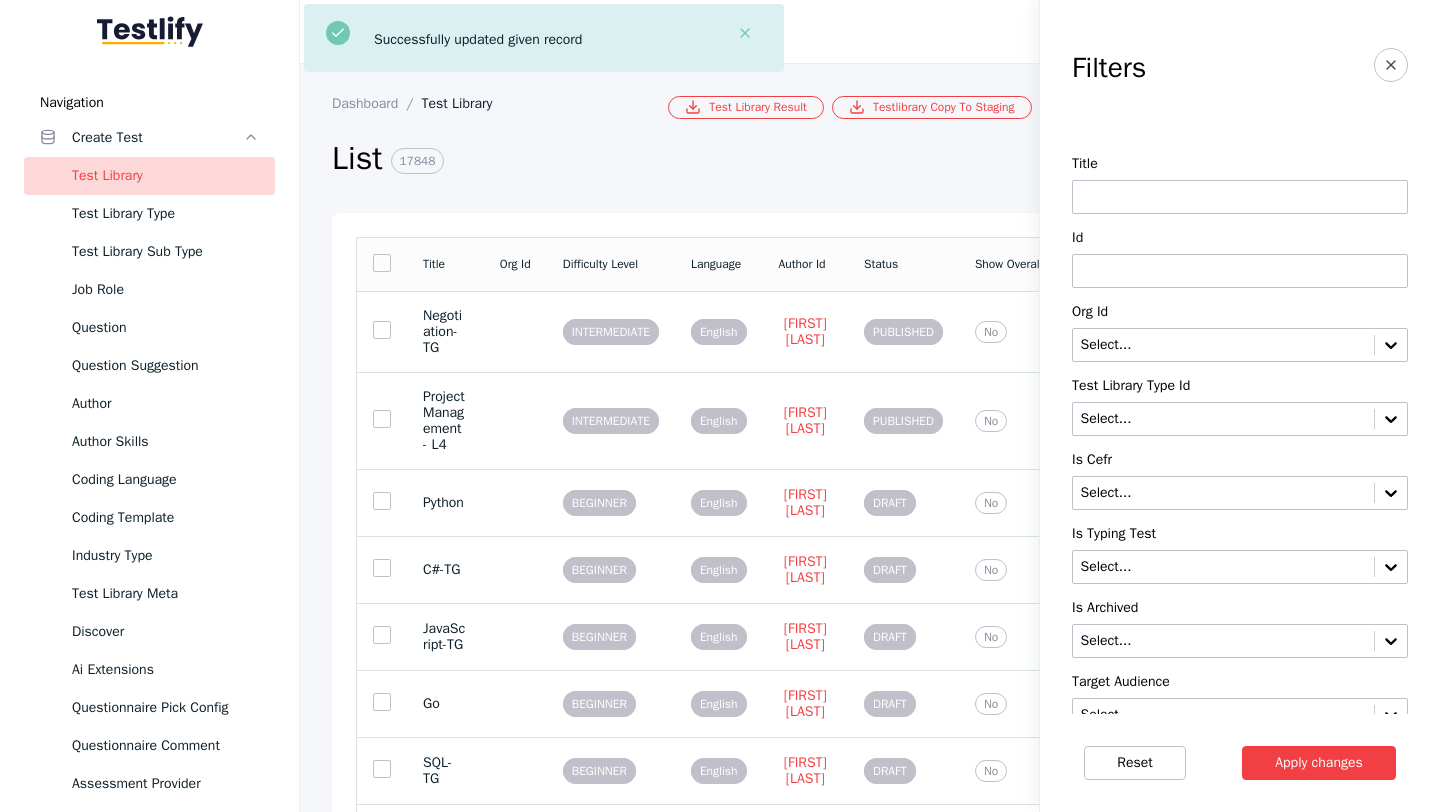 click at bounding box center (1240, 271) 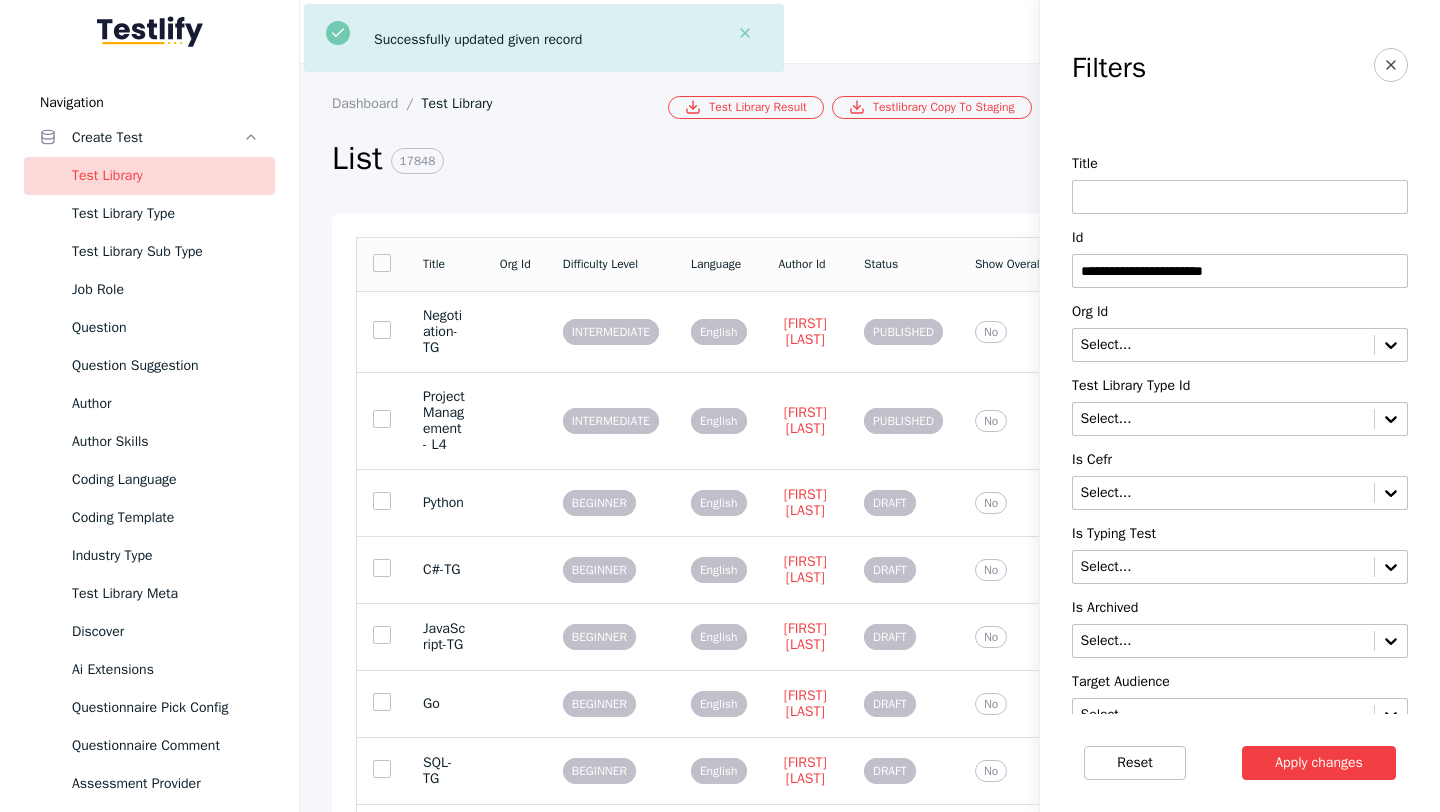 type on "**********" 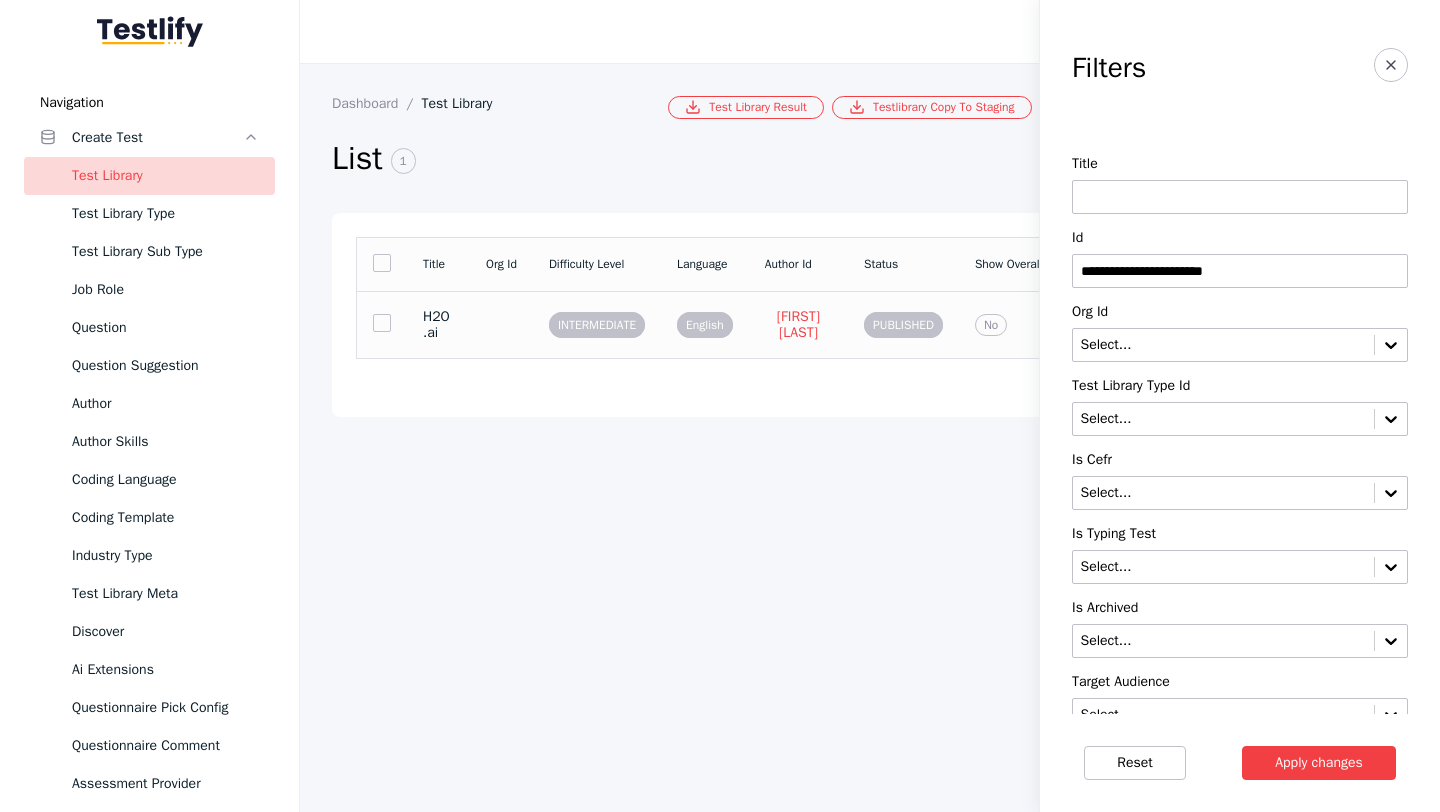click on "H2O.ai" at bounding box center [438, 324] 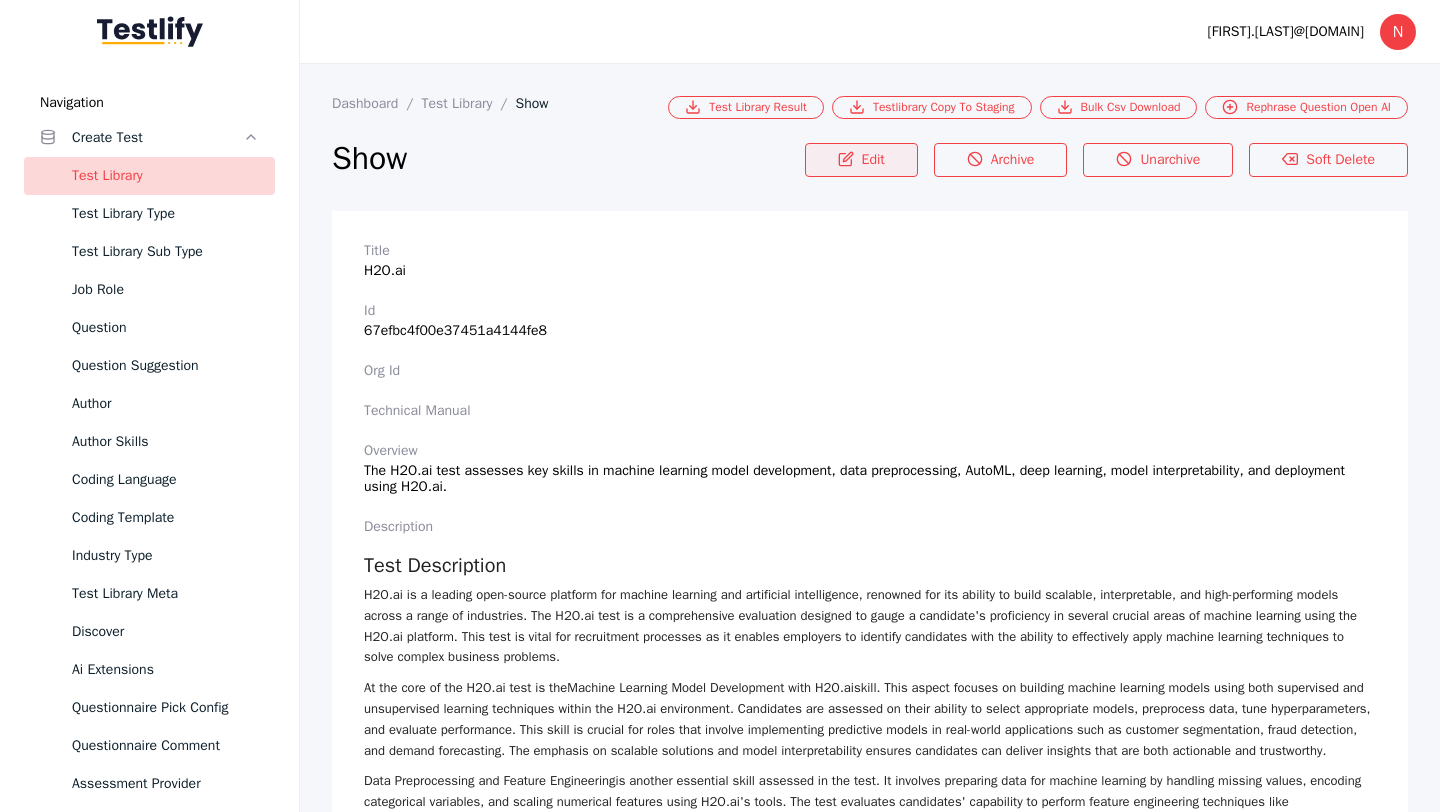 click on "Edit" at bounding box center (861, 160) 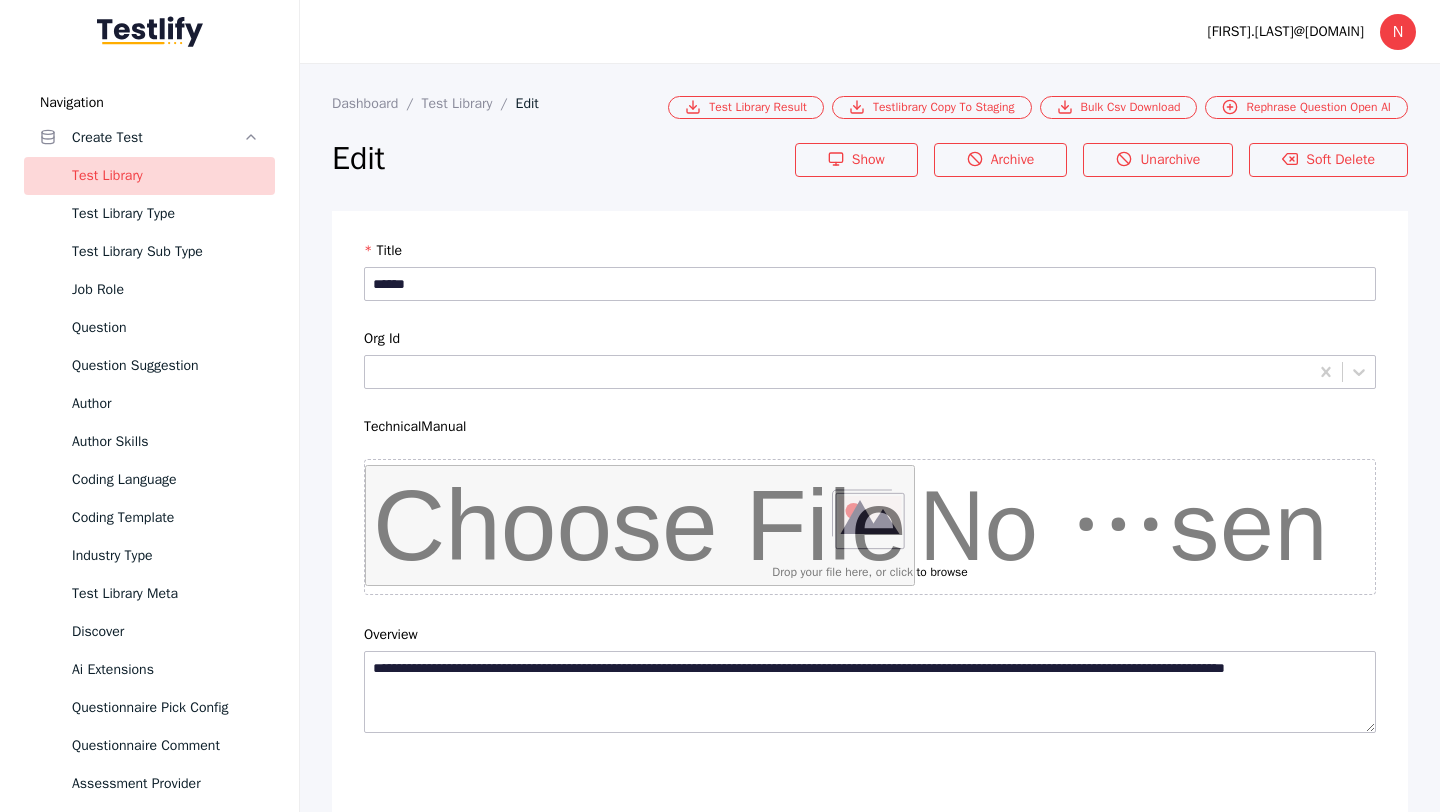 scroll, scrollTop: 4684, scrollLeft: 0, axis: vertical 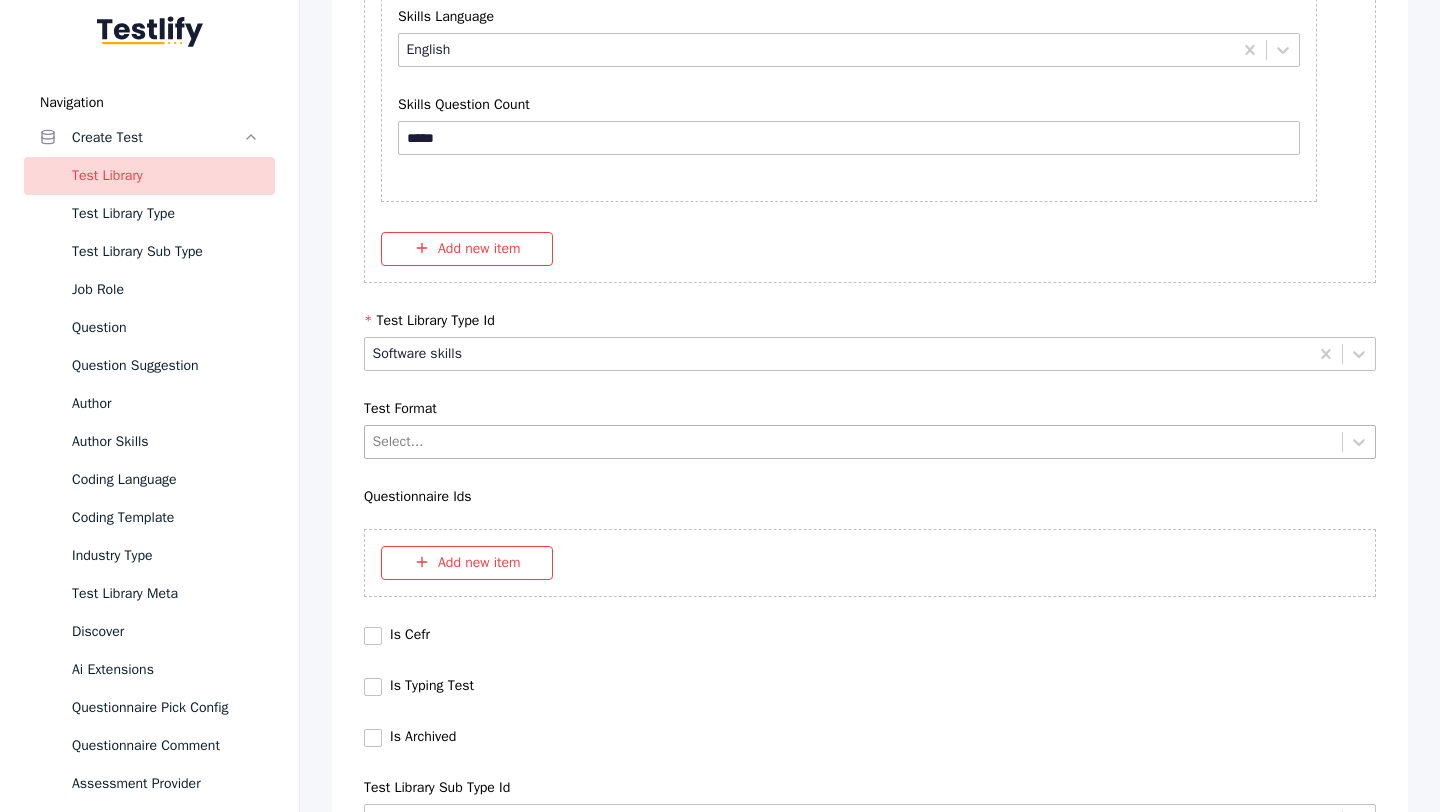 click at bounding box center [854, 441] 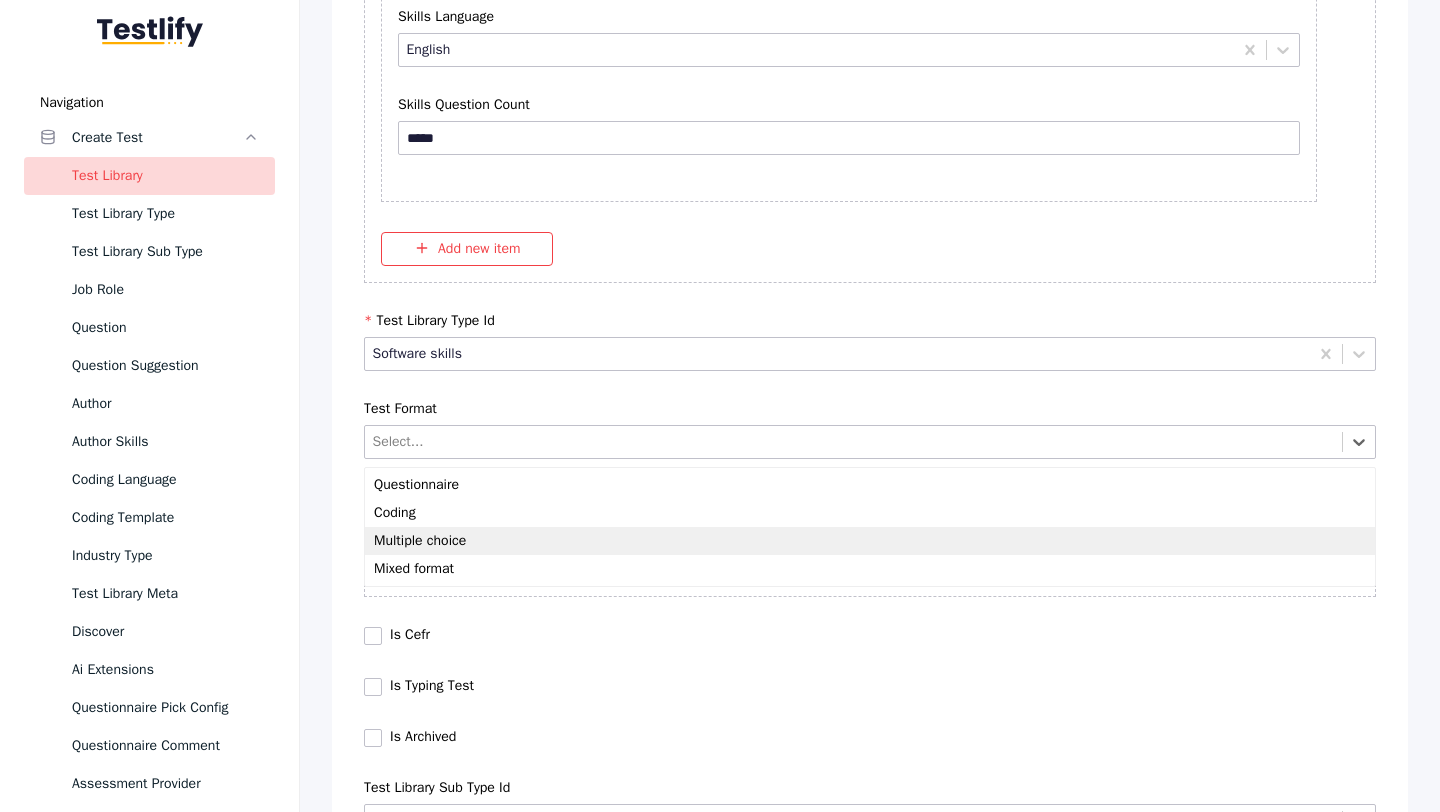 click on "Multiple choice" at bounding box center (870, 541) 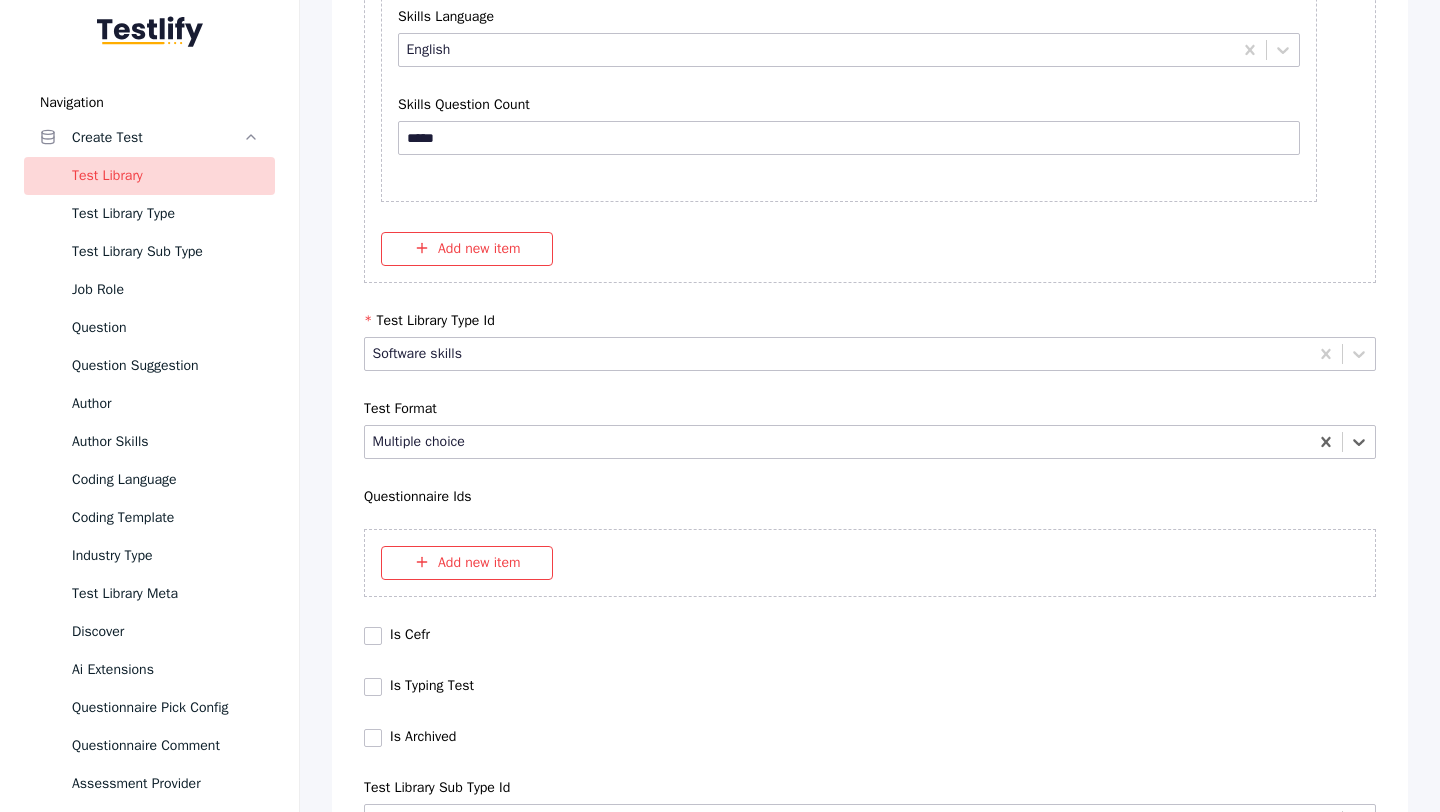 click on "Save" at bounding box center (870, 10279) 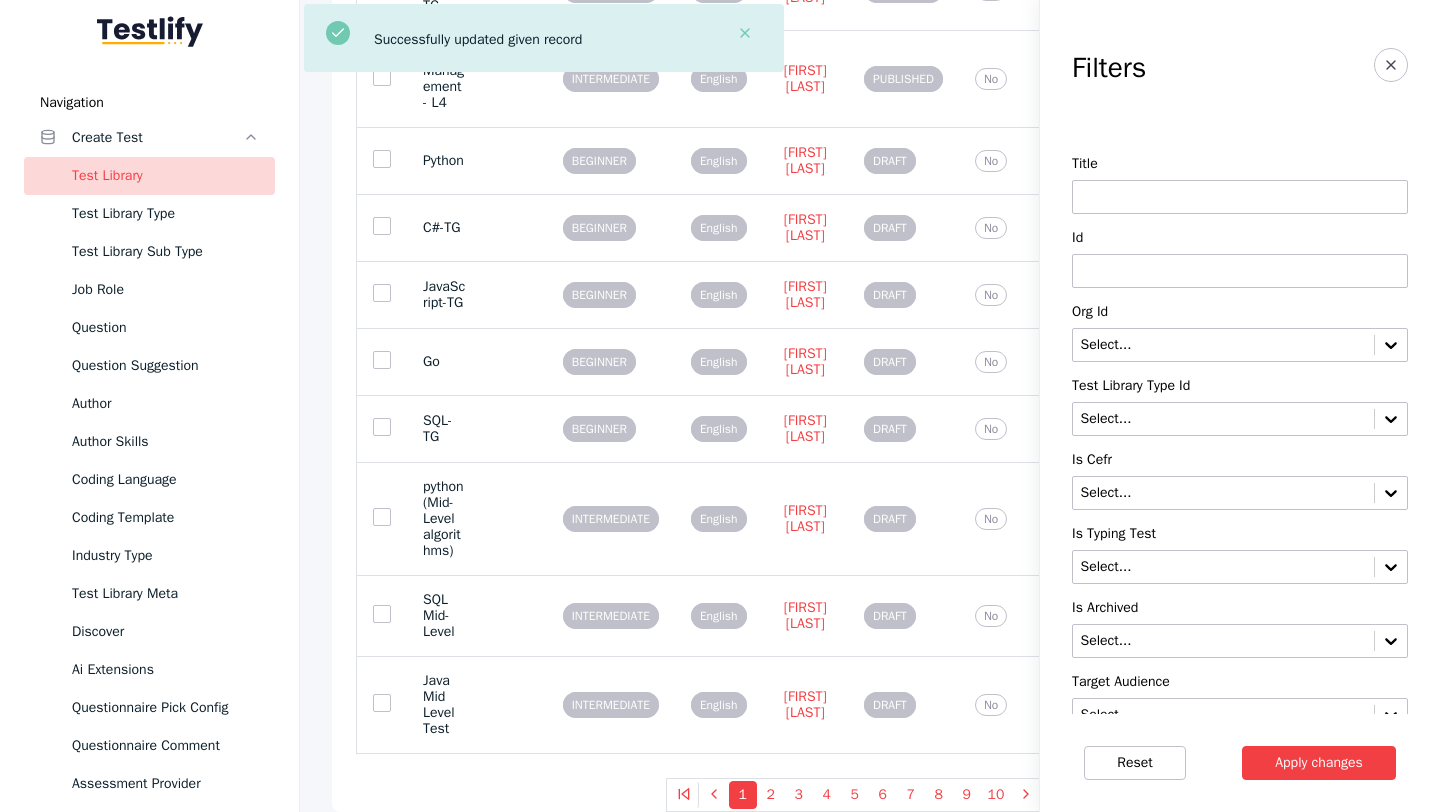 scroll, scrollTop: 0, scrollLeft: 0, axis: both 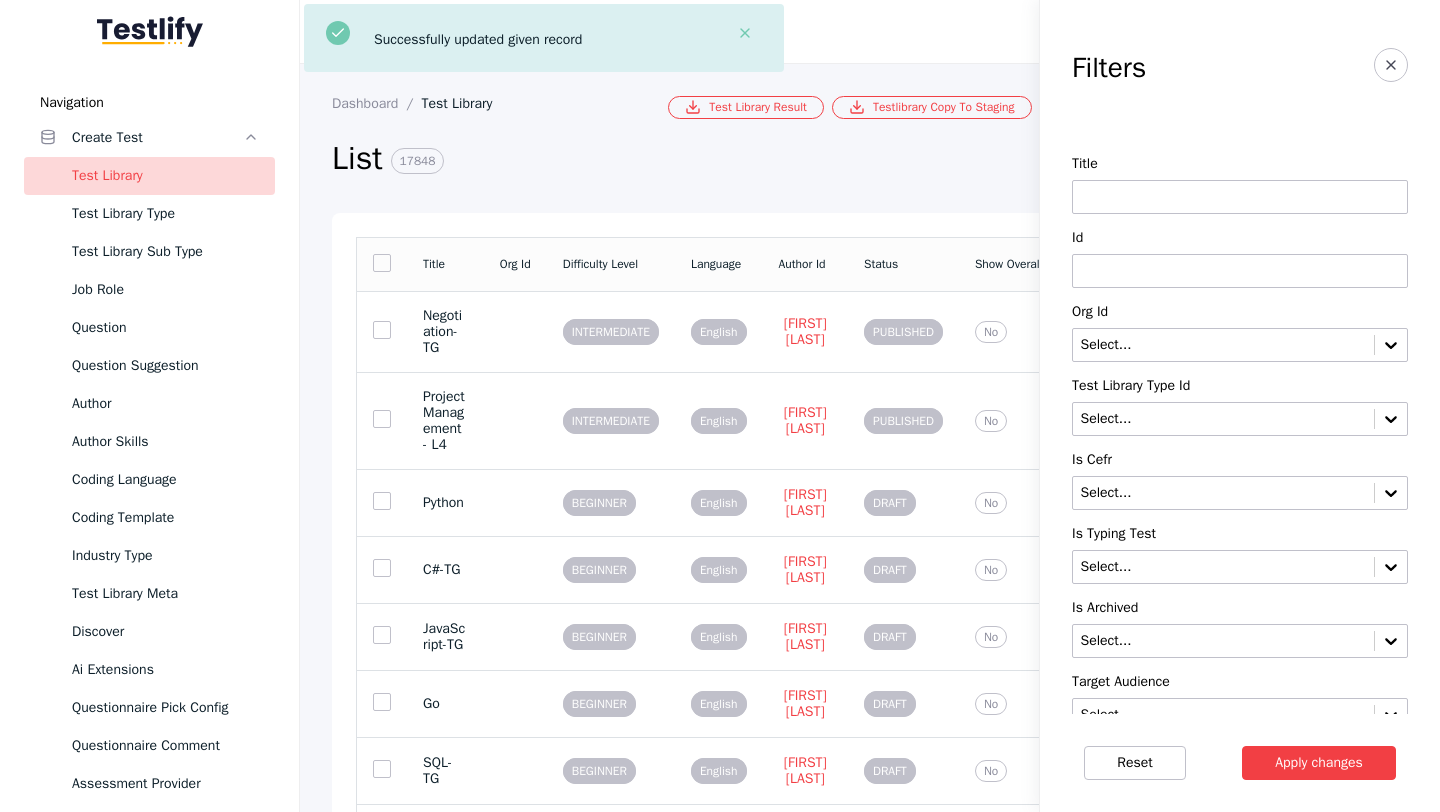 click at bounding box center [1240, 271] 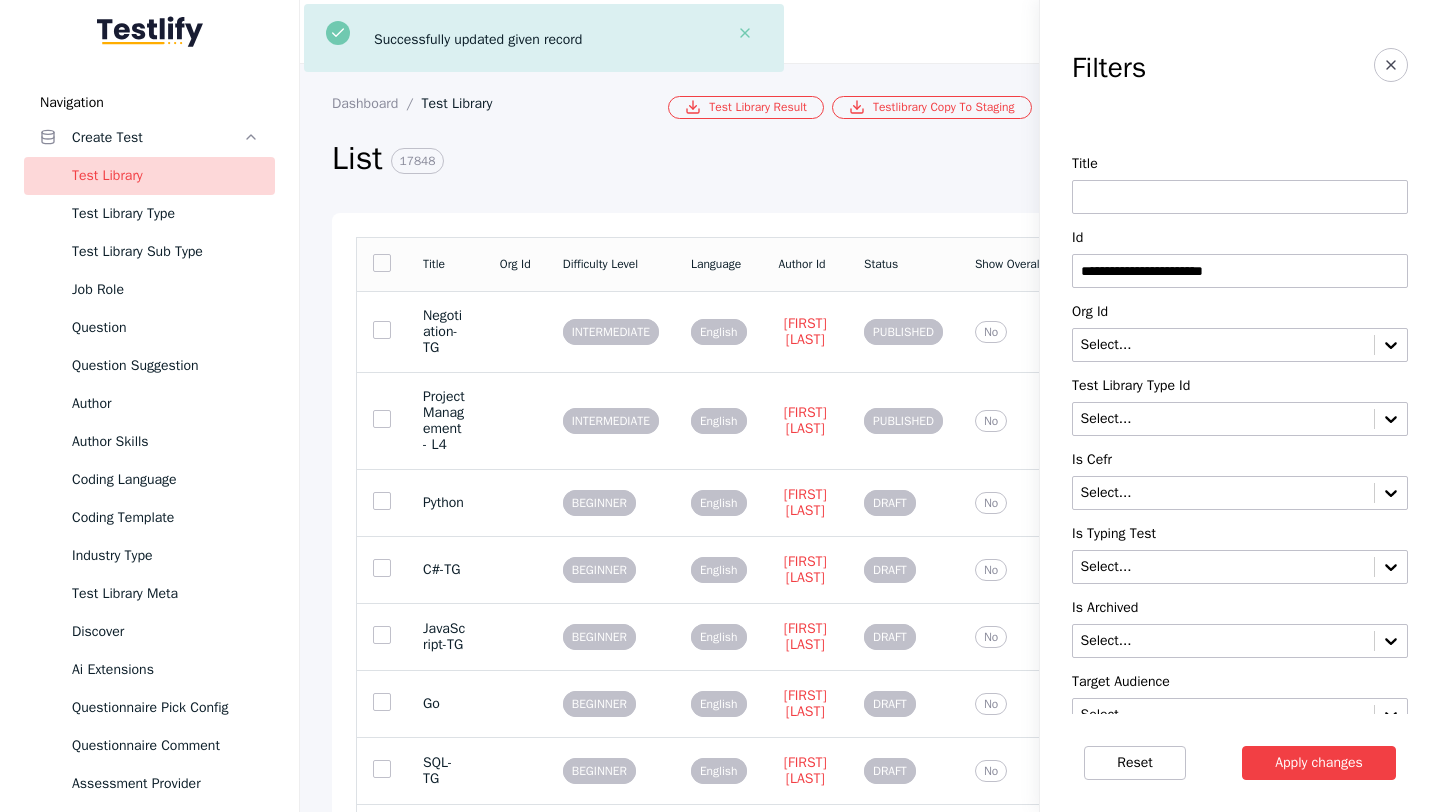 type on "**********" 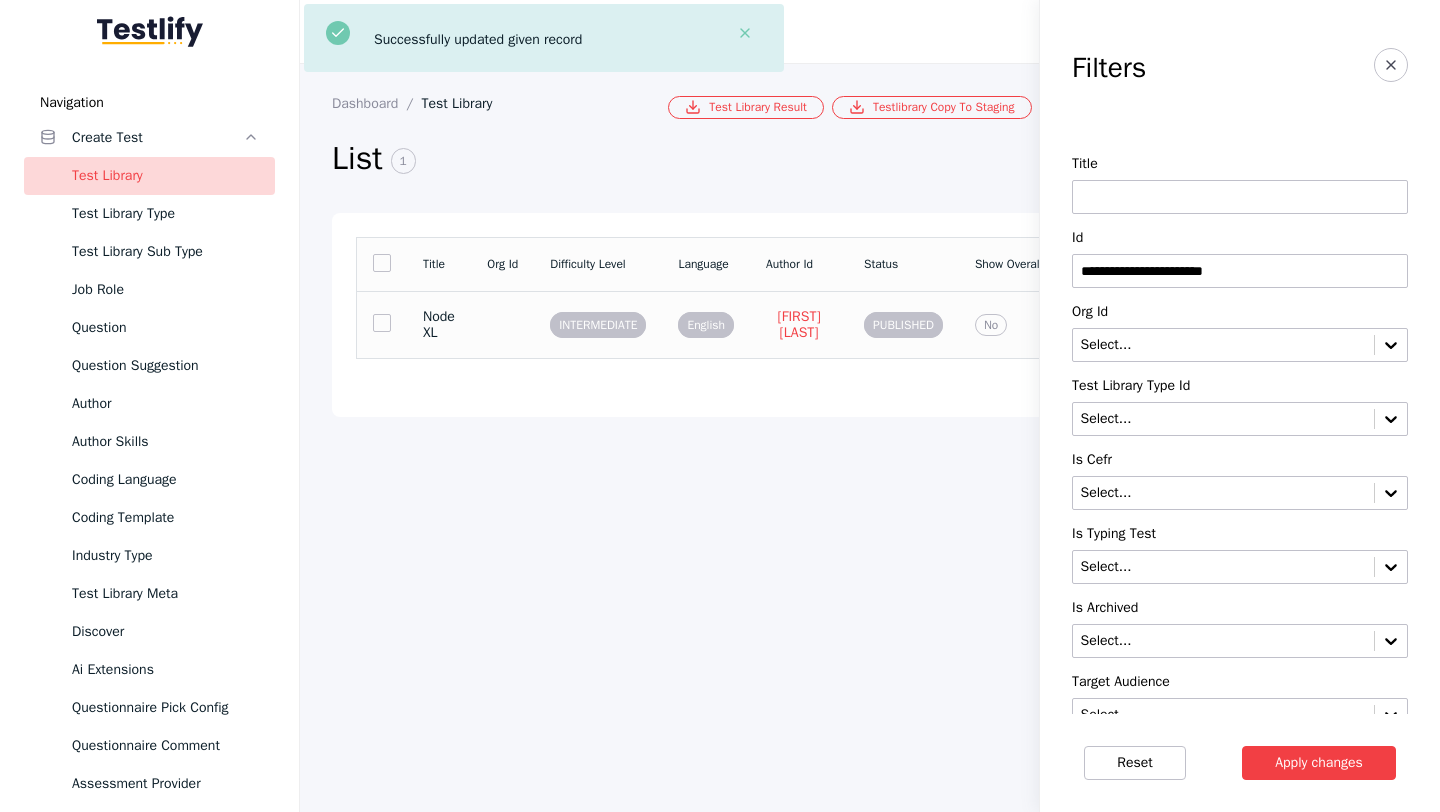 click at bounding box center [502, 324] 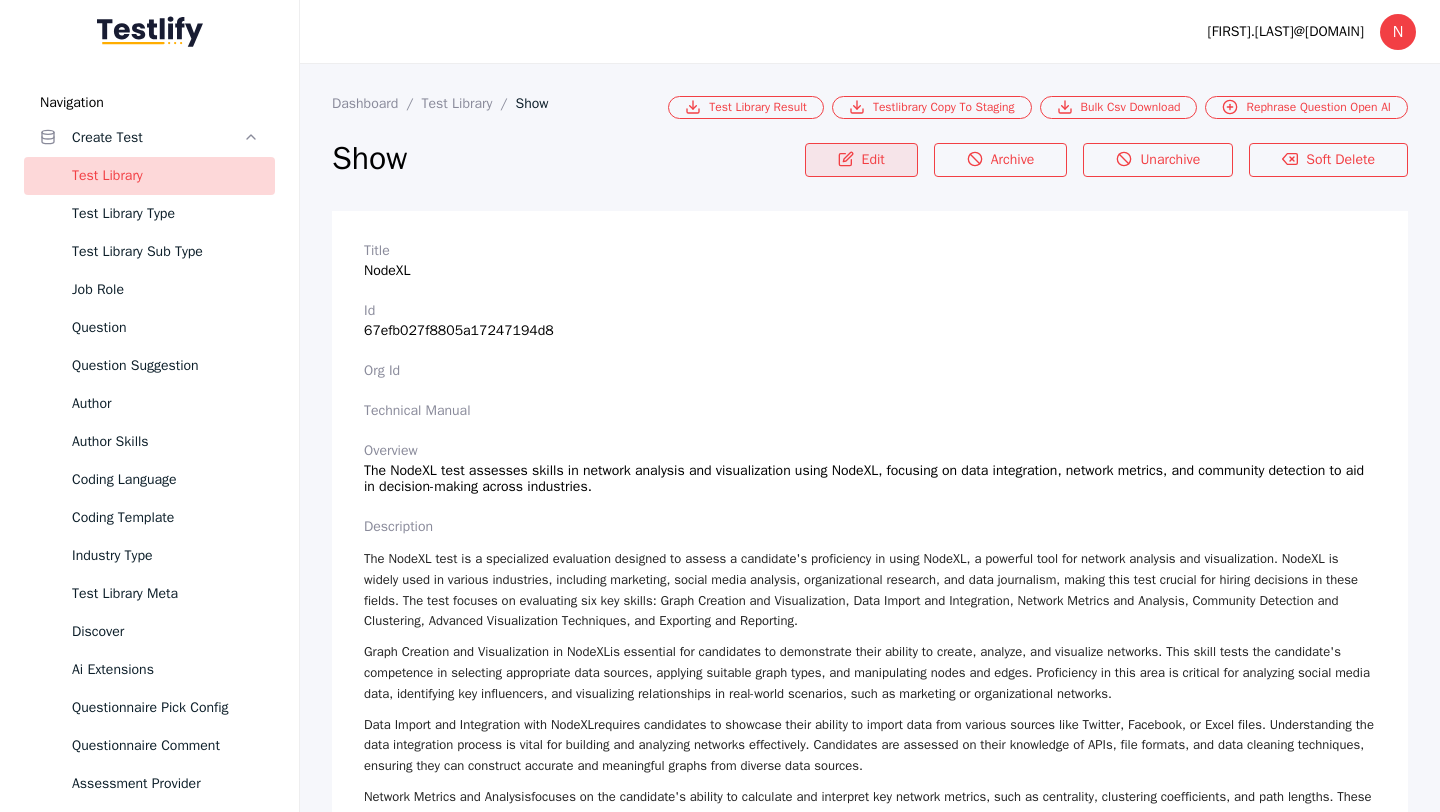 click on "Edit" at bounding box center (861, 160) 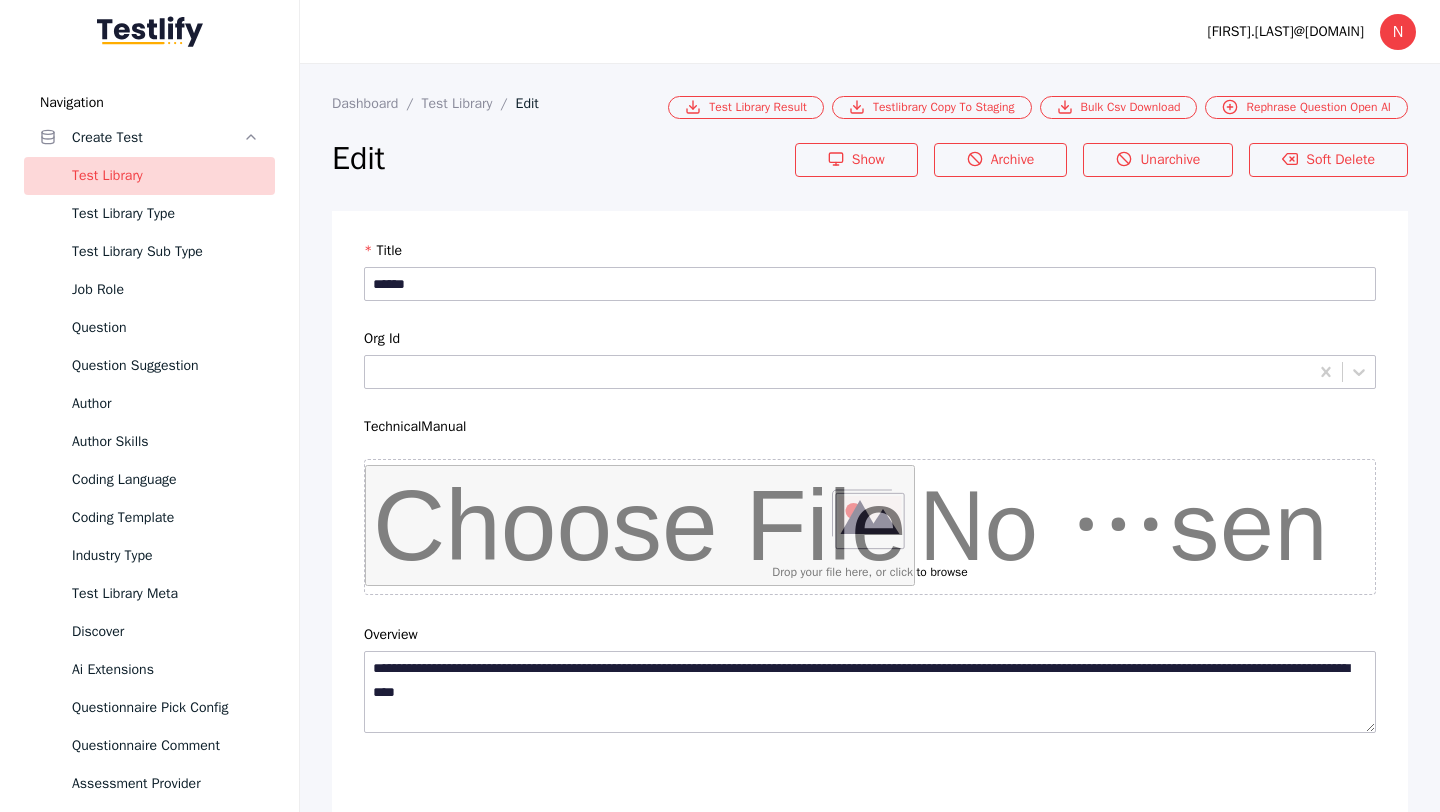 scroll, scrollTop: 4684, scrollLeft: 0, axis: vertical 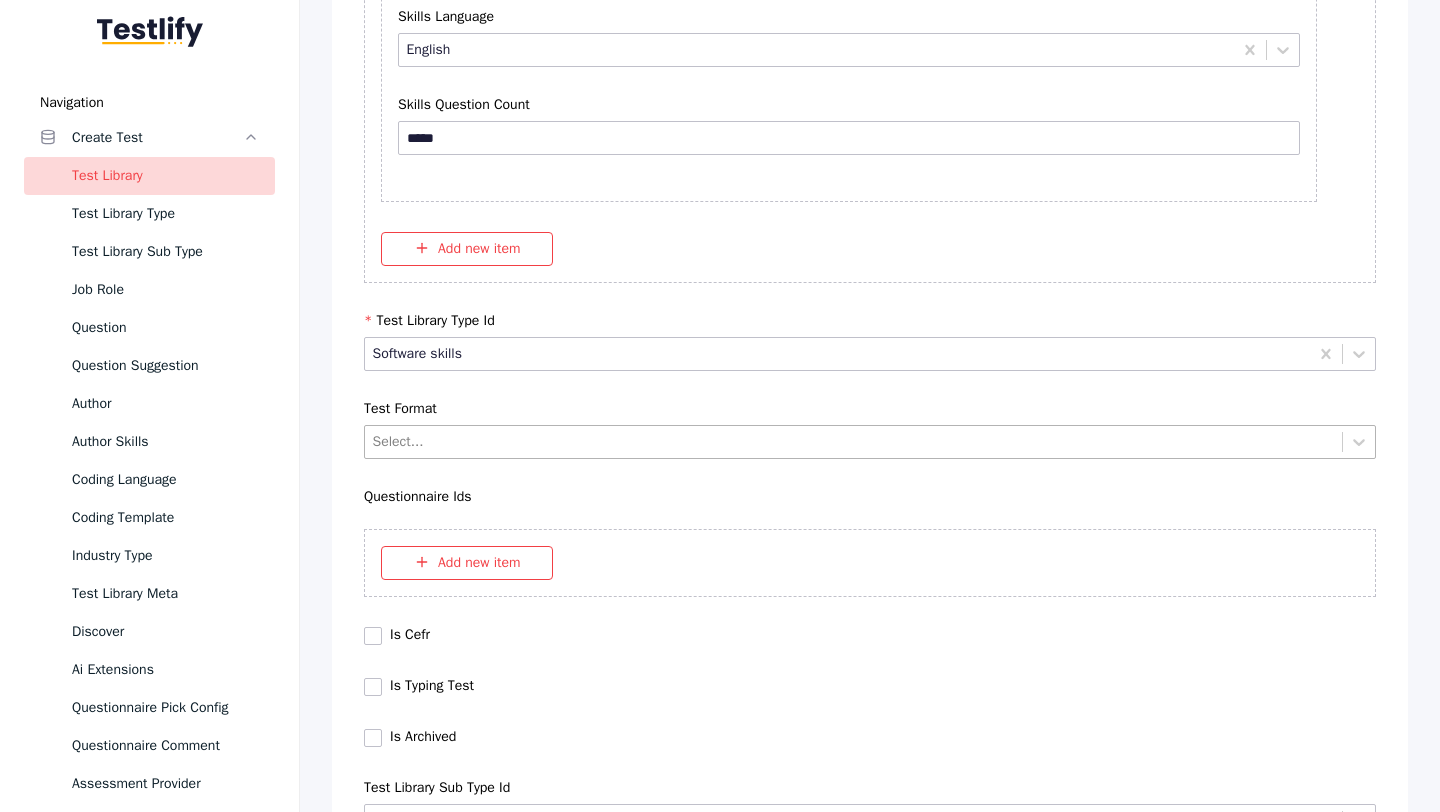 click at bounding box center (854, 441) 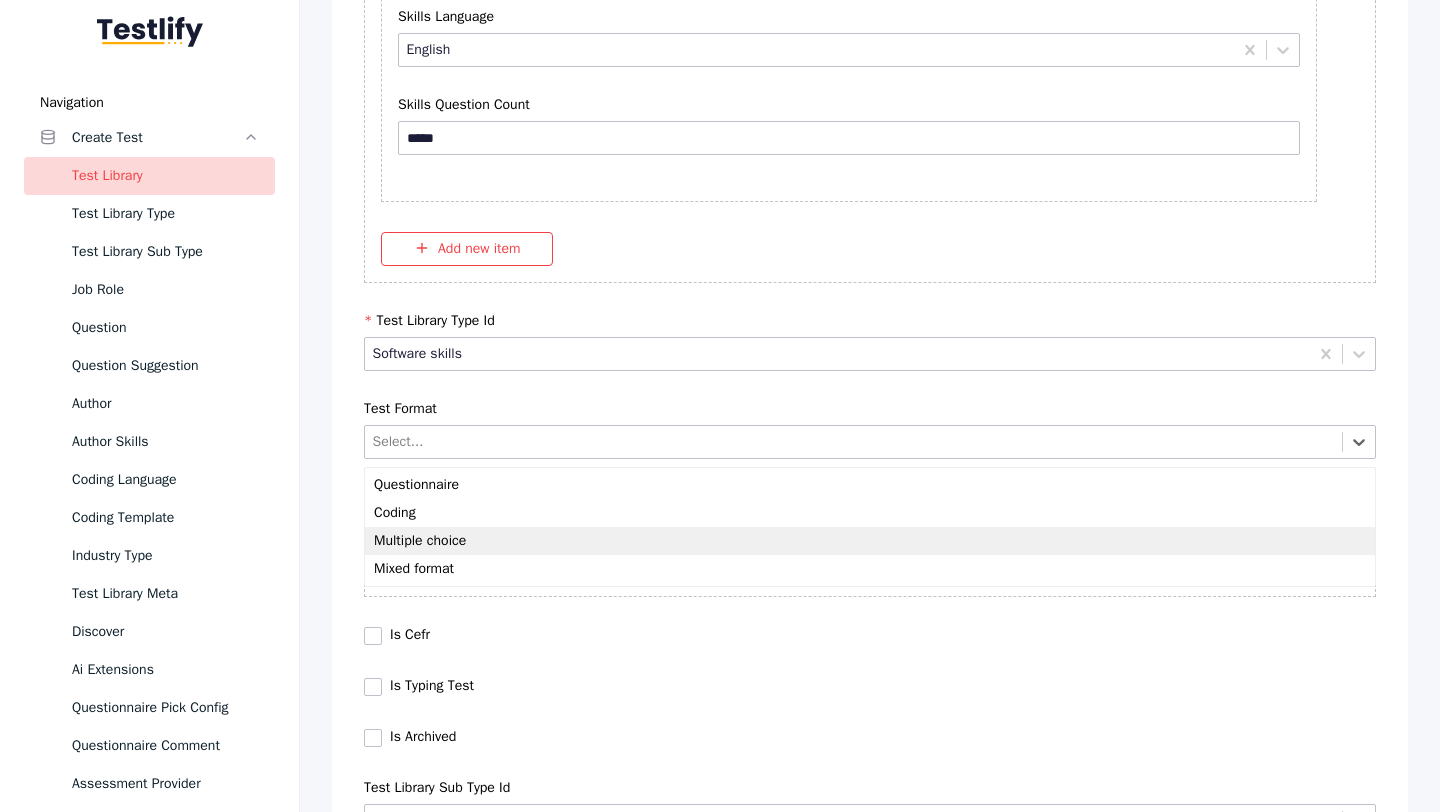 click on "Multiple choice" at bounding box center [870, 541] 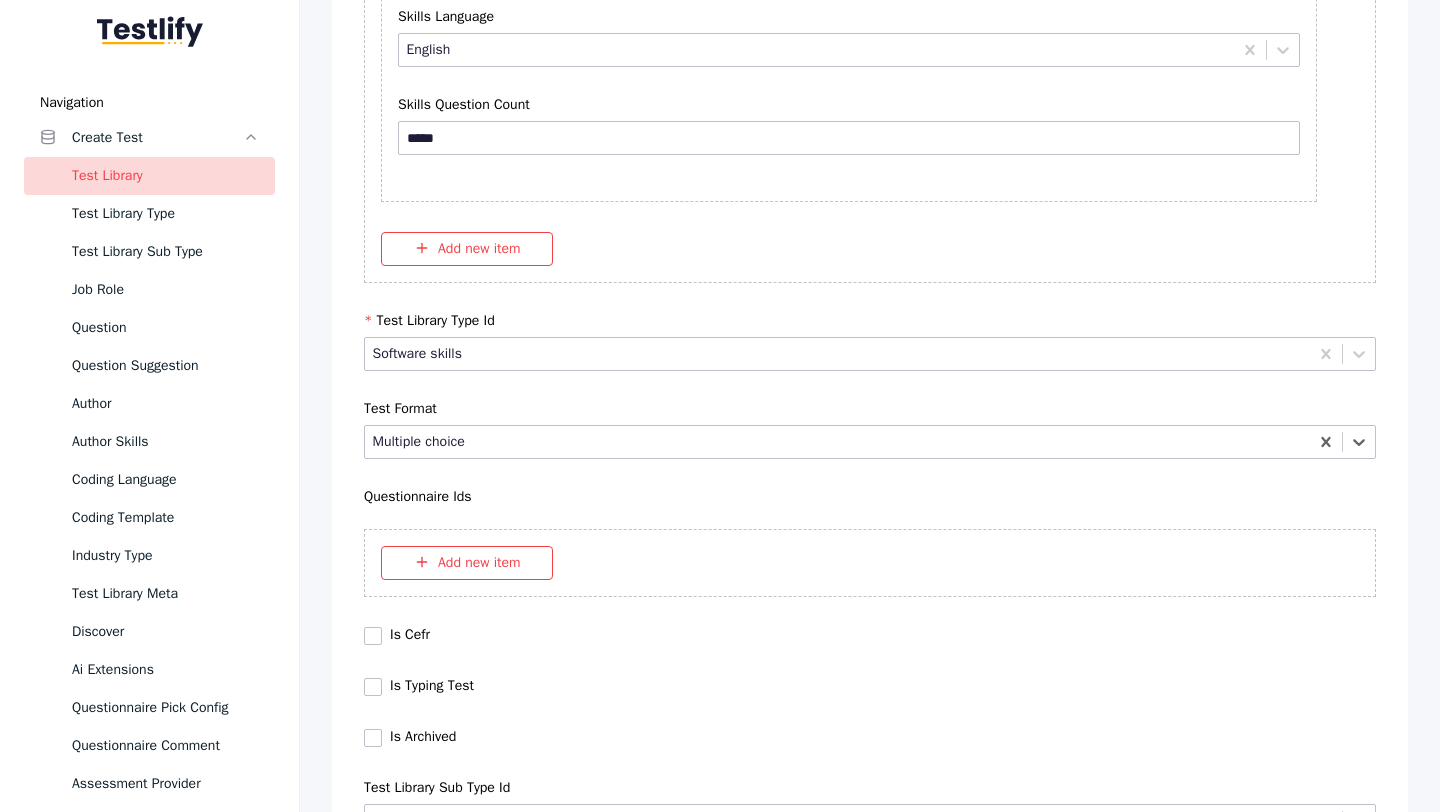 click on "Save" at bounding box center [870, 10279] 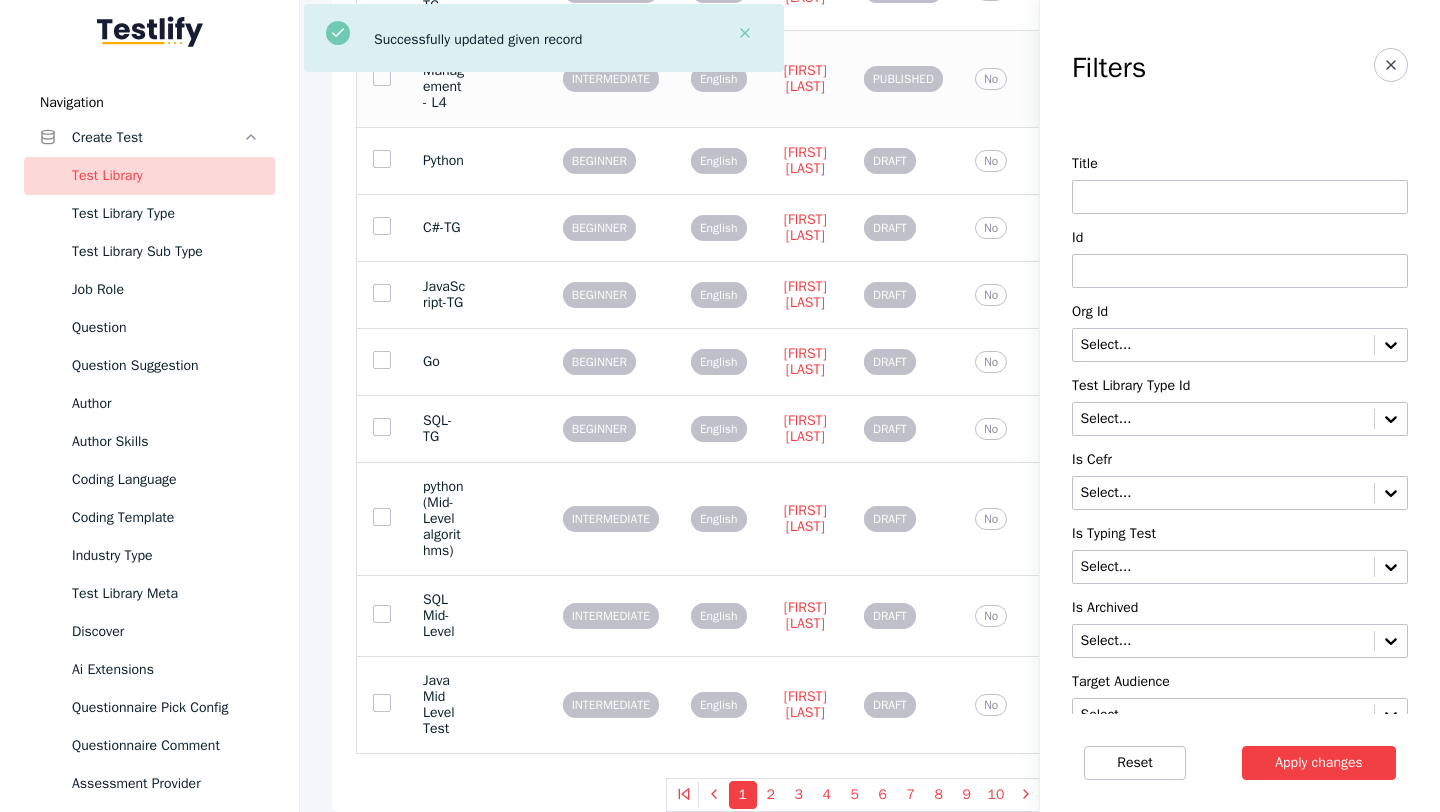 scroll, scrollTop: 0, scrollLeft: 0, axis: both 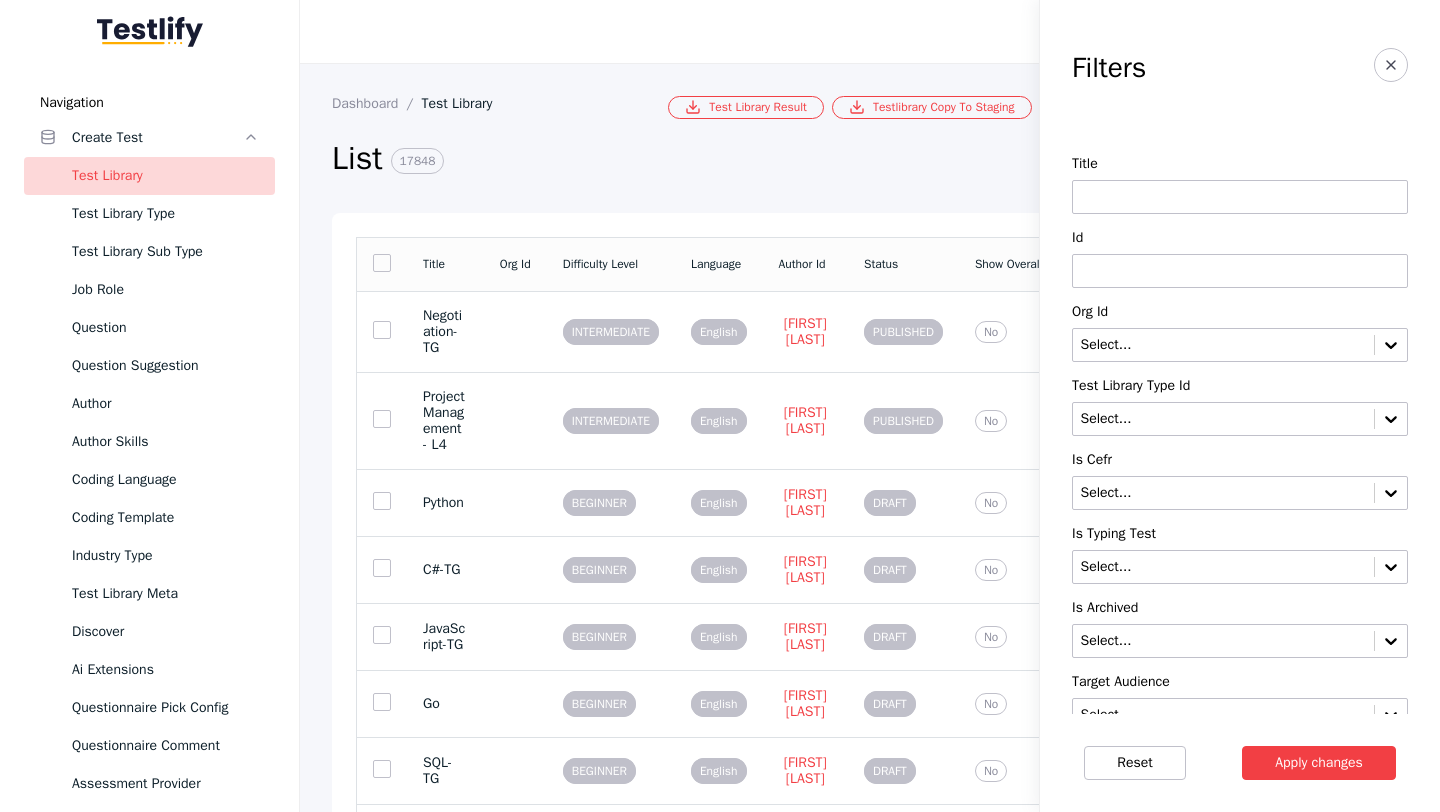 click at bounding box center (1240, 271) 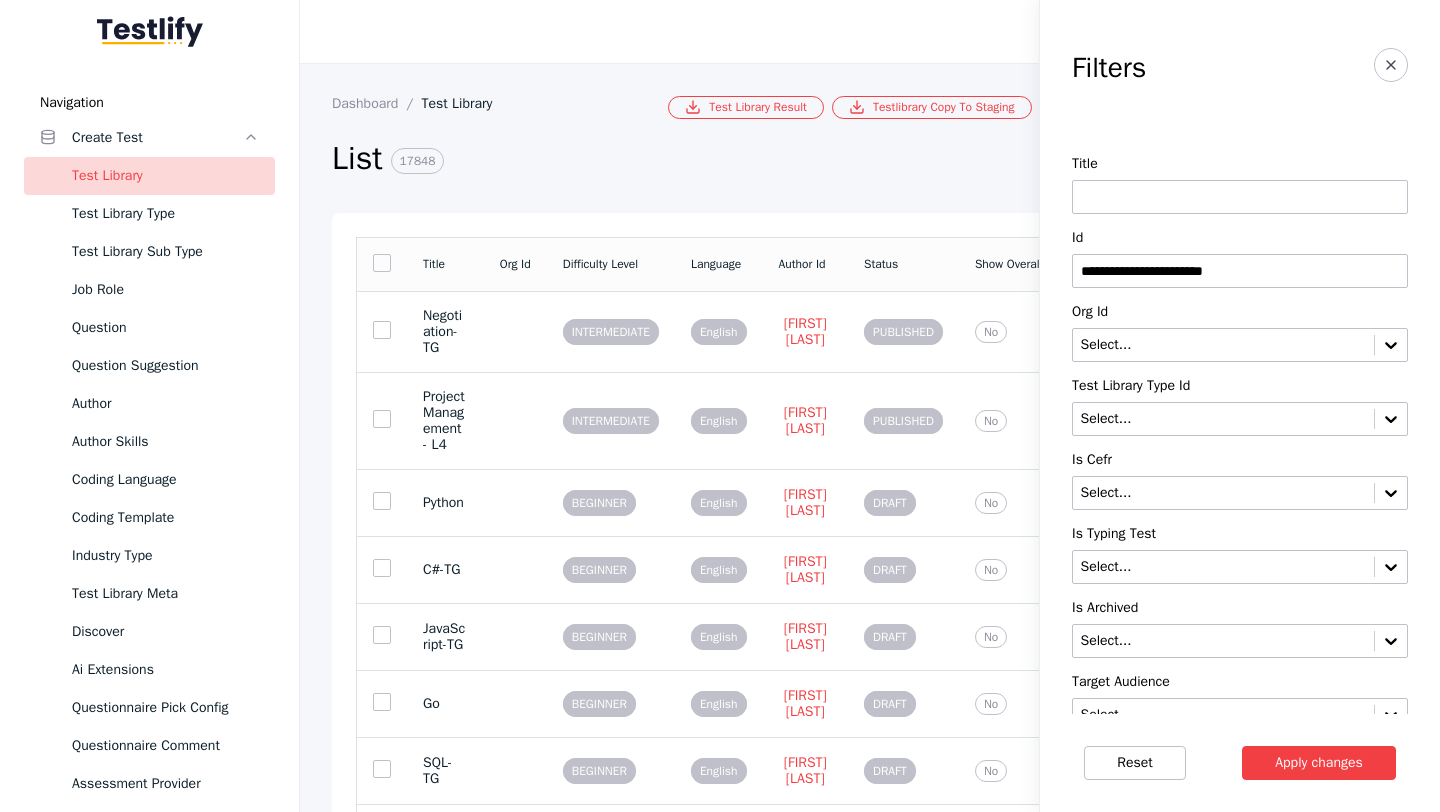 type on "**********" 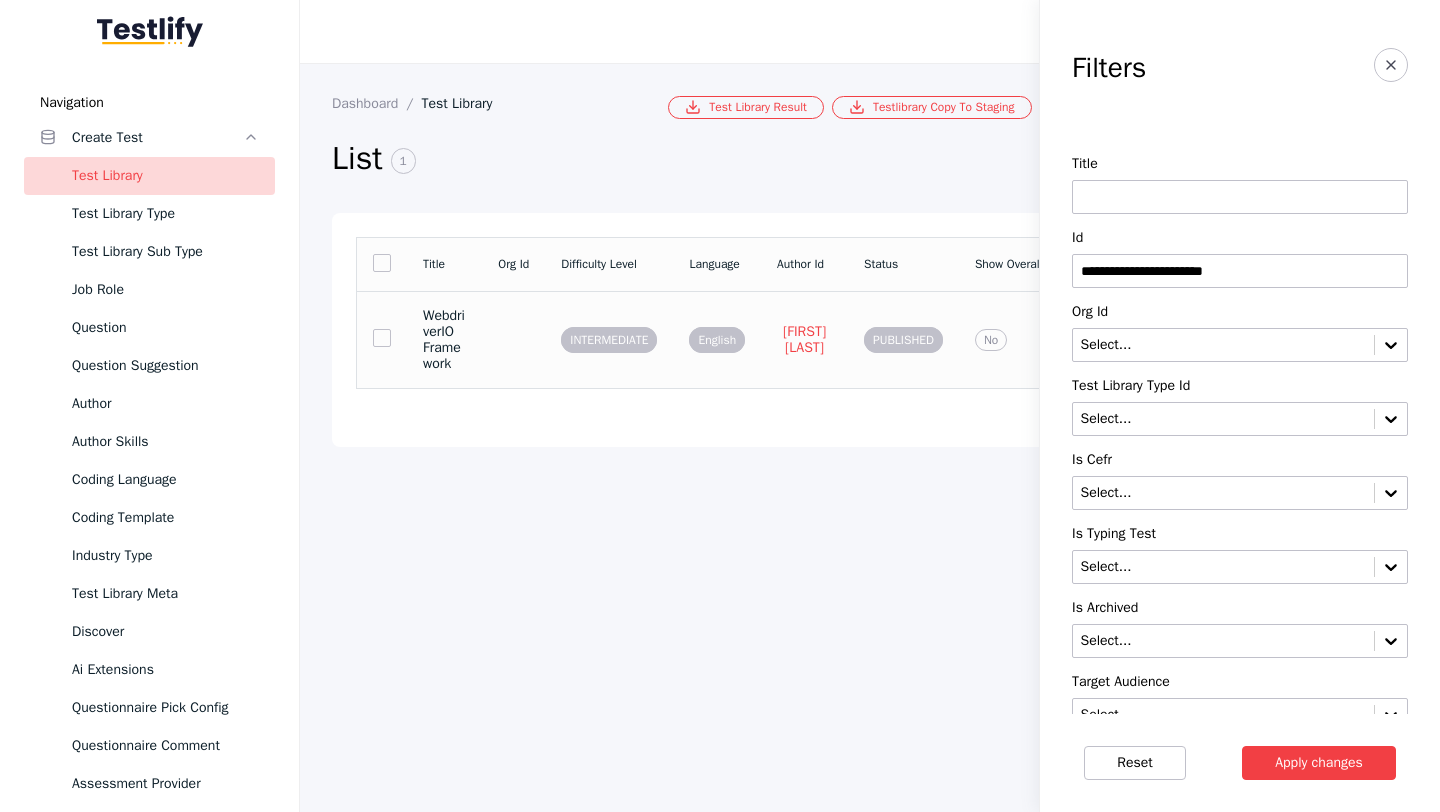 click at bounding box center [513, 339] 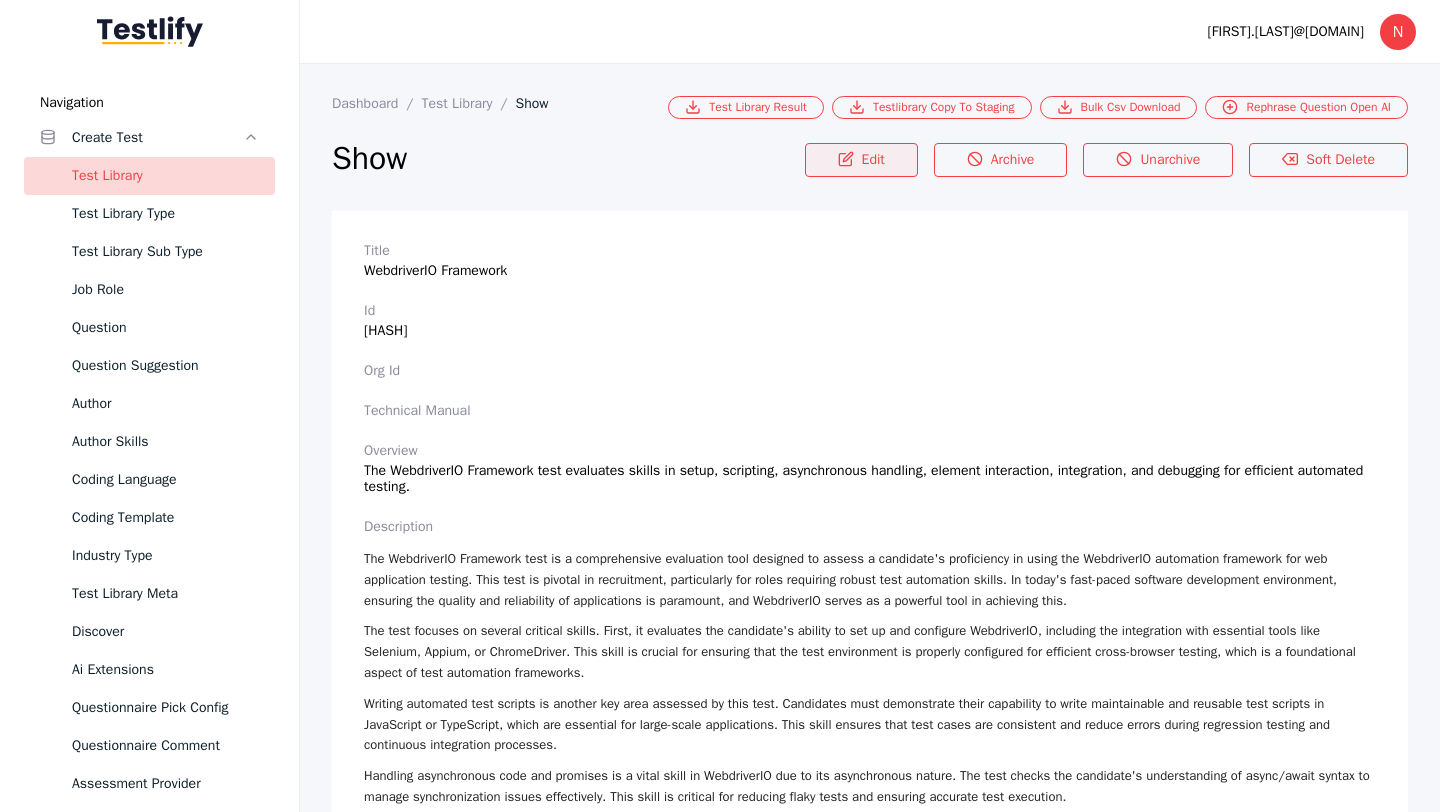 click on "Edit" at bounding box center [861, 160] 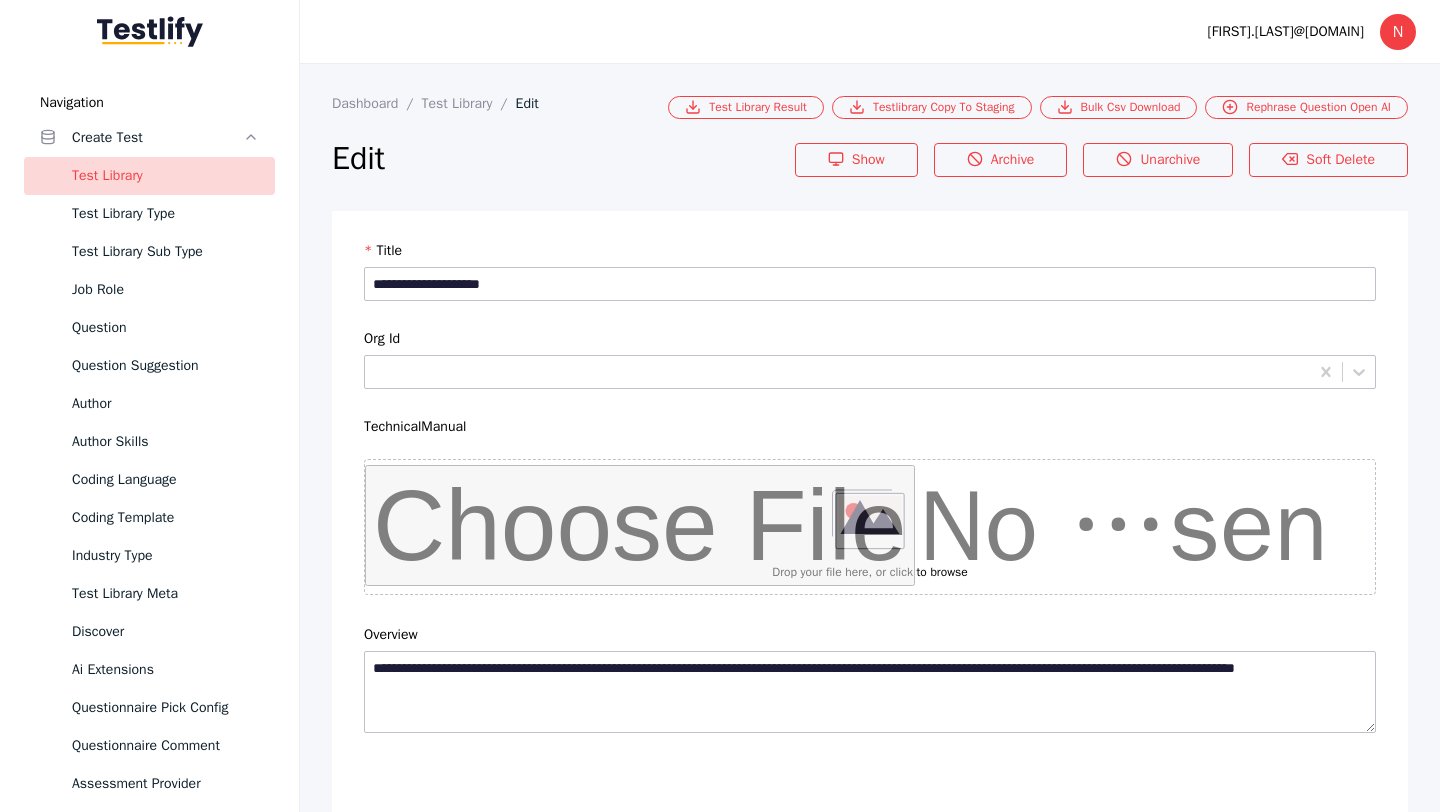 scroll, scrollTop: 4684, scrollLeft: 0, axis: vertical 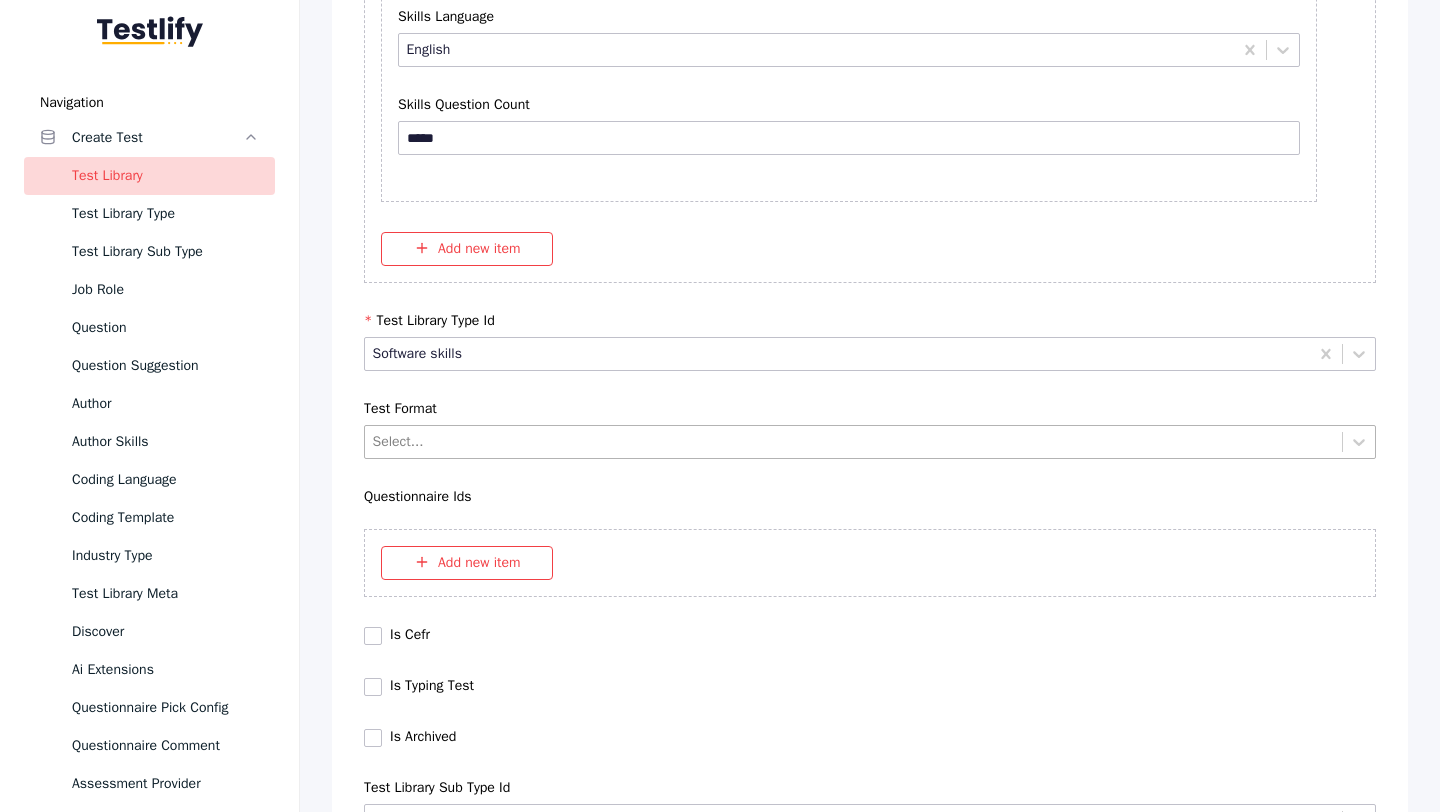 click at bounding box center (854, 441) 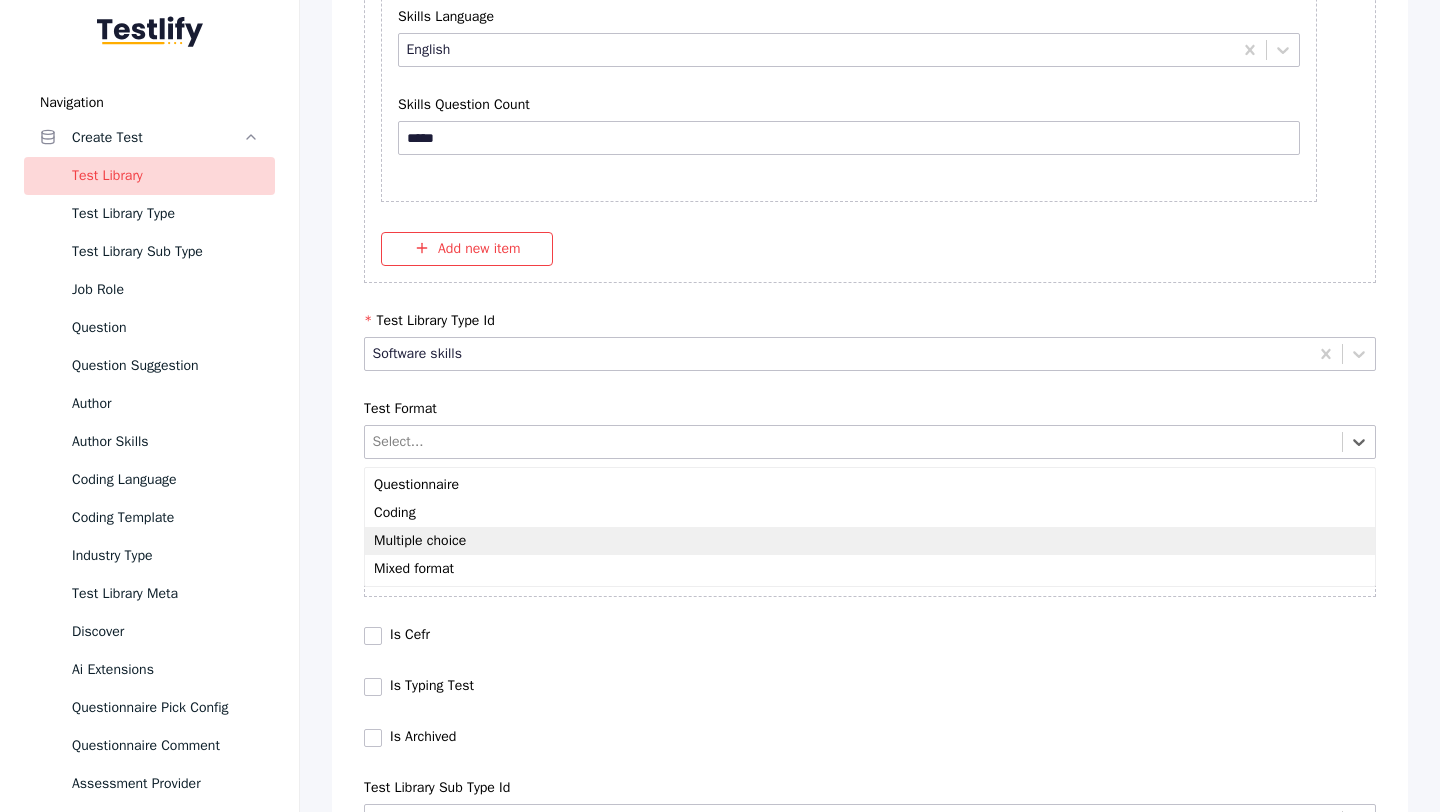 click on "Multiple choice" at bounding box center [870, 541] 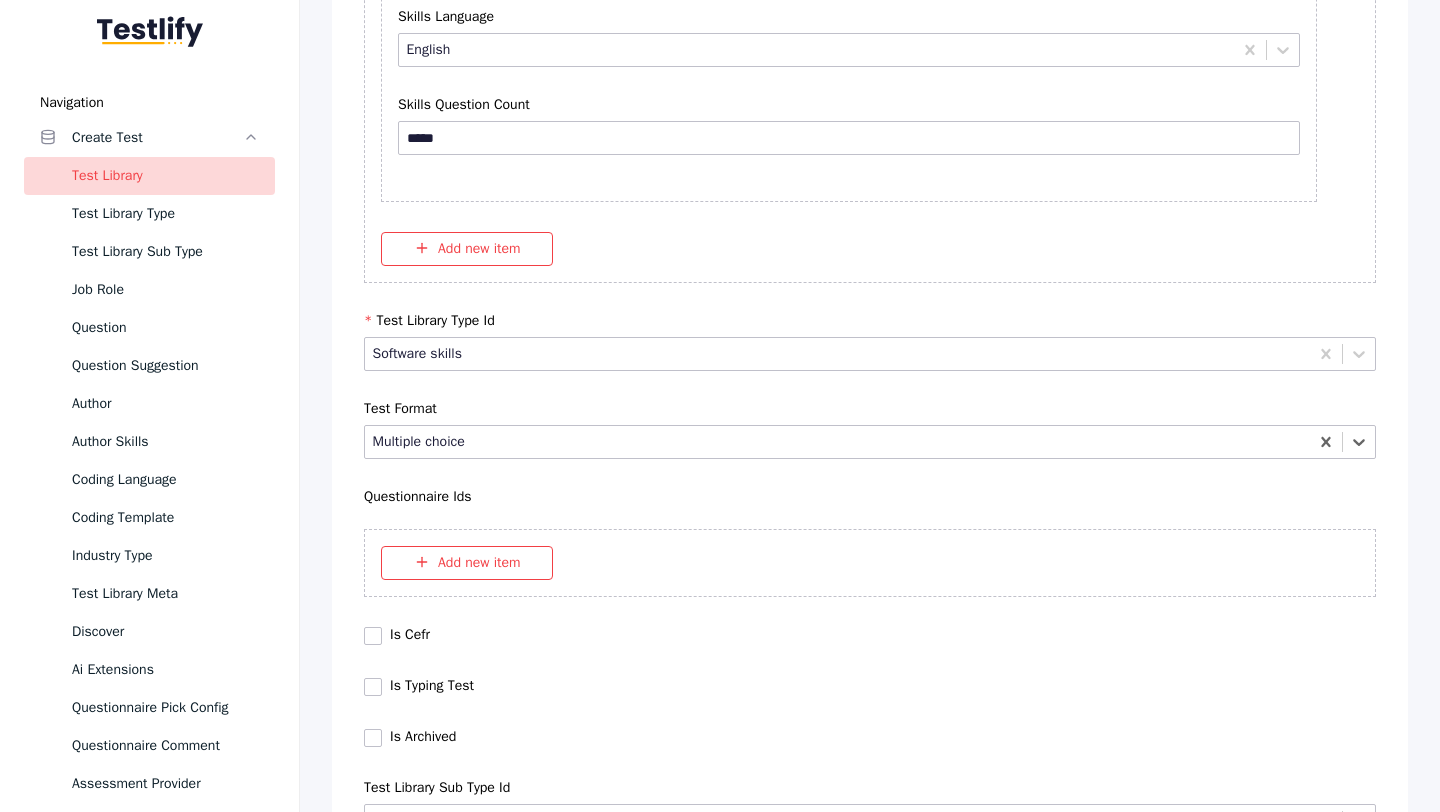 click on "Save" at bounding box center [870, 10279] 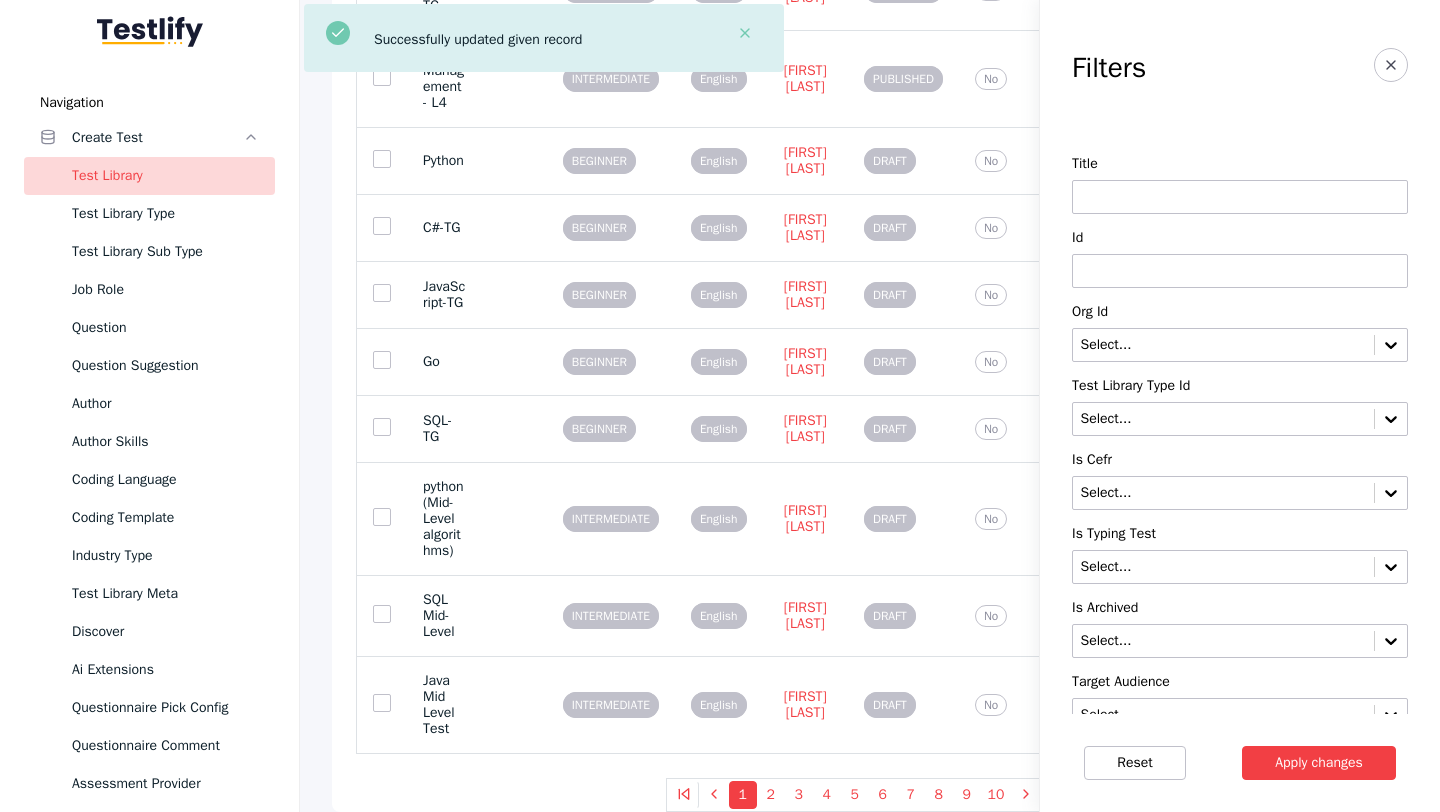 scroll, scrollTop: 0, scrollLeft: 0, axis: both 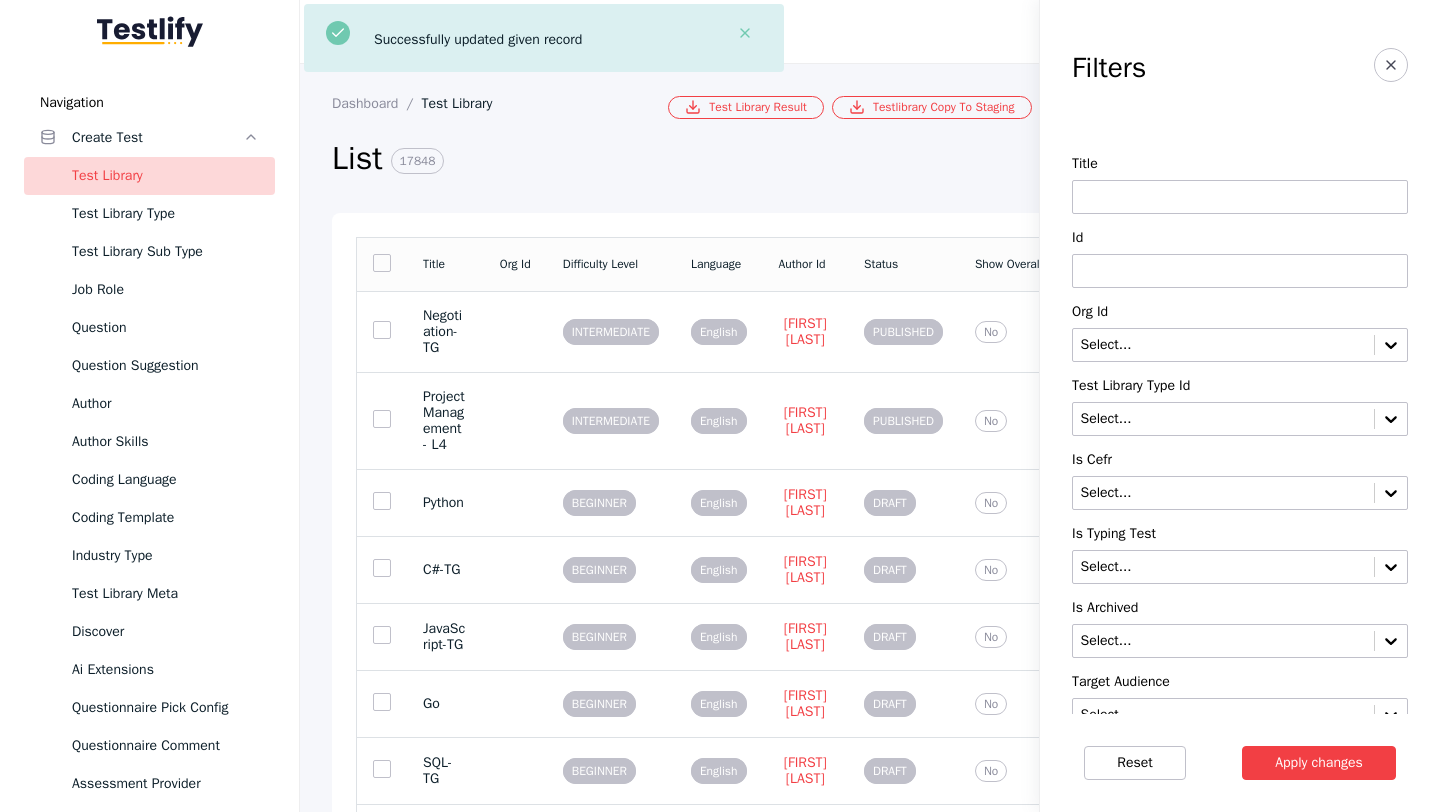 click at bounding box center (1240, 271) 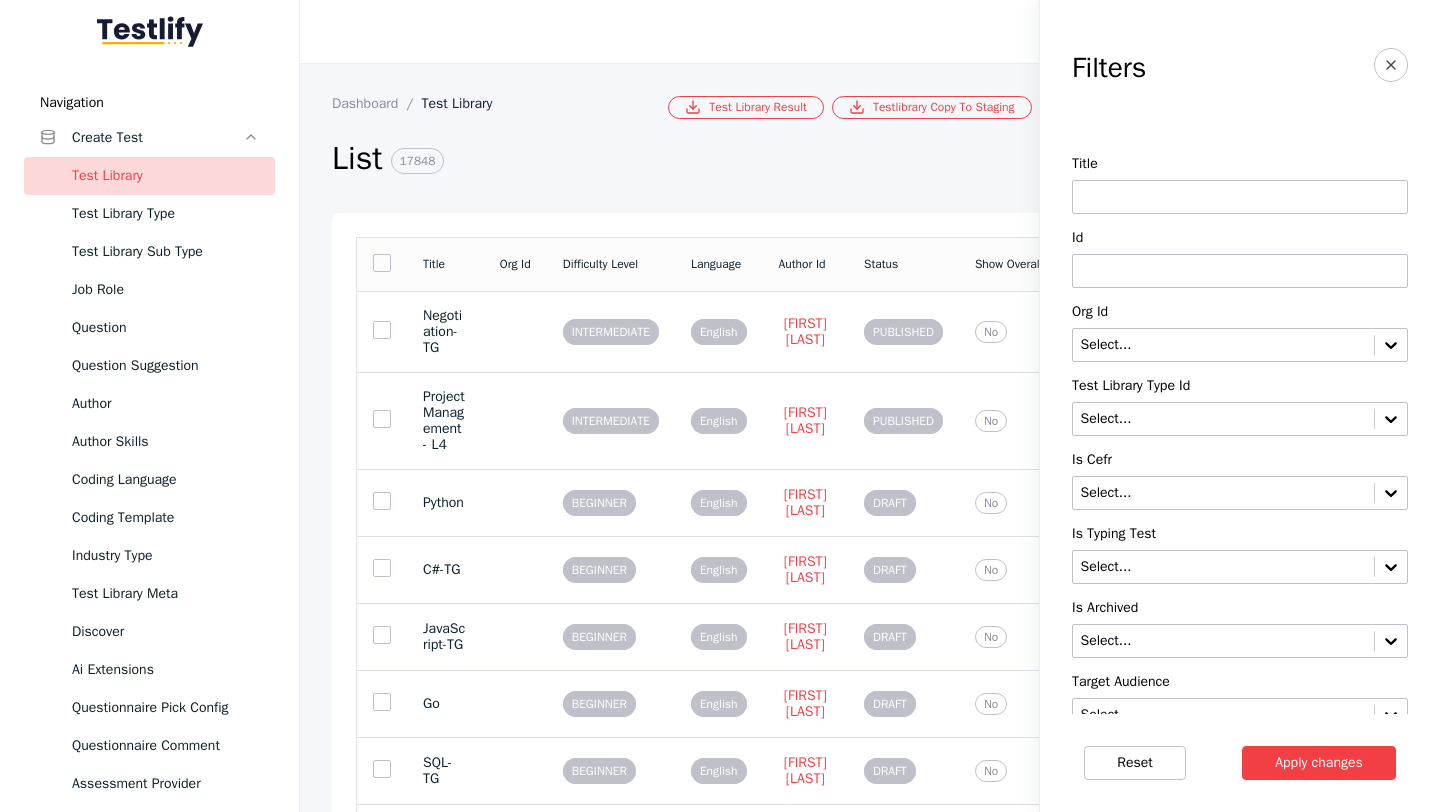 paste on "**********" 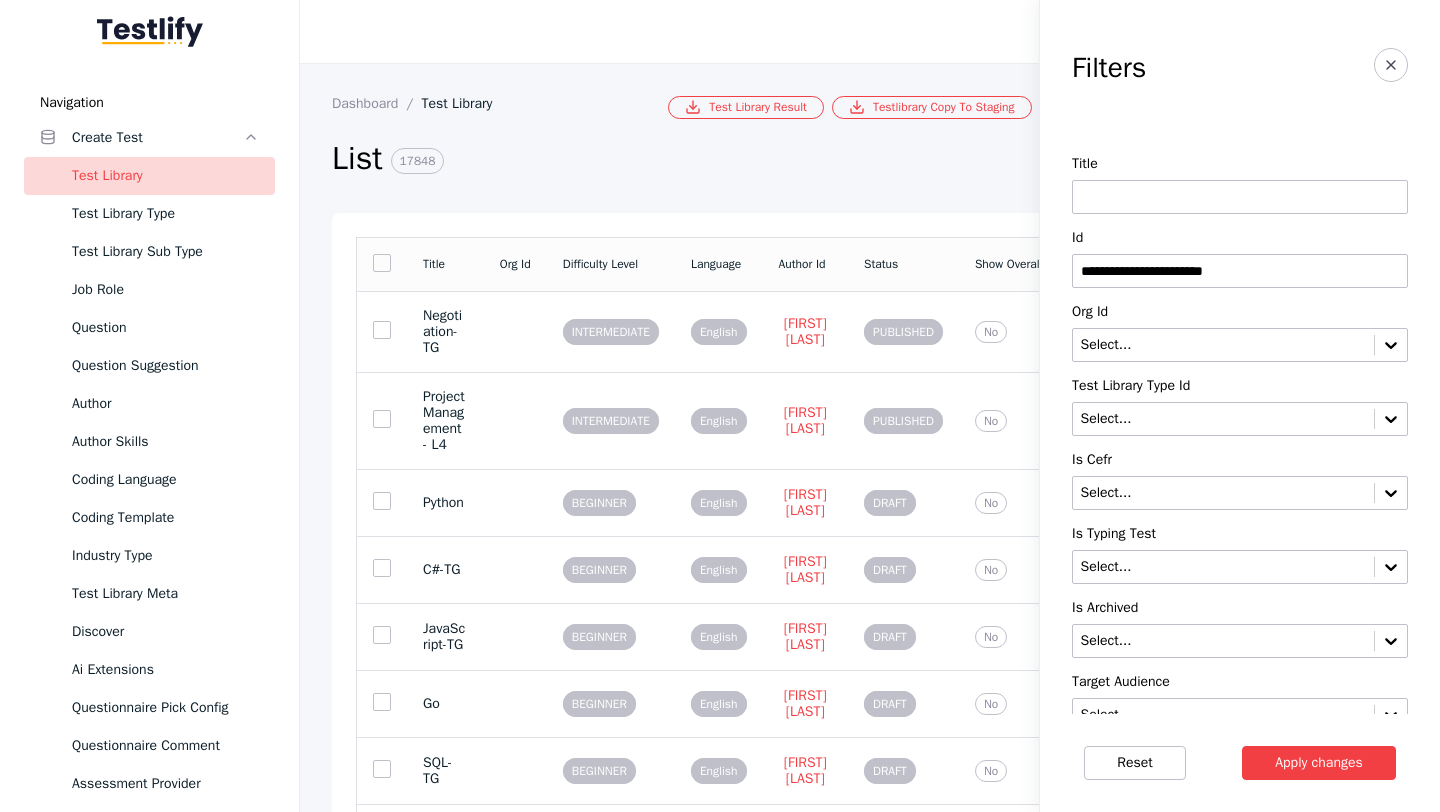 type on "**********" 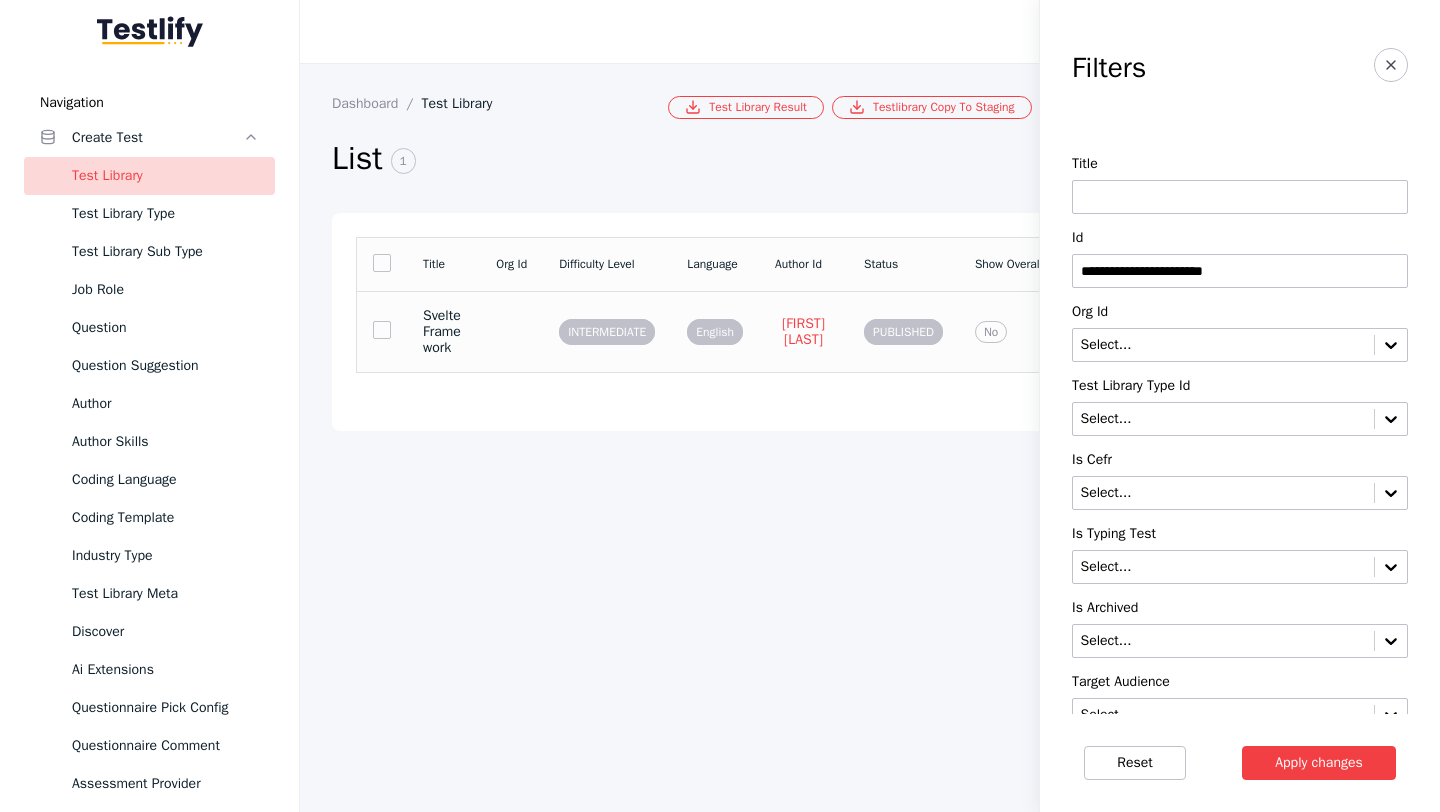 click on "Svelte Framework" at bounding box center (443, 331) 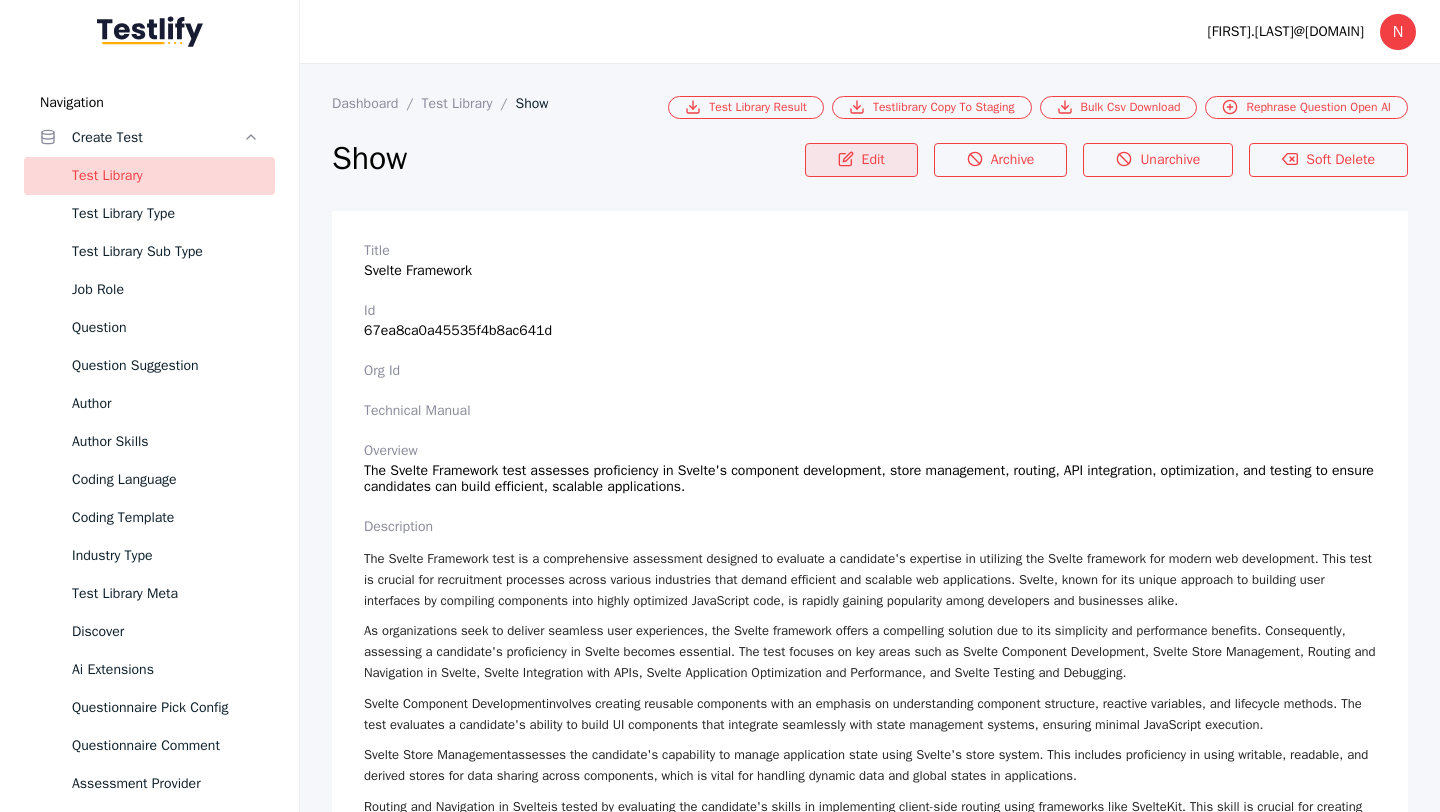 click on "Edit" at bounding box center [861, 160] 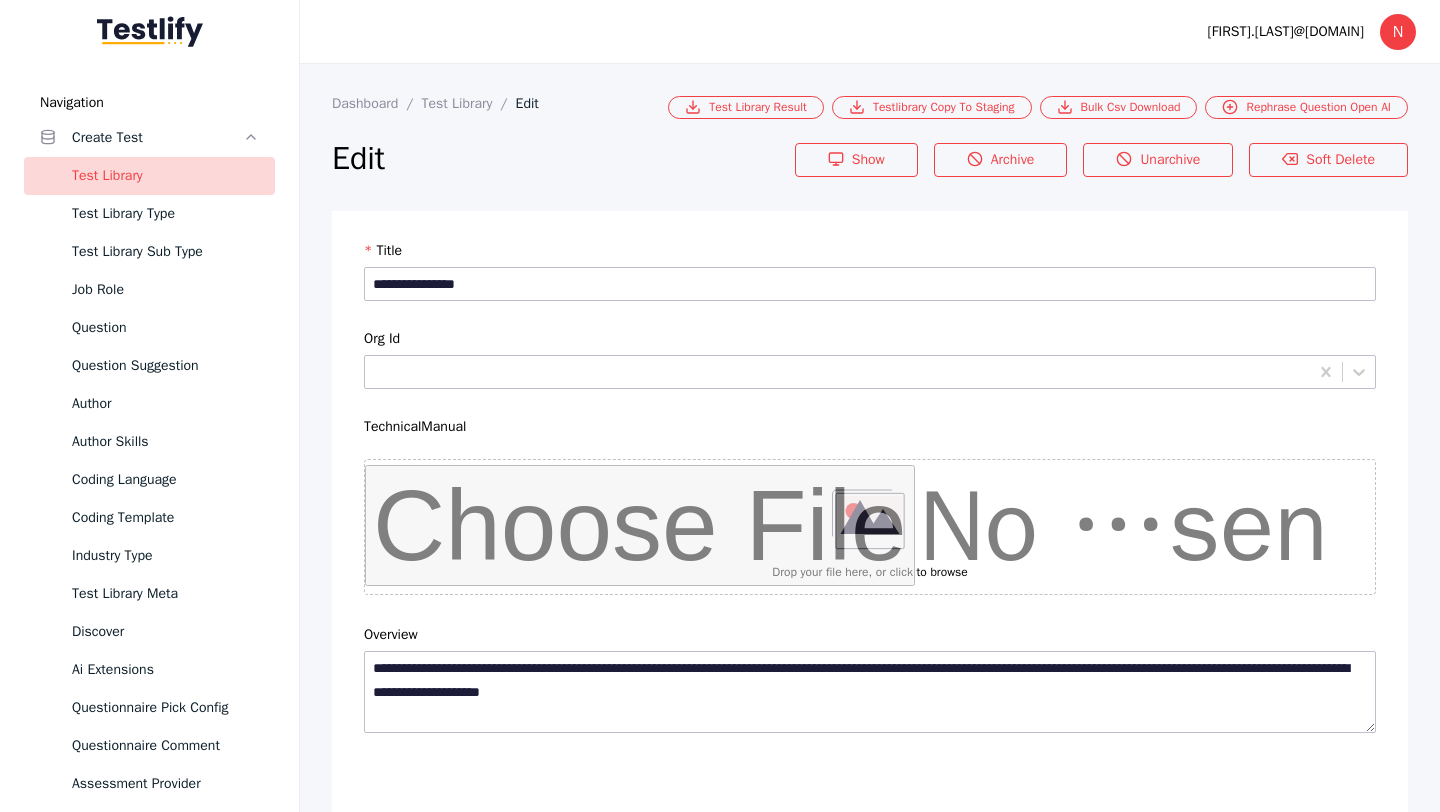 scroll, scrollTop: 4684, scrollLeft: 0, axis: vertical 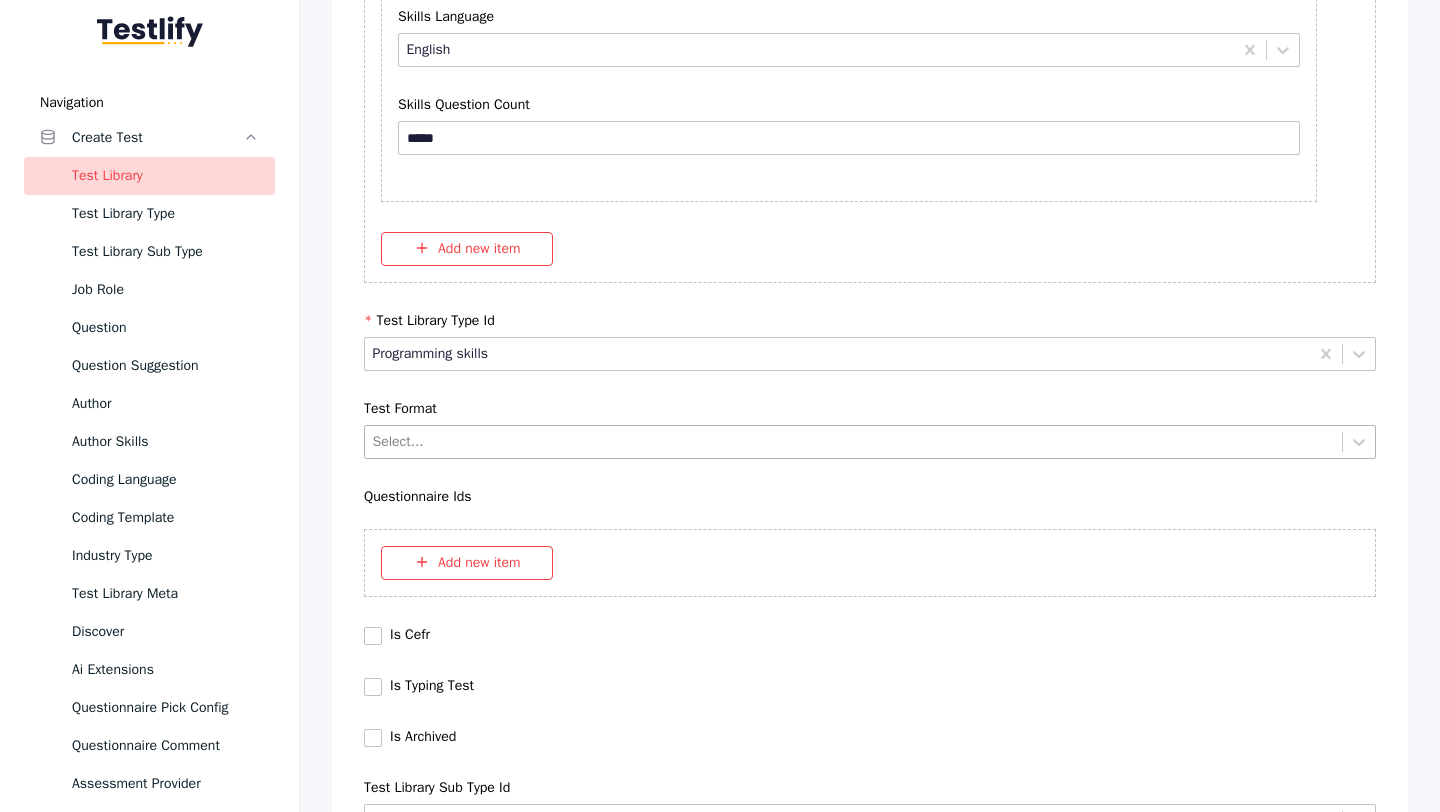 click on "Select..." at bounding box center [870, 442] 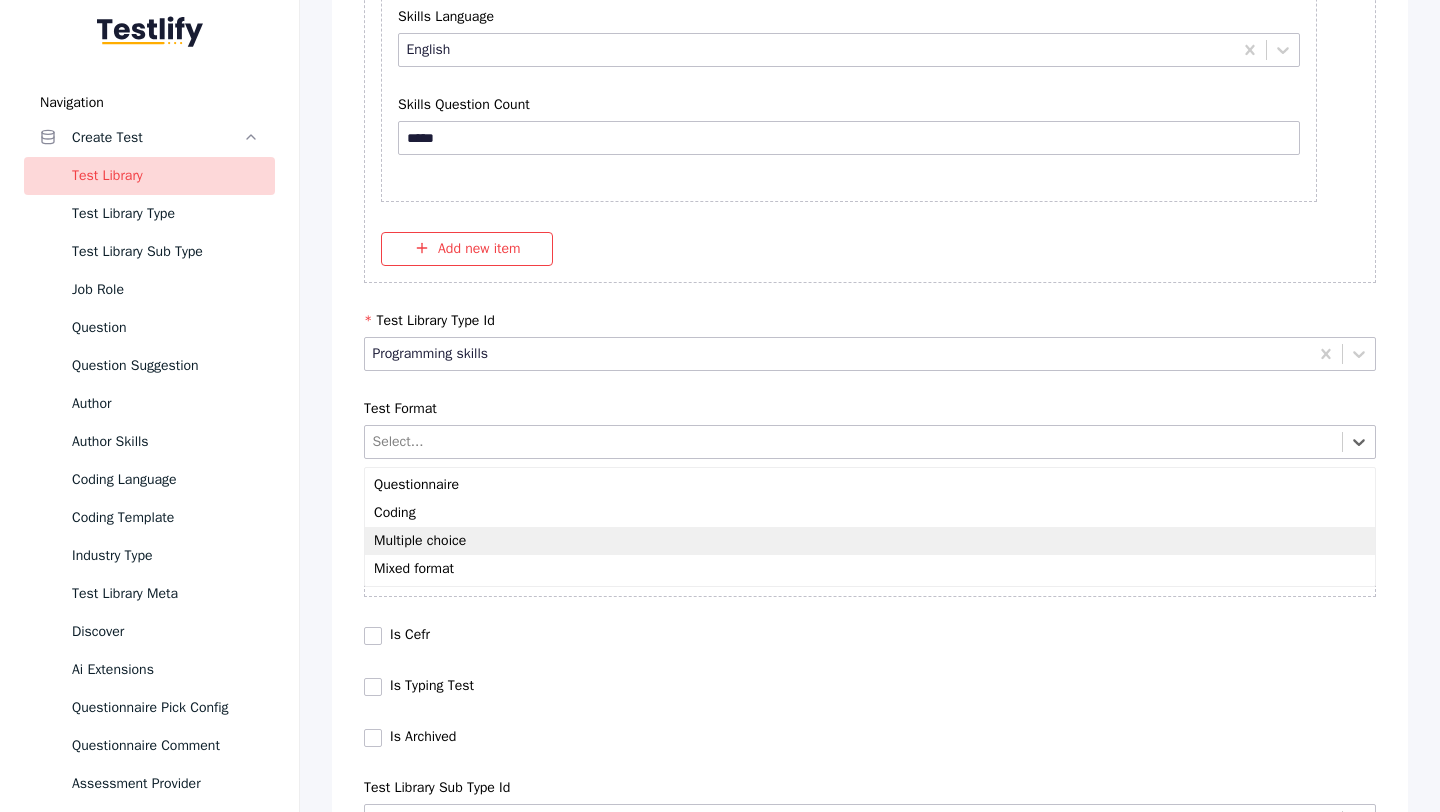 click on "Multiple choice" at bounding box center (870, 541) 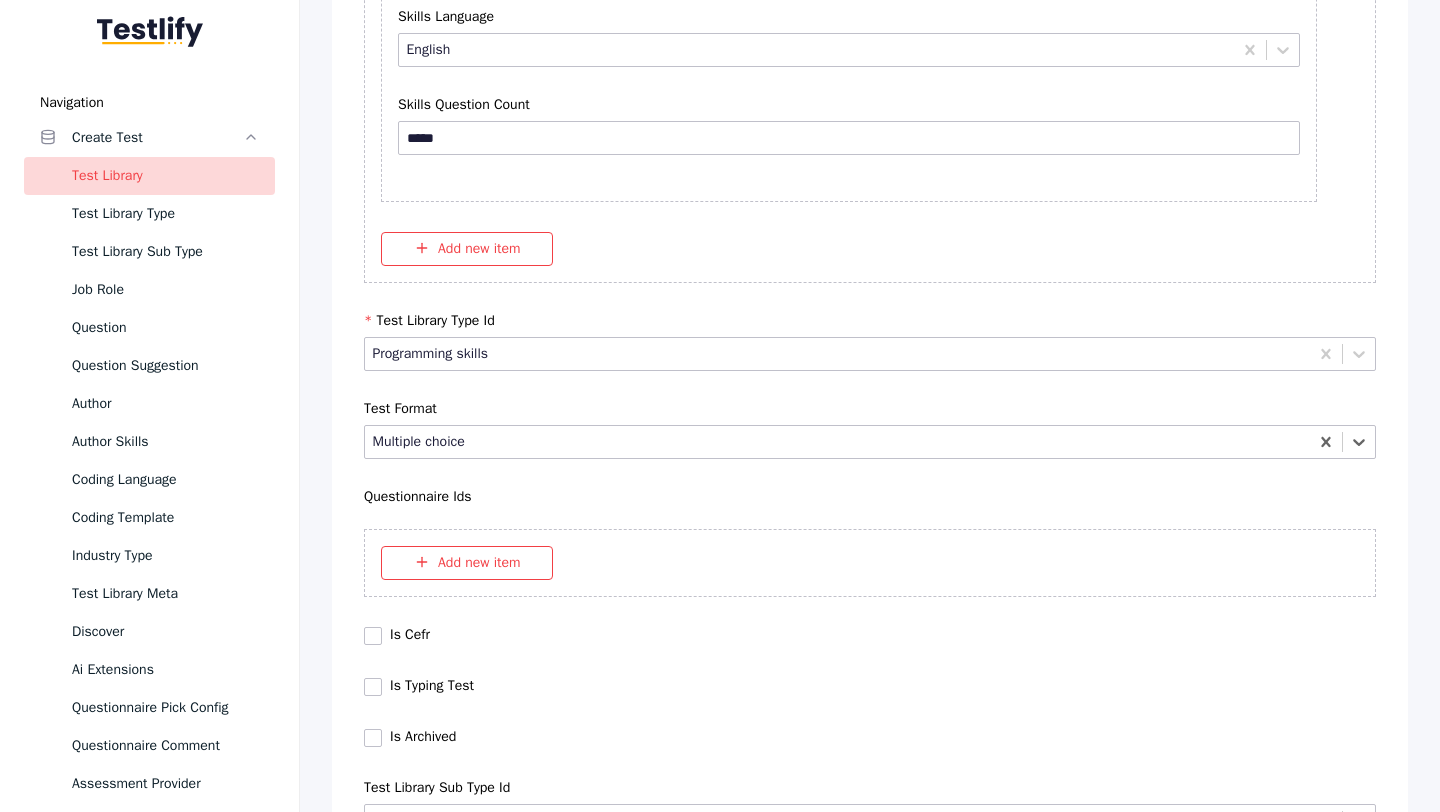 click on "Save" at bounding box center [870, 10279] 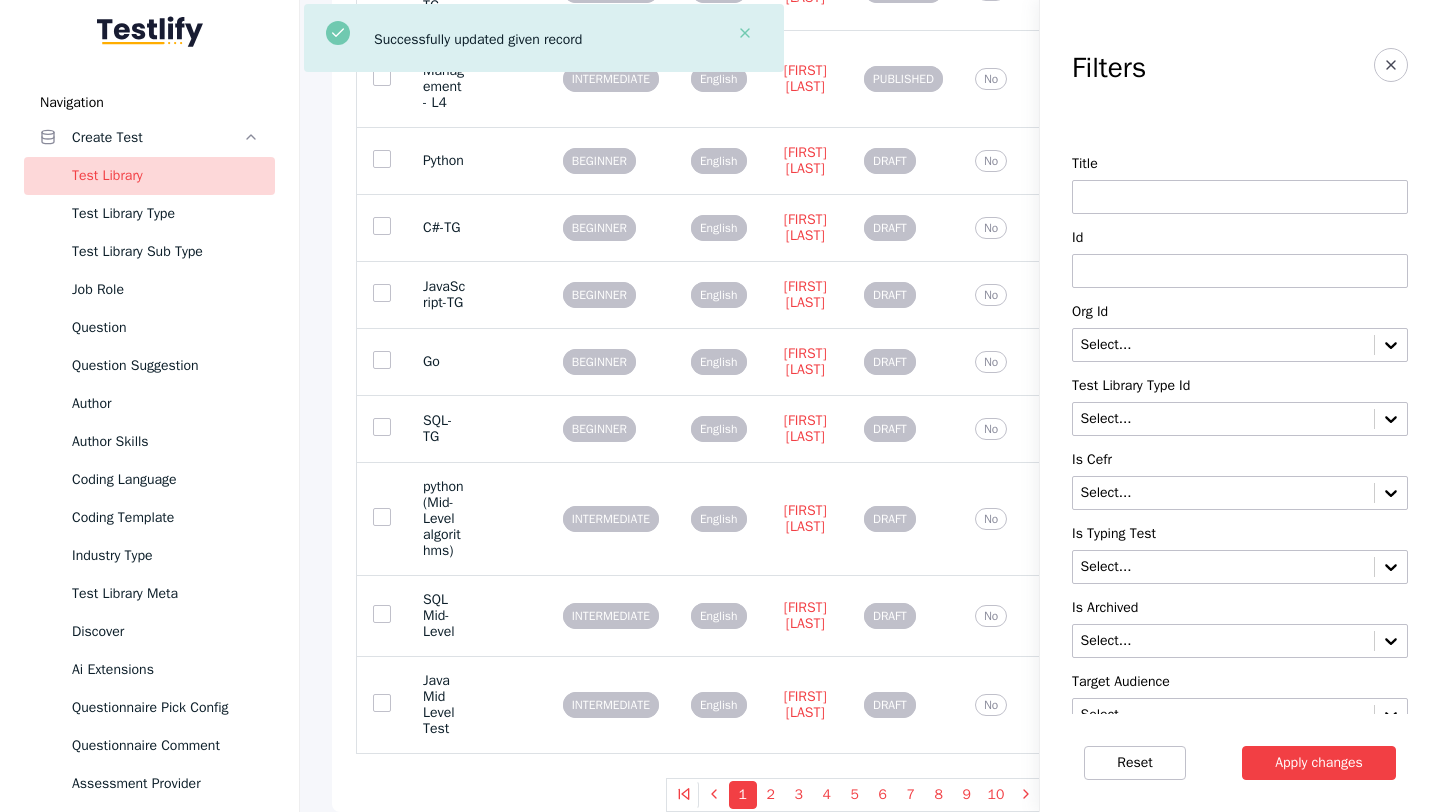 scroll, scrollTop: 0, scrollLeft: 0, axis: both 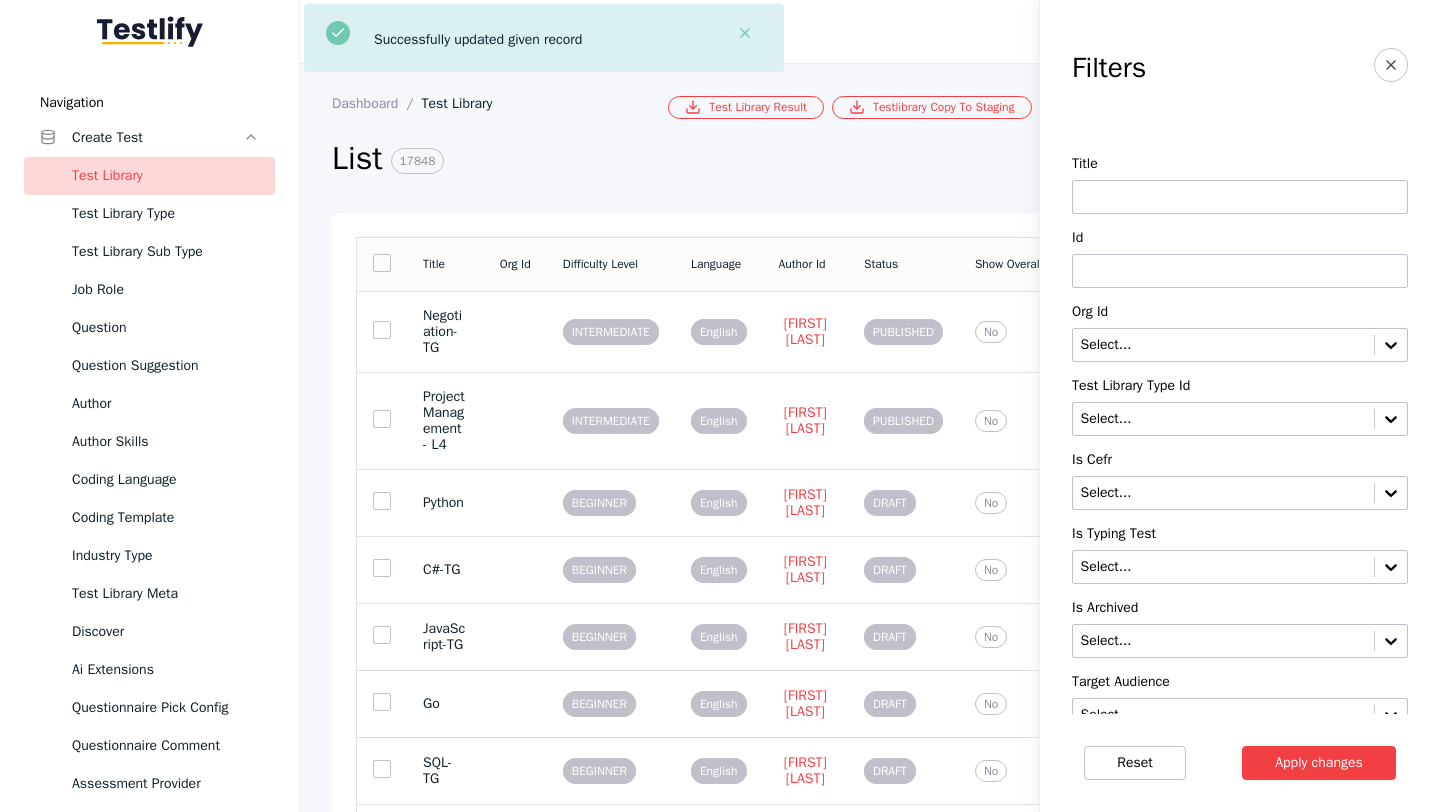 click at bounding box center (1240, 271) 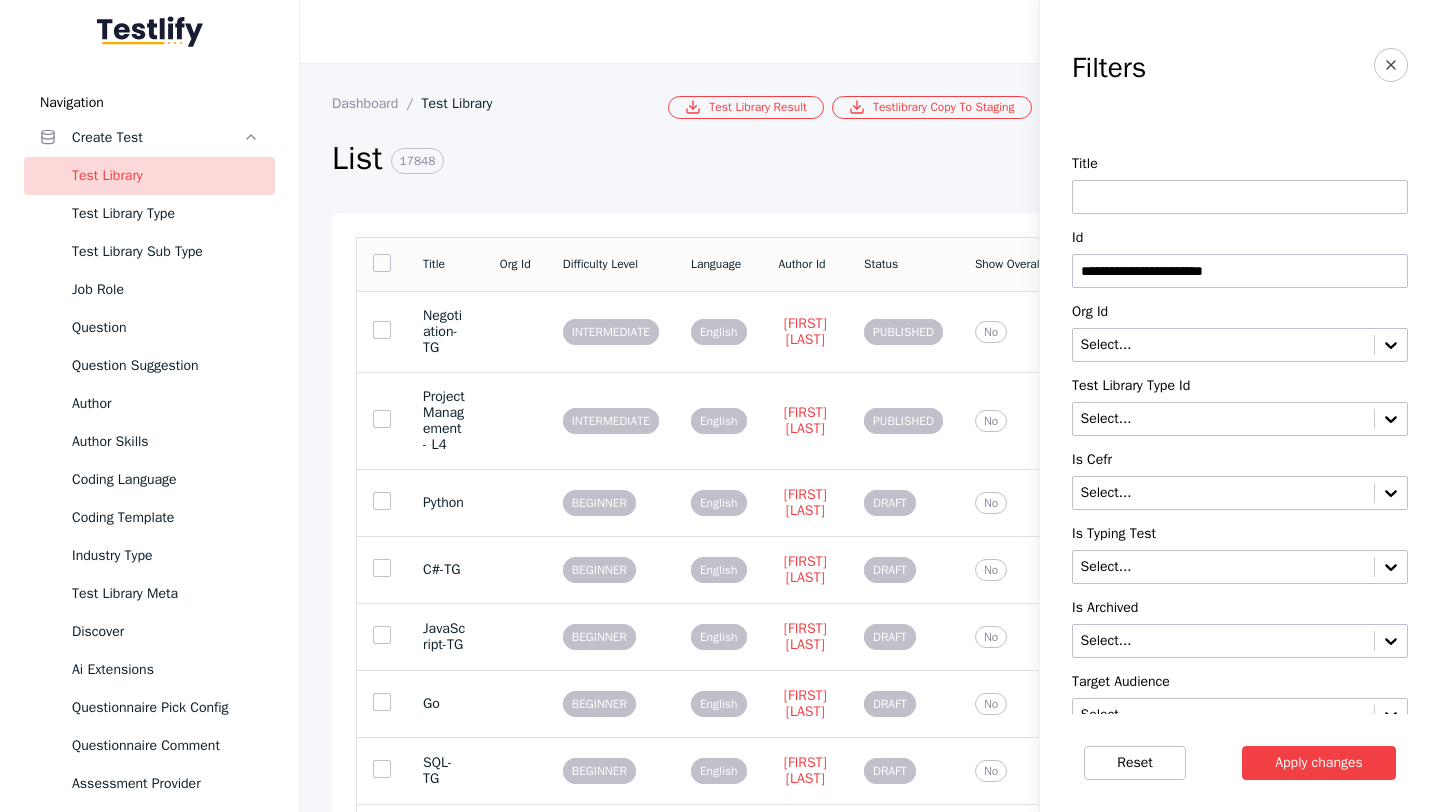 type on "**********" 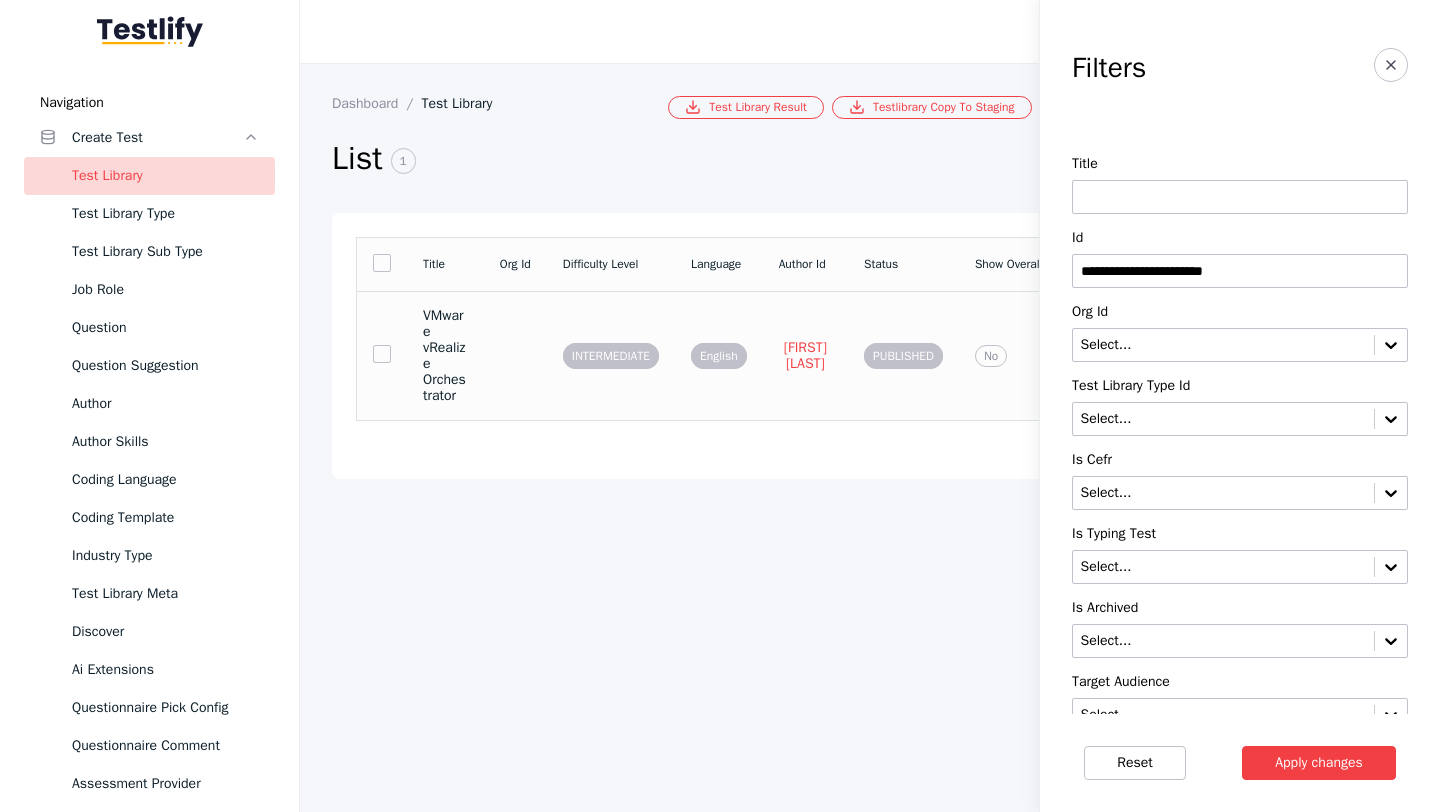 click at bounding box center (515, 355) 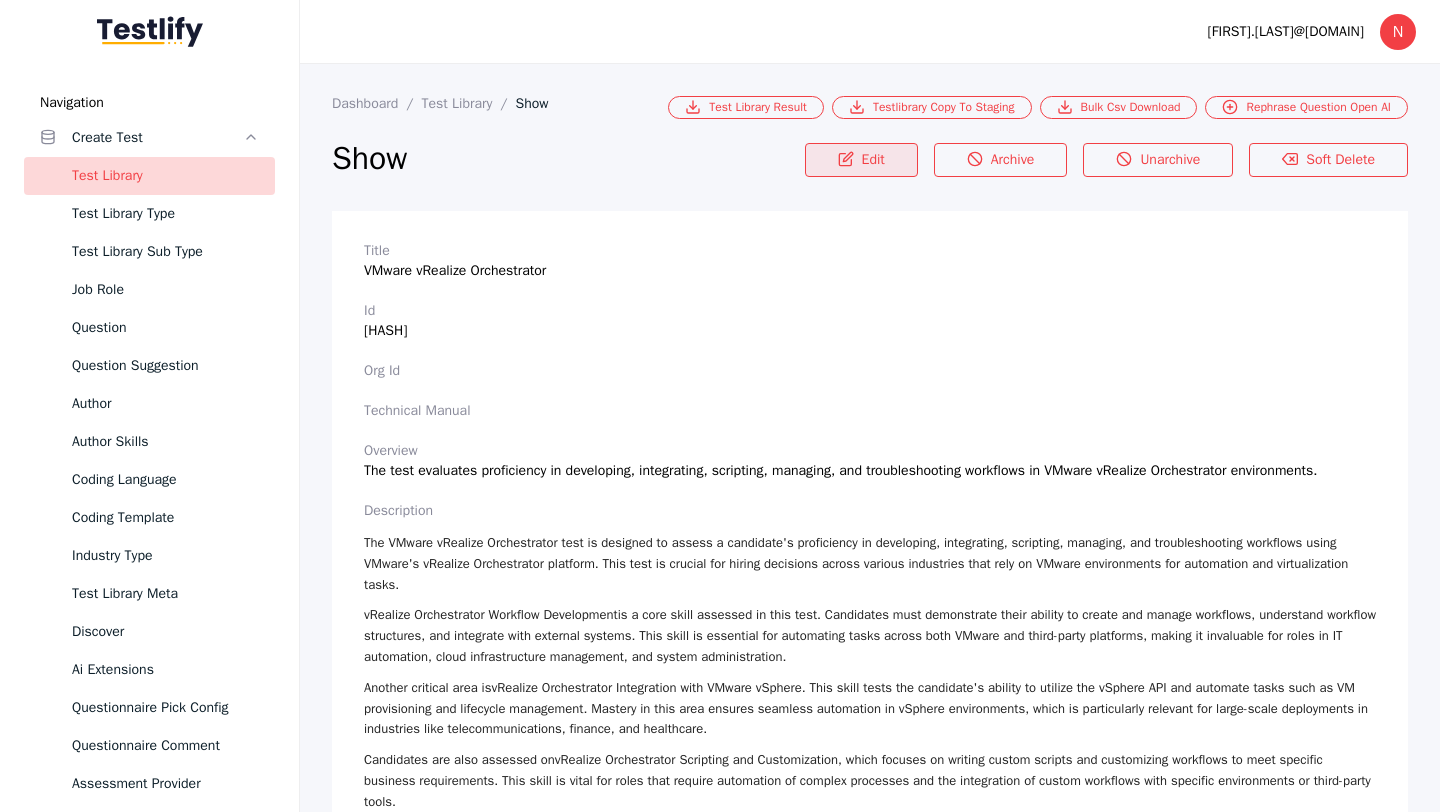 click on "Edit" at bounding box center [861, 160] 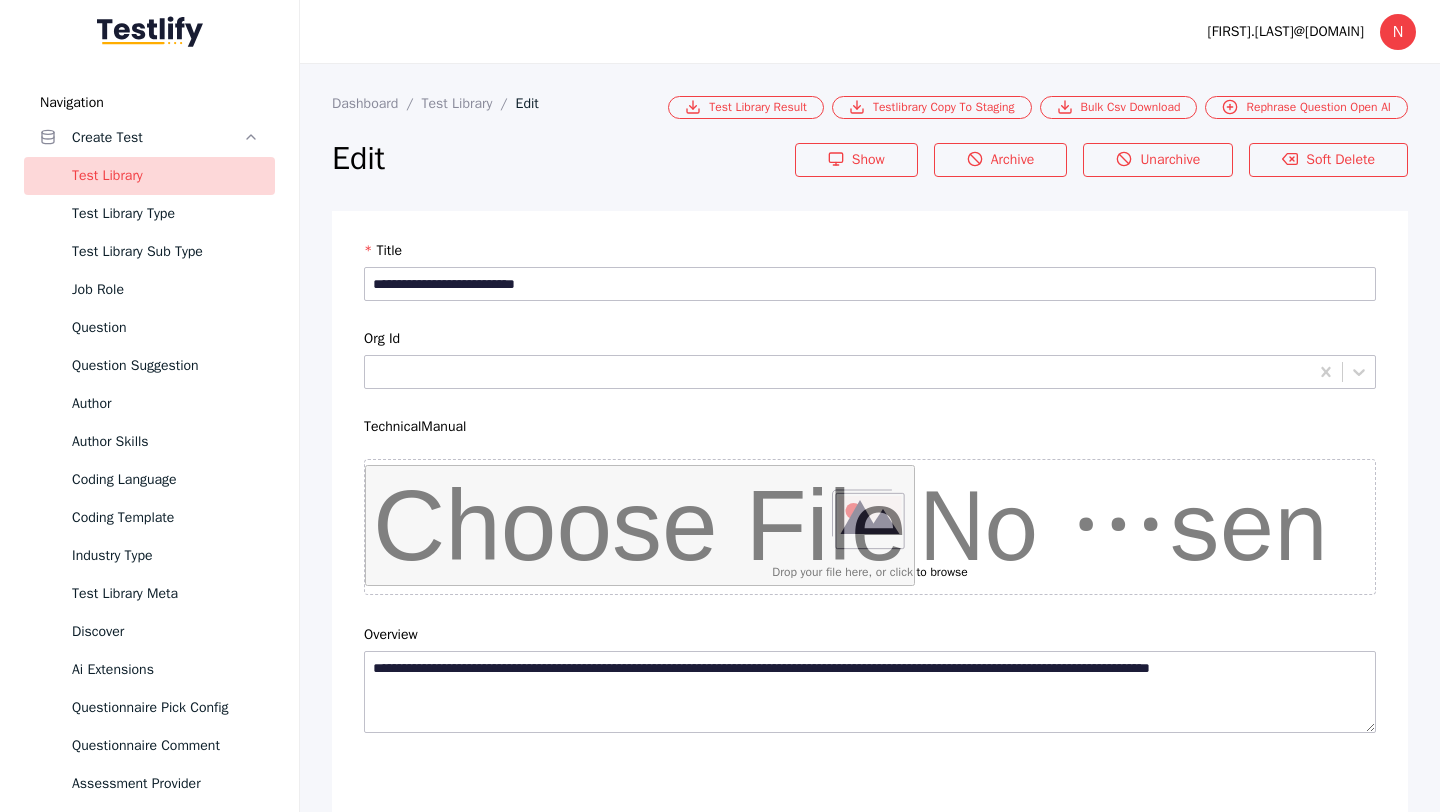 scroll, scrollTop: 4684, scrollLeft: 0, axis: vertical 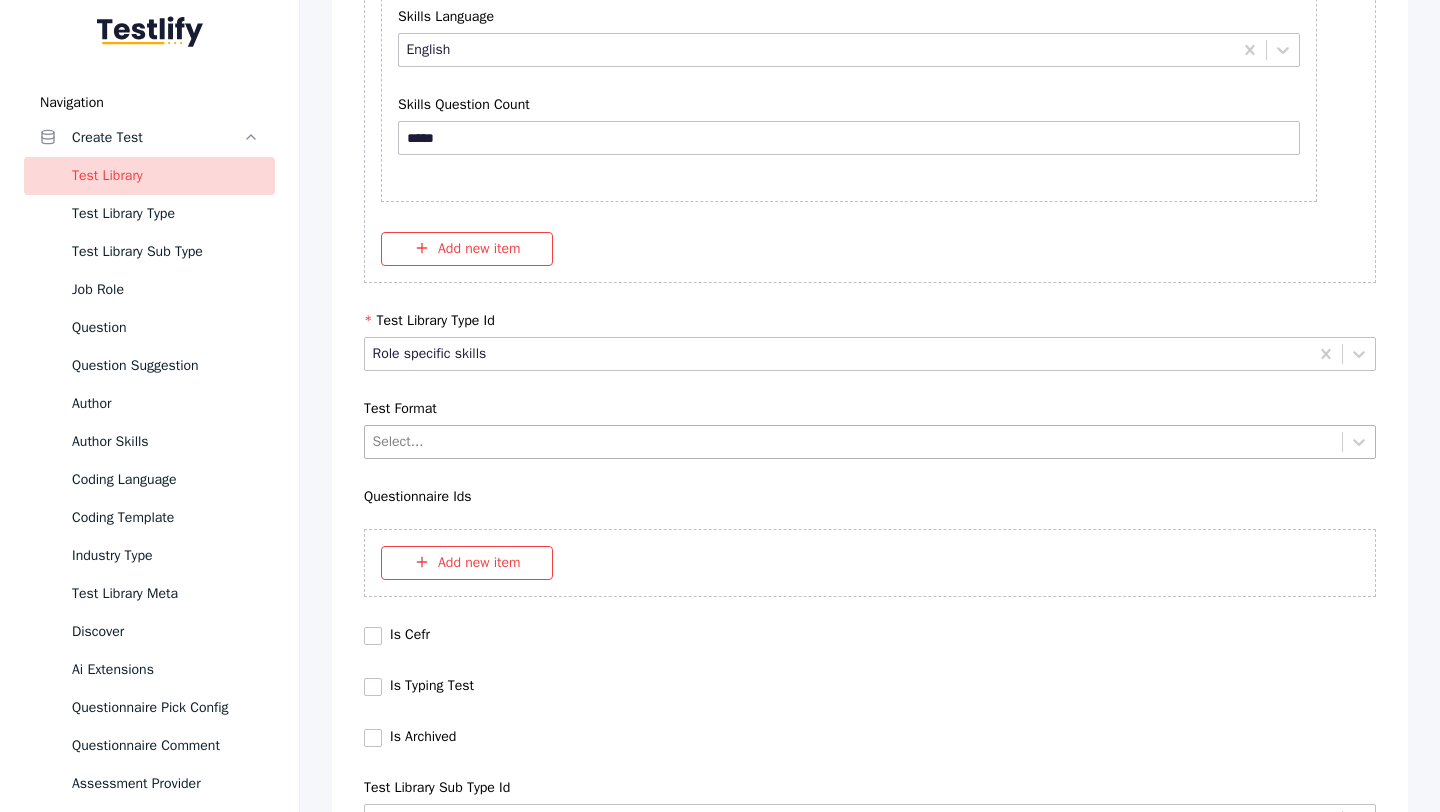 click at bounding box center (854, 441) 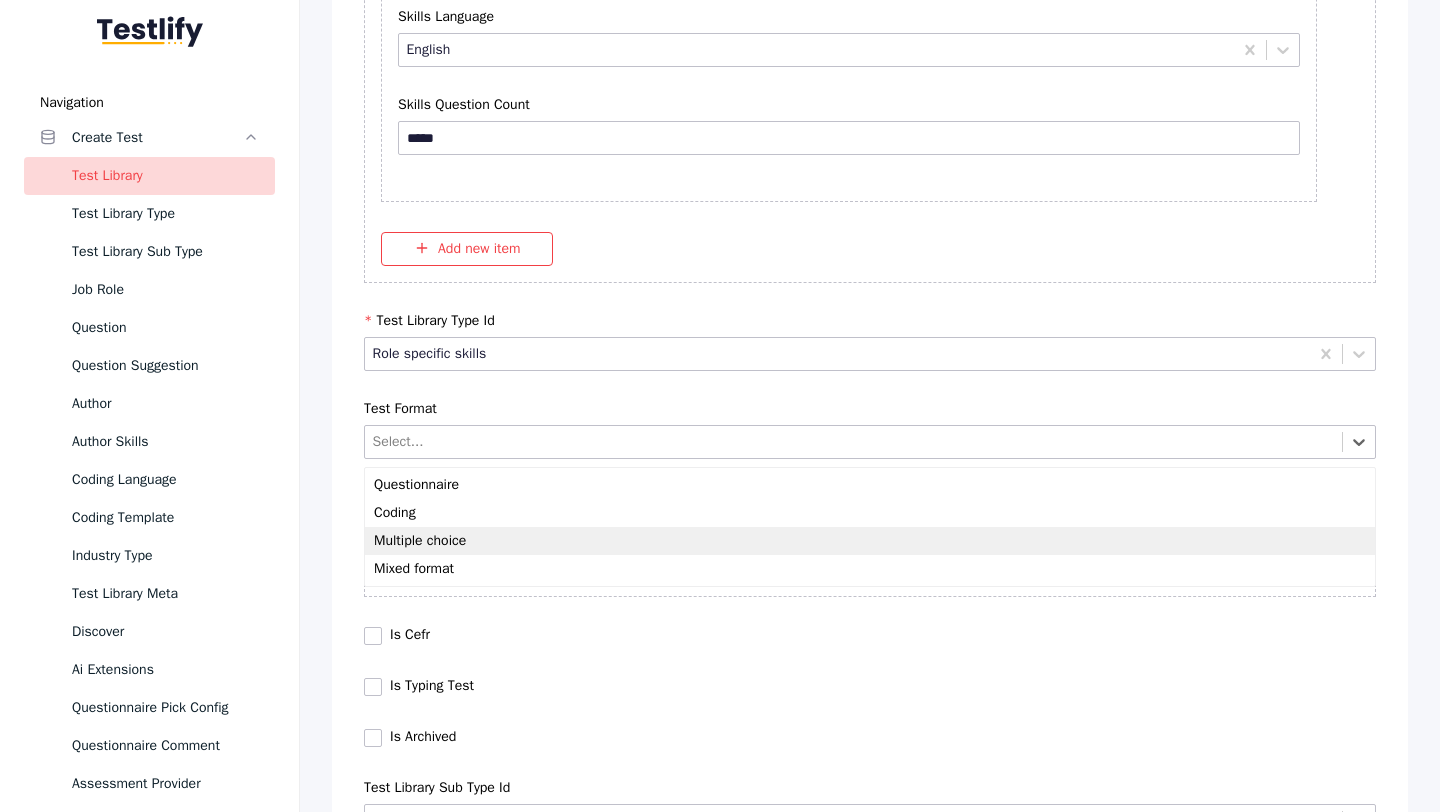 click on "Multiple choice" at bounding box center (870, 541) 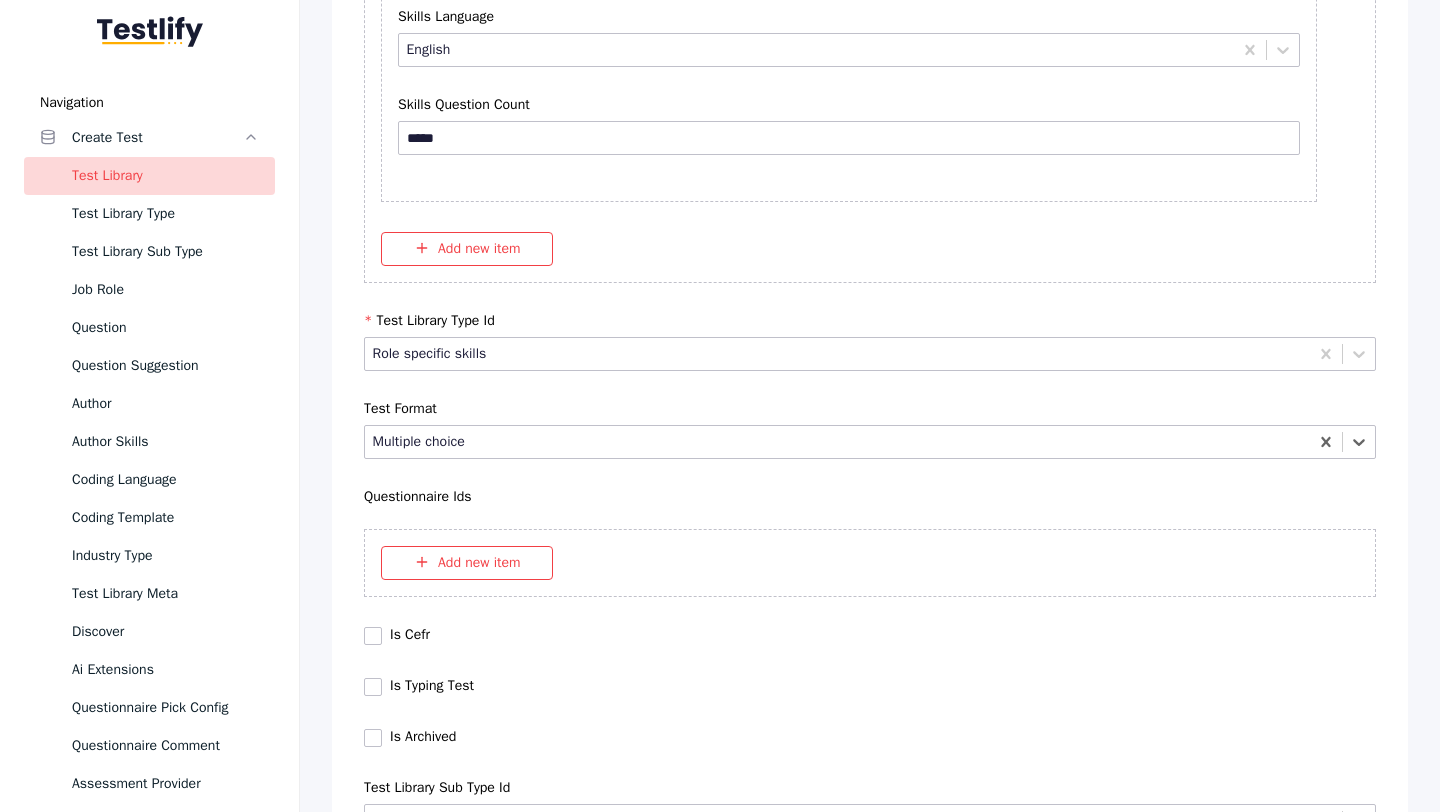 click on "Save" at bounding box center (870, 10279) 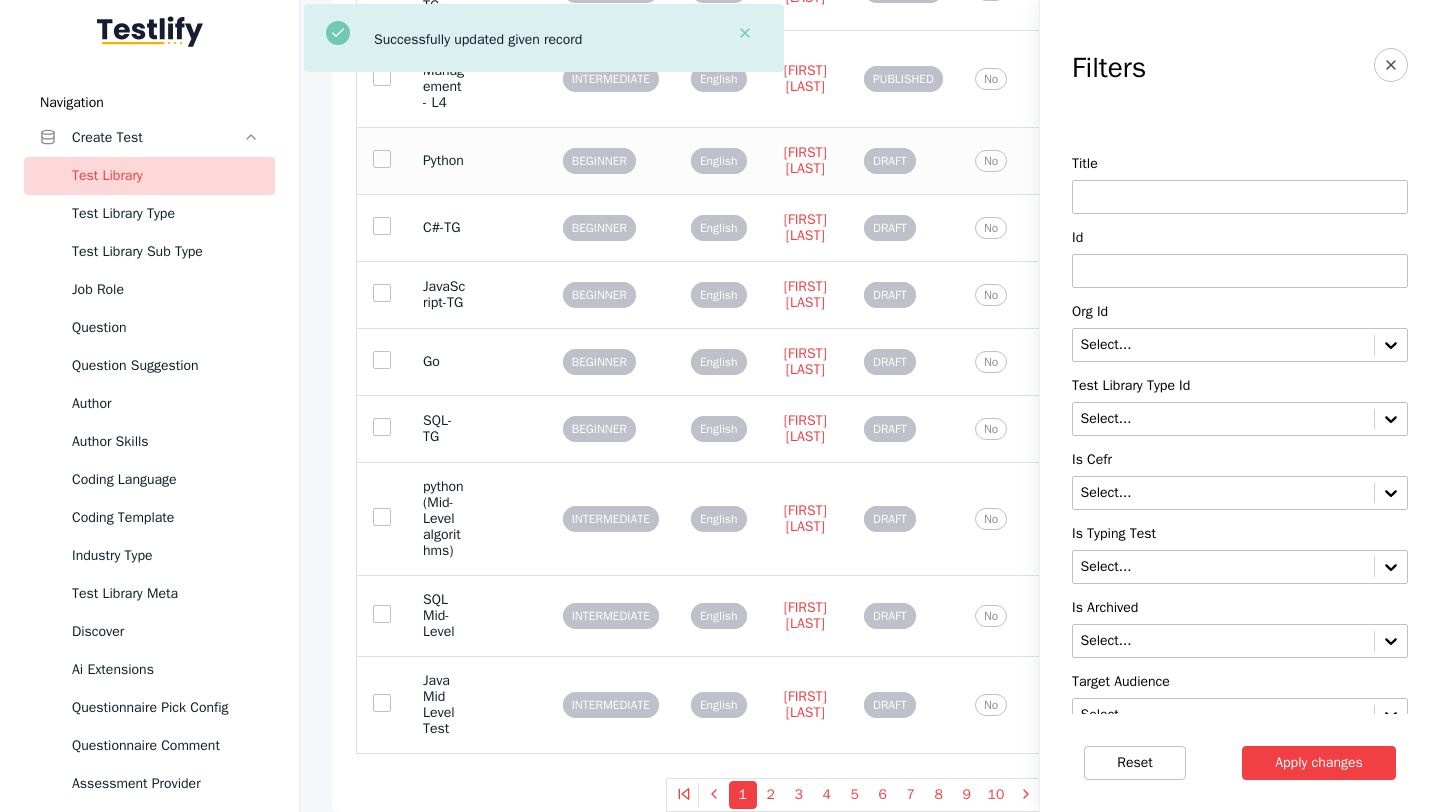 scroll, scrollTop: 0, scrollLeft: 0, axis: both 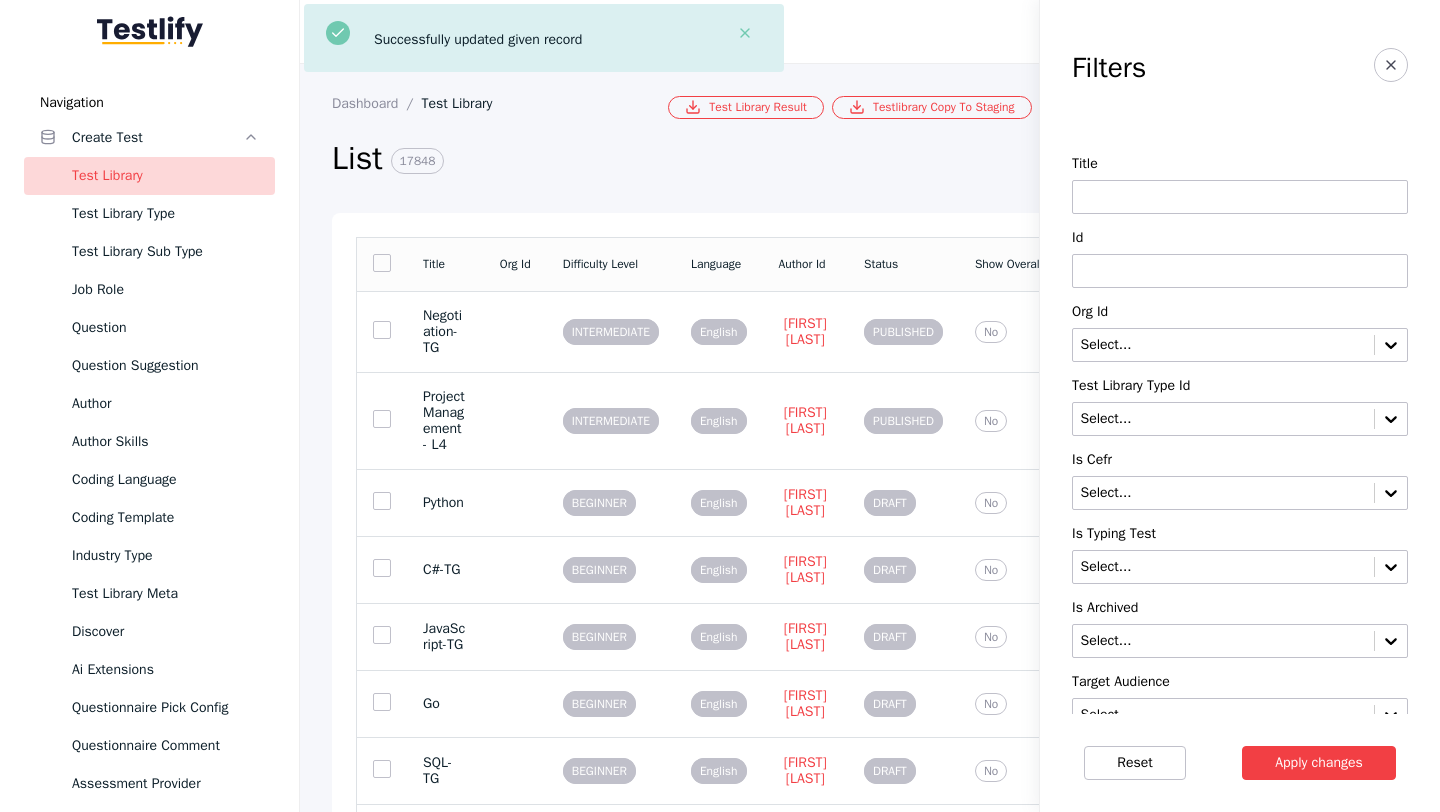 click at bounding box center (1240, 271) 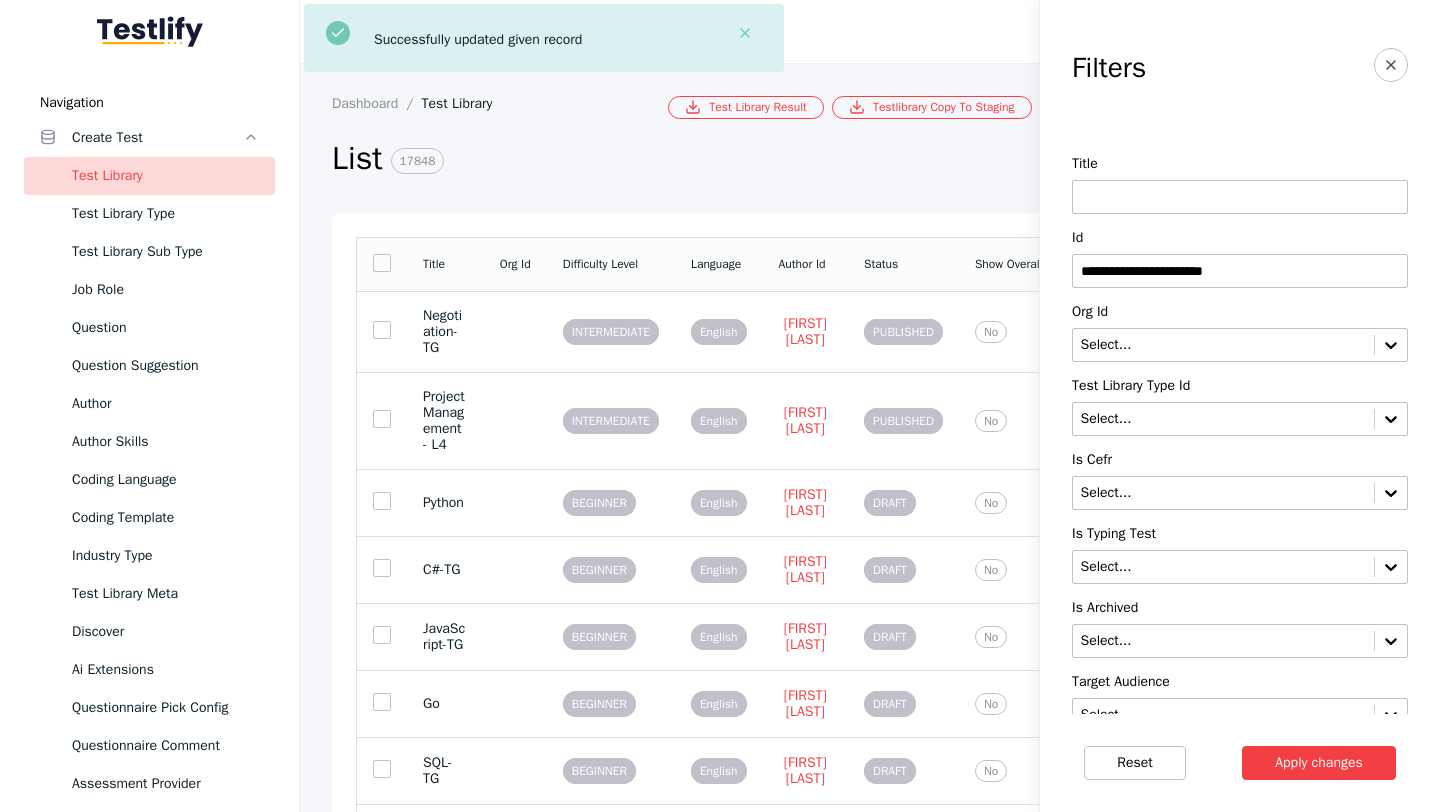 type on "**********" 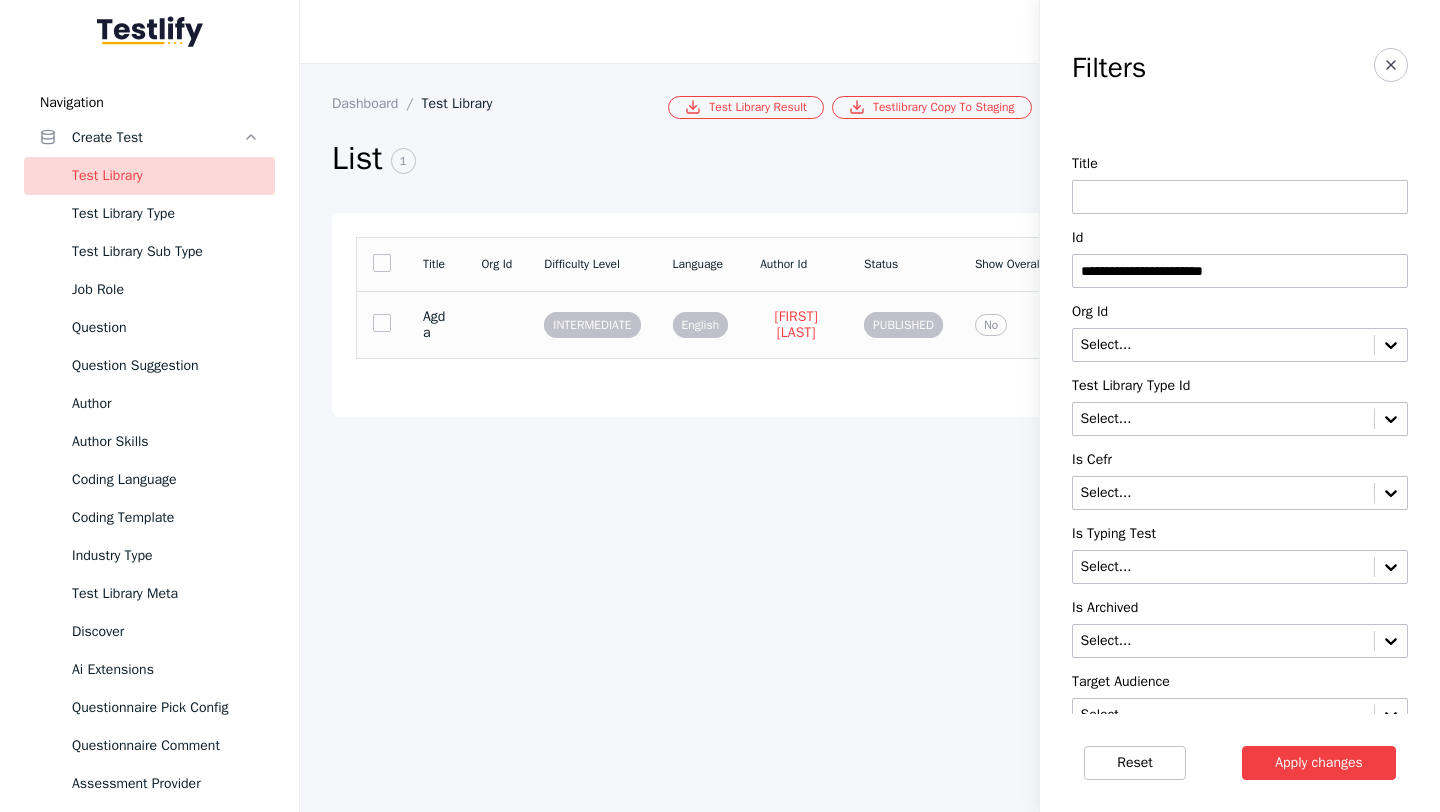 click on "Agda" at bounding box center [436, 324] 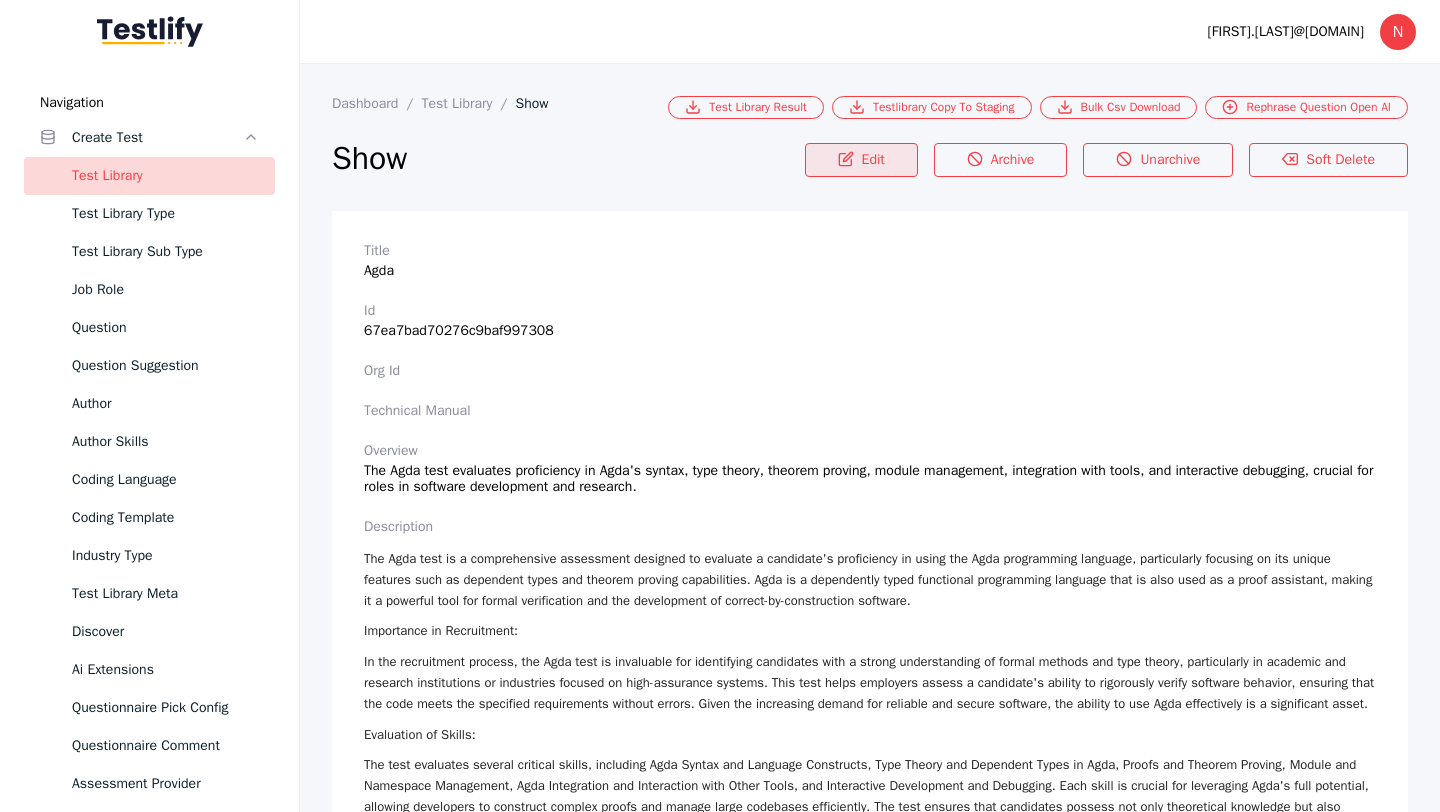 click on "Edit" at bounding box center [861, 160] 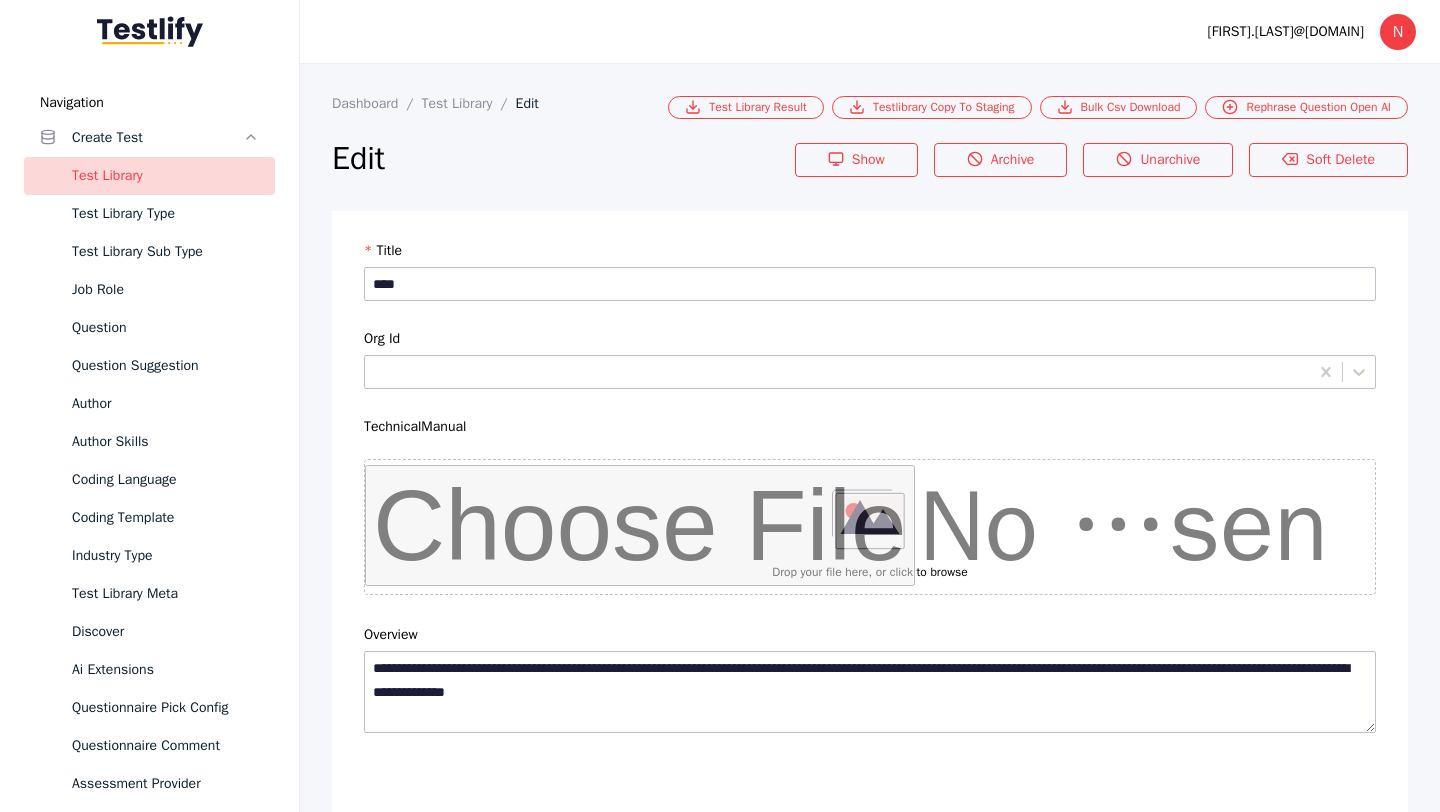 scroll, scrollTop: 4684, scrollLeft: 0, axis: vertical 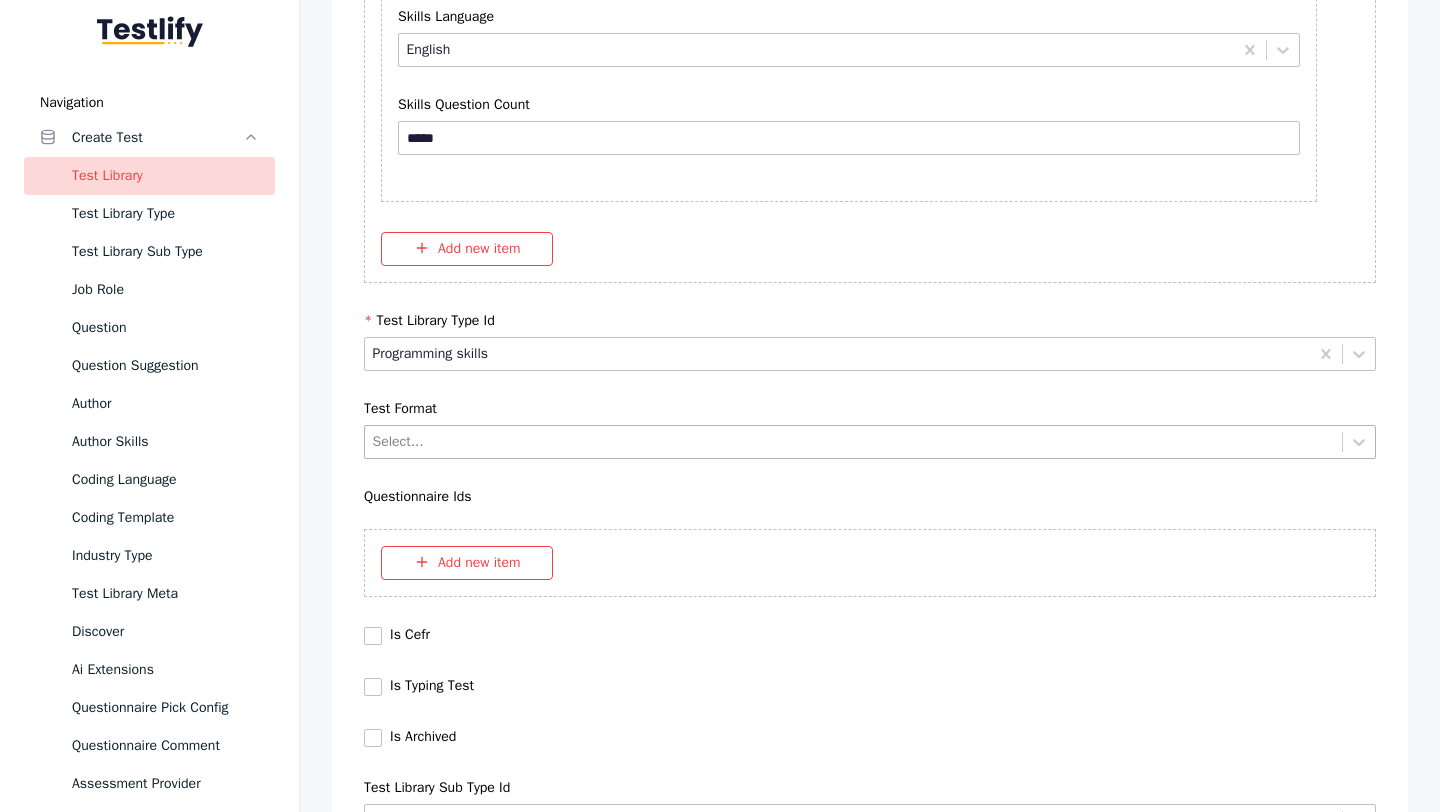 click at bounding box center (854, 441) 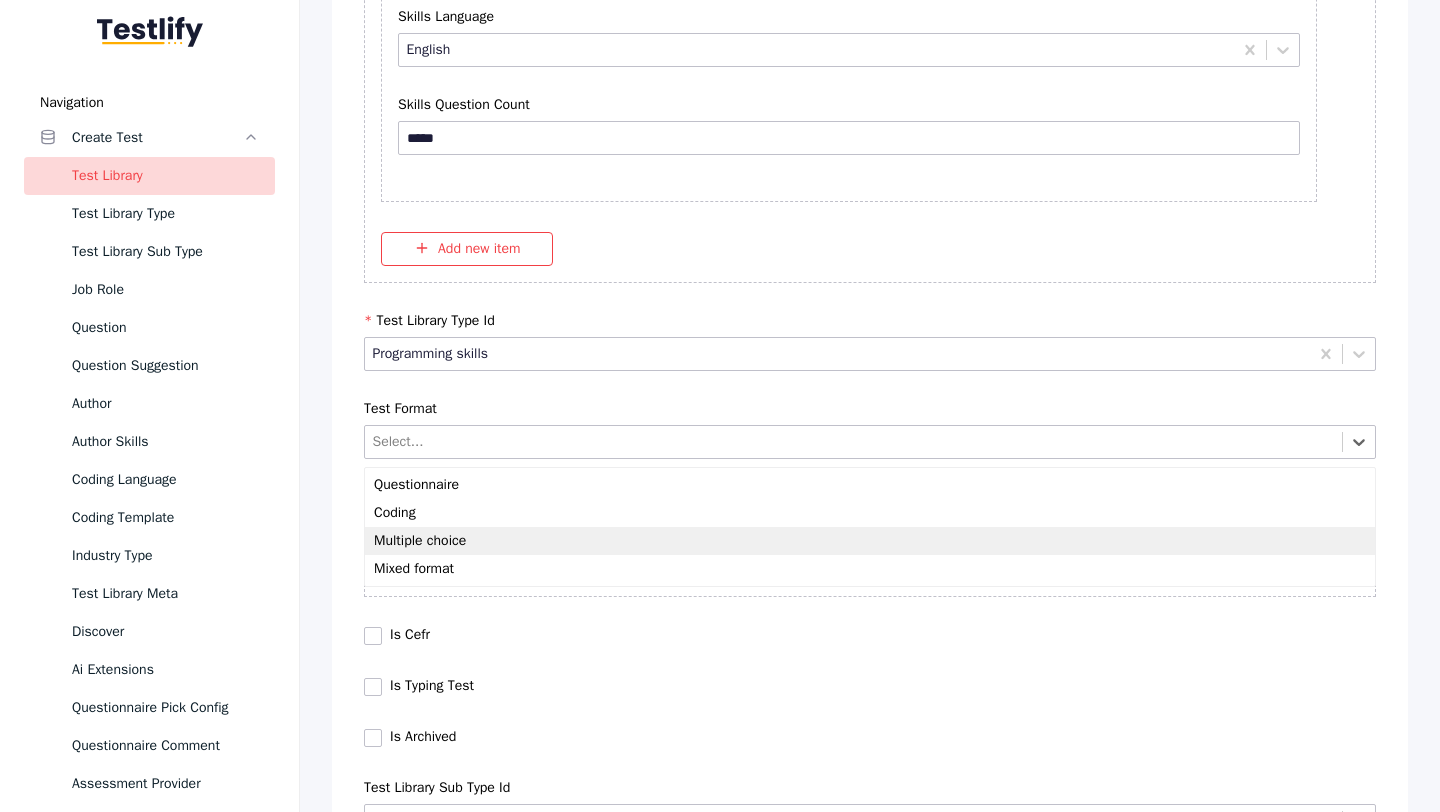 click on "Multiple choice" at bounding box center (870, 541) 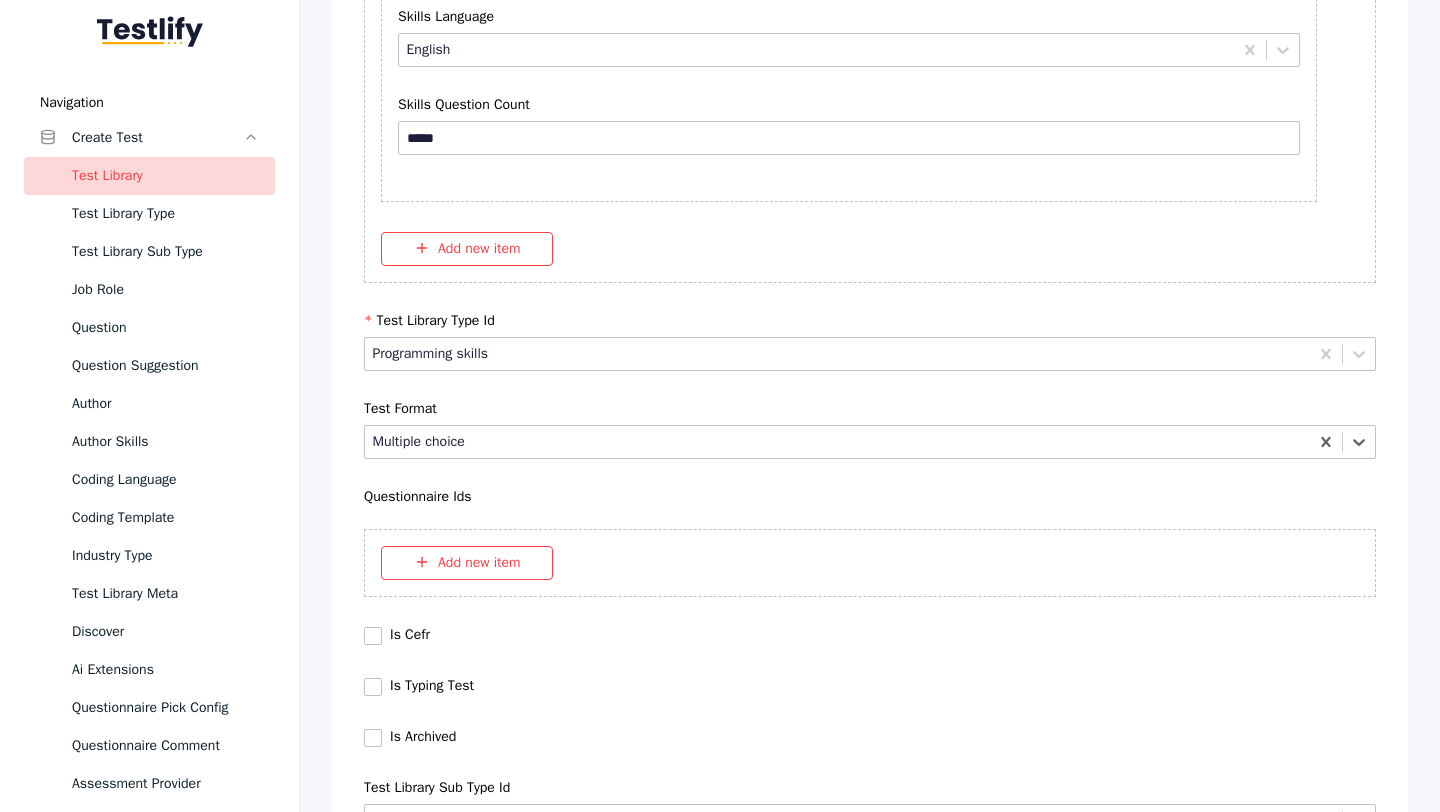 click on "Save" at bounding box center (870, 10279) 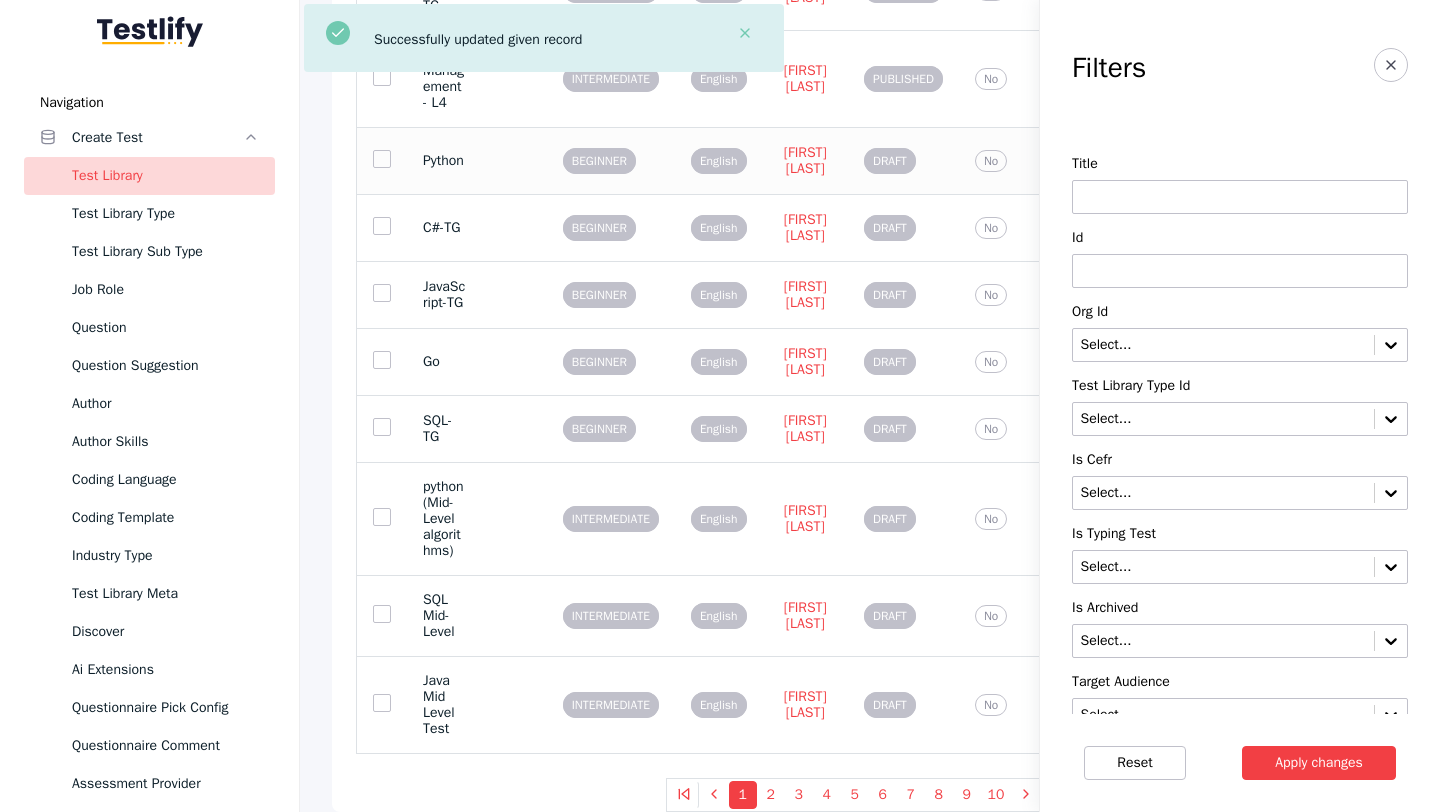 scroll, scrollTop: 0, scrollLeft: 0, axis: both 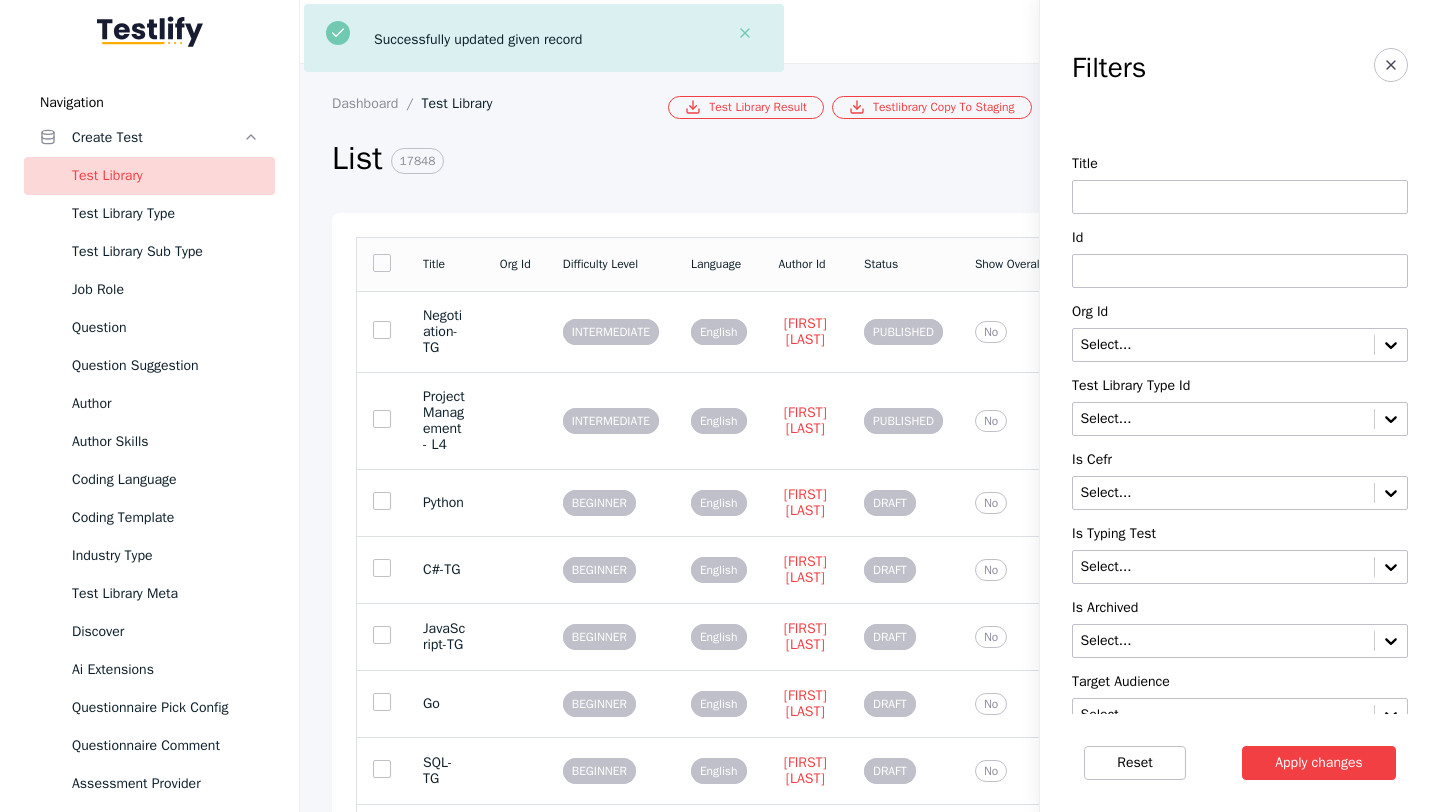 click at bounding box center (1240, 271) 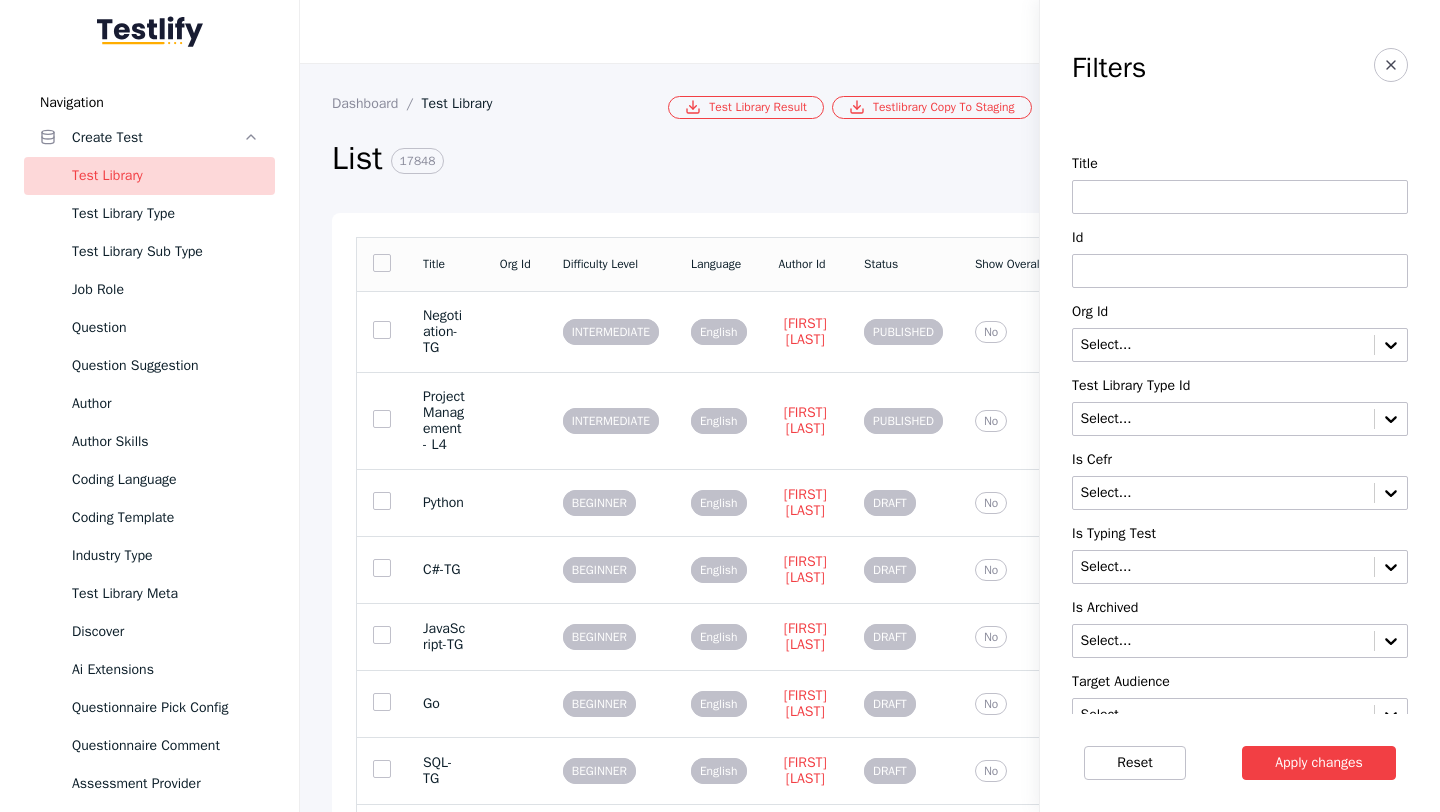 paste on "**********" 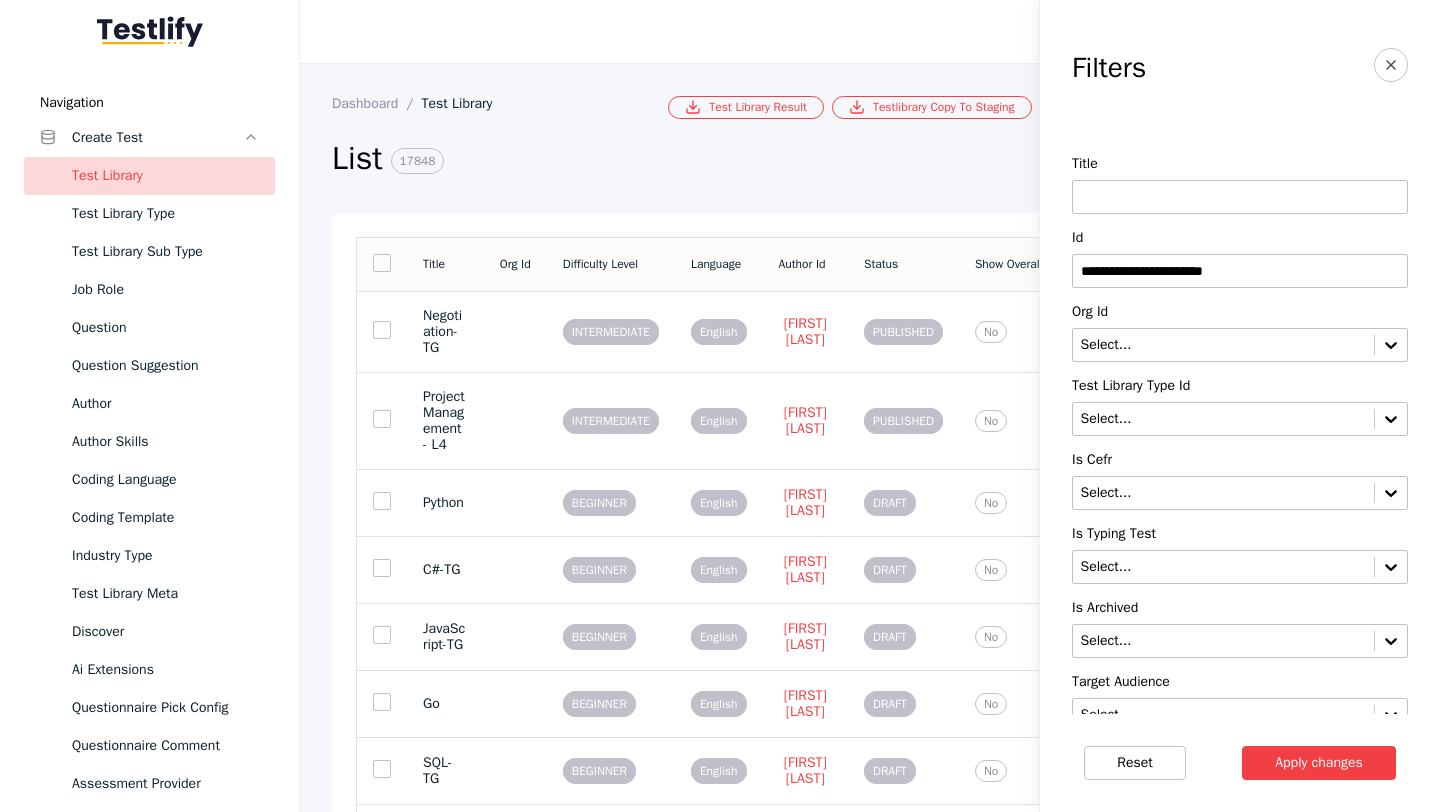type on "**********" 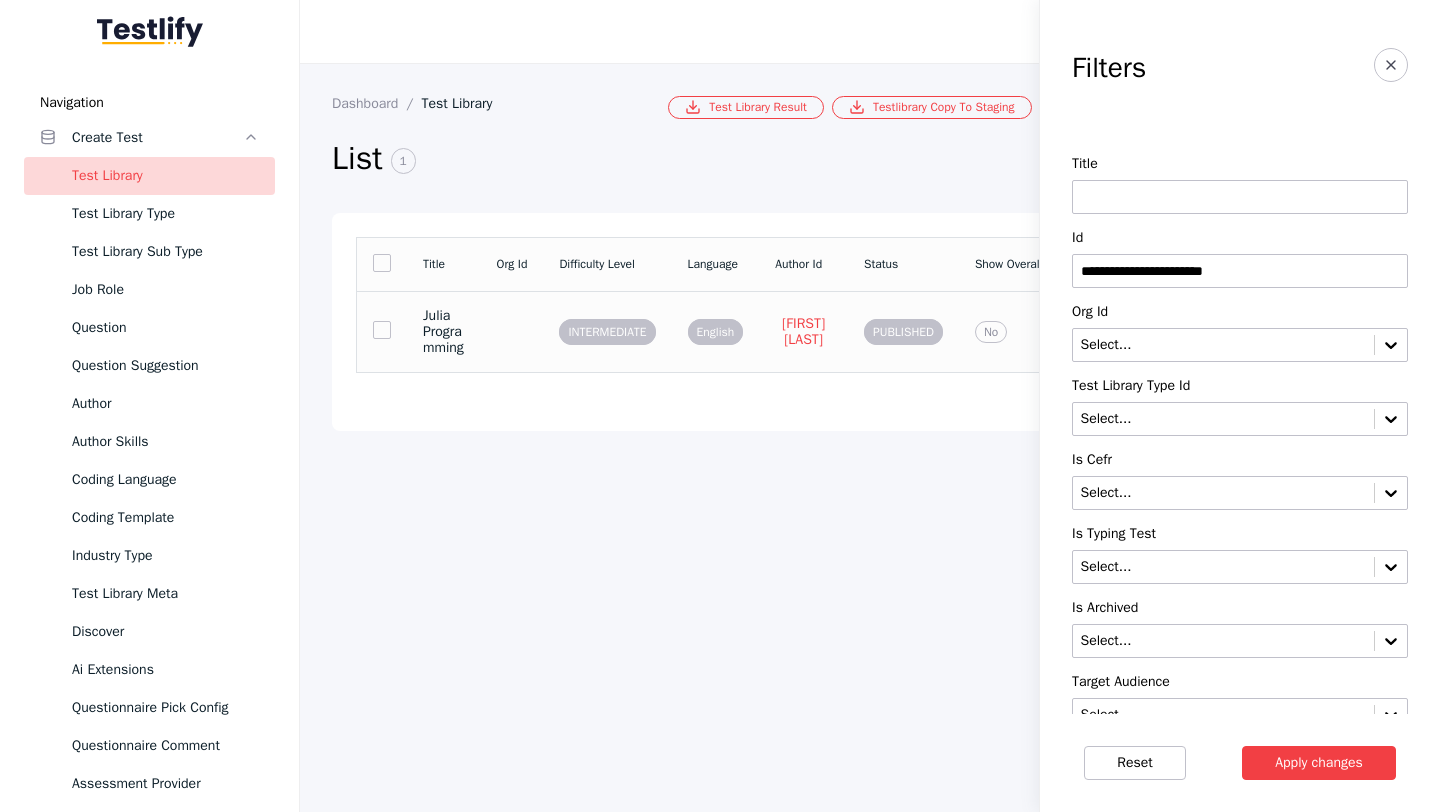 click on "Julia Programming" at bounding box center (443, 331) 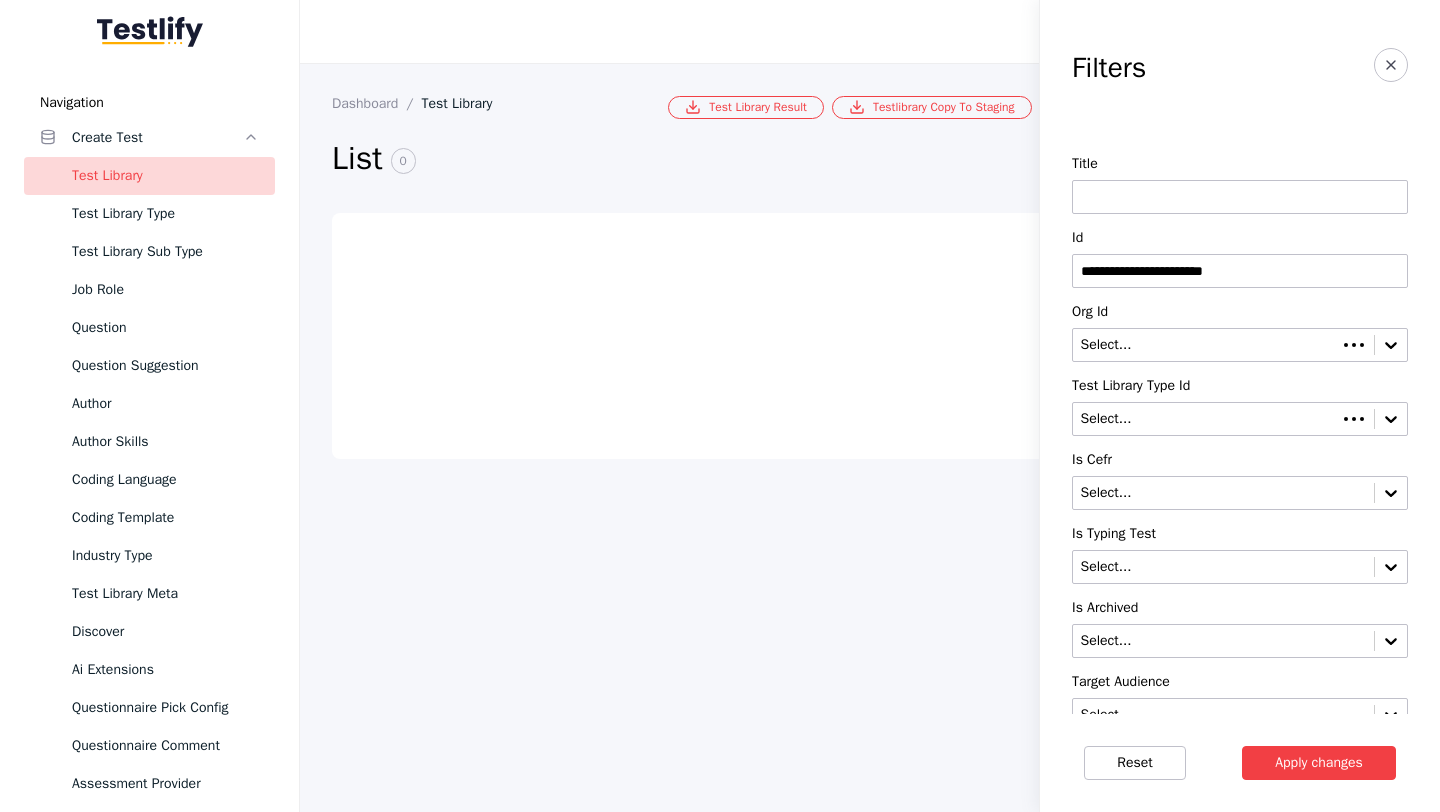 type on "**********" 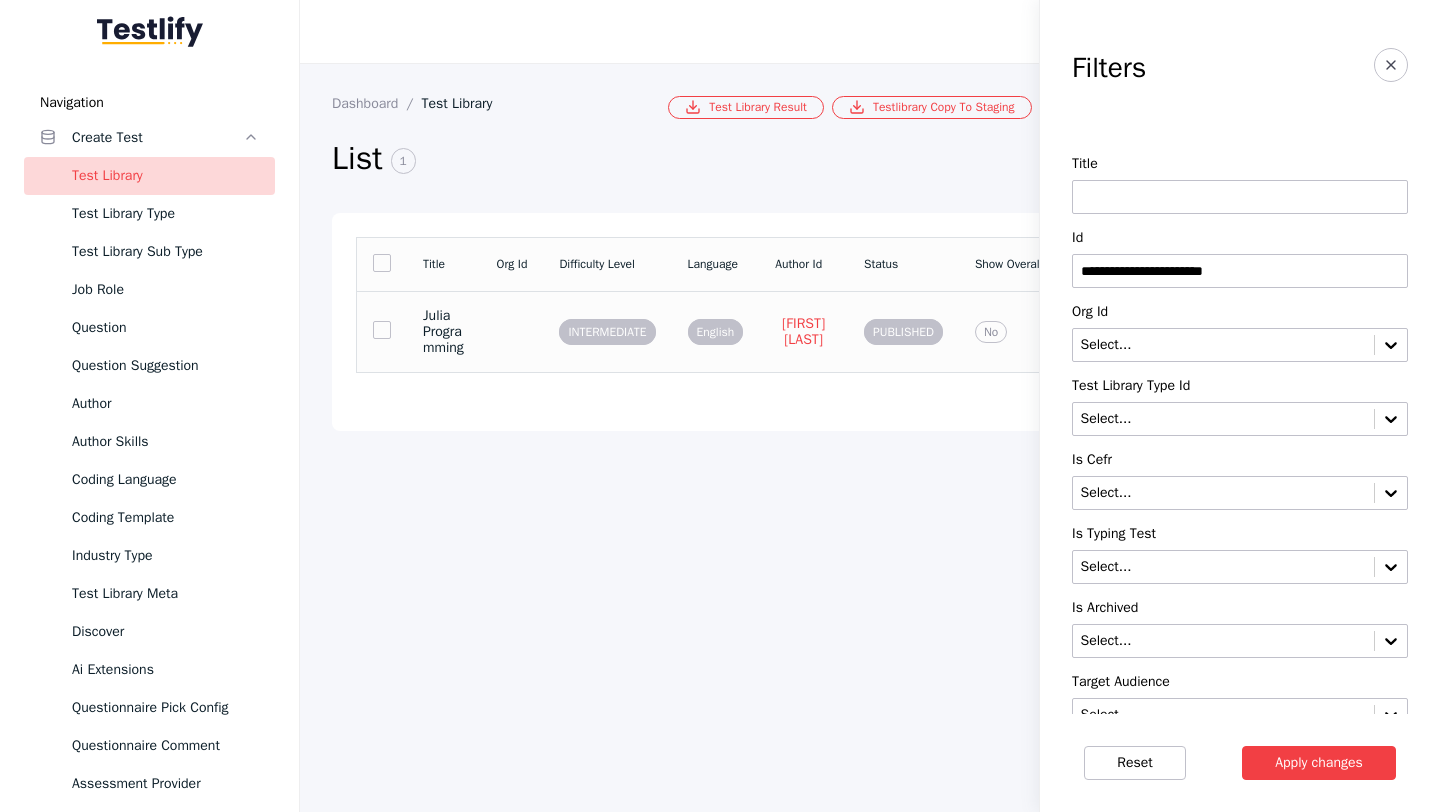 click on "Julia Programming" at bounding box center (443, 331) 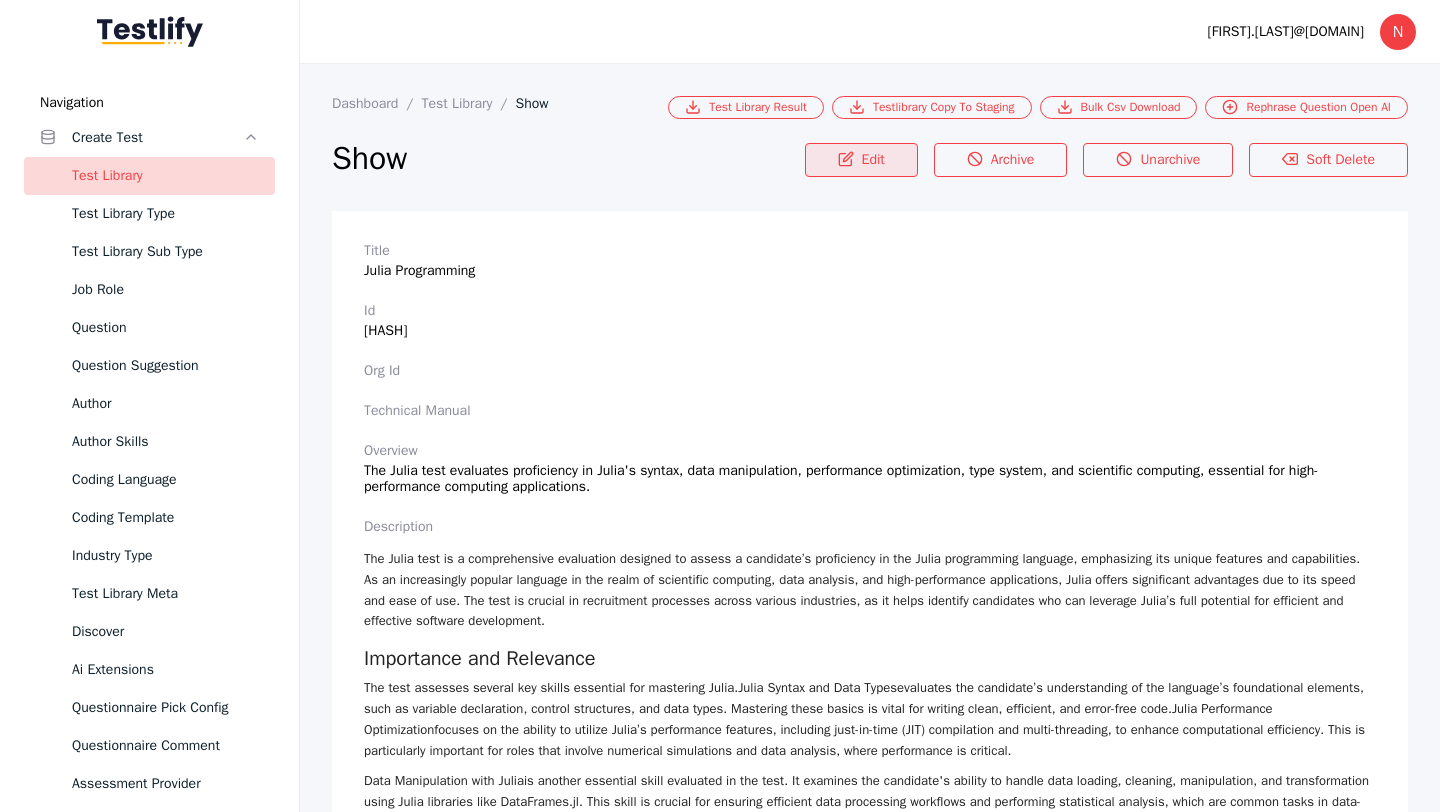 click on "Edit" at bounding box center [861, 160] 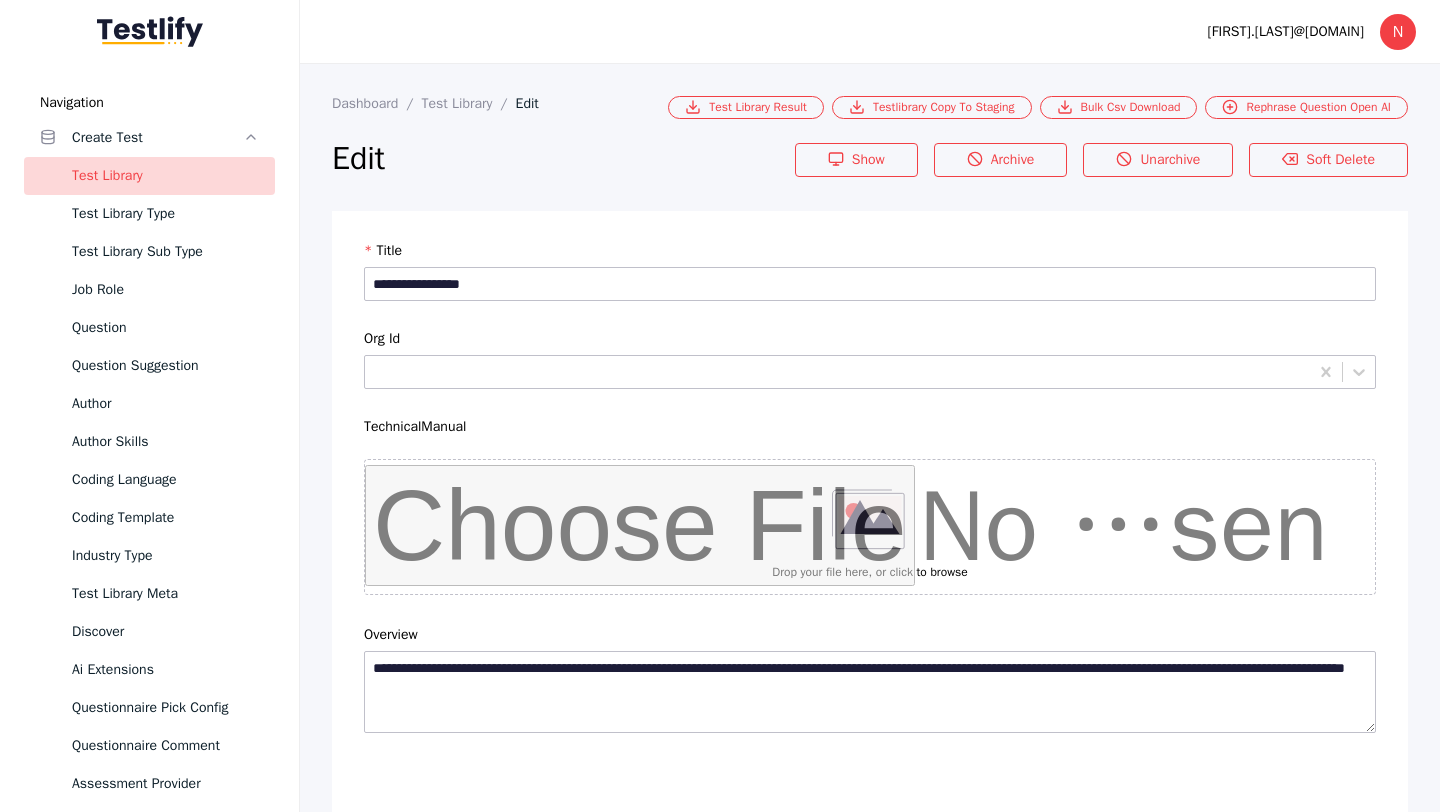 scroll, scrollTop: 4684, scrollLeft: 0, axis: vertical 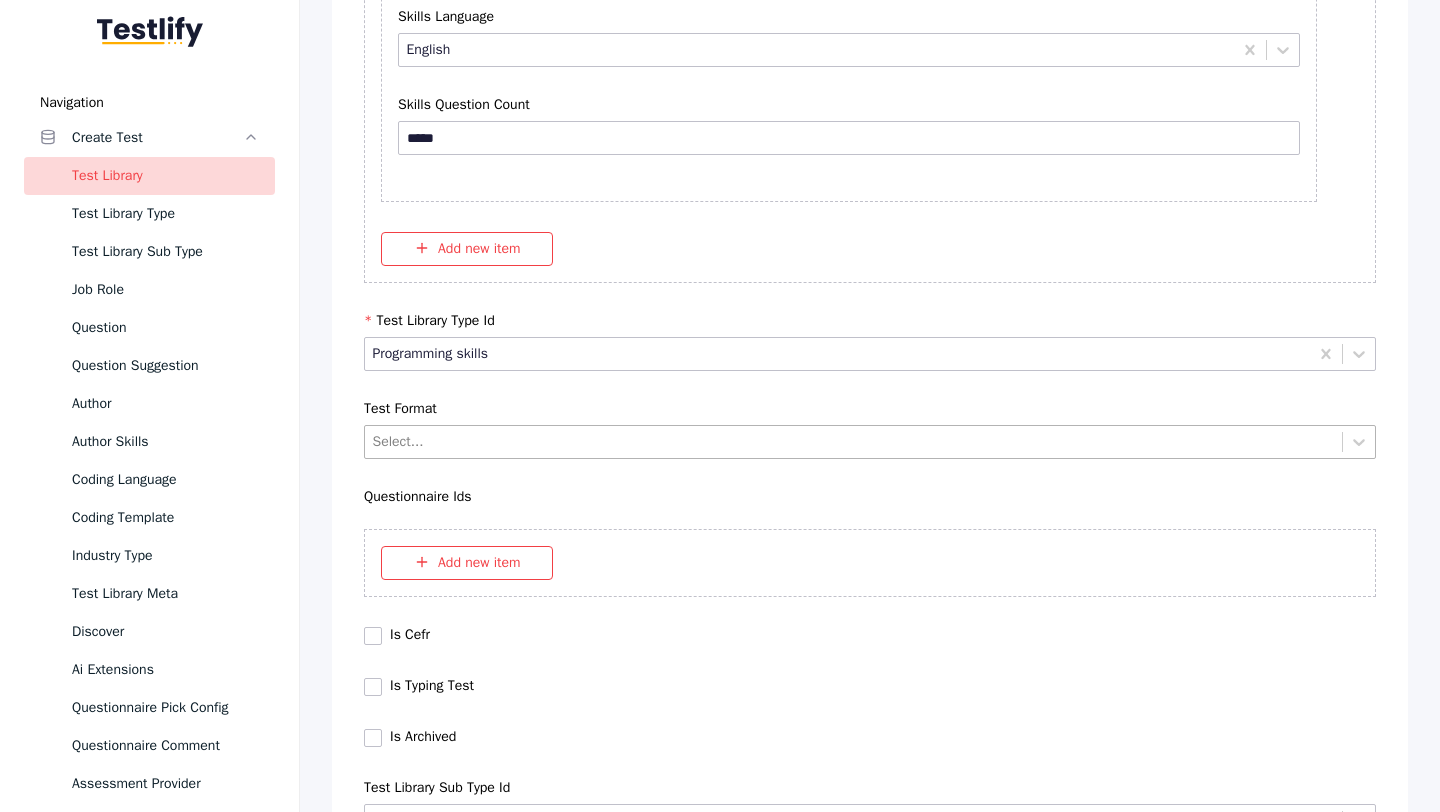 click at bounding box center [854, 441] 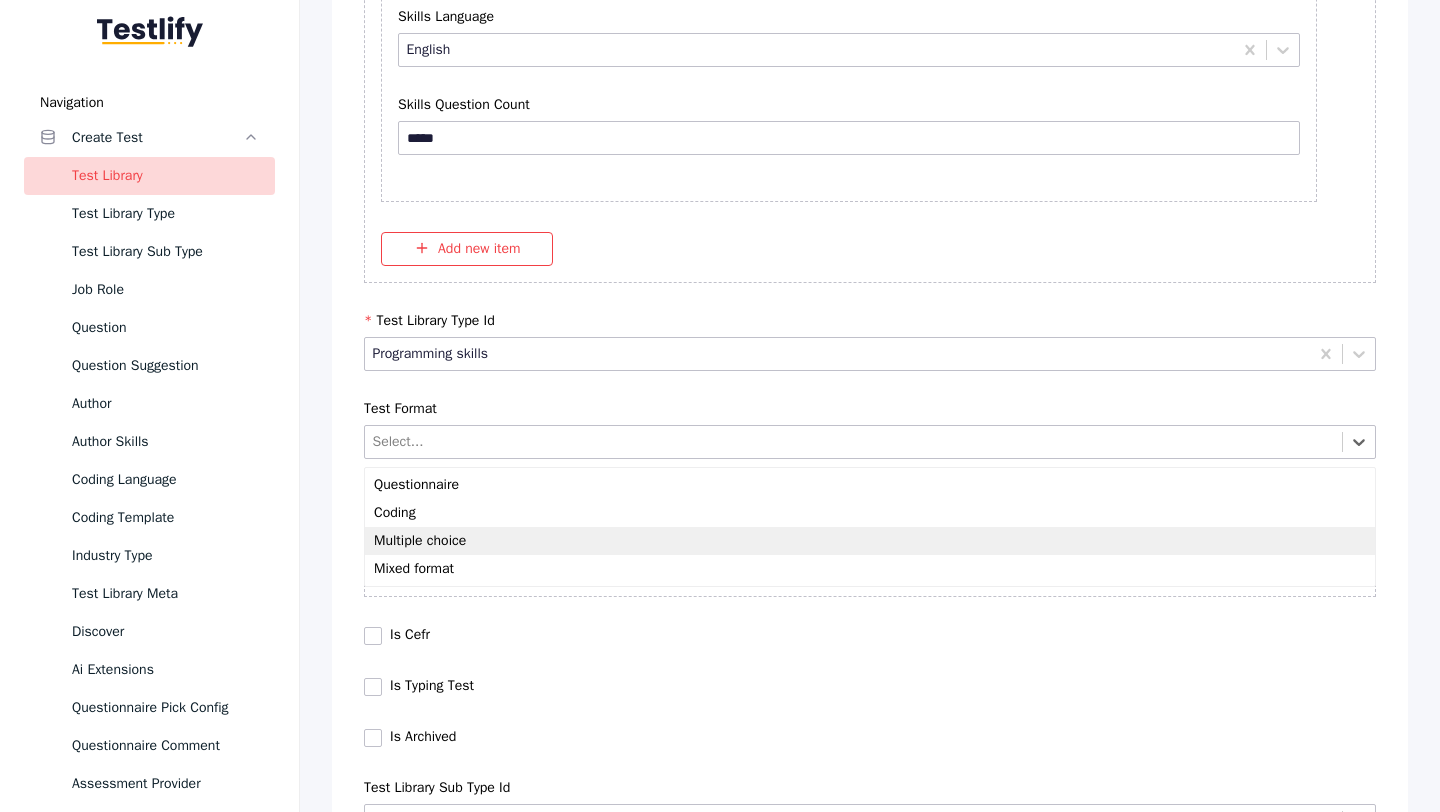 click on "Multiple choice" at bounding box center [870, 541] 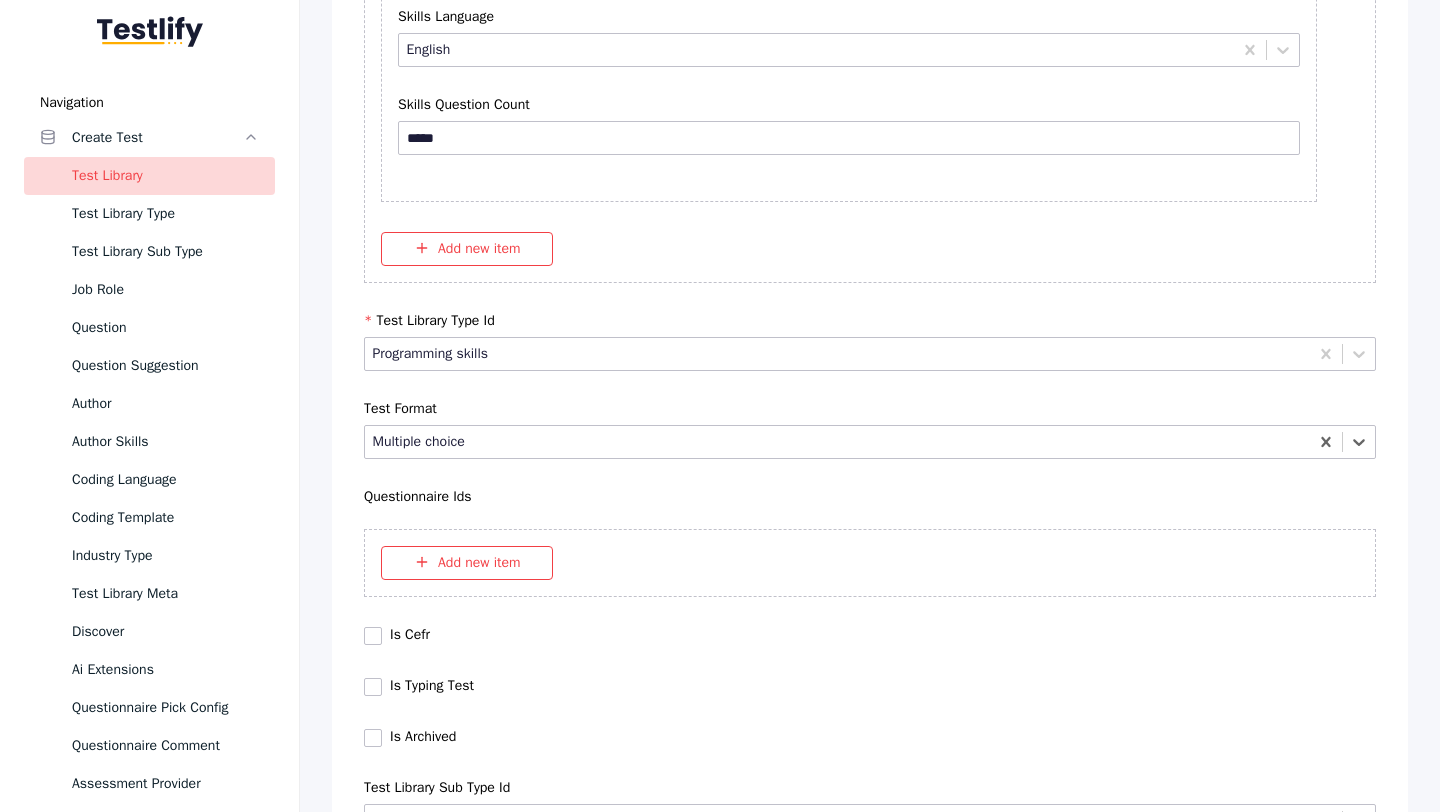 click on "Save" at bounding box center [870, 10279] 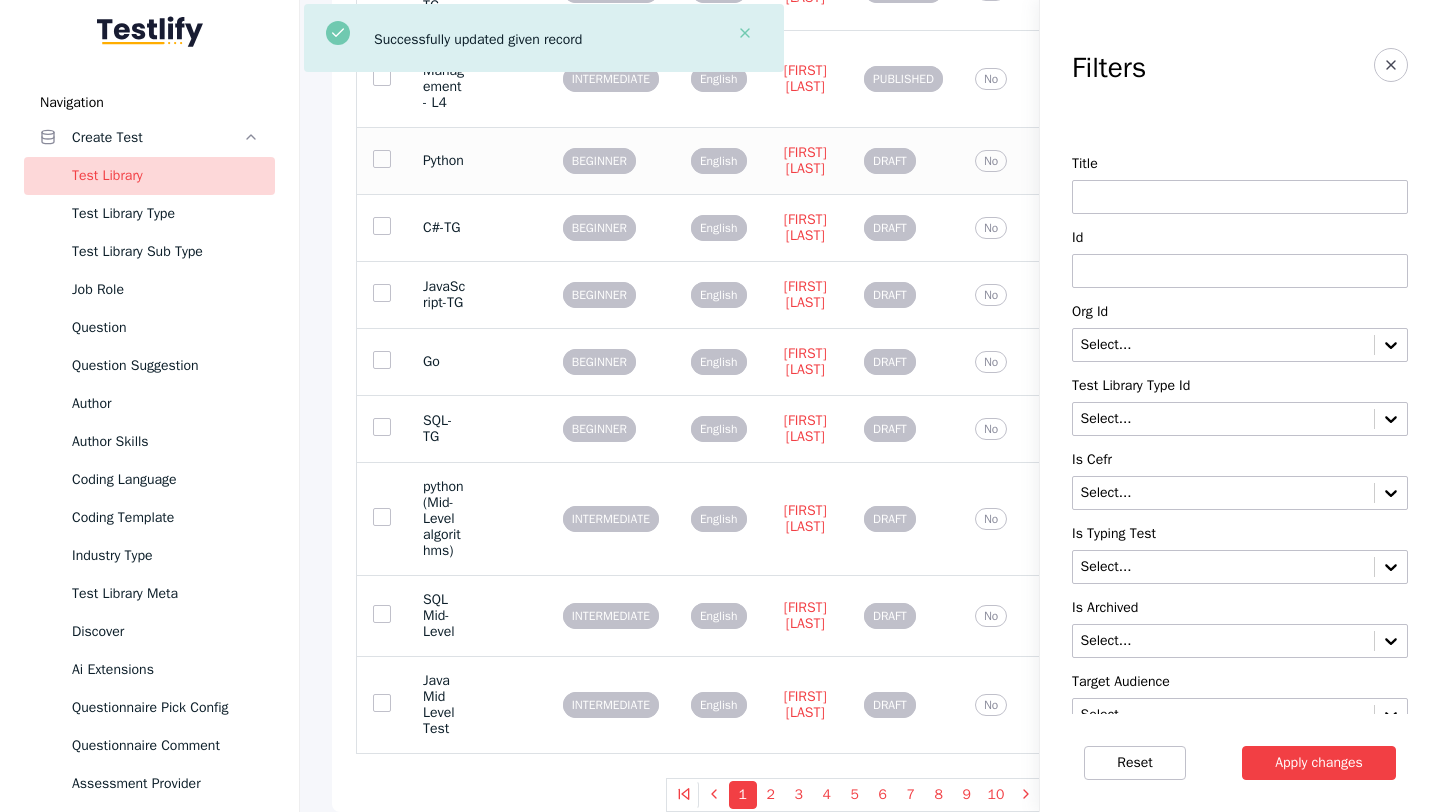 scroll, scrollTop: 0, scrollLeft: 0, axis: both 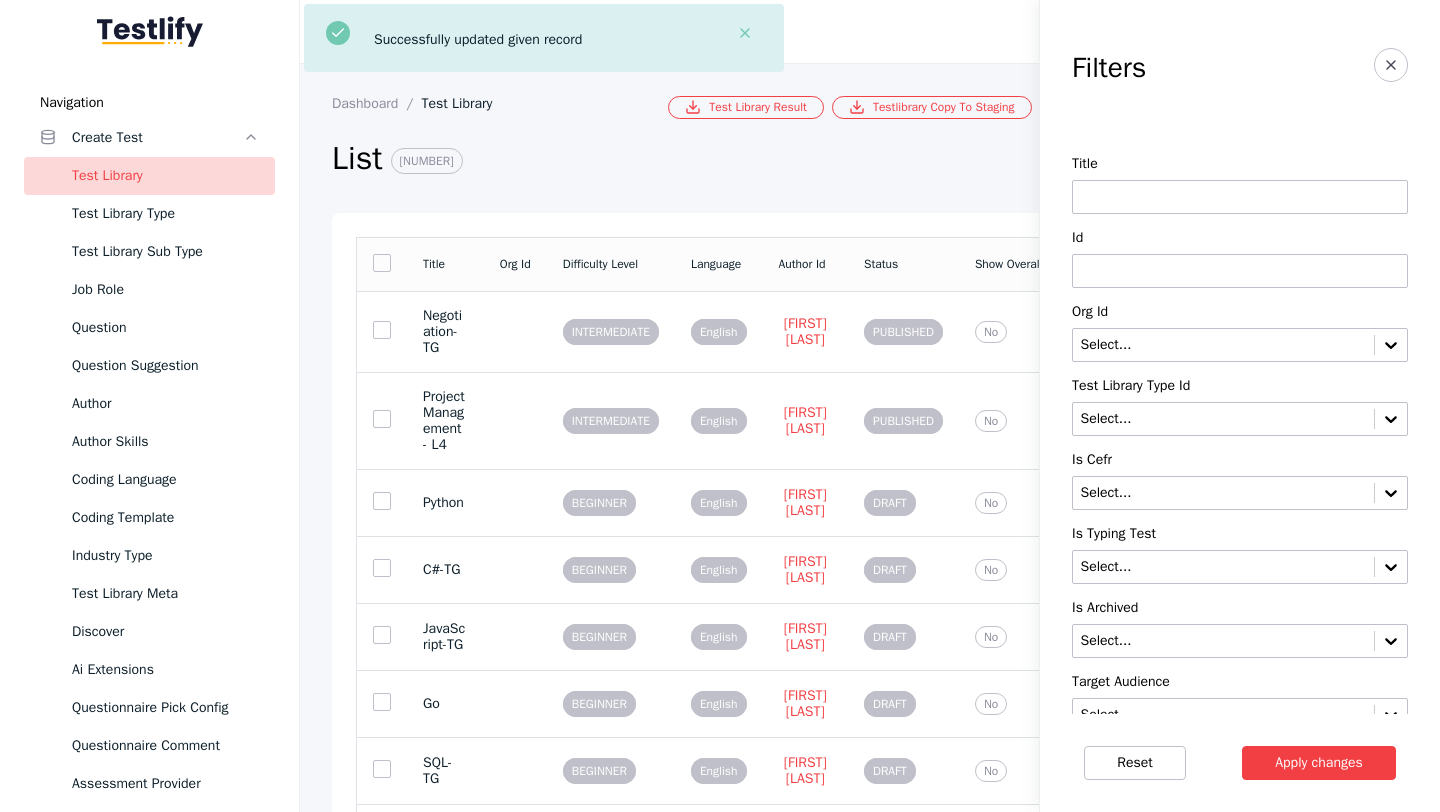 click at bounding box center (1240, 271) 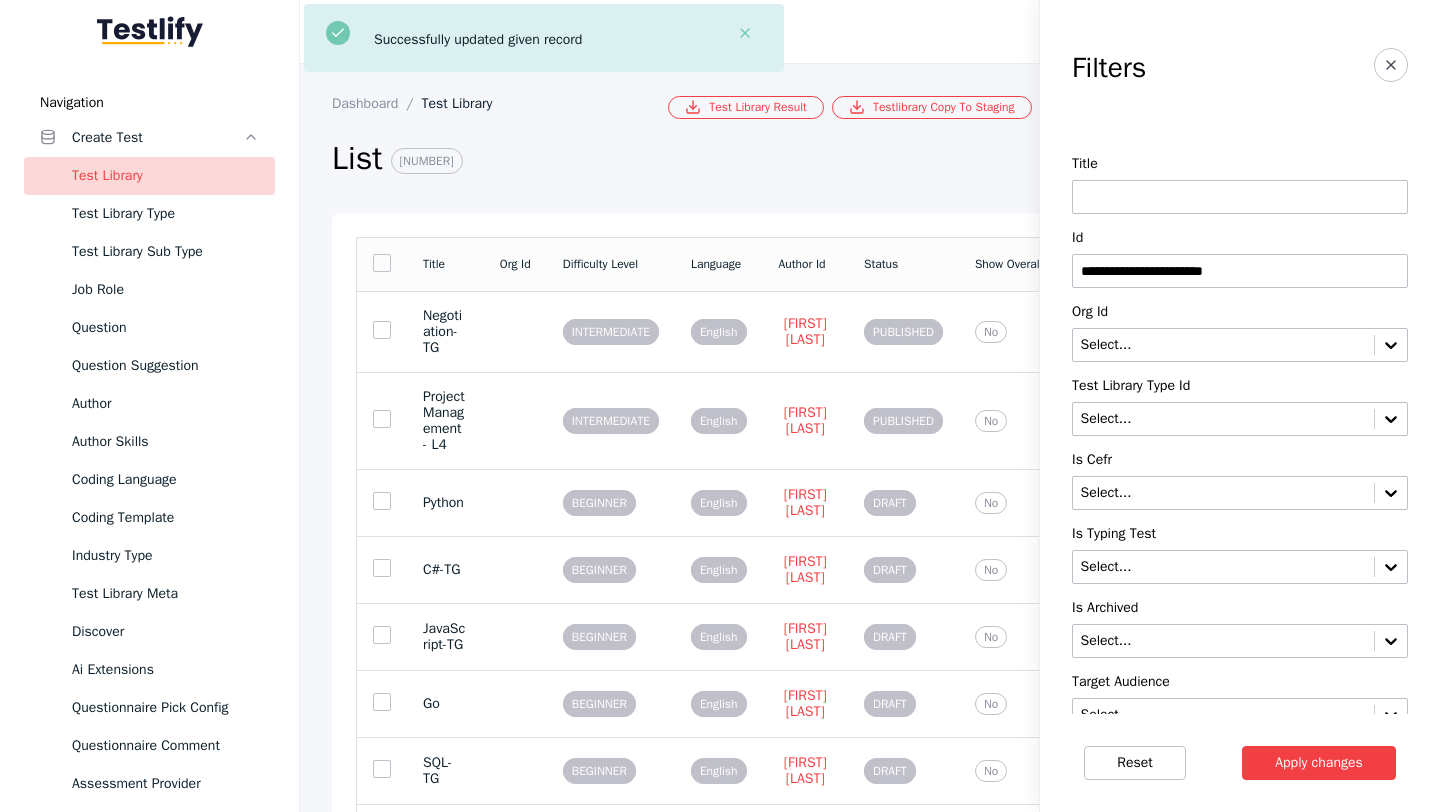 type on "**********" 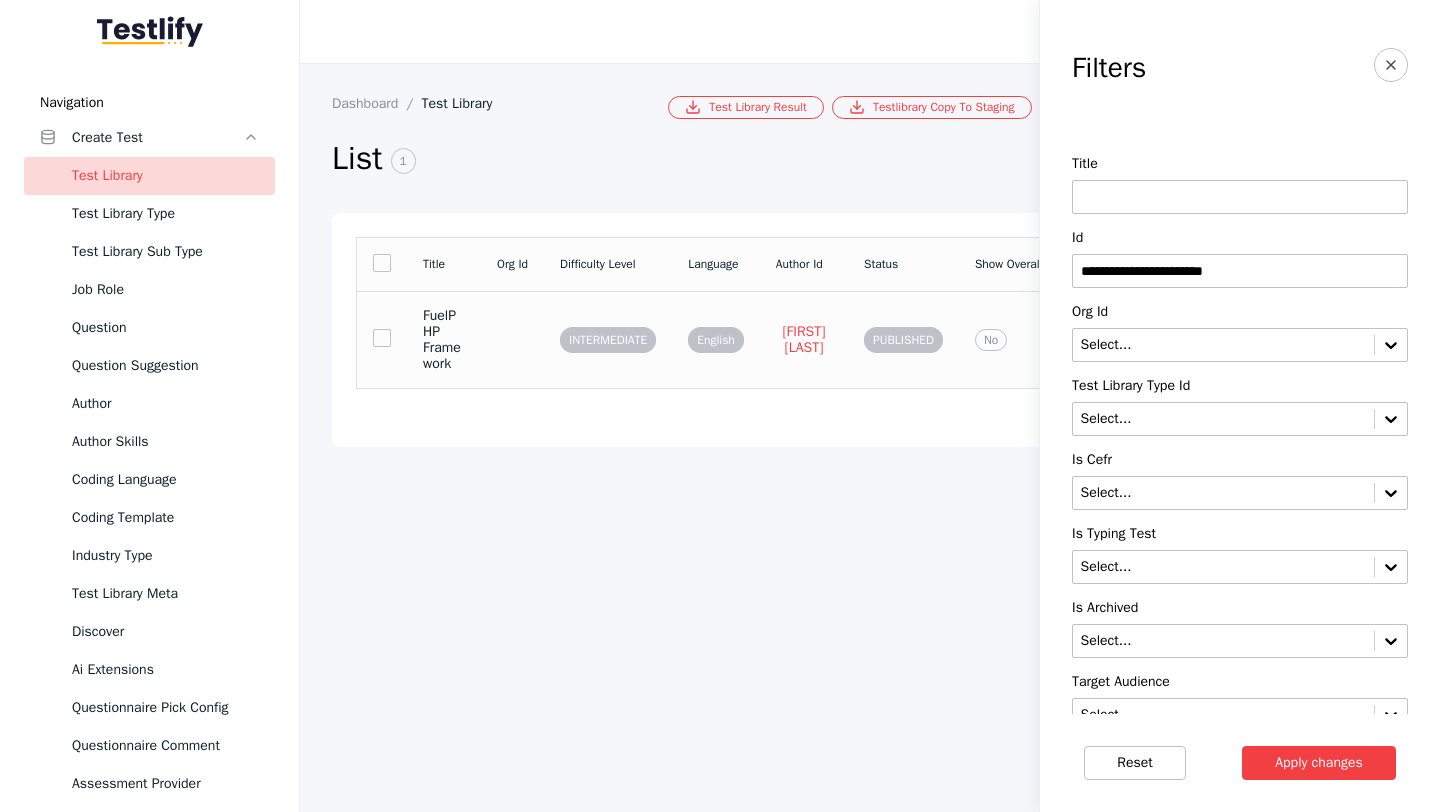 click on "INTERMEDIATE" at bounding box center [608, 339] 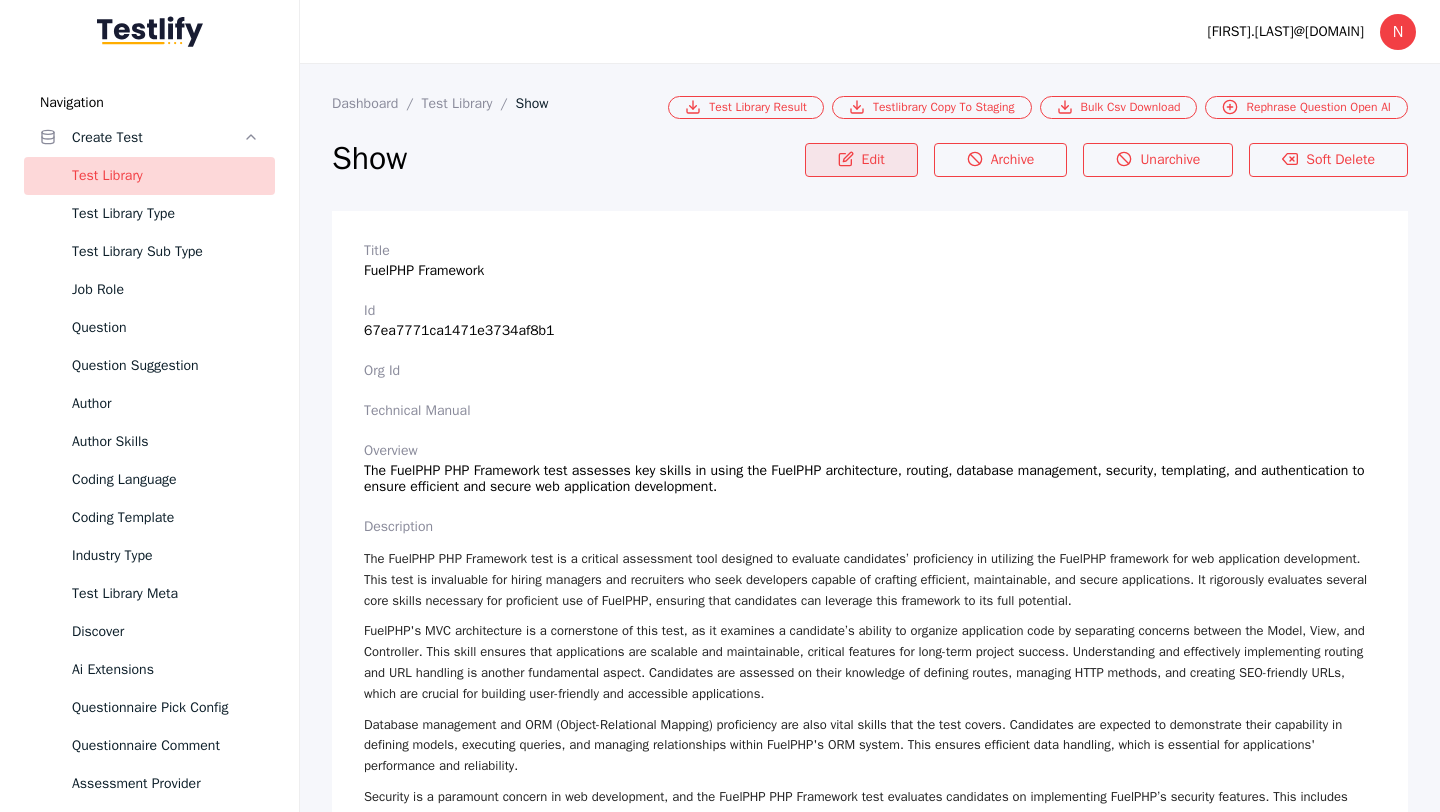 click on "Edit" at bounding box center [861, 160] 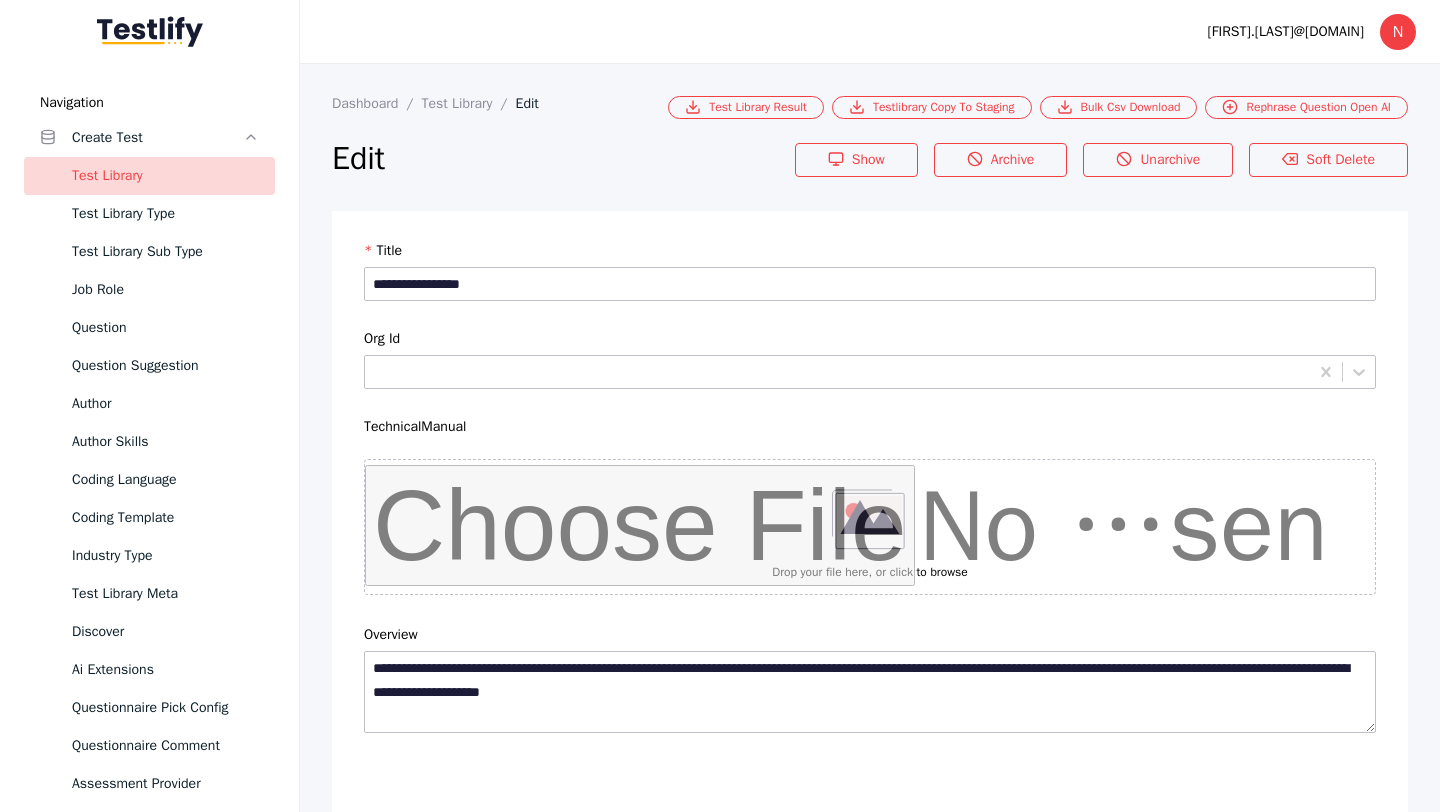 scroll, scrollTop: 4684, scrollLeft: 0, axis: vertical 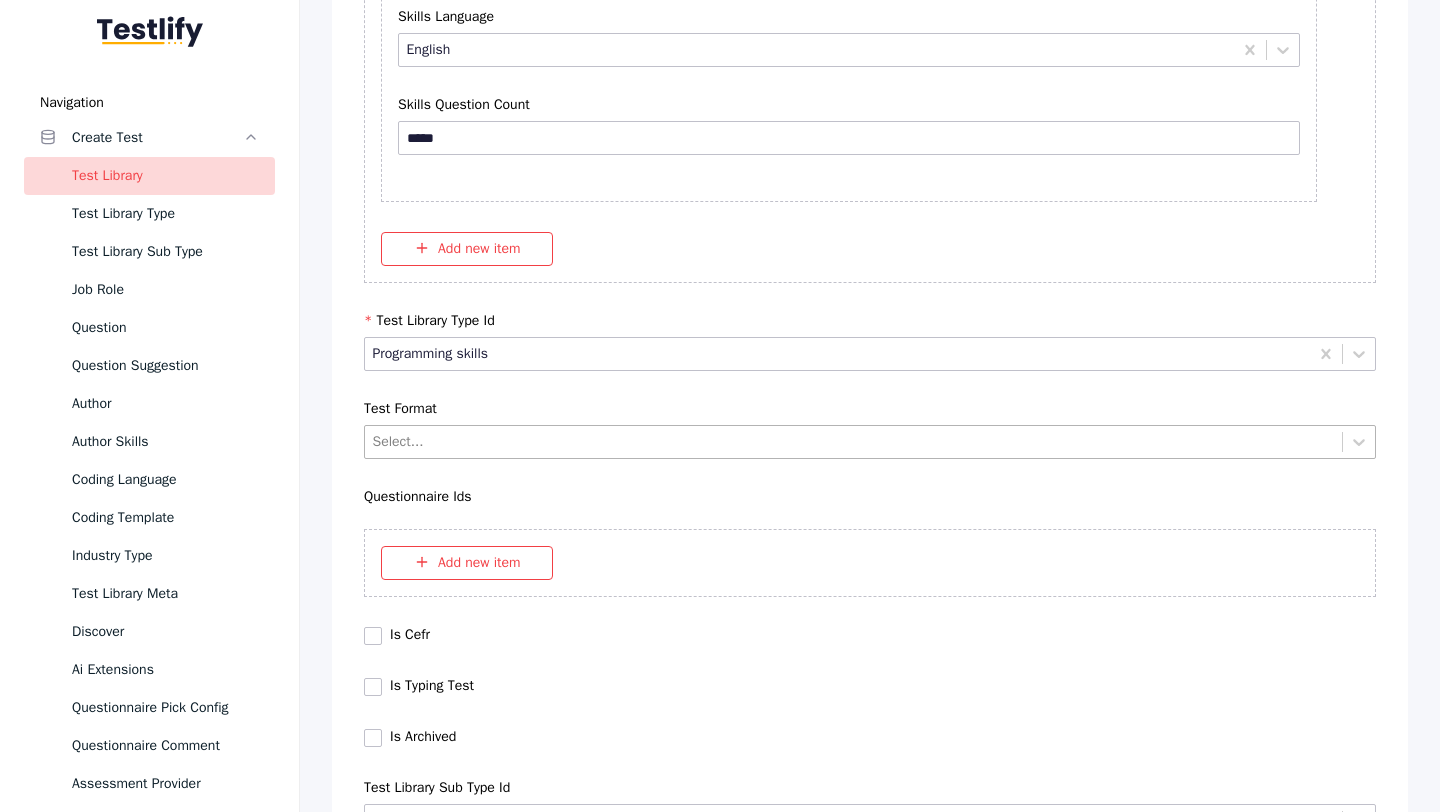 click at bounding box center (854, 441) 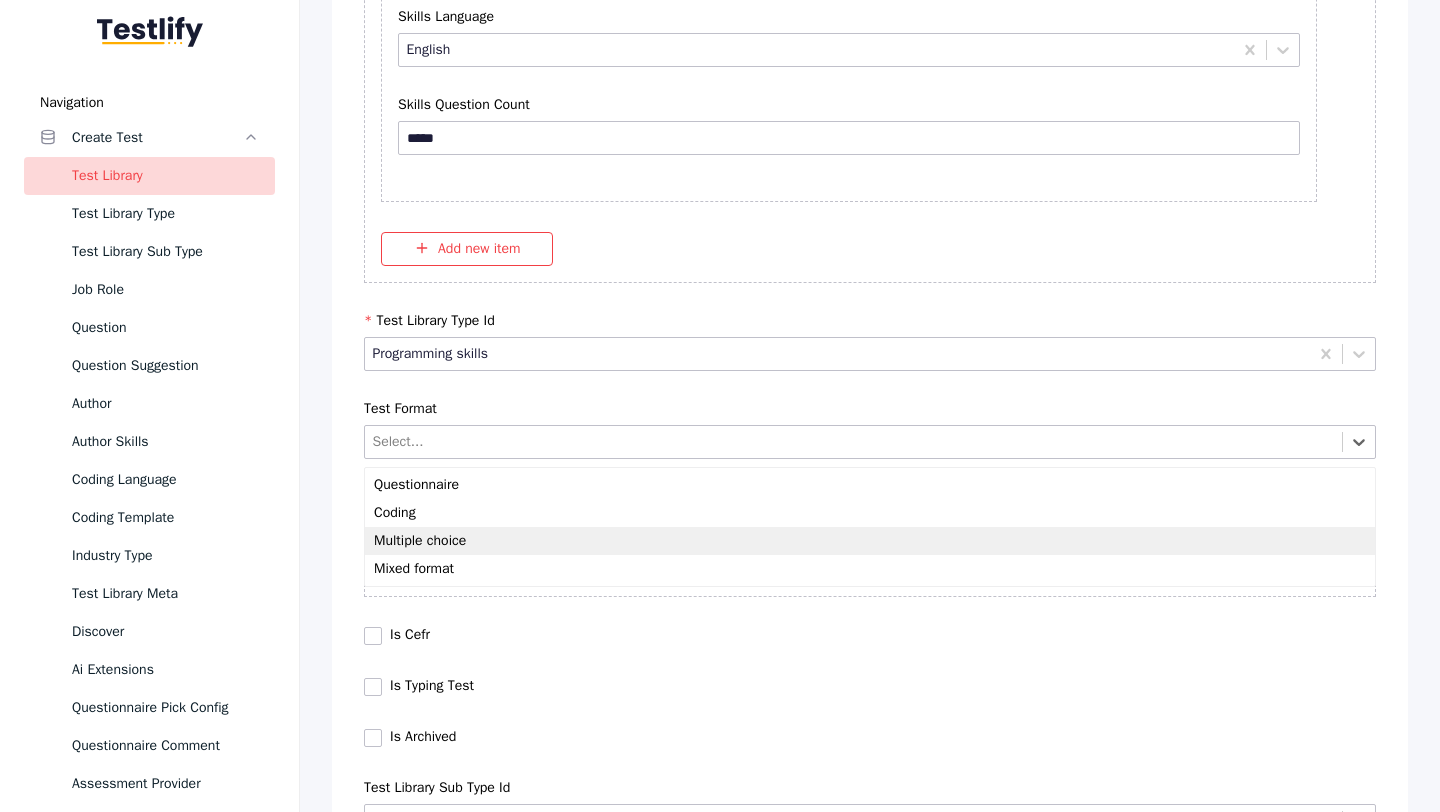 click on "Multiple choice" at bounding box center (870, 541) 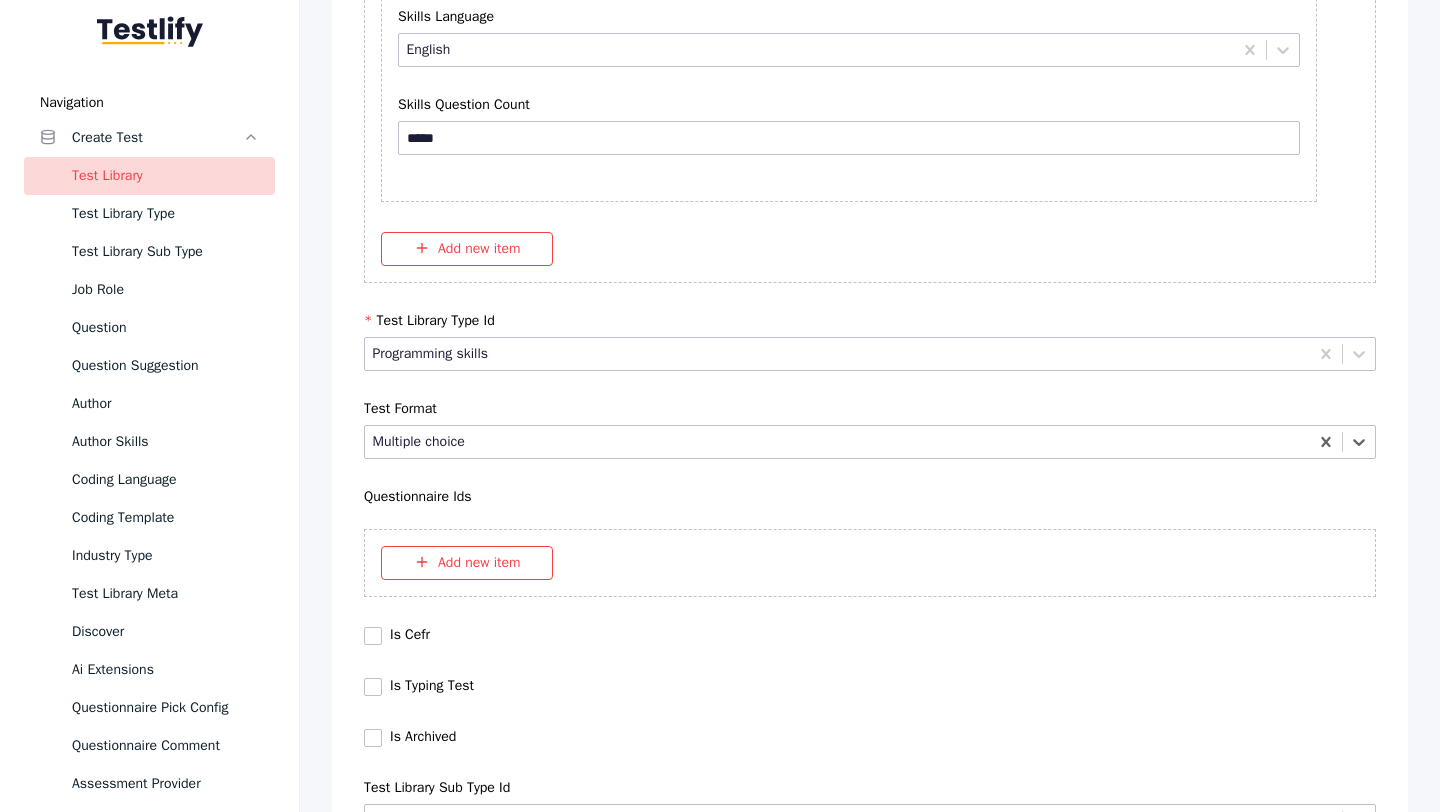 click on "Save" at bounding box center [870, 10279] 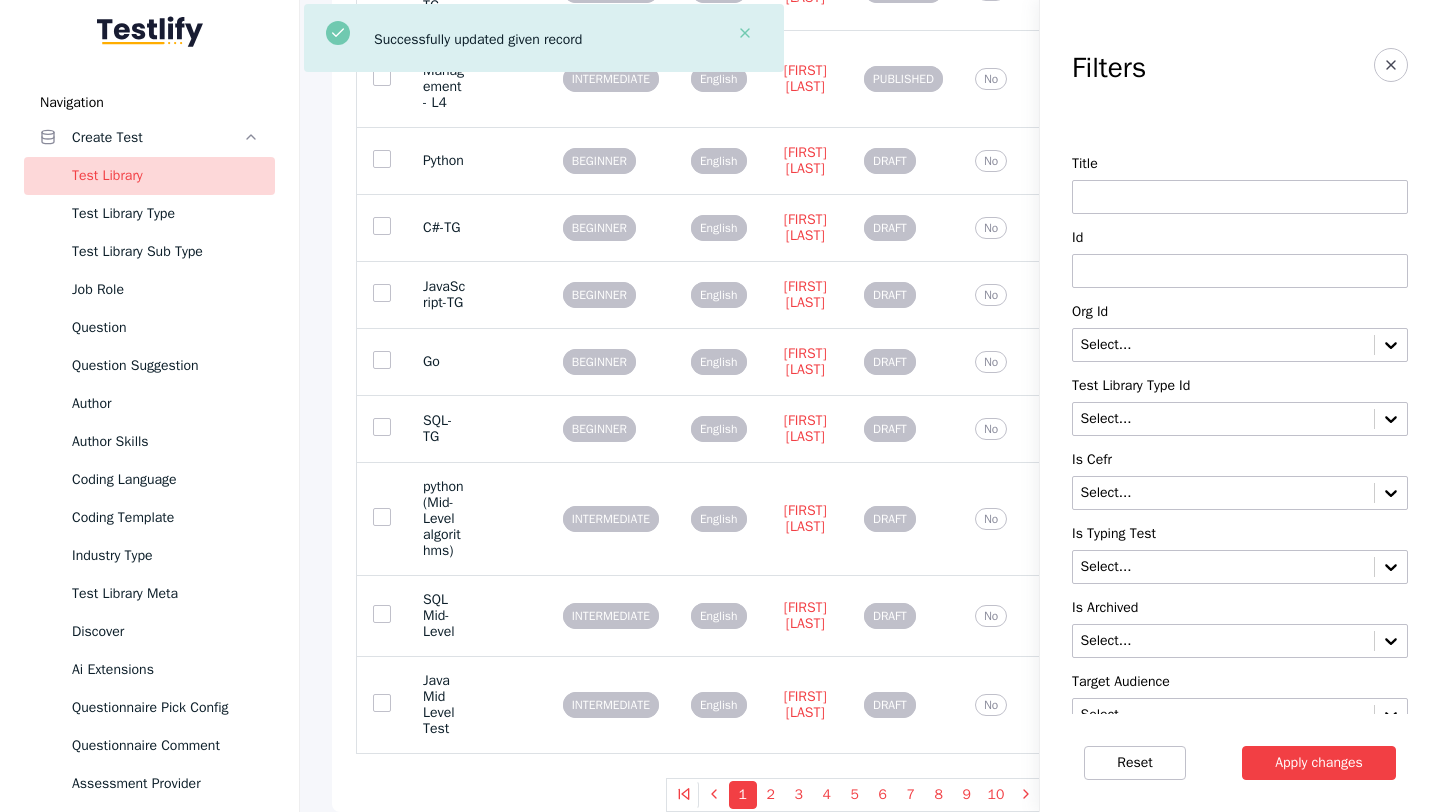 scroll, scrollTop: 0, scrollLeft: 0, axis: both 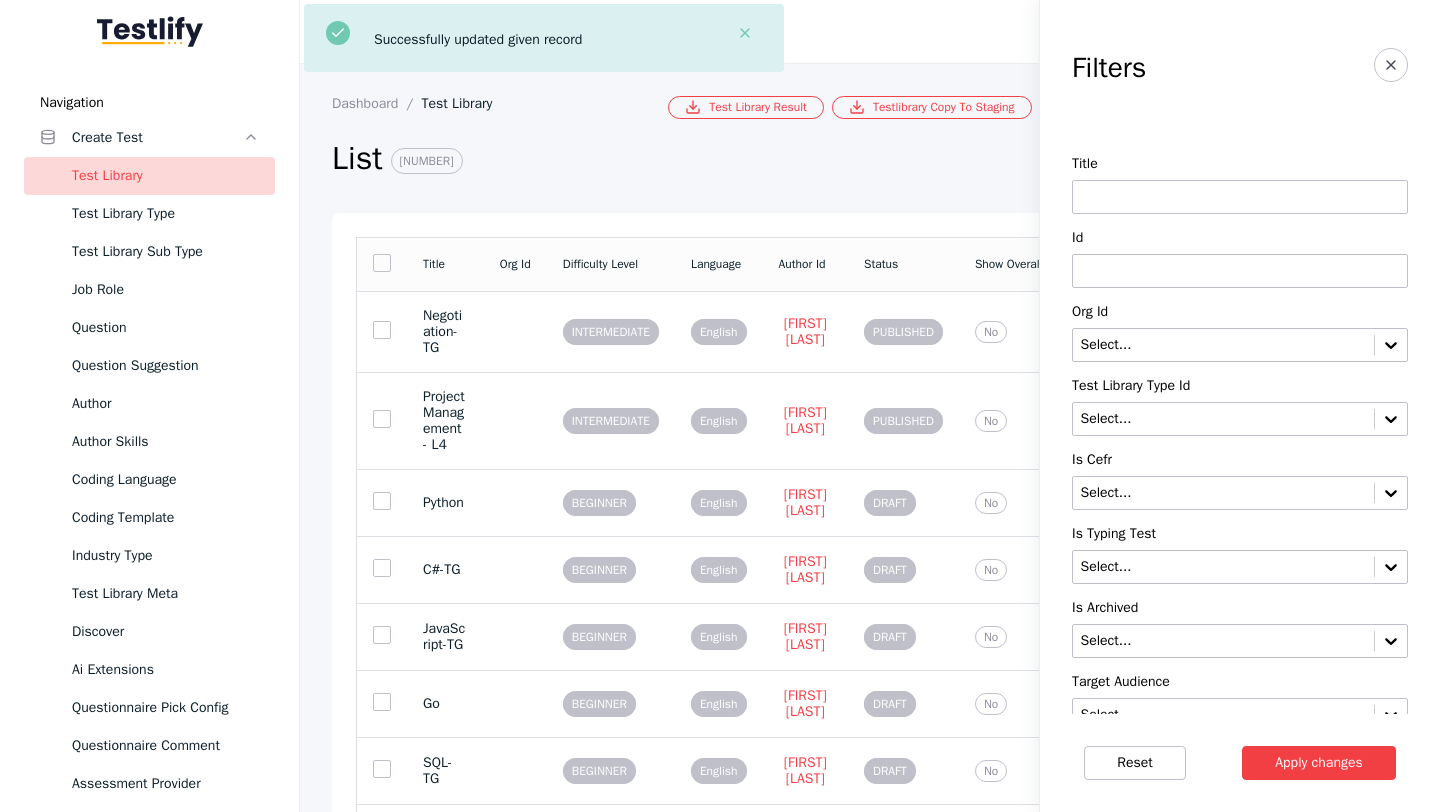 click at bounding box center [1240, 271] 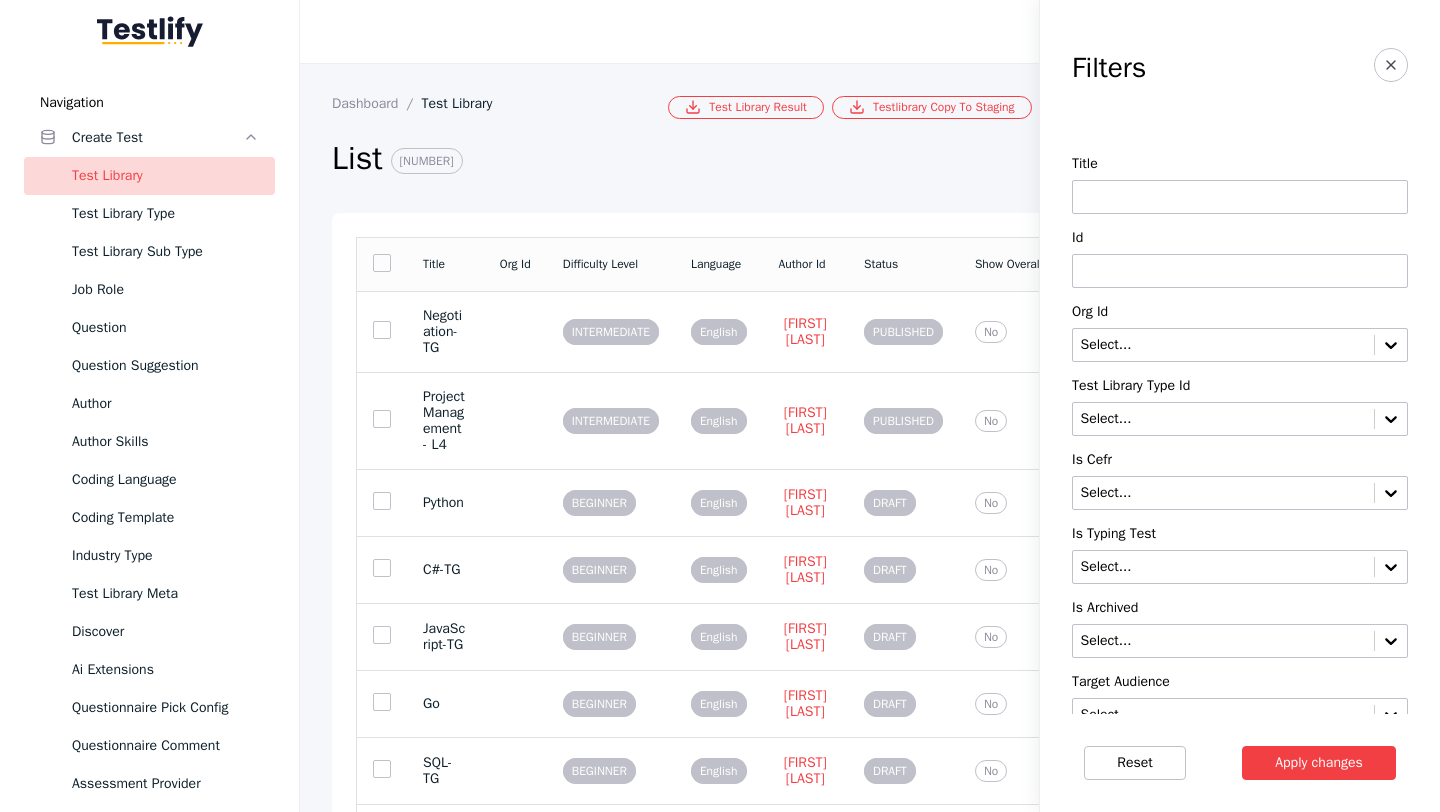 paste on "**********" 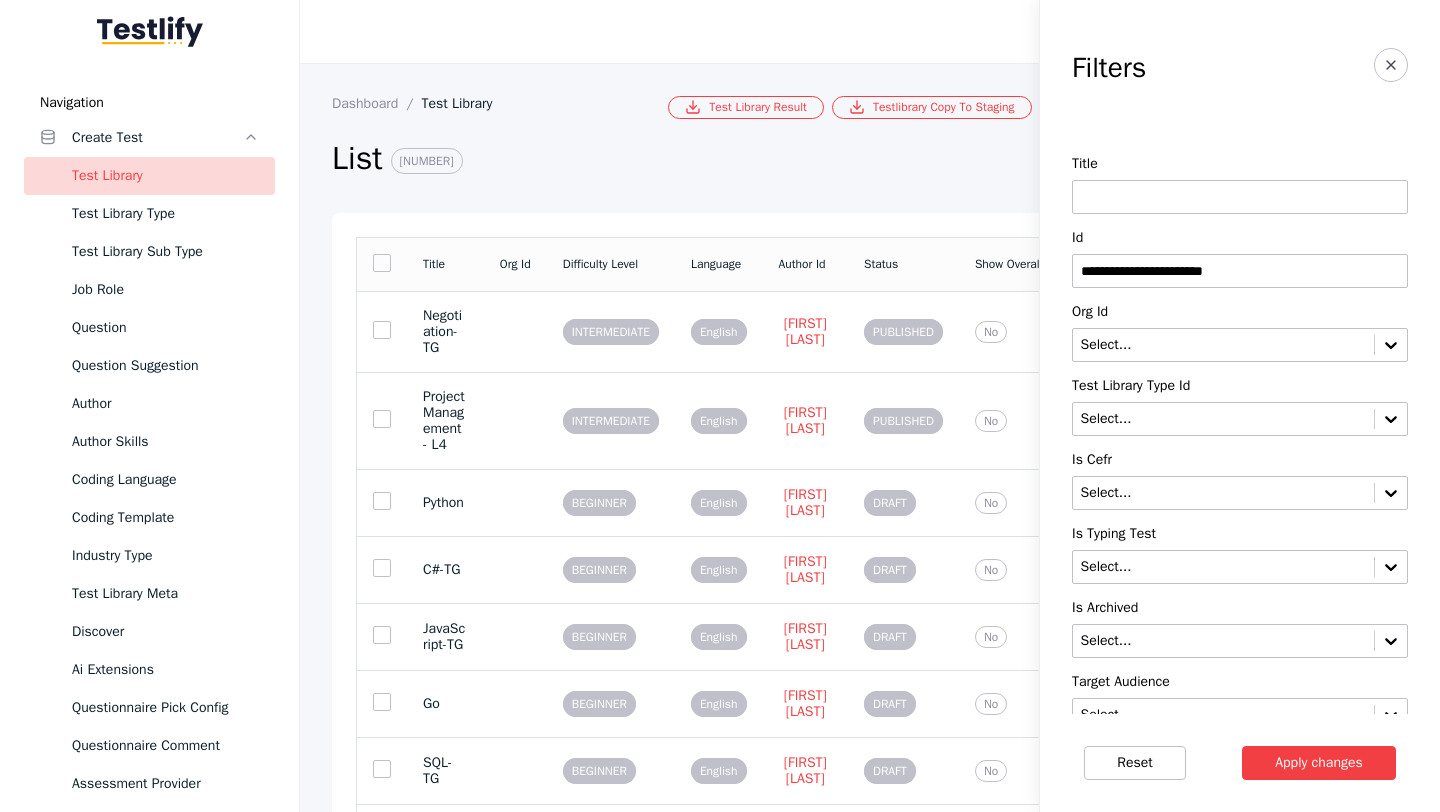 type on "**********" 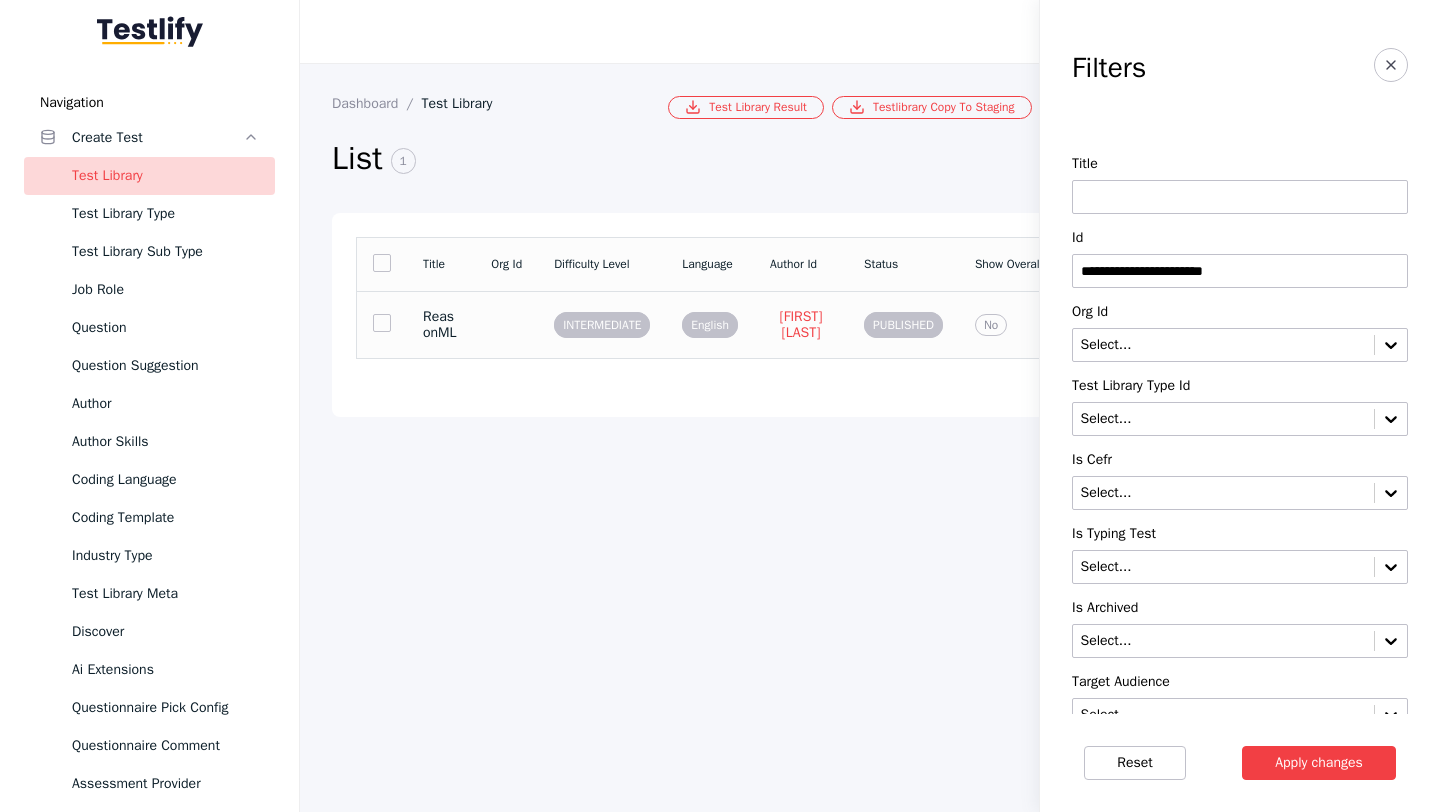 click on "ReasonML" at bounding box center [441, 325] 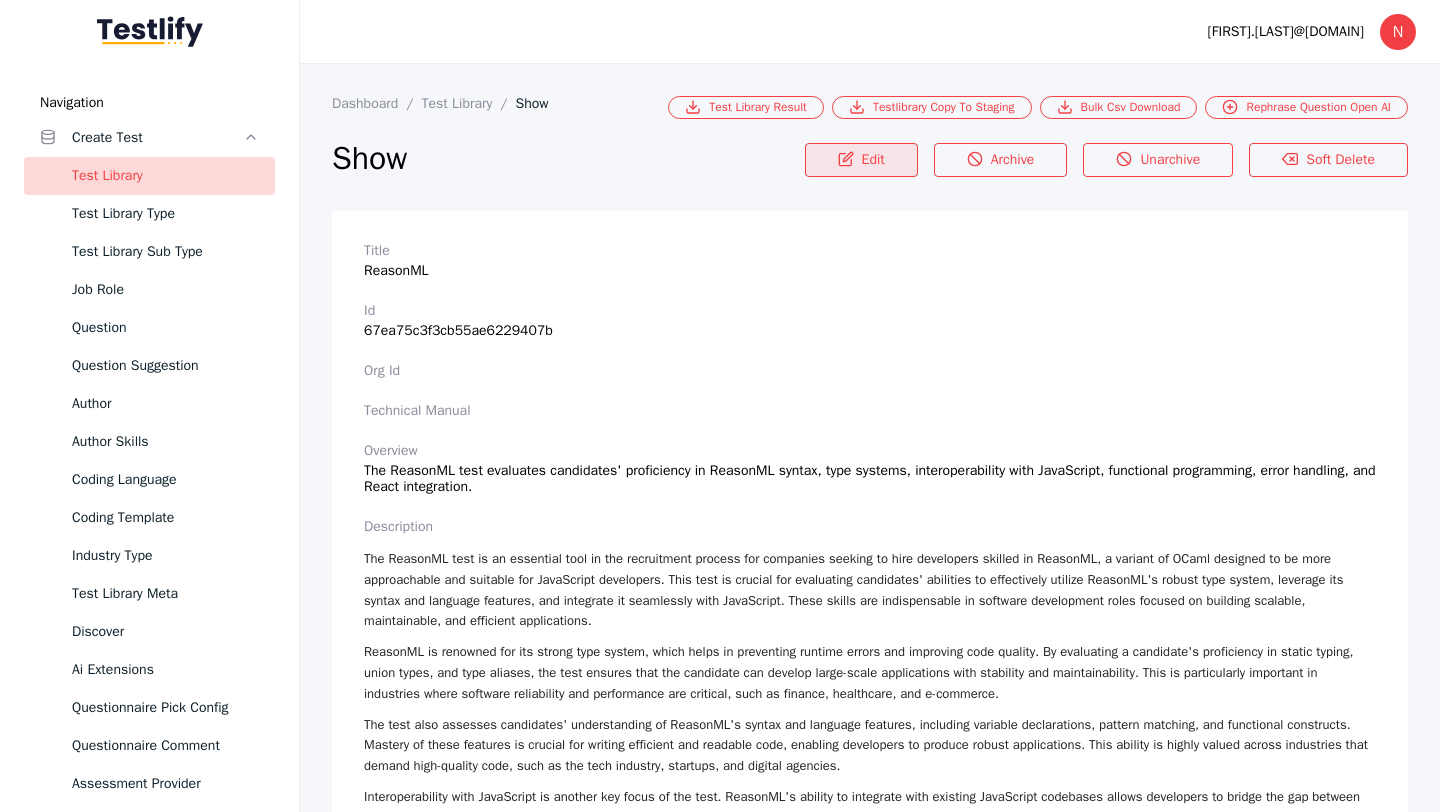 click on "Edit" at bounding box center (861, 160) 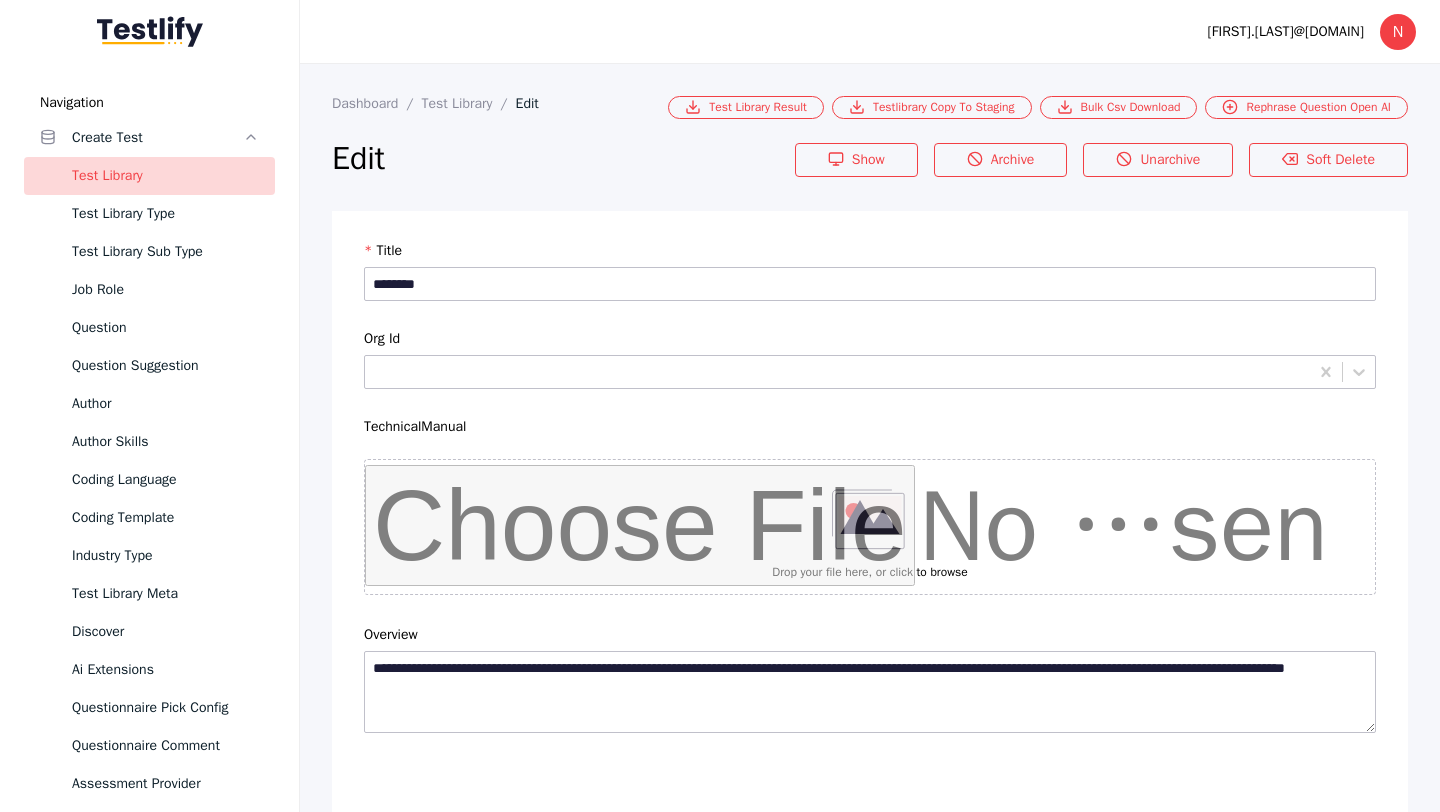 scroll, scrollTop: 4684, scrollLeft: 0, axis: vertical 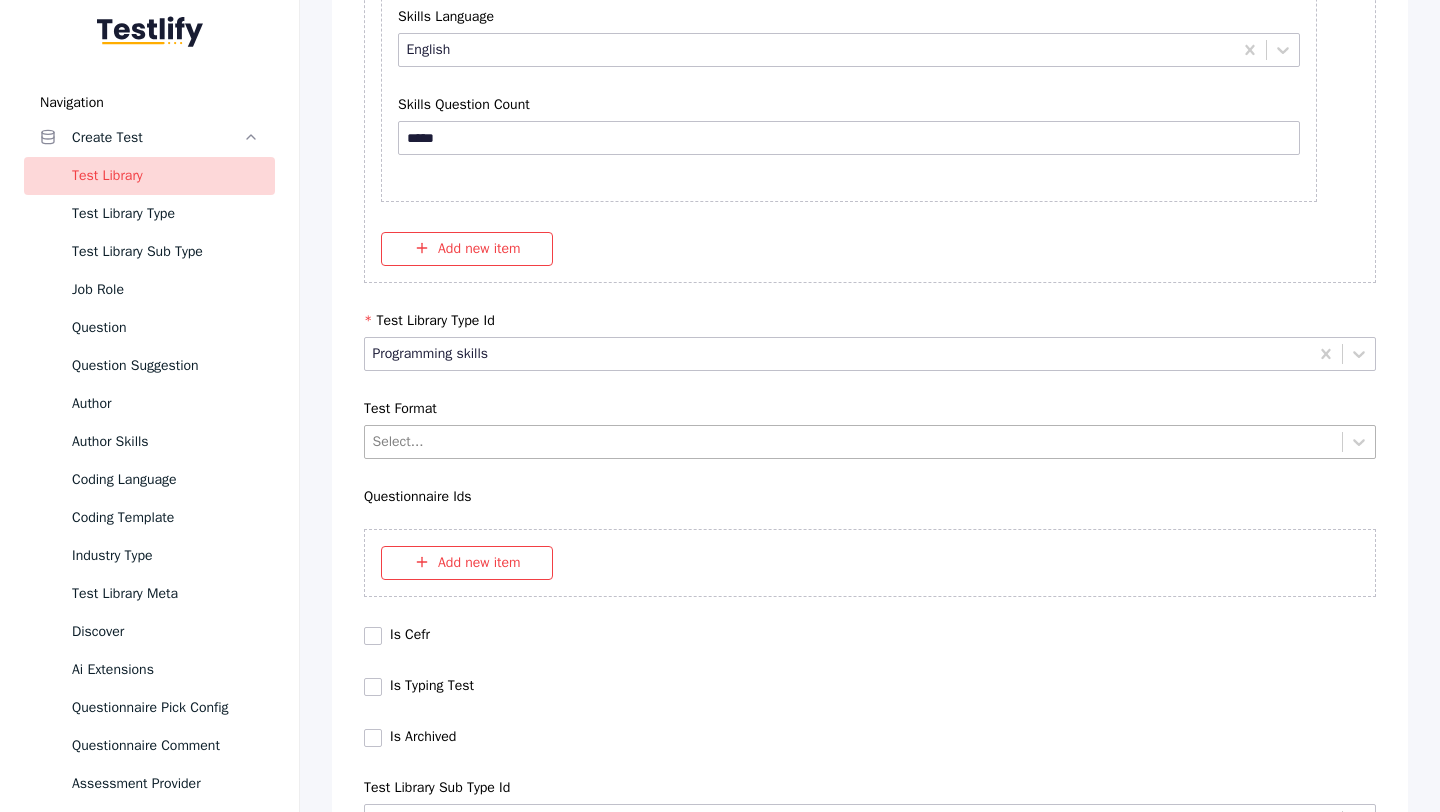 click at bounding box center (854, 441) 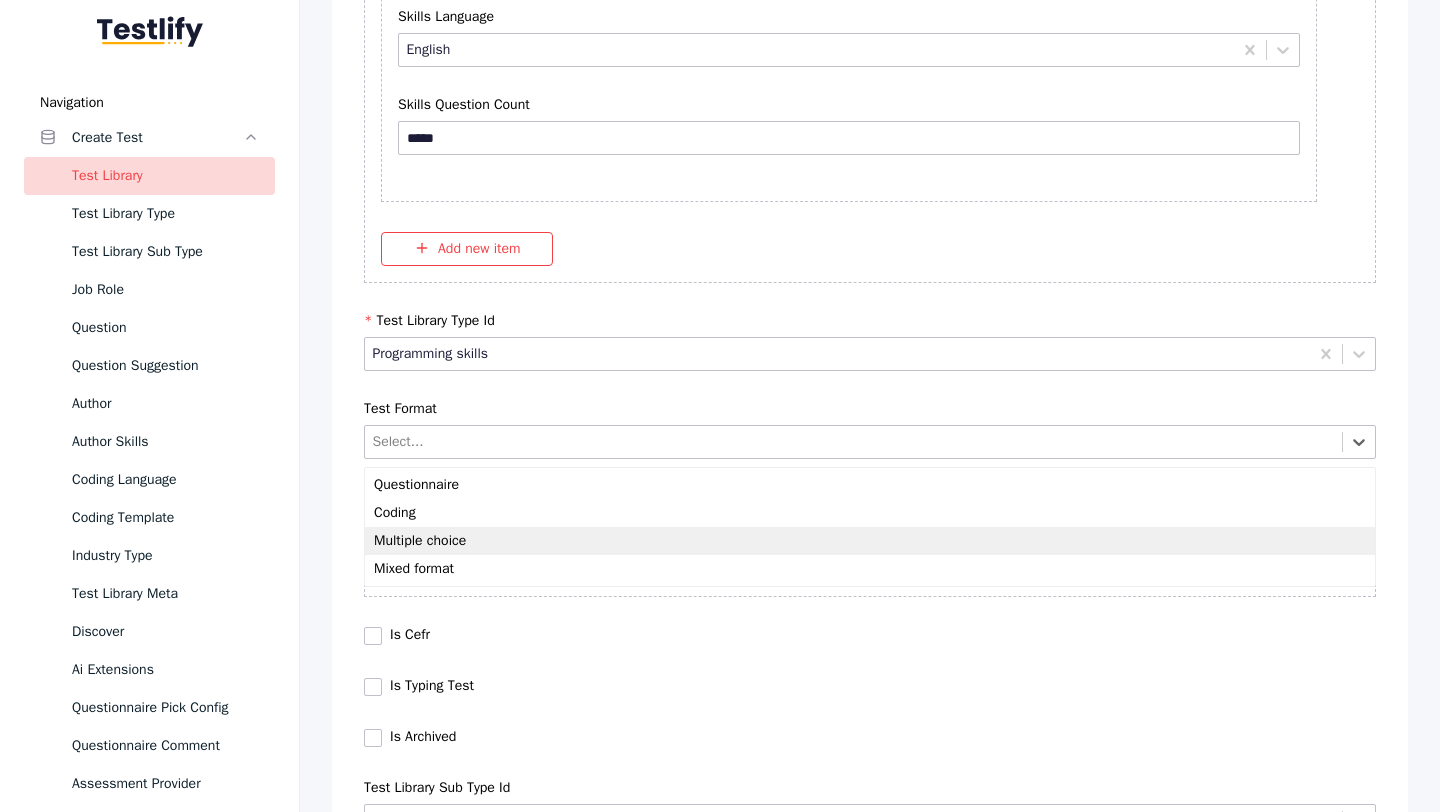 click on "Multiple choice" at bounding box center [870, 541] 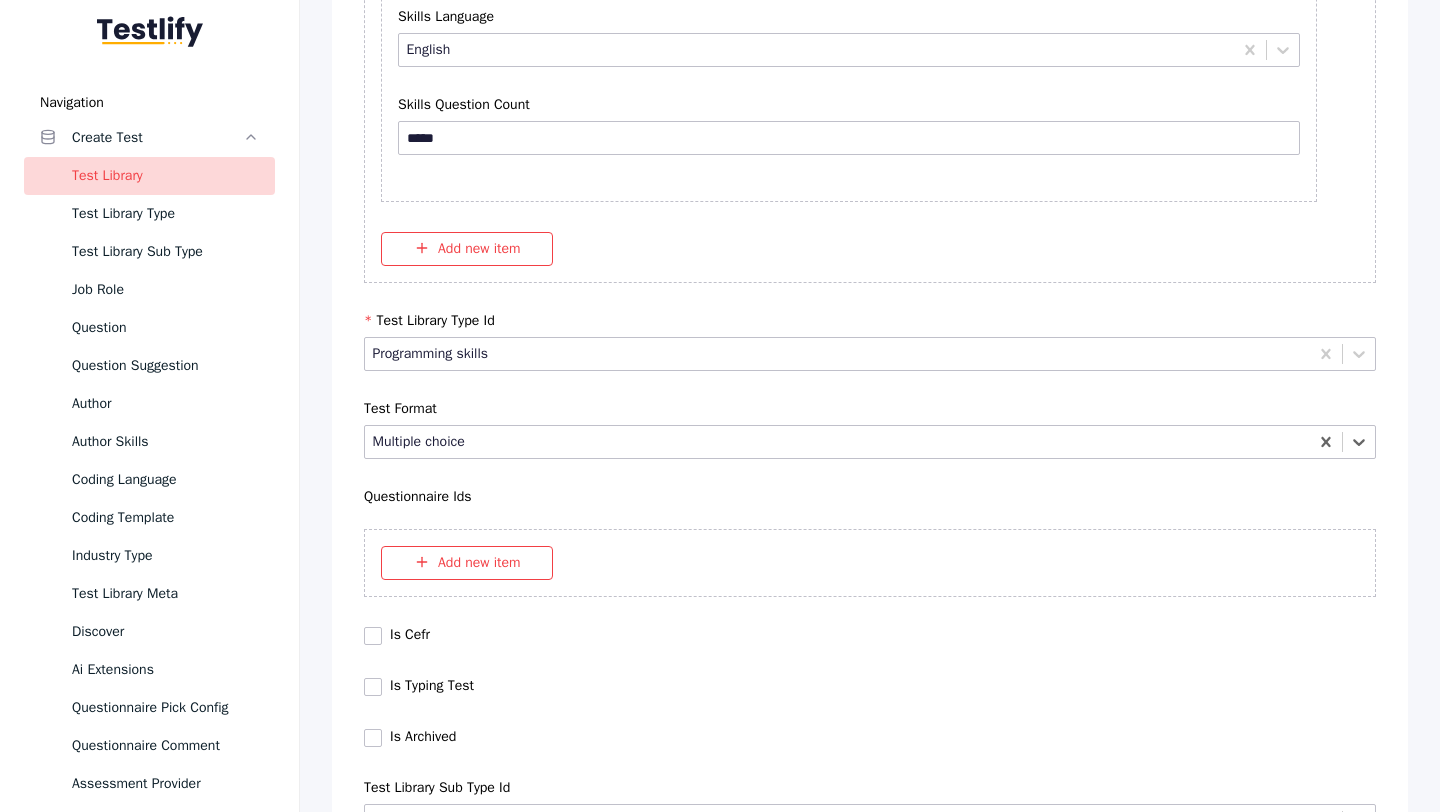 click on "Save" at bounding box center (870, 10279) 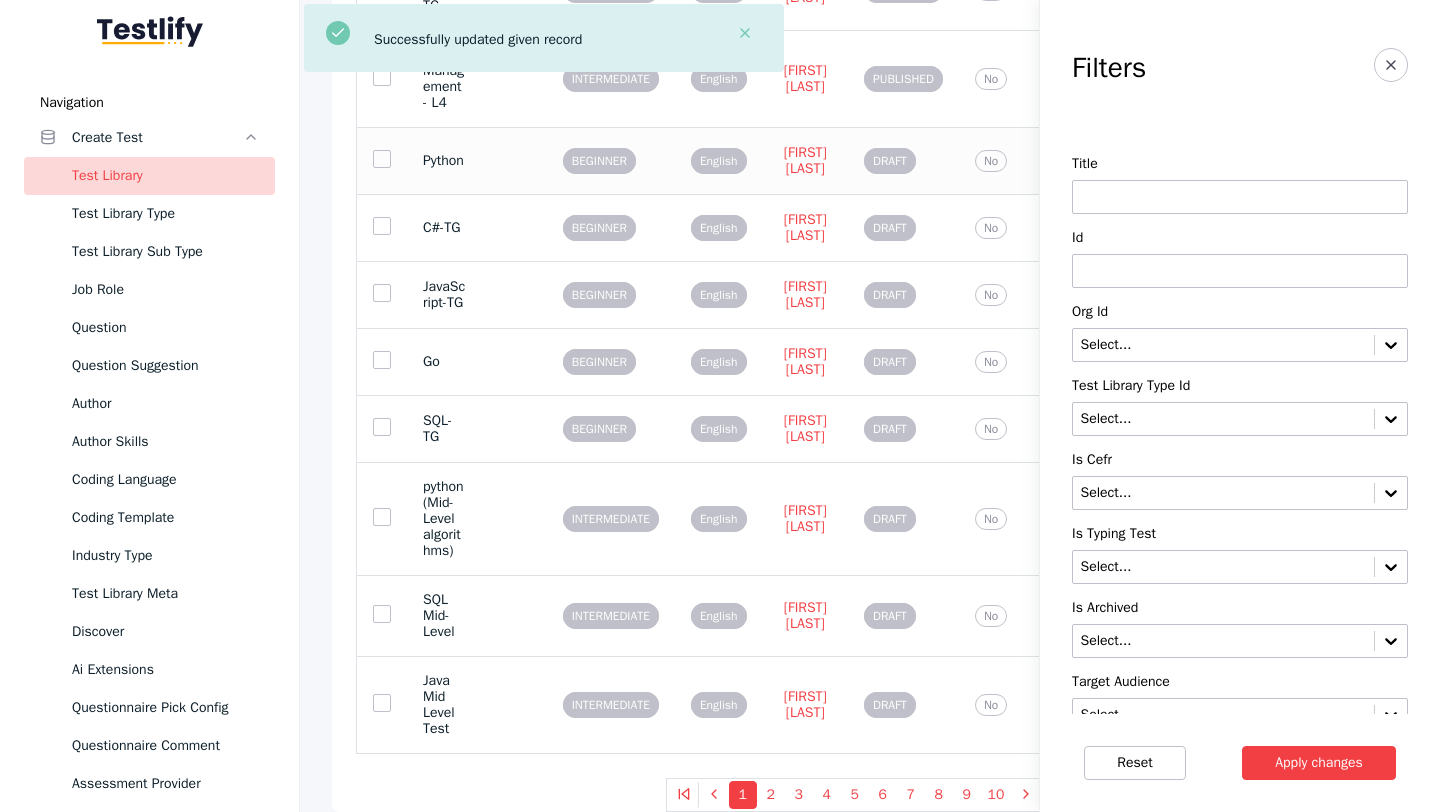 scroll, scrollTop: 0, scrollLeft: 0, axis: both 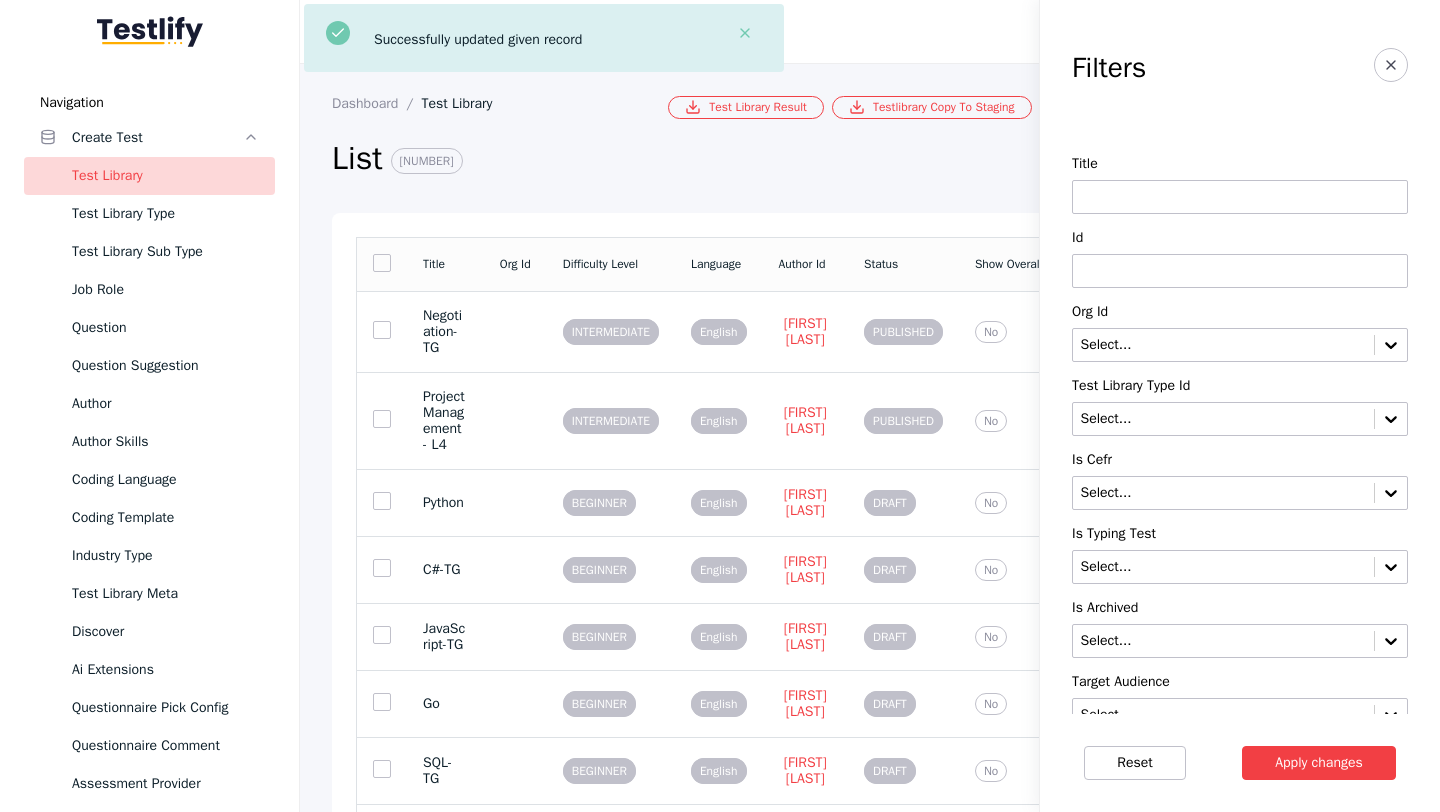 click at bounding box center [1240, 271] 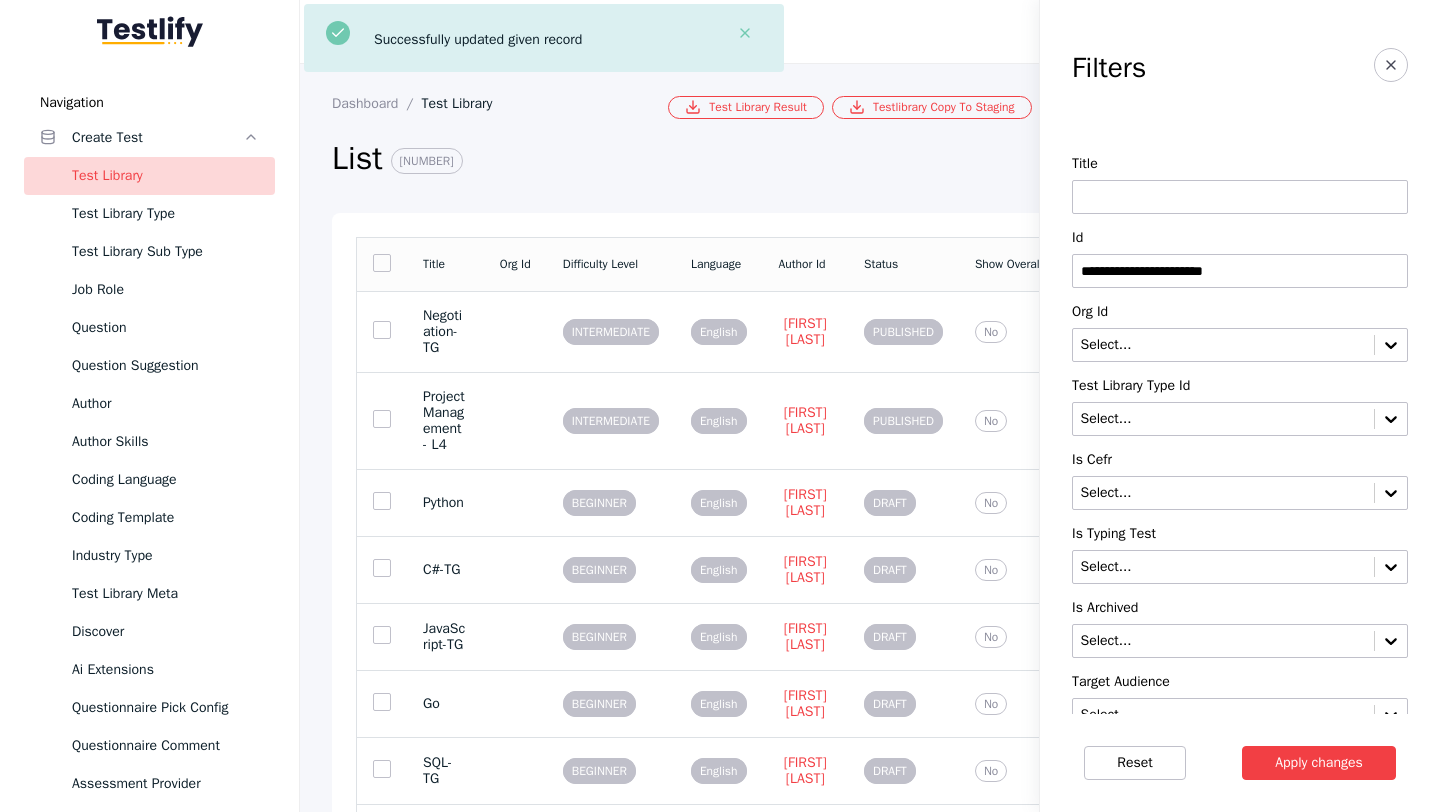type on "**********" 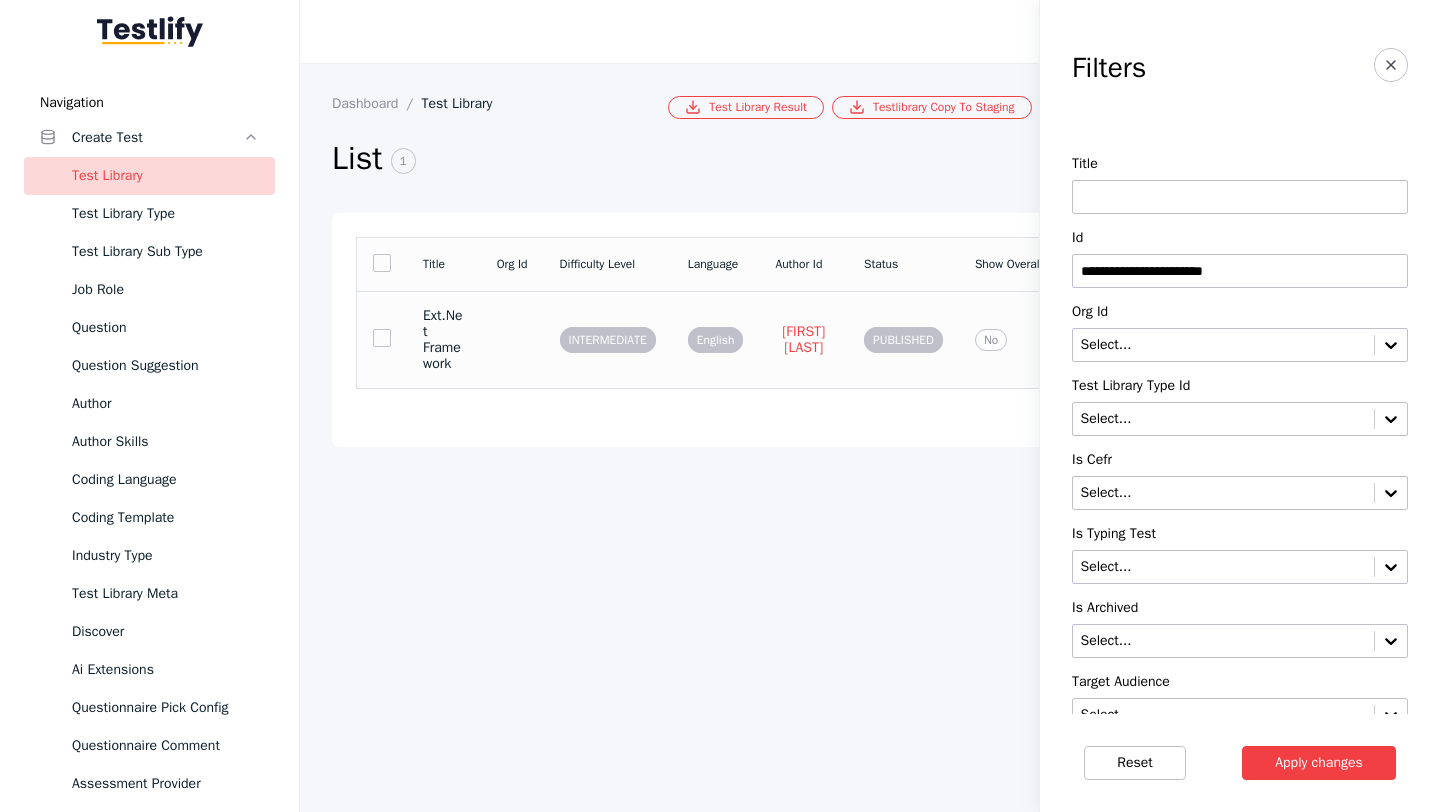 click at bounding box center [512, 339] 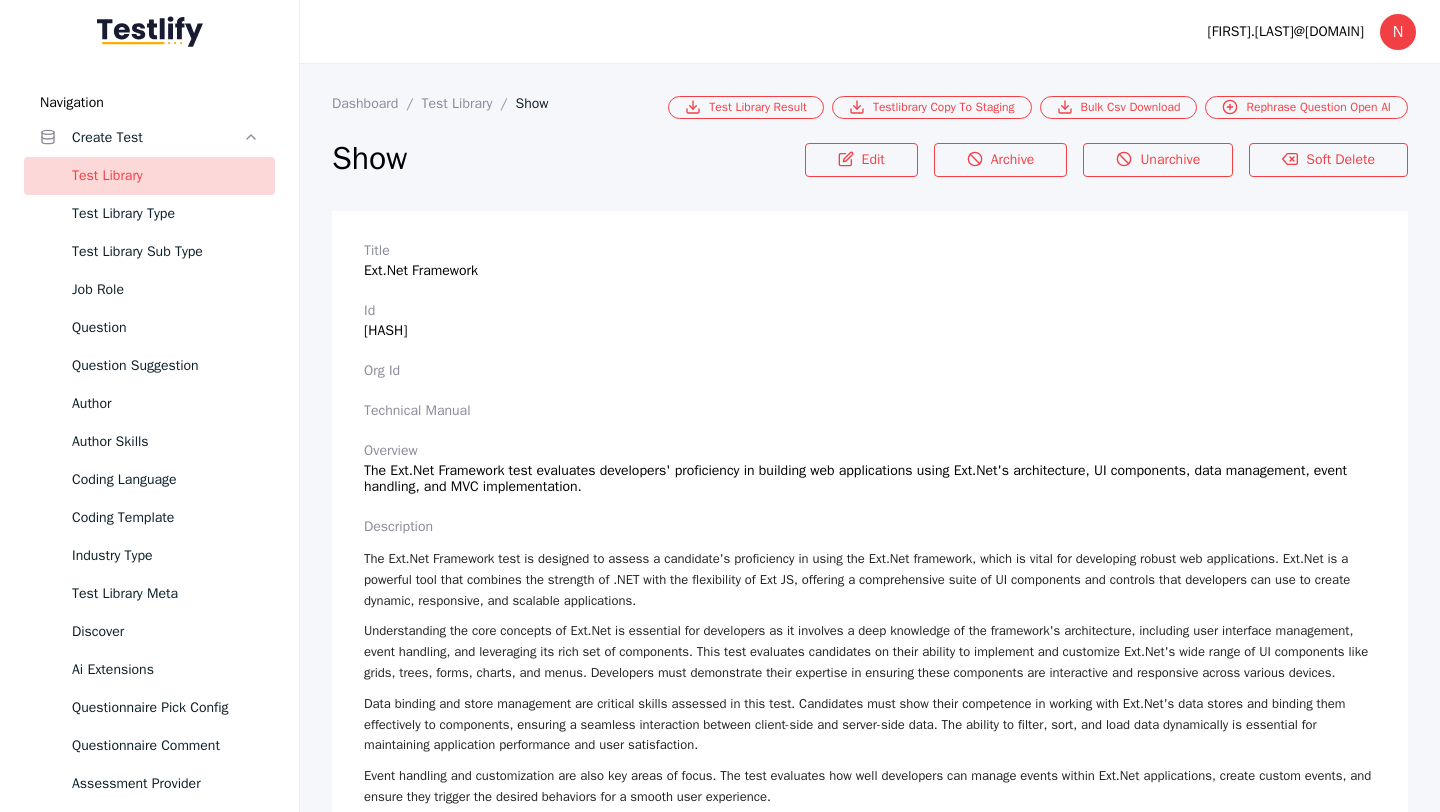 click on "Edit Archive Unarchive Soft Delete" at bounding box center [1106, 173] 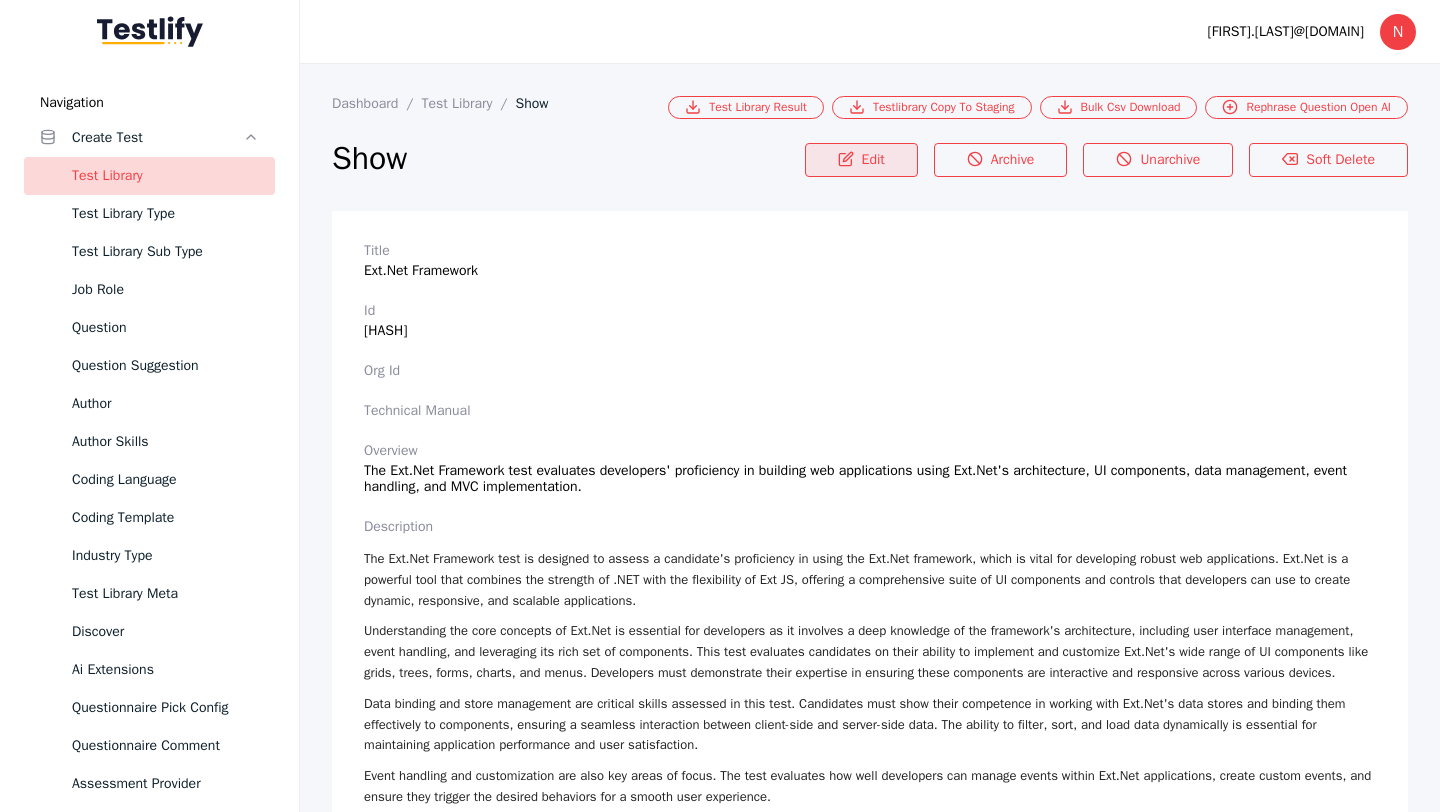 click on "Edit" at bounding box center [861, 160] 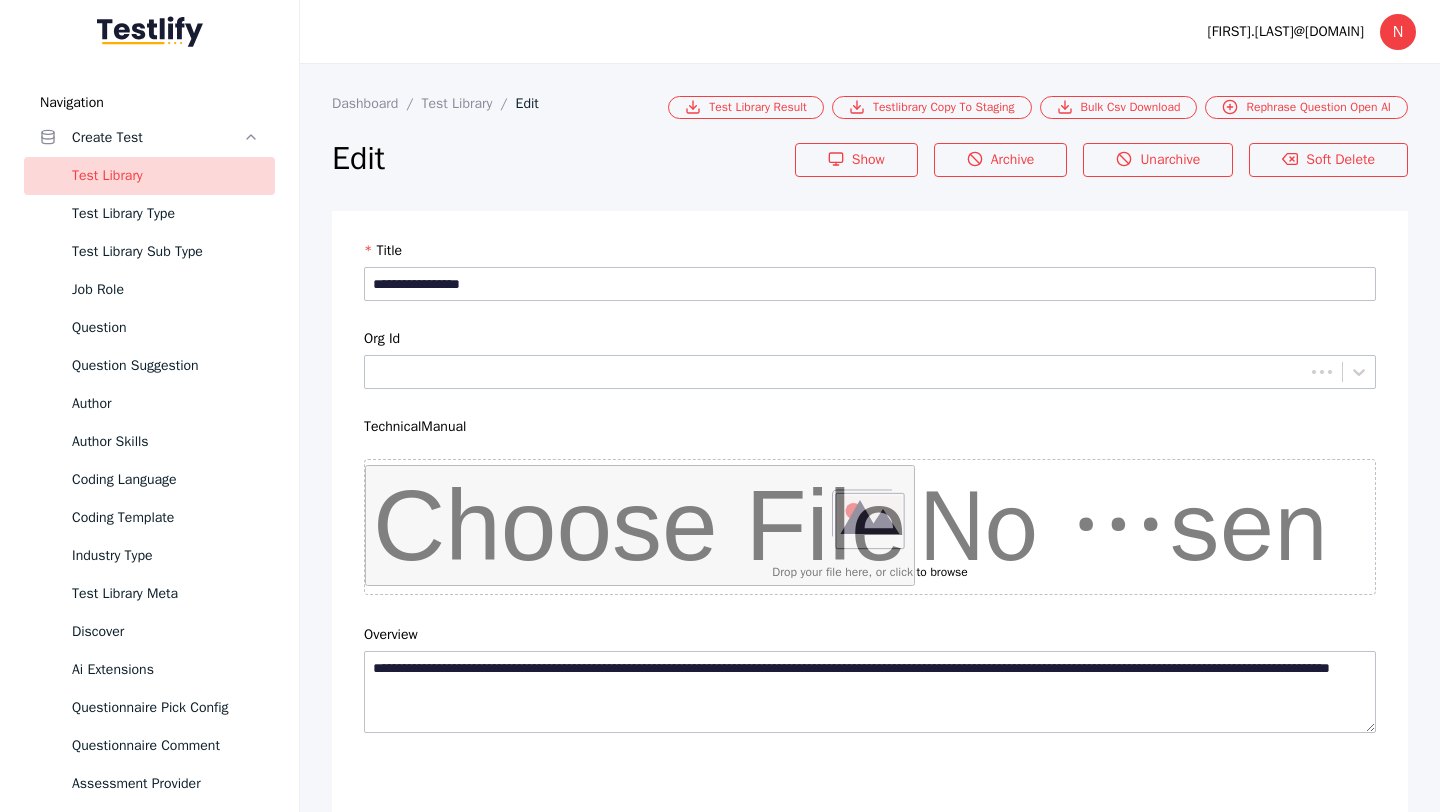 scroll, scrollTop: 4684, scrollLeft: 0, axis: vertical 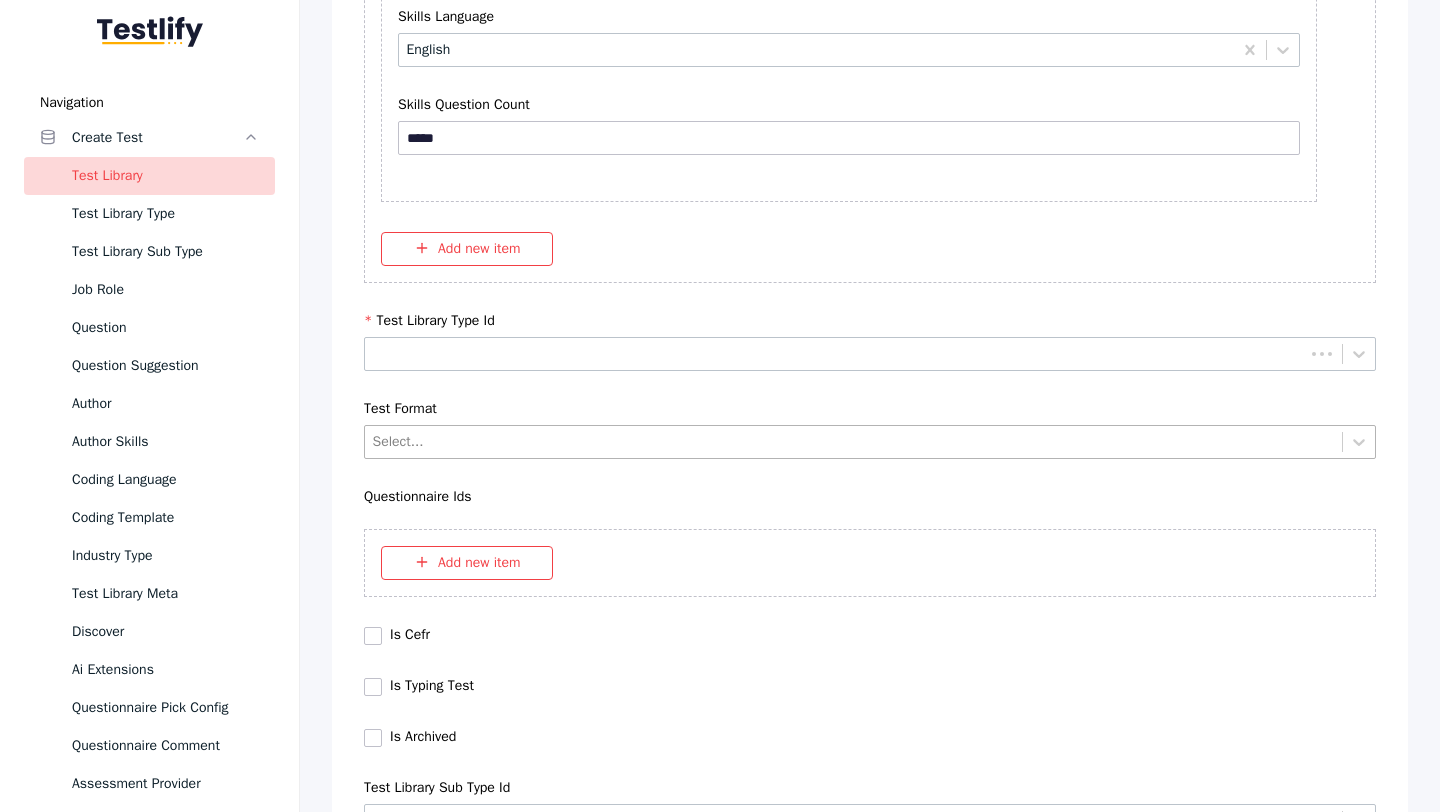 click at bounding box center (854, 441) 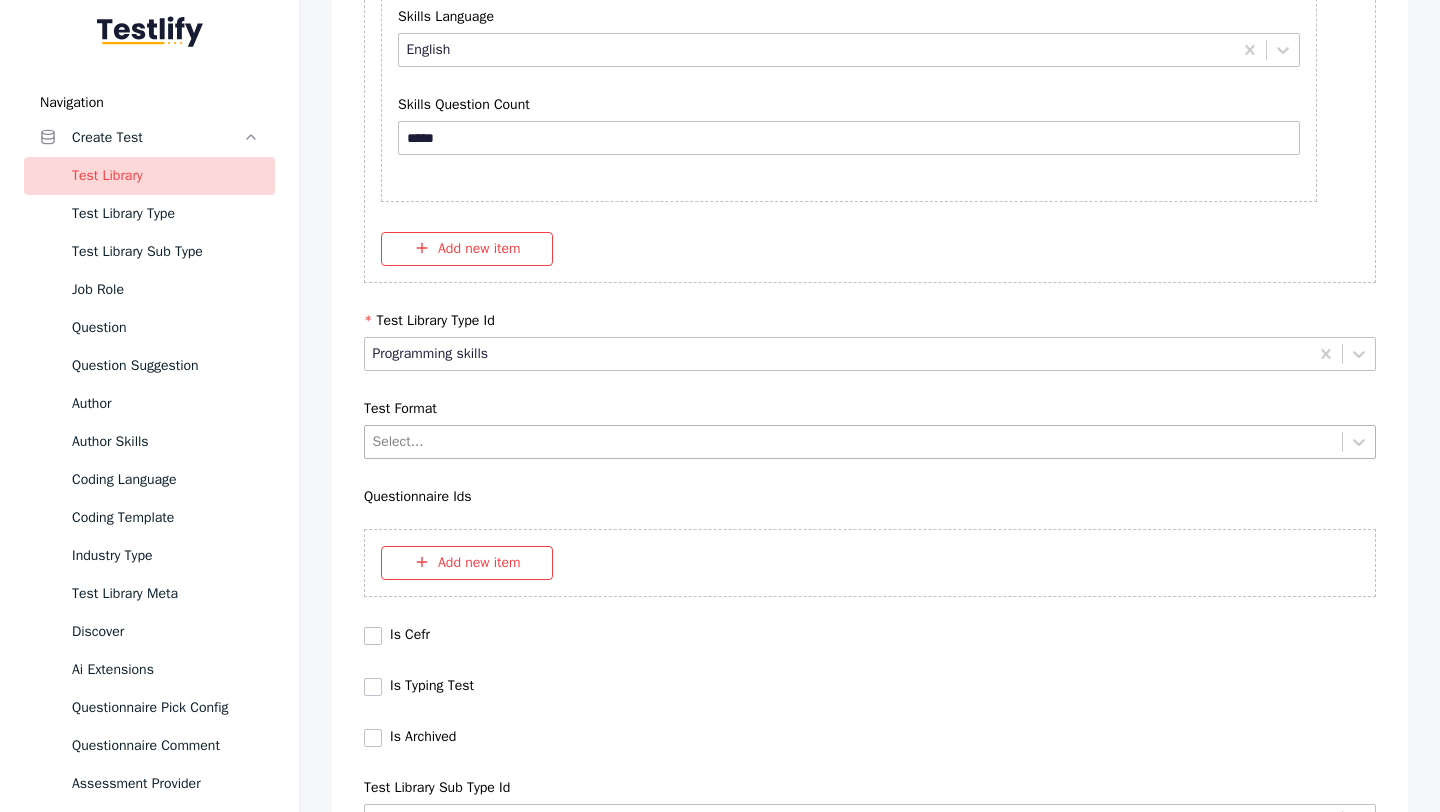 click at bounding box center (854, 441) 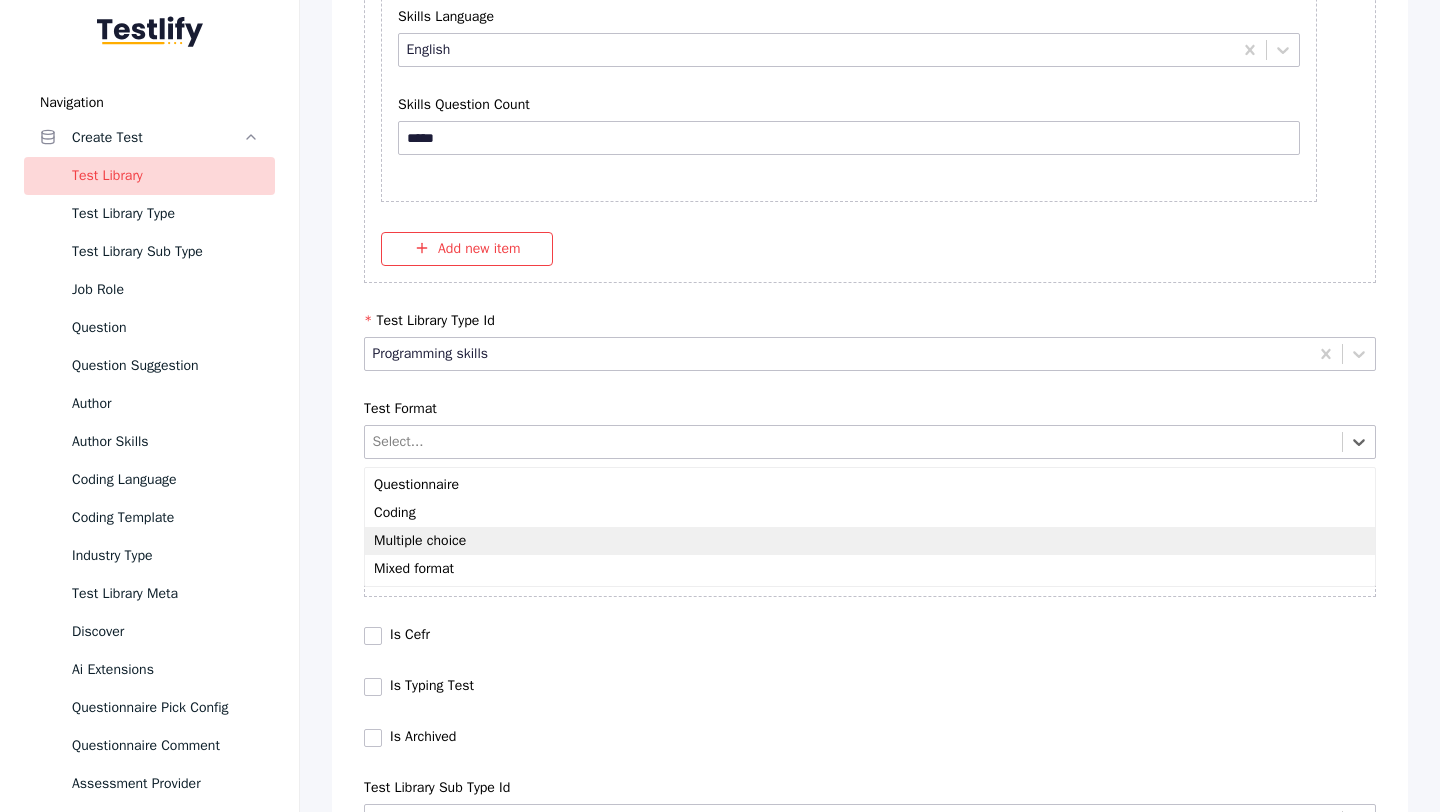 click on "Multiple choice" at bounding box center [870, 541] 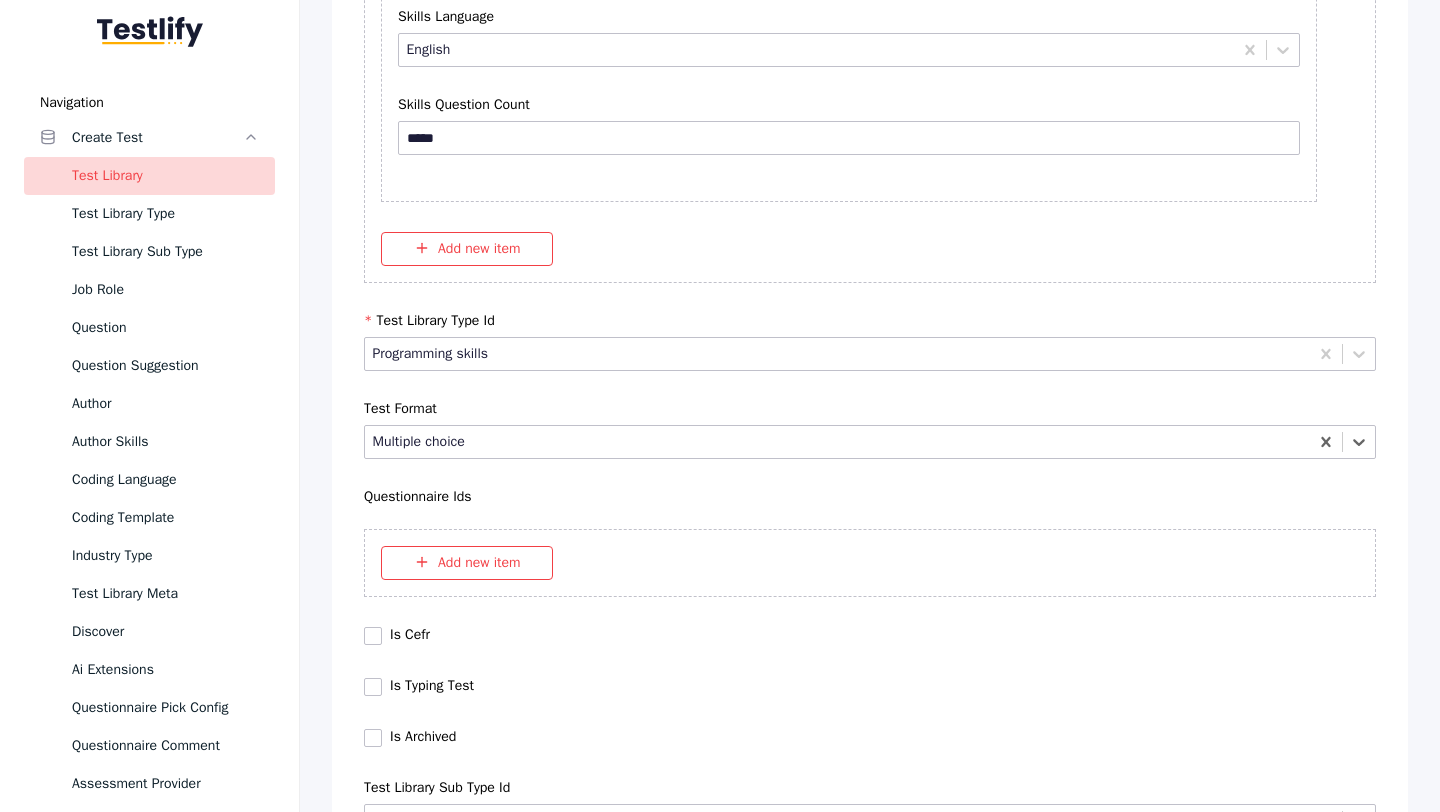 click on "Save" at bounding box center [870, 10279] 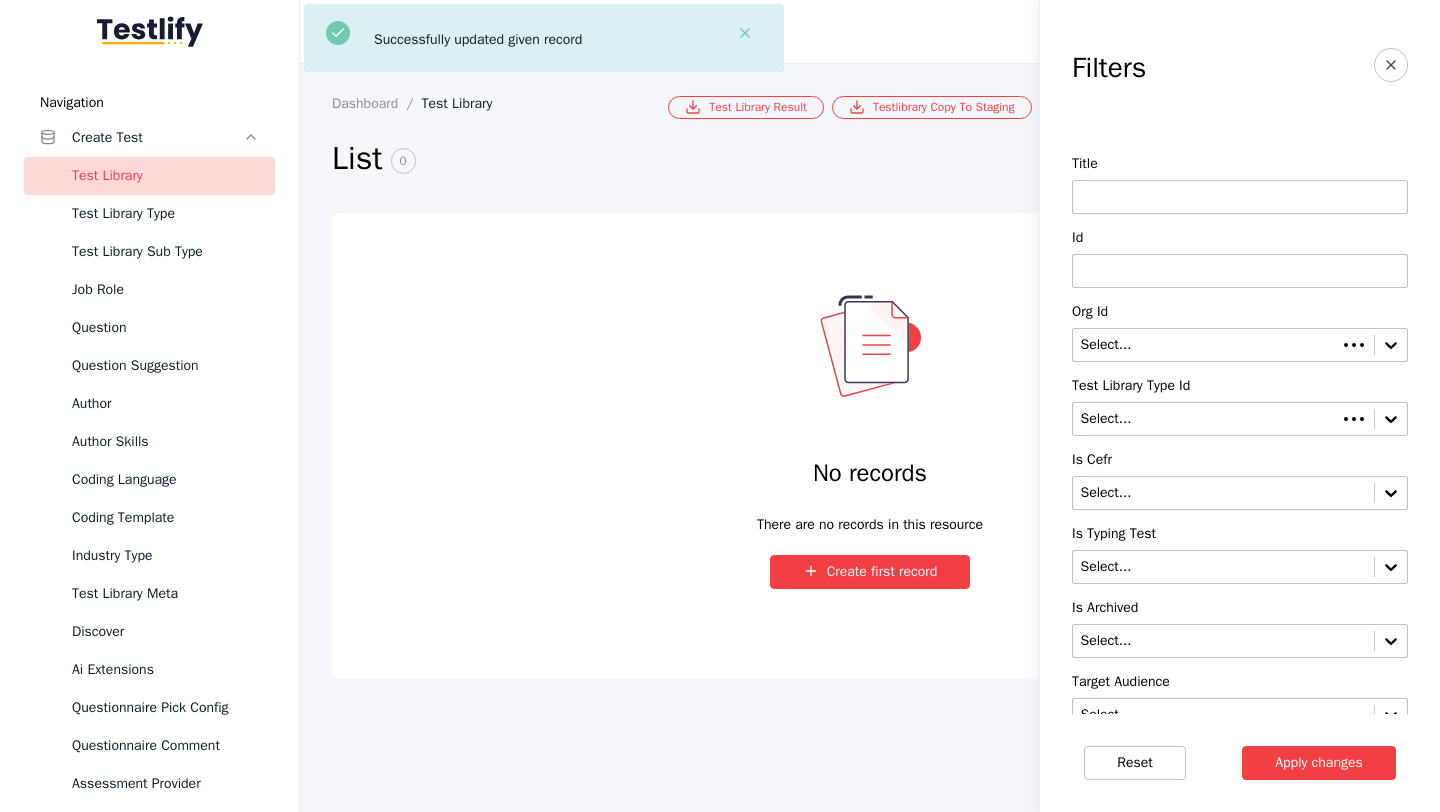 scroll, scrollTop: 0, scrollLeft: 0, axis: both 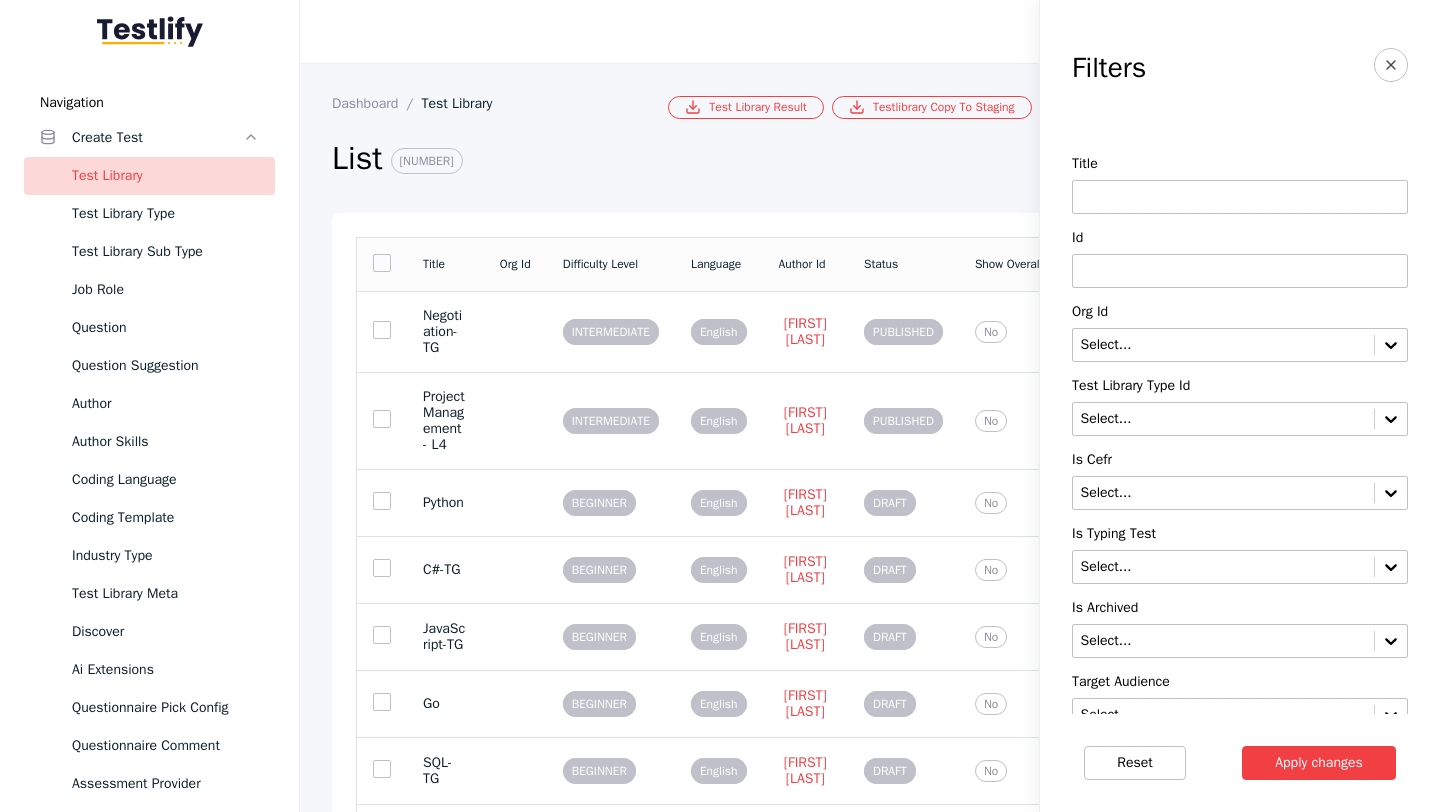 click at bounding box center (1240, 271) 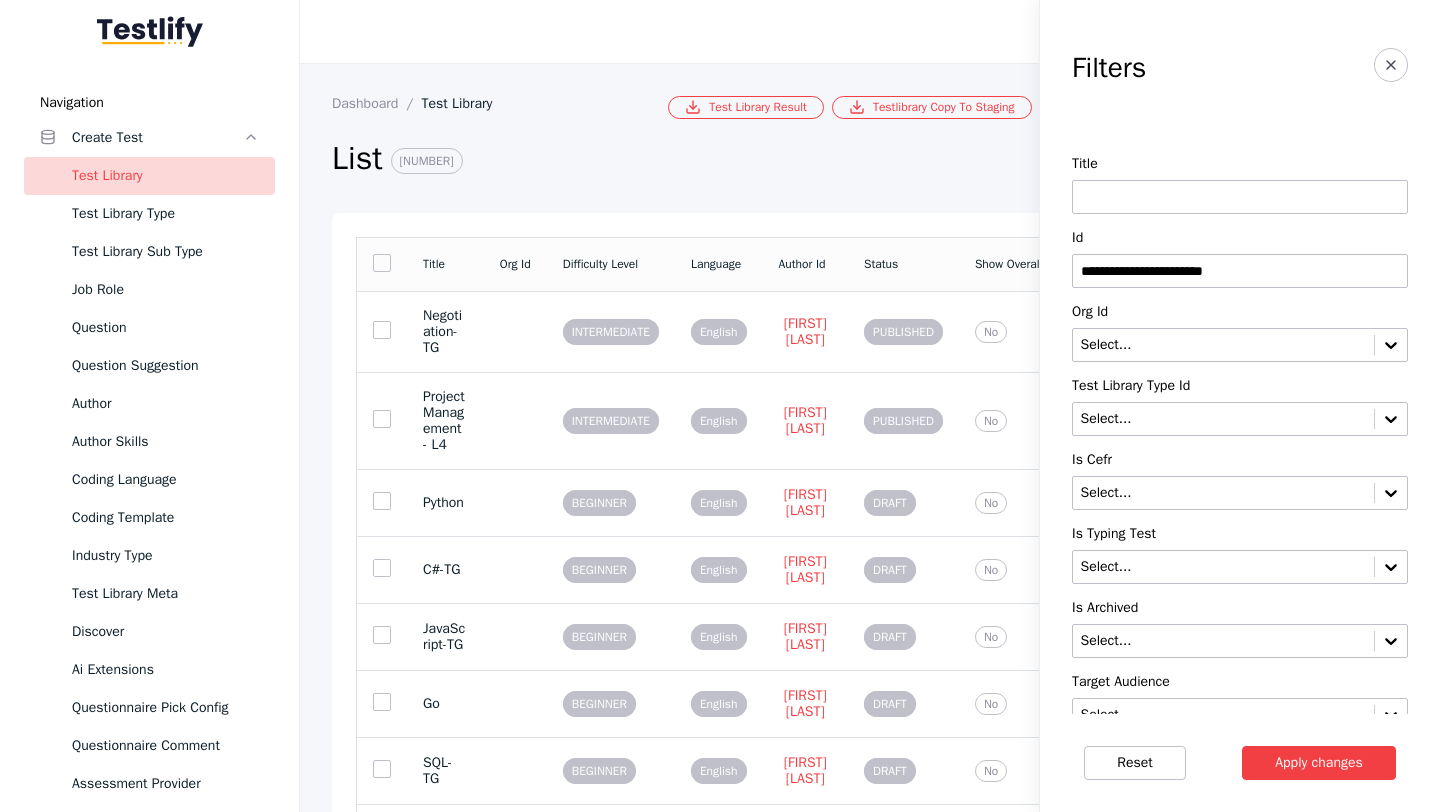 type on "**********" 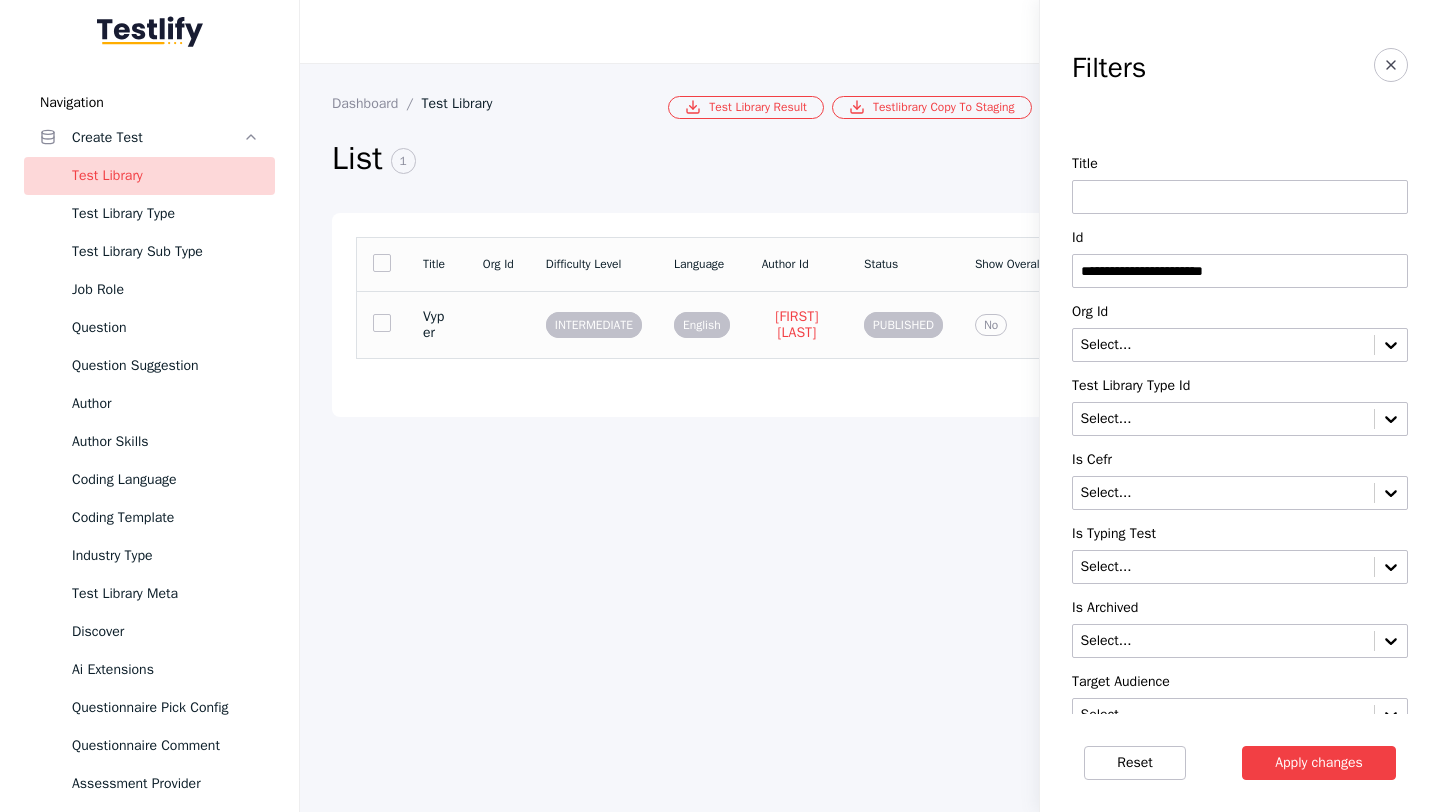 click at bounding box center [498, 324] 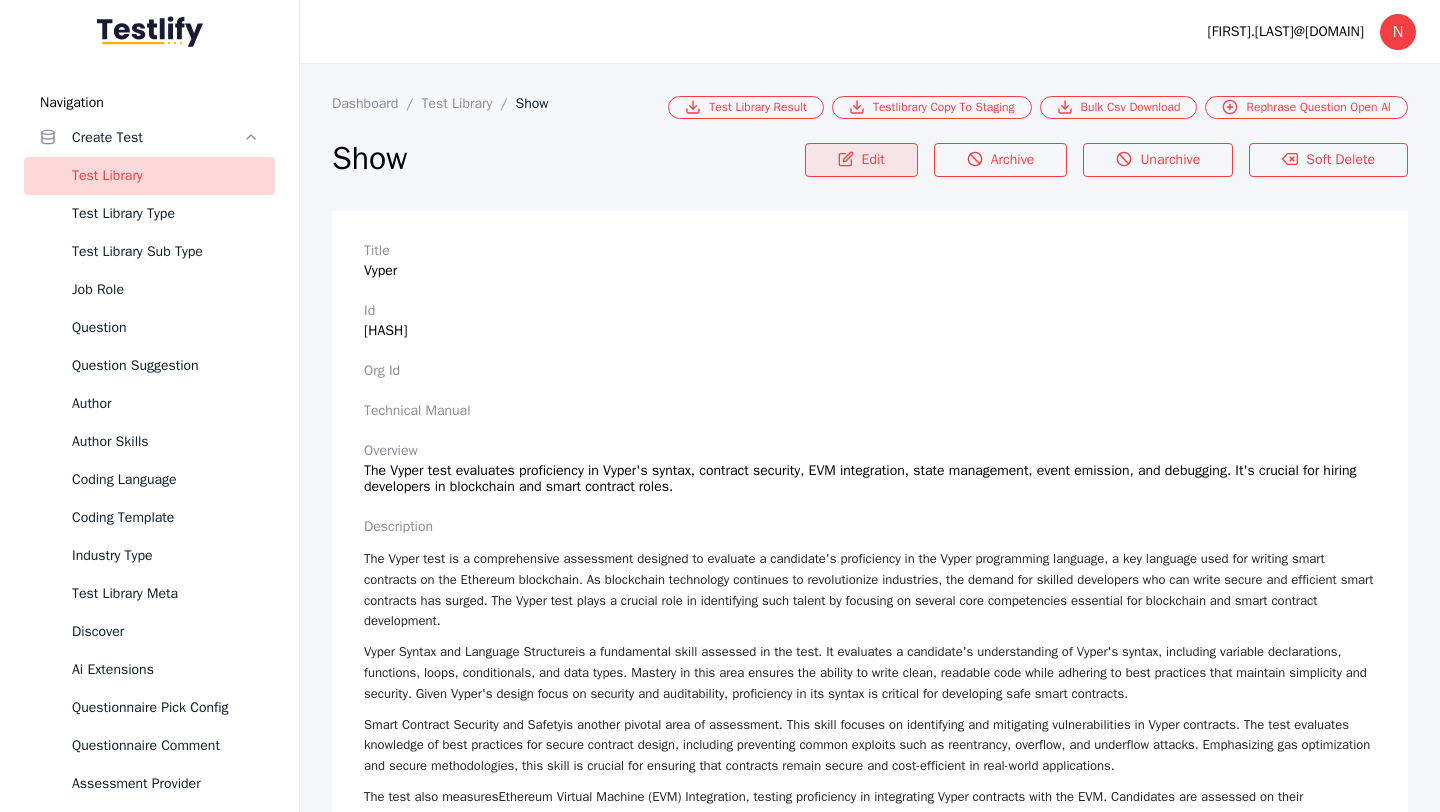 click on "Edit" at bounding box center (861, 160) 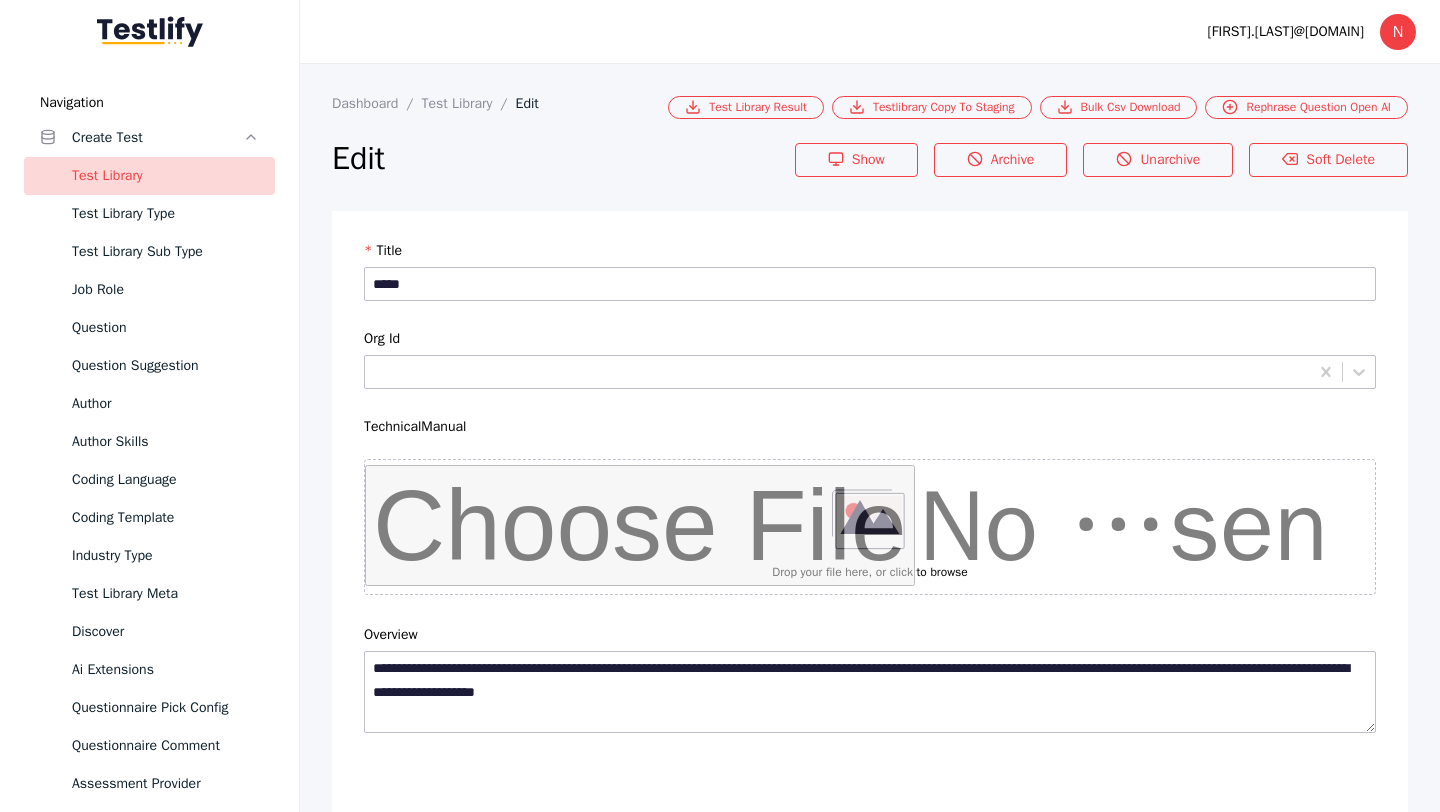 scroll, scrollTop: 4684, scrollLeft: 0, axis: vertical 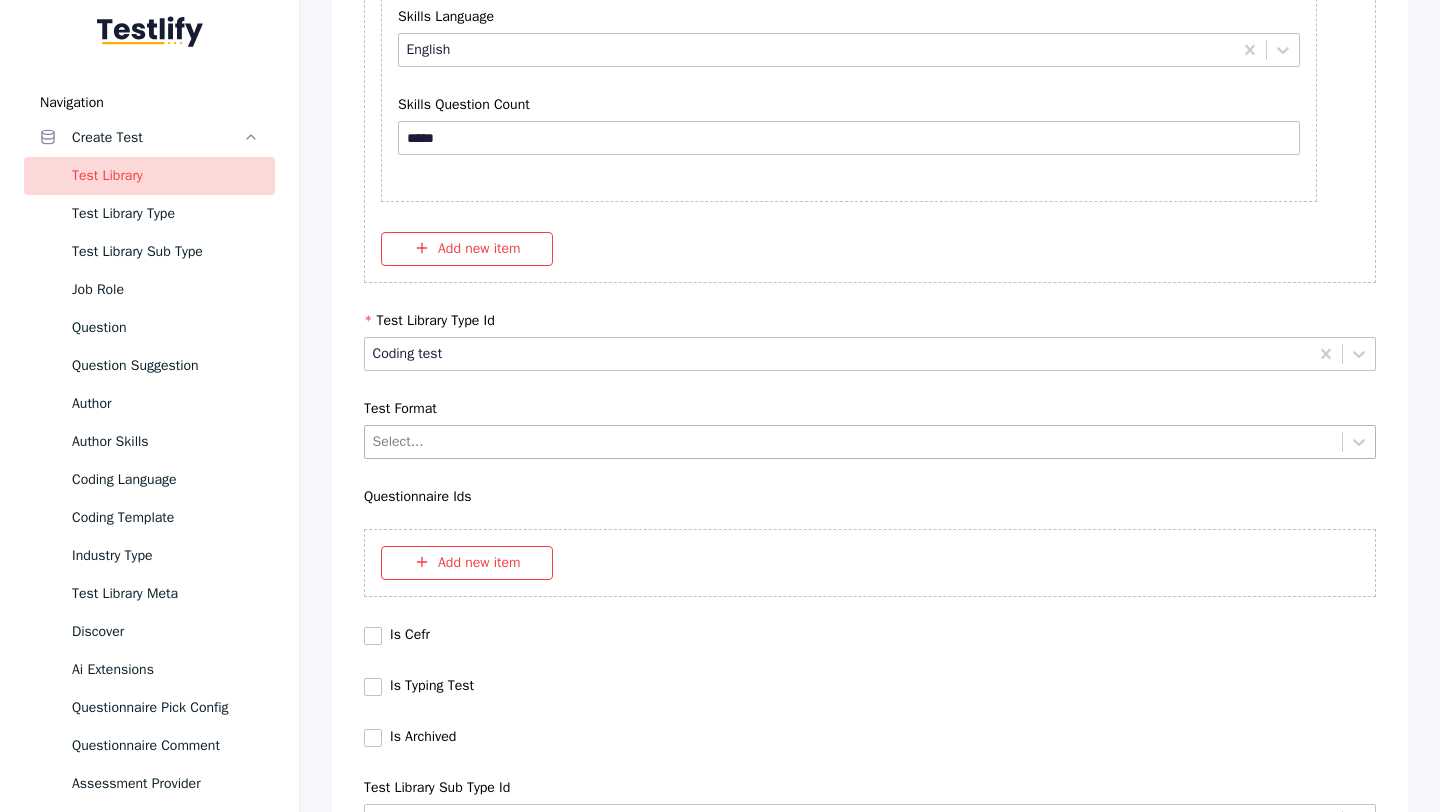click at bounding box center [854, 441] 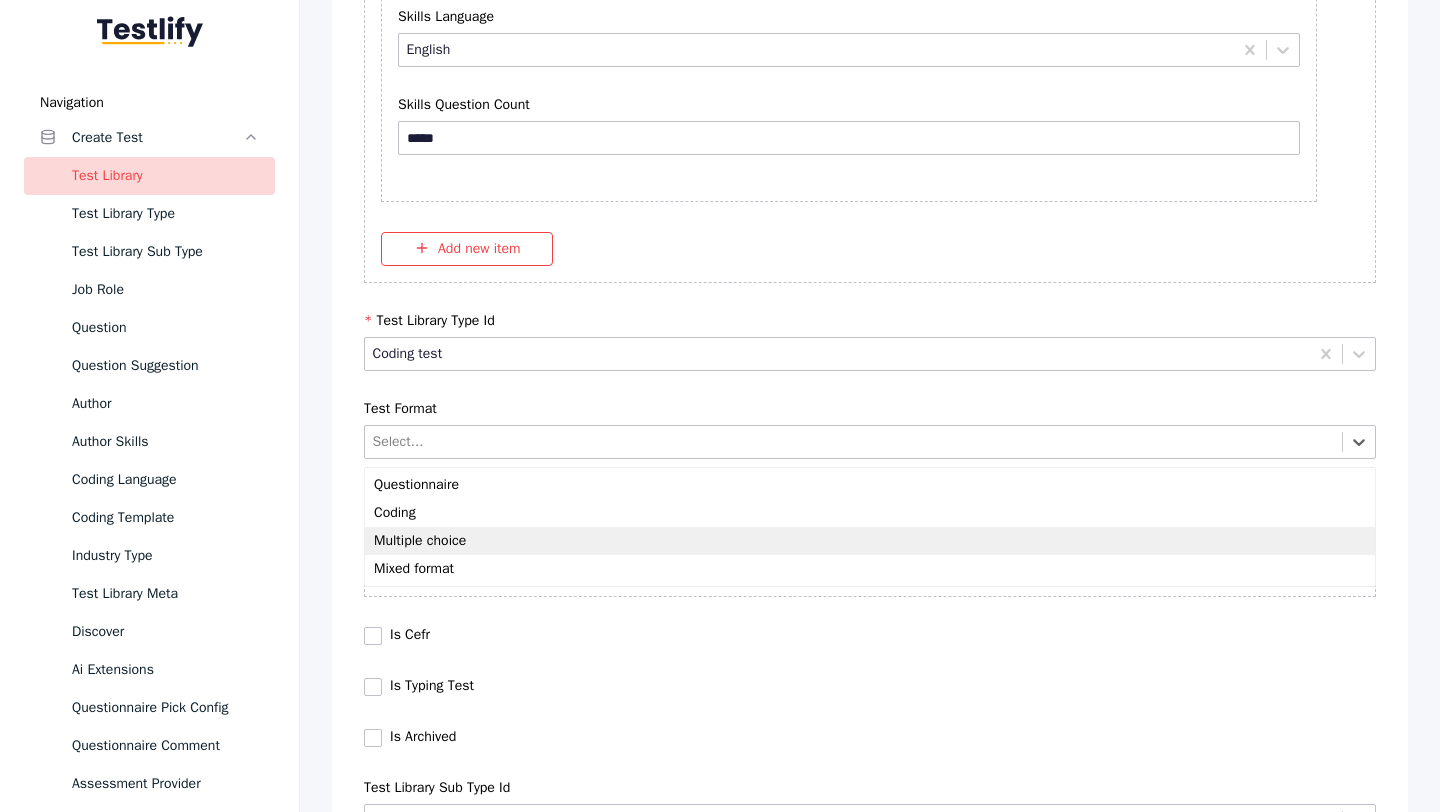 click on "Multiple choice" at bounding box center [870, 541] 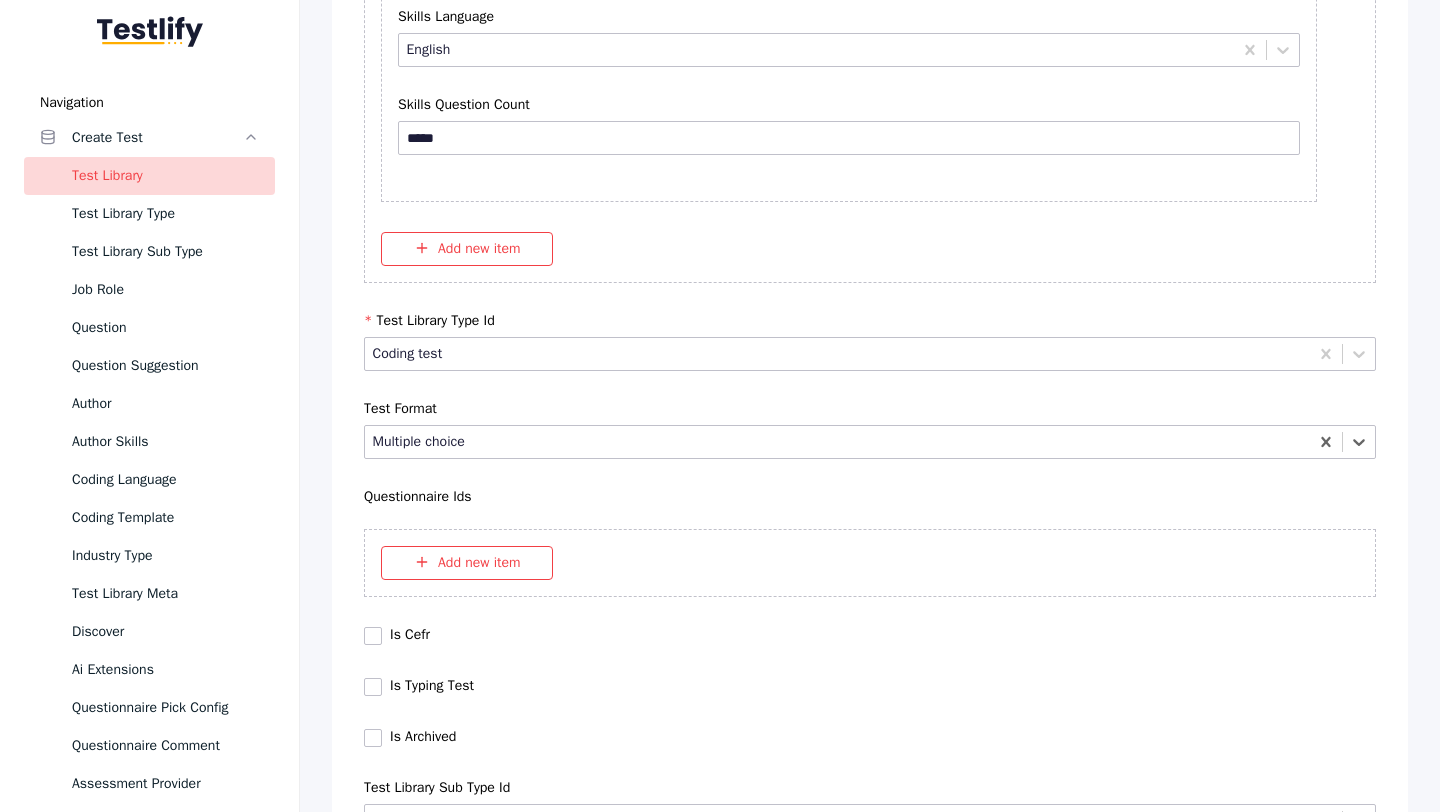 click on "Save" at bounding box center [870, 10387] 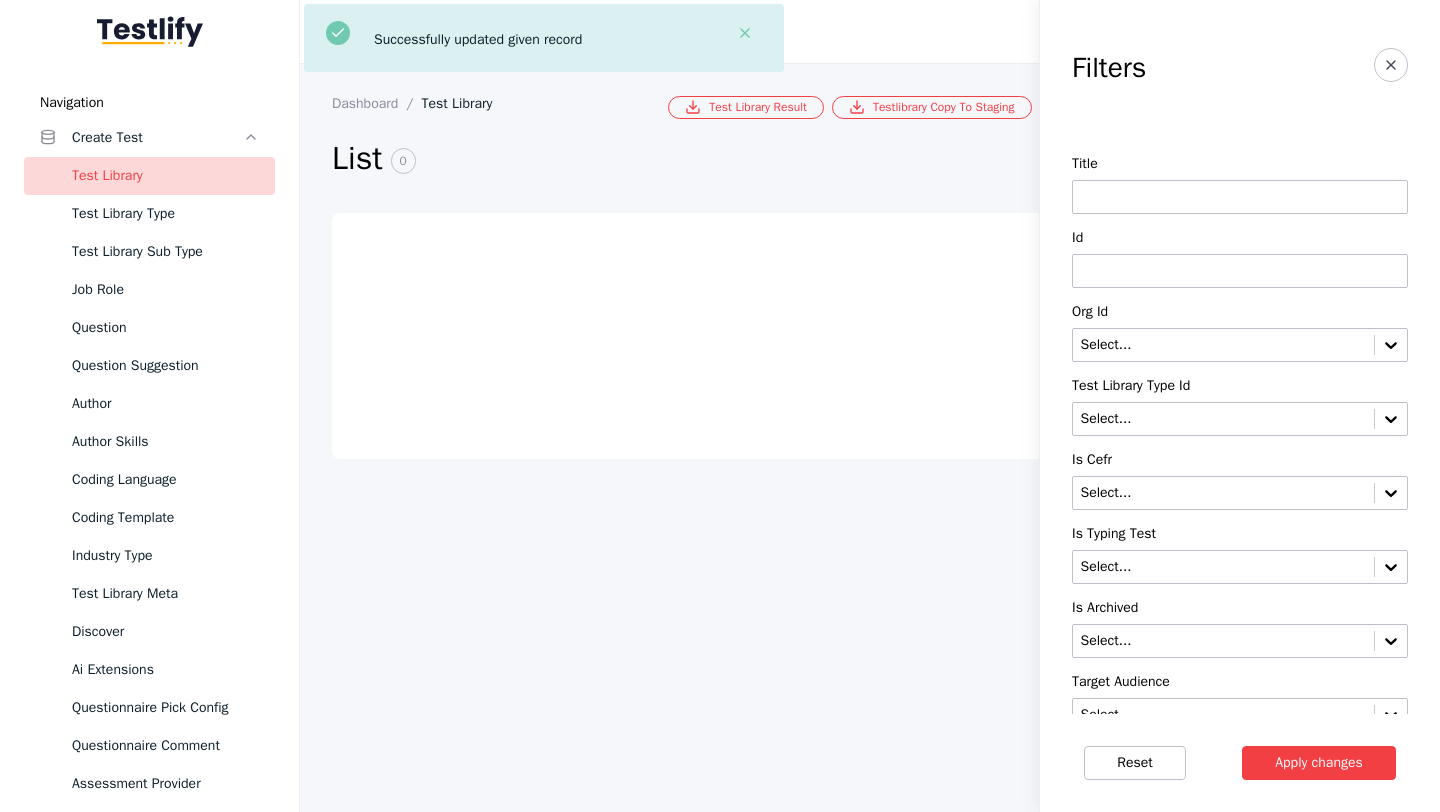 scroll, scrollTop: 0, scrollLeft: 0, axis: both 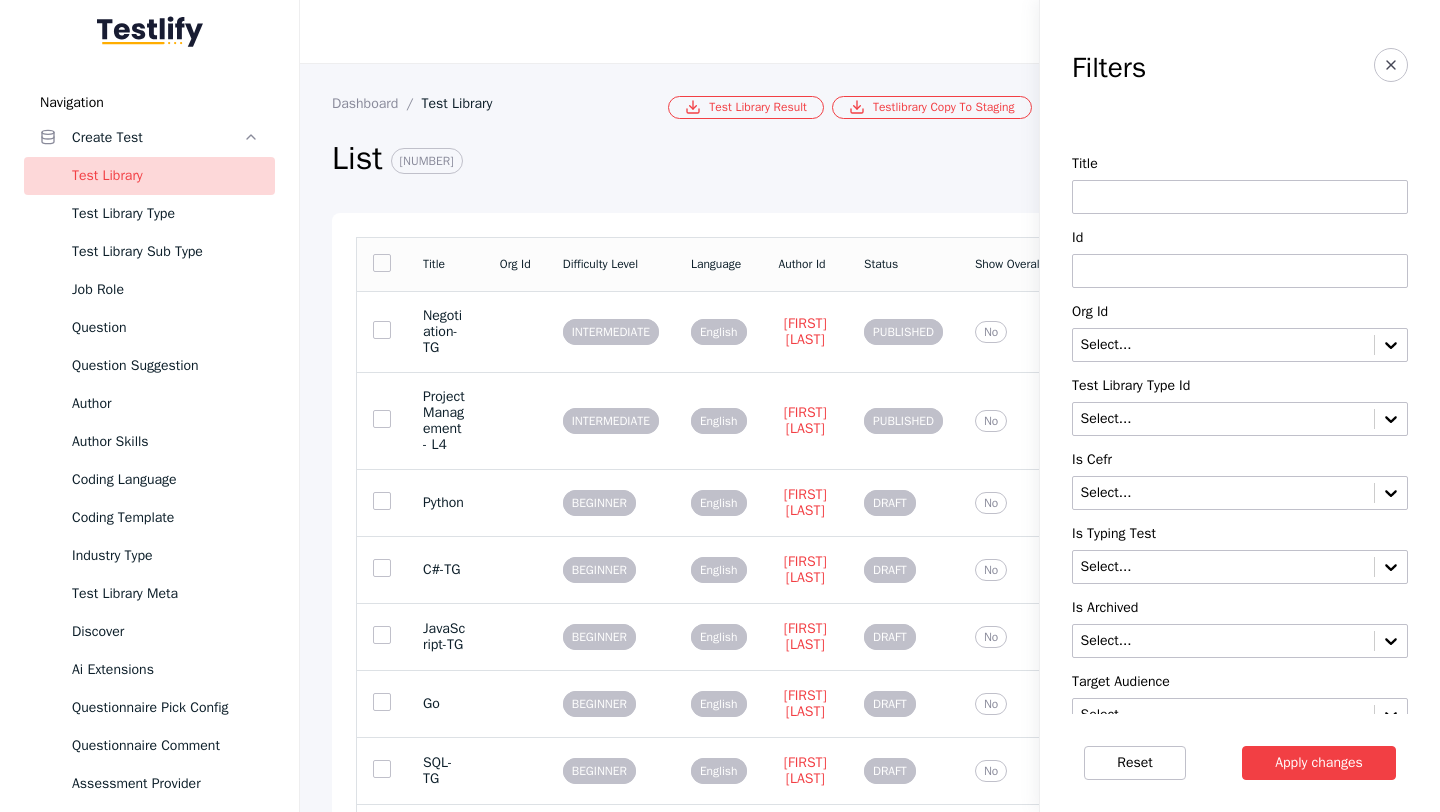 click at bounding box center [1240, 271] 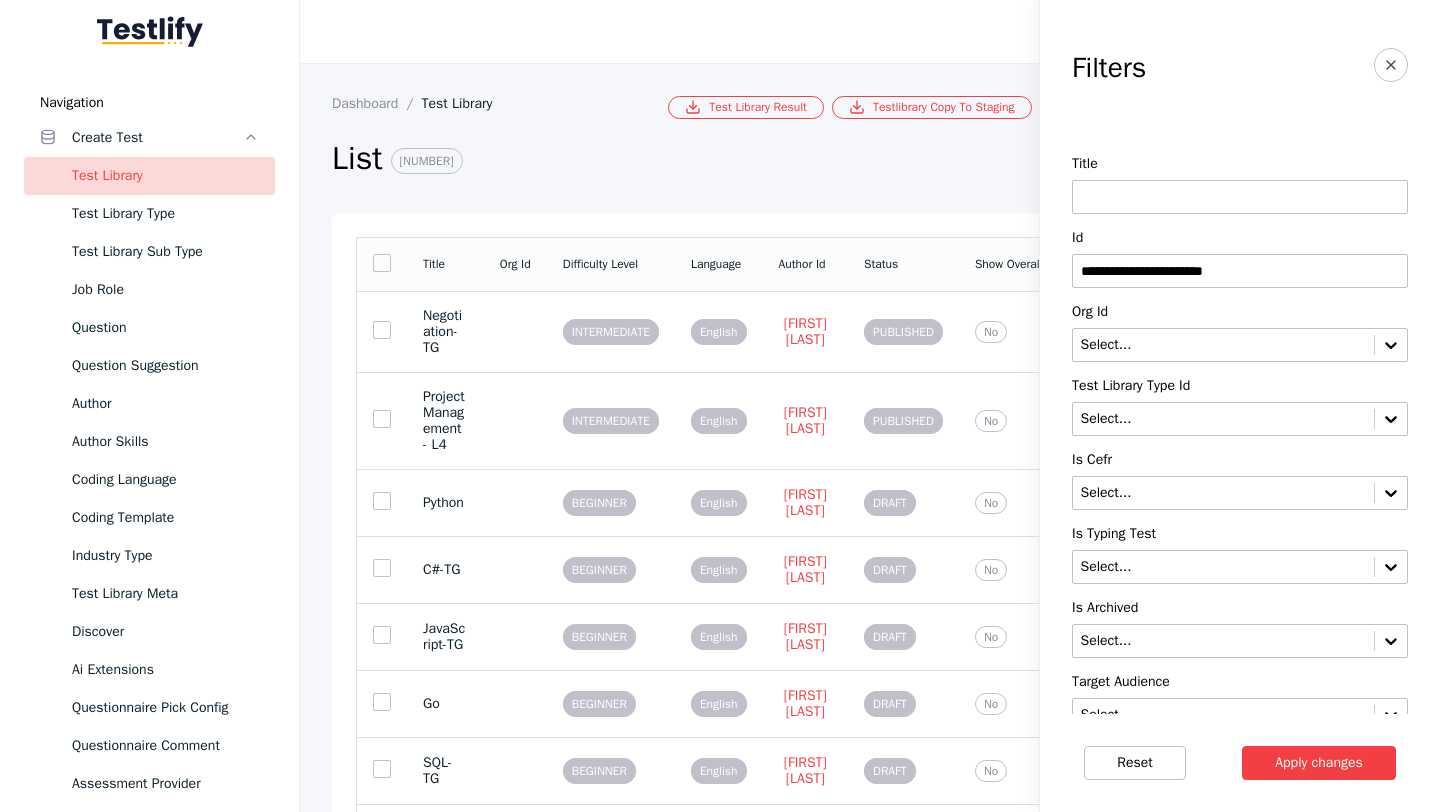 type on "**********" 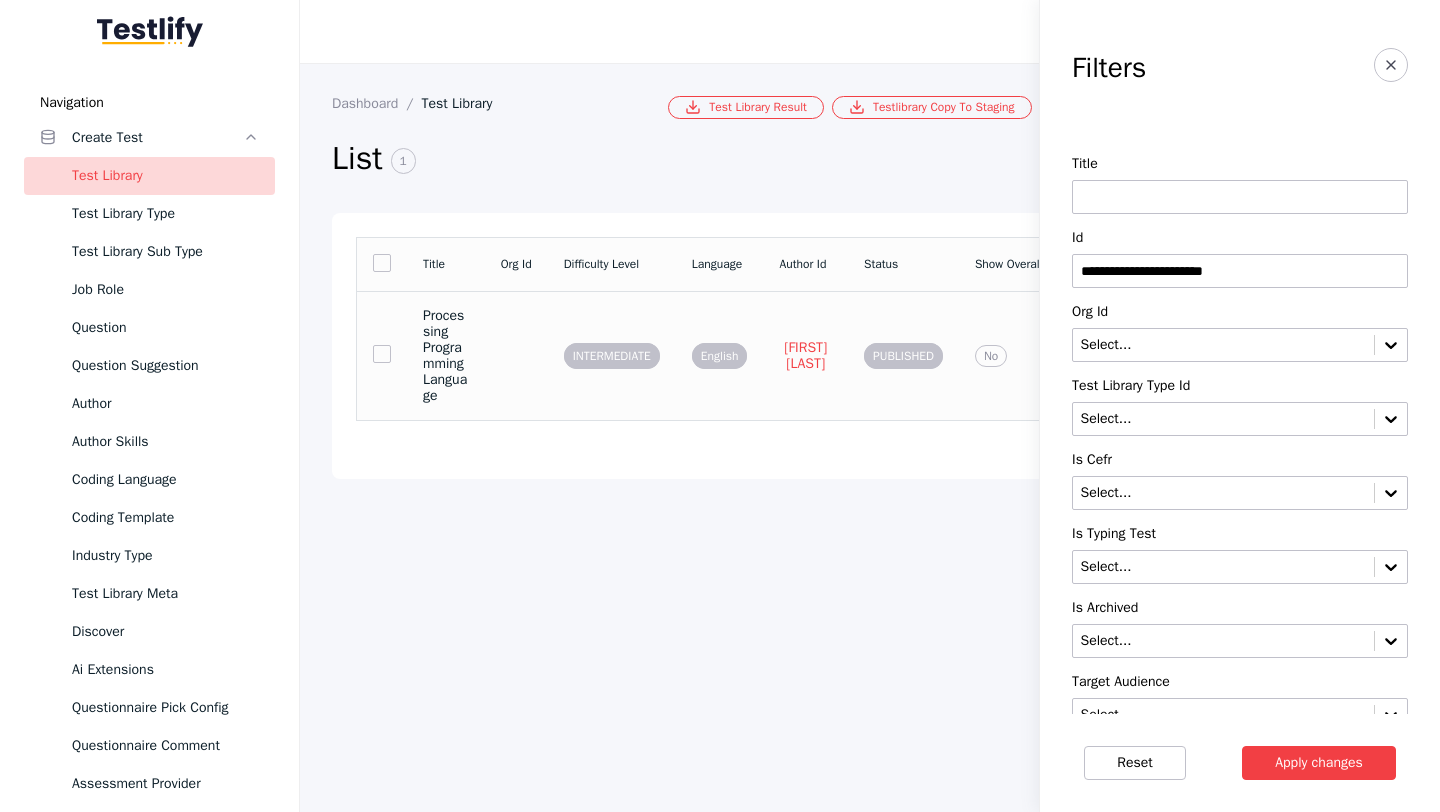 click at bounding box center [516, 355] 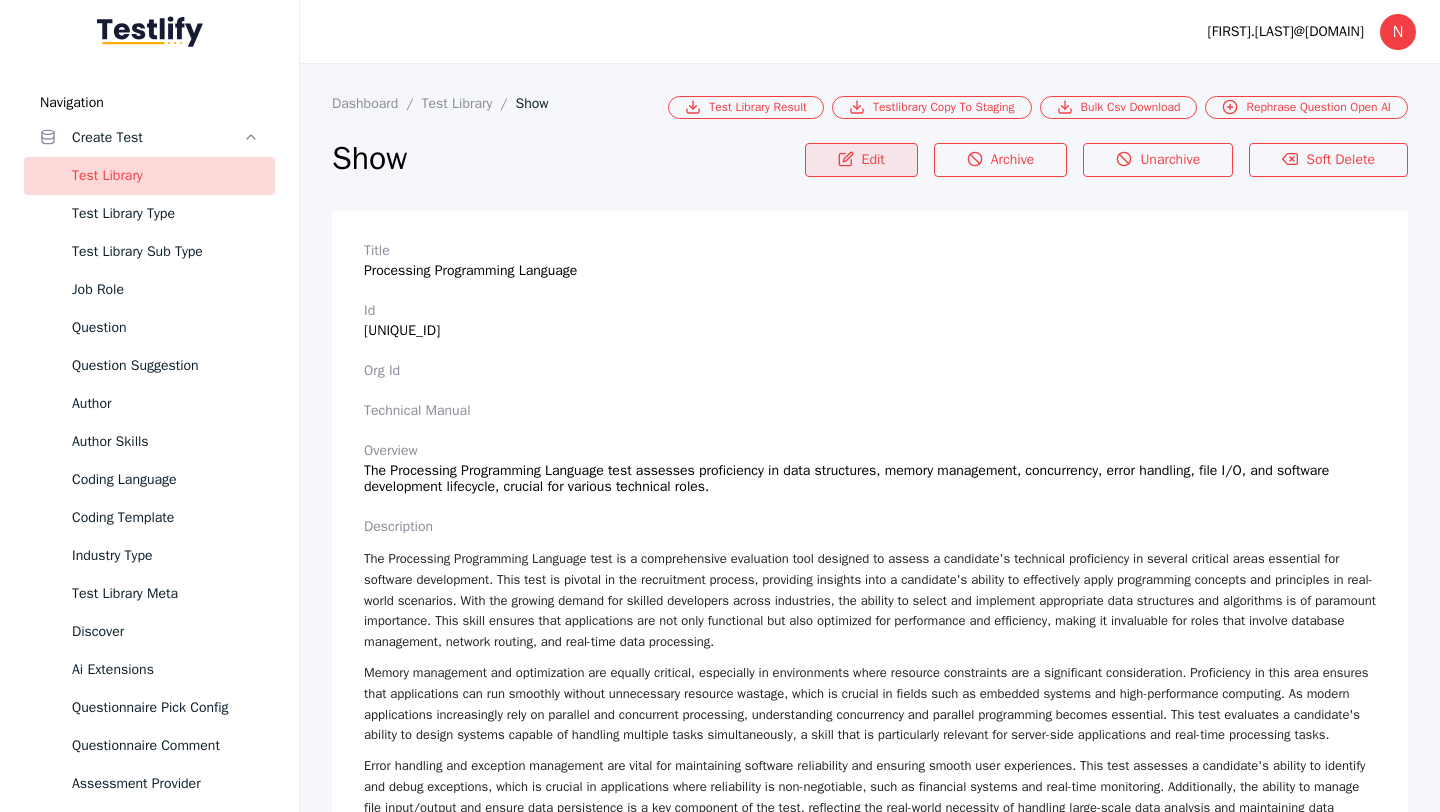 click on "Edit" at bounding box center (861, 160) 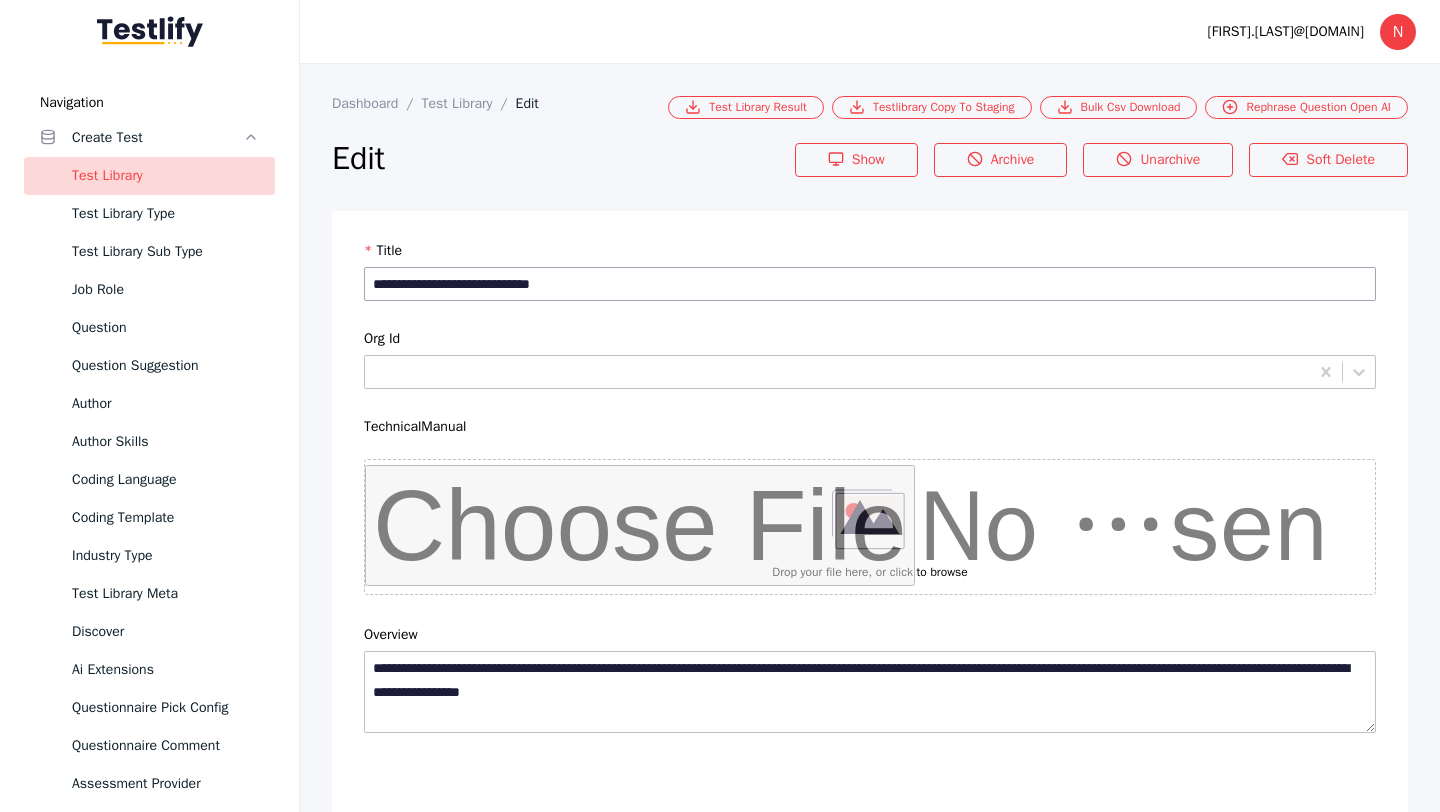 scroll, scrollTop: 4684, scrollLeft: 0, axis: vertical 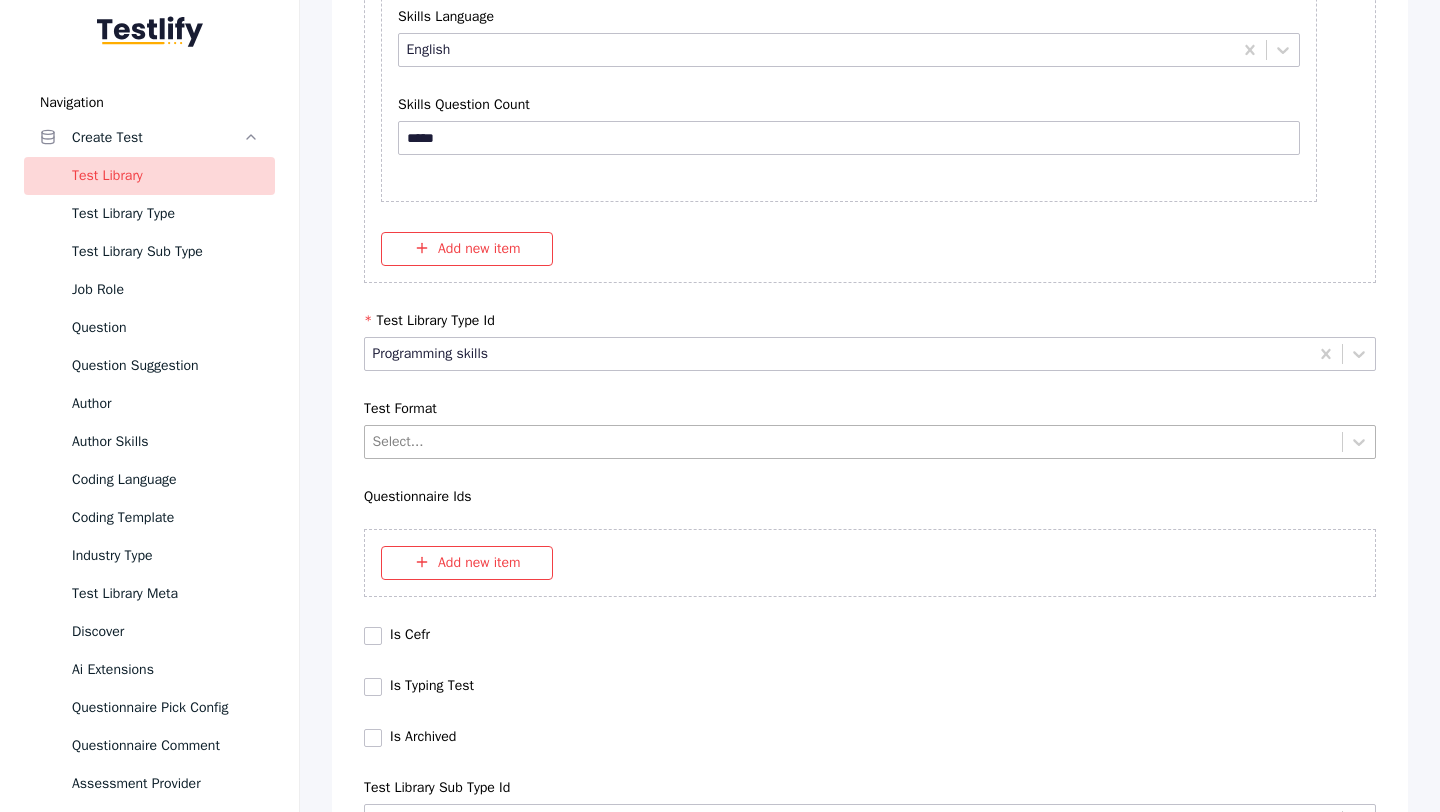 click at bounding box center (854, 441) 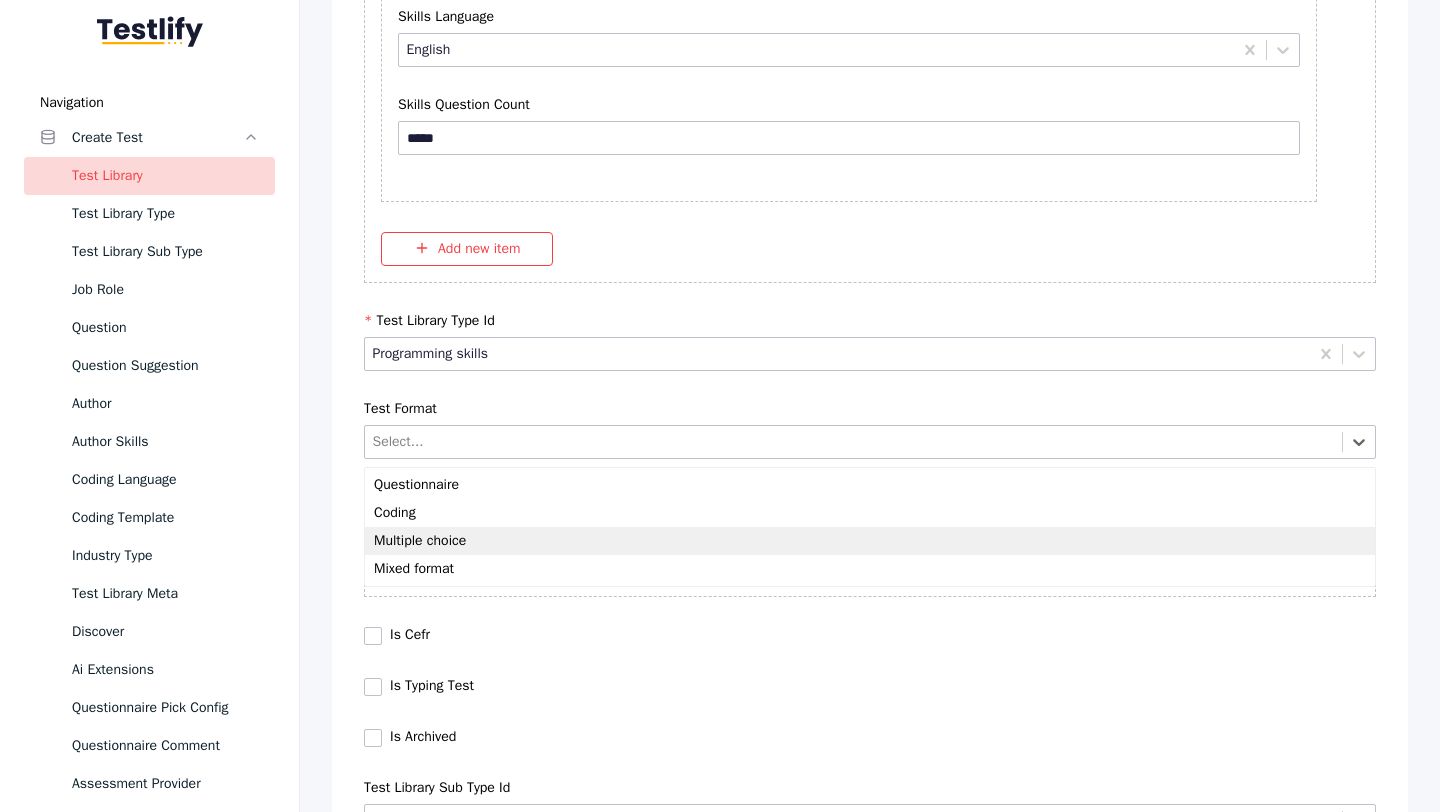 click on "Multiple choice" at bounding box center [870, 541] 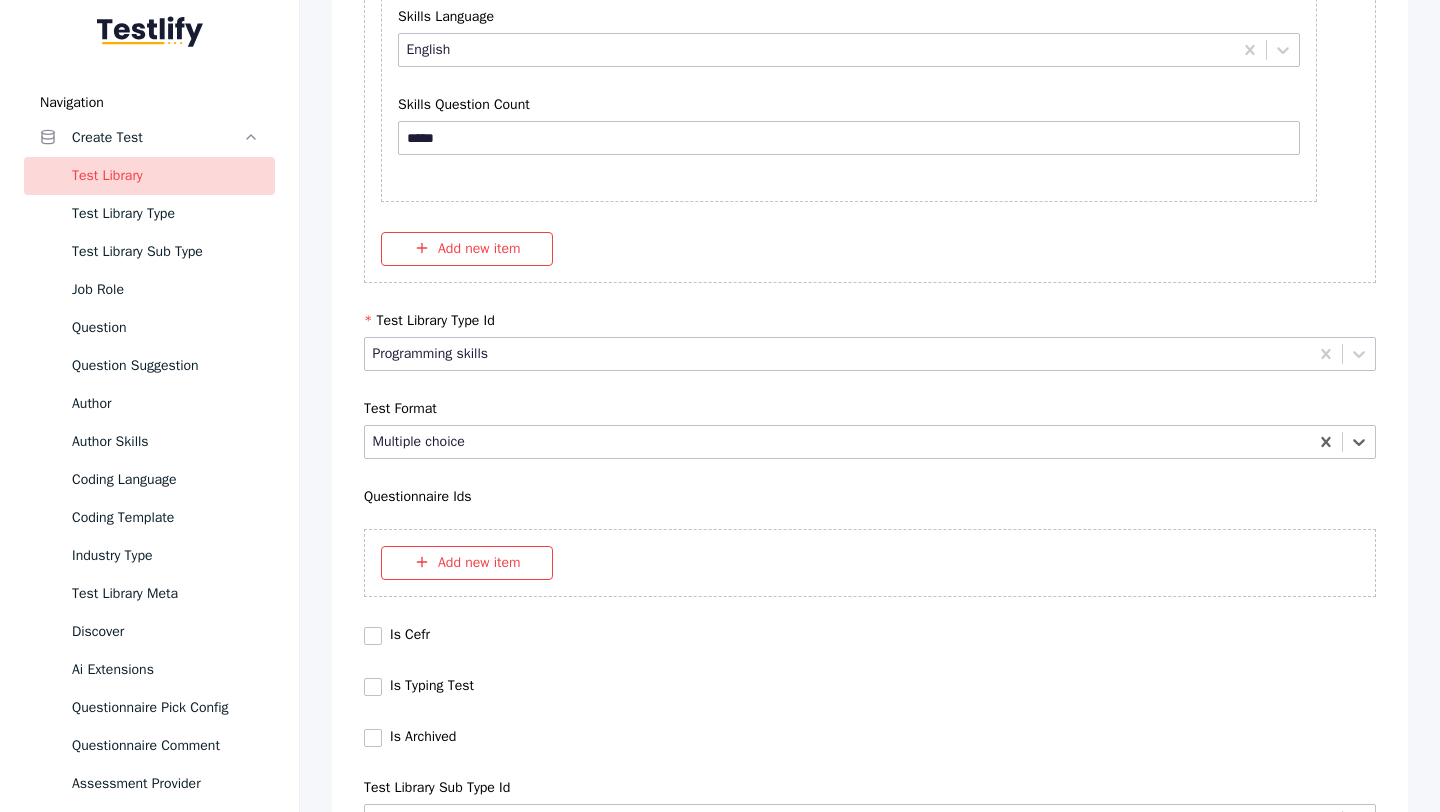 click on "Save" at bounding box center [870, 10279] 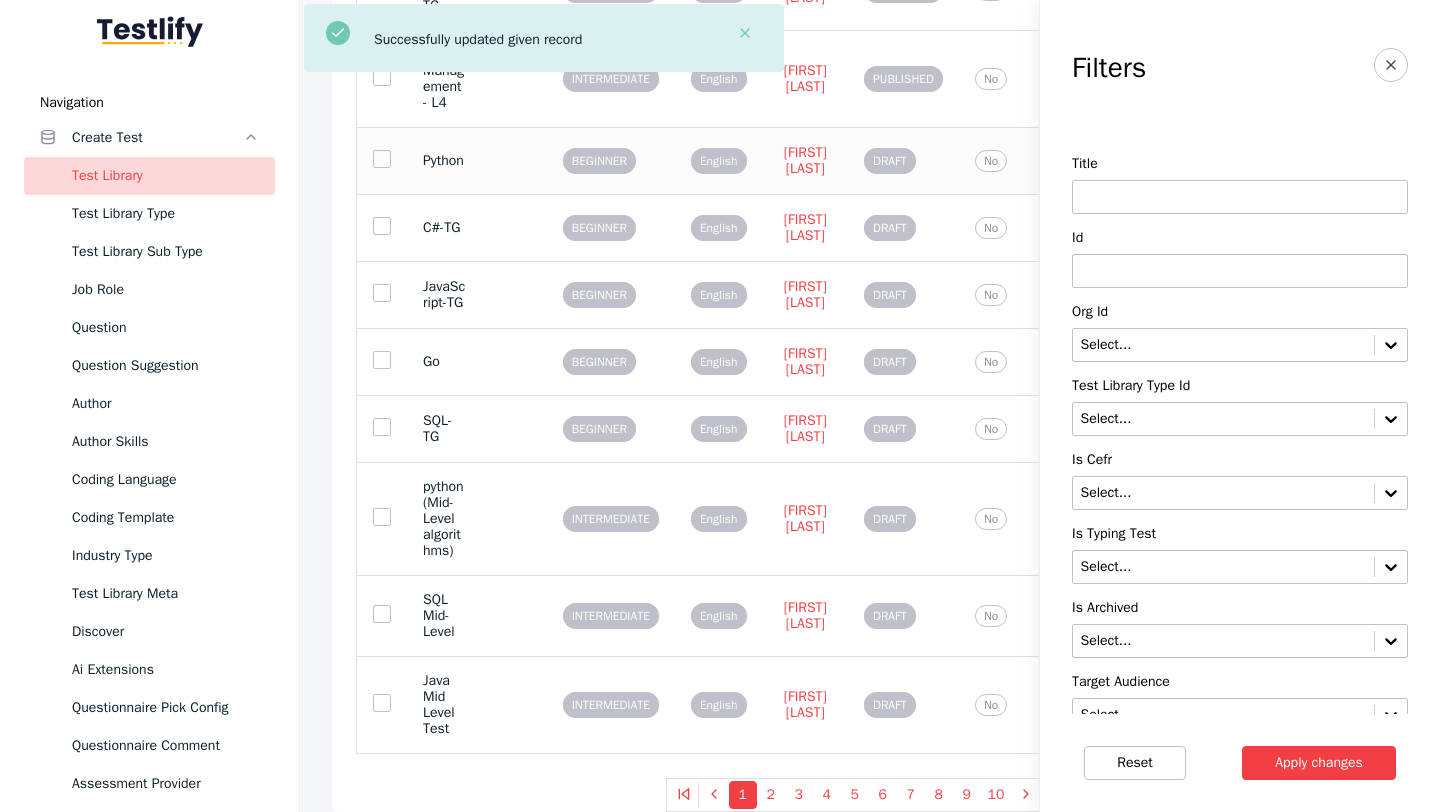 scroll, scrollTop: 0, scrollLeft: 0, axis: both 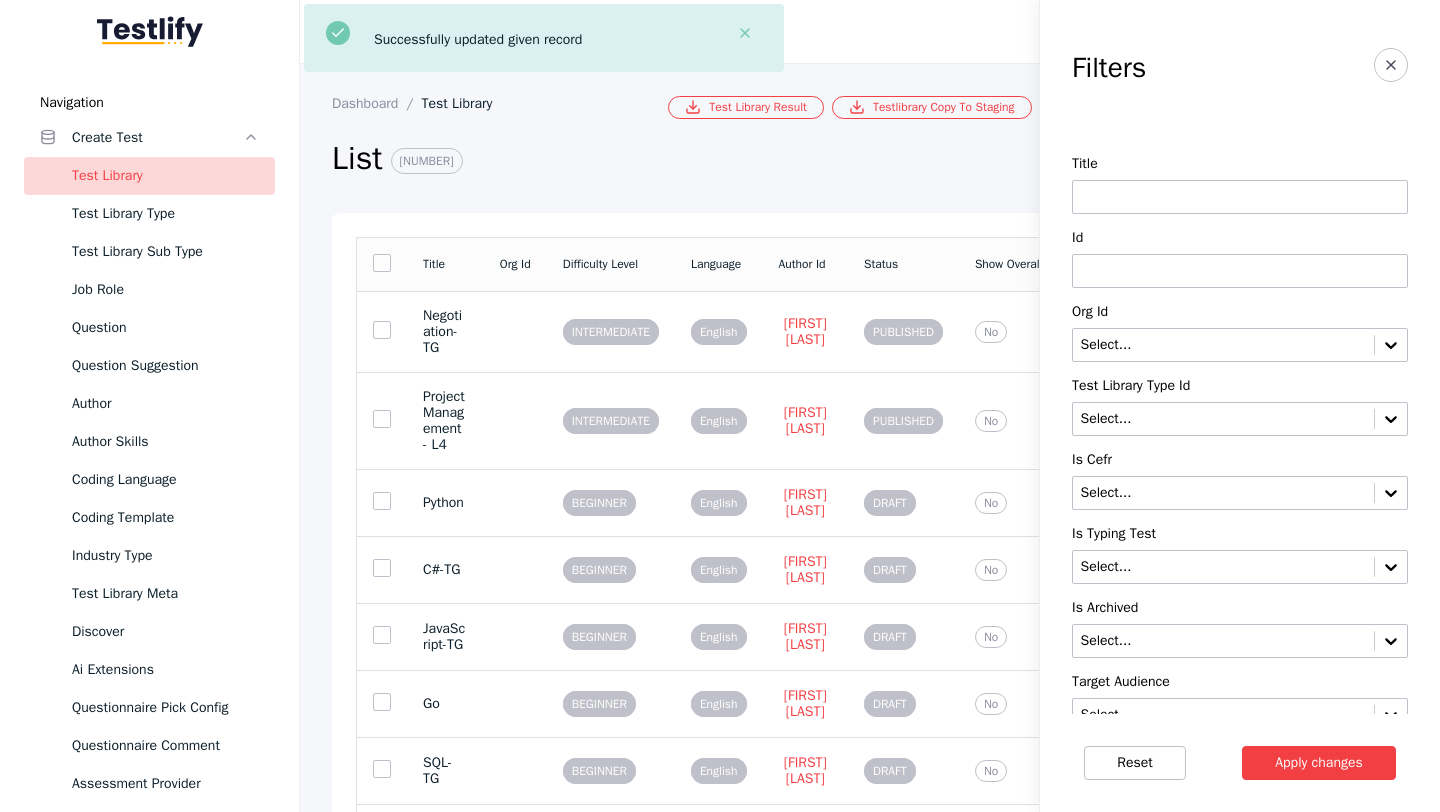 click at bounding box center (1240, 271) 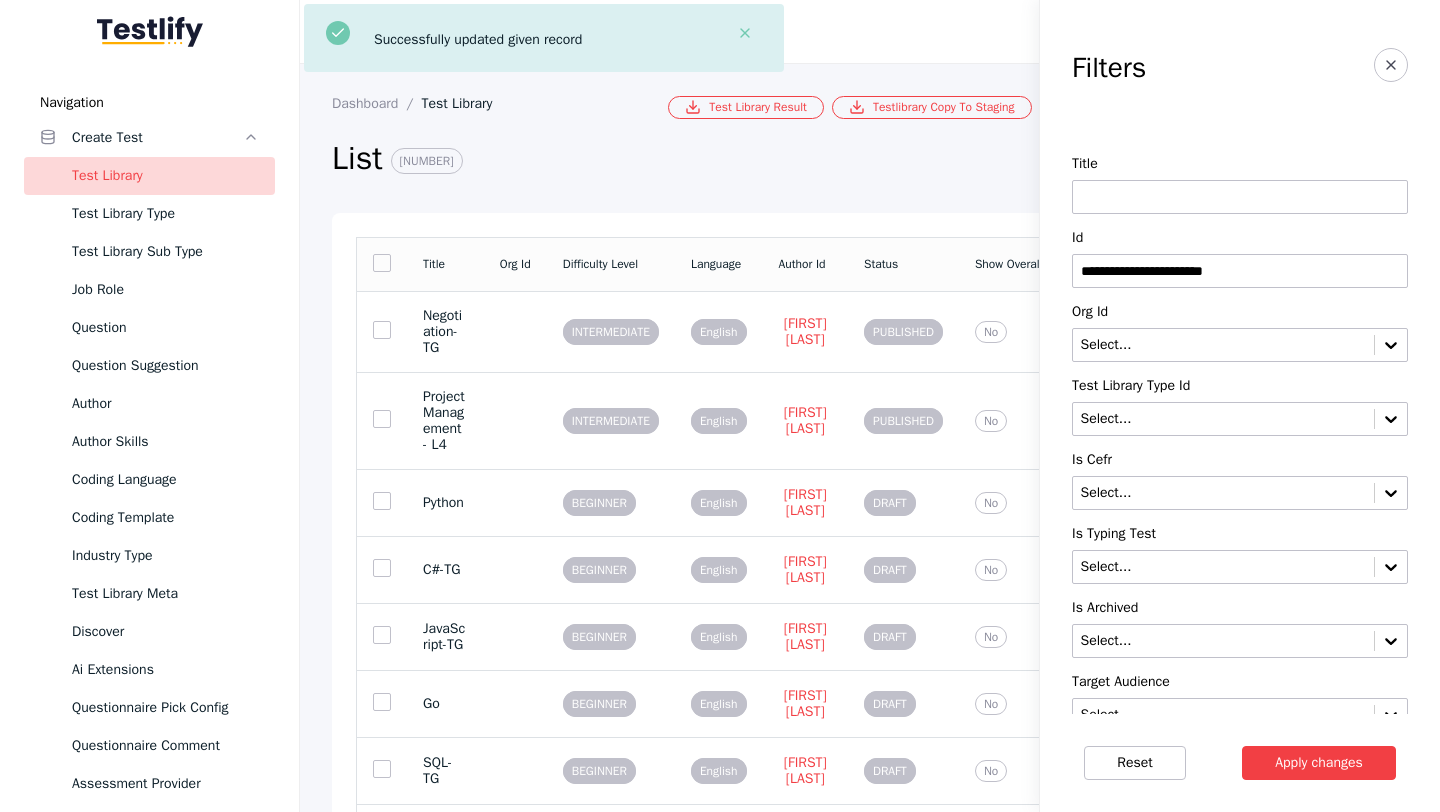 type on "**********" 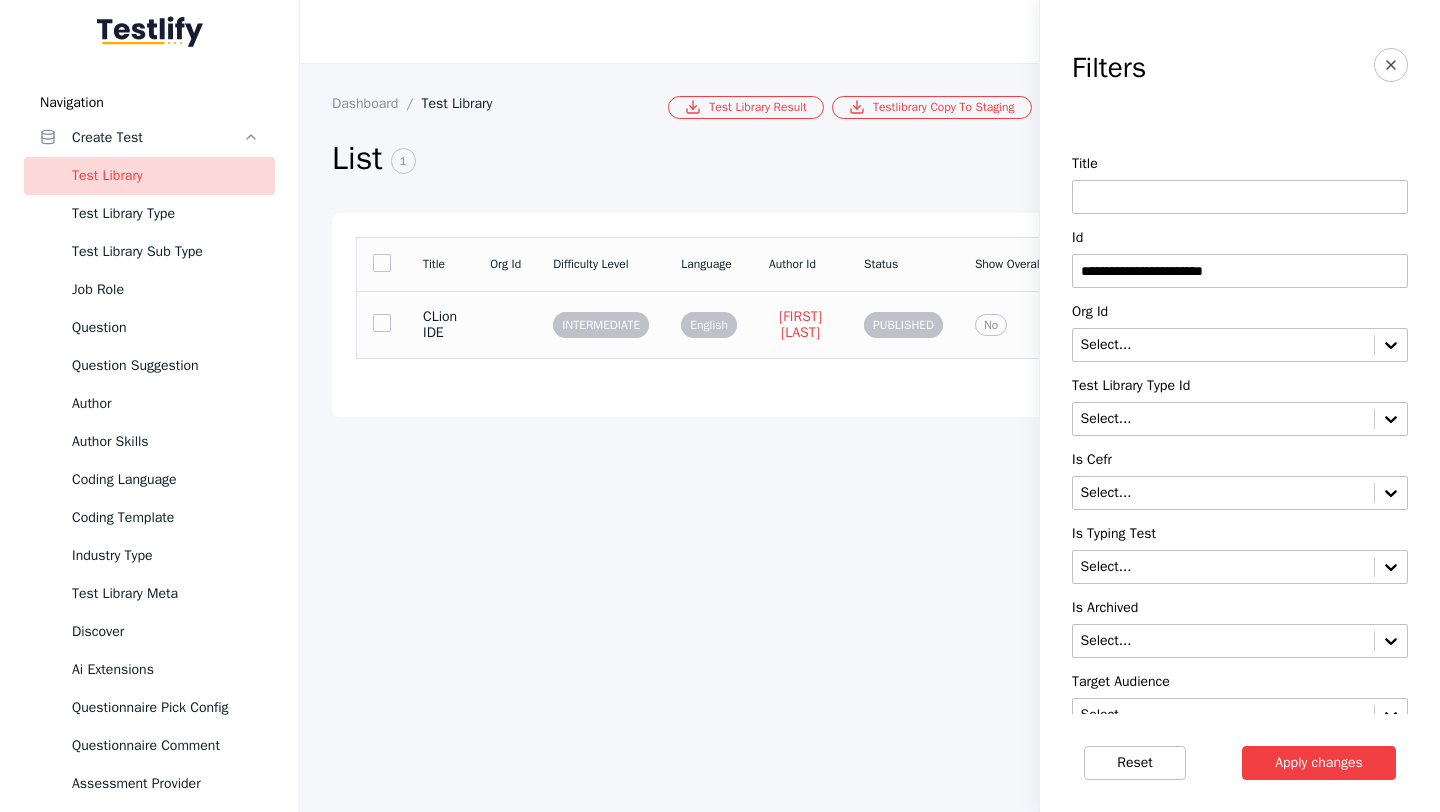 click on "CLion IDE" at bounding box center (440, 324) 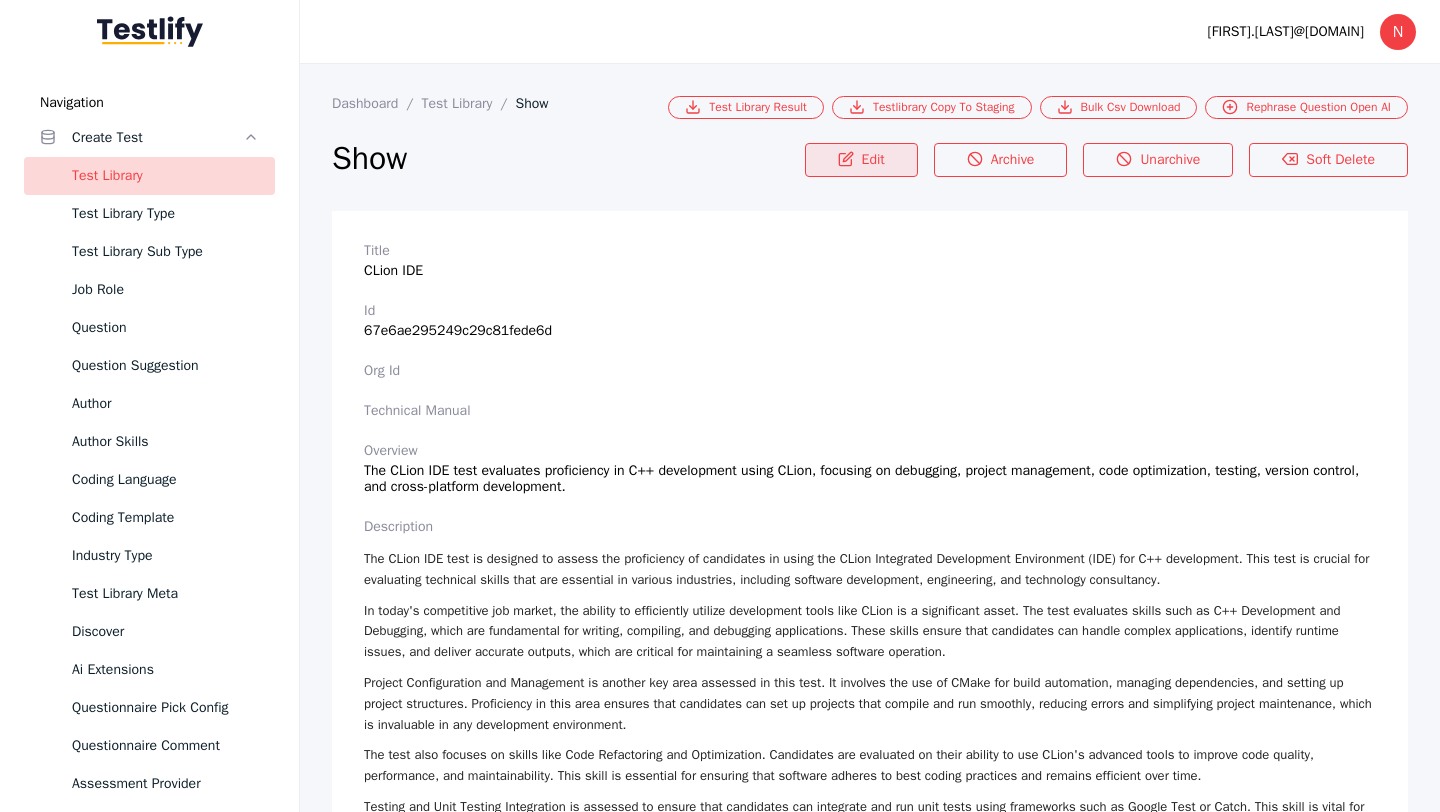 click on "Edit" at bounding box center (861, 160) 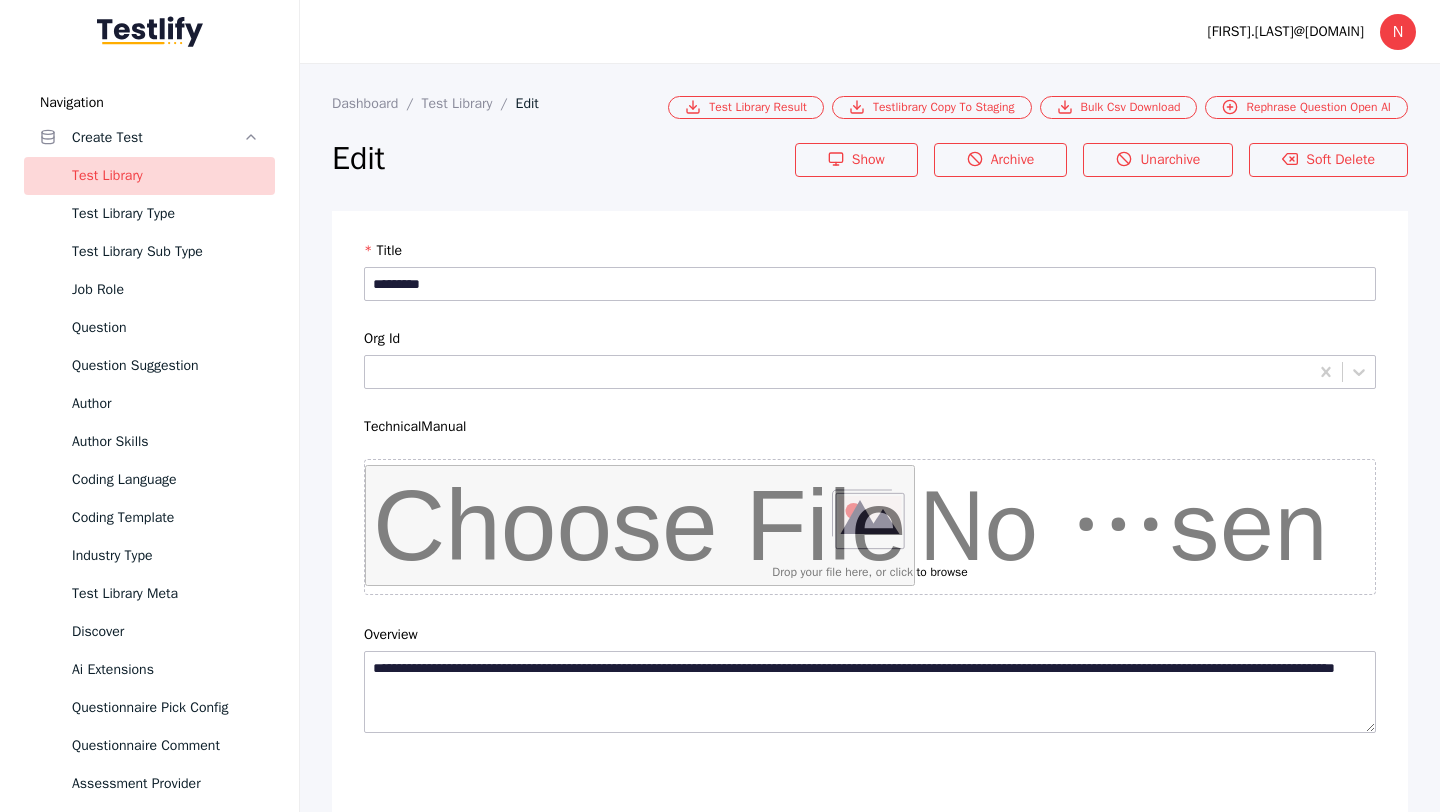 scroll, scrollTop: 4684, scrollLeft: 0, axis: vertical 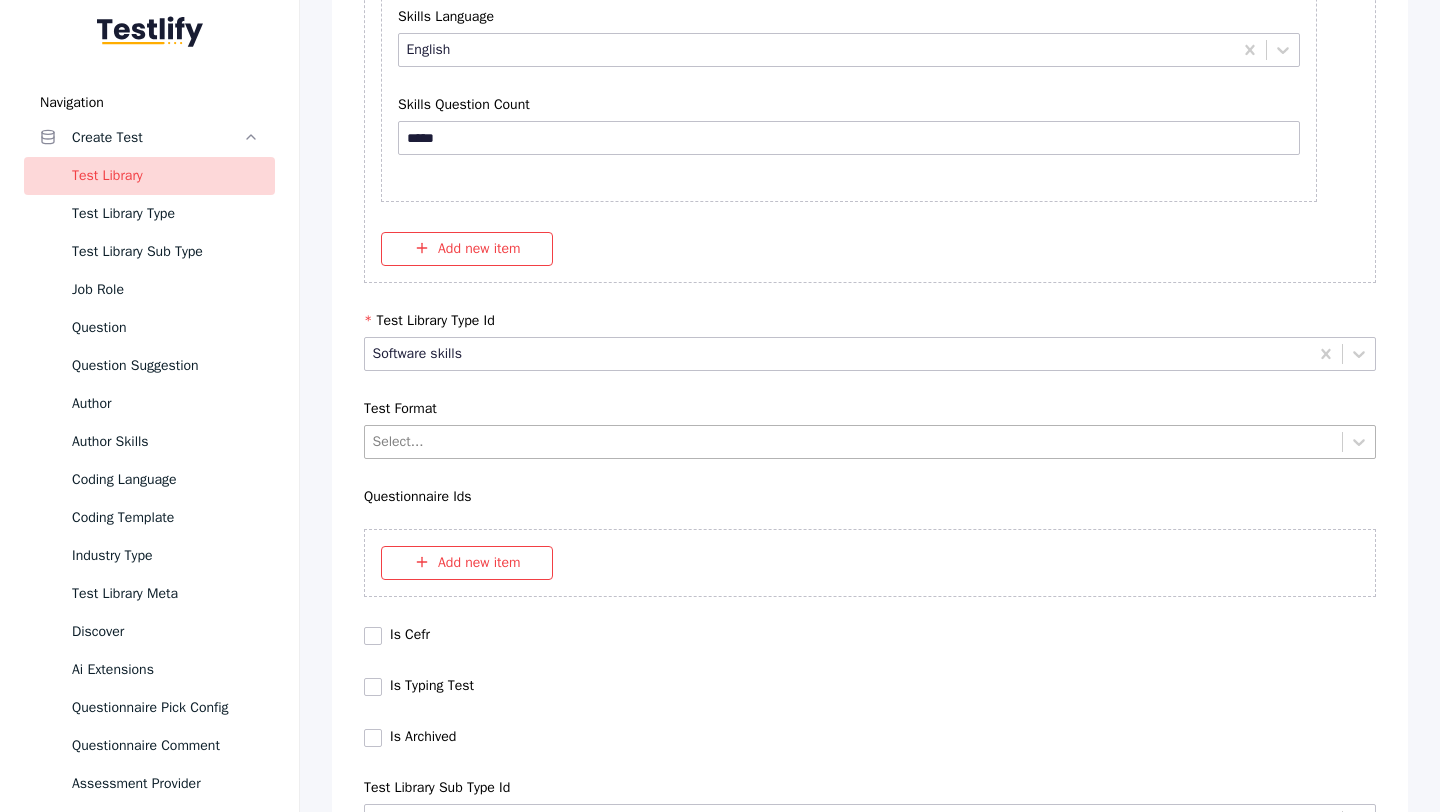 click on "Select..." at bounding box center [870, 442] 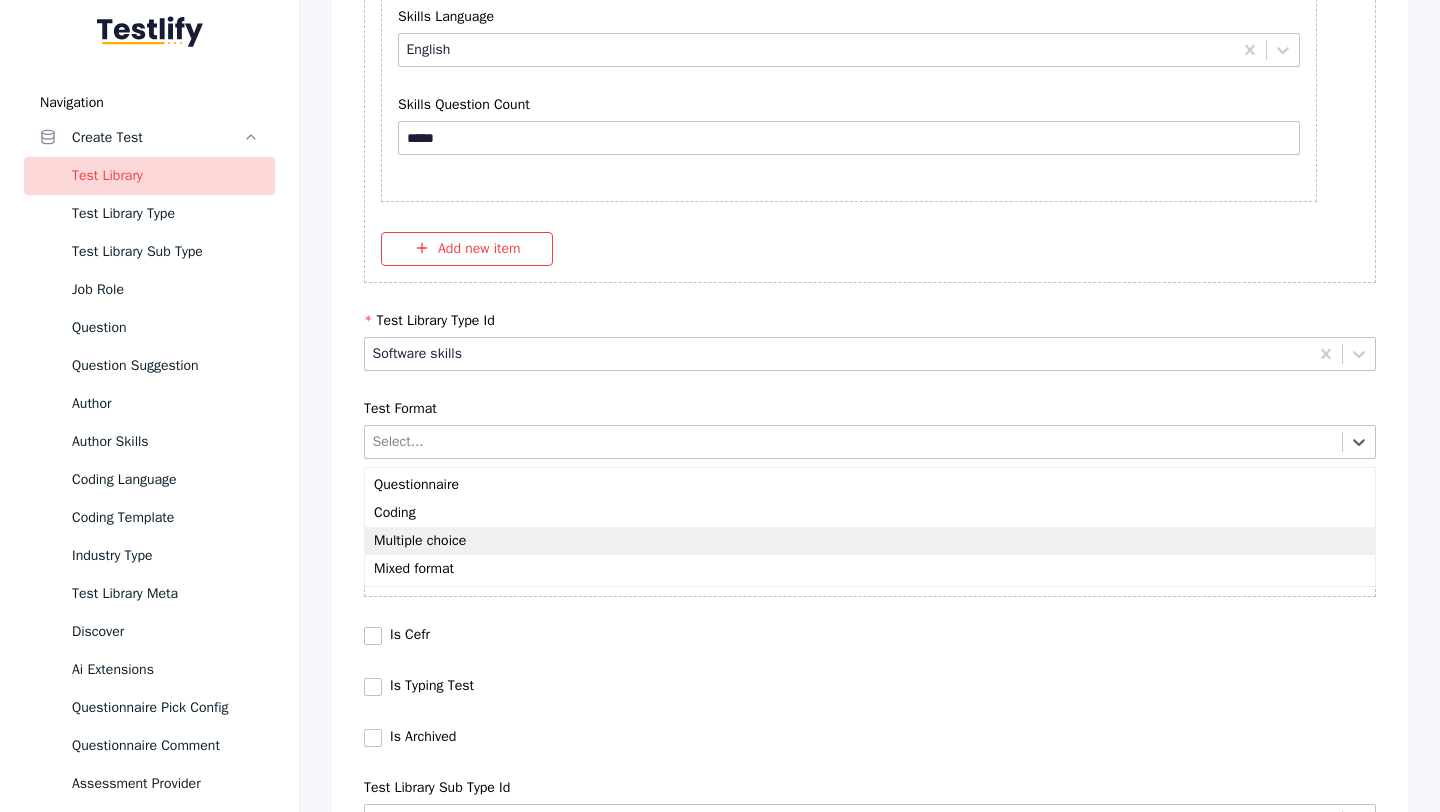 click on "Multiple choice" at bounding box center [870, 541] 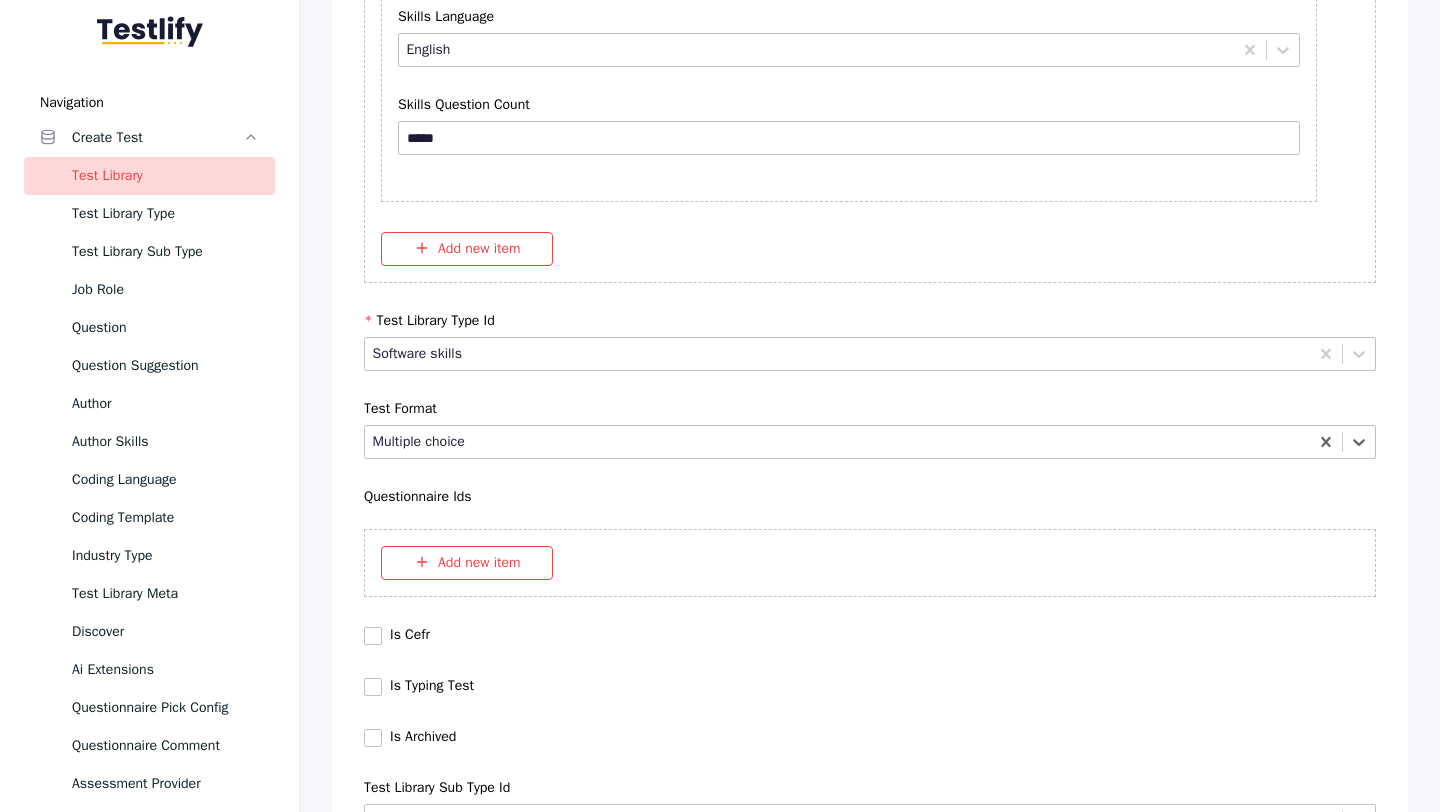 click on "Save" at bounding box center [870, 10279] 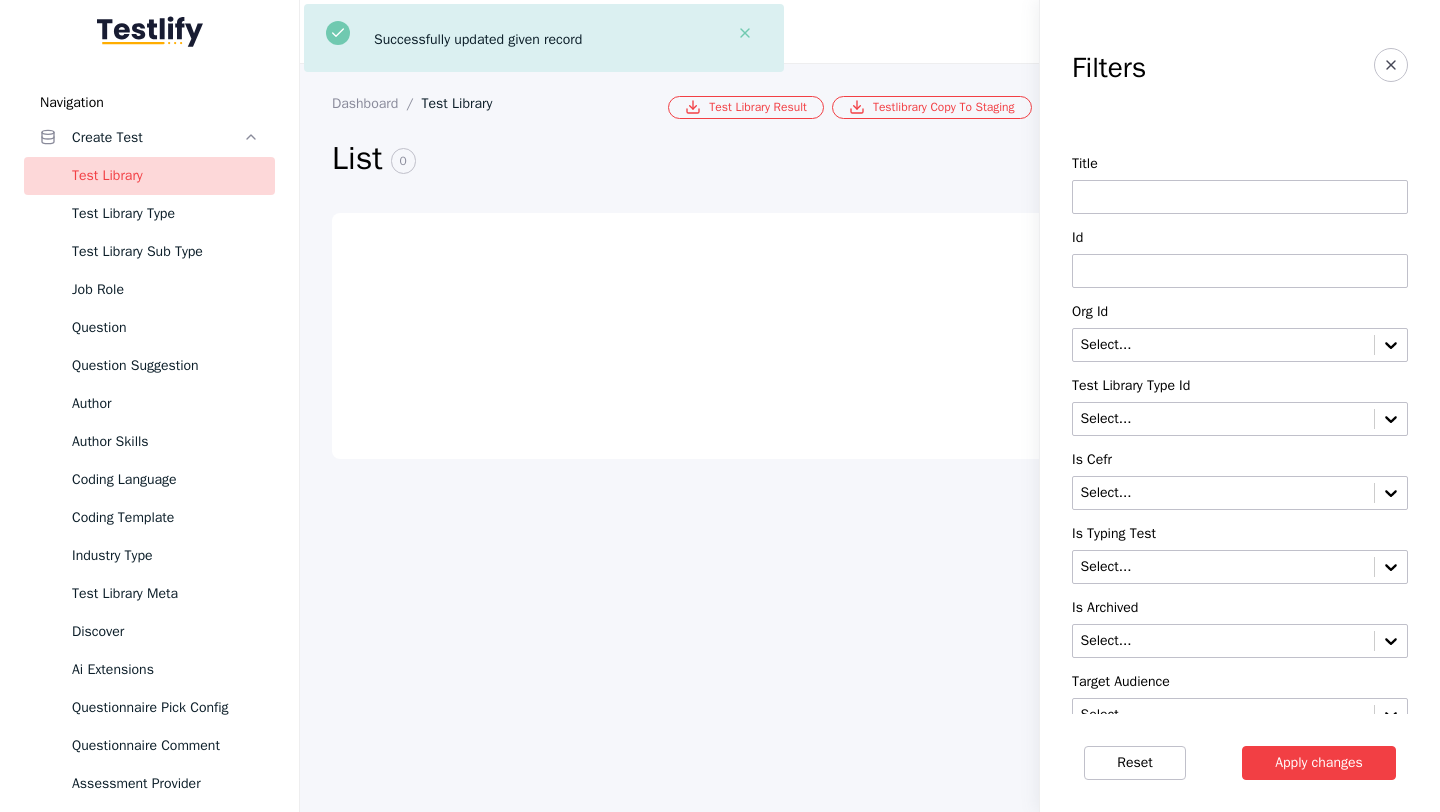 scroll, scrollTop: 0, scrollLeft: 0, axis: both 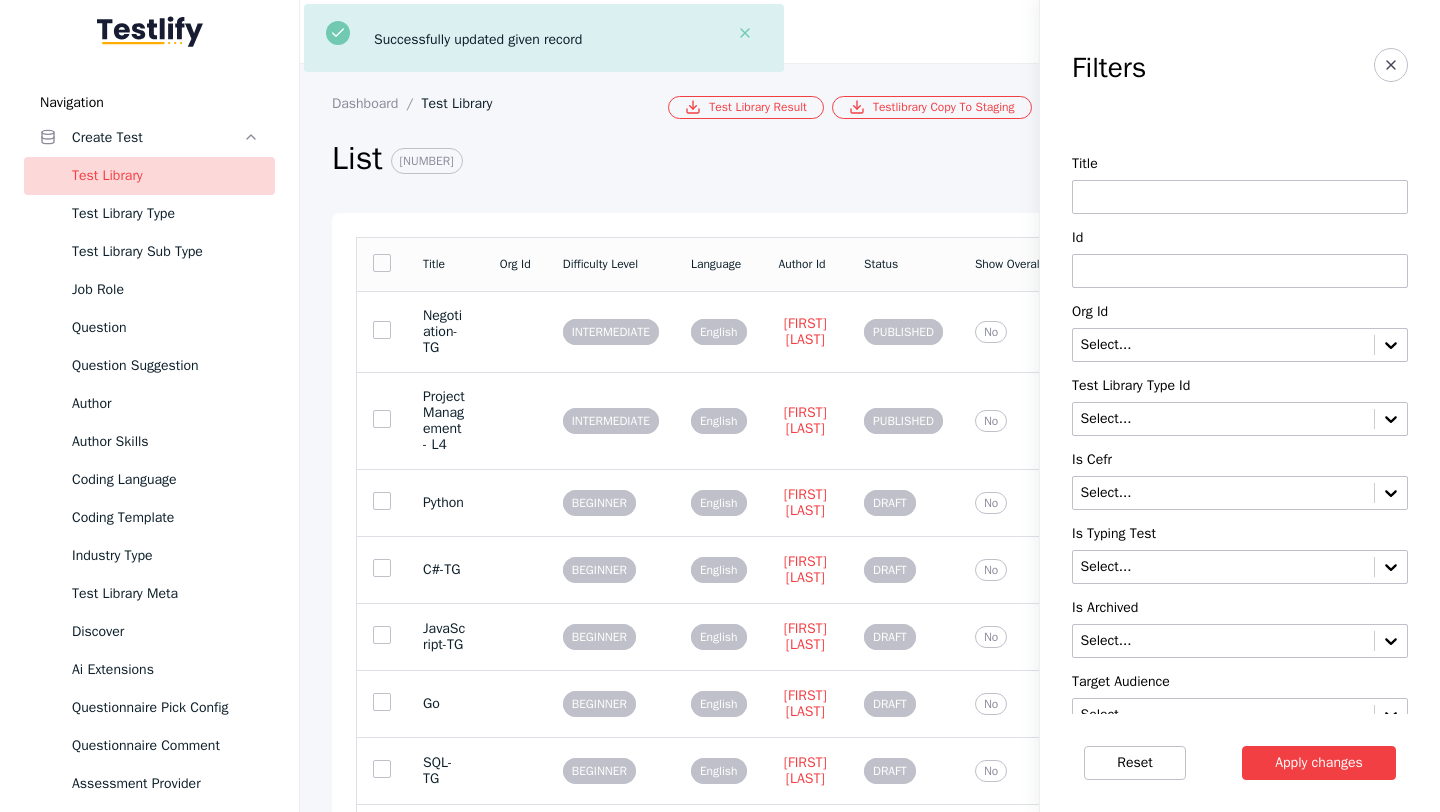 click at bounding box center [1240, 271] 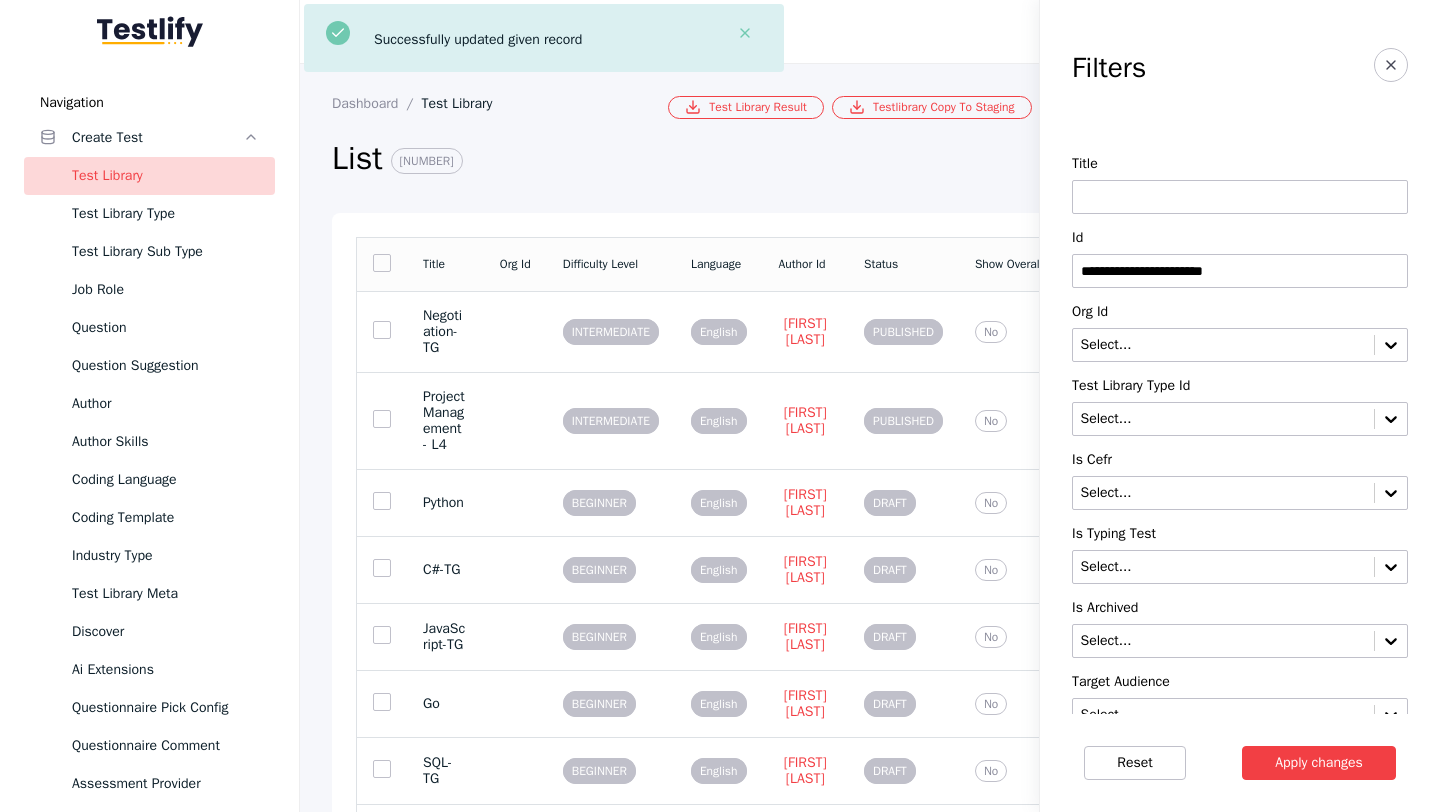 type on "**********" 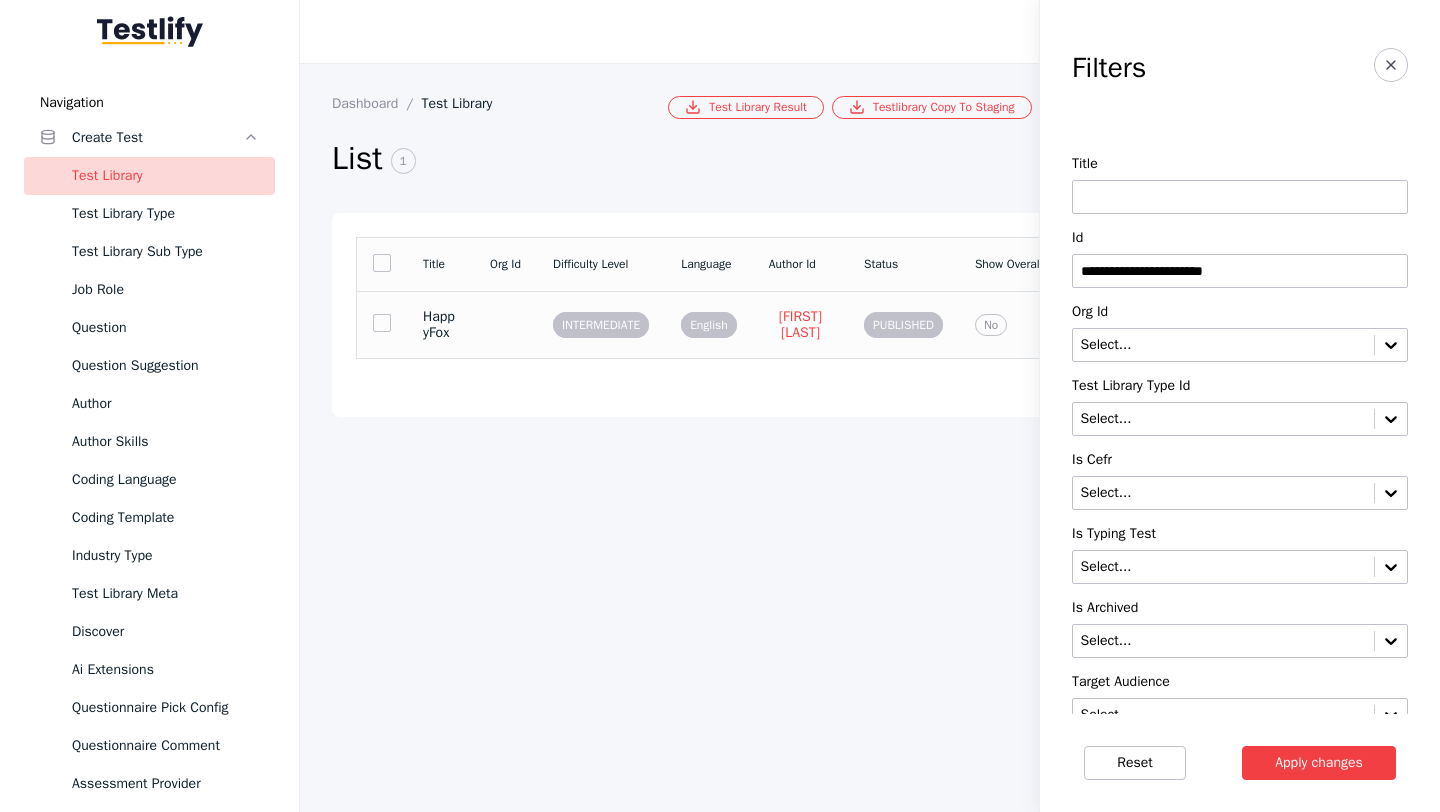 click on "HappyFox" at bounding box center (440, 325) 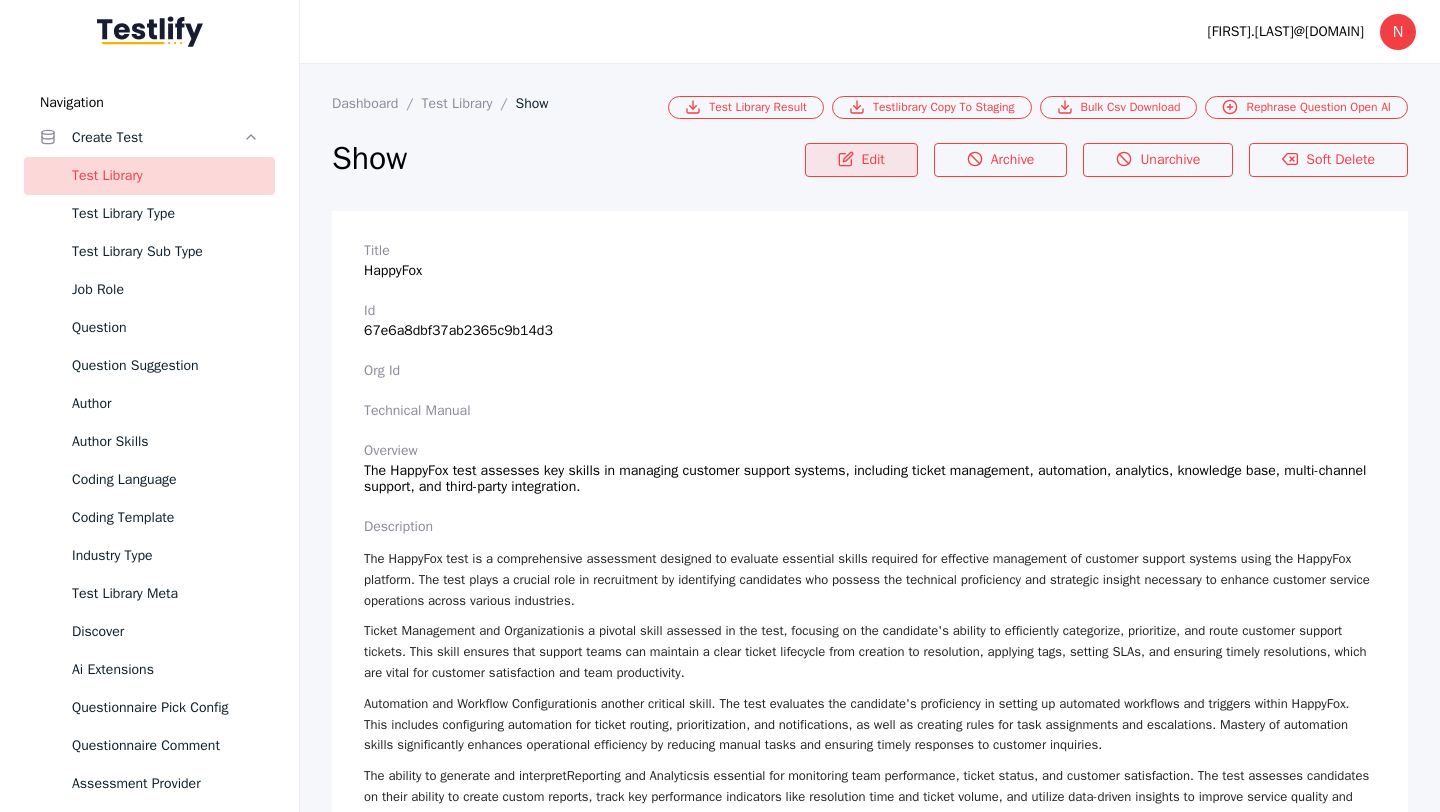 click on "Edit" at bounding box center (861, 160) 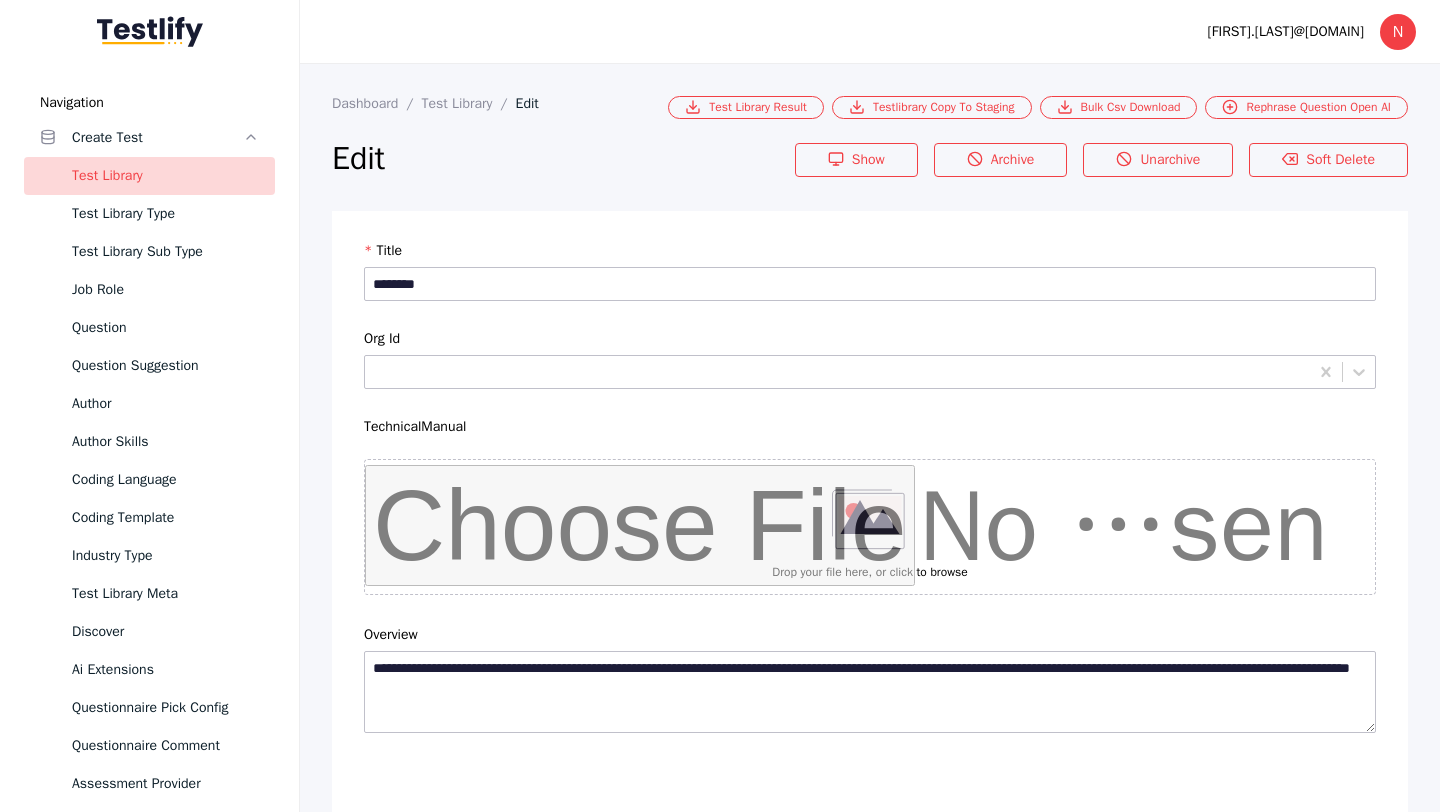 scroll, scrollTop: 4684, scrollLeft: 0, axis: vertical 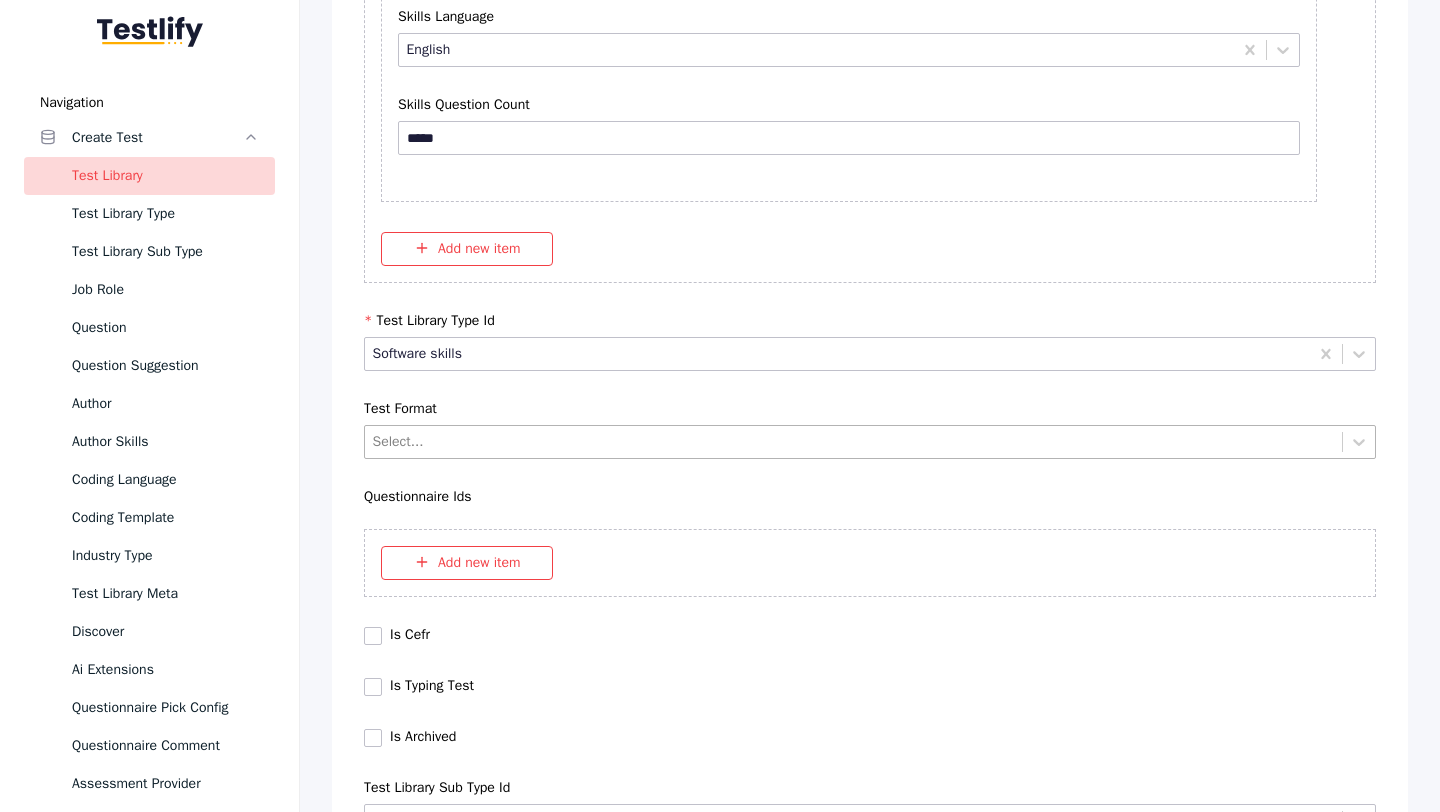 click at bounding box center (854, 441) 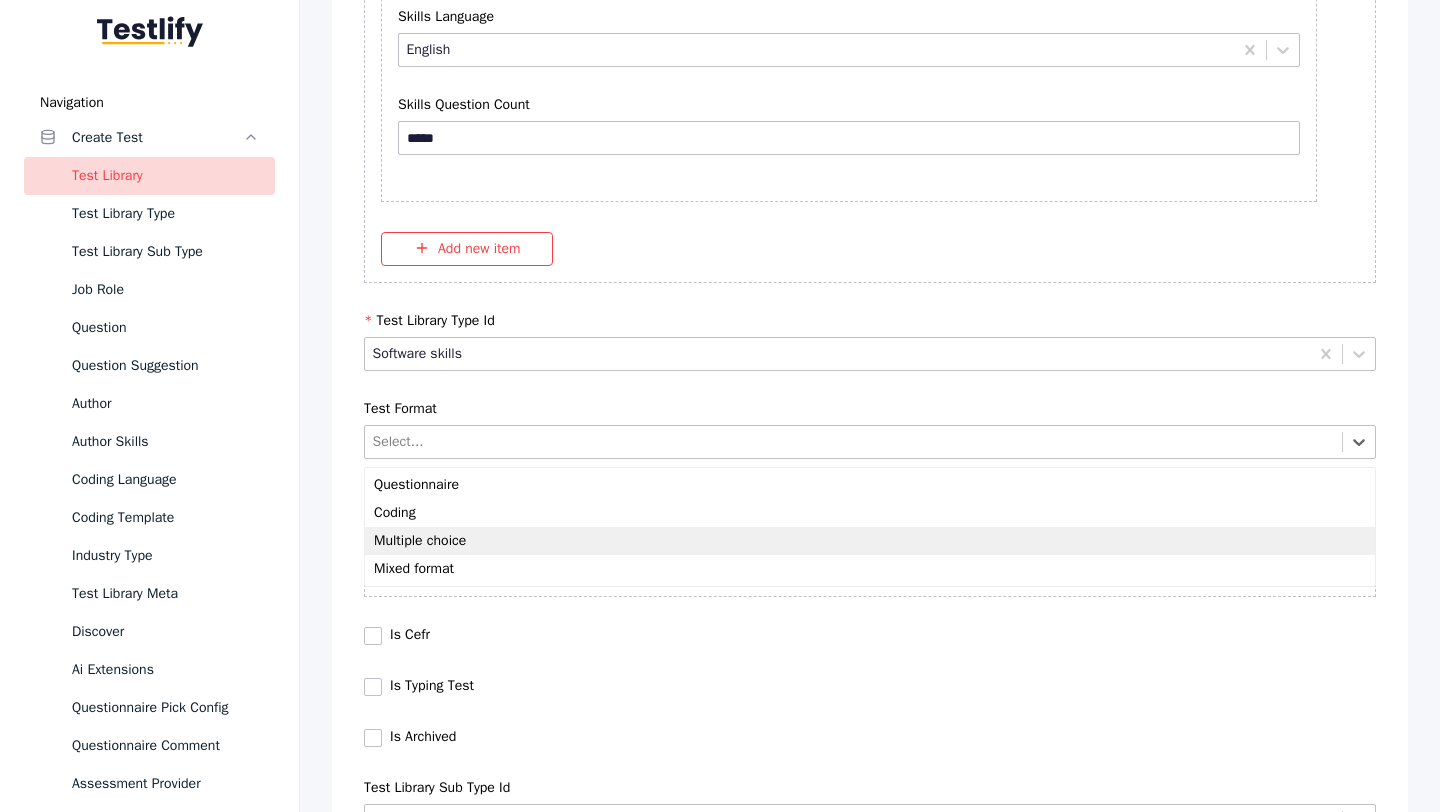 click on "Multiple choice" at bounding box center (870, 541) 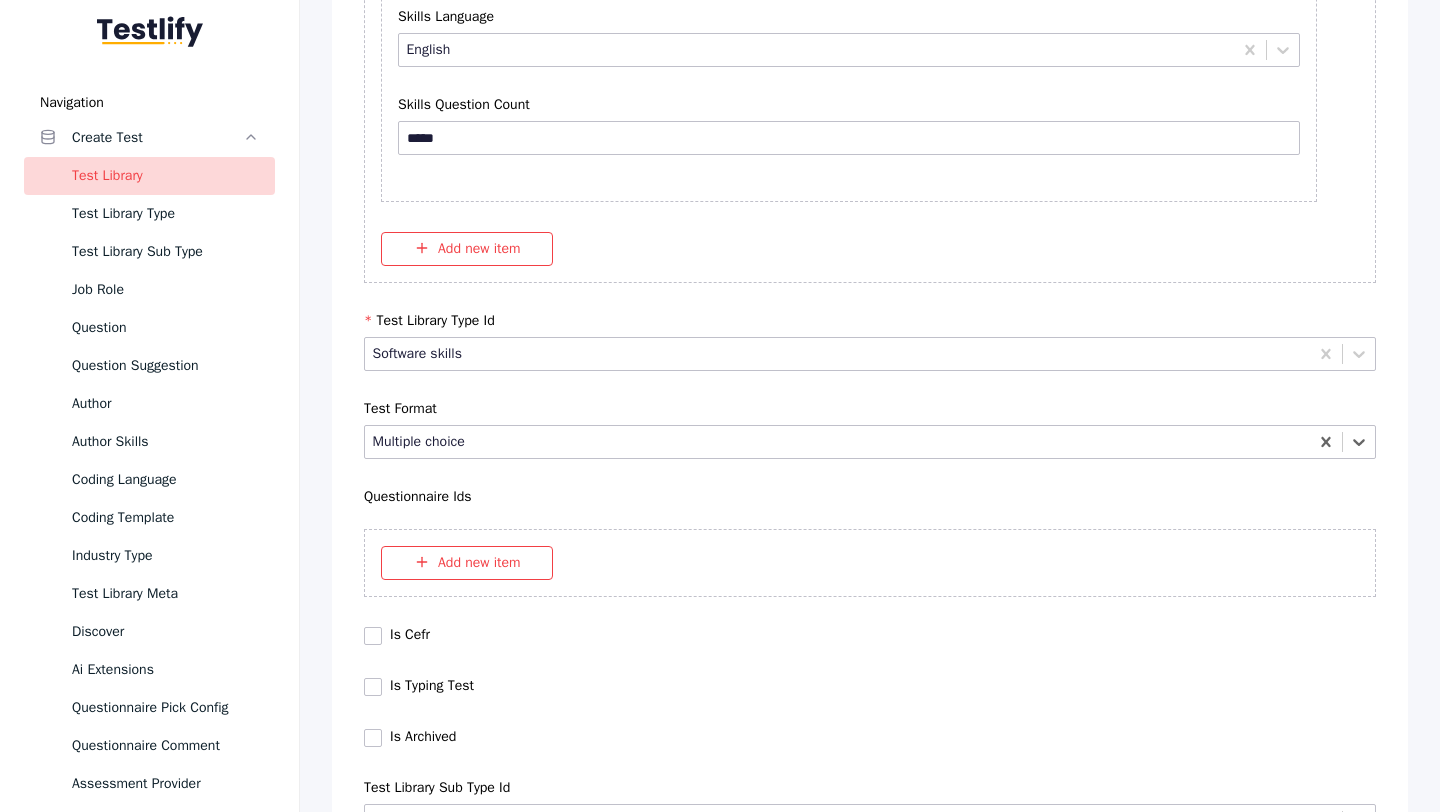 click on "Save" at bounding box center (870, 10279) 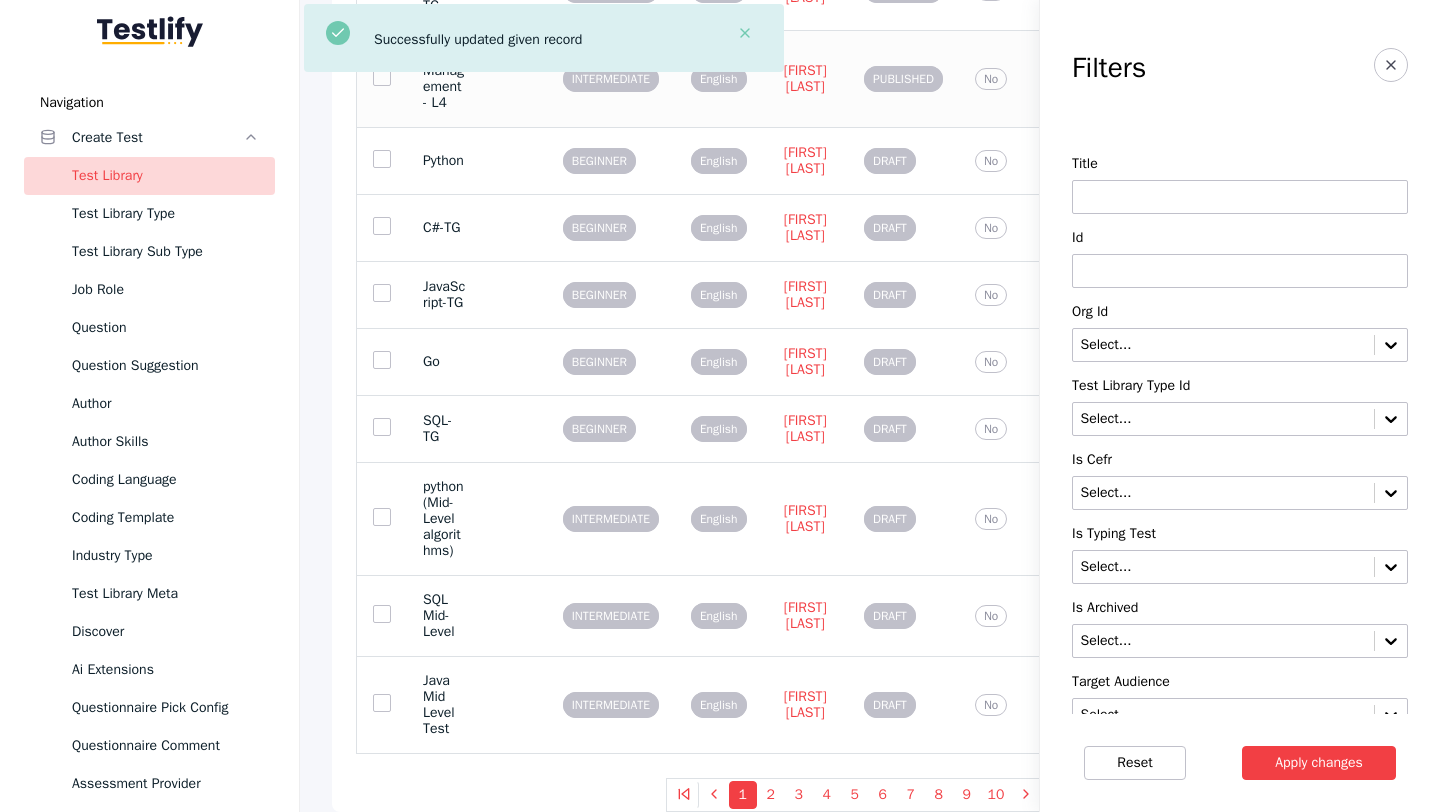 scroll, scrollTop: 0, scrollLeft: 0, axis: both 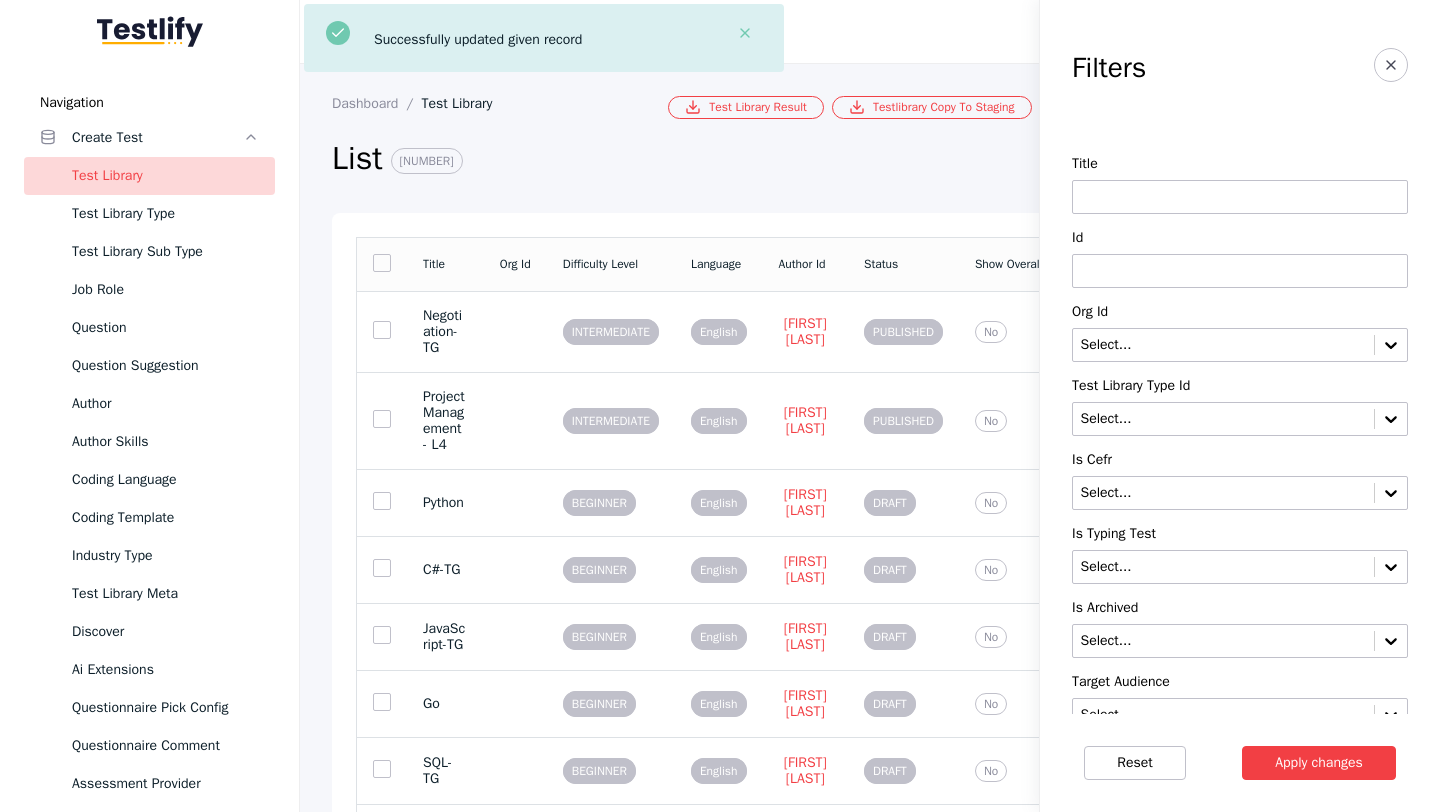 click at bounding box center (1240, 271) 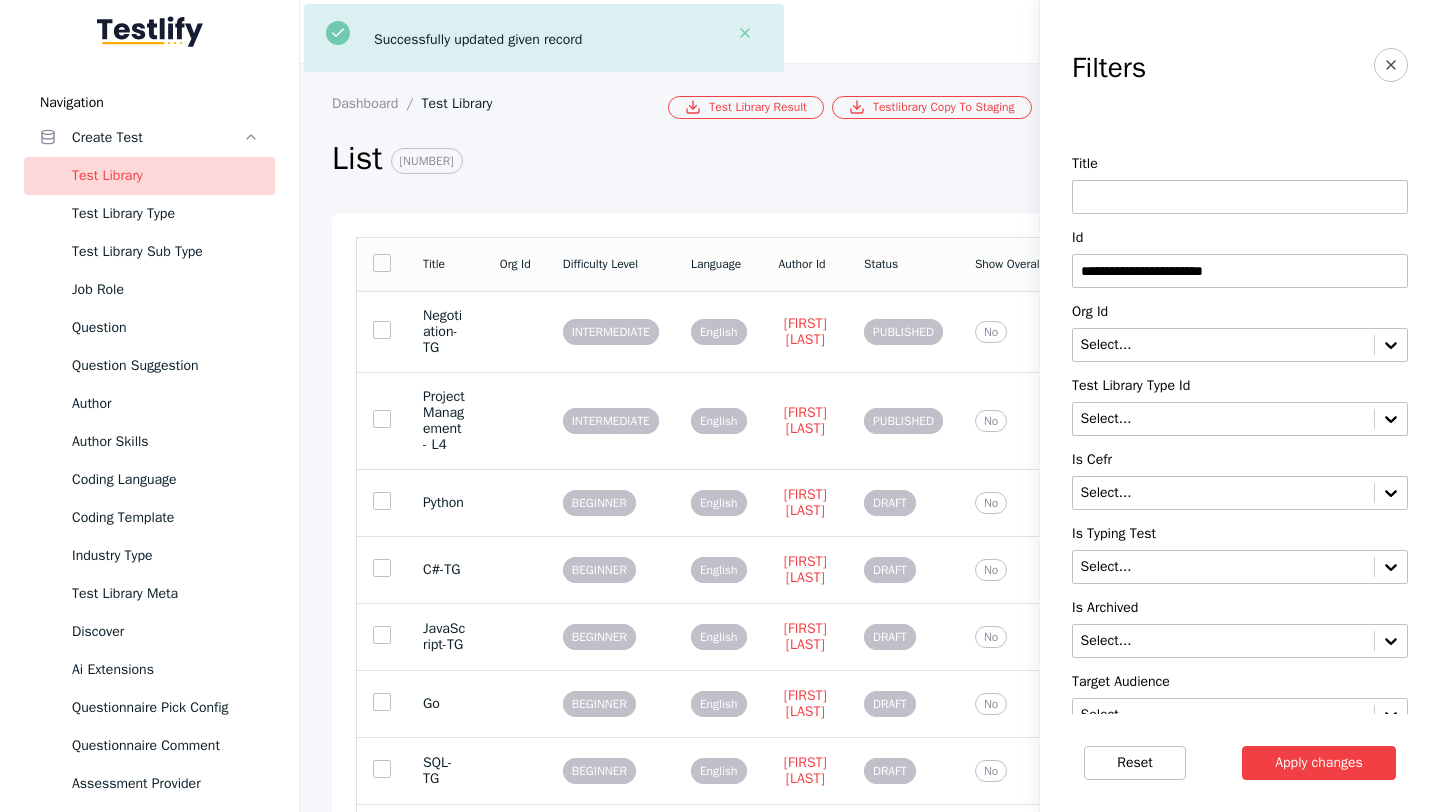 type on "**********" 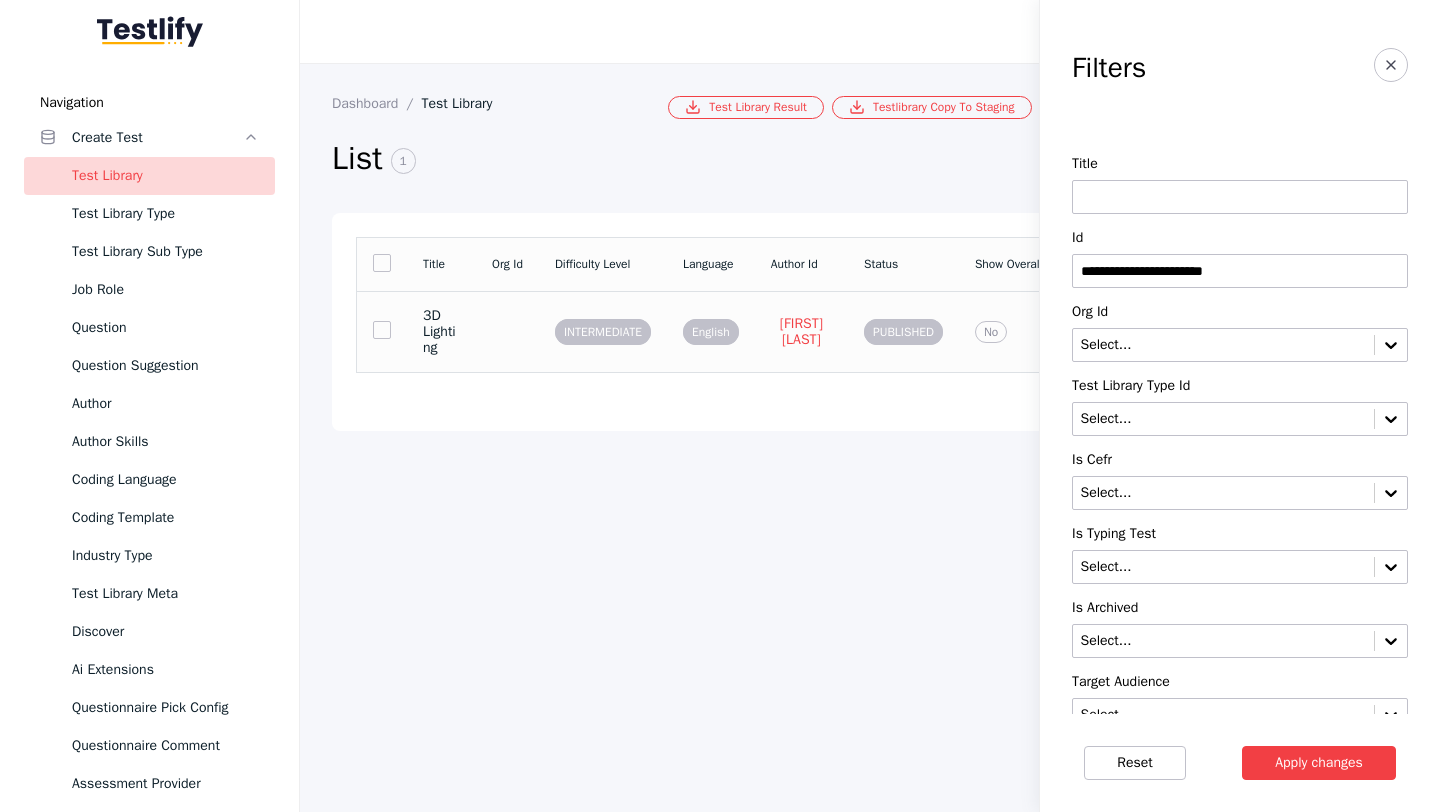 click on "3D Lighting" at bounding box center (441, 332) 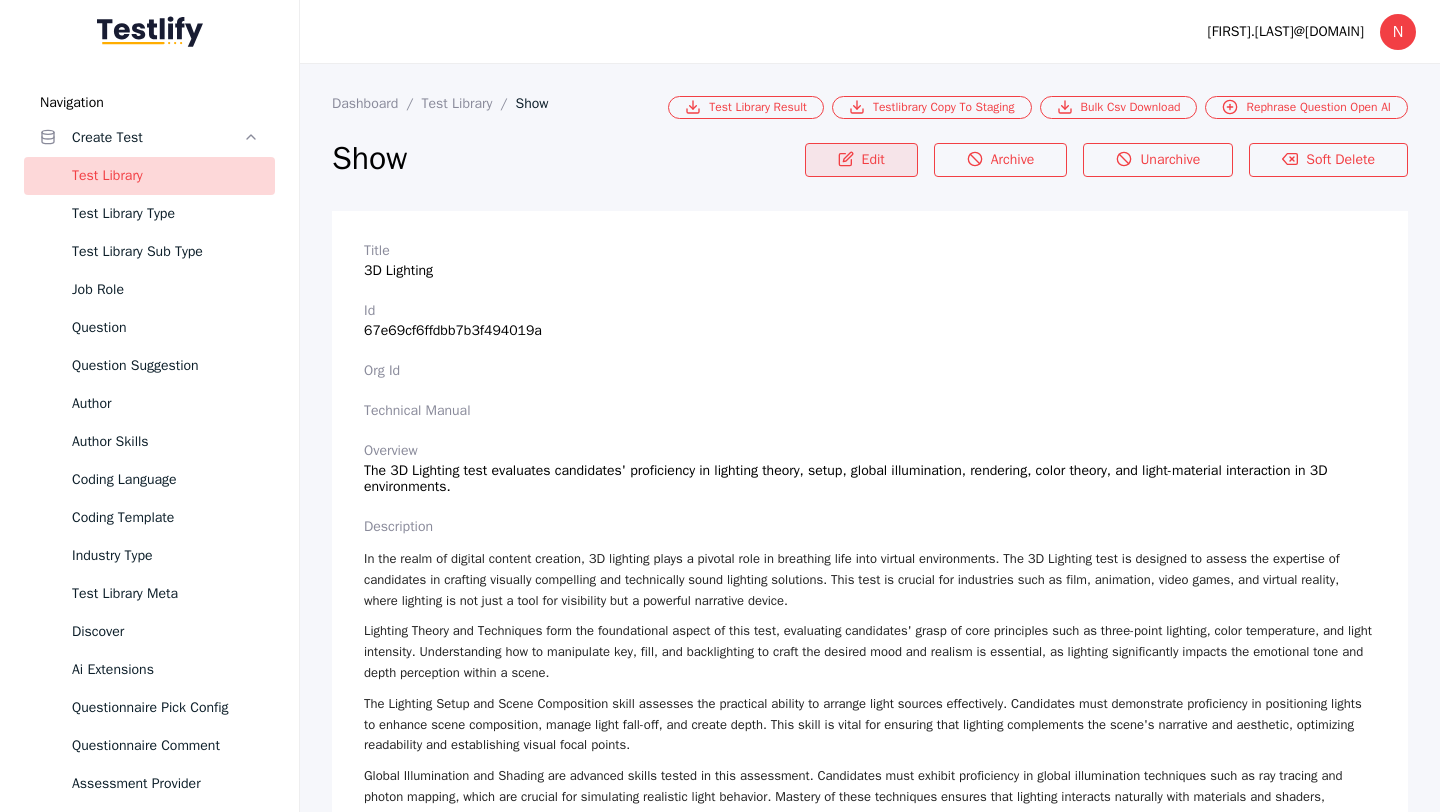 click on "Edit" at bounding box center [861, 160] 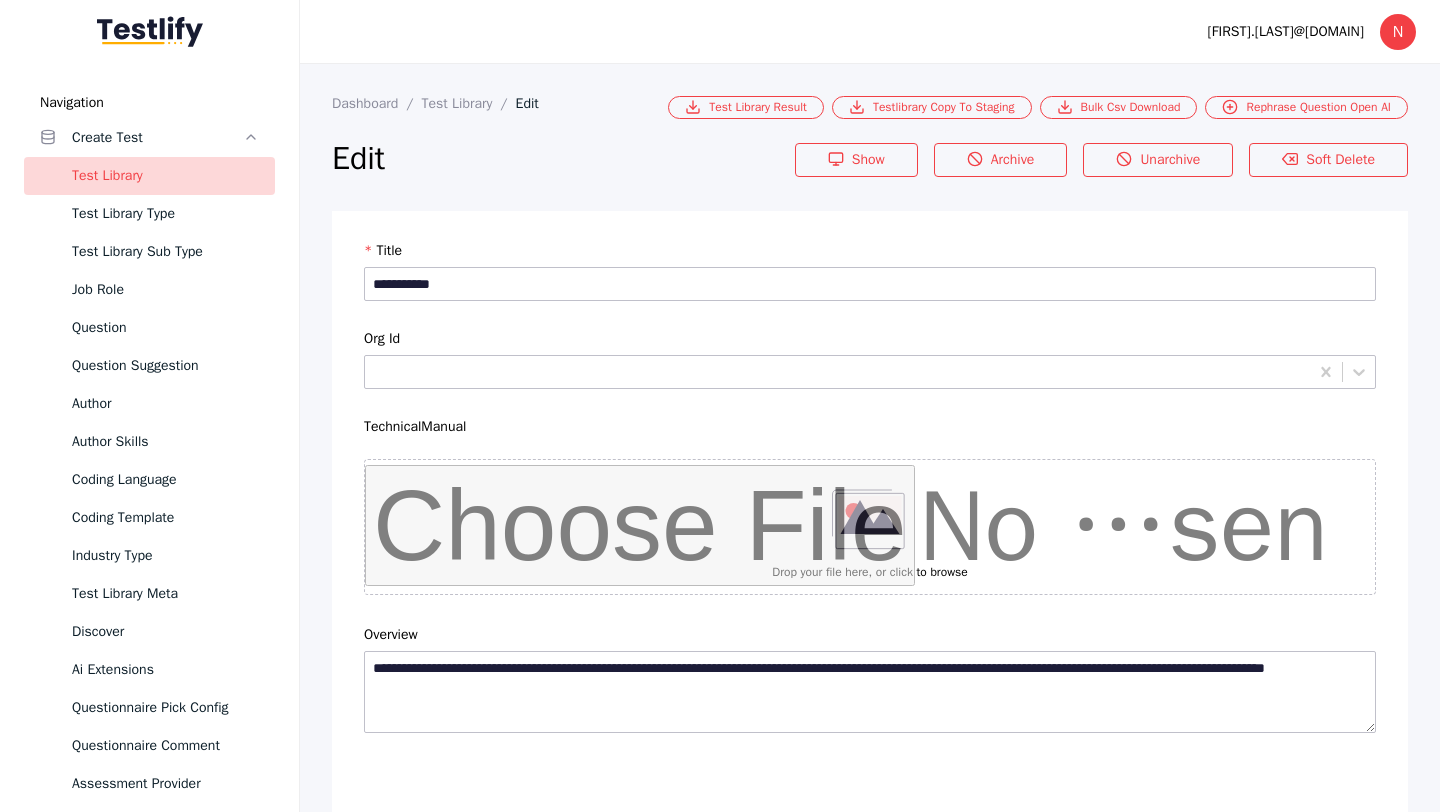 scroll, scrollTop: 4684, scrollLeft: 0, axis: vertical 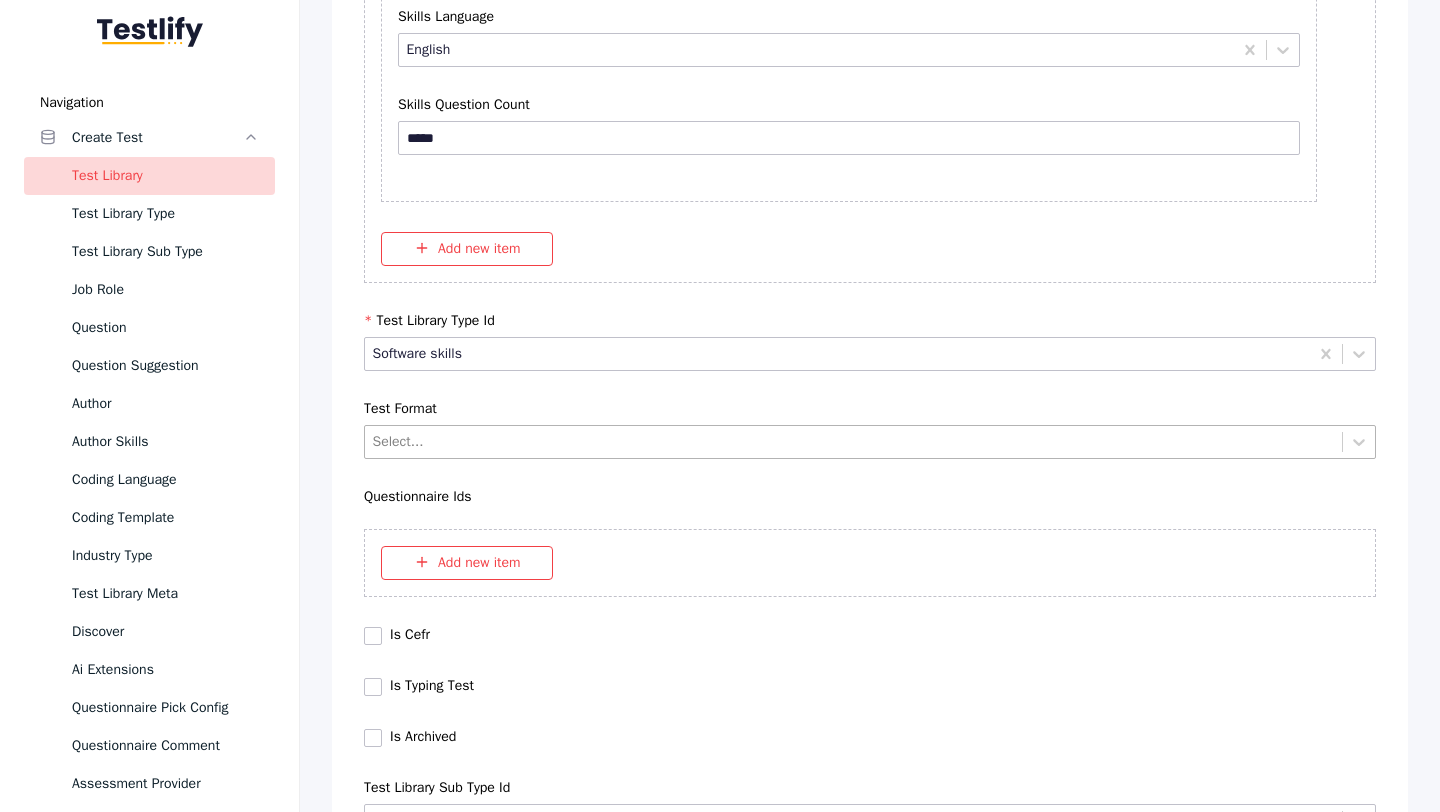 click at bounding box center [854, 441] 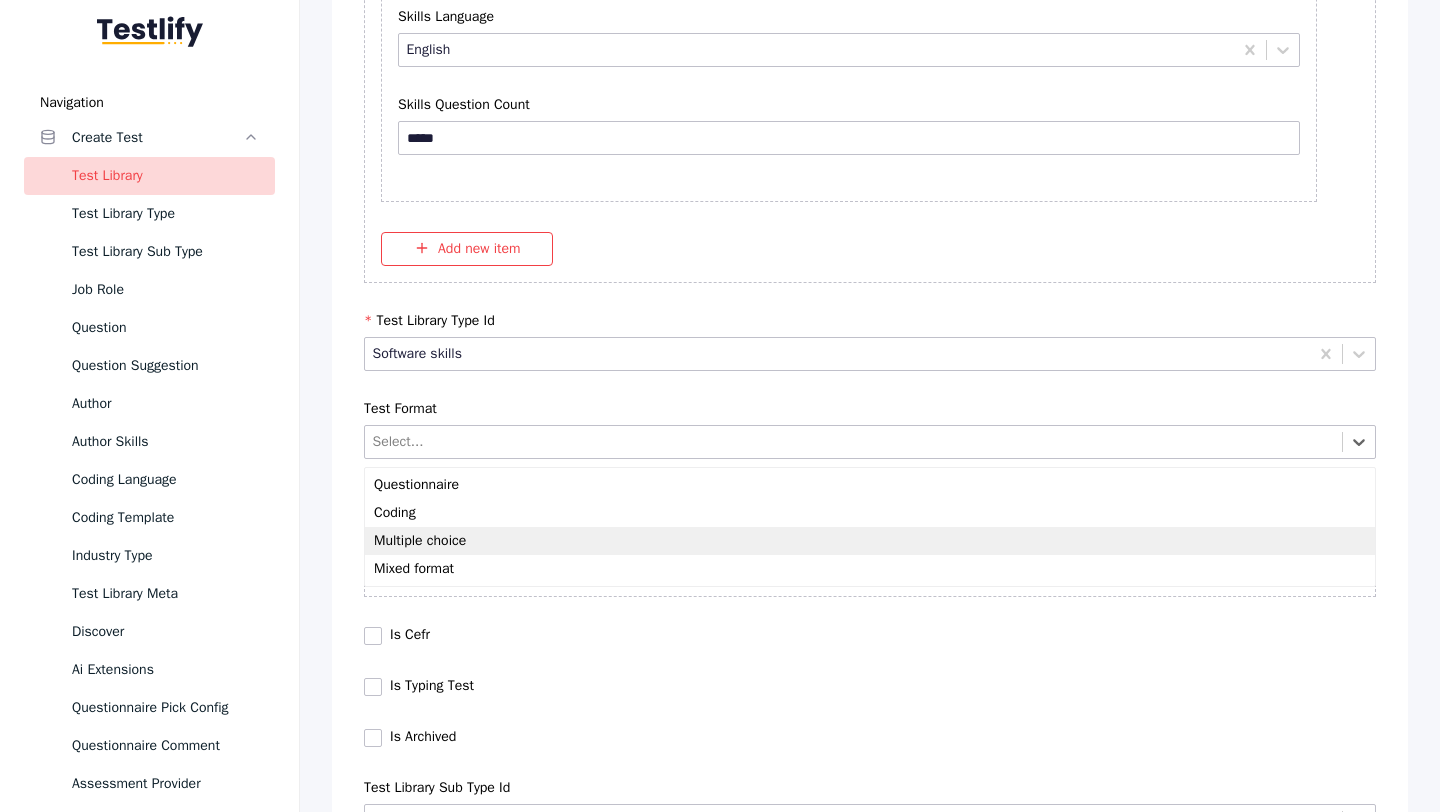 click on "Multiple choice" at bounding box center [870, 541] 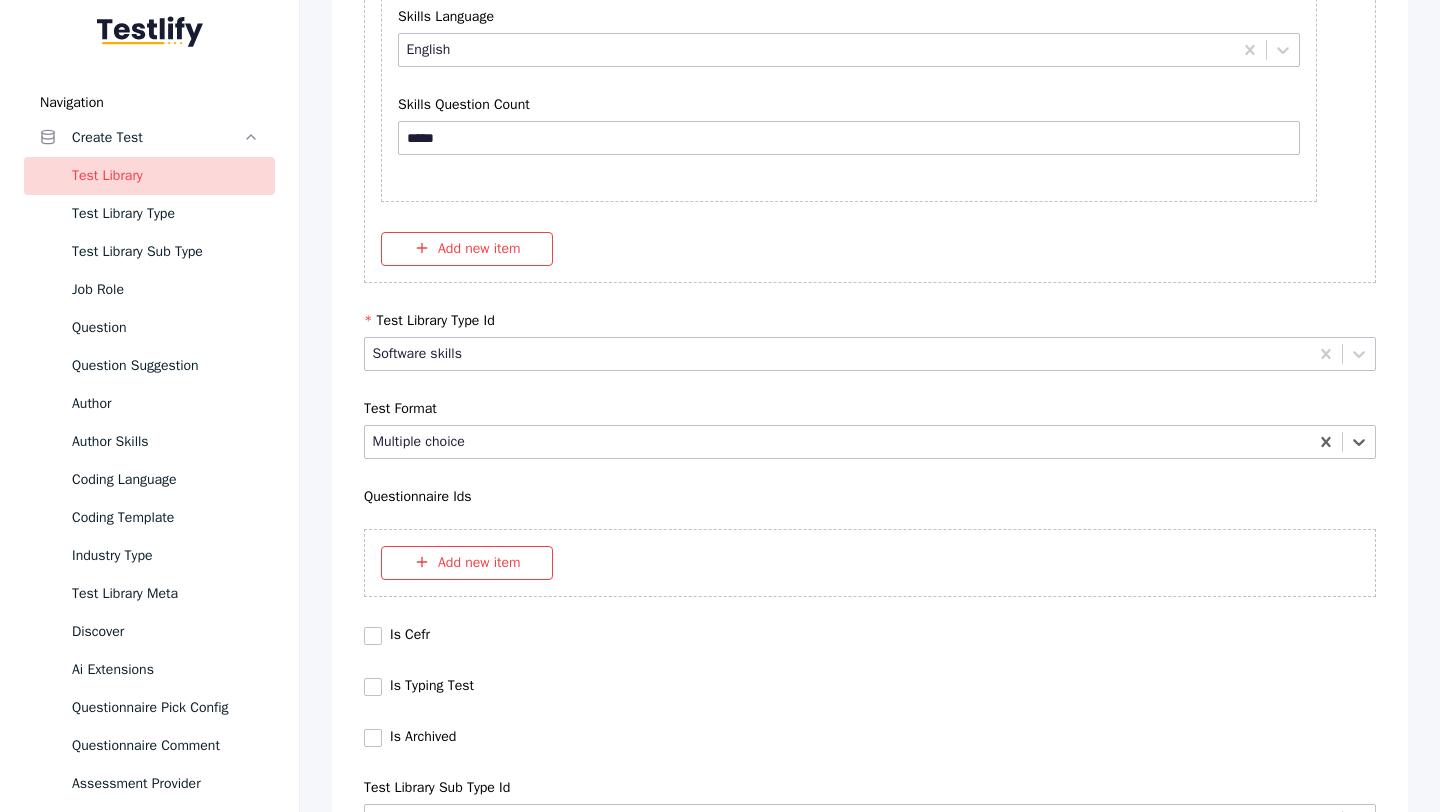 click on "Save" at bounding box center [870, 10279] 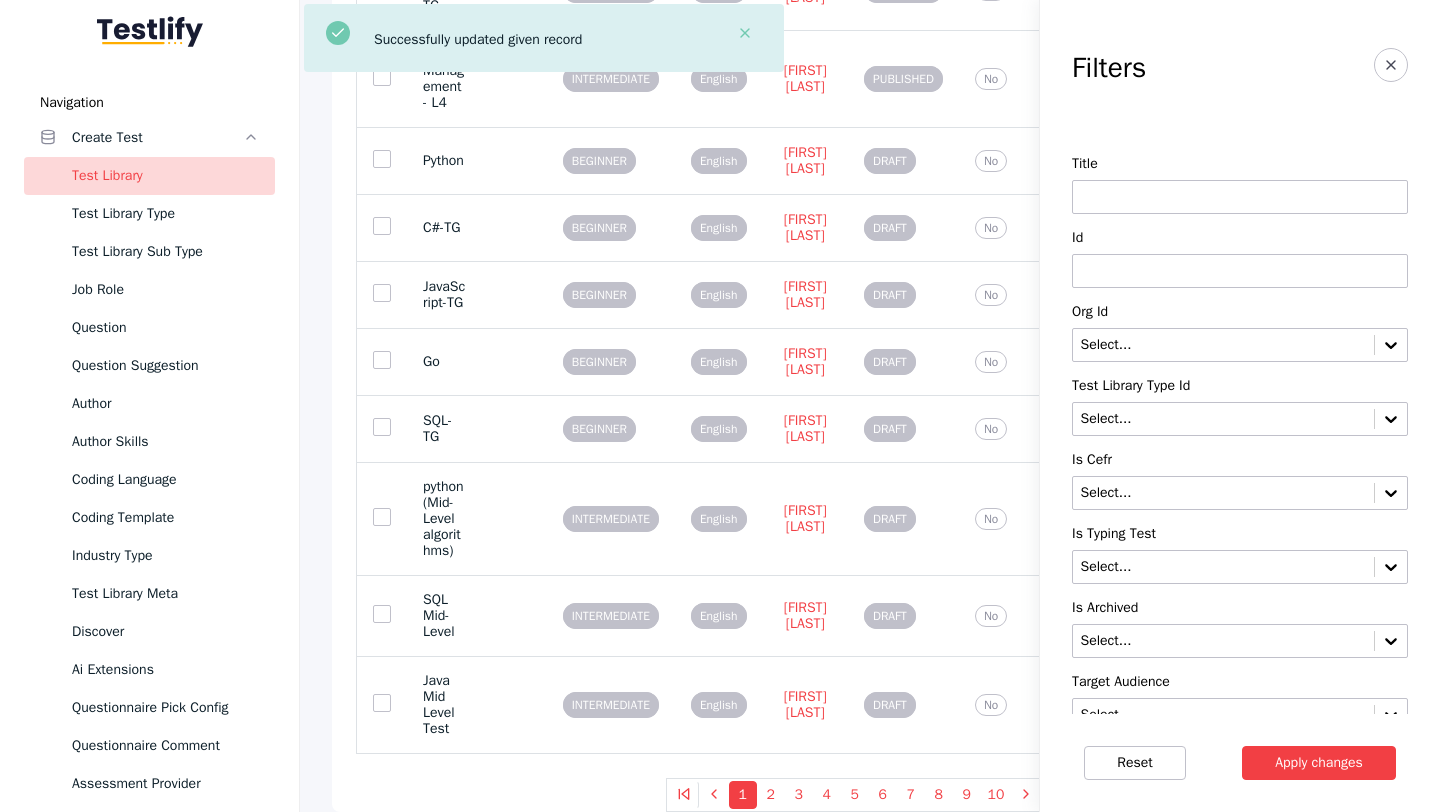 scroll, scrollTop: 0, scrollLeft: 0, axis: both 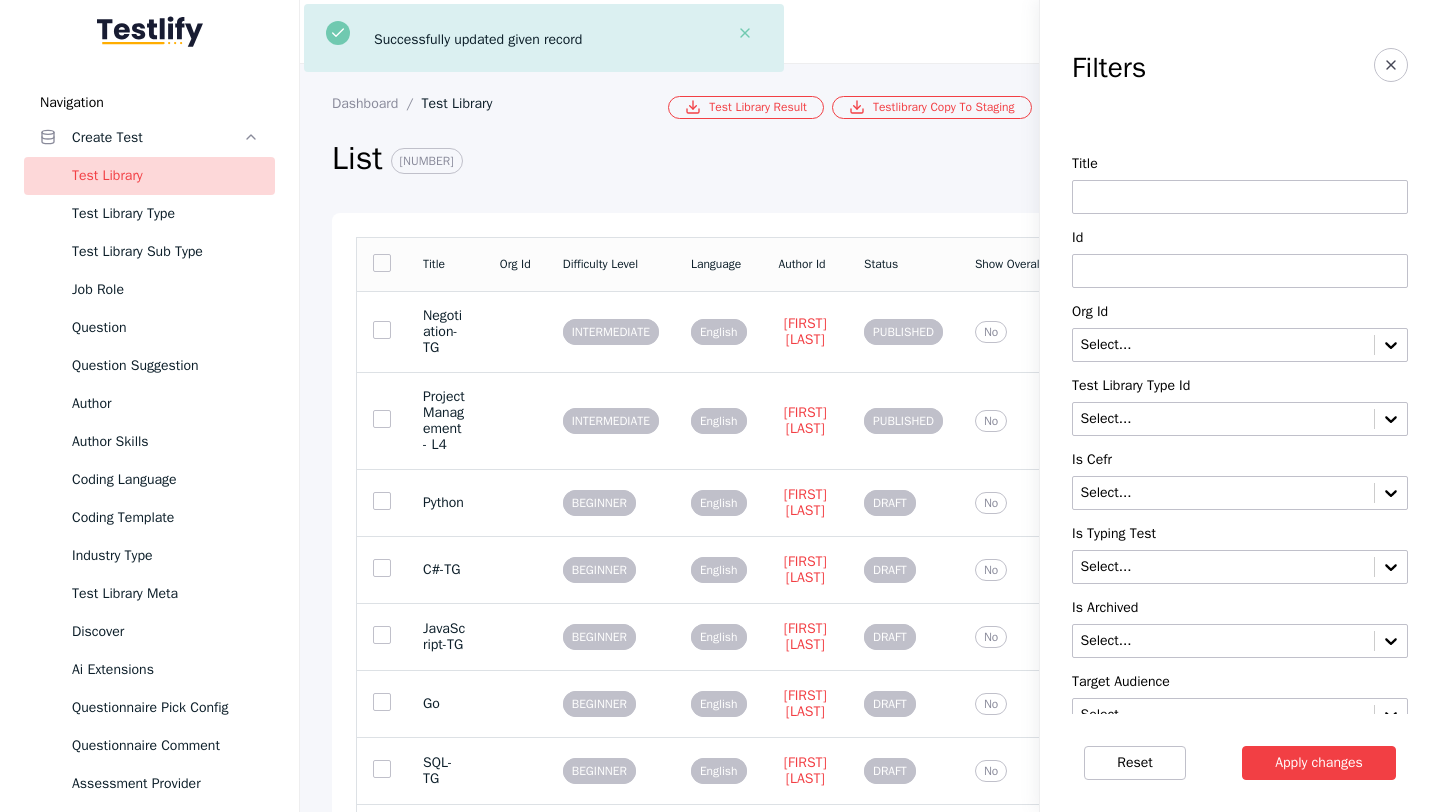 click at bounding box center [1240, 271] 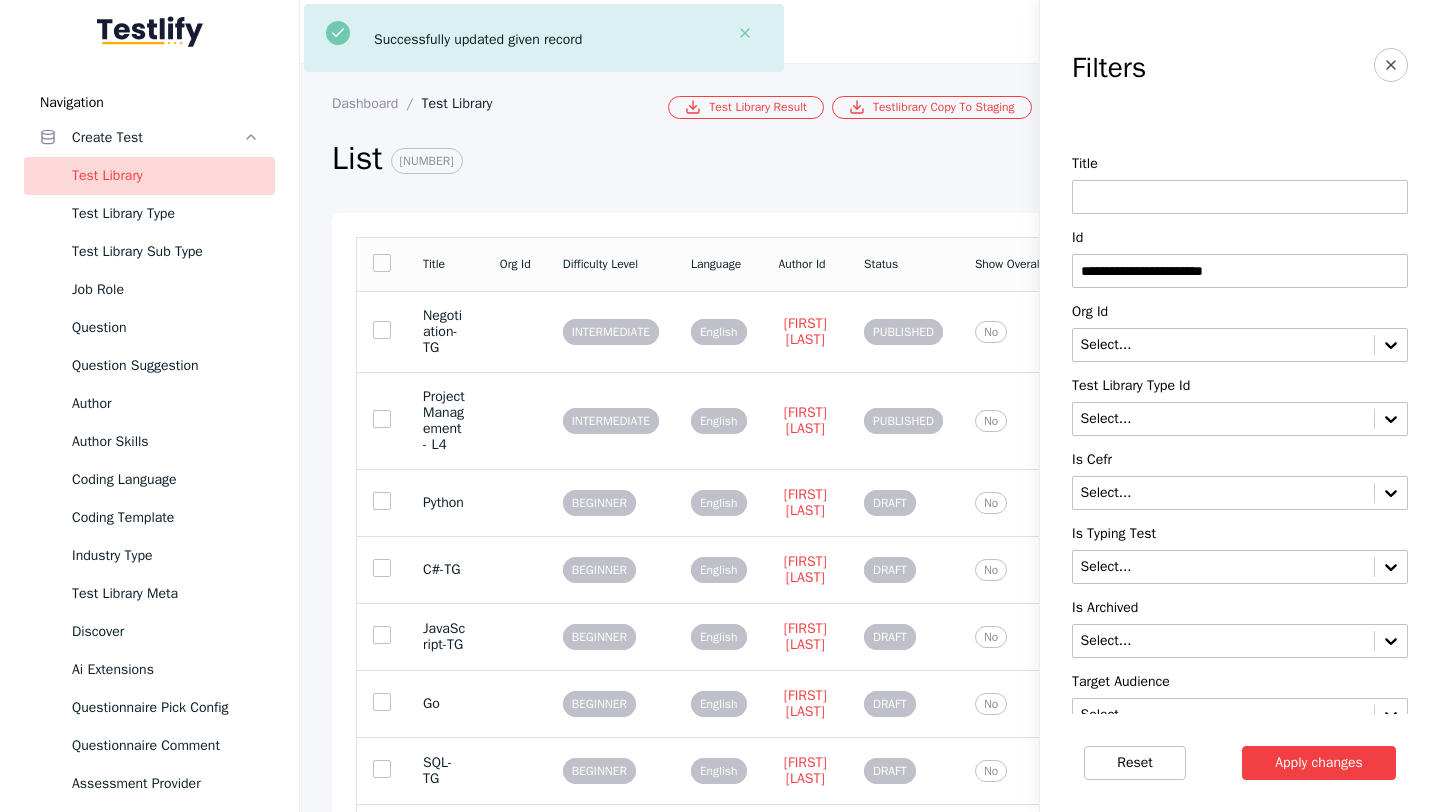 type on "**********" 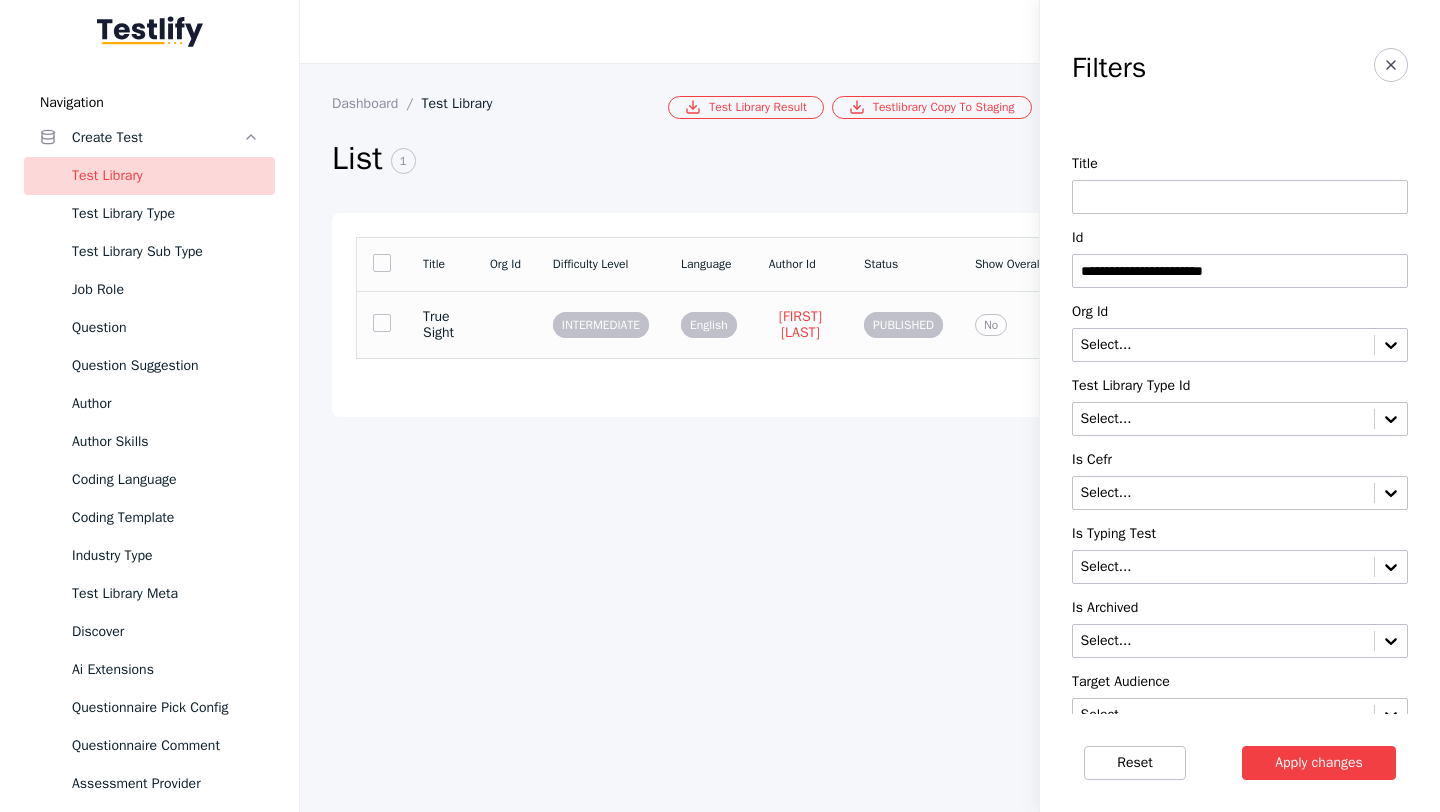 click at bounding box center (505, 324) 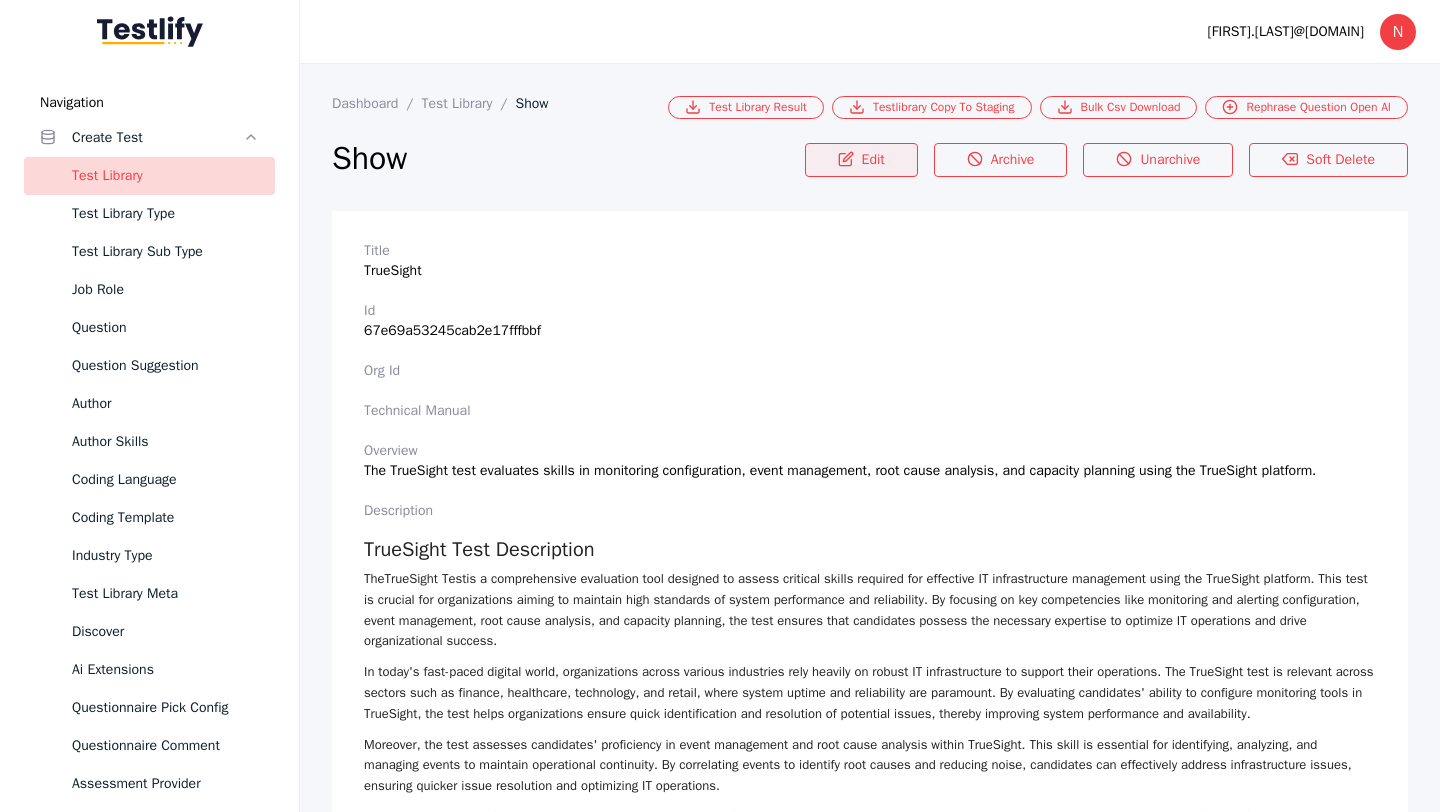 click on "Edit" at bounding box center [861, 160] 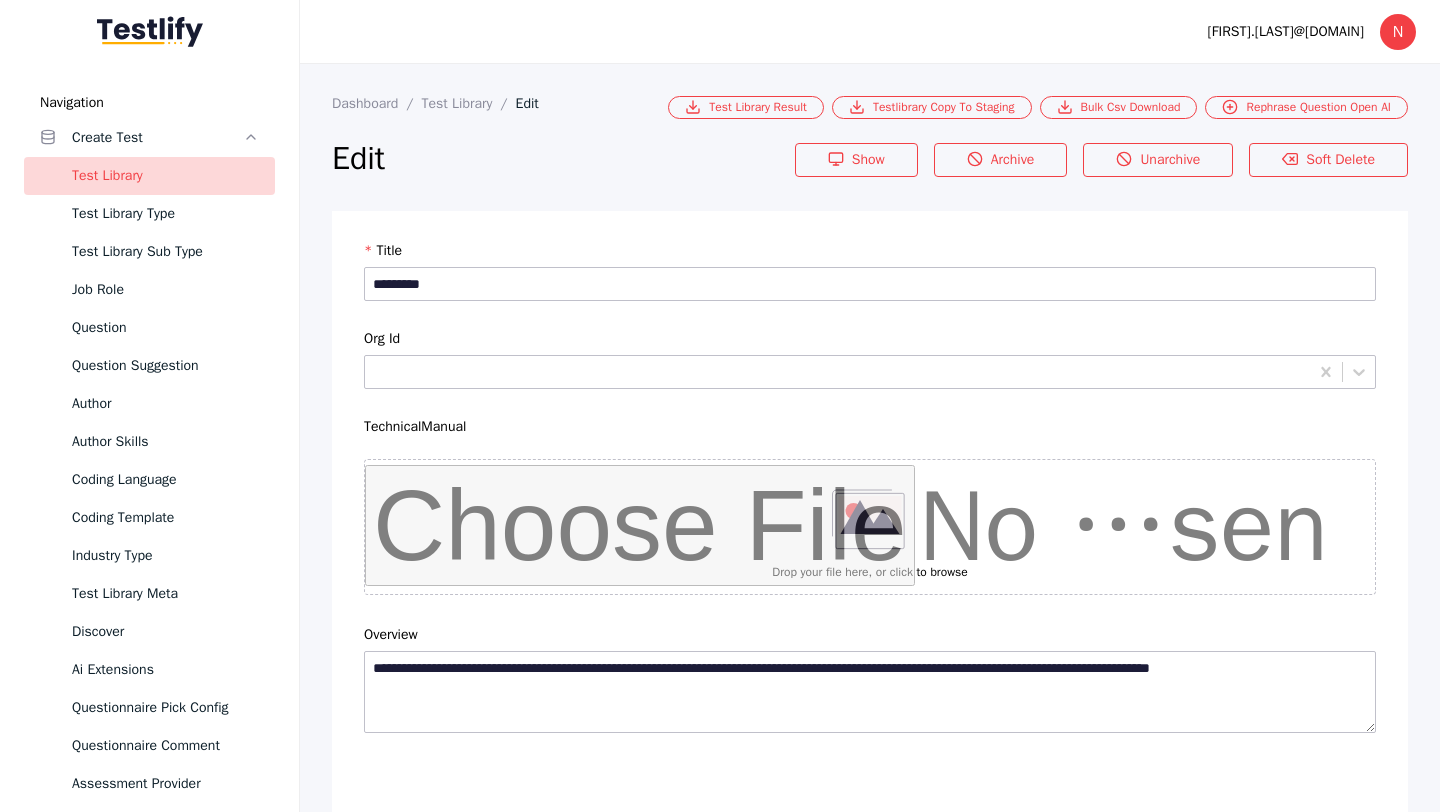 scroll, scrollTop: 4684, scrollLeft: 0, axis: vertical 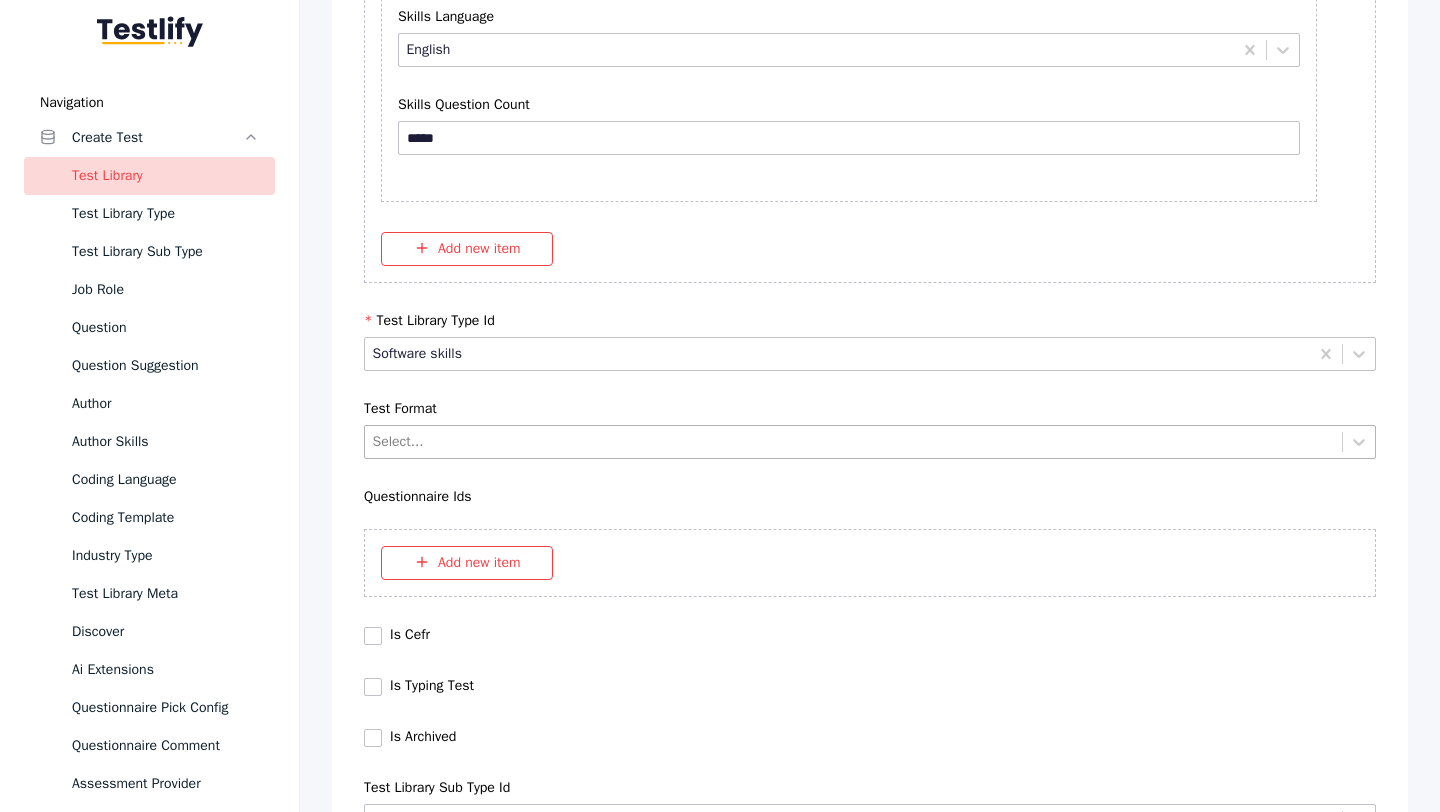click at bounding box center [854, 441] 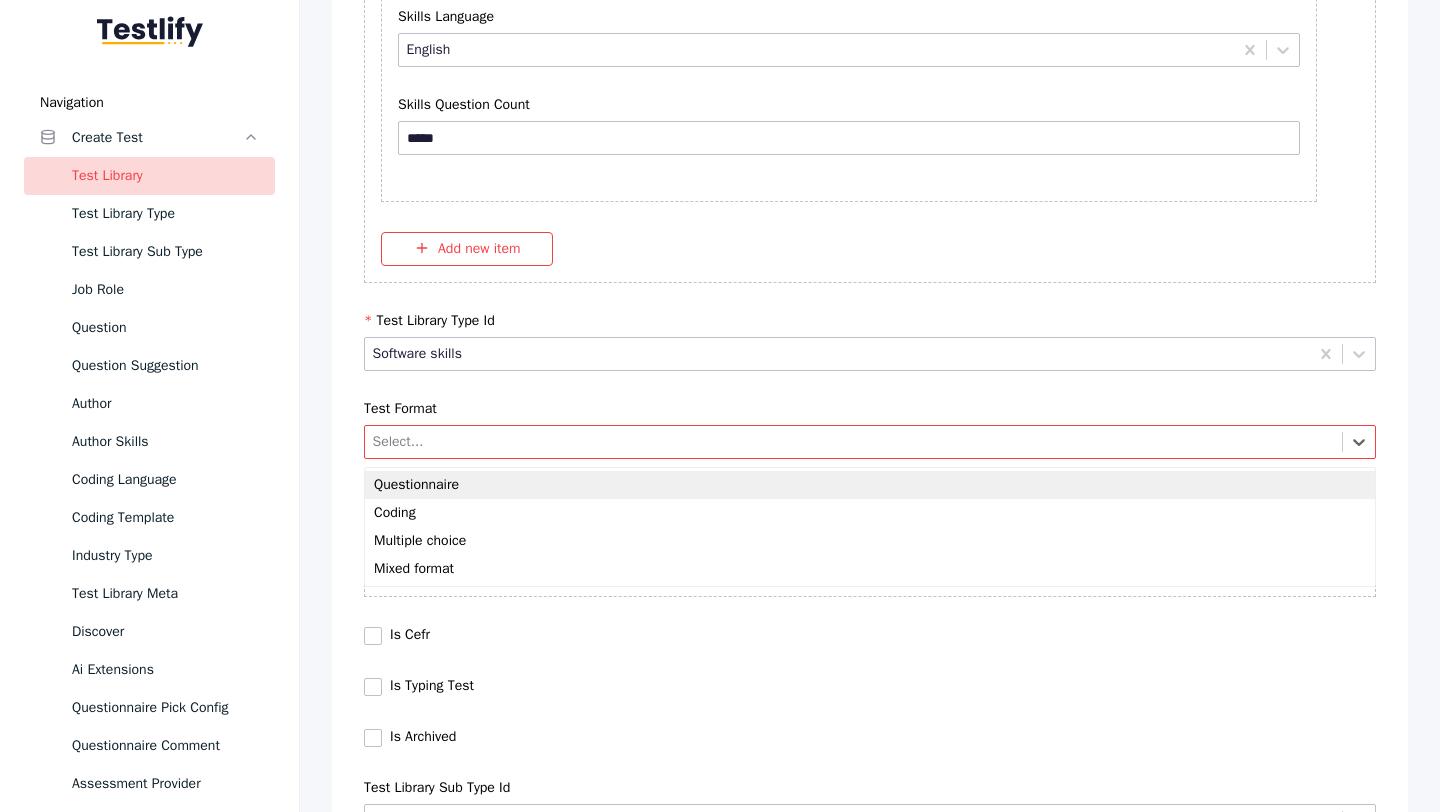 click at bounding box center (854, 441) 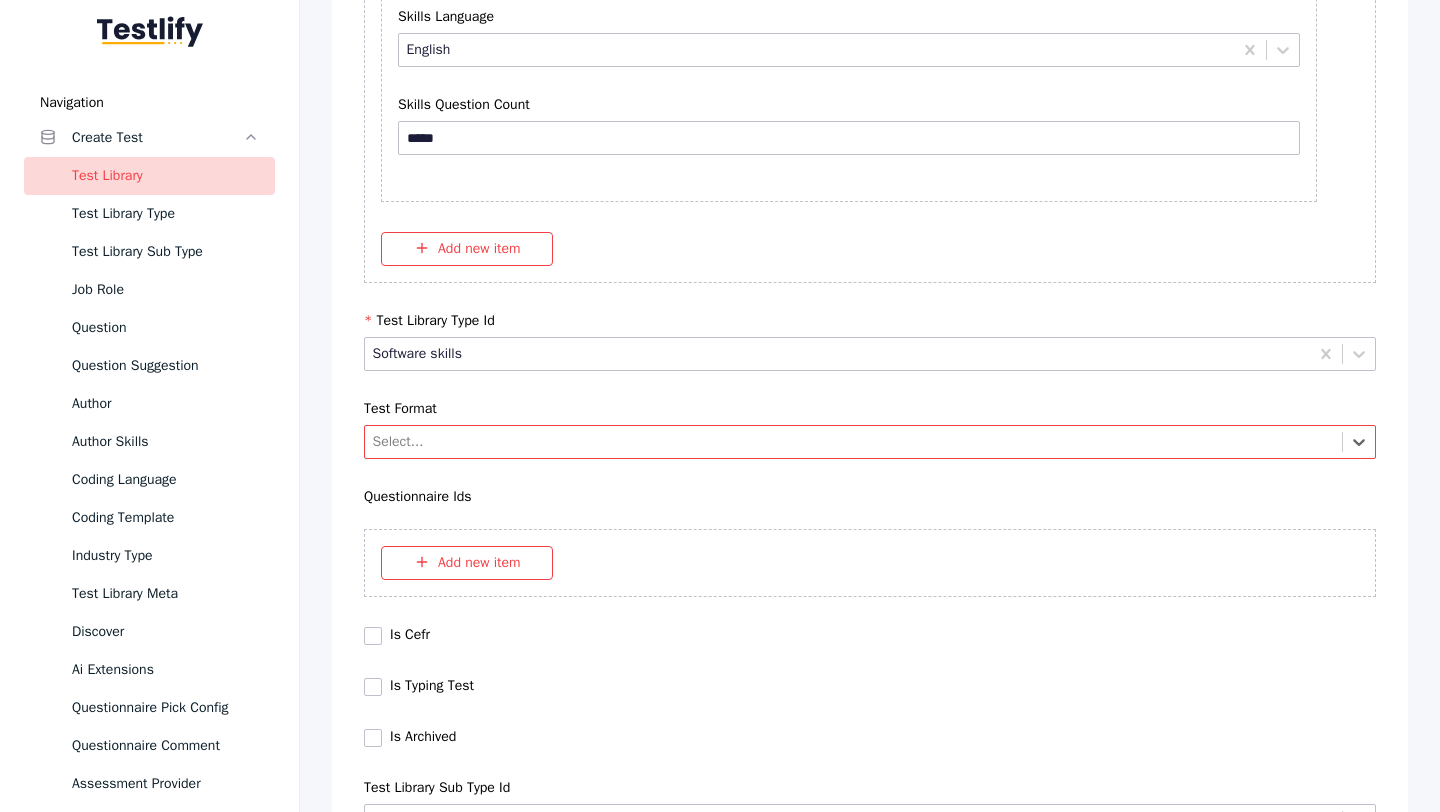 click on "Select..." at bounding box center (853, 441) 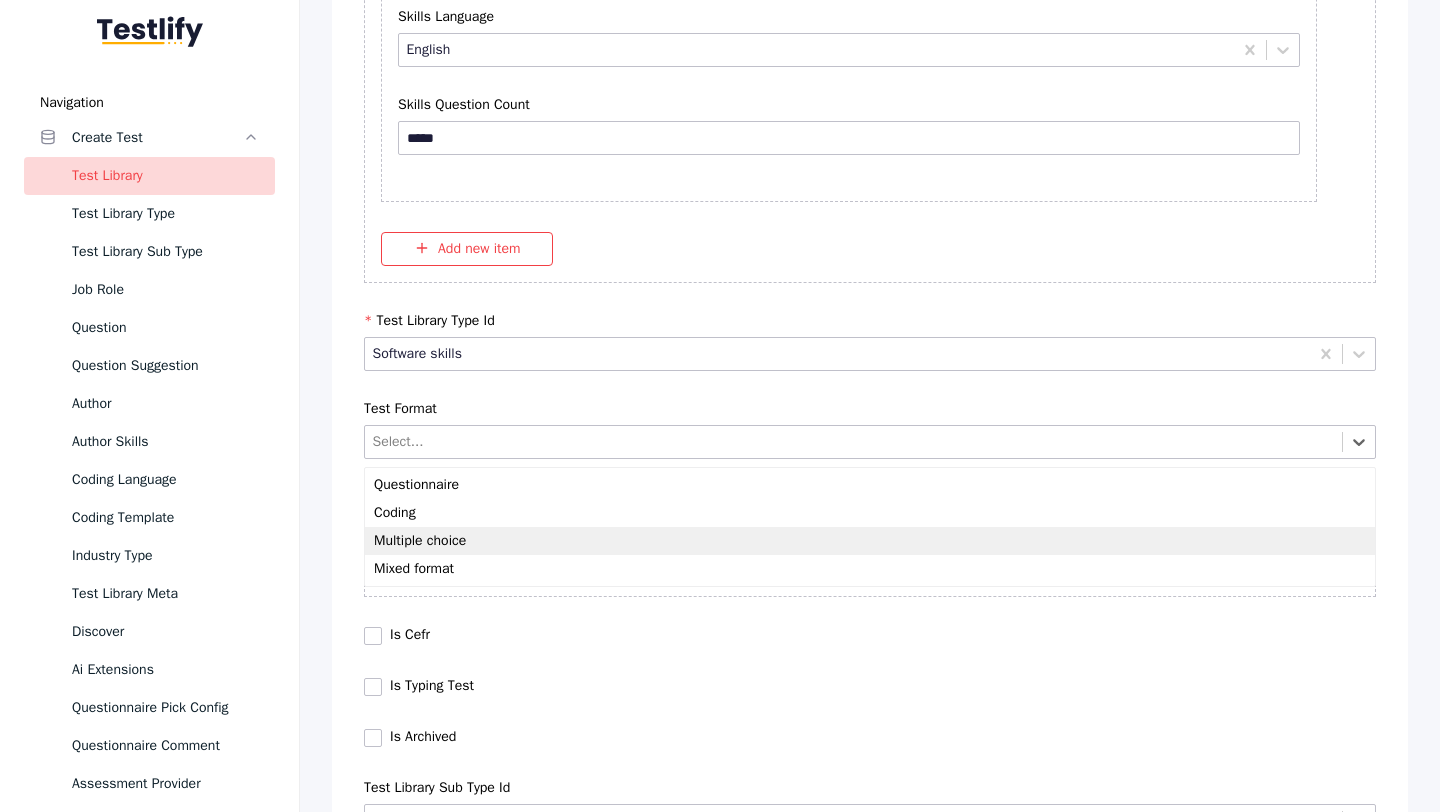 click on "Multiple choice" at bounding box center (870, 541) 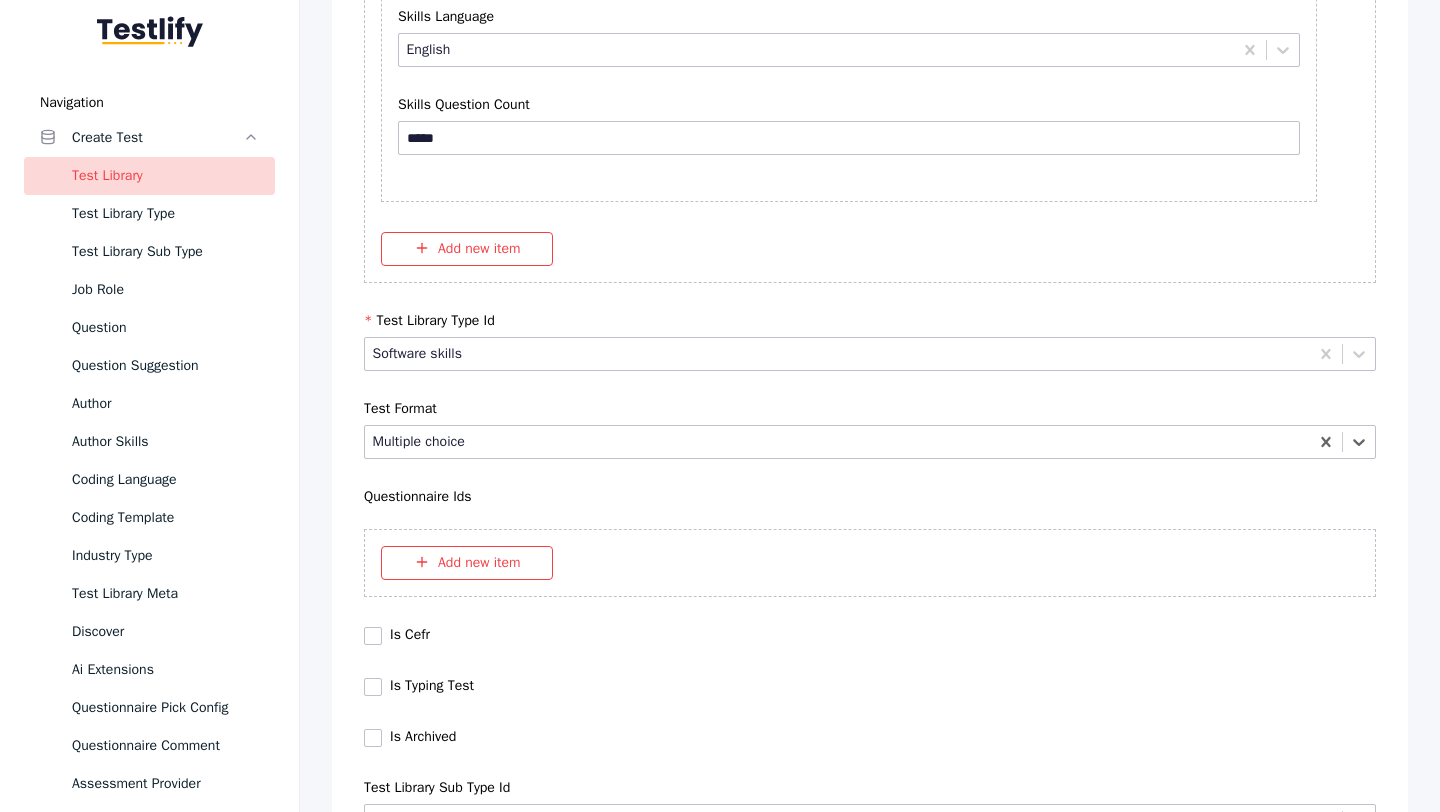 click on "Save" at bounding box center (870, 10279) 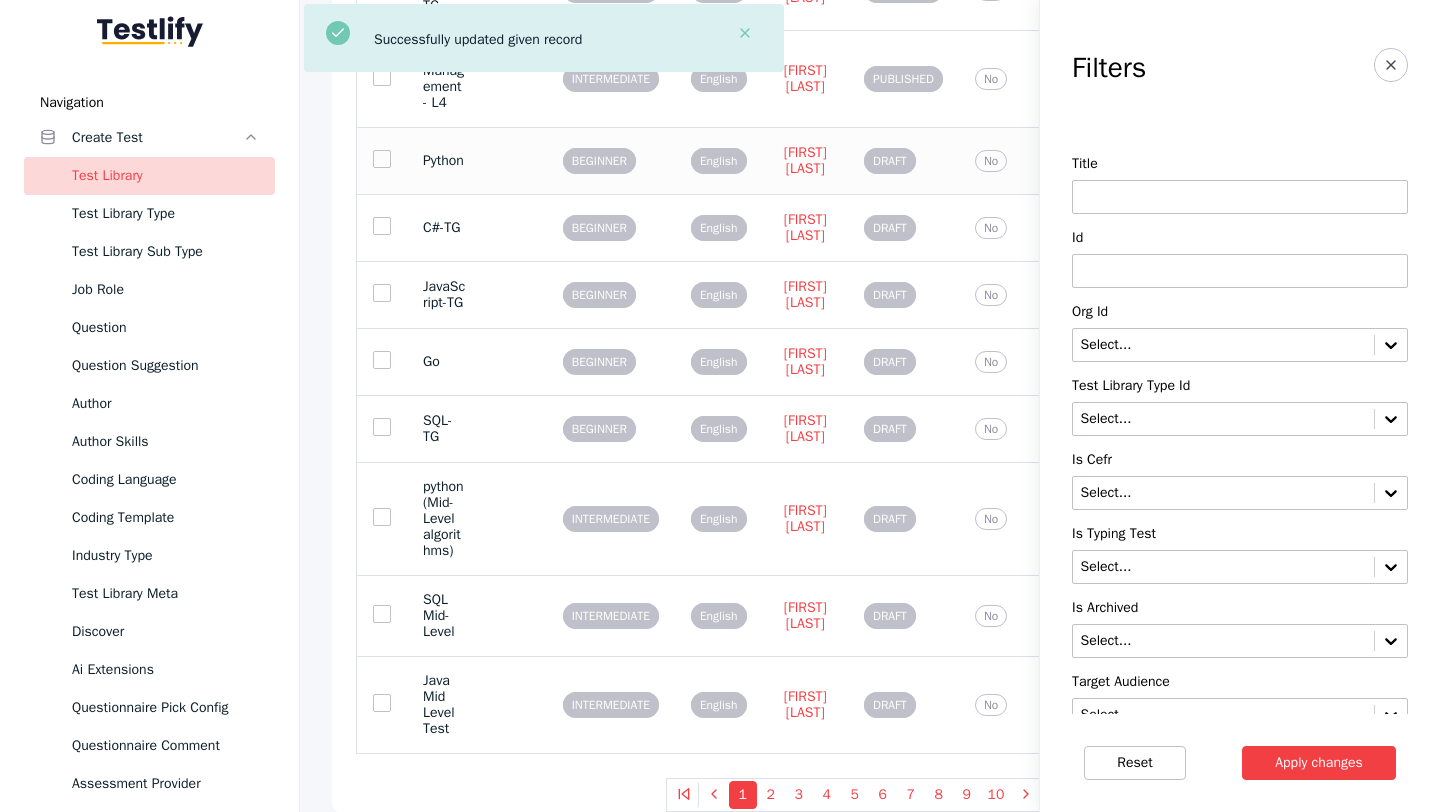 scroll, scrollTop: 0, scrollLeft: 0, axis: both 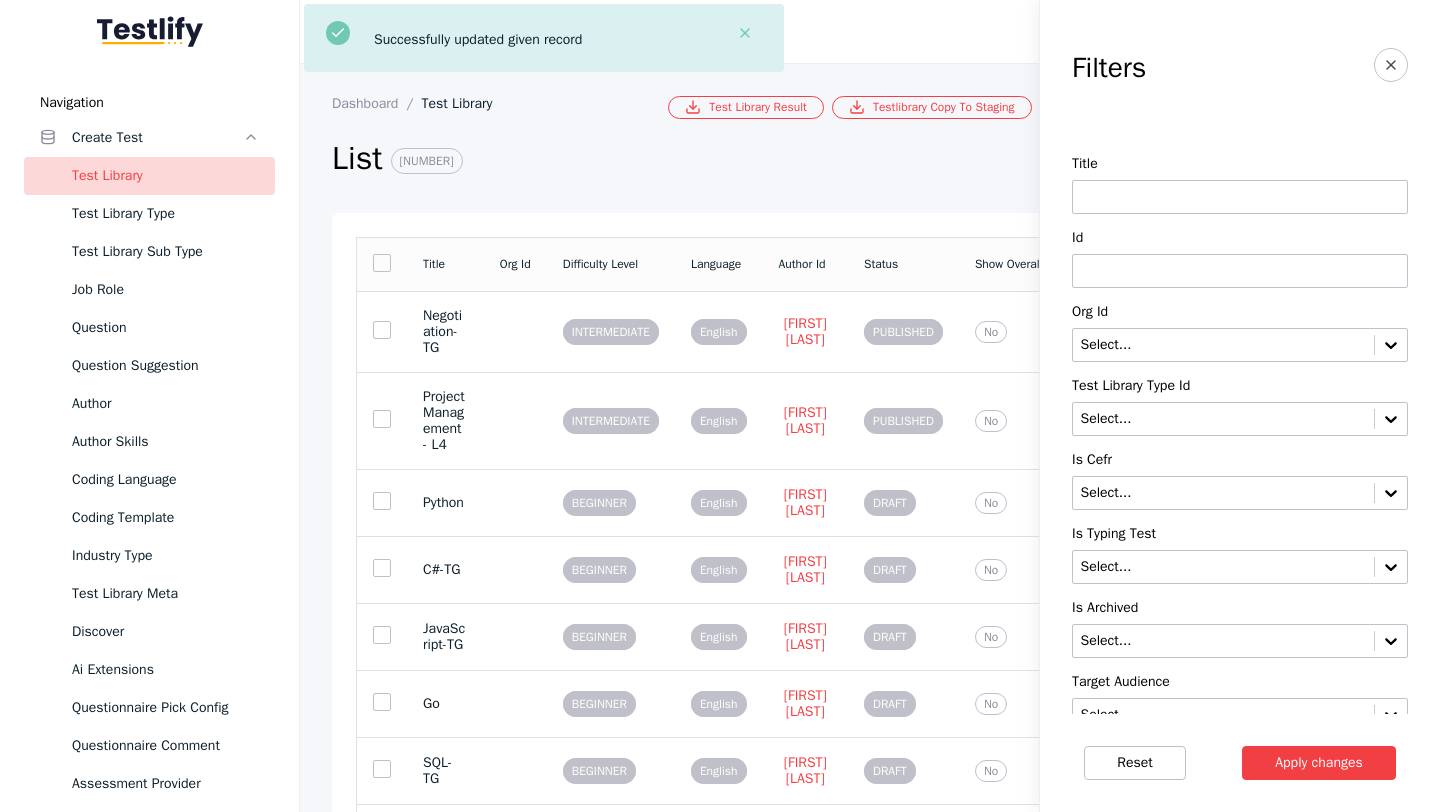 click at bounding box center (1240, 271) 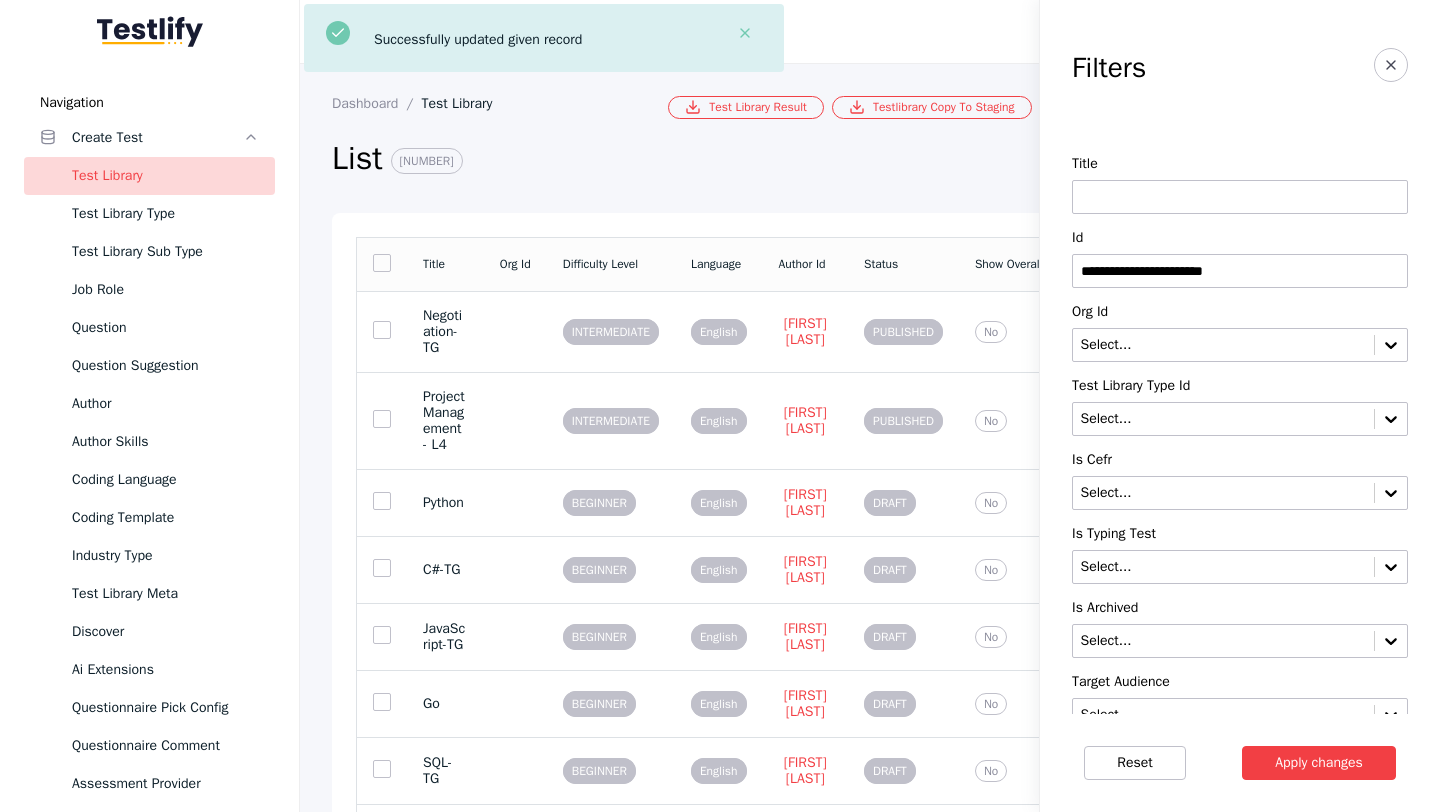 type on "**********" 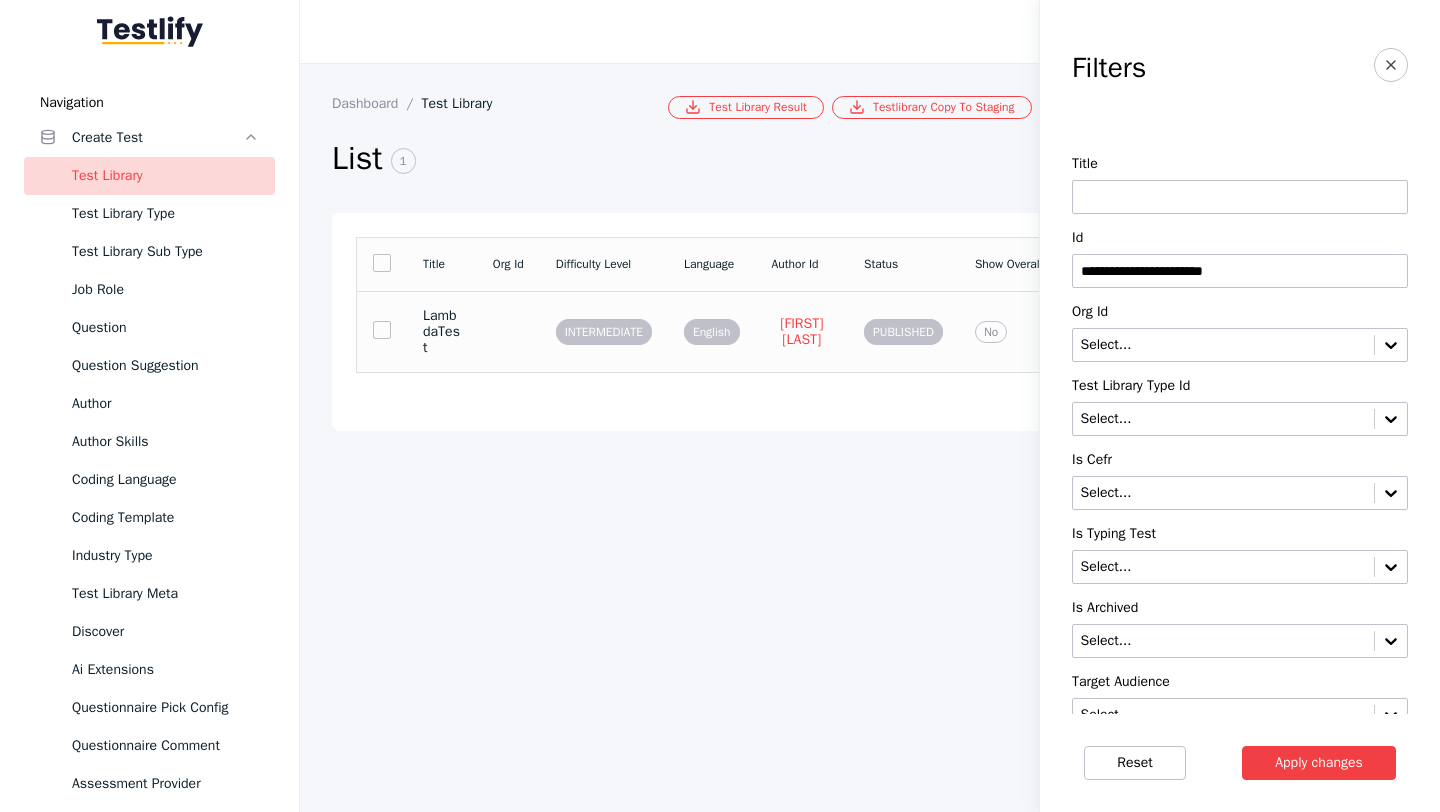 click on "LambdaTest" at bounding box center (442, 331) 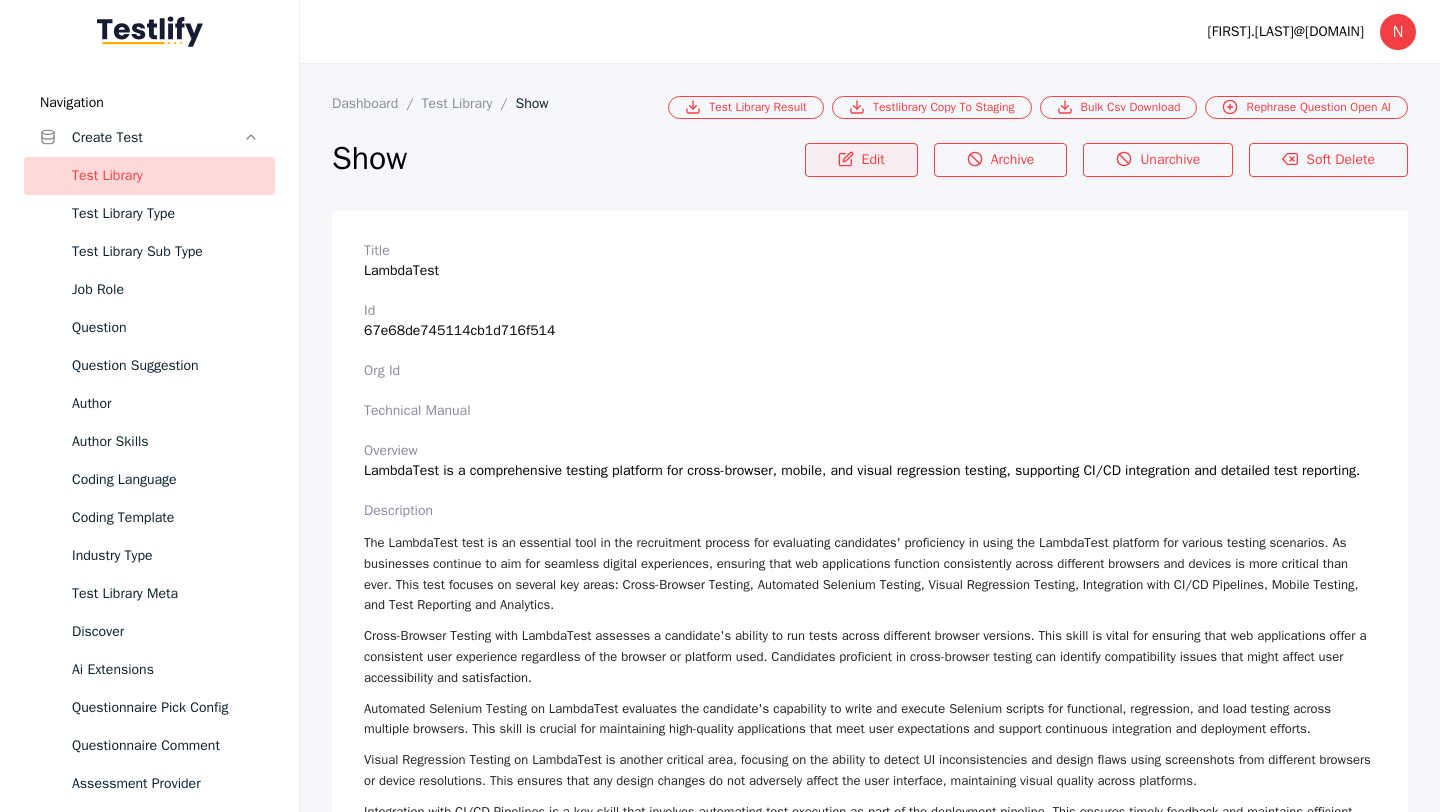 click on "Edit" at bounding box center [861, 160] 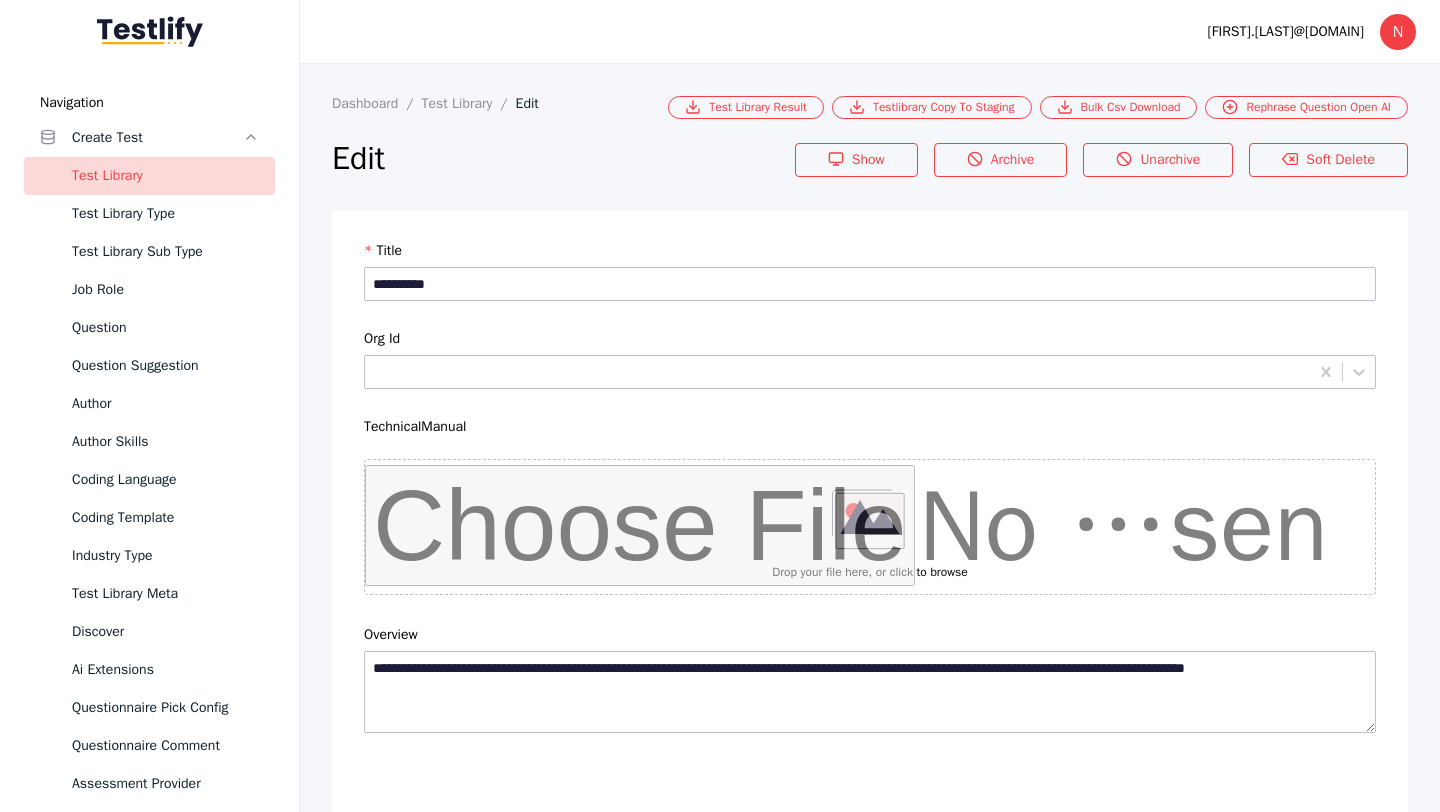 scroll, scrollTop: 4684, scrollLeft: 0, axis: vertical 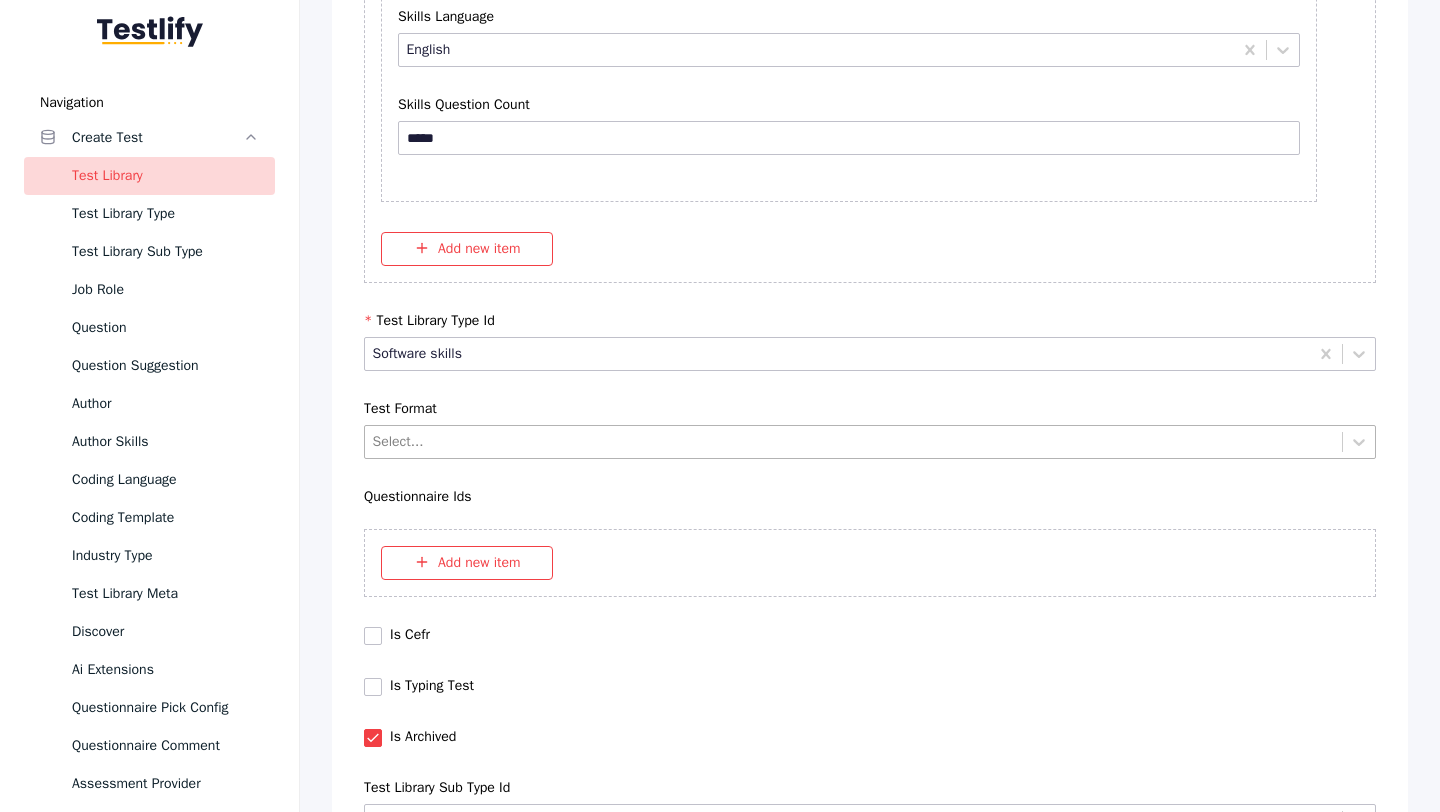 click at bounding box center [854, 441] 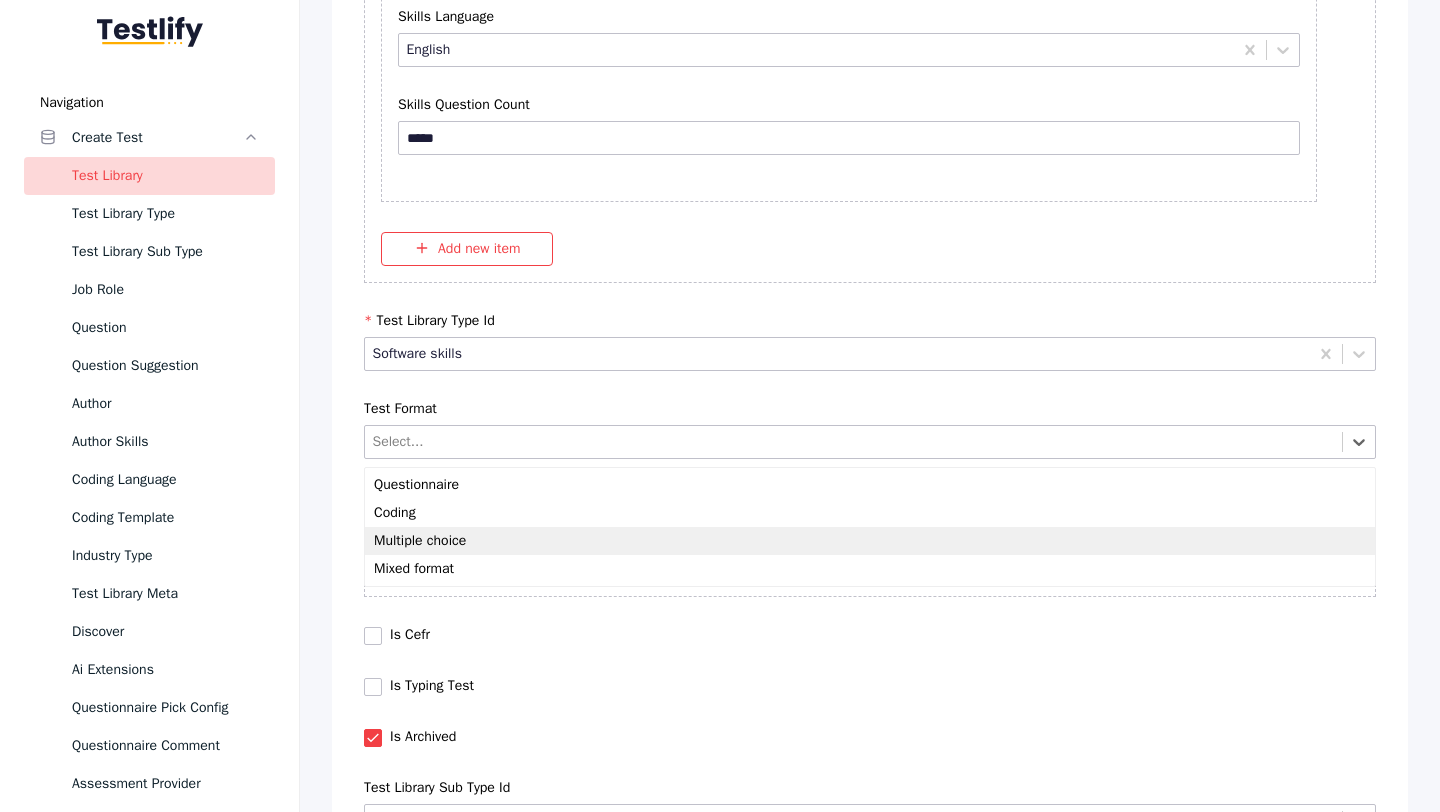 click on "Multiple choice" at bounding box center [870, 541] 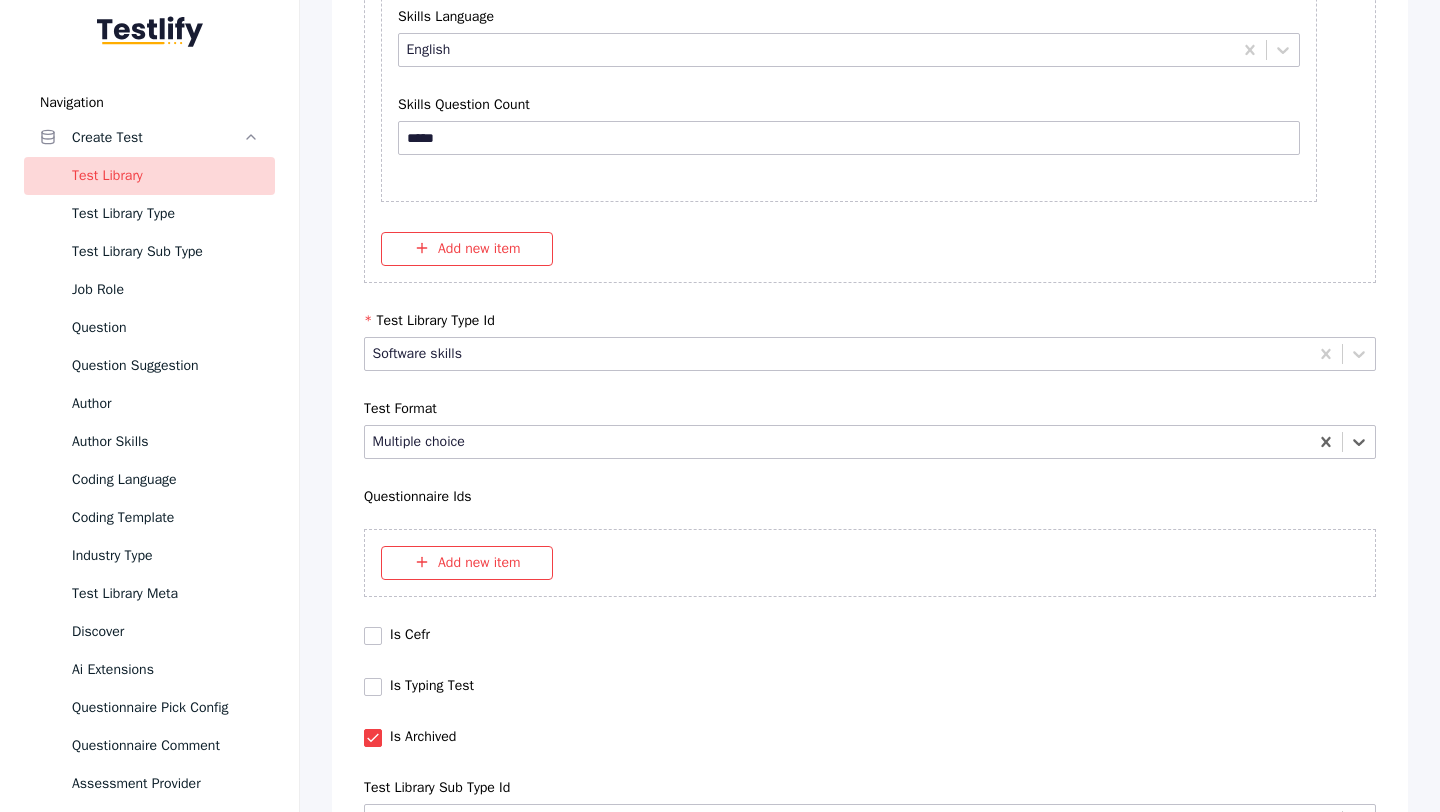 click on "Save" at bounding box center [870, 10279] 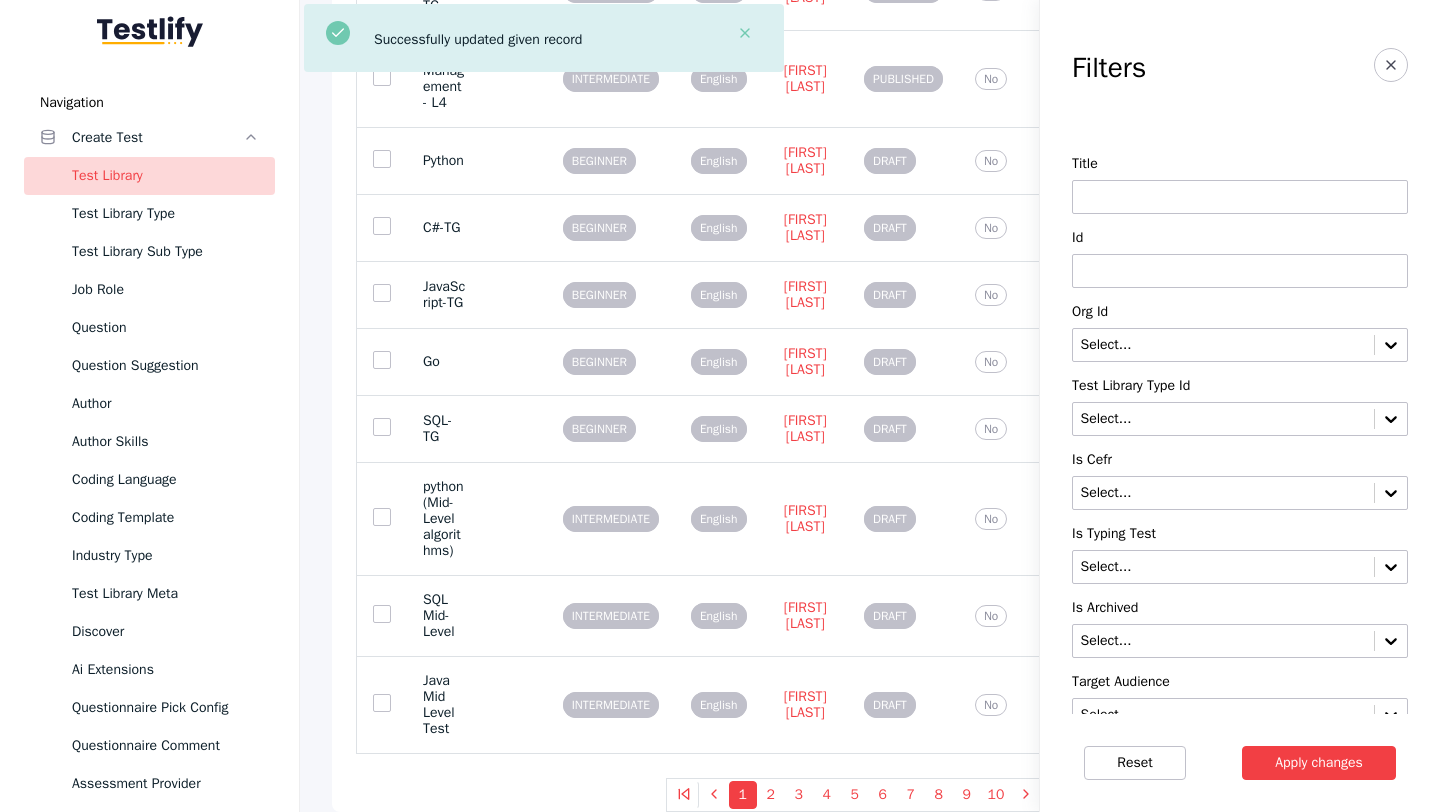 scroll, scrollTop: 0, scrollLeft: 0, axis: both 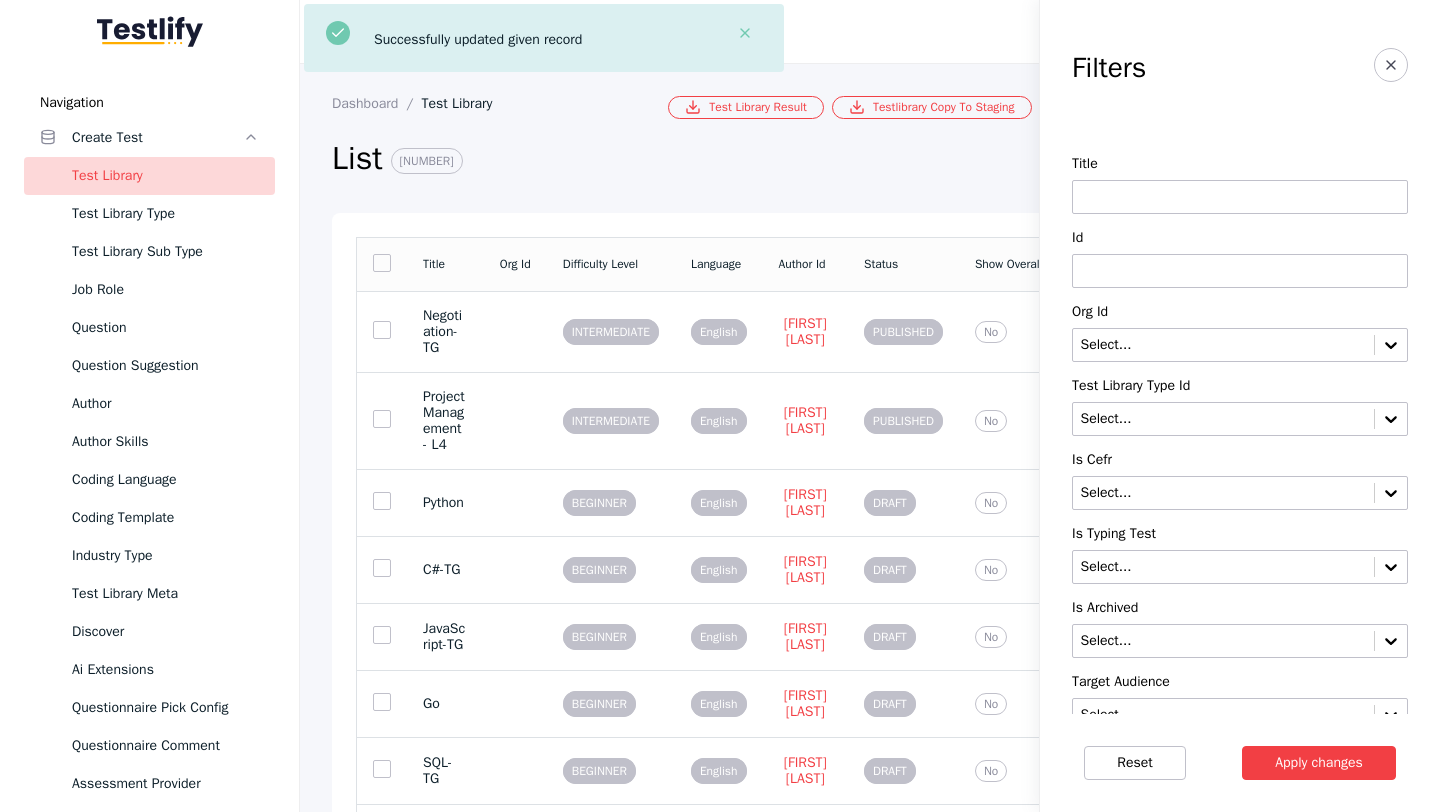click at bounding box center [1240, 271] 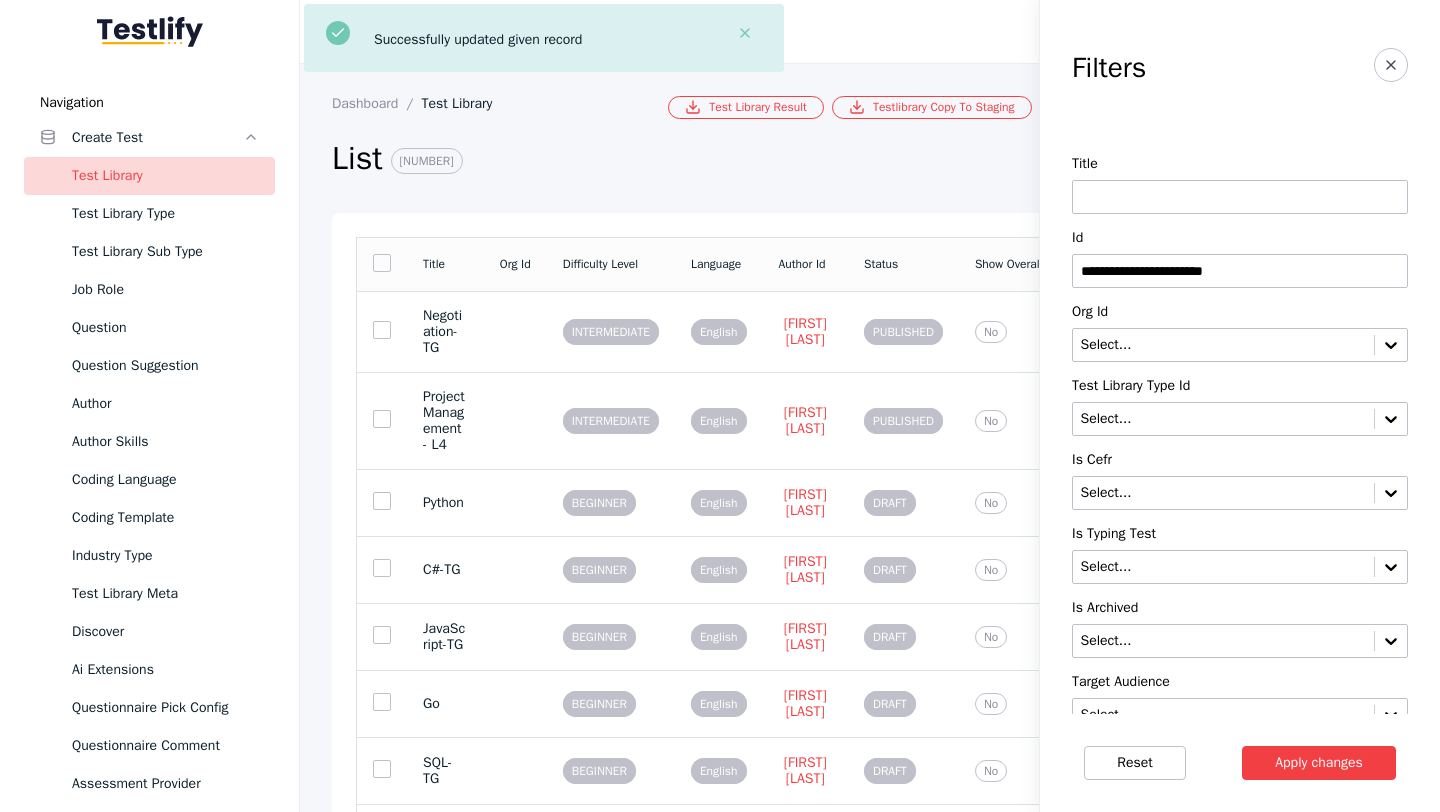 type on "**********" 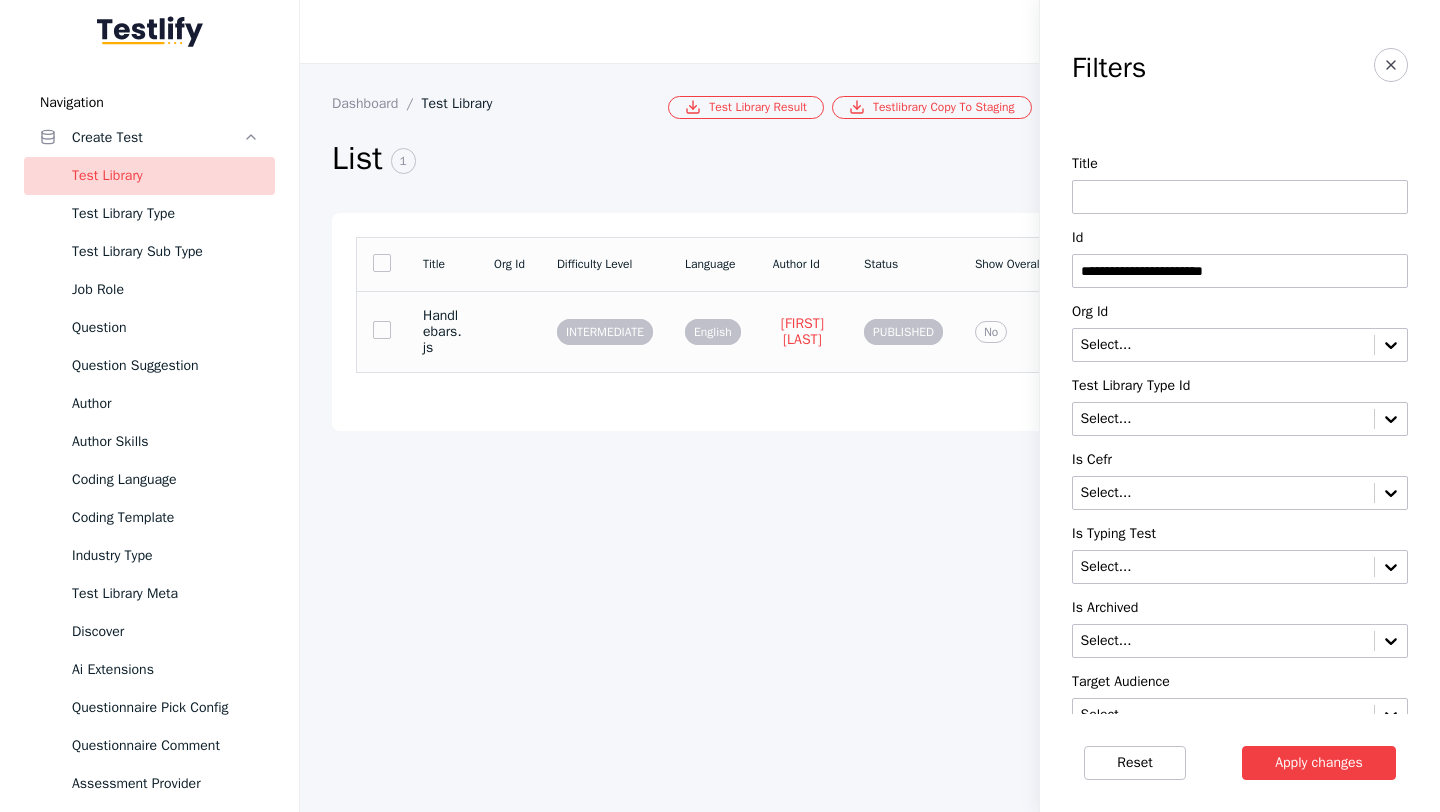 click at bounding box center [509, 331] 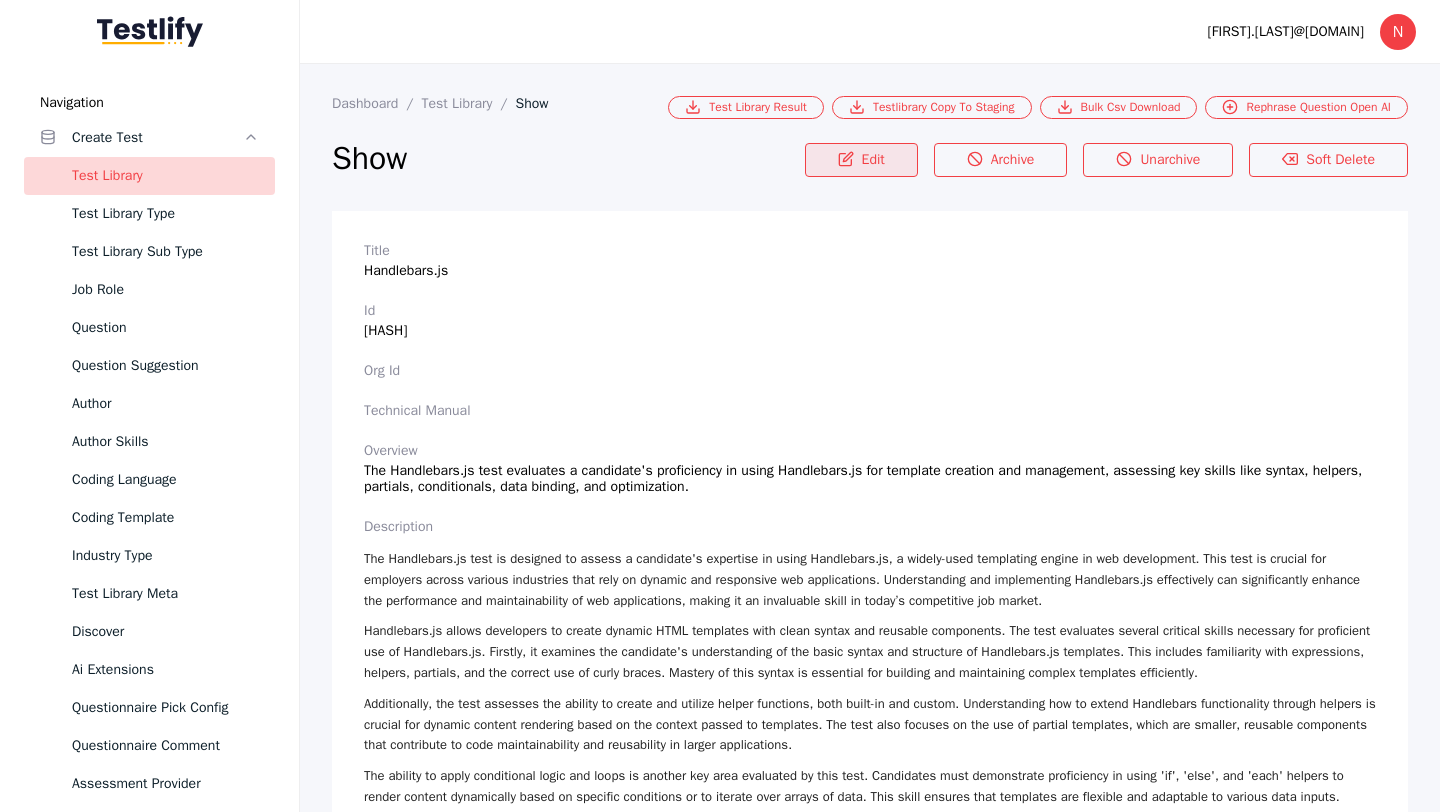 click on "Edit" at bounding box center [861, 160] 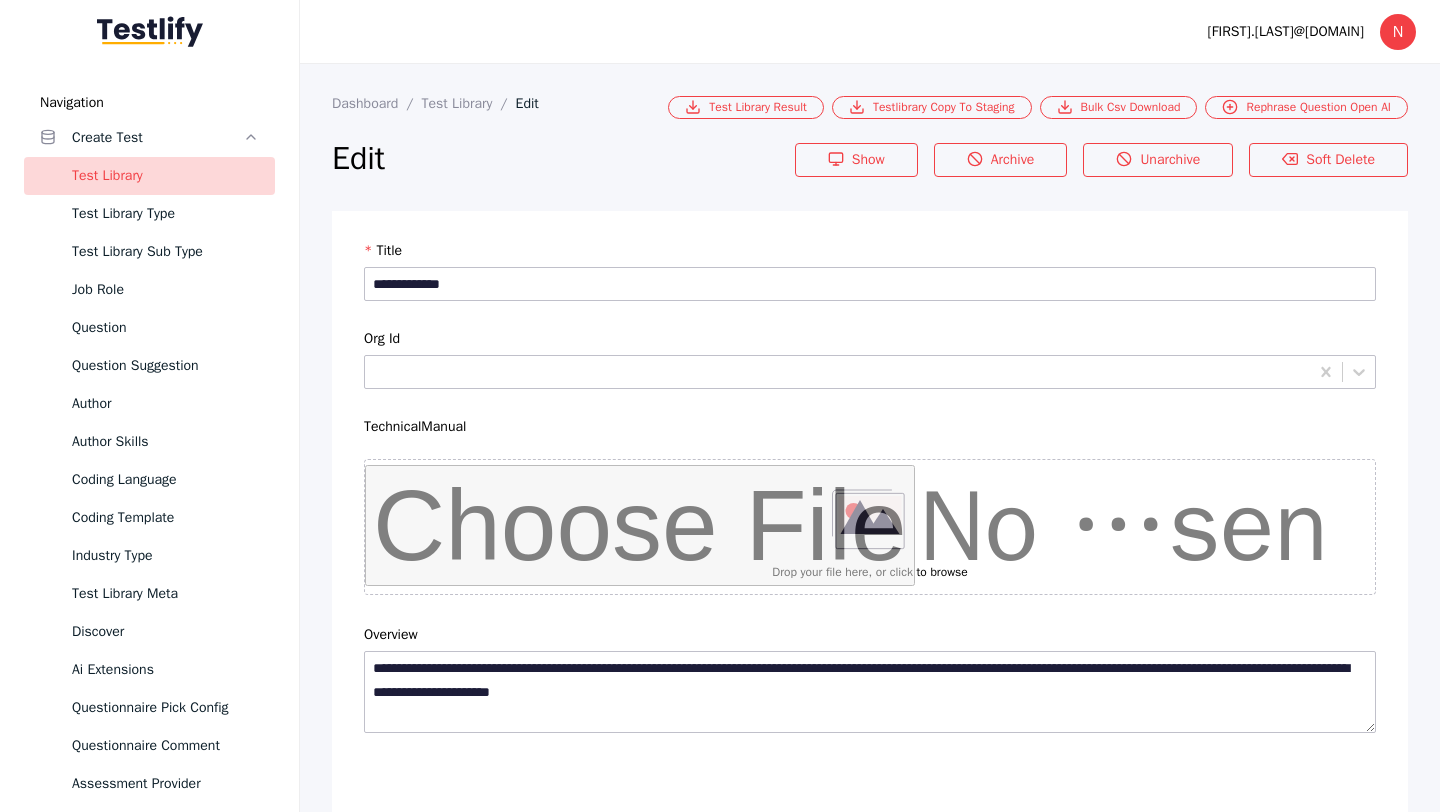 scroll, scrollTop: 4684, scrollLeft: 0, axis: vertical 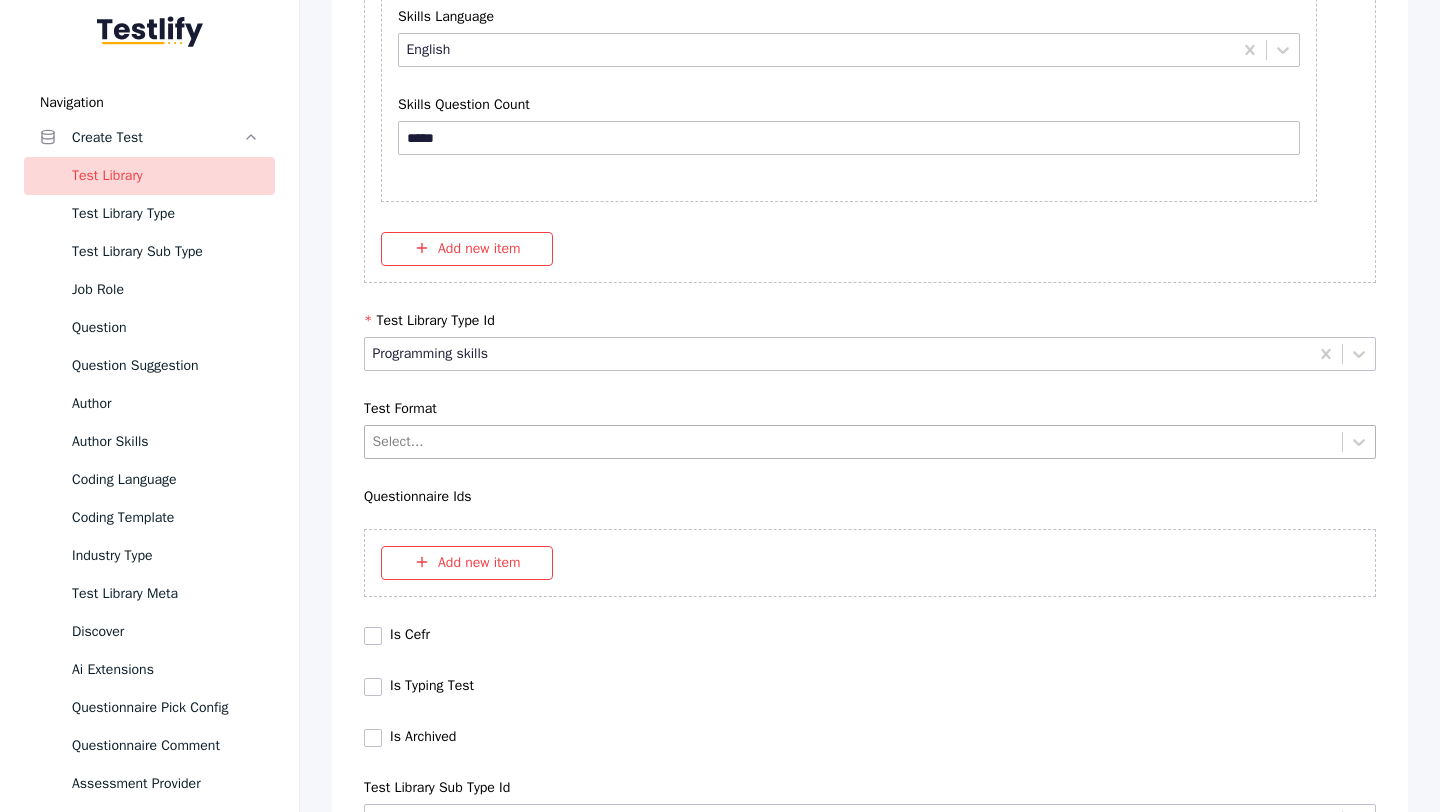 click at bounding box center [854, 441] 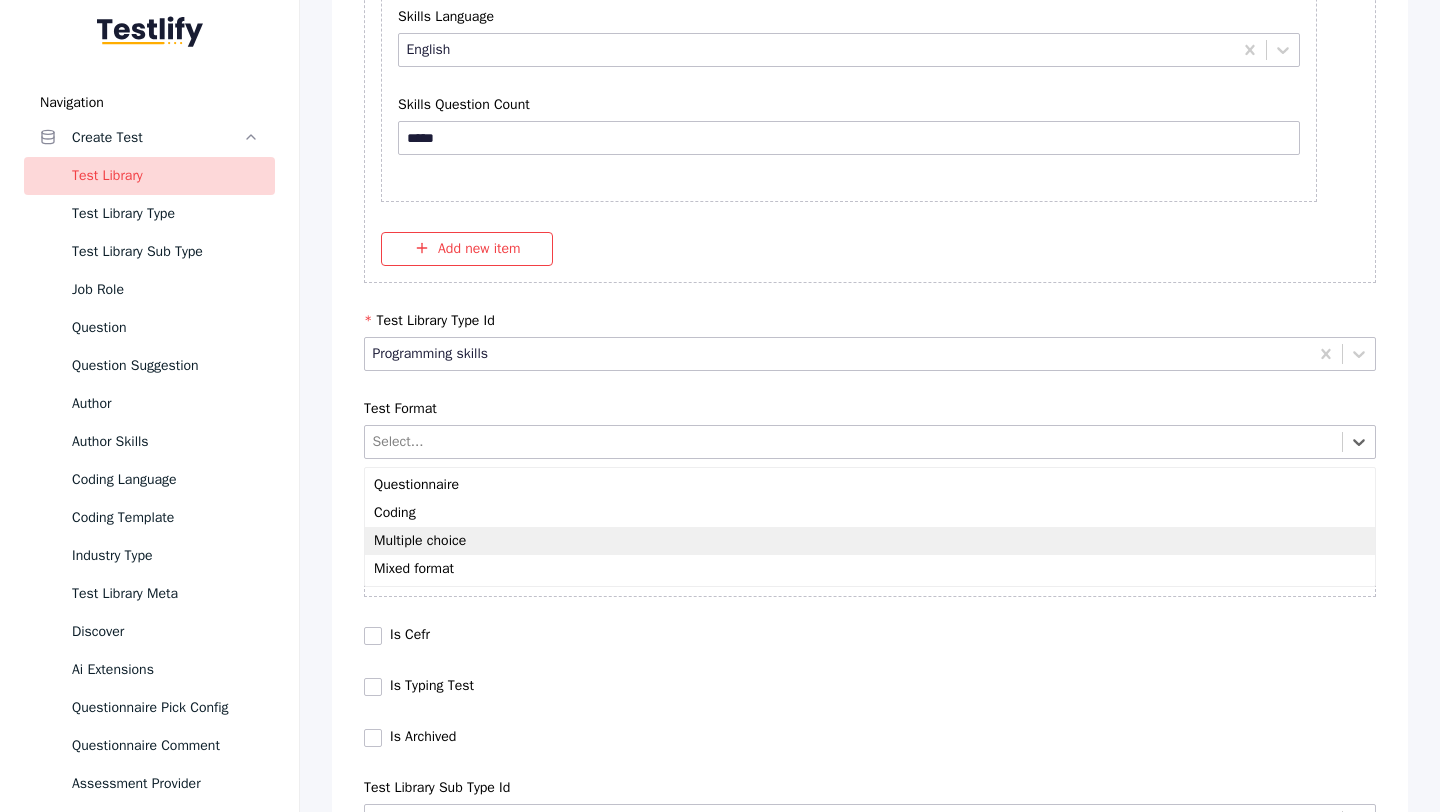 click on "Multiple choice" at bounding box center [870, 541] 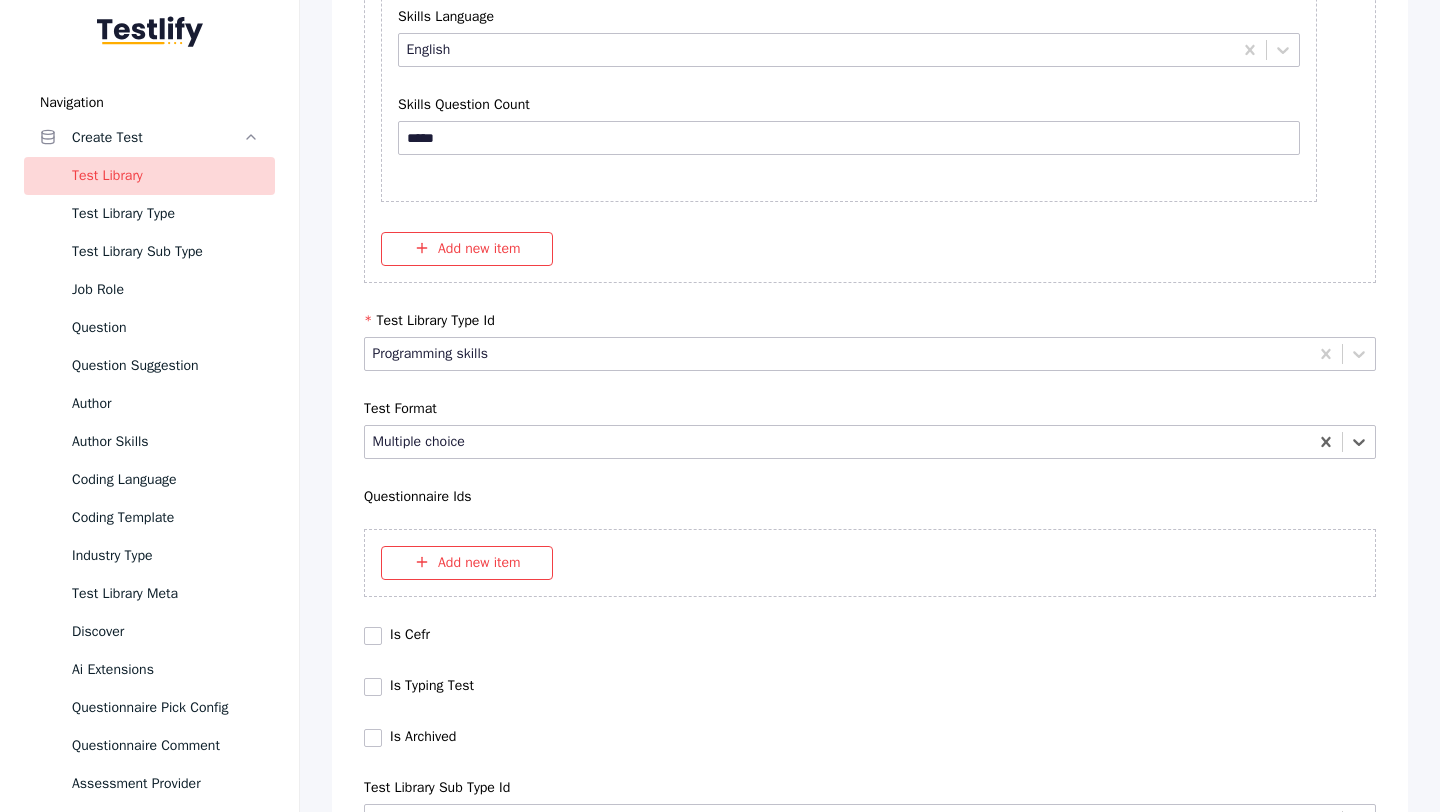 click on "Save" at bounding box center (870, 10279) 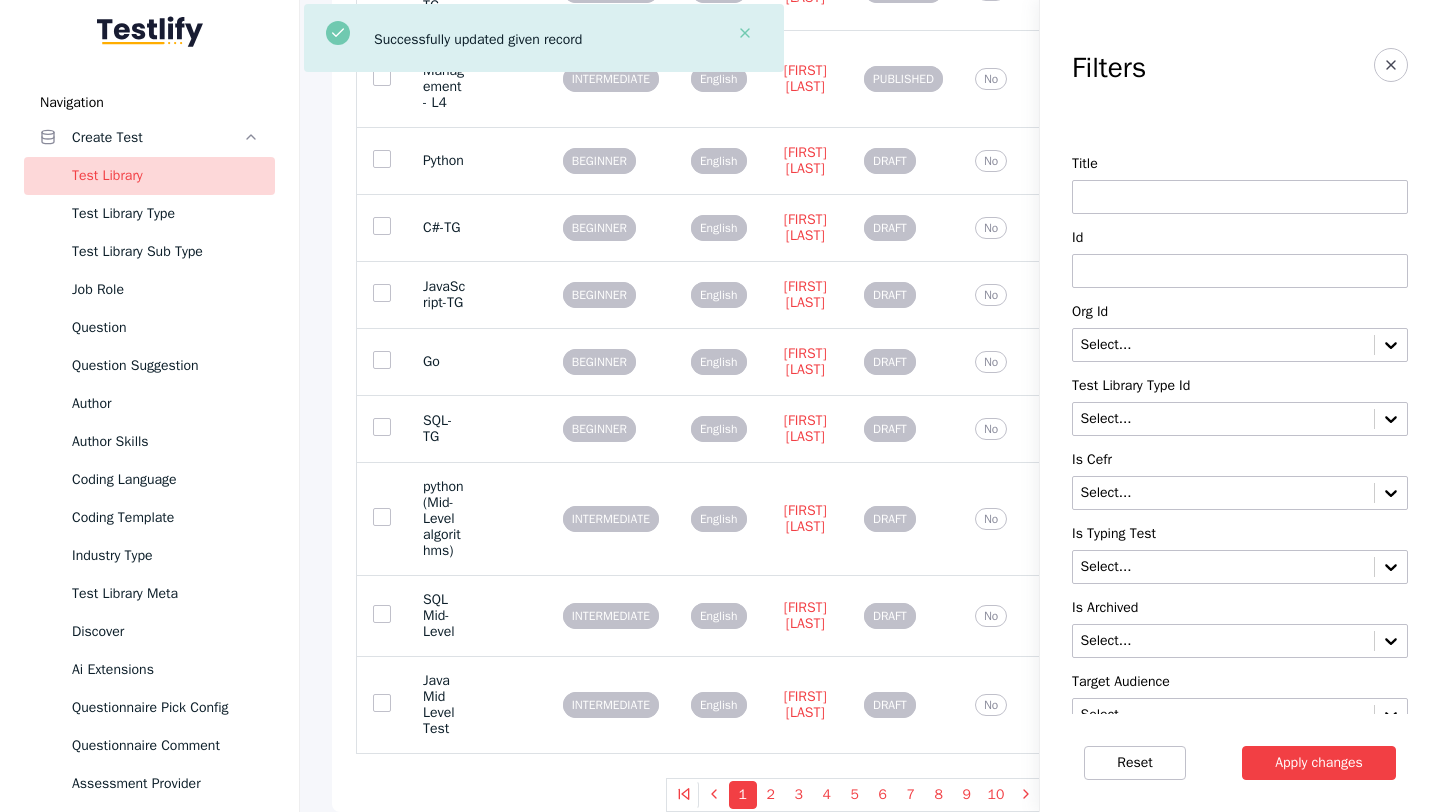 scroll, scrollTop: 0, scrollLeft: 0, axis: both 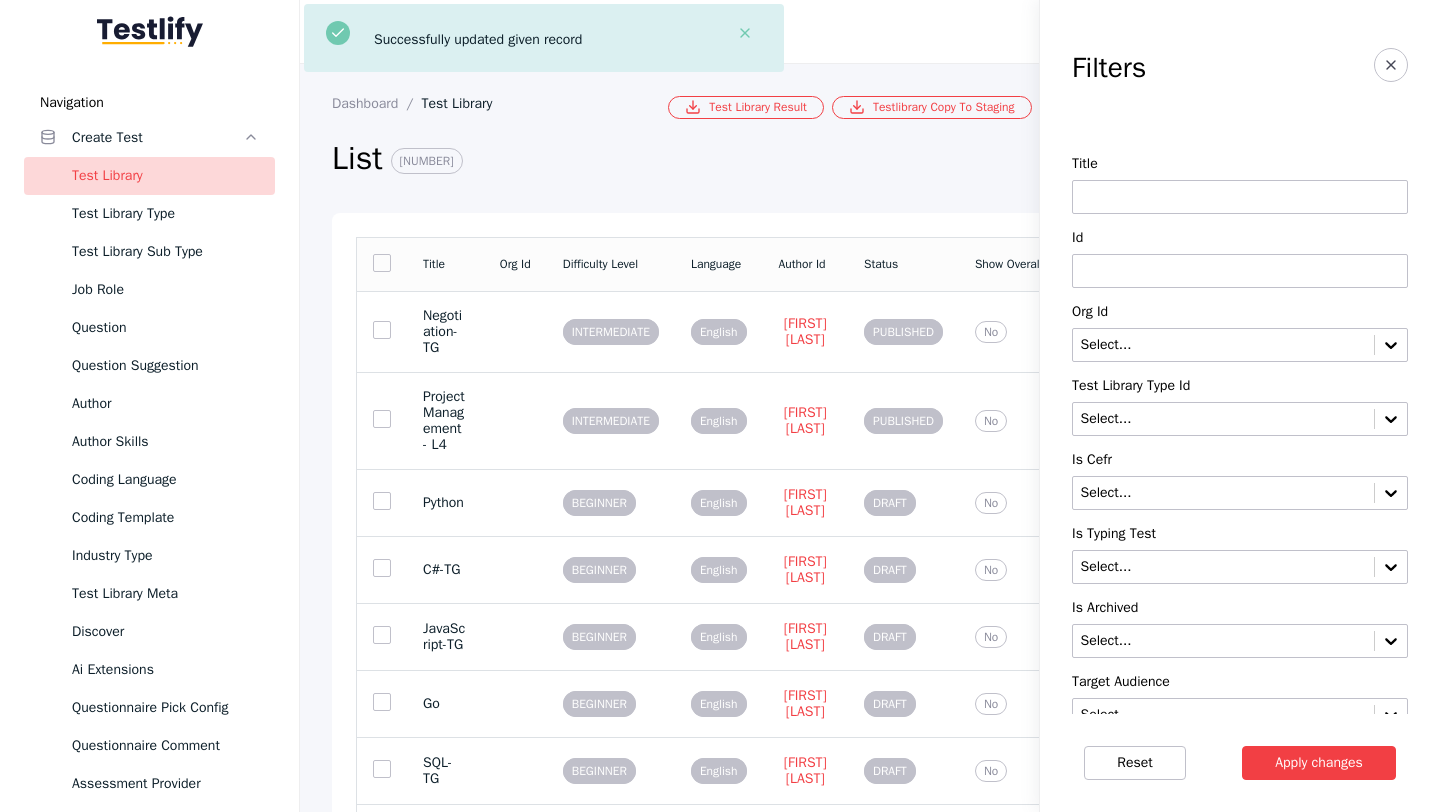 click at bounding box center [1240, 271] 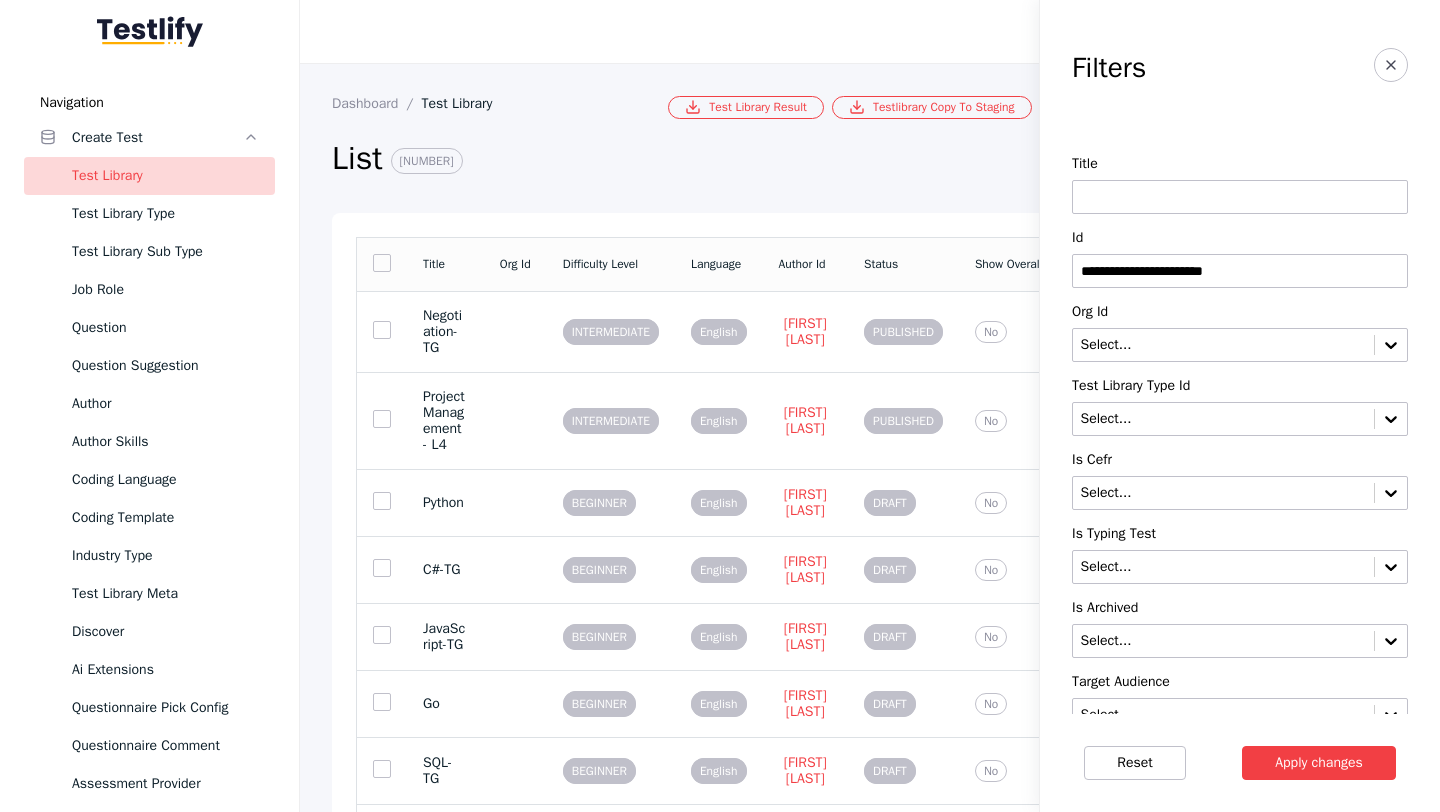type on "**********" 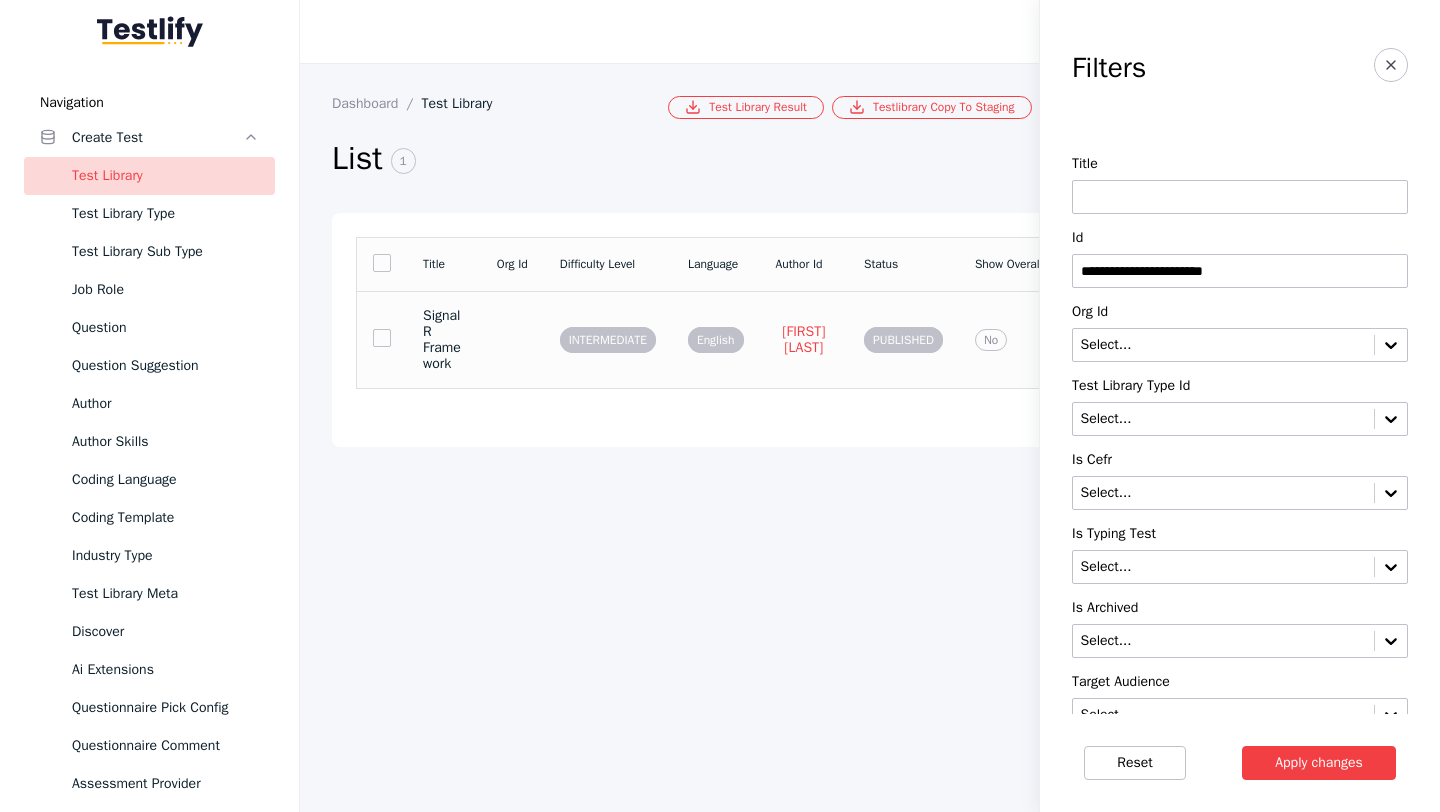 click on "SignalR Framework" at bounding box center [444, 340] 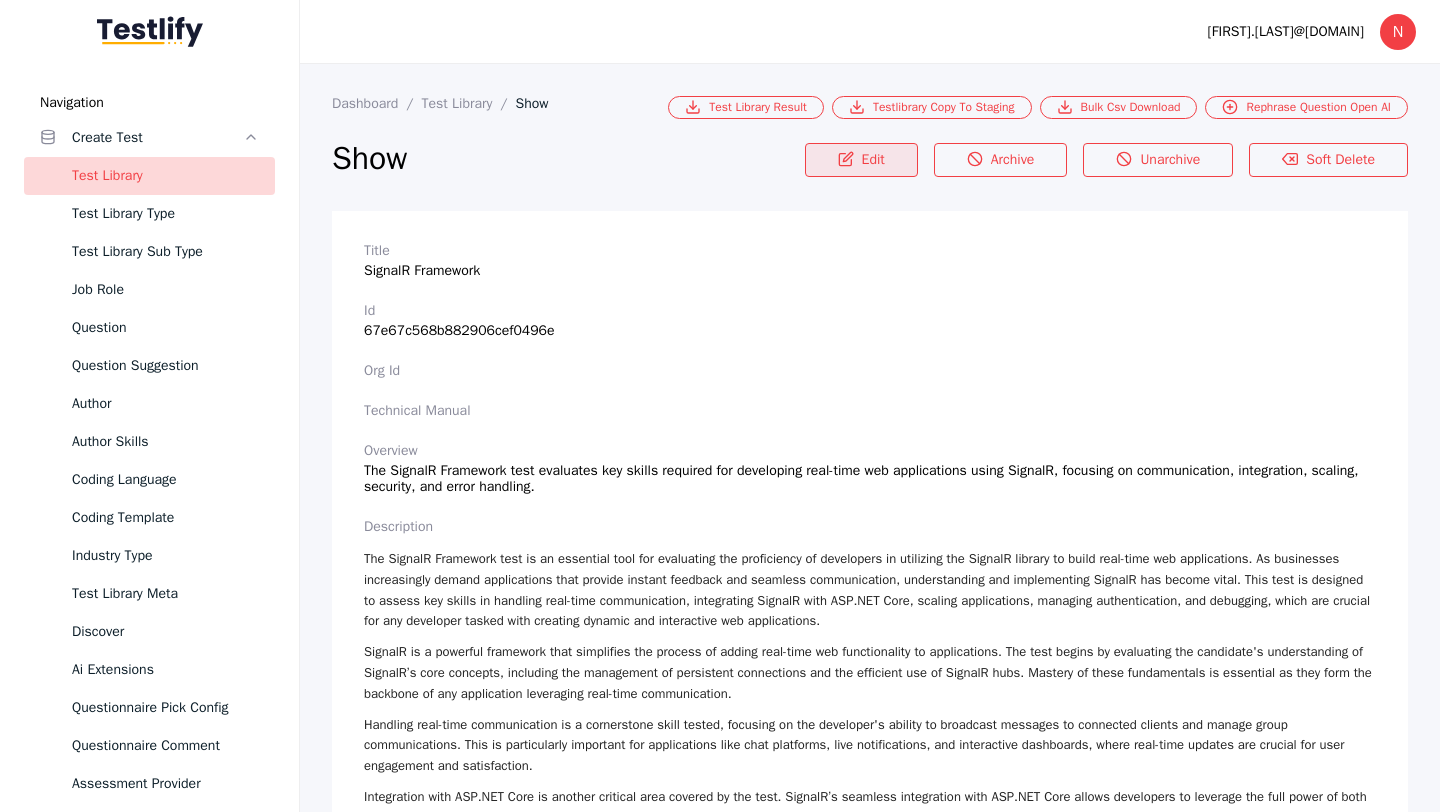 click on "Edit" at bounding box center (861, 160) 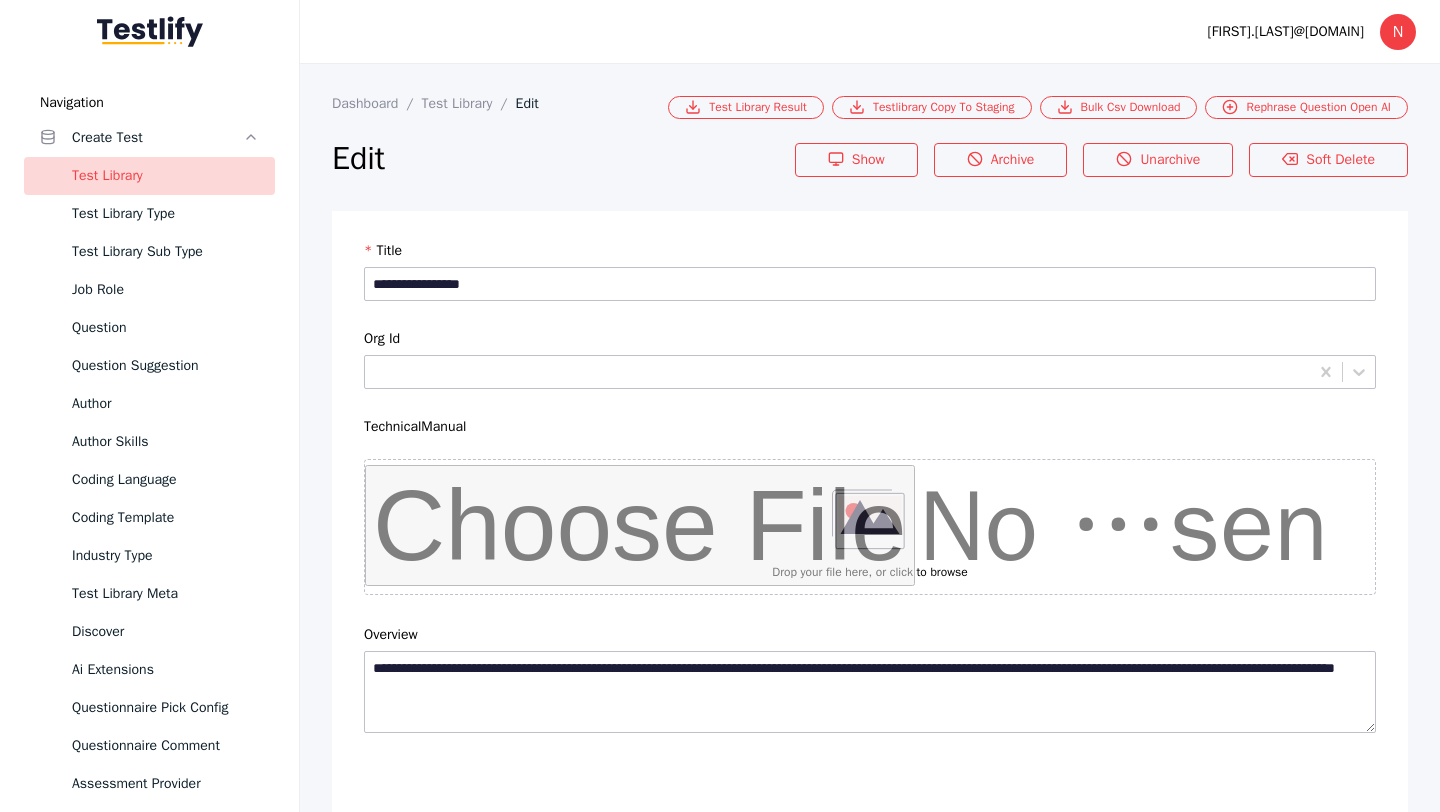 scroll, scrollTop: 4684, scrollLeft: 0, axis: vertical 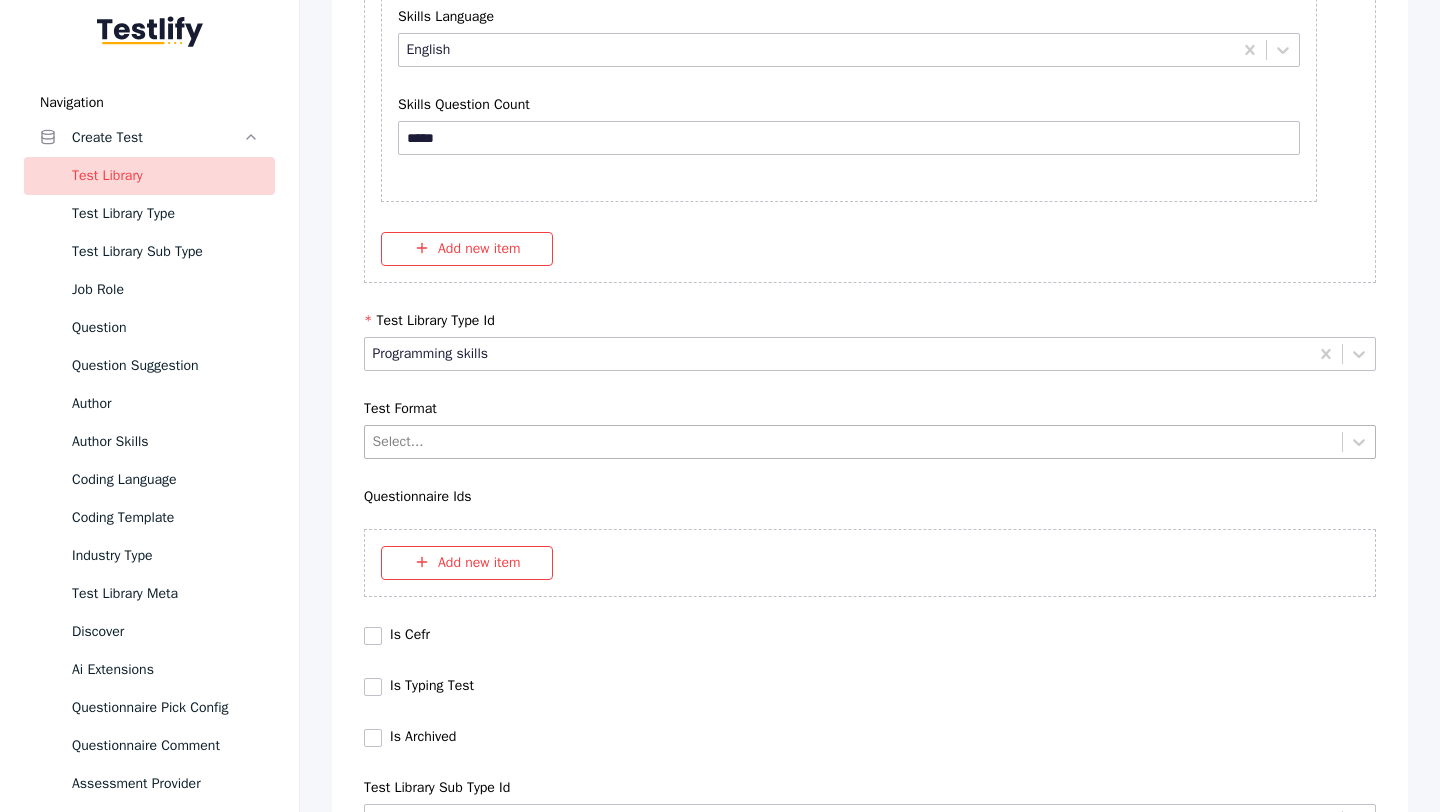 click at bounding box center [854, 441] 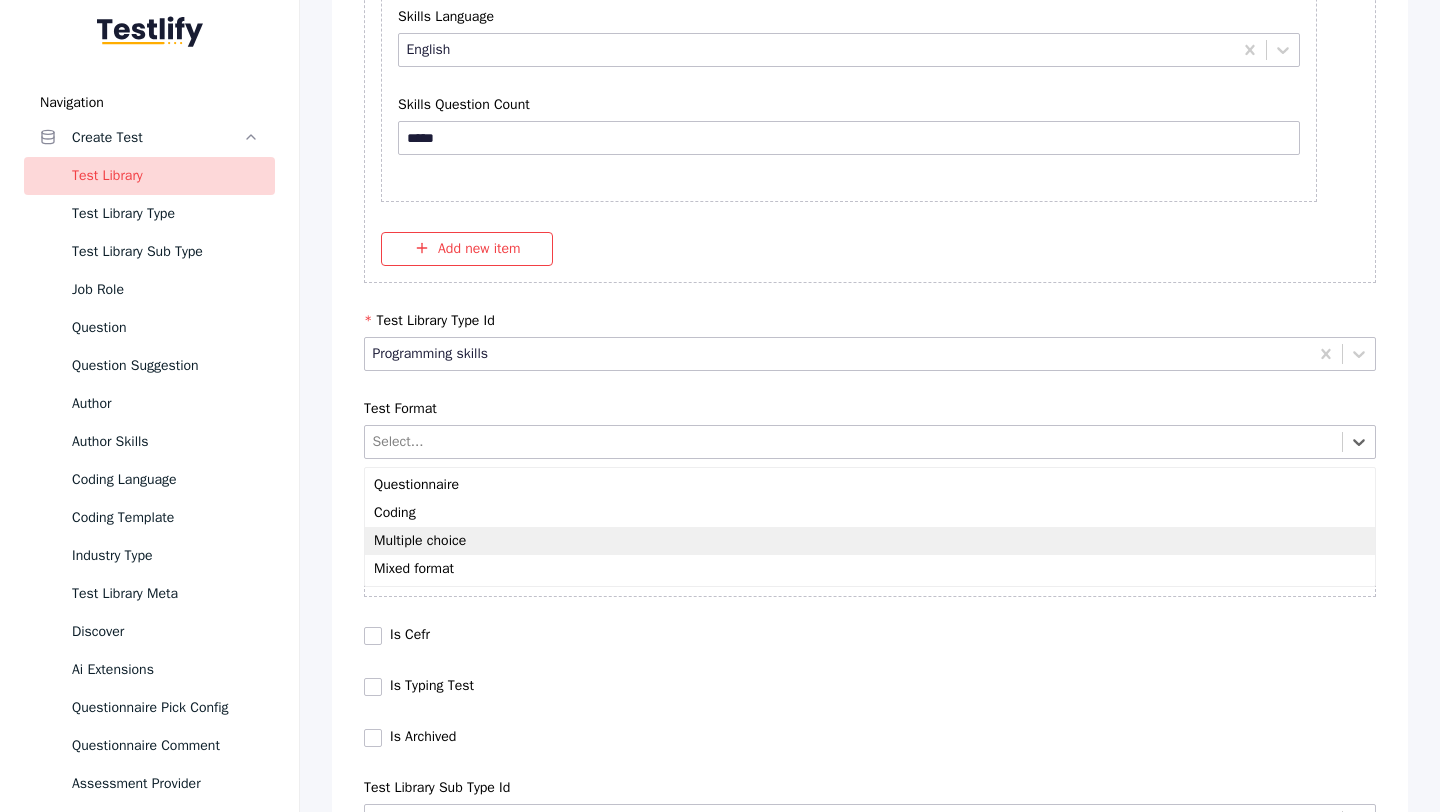 click on "Multiple choice" at bounding box center [870, 541] 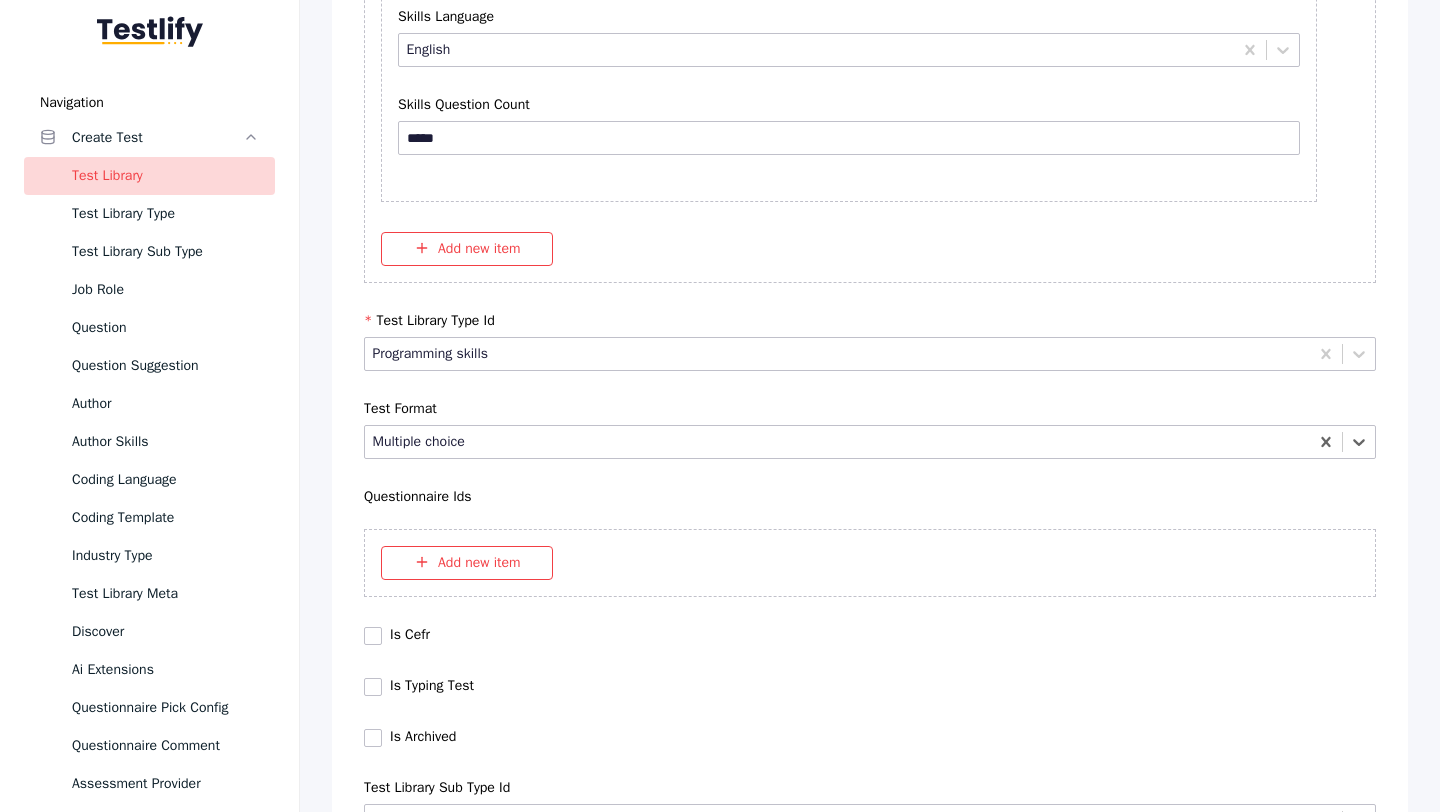 click on "Save" at bounding box center (870, 10279) 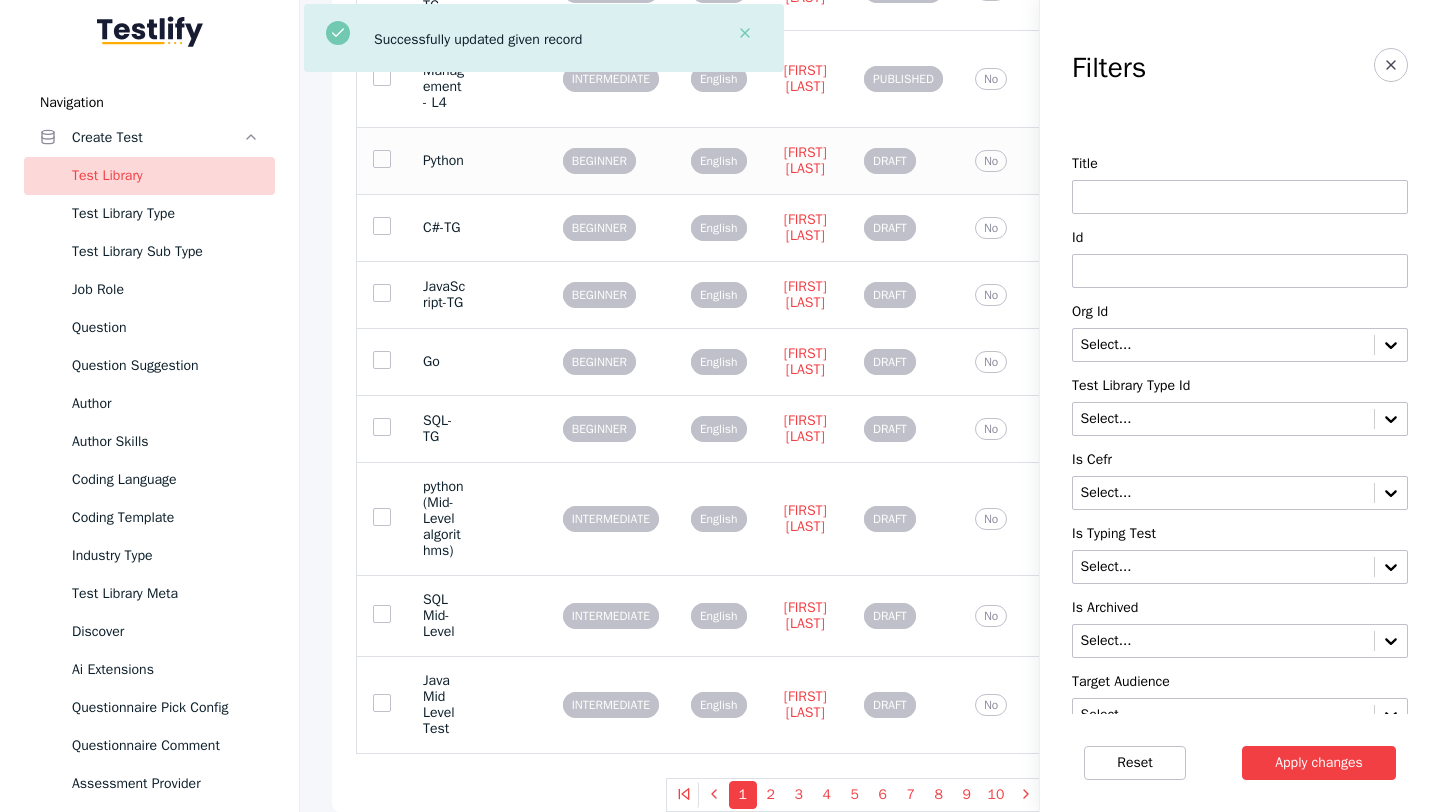 scroll, scrollTop: 0, scrollLeft: 0, axis: both 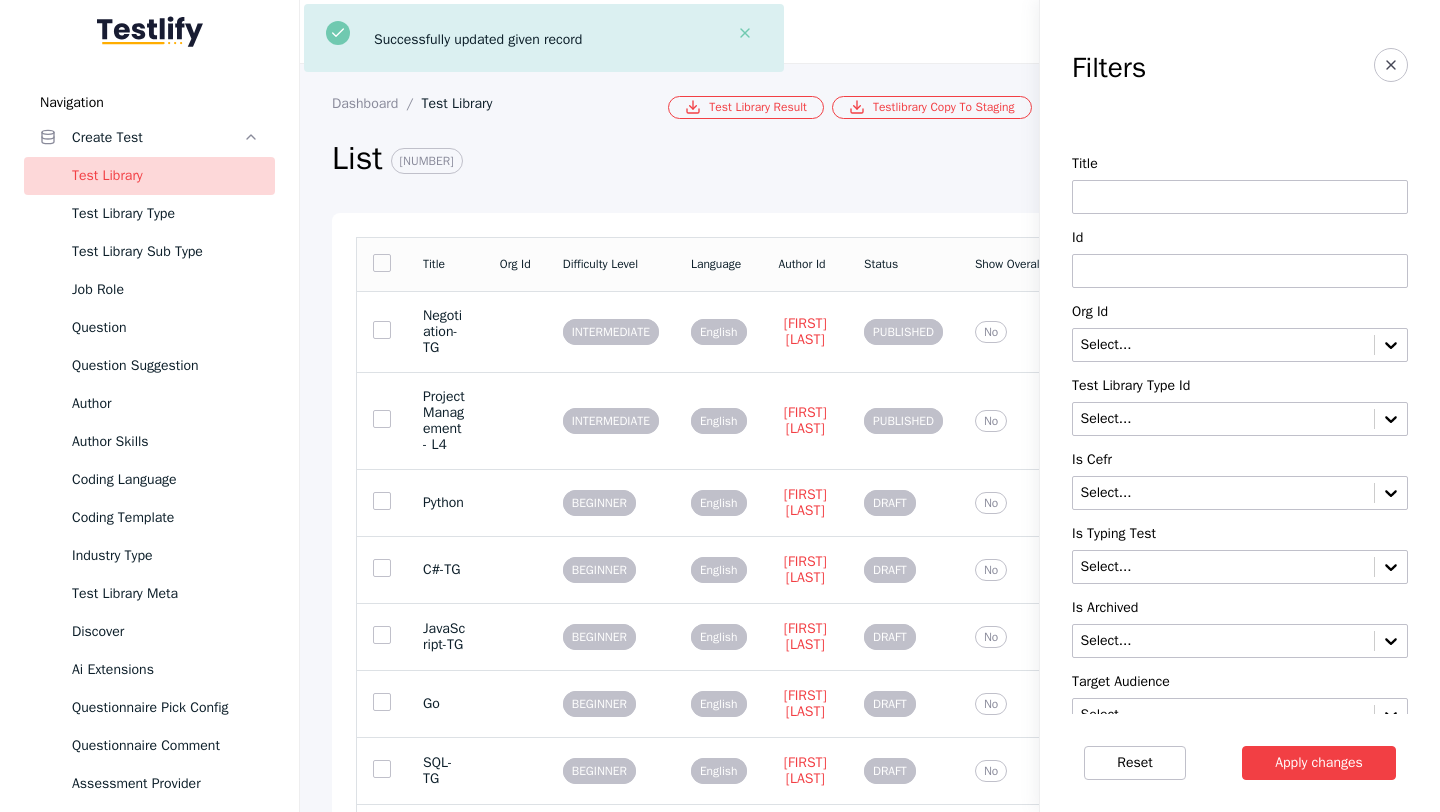 click at bounding box center [1240, 271] 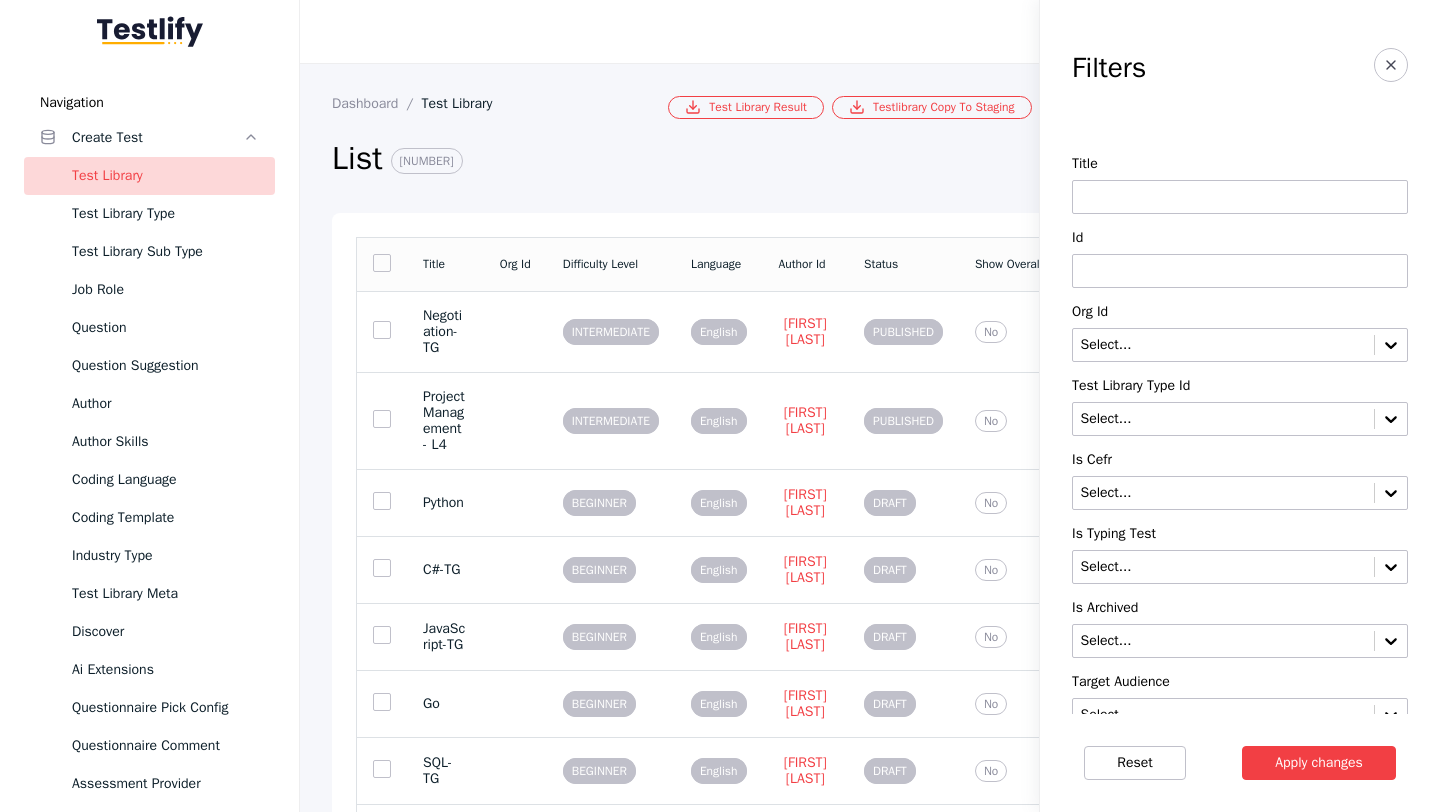 paste on "**********" 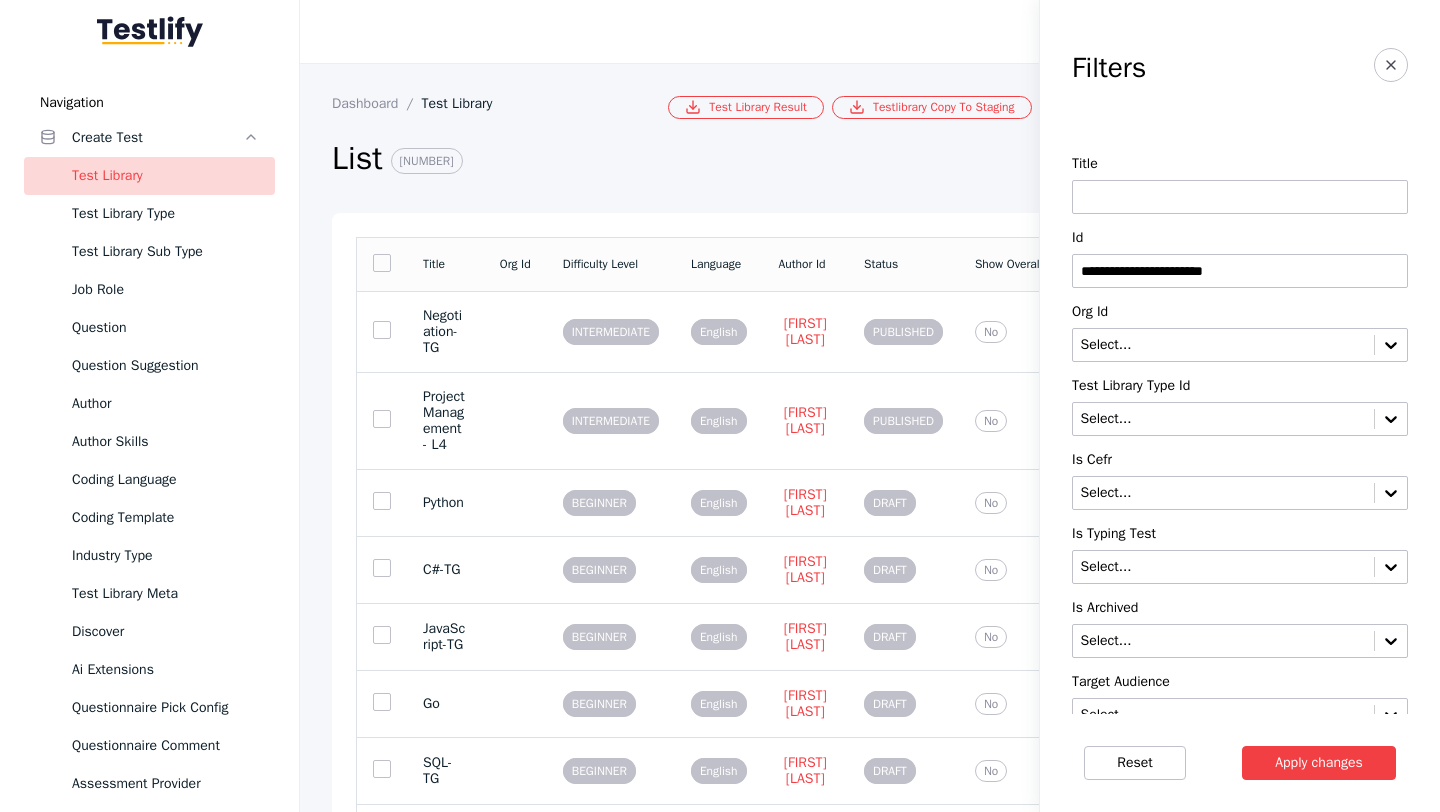 type on "**********" 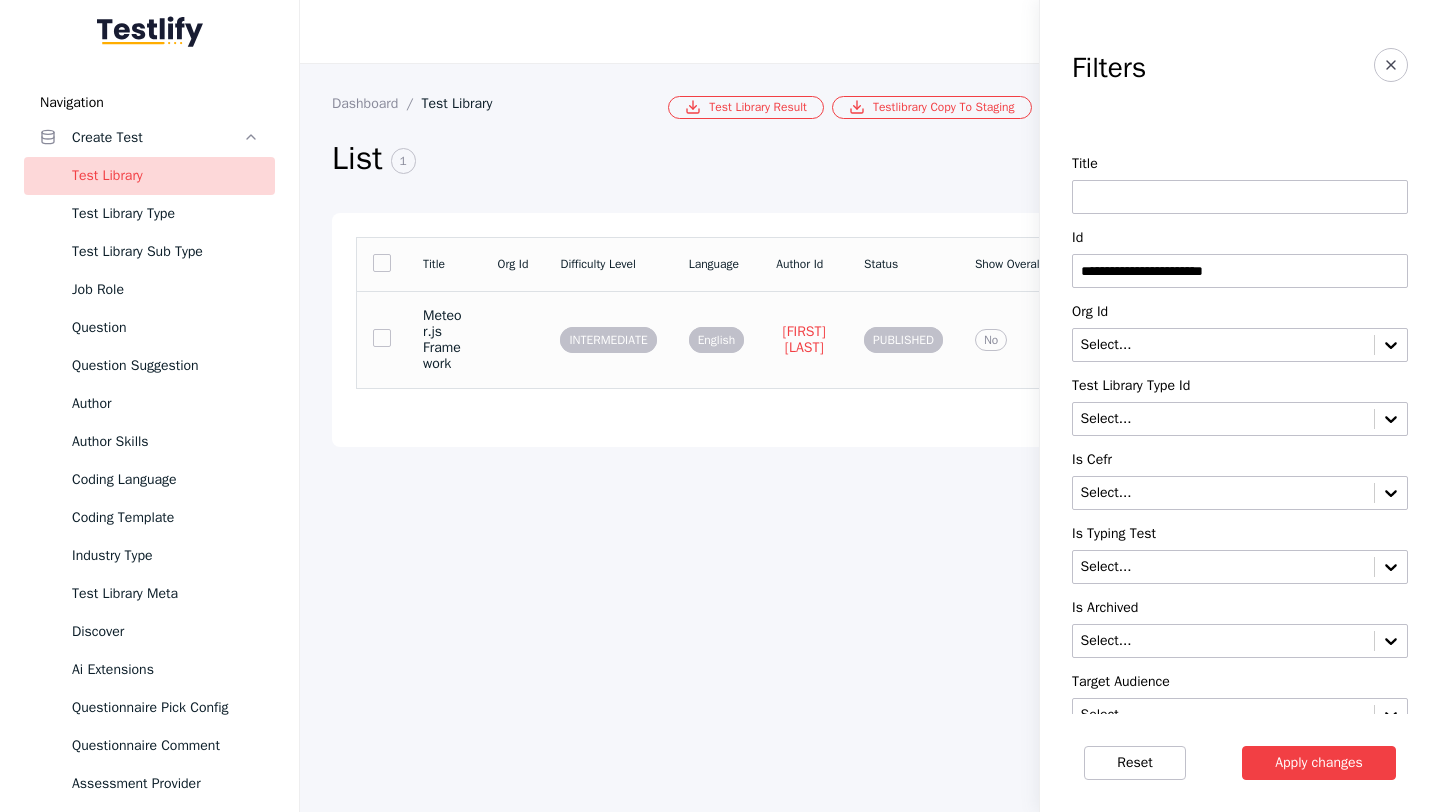 click on "Meteor.js Framework" at bounding box center [444, 339] 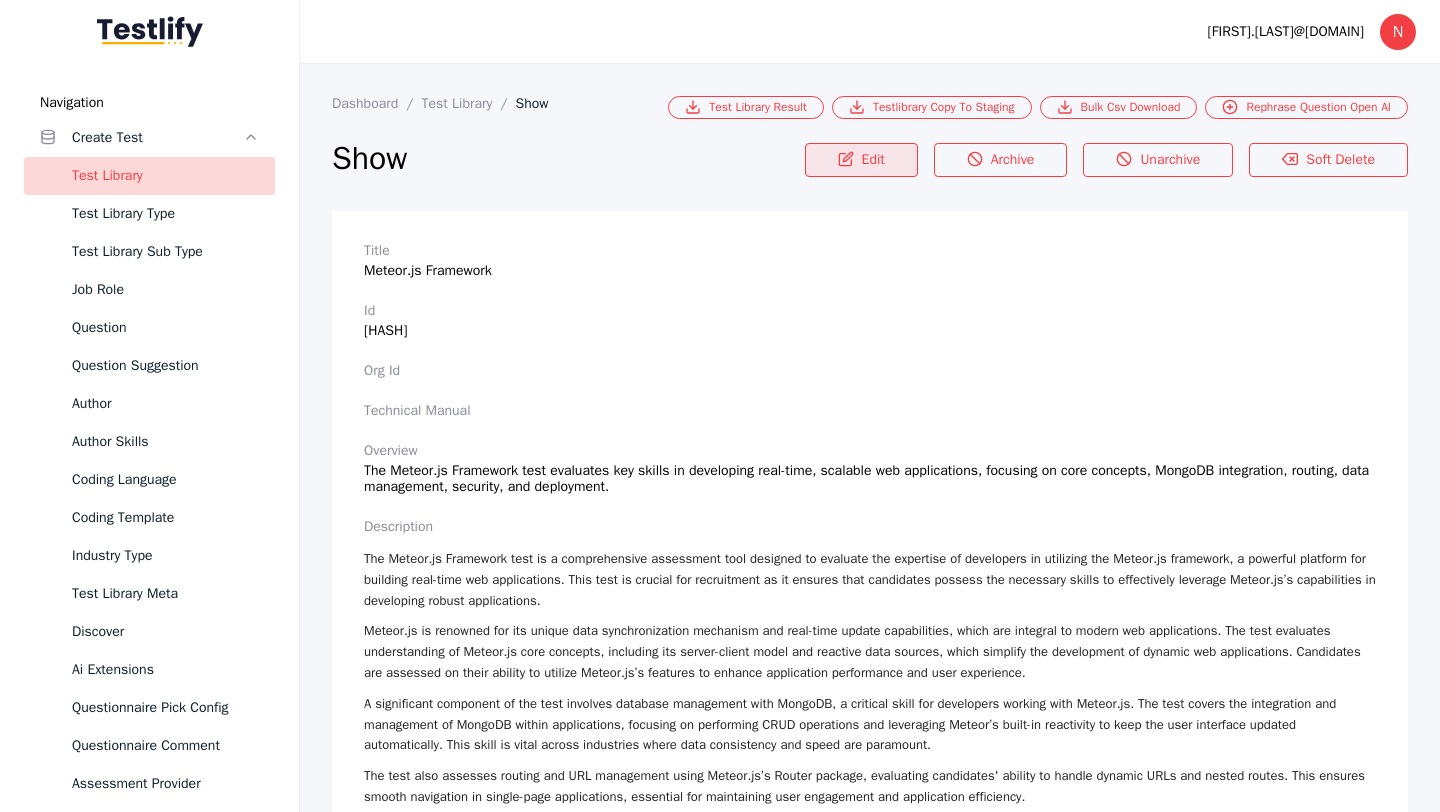 click 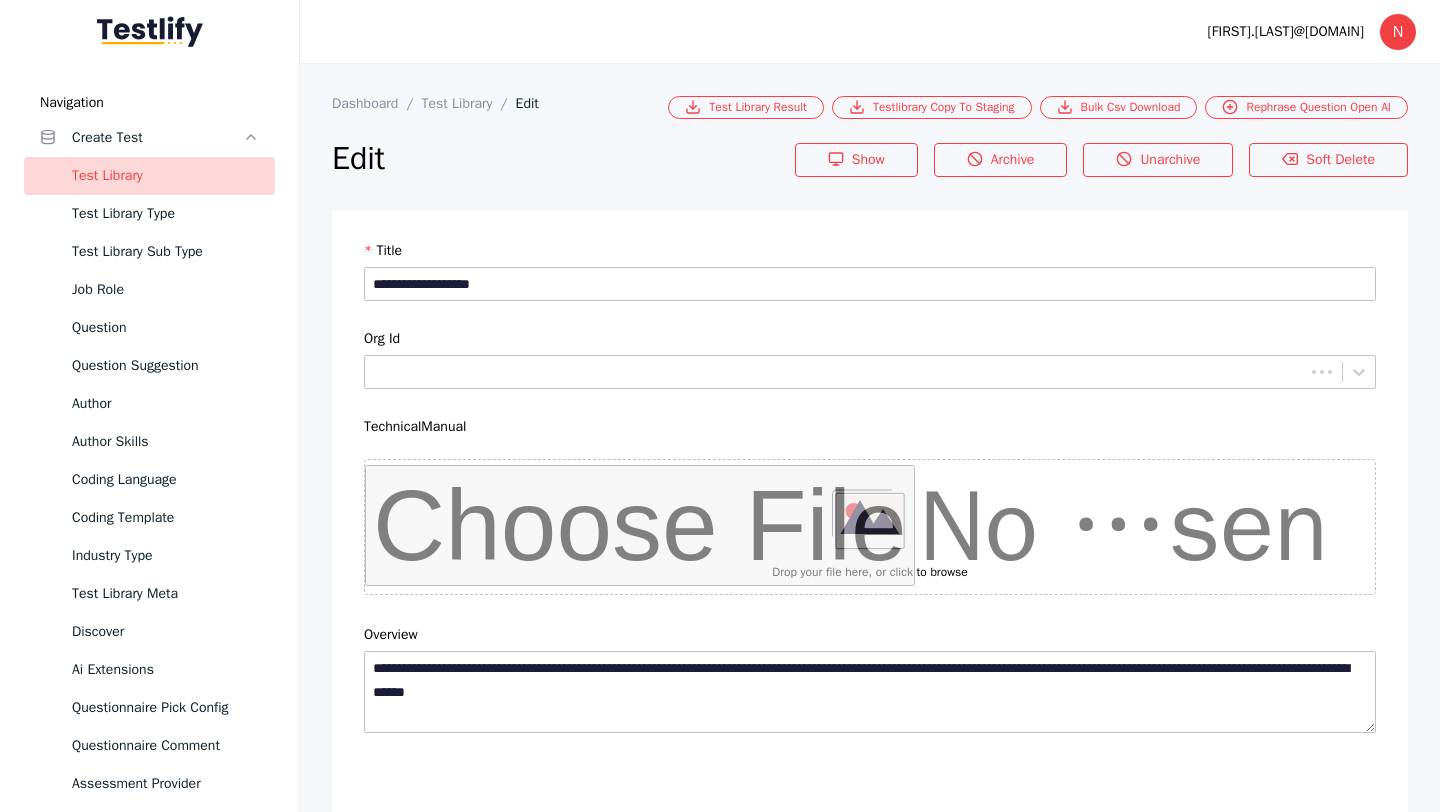 click at bounding box center [854, 4525] 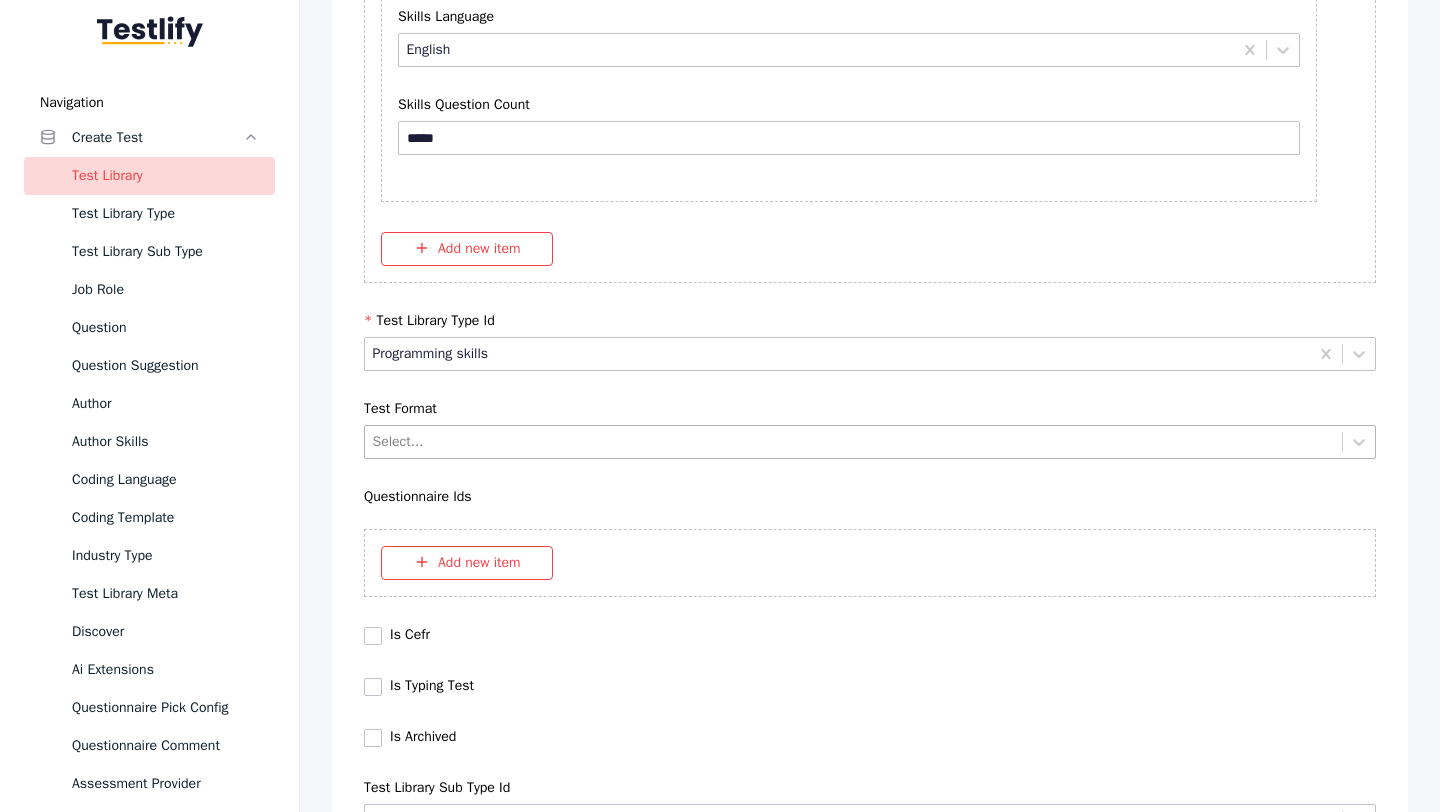 click at bounding box center [854, 441] 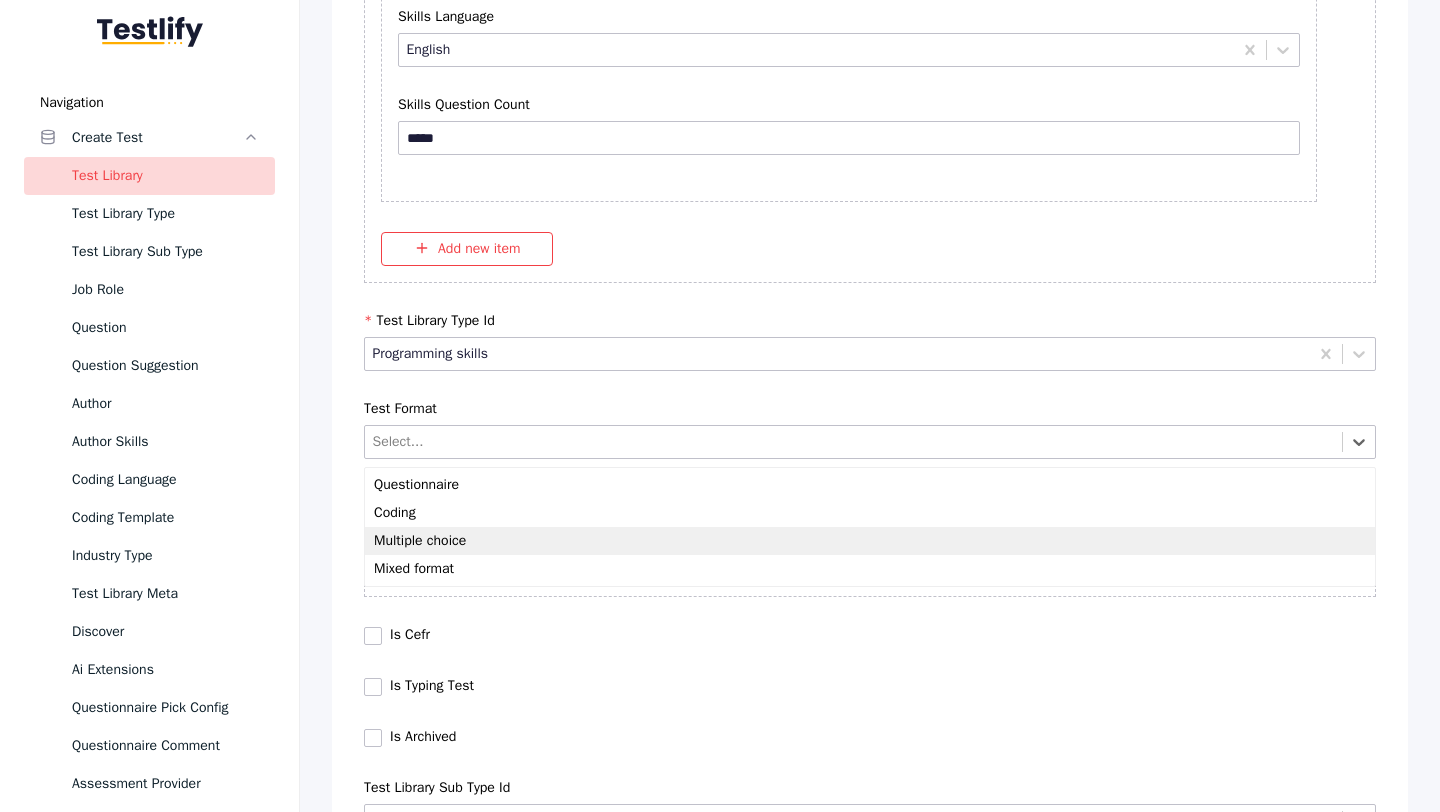 click on "Multiple choice" at bounding box center [870, 541] 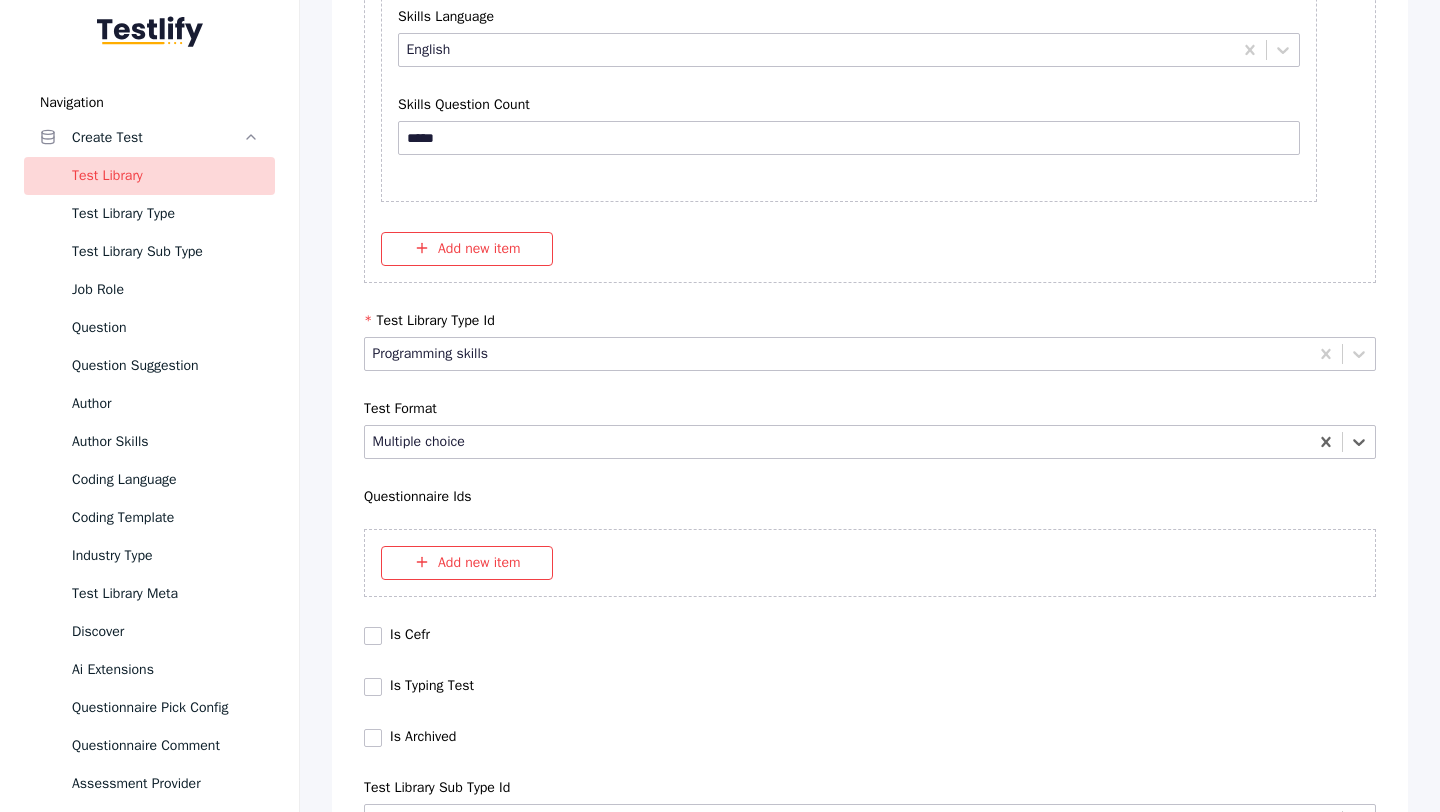 click on "Save" at bounding box center (870, 10279) 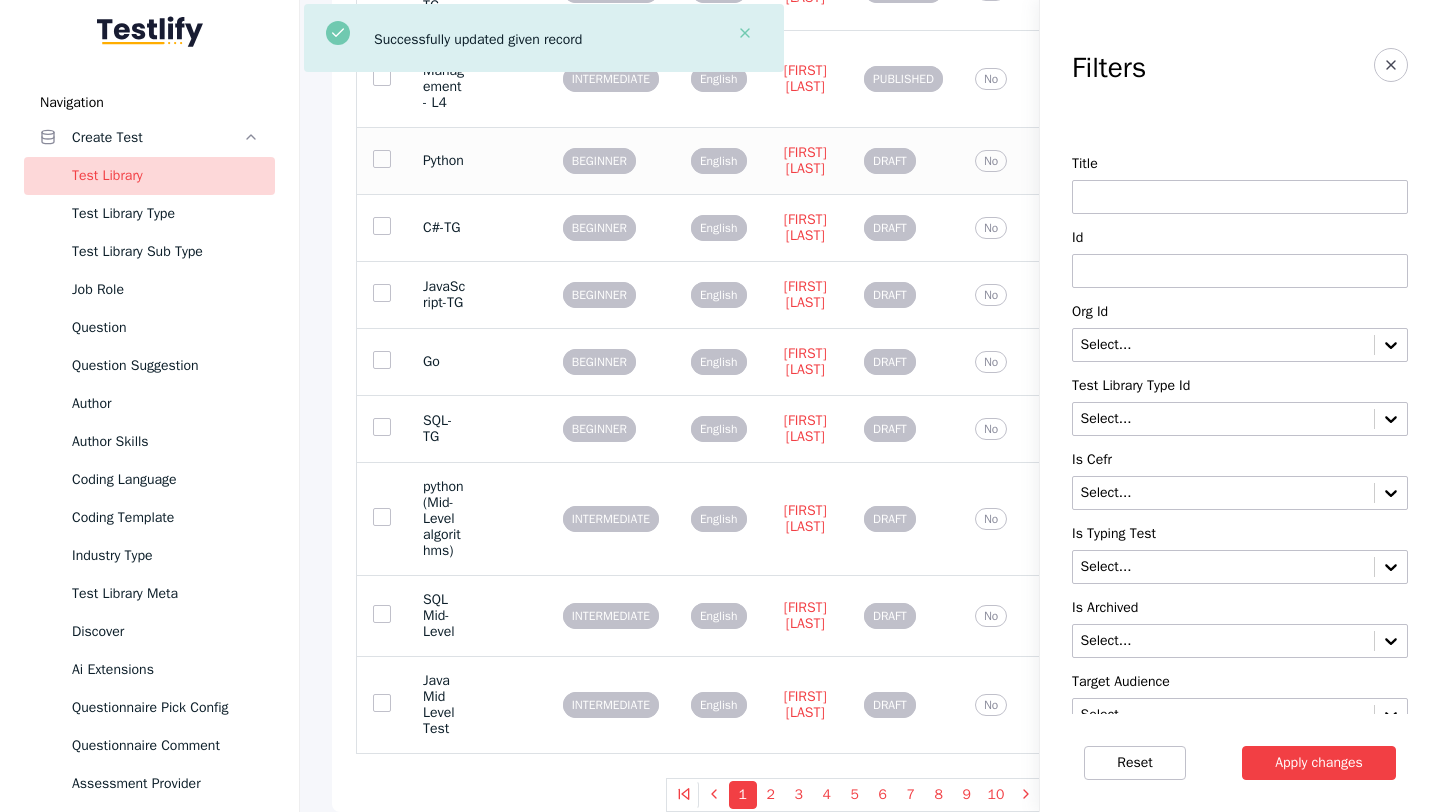 scroll, scrollTop: 0, scrollLeft: 0, axis: both 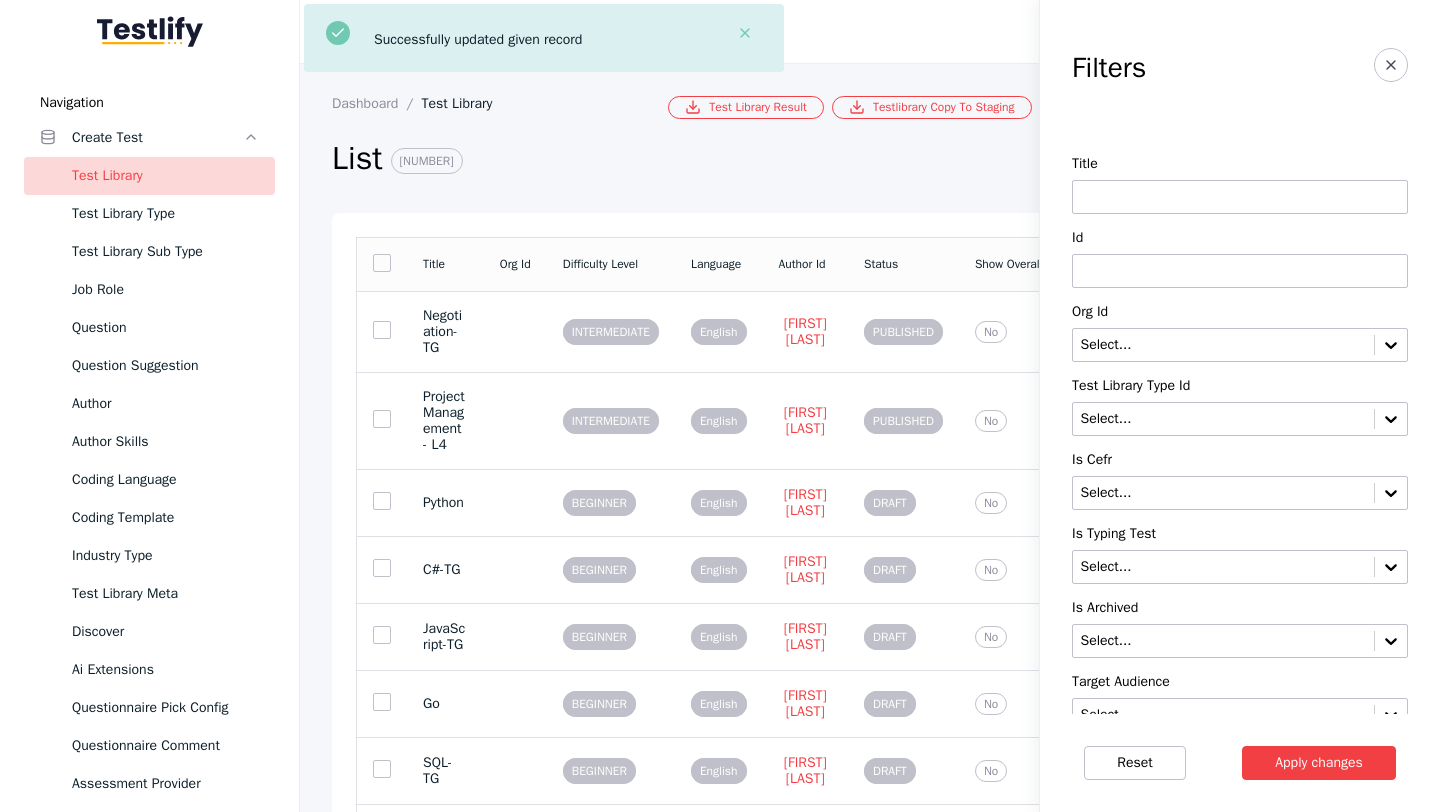 click at bounding box center (1240, 271) 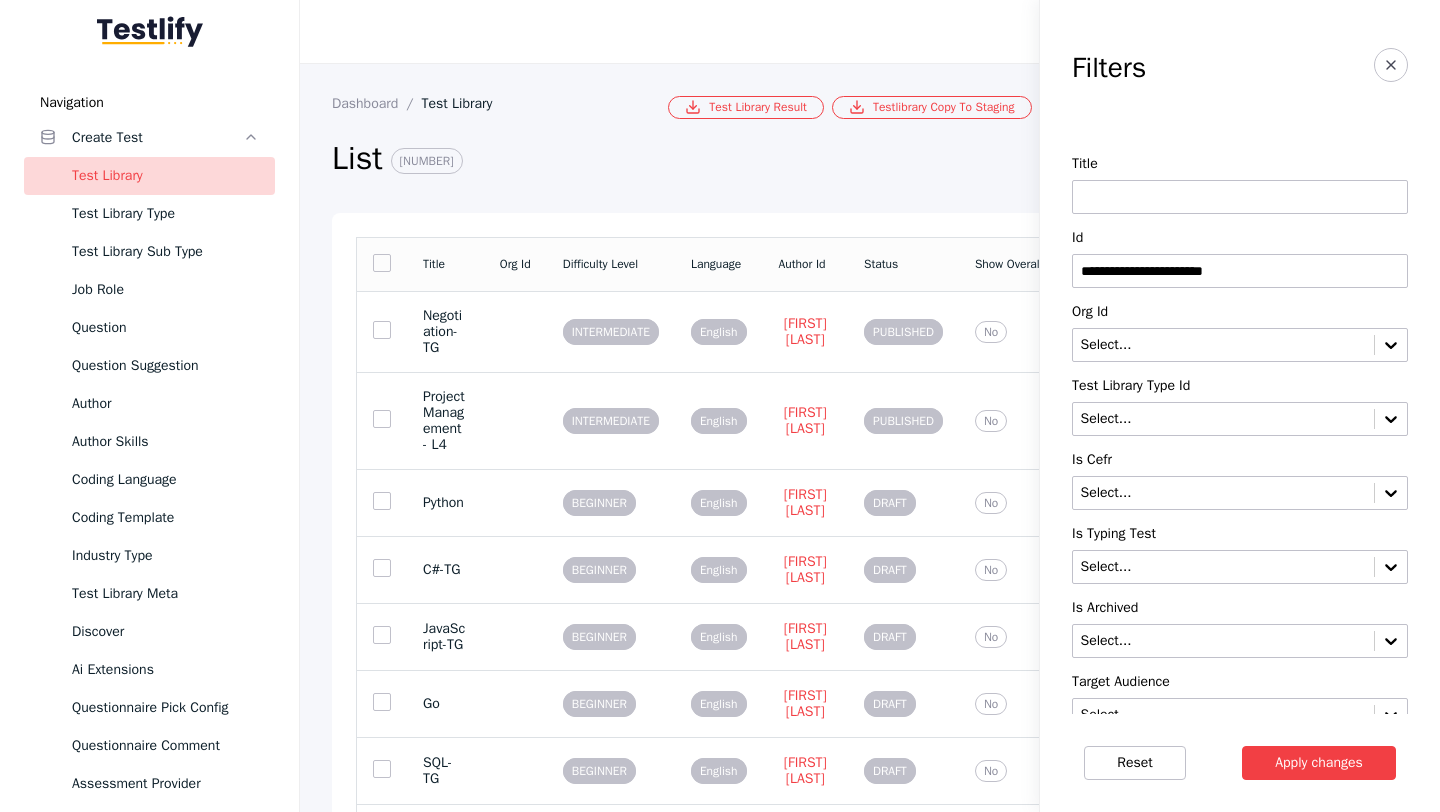 type on "**********" 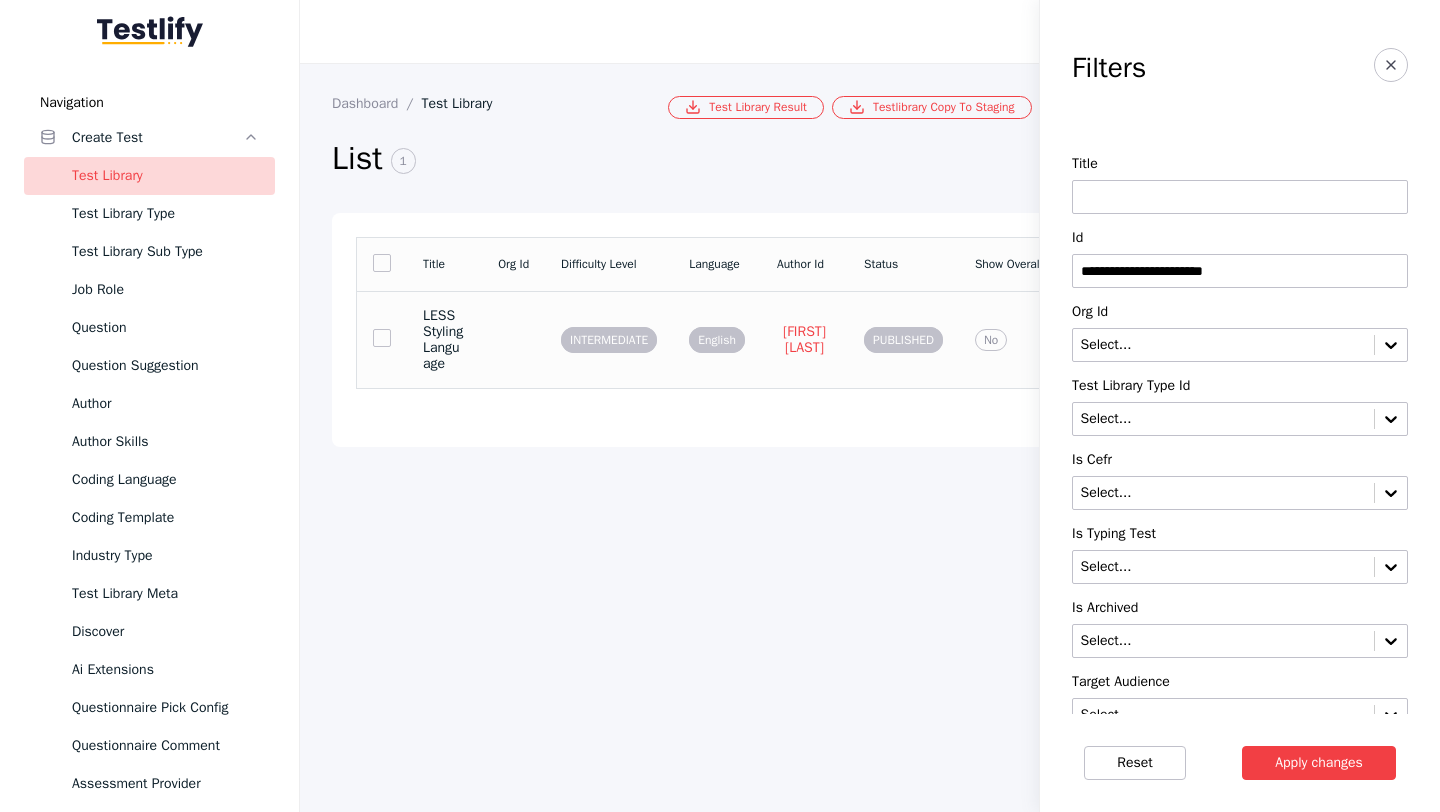 click on "LESS Styling Language" at bounding box center (444, 340) 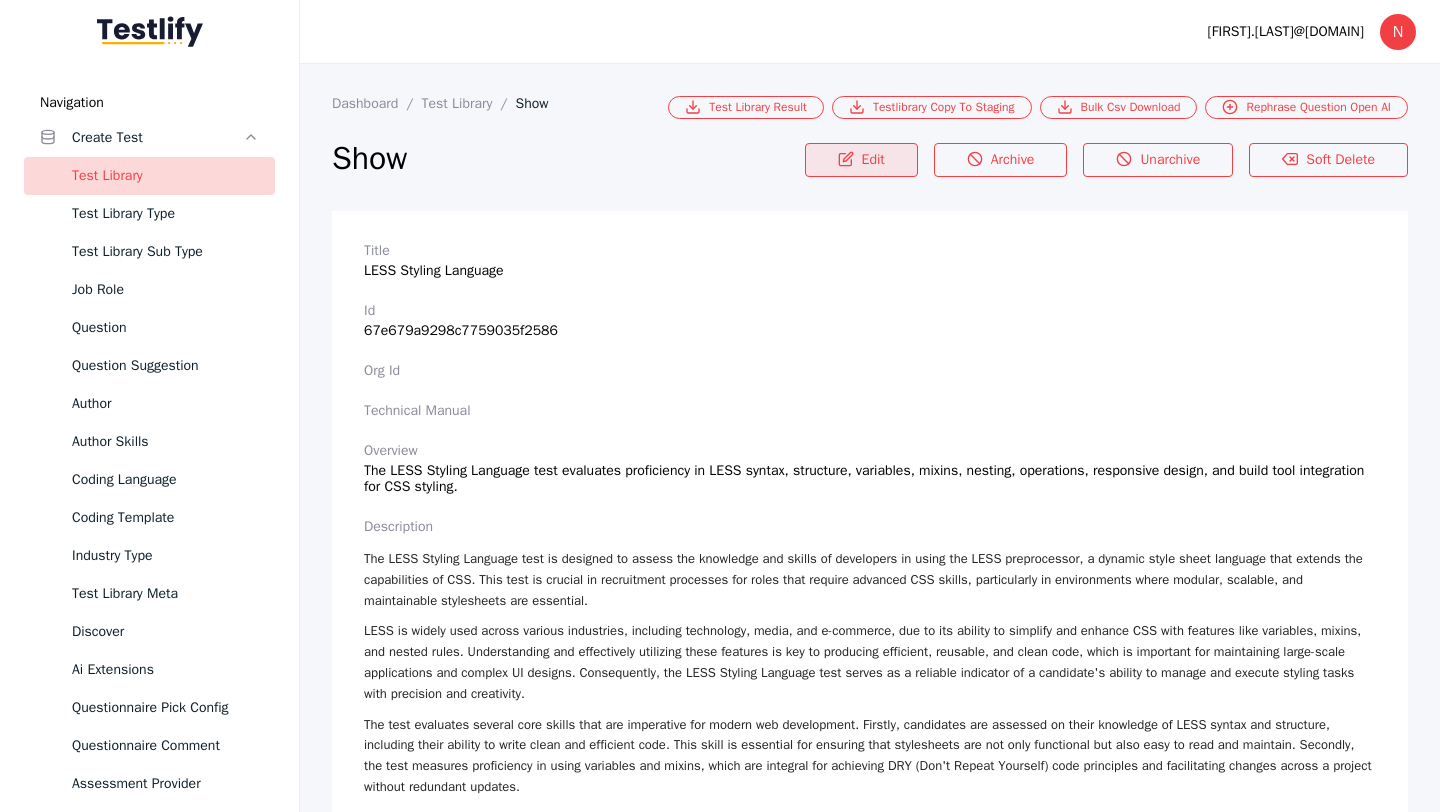 click on "Edit" at bounding box center (861, 160) 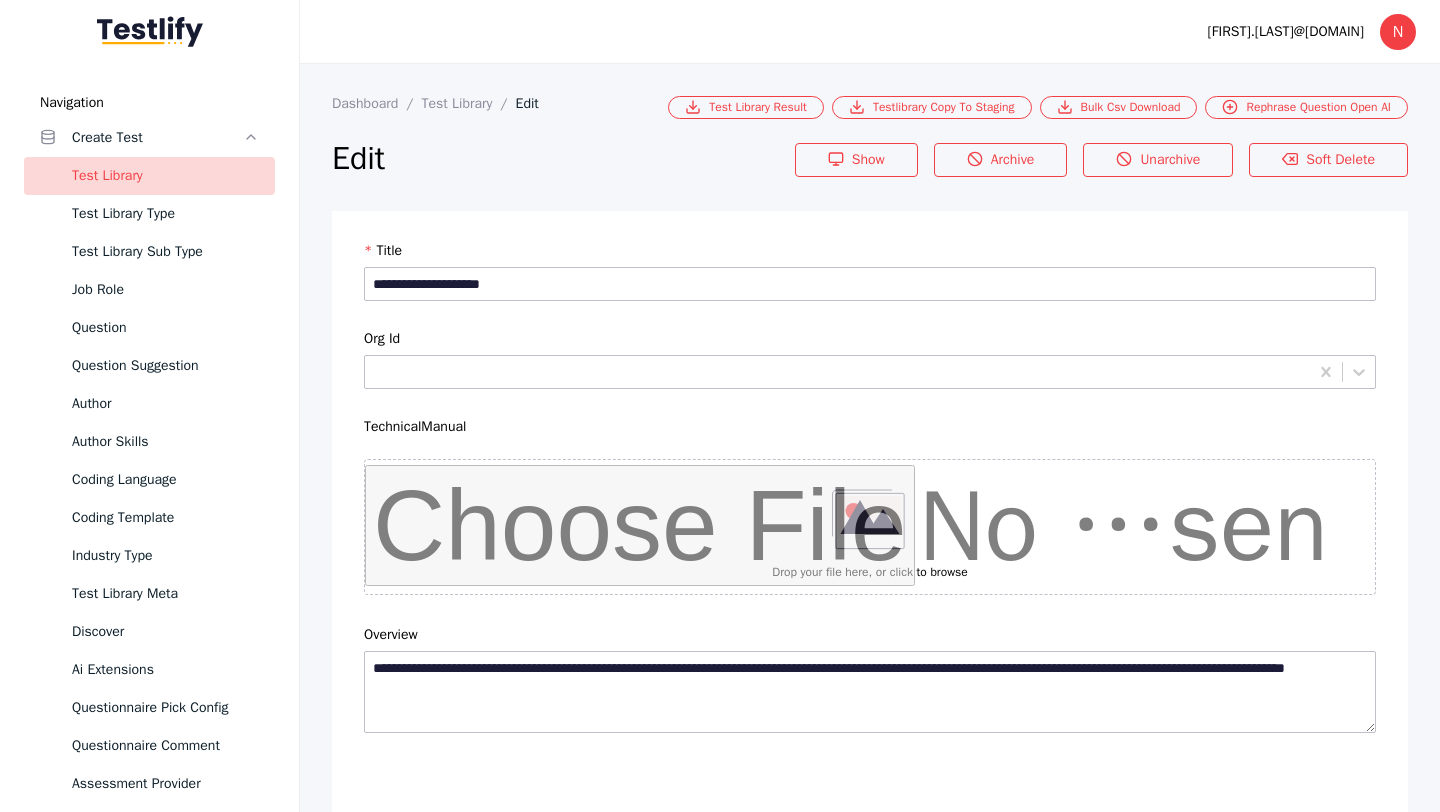 scroll, scrollTop: 4684, scrollLeft: 0, axis: vertical 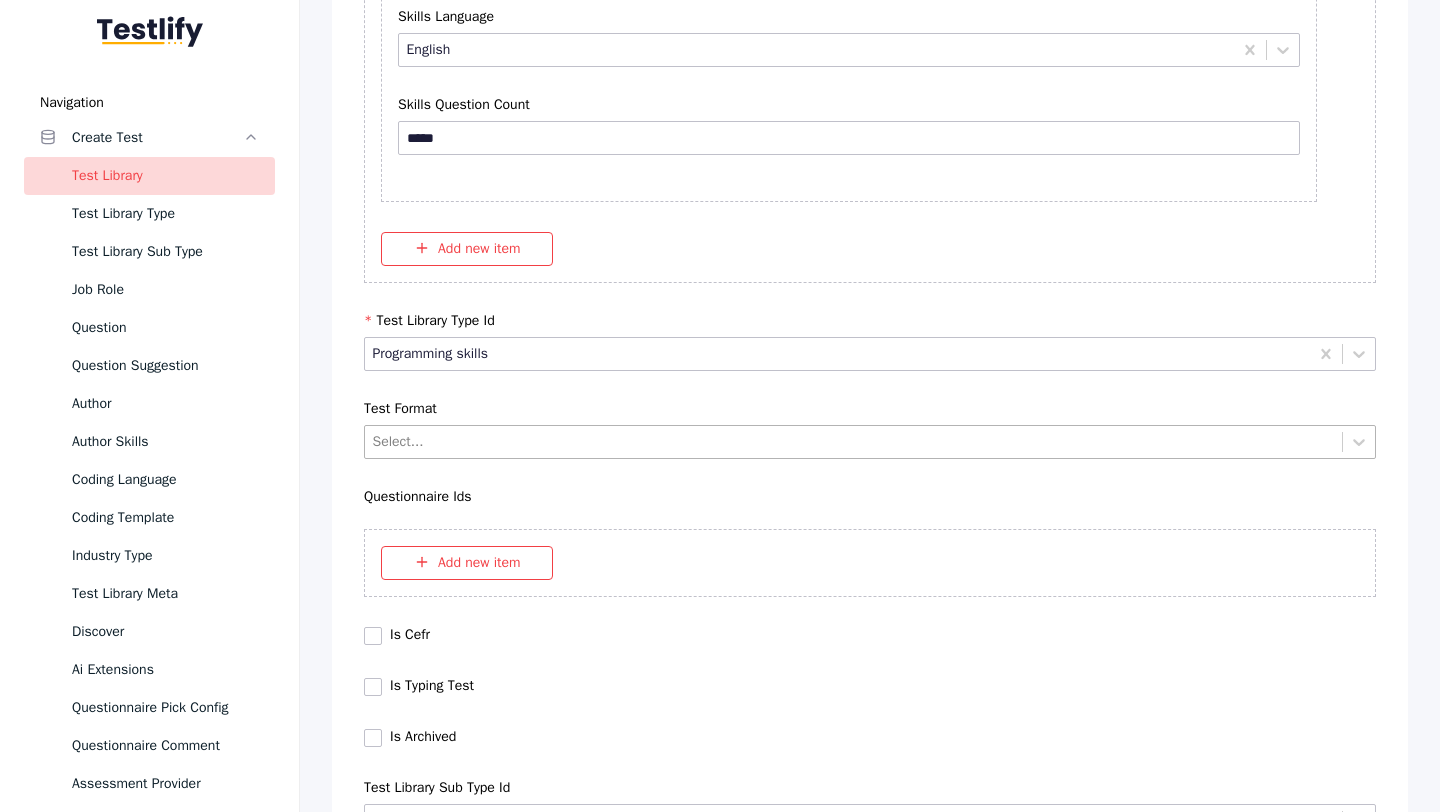 click on "Select..." at bounding box center [870, 442] 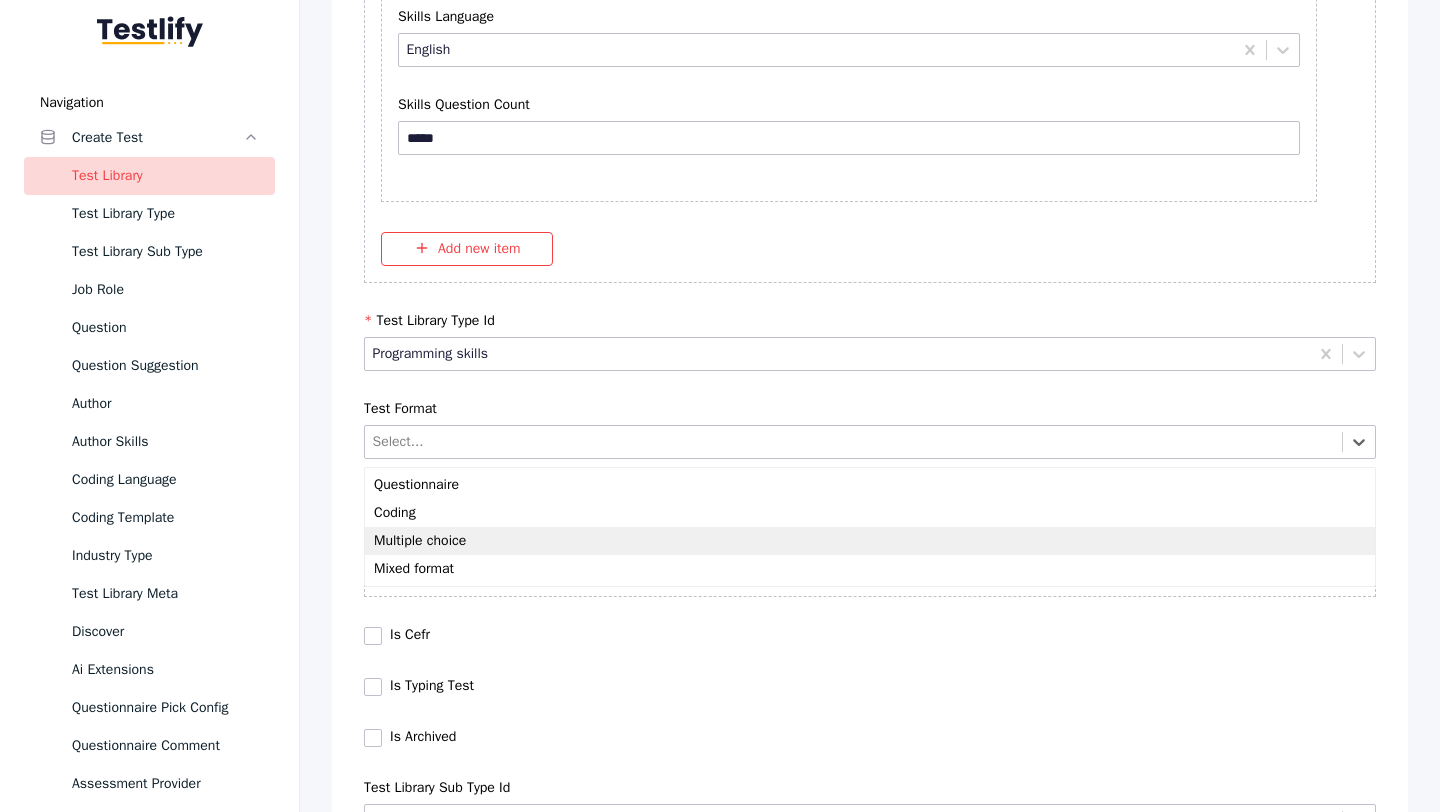 click on "Multiple choice" at bounding box center (870, 541) 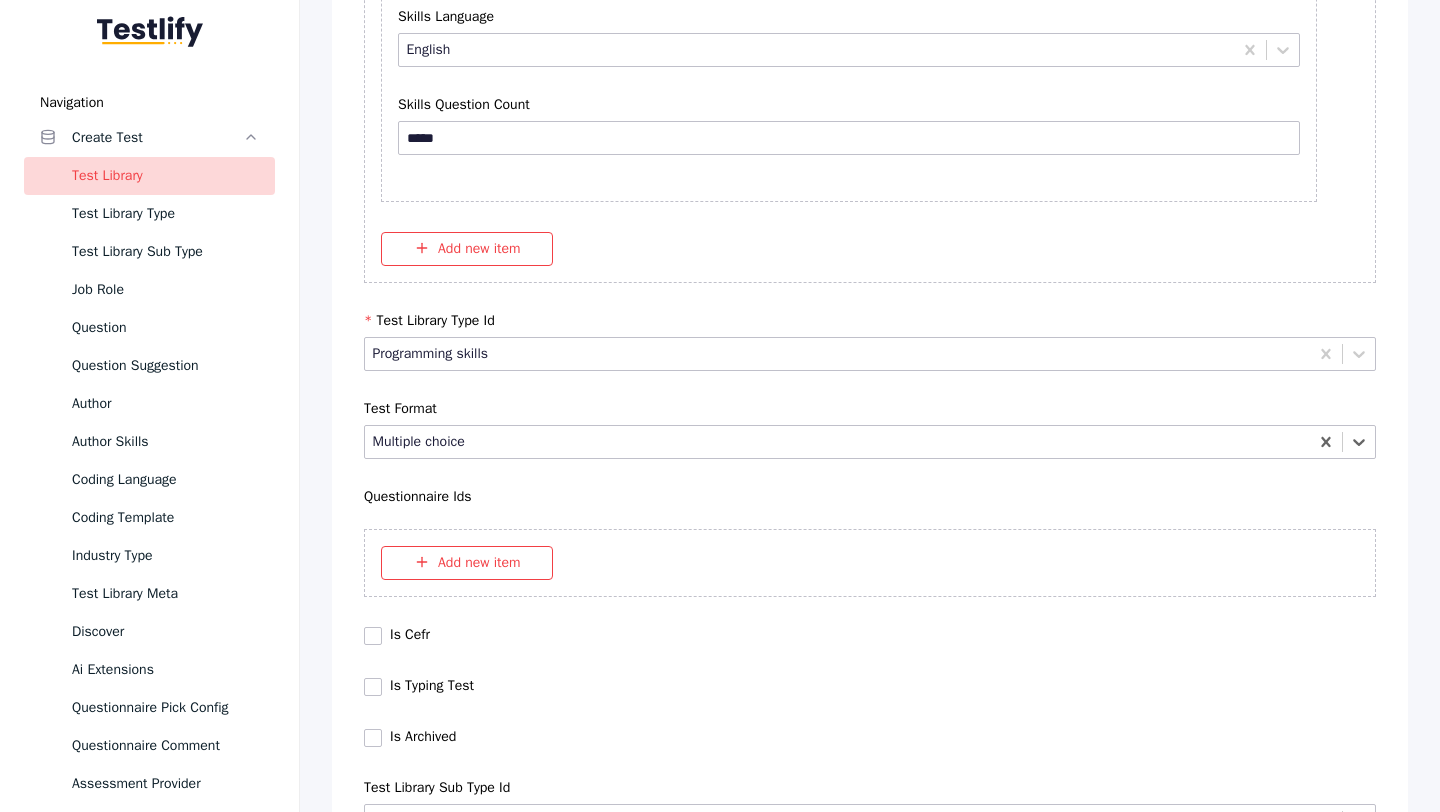 click on "Save" at bounding box center (870, 10279) 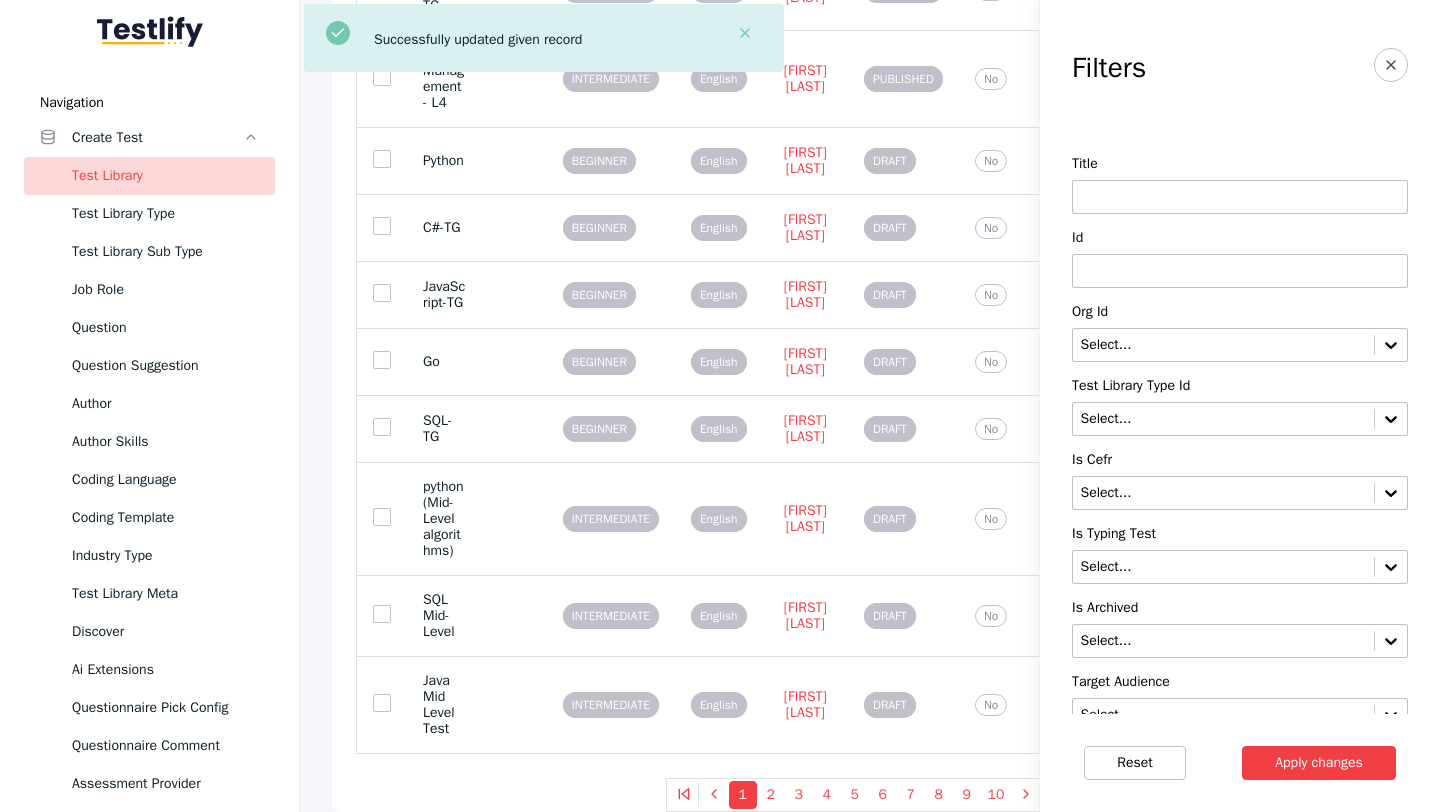 scroll, scrollTop: 0, scrollLeft: 0, axis: both 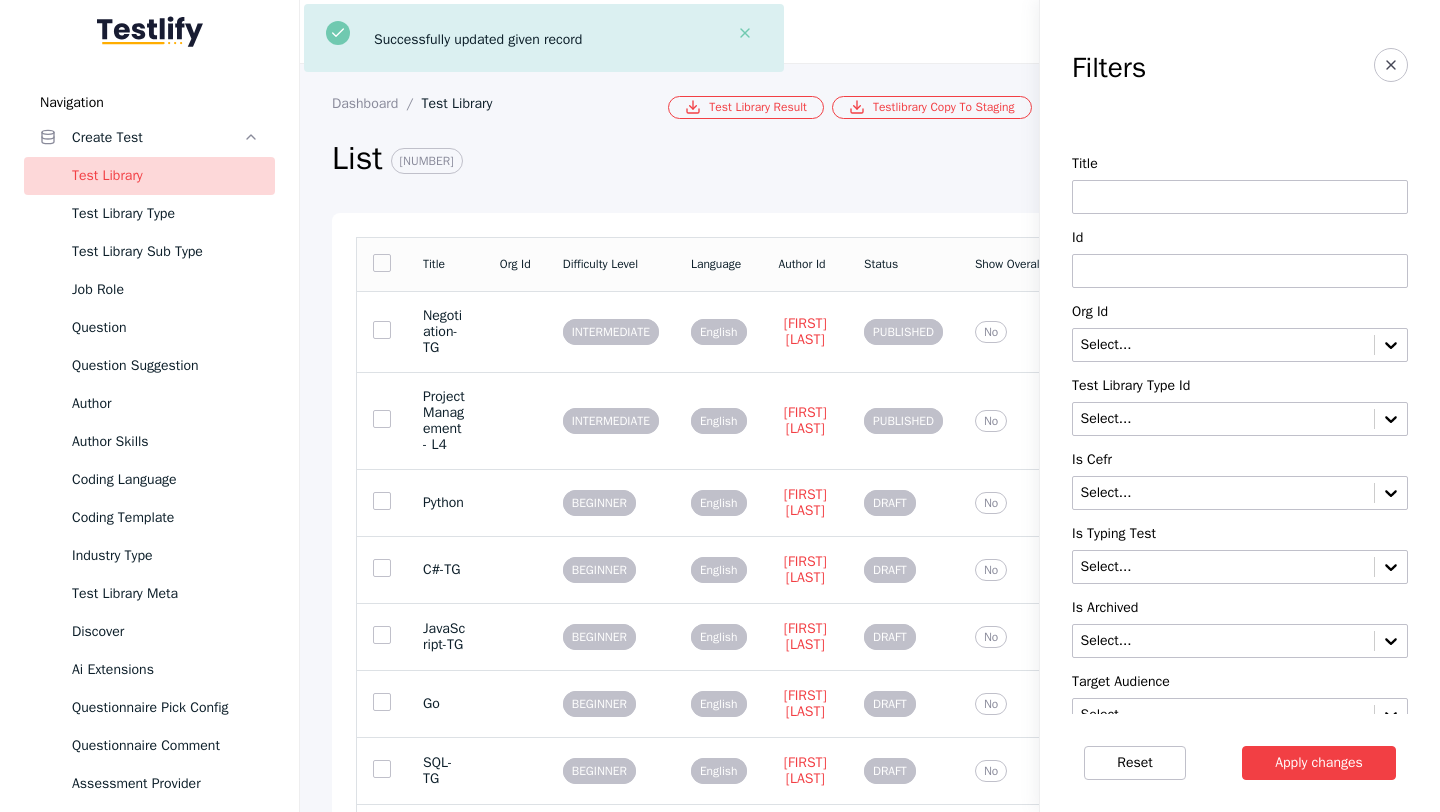 click at bounding box center [1240, 271] 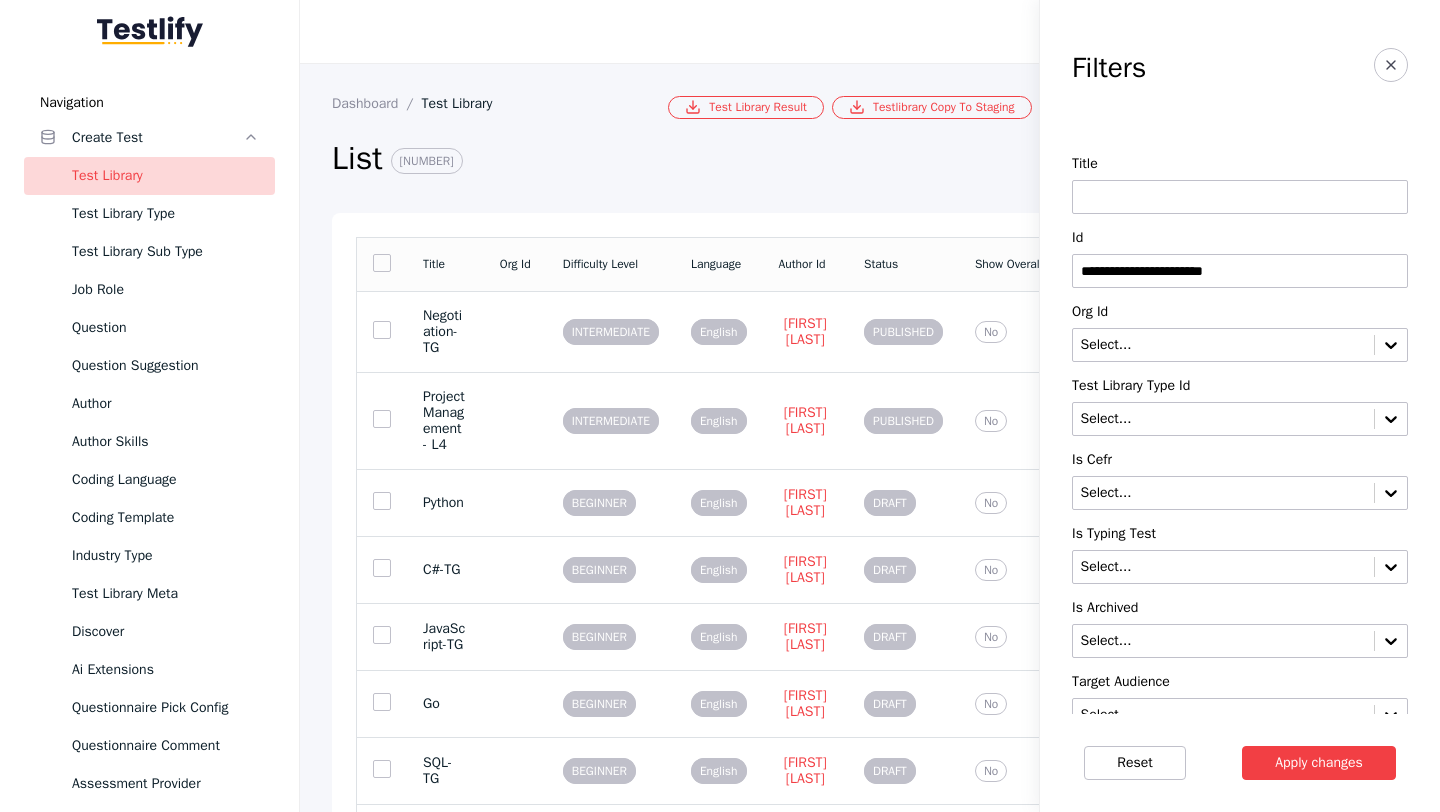 type on "**********" 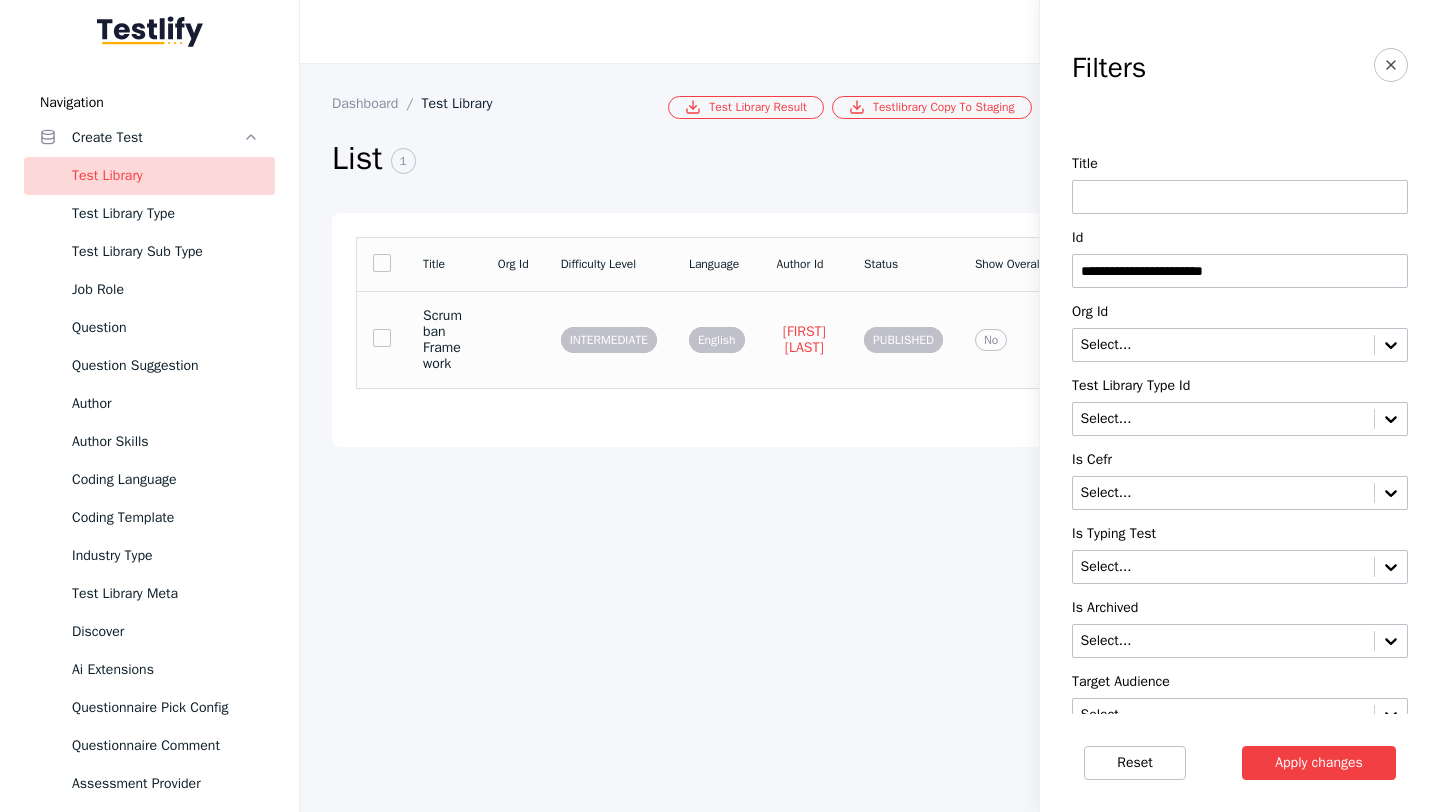 click on "Scrumban Framework" at bounding box center (444, 340) 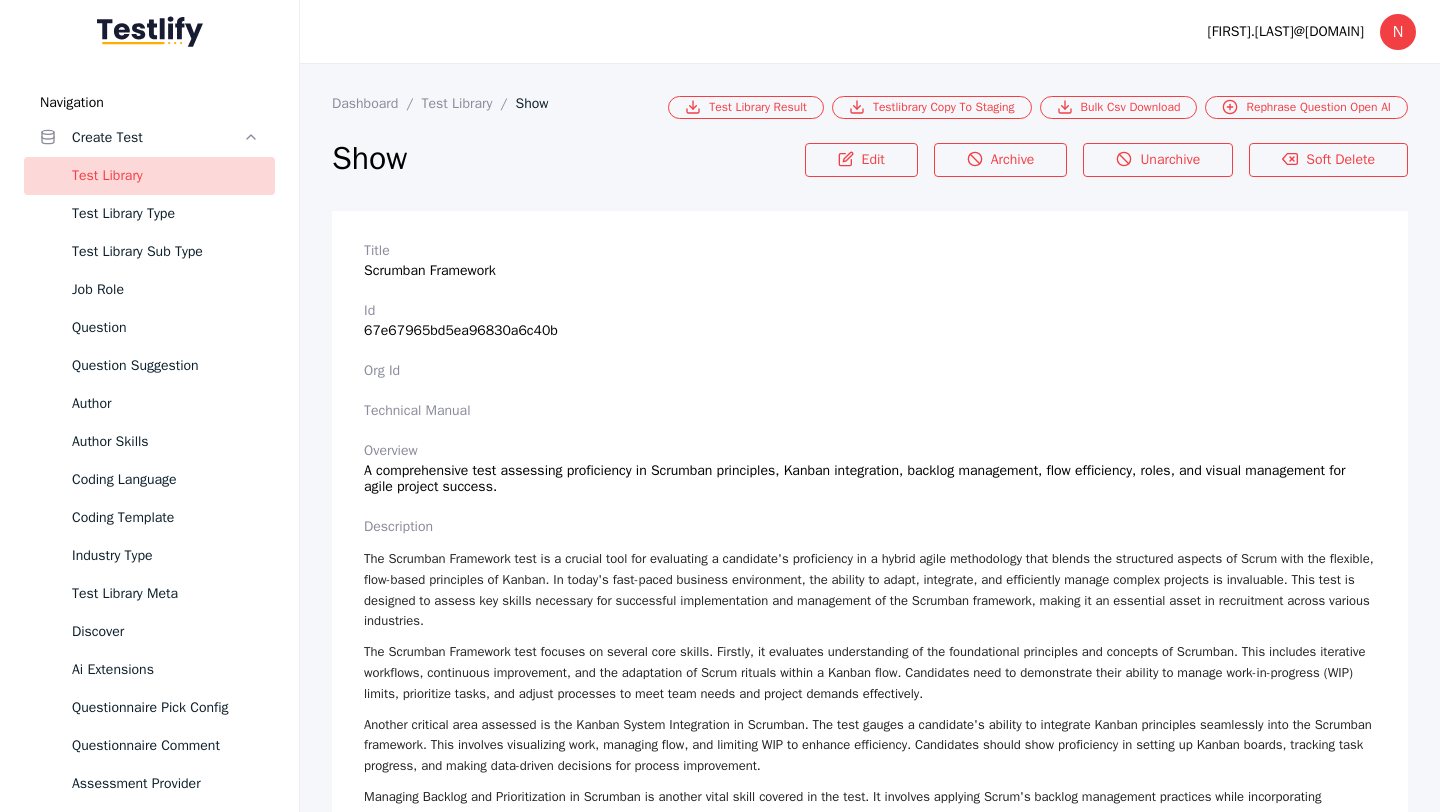 click on "Edit Archive Unarchive Soft Delete" at bounding box center [1106, 173] 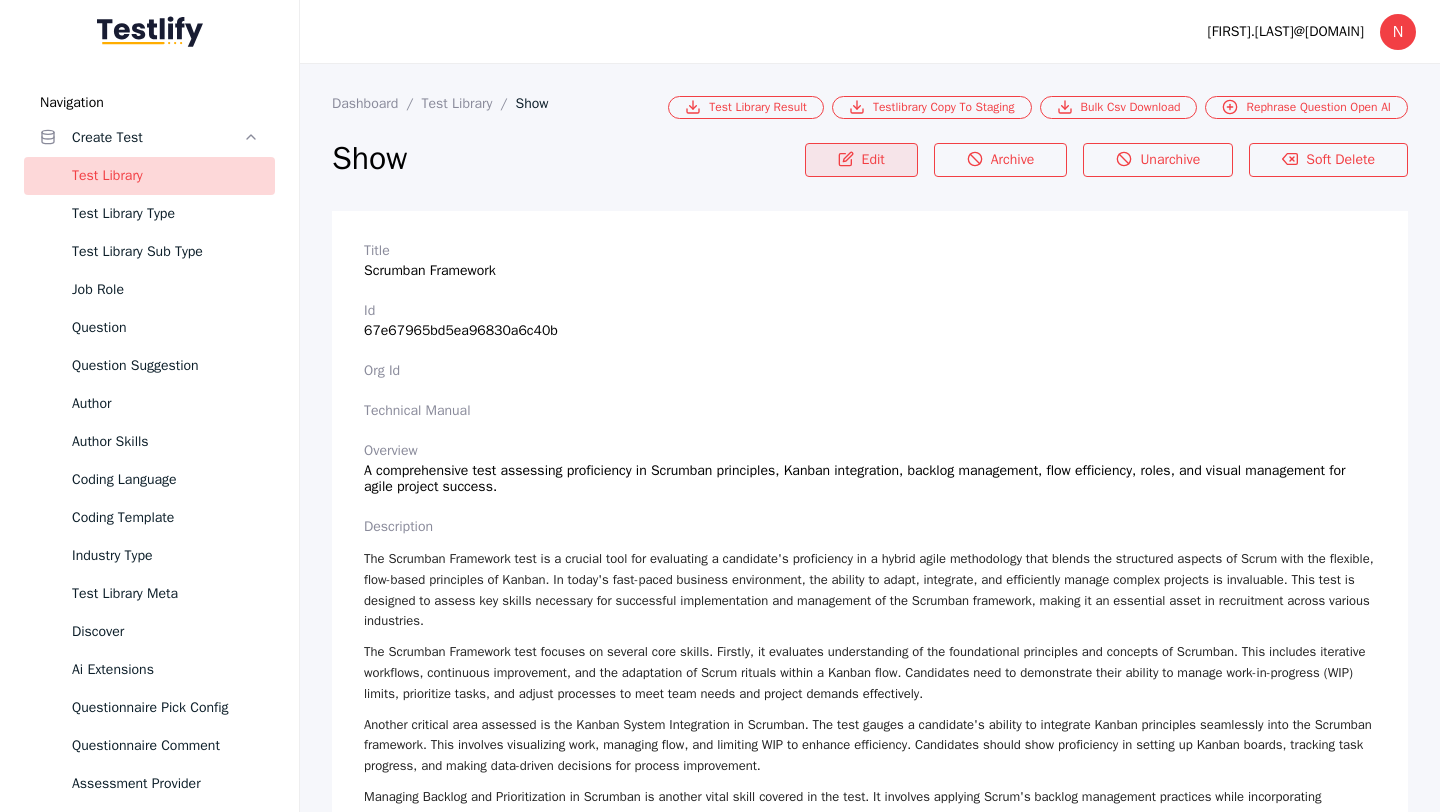 click on "Edit" at bounding box center (861, 160) 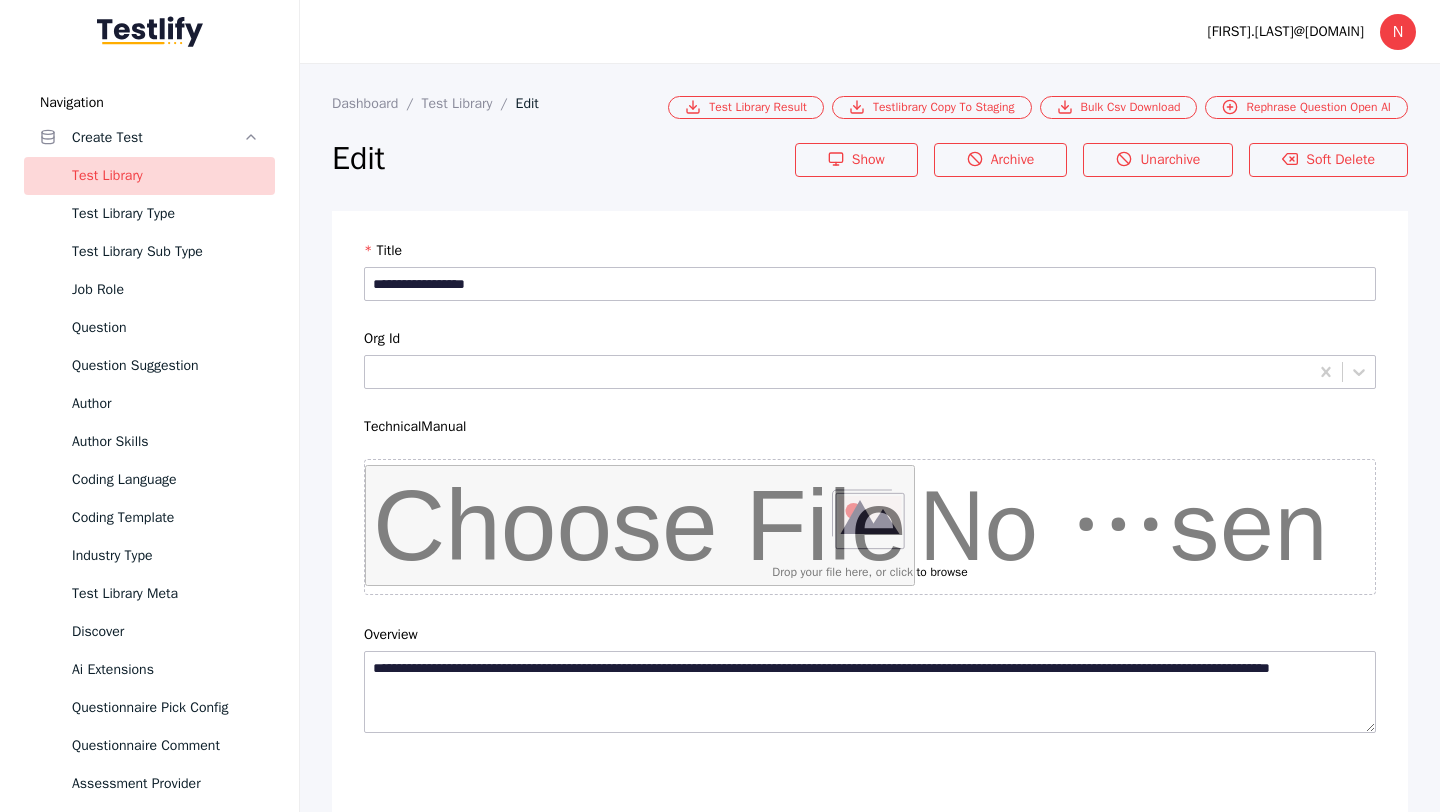 scroll, scrollTop: 4684, scrollLeft: 0, axis: vertical 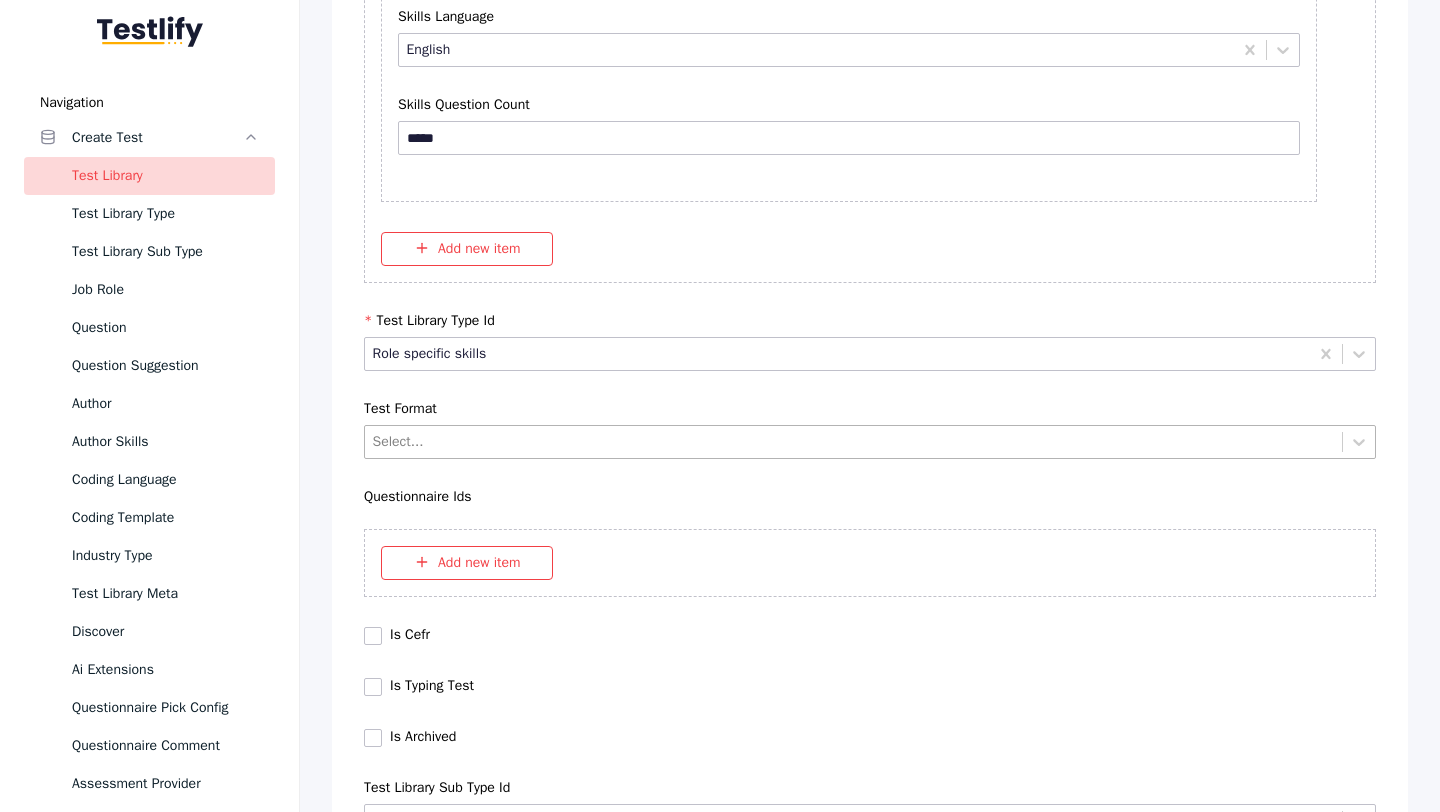 click at bounding box center (854, 441) 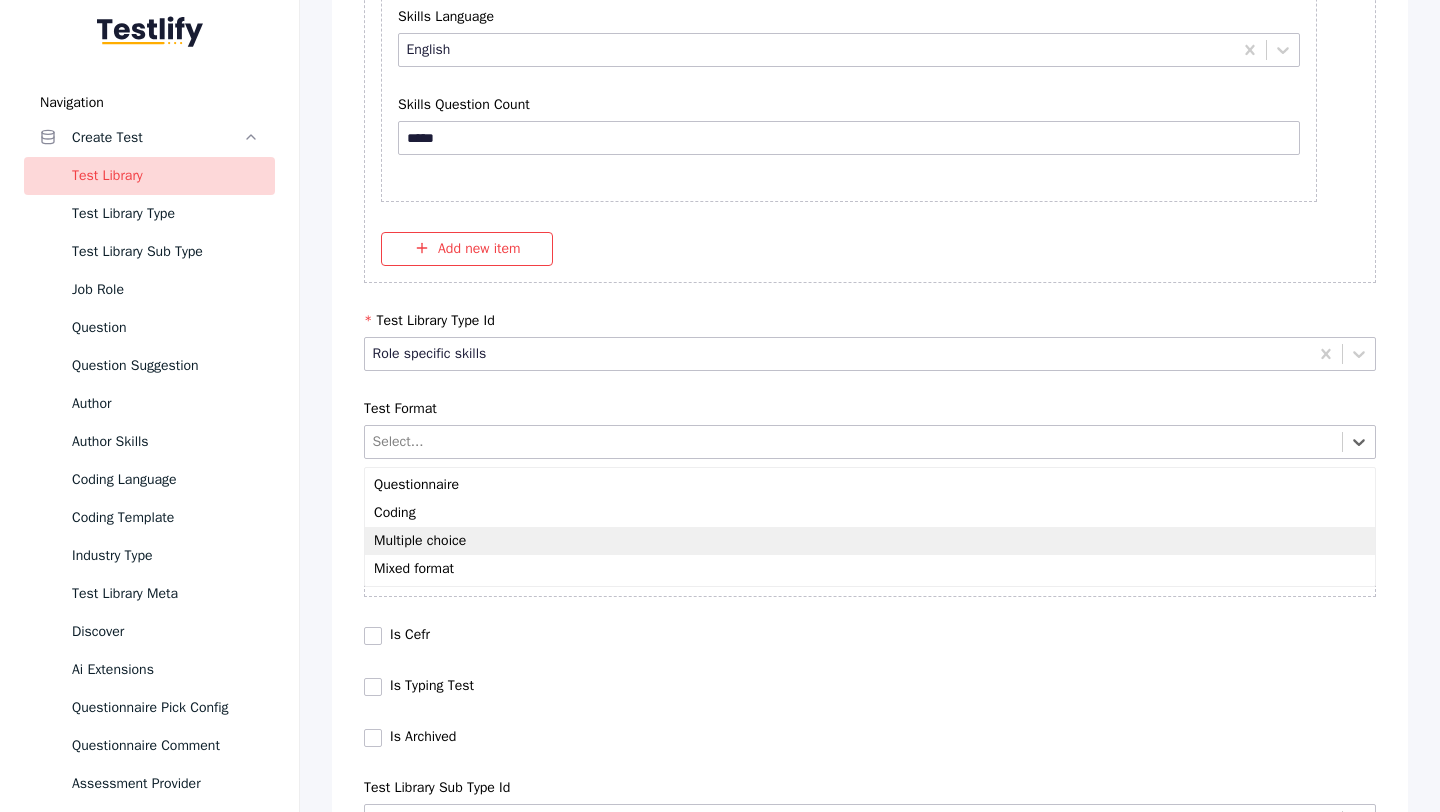 click on "Multiple choice" at bounding box center (870, 541) 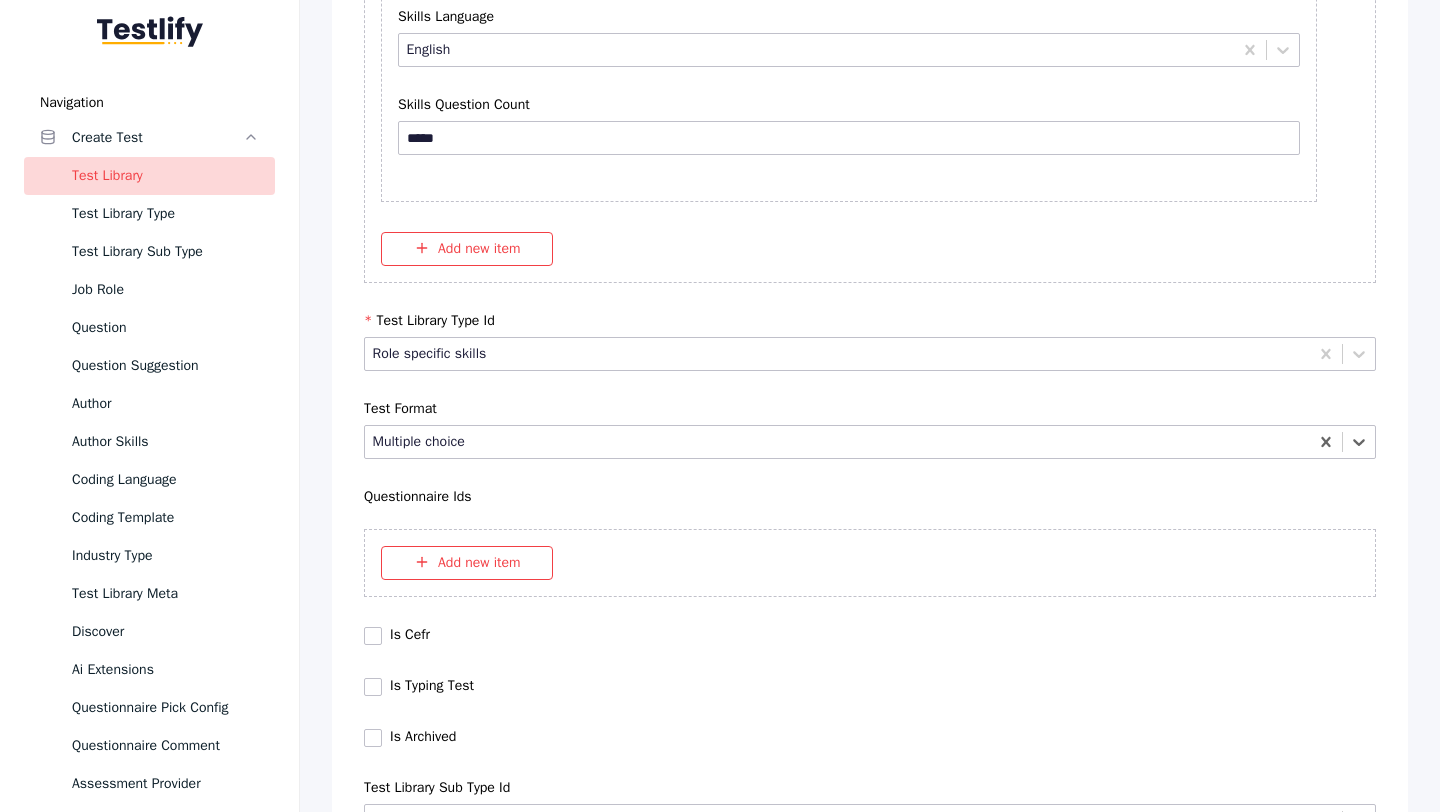 click on "Save" at bounding box center (870, 10279) 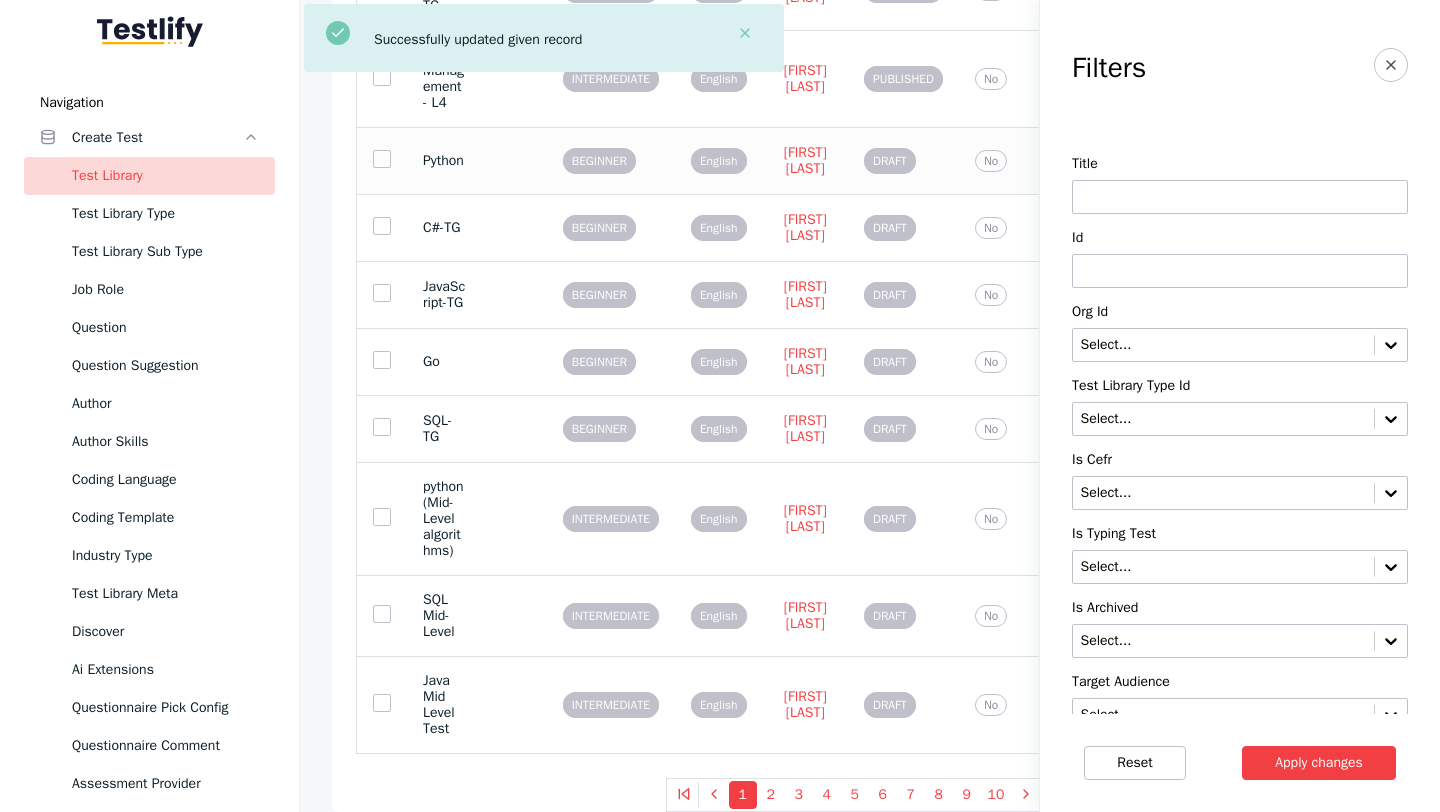 scroll, scrollTop: 0, scrollLeft: 0, axis: both 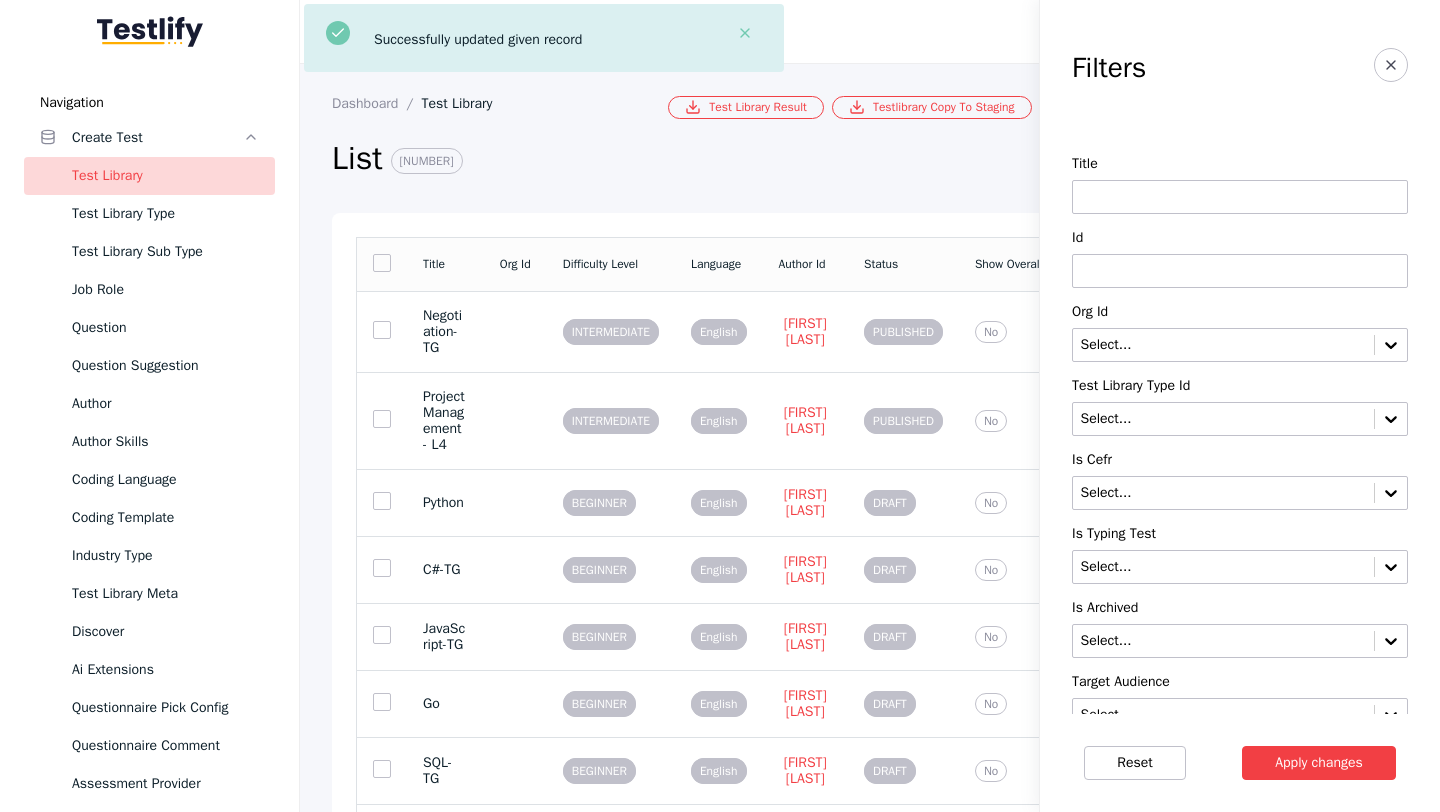 click at bounding box center [1240, 271] 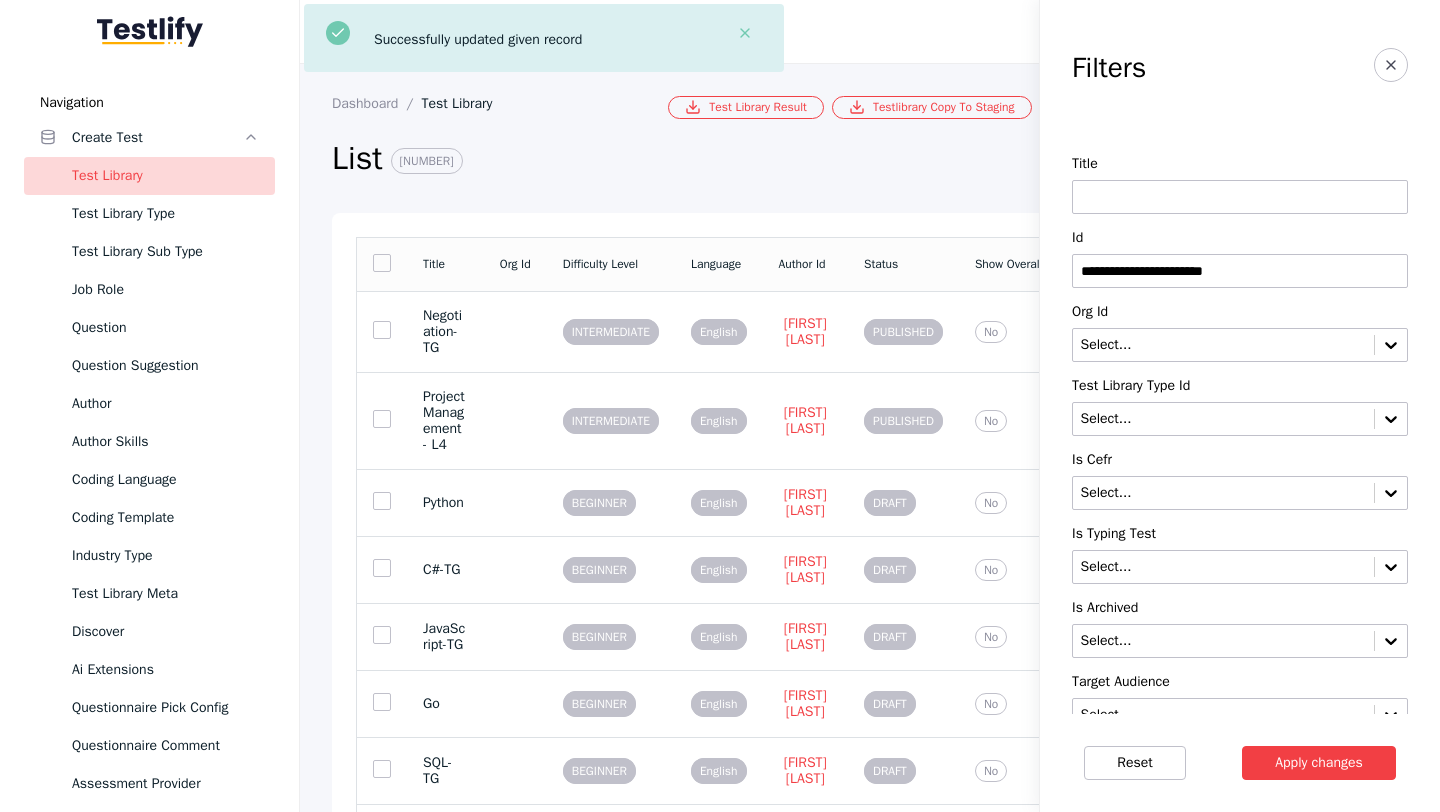 type on "**********" 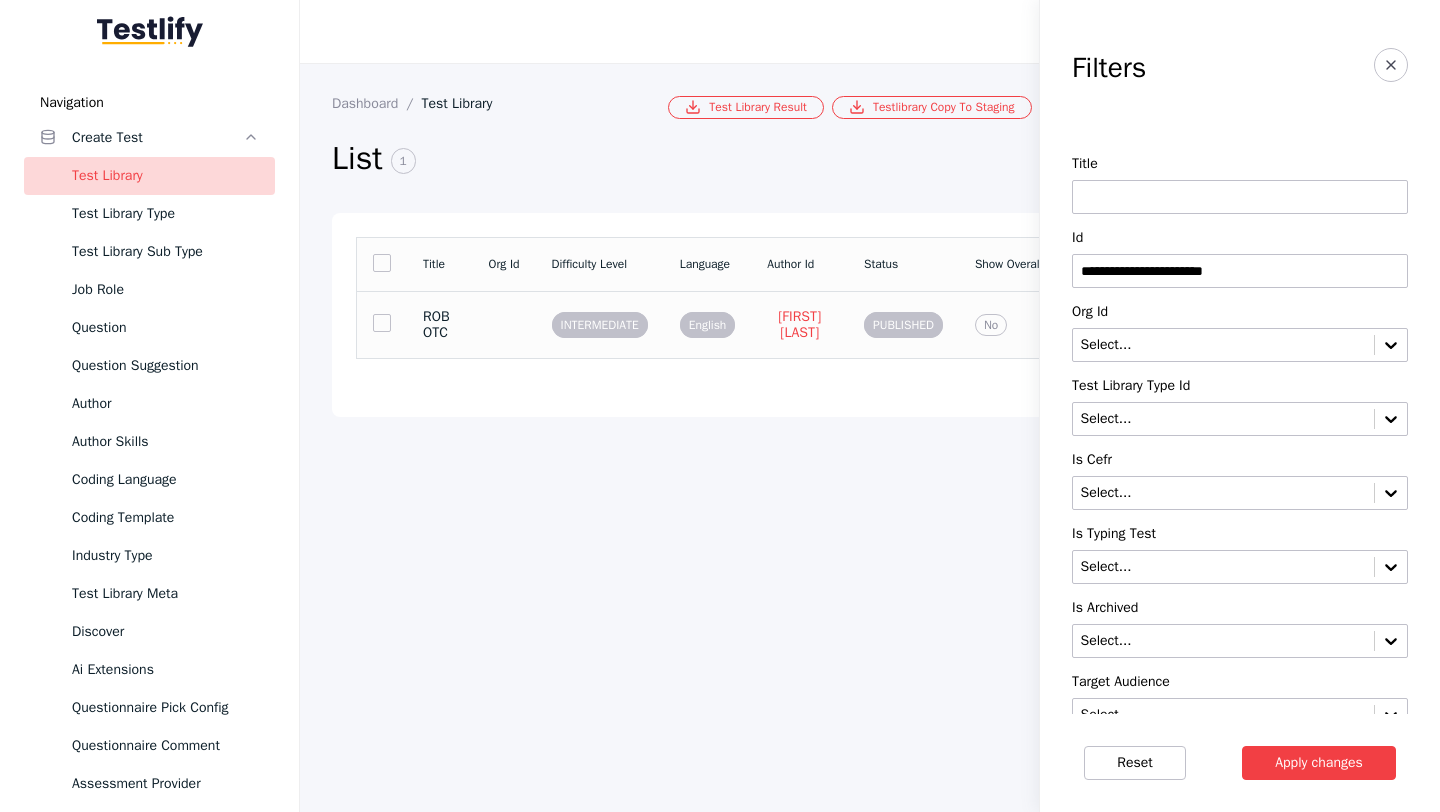 click at bounding box center [504, 324] 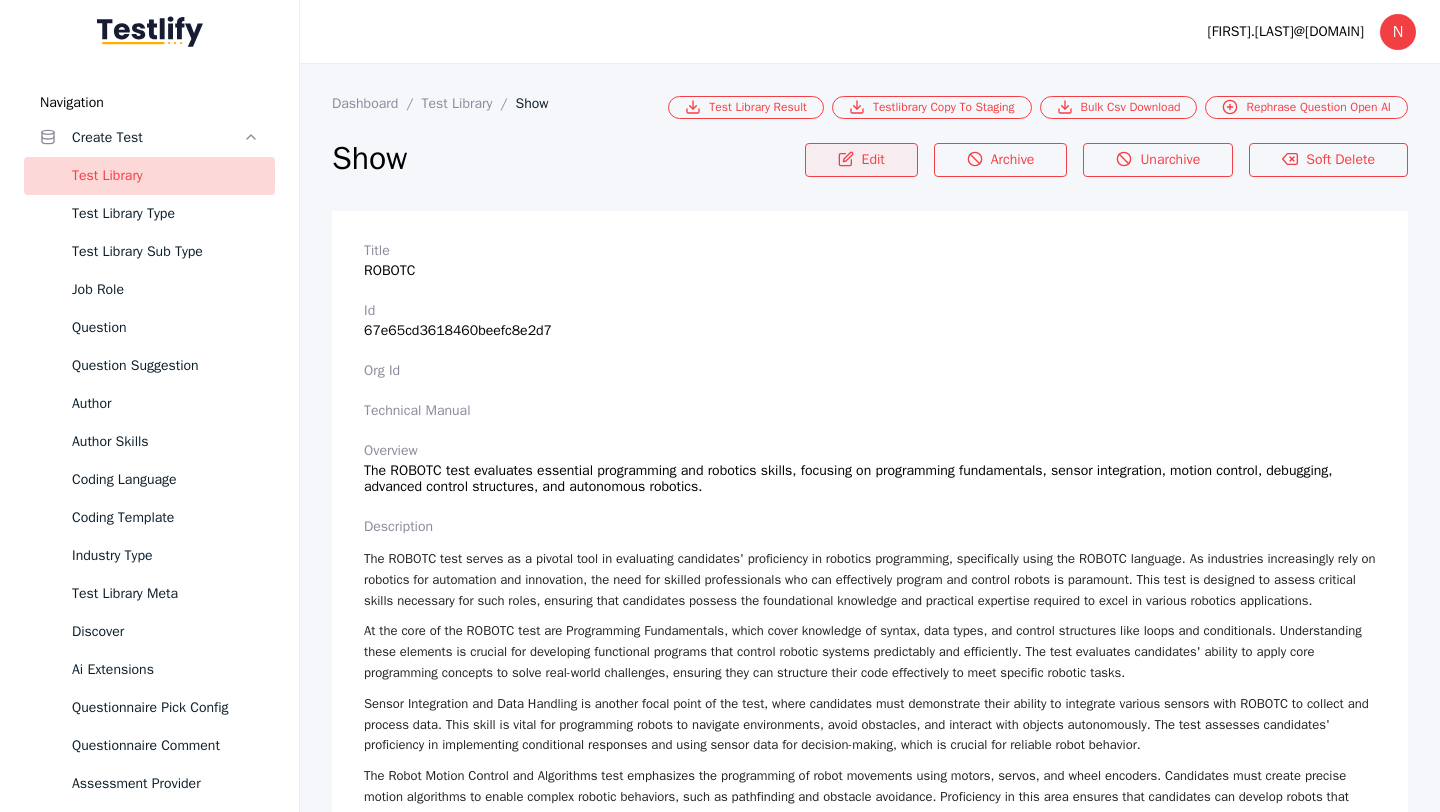 click on "Edit" at bounding box center (861, 160) 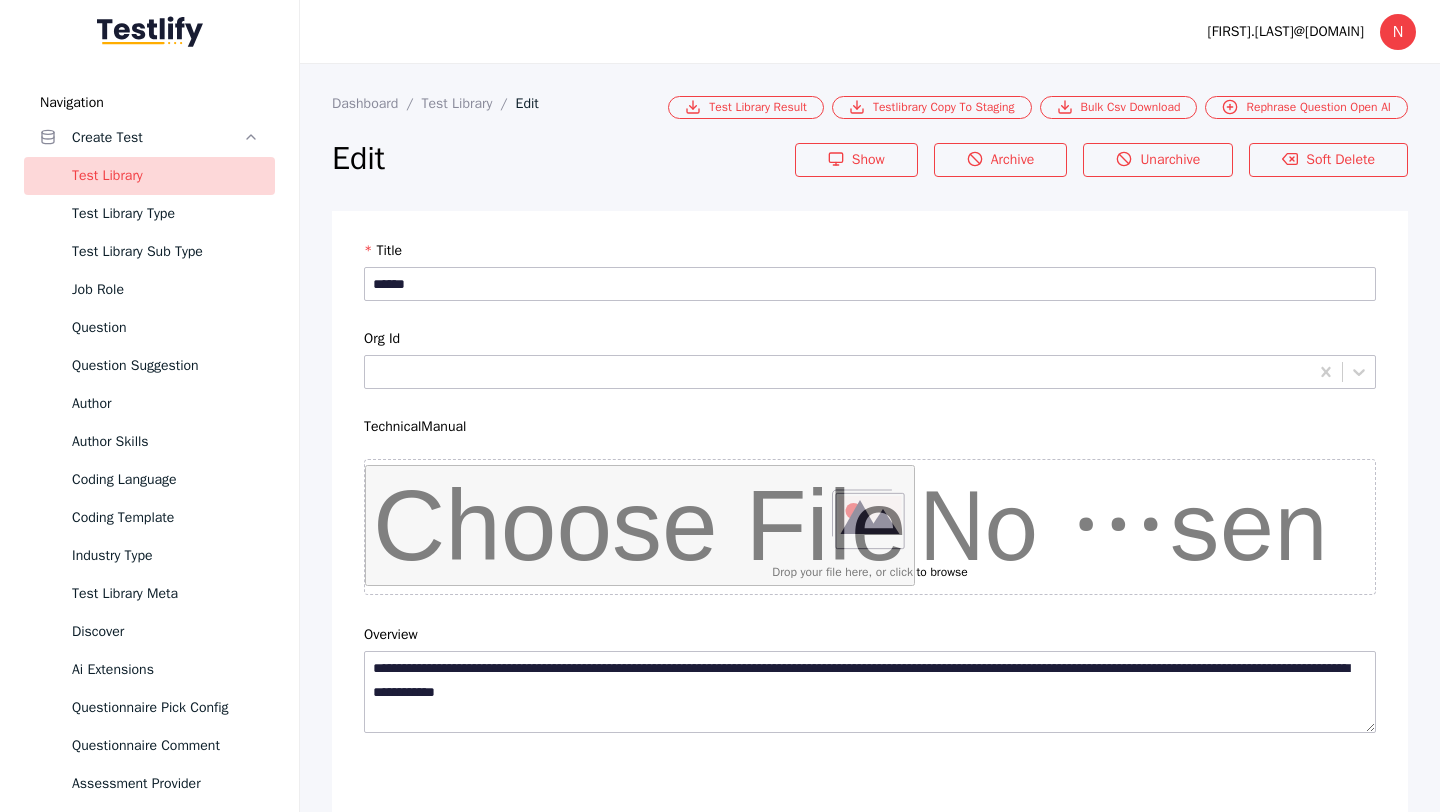 scroll, scrollTop: 4684, scrollLeft: 0, axis: vertical 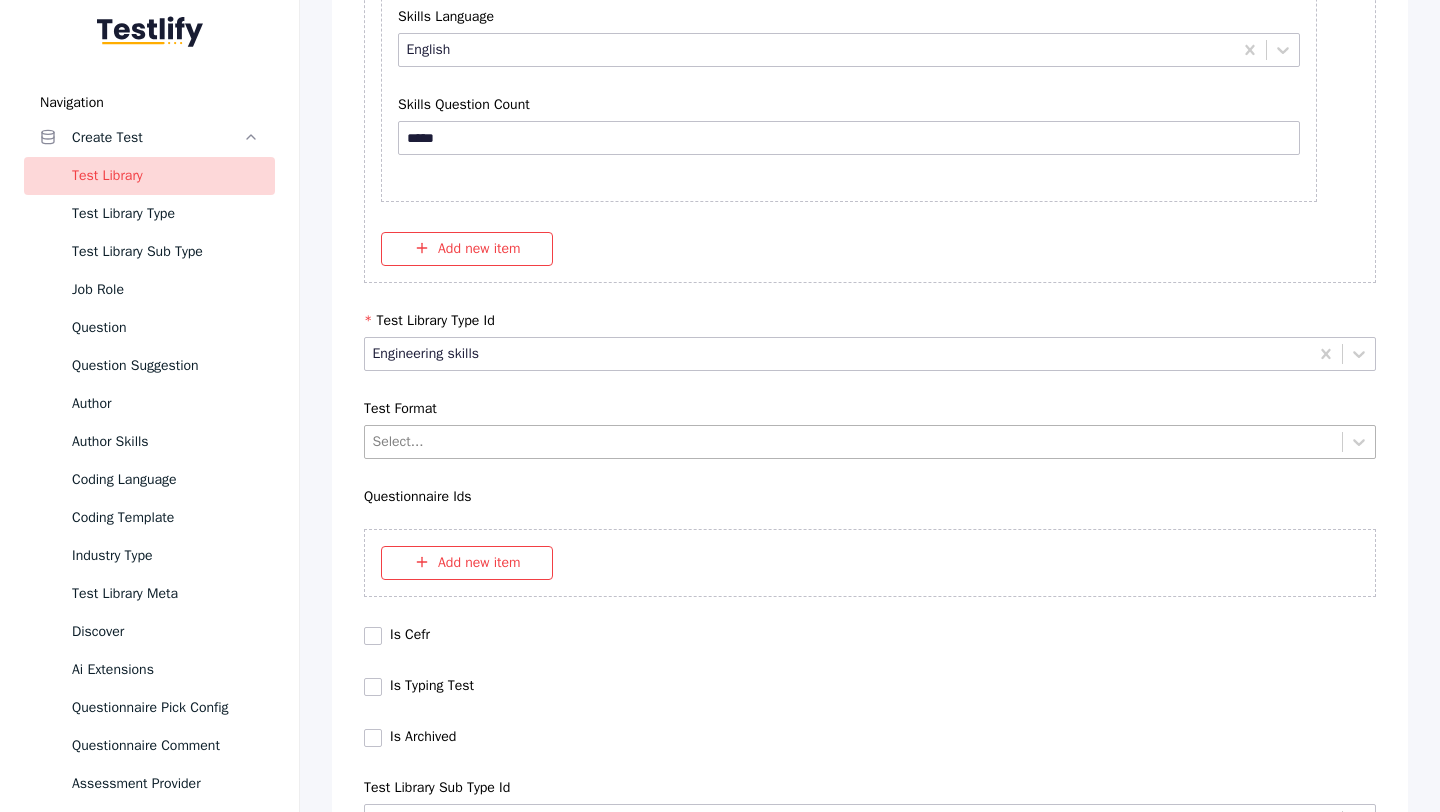 click at bounding box center (854, 441) 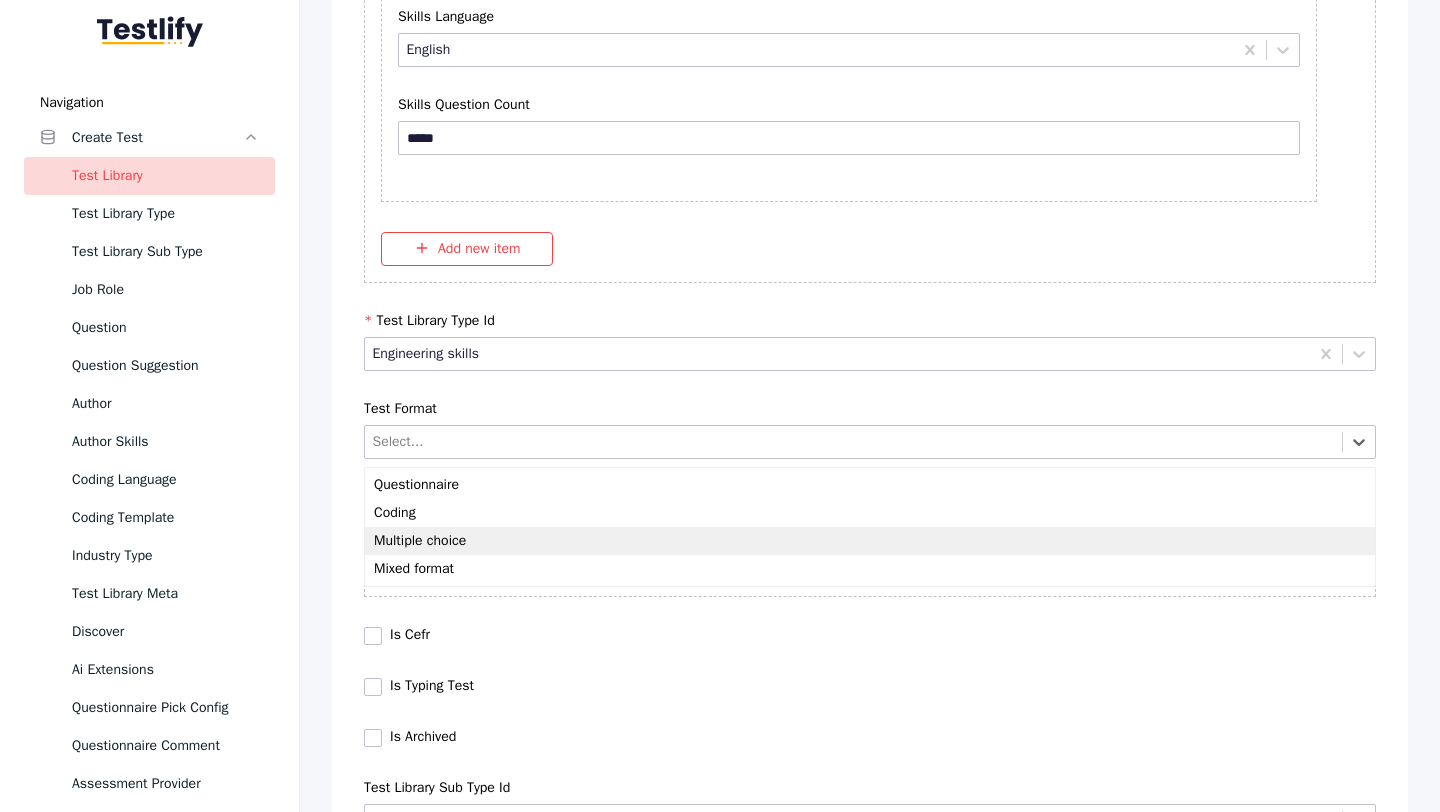 click on "Multiple choice" at bounding box center [870, 541] 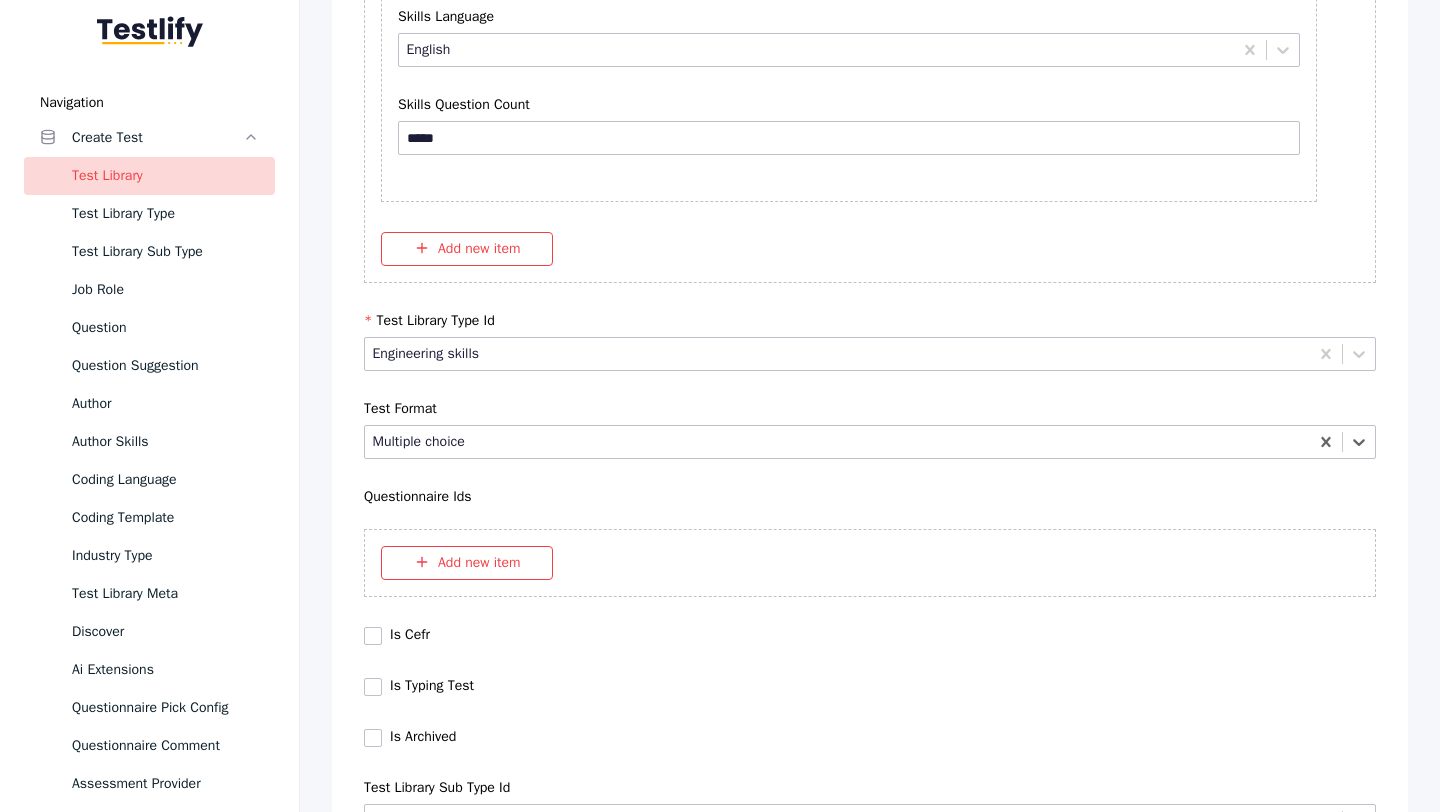 click on "Save" at bounding box center [870, 10279] 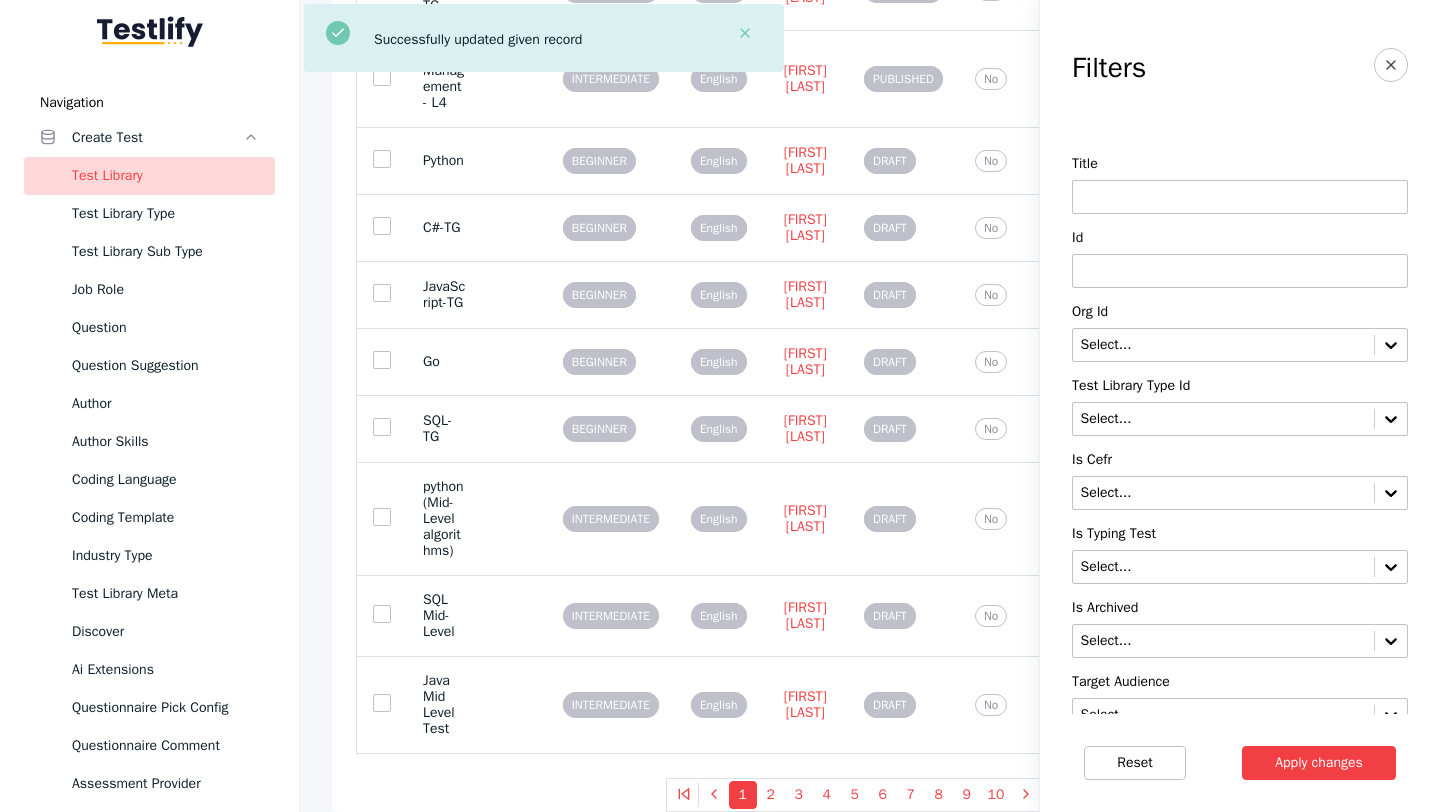 scroll, scrollTop: 0, scrollLeft: 0, axis: both 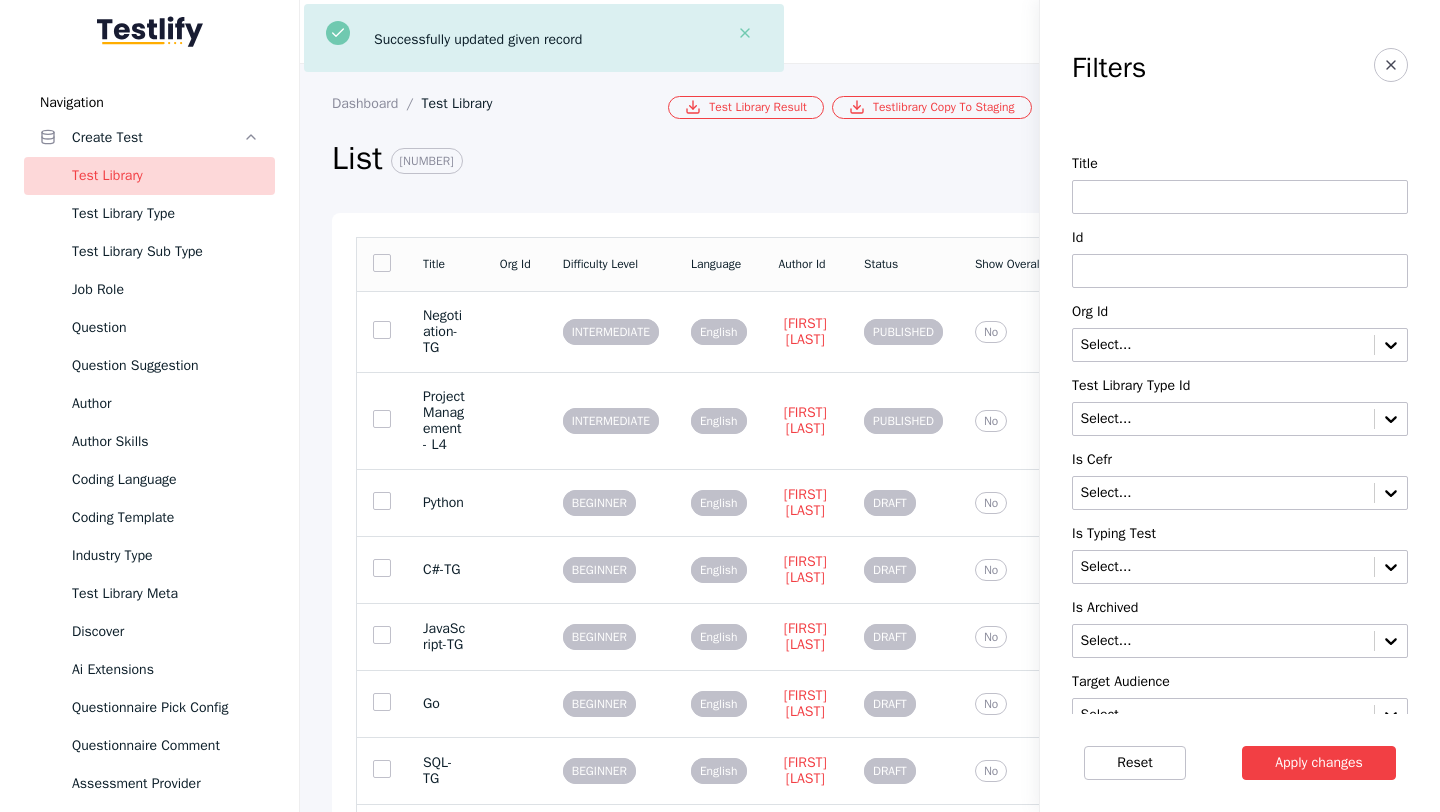 click at bounding box center [1240, 271] 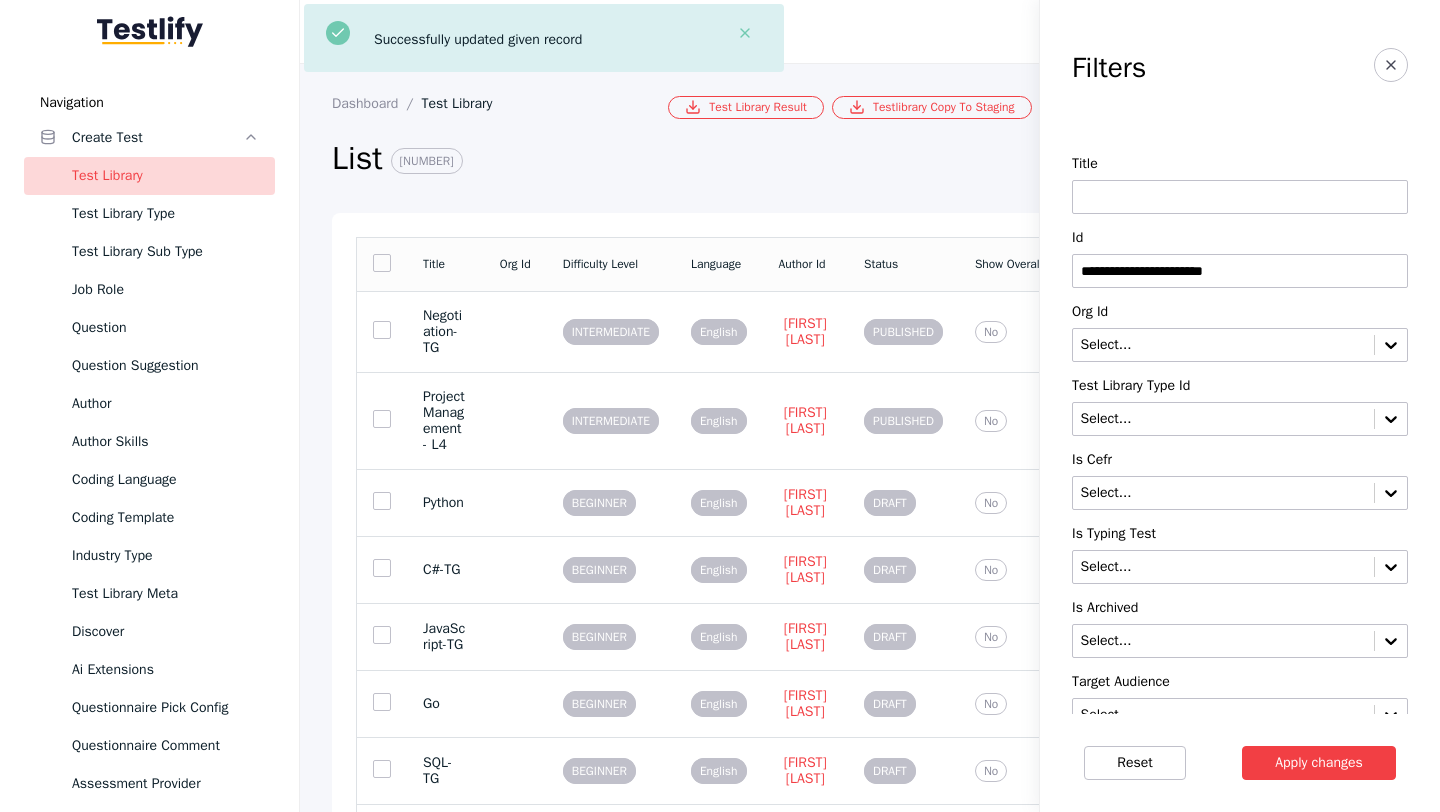 type on "**********" 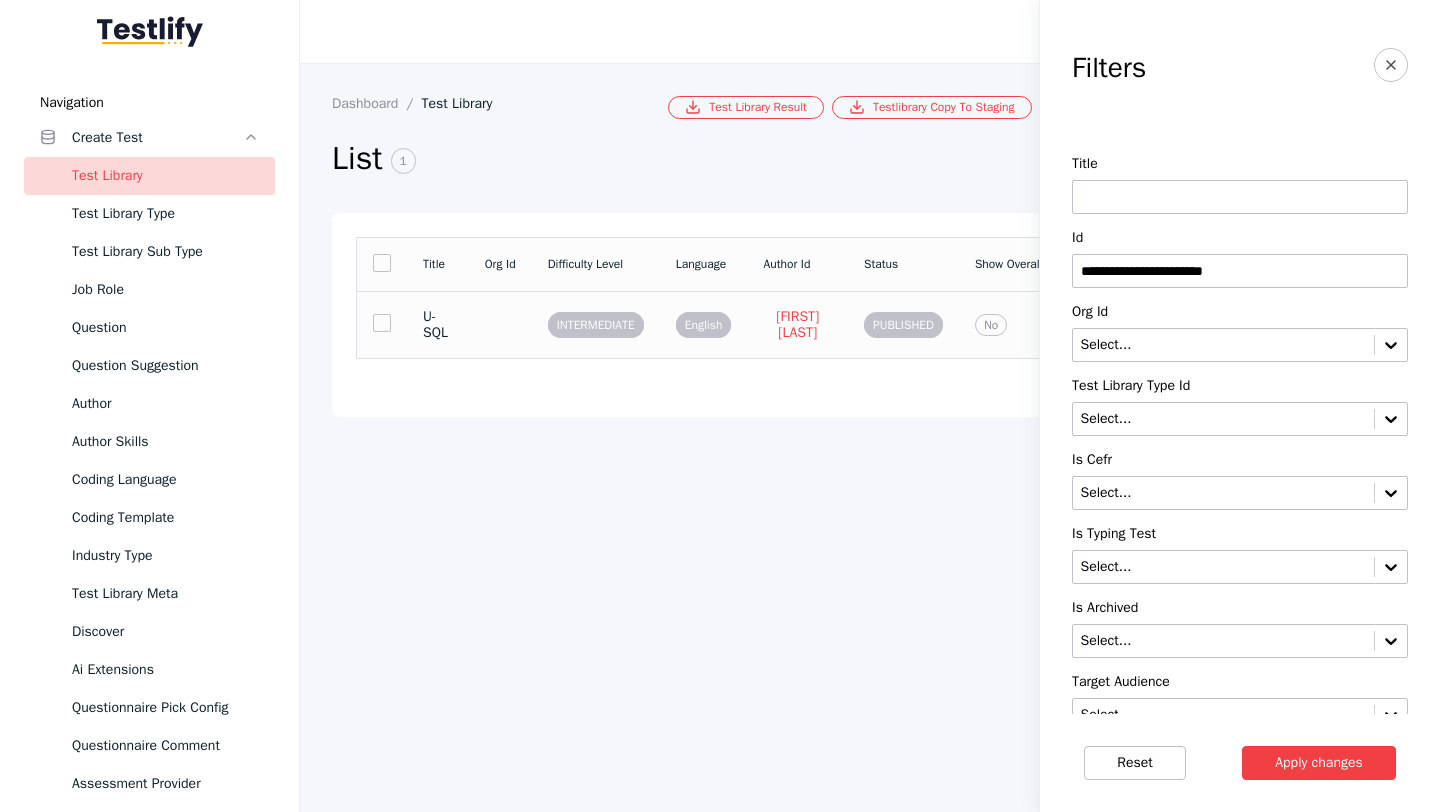 click at bounding box center (500, 324) 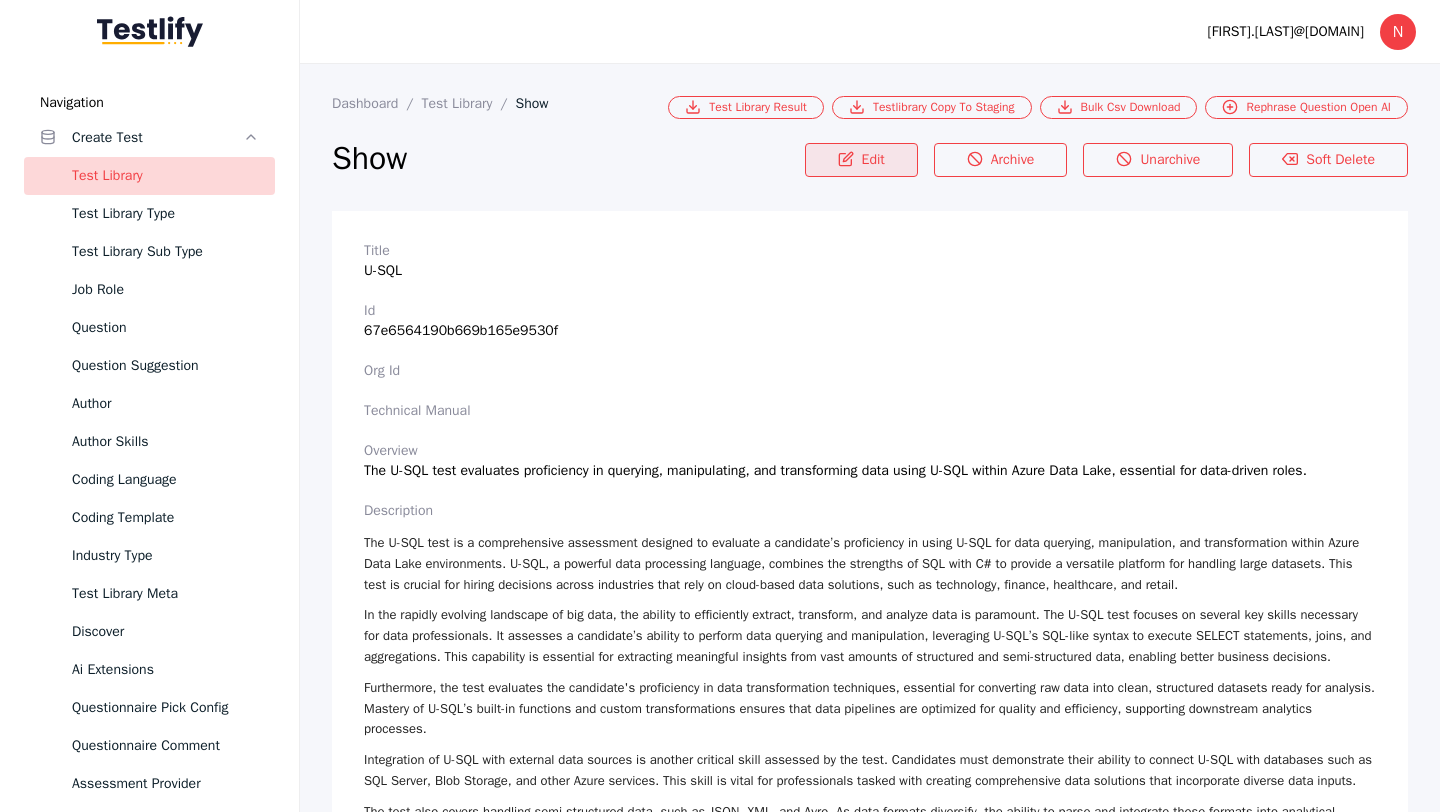 click on "Edit" at bounding box center (861, 160) 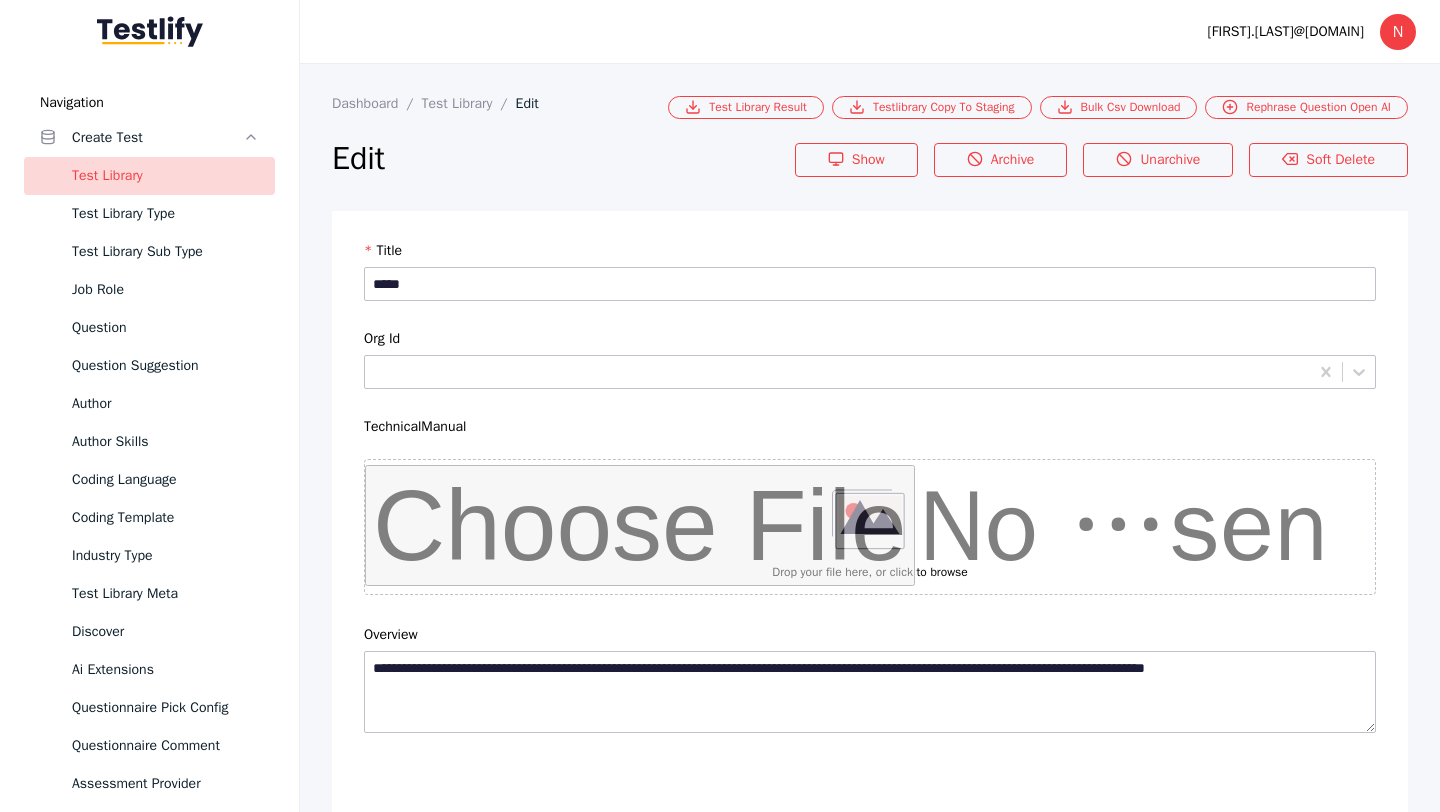 scroll, scrollTop: 4684, scrollLeft: 0, axis: vertical 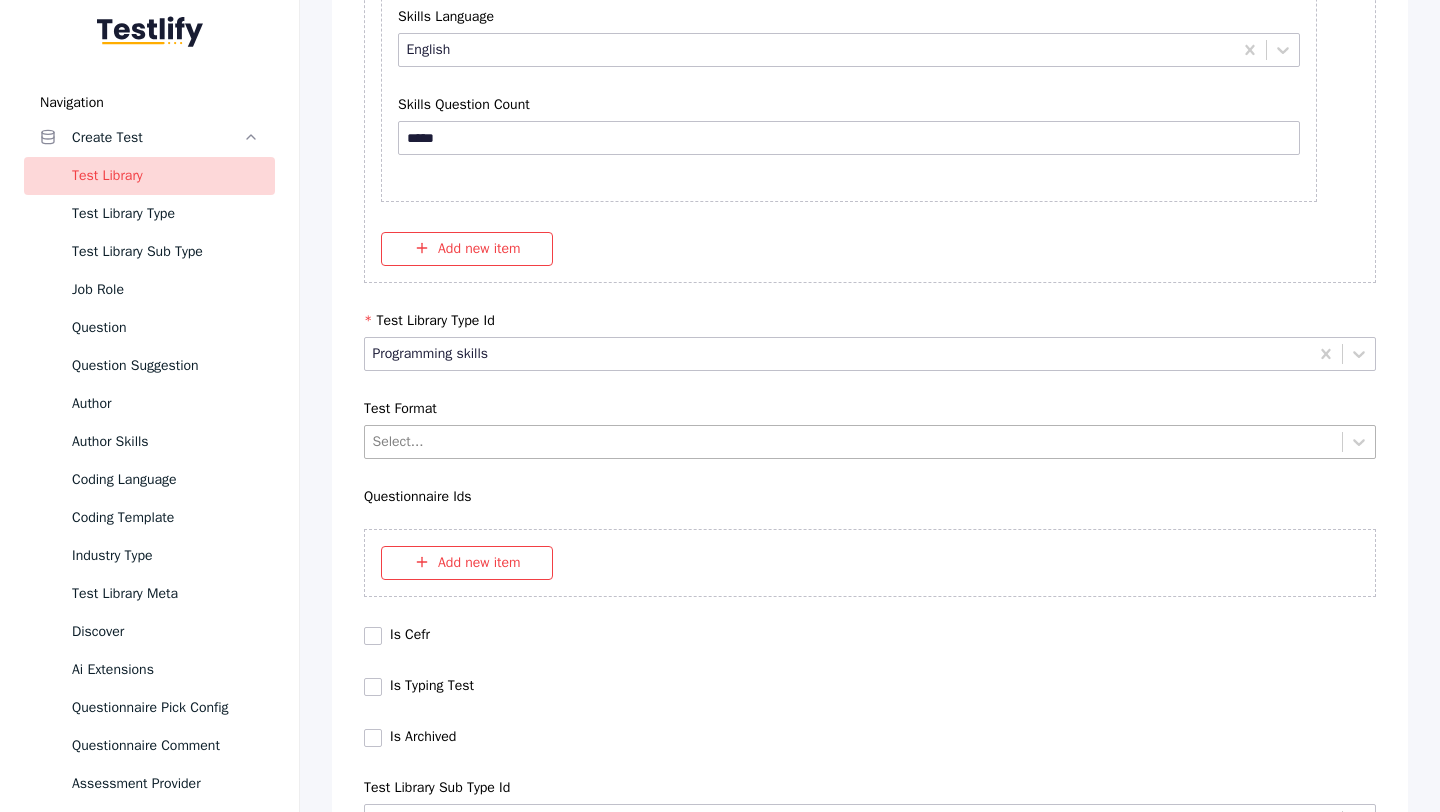 click on "Select..." at bounding box center (870, 442) 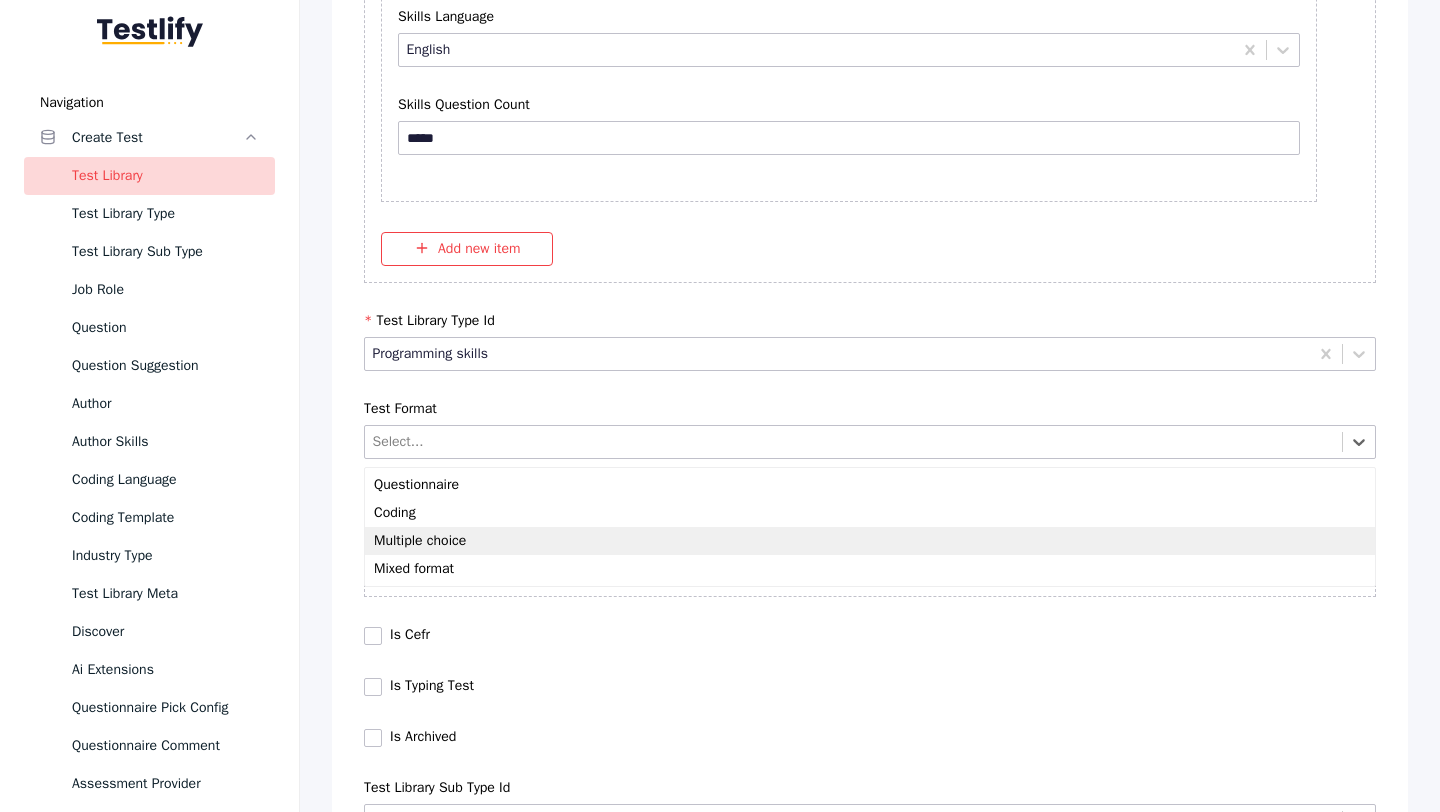click on "Multiple choice" at bounding box center [870, 541] 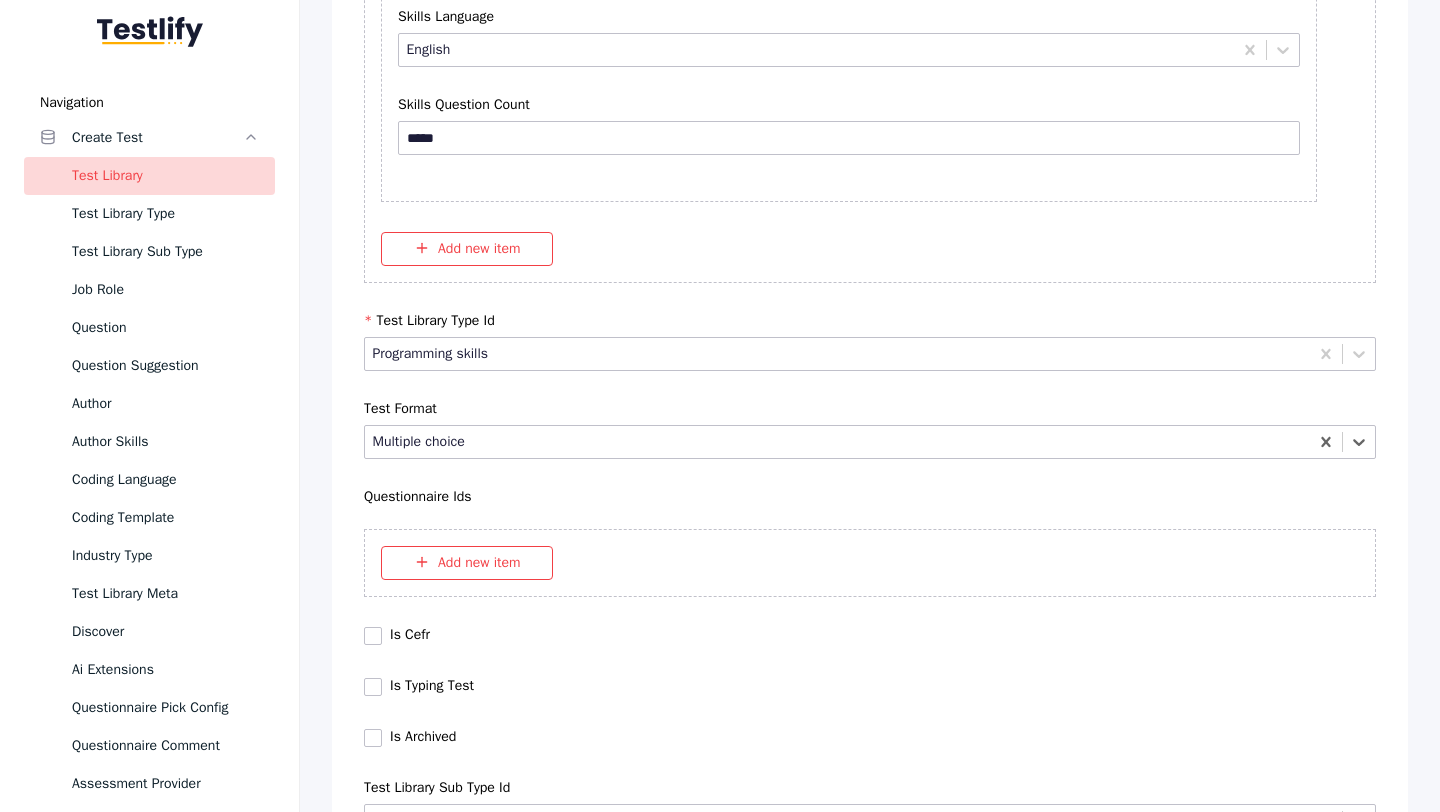 click on "Save" at bounding box center (870, 10279) 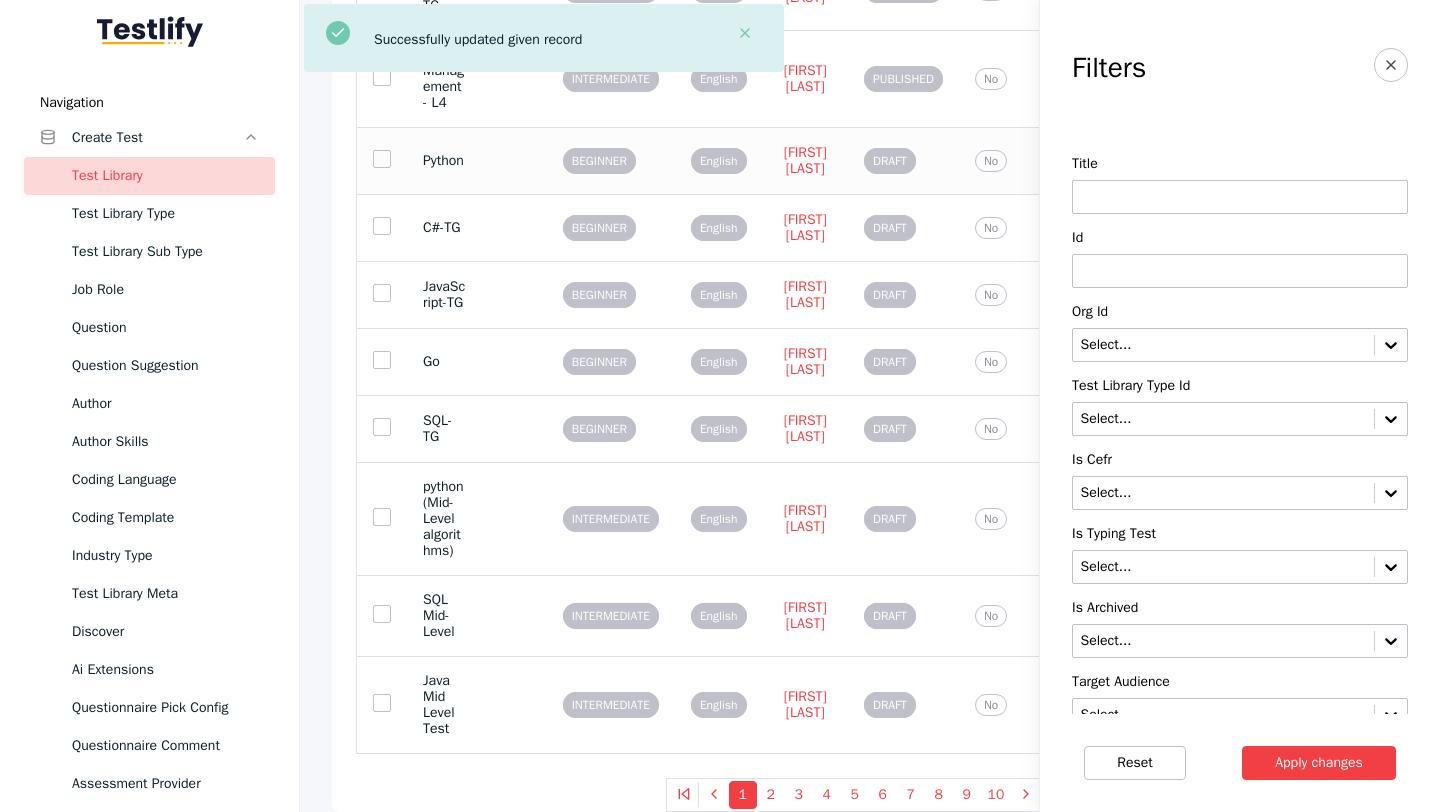 scroll, scrollTop: 0, scrollLeft: 0, axis: both 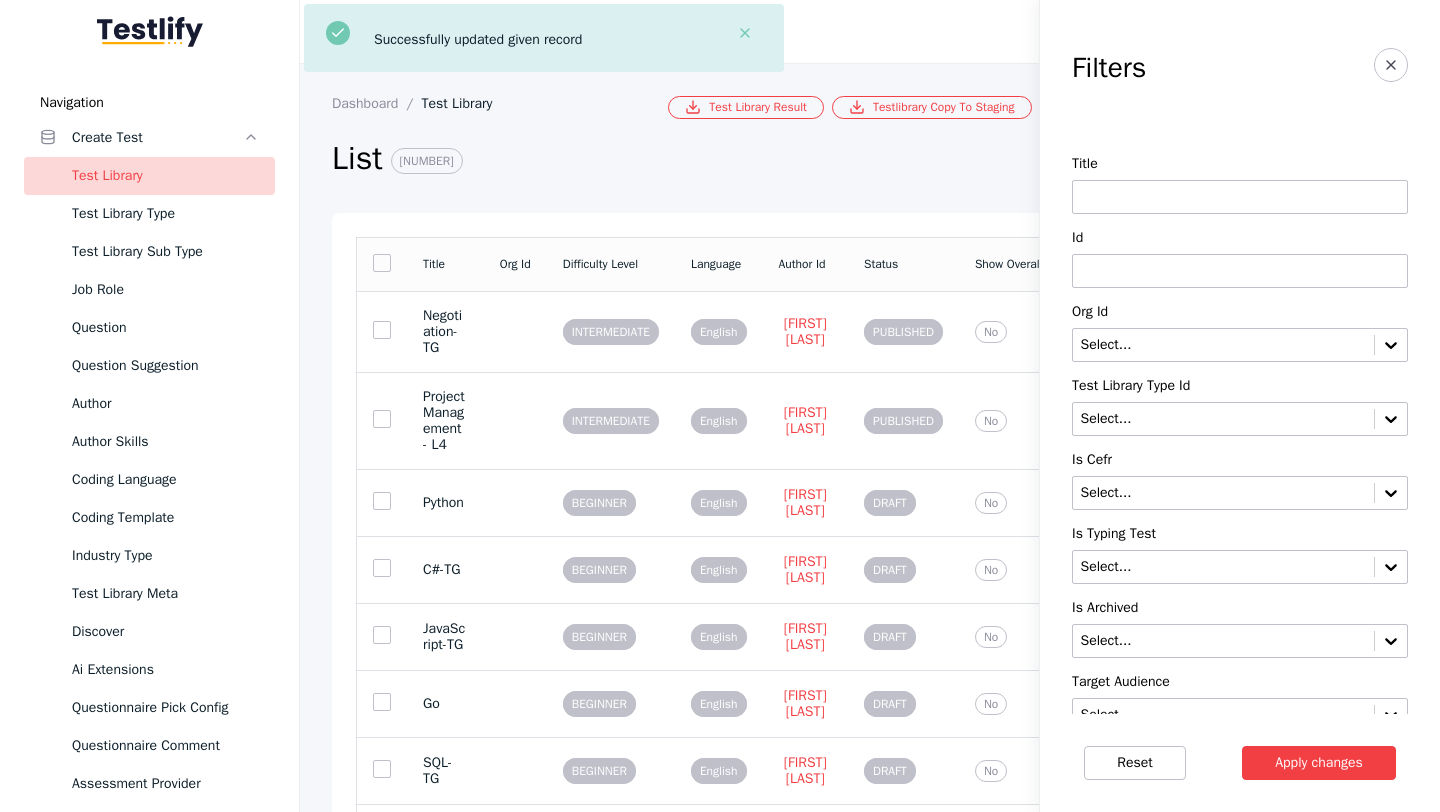 click at bounding box center [1240, 271] 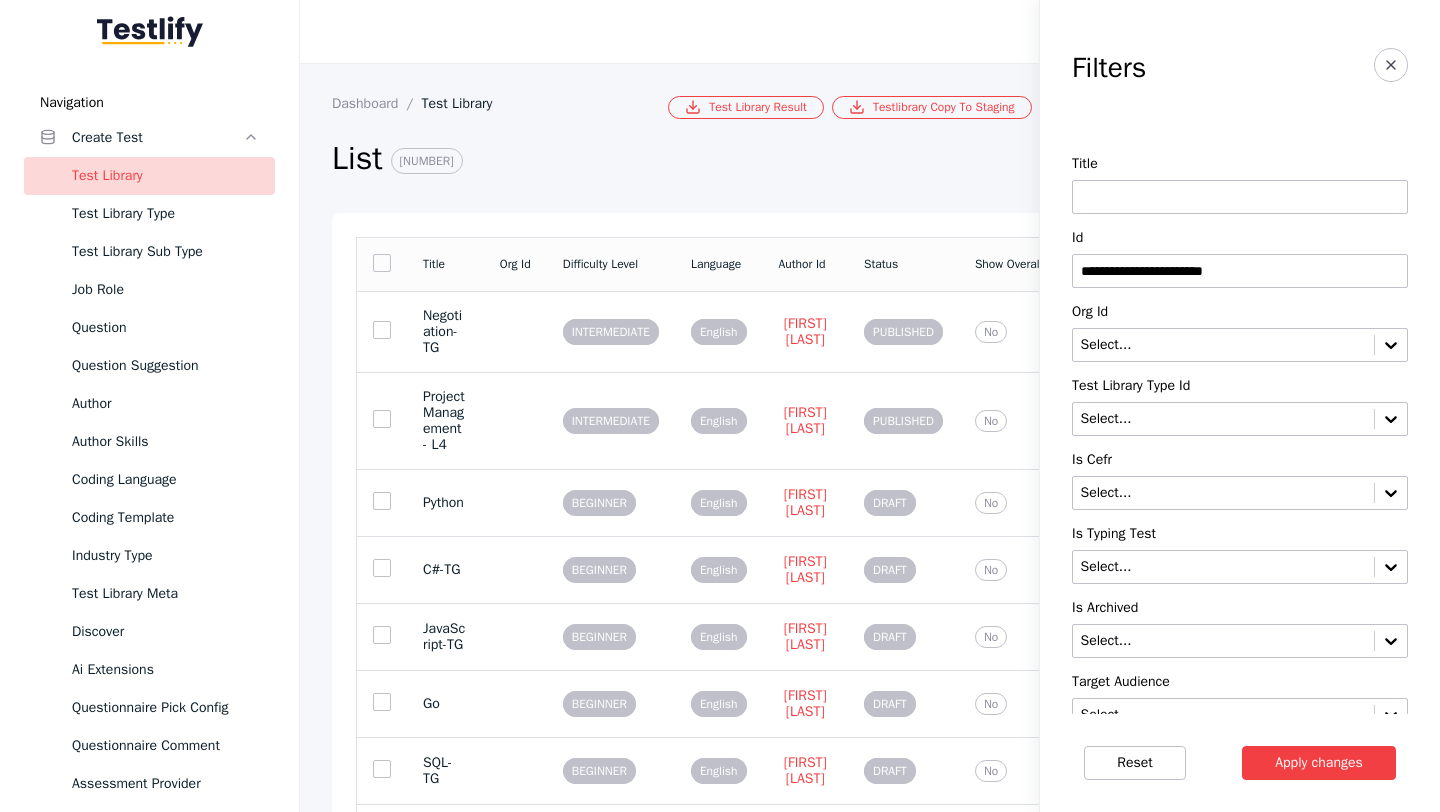 type on "**********" 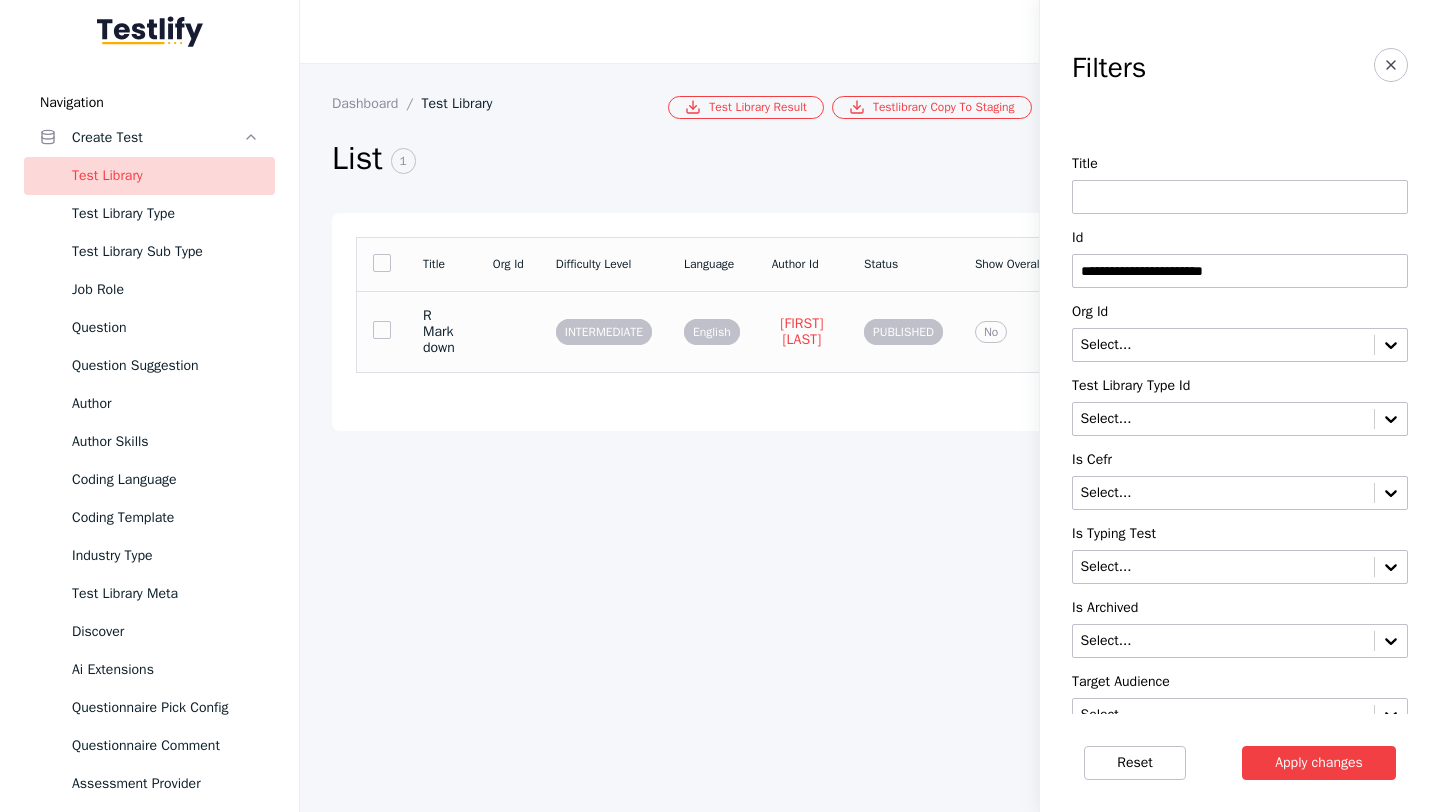 click at bounding box center (508, 331) 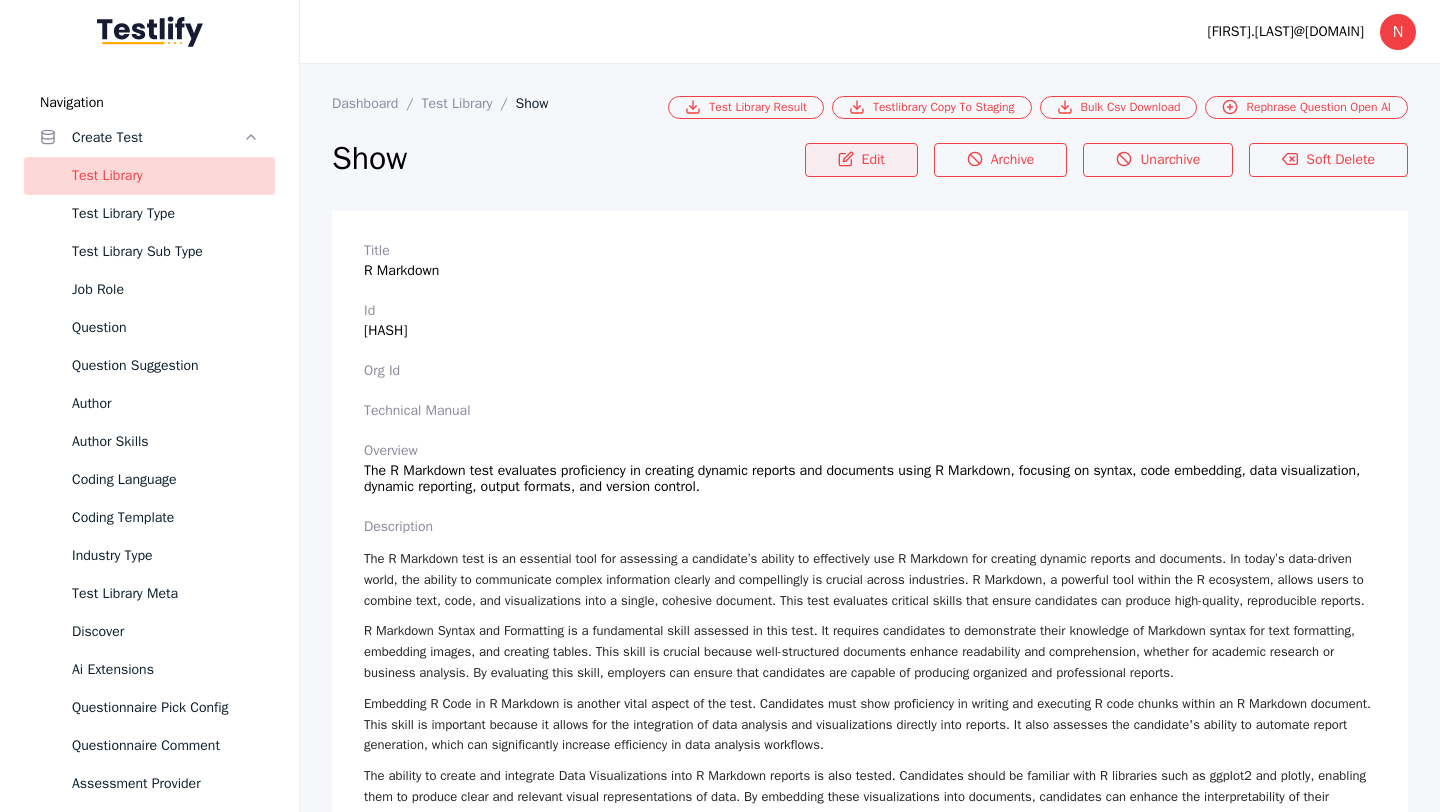 click on "Edit" at bounding box center [861, 160] 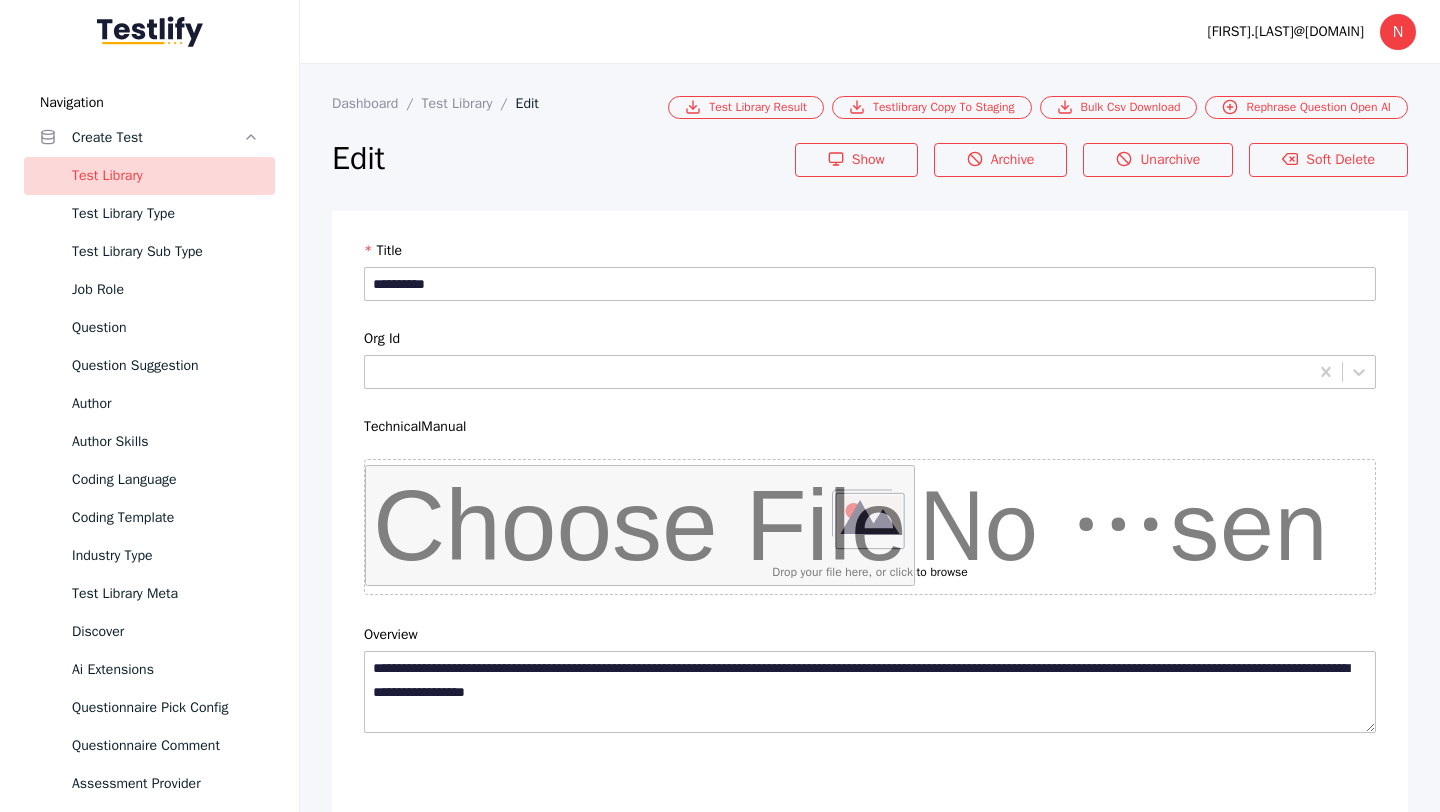 scroll, scrollTop: 4684, scrollLeft: 0, axis: vertical 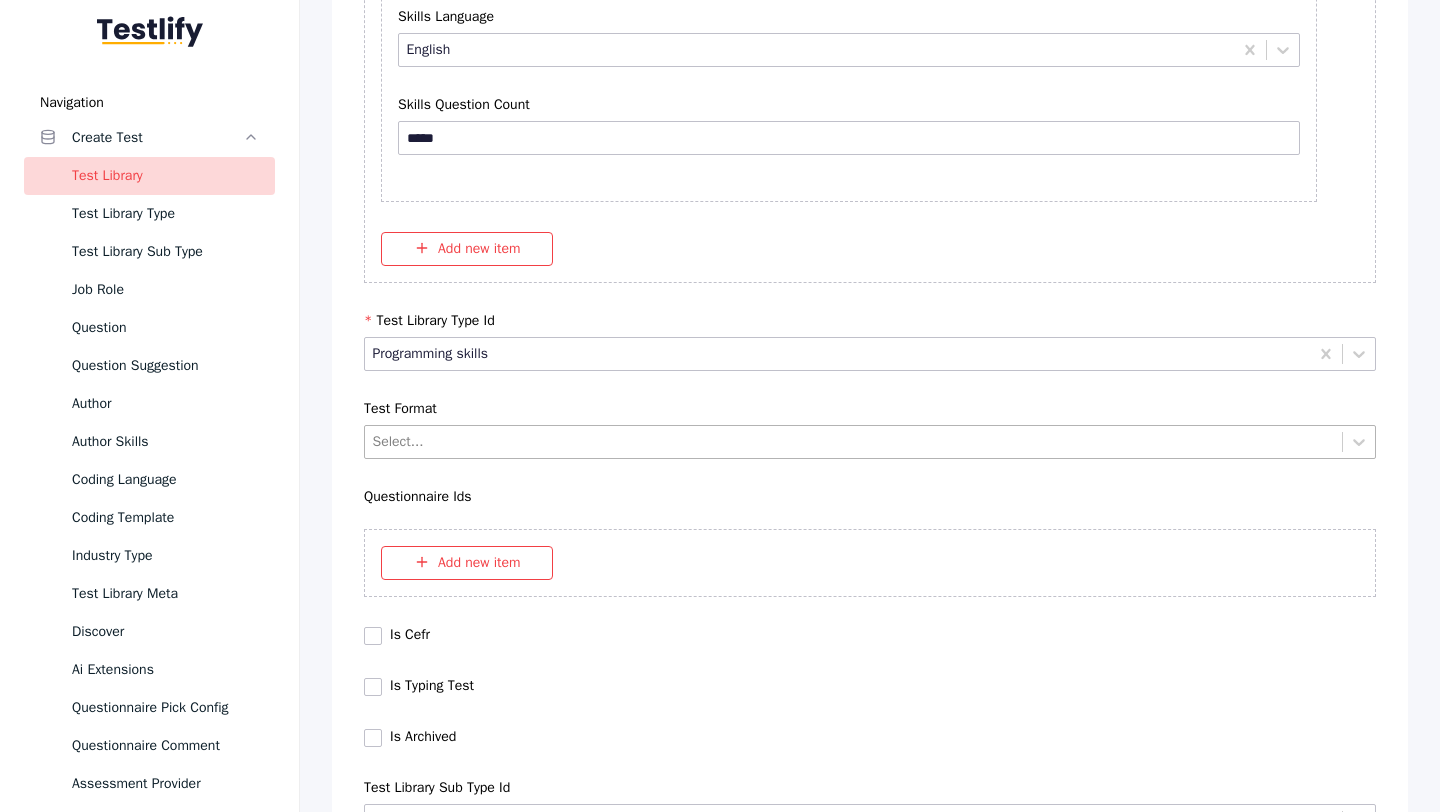 click on "Select..." at bounding box center (853, 441) 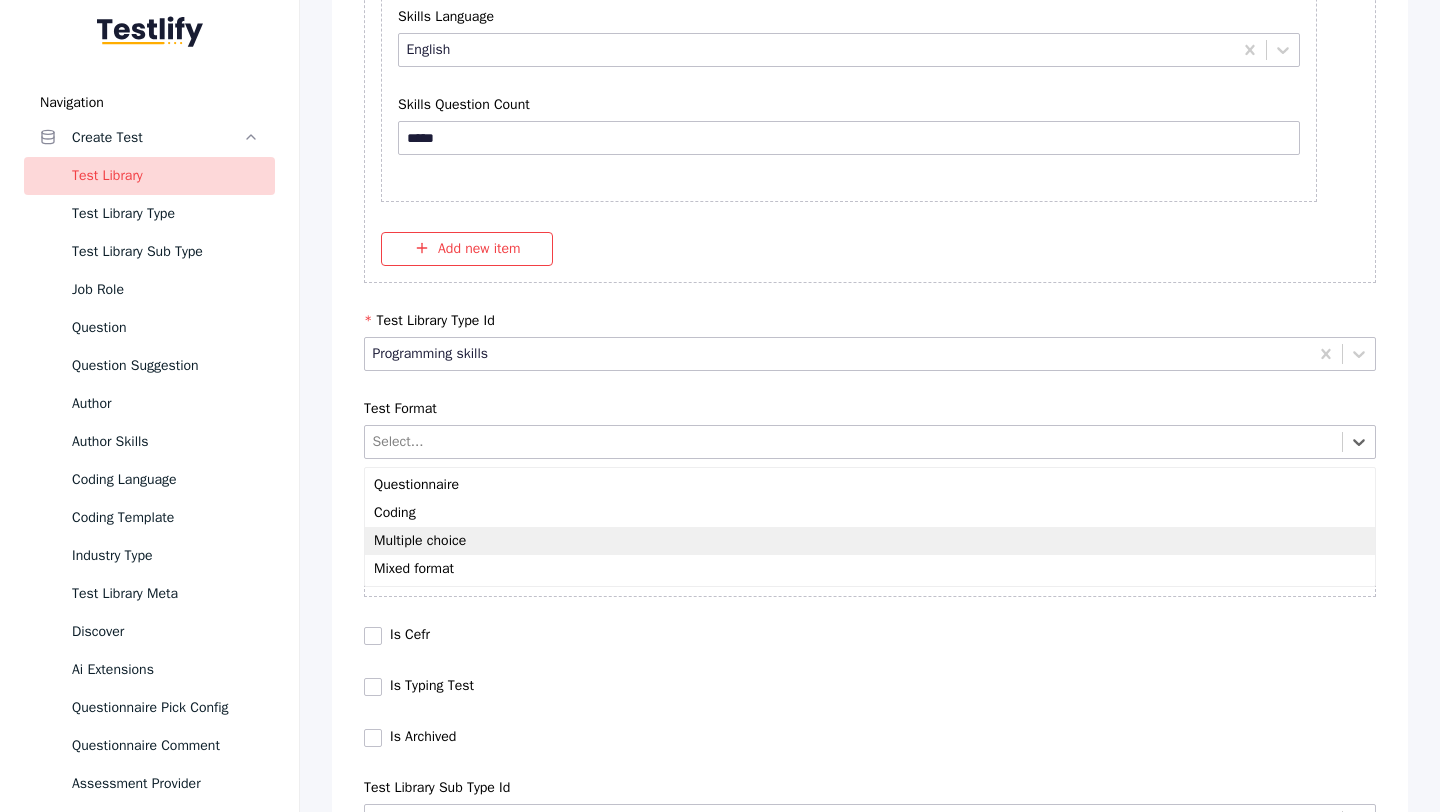 click on "Multiple choice" at bounding box center [870, 541] 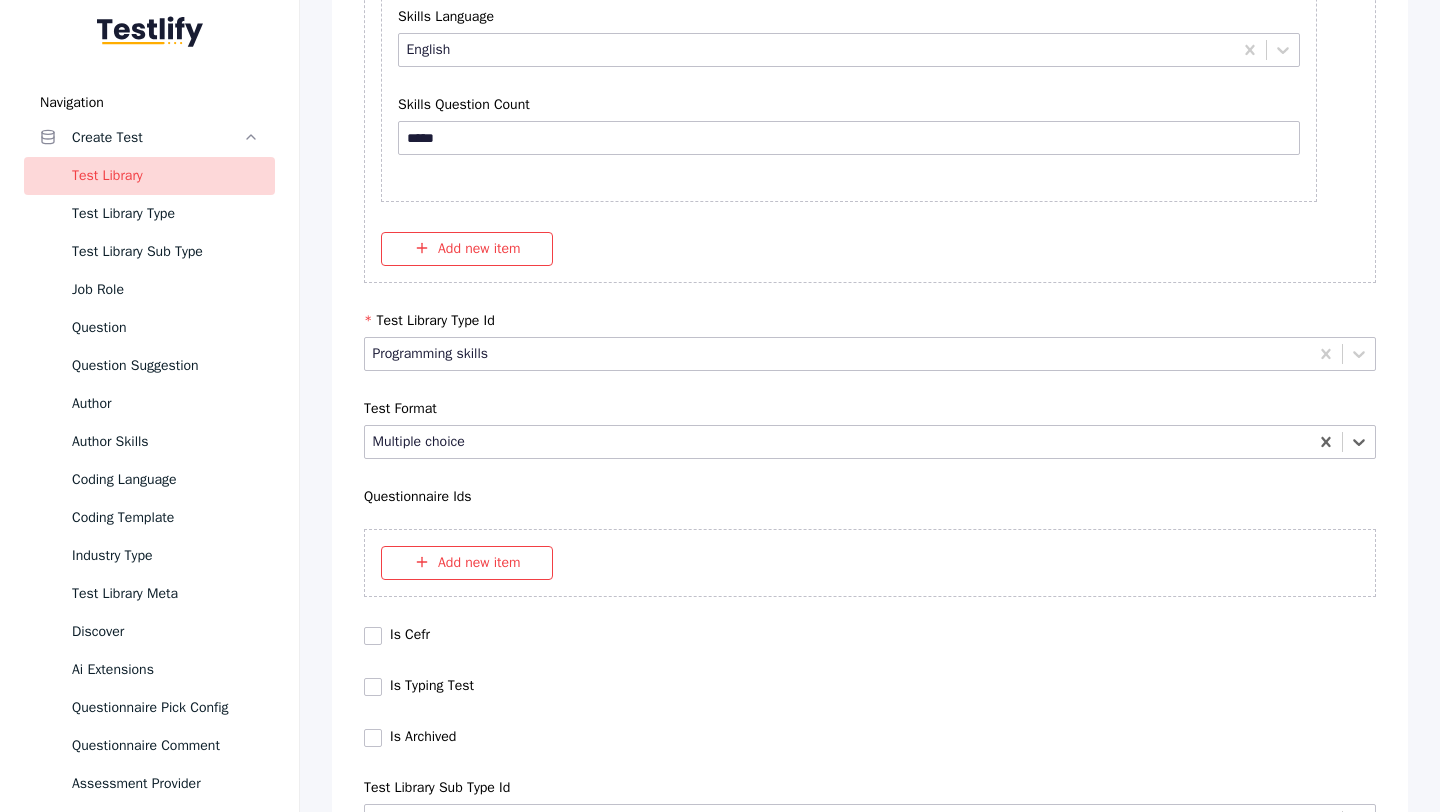 click on "Save" at bounding box center [870, 10279] 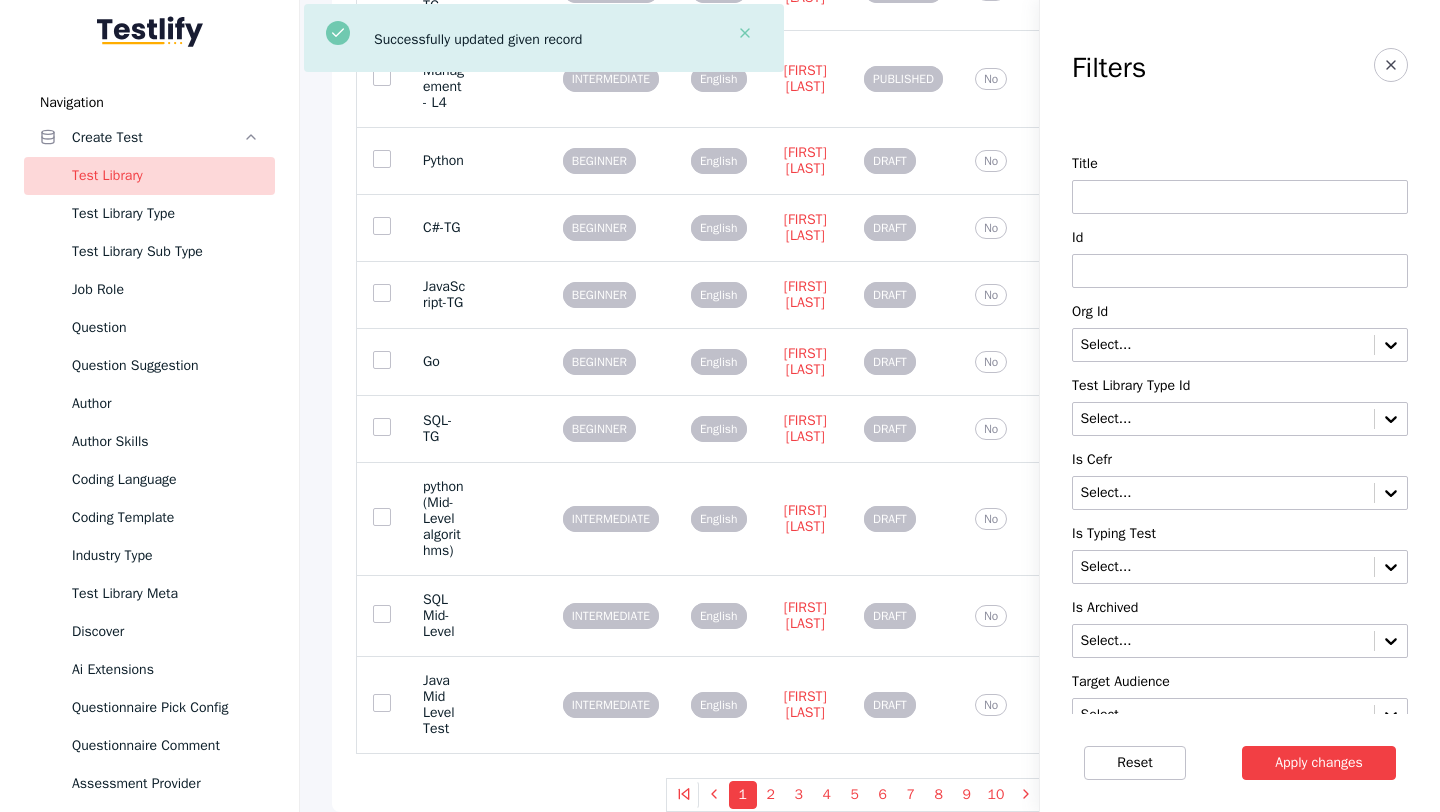 scroll, scrollTop: 0, scrollLeft: 0, axis: both 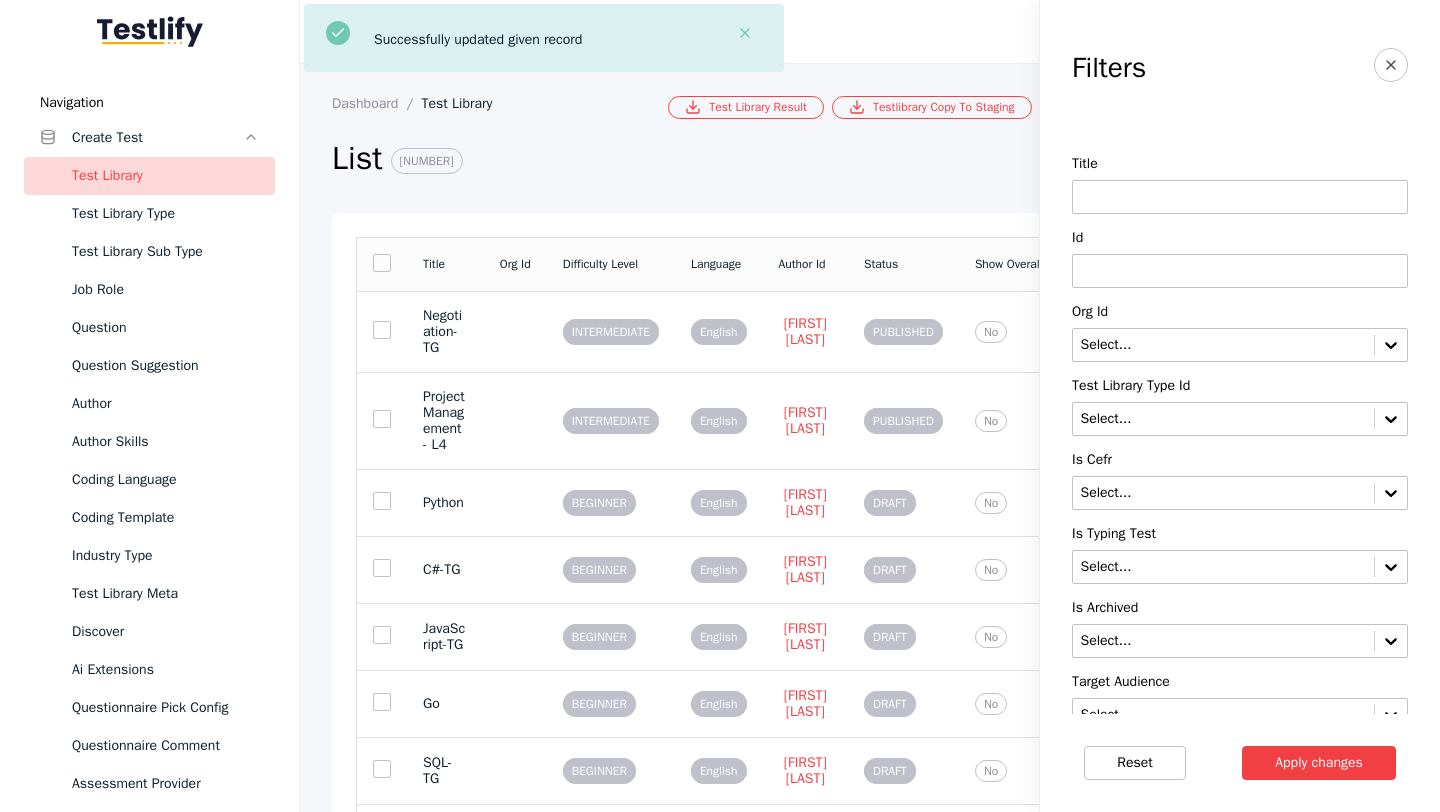 click at bounding box center (1240, 271) 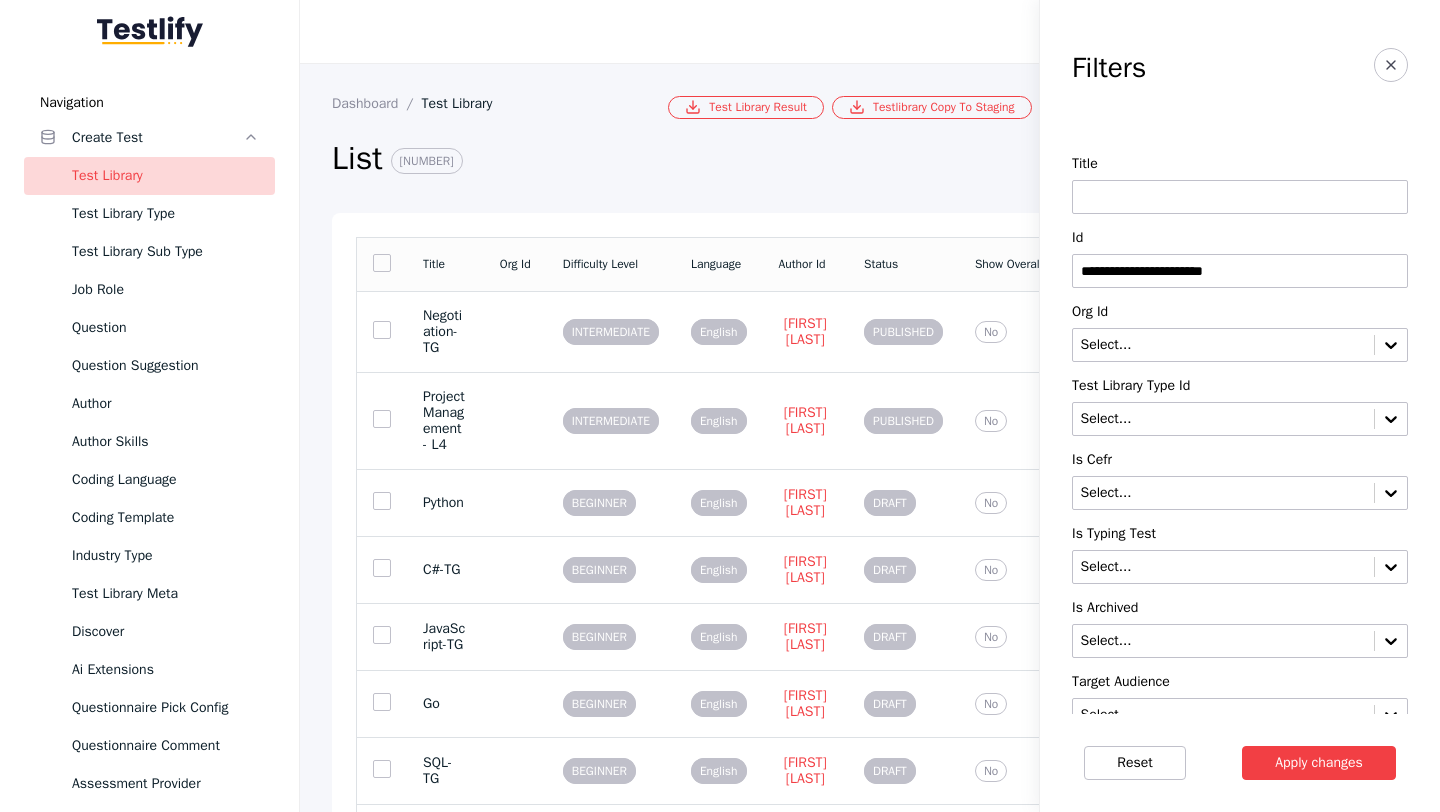 type on "**********" 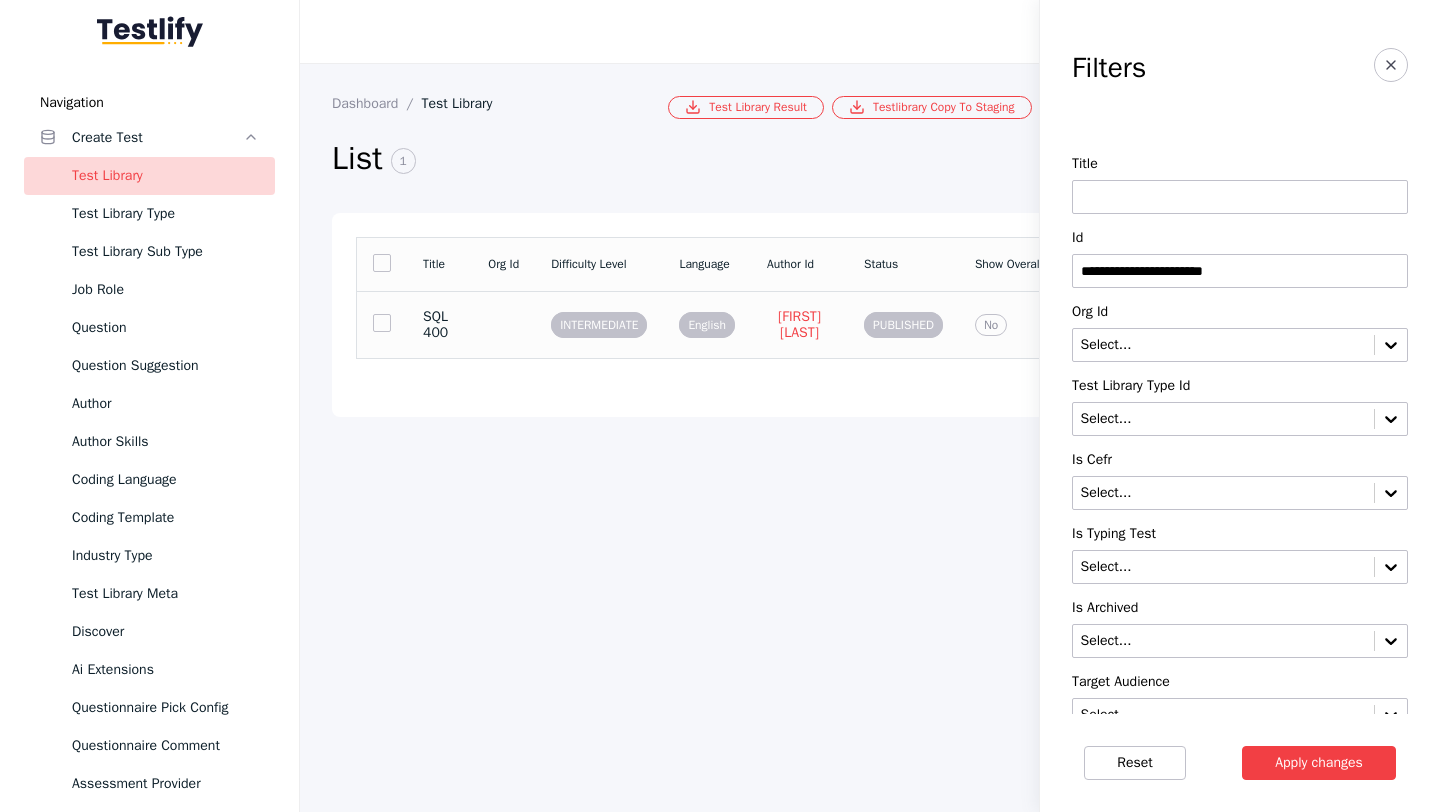 click at bounding box center (503, 324) 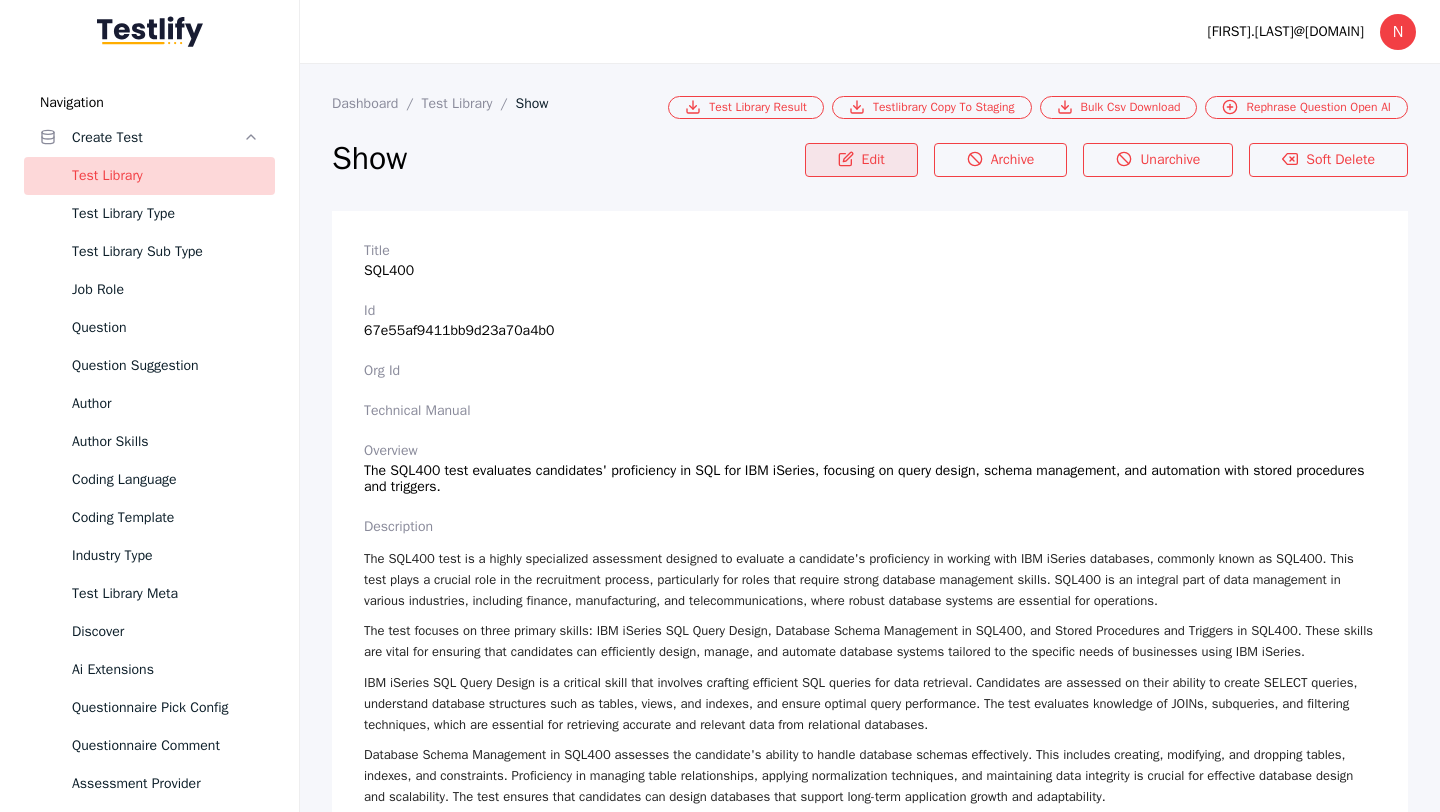 click on "Edit" at bounding box center [861, 160] 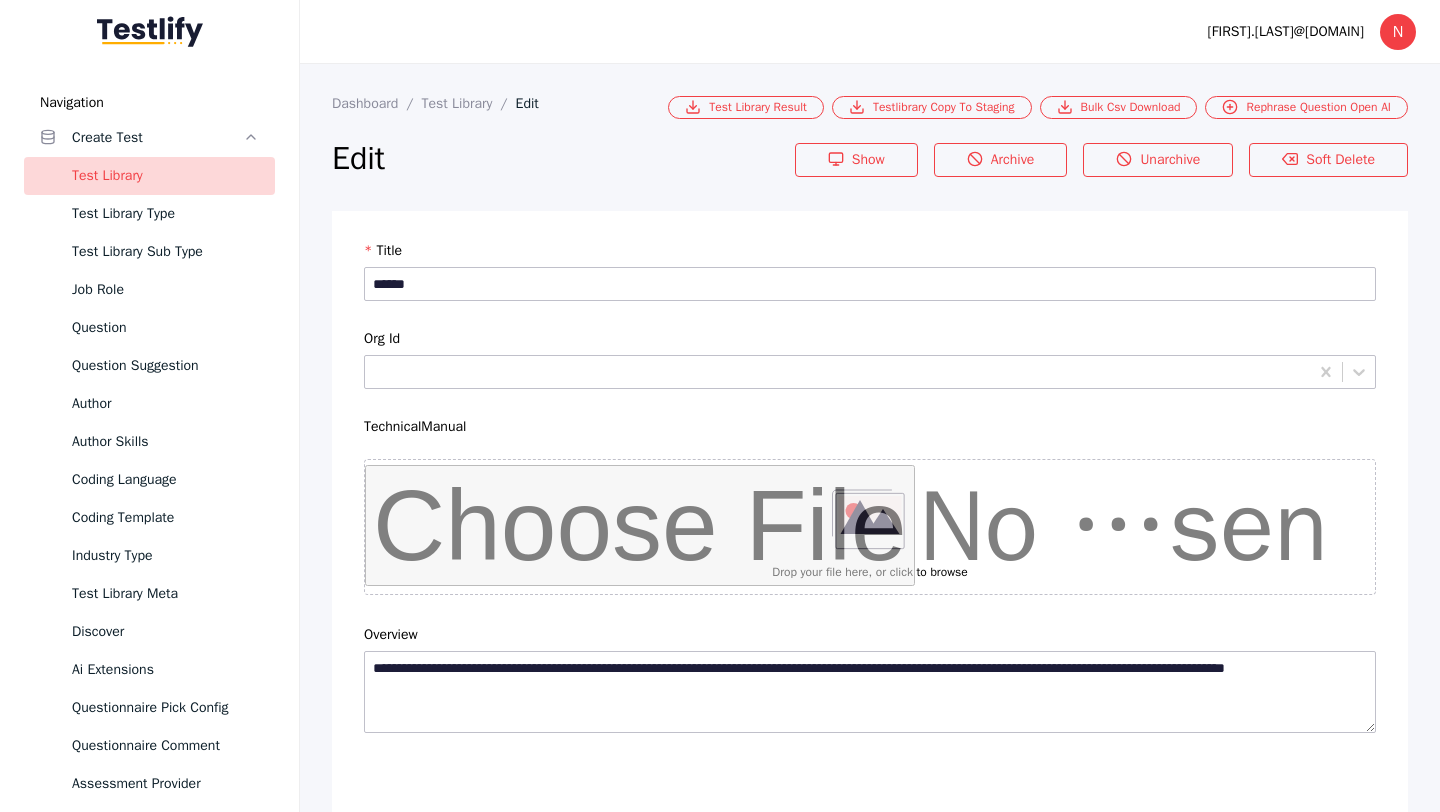 scroll, scrollTop: 4684, scrollLeft: 0, axis: vertical 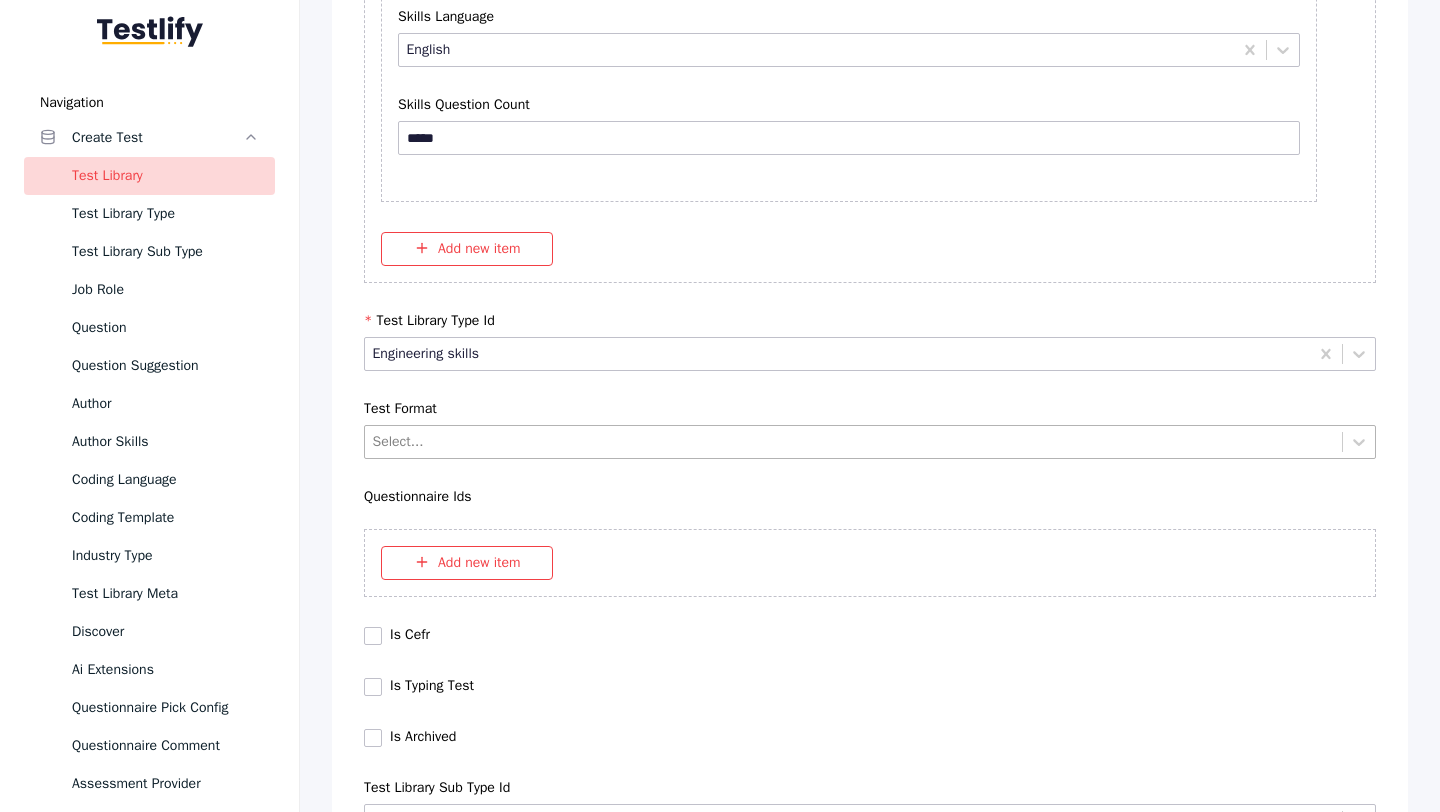 click at bounding box center [854, 441] 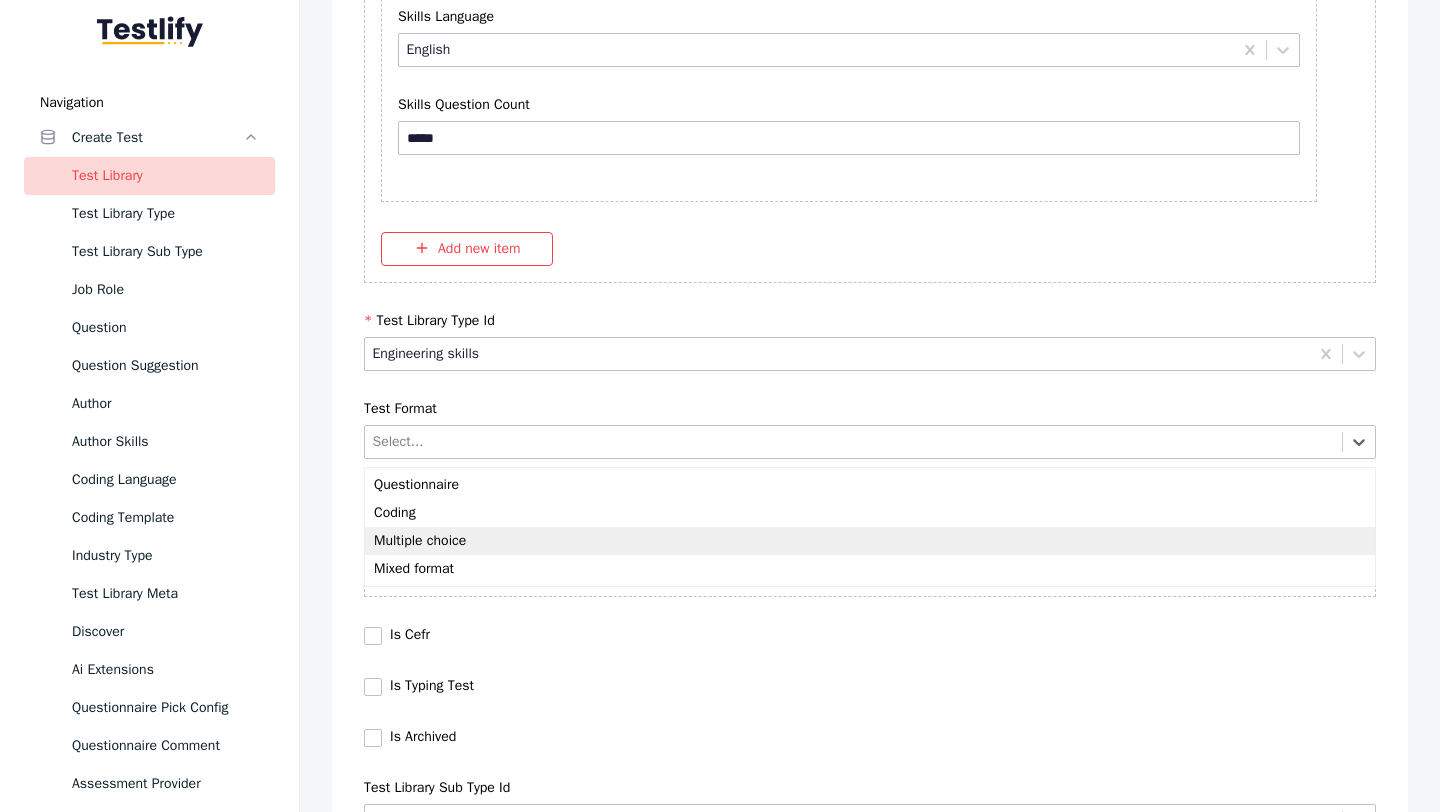 click on "Multiple choice" at bounding box center (870, 541) 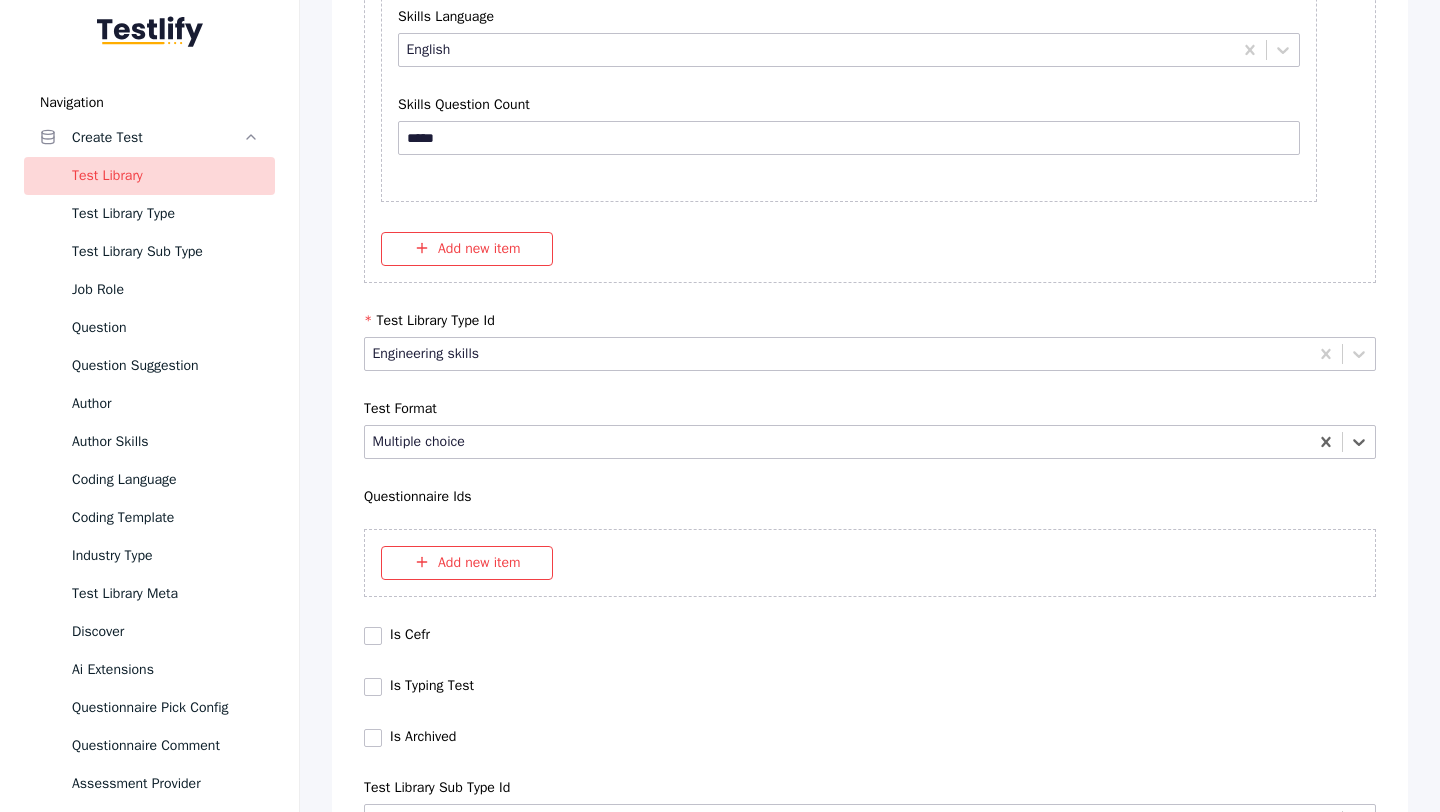 click on "Save" at bounding box center [870, 10279] 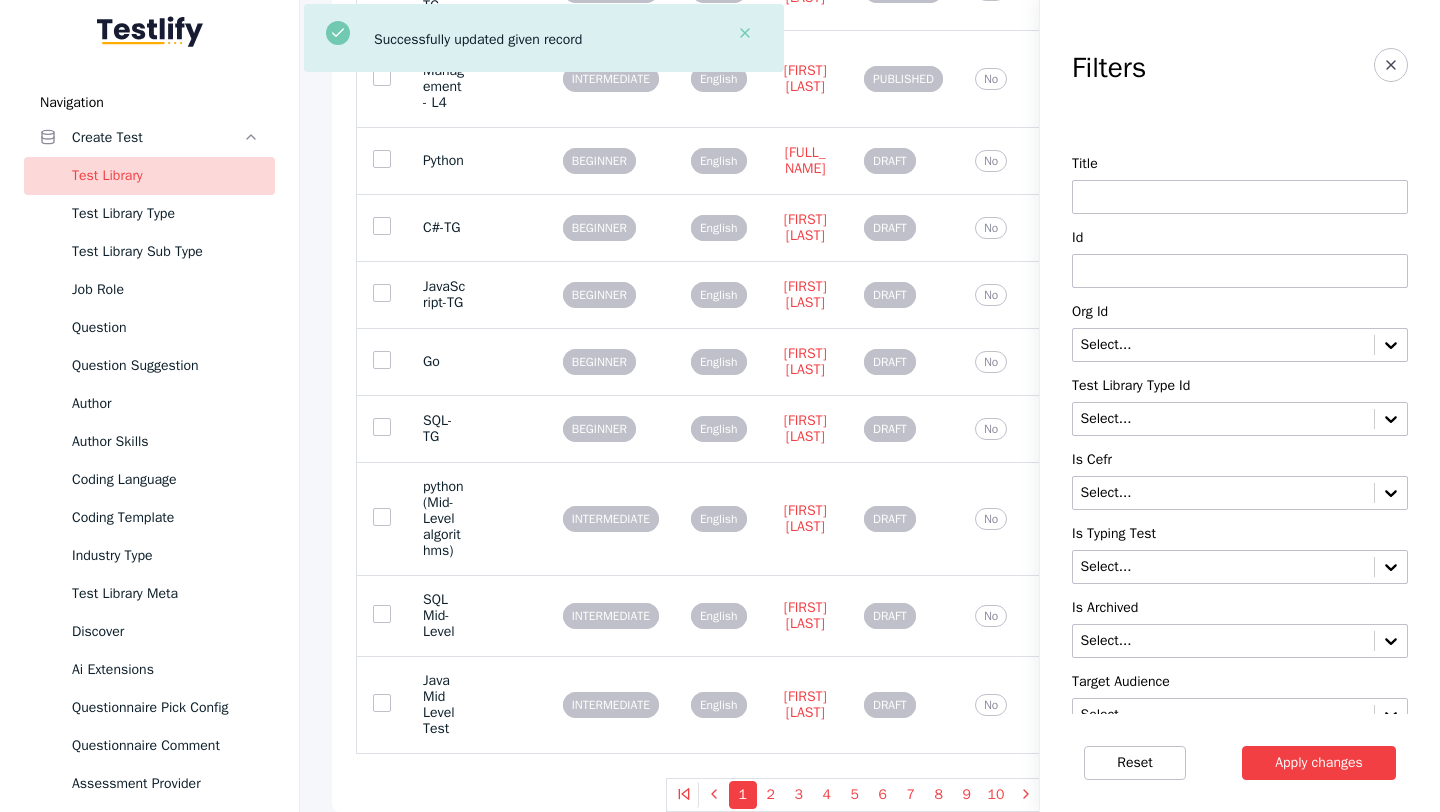 scroll, scrollTop: 0, scrollLeft: 0, axis: both 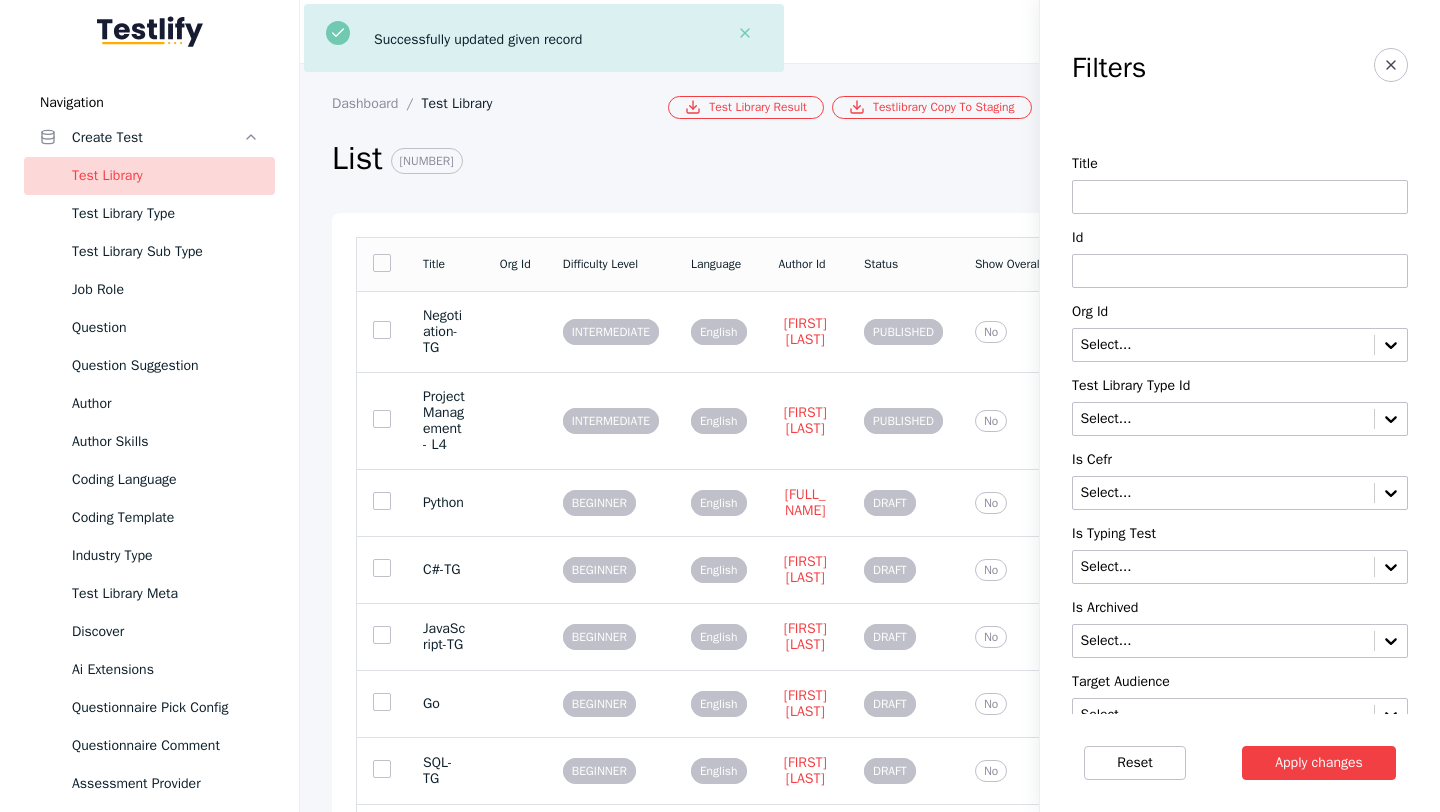 click at bounding box center [1240, 271] 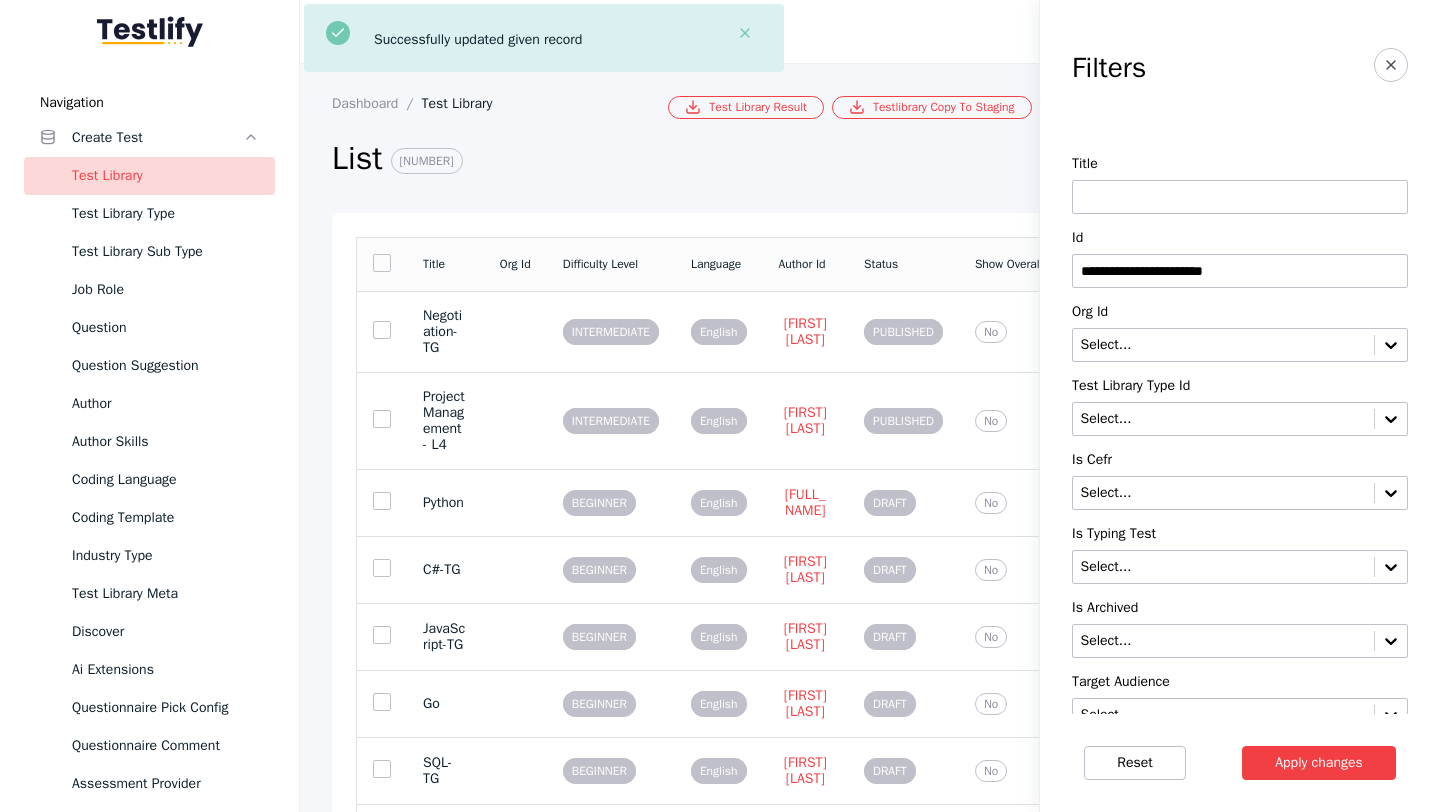 type on "**********" 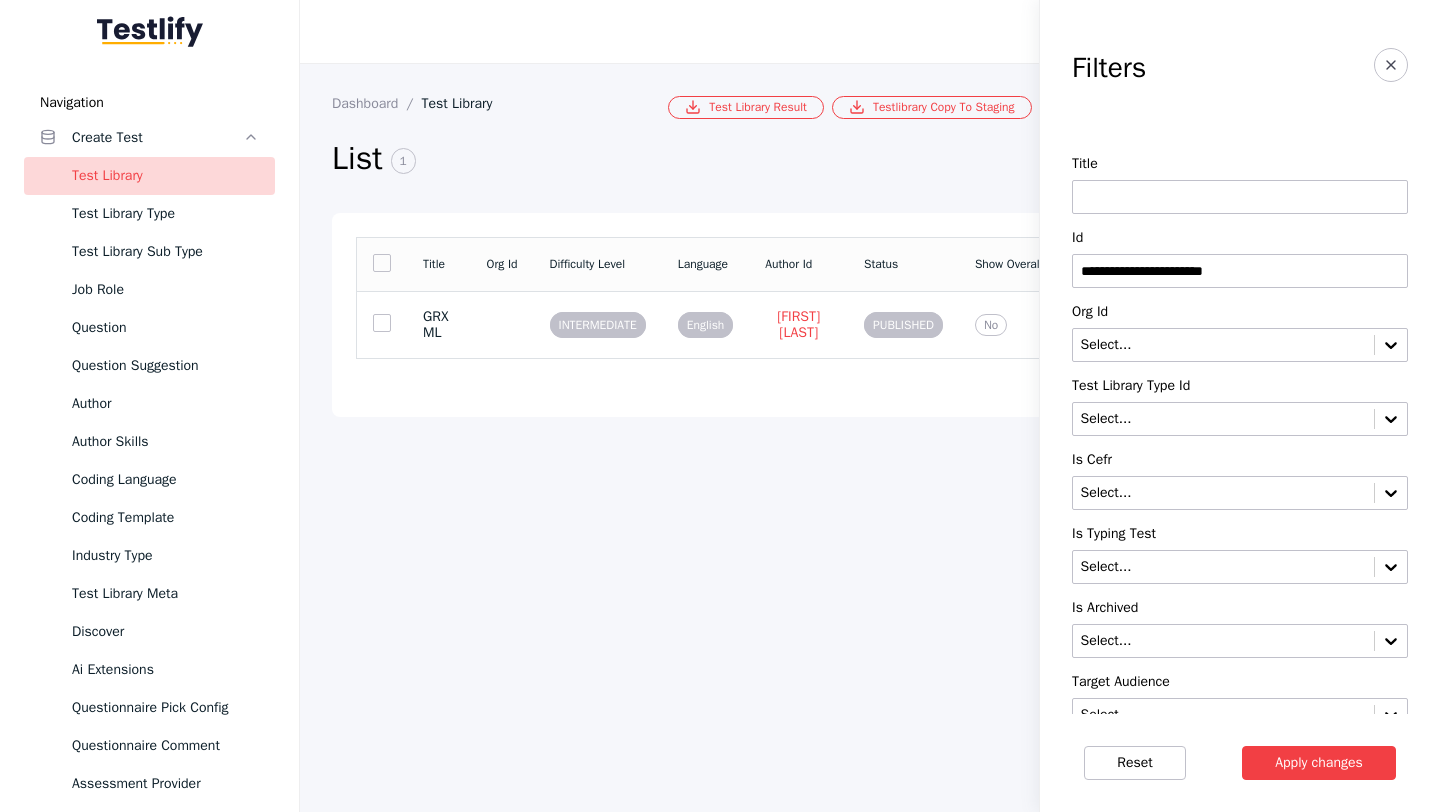 click on "GRXML" at bounding box center [439, 324] 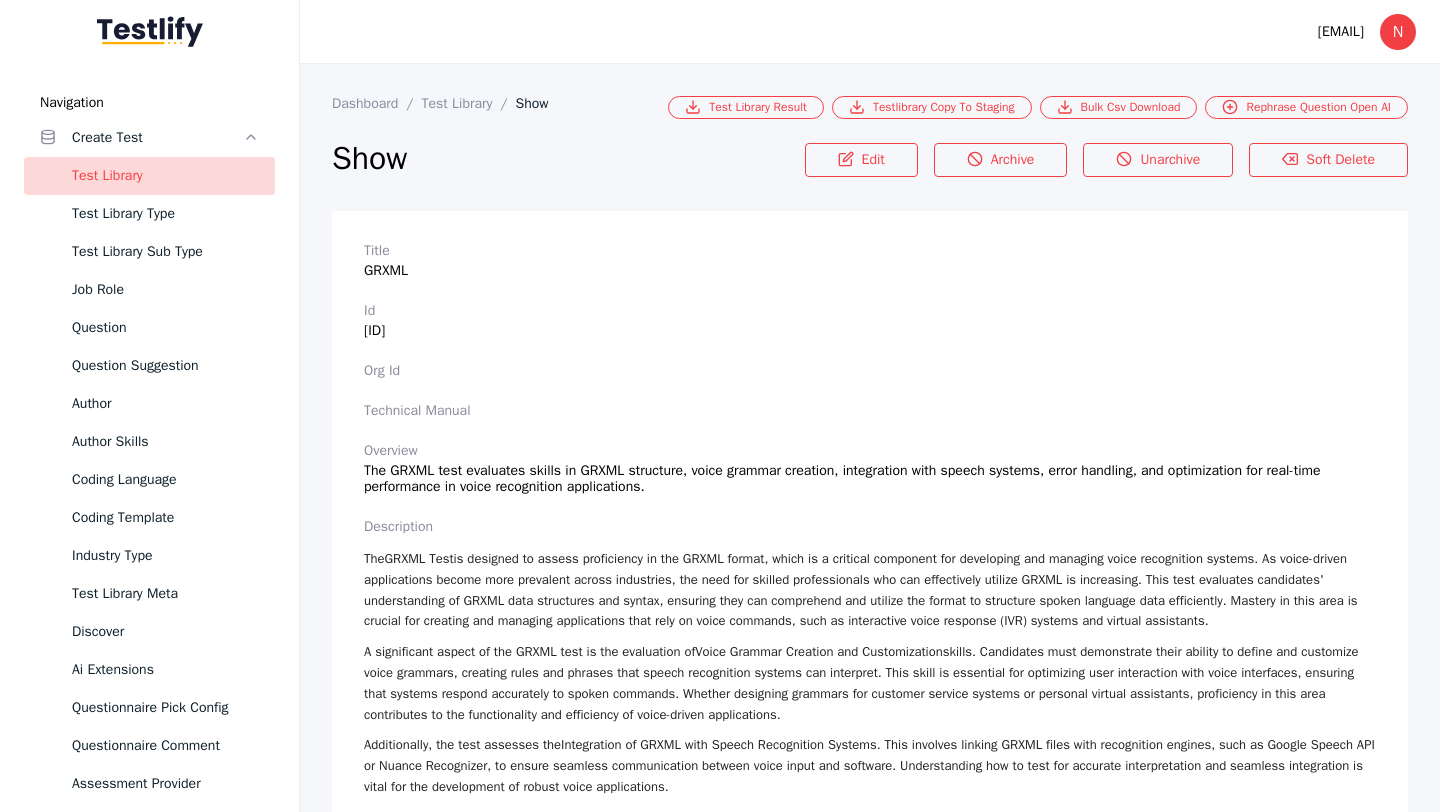 click on "Edit Archive Unarchive Soft Delete" at bounding box center (1106, 173) 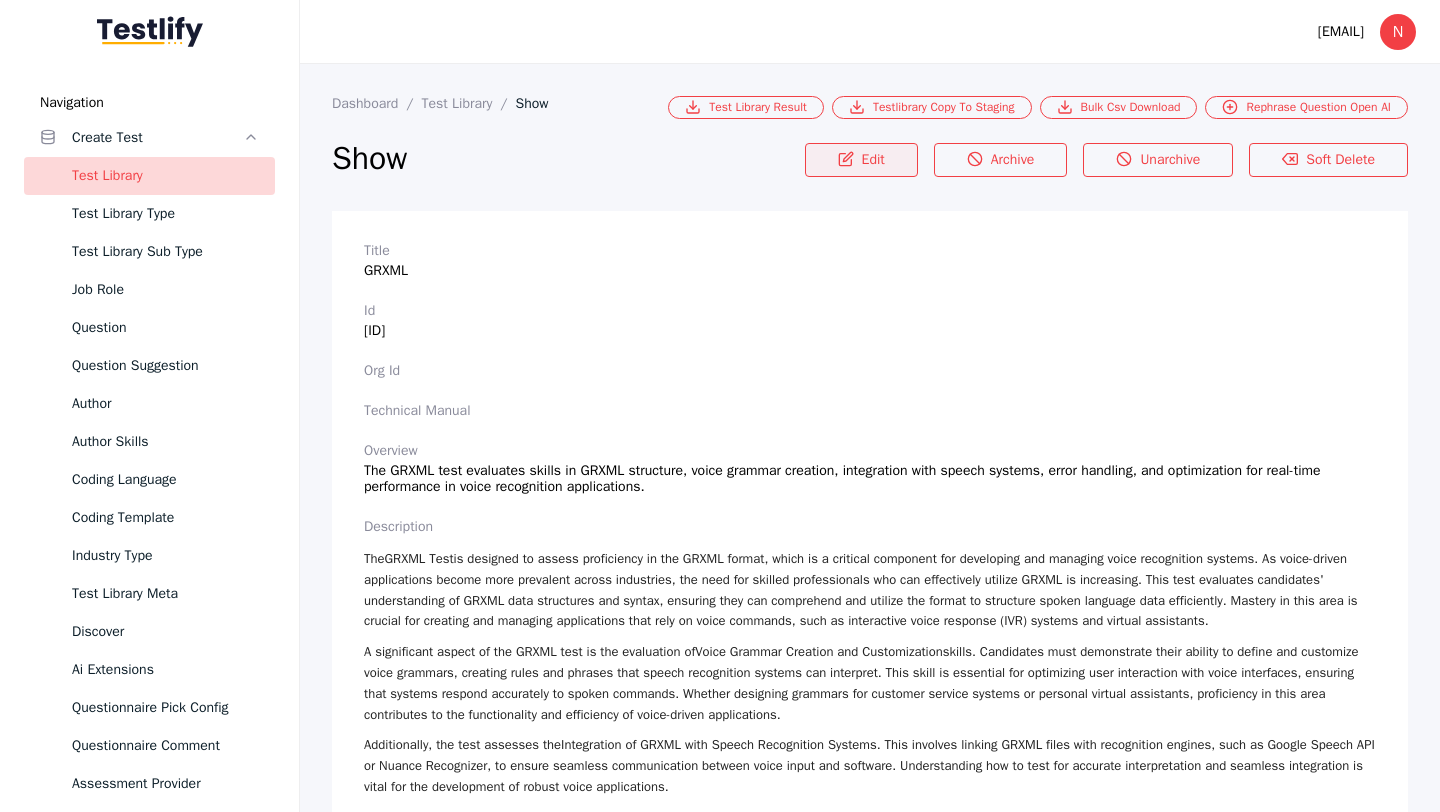 click on "Edit" at bounding box center (861, 160) 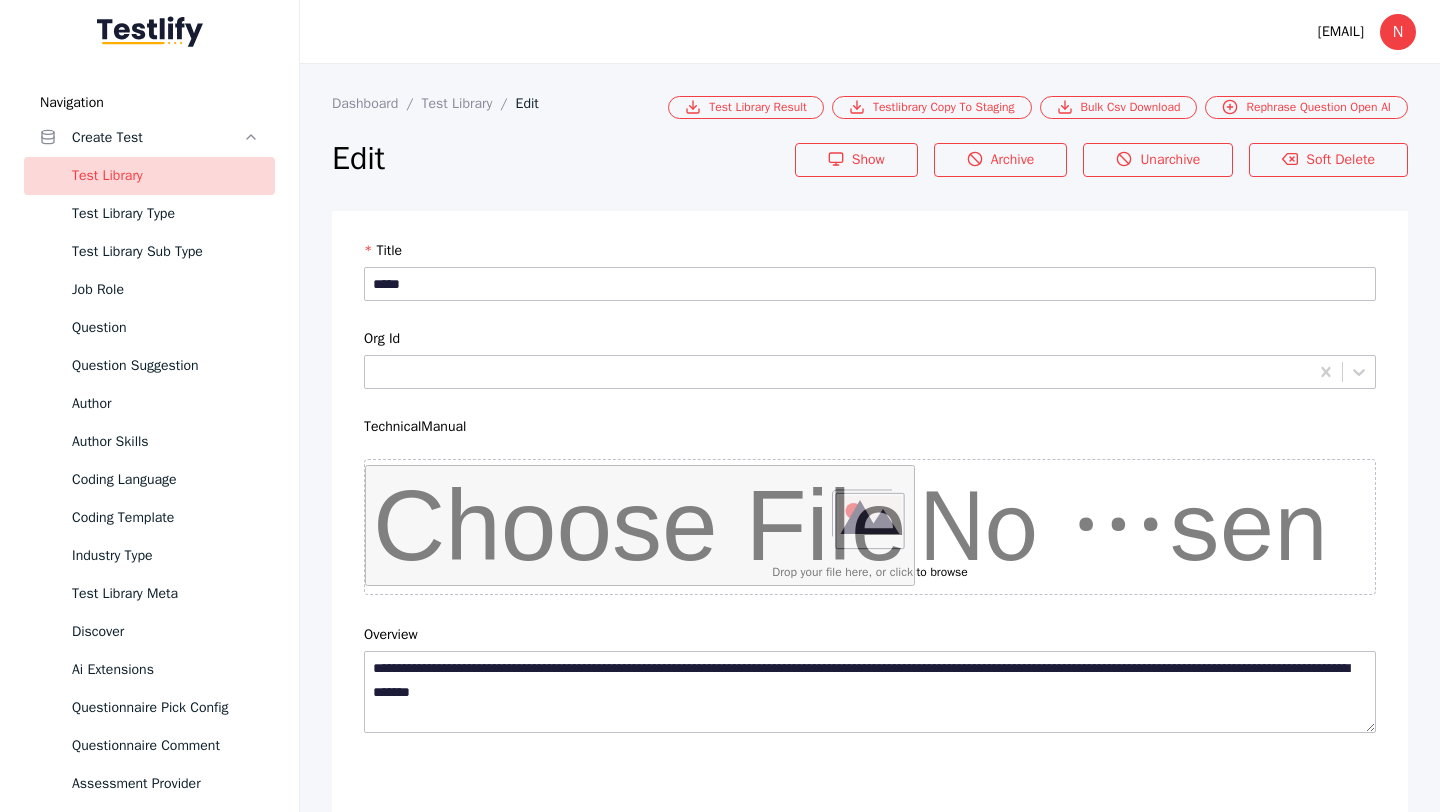 scroll, scrollTop: 4684, scrollLeft: 0, axis: vertical 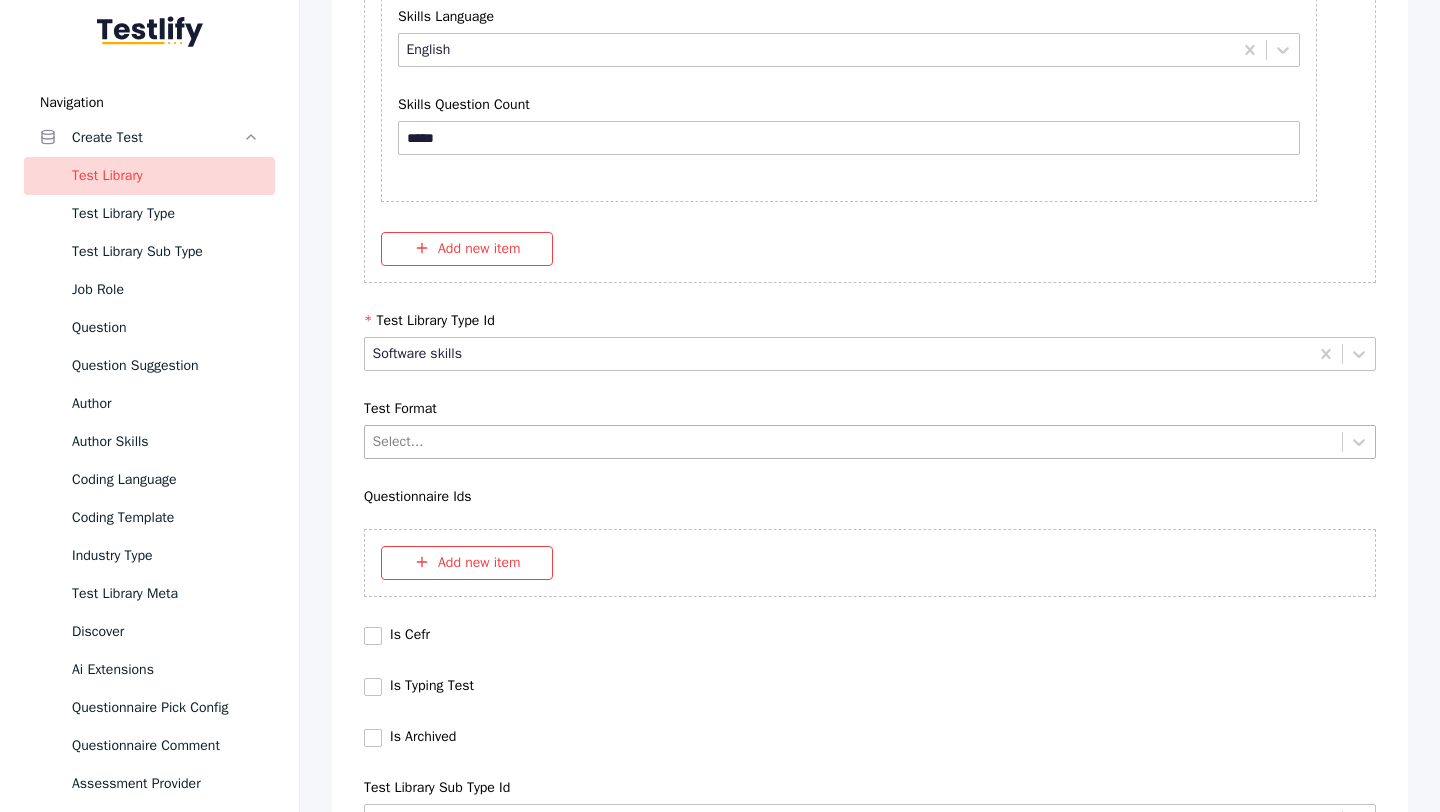 click at bounding box center (854, 441) 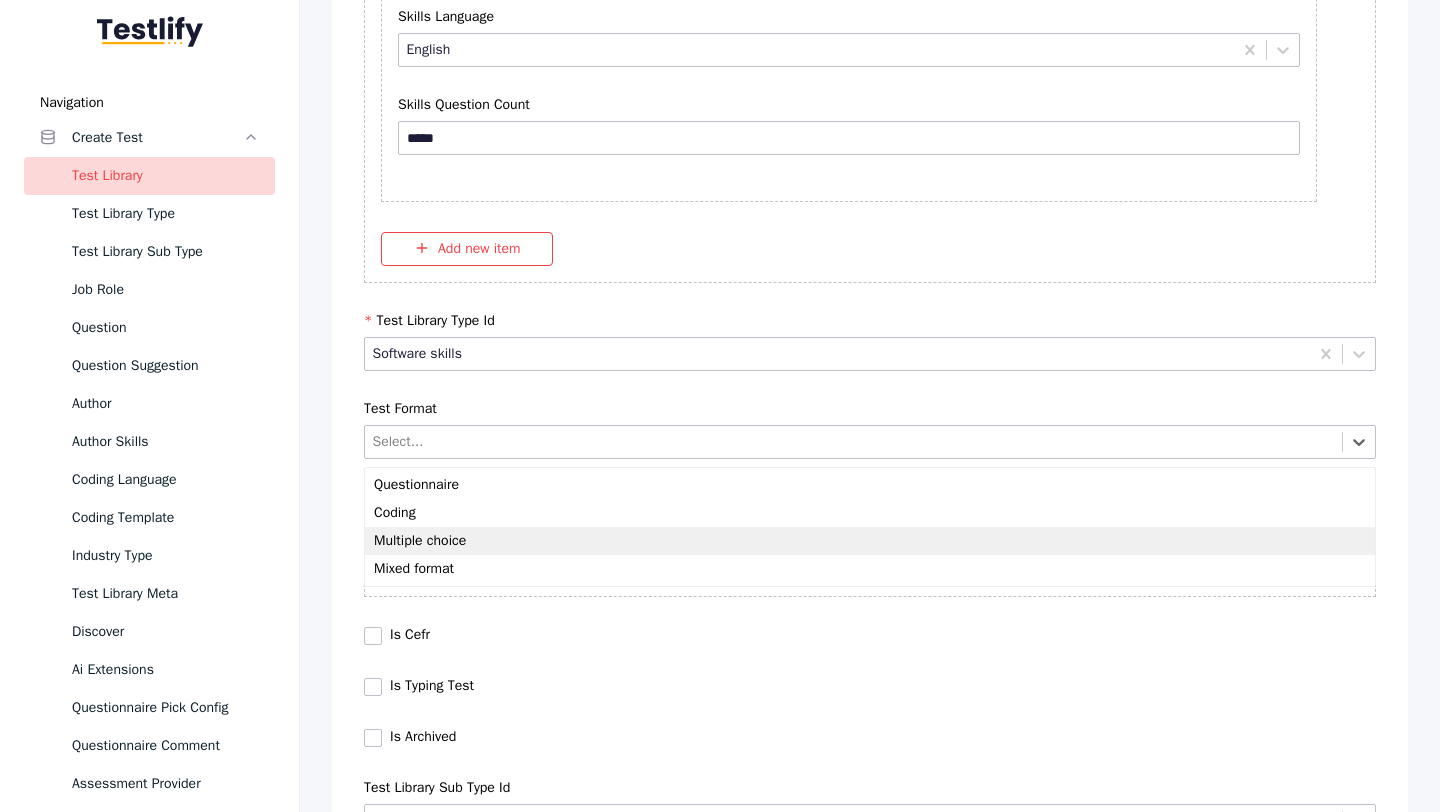 click on "Multiple choice" at bounding box center [870, 541] 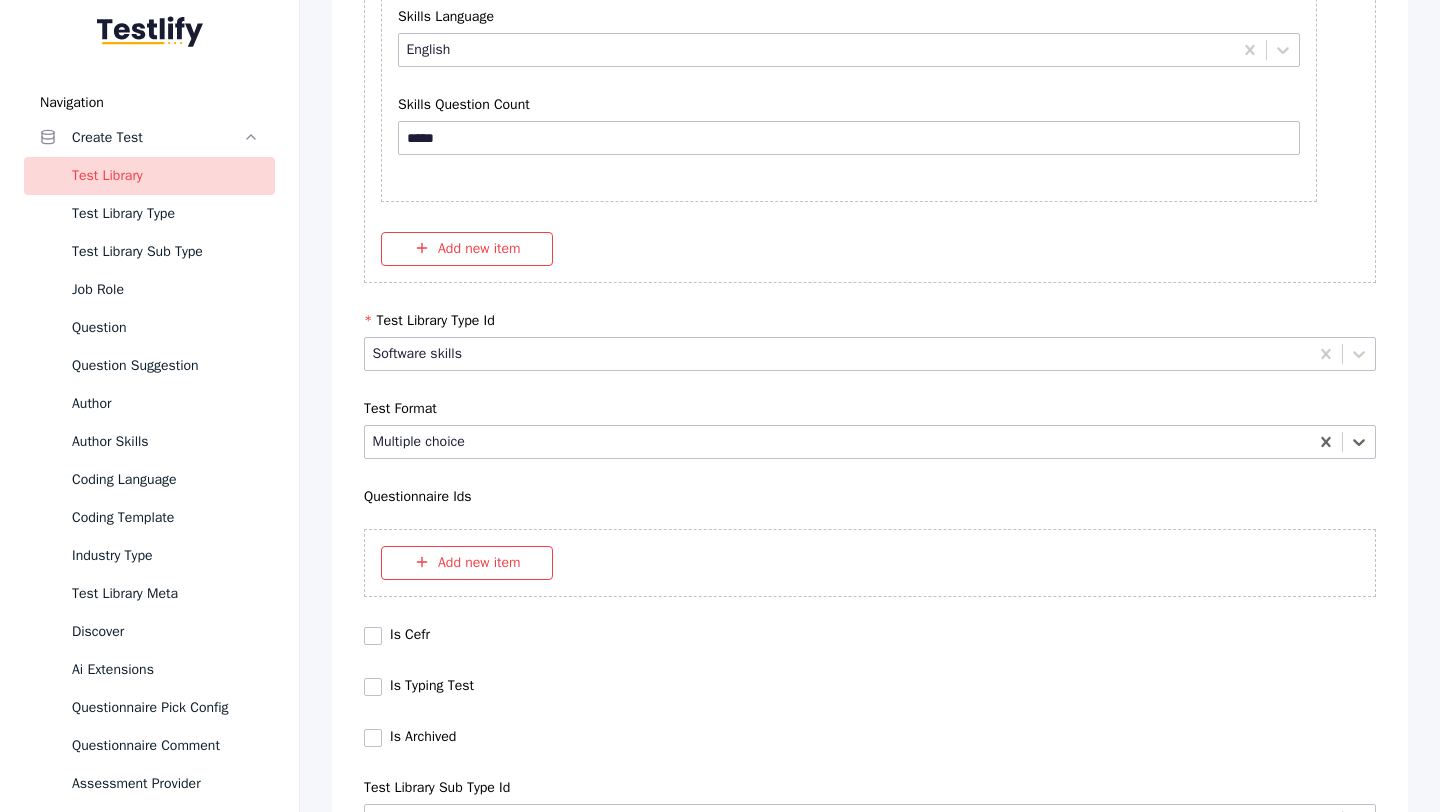 click on "Save" at bounding box center (870, 10279) 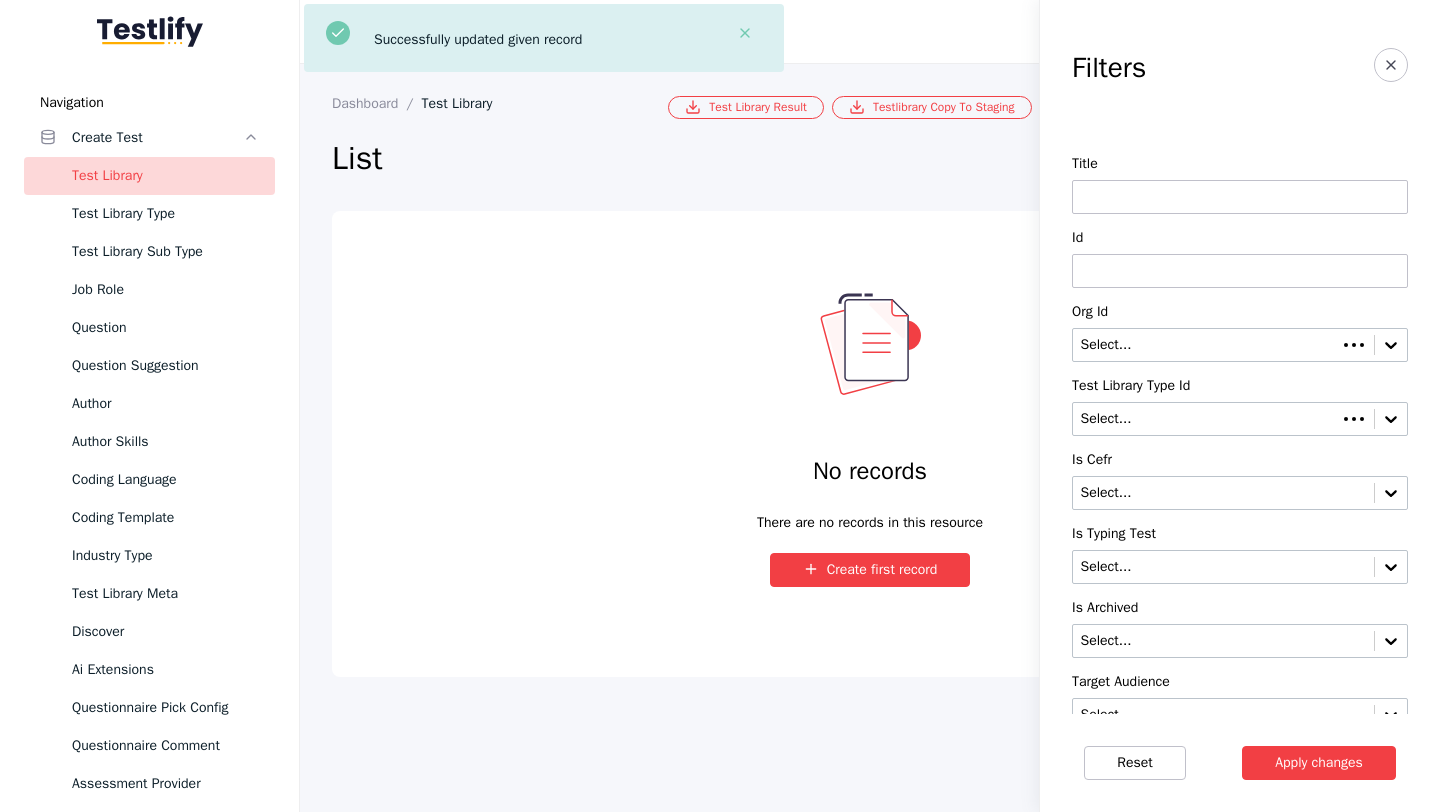 scroll, scrollTop: 0, scrollLeft: 0, axis: both 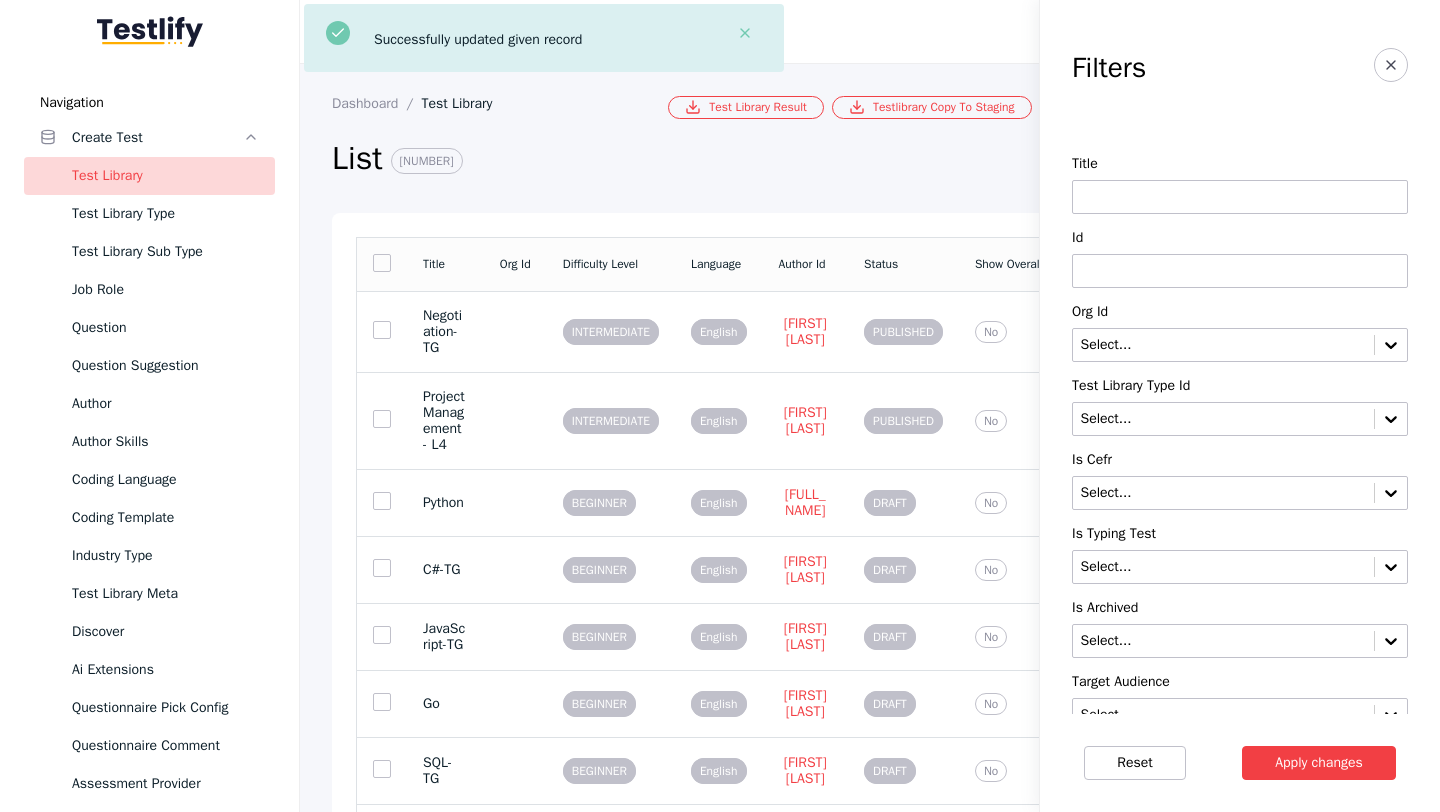 click at bounding box center (1240, 271) 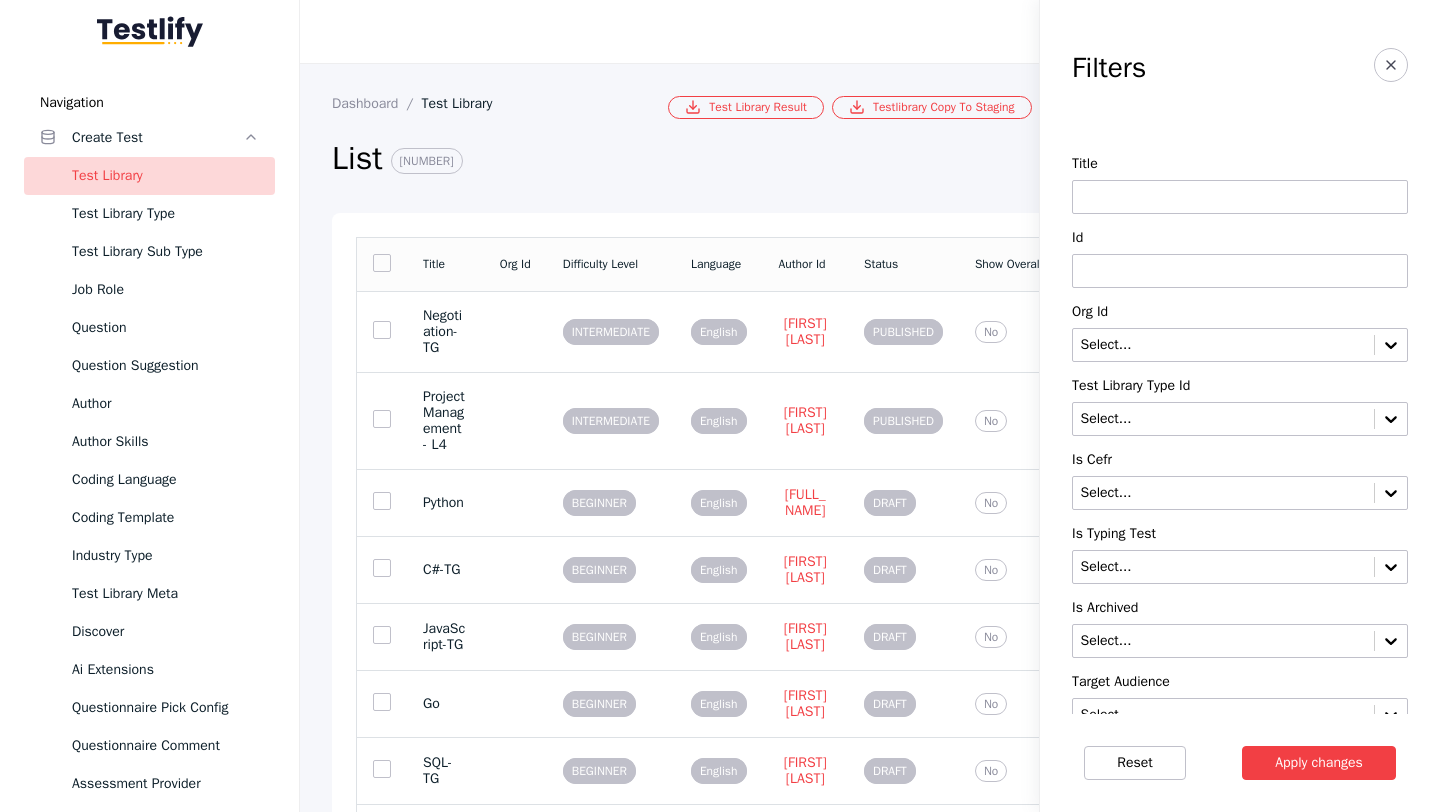 paste on "**********" 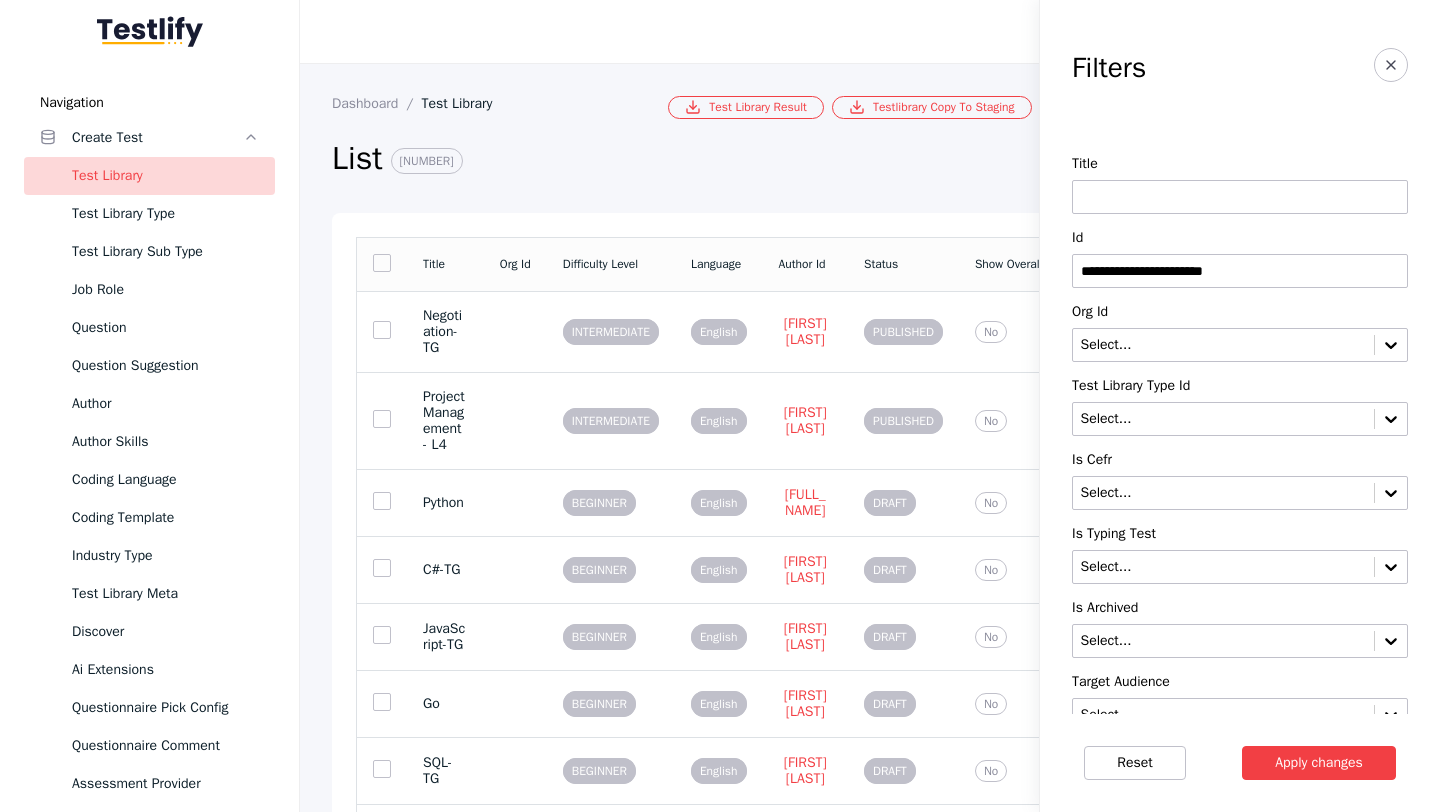 type on "**********" 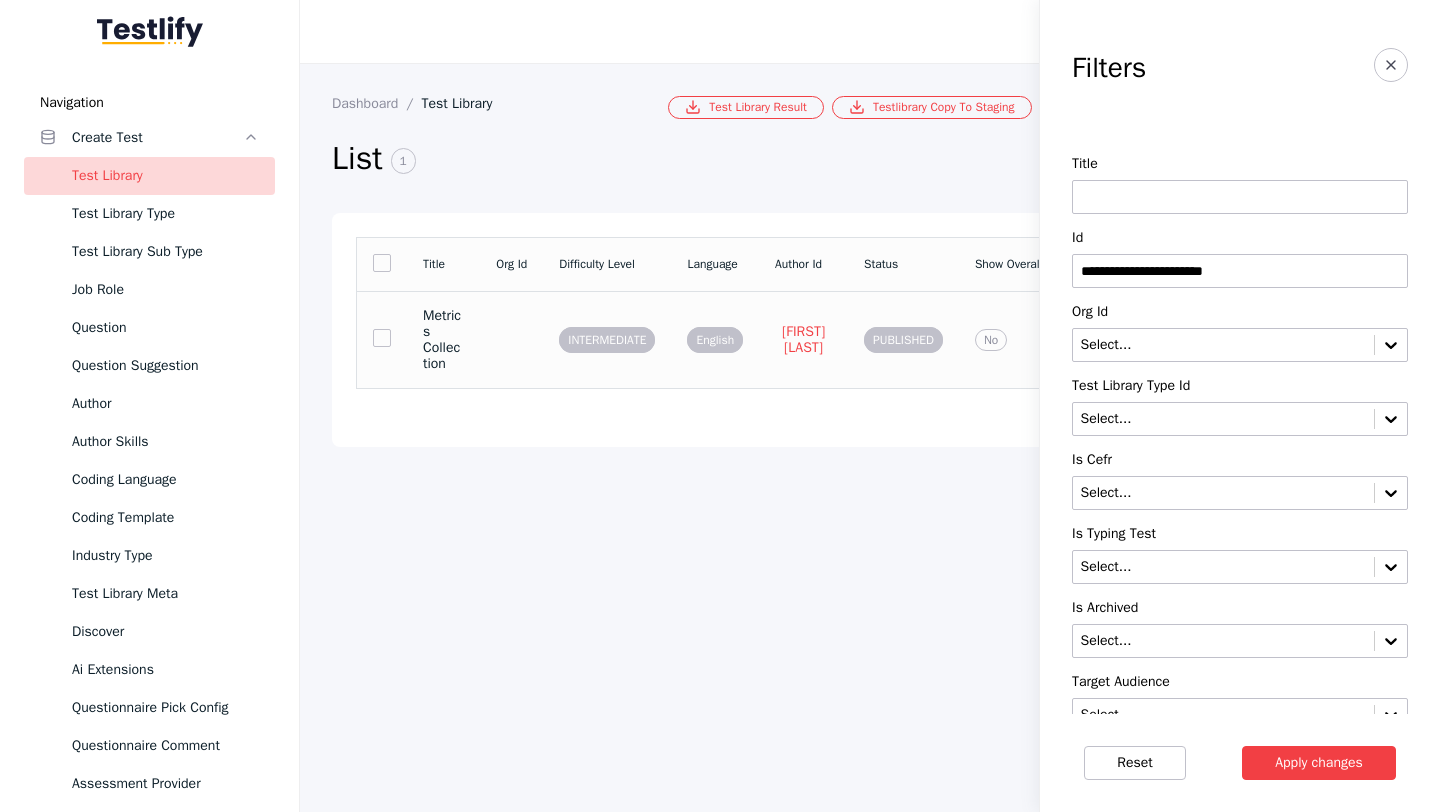 click at bounding box center [511, 339] 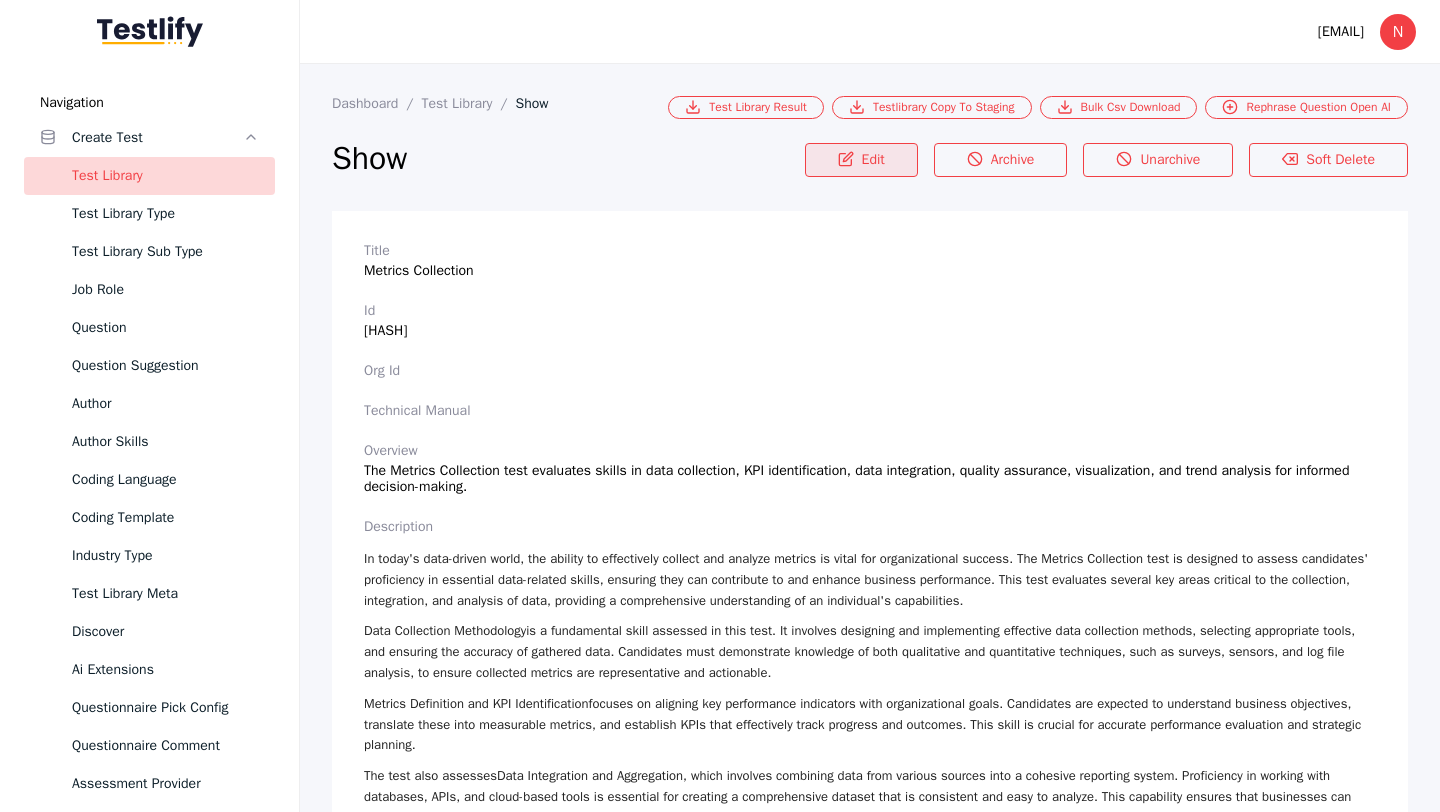 click on "Edit" at bounding box center (861, 160) 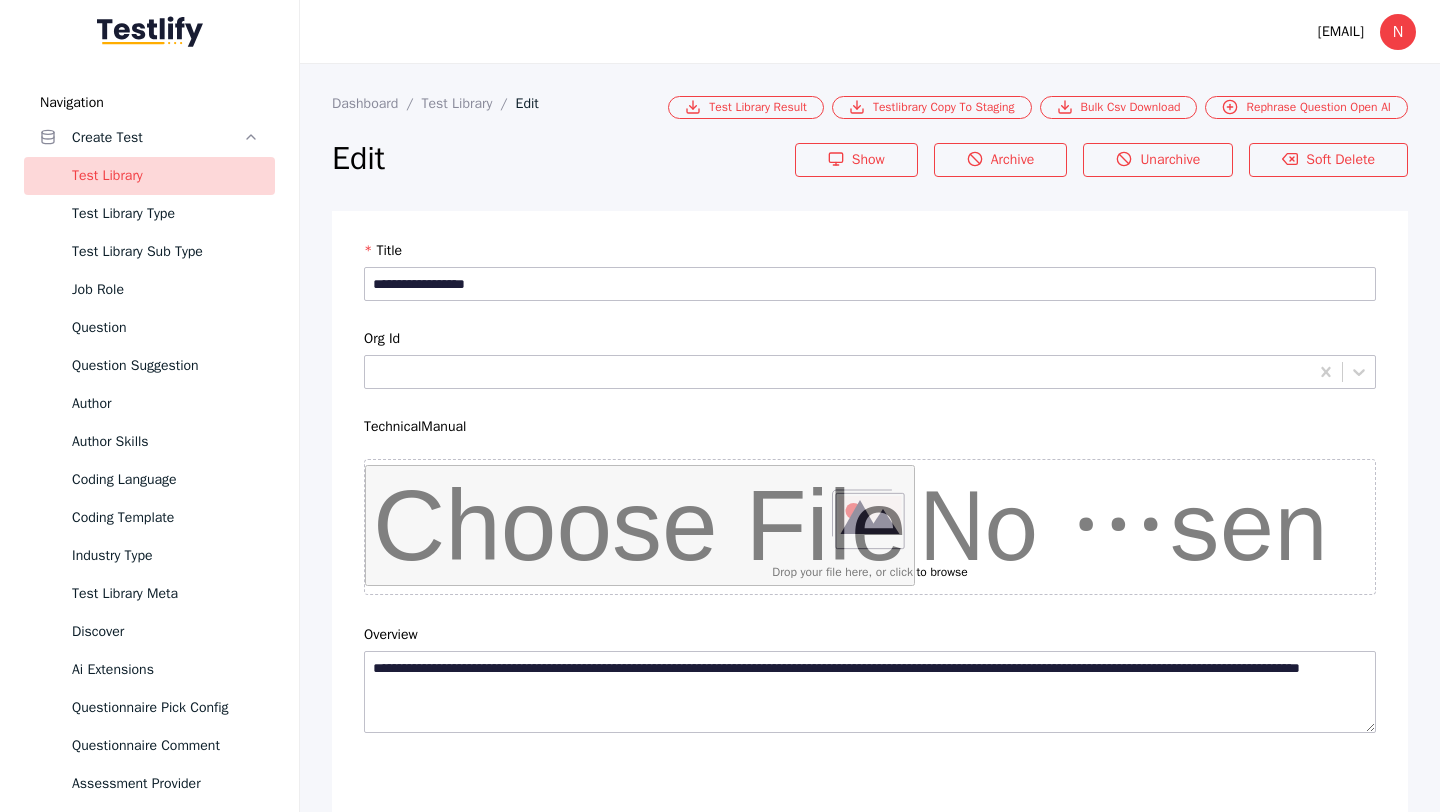 scroll, scrollTop: 4684, scrollLeft: 0, axis: vertical 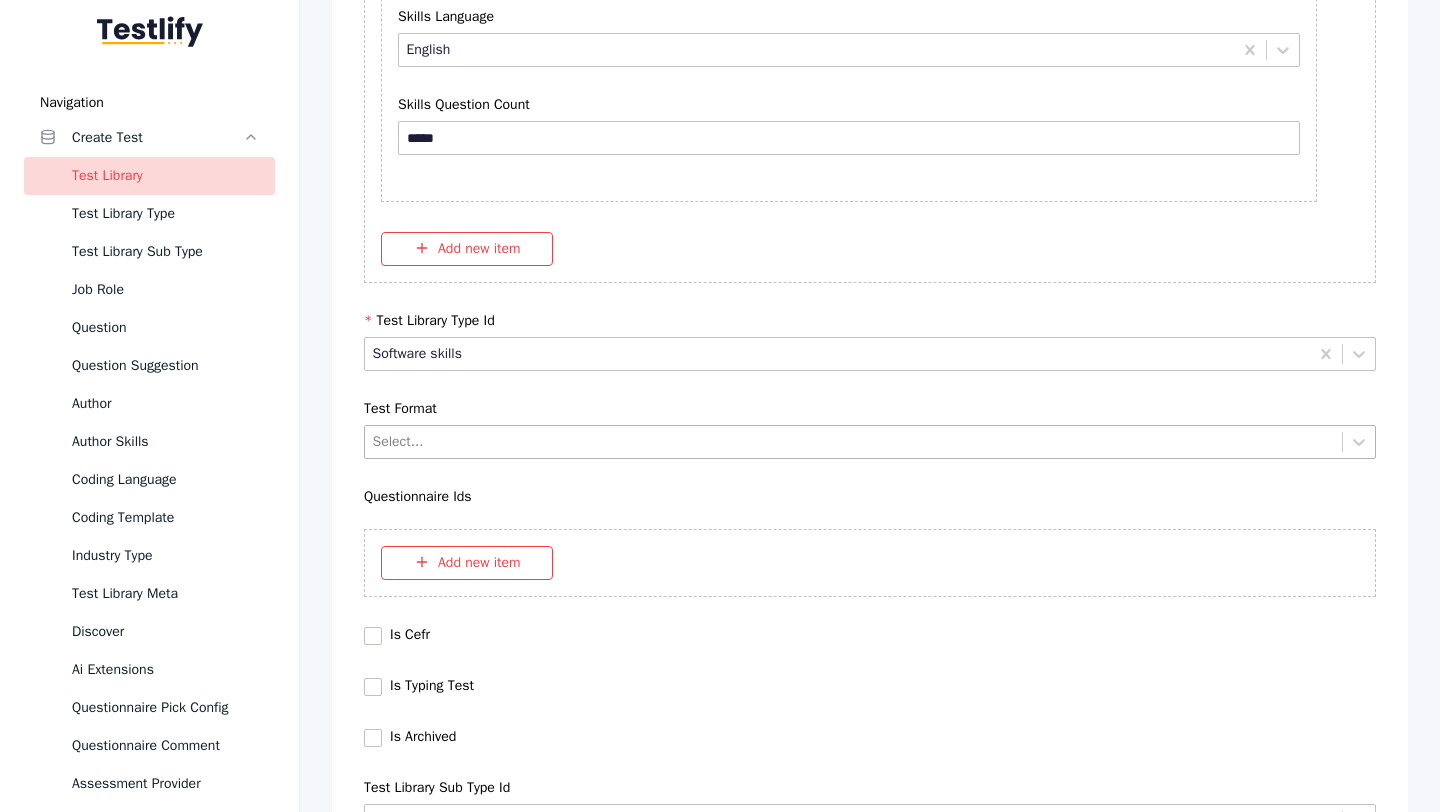 click at bounding box center [854, 441] 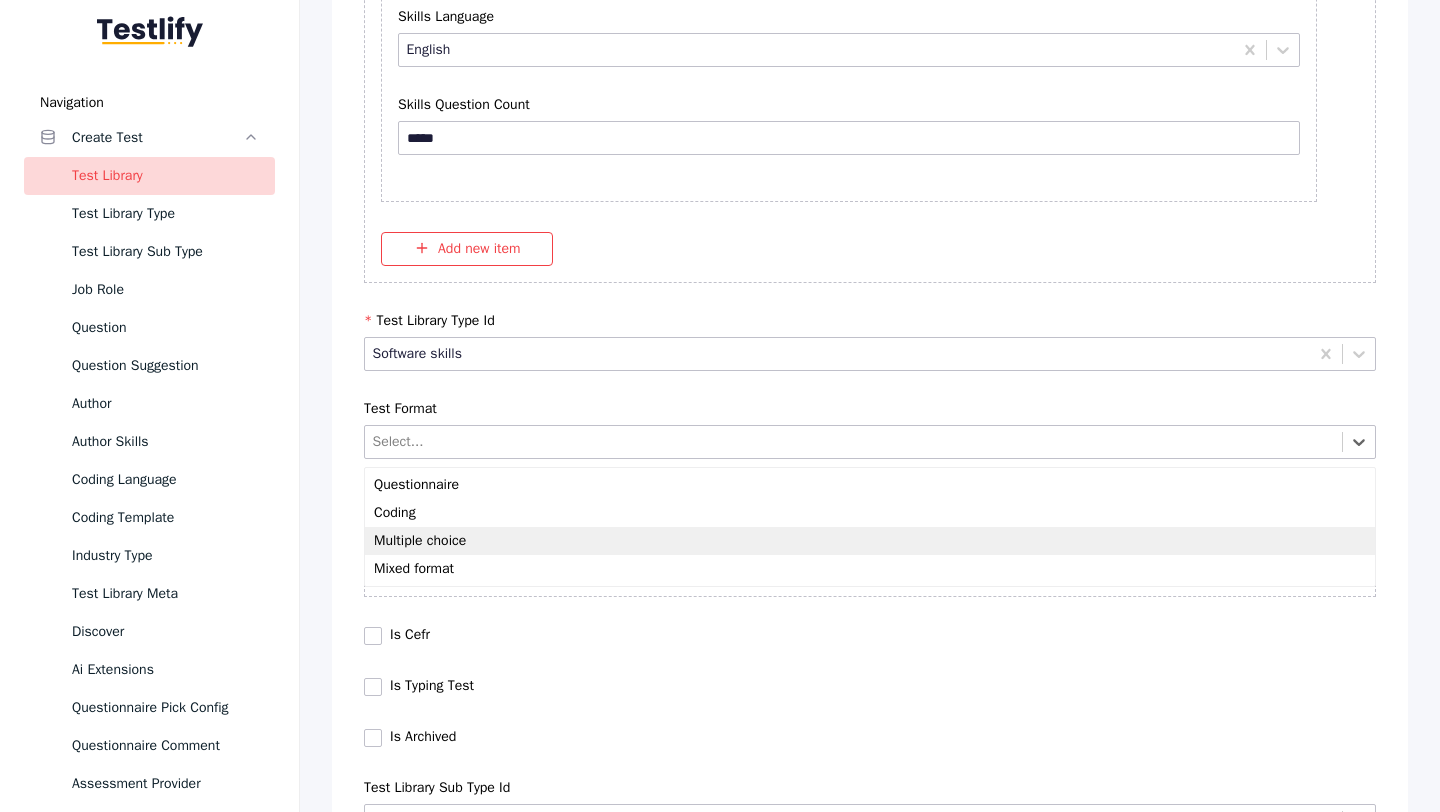 click on "Multiple choice" at bounding box center [870, 541] 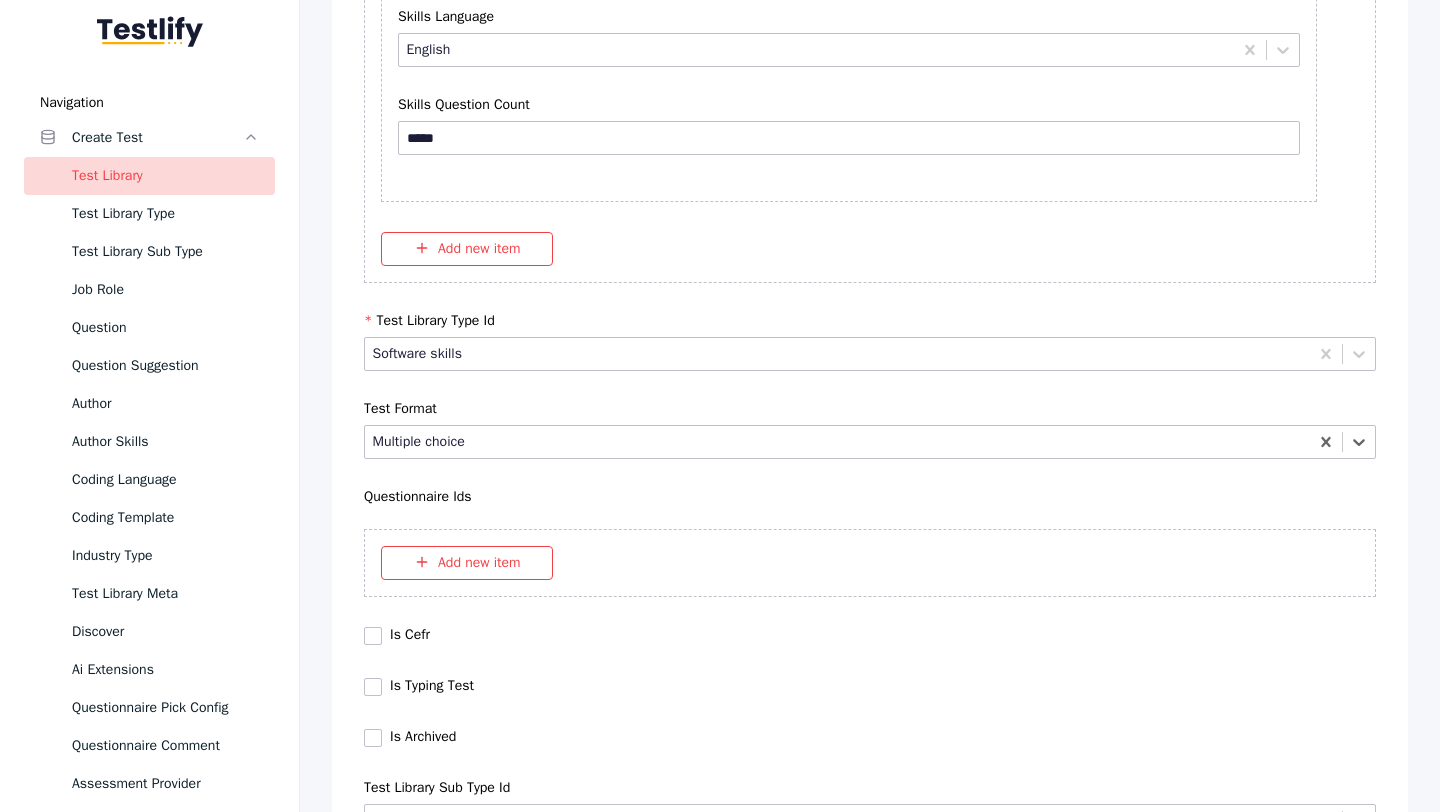 click on "Save" at bounding box center (870, 10279) 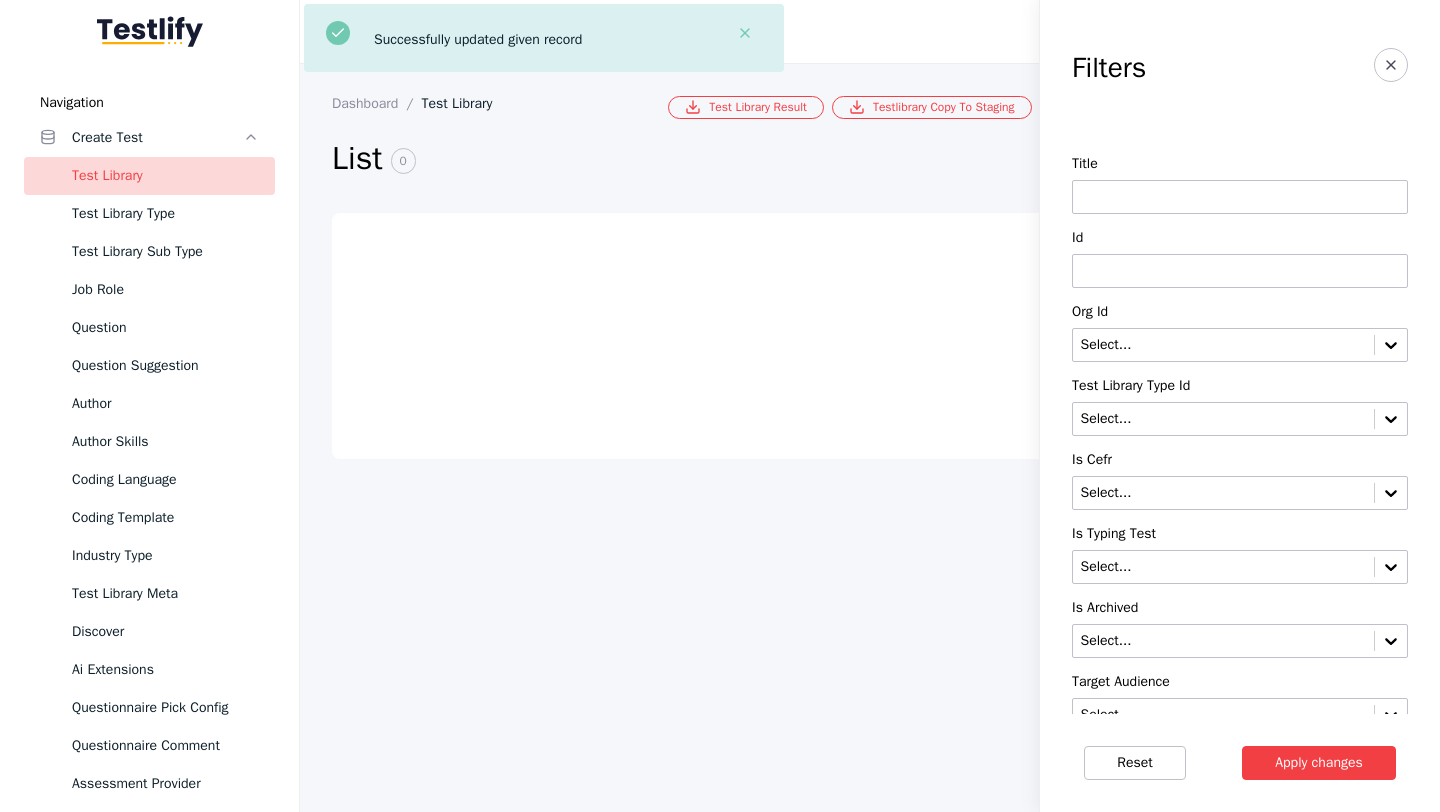 scroll, scrollTop: 0, scrollLeft: 0, axis: both 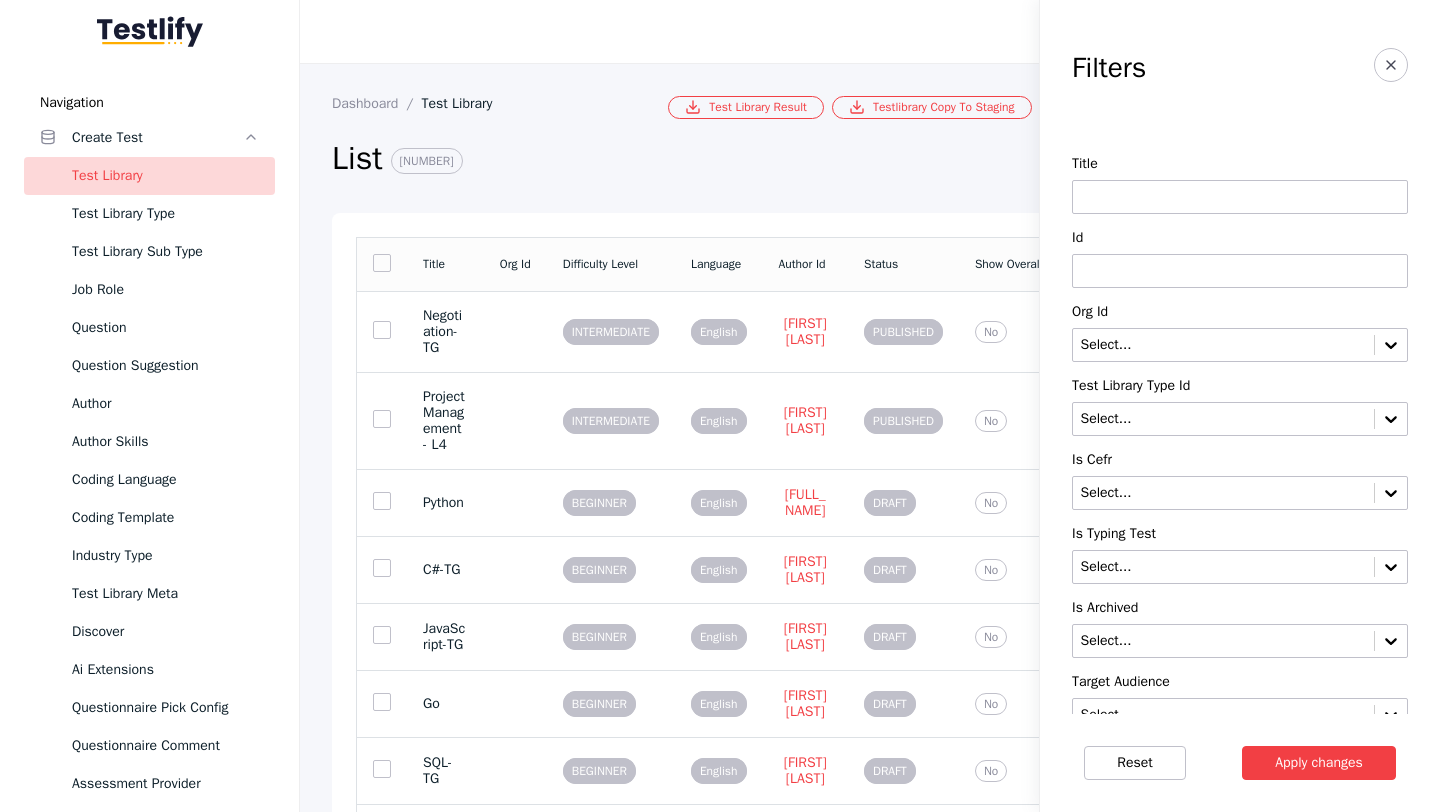 click at bounding box center (1240, 271) 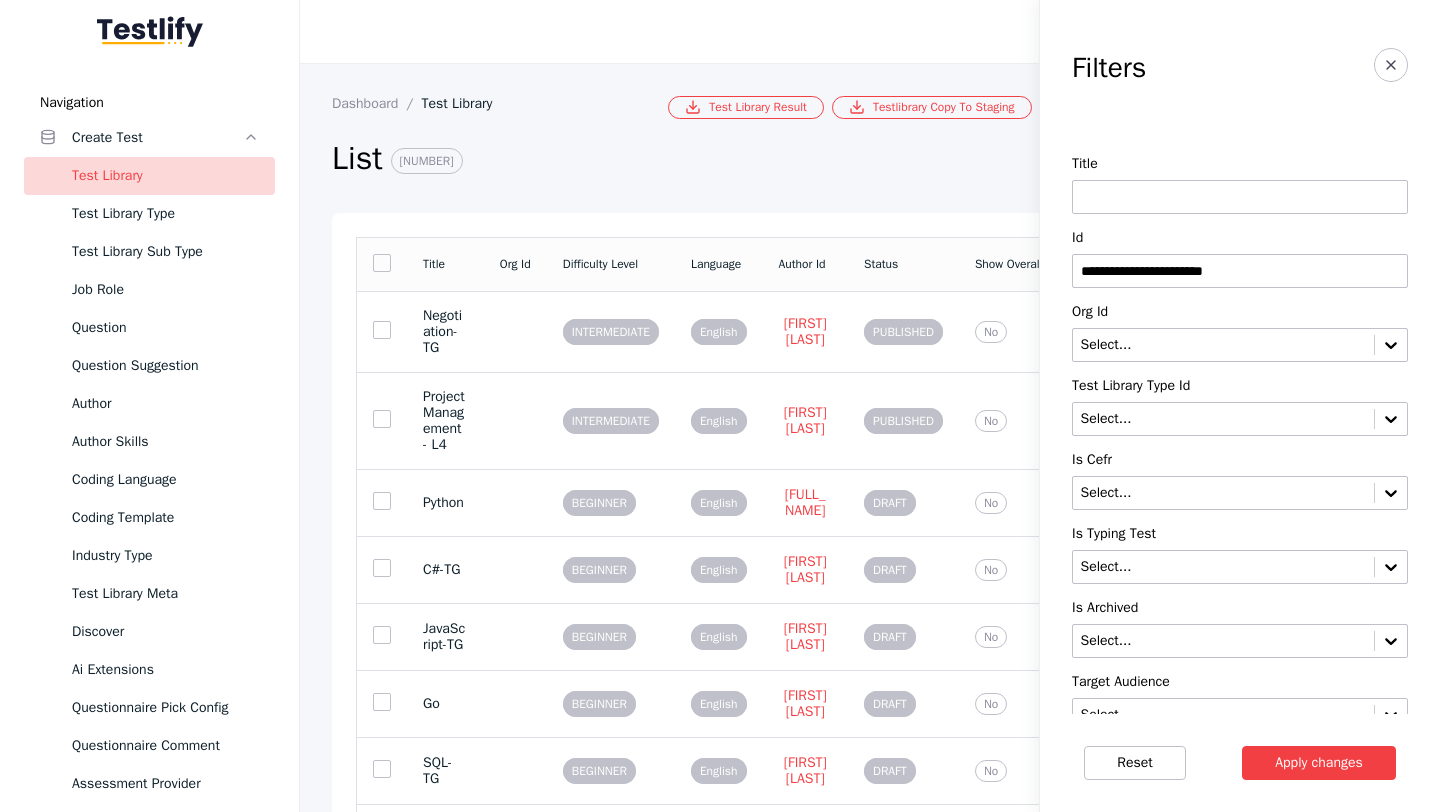 type on "**********" 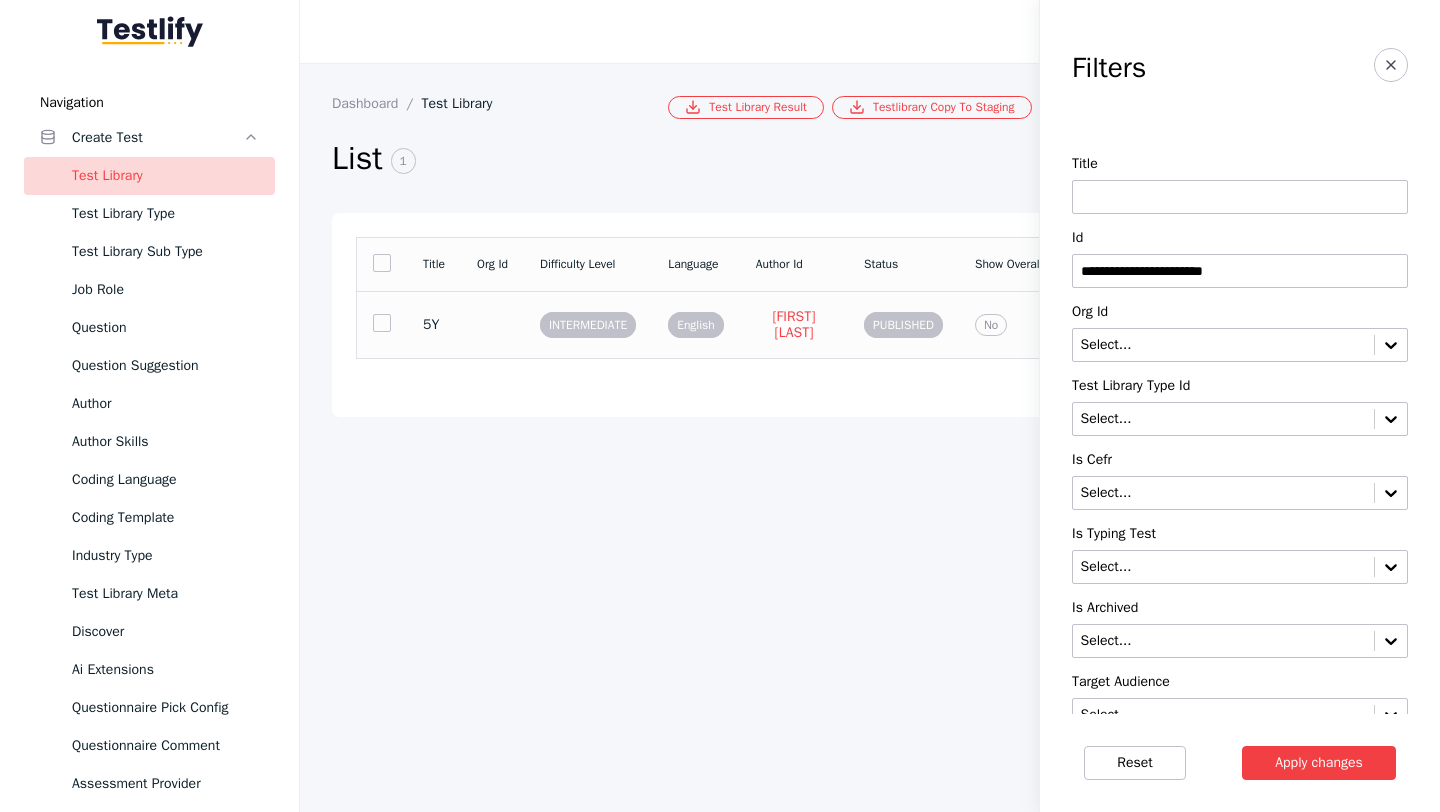 click on "5Y" at bounding box center (434, 324) 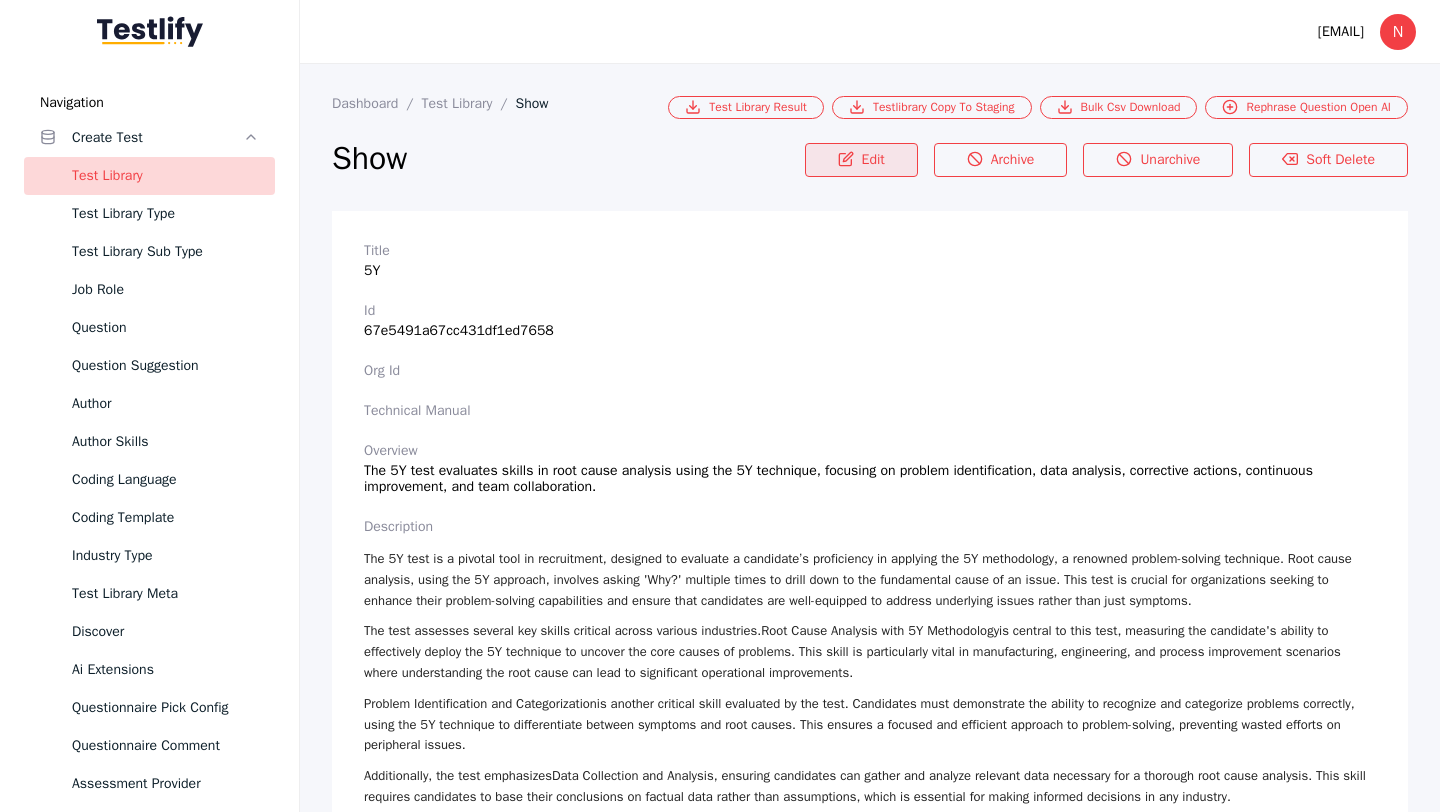 click on "Edit" at bounding box center (861, 160) 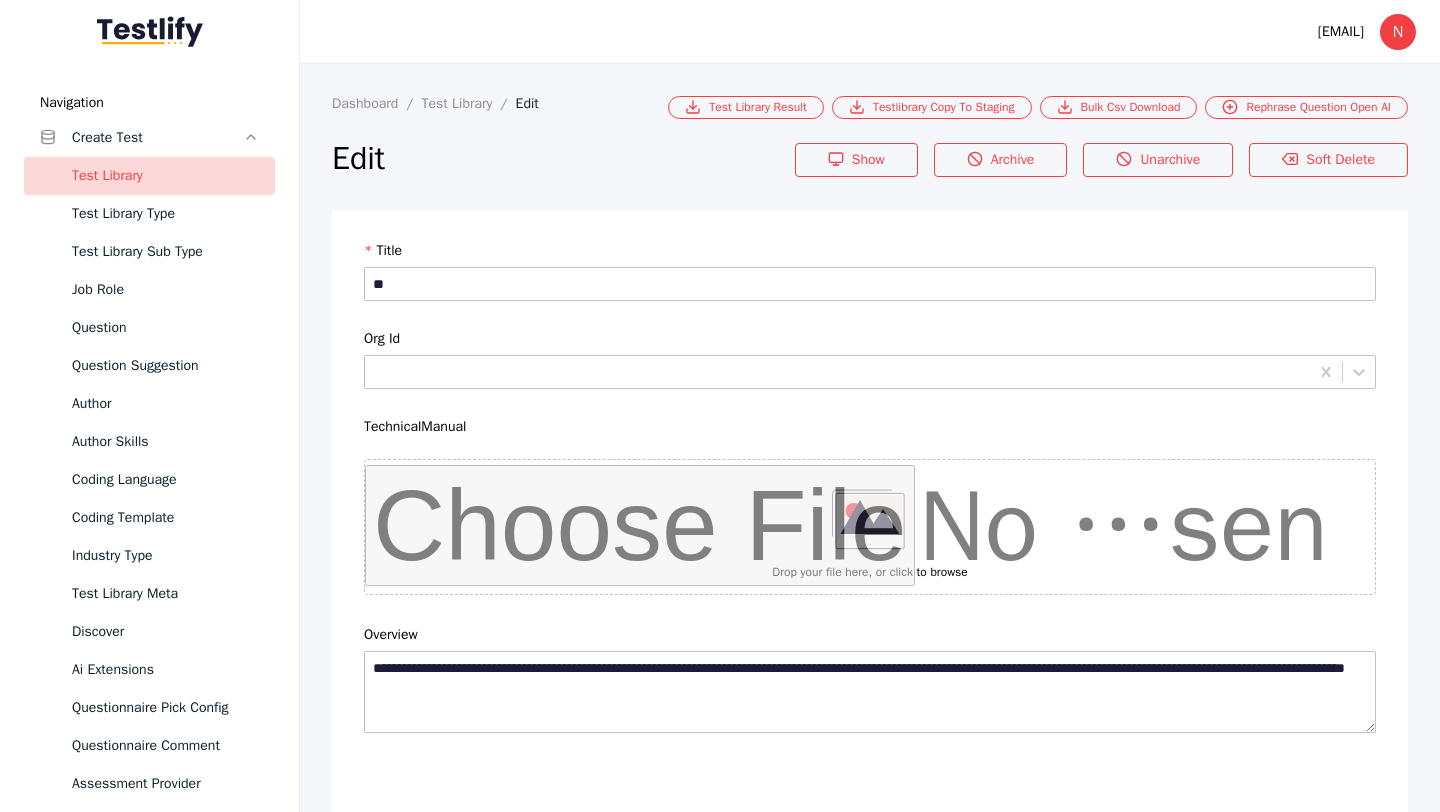 scroll, scrollTop: 4684, scrollLeft: 0, axis: vertical 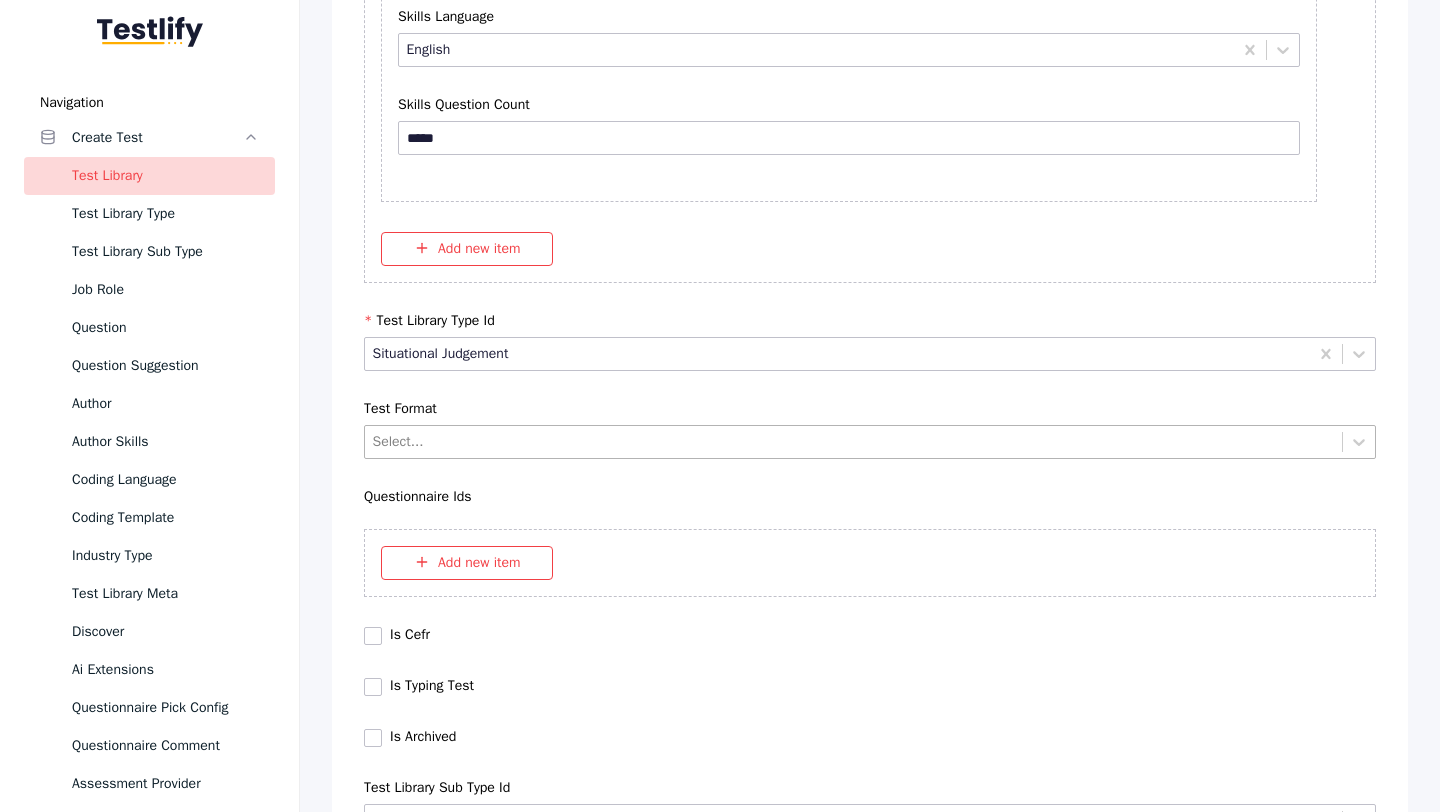 click at bounding box center [854, 441] 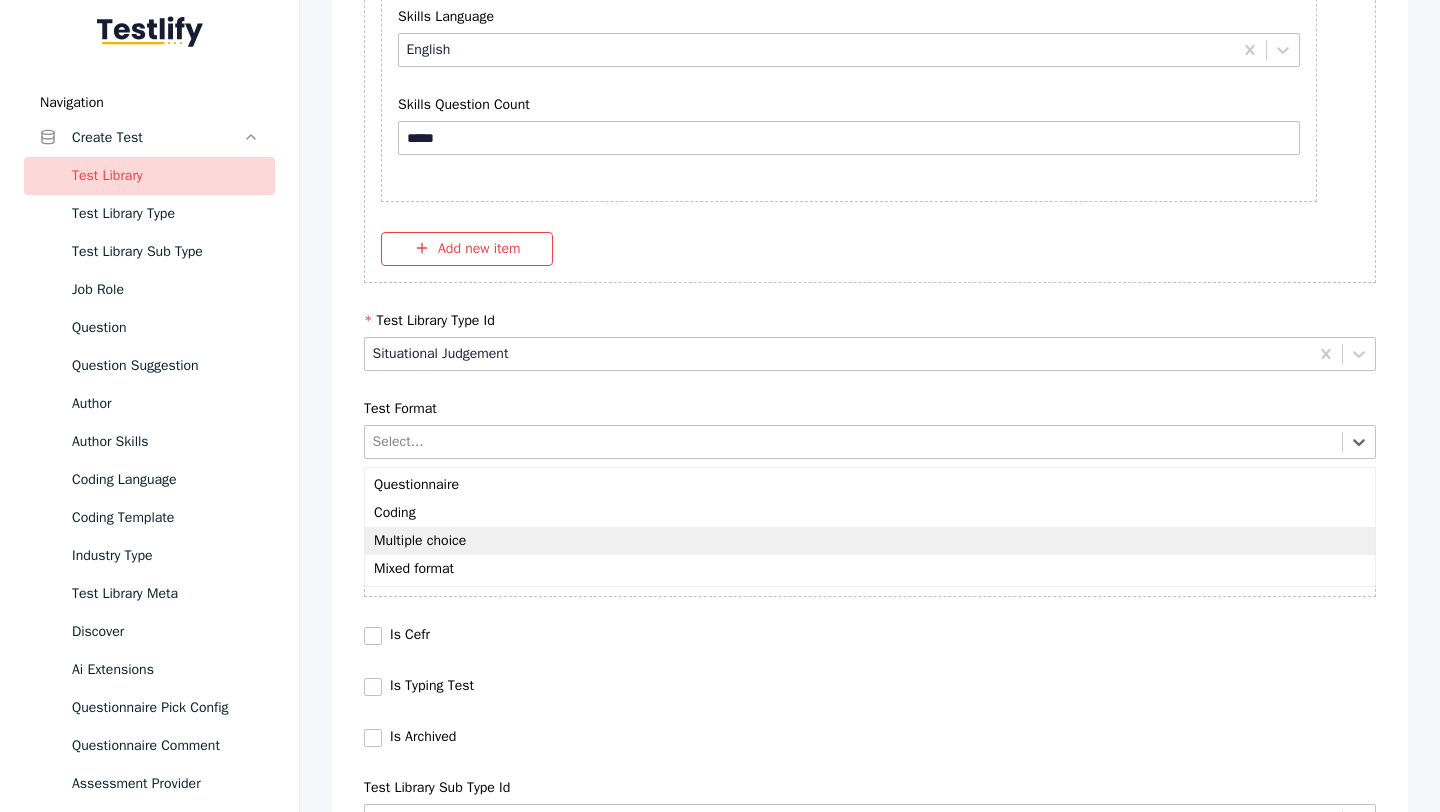 click on "Multiple choice" at bounding box center (870, 541) 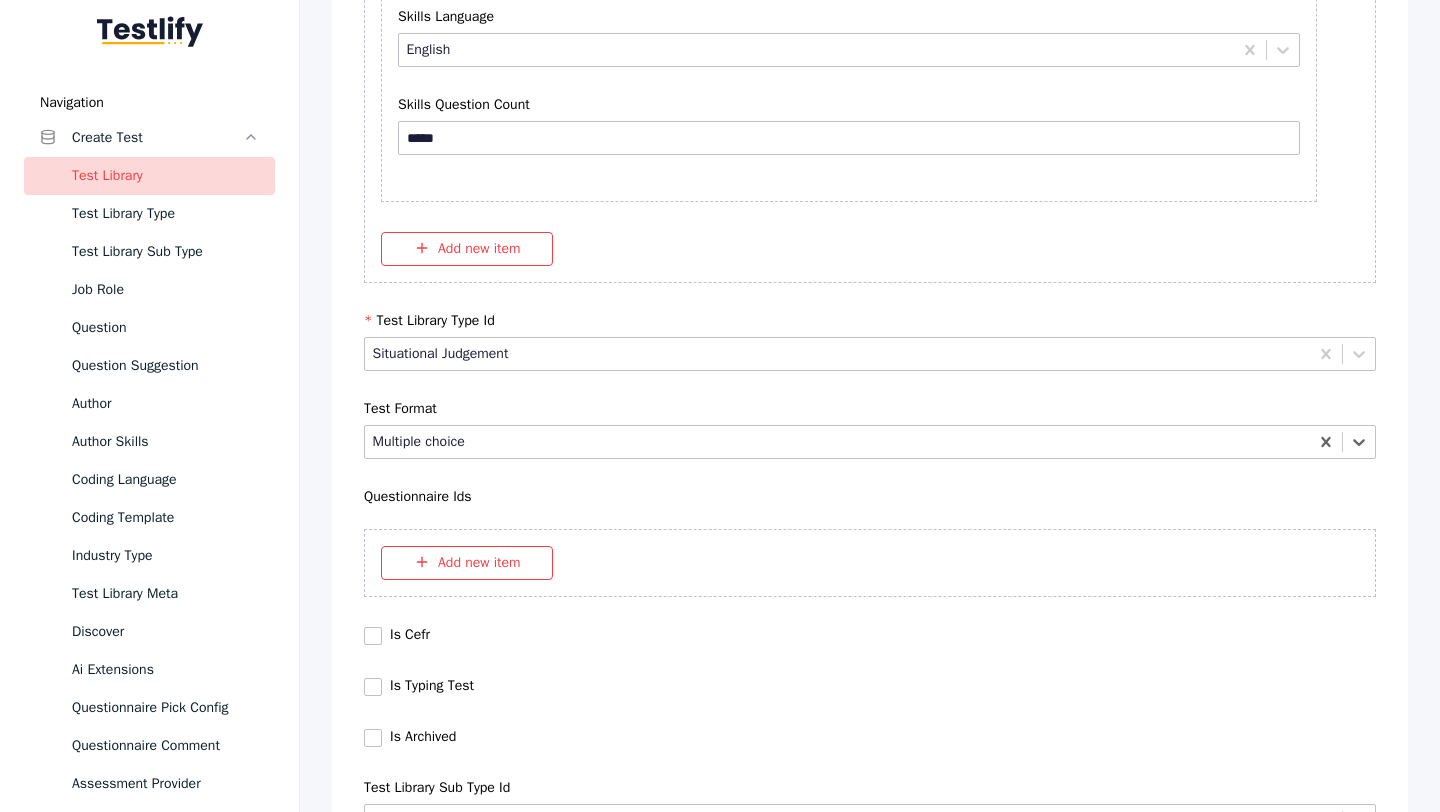click on "Save" at bounding box center (870, 10279) 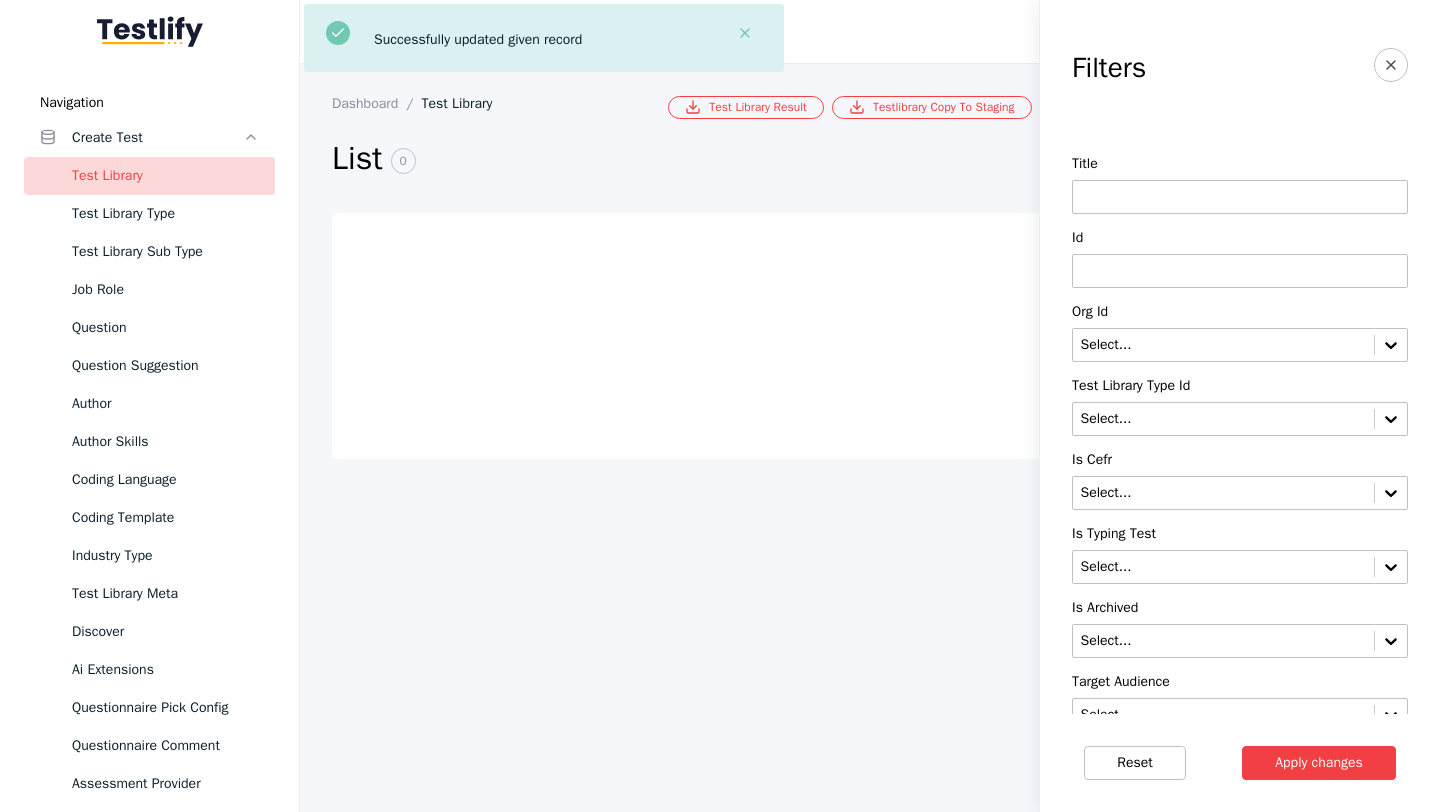 scroll, scrollTop: 0, scrollLeft: 0, axis: both 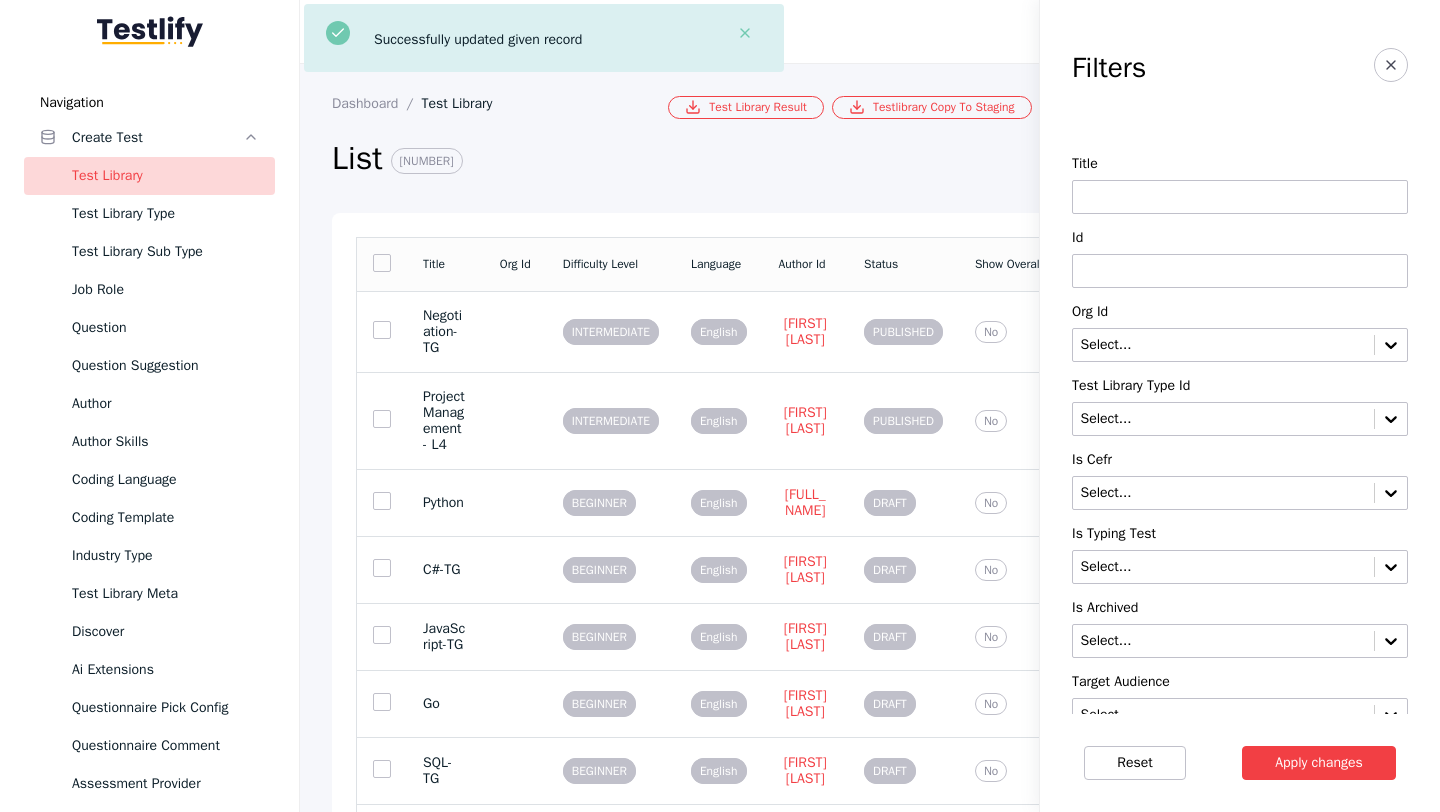 click at bounding box center (1240, 271) 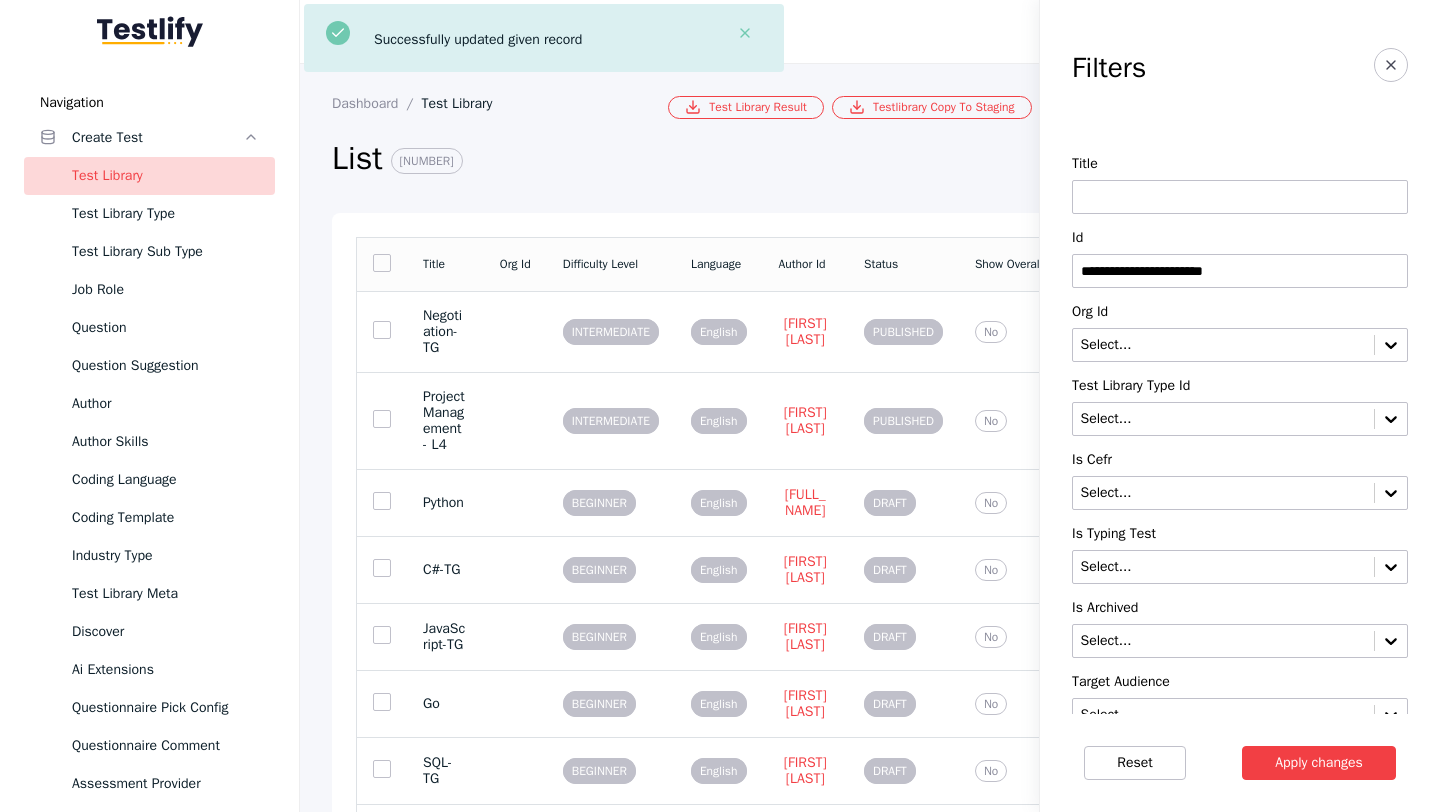 type on "**********" 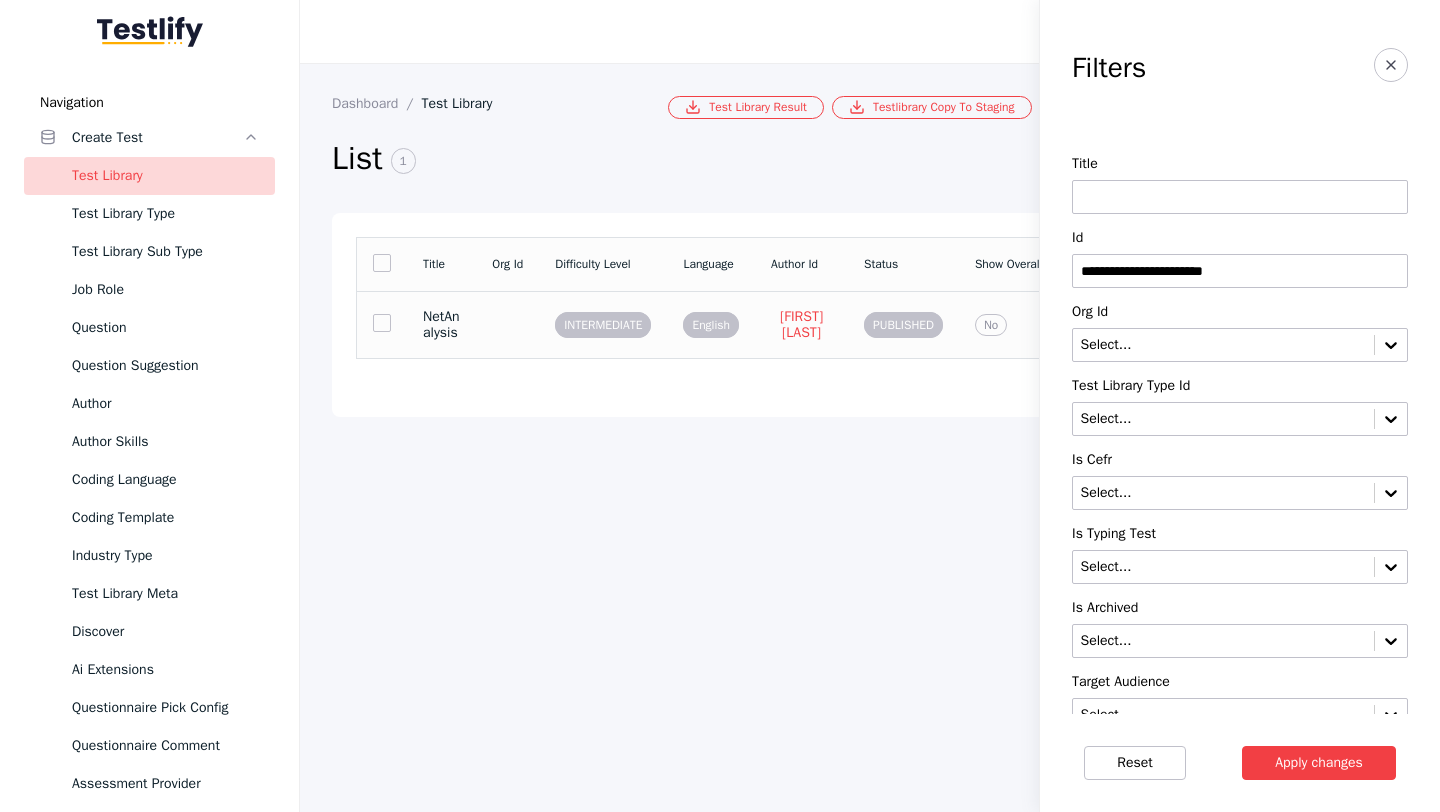 click at bounding box center (507, 324) 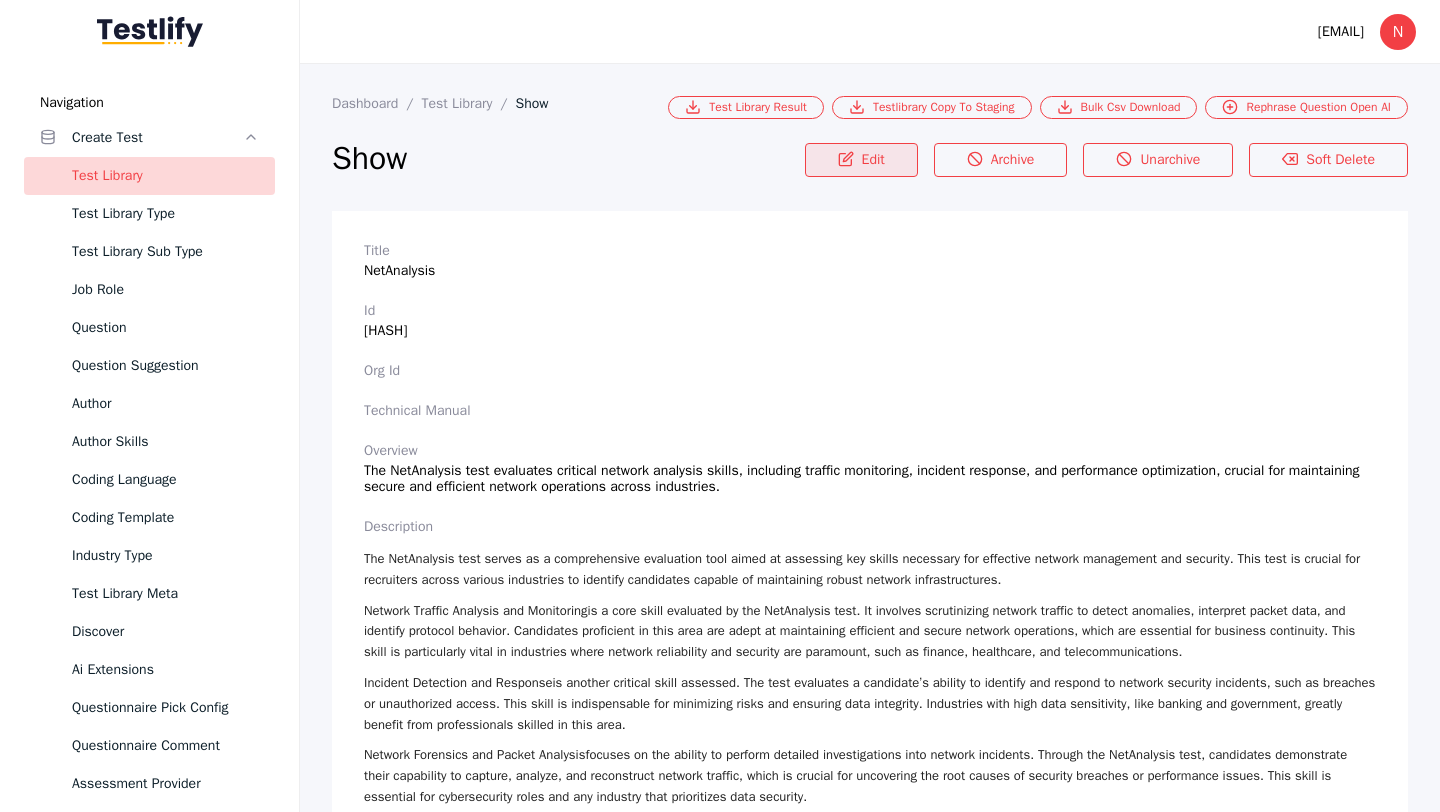 click on "Edit" at bounding box center (861, 160) 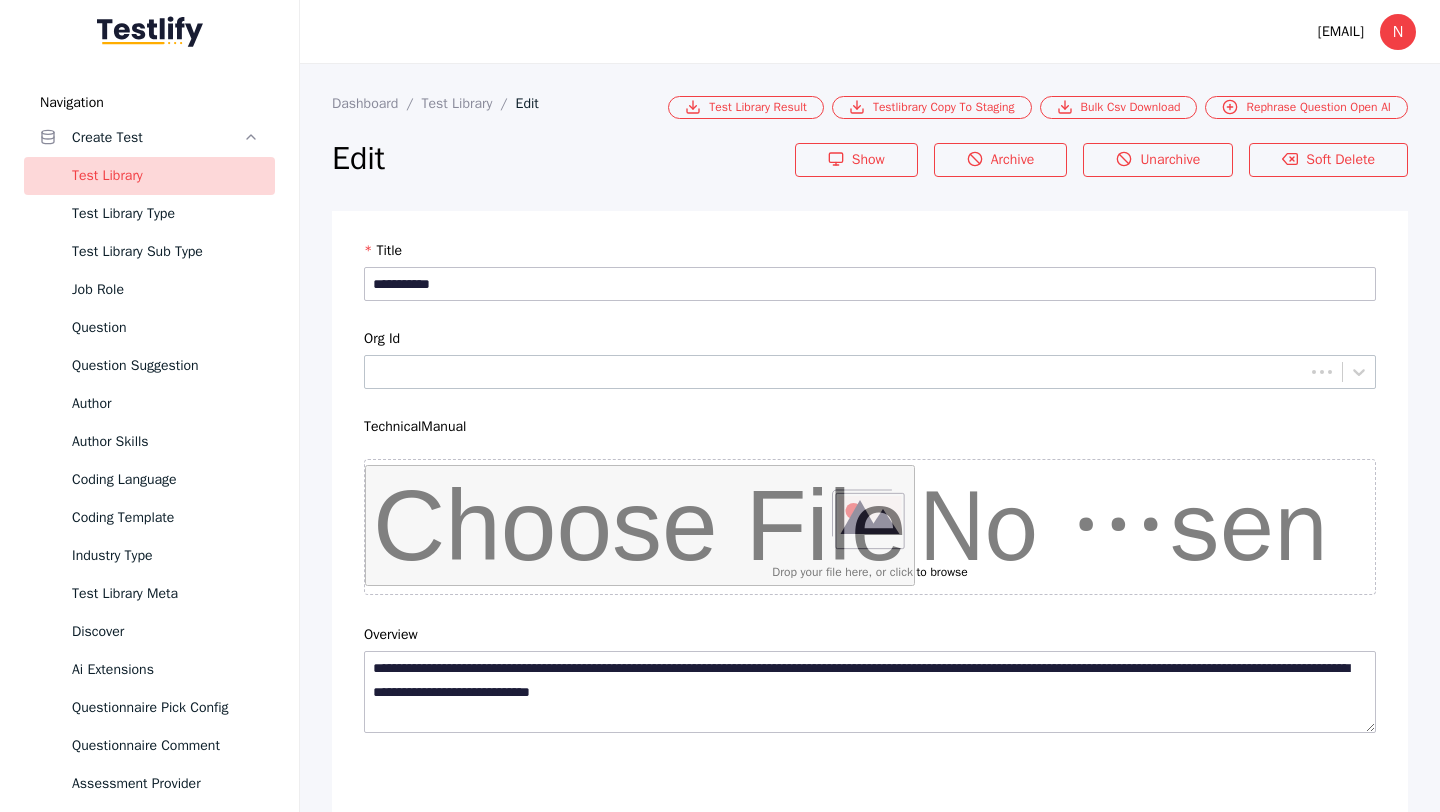 click at bounding box center [854, 4525] 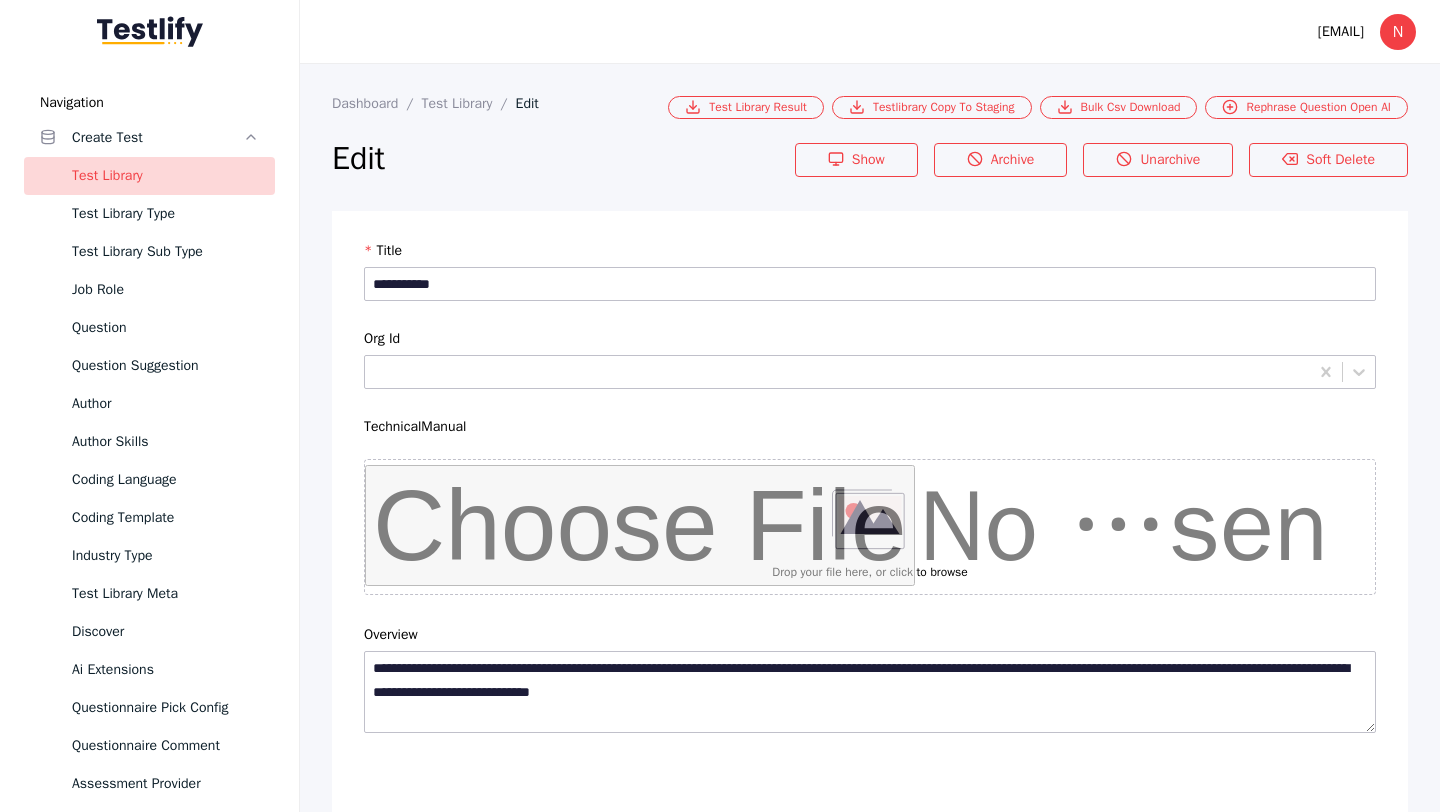 scroll, scrollTop: 4684, scrollLeft: 0, axis: vertical 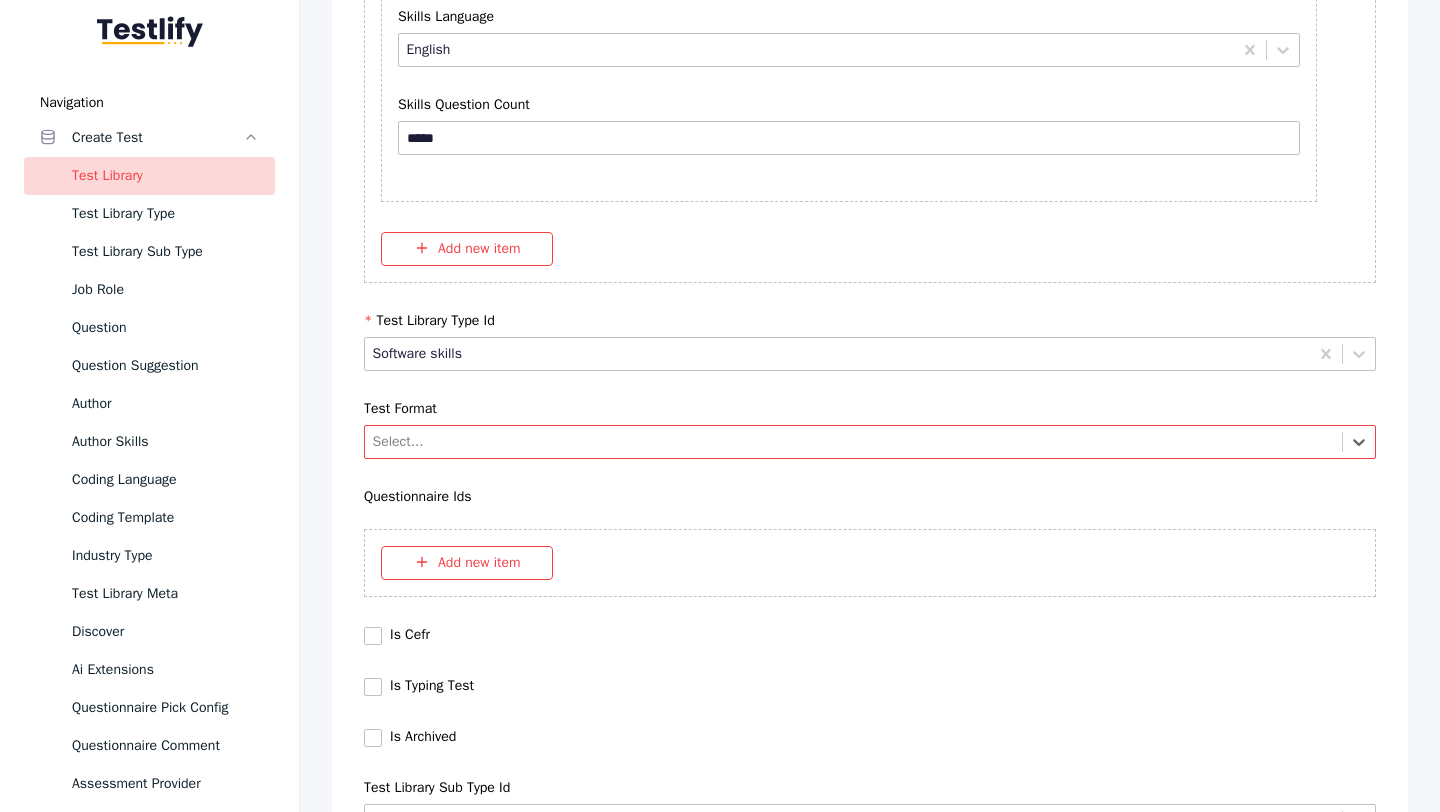 click at bounding box center [854, 441] 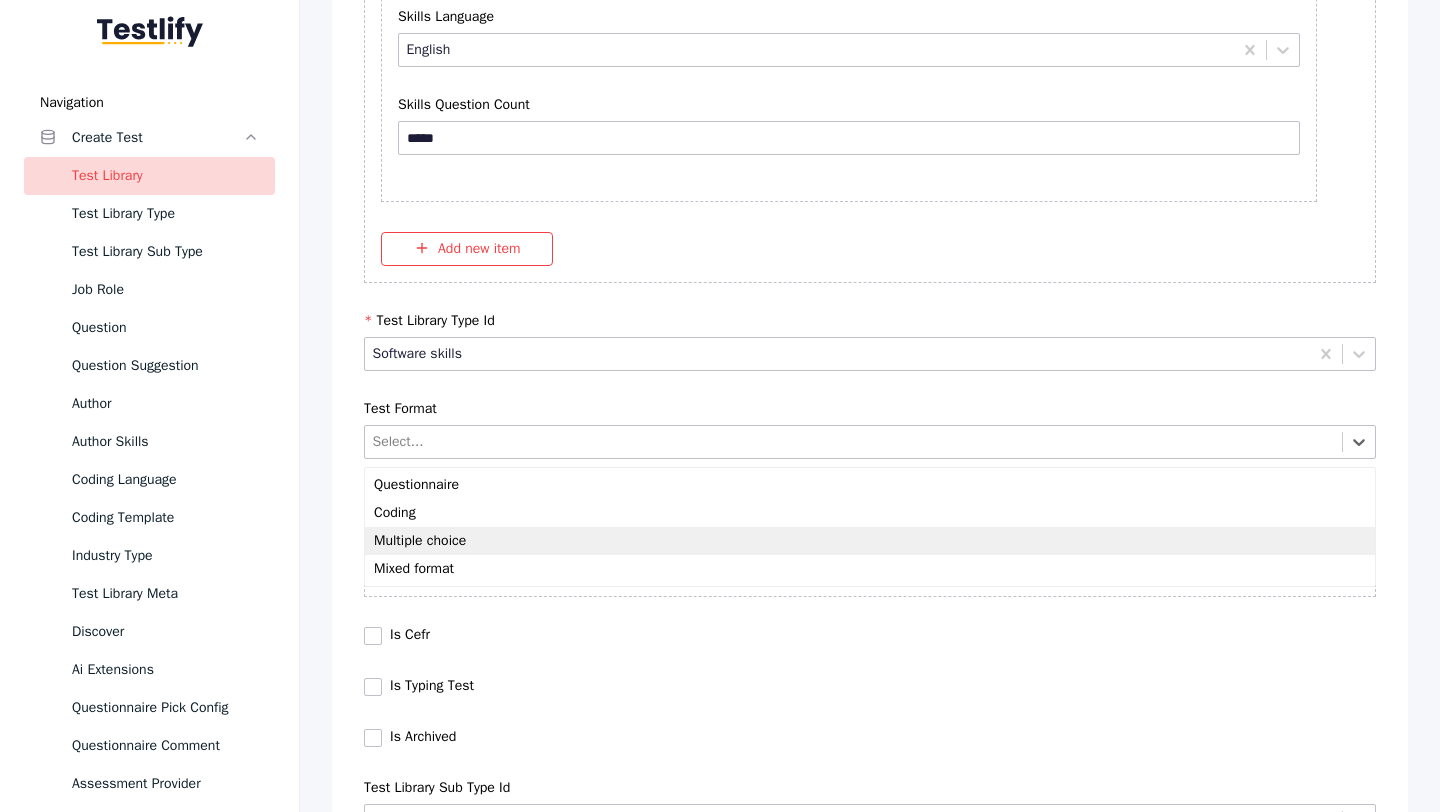 click on "Multiple choice" at bounding box center (870, 541) 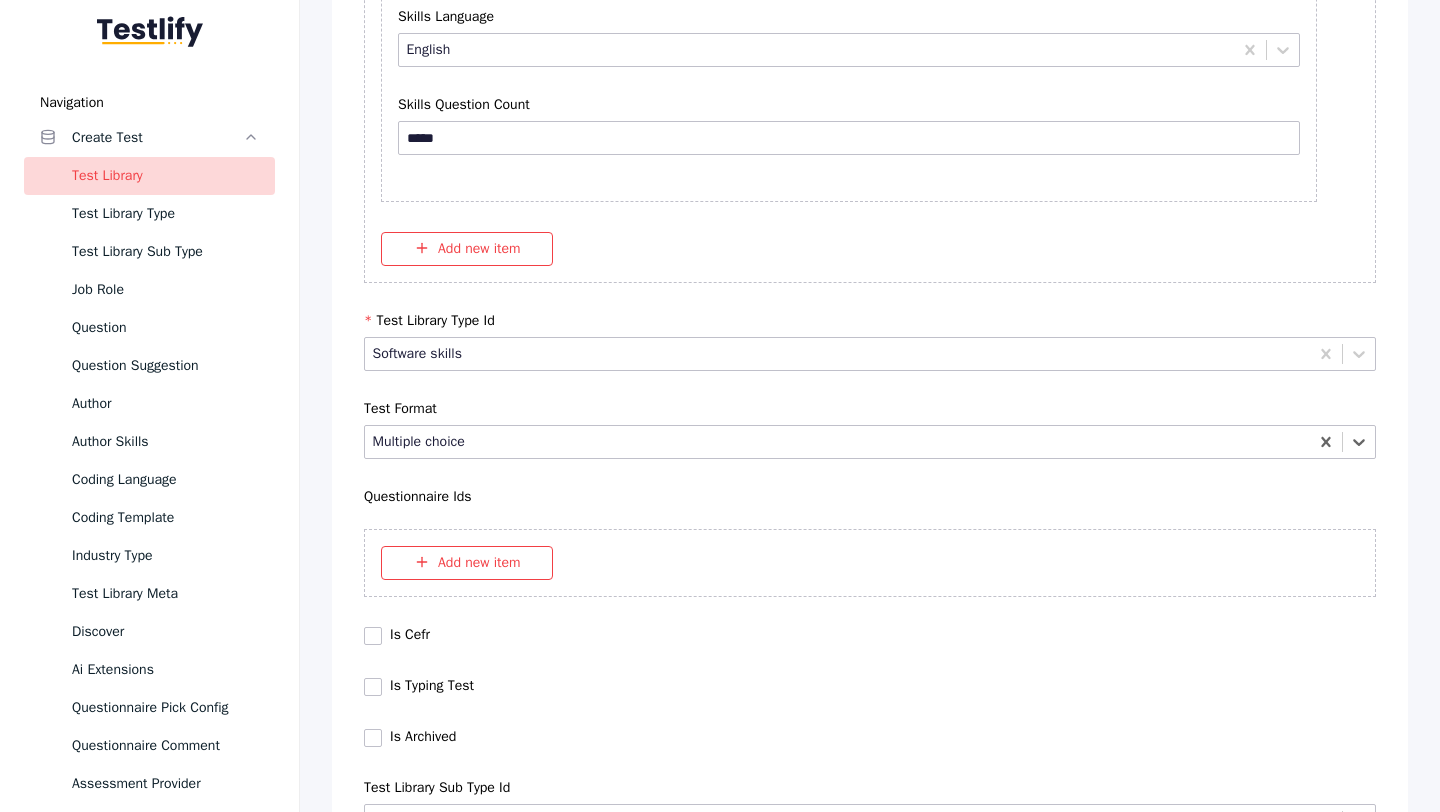 click on "Save" at bounding box center (870, 10279) 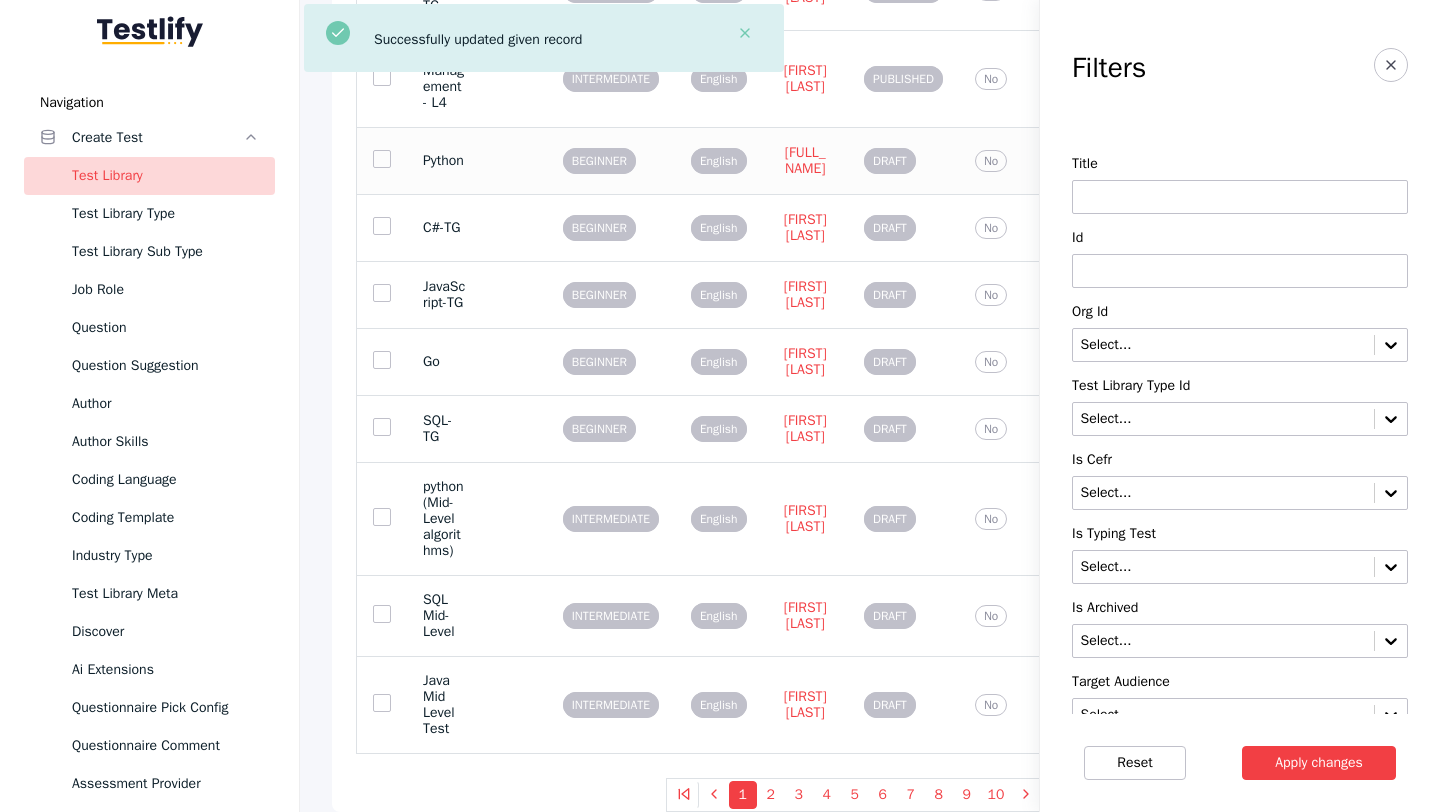 scroll, scrollTop: 0, scrollLeft: 0, axis: both 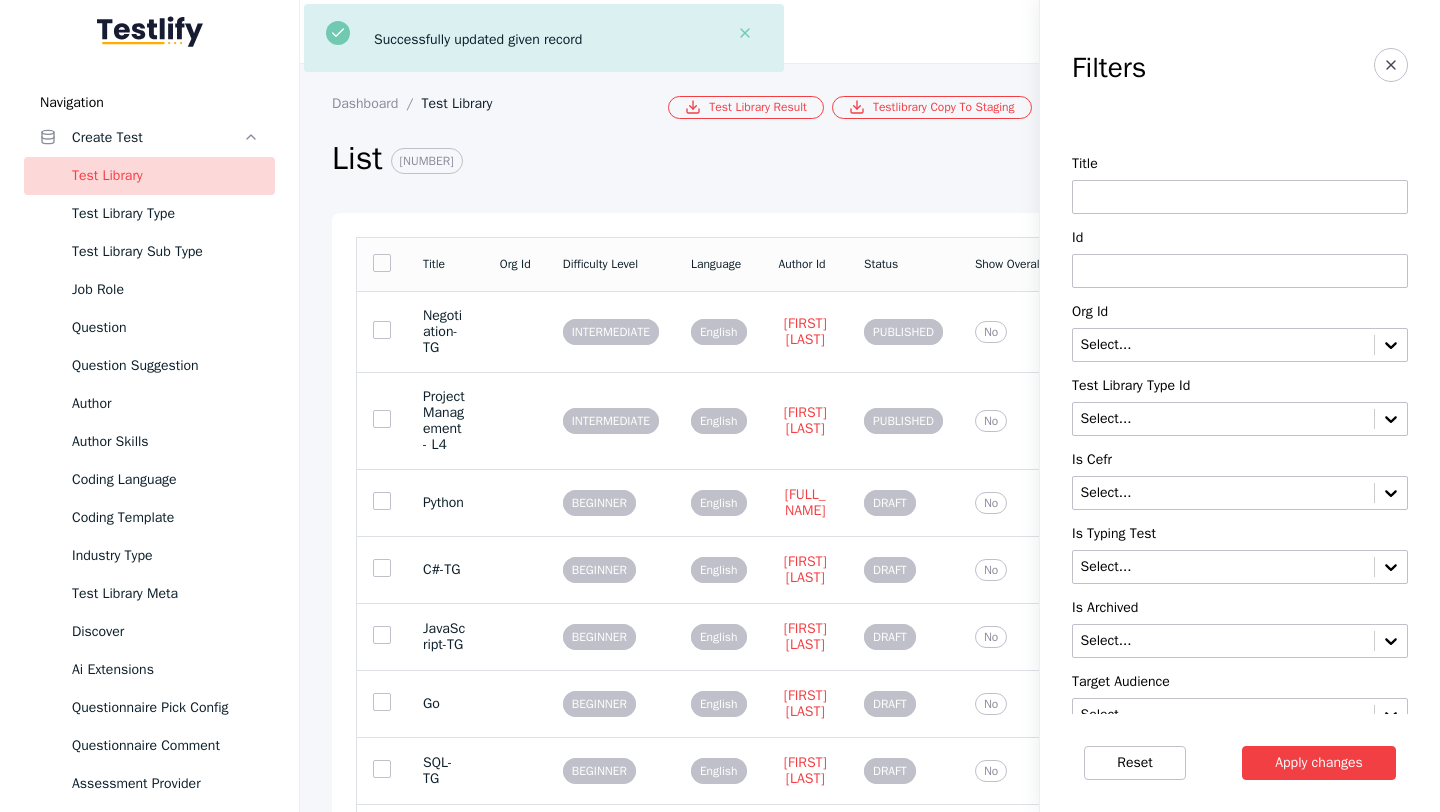 click at bounding box center (1240, 271) 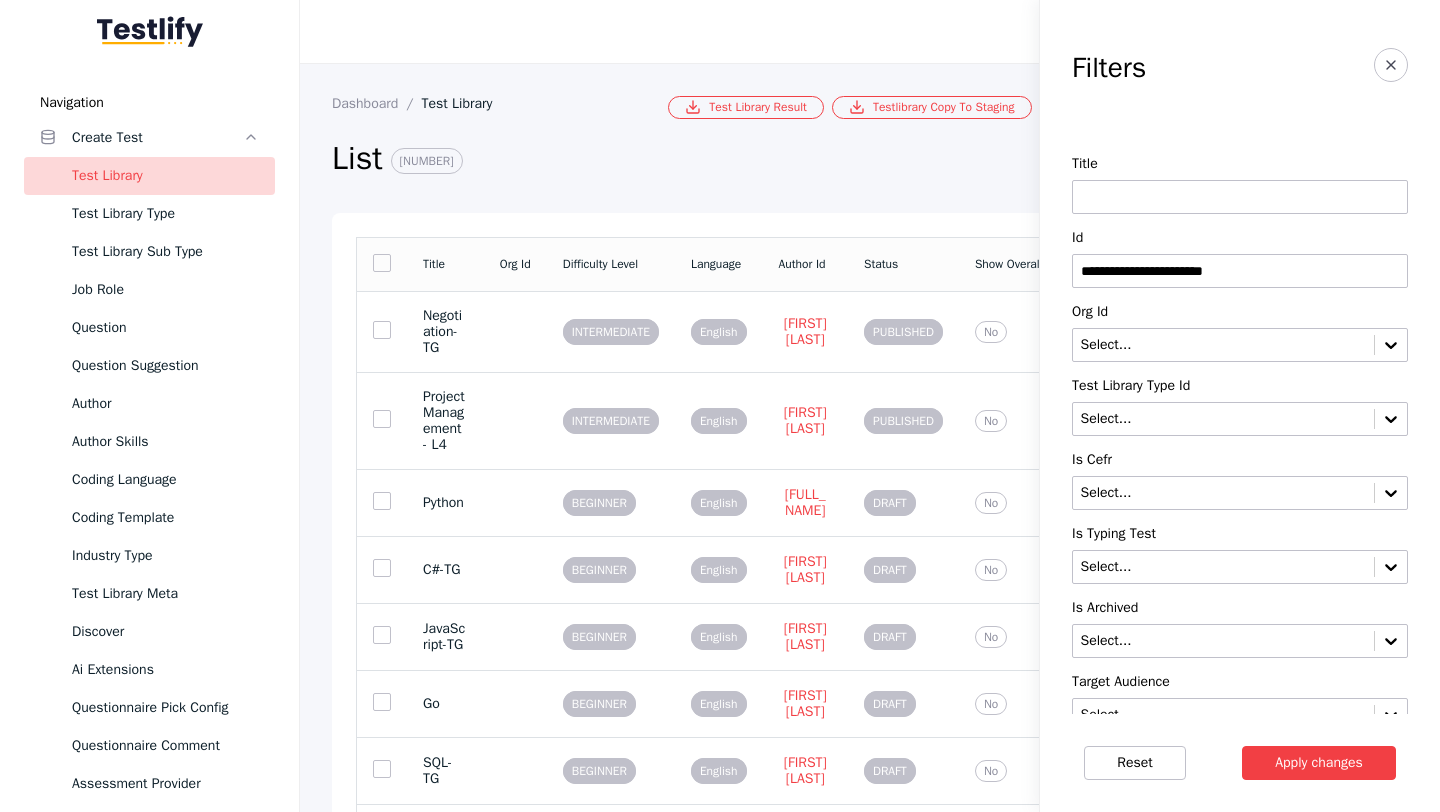 type on "**********" 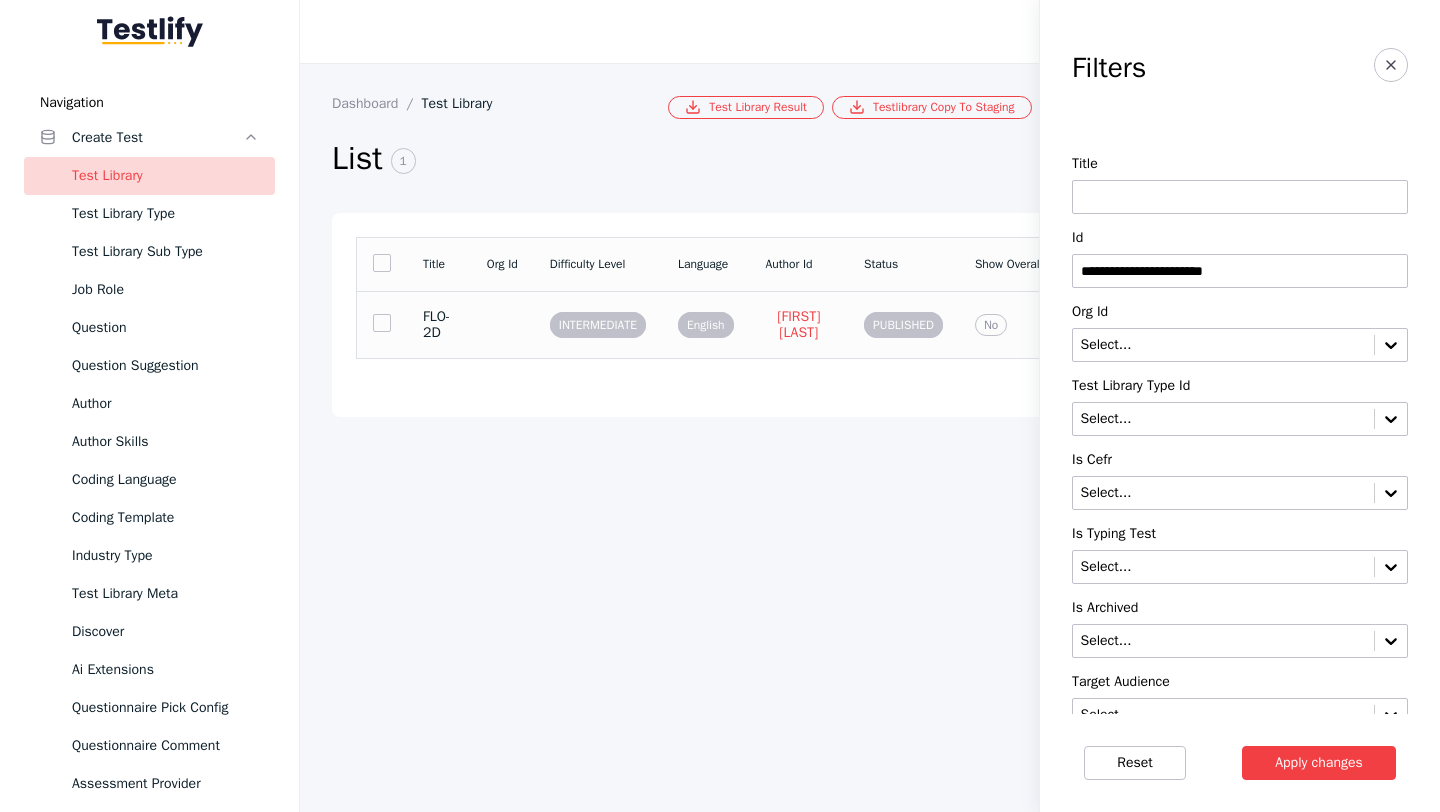 click on "FLO-2D" at bounding box center (439, 325) 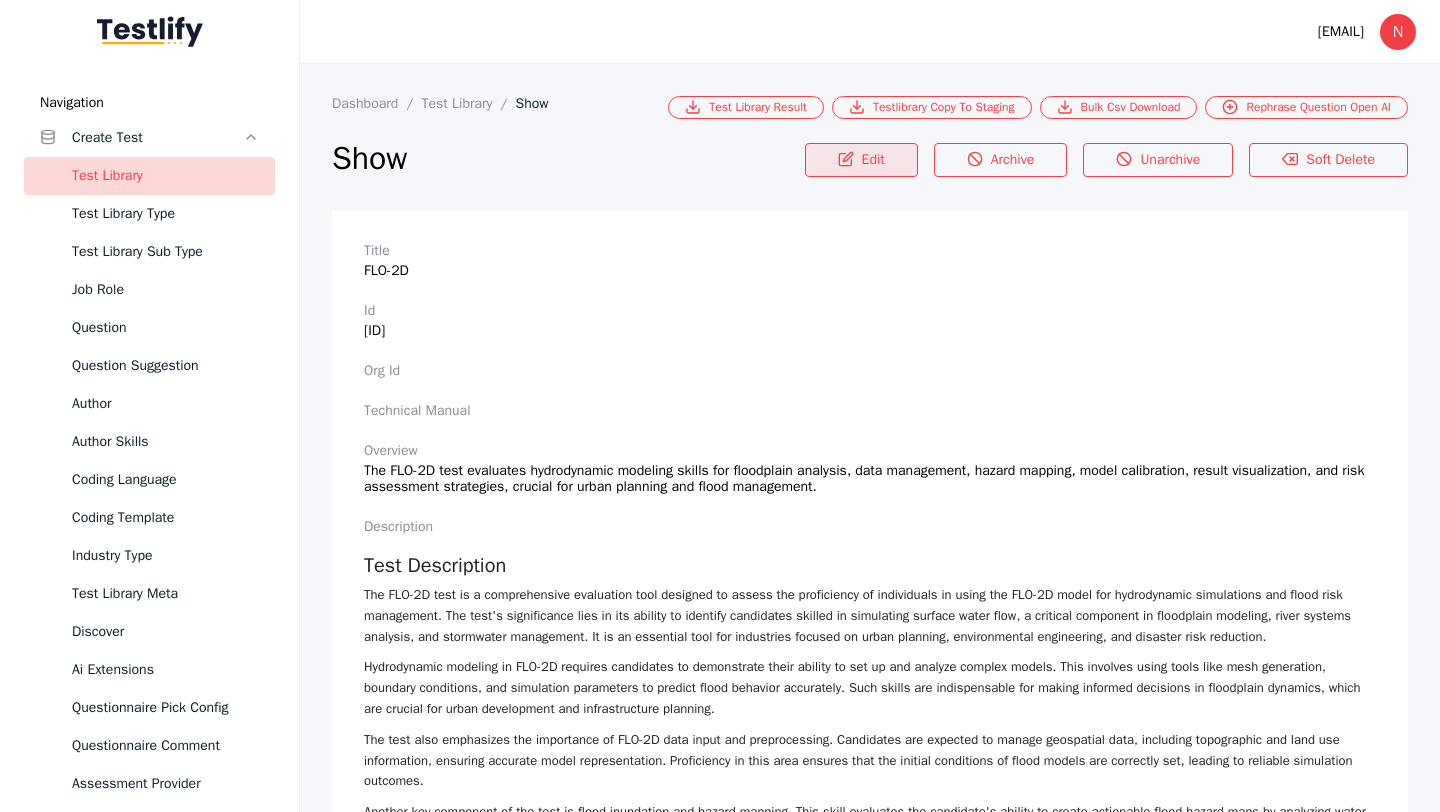 click on "Edit" at bounding box center (861, 160) 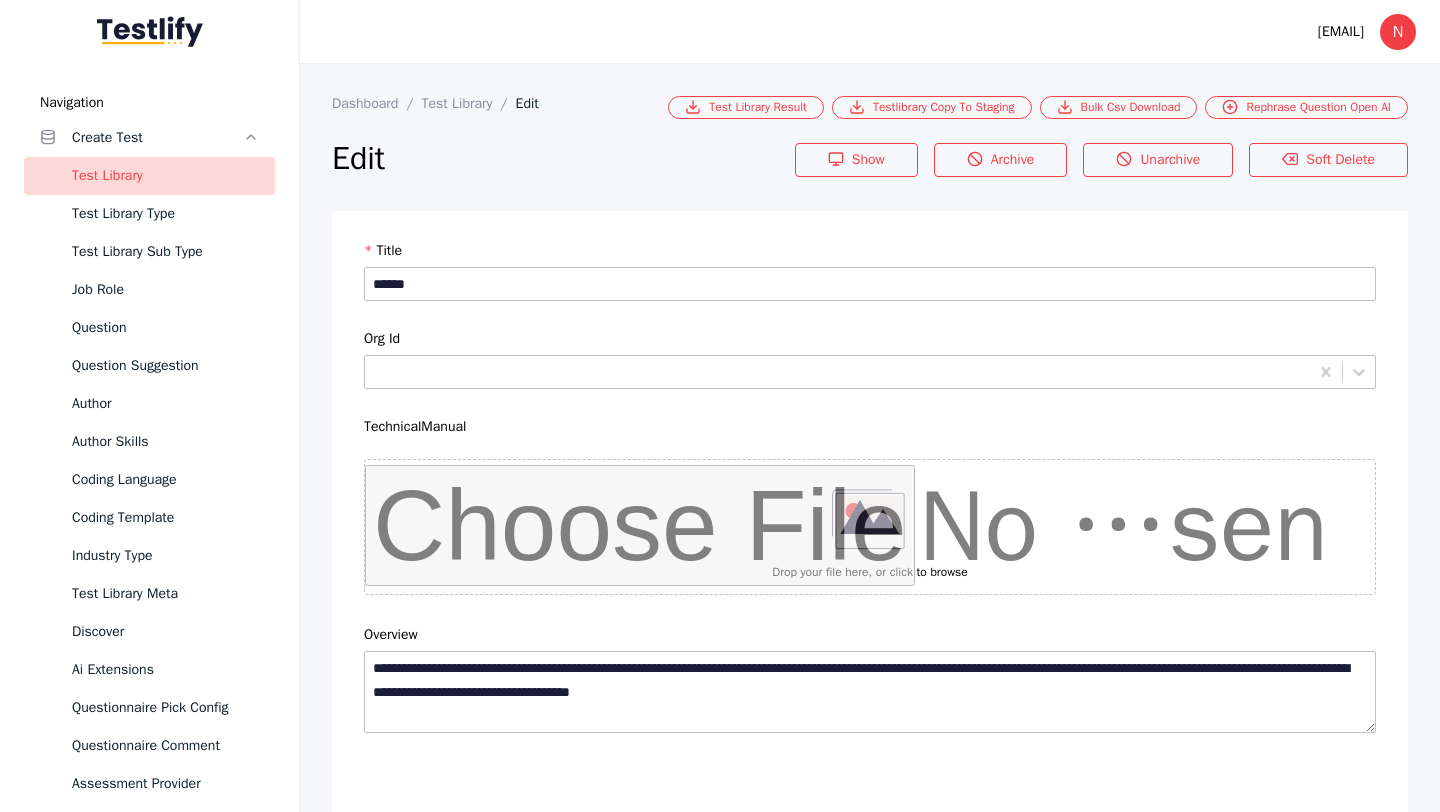 scroll, scrollTop: 4684, scrollLeft: 0, axis: vertical 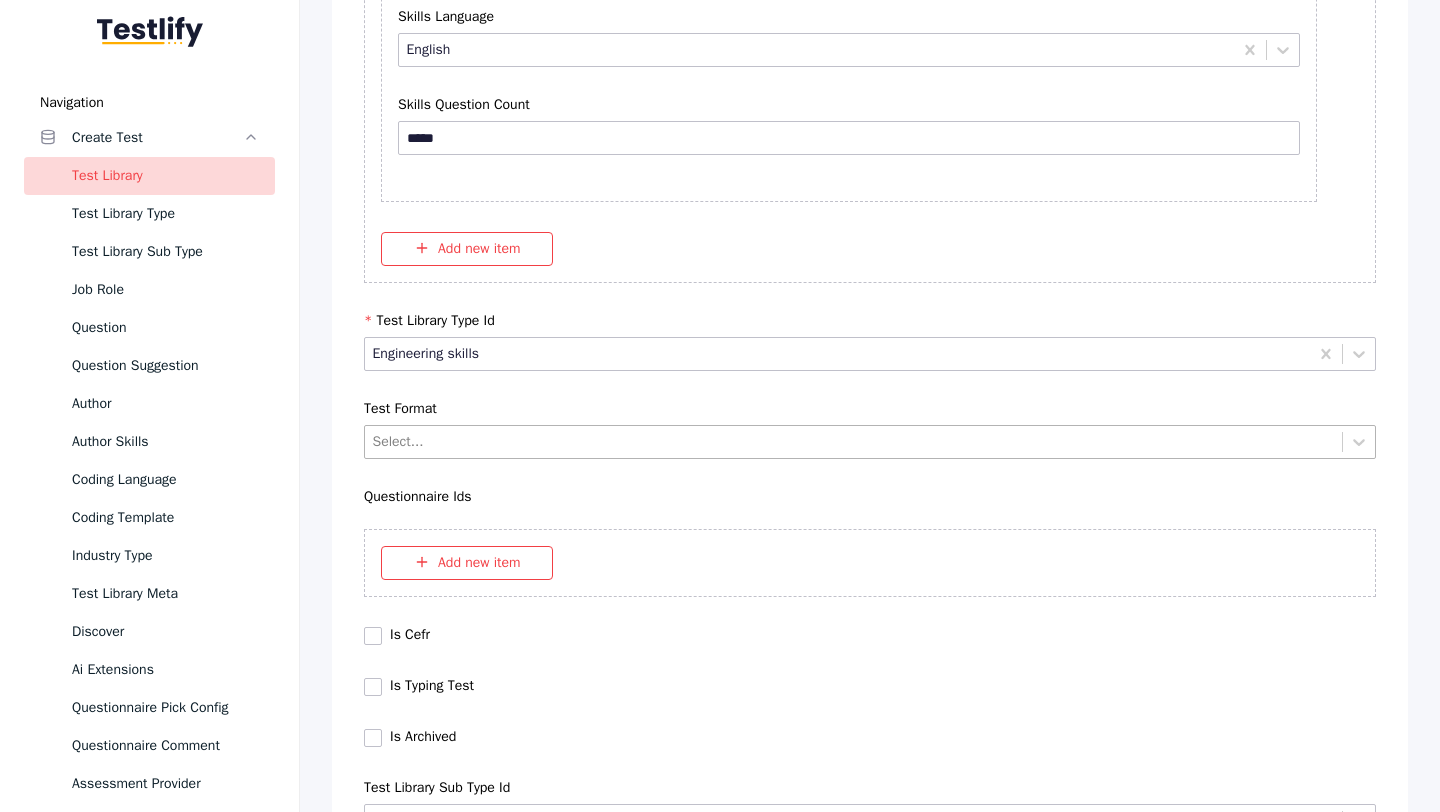 click at bounding box center [854, 441] 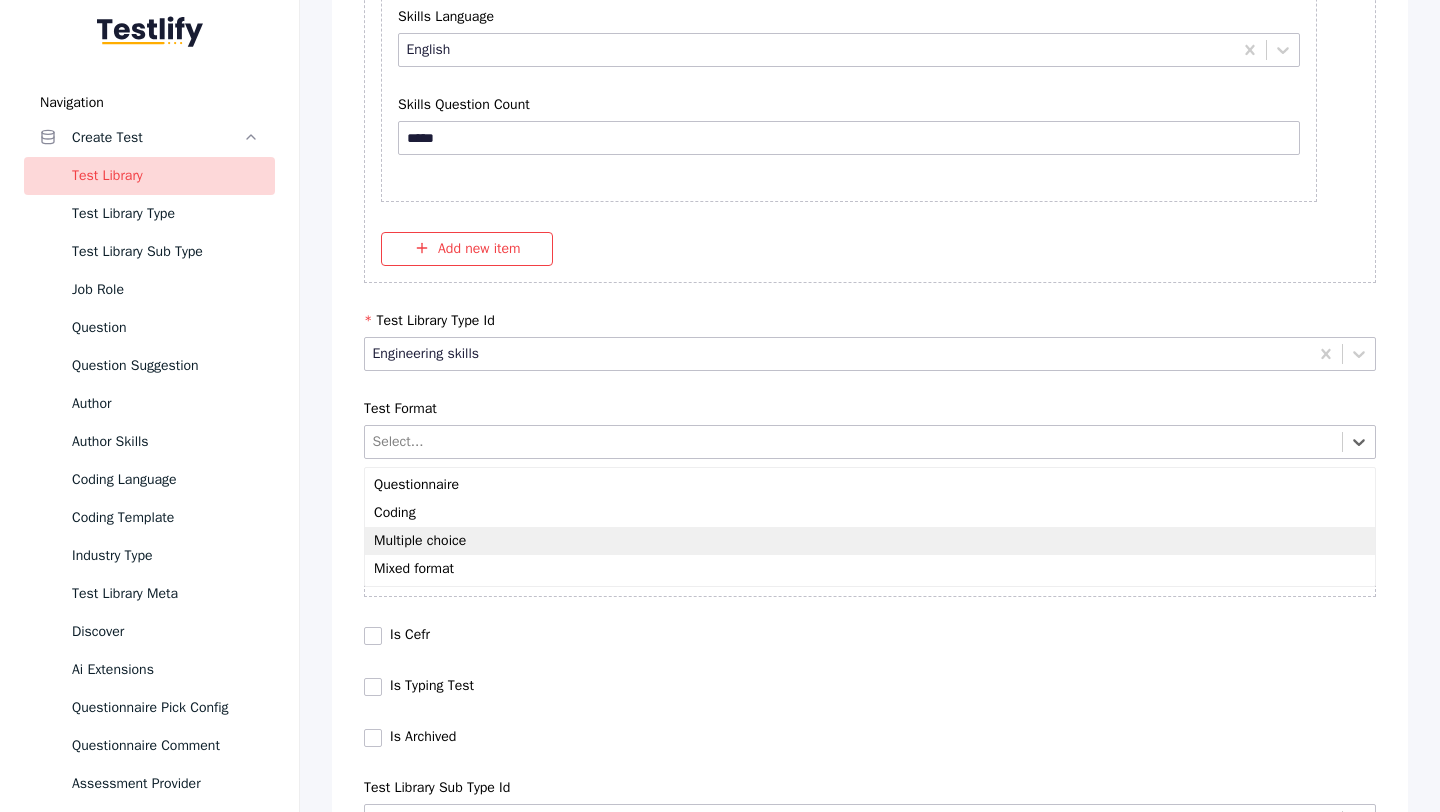 click on "Multiple choice" at bounding box center [870, 541] 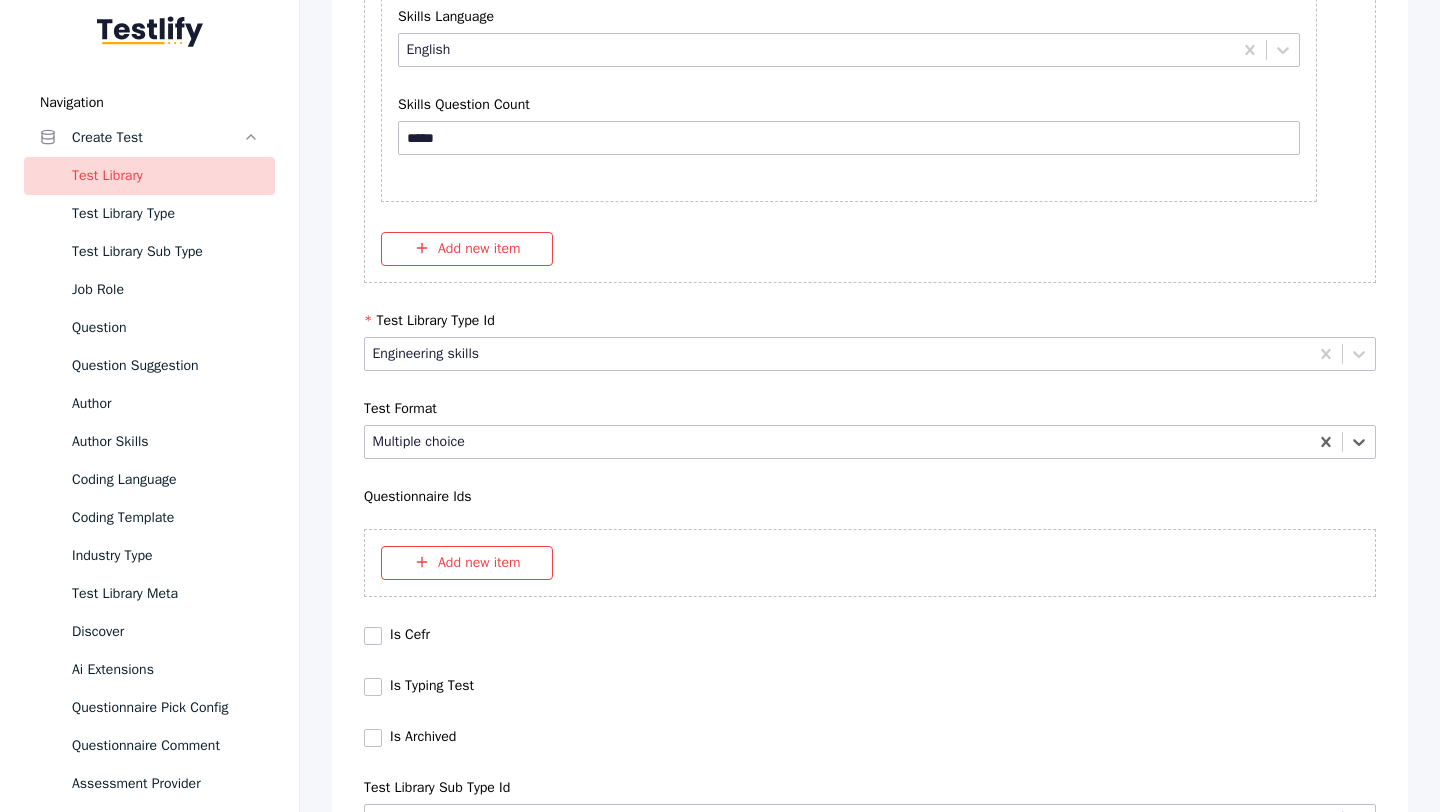 click on "Save" at bounding box center (870, 10279) 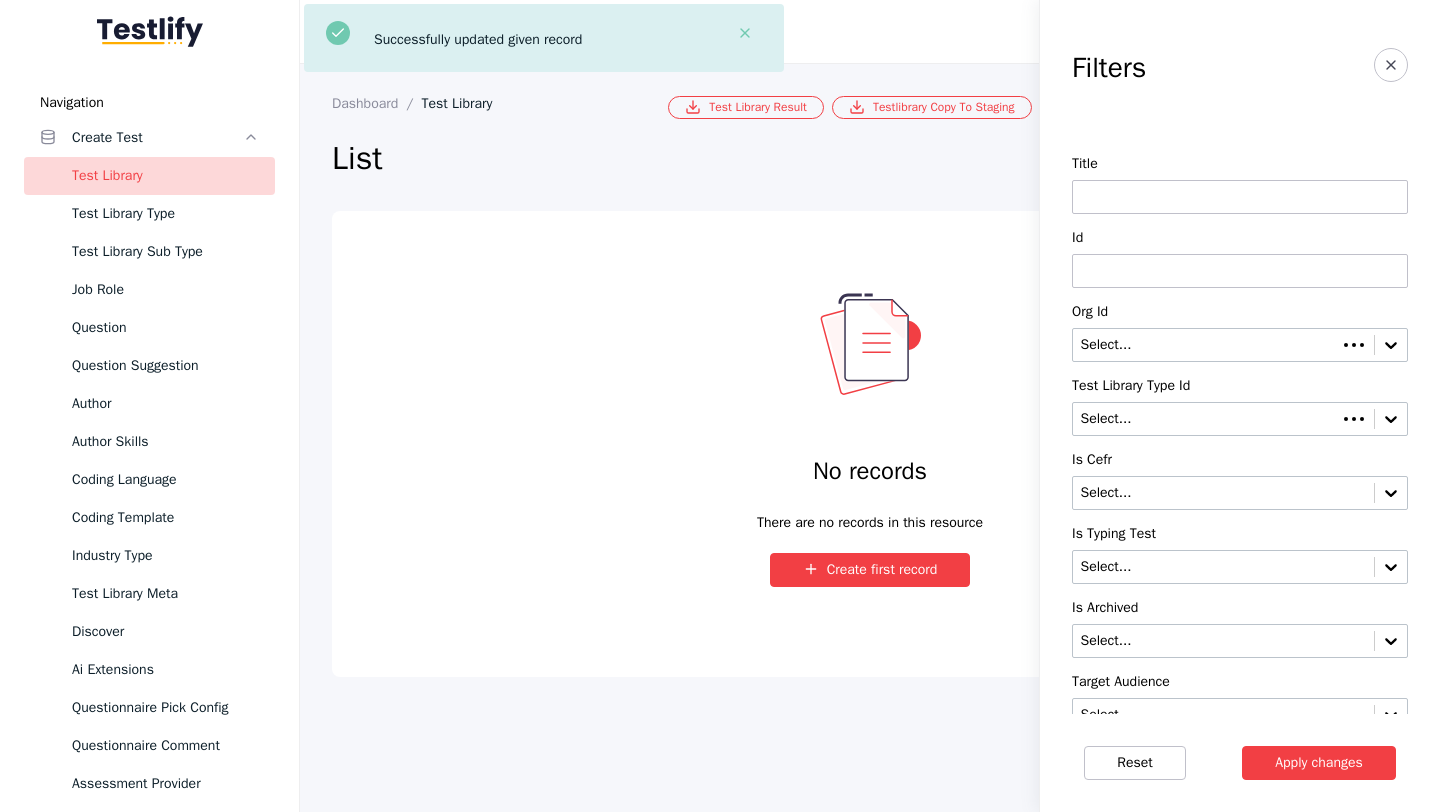 scroll, scrollTop: 0, scrollLeft: 0, axis: both 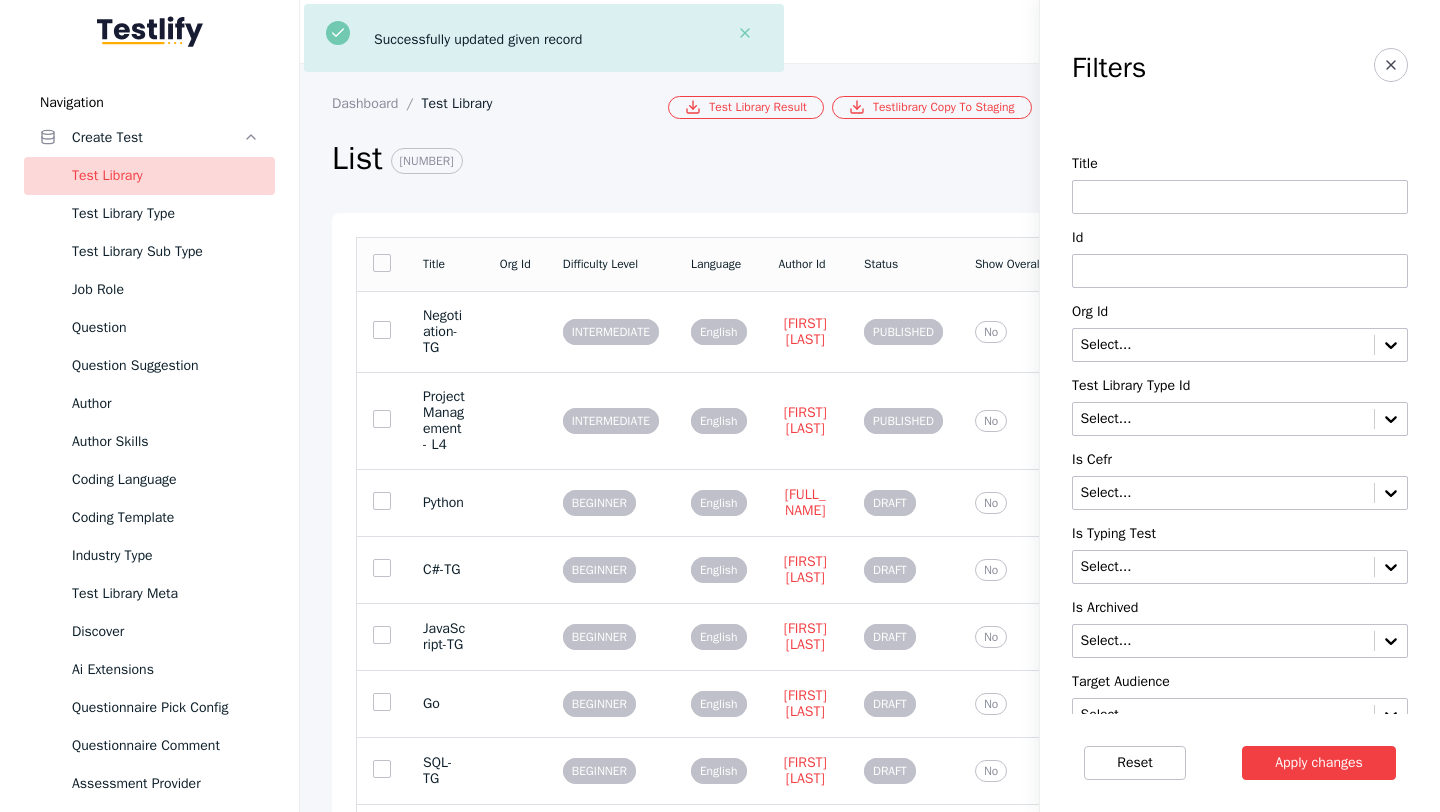 click at bounding box center [1240, 271] 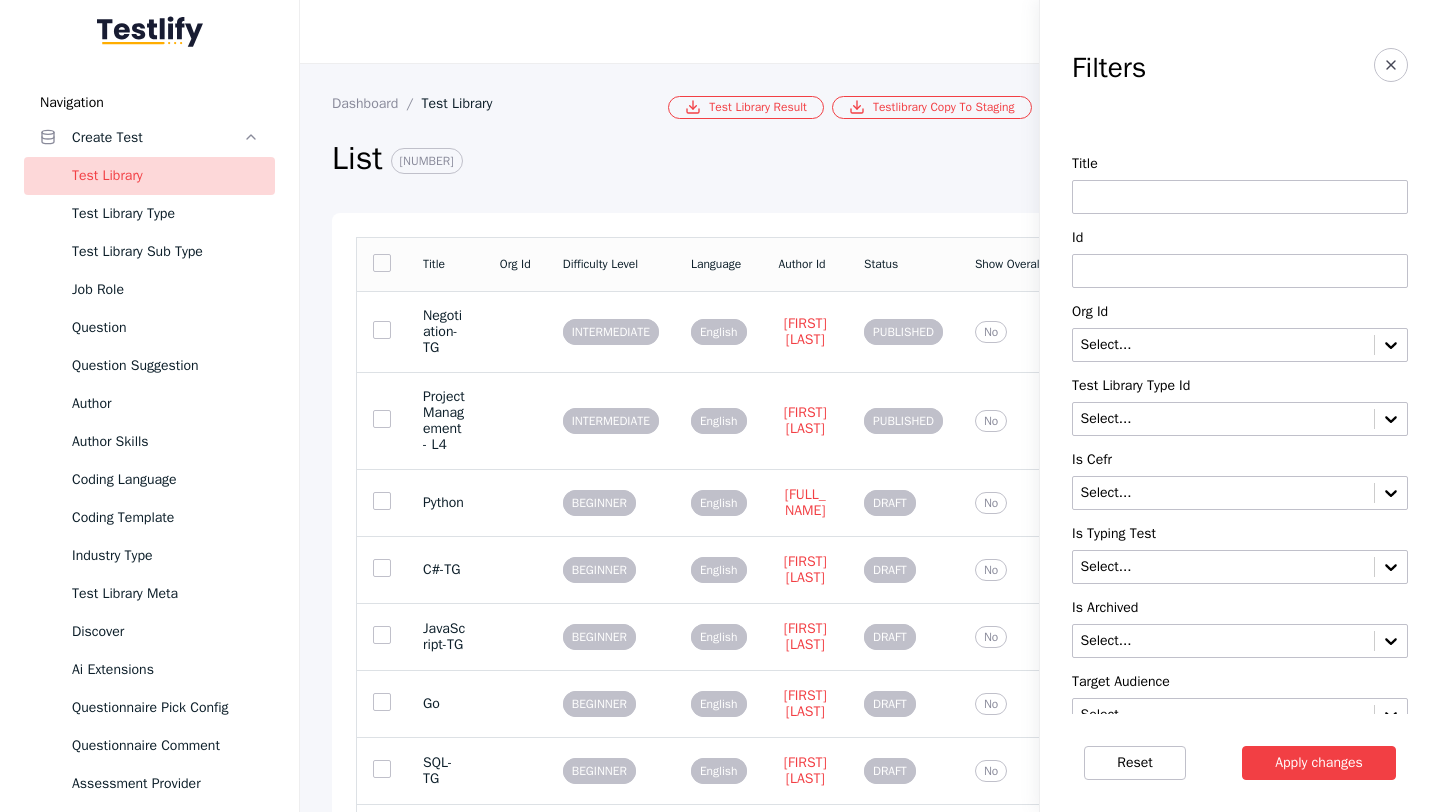 paste on "**********" 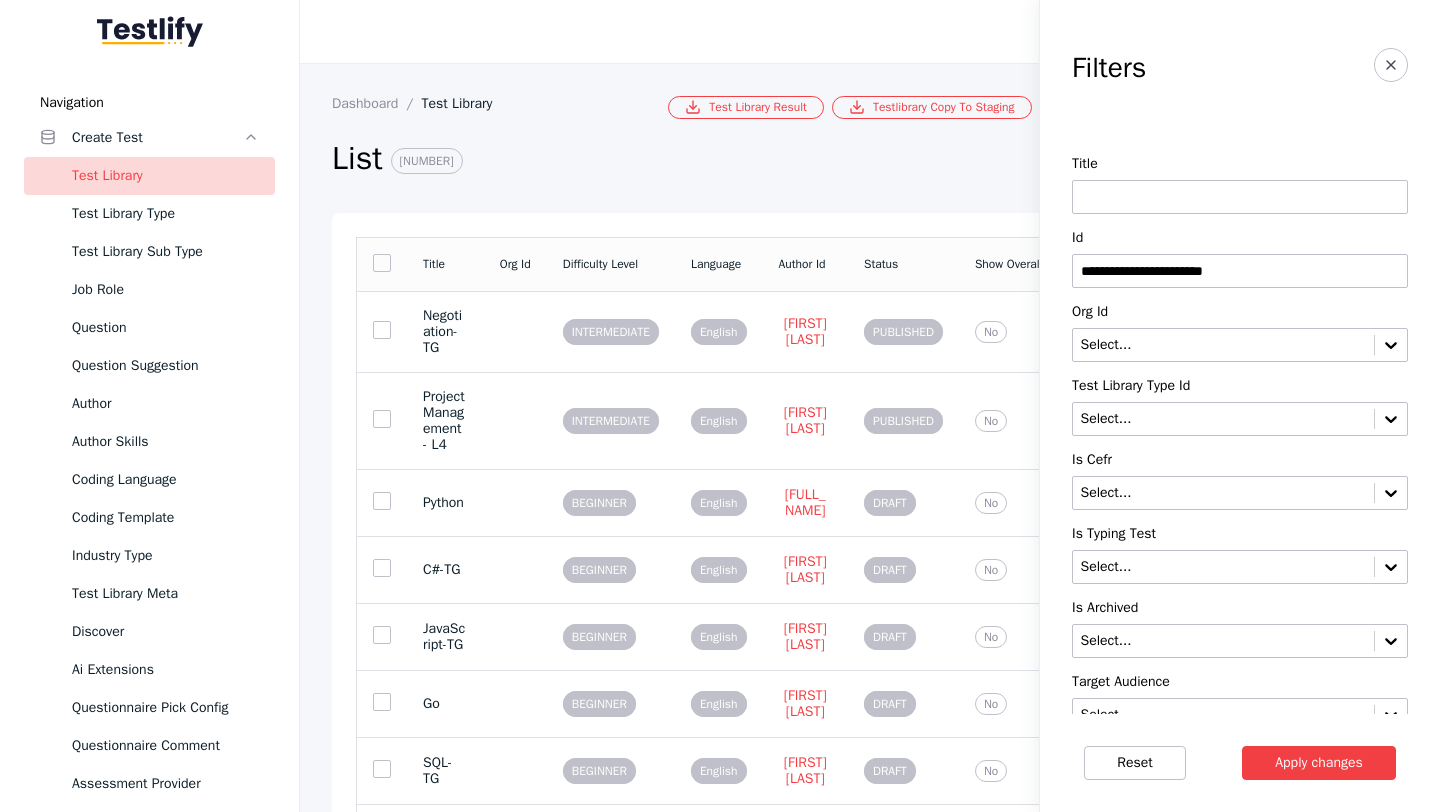 type on "**********" 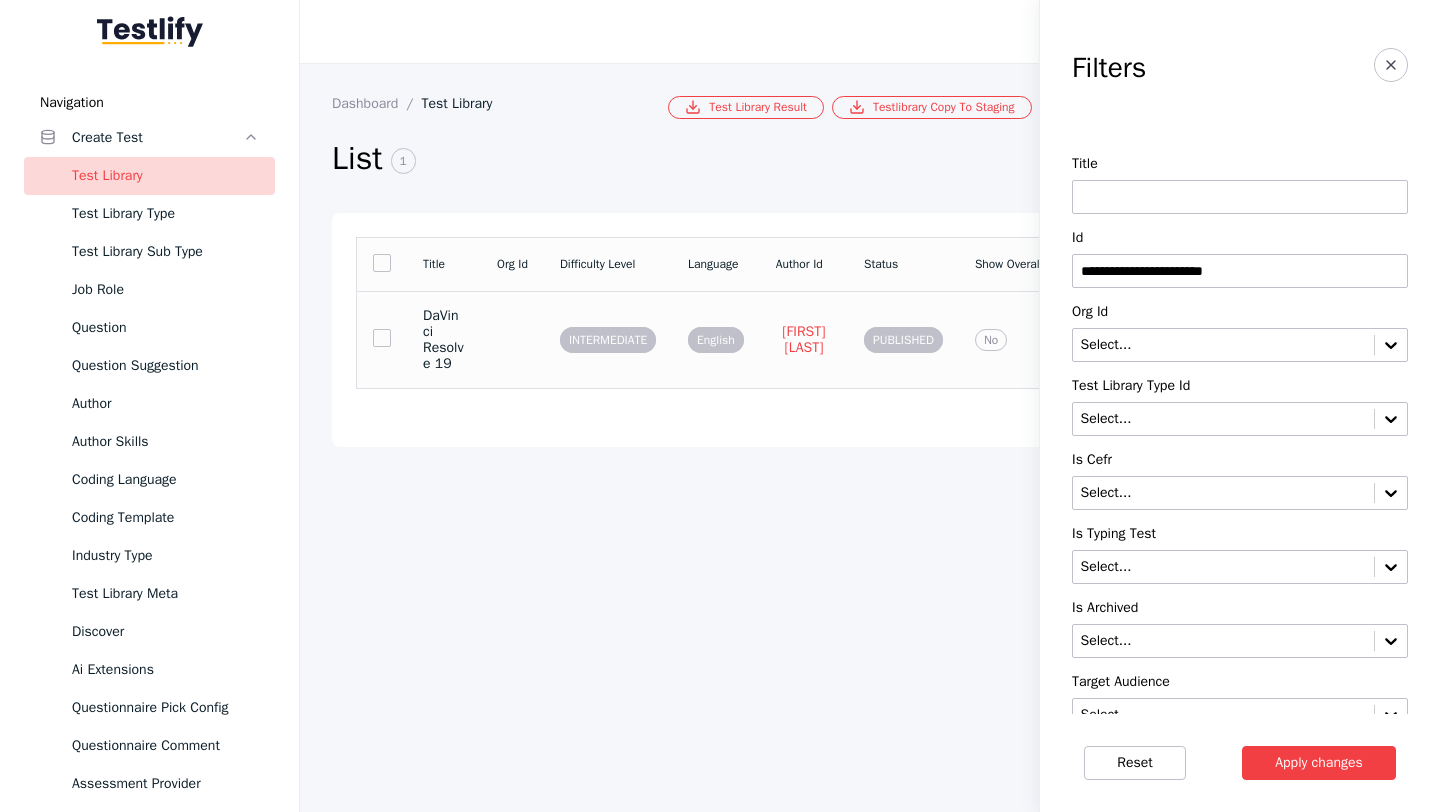 click on "DaVinci Resolve 19" at bounding box center [444, 340] 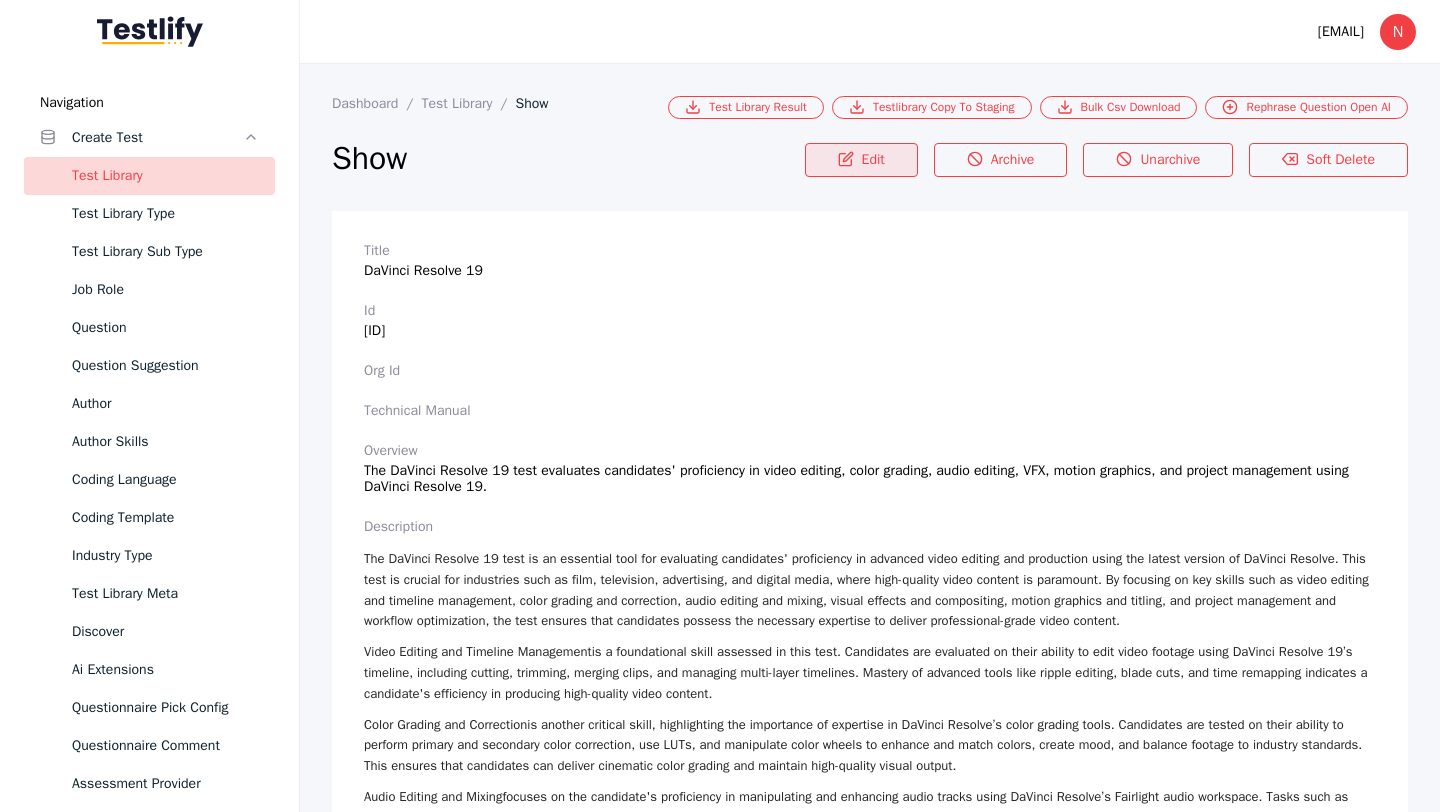 click on "Edit" at bounding box center (861, 160) 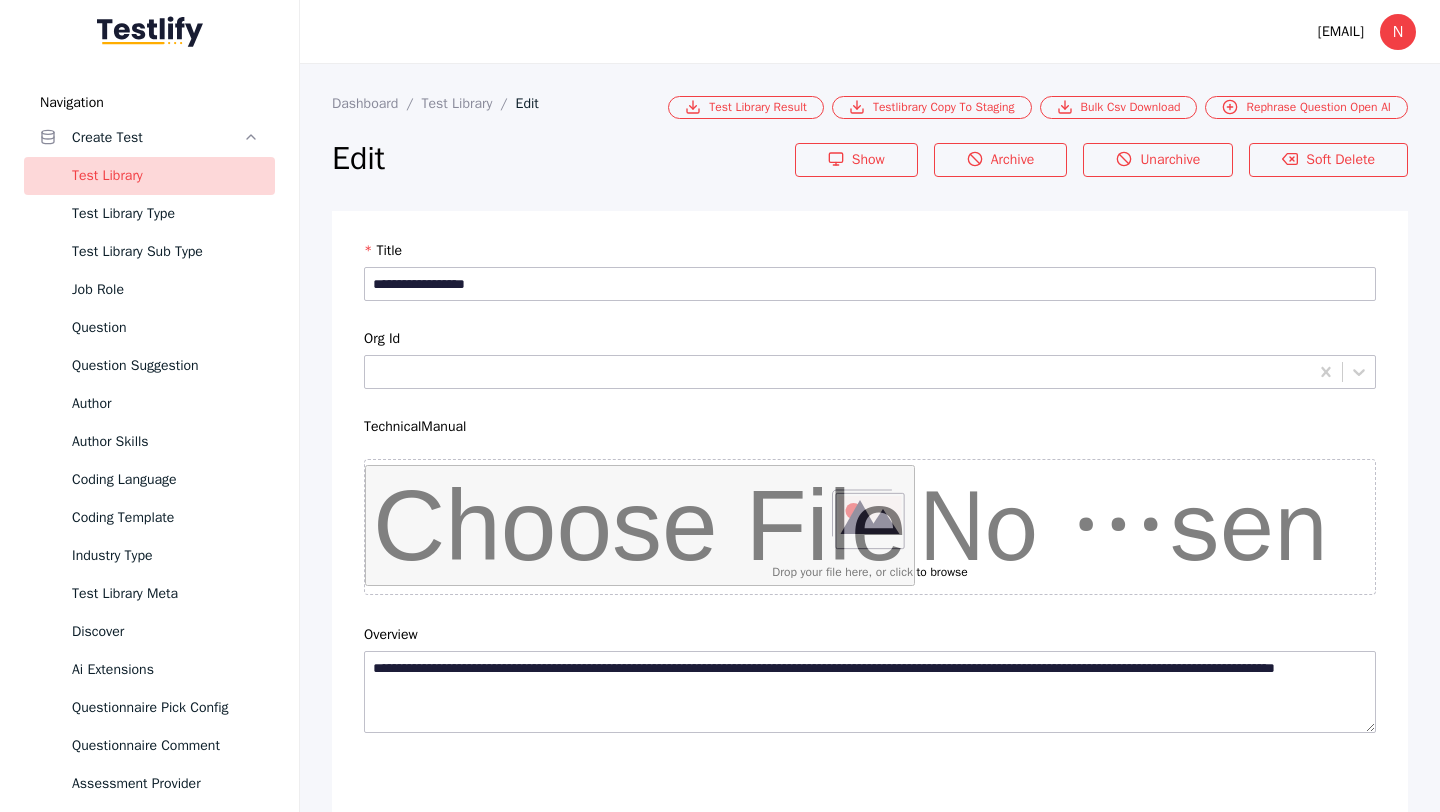 scroll, scrollTop: 4684, scrollLeft: 0, axis: vertical 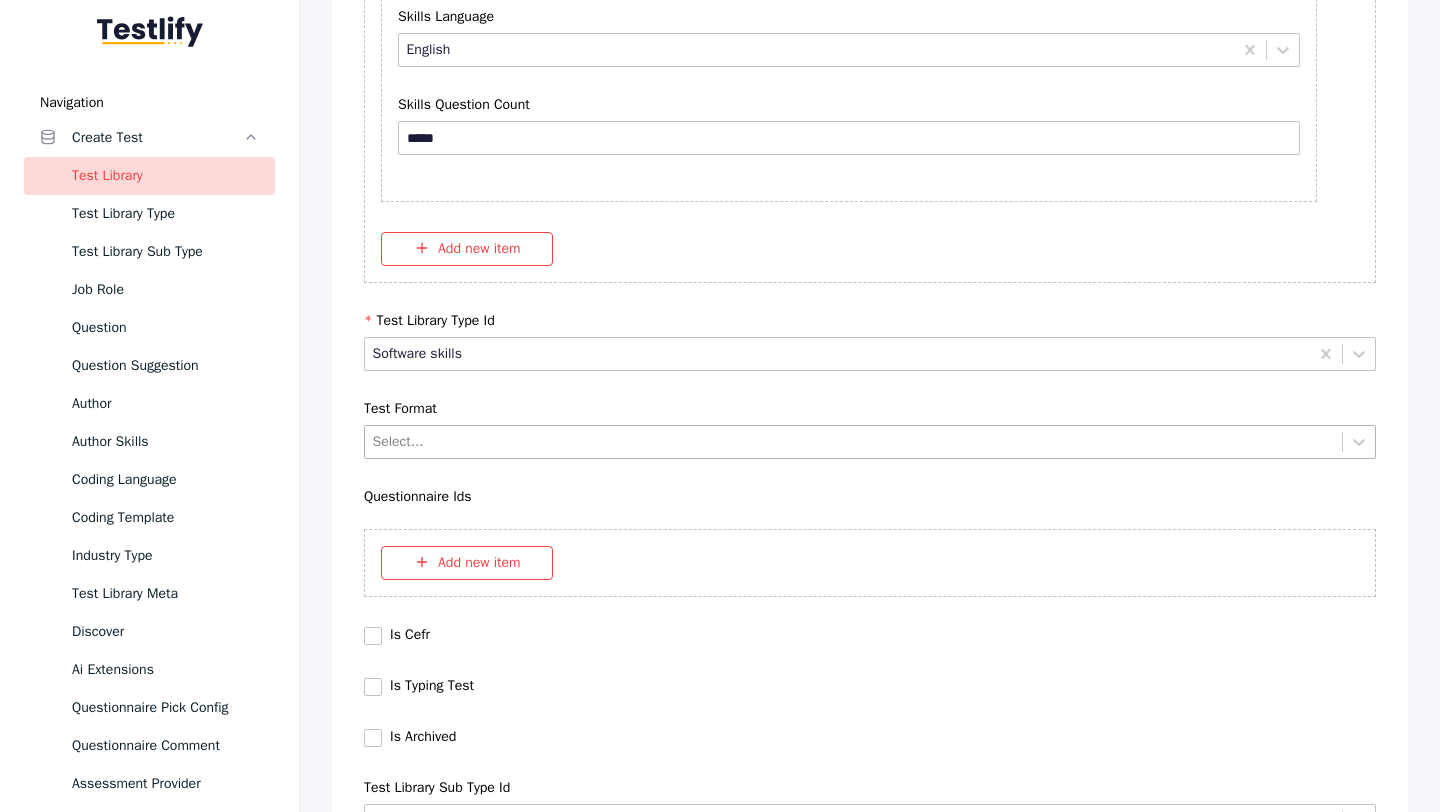 click at bounding box center (854, 441) 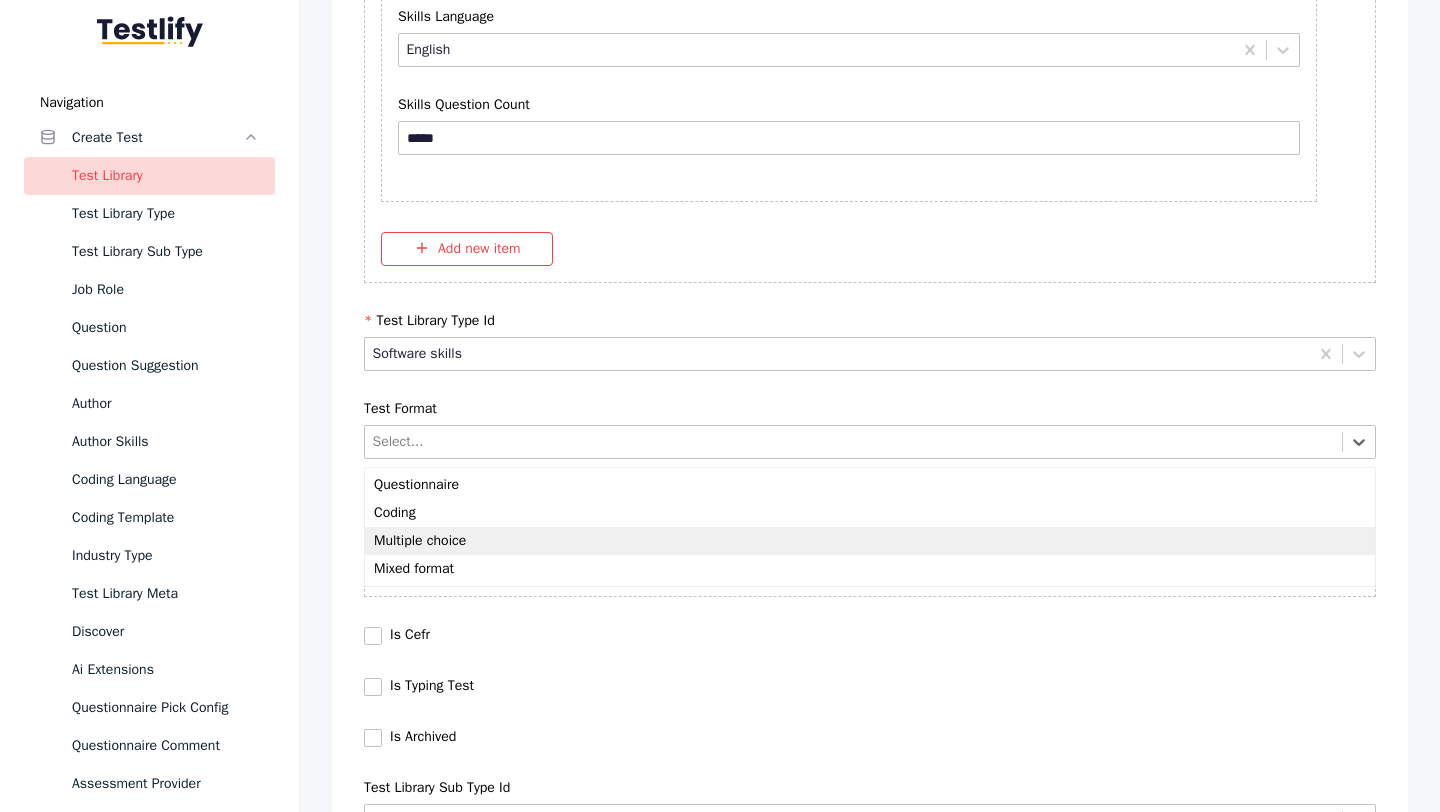 click on "Multiple choice" at bounding box center (870, 541) 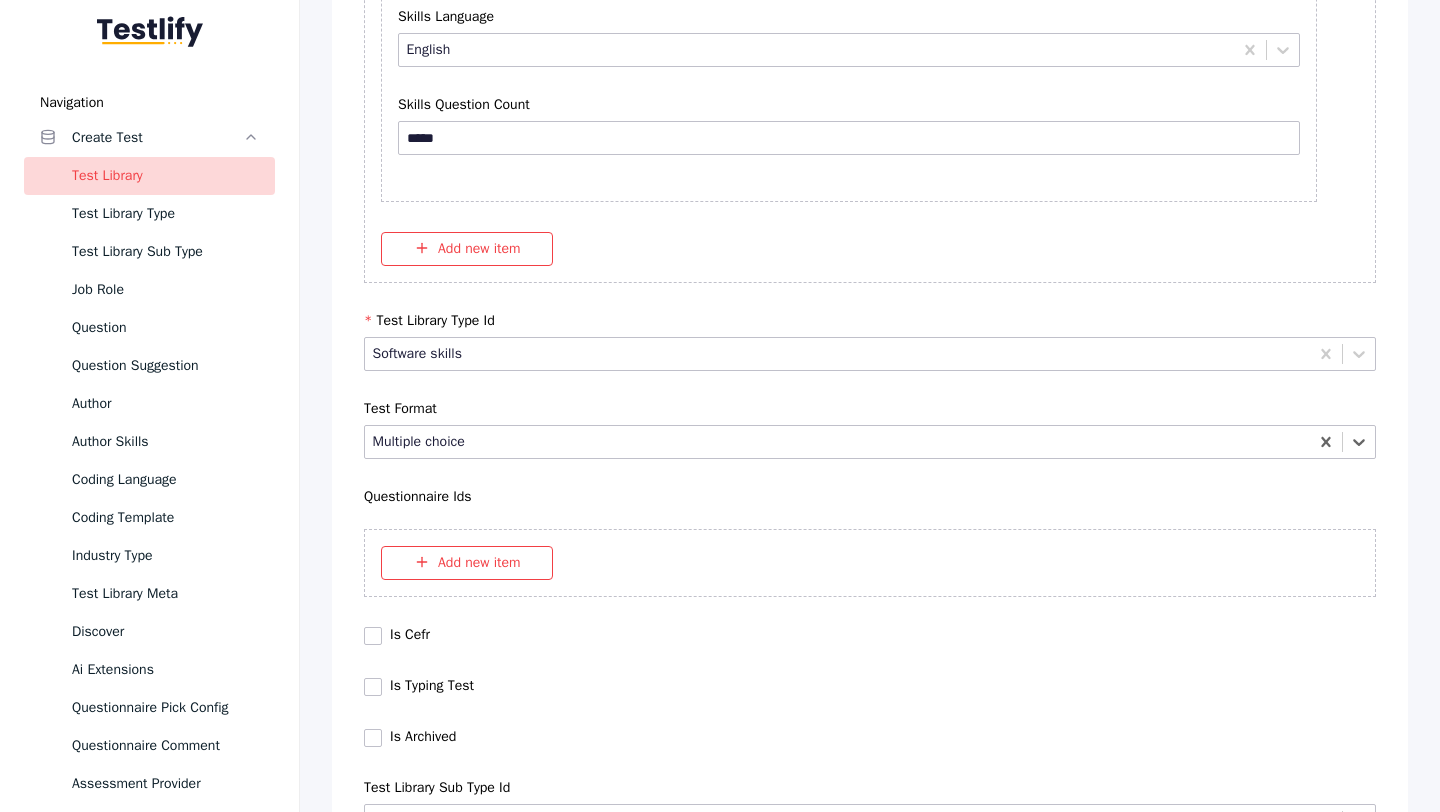 click on "Save" at bounding box center (870, 10279) 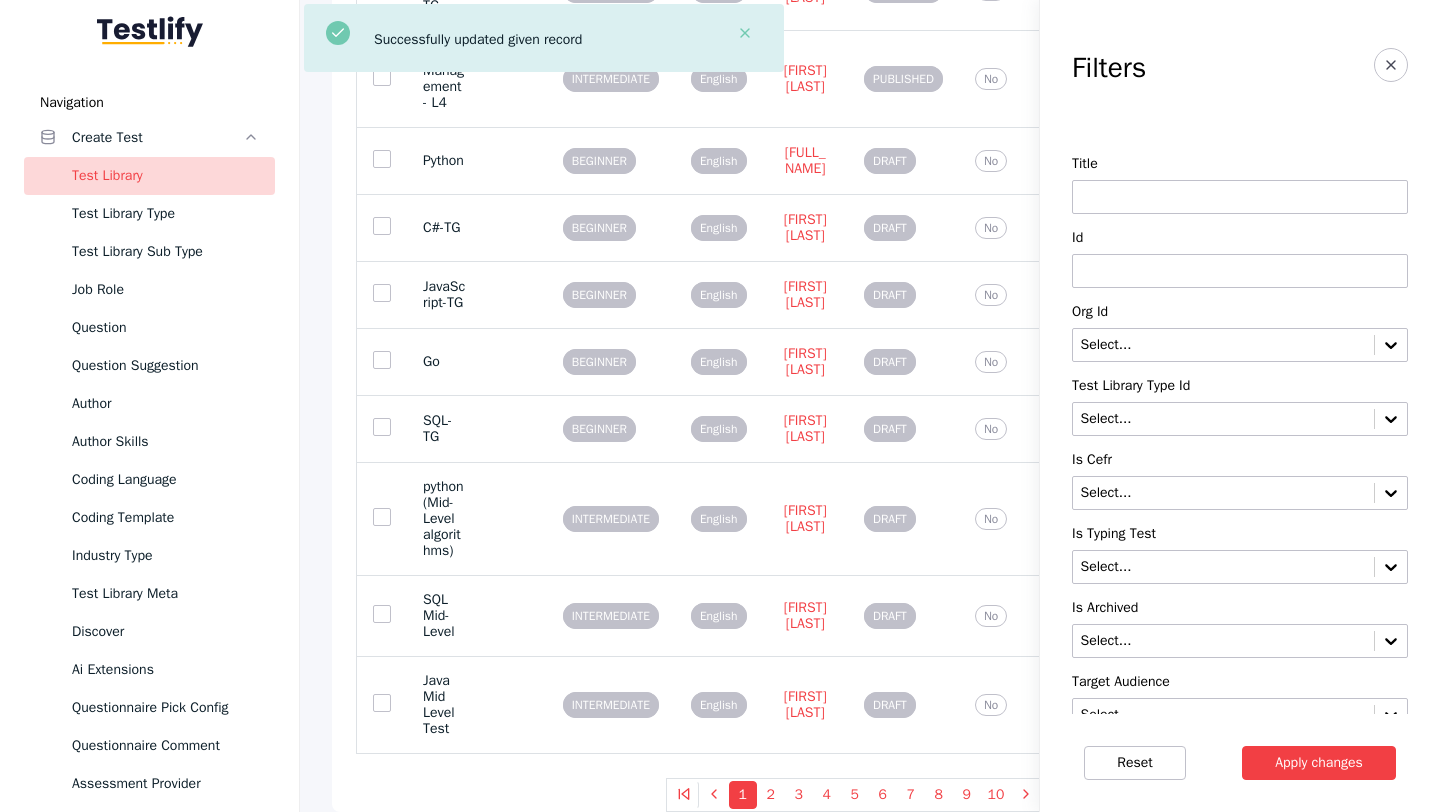 scroll, scrollTop: 0, scrollLeft: 0, axis: both 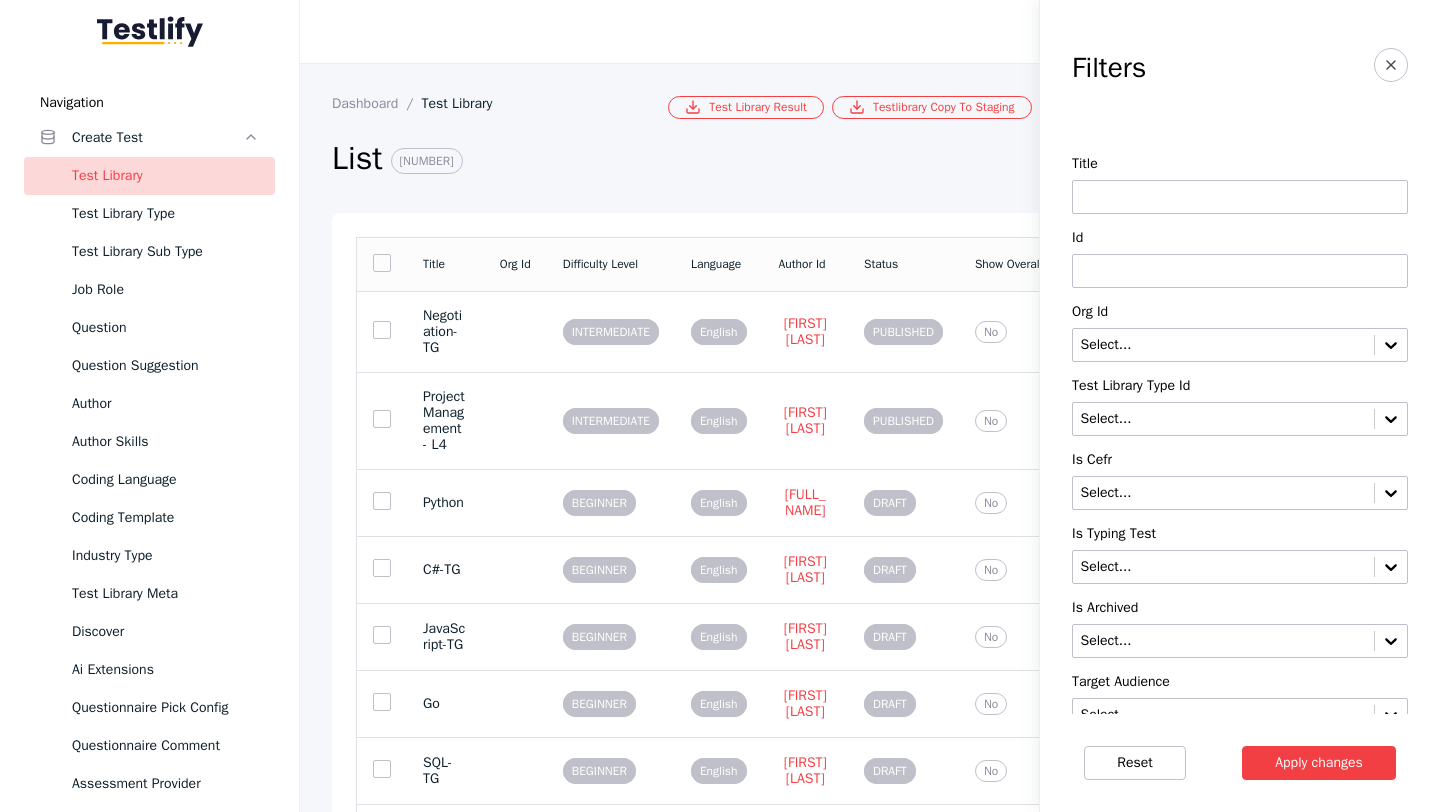 click at bounding box center (1240, 271) 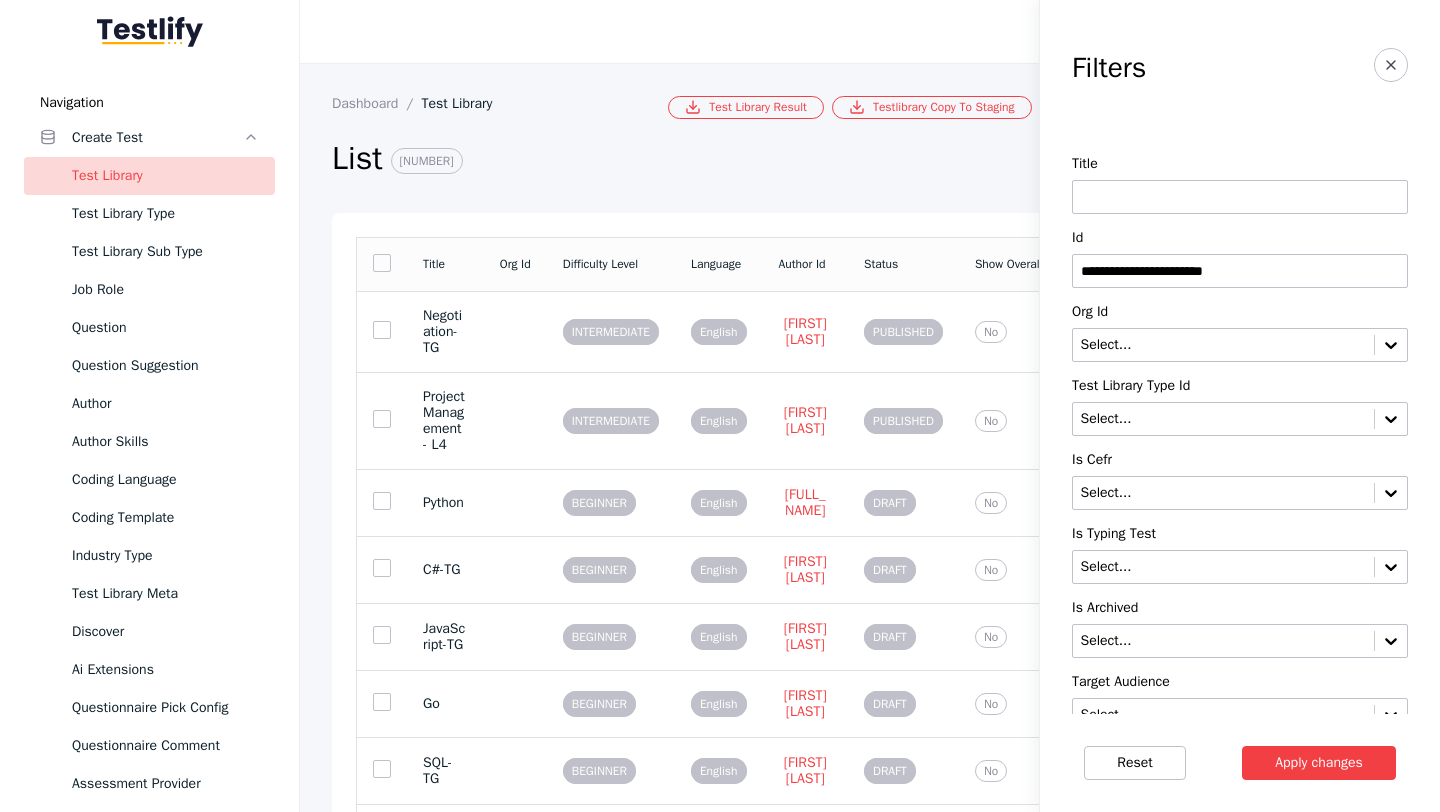 type on "**********" 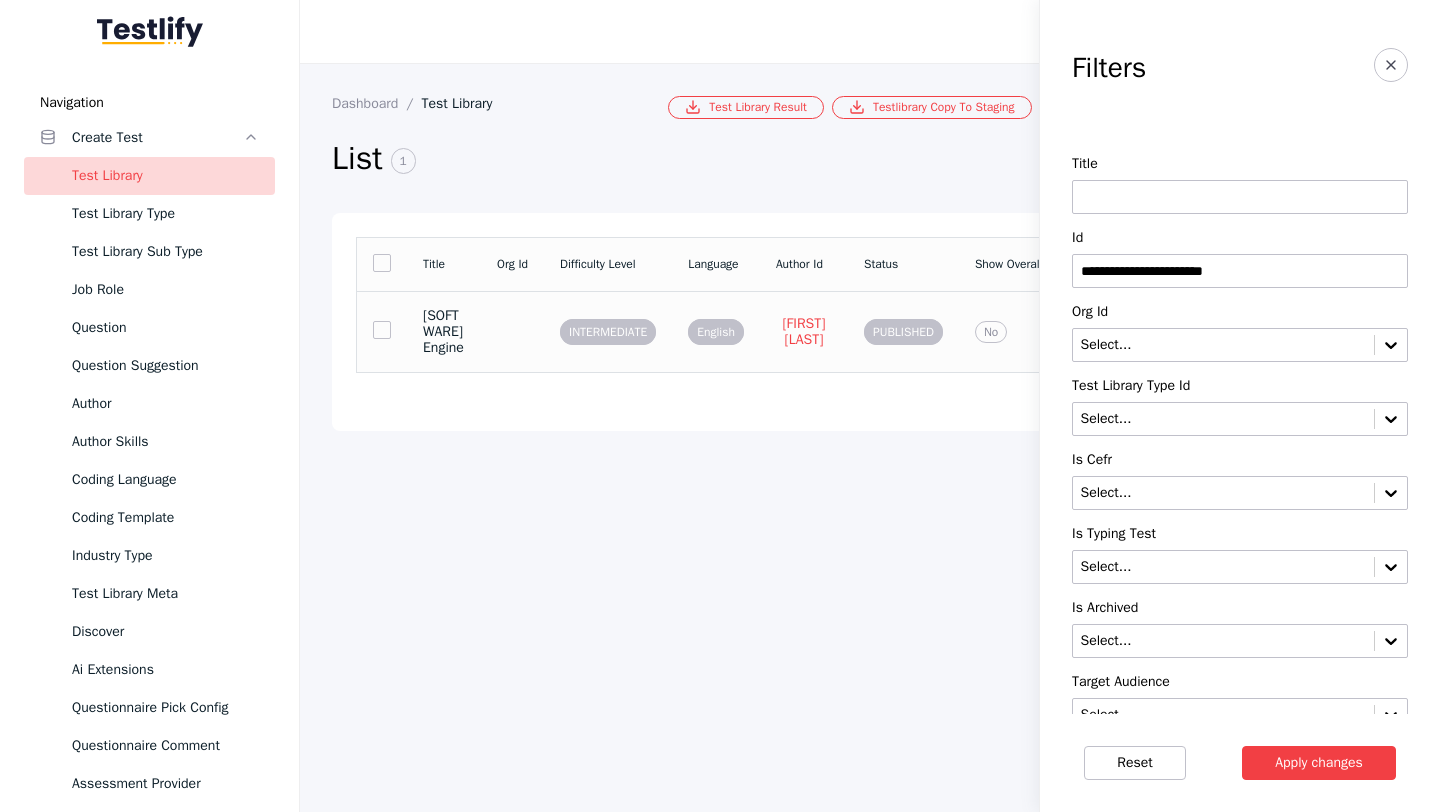 click at bounding box center [512, 331] 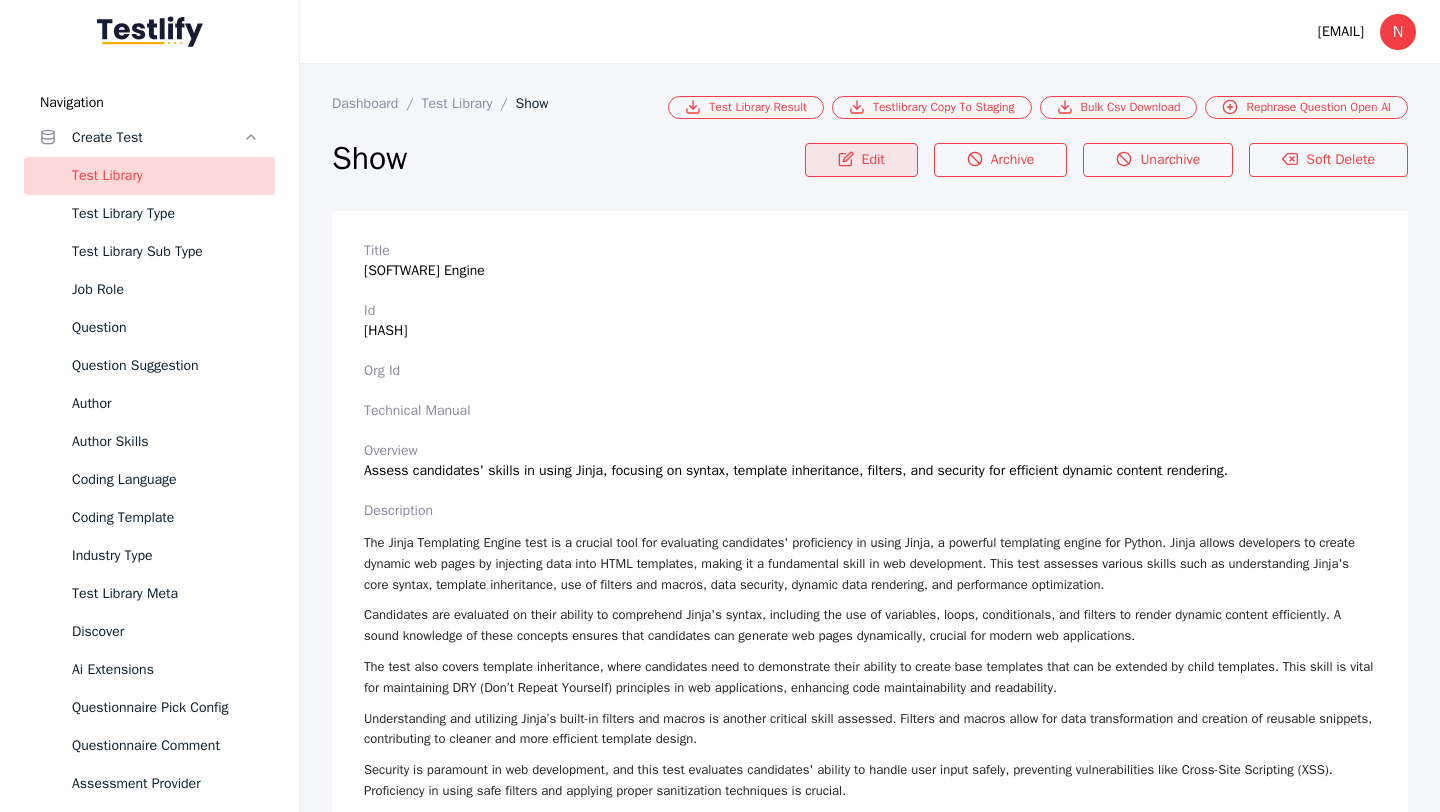 click on "Edit" at bounding box center (861, 160) 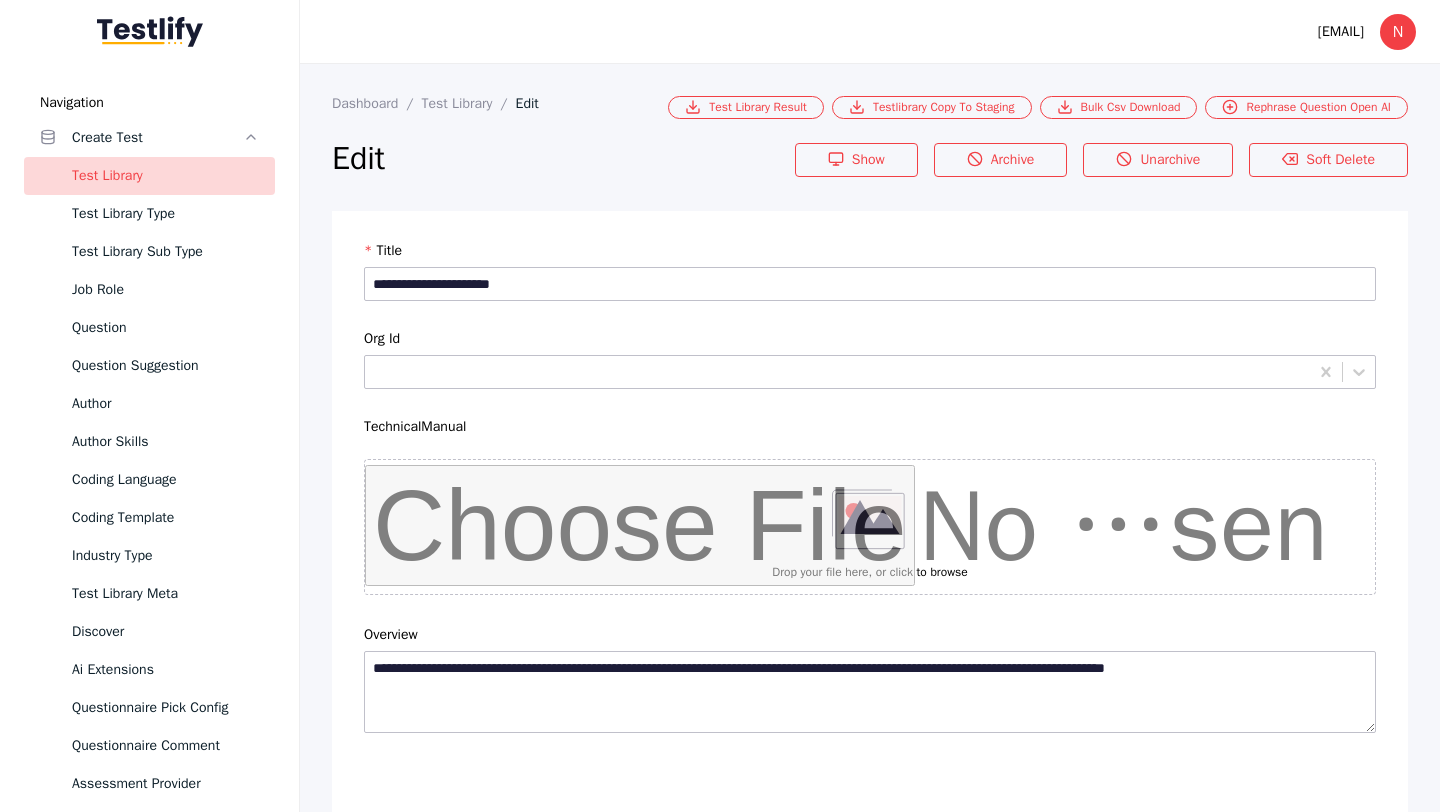 scroll, scrollTop: 4684, scrollLeft: 0, axis: vertical 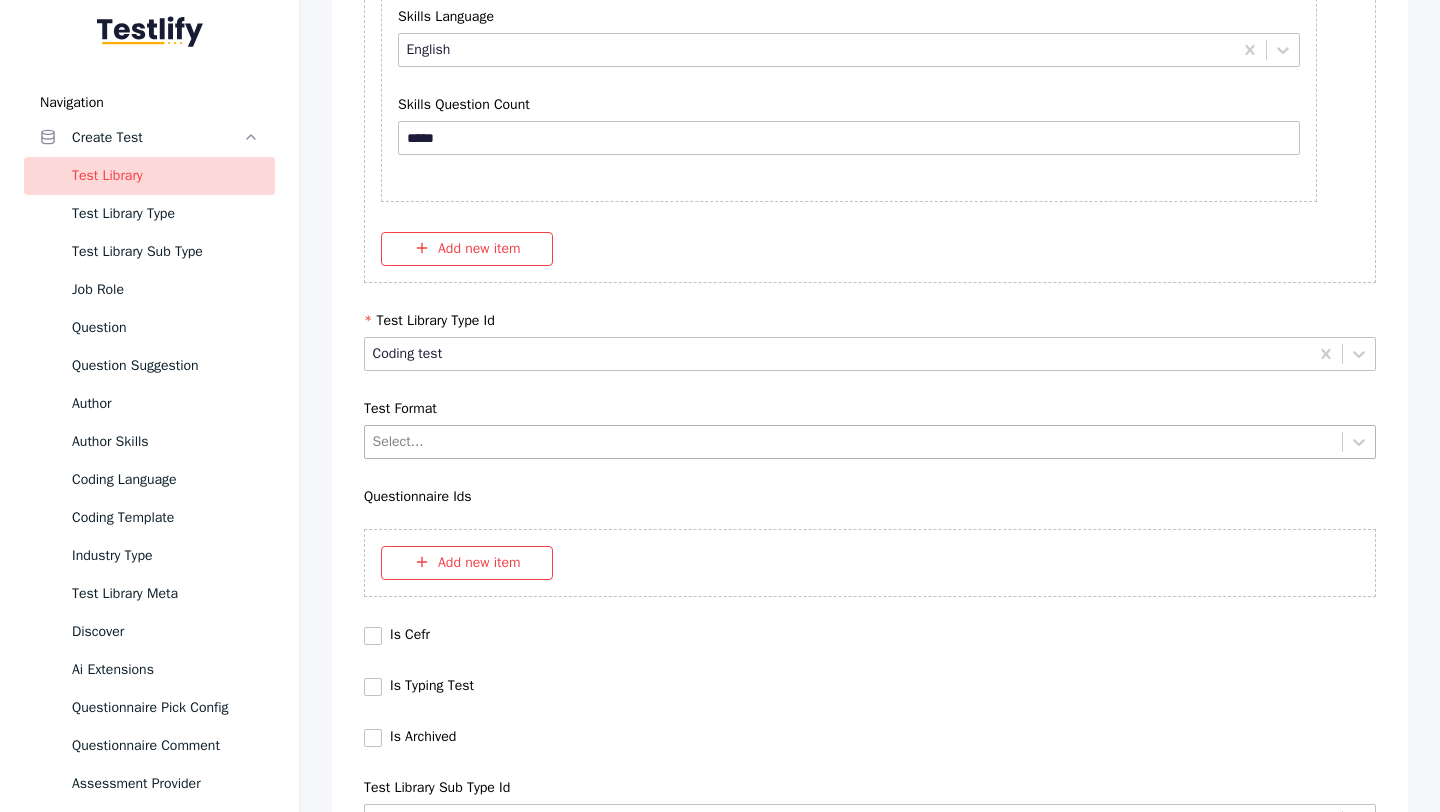 click on "Select..." at bounding box center [853, 441] 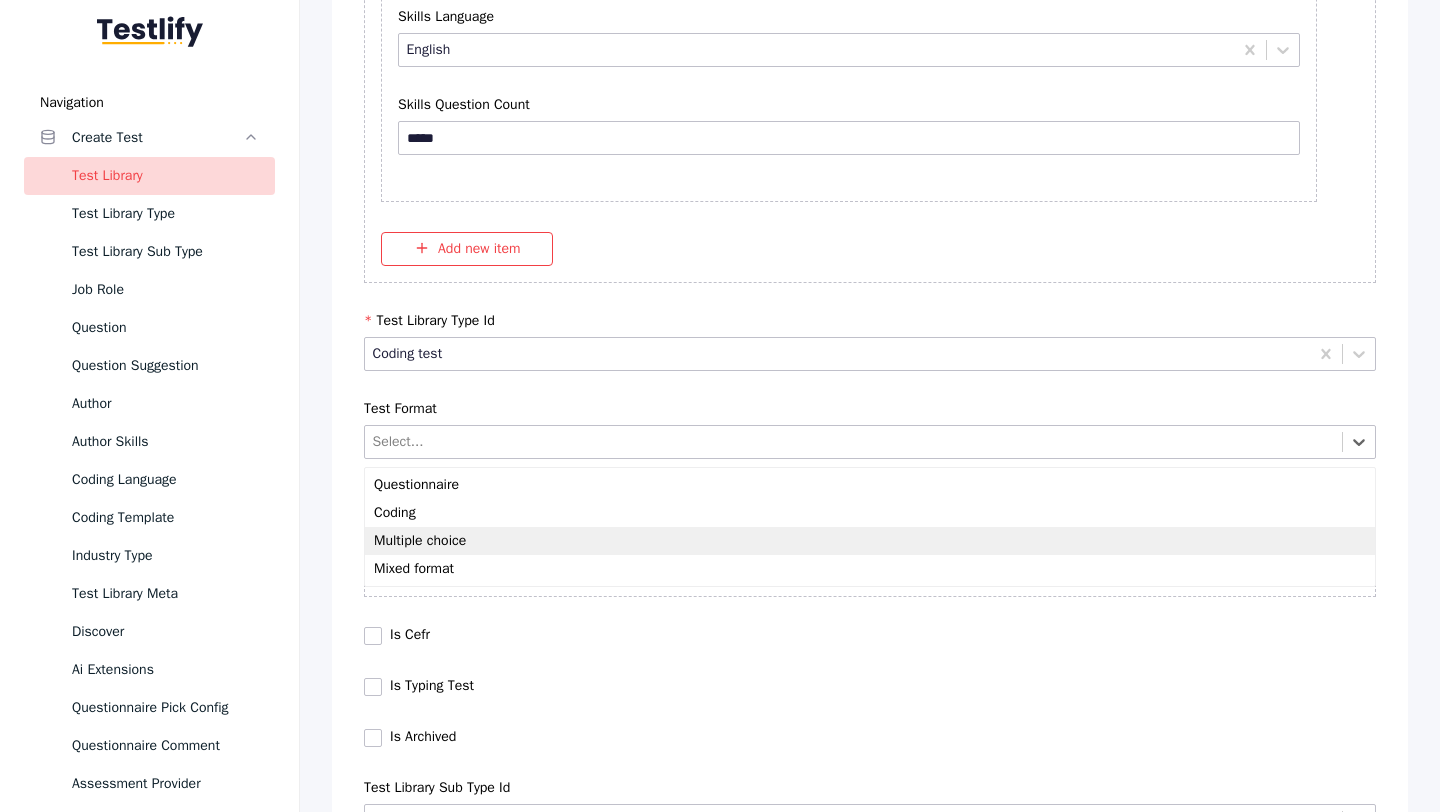 click on "Multiple choice" at bounding box center [870, 541] 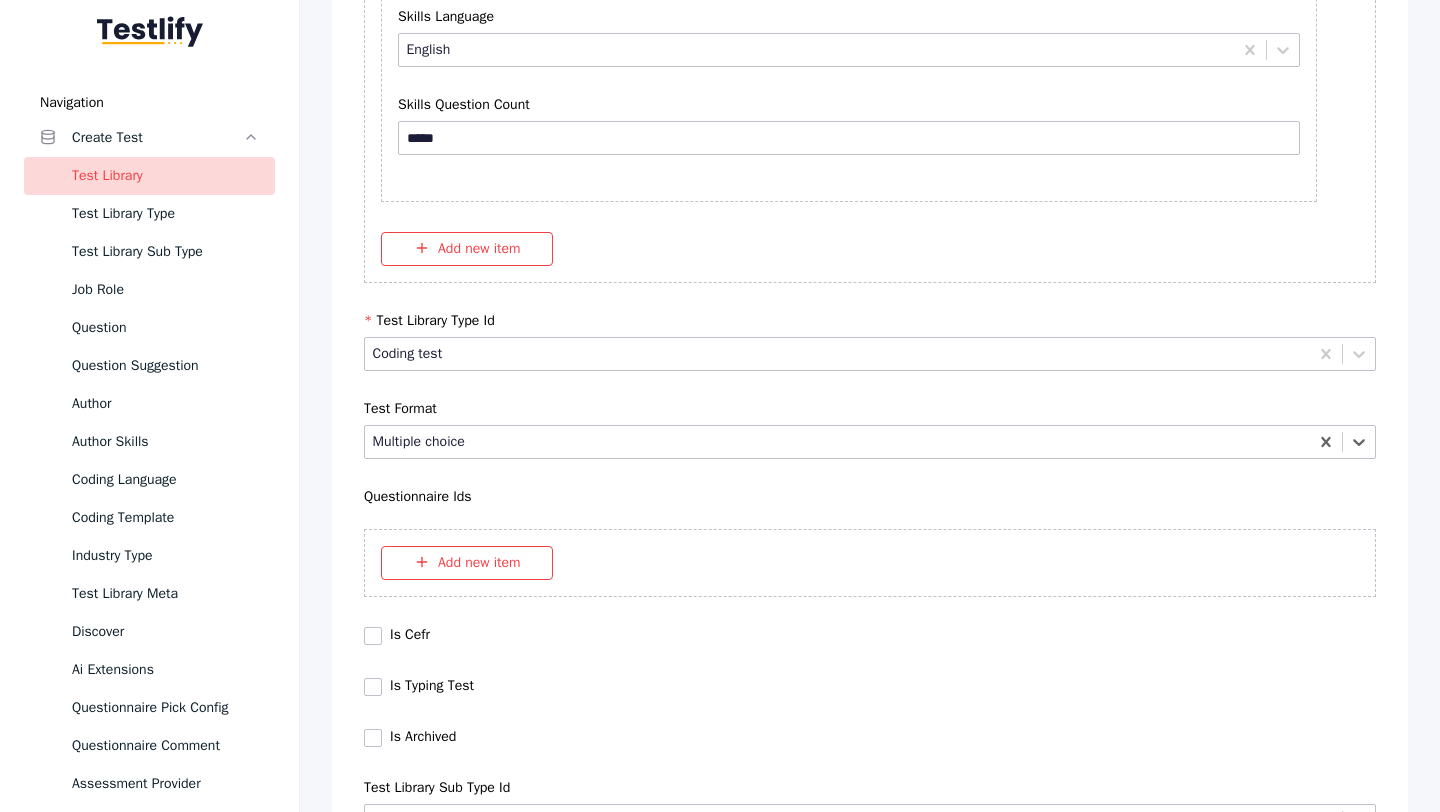 click on "Save" at bounding box center [870, 10367] 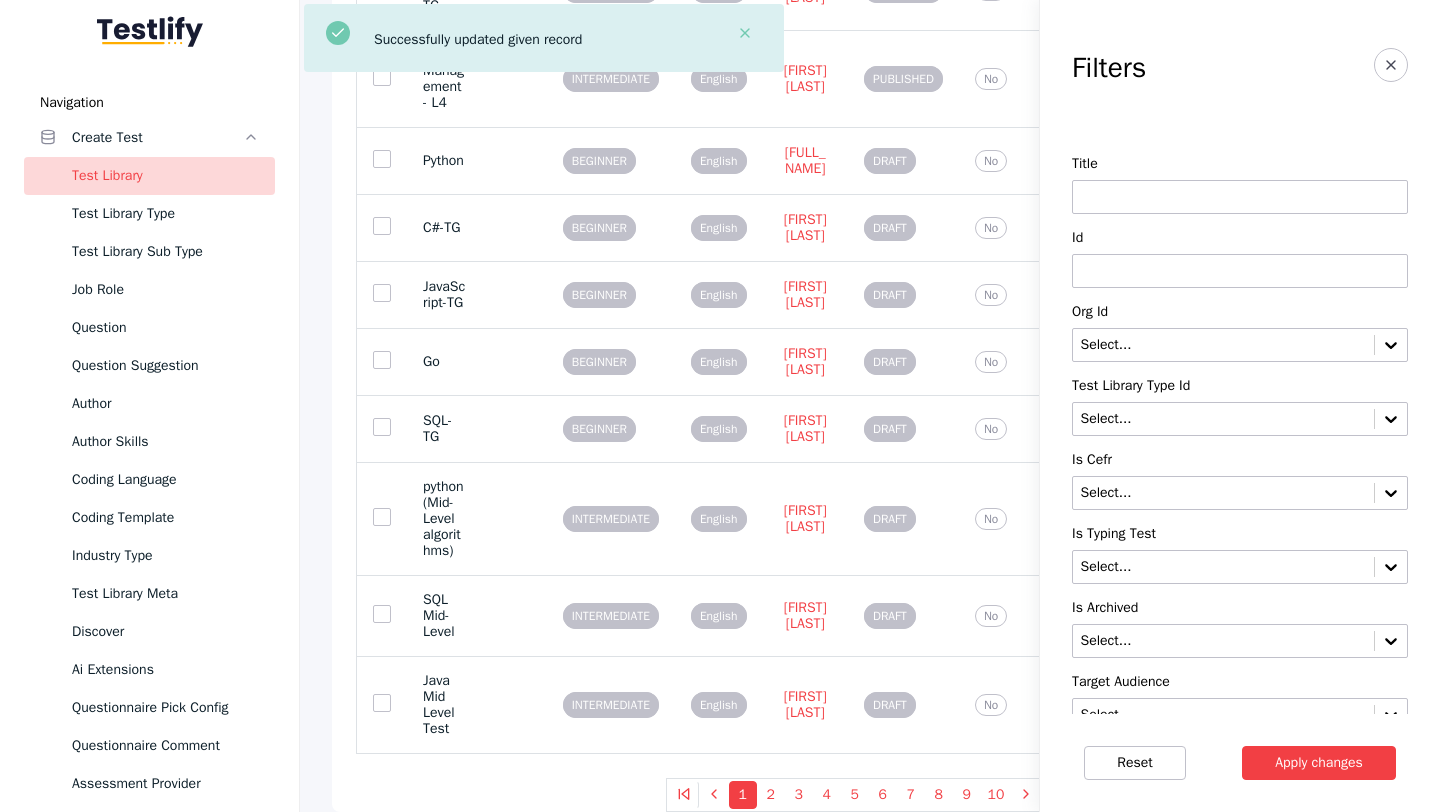 scroll, scrollTop: 0, scrollLeft: 0, axis: both 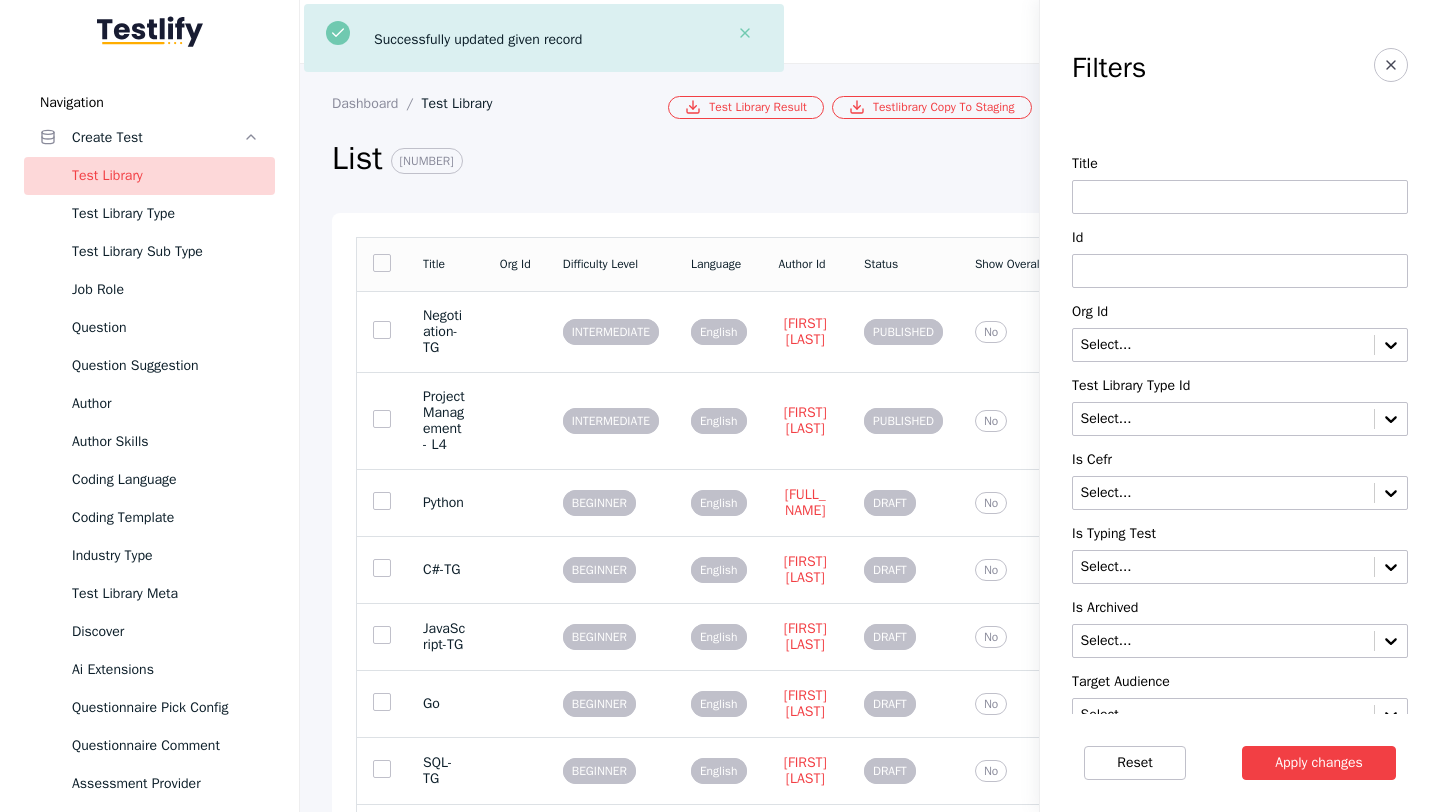 click at bounding box center (1240, 271) 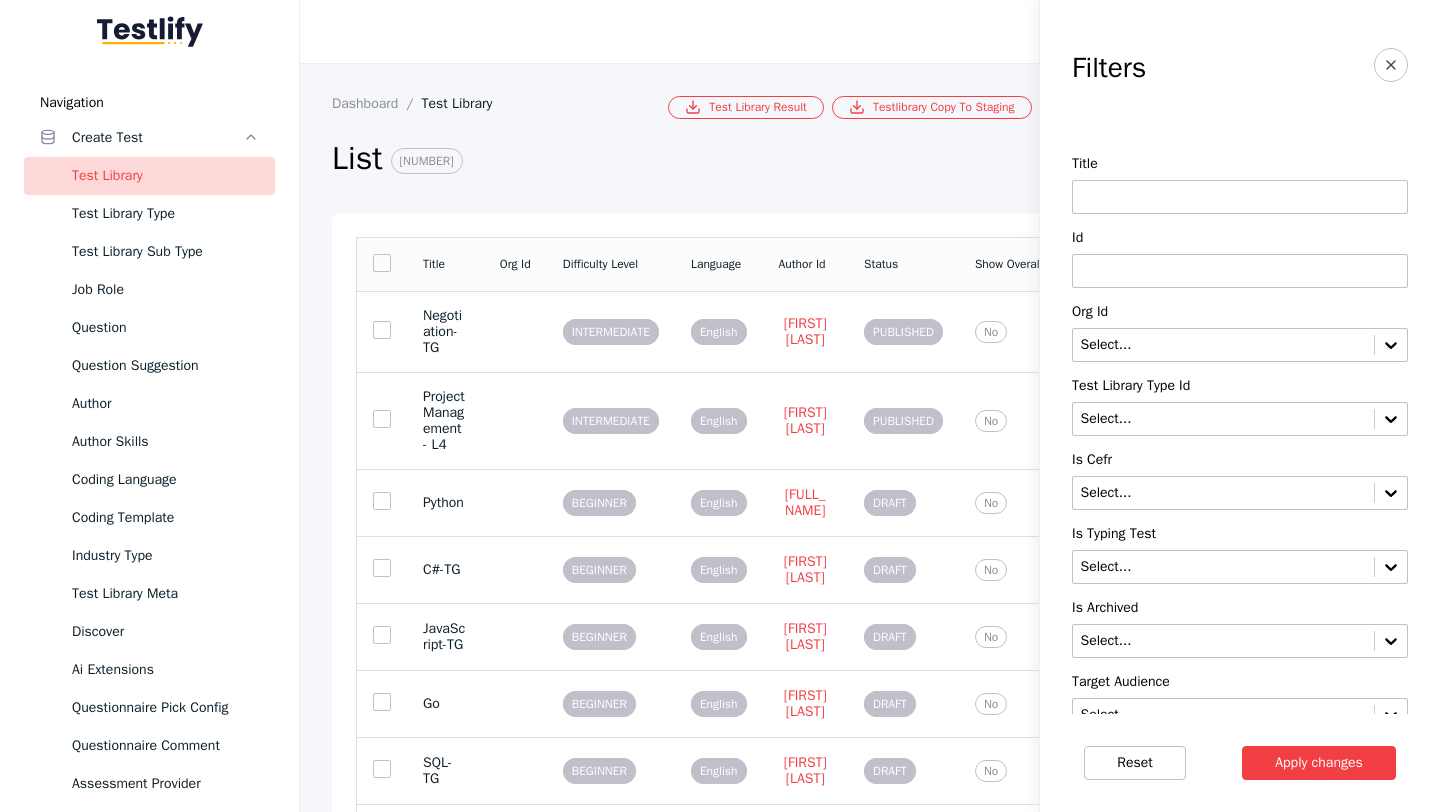 paste on "**********" 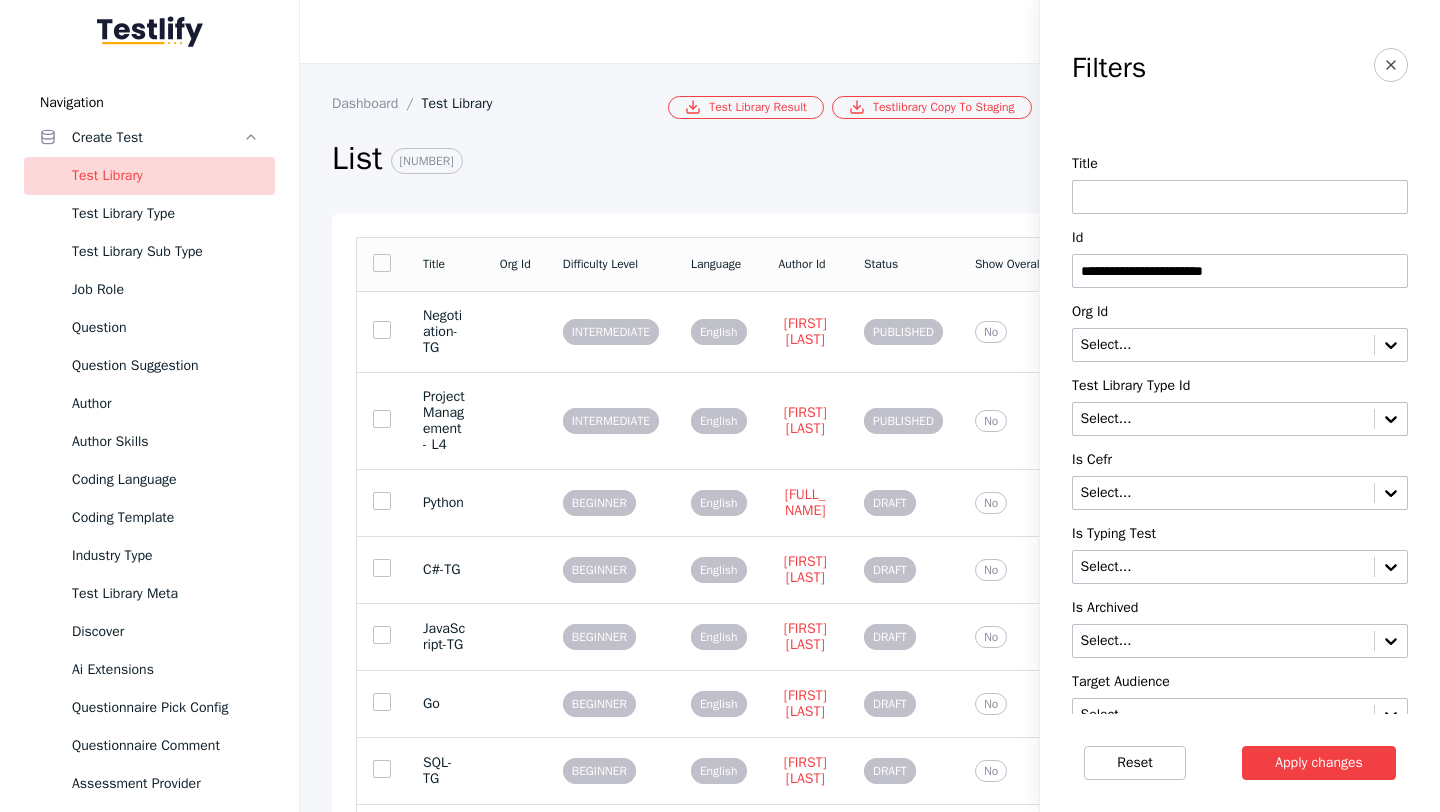type on "**********" 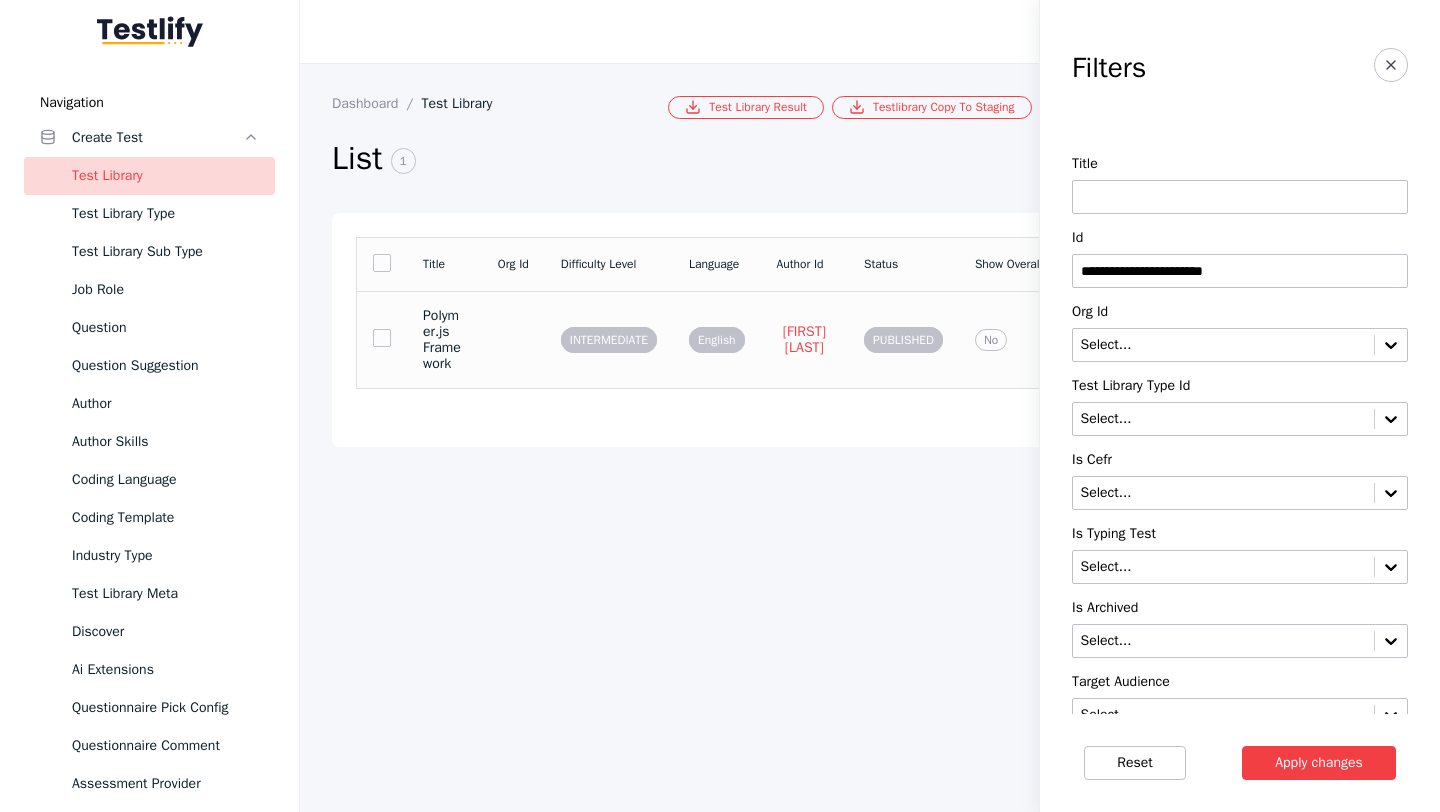 click on "Polymer.js Framework" at bounding box center (444, 340) 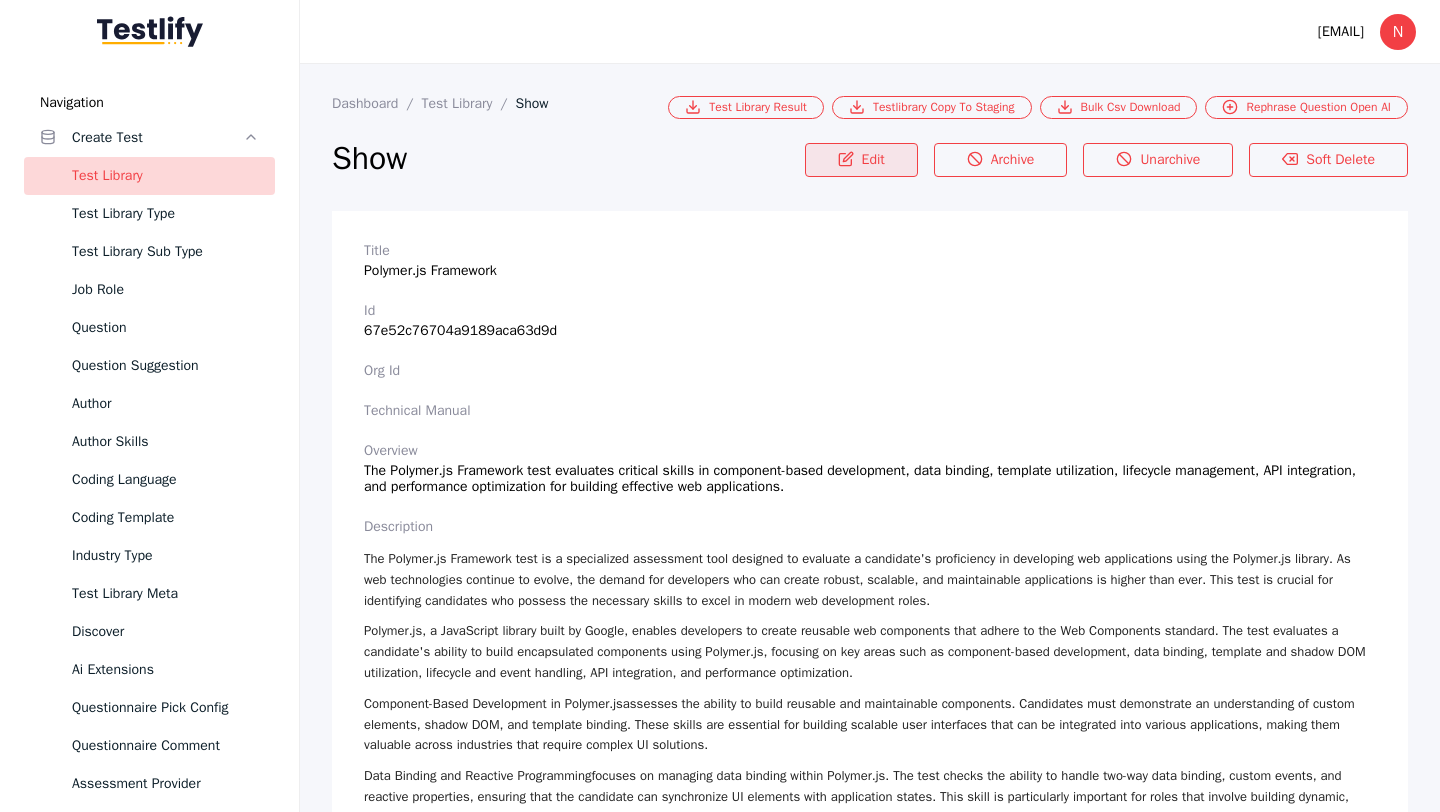 click on "Edit" at bounding box center (861, 160) 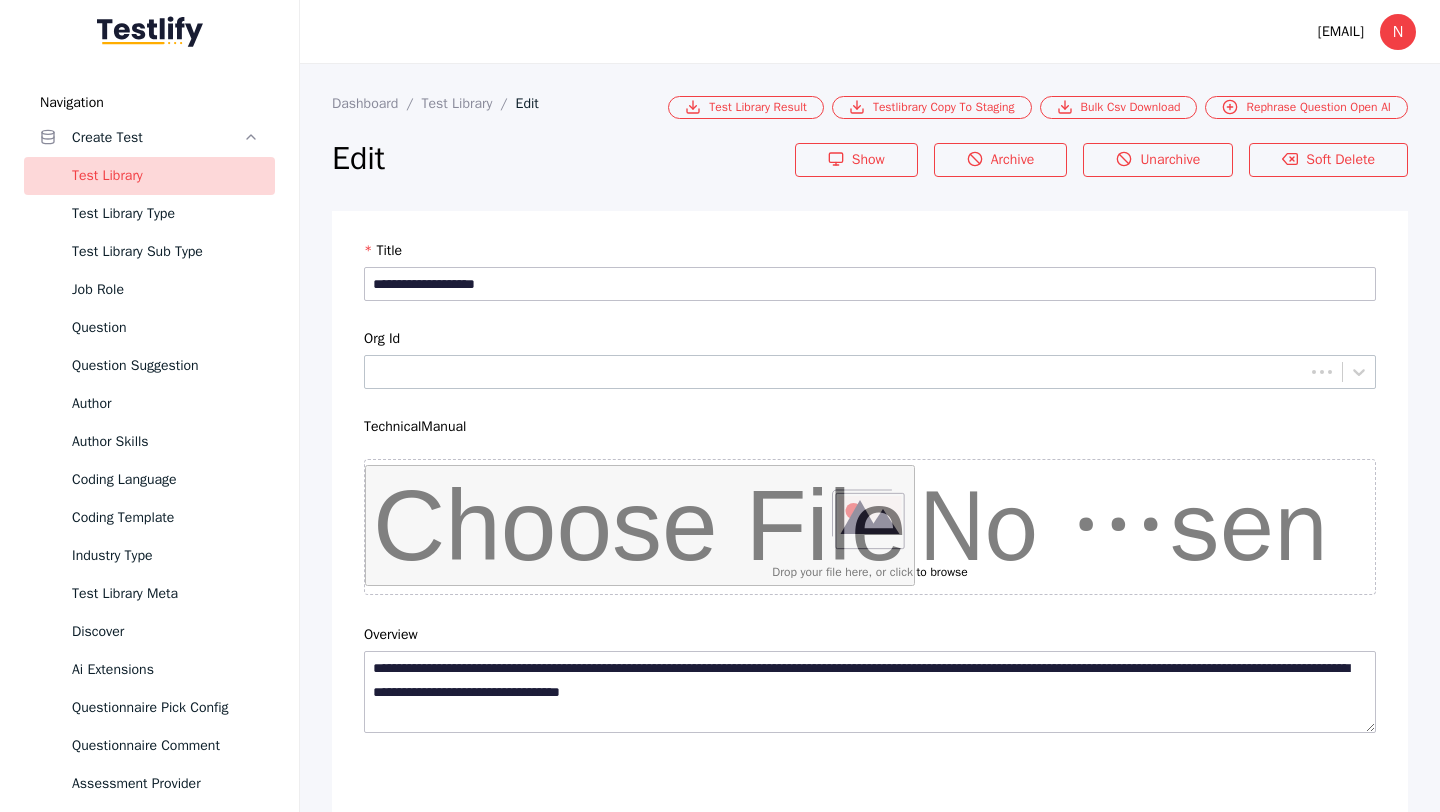 scroll, scrollTop: 4684, scrollLeft: 0, axis: vertical 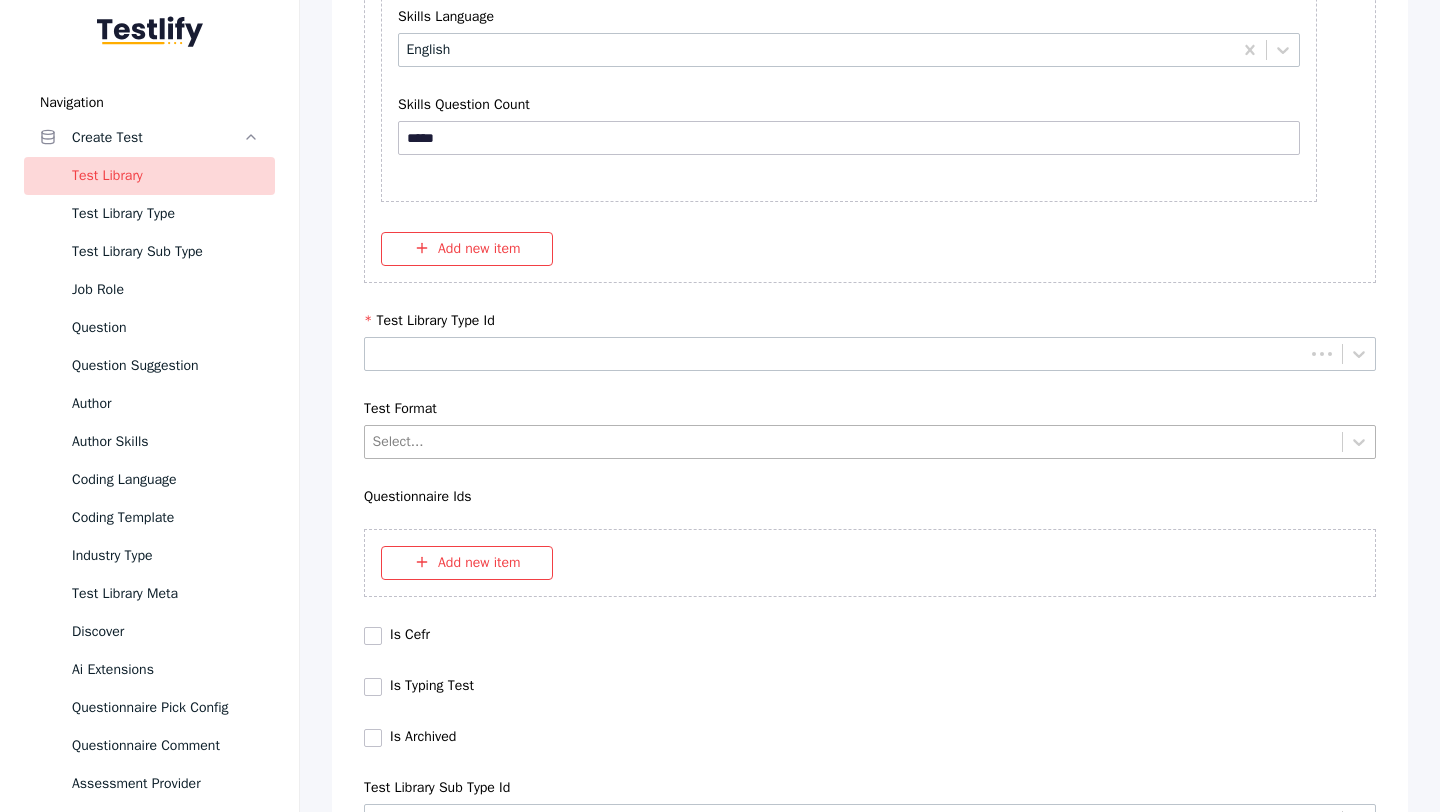 click at bounding box center (854, 441) 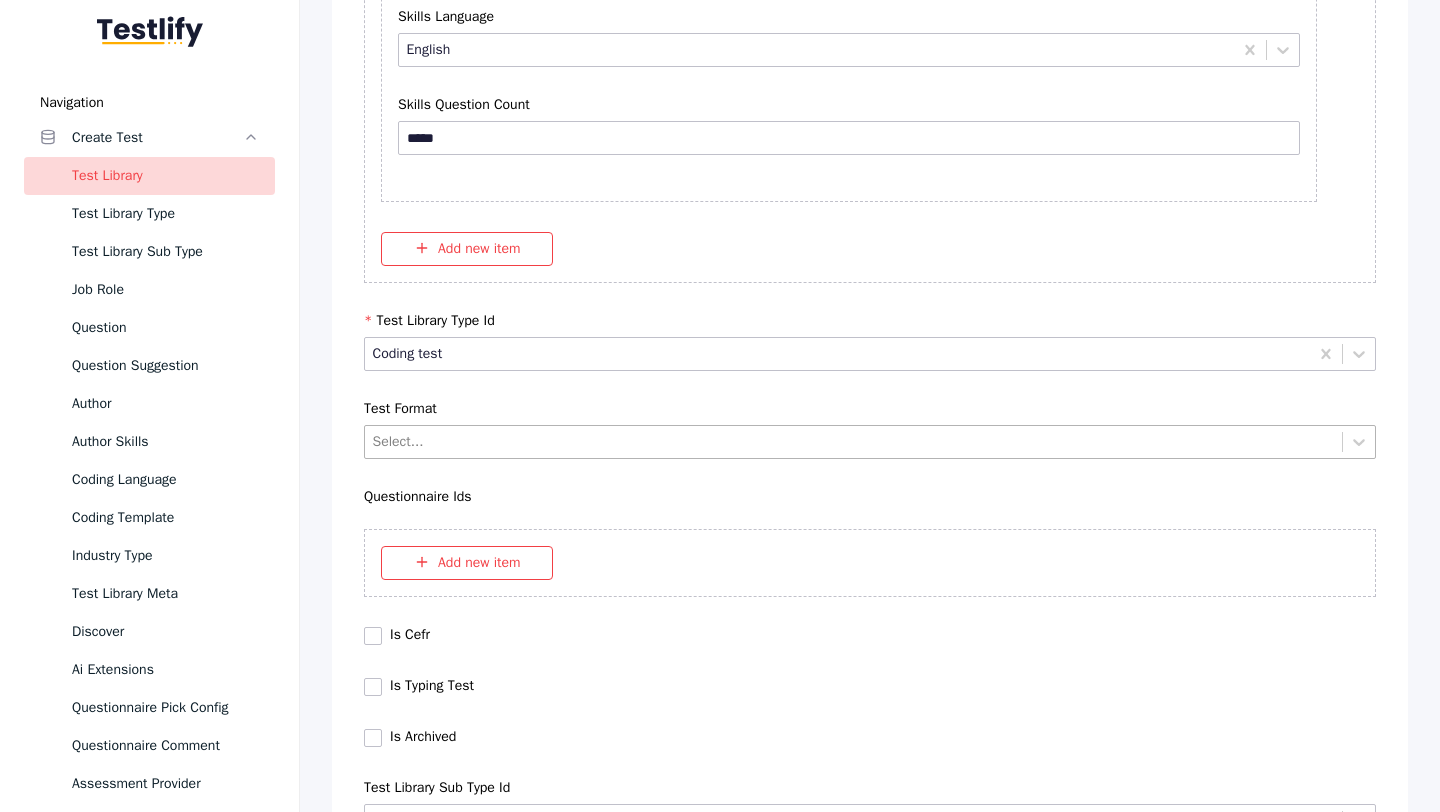 click at bounding box center (854, 441) 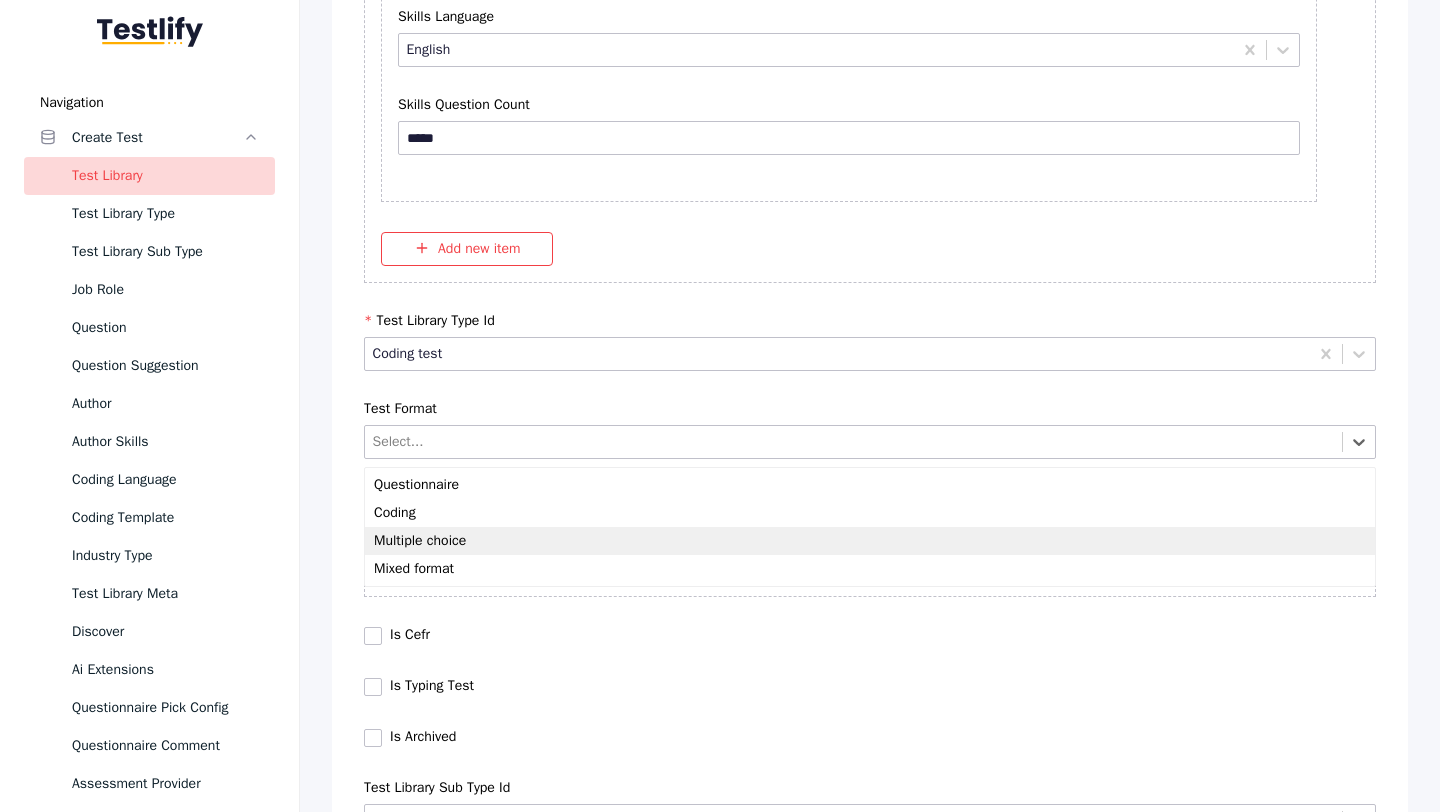 click on "Multiple choice" at bounding box center [870, 541] 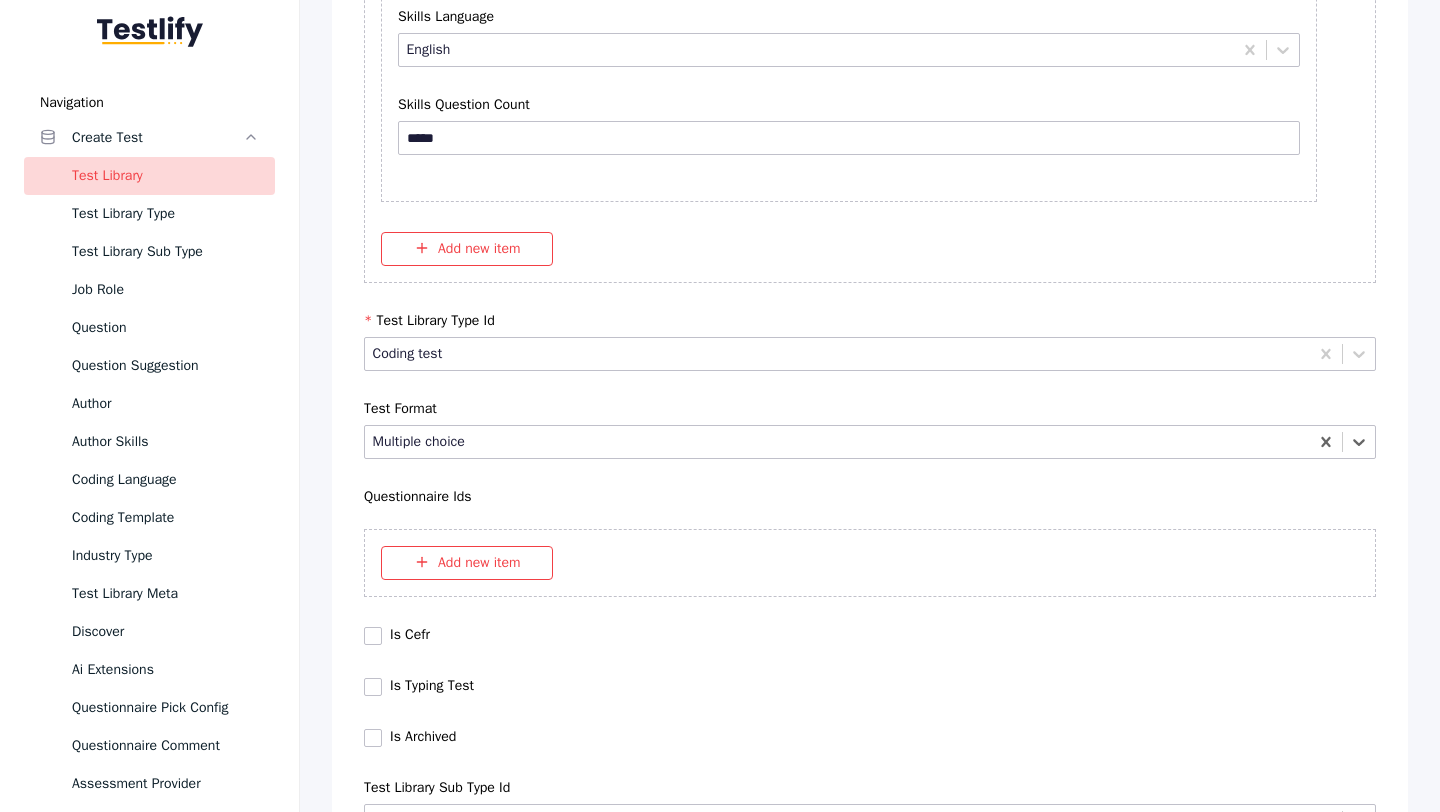 click on "Save" at bounding box center (870, 10367) 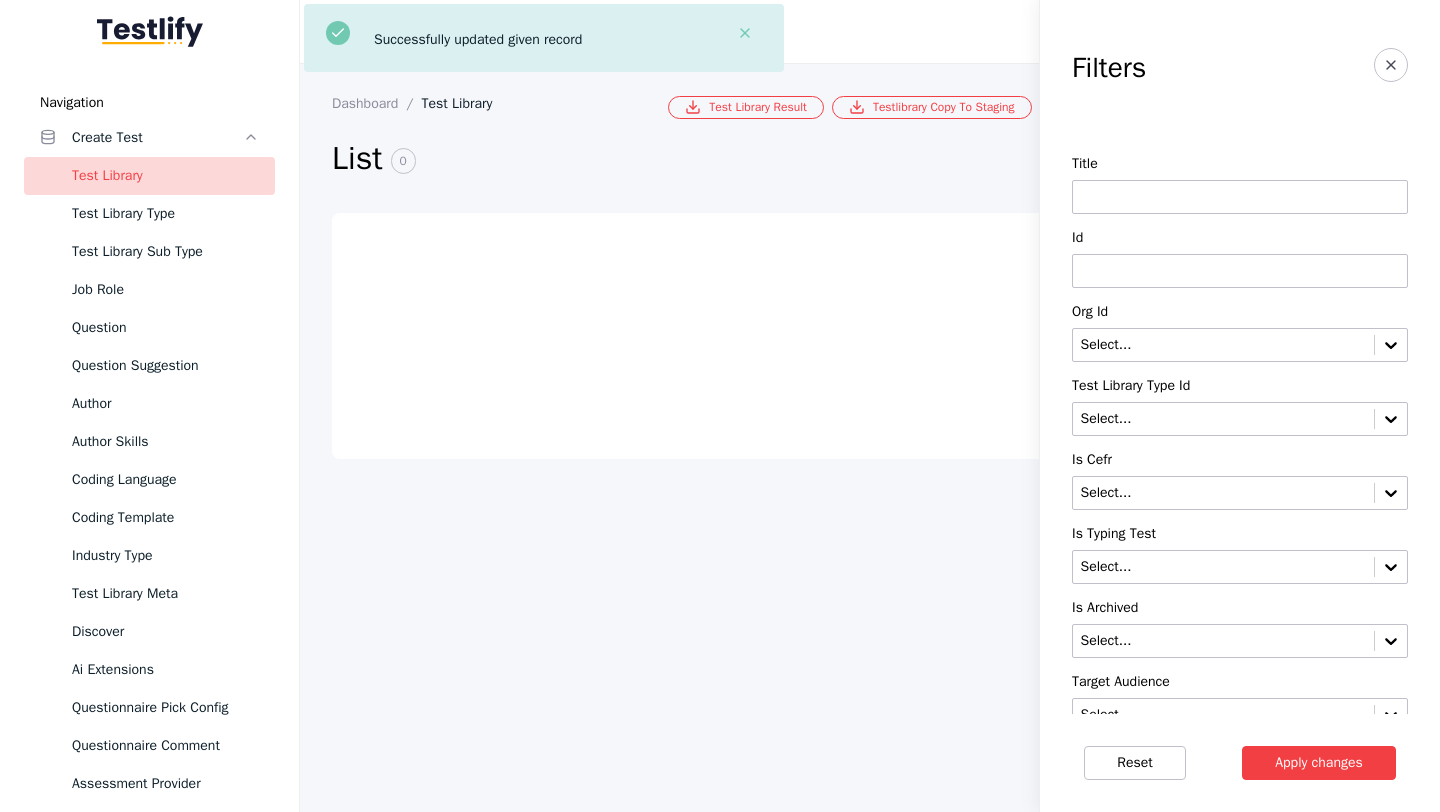 scroll, scrollTop: 0, scrollLeft: 0, axis: both 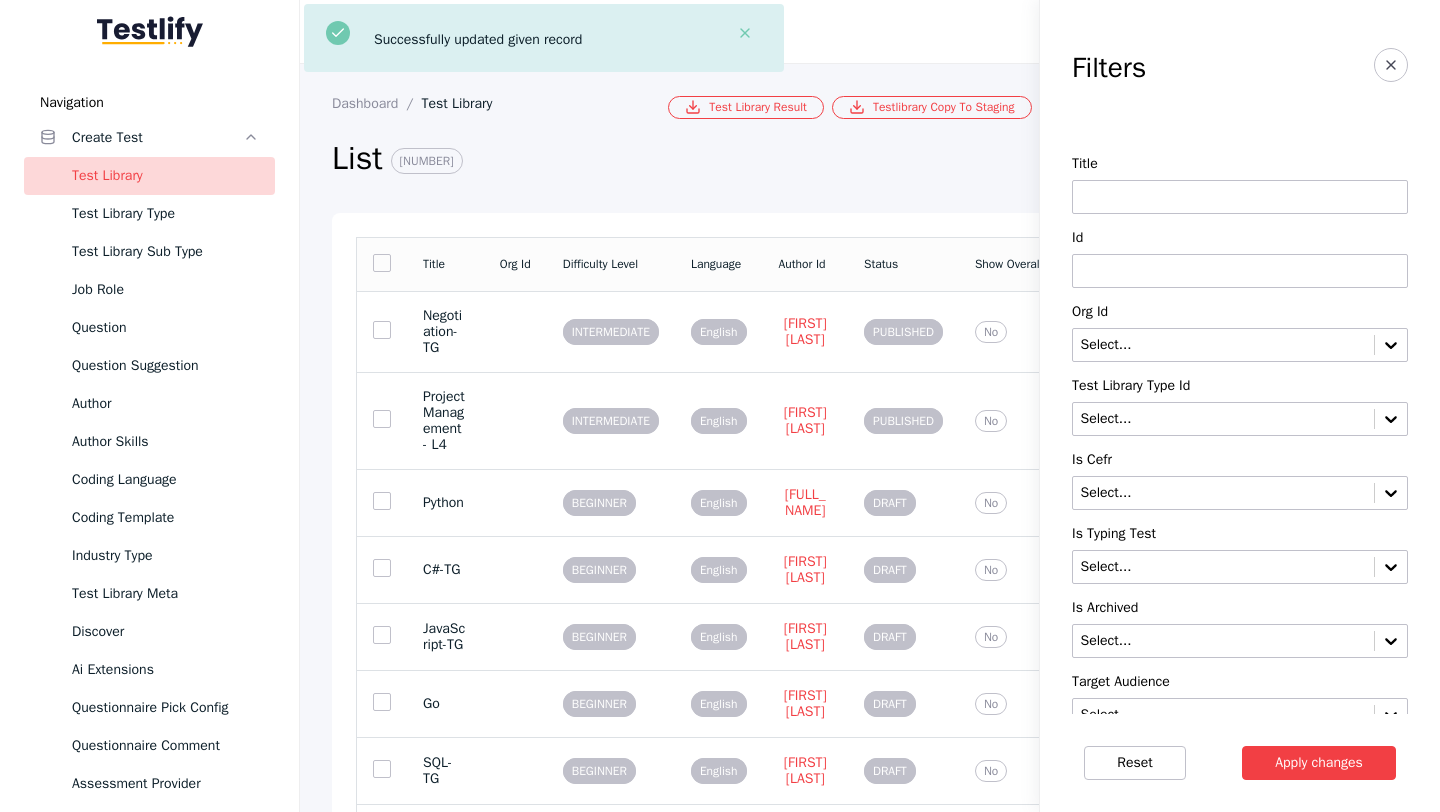click at bounding box center (1240, 271) 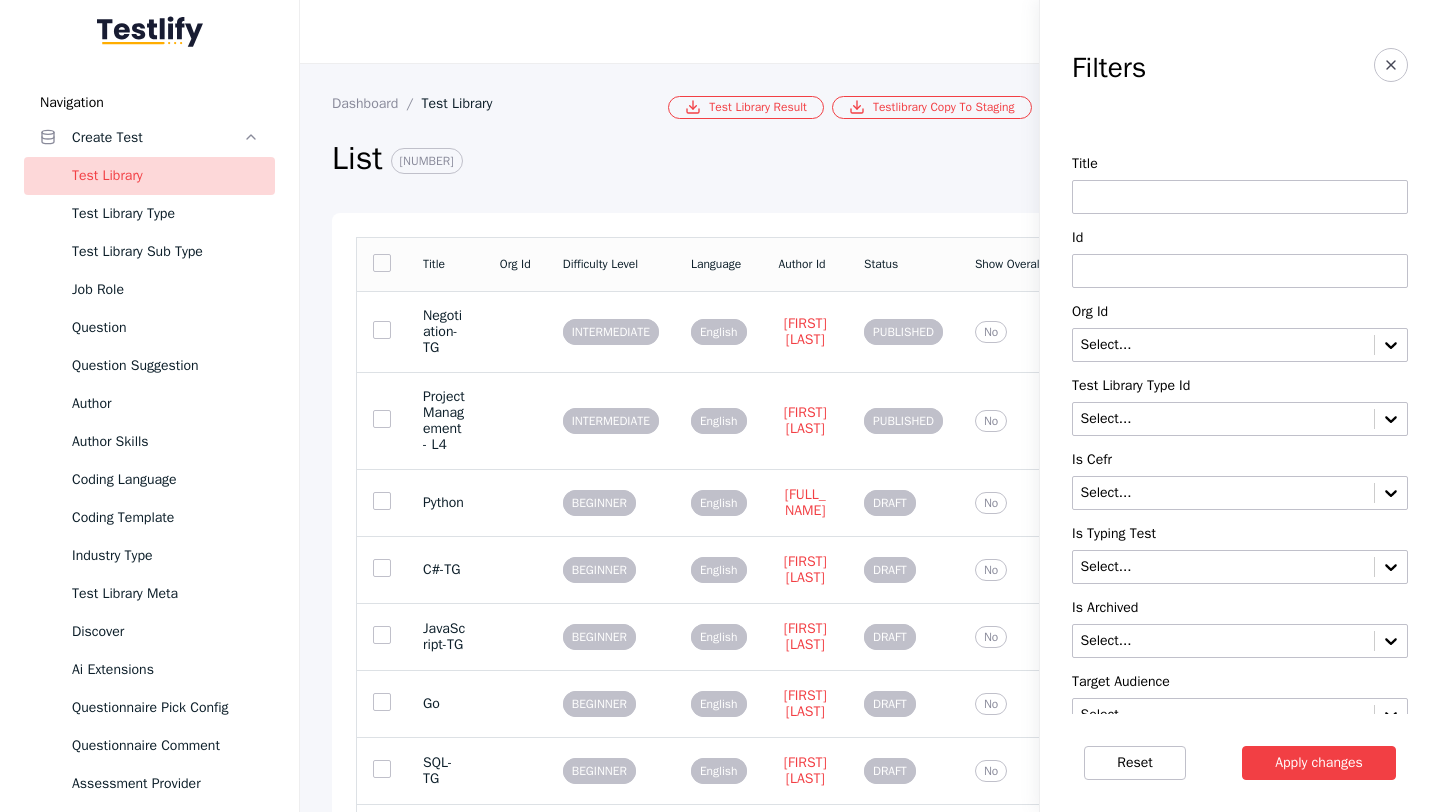 paste on "**********" 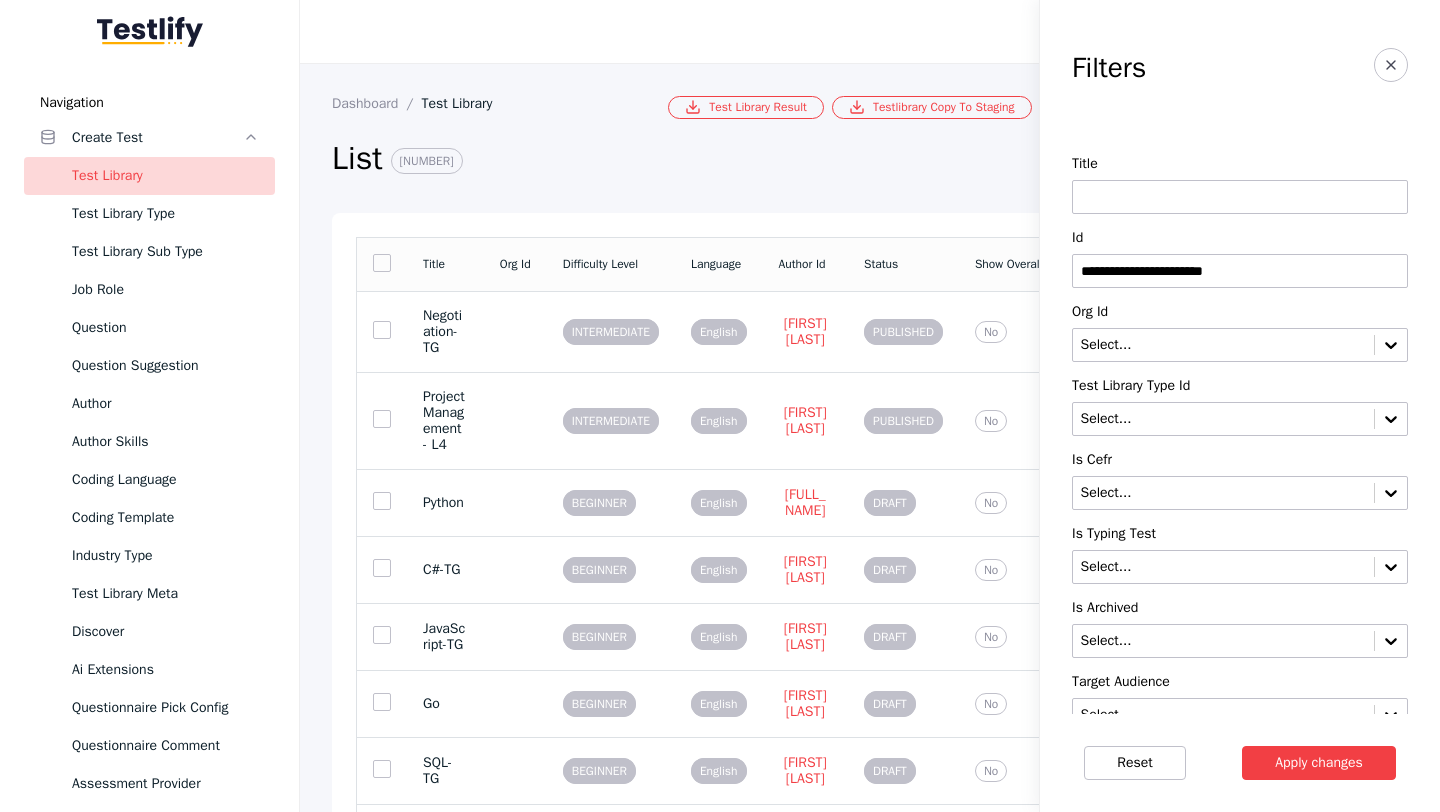type on "**********" 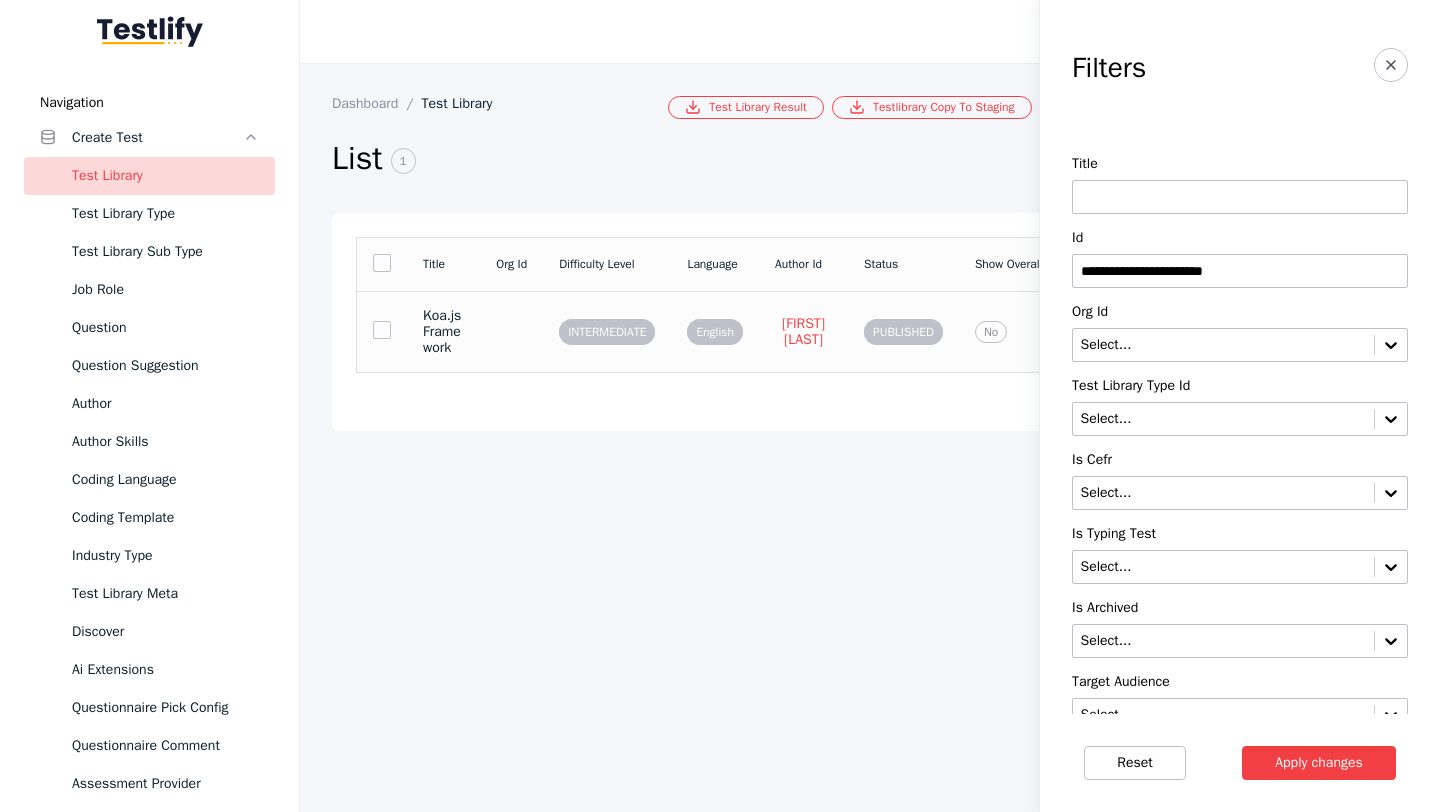 click on "Koa.js Framework" at bounding box center (443, 331) 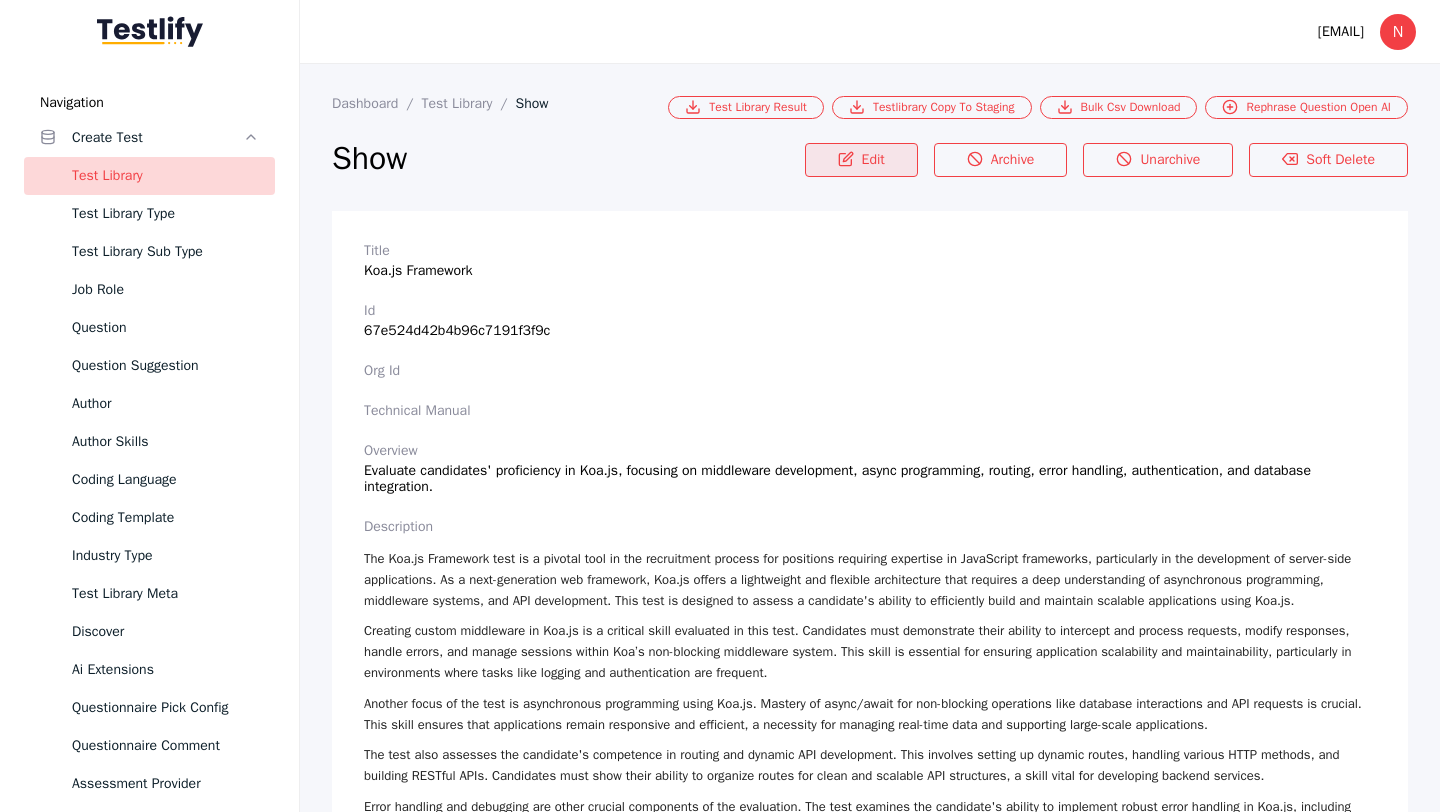 click on "Edit" at bounding box center (861, 160) 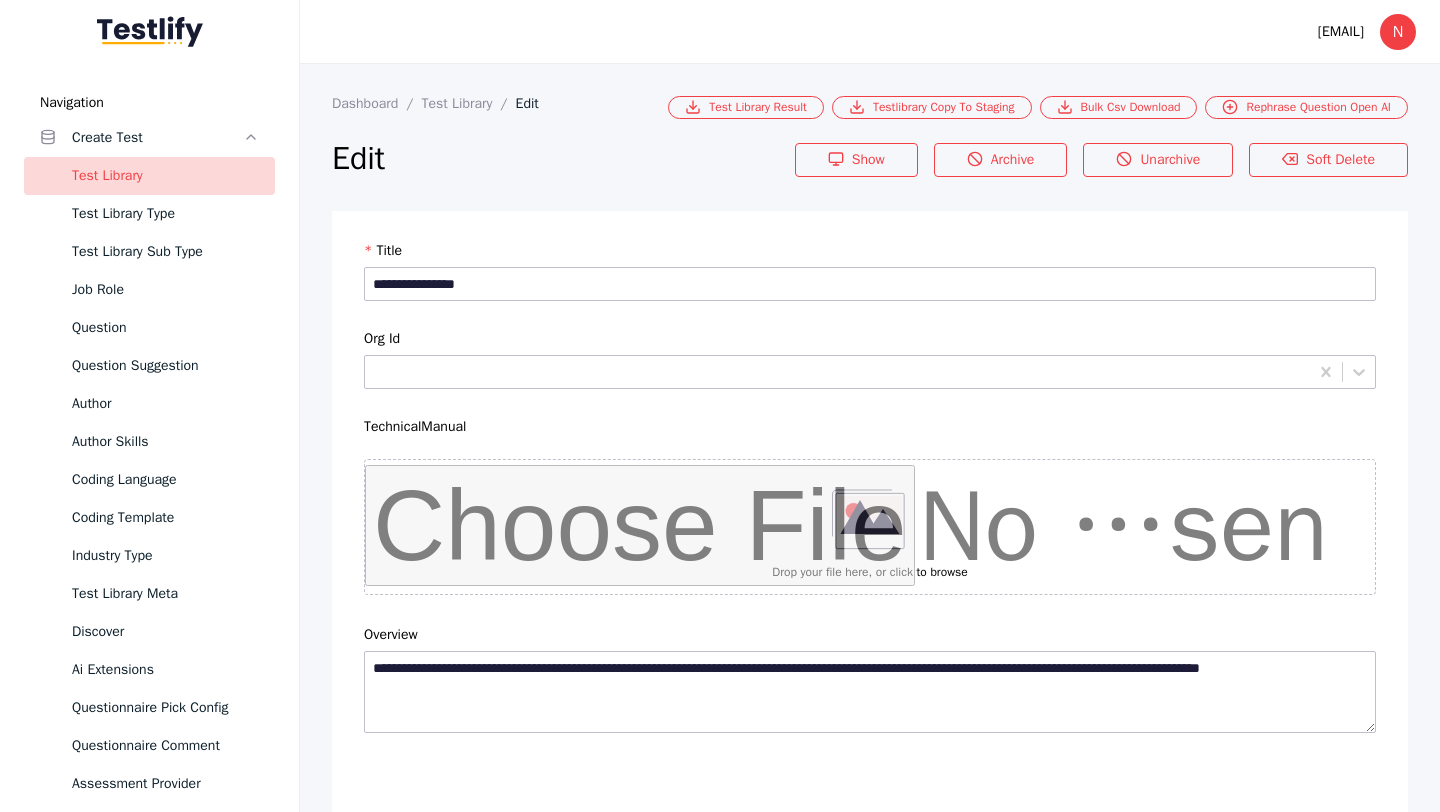 scroll, scrollTop: 4684, scrollLeft: 0, axis: vertical 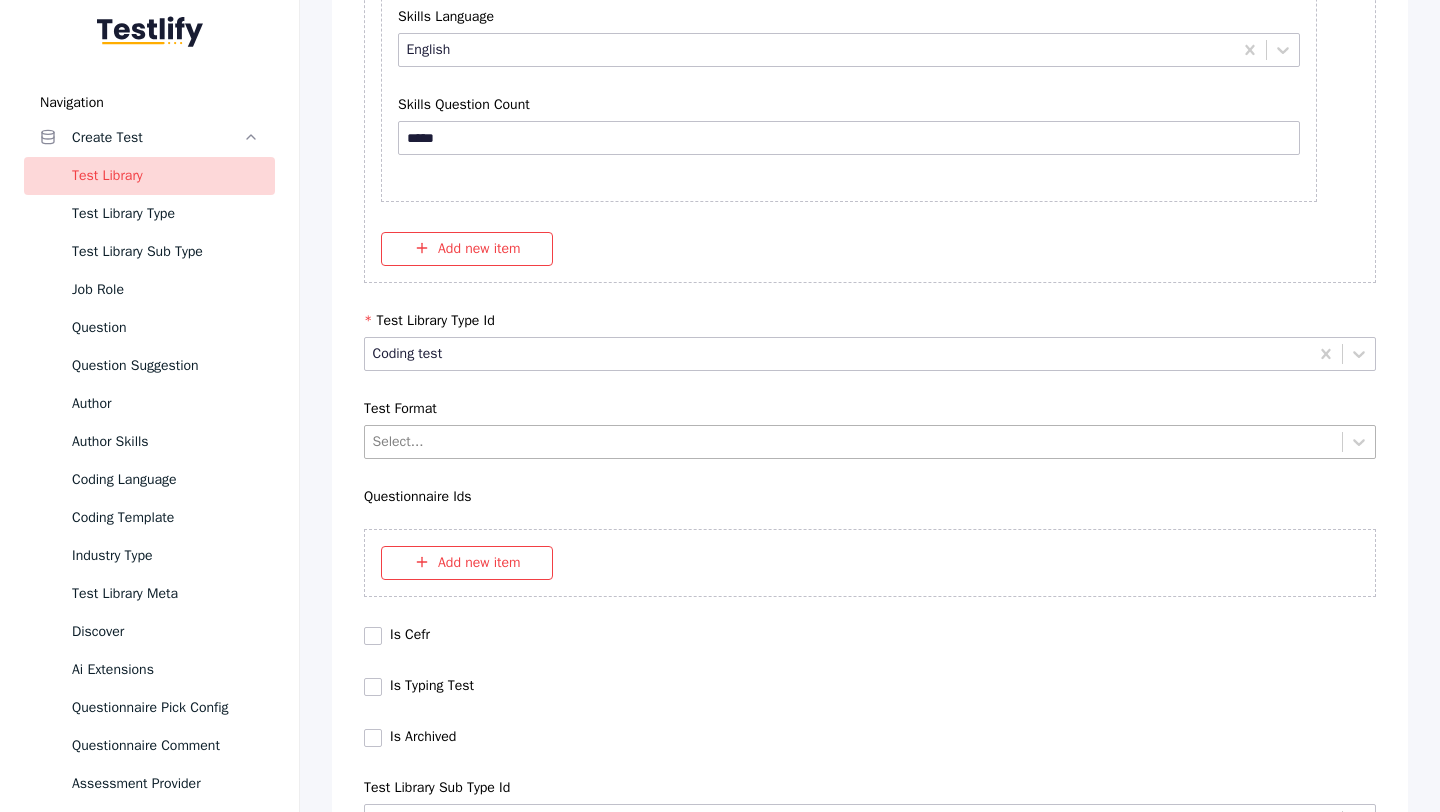 click at bounding box center [854, 441] 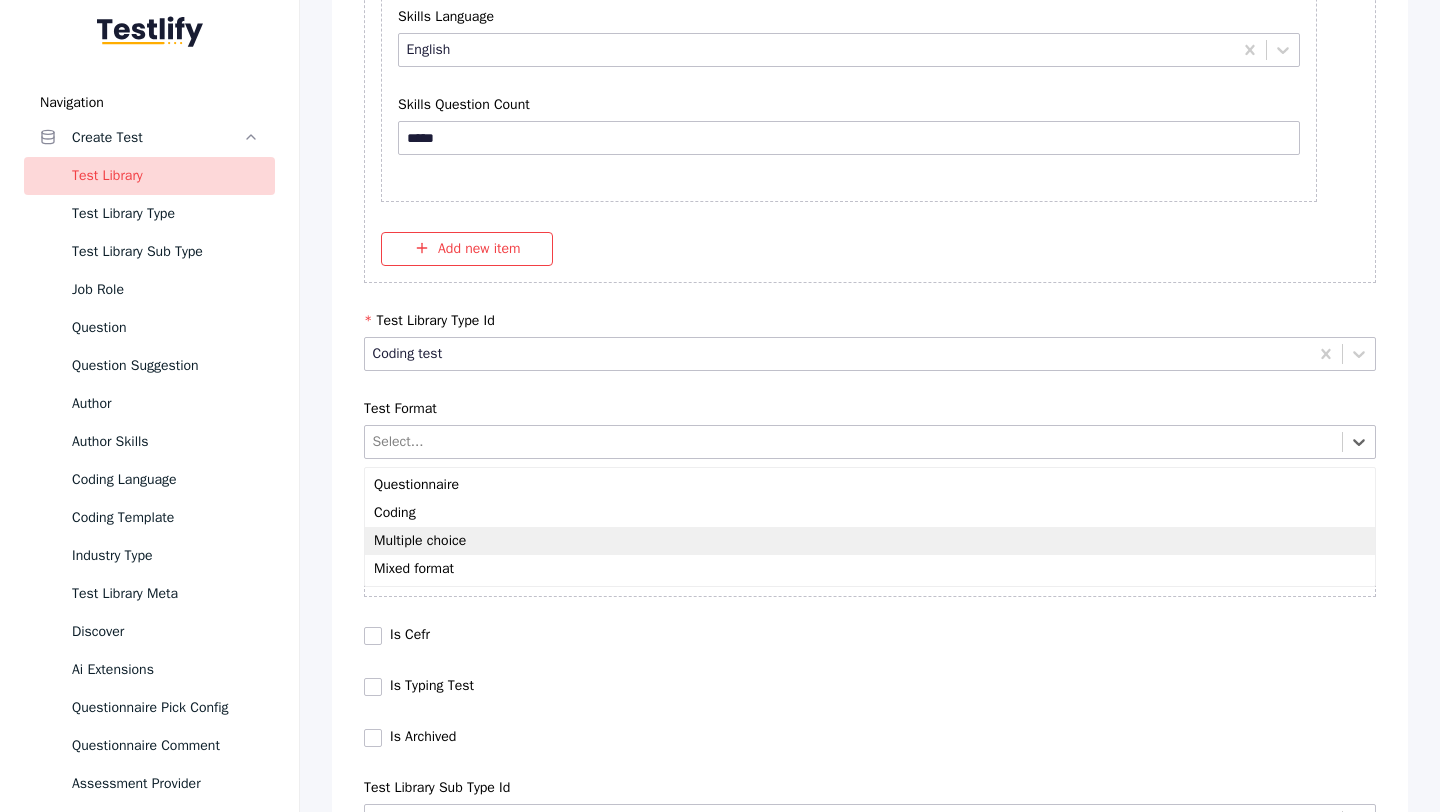 click on "Multiple choice" at bounding box center [870, 541] 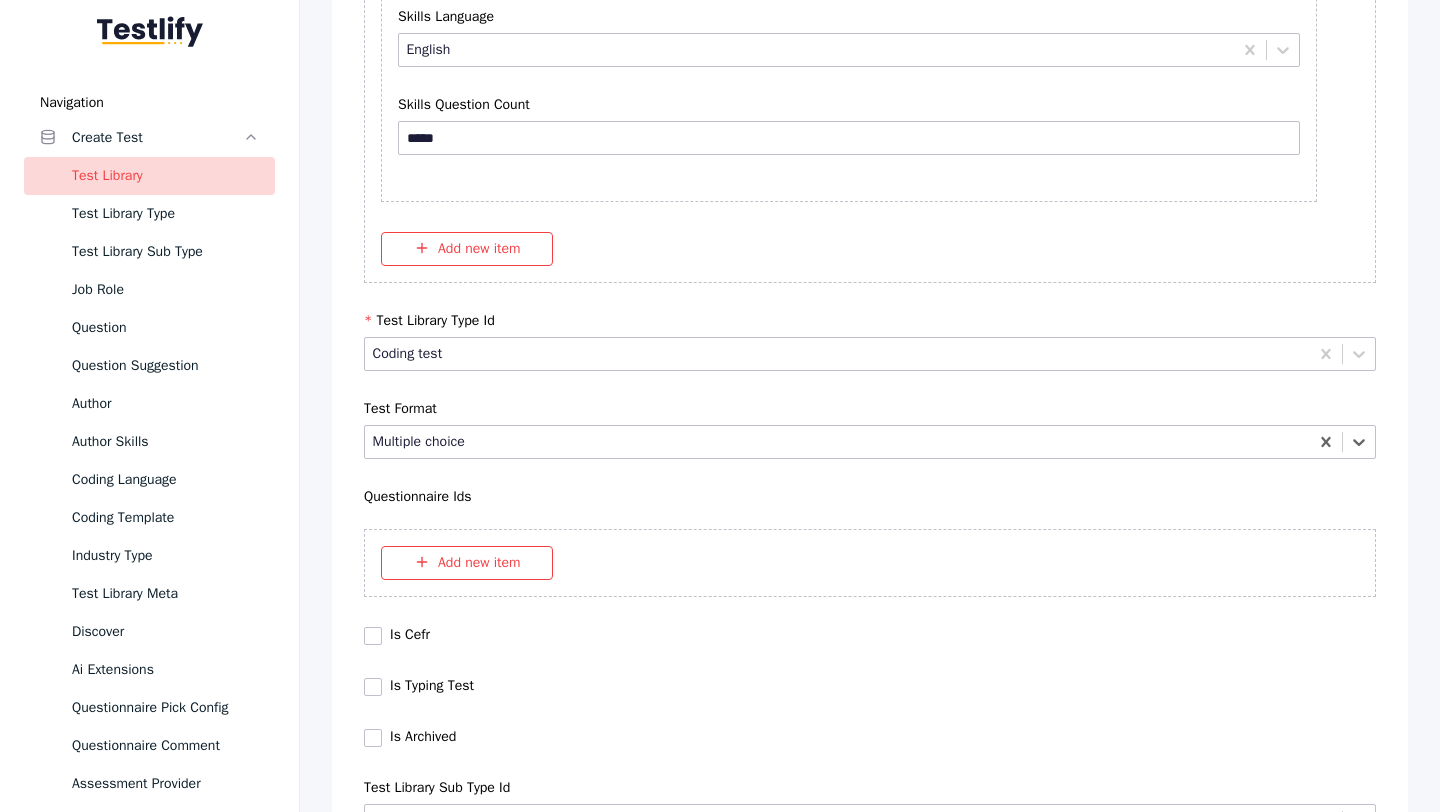 click on "Save" at bounding box center (870, 10367) 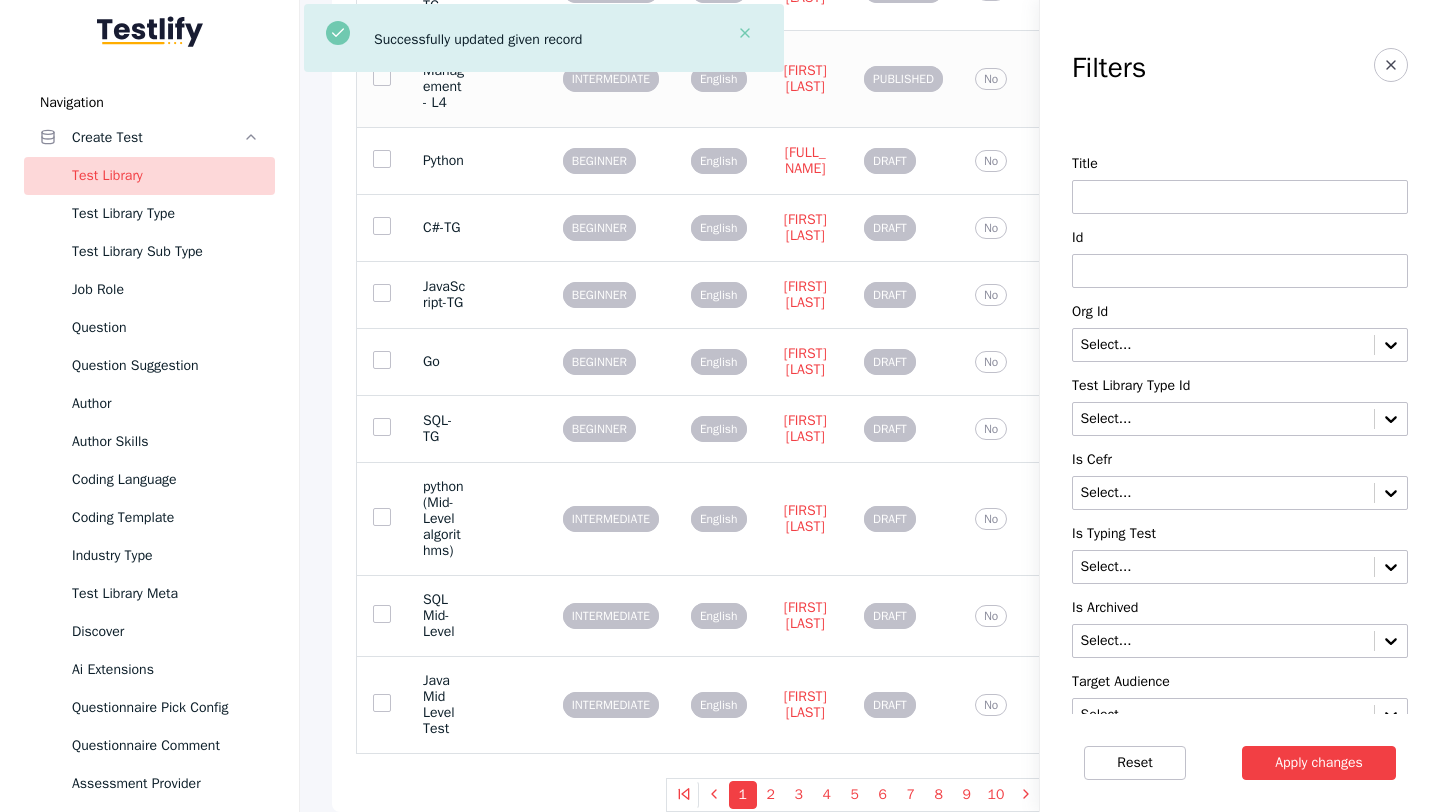 scroll, scrollTop: 0, scrollLeft: 0, axis: both 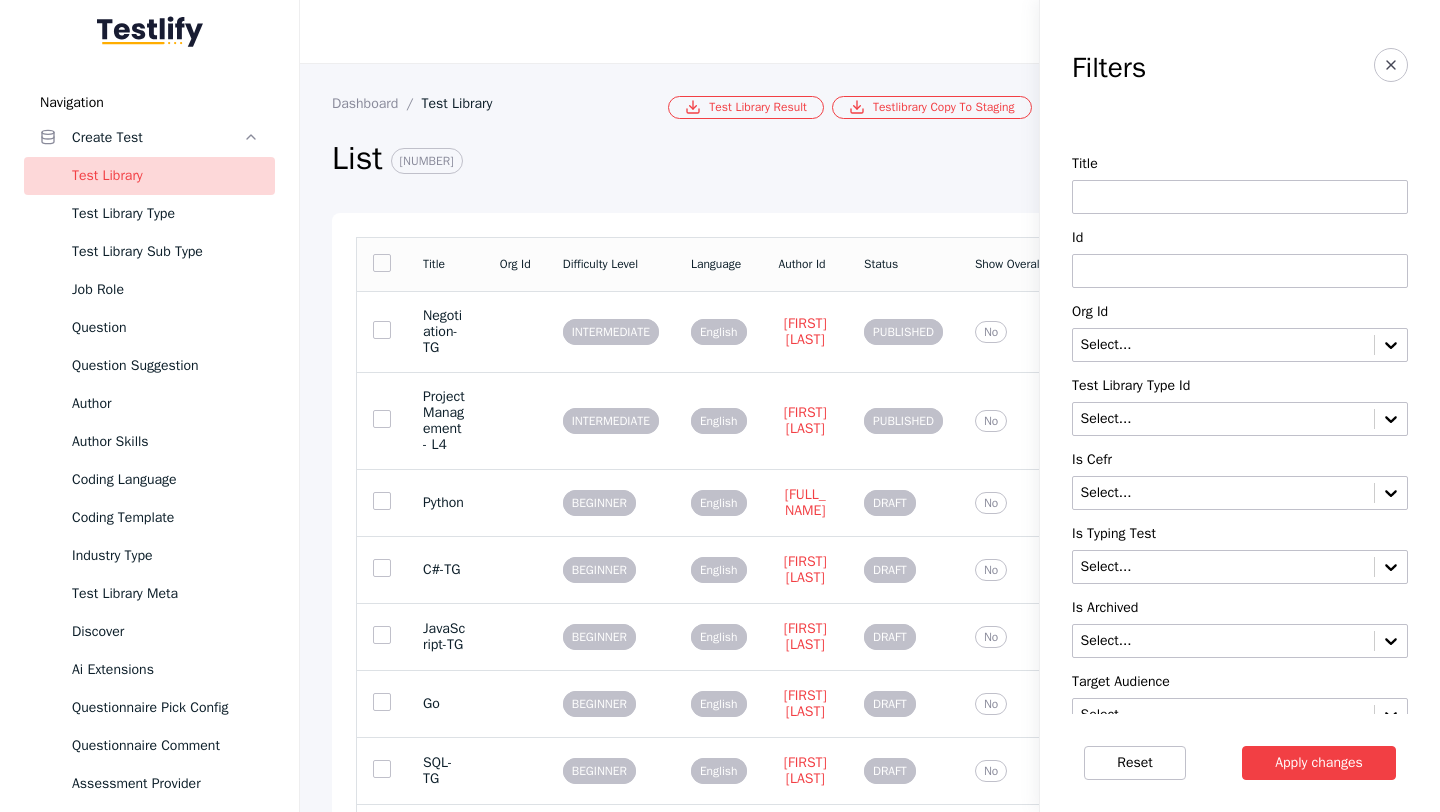 click at bounding box center (1240, 271) 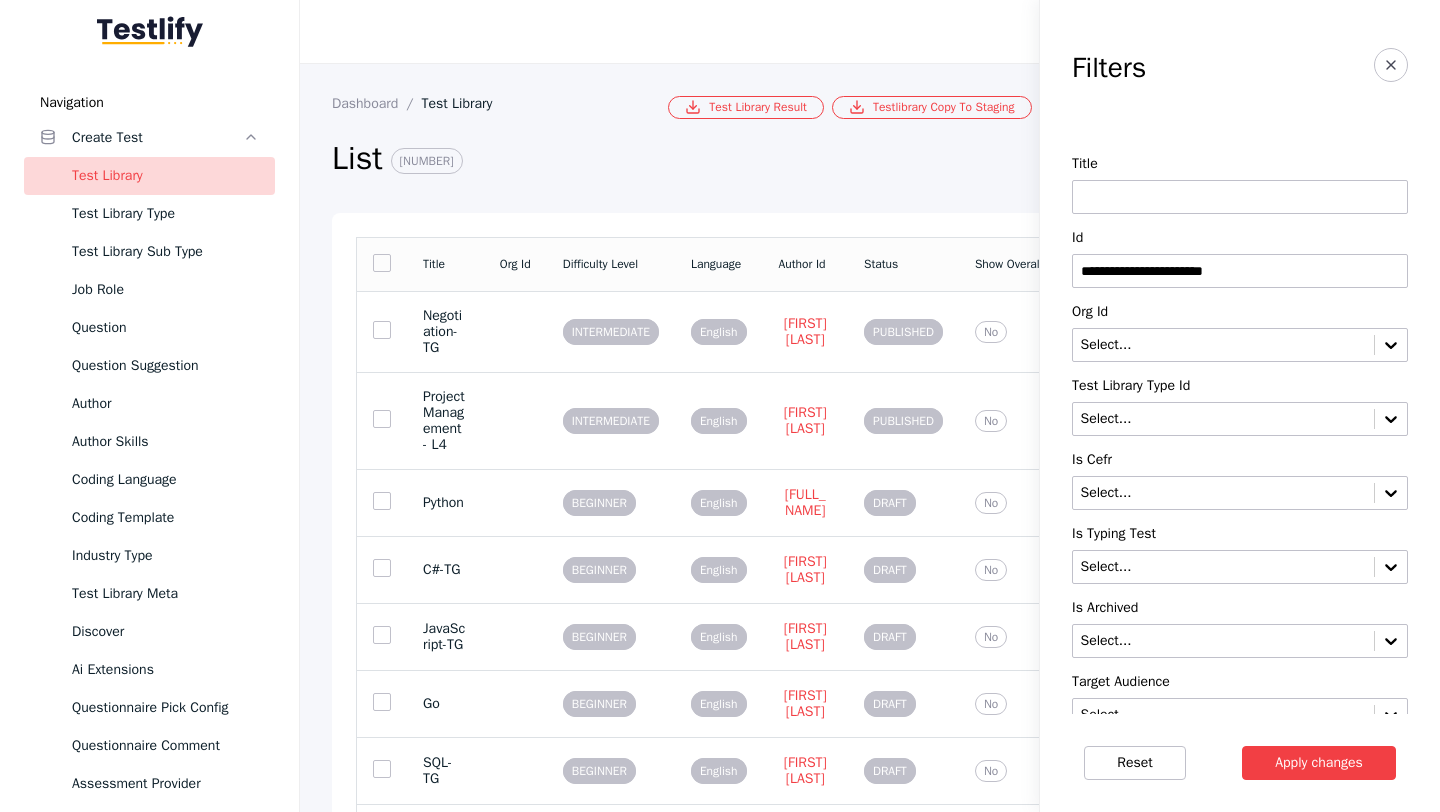 type on "**********" 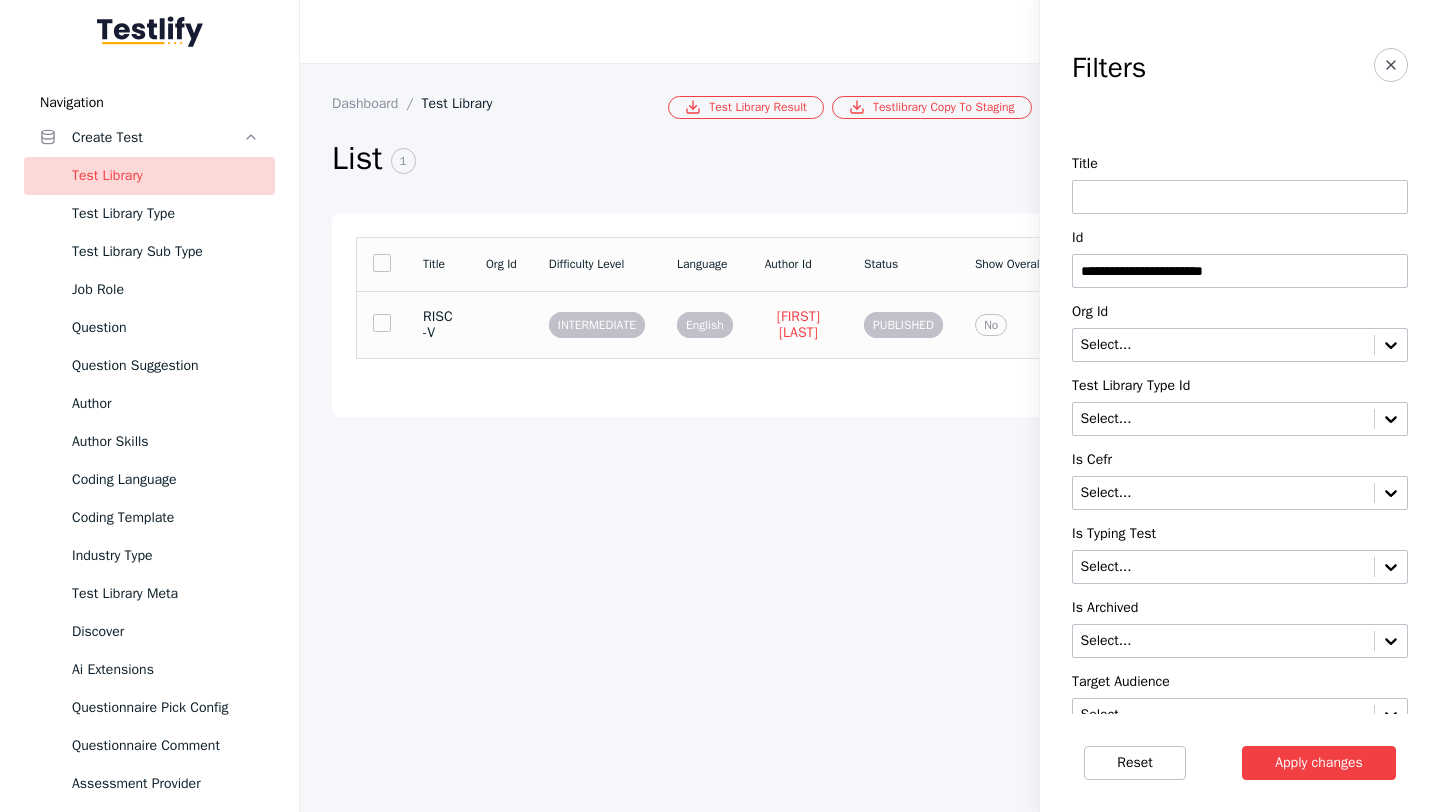 click on "INTERMEDIATE" at bounding box center (597, 324) 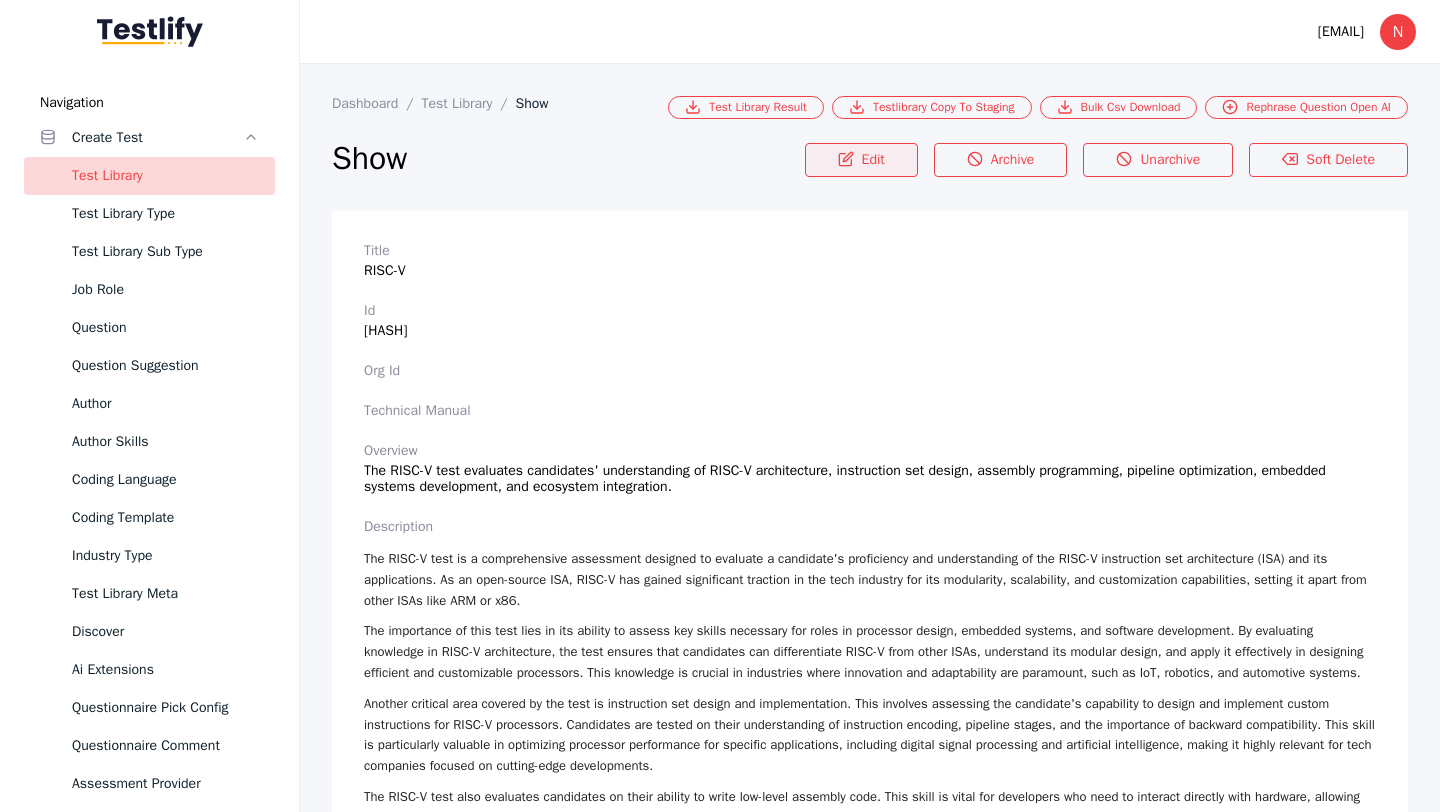 click on "Edit" at bounding box center [861, 160] 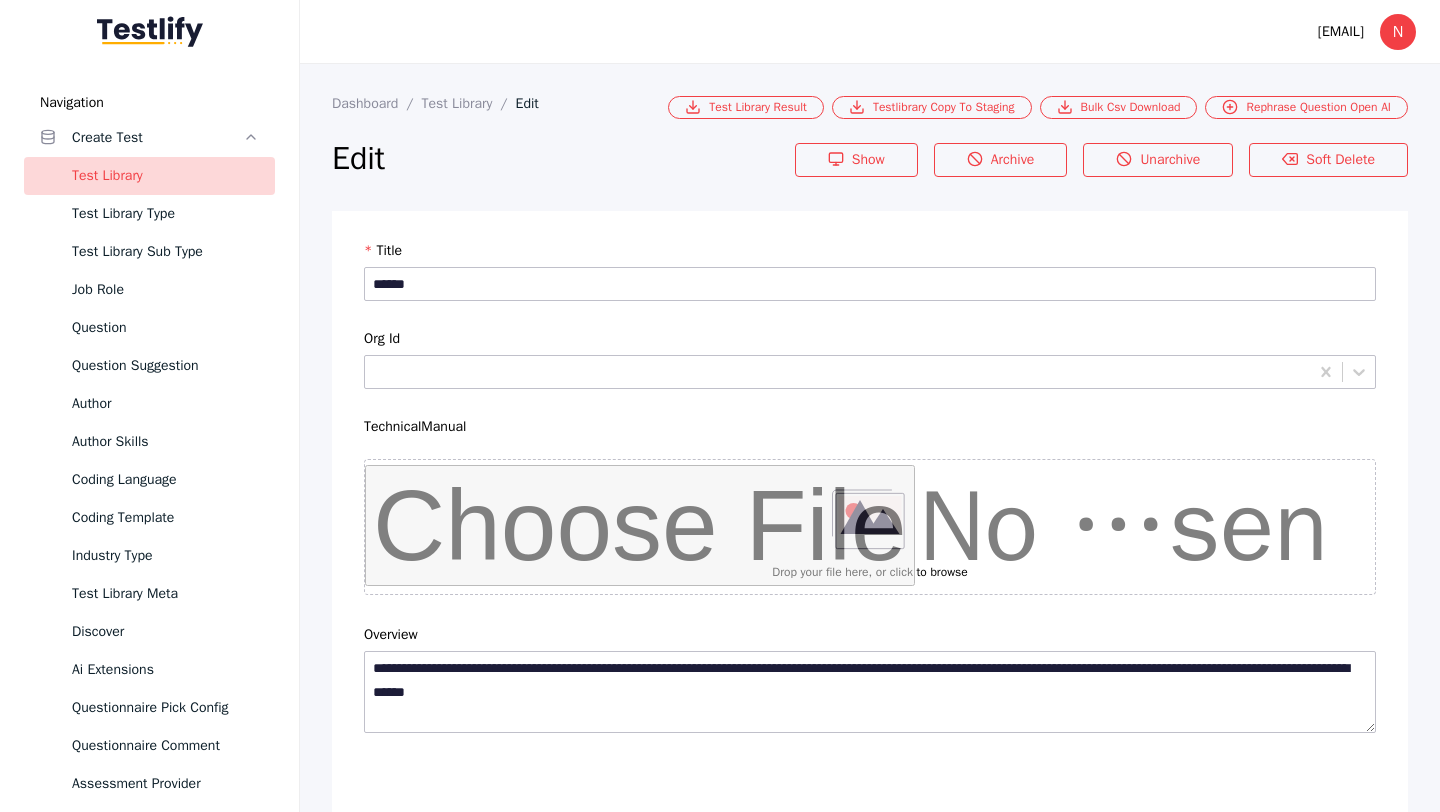 scroll, scrollTop: 4684, scrollLeft: 0, axis: vertical 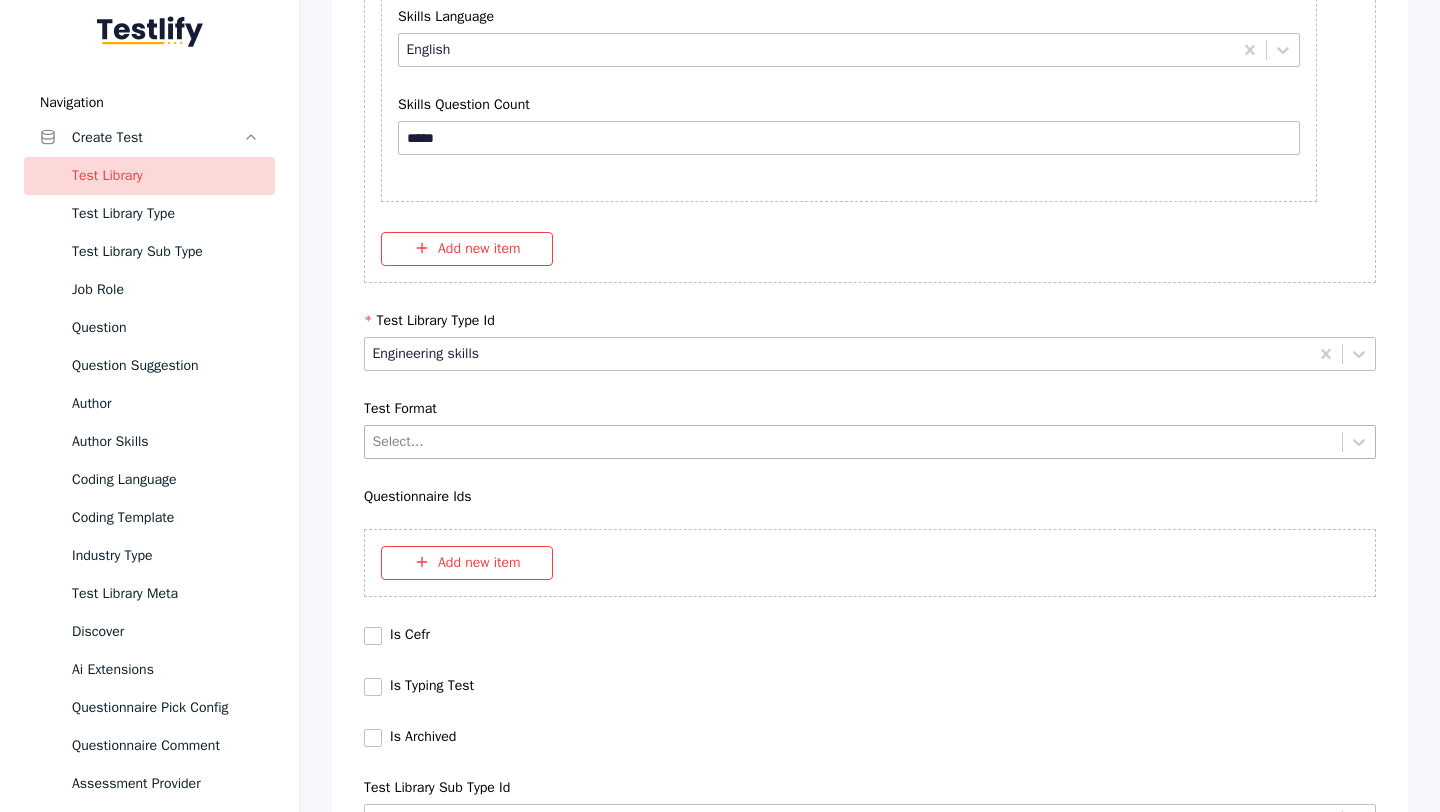 click at bounding box center [854, 441] 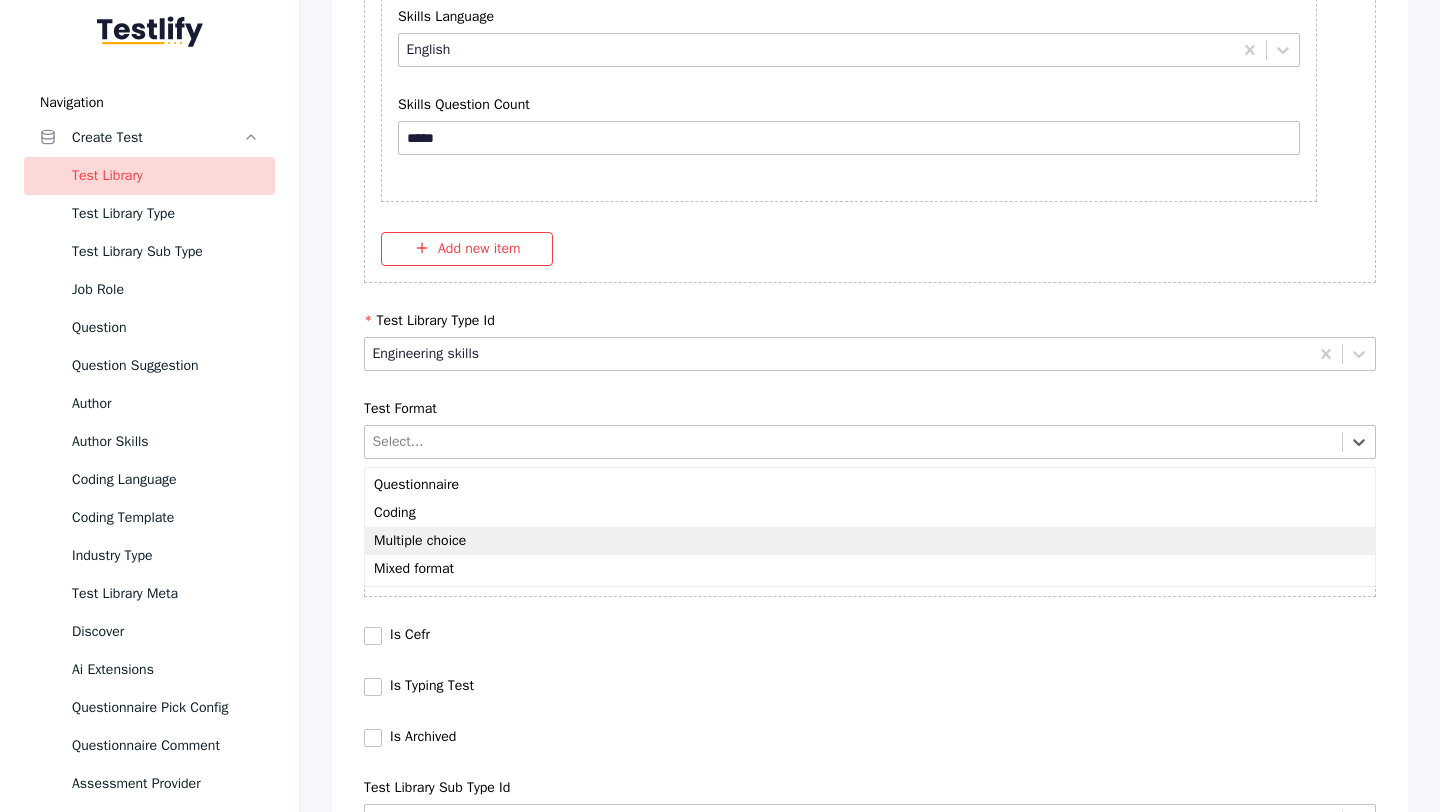 click on "Multiple choice" at bounding box center (870, 541) 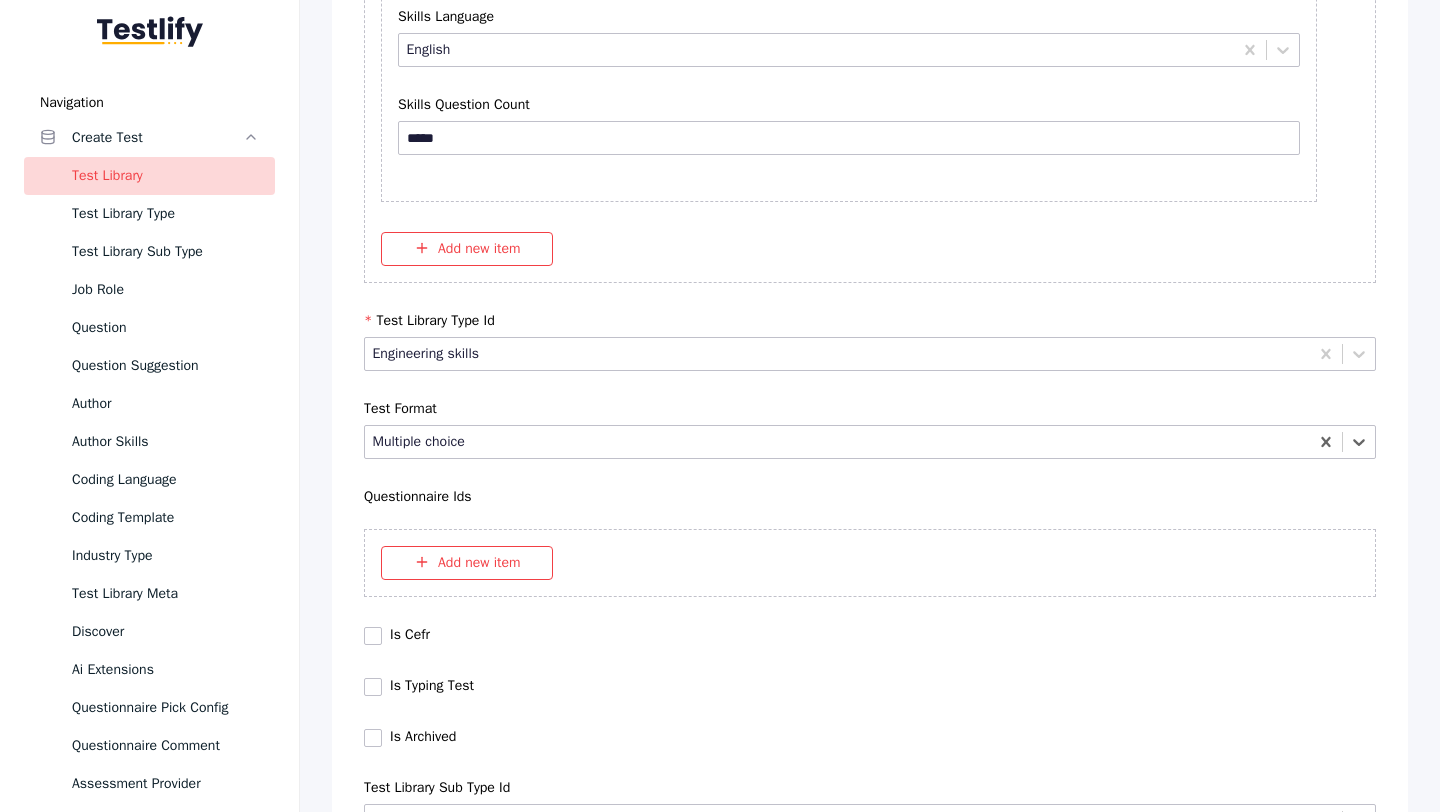 click on "Save" at bounding box center (870, 10279) 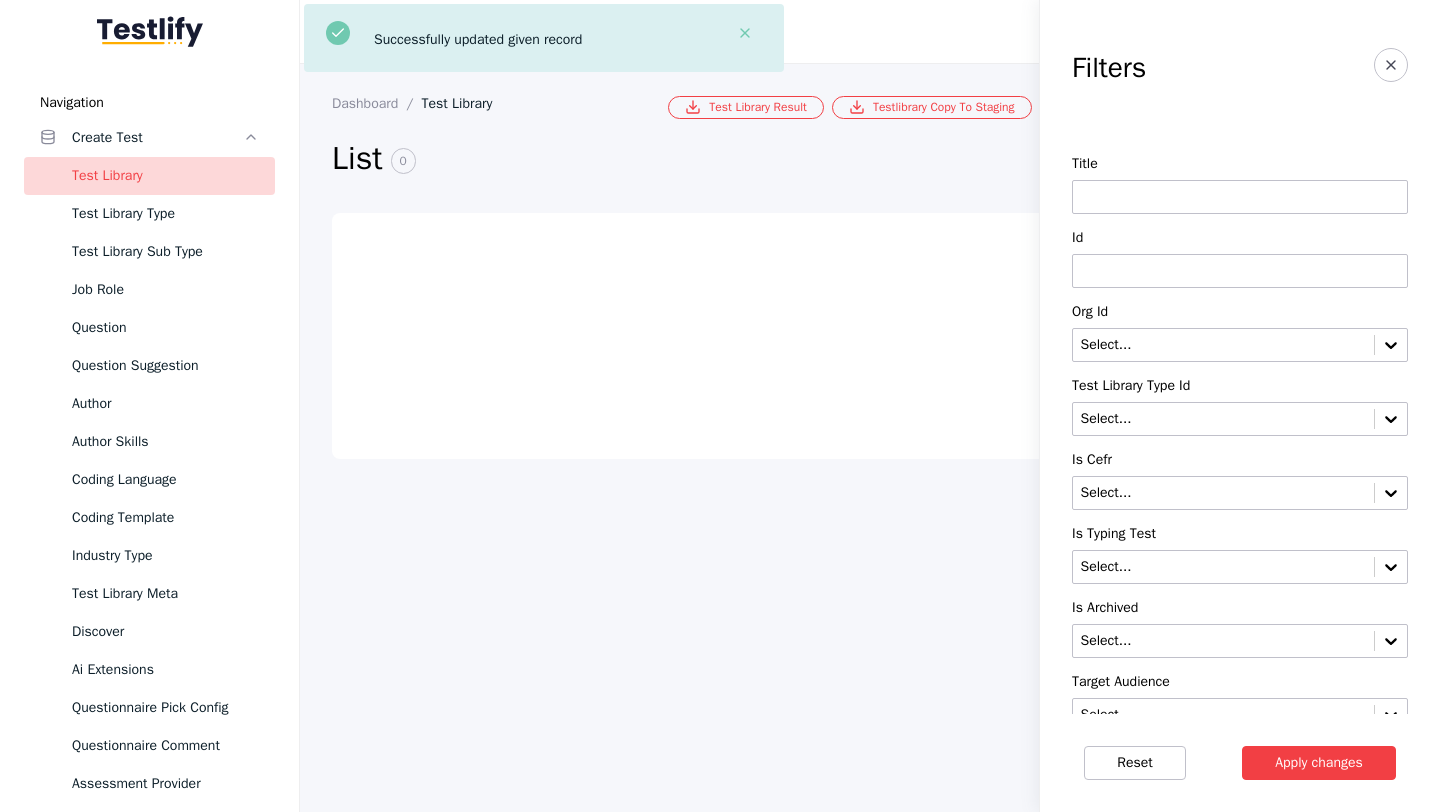 scroll, scrollTop: 0, scrollLeft: 0, axis: both 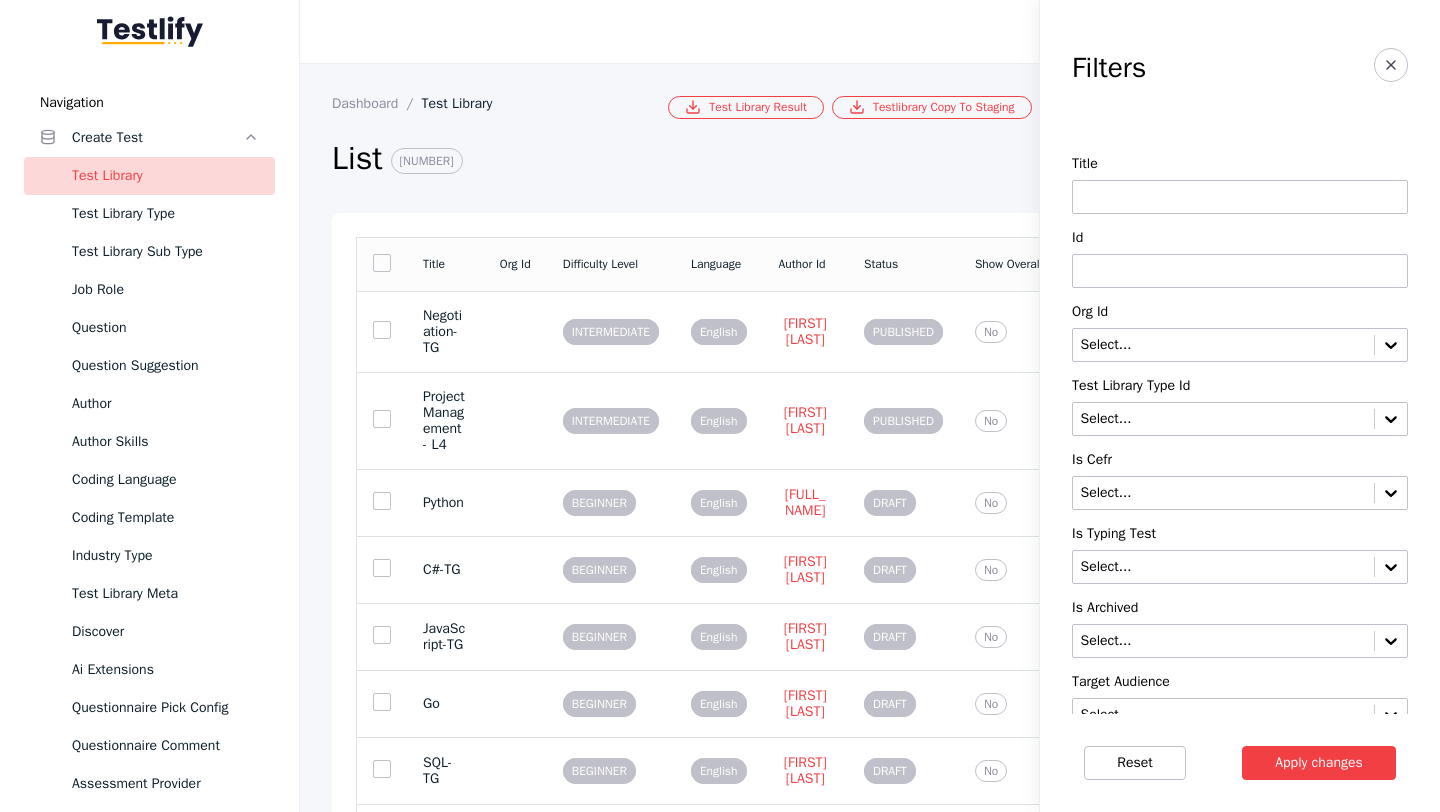 click at bounding box center [1240, 271] 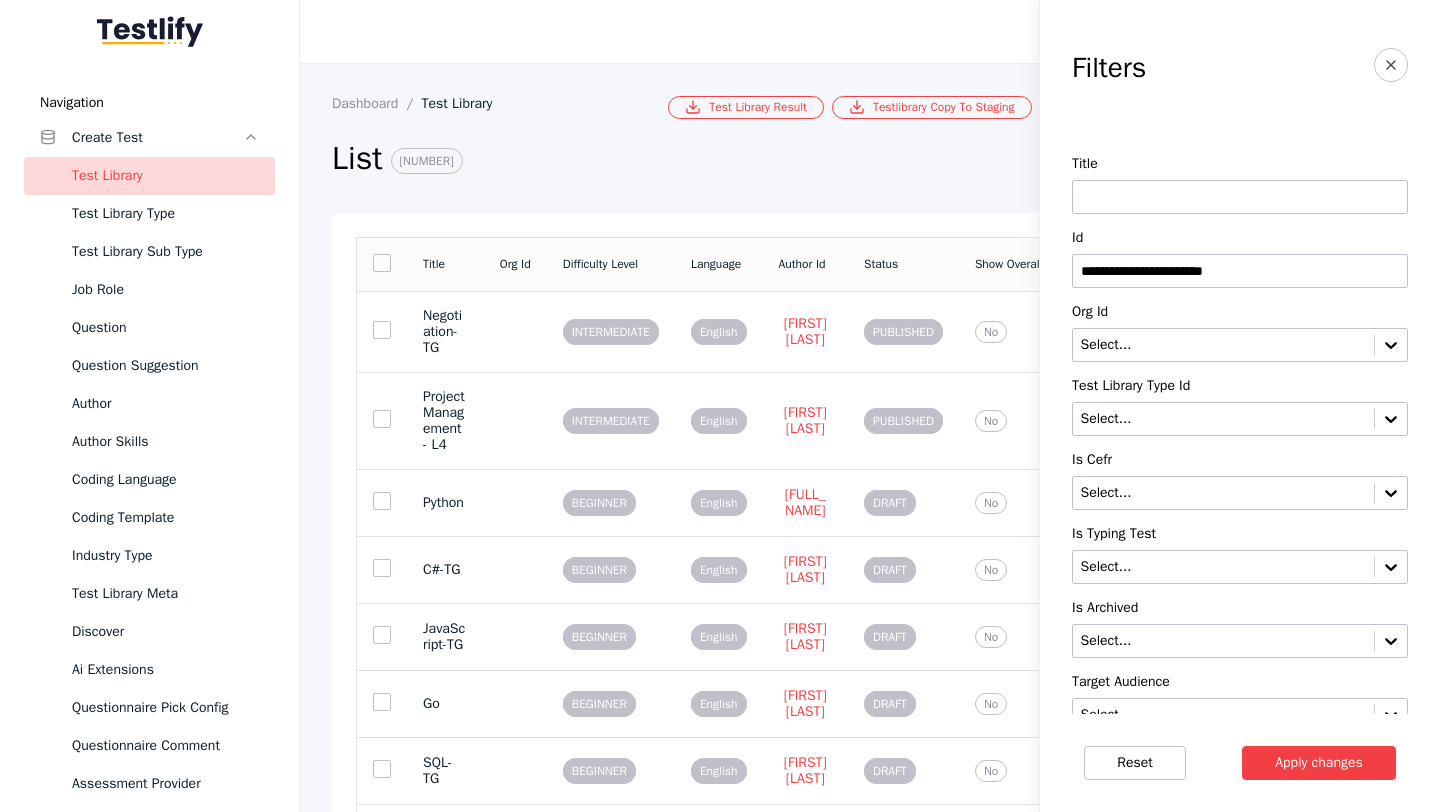 type on "**********" 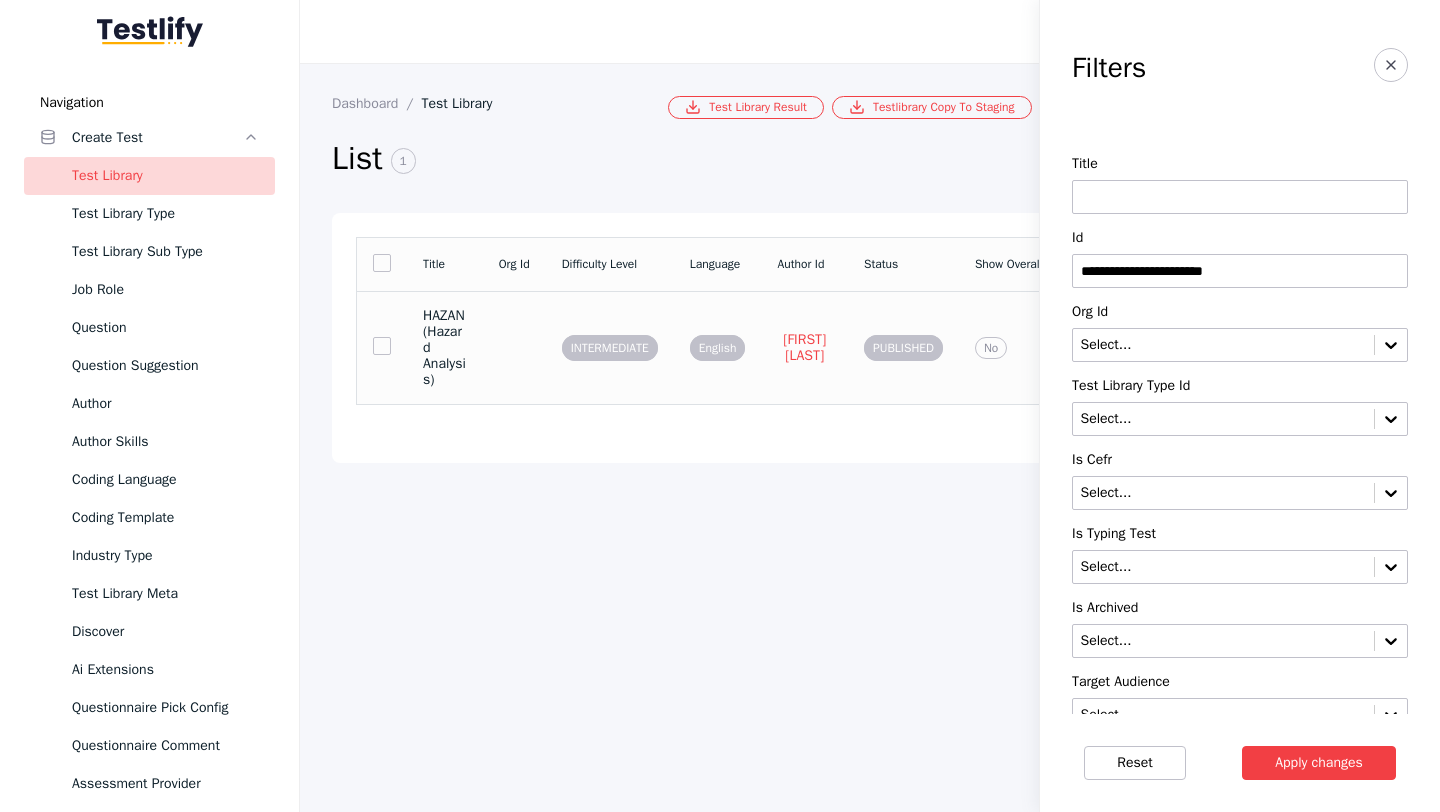 click on "HAZAN (Hazard Analysis)" at bounding box center (445, 348) 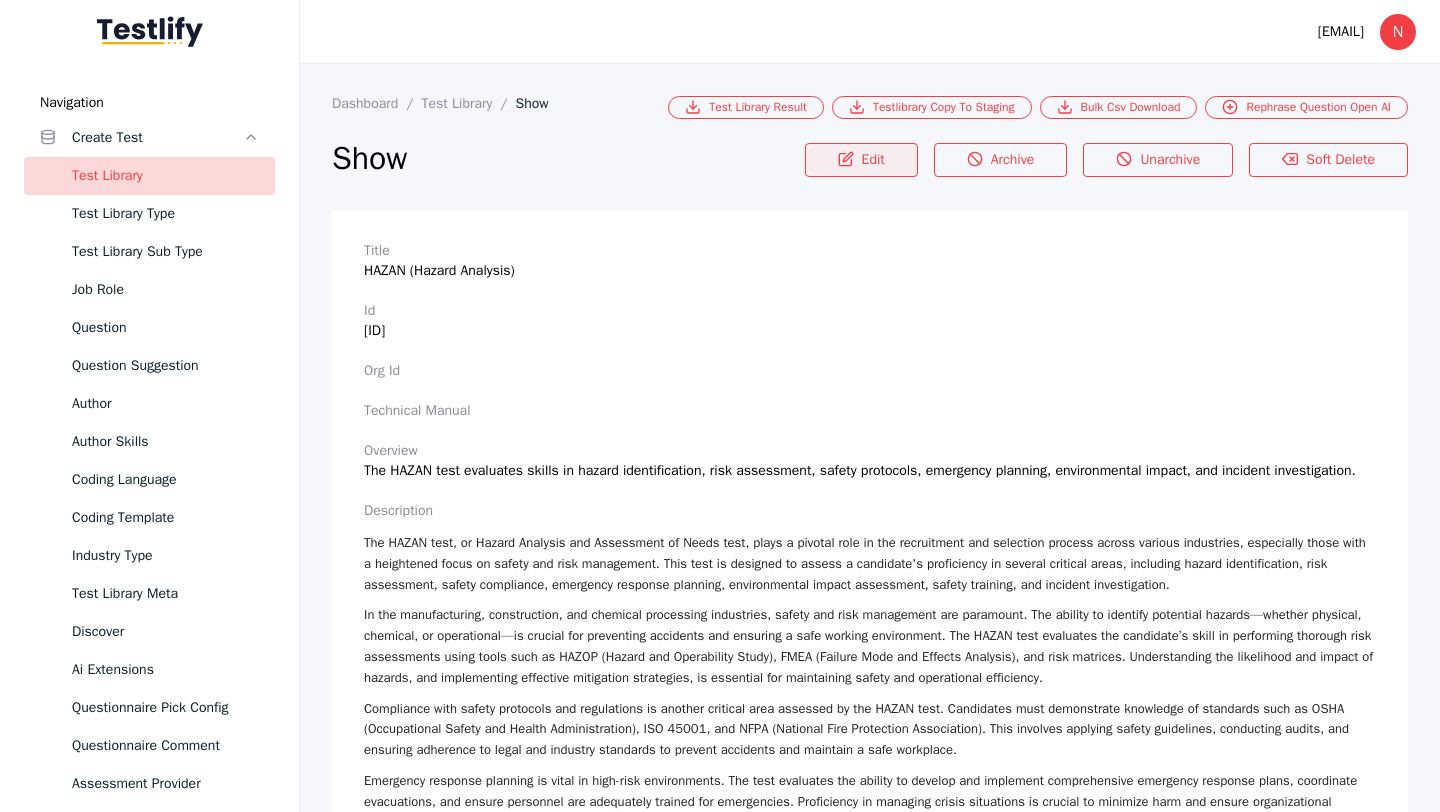 click on "Edit" at bounding box center (861, 160) 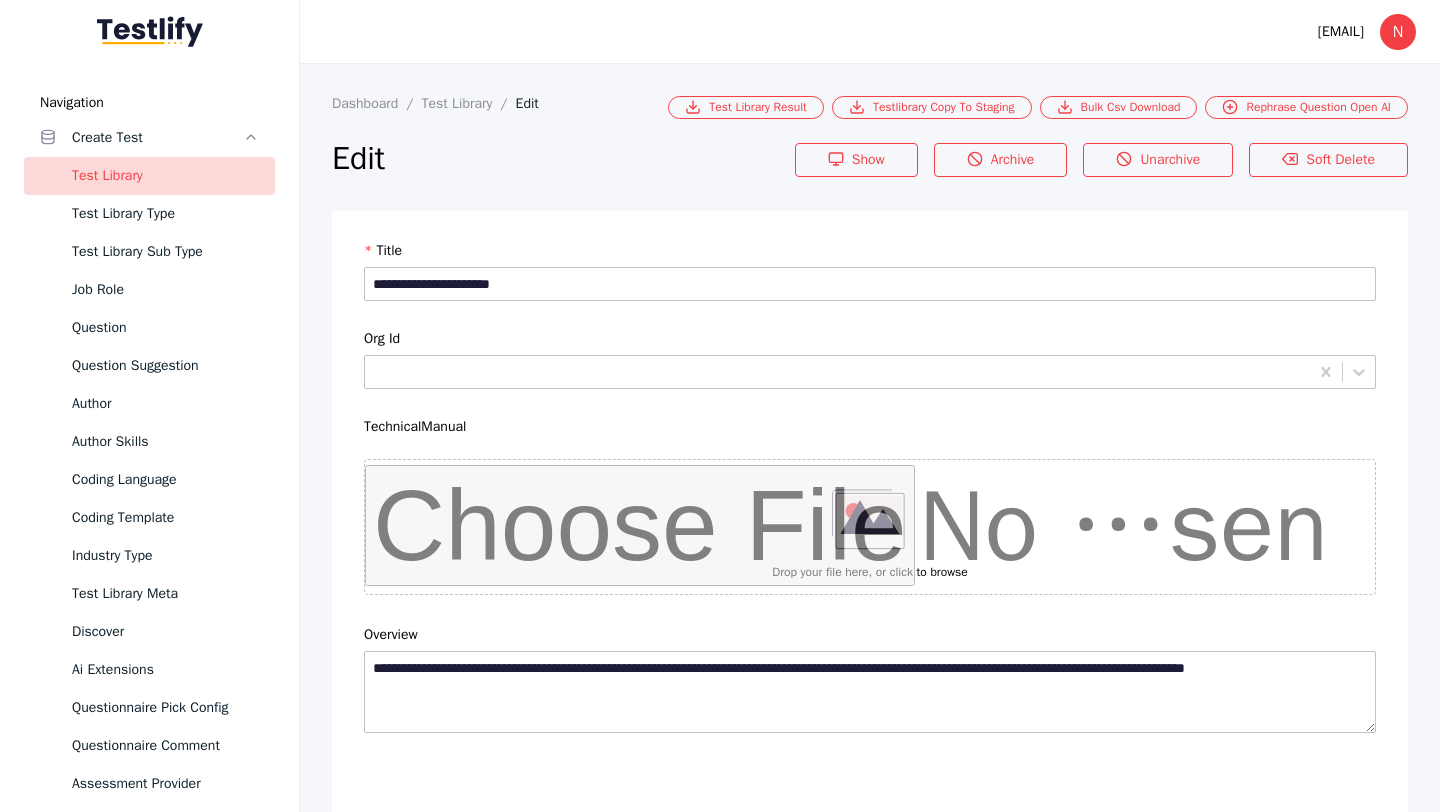 scroll, scrollTop: 4684, scrollLeft: 0, axis: vertical 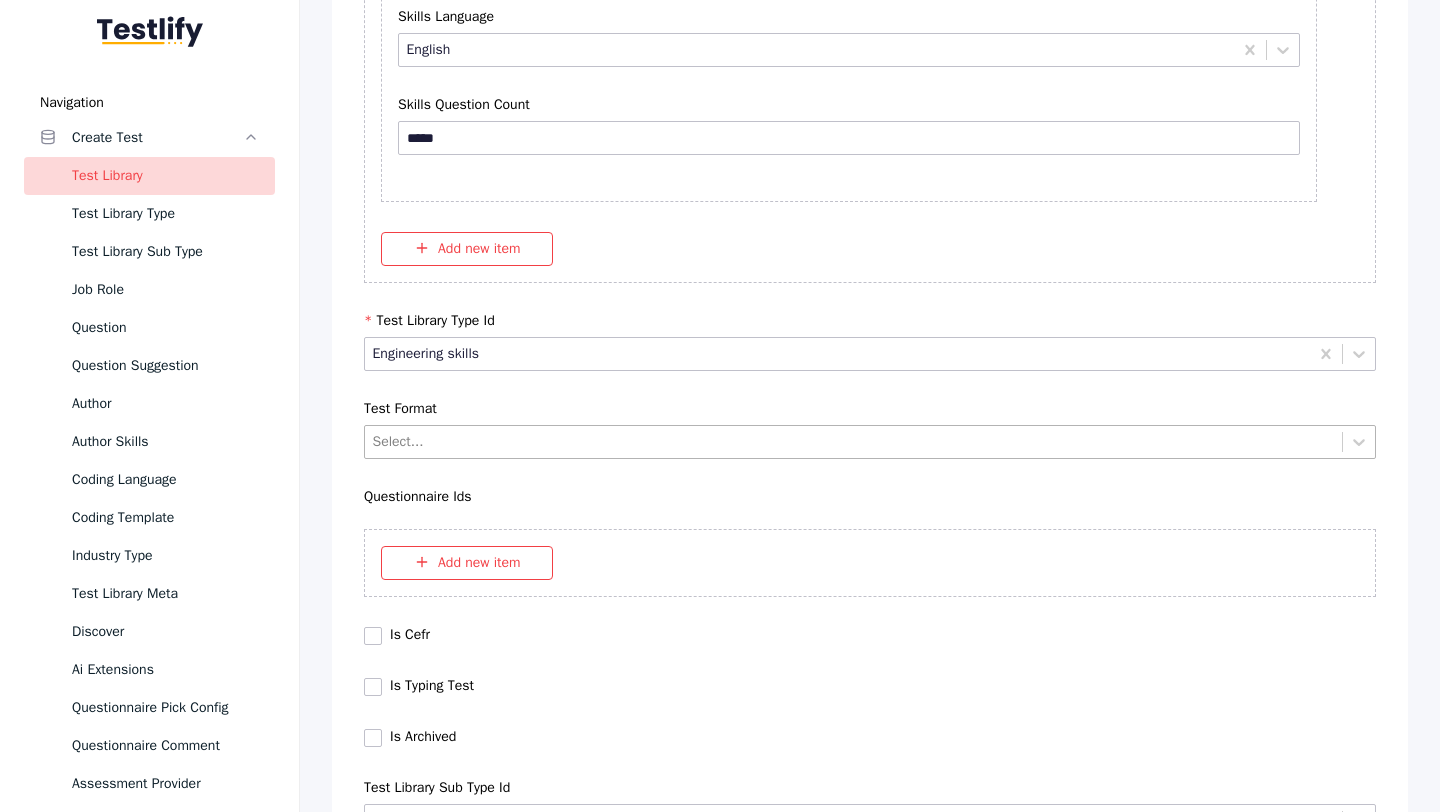 click at bounding box center (854, 441) 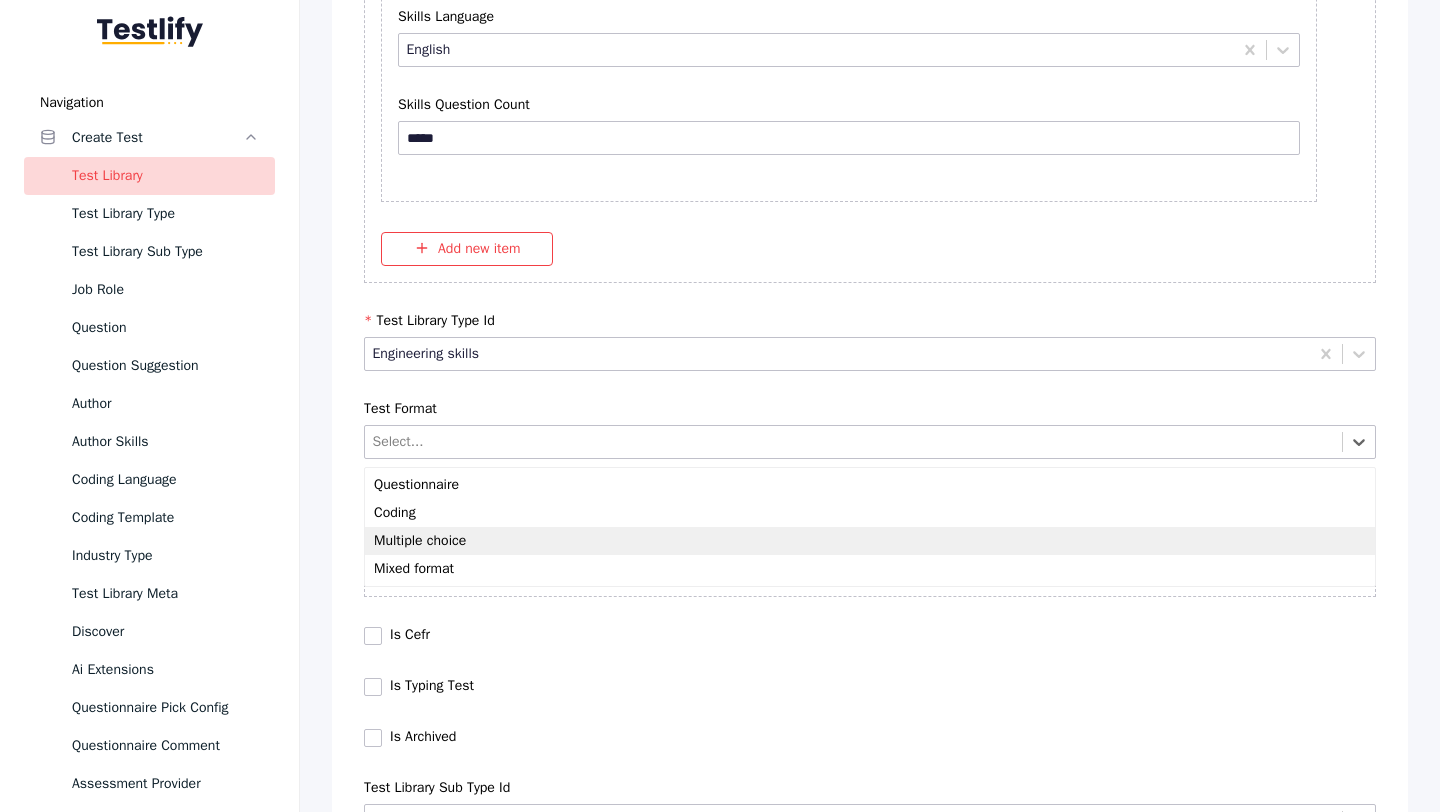 click on "Multiple choice" at bounding box center (870, 541) 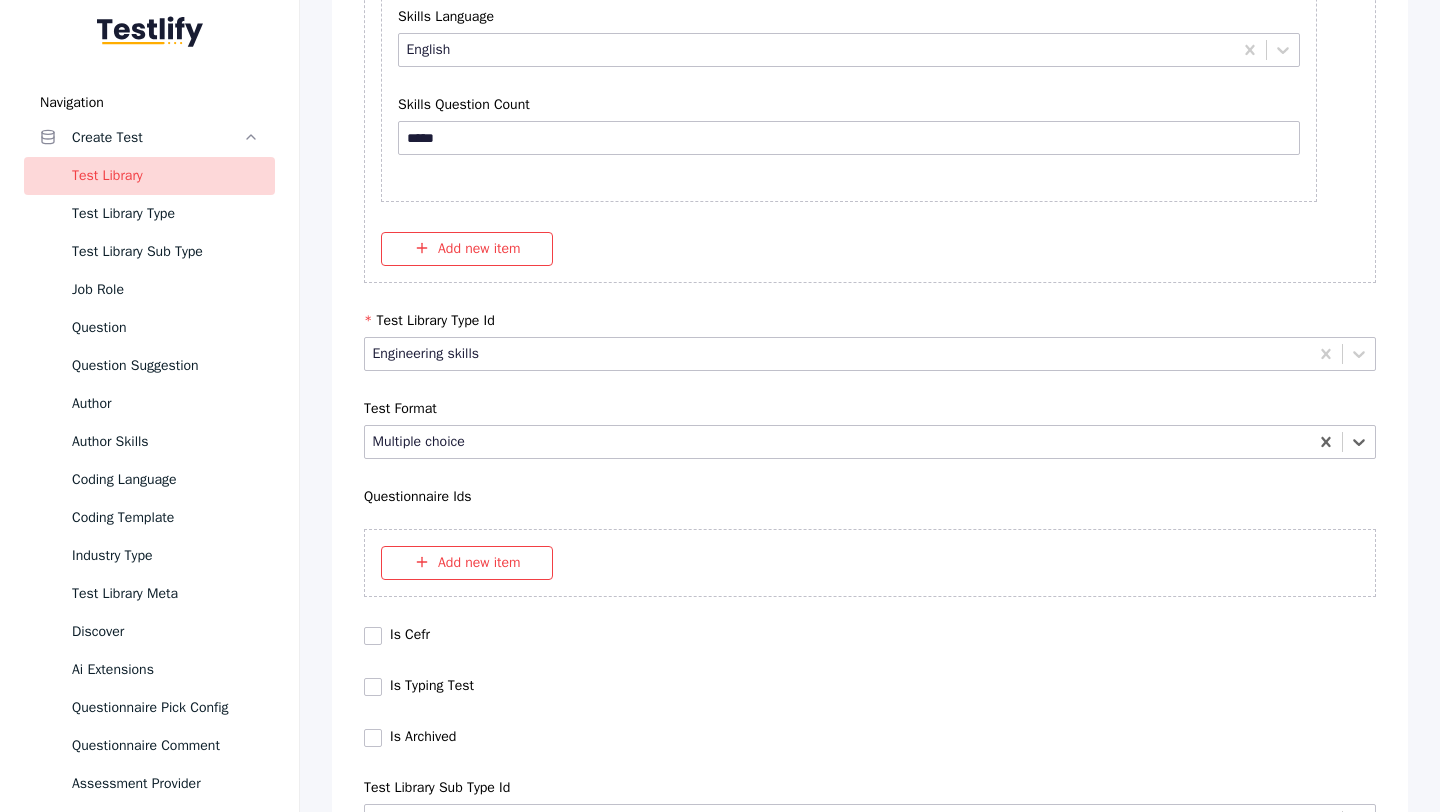 click on "Save" at bounding box center (870, 10279) 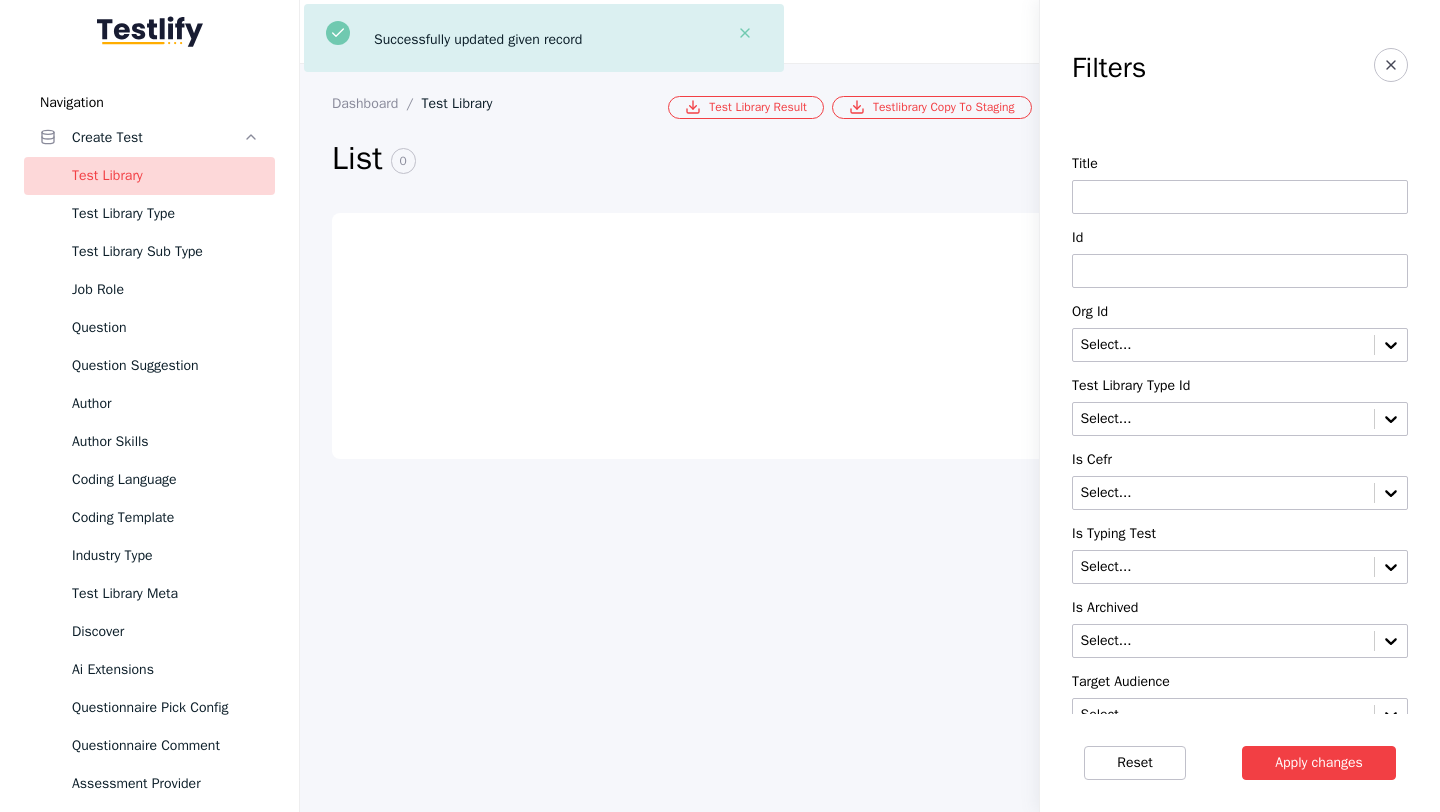 scroll, scrollTop: 0, scrollLeft: 0, axis: both 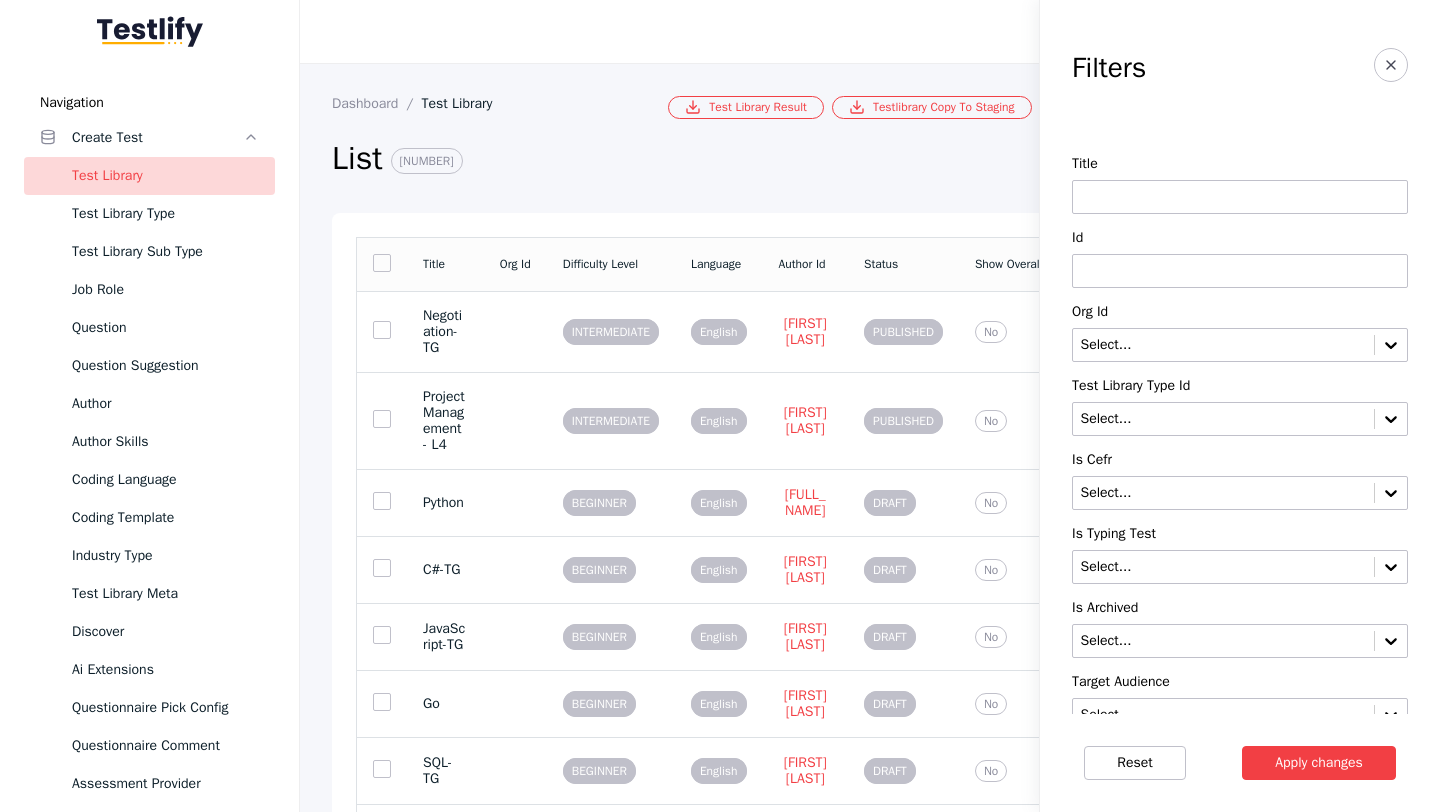 click at bounding box center [1240, 271] 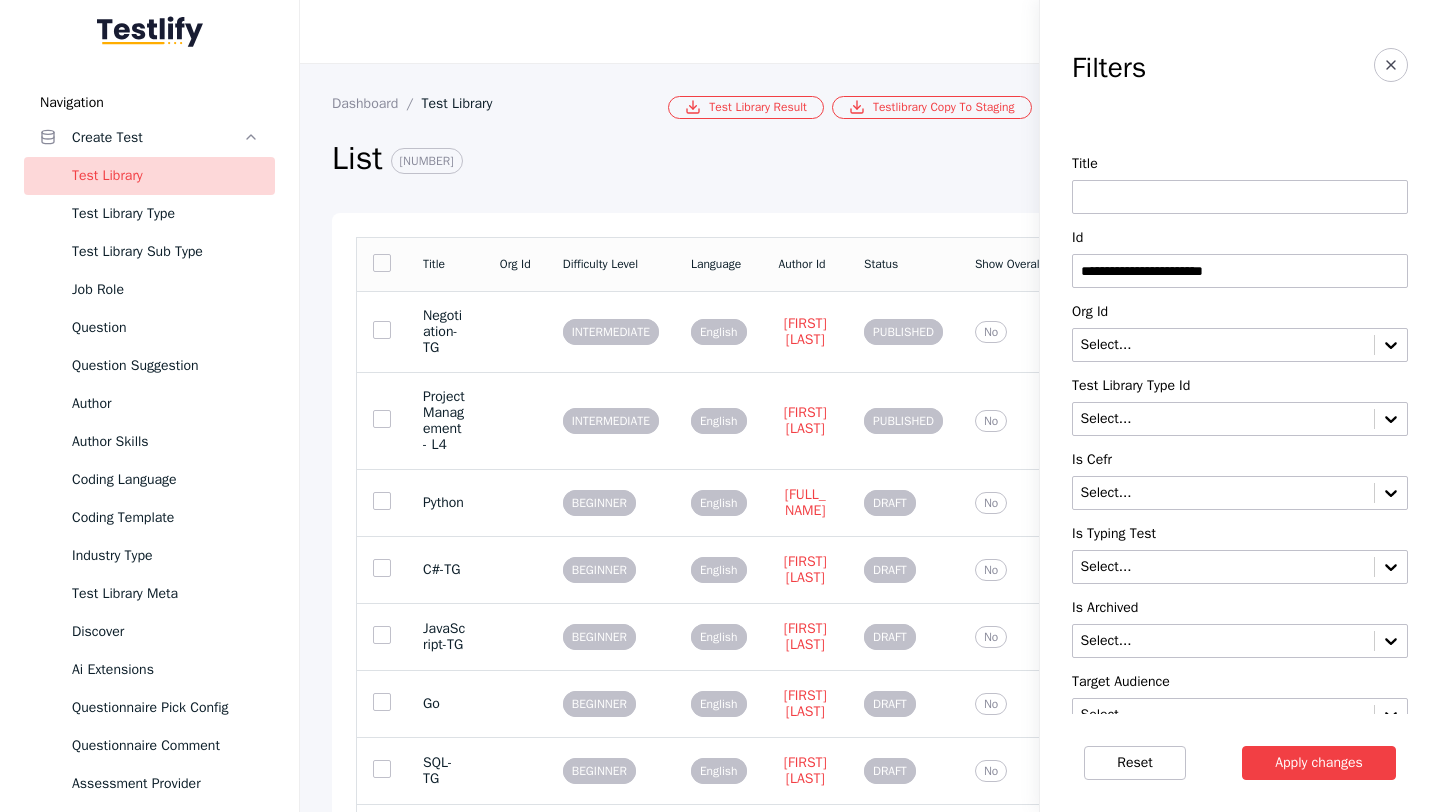 type on "**********" 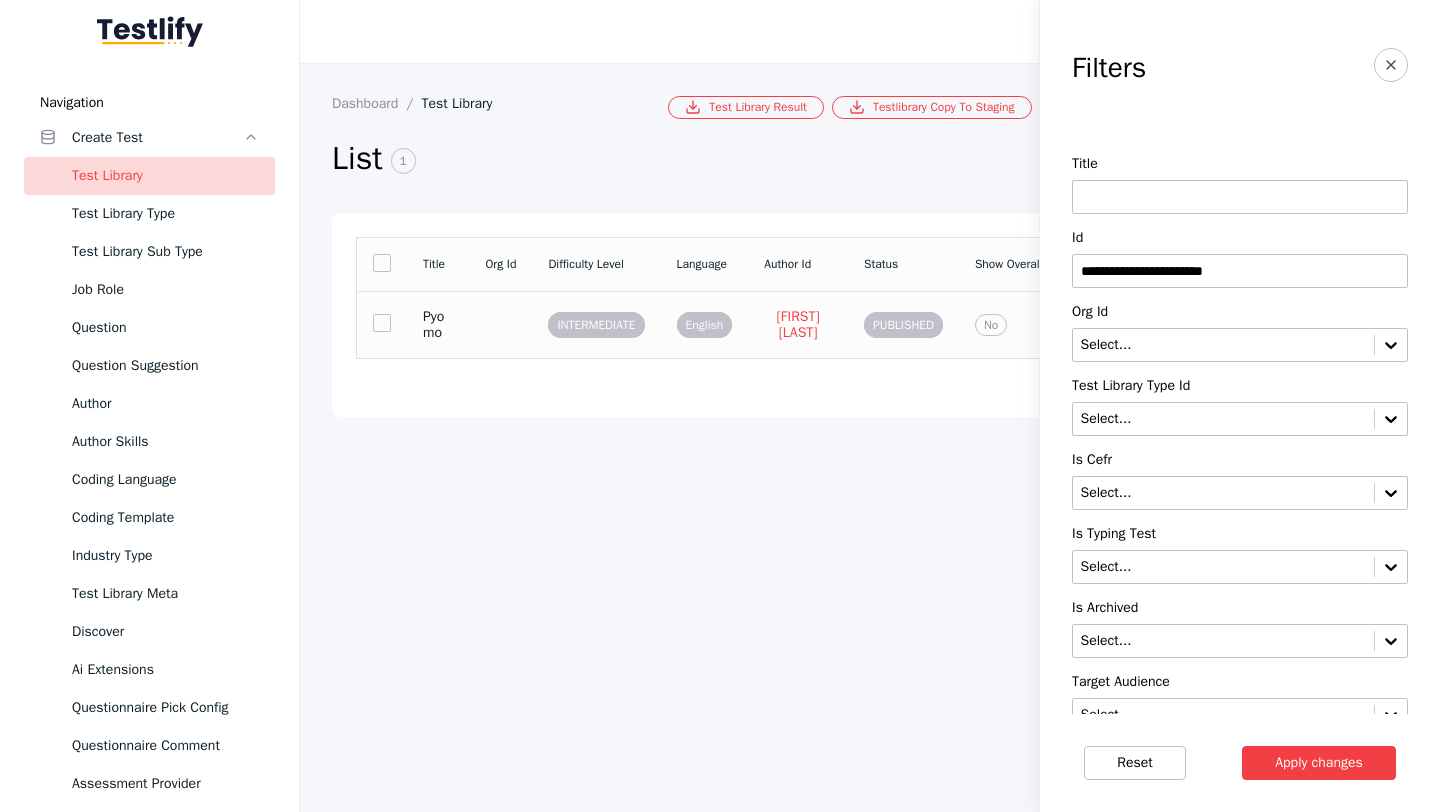 click on "Pyomo" at bounding box center (438, 324) 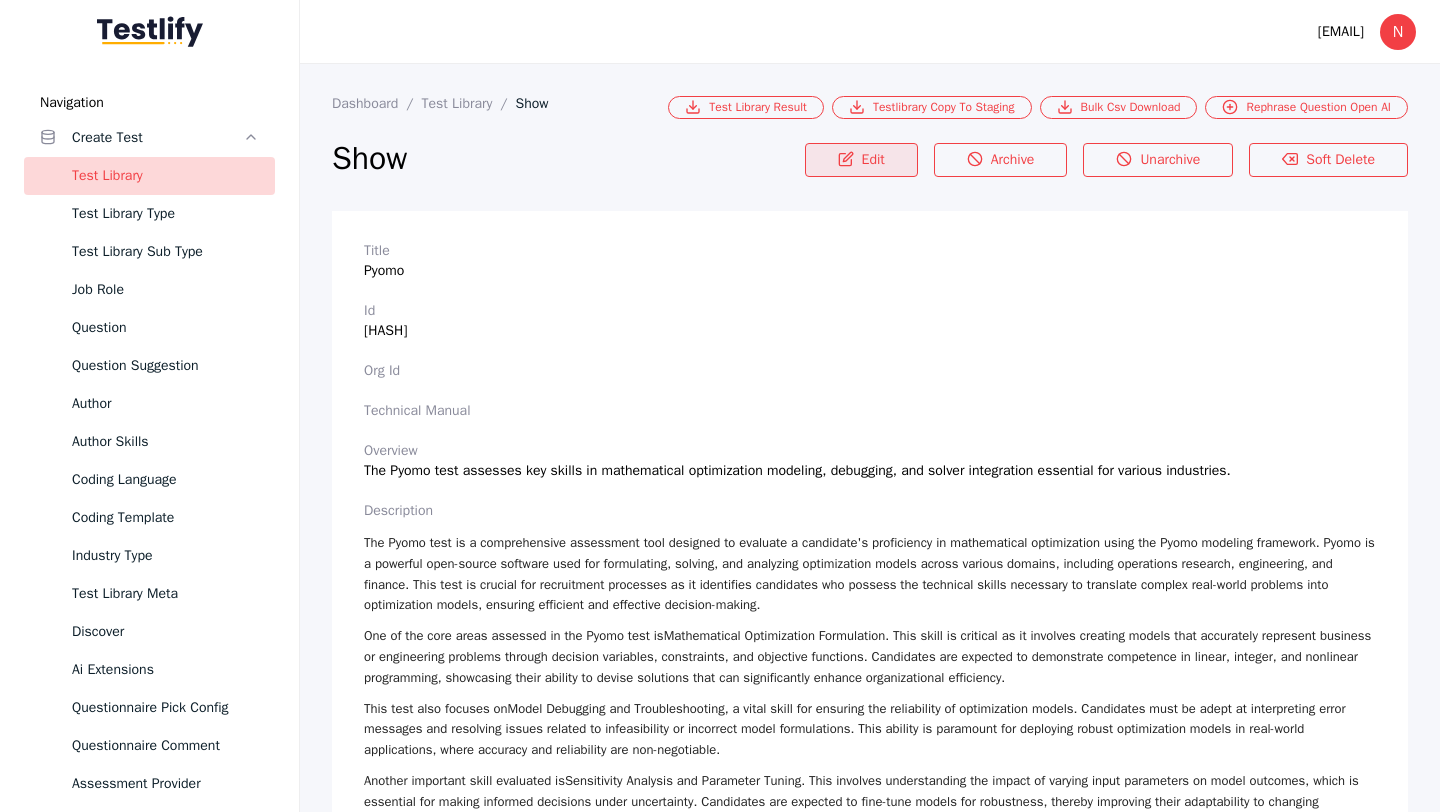 click on "Edit" at bounding box center (861, 160) 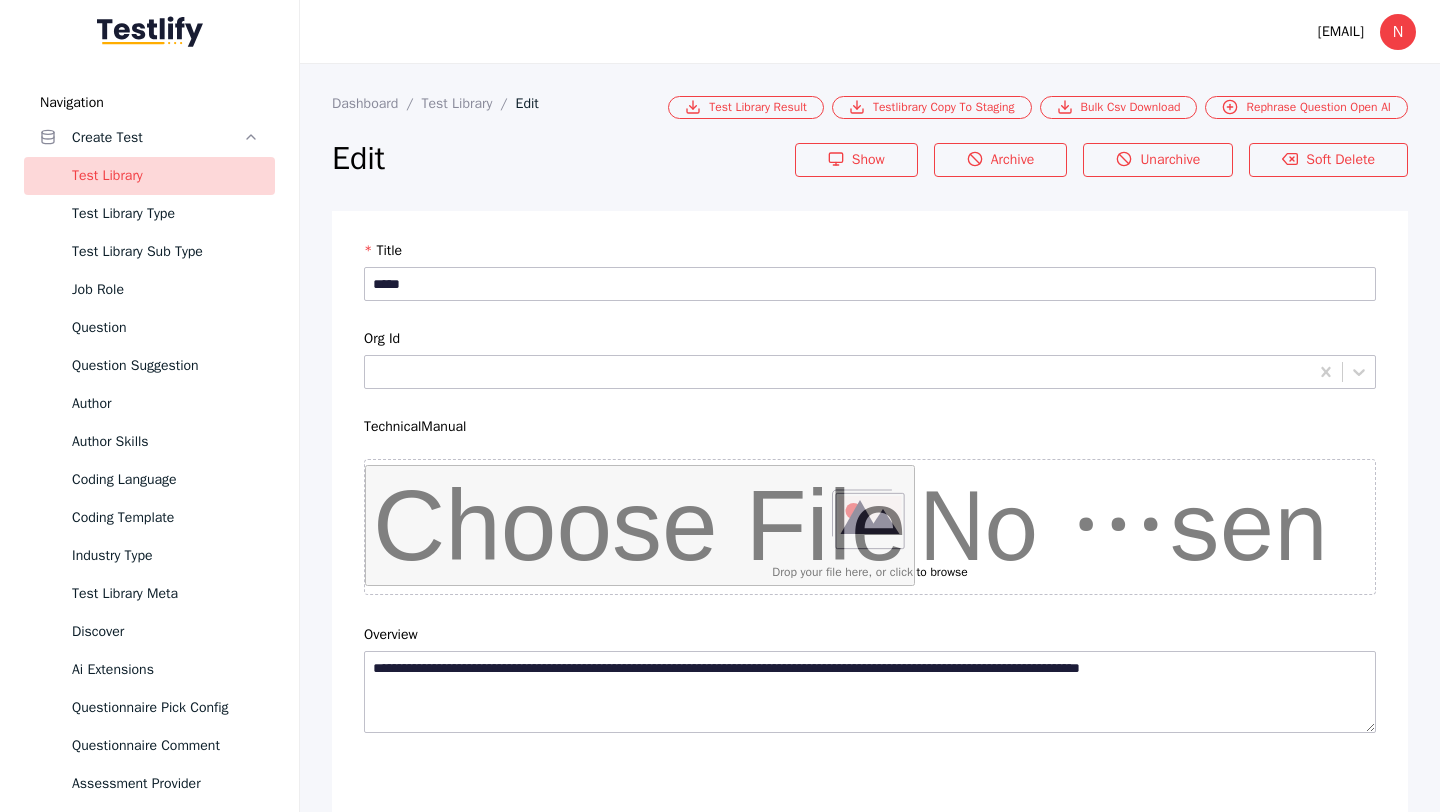 scroll, scrollTop: 4684, scrollLeft: 0, axis: vertical 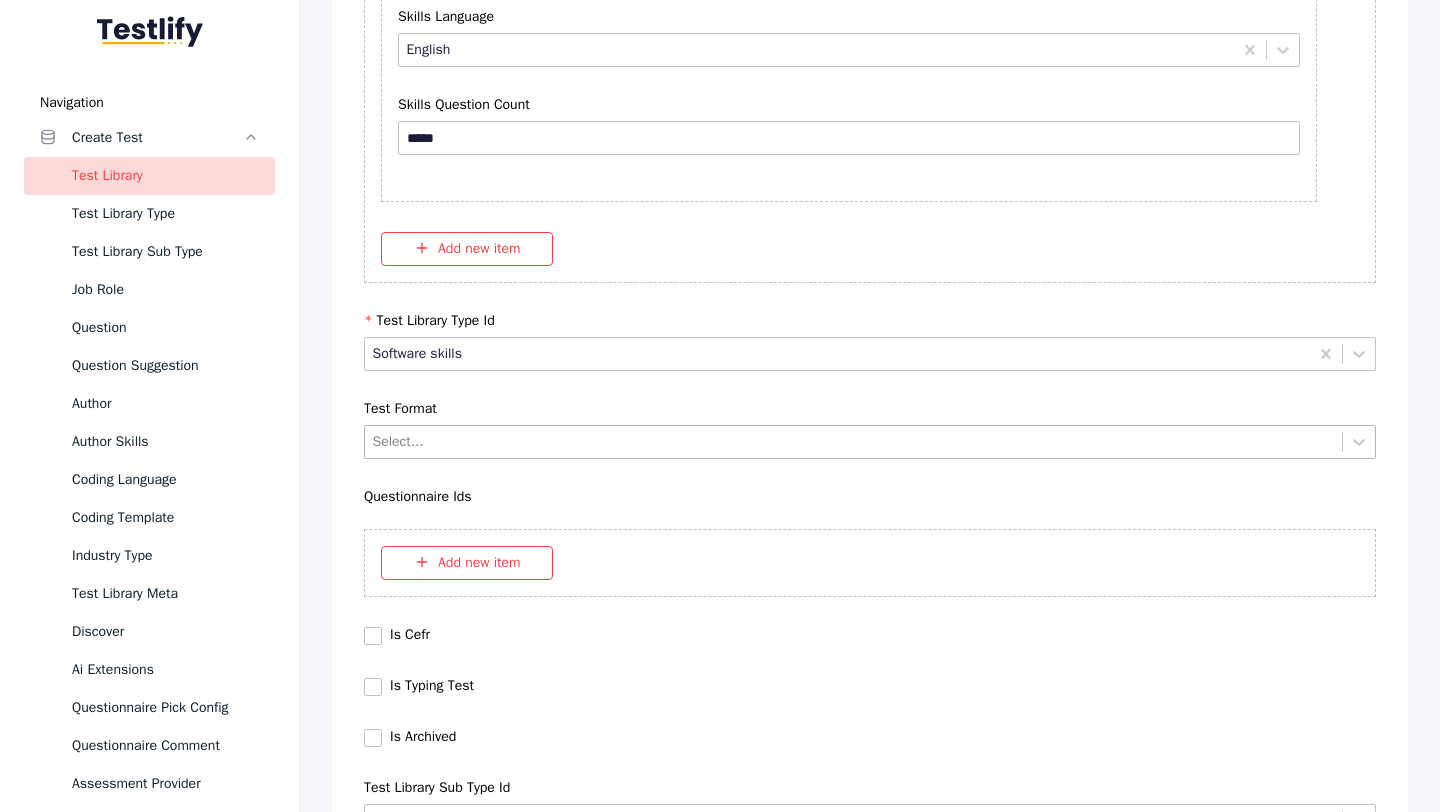 click at bounding box center (854, 441) 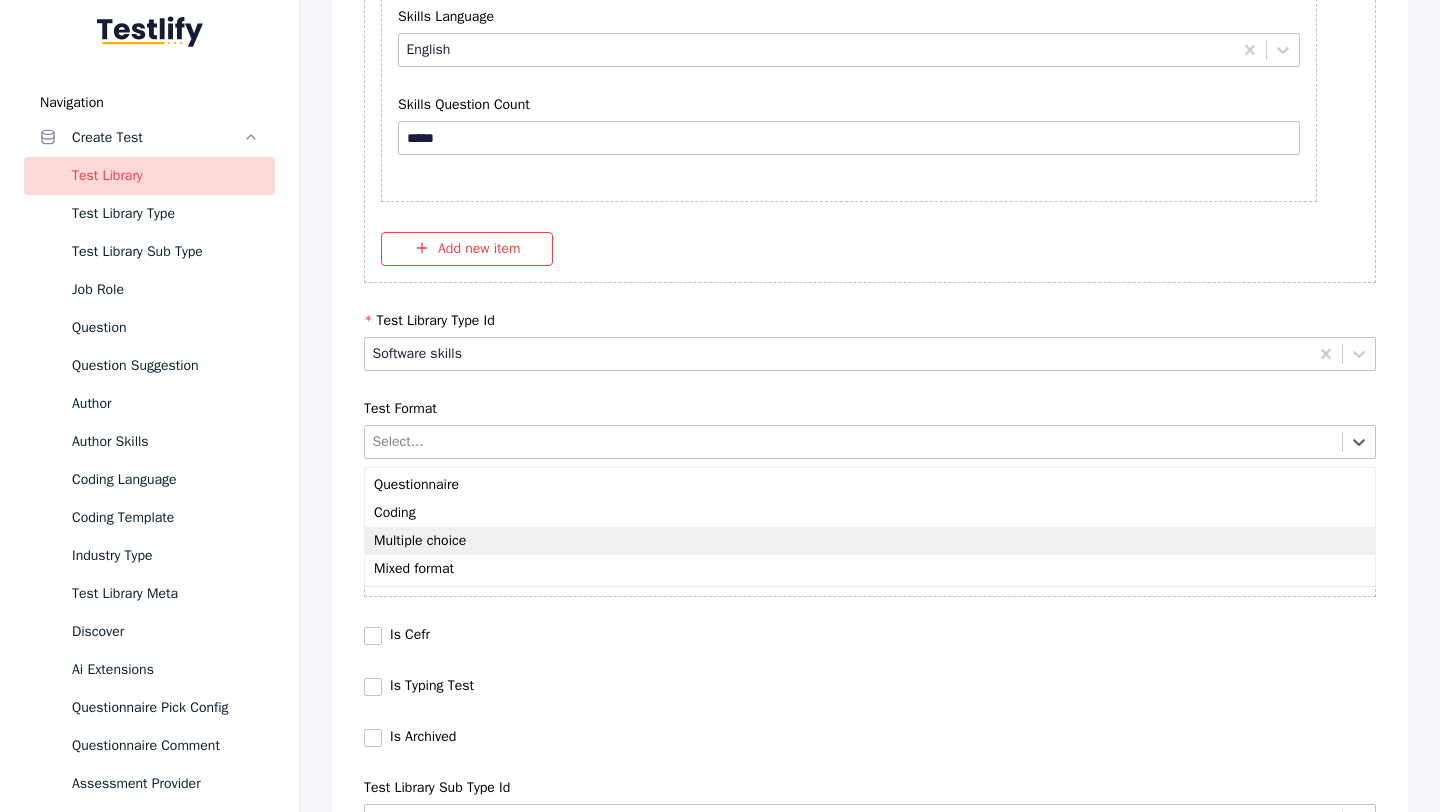 click on "Multiple choice" at bounding box center (870, 541) 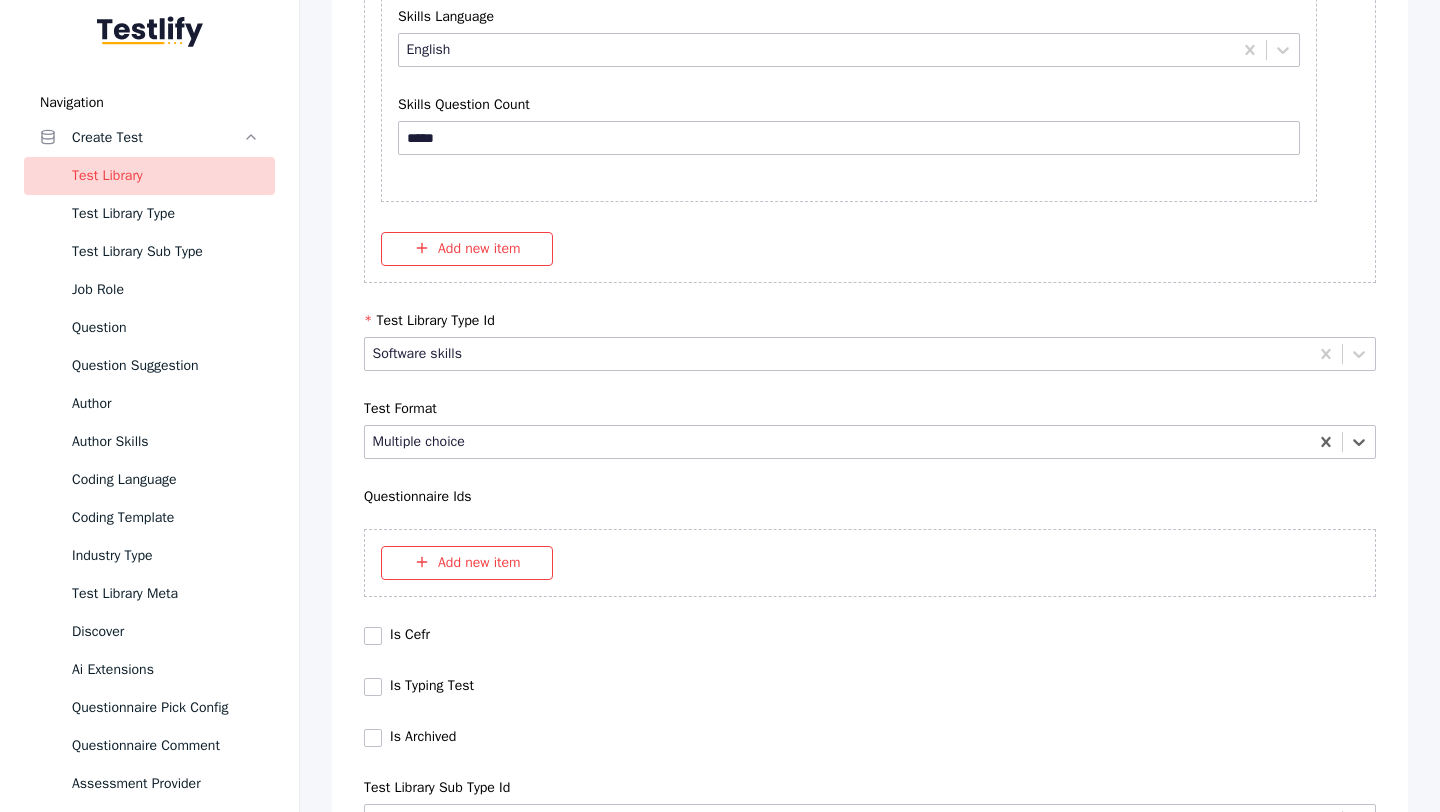 click on "Save" at bounding box center (870, 10279) 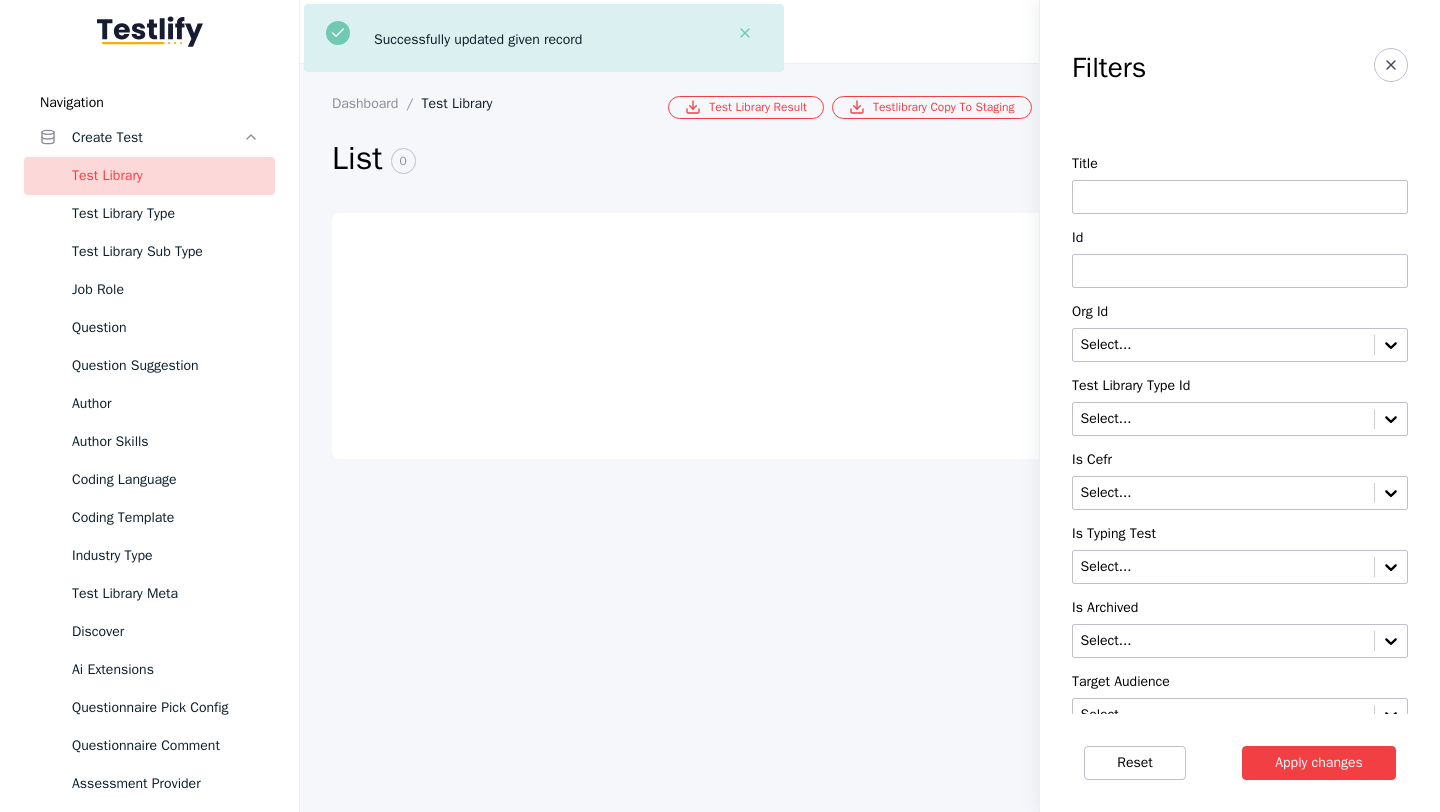 scroll, scrollTop: 0, scrollLeft: 0, axis: both 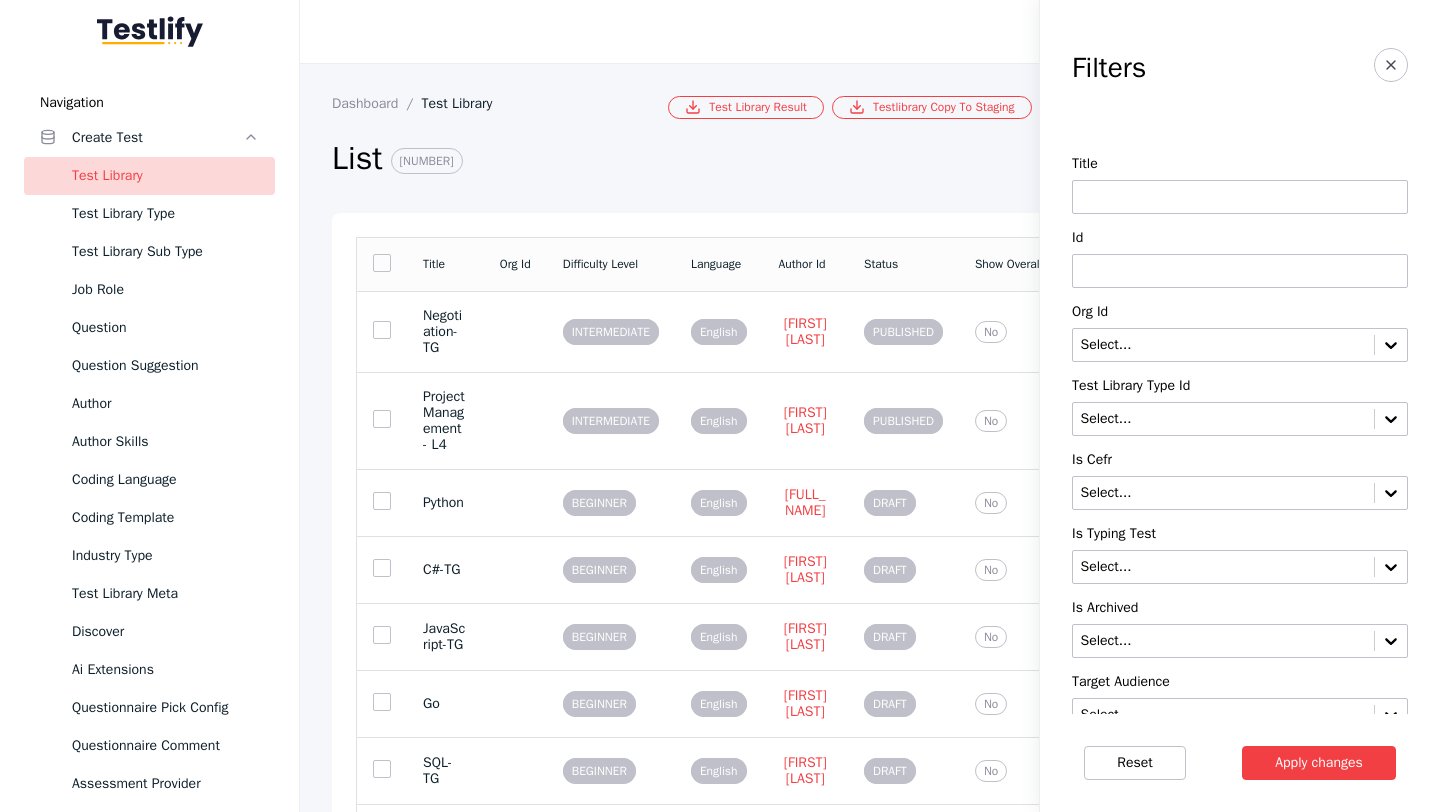 click at bounding box center [1240, 271] 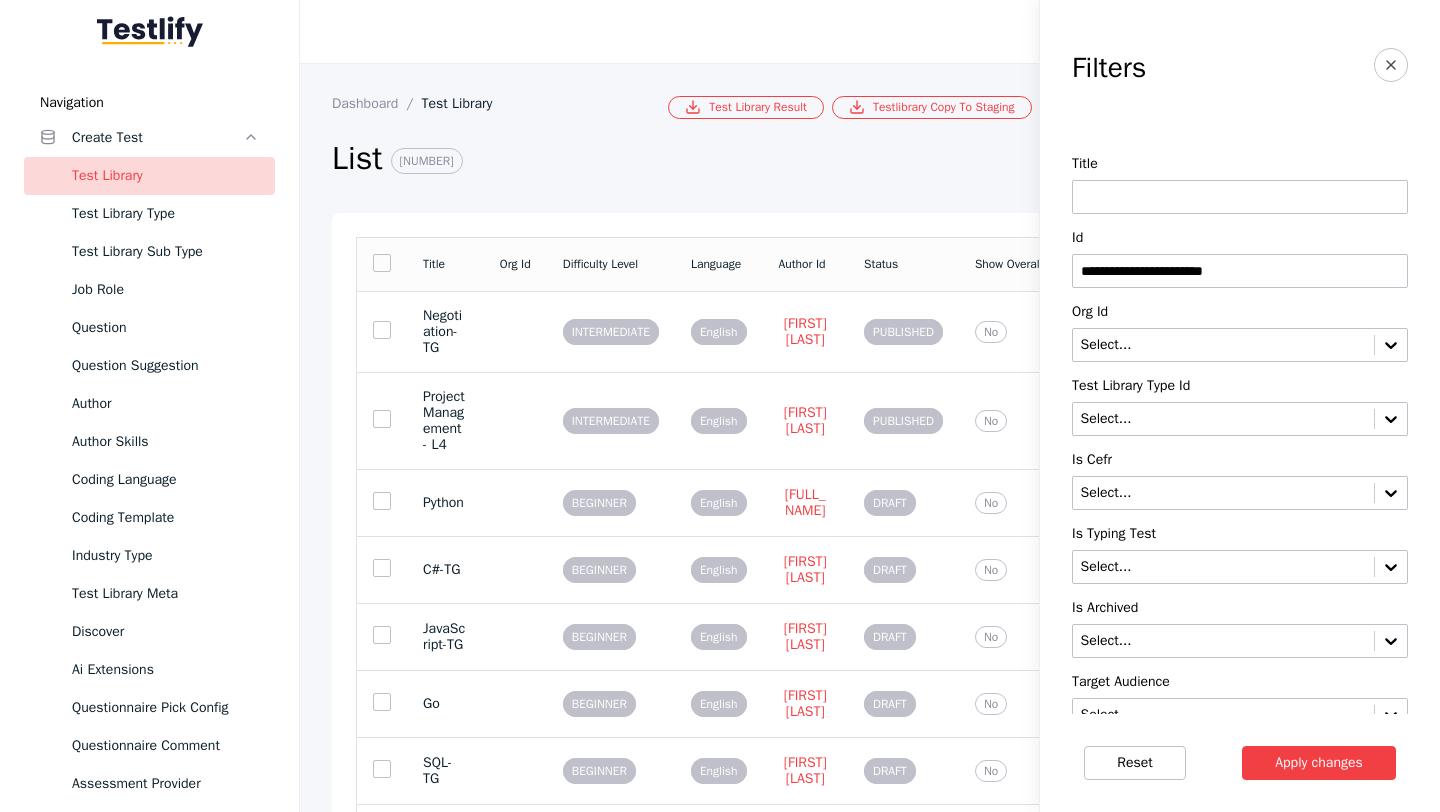 type on "**********" 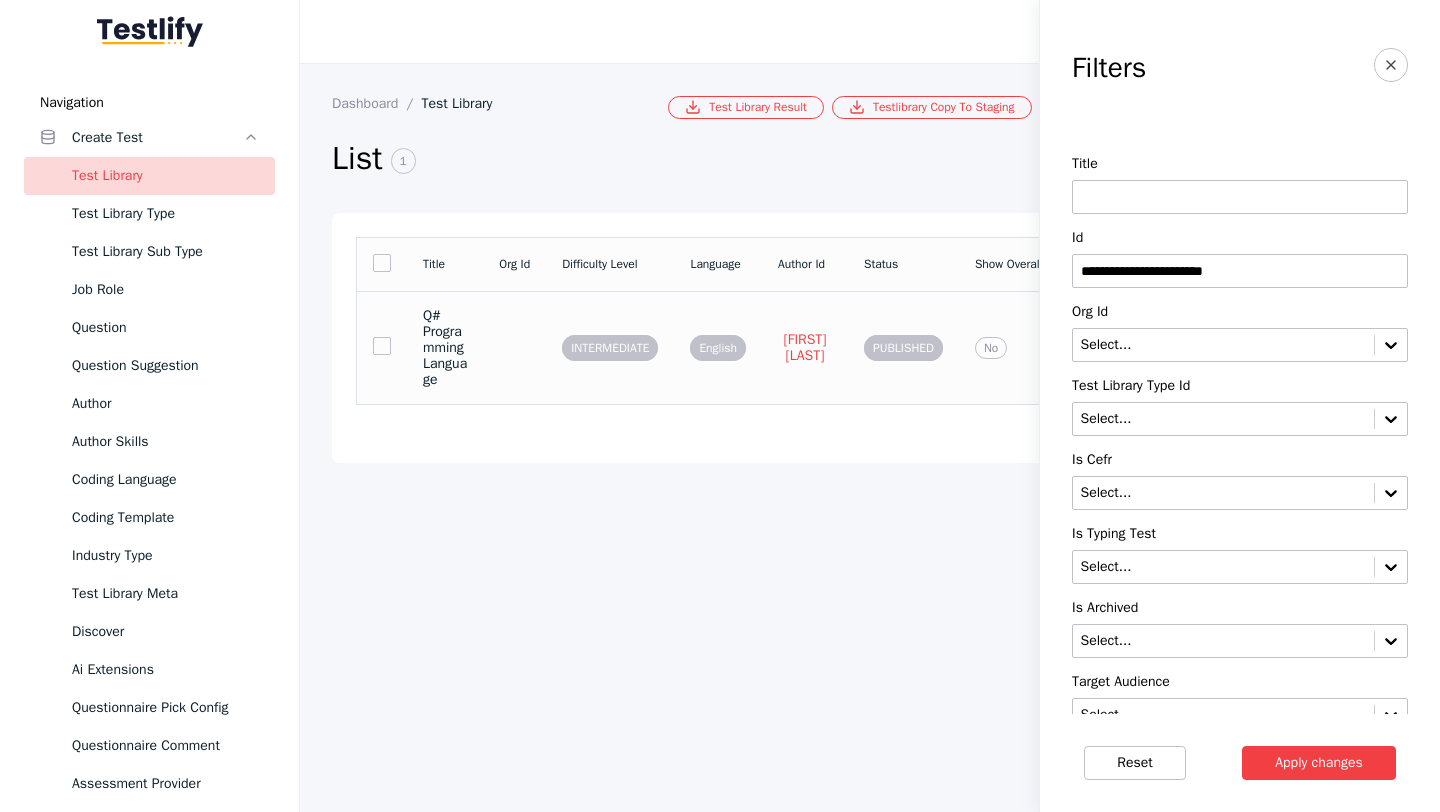 click on "Q# Programming Language" at bounding box center (445, 347) 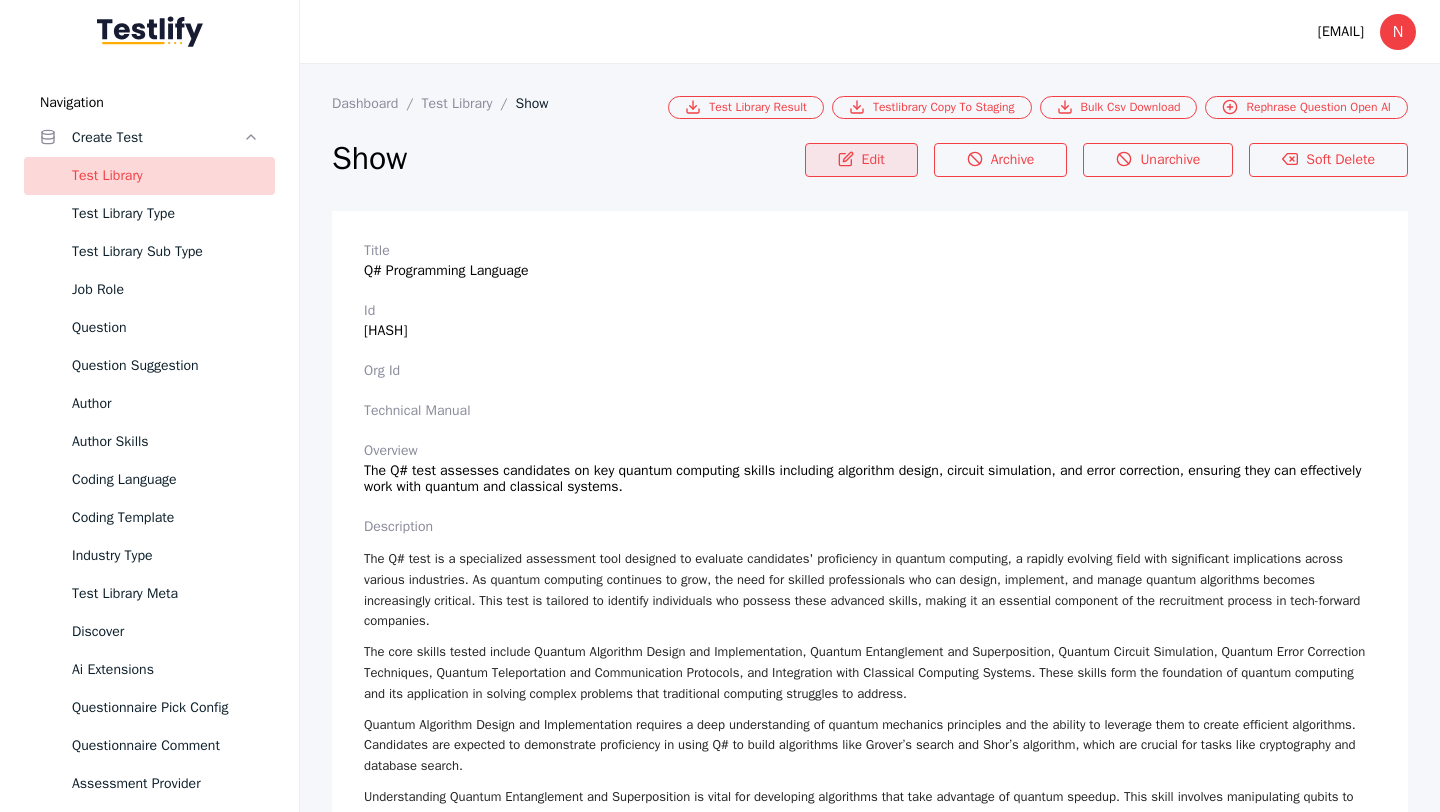 click on "Edit" at bounding box center [861, 160] 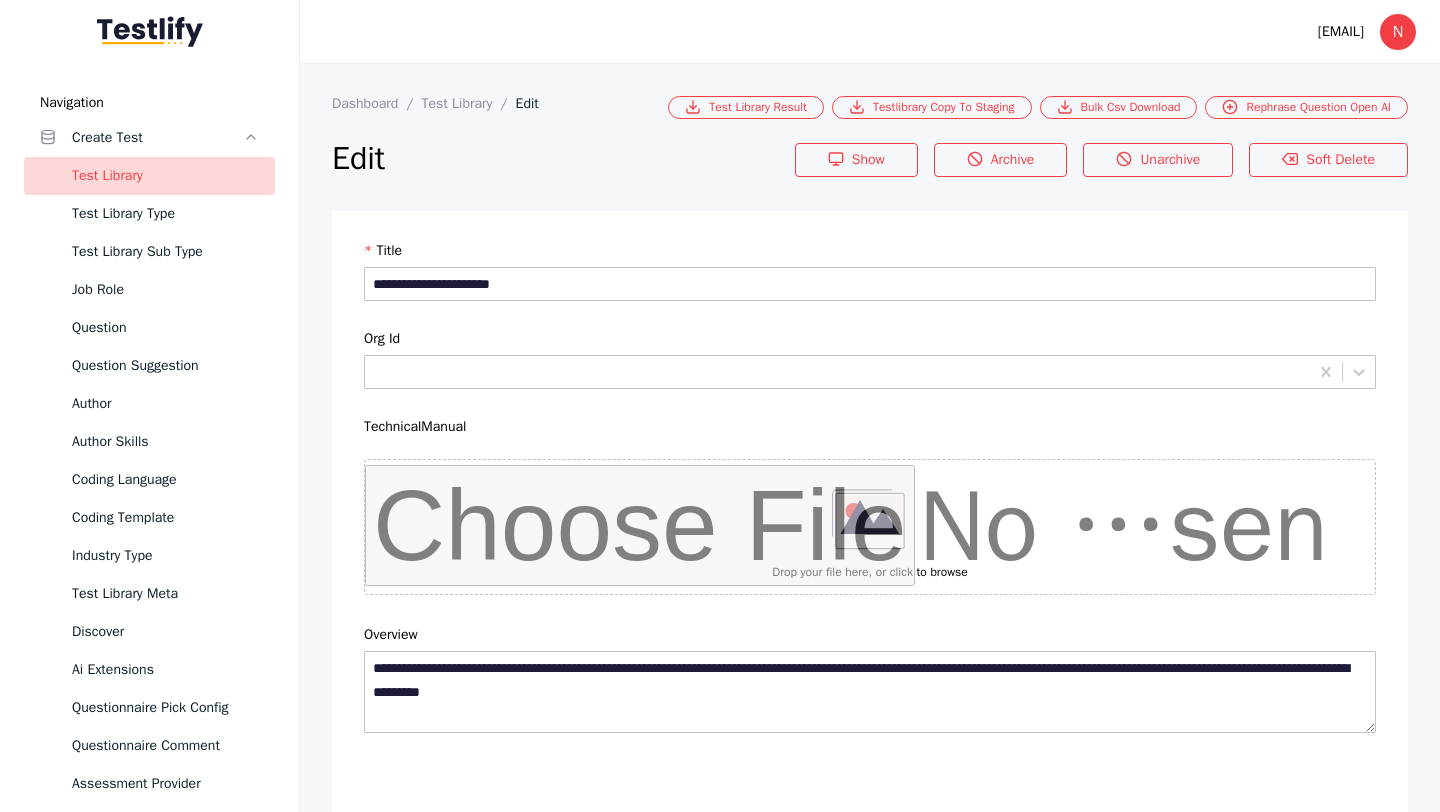 scroll, scrollTop: 4684, scrollLeft: 0, axis: vertical 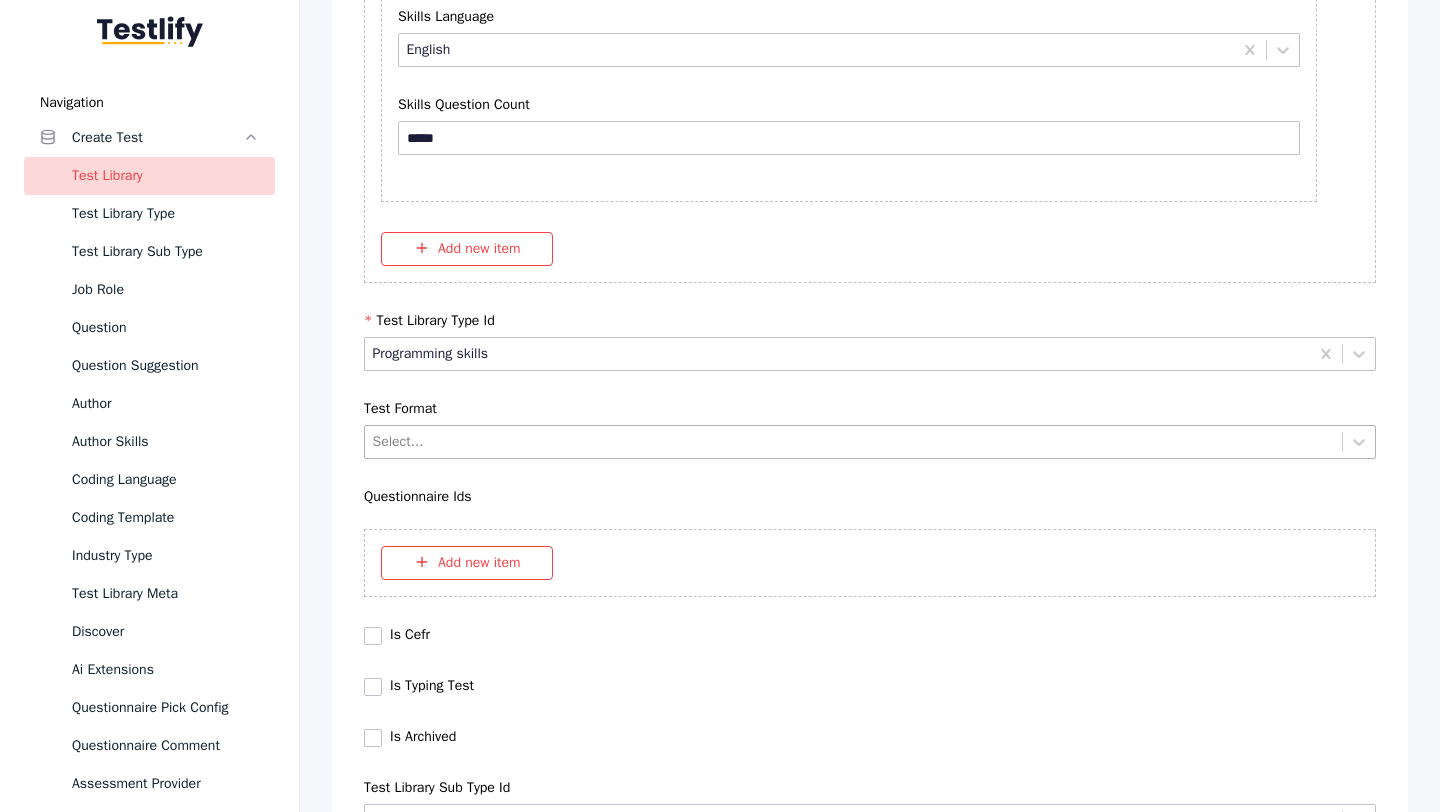 click at bounding box center (854, 441) 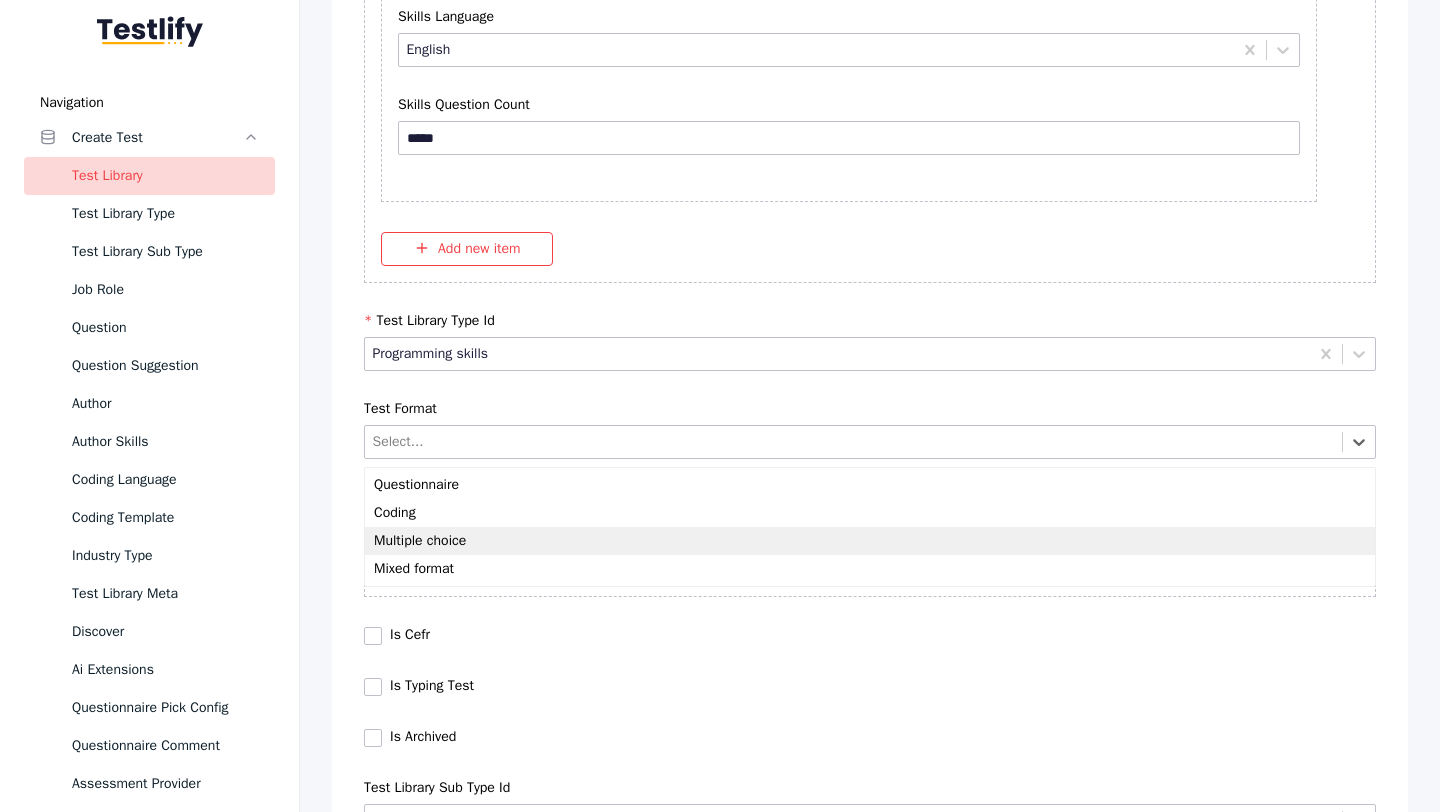 click on "Multiple choice" at bounding box center [870, 541] 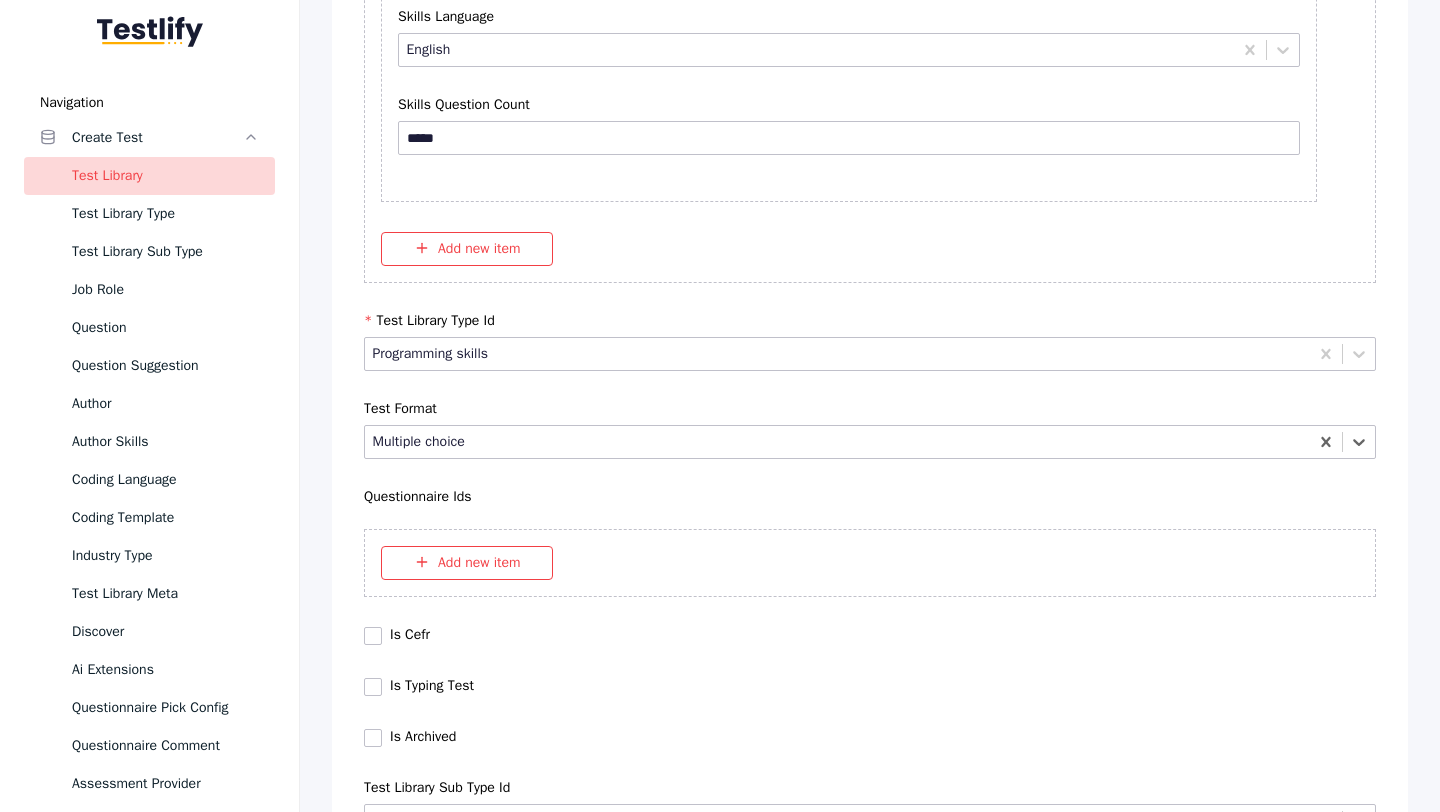 click on "Save" at bounding box center (870, 10279) 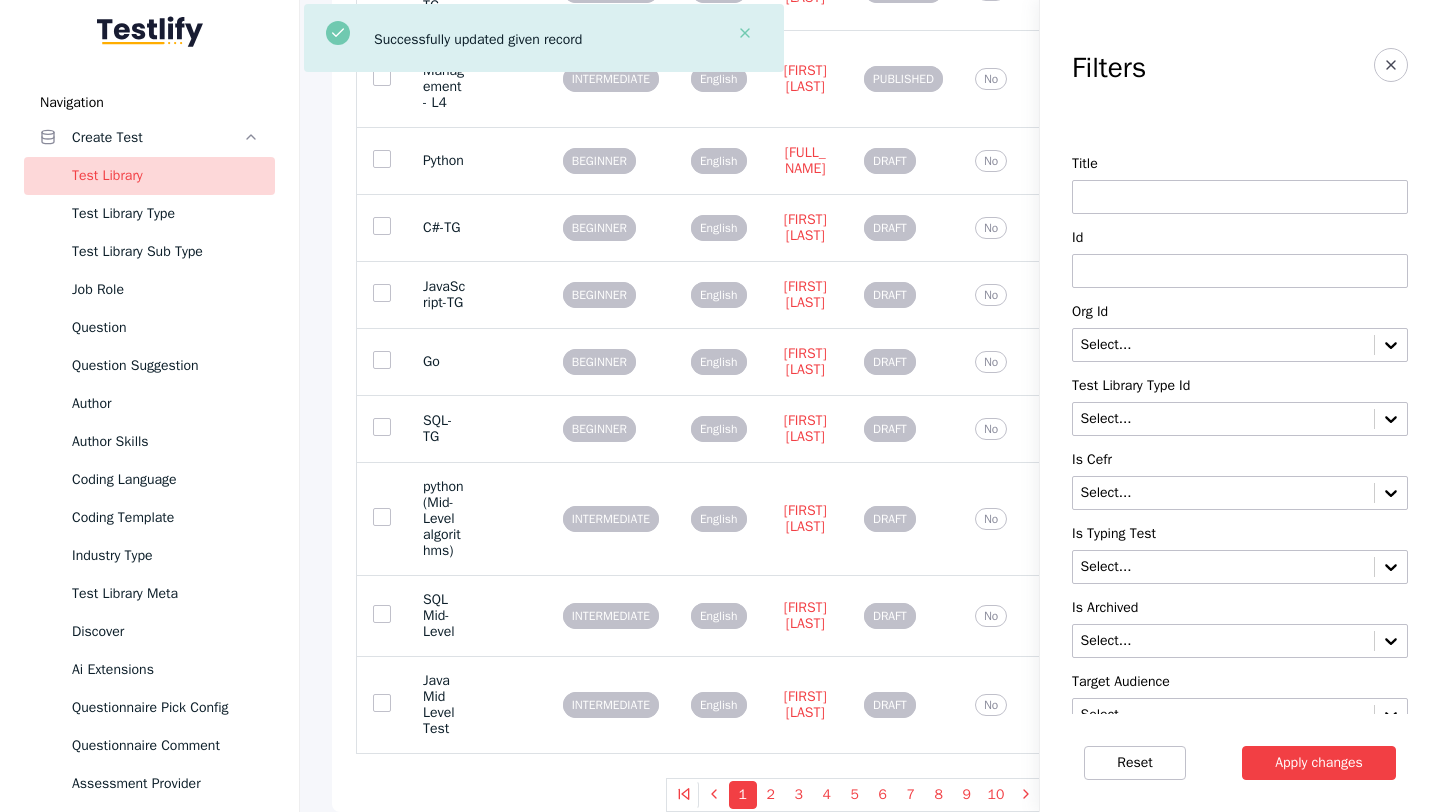 scroll, scrollTop: 0, scrollLeft: 0, axis: both 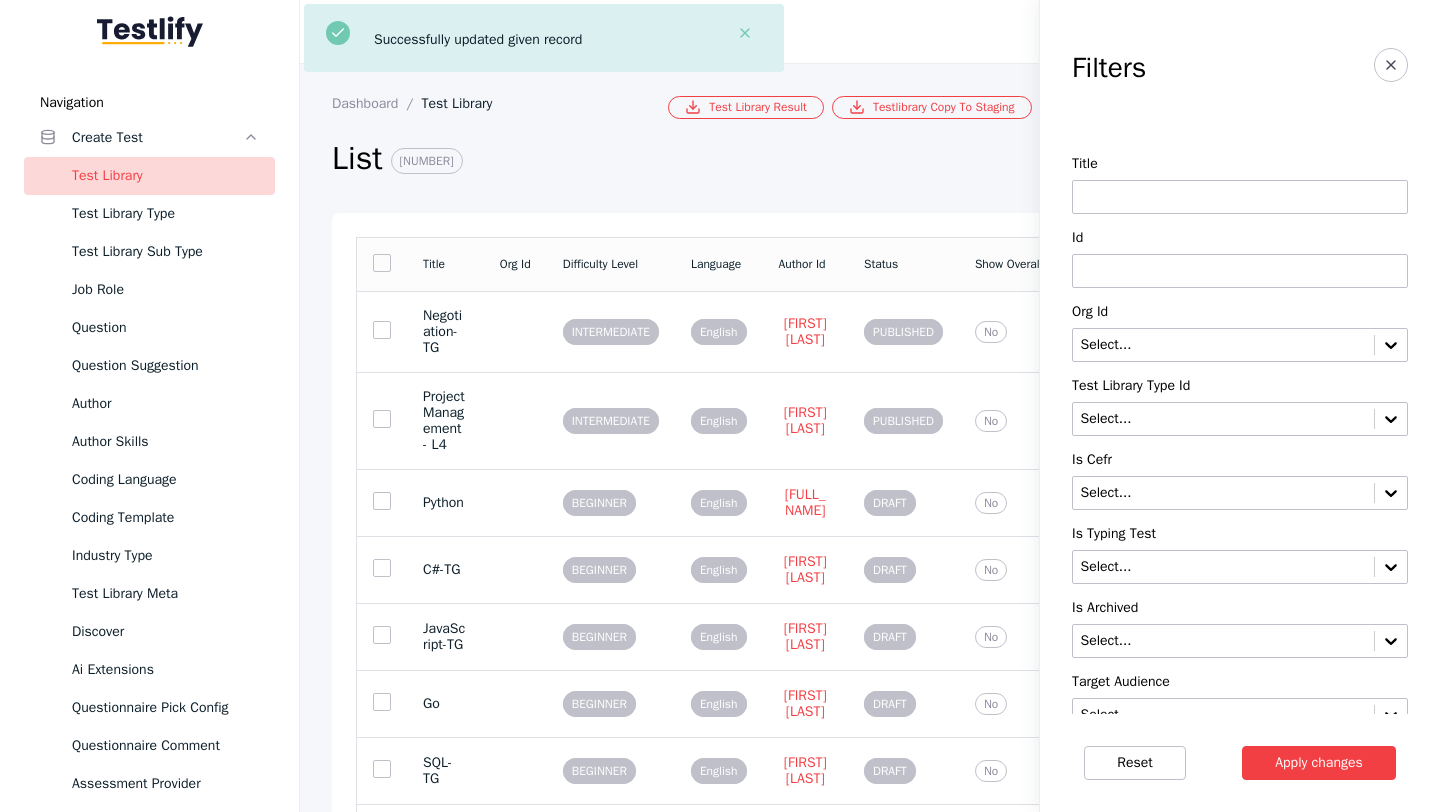 click at bounding box center [1240, 271] 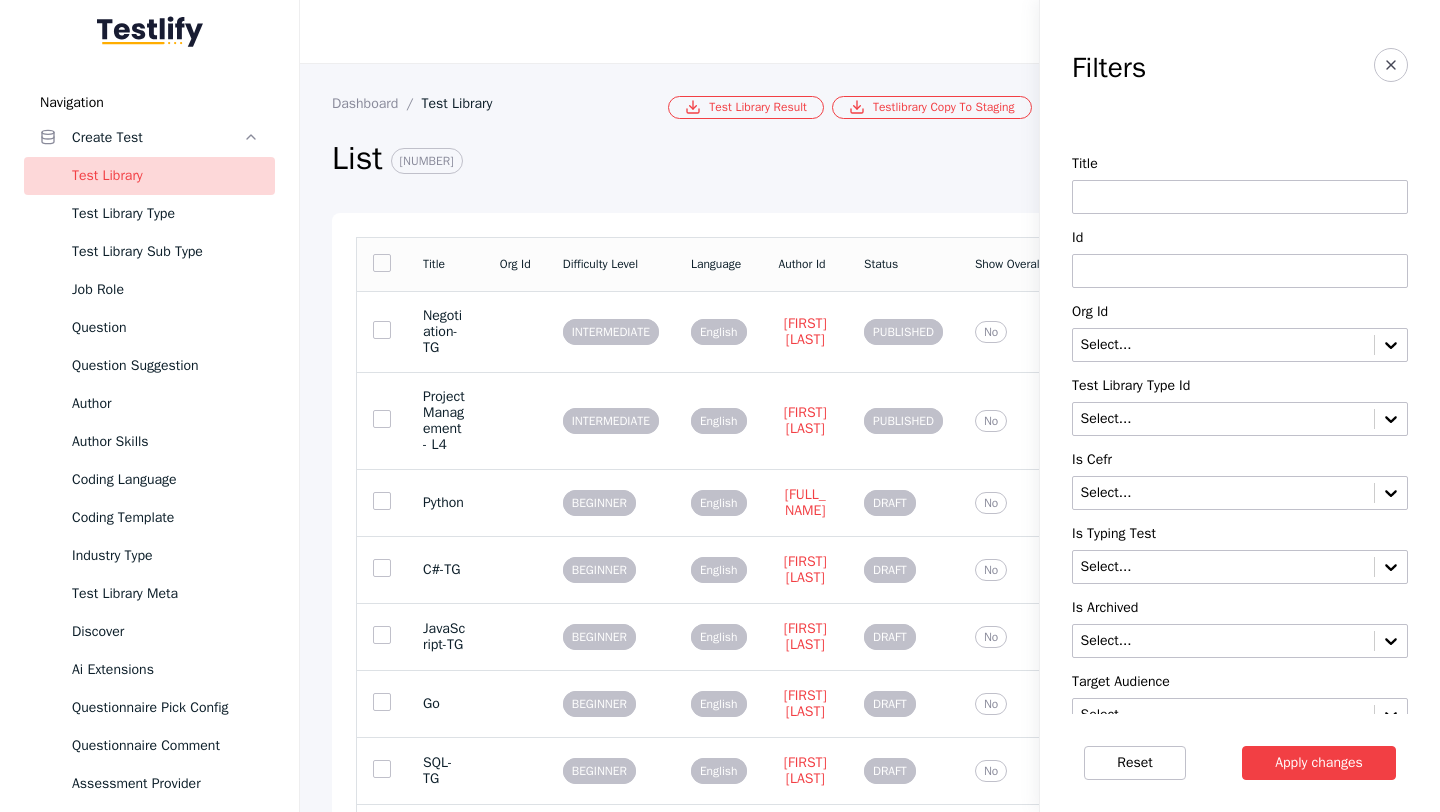 paste on "**********" 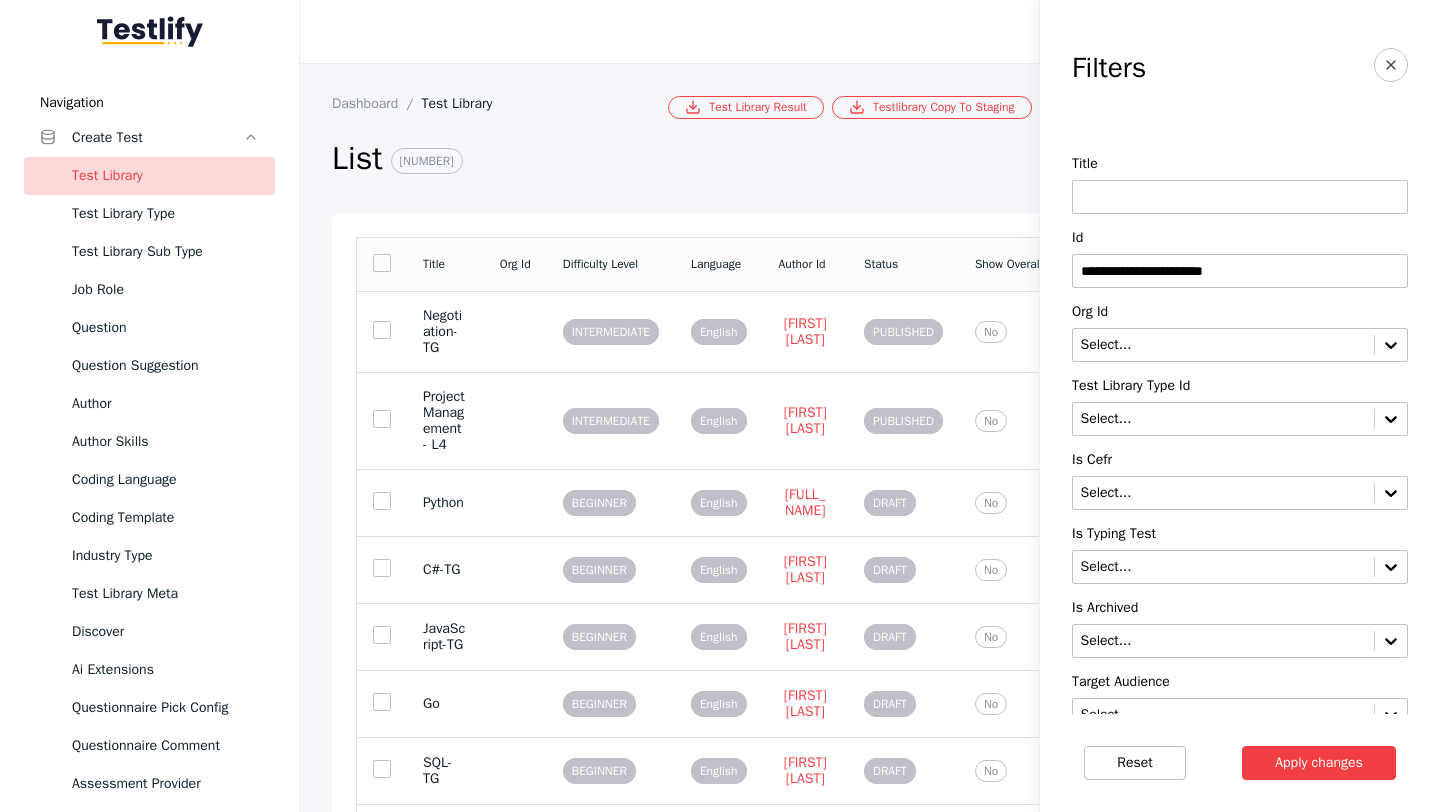 type on "**********" 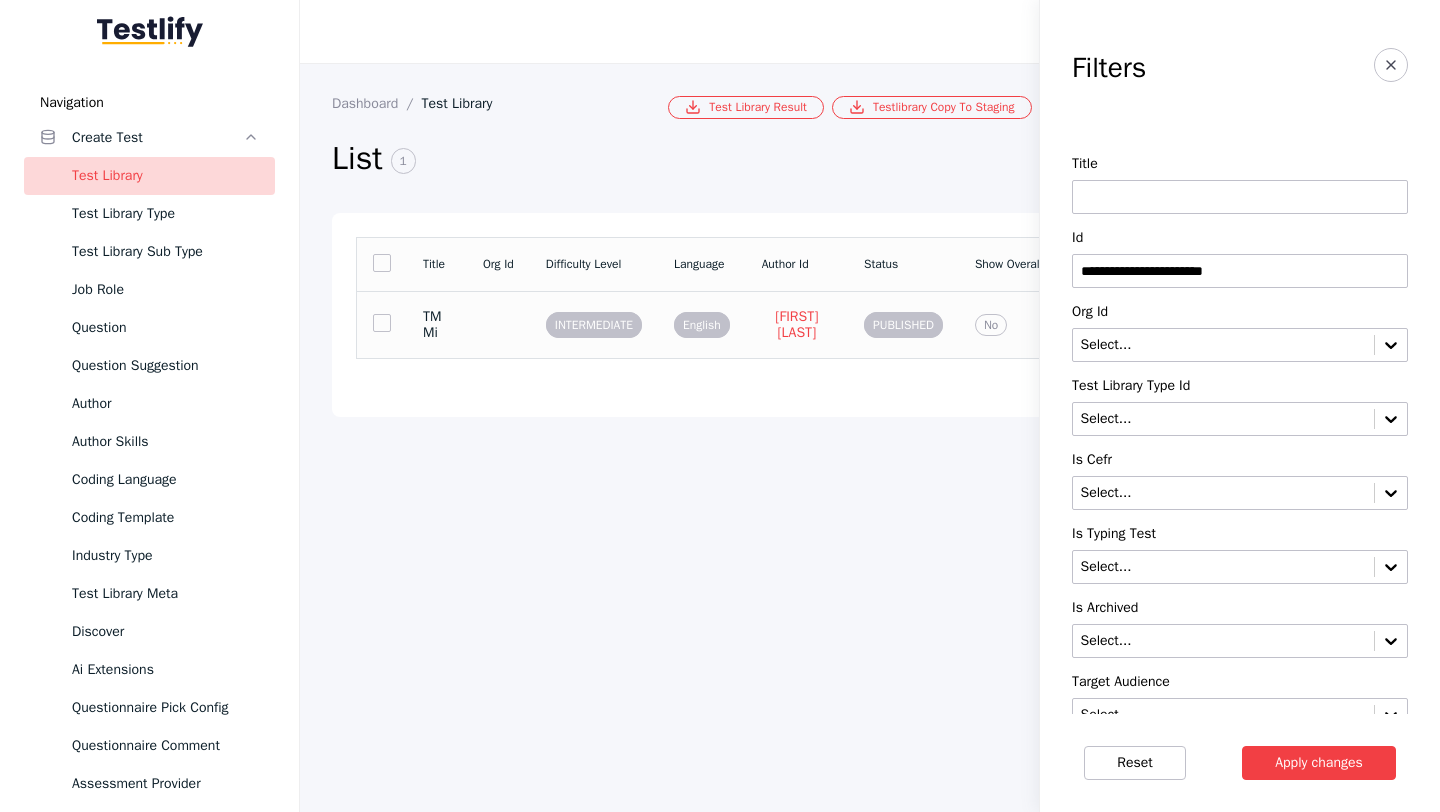 click on "TMMi" at bounding box center (437, 324) 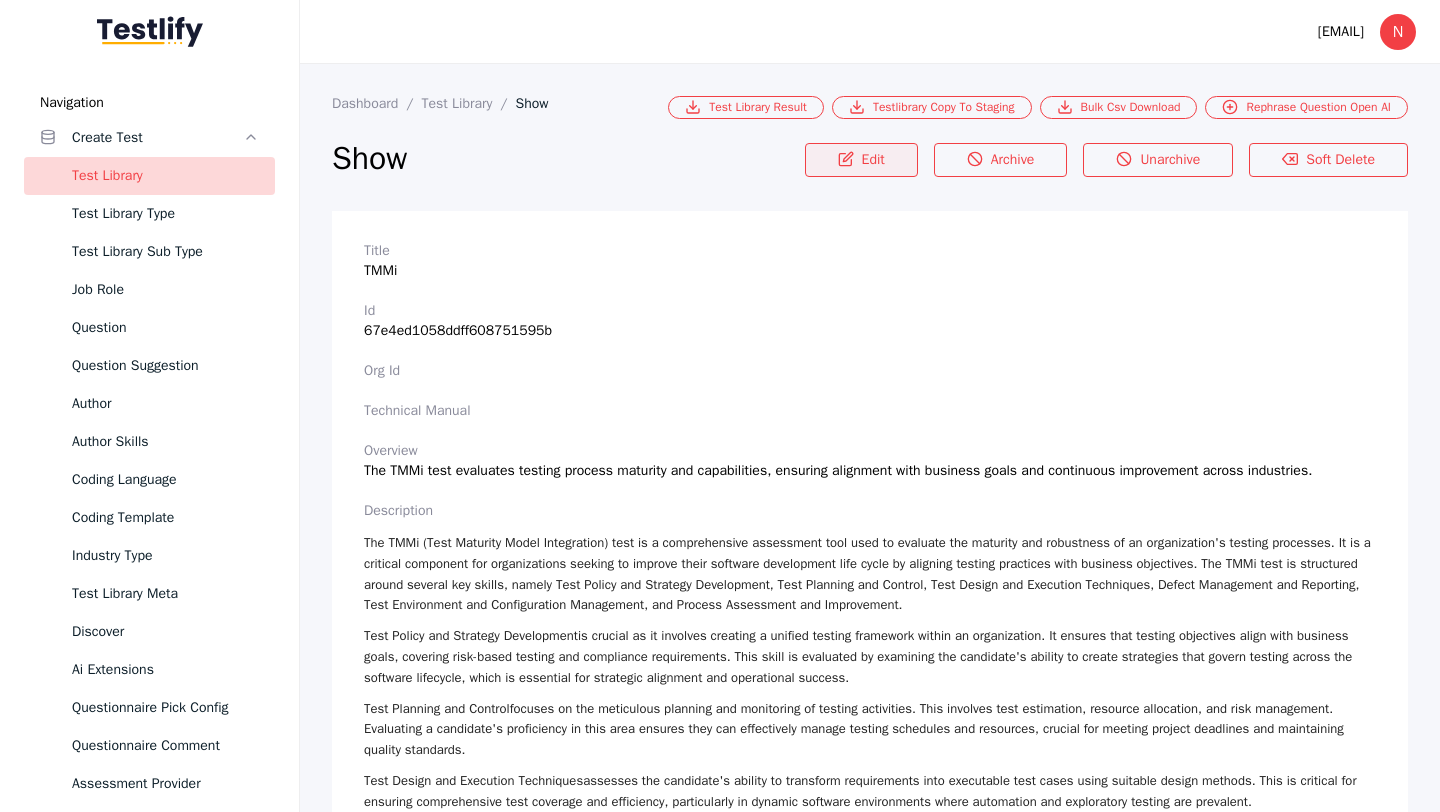 click at bounding box center (846, 160) 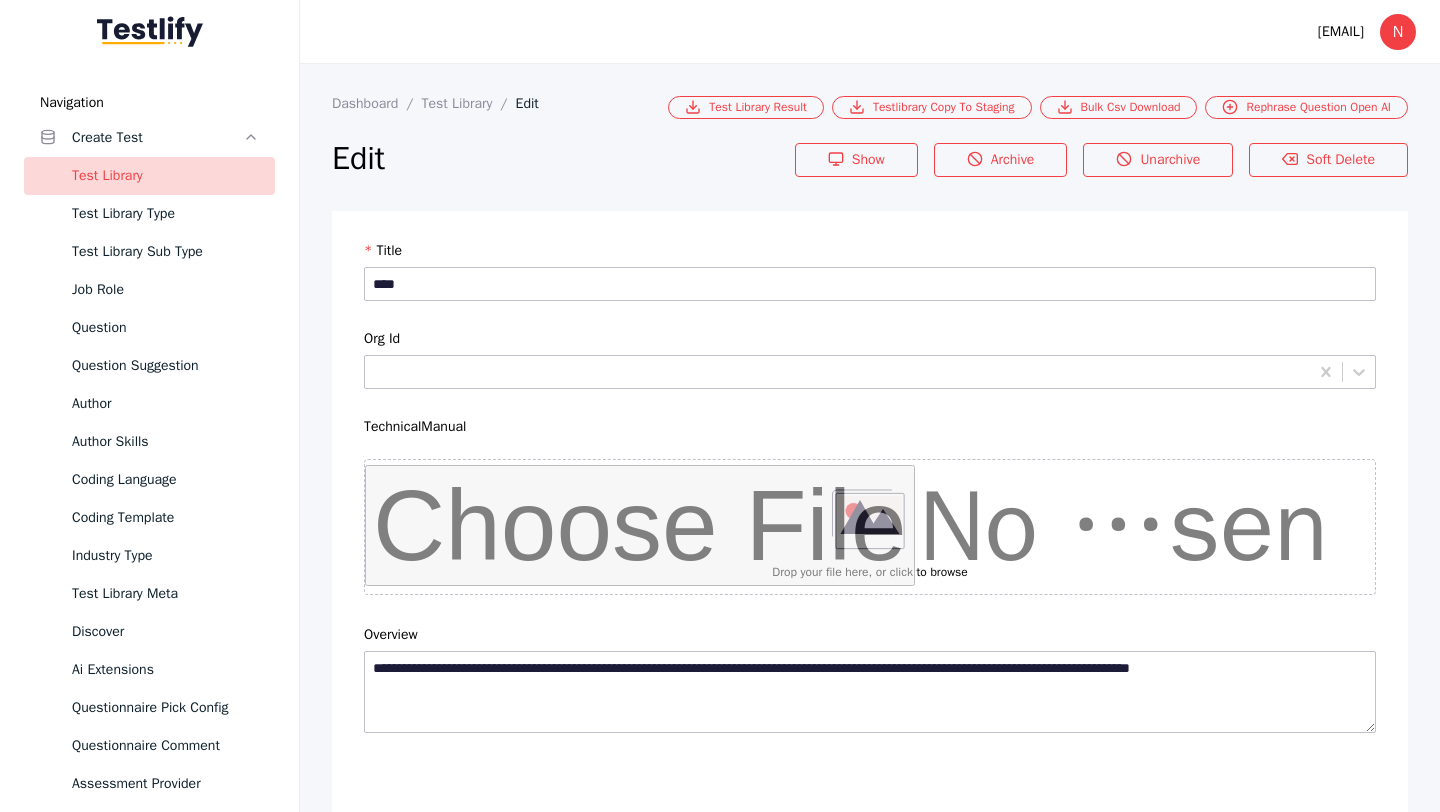 scroll, scrollTop: 4684, scrollLeft: 0, axis: vertical 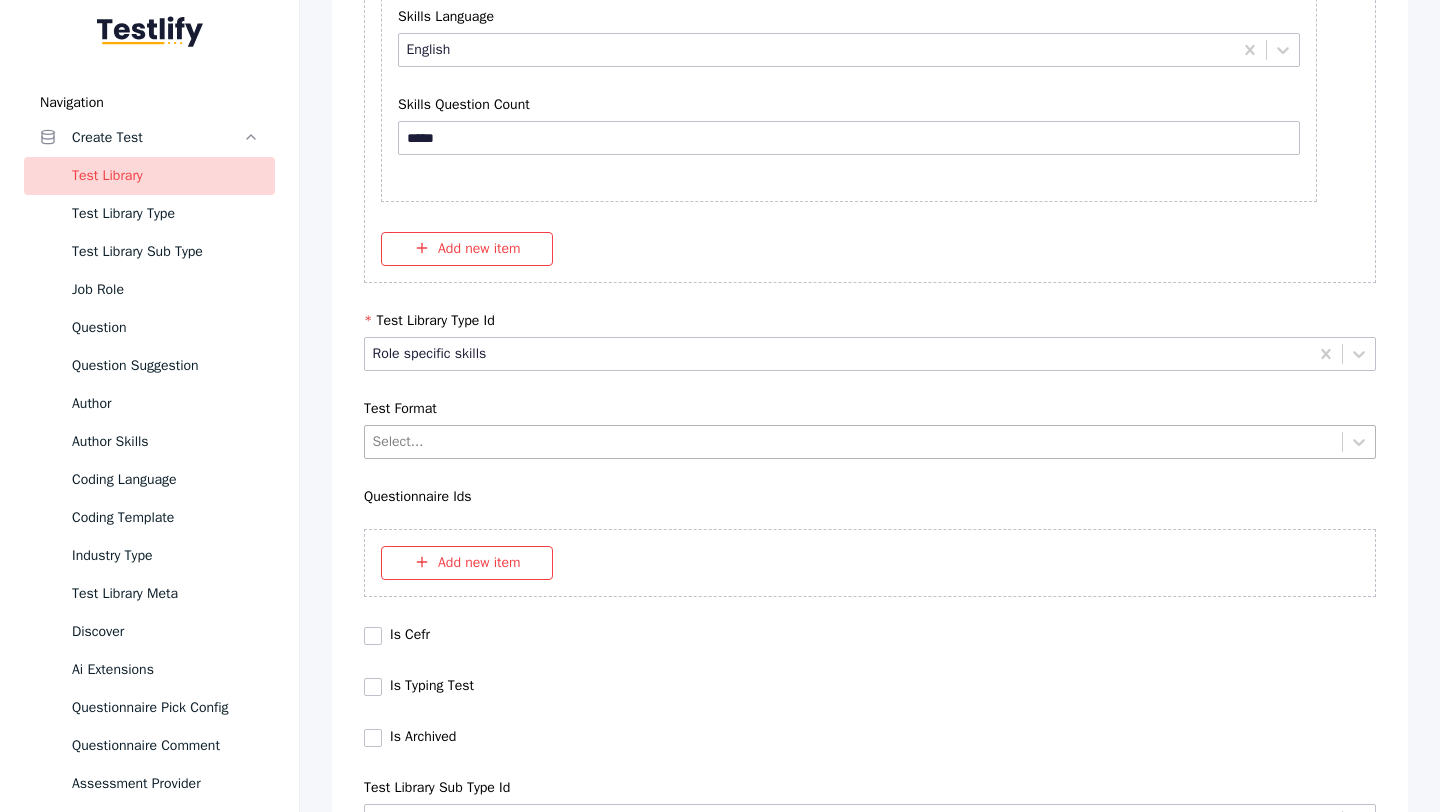 click at bounding box center (854, 441) 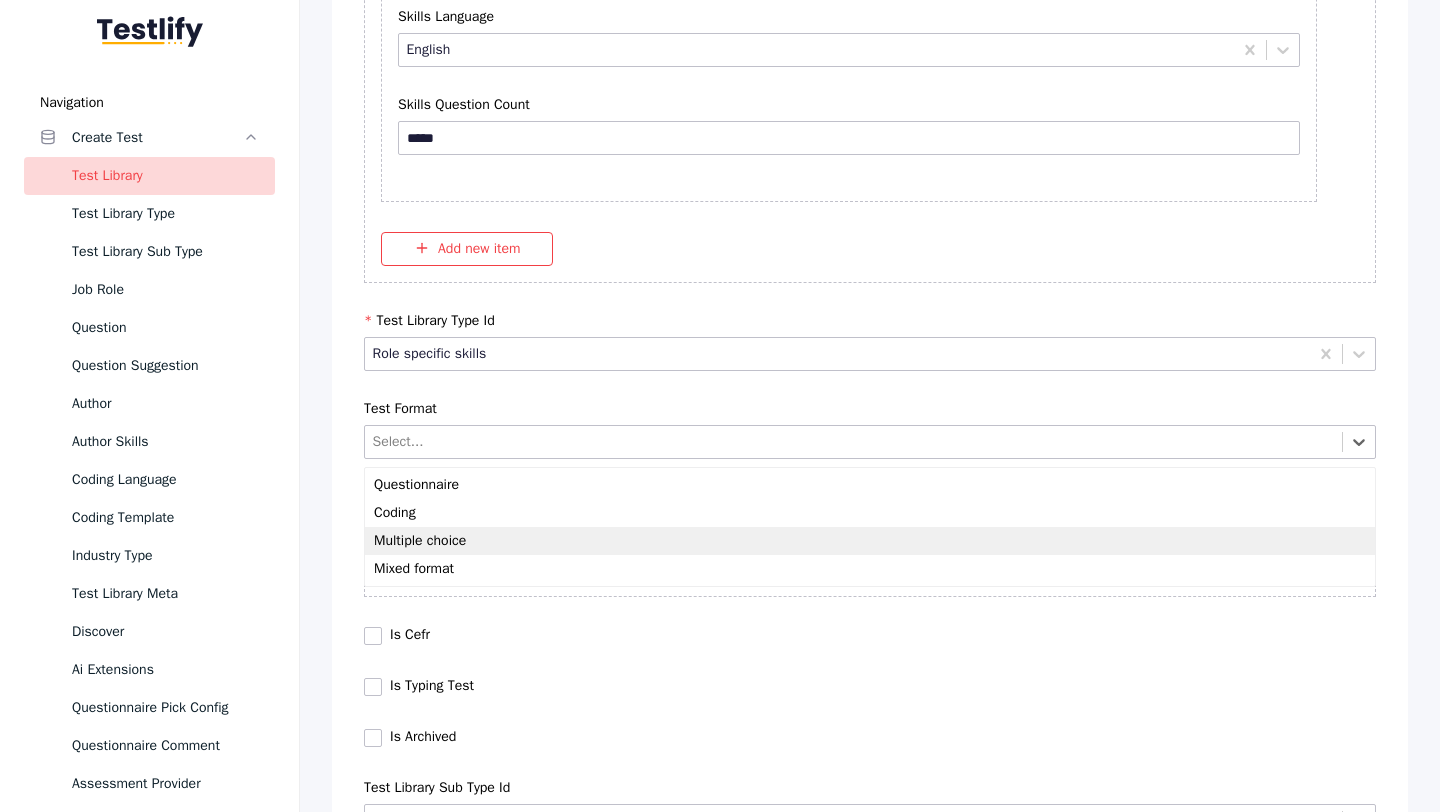 click on "Multiple choice" at bounding box center (870, 541) 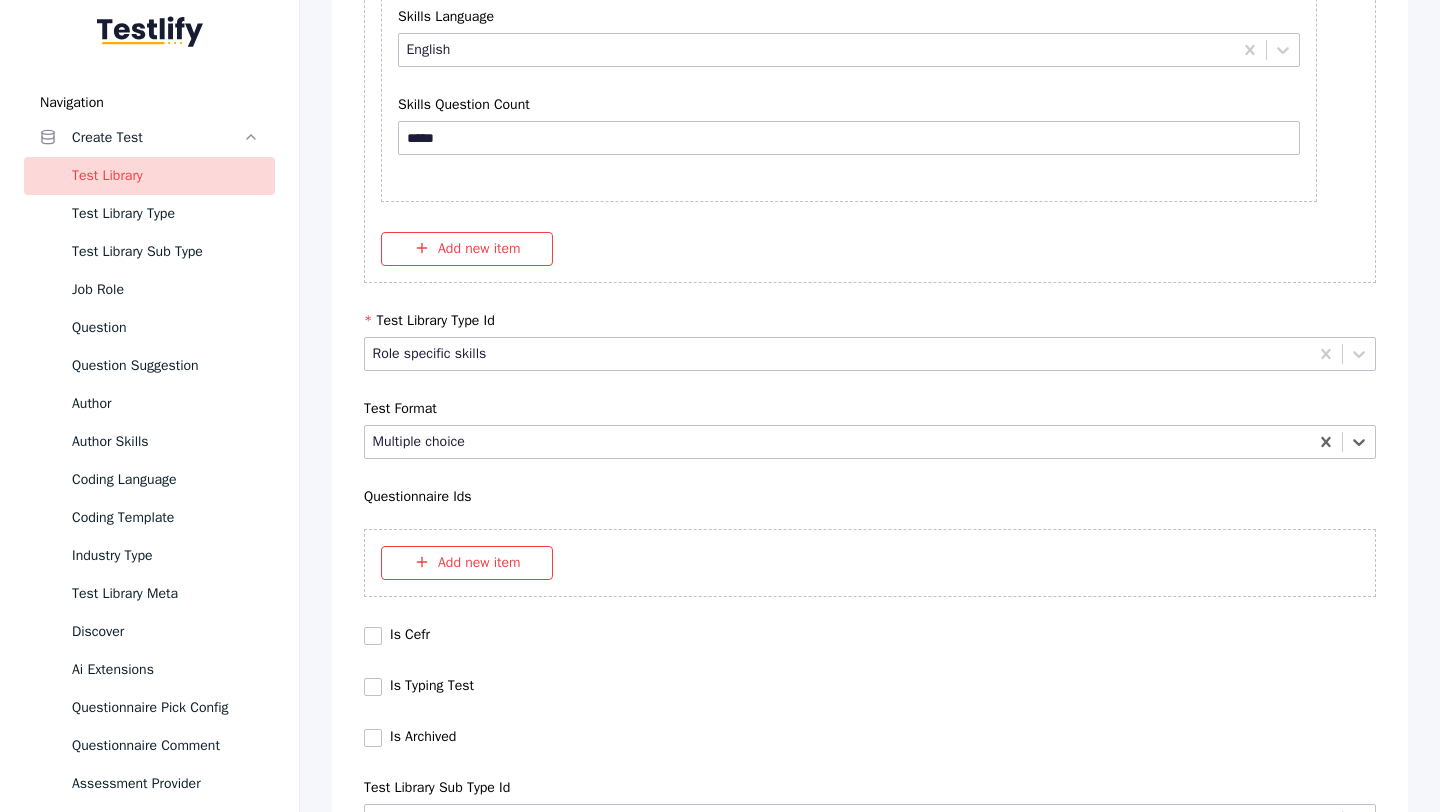 click on "Save" at bounding box center [870, 10279] 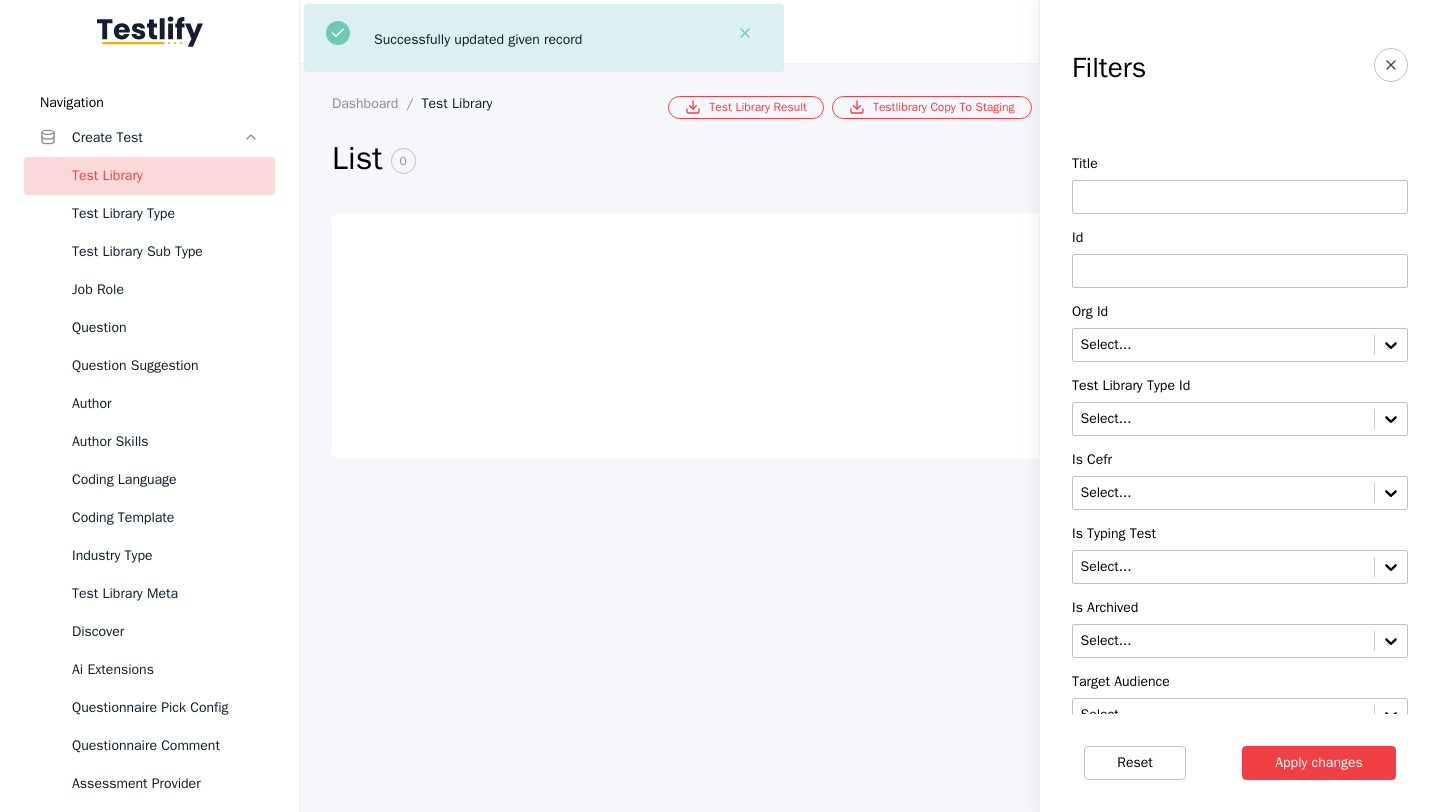 scroll, scrollTop: 0, scrollLeft: 0, axis: both 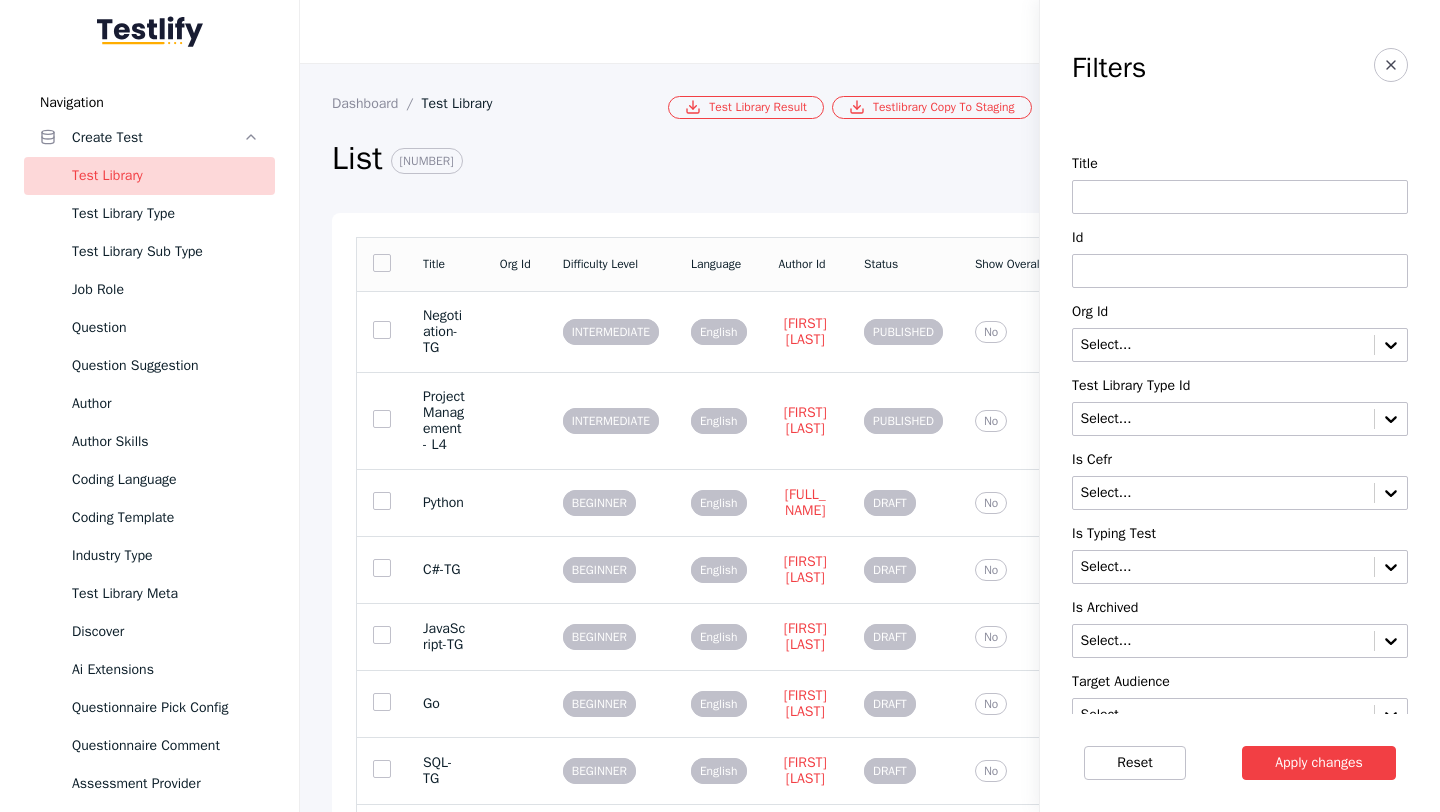 click at bounding box center (1240, 271) 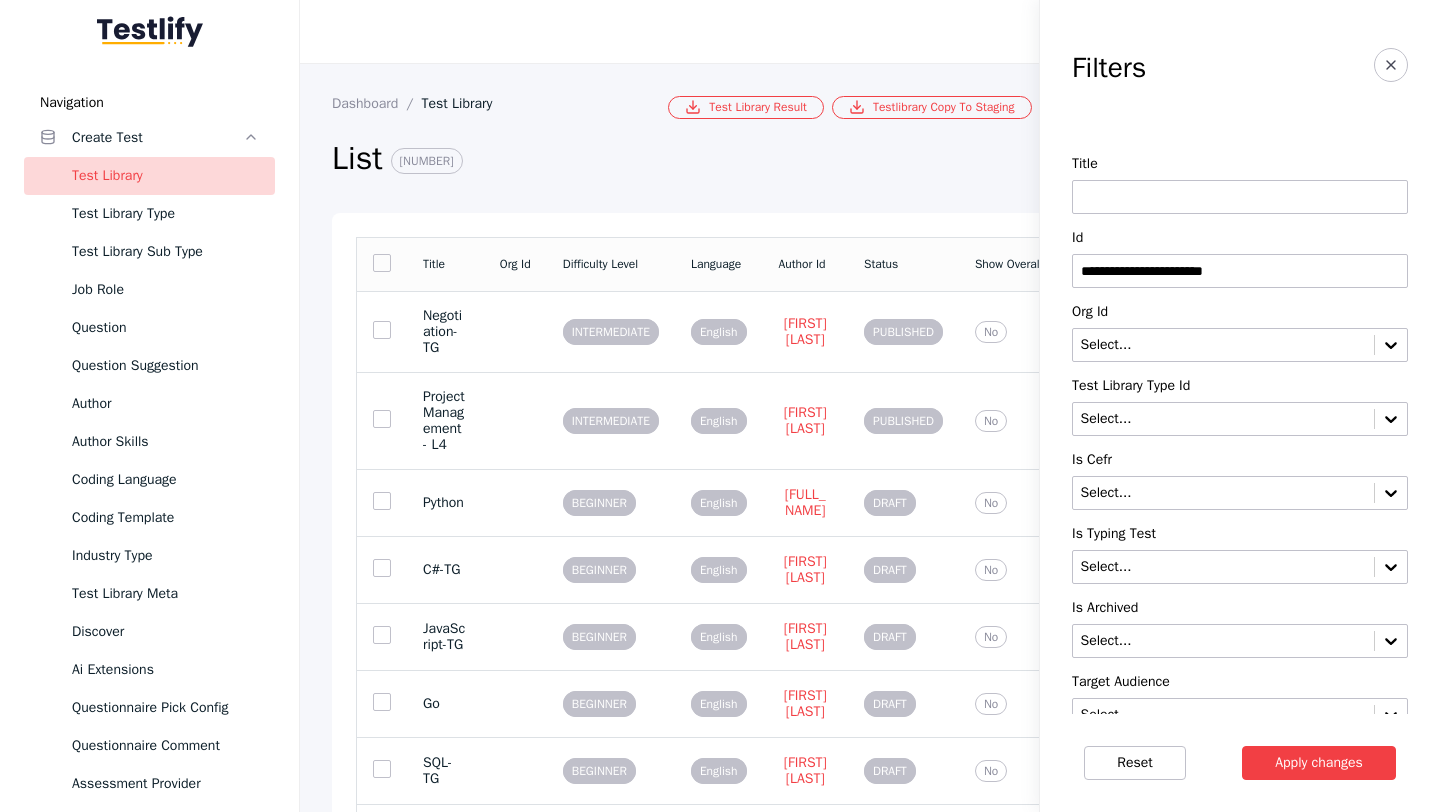 type on "**********" 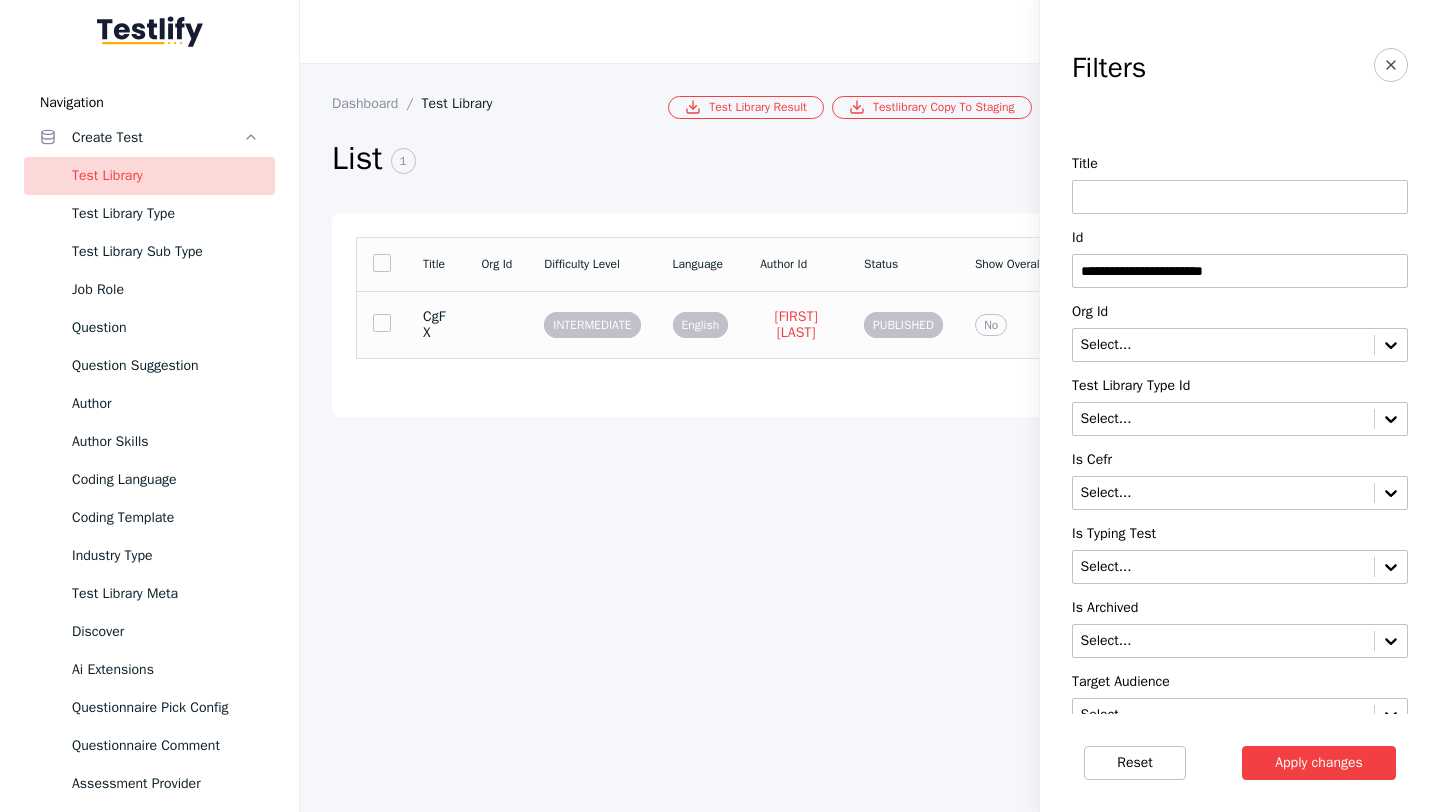 click at bounding box center (496, 324) 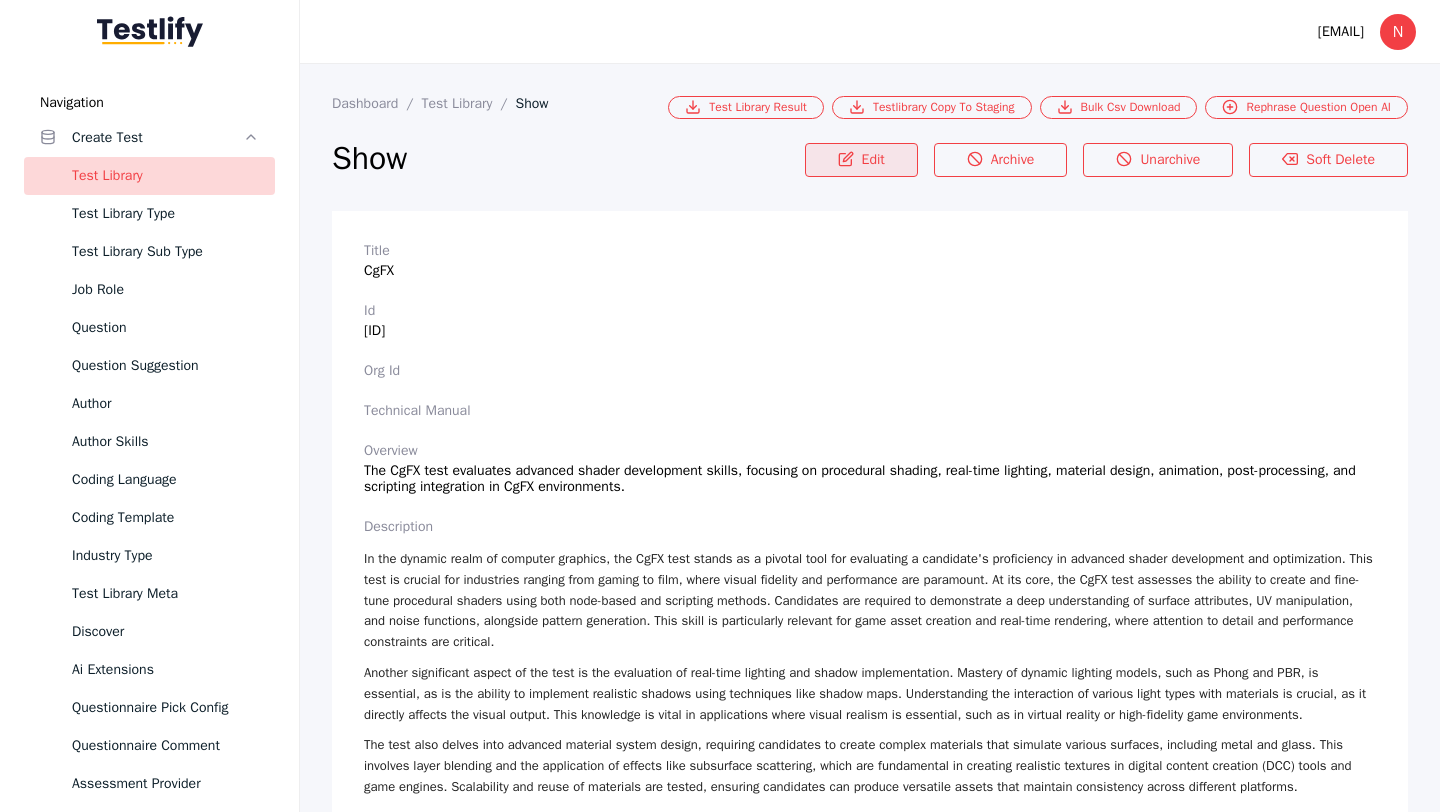 click on "Edit" at bounding box center [861, 160] 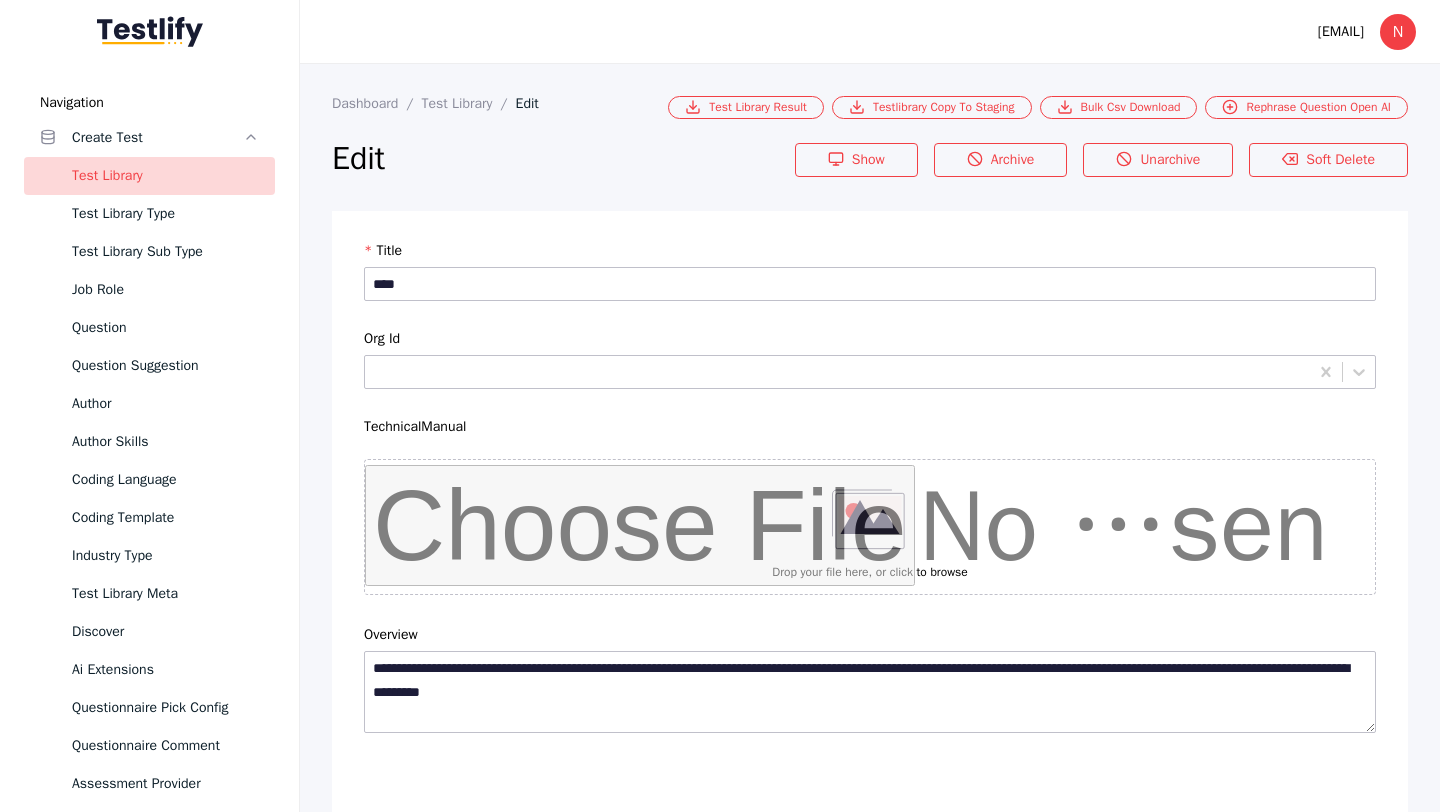 scroll, scrollTop: 4684, scrollLeft: 0, axis: vertical 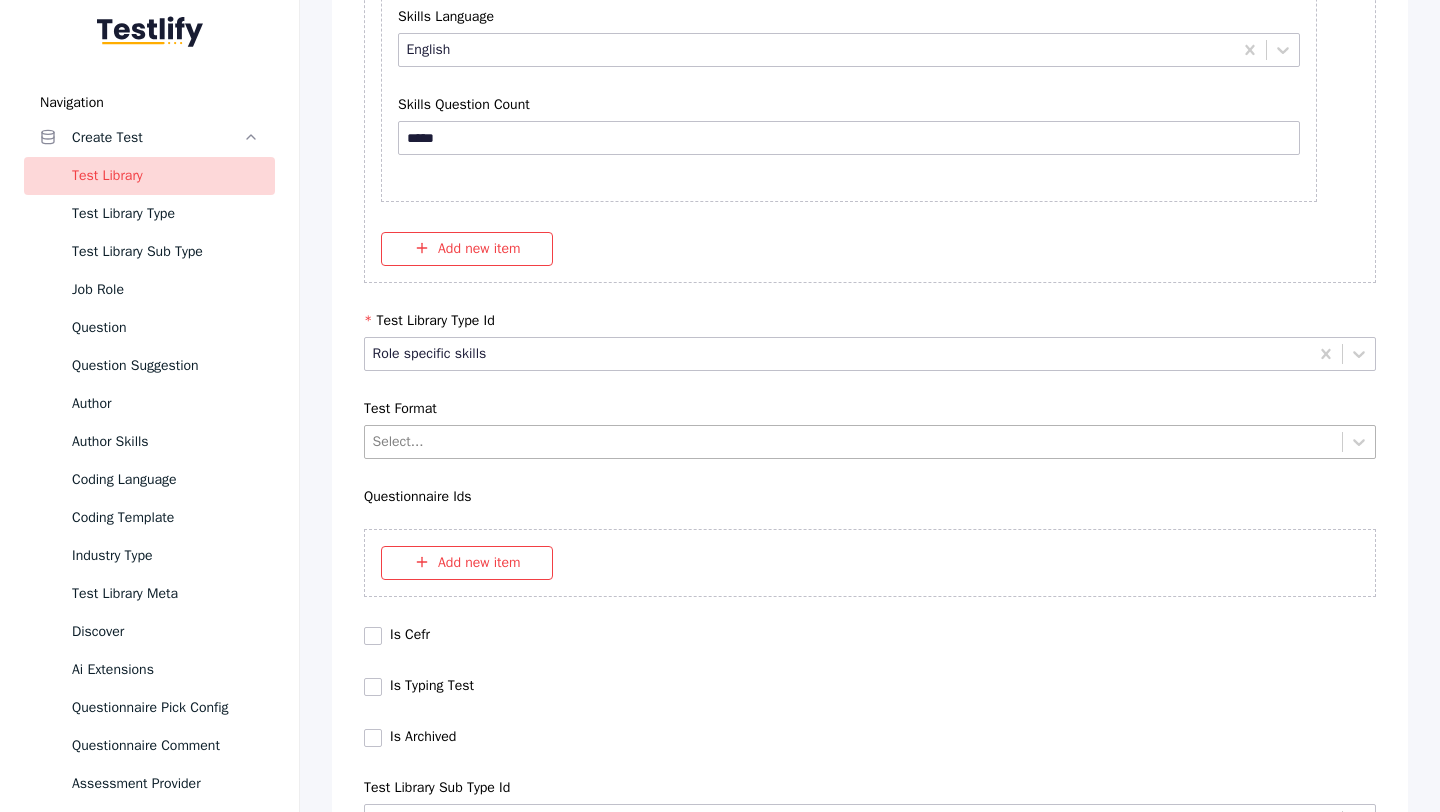 click at bounding box center (854, 441) 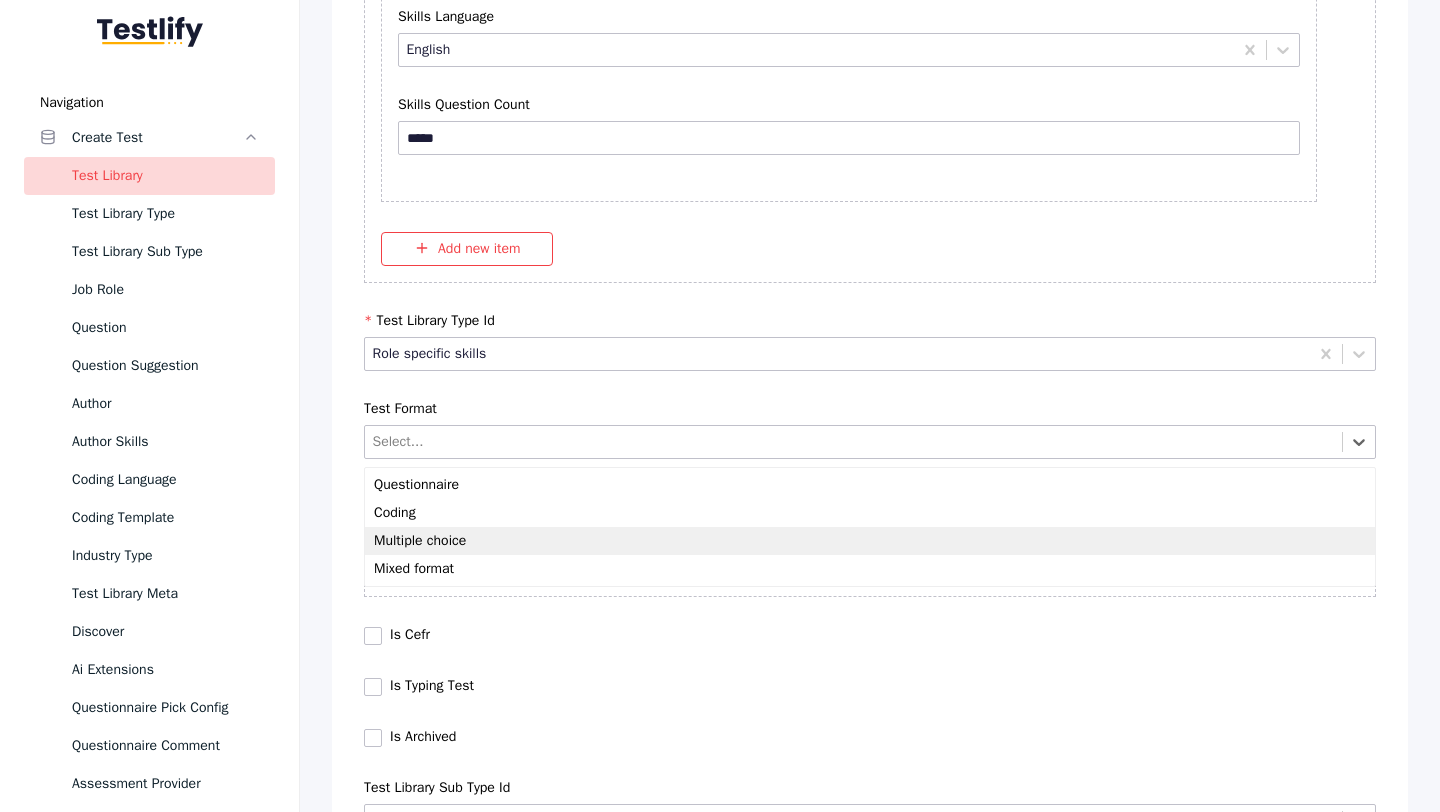 click on "Multiple choice" at bounding box center [870, 541] 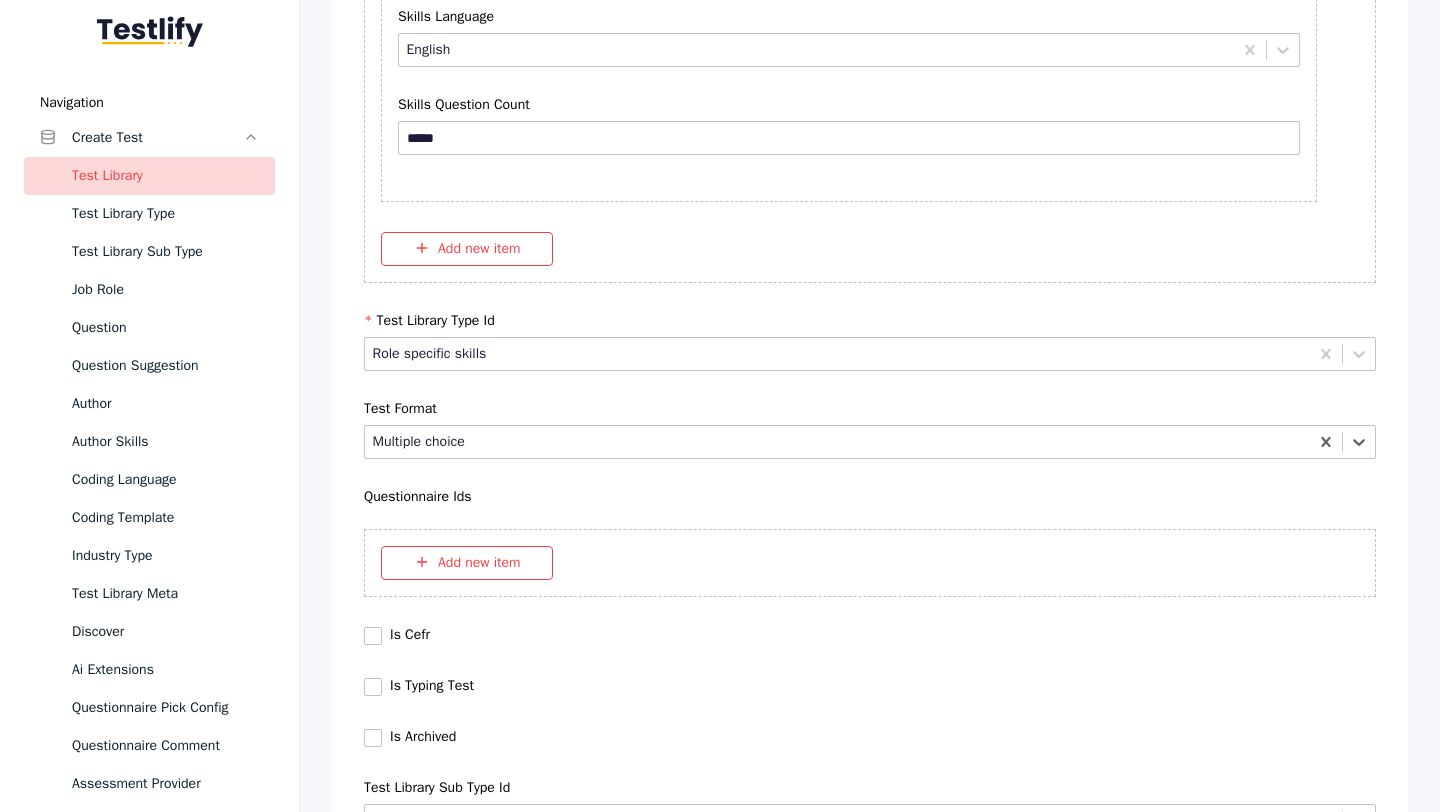 click on "Save" at bounding box center [870, 10279] 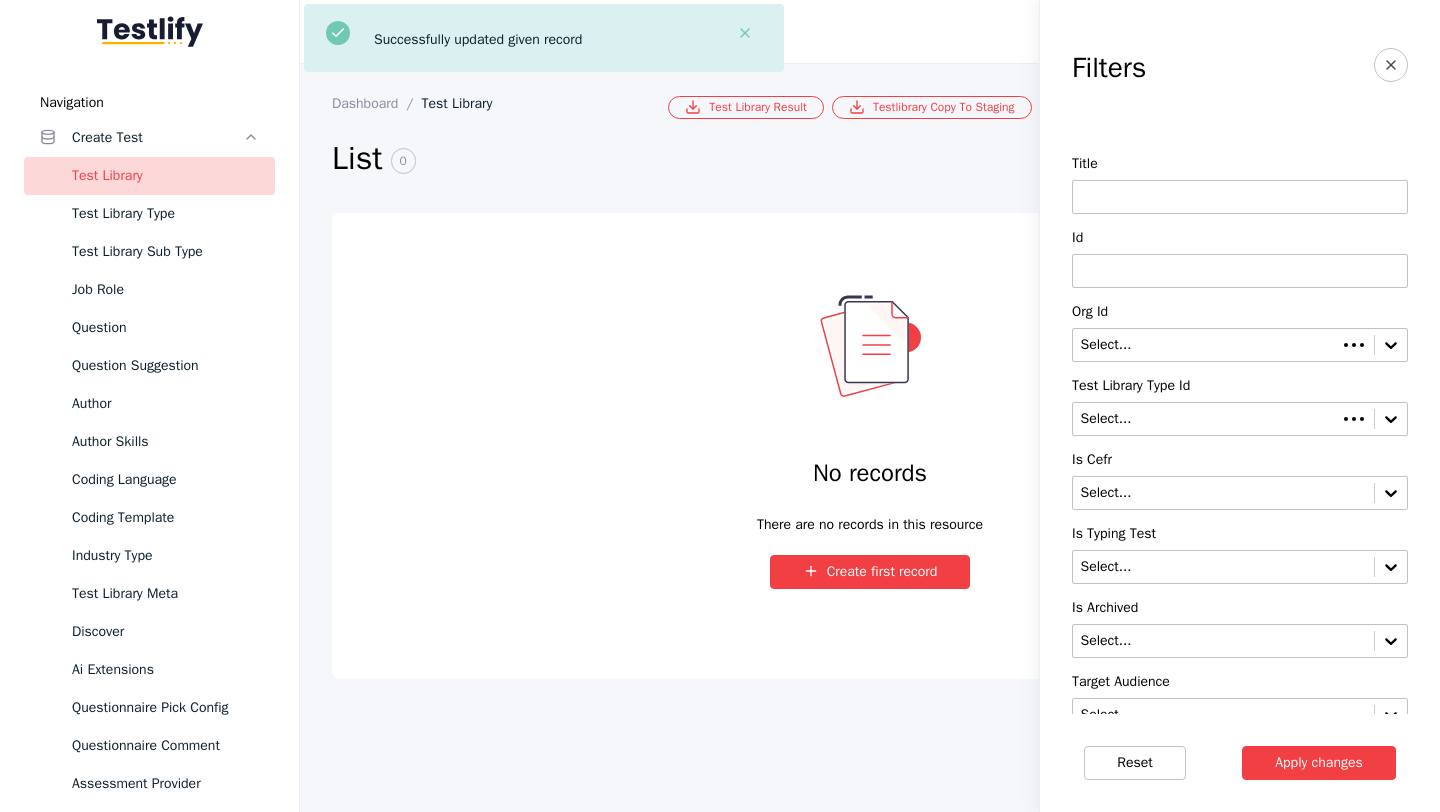 scroll, scrollTop: 0, scrollLeft: 0, axis: both 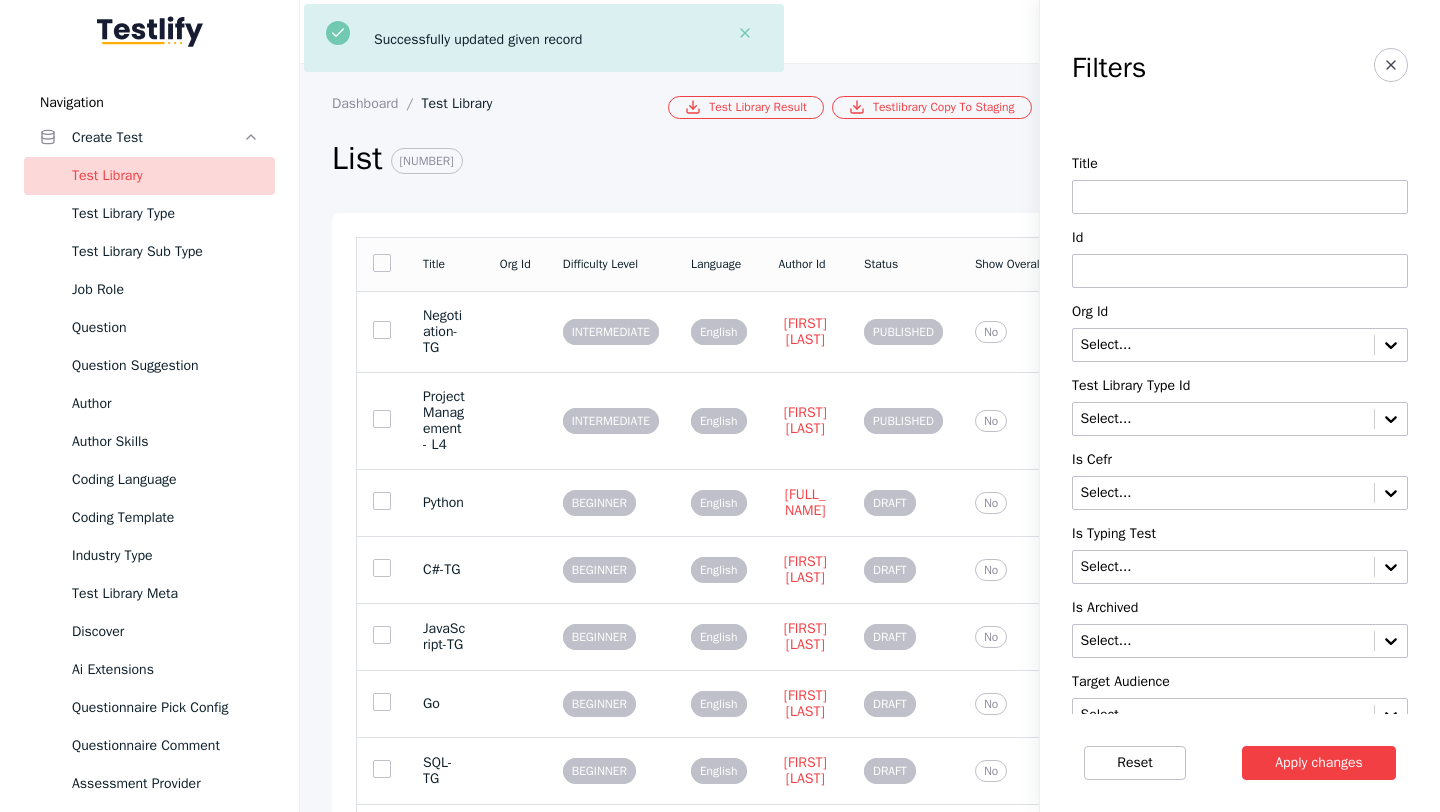 click at bounding box center (1240, 271) 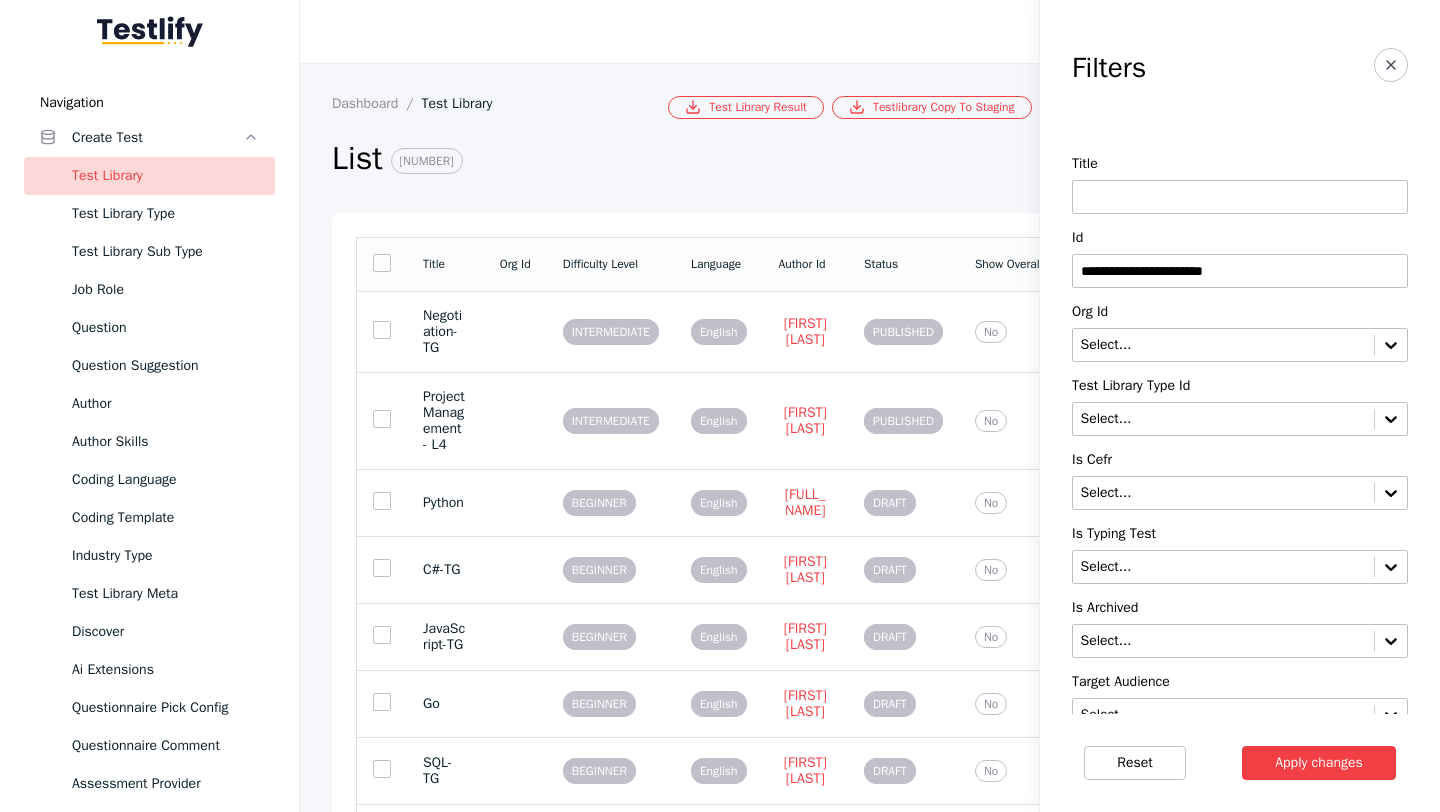 type on "**********" 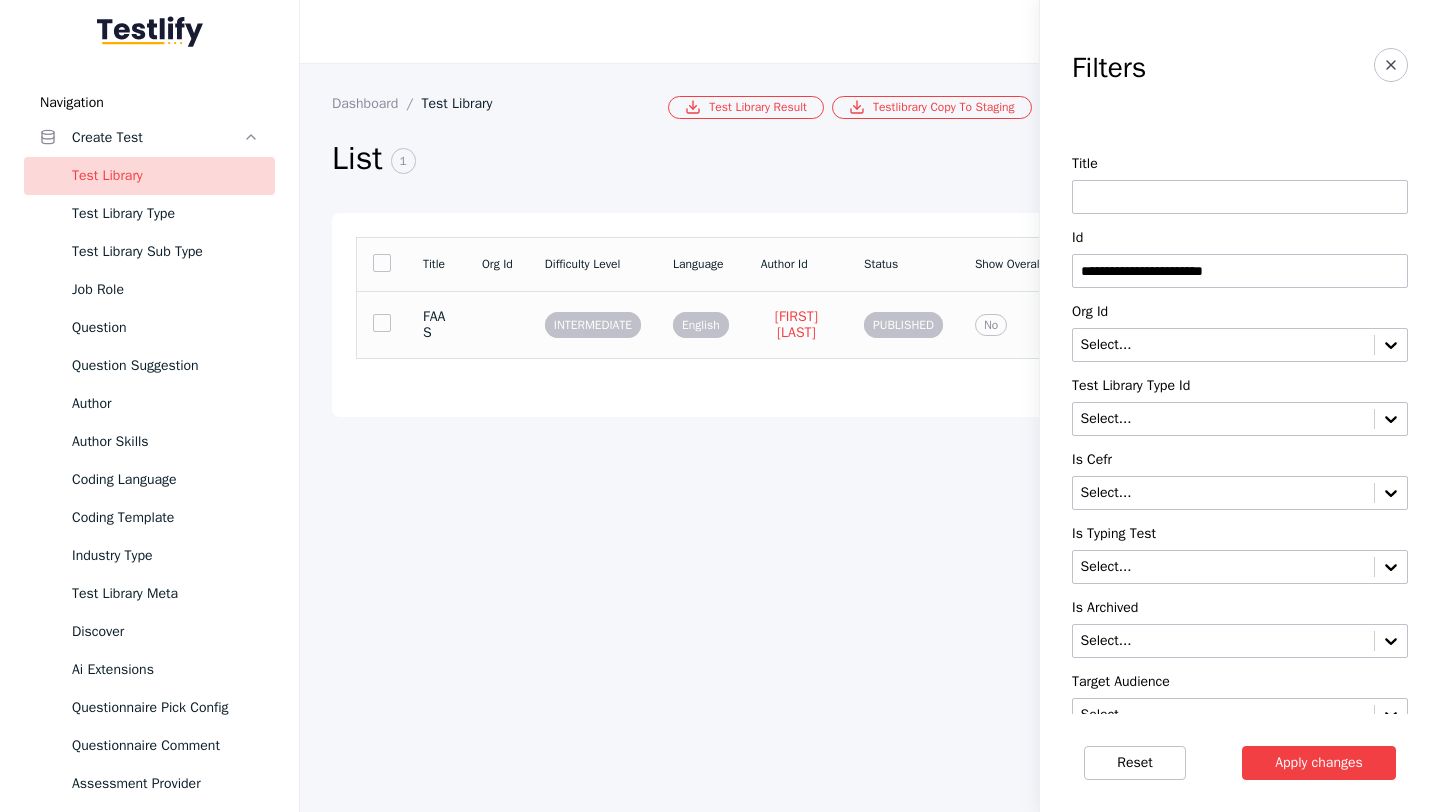 click at bounding box center (497, 324) 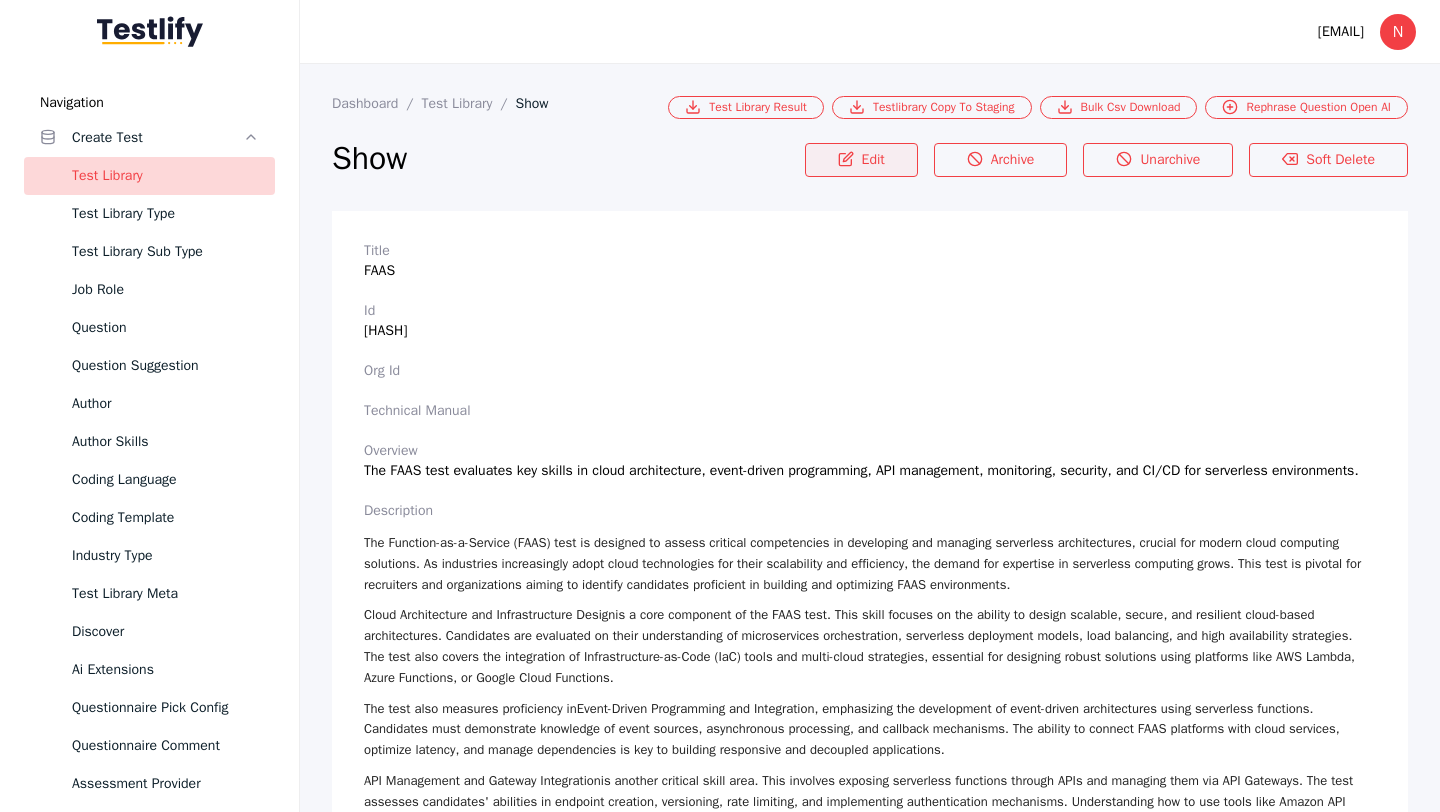 click 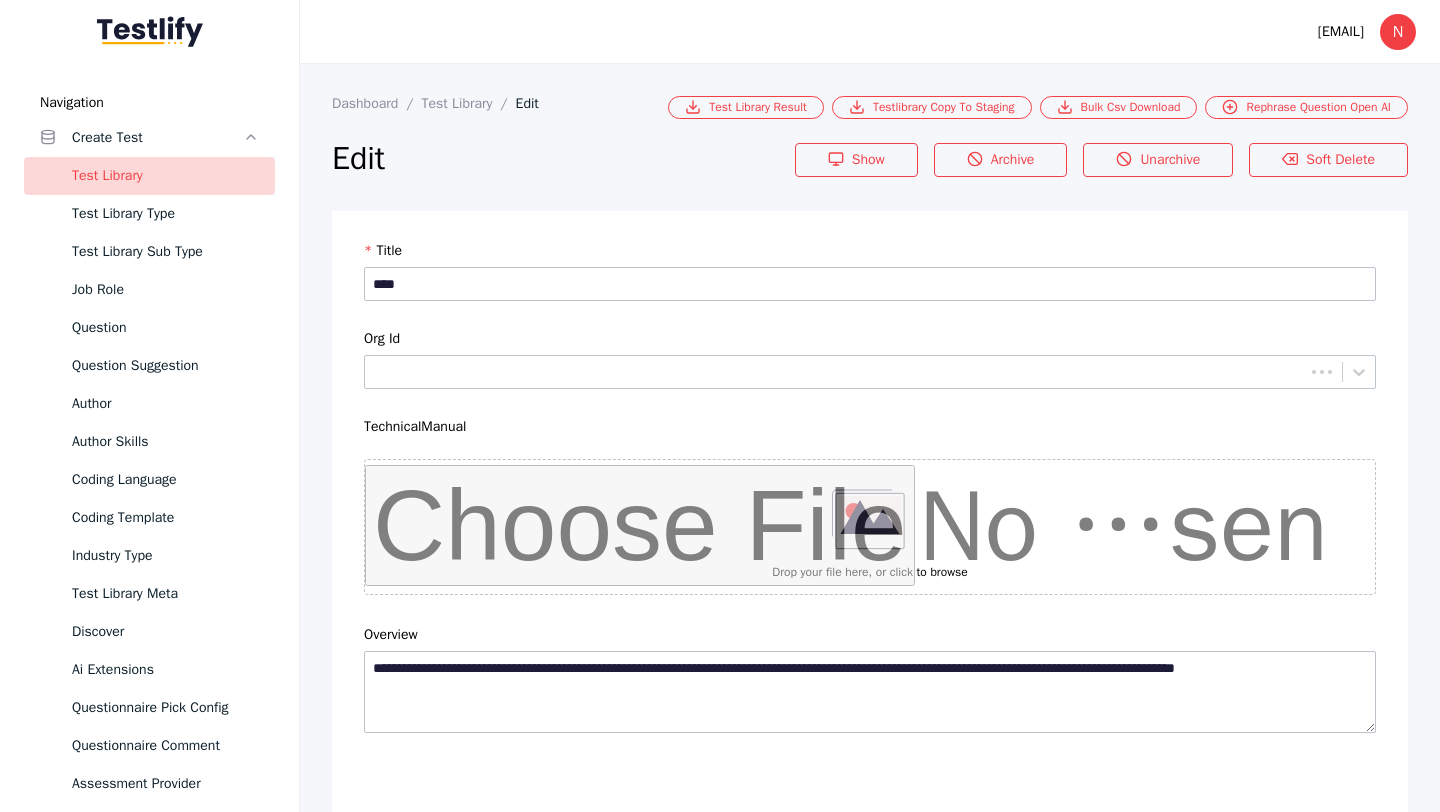 click at bounding box center [854, 4525] 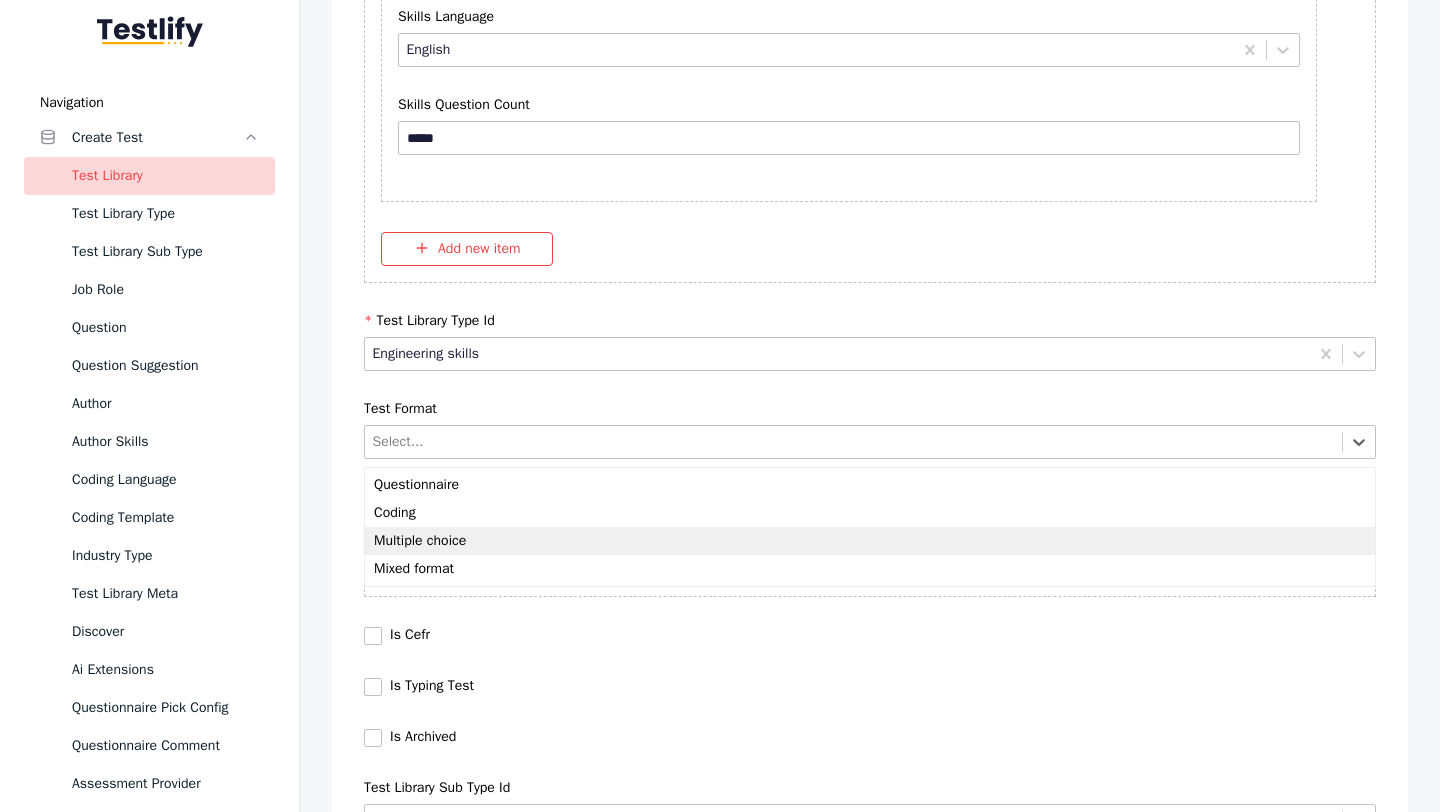 click on "Multiple choice" at bounding box center (870, 541) 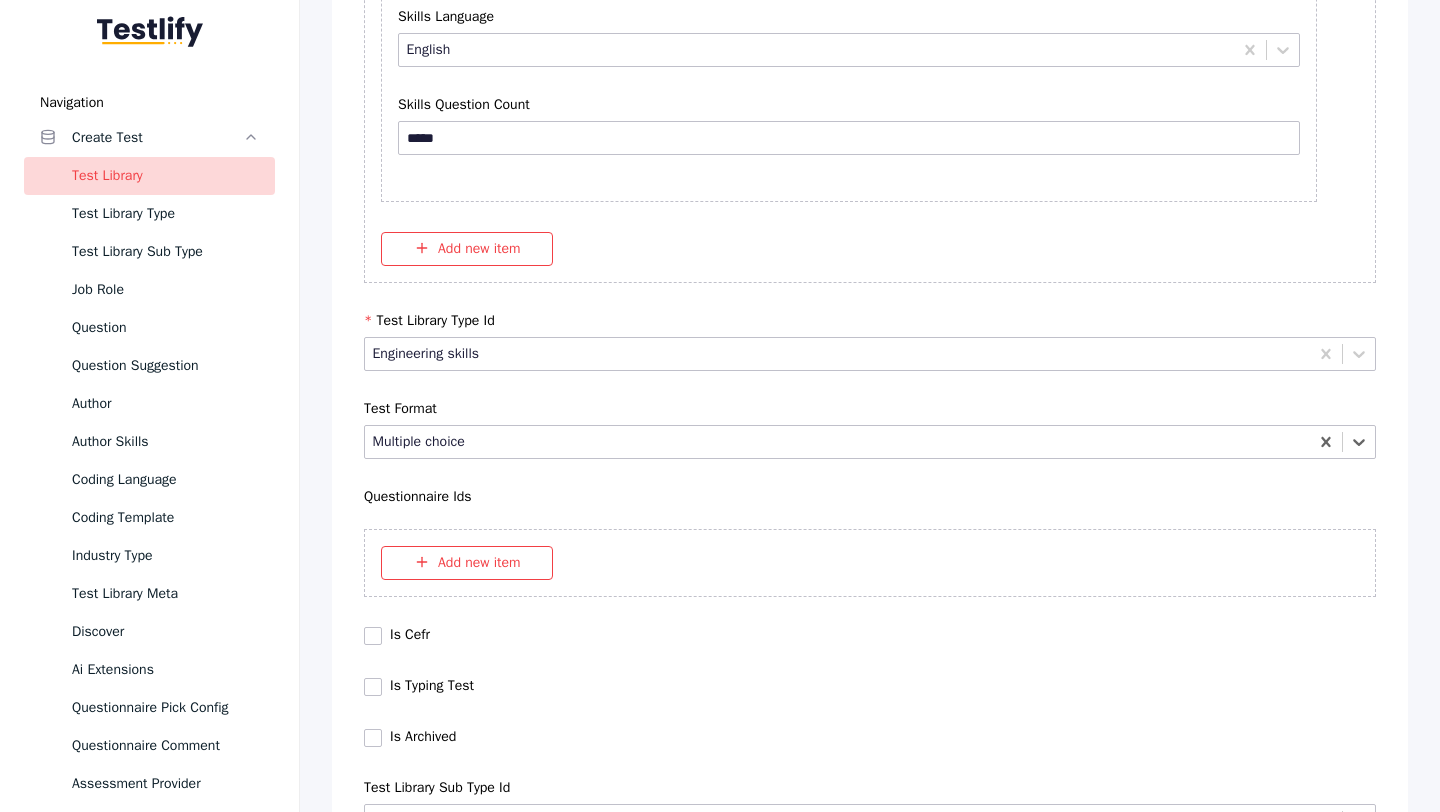 click on "Save" at bounding box center (870, 10279) 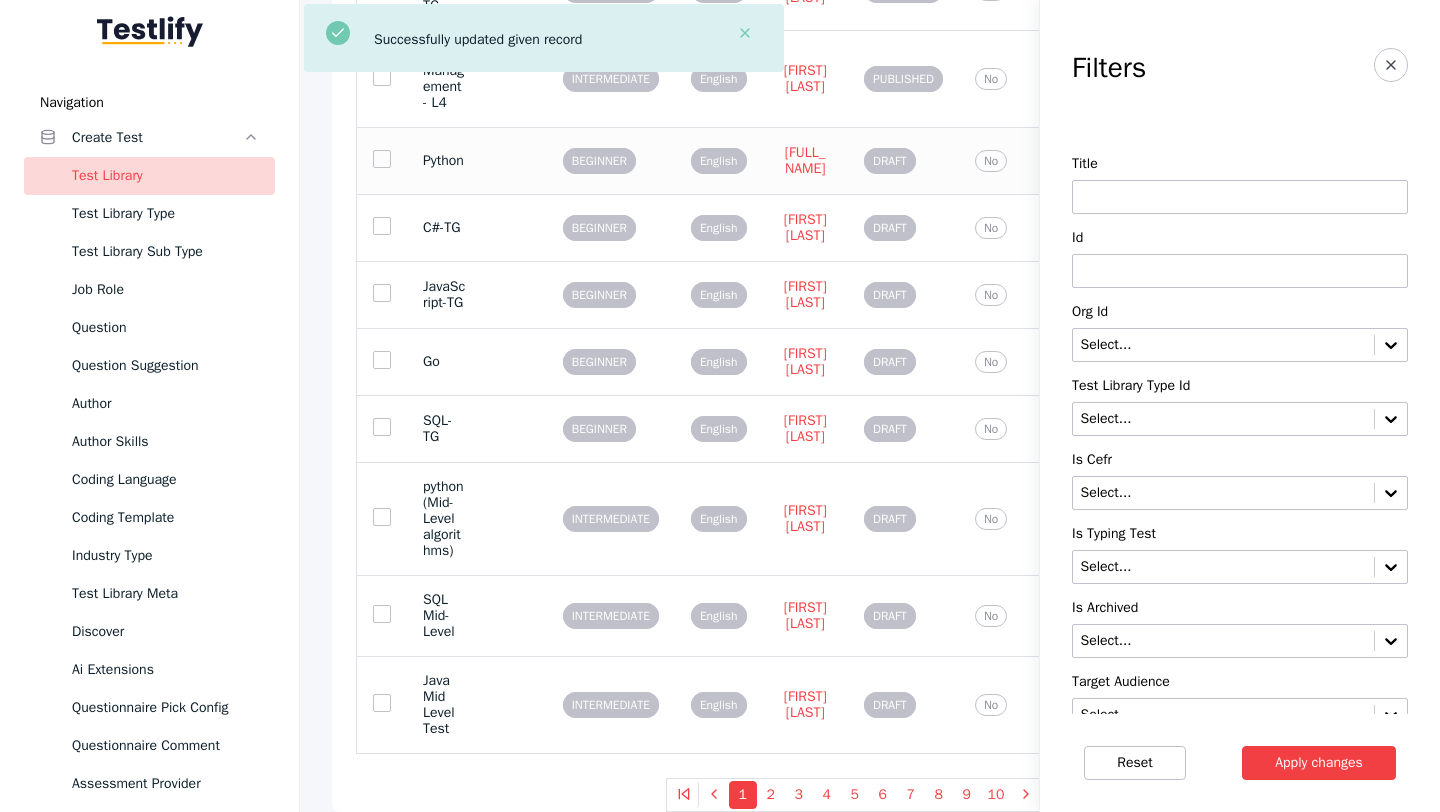 scroll, scrollTop: 0, scrollLeft: 0, axis: both 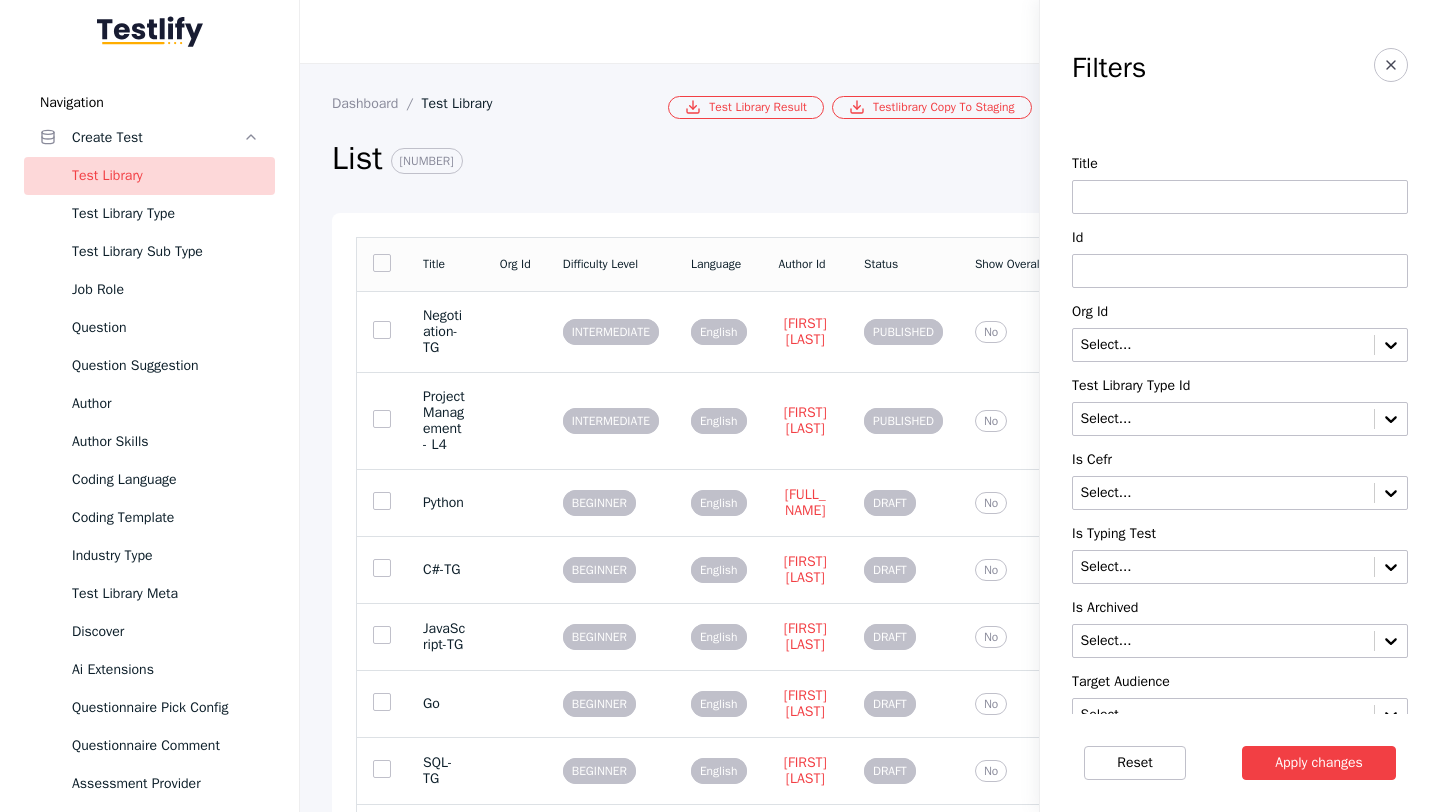 click at bounding box center (1240, 271) 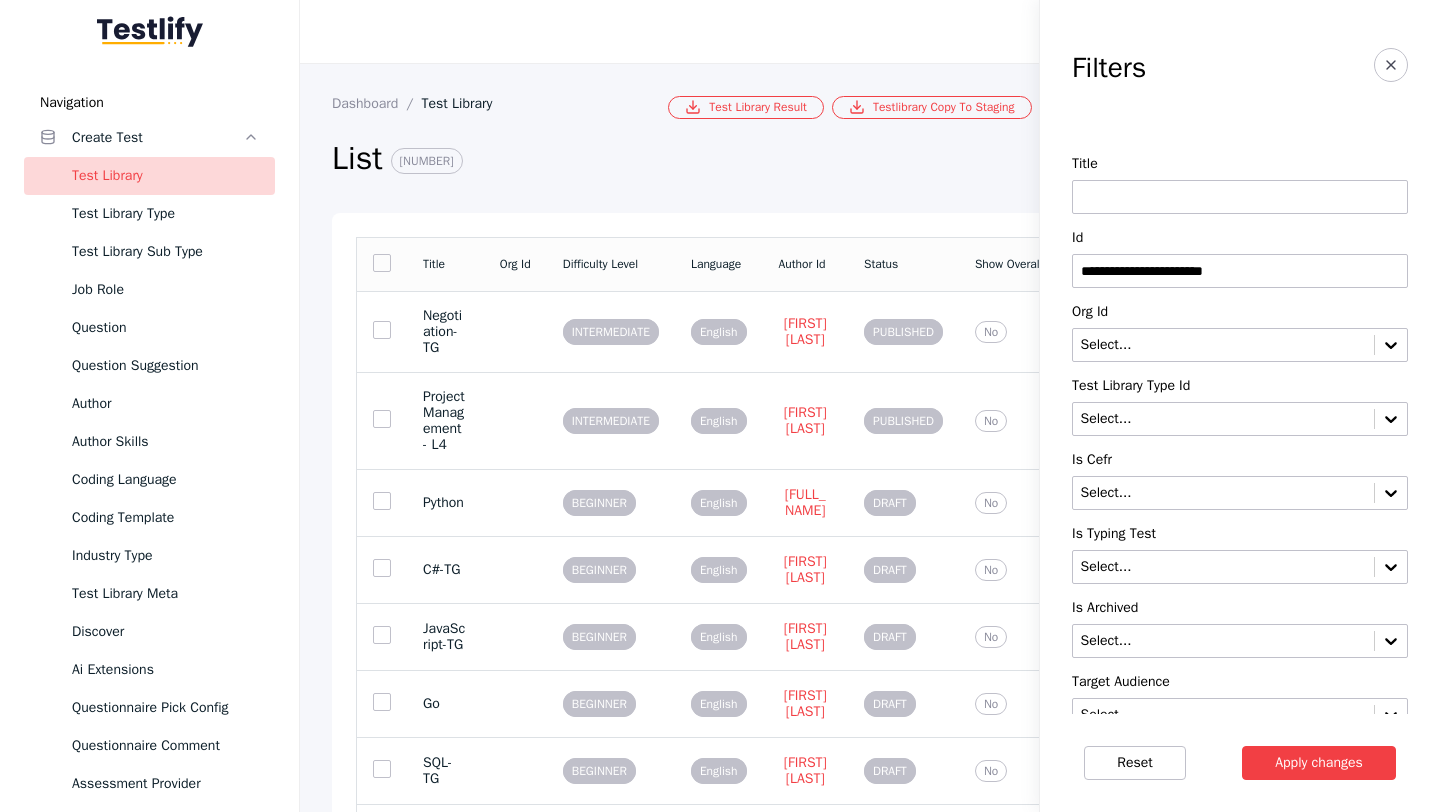 type on "**********" 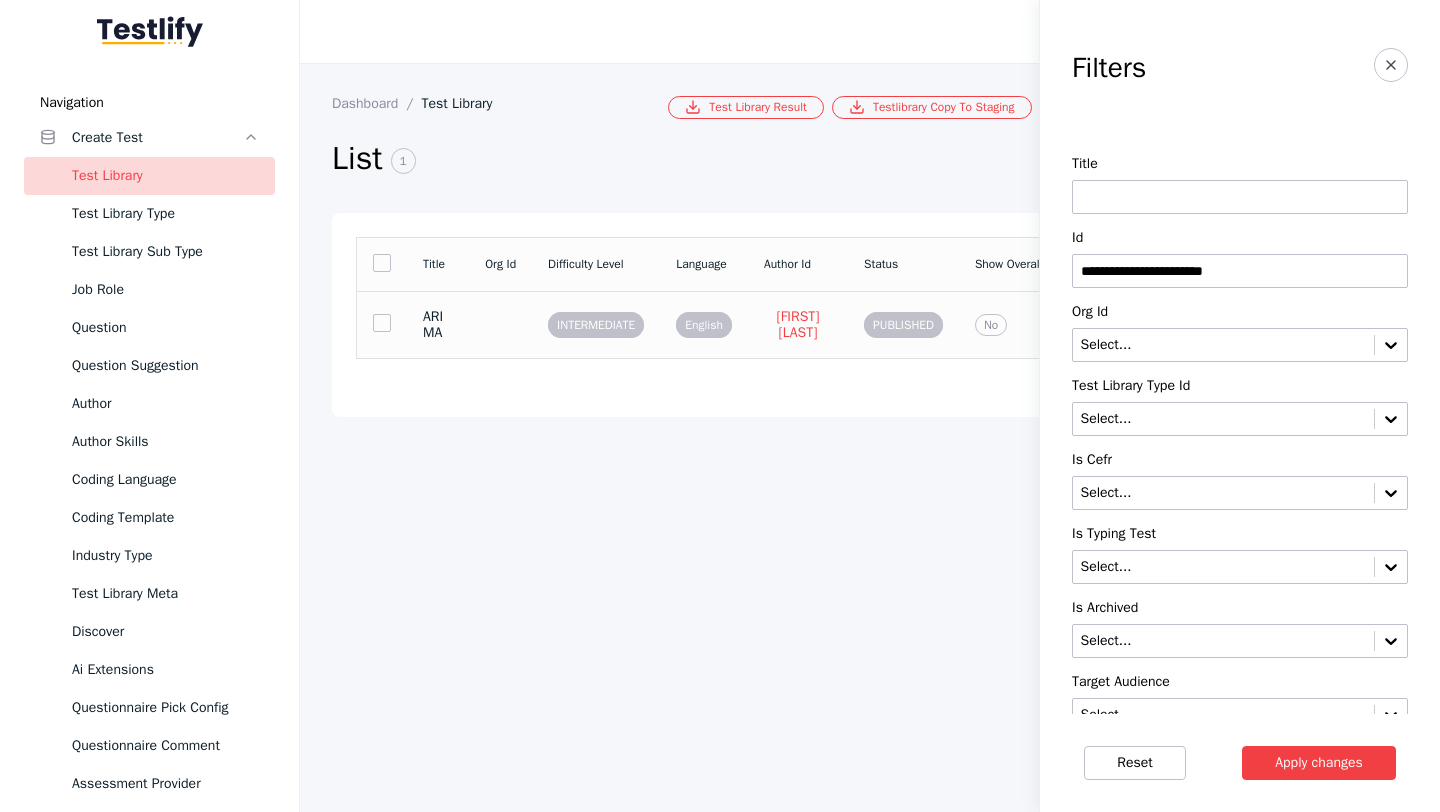 click at bounding box center [500, 324] 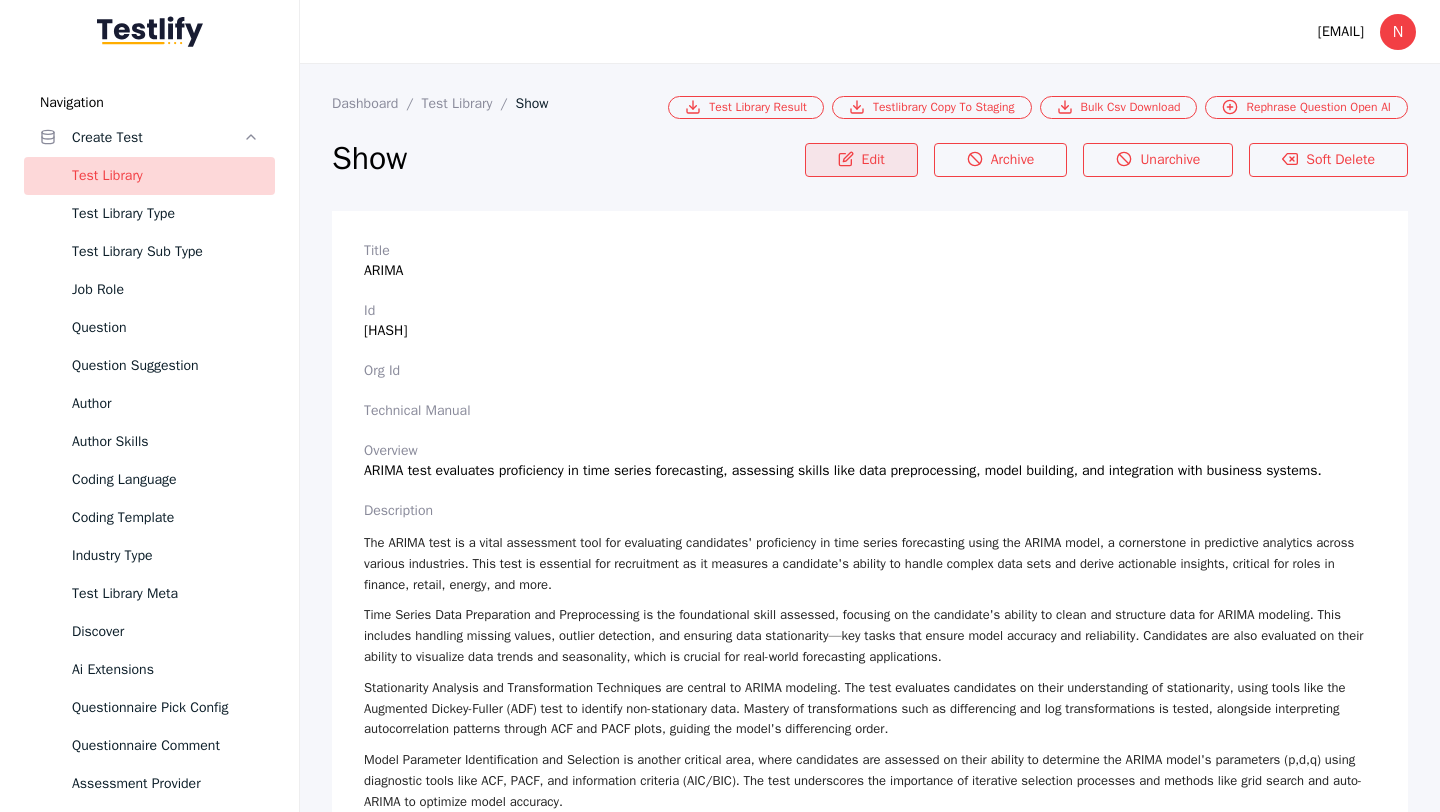 click on "Edit" at bounding box center [861, 160] 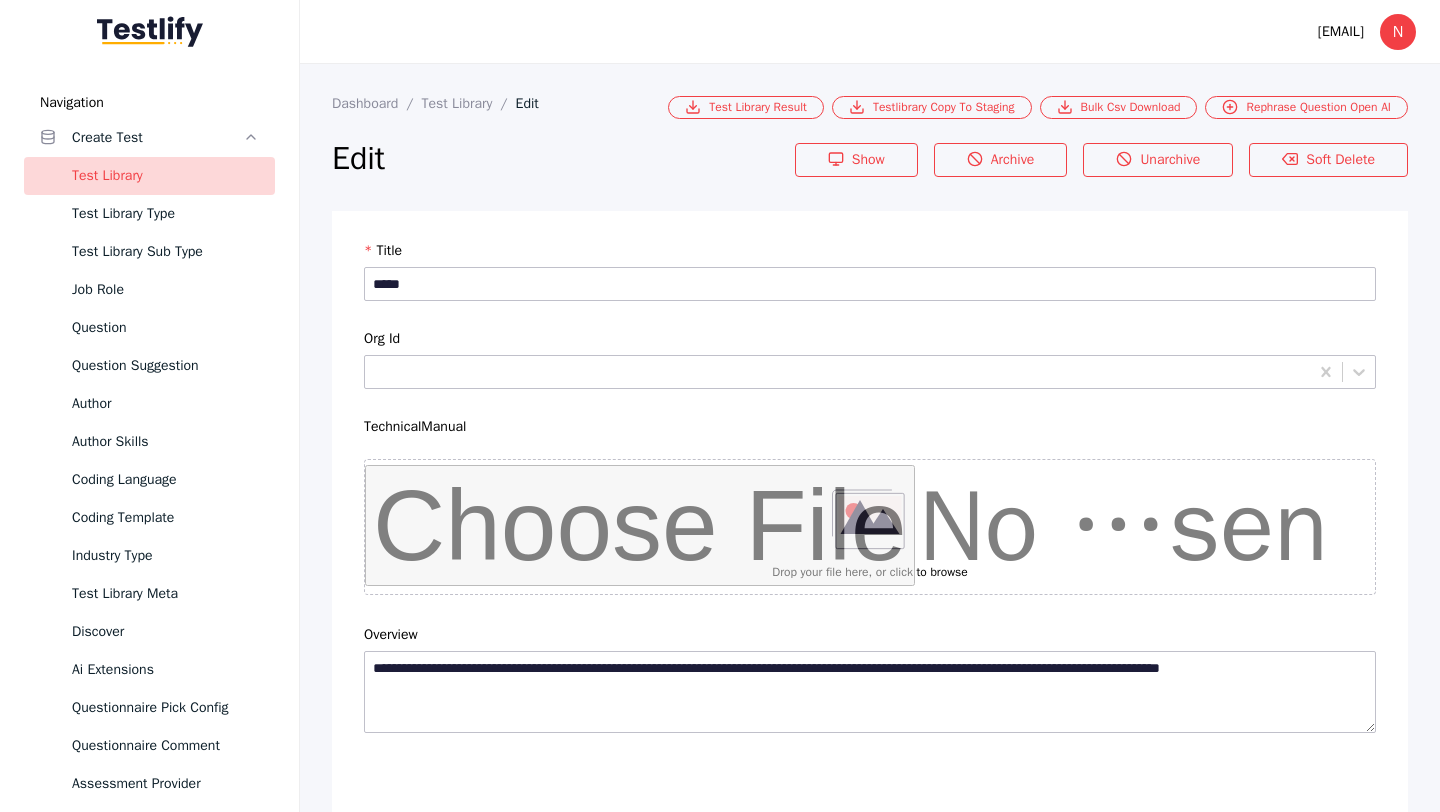 scroll, scrollTop: 4684, scrollLeft: 0, axis: vertical 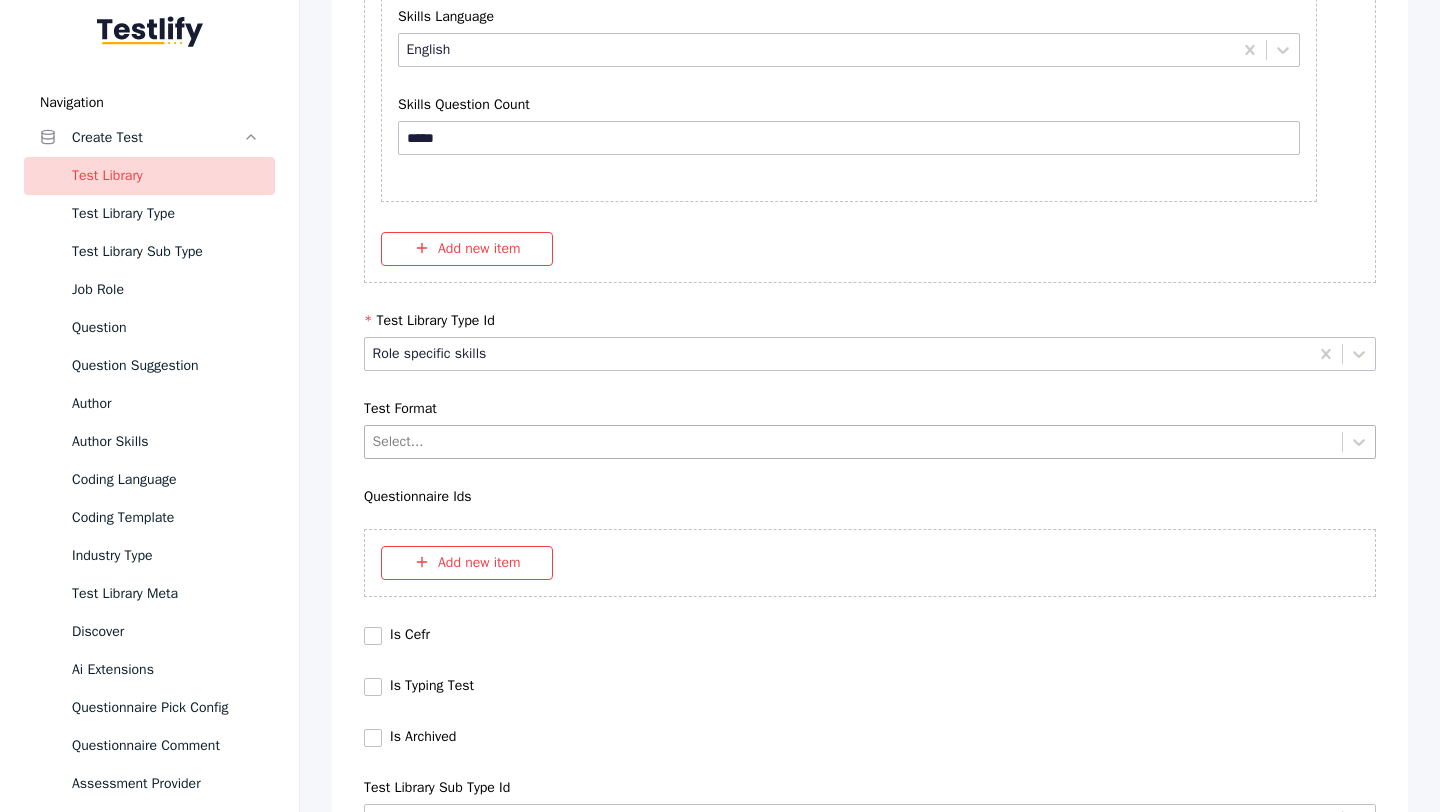 click at bounding box center (854, 441) 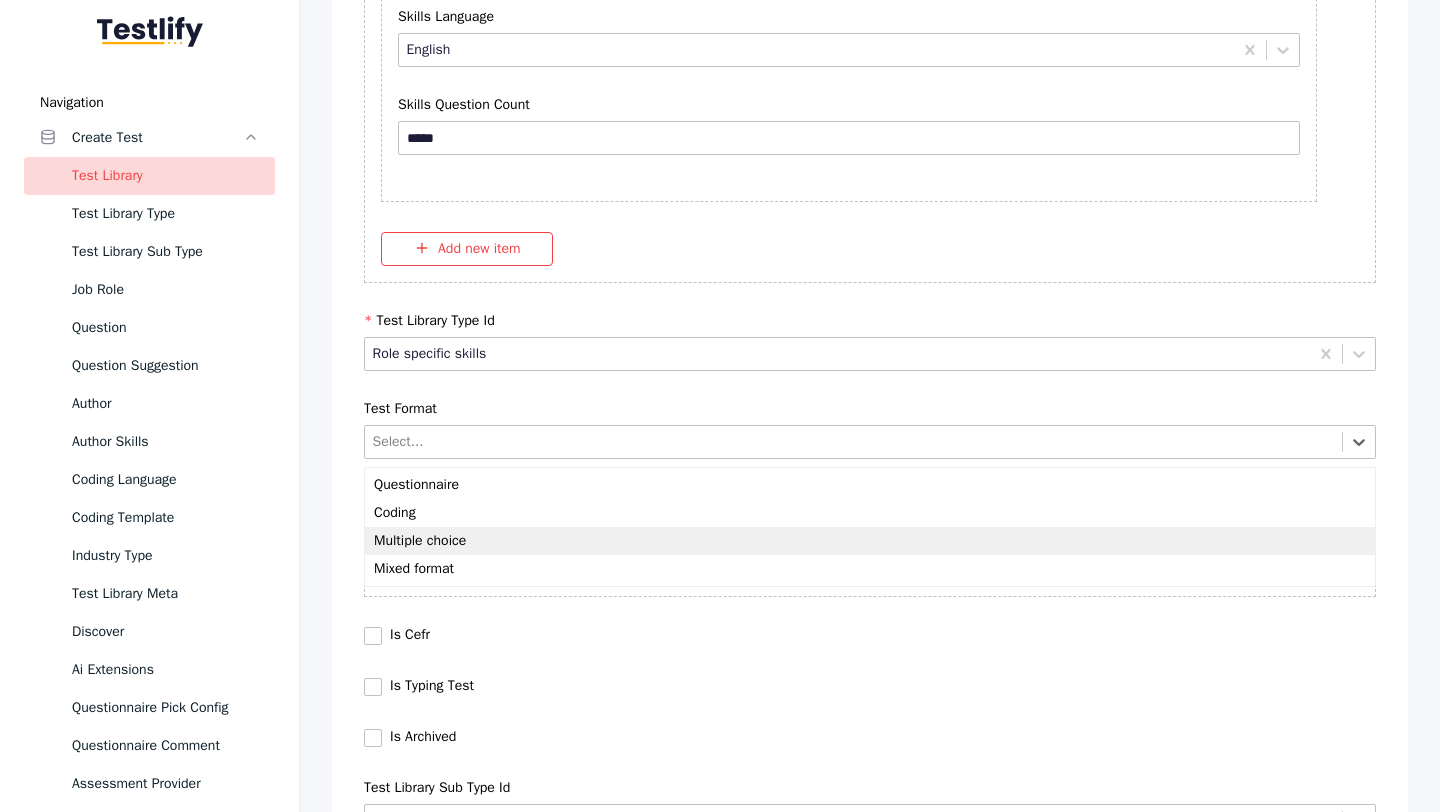 click on "Multiple choice" at bounding box center [870, 541] 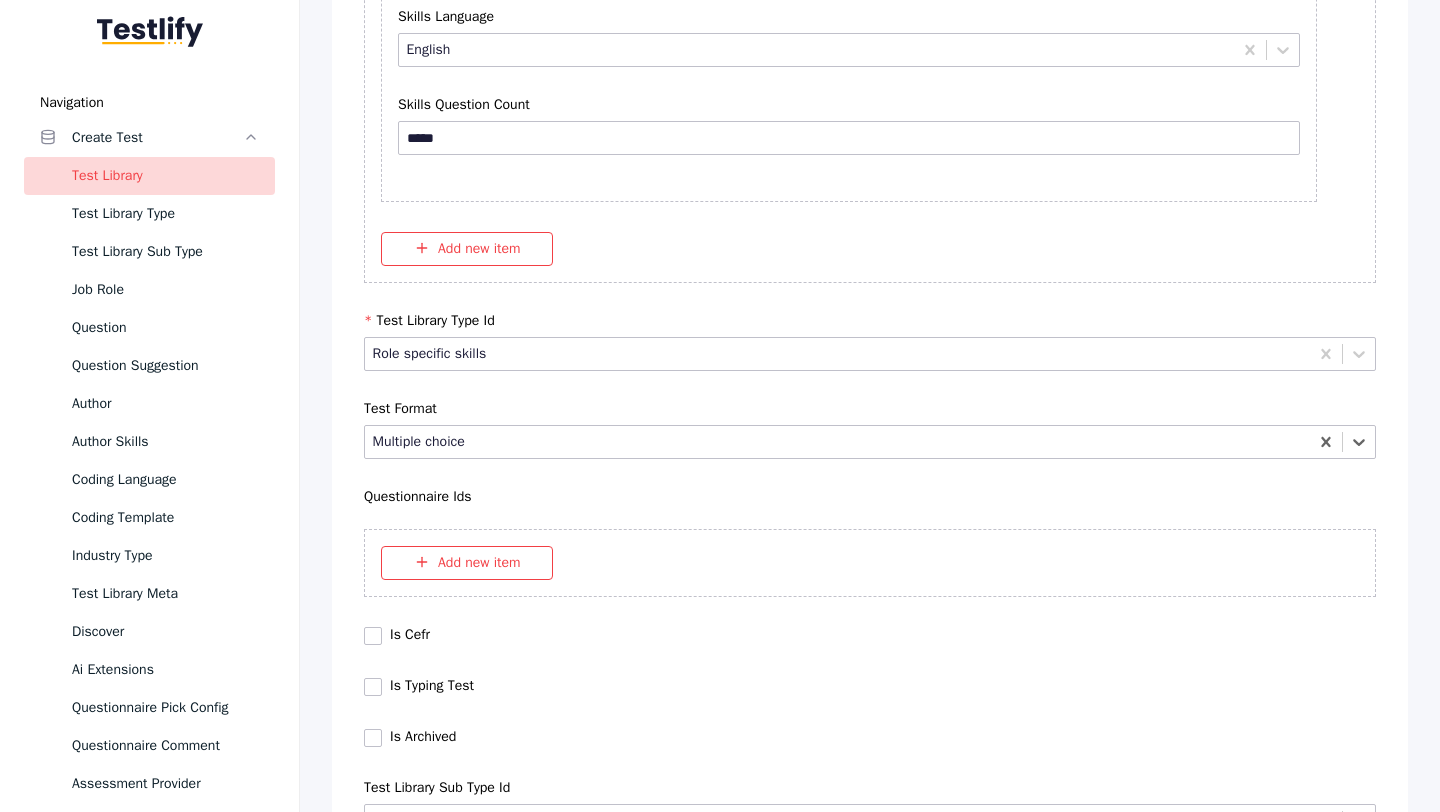 click on "Save" at bounding box center [870, 10279] 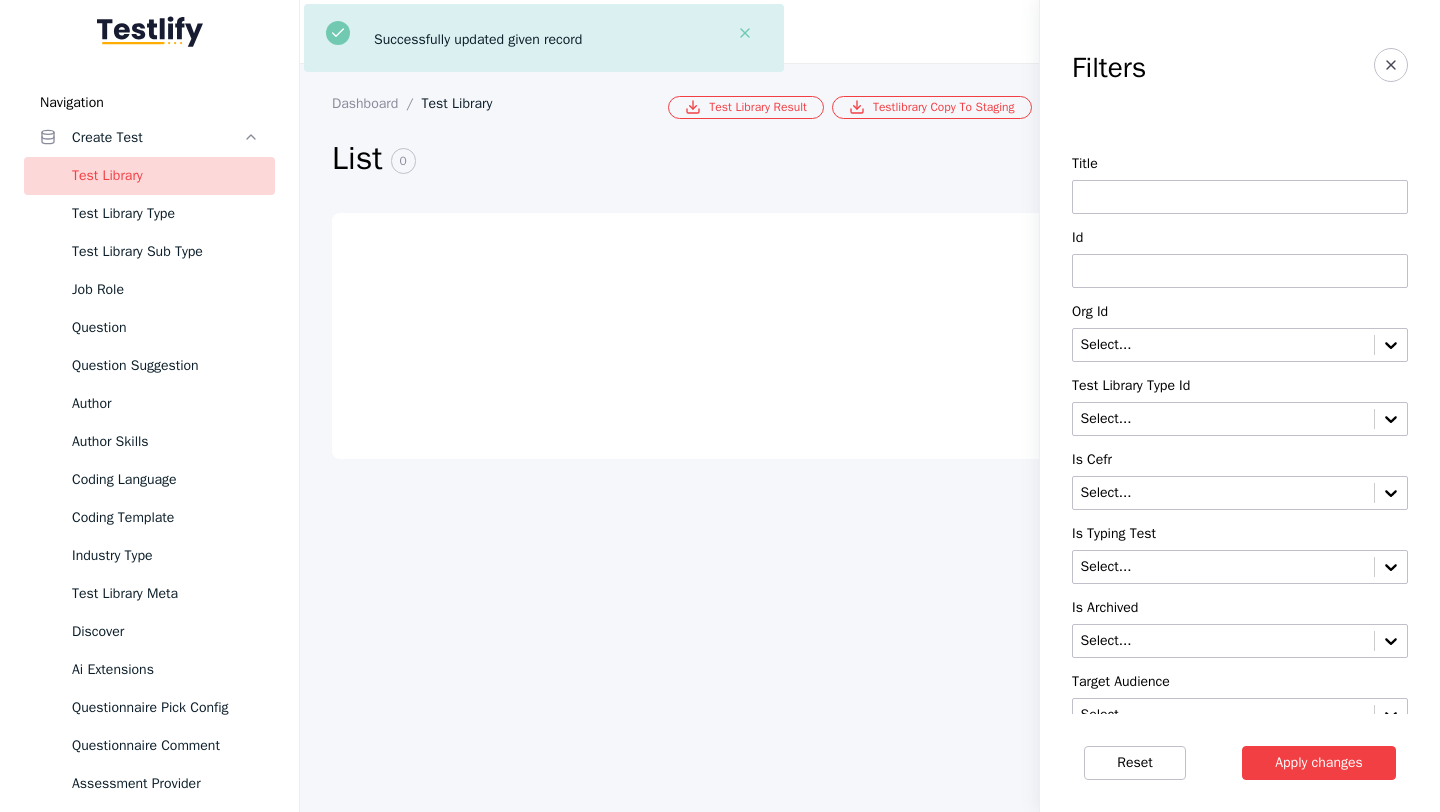 scroll, scrollTop: 0, scrollLeft: 0, axis: both 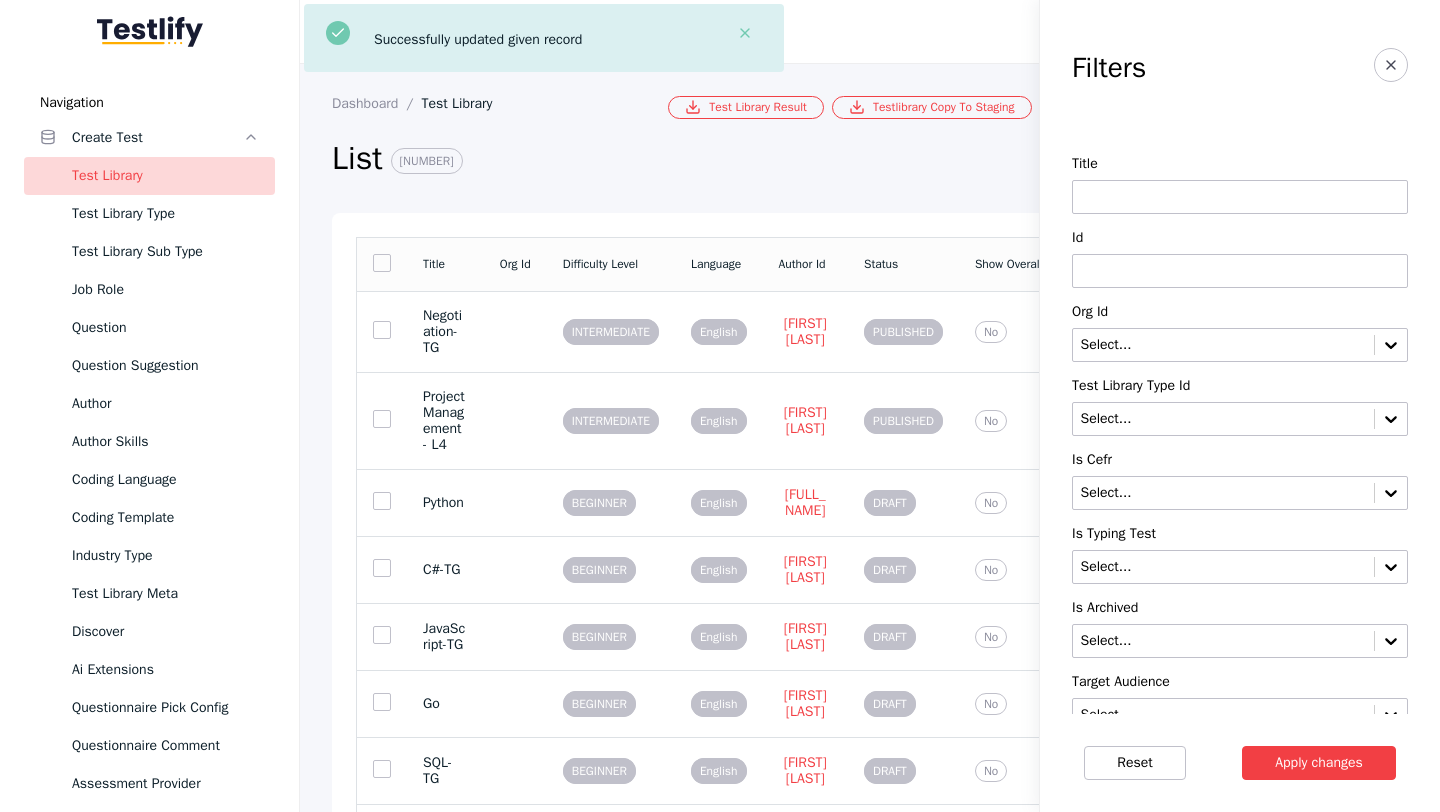click at bounding box center [1240, 271] 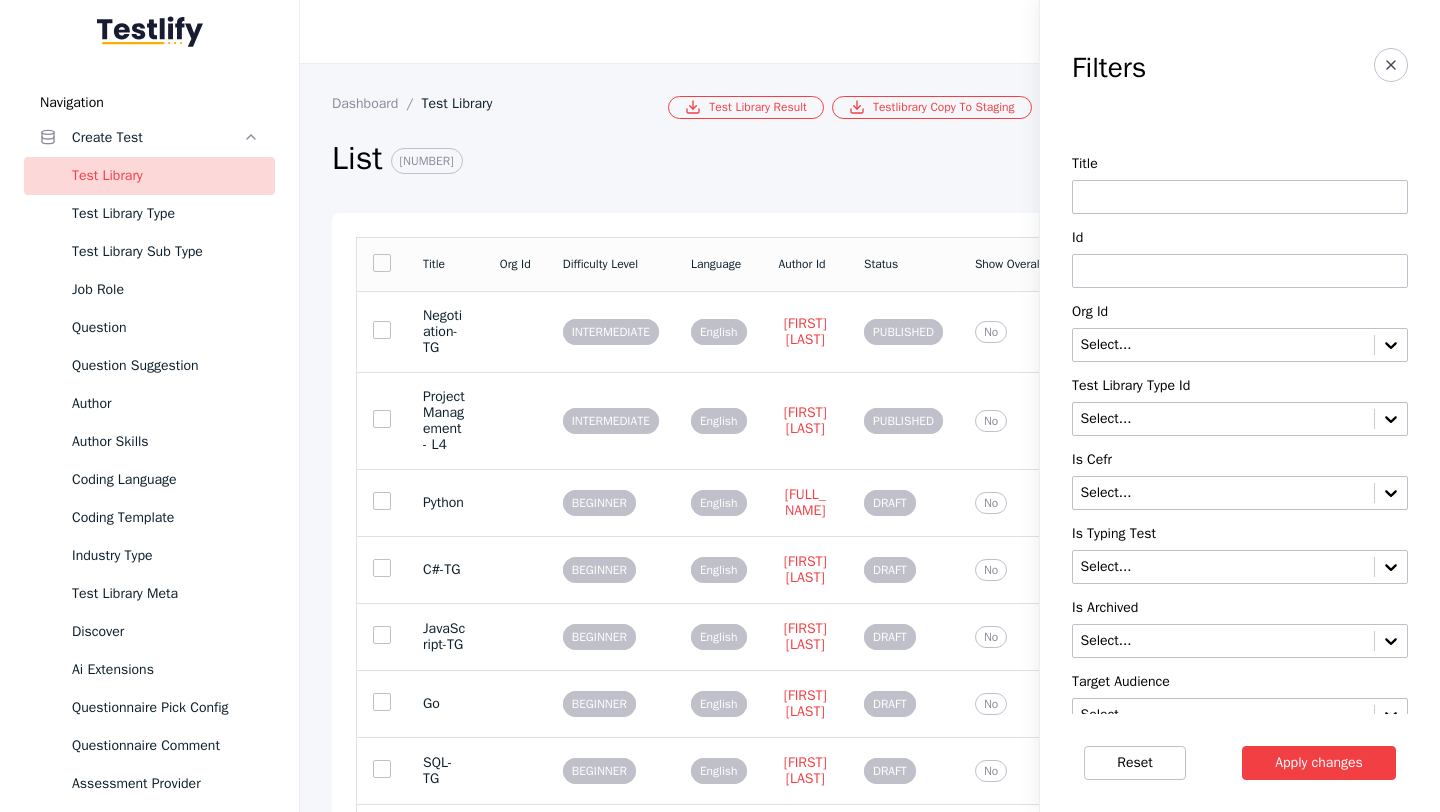 paste on "**********" 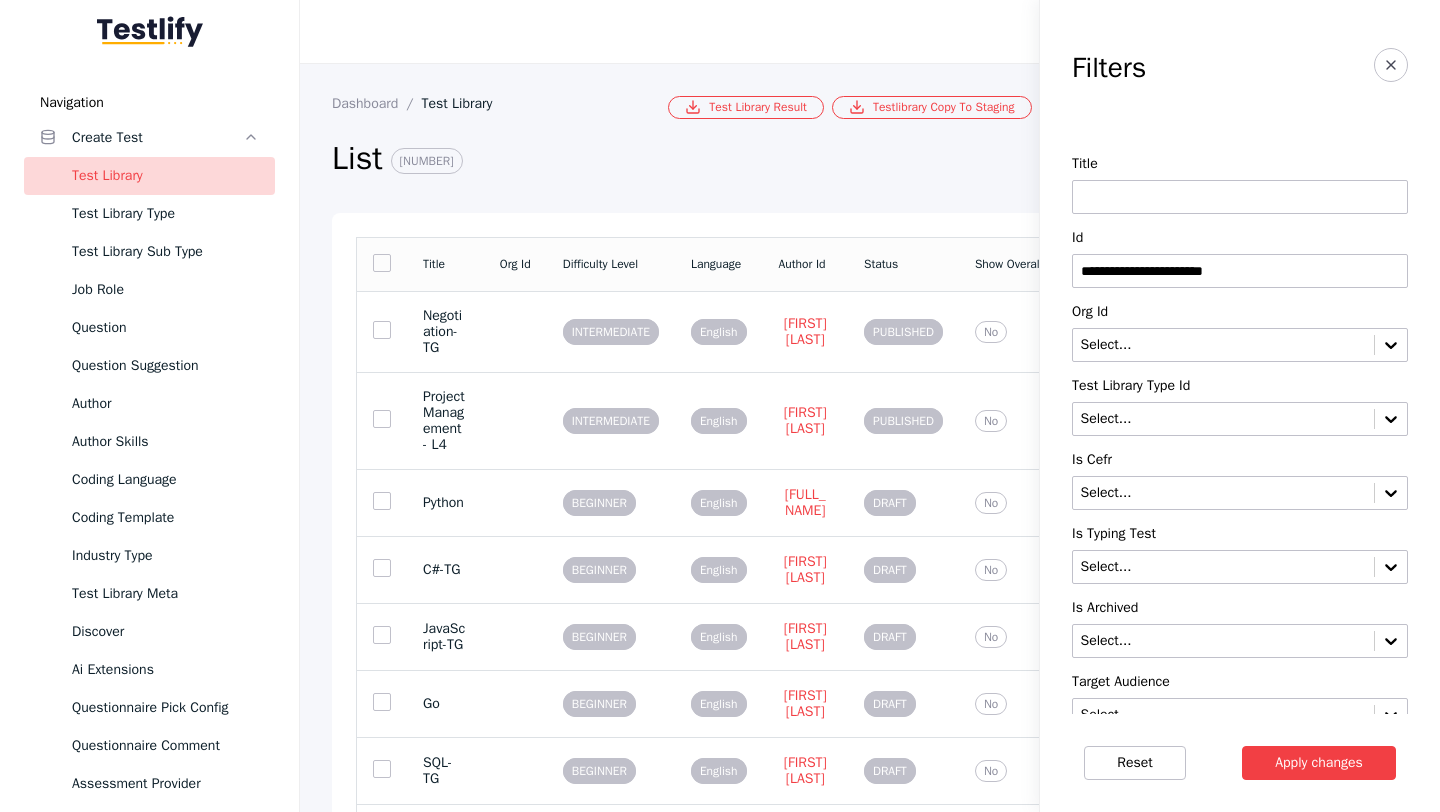 type on "**********" 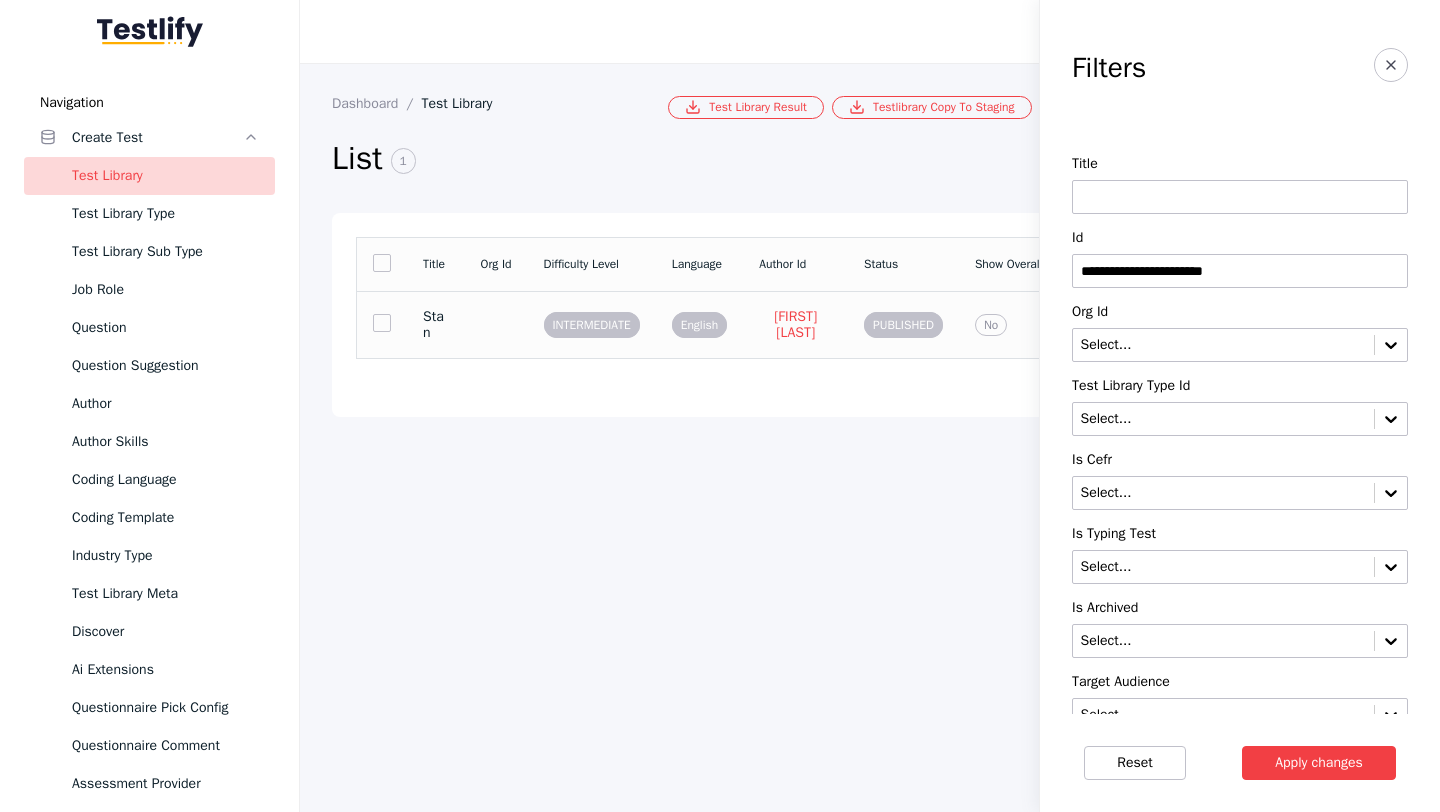 click at bounding box center [496, 324] 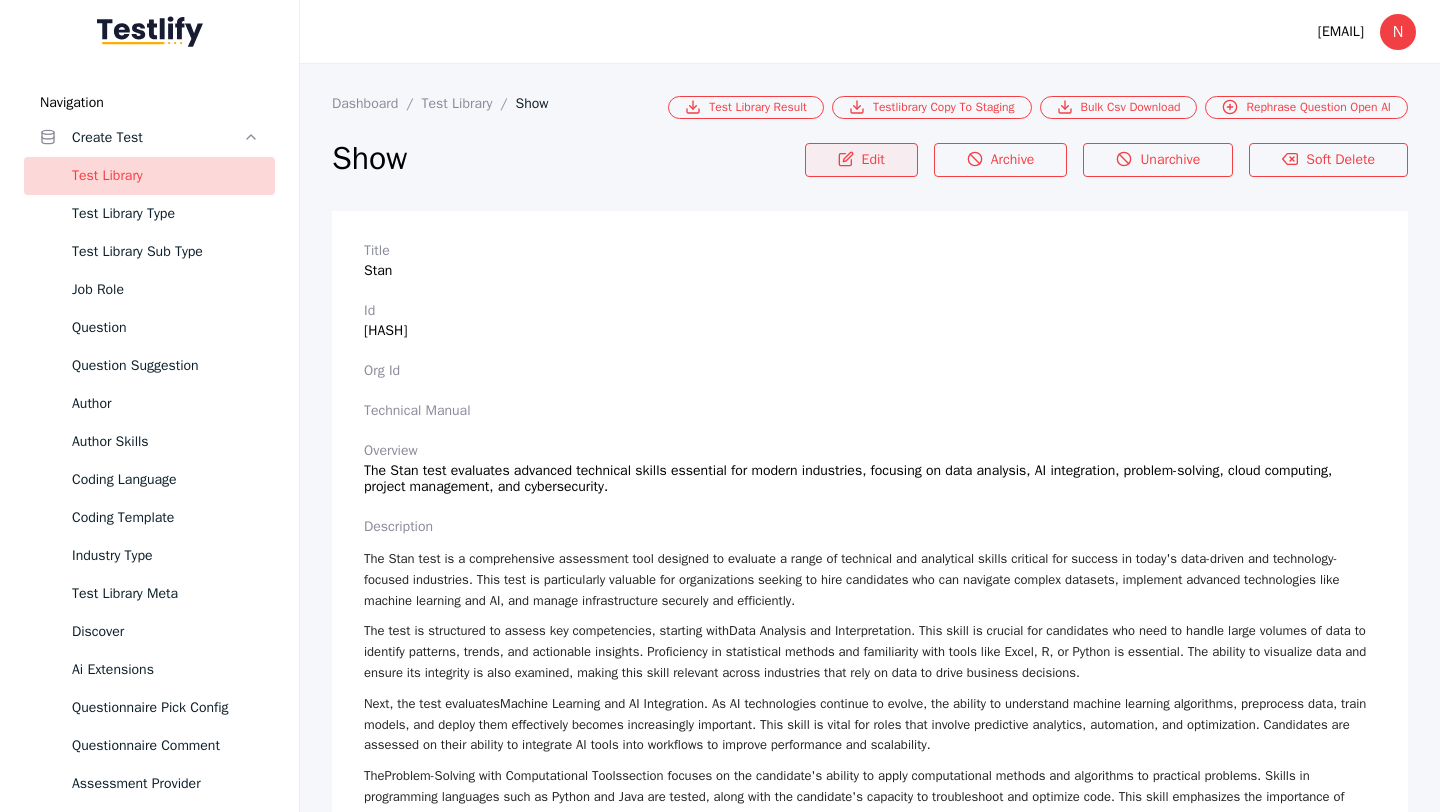 click on "Edit" at bounding box center [861, 160] 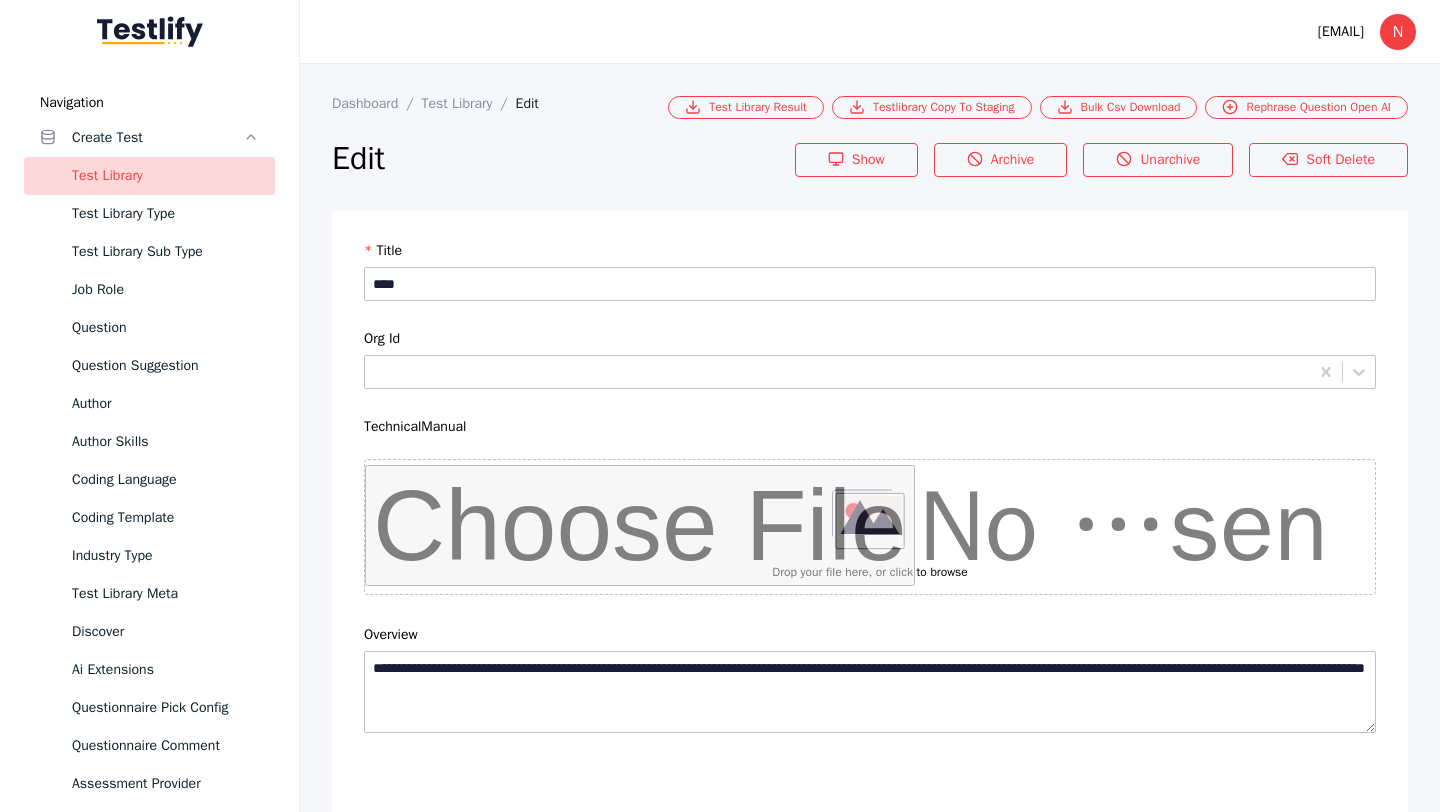 scroll, scrollTop: 4684, scrollLeft: 0, axis: vertical 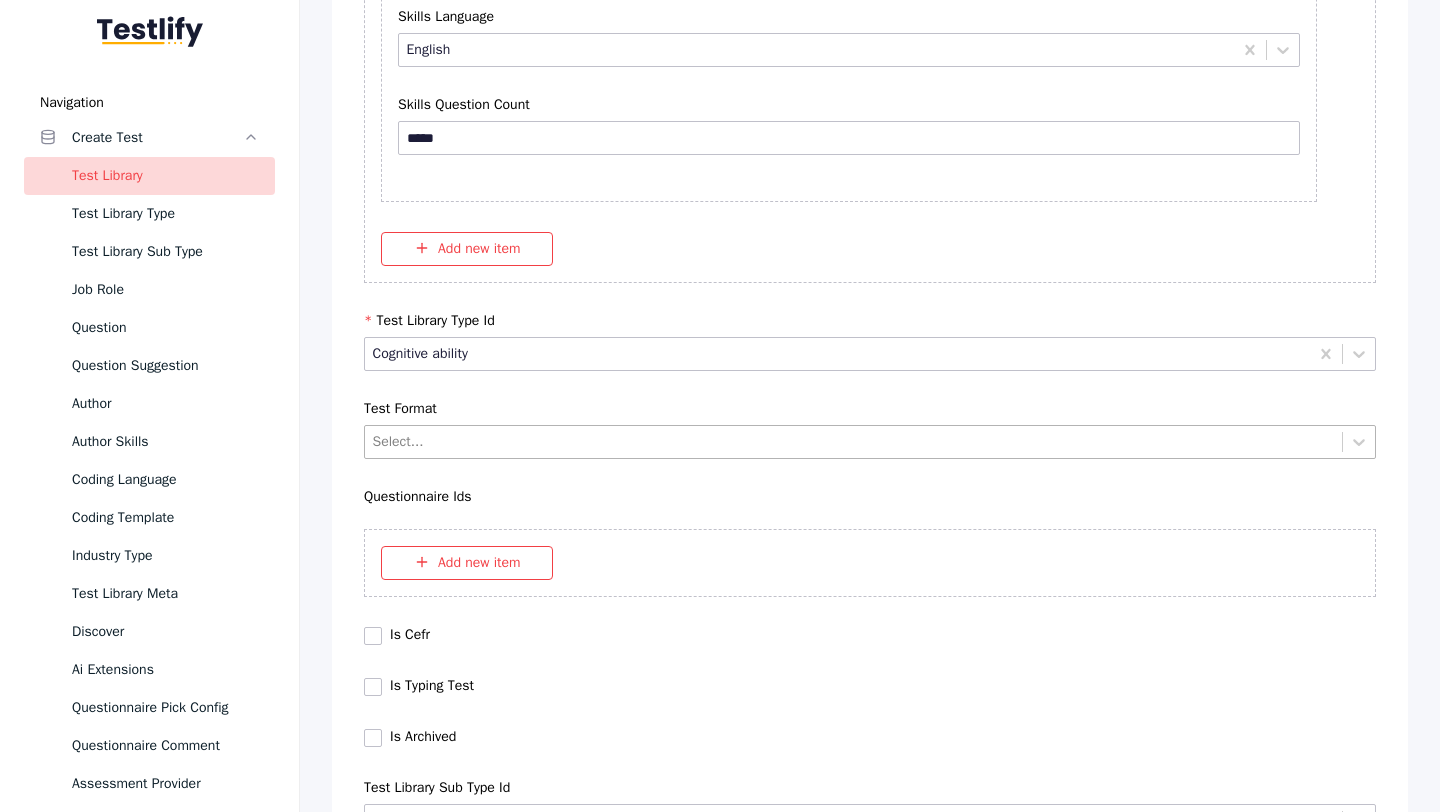 click at bounding box center (854, 441) 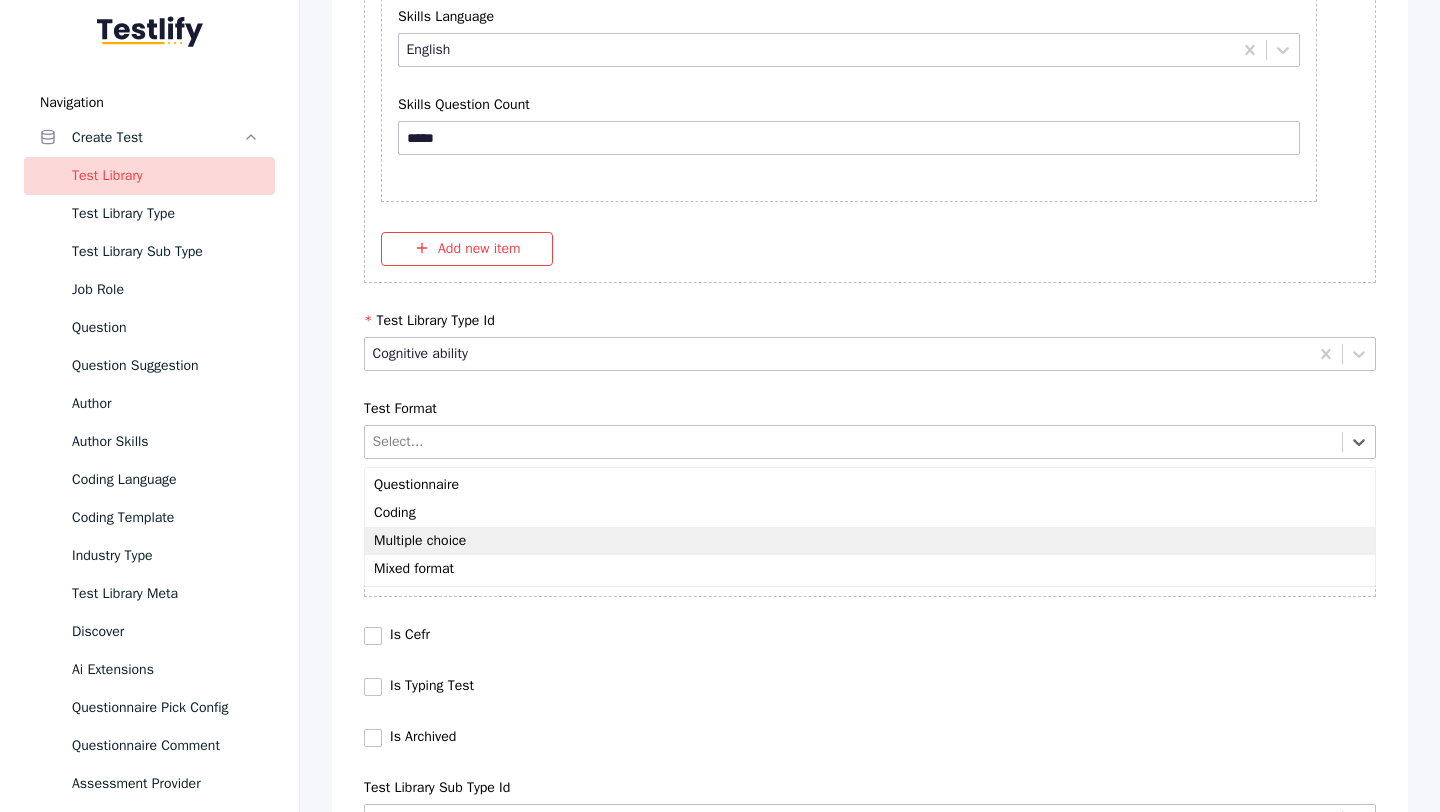 click on "Multiple choice" at bounding box center (870, 541) 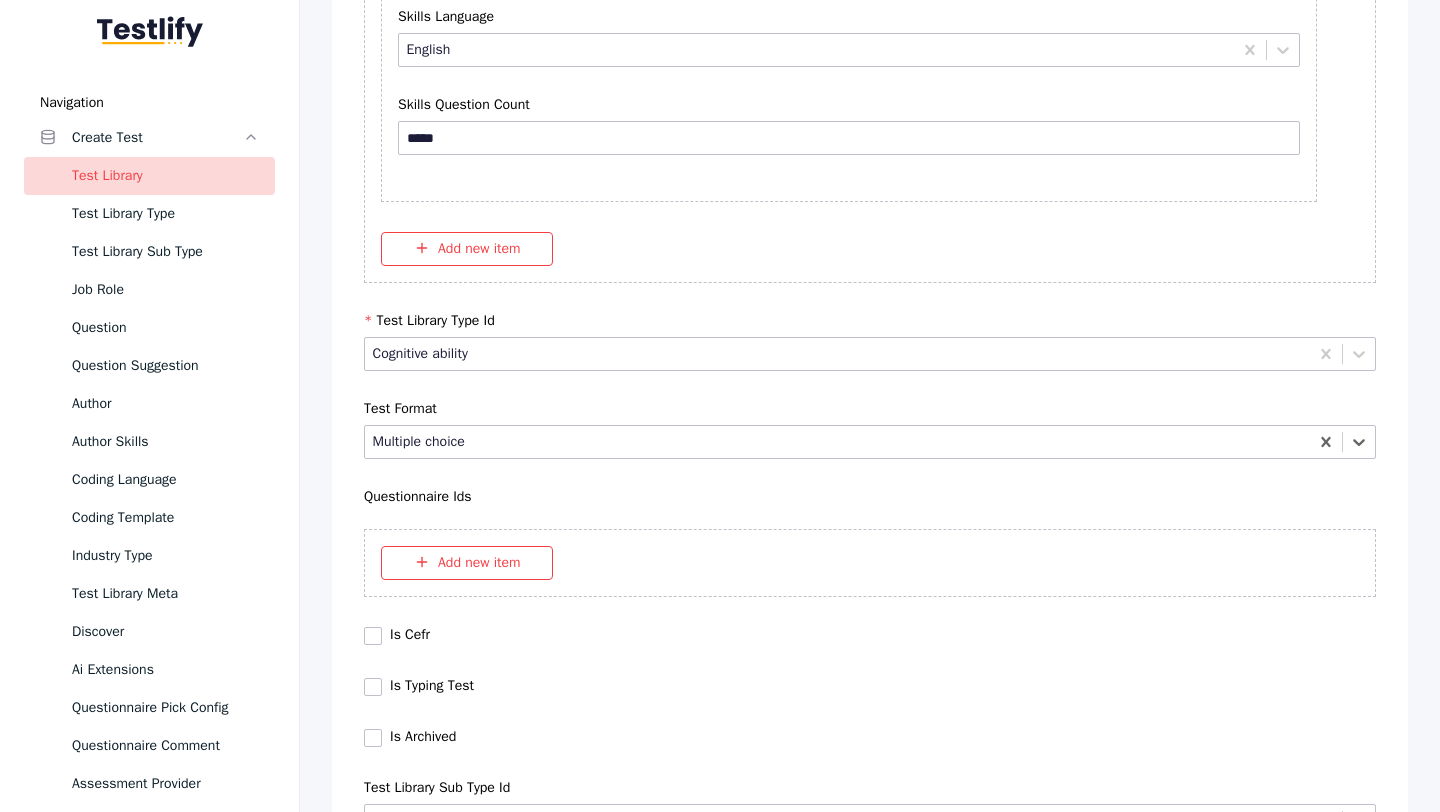 click on "Save" at bounding box center (870, 10279) 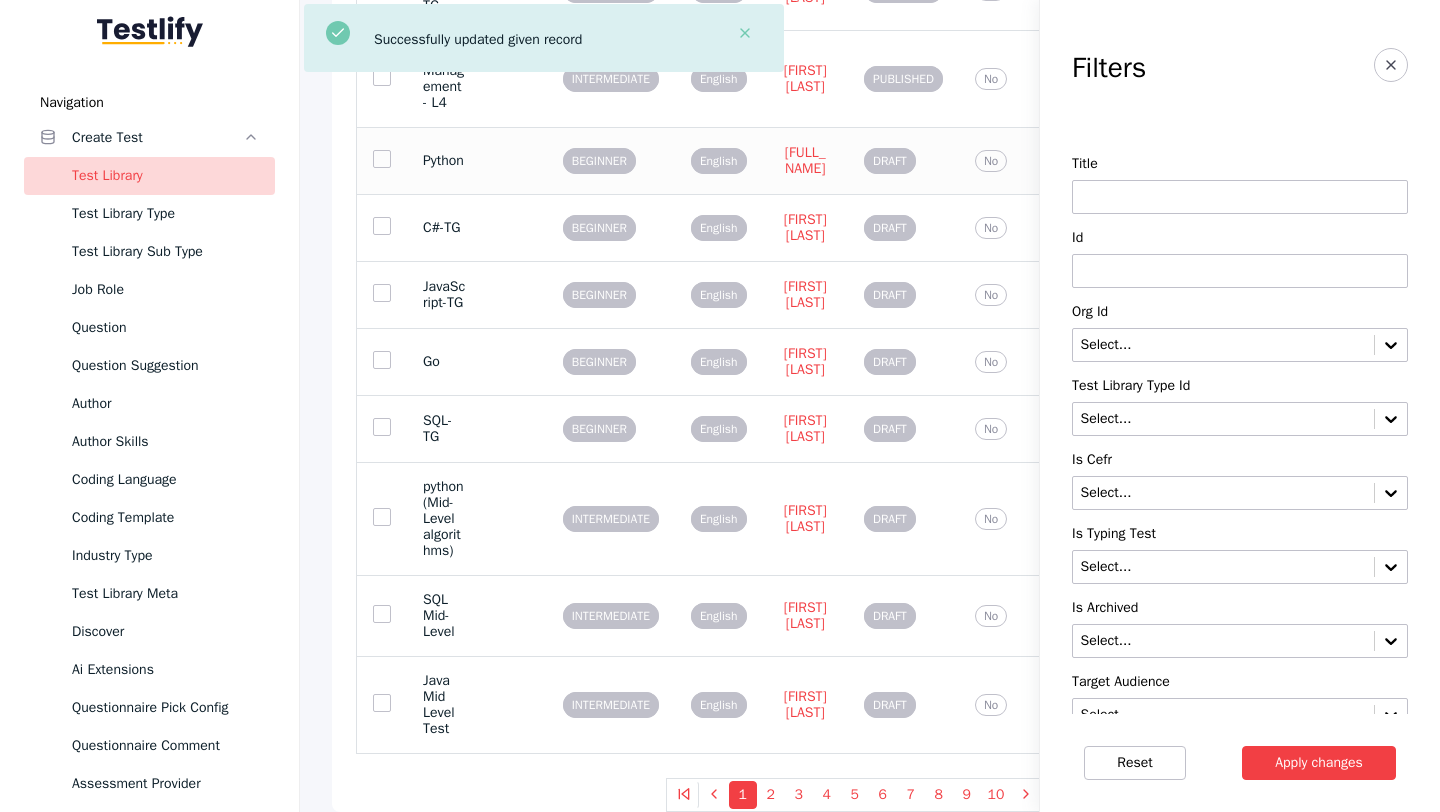 scroll, scrollTop: 0, scrollLeft: 0, axis: both 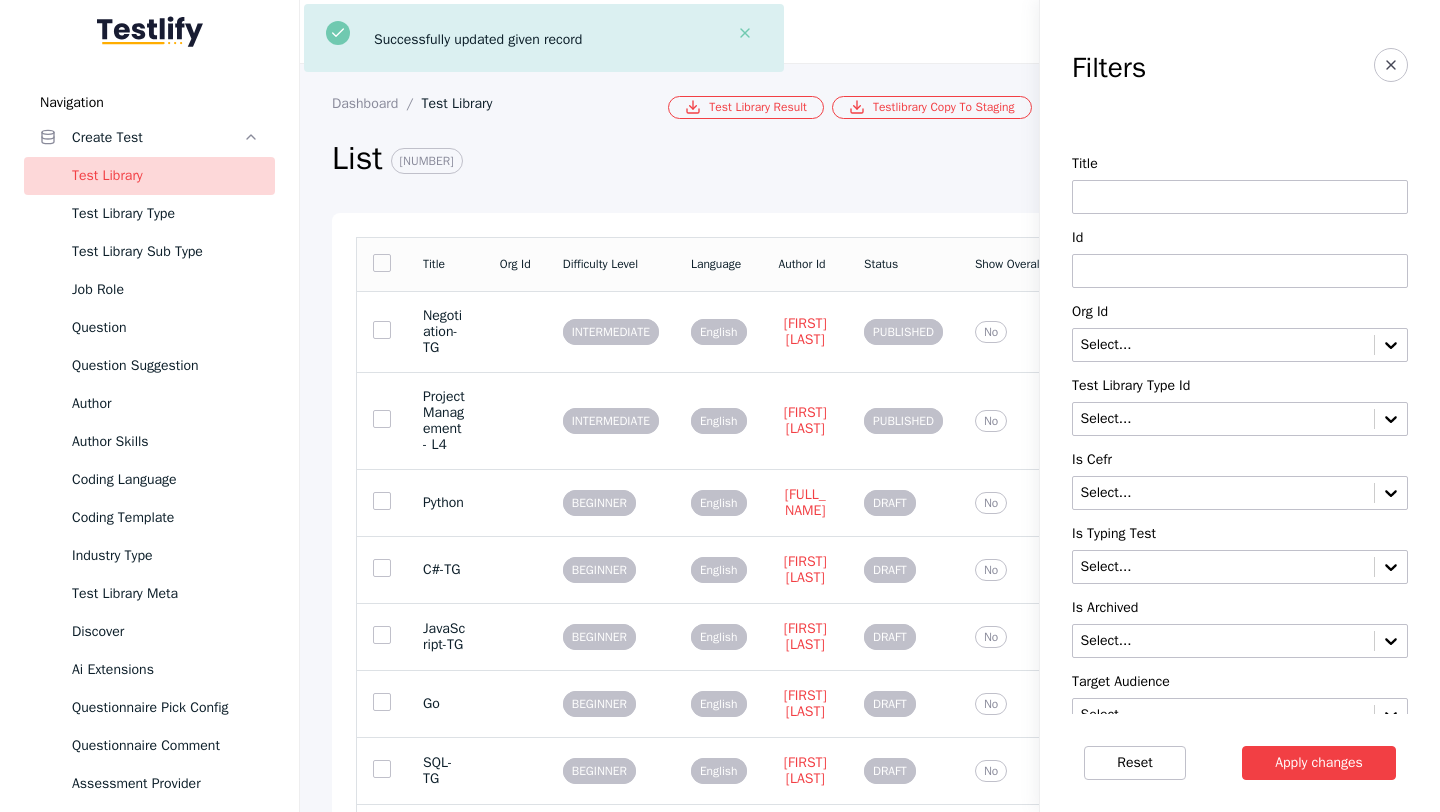 click at bounding box center [1240, 271] 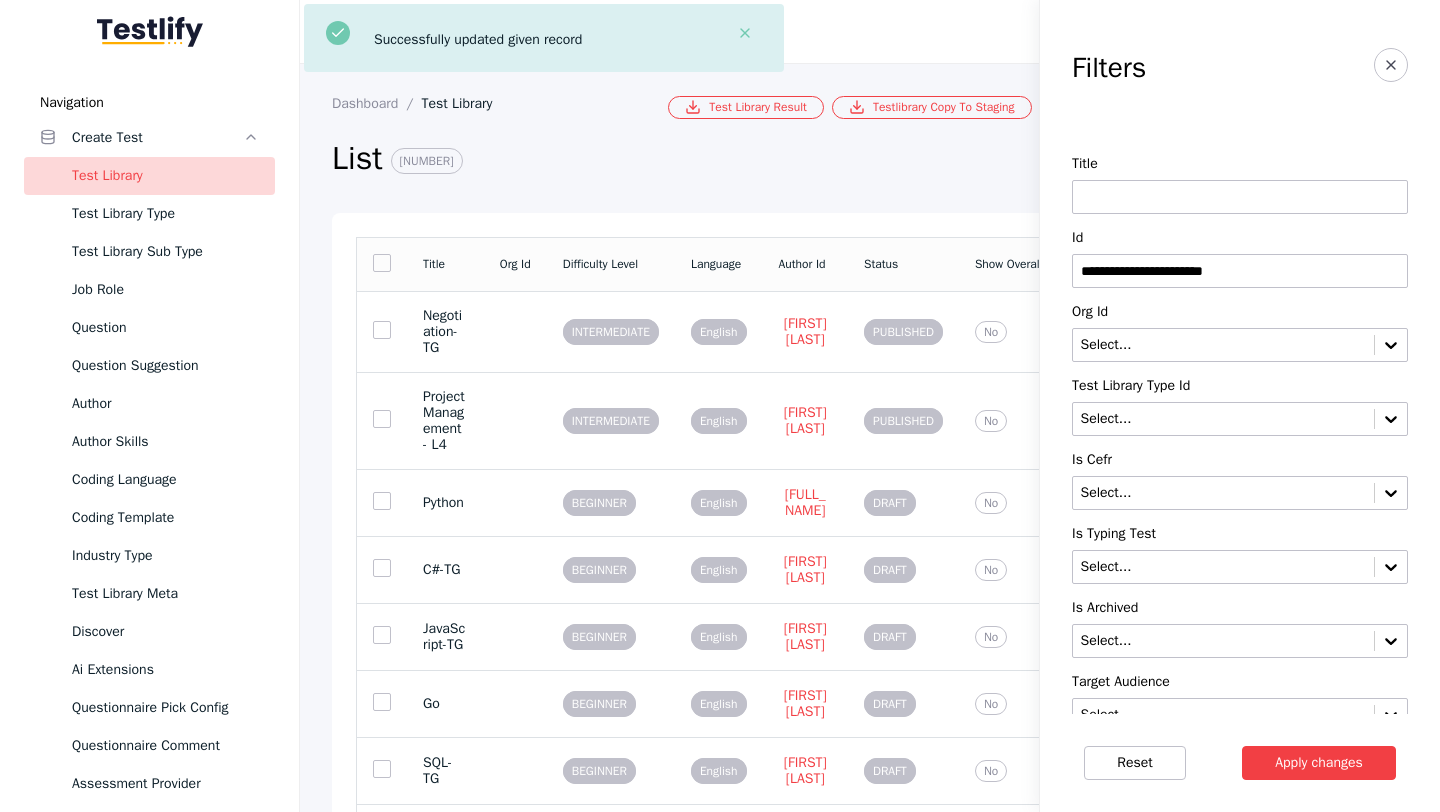 type on "**********" 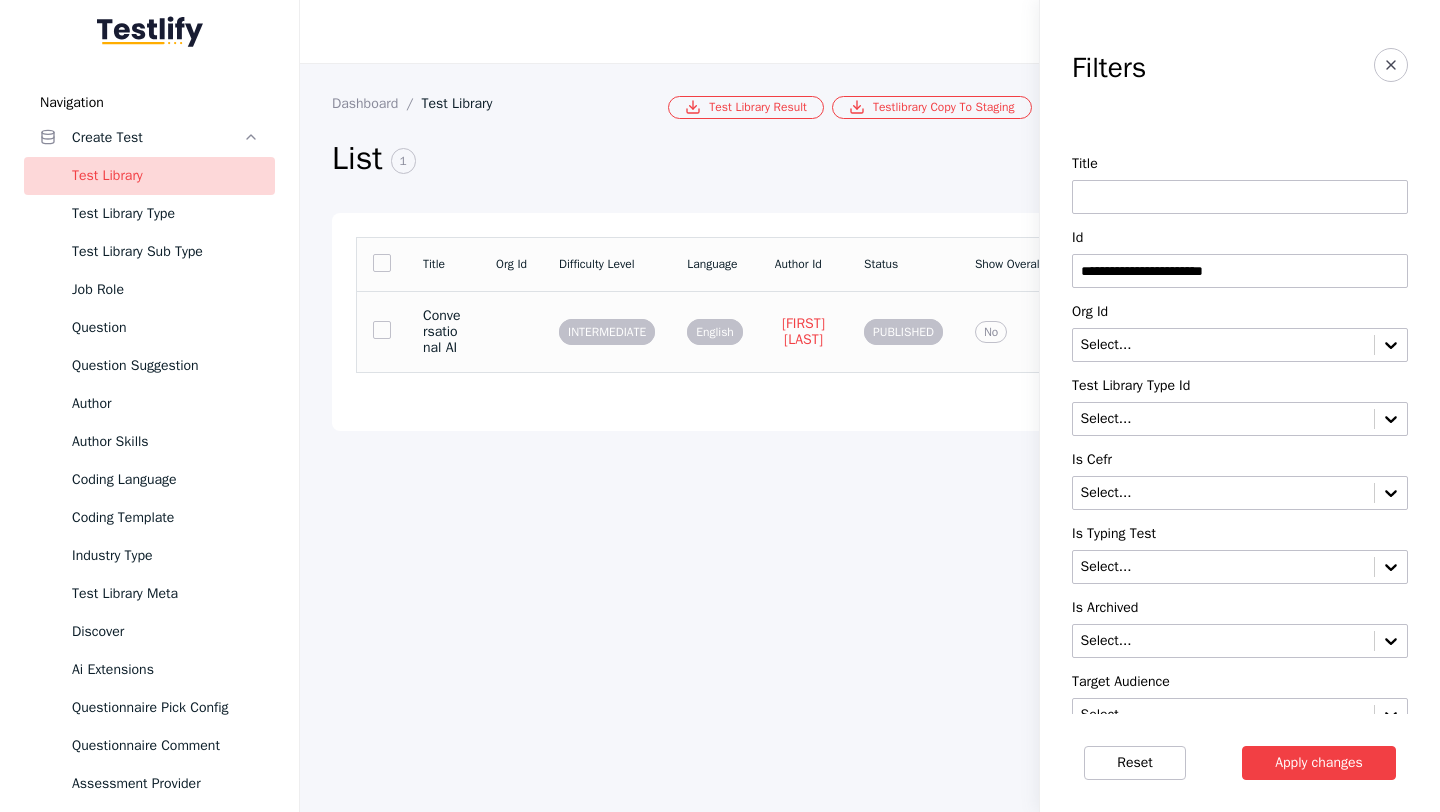 click at bounding box center [511, 331] 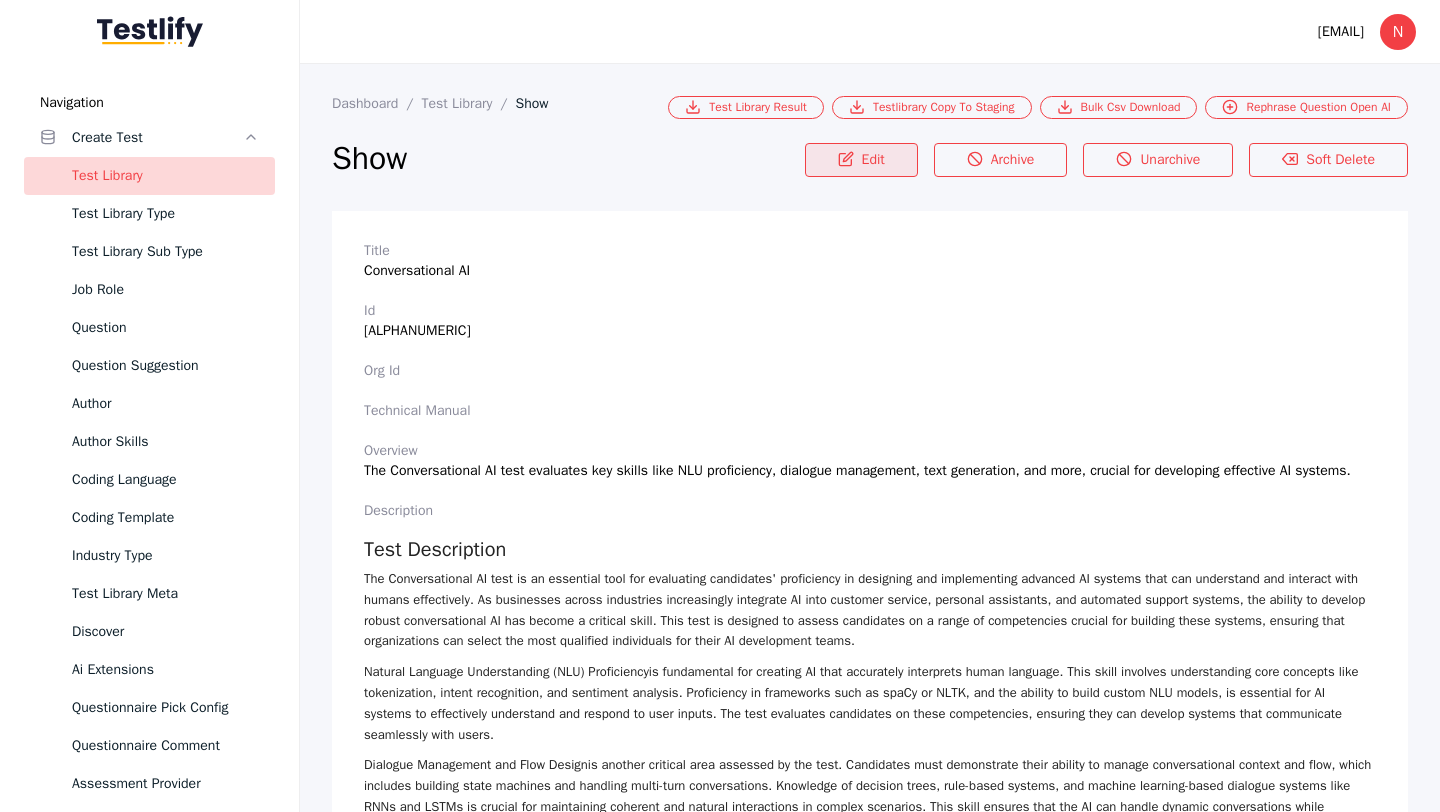 click on "Edit" at bounding box center (861, 160) 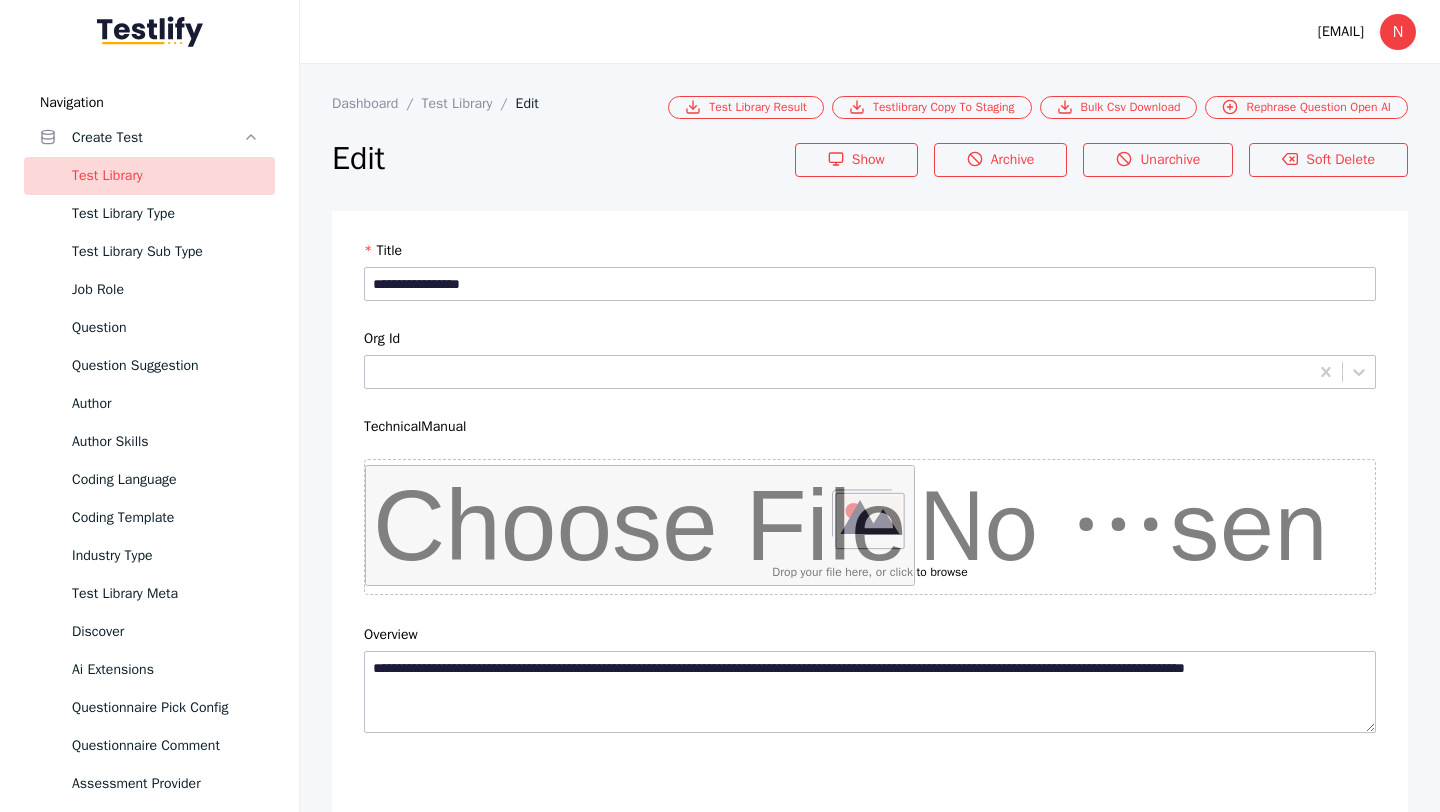 scroll, scrollTop: 4684, scrollLeft: 0, axis: vertical 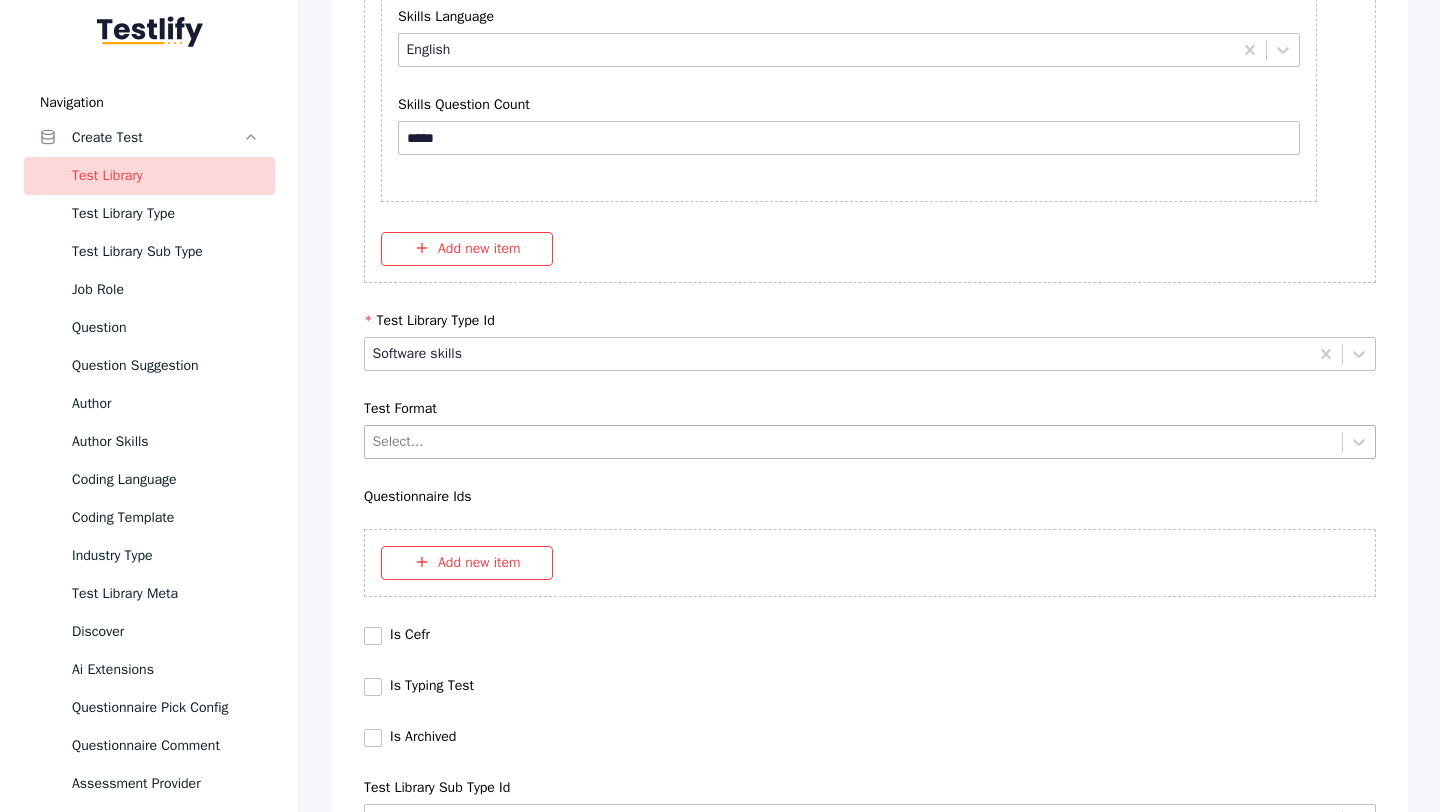 click at bounding box center (854, 441) 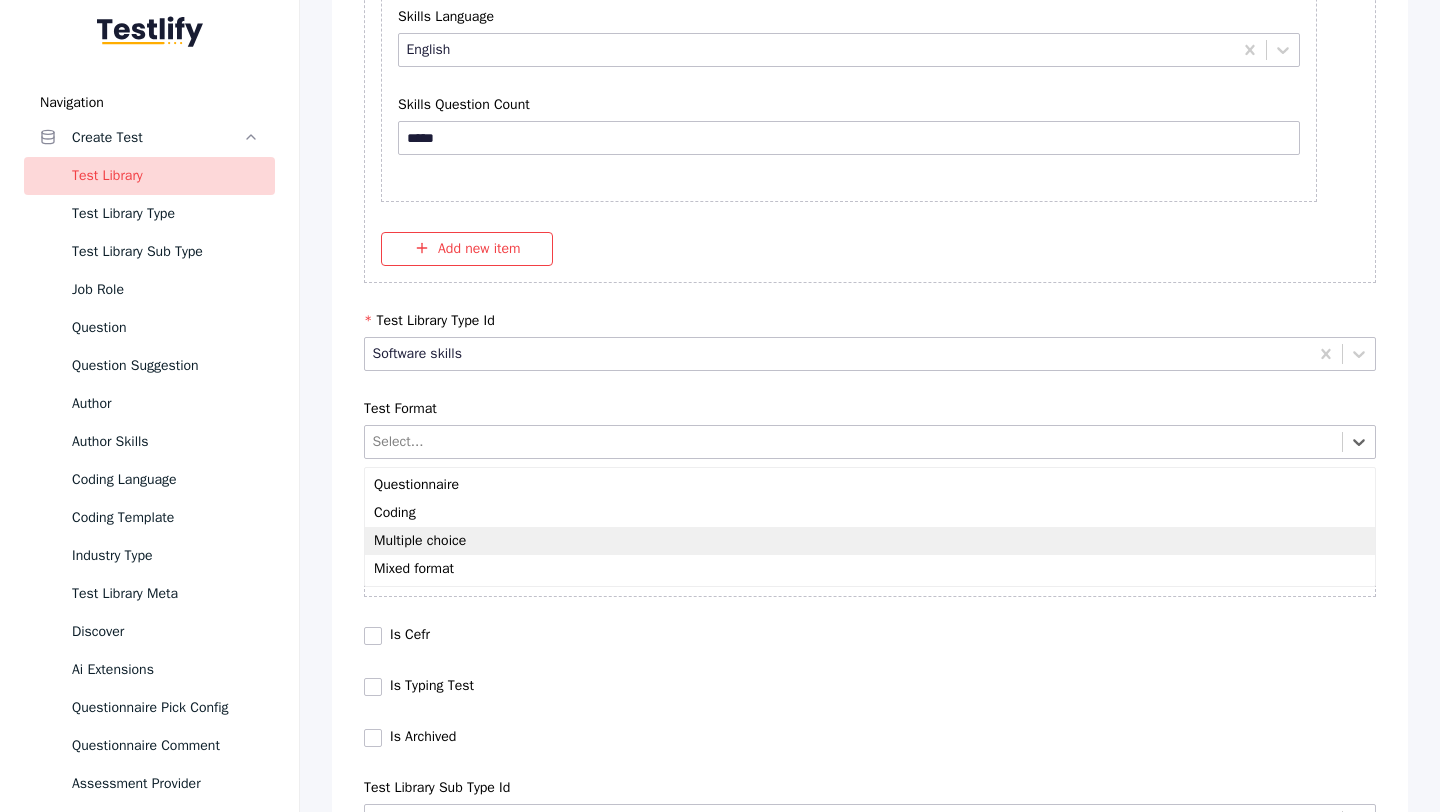 click on "Multiple choice" at bounding box center [870, 541] 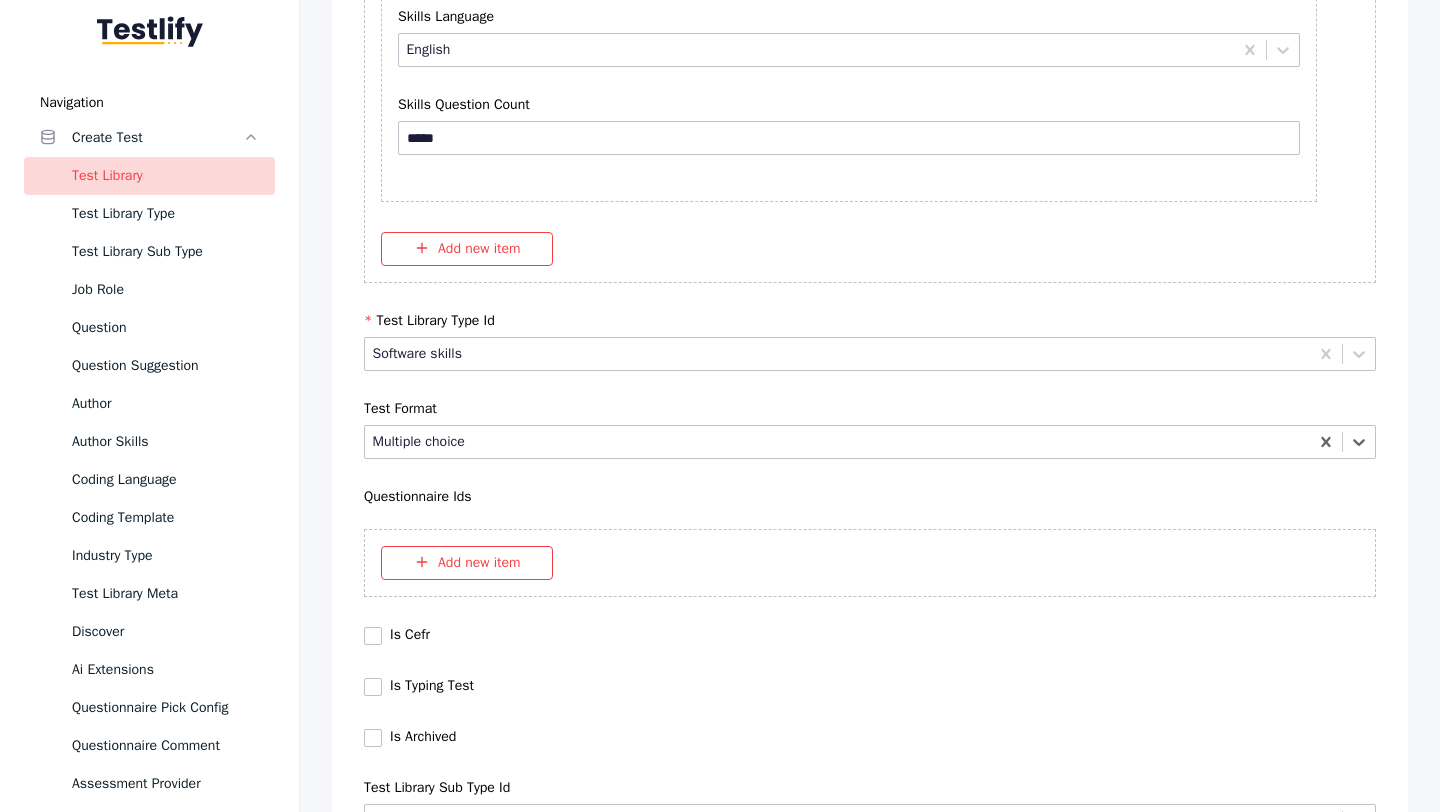 click on "Save" at bounding box center [870, 10279] 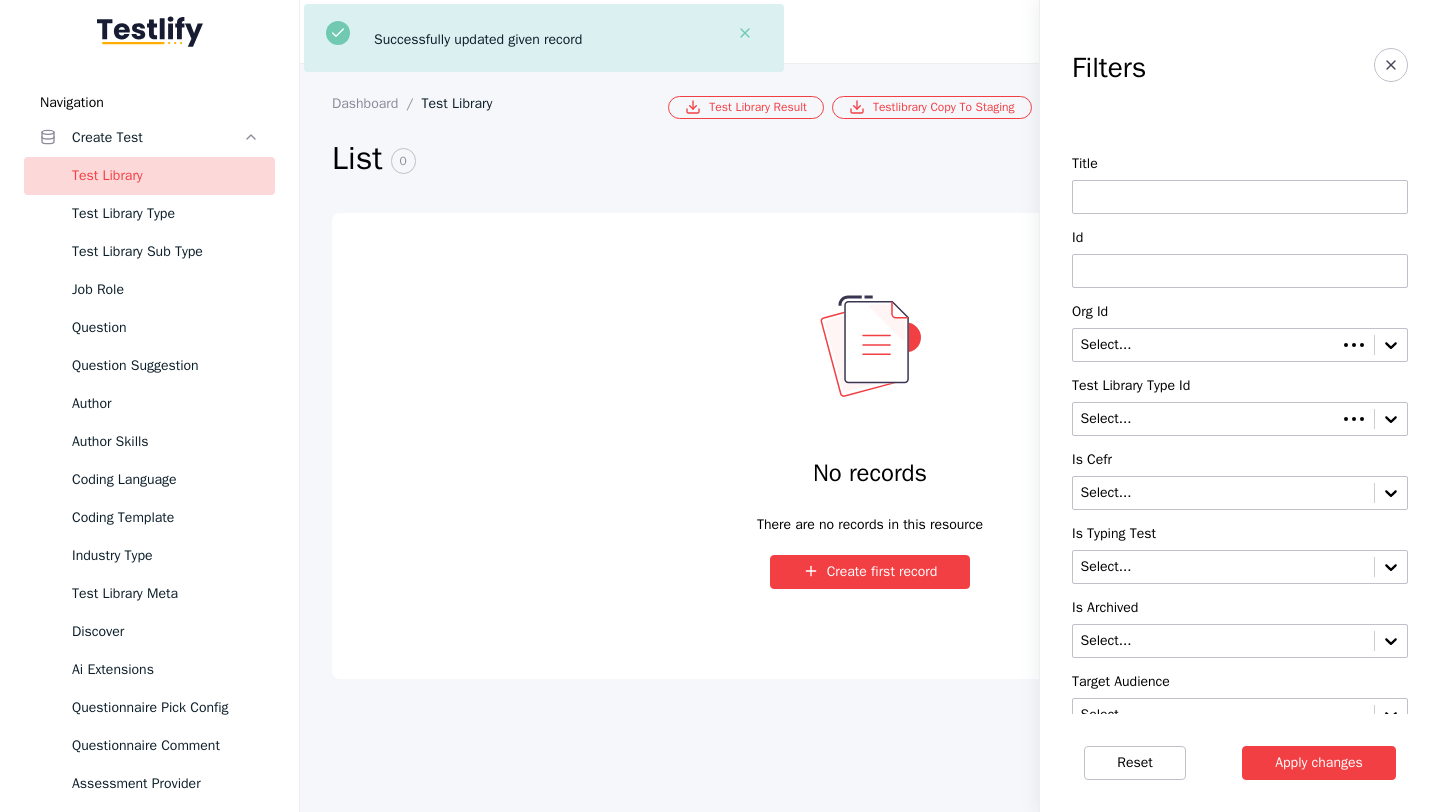 scroll, scrollTop: 0, scrollLeft: 0, axis: both 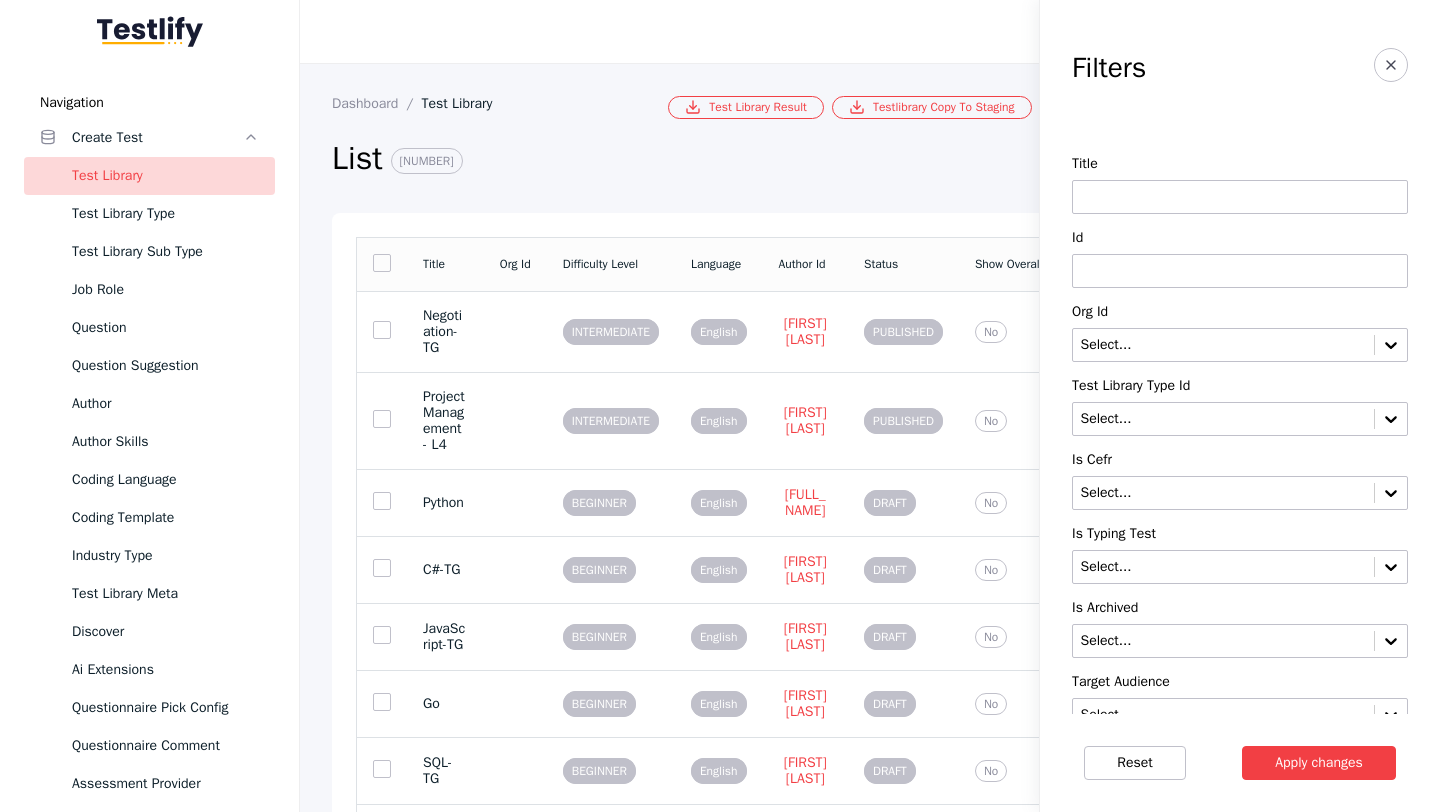click at bounding box center (1240, 271) 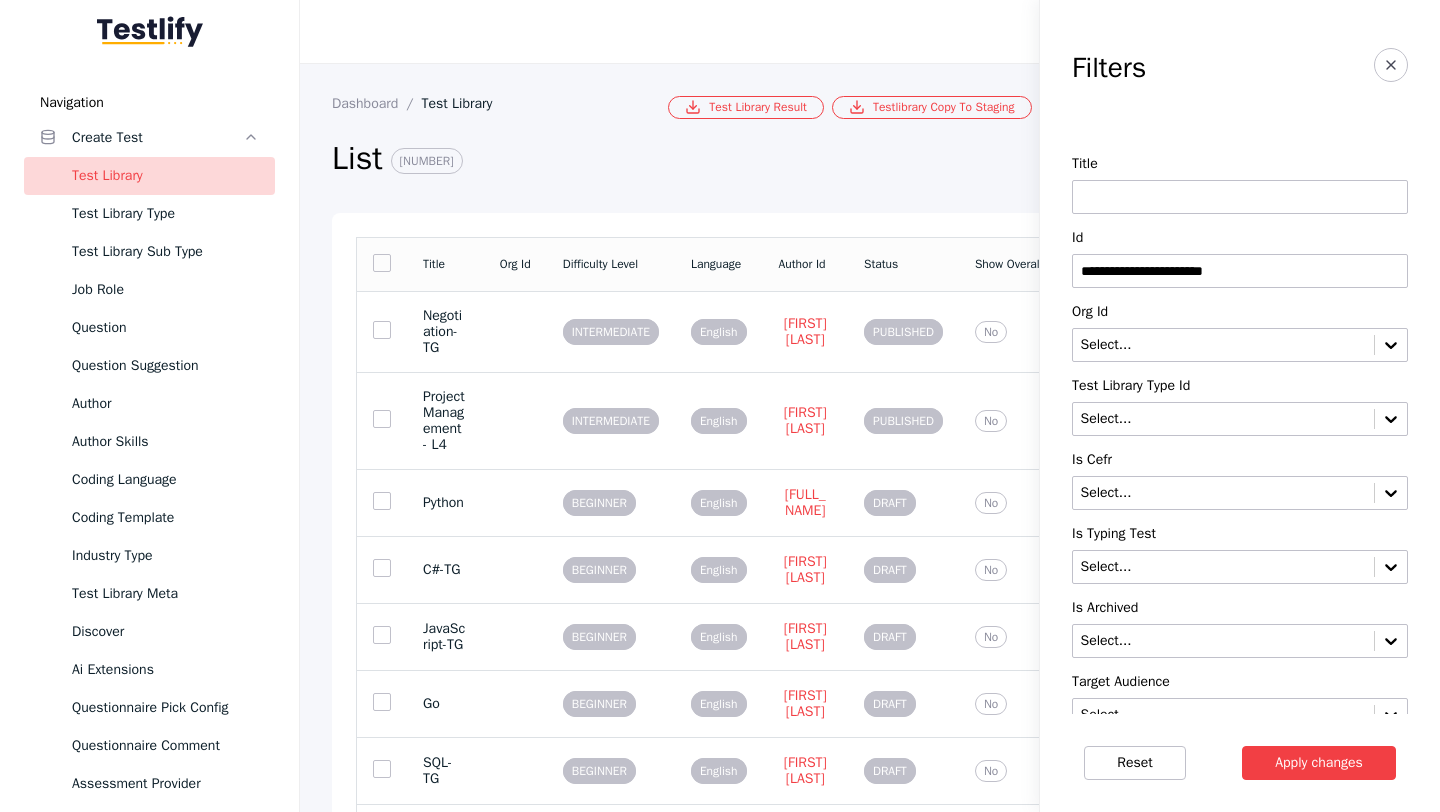 type on "**********" 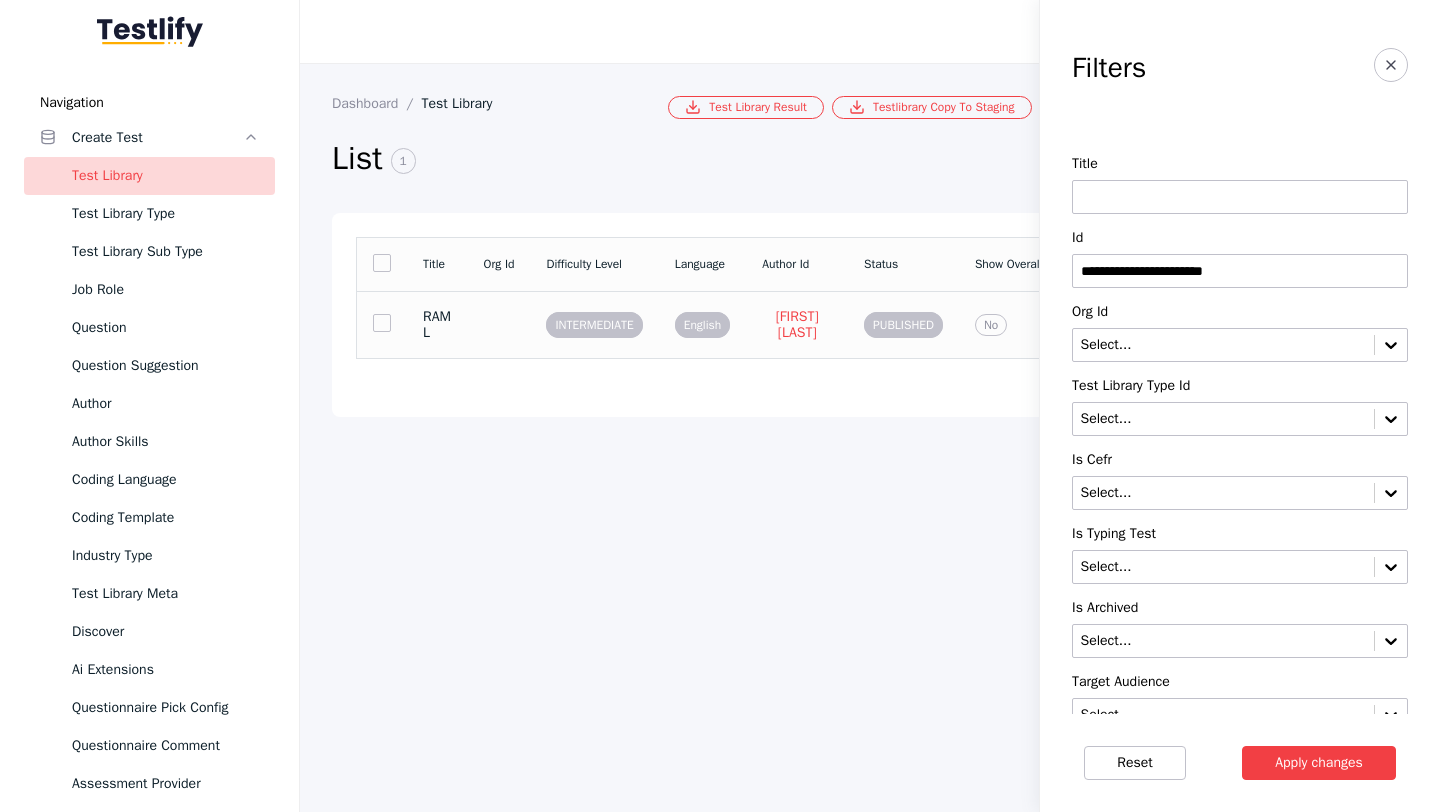 click on "INTERMEDIATE" at bounding box center [594, 324] 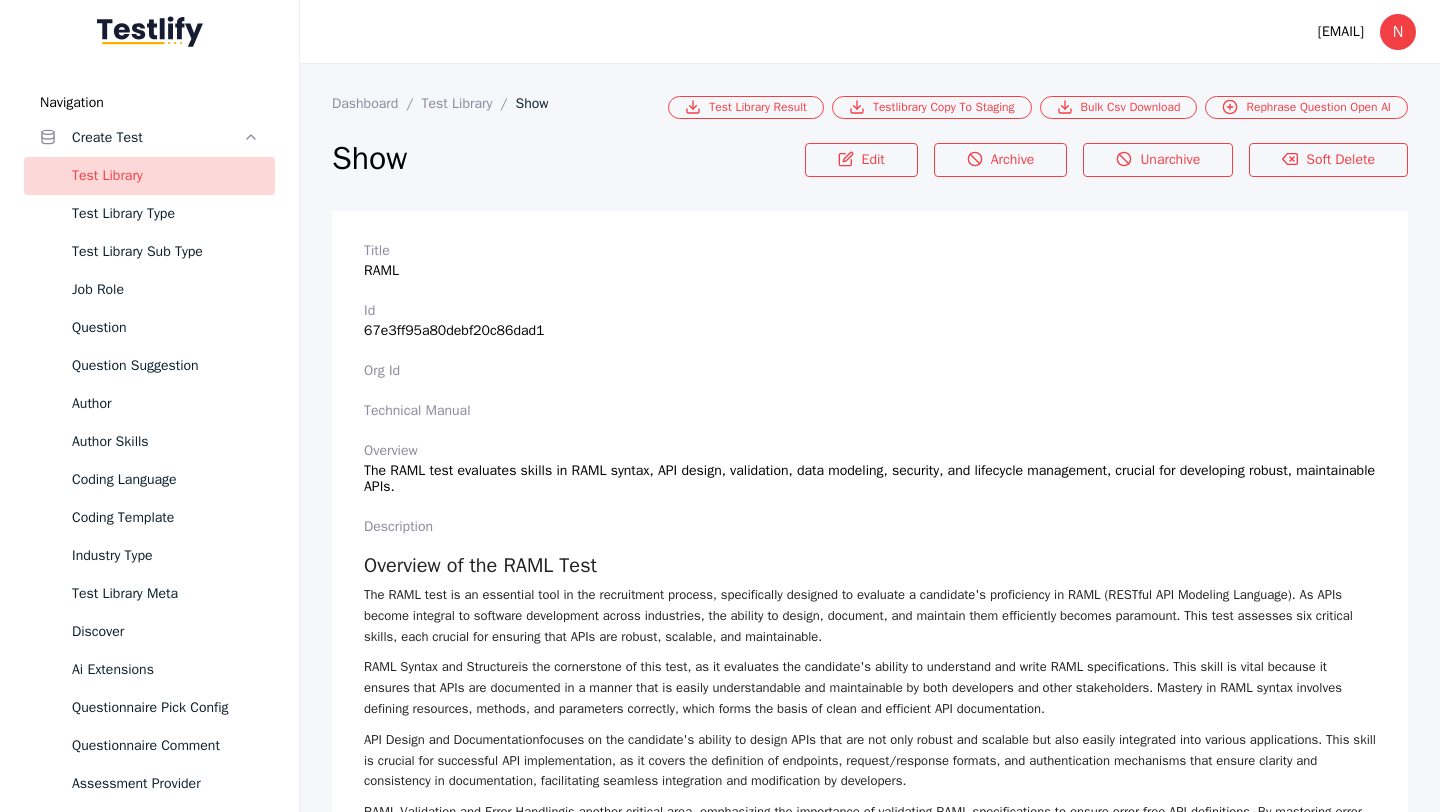 click on "Edit Archive Unarchive Soft Delete" at bounding box center (1106, 173) 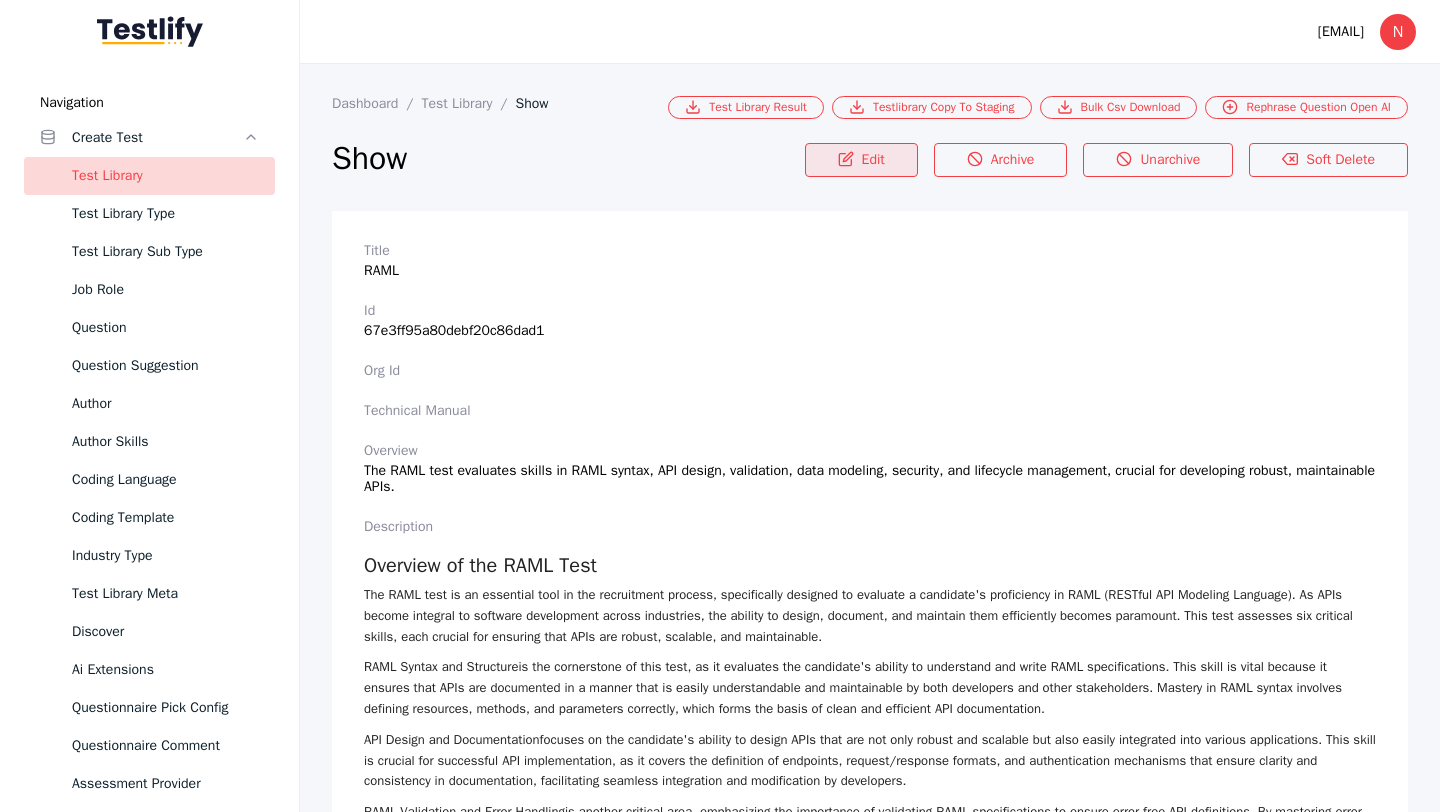 click on "Edit" at bounding box center (861, 160) 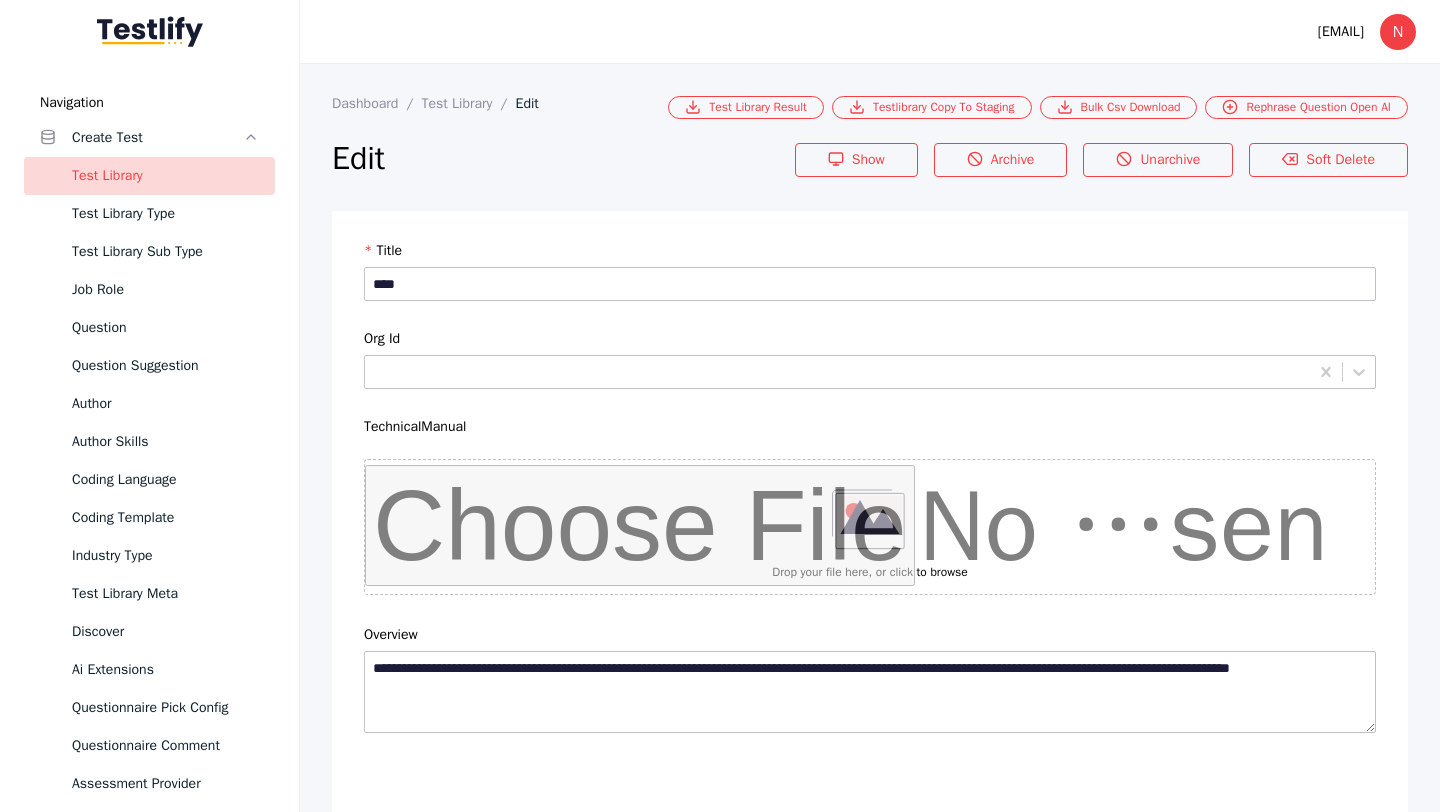 scroll, scrollTop: 4684, scrollLeft: 0, axis: vertical 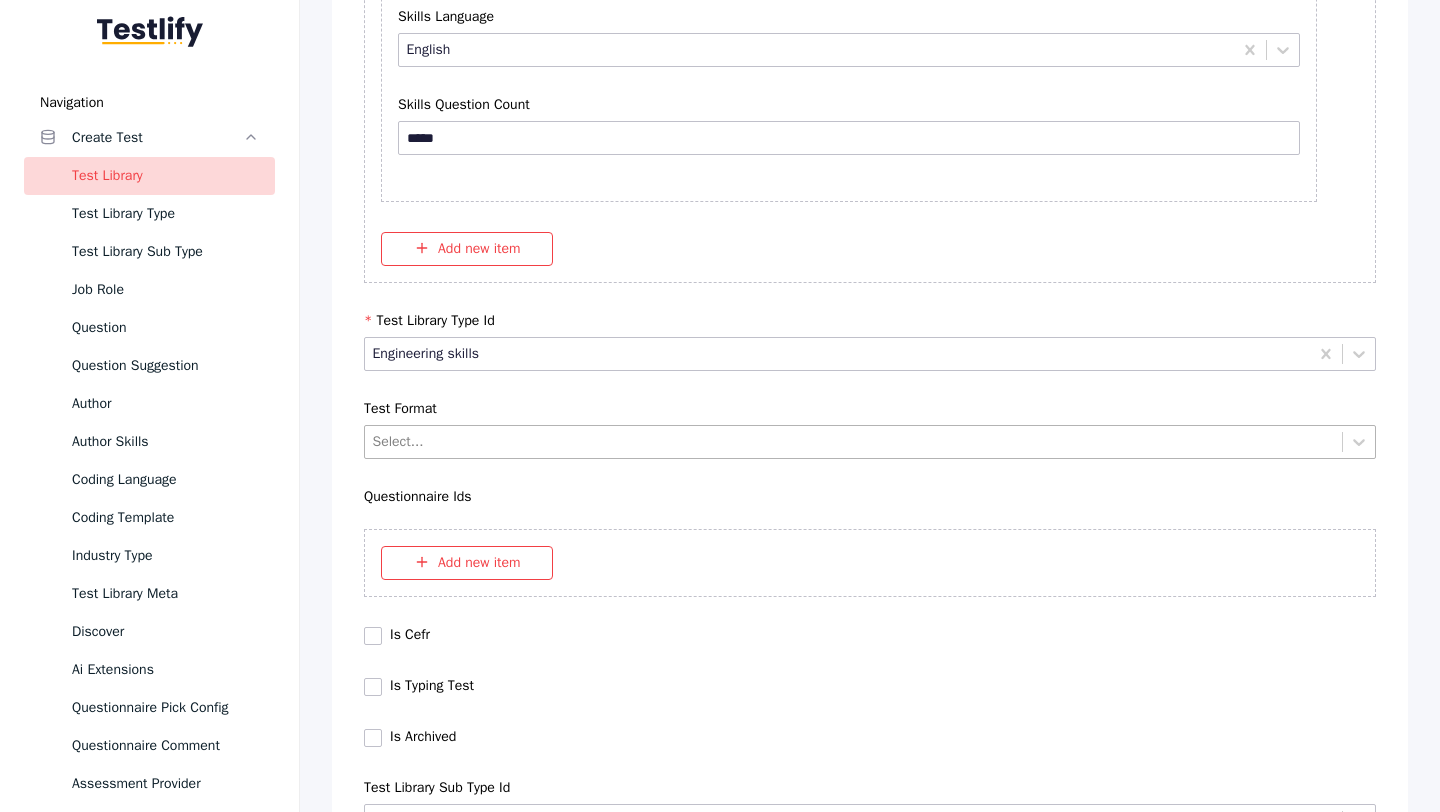 click at bounding box center [854, 441] 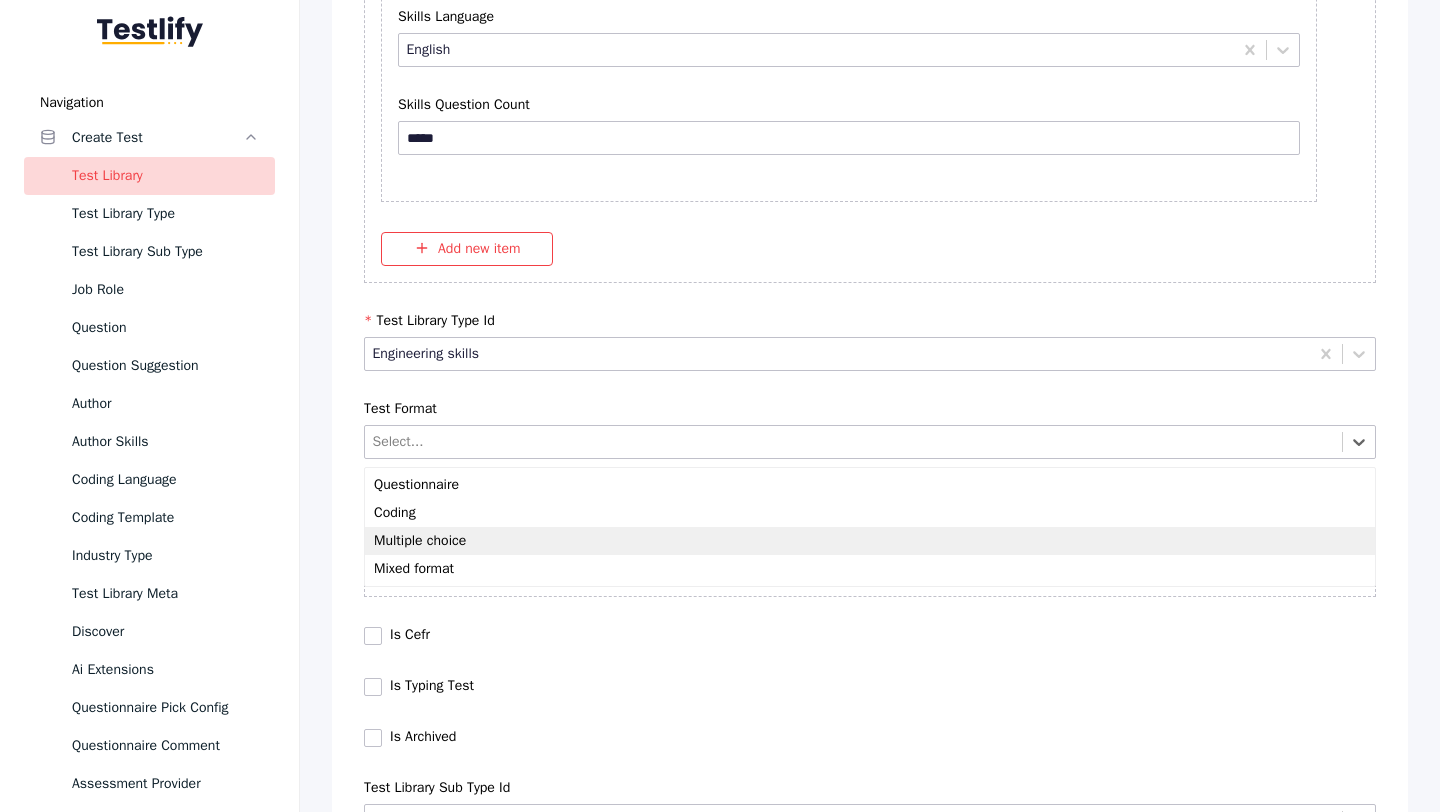click on "Multiple choice" at bounding box center (870, 541) 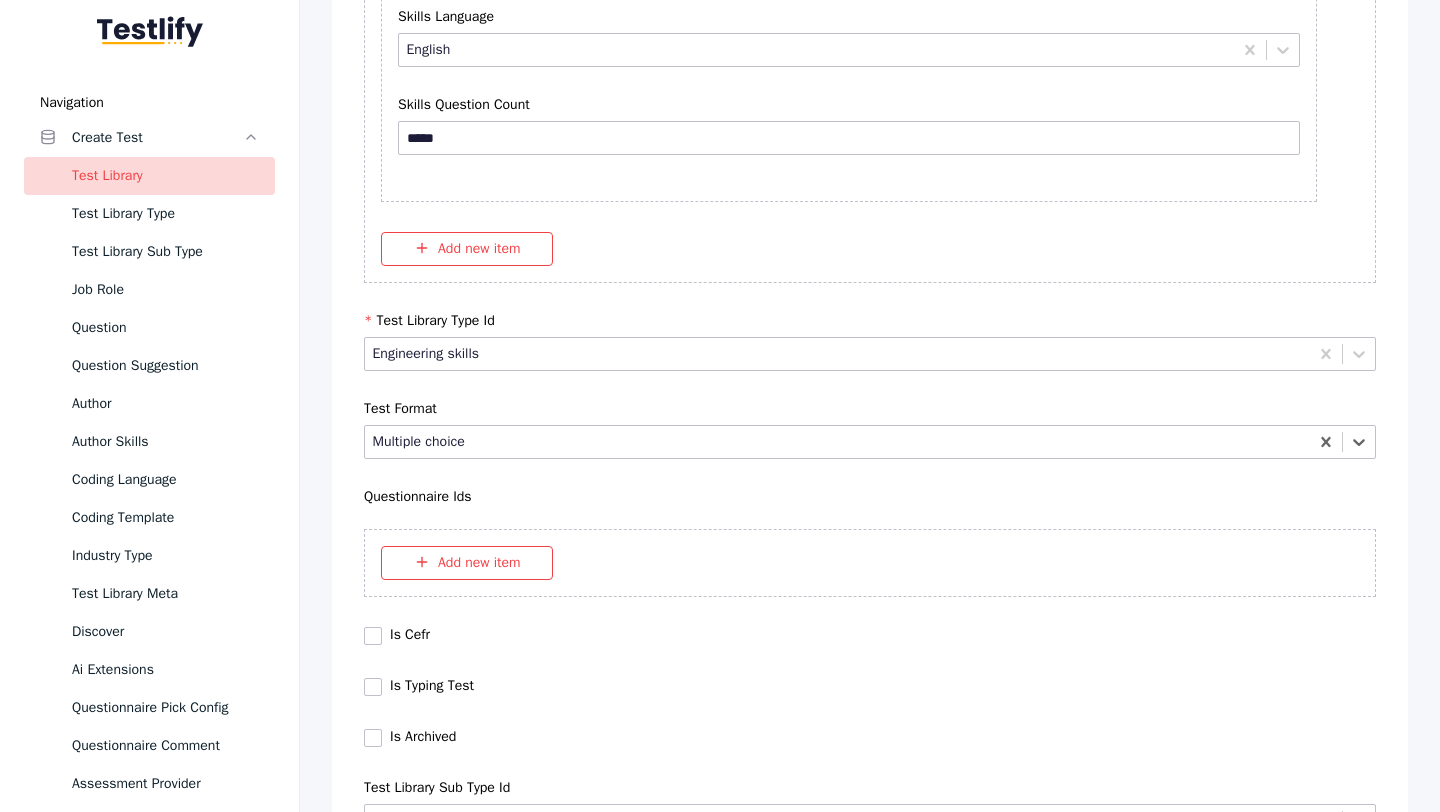 click on "Save" at bounding box center [870, 10279] 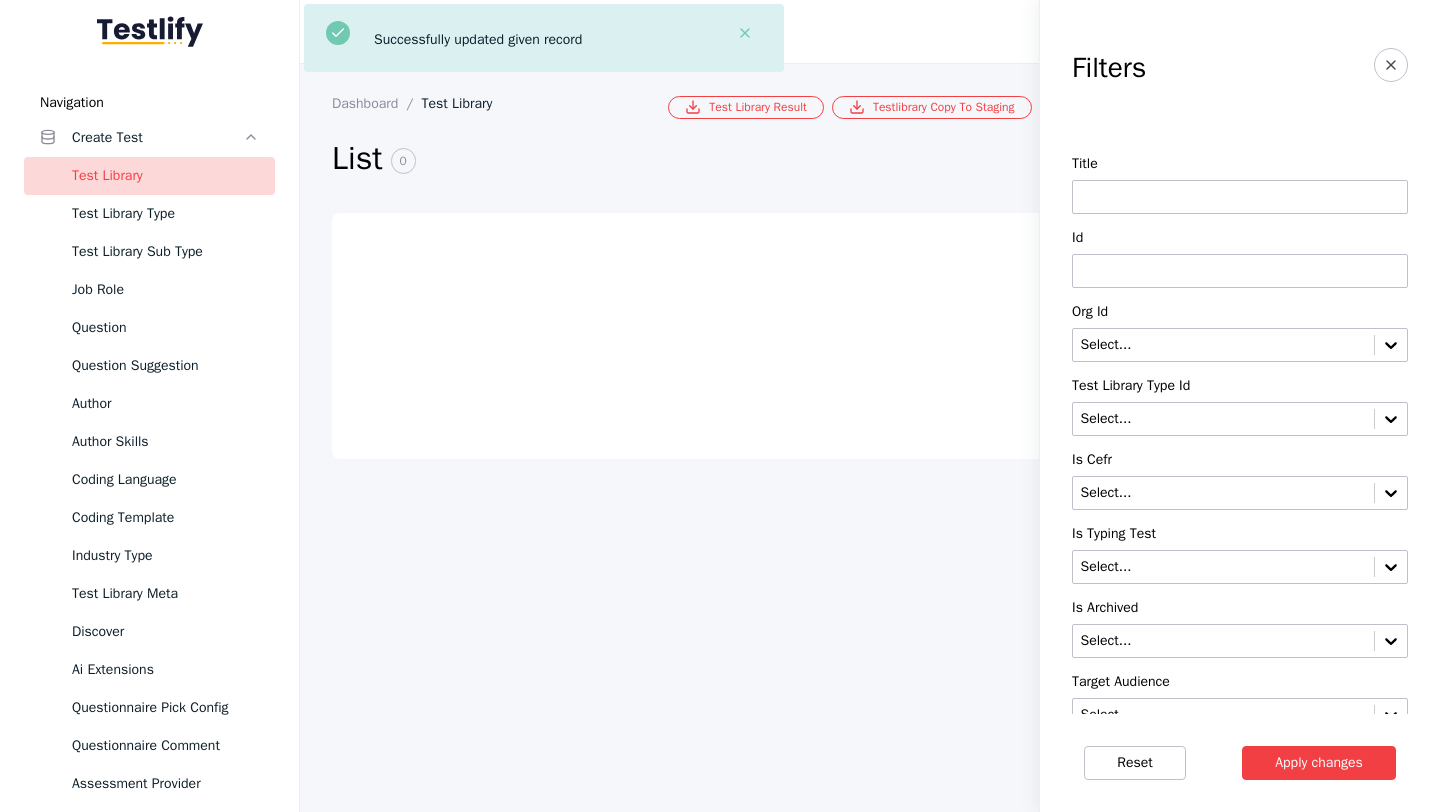 scroll, scrollTop: 0, scrollLeft: 0, axis: both 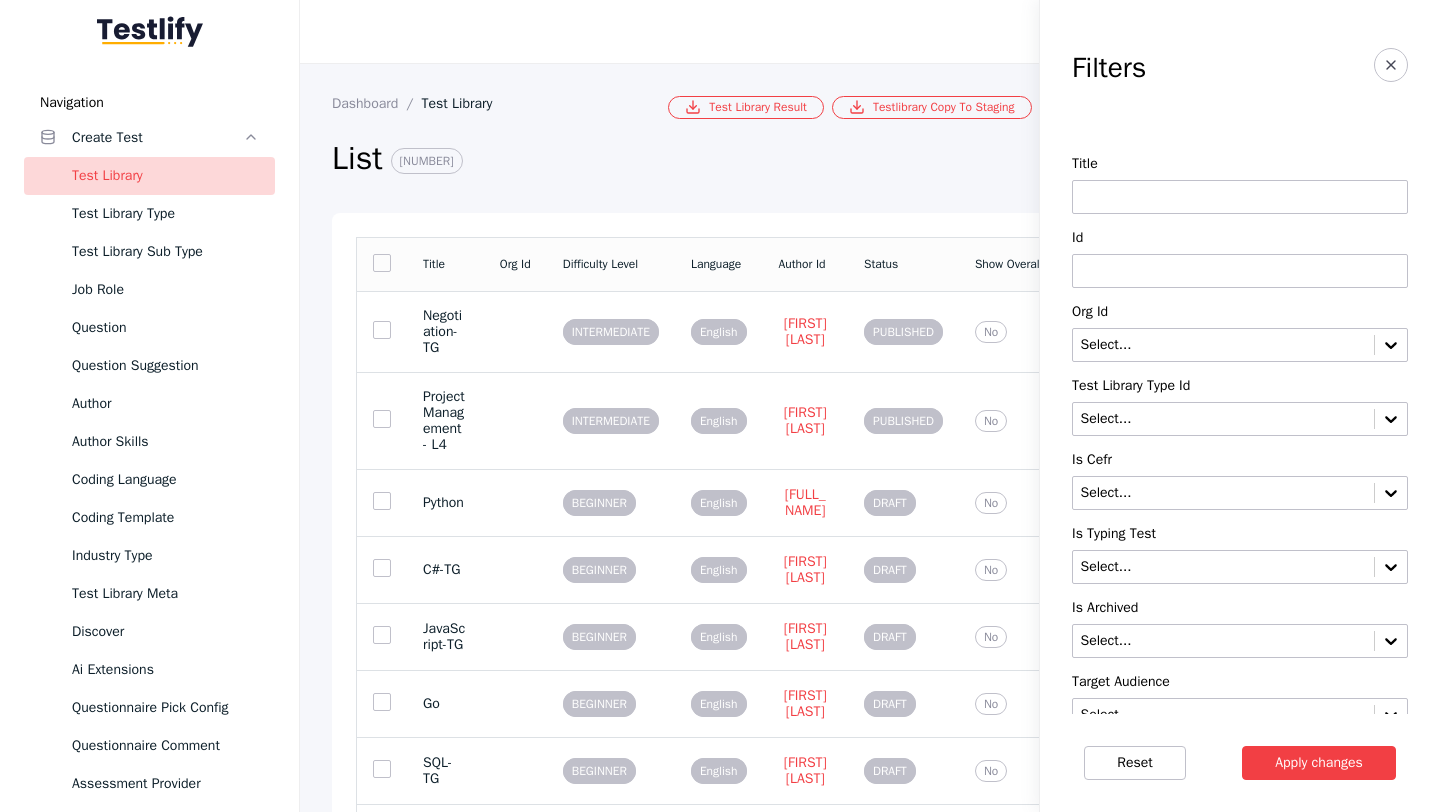click at bounding box center [1240, 271] 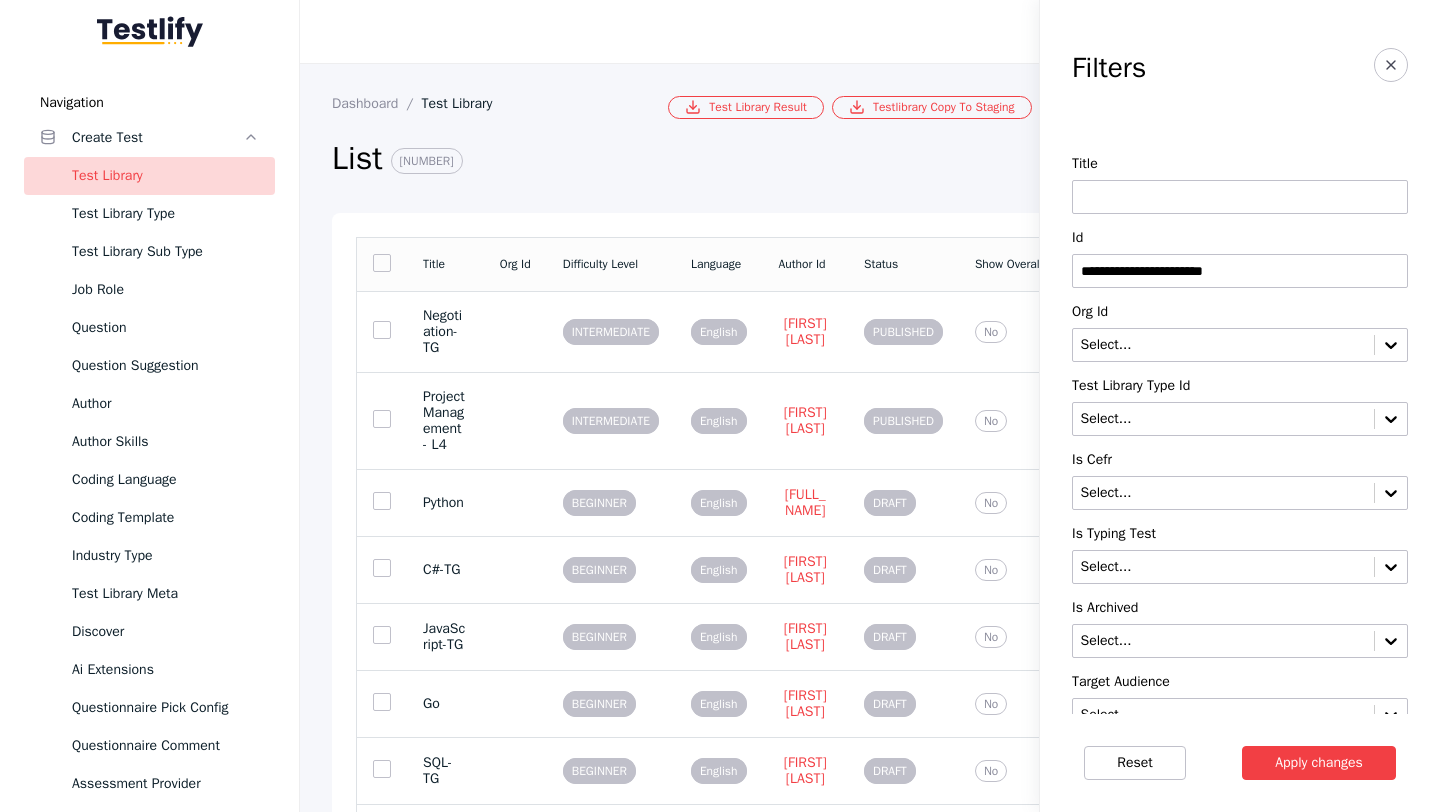 type on "**********" 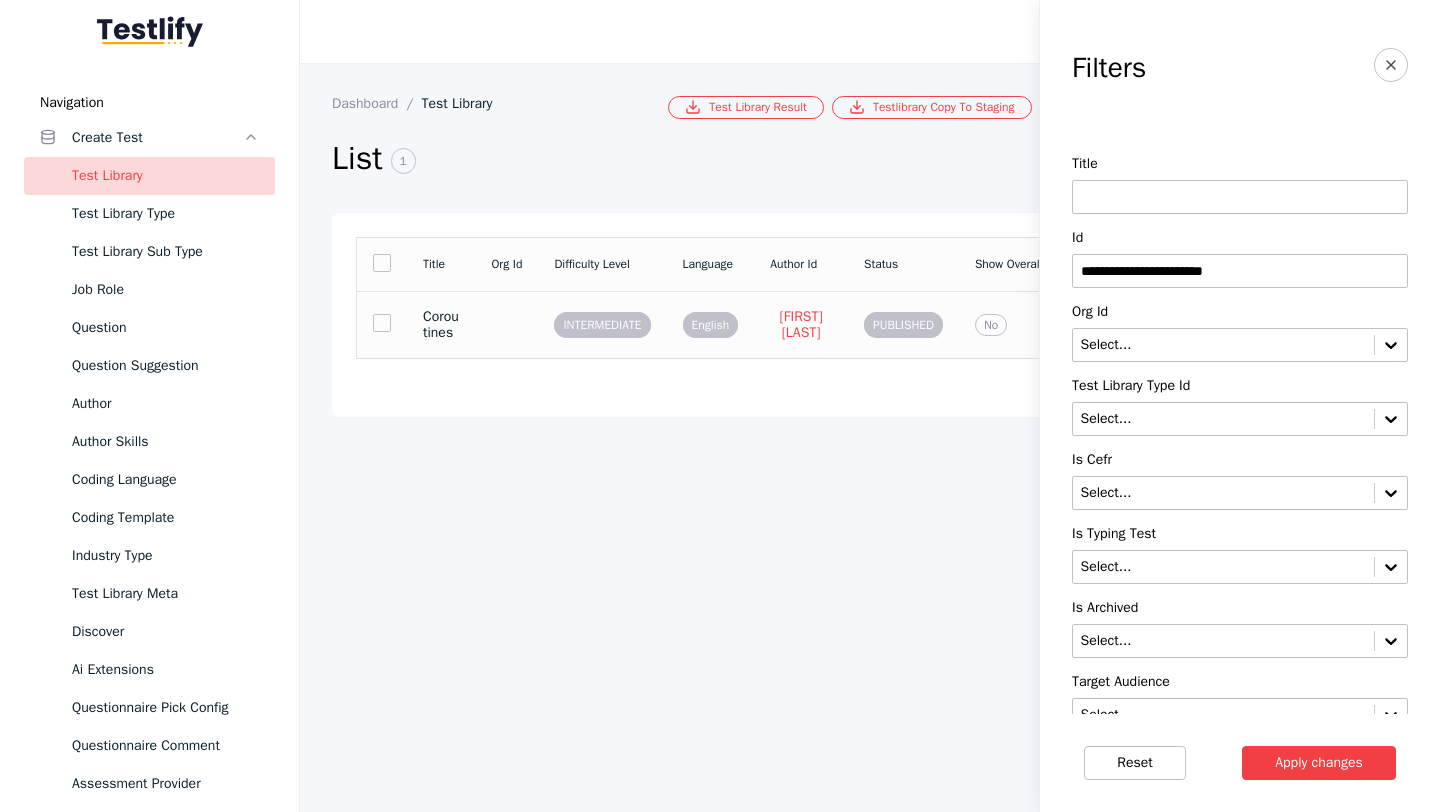 click at bounding box center (506, 324) 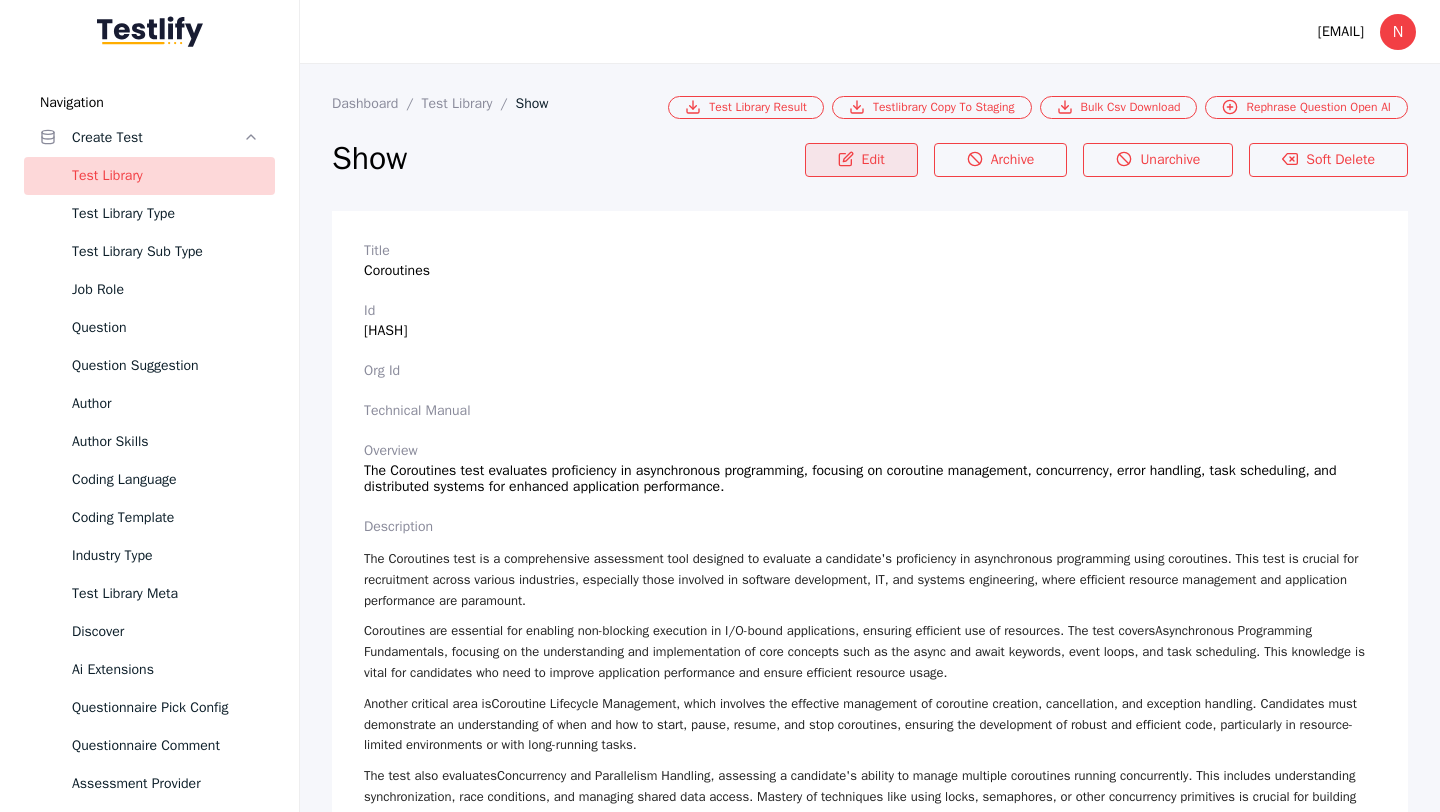 click on "Edit" at bounding box center (861, 160) 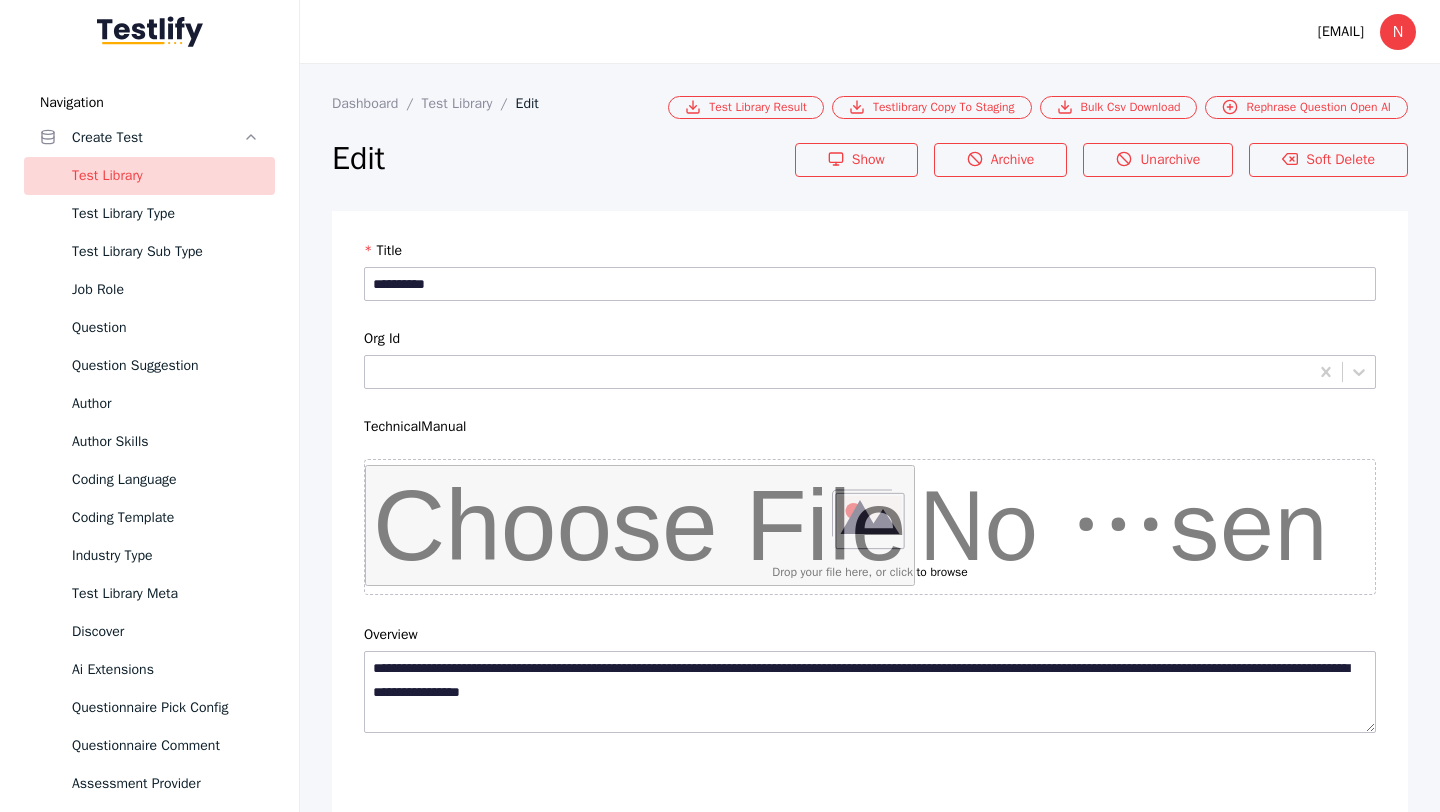scroll, scrollTop: 4684, scrollLeft: 0, axis: vertical 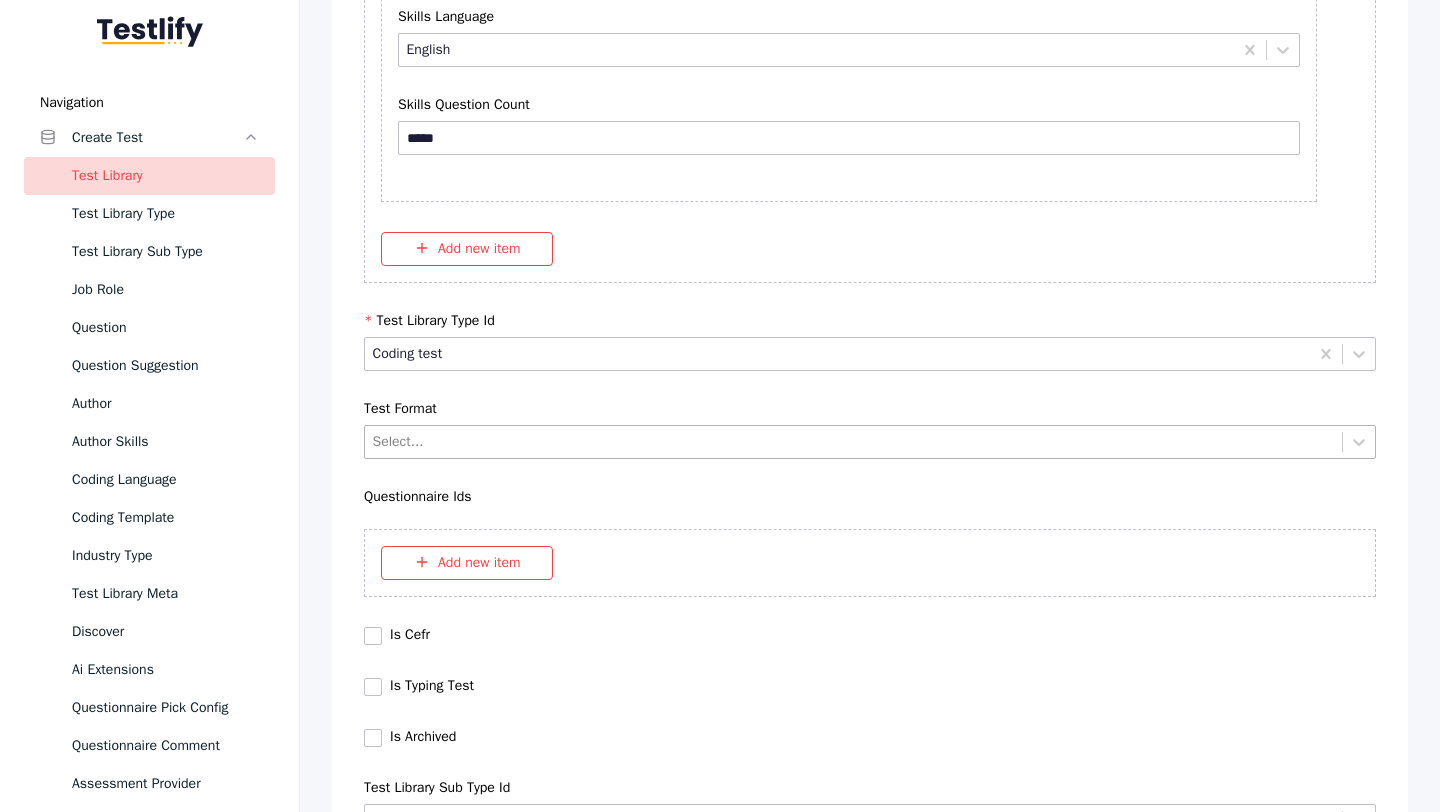 click on "Select..." at bounding box center [870, 442] 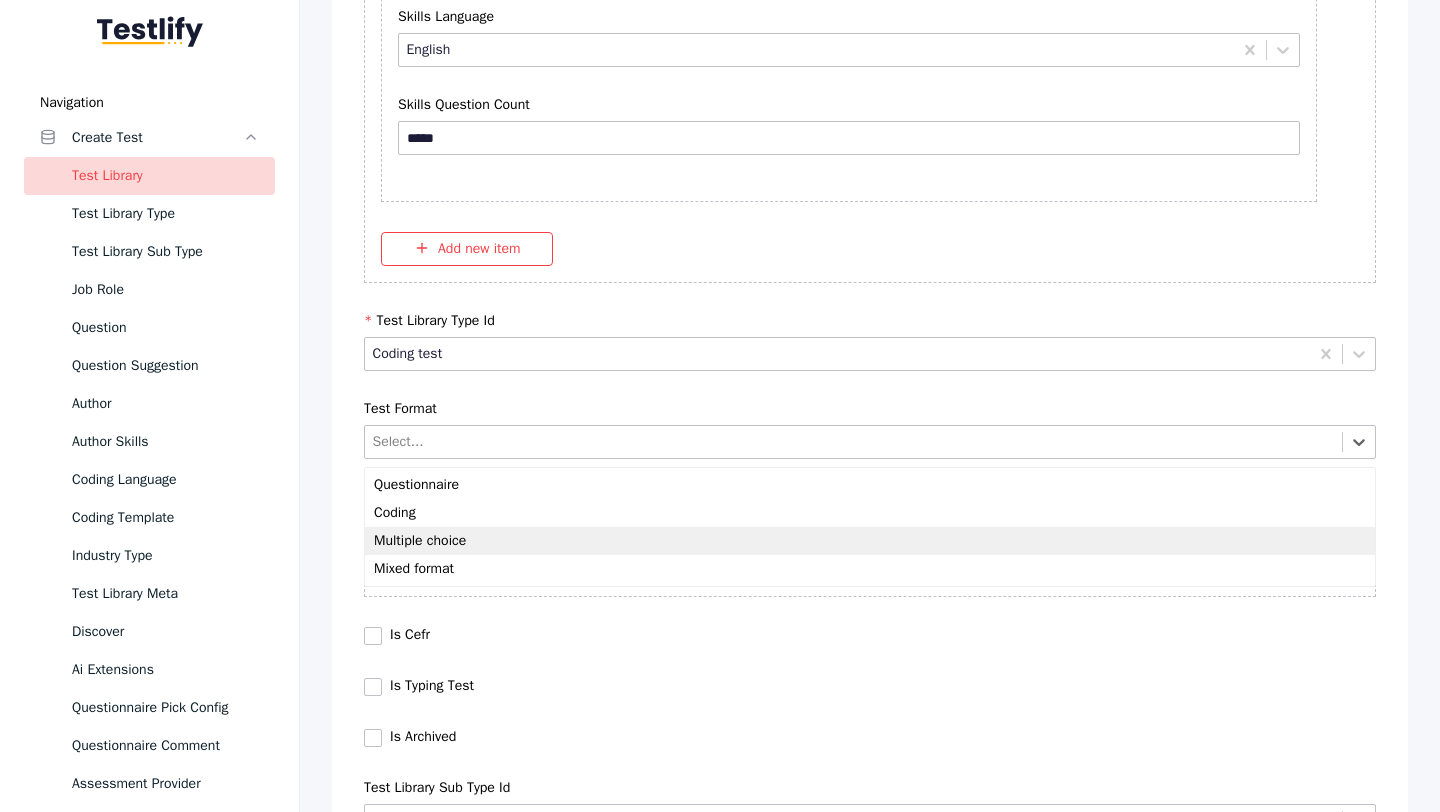 click on "Multiple choice" at bounding box center [870, 541] 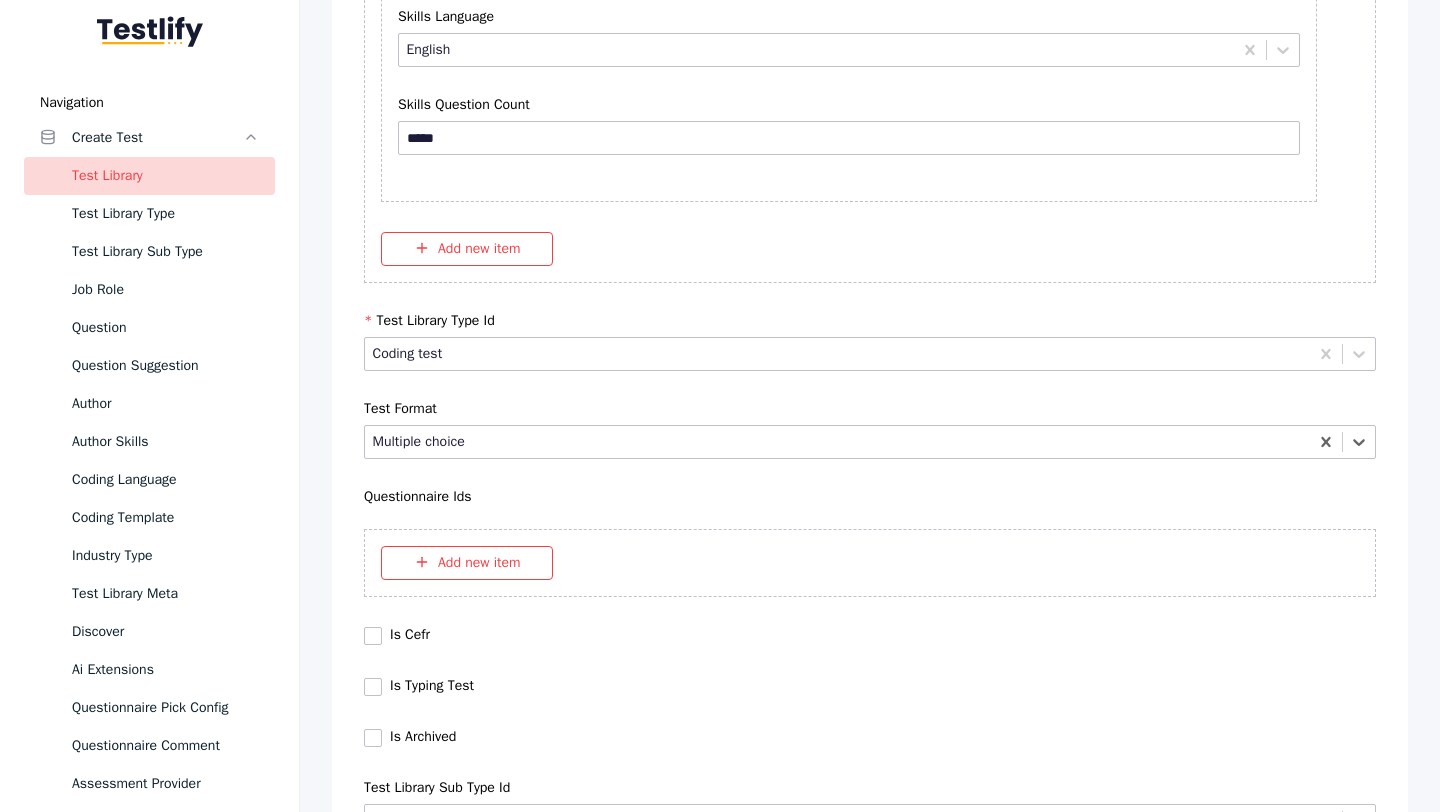 click on "Save" at bounding box center [870, 10367] 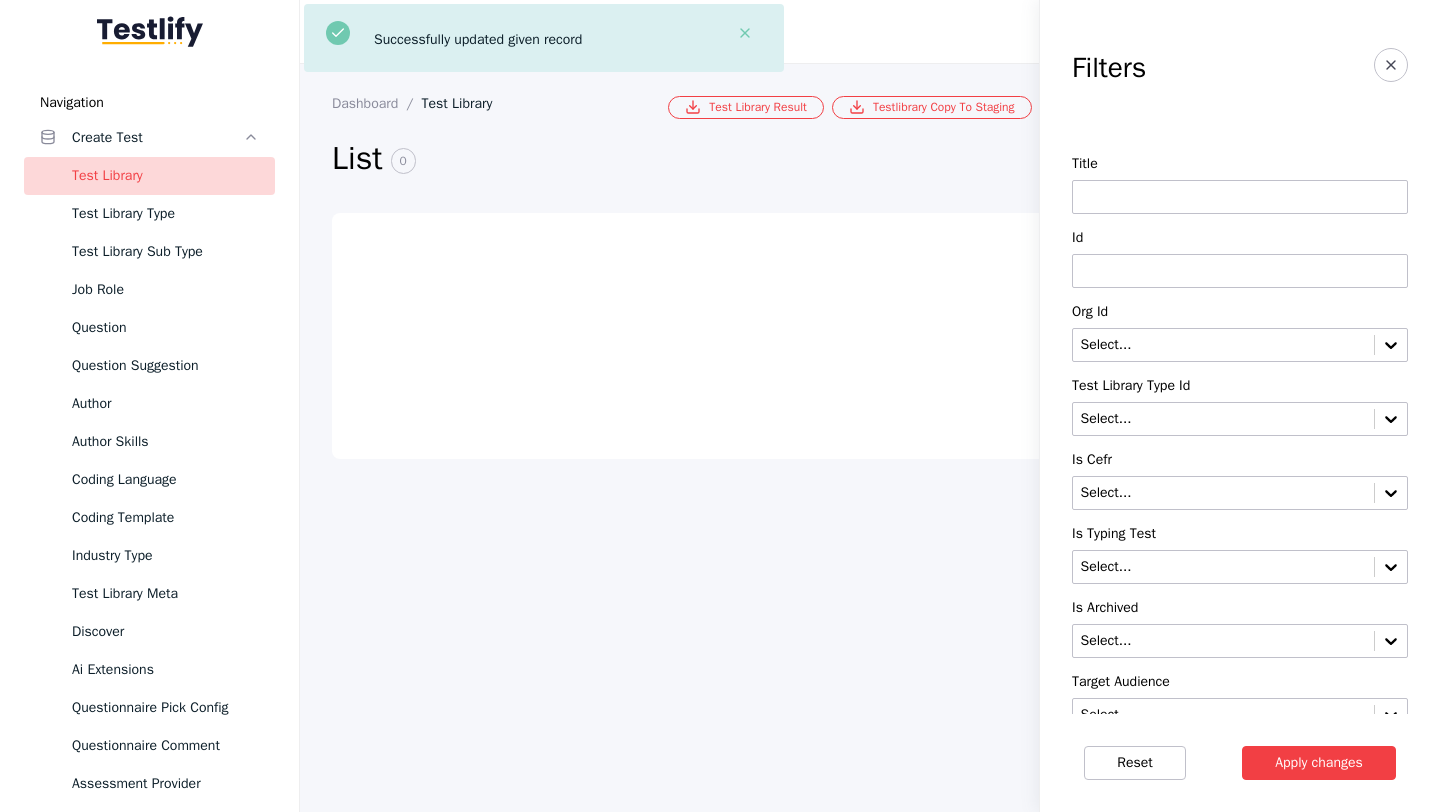 scroll, scrollTop: 0, scrollLeft: 0, axis: both 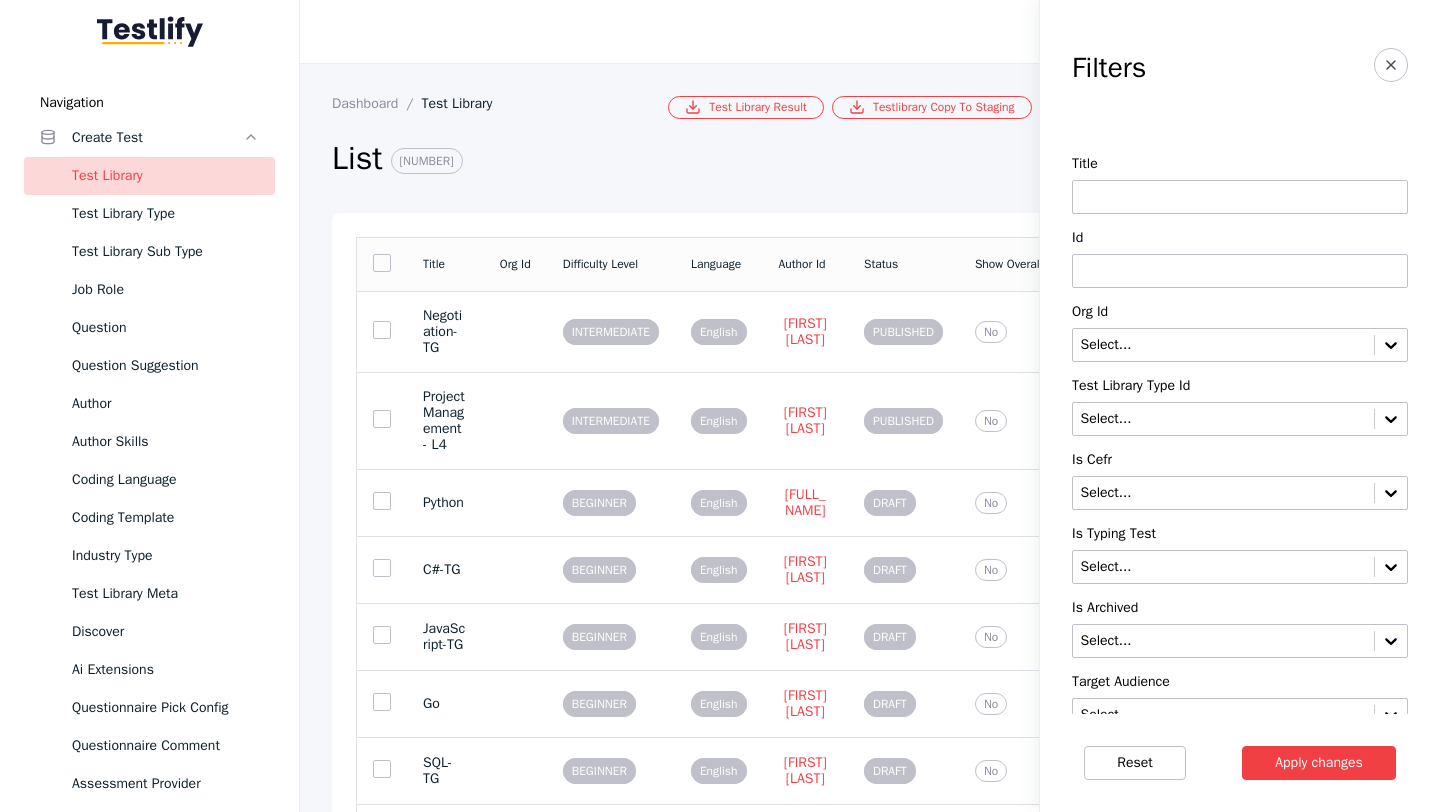 click at bounding box center (1240, 271) 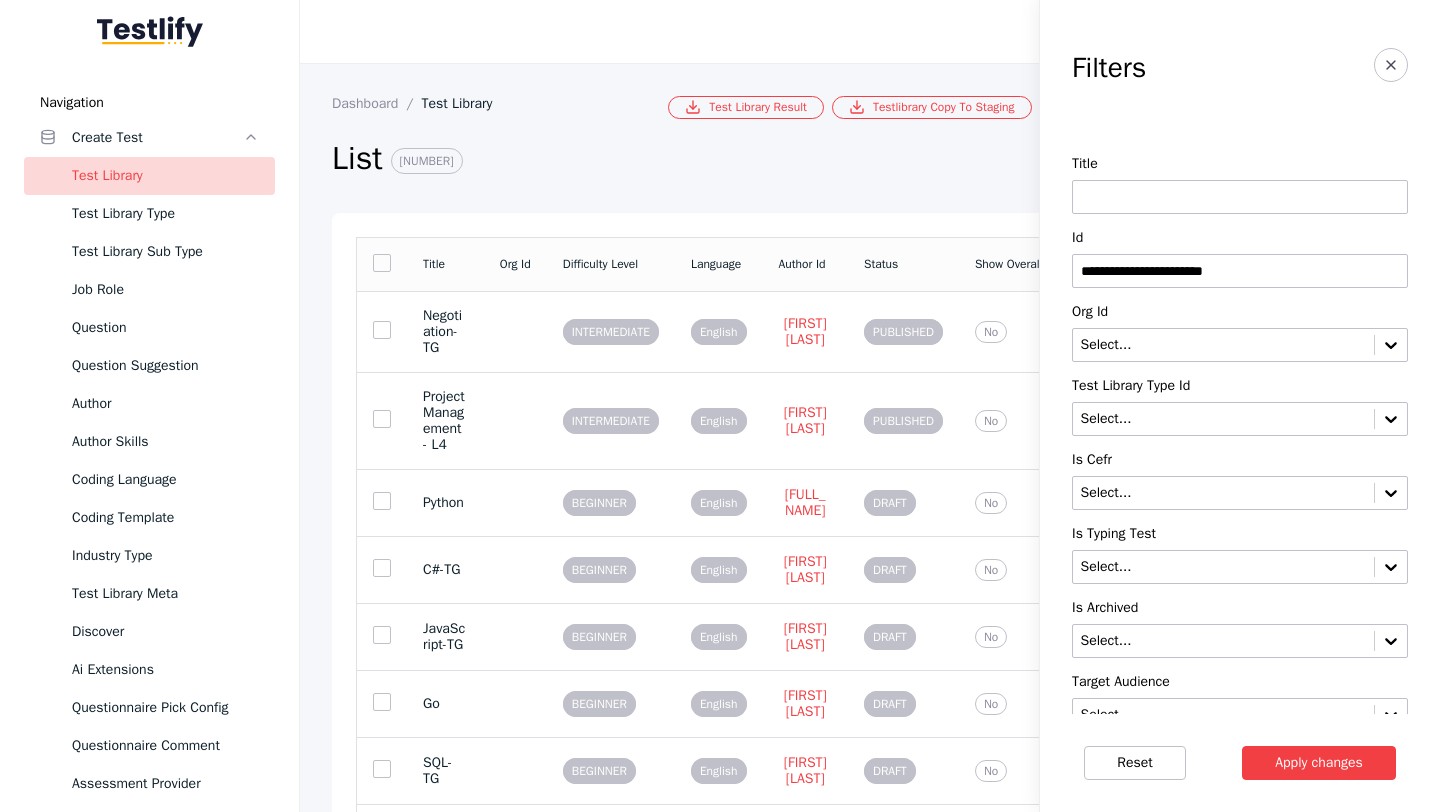 type on "**********" 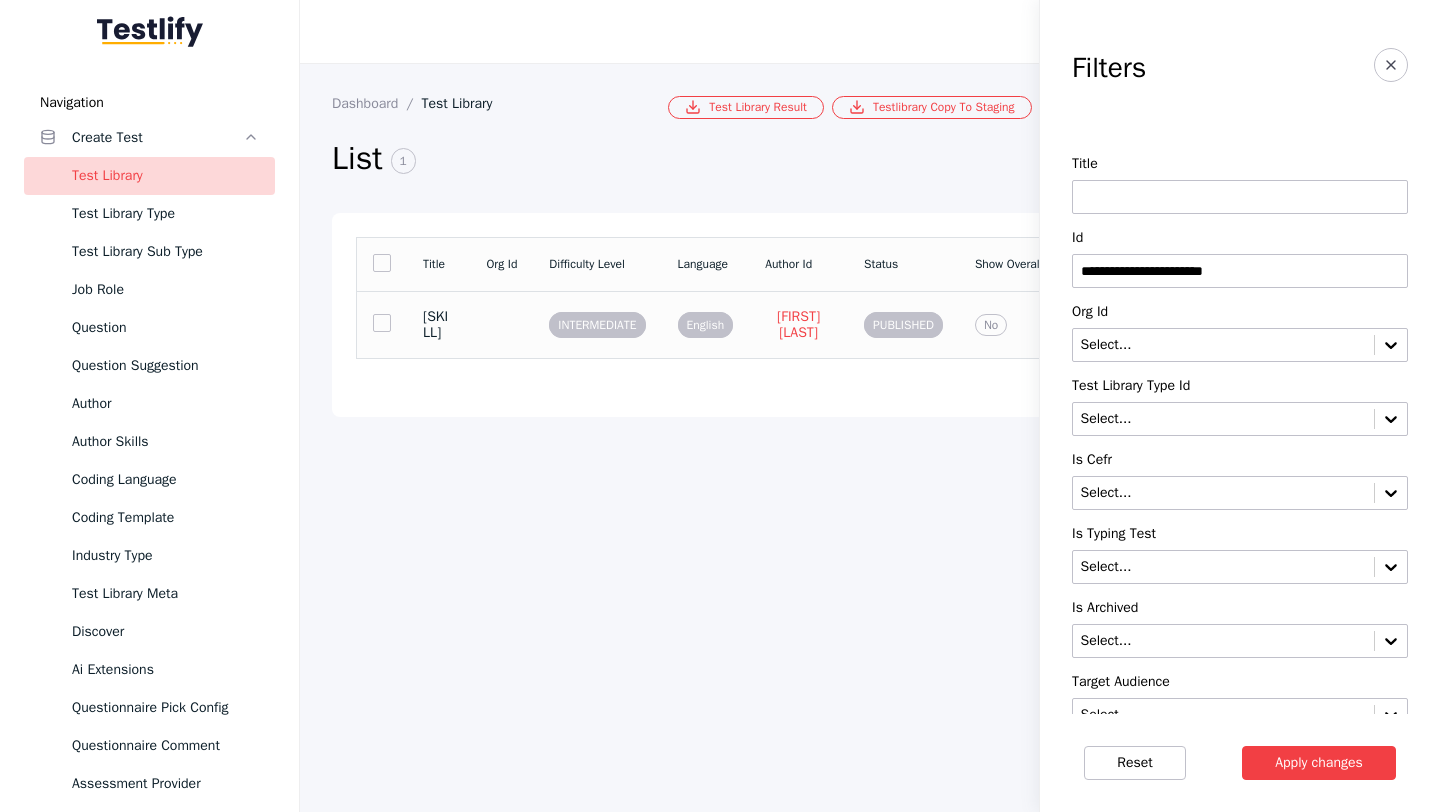 click at bounding box center (501, 324) 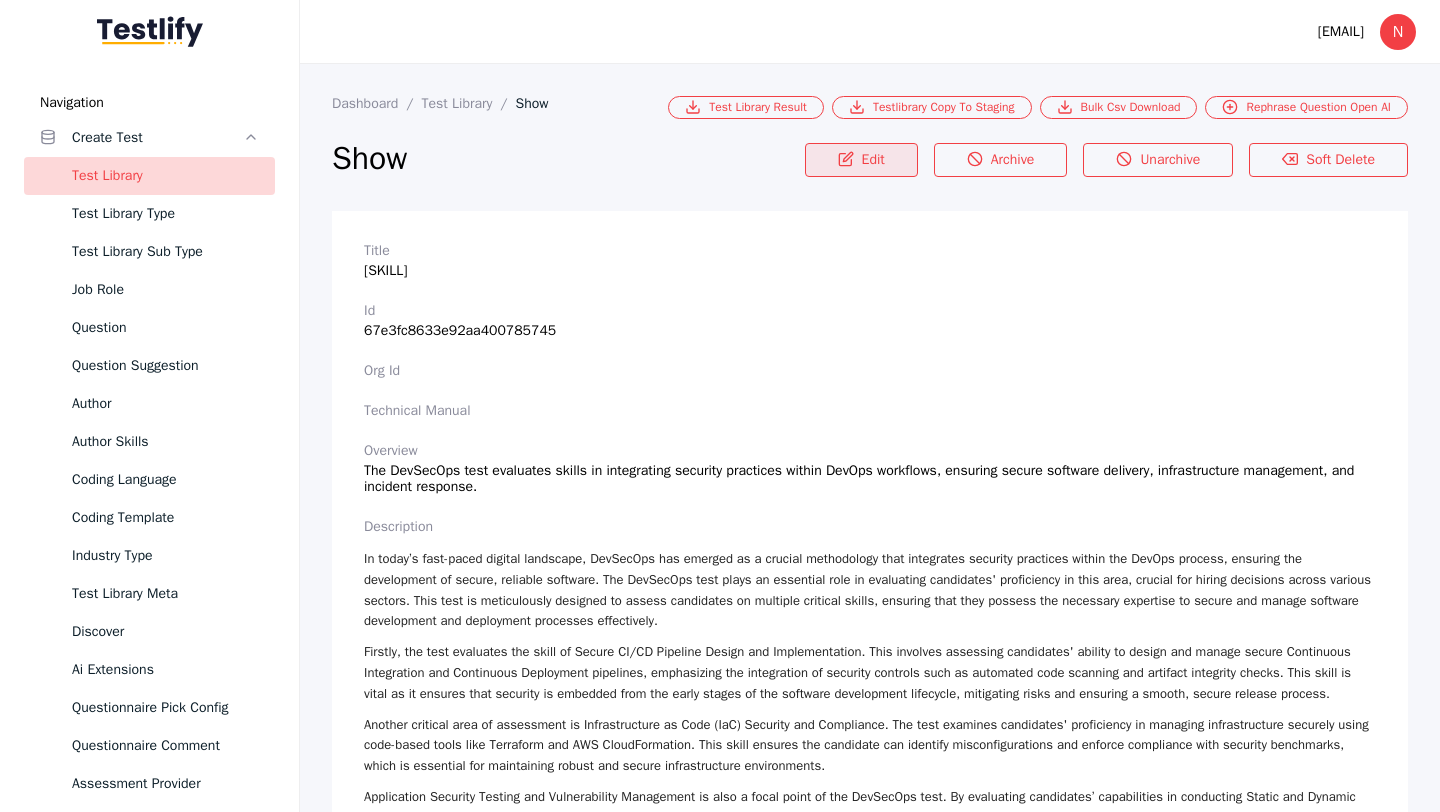 click on "Edit" at bounding box center [861, 160] 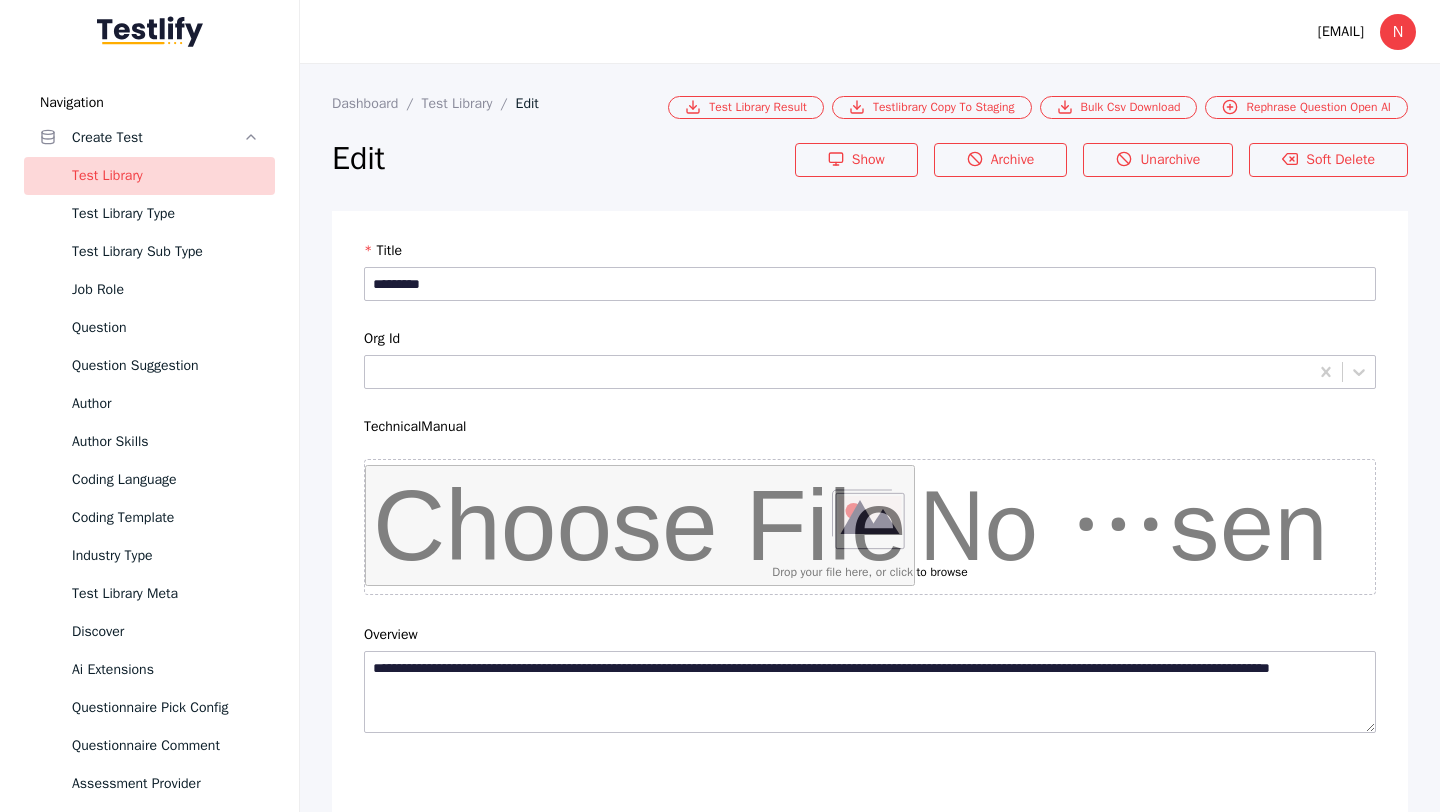scroll, scrollTop: 4684, scrollLeft: 0, axis: vertical 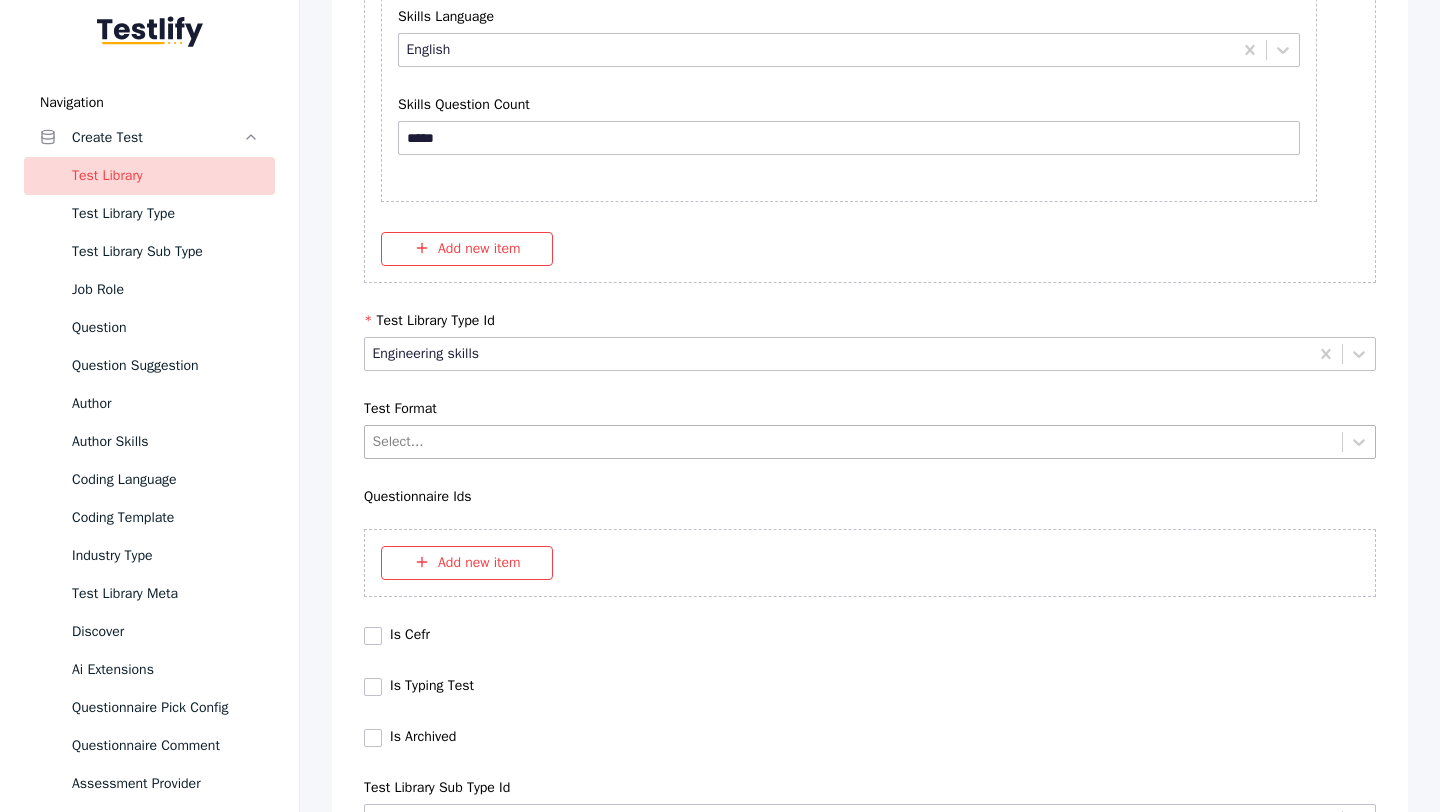 click at bounding box center (854, 441) 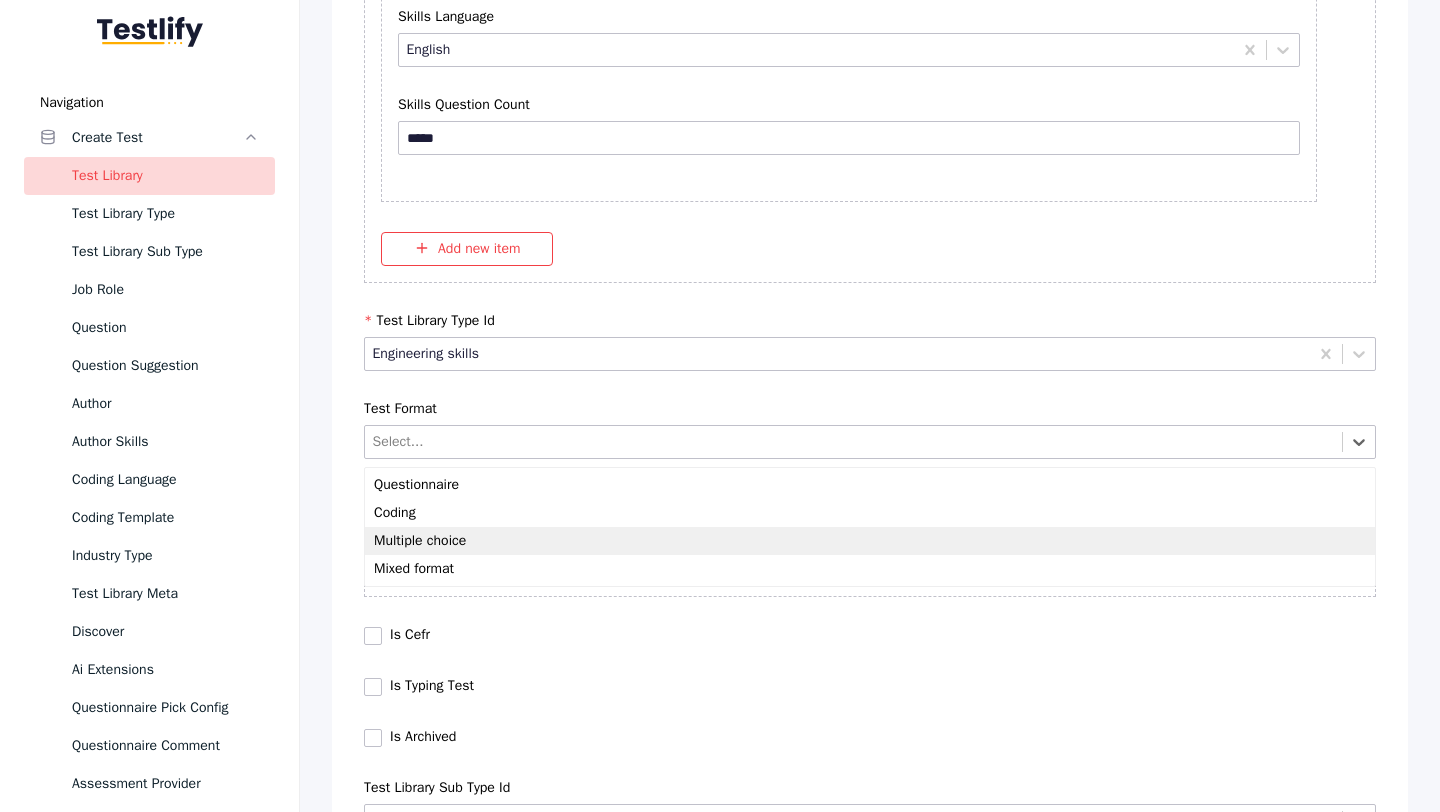 click on "Multiple choice" at bounding box center [870, 541] 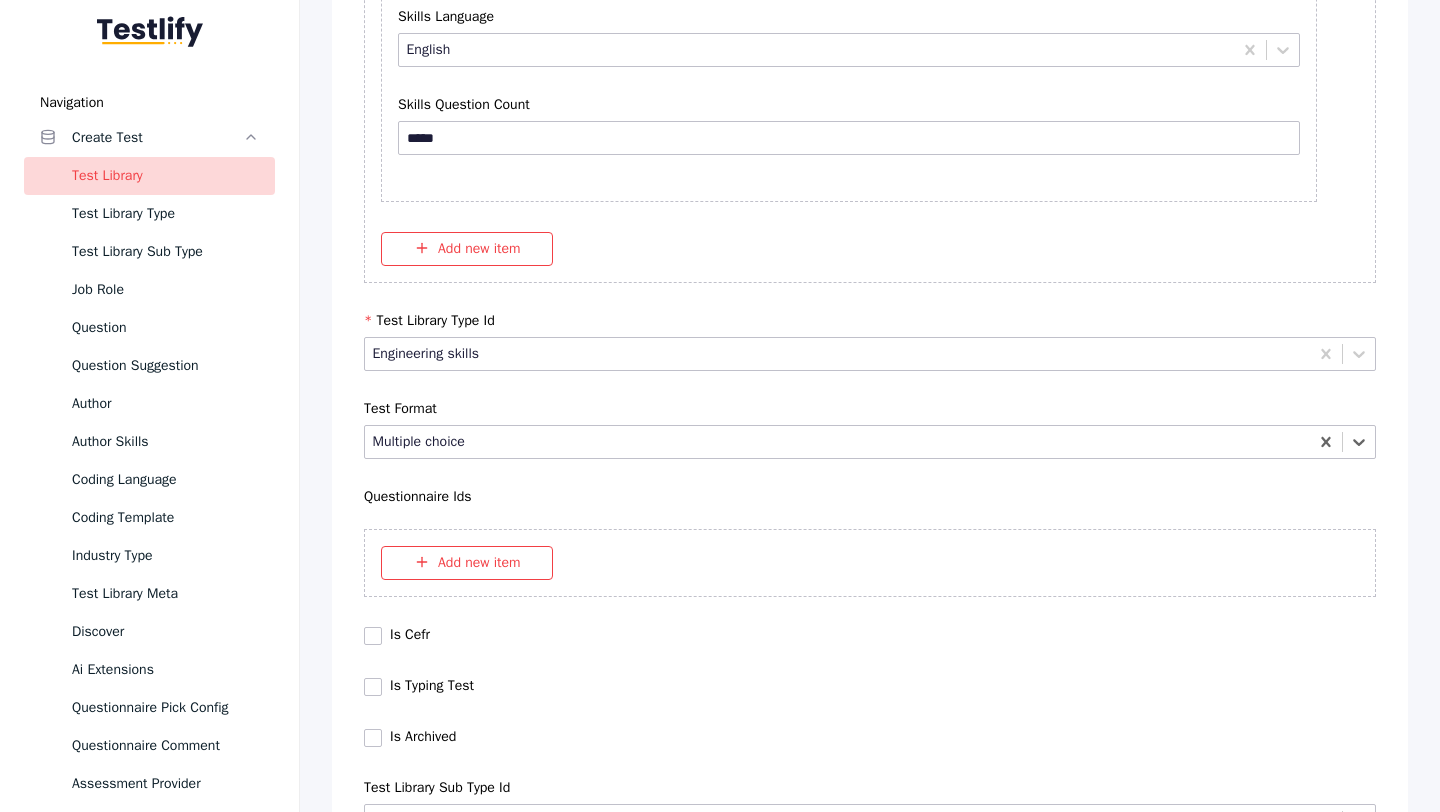 click on "Save" at bounding box center [870, 10279] 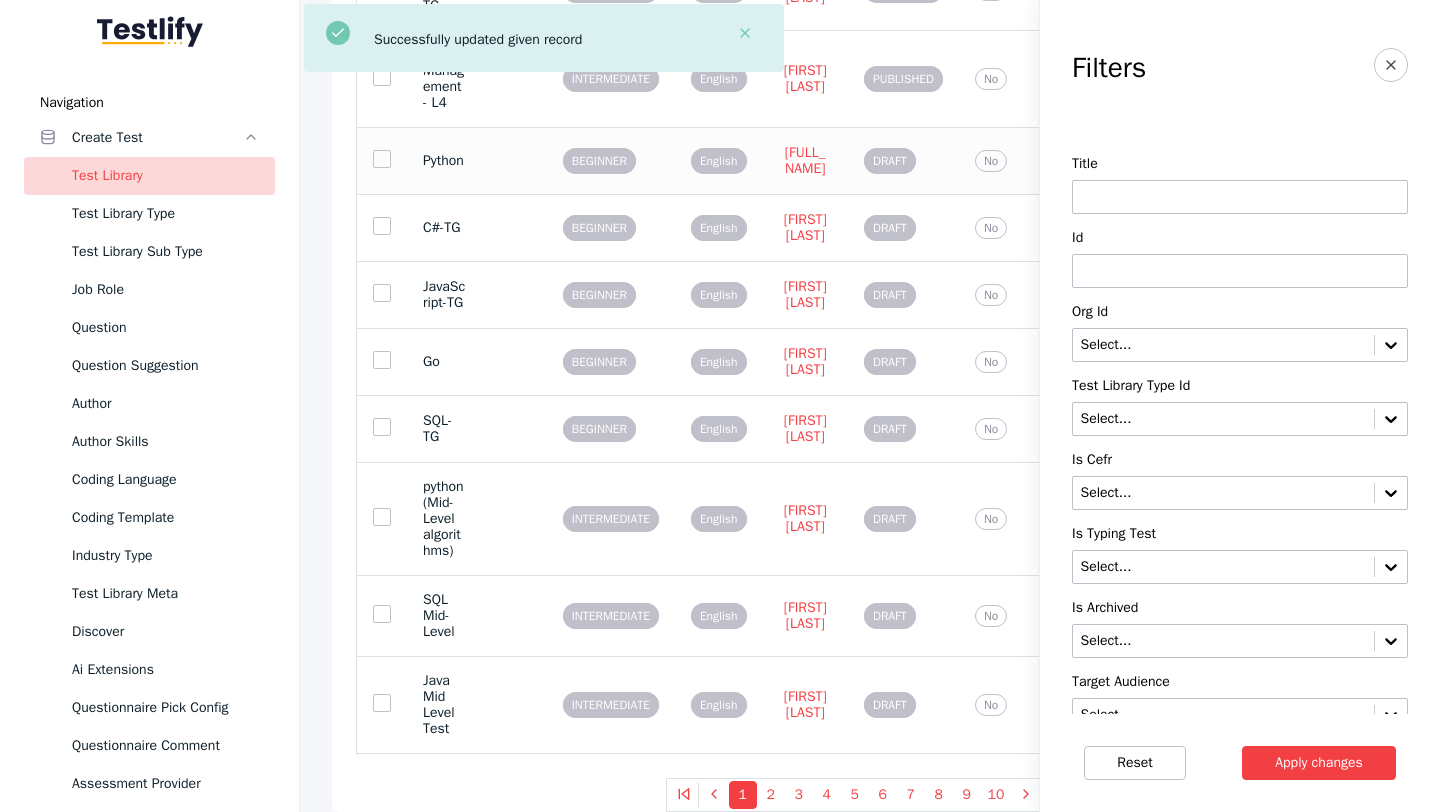 scroll, scrollTop: 0, scrollLeft: 0, axis: both 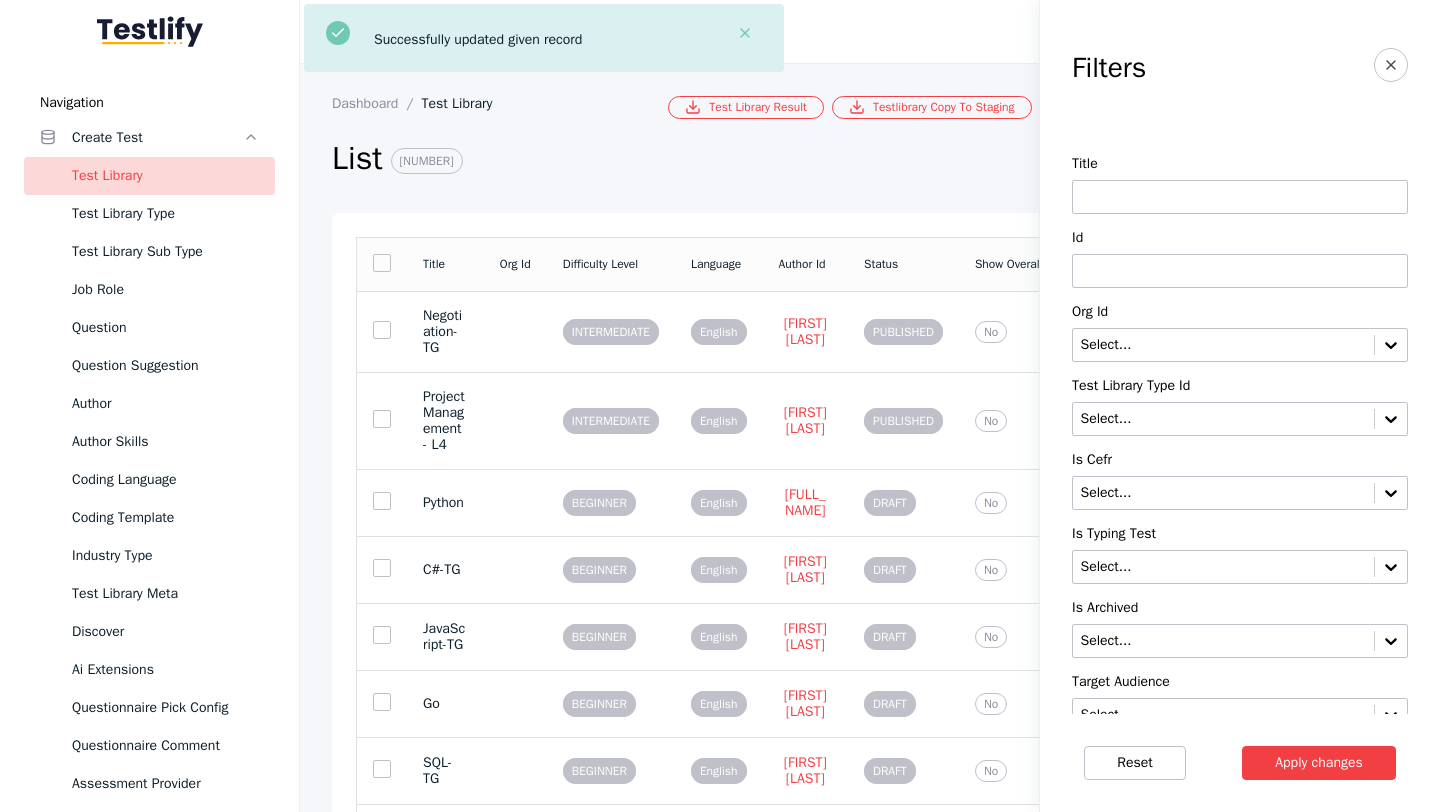click at bounding box center (1240, 271) 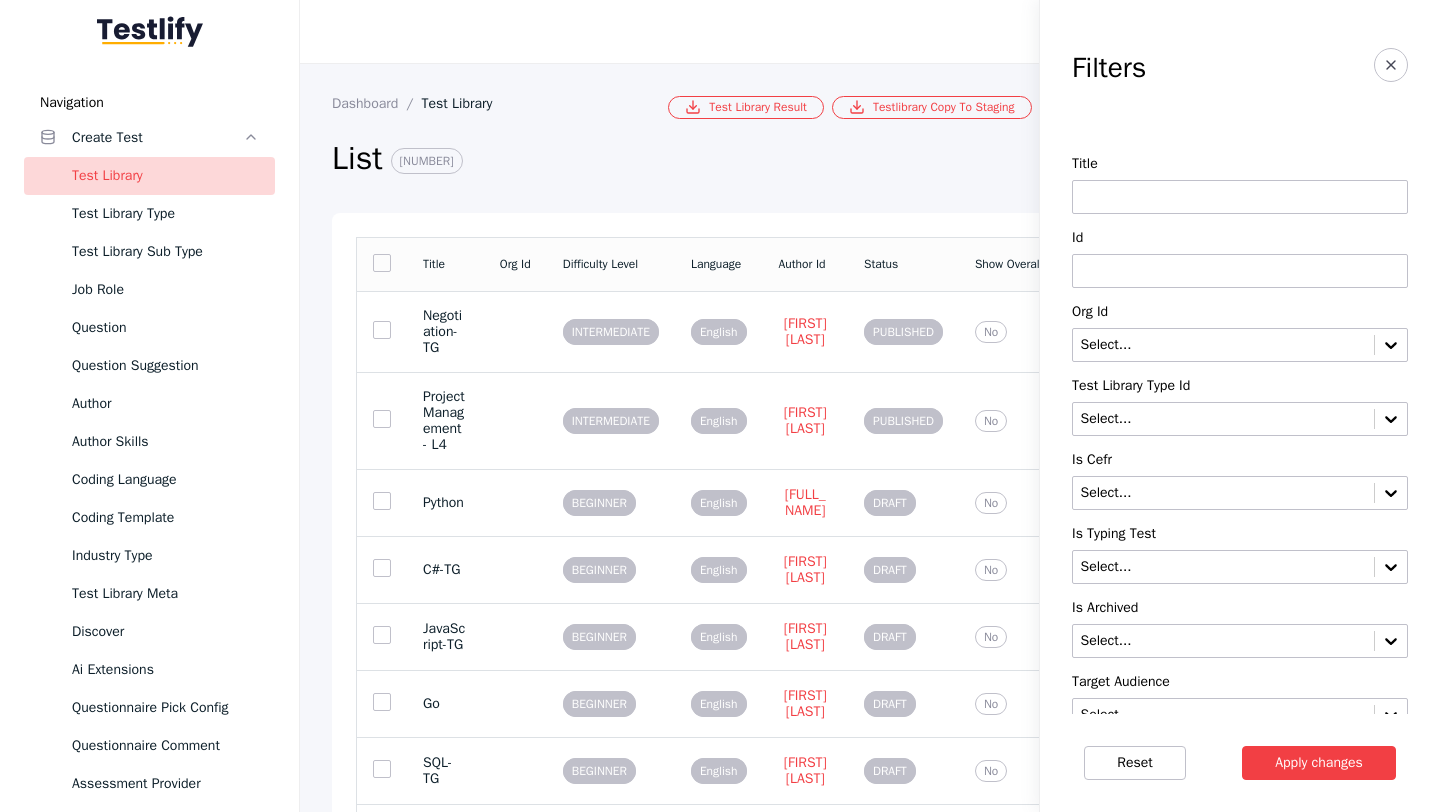 paste on "**********" 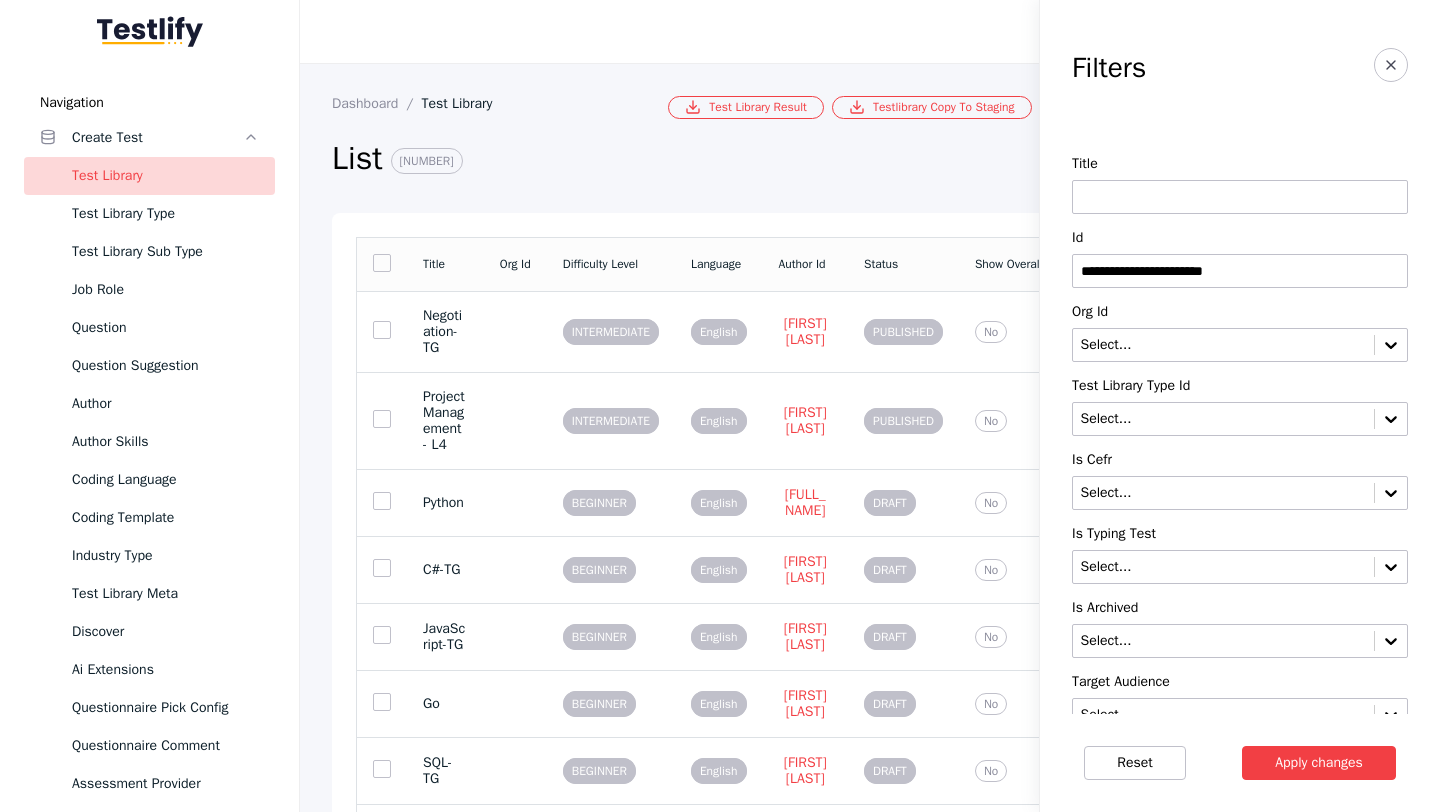 type on "**********" 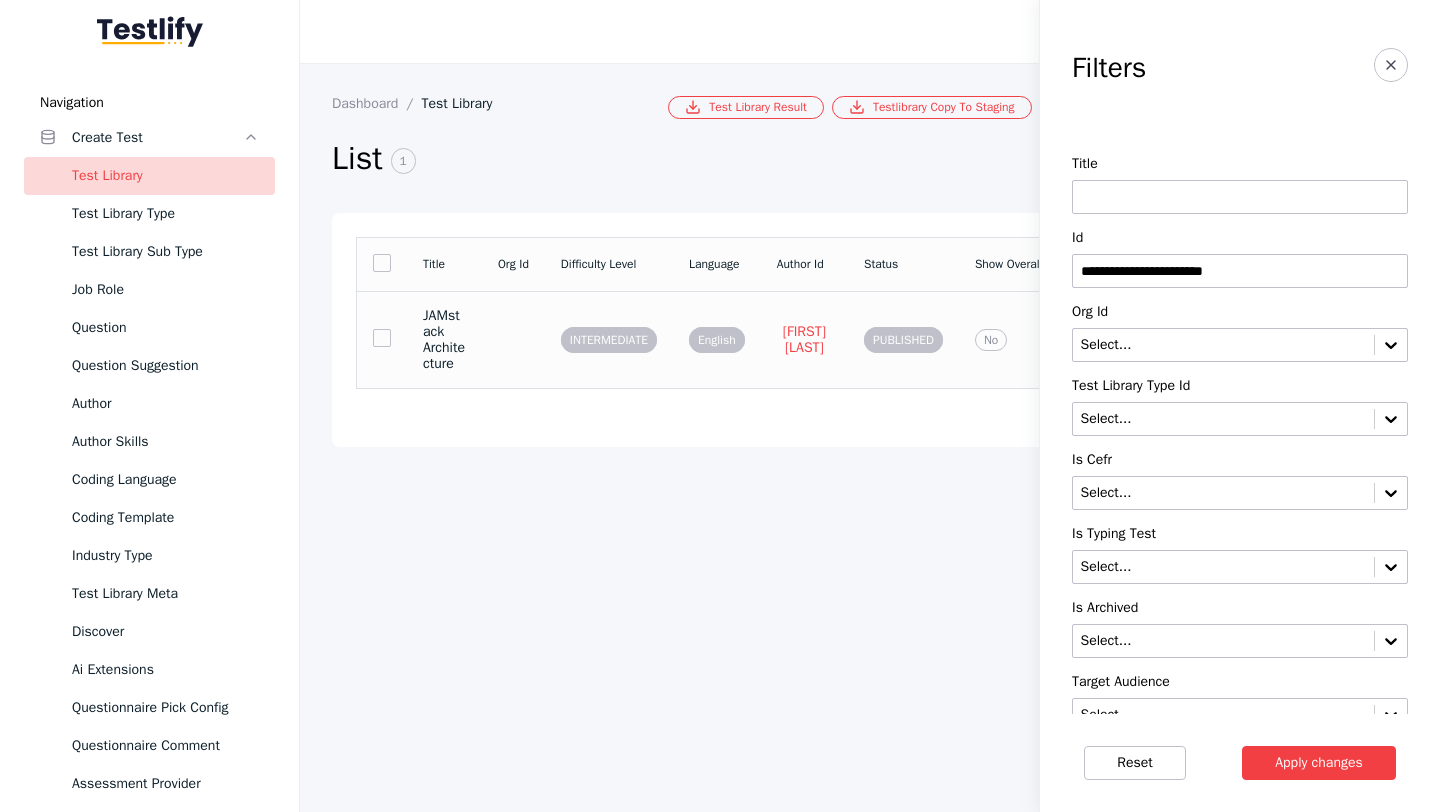 click on "JAMstack Architecture" at bounding box center (444, 339) 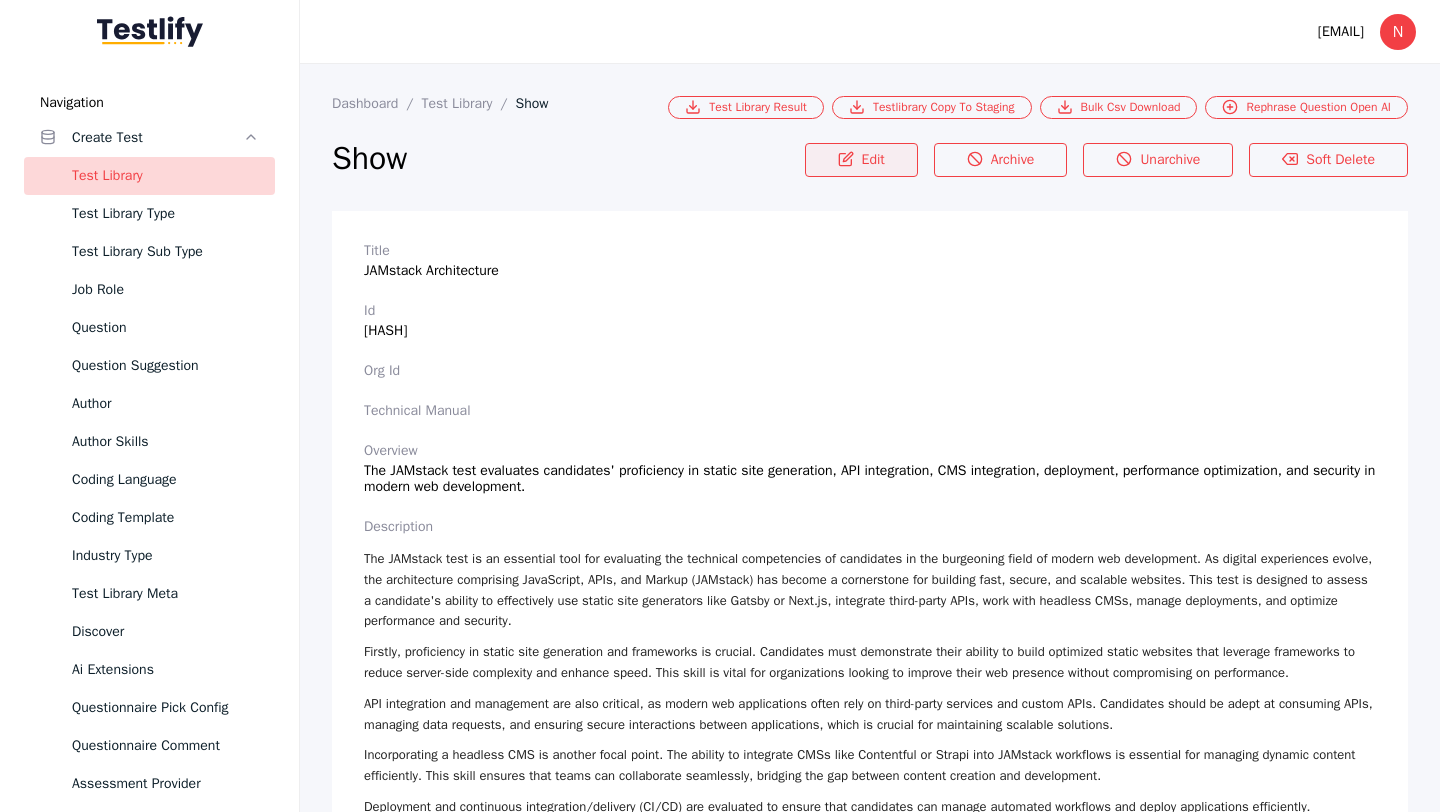 click on "Edit" at bounding box center (861, 160) 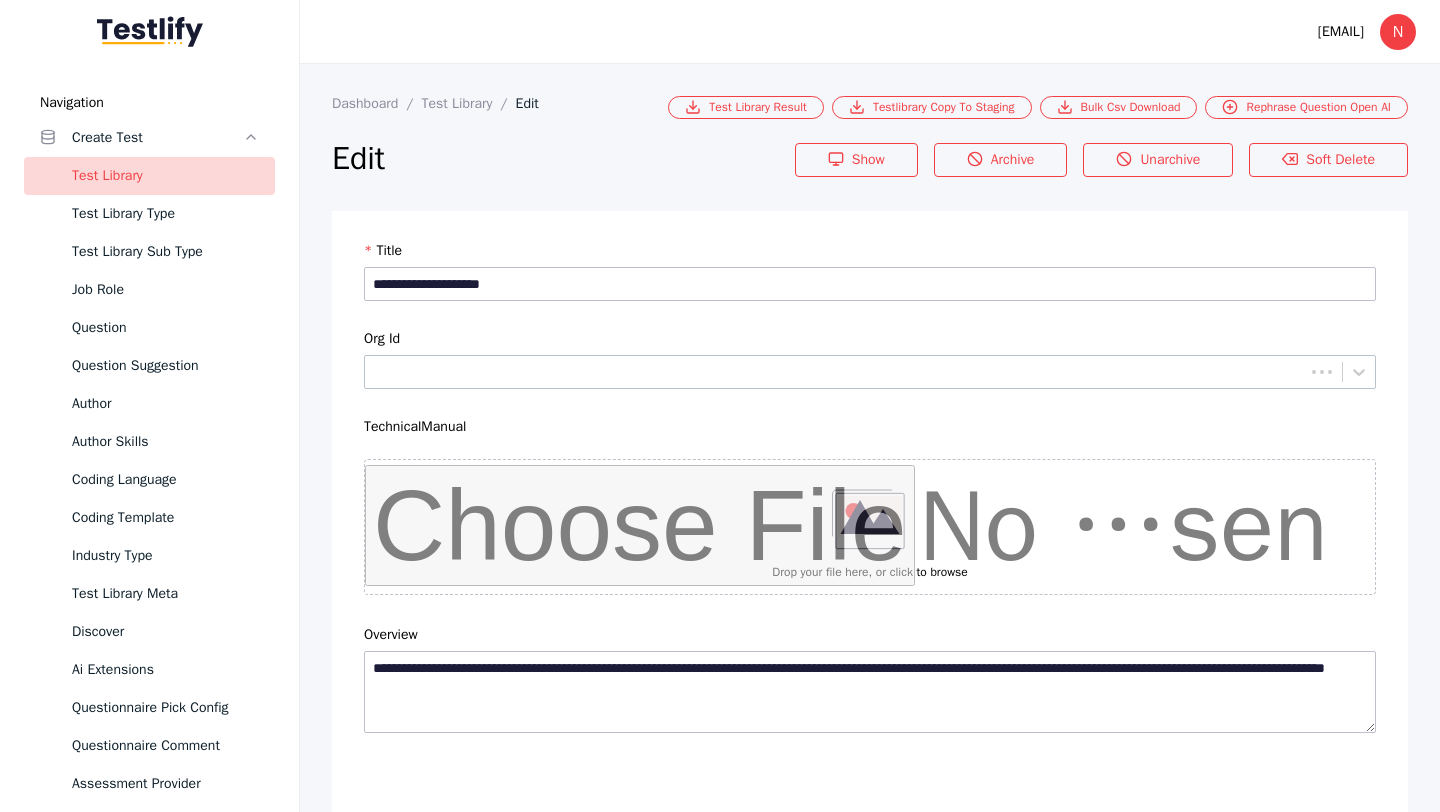 scroll, scrollTop: 4684, scrollLeft: 0, axis: vertical 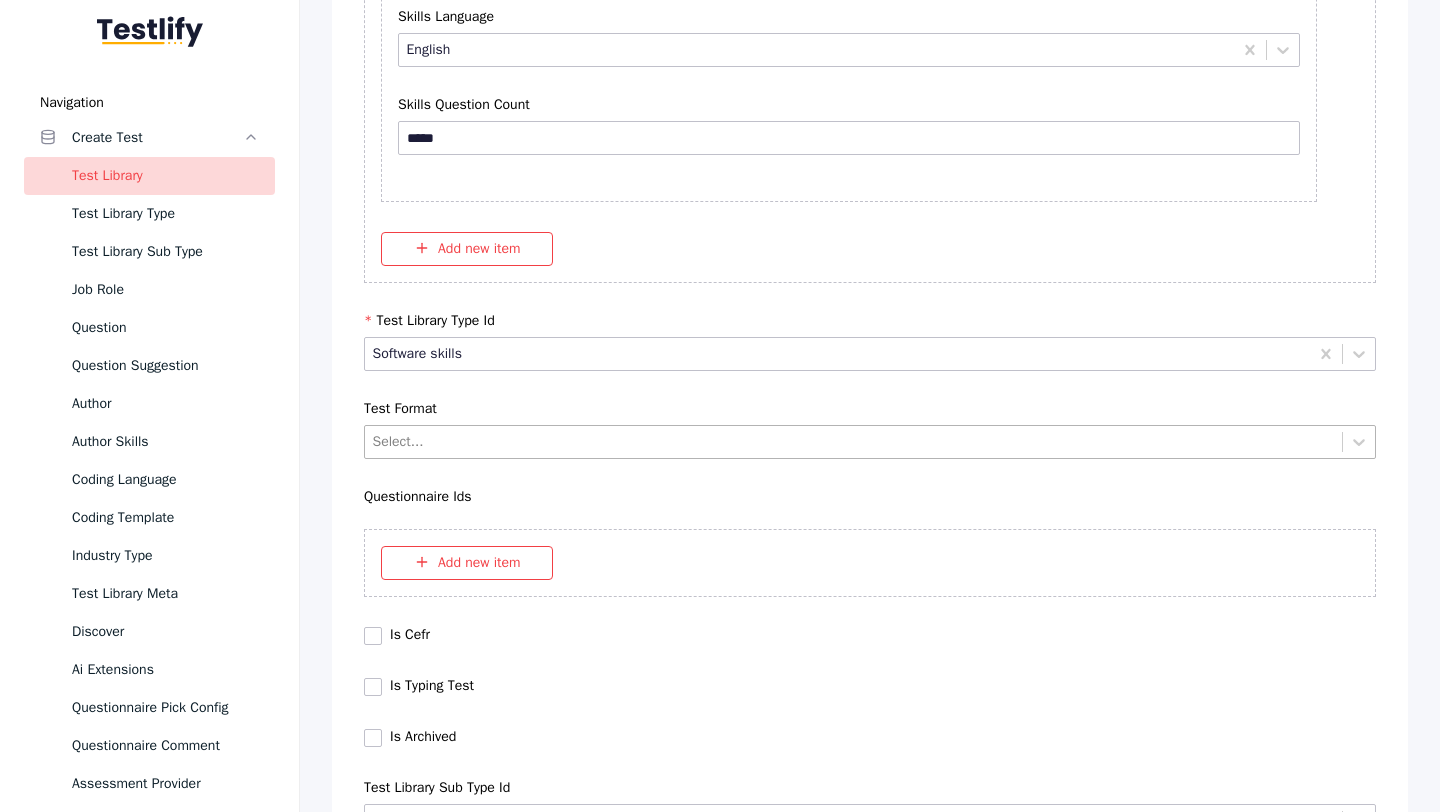 click at bounding box center (854, 441) 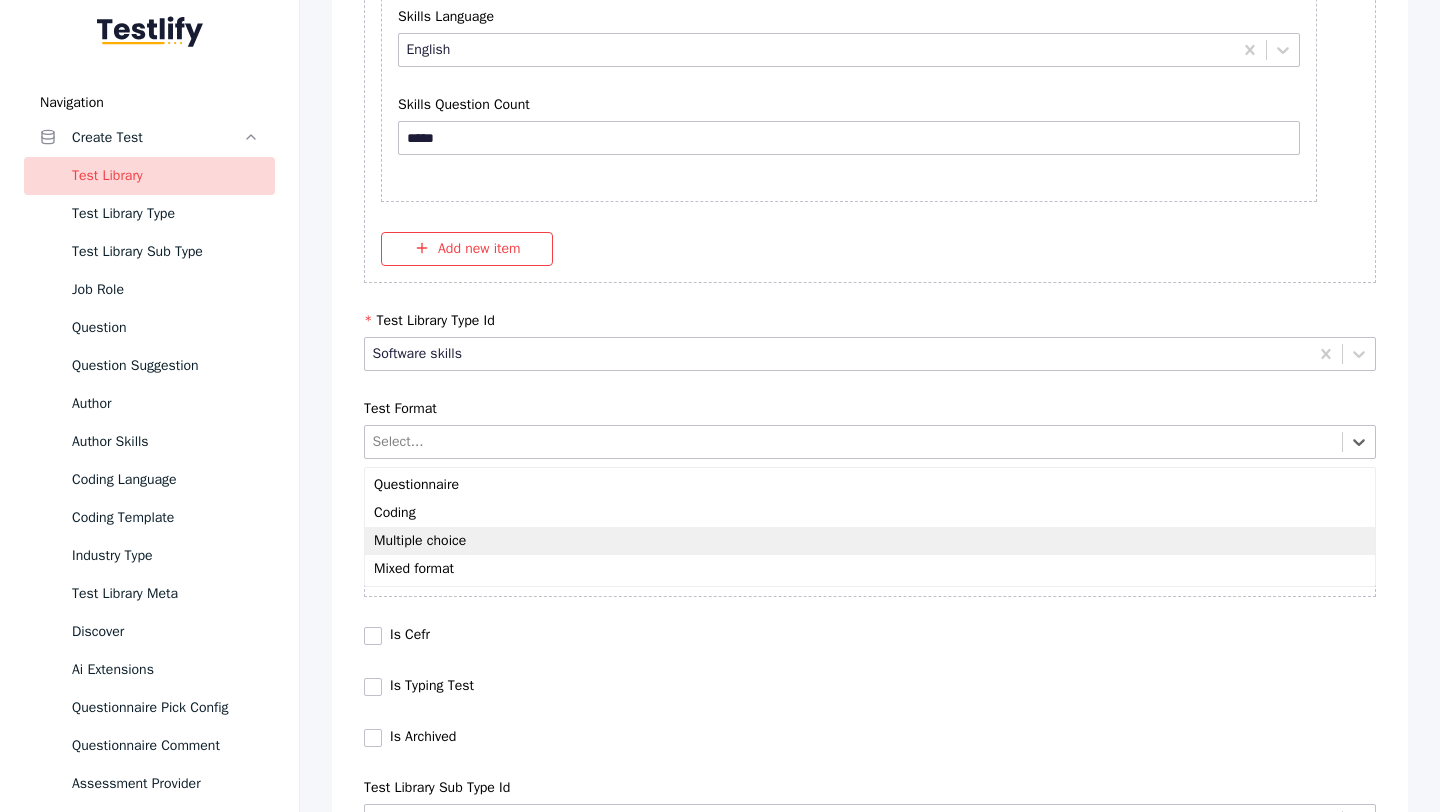 click on "Multiple choice" at bounding box center (870, 541) 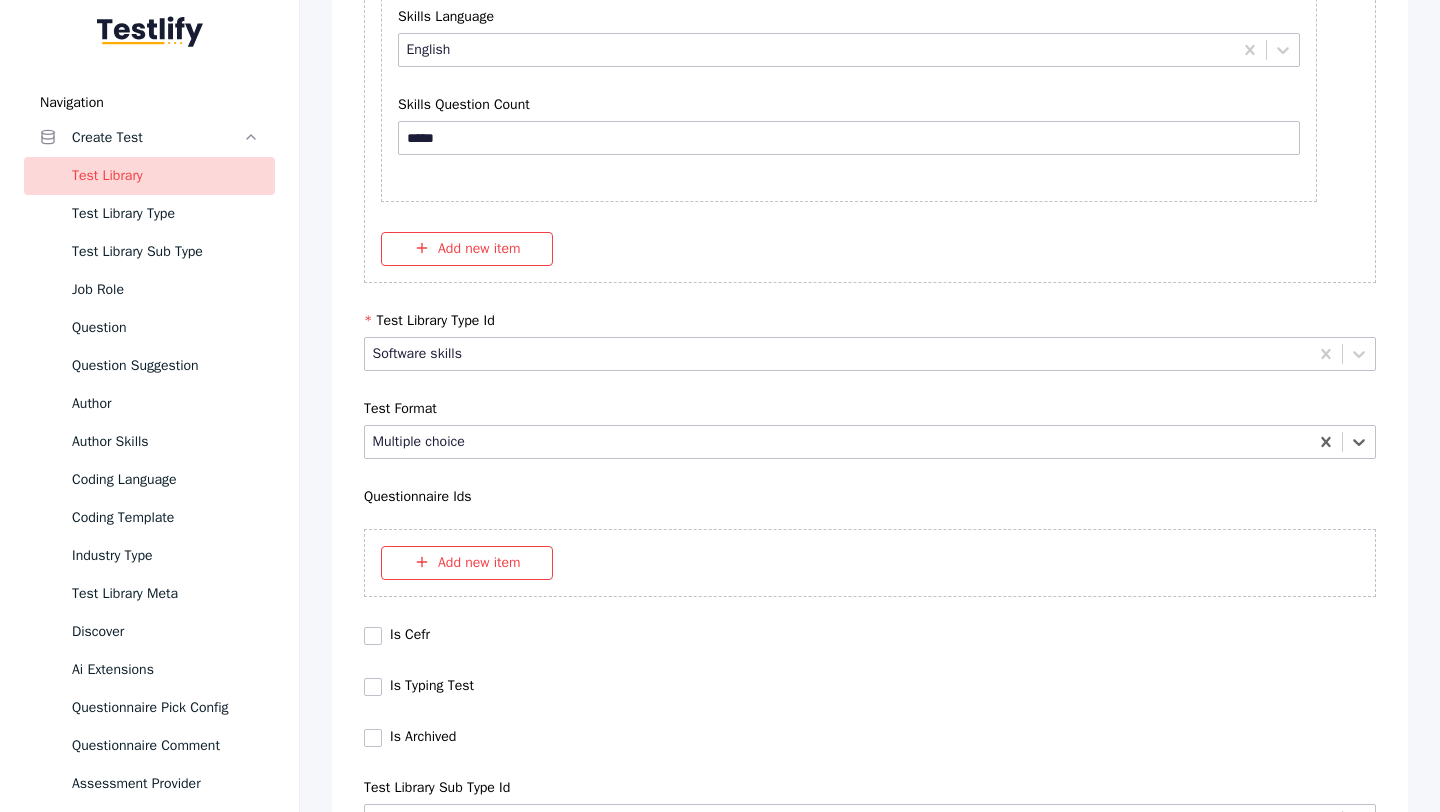 click on "Save" at bounding box center [870, 10299] 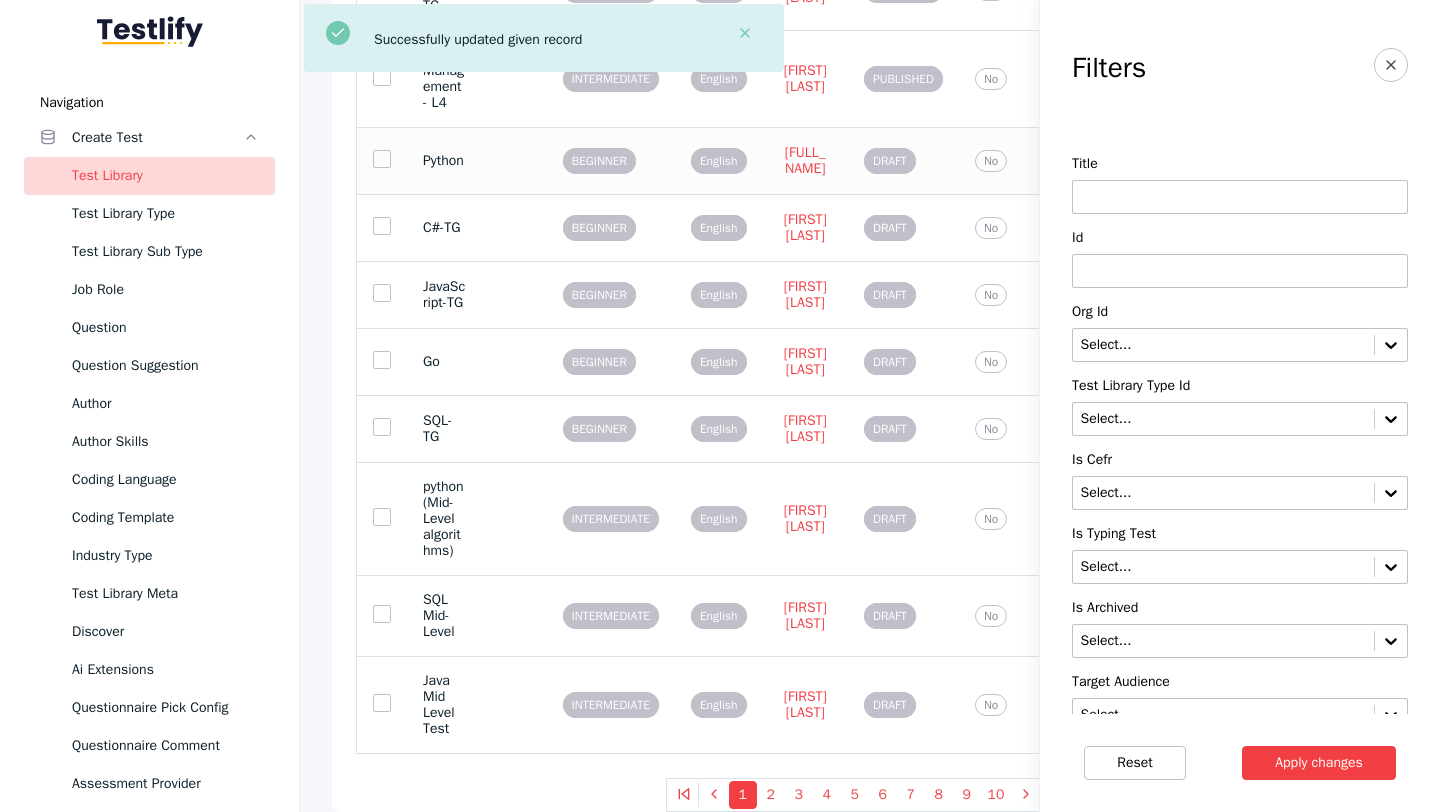 scroll, scrollTop: 0, scrollLeft: 0, axis: both 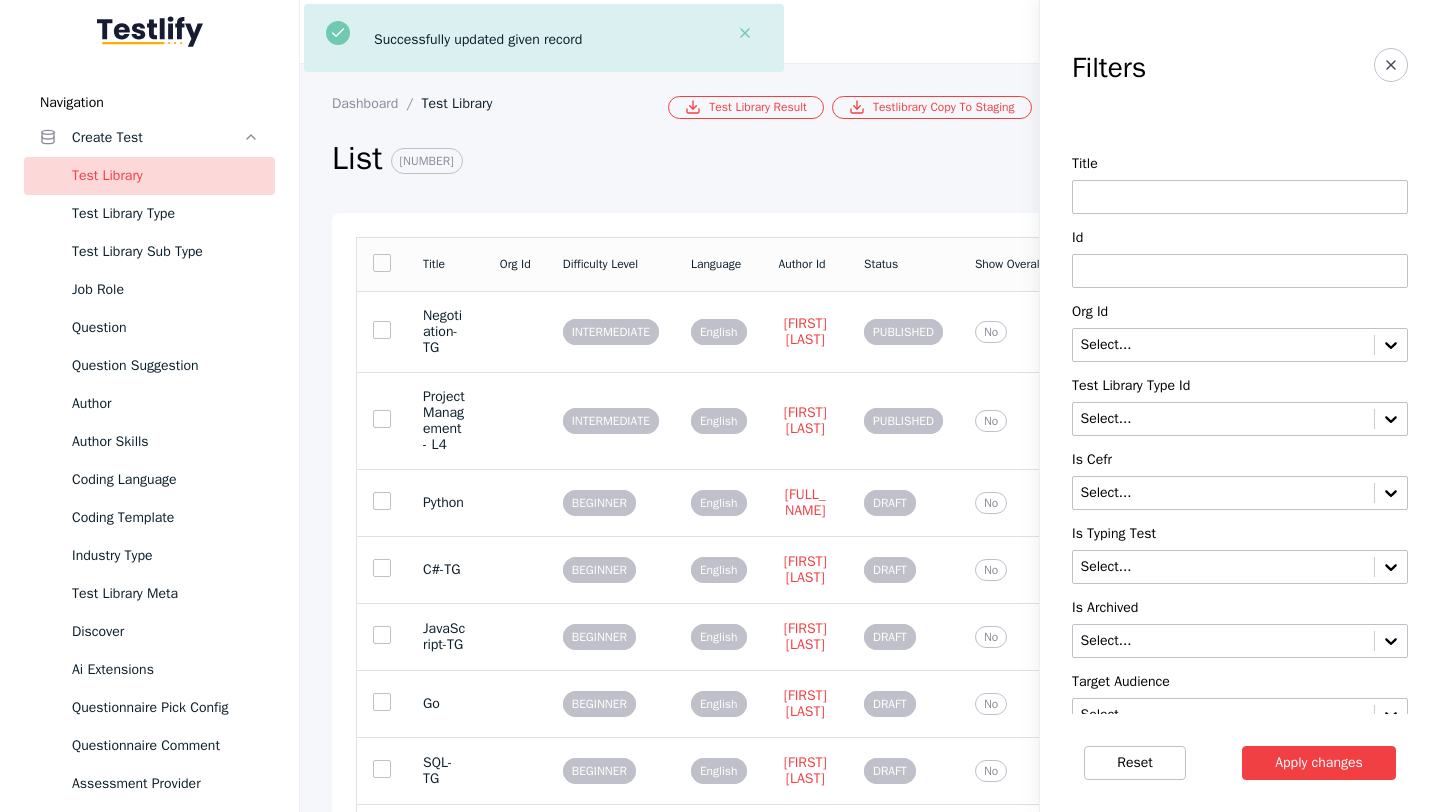 click at bounding box center (1240, 271) 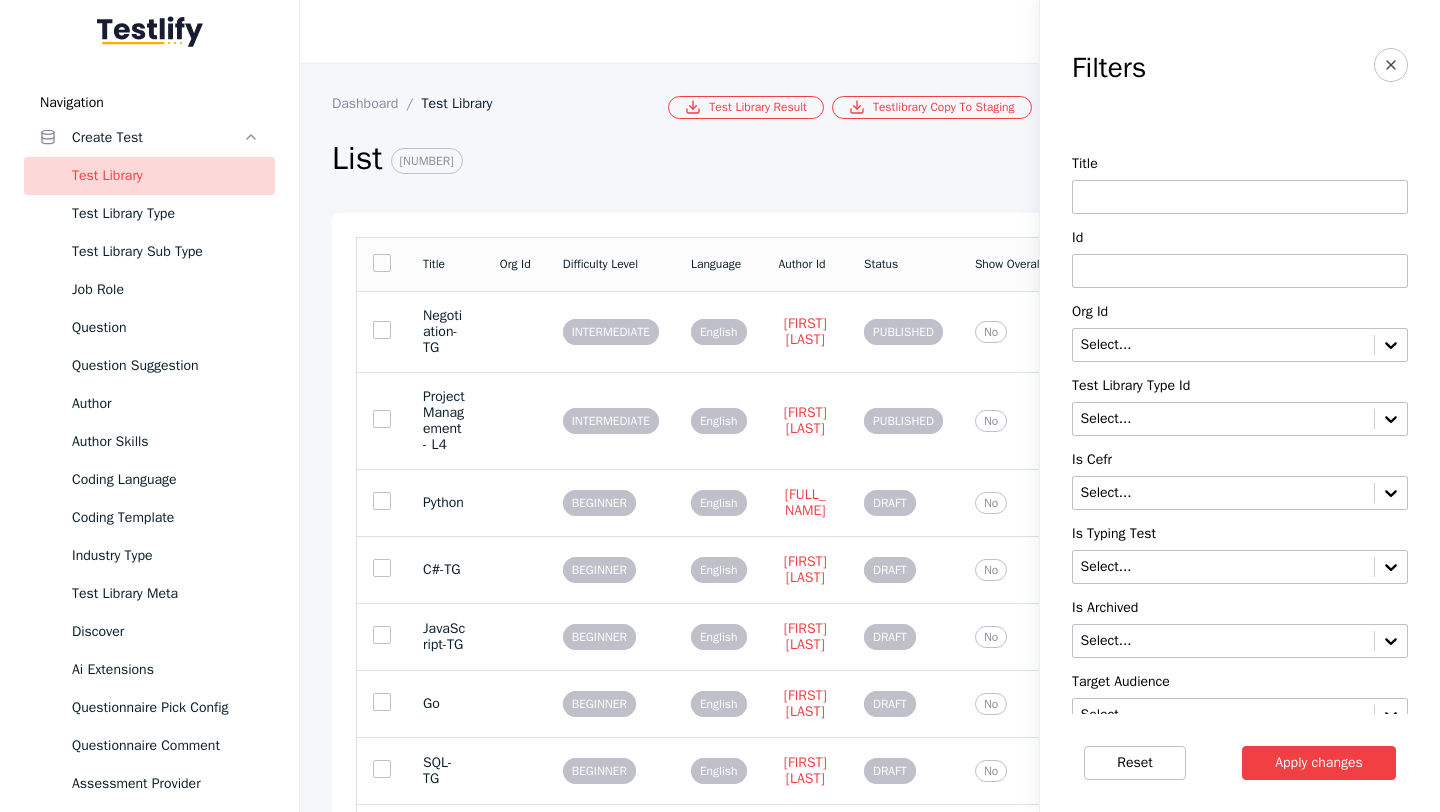 paste on "**********" 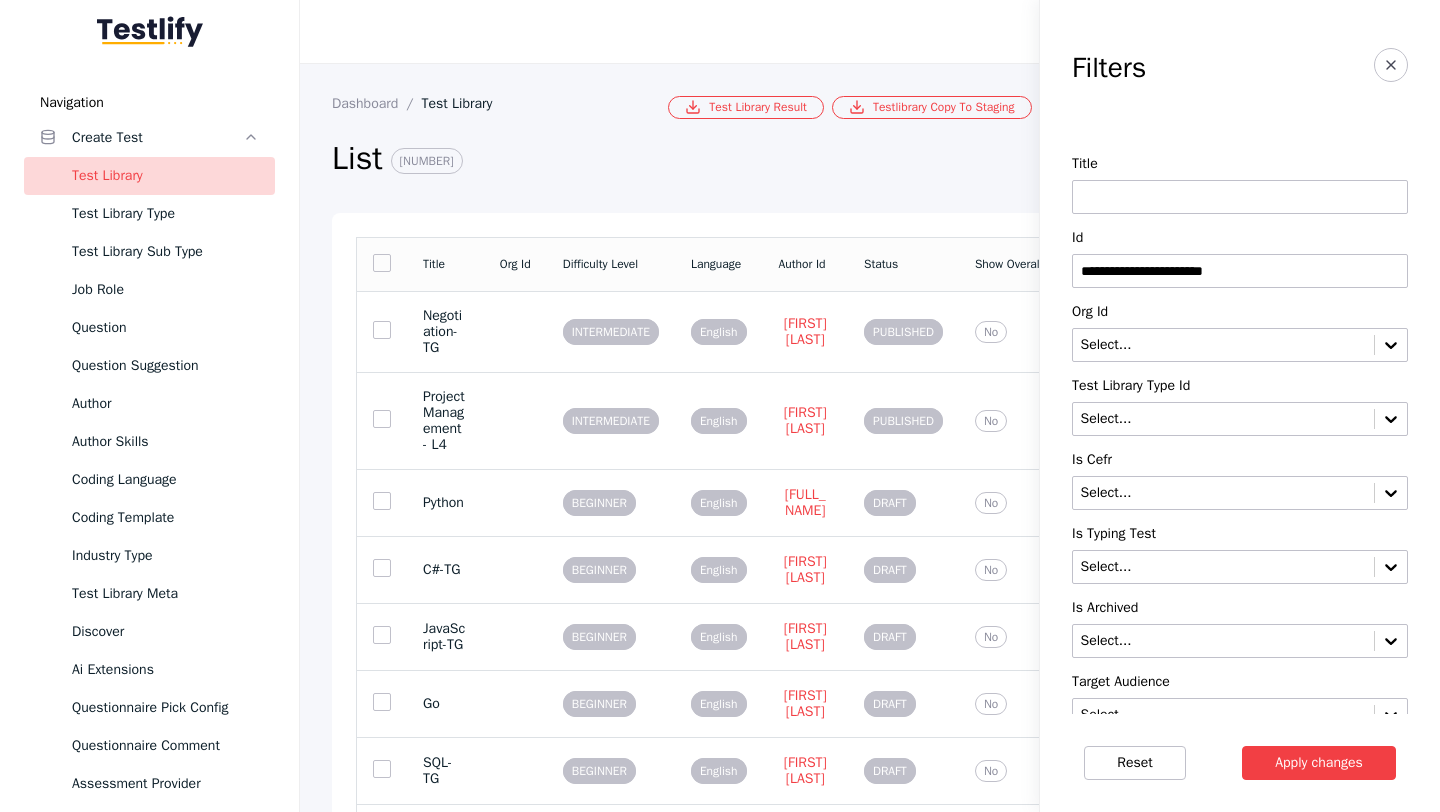 type on "**********" 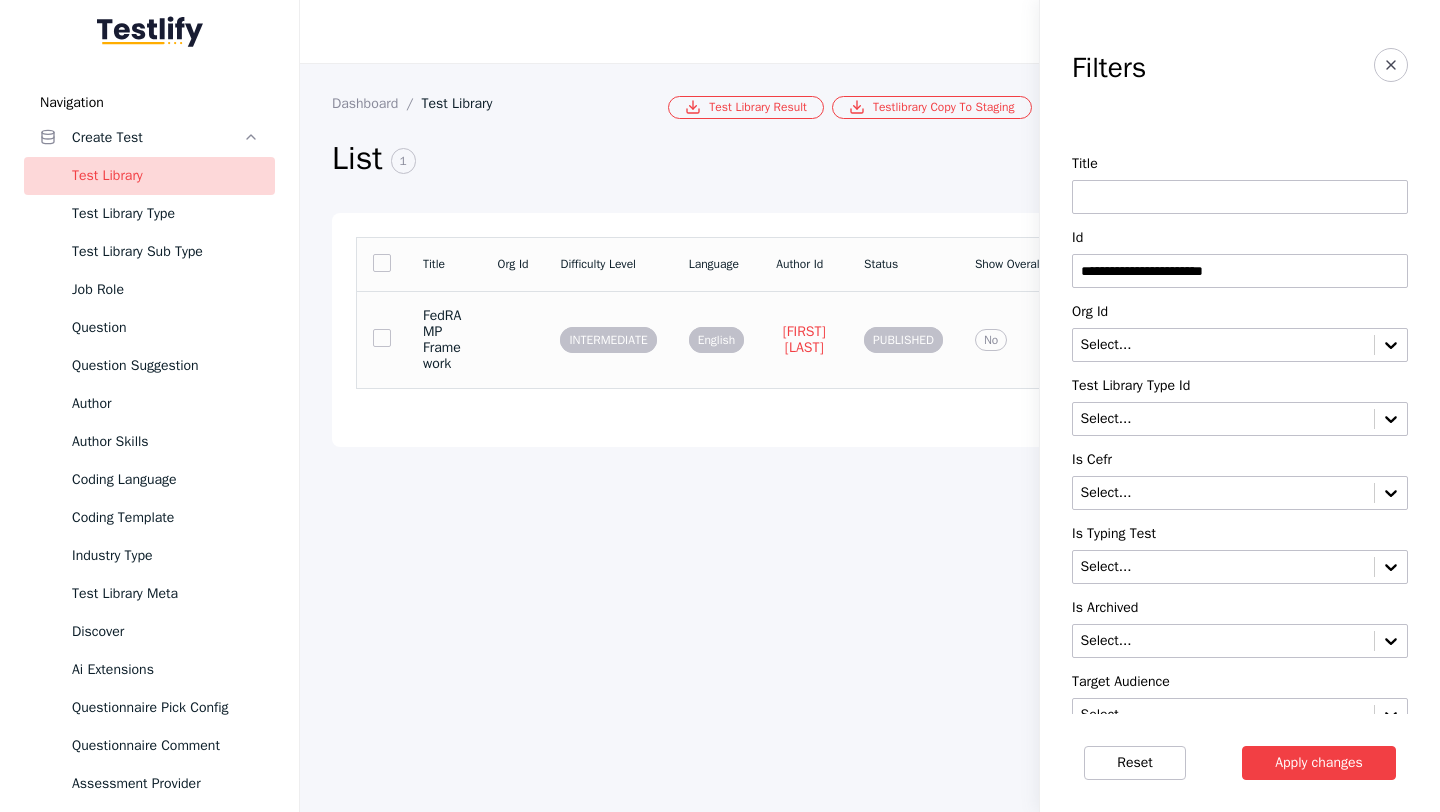 click on "FedRAMP Framework" at bounding box center (444, 339) 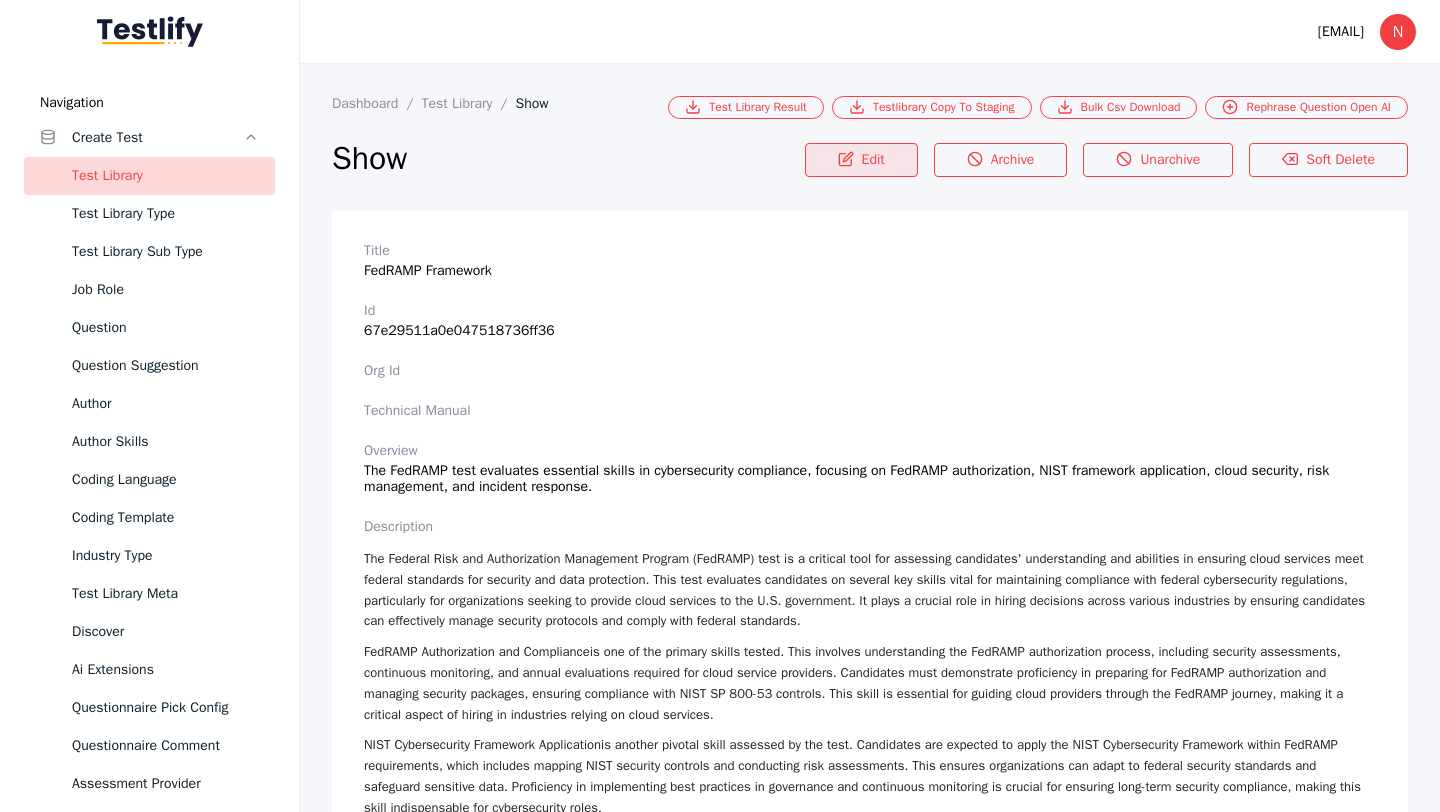 click on "Edit" at bounding box center (861, 160) 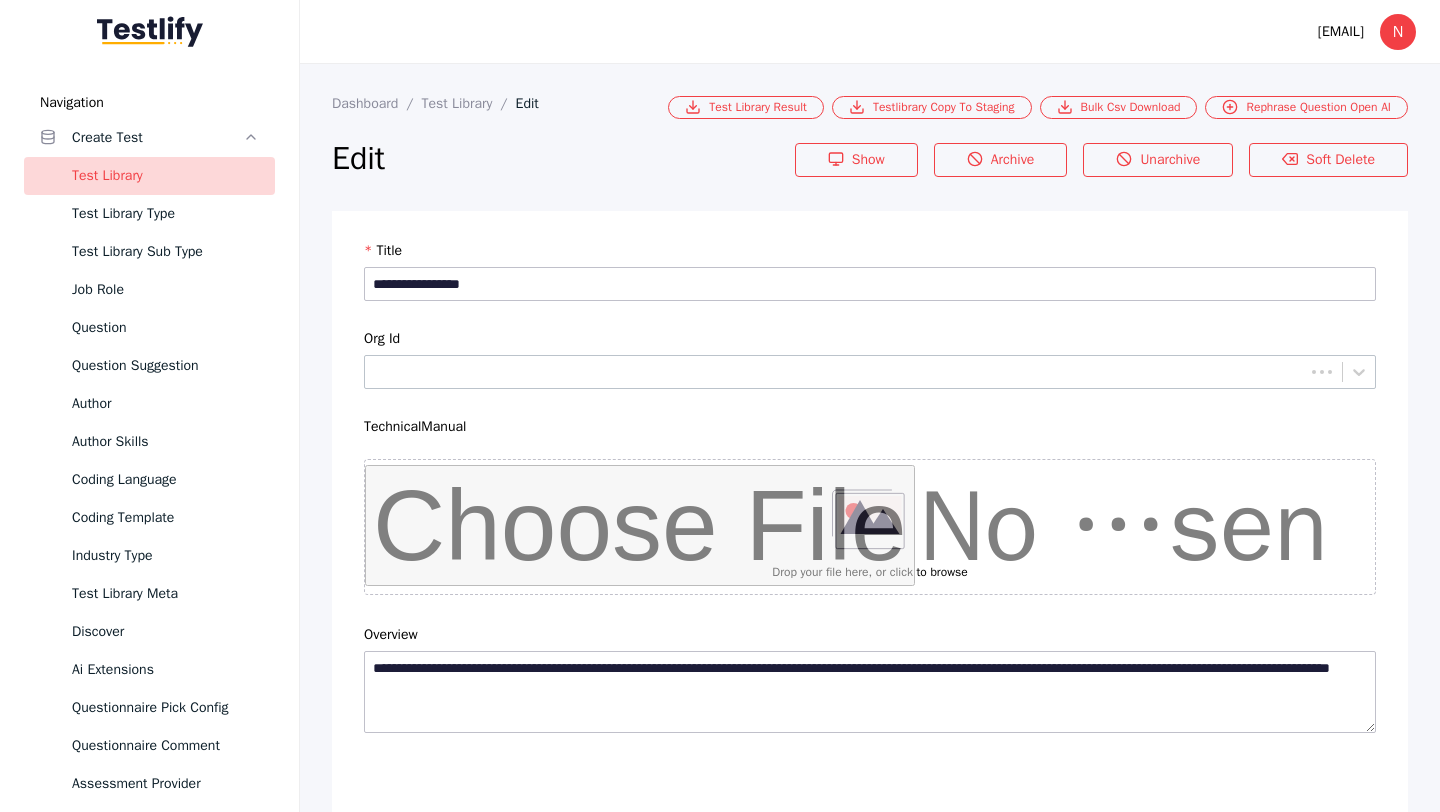 scroll, scrollTop: 4684, scrollLeft: 0, axis: vertical 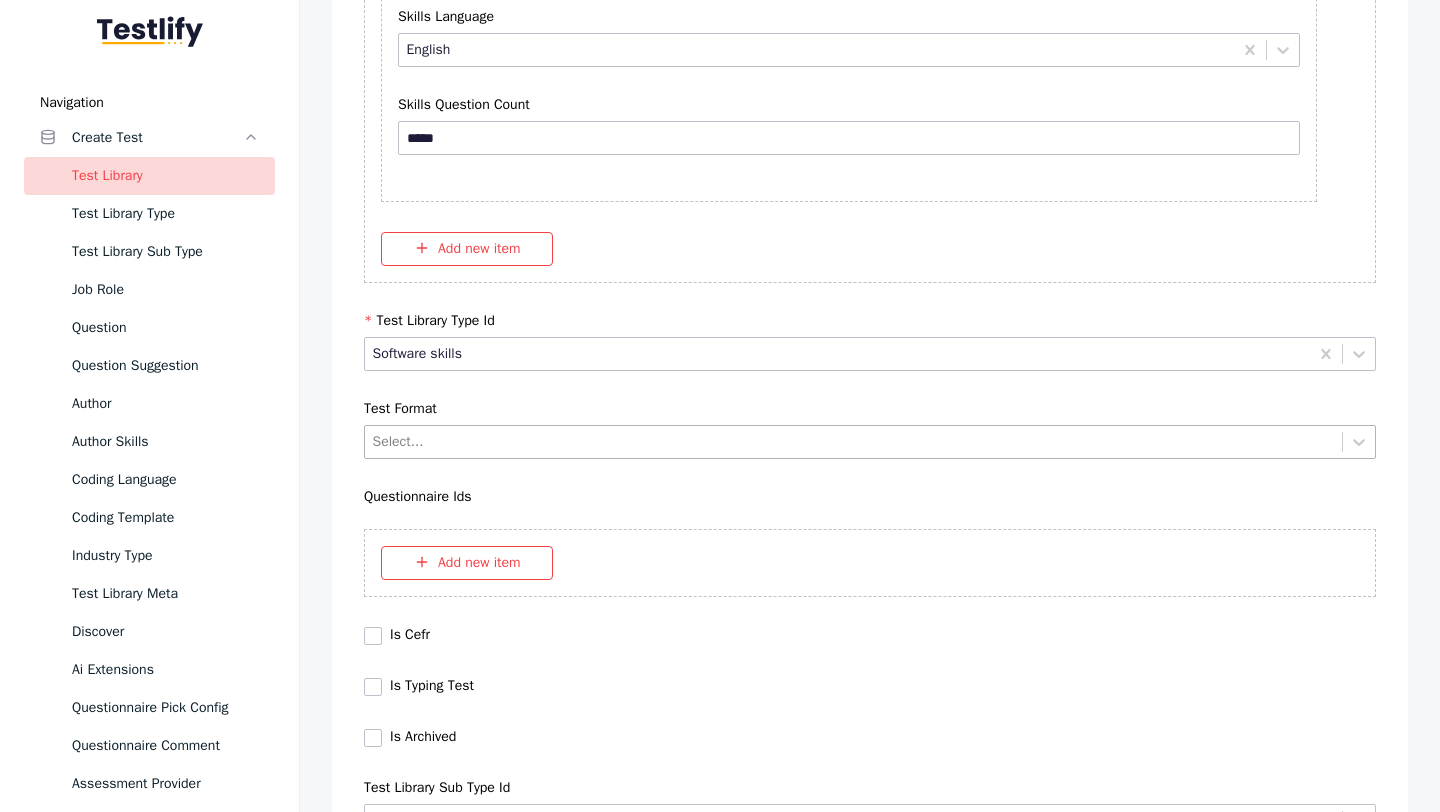 click at bounding box center (854, 441) 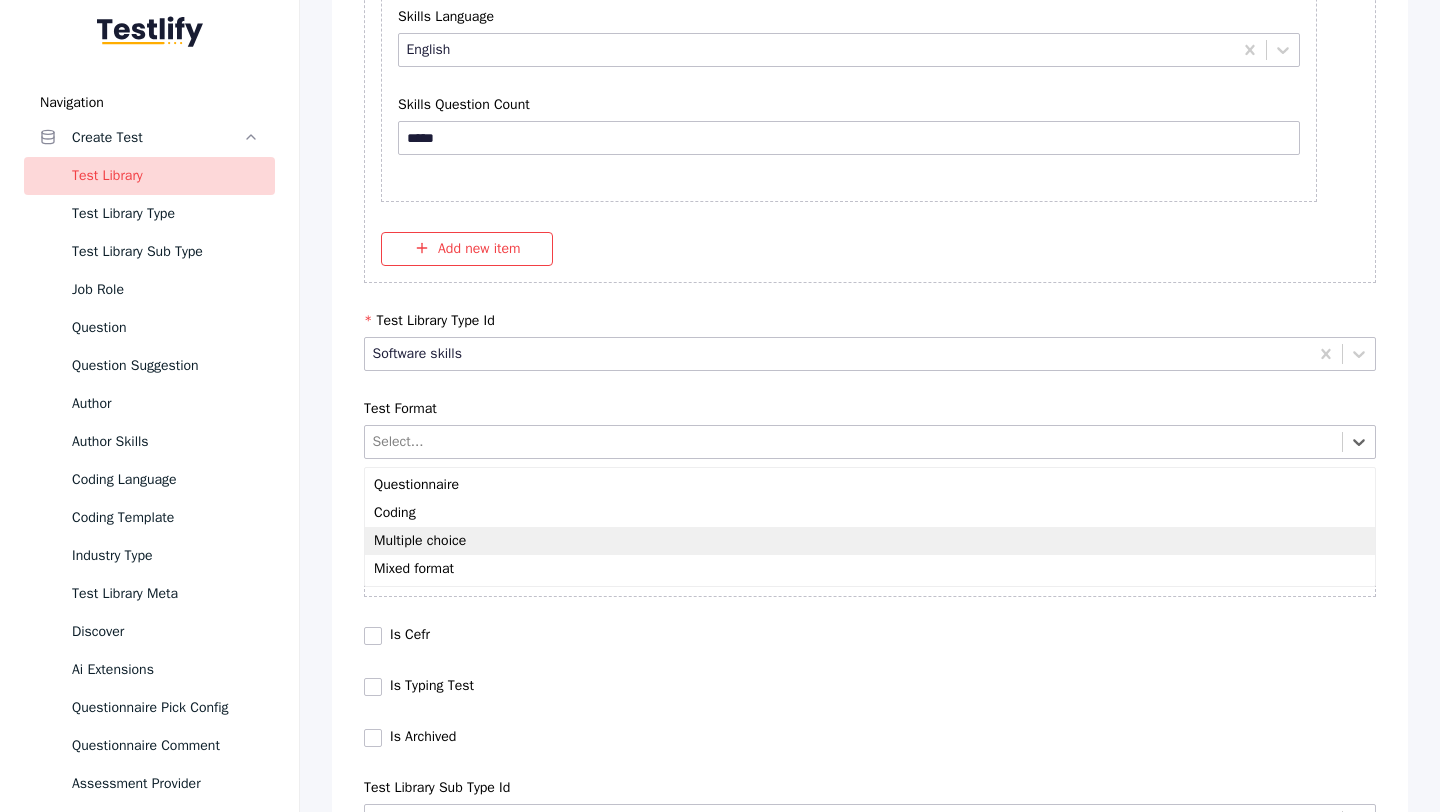 click on "Multiple choice" at bounding box center [870, 541] 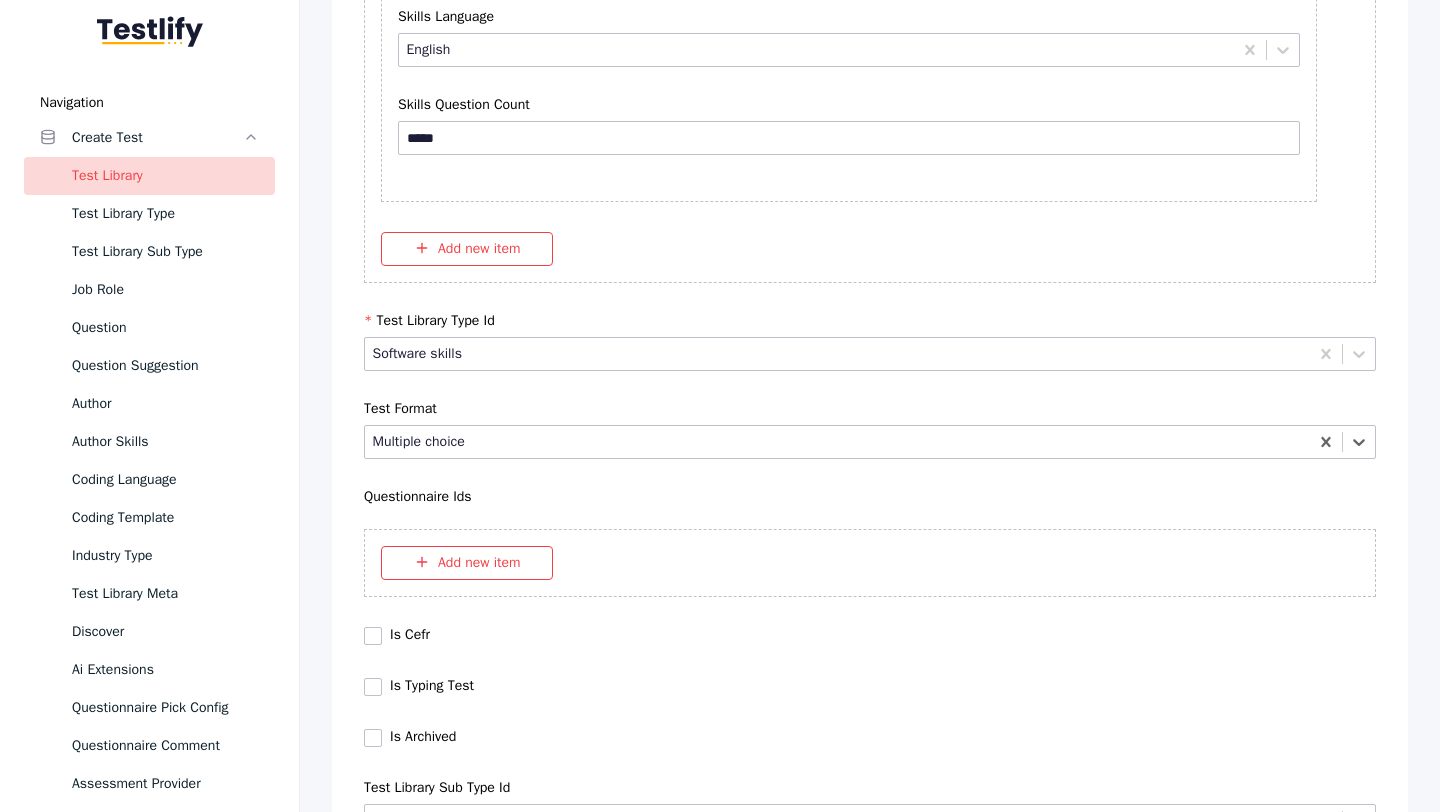 click on "Save" at bounding box center [870, 10279] 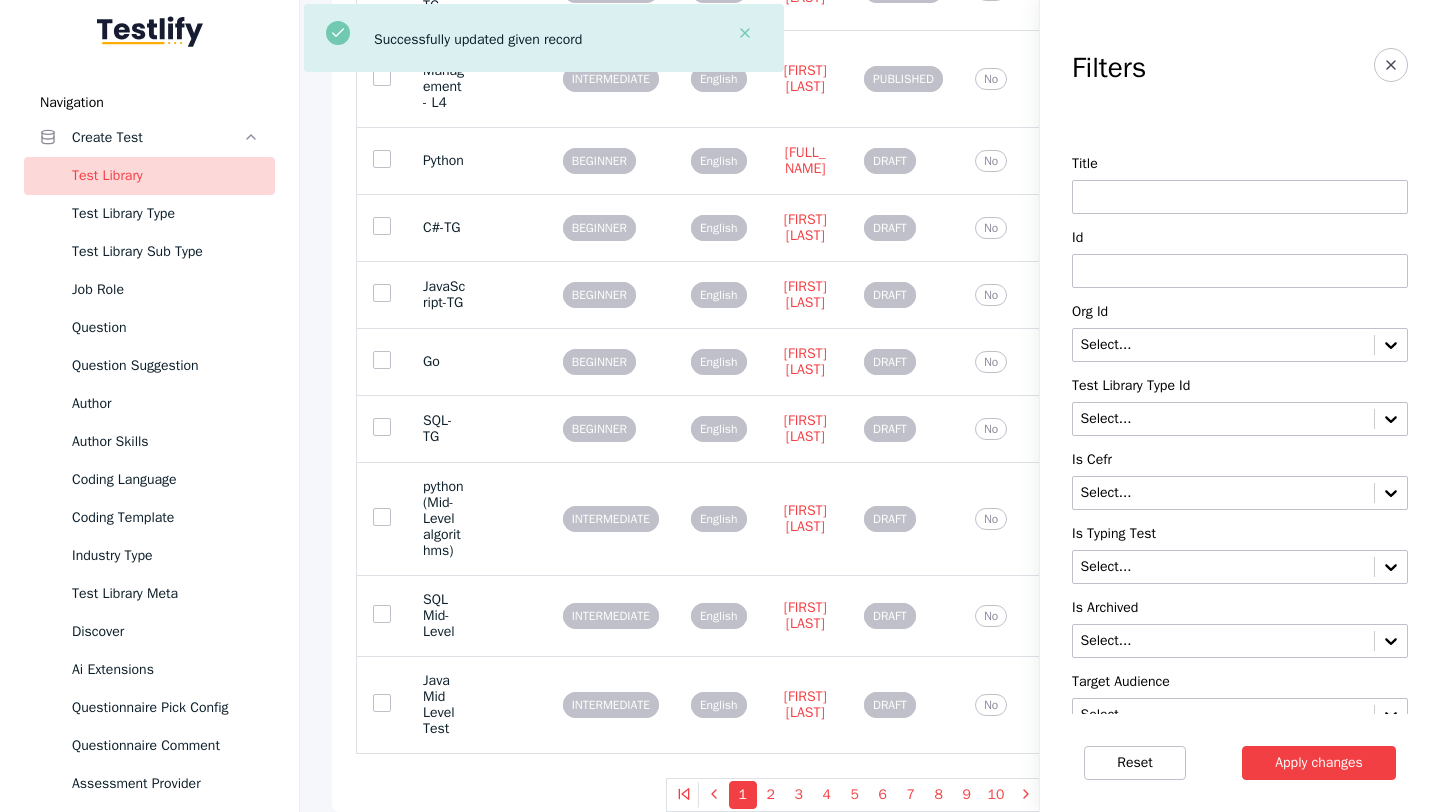 scroll, scrollTop: 0, scrollLeft: 0, axis: both 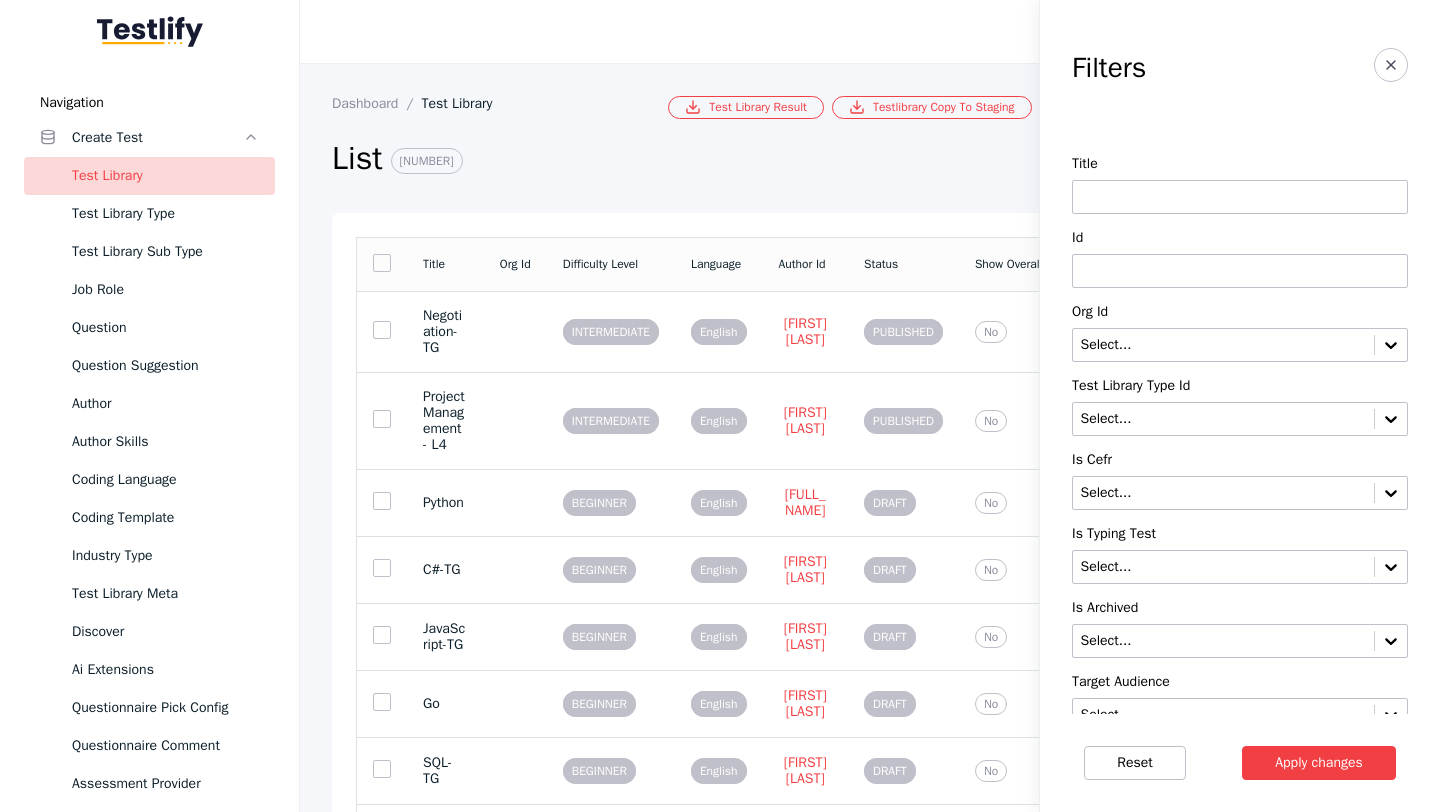 click at bounding box center [1240, 271] 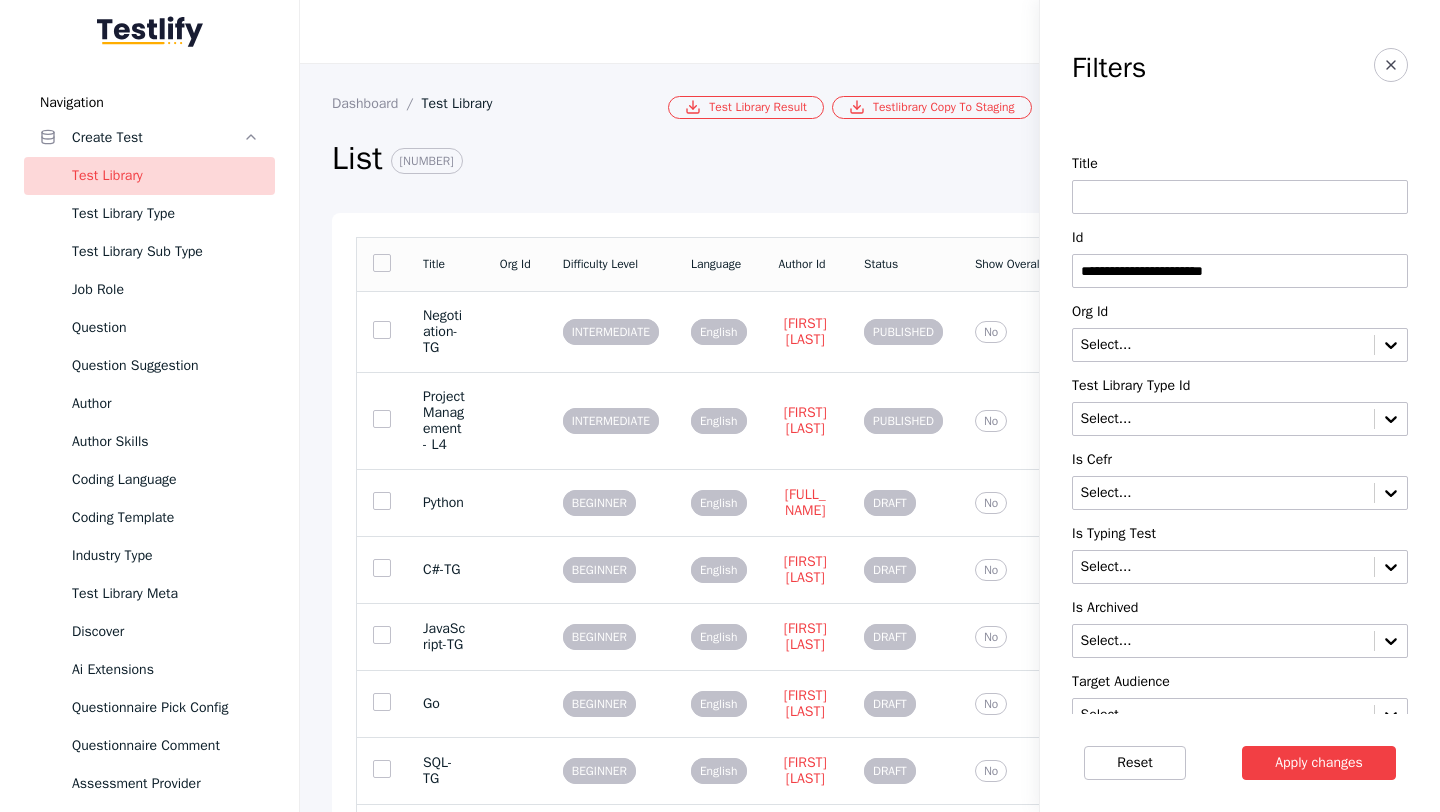 type on "**********" 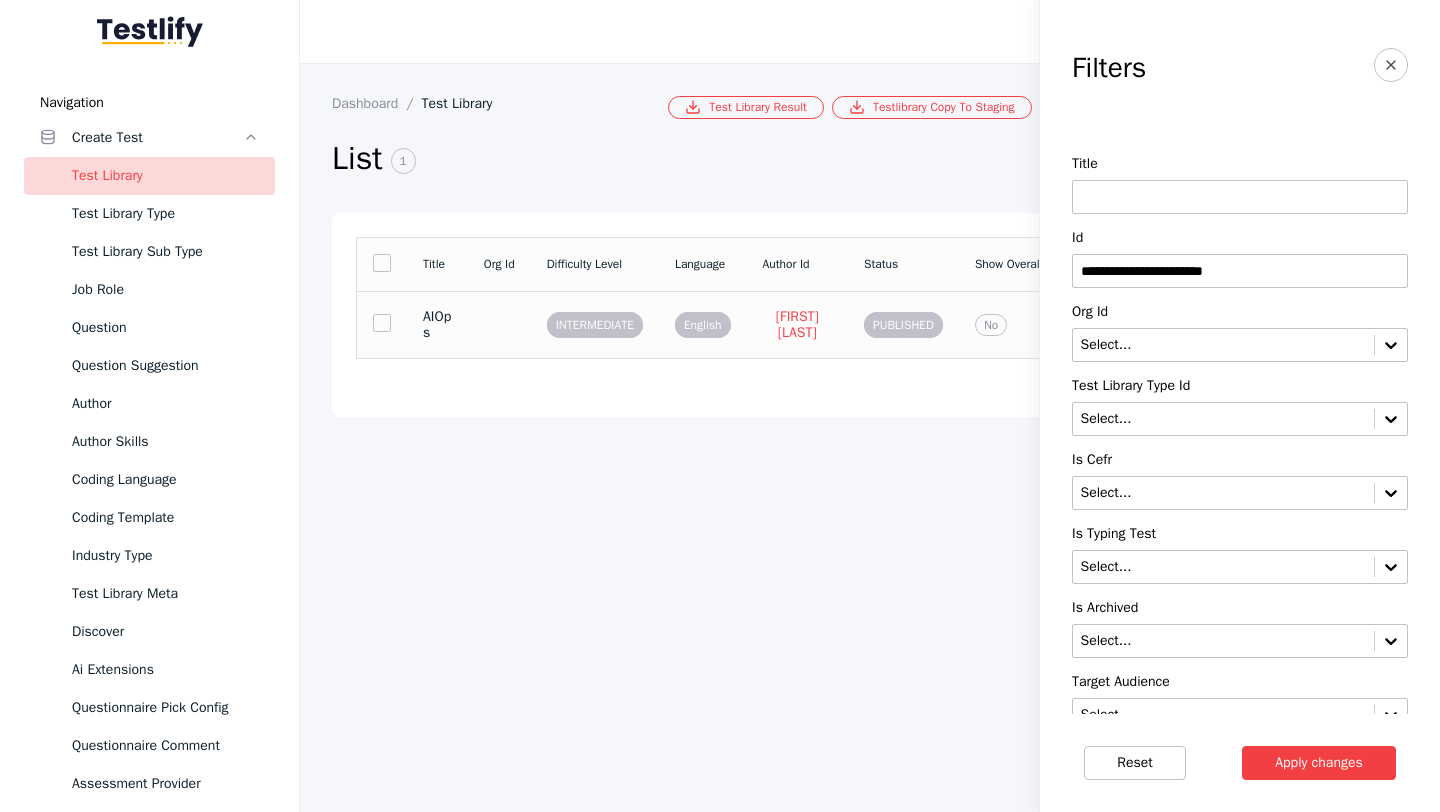 click at bounding box center (499, 324) 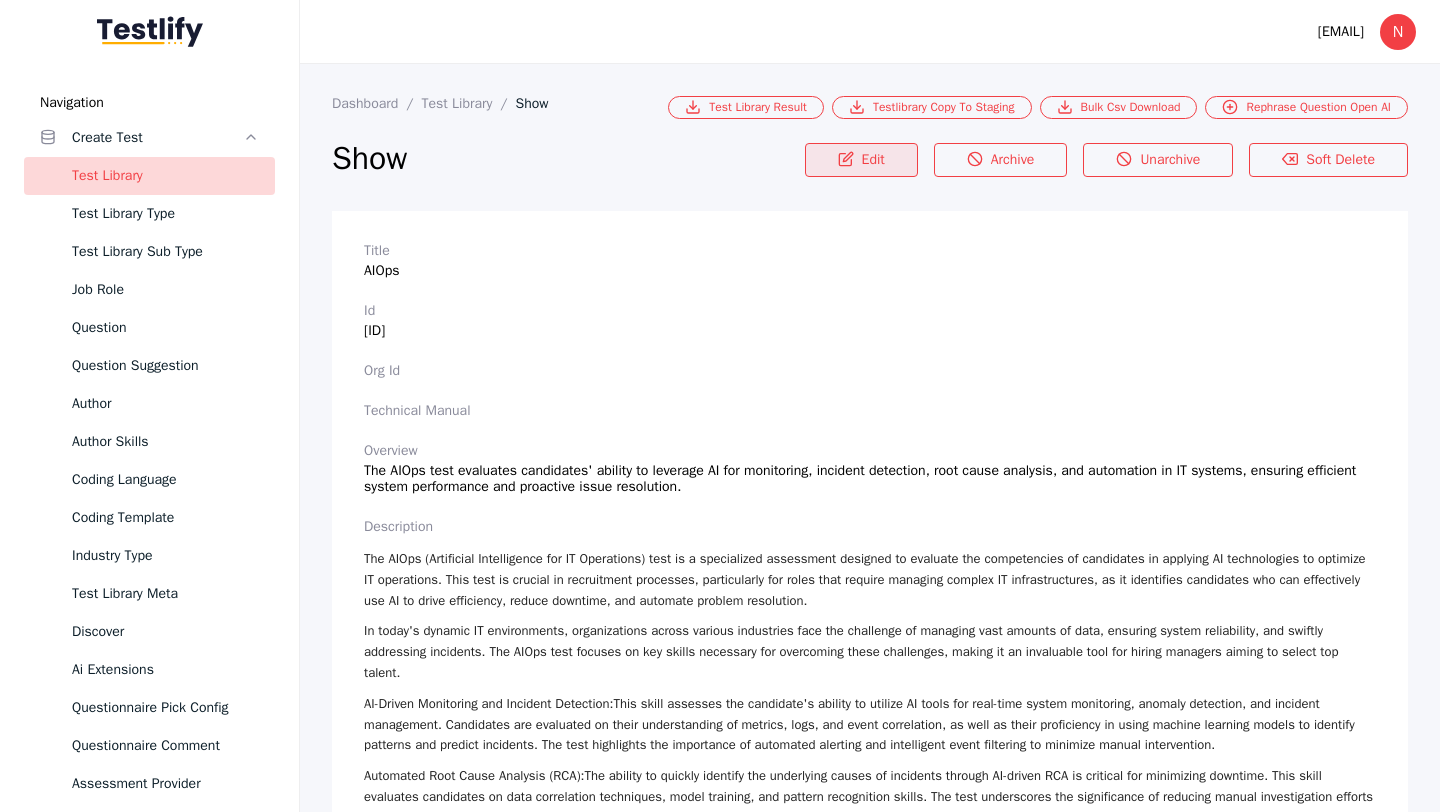 click on "Edit" at bounding box center [861, 160] 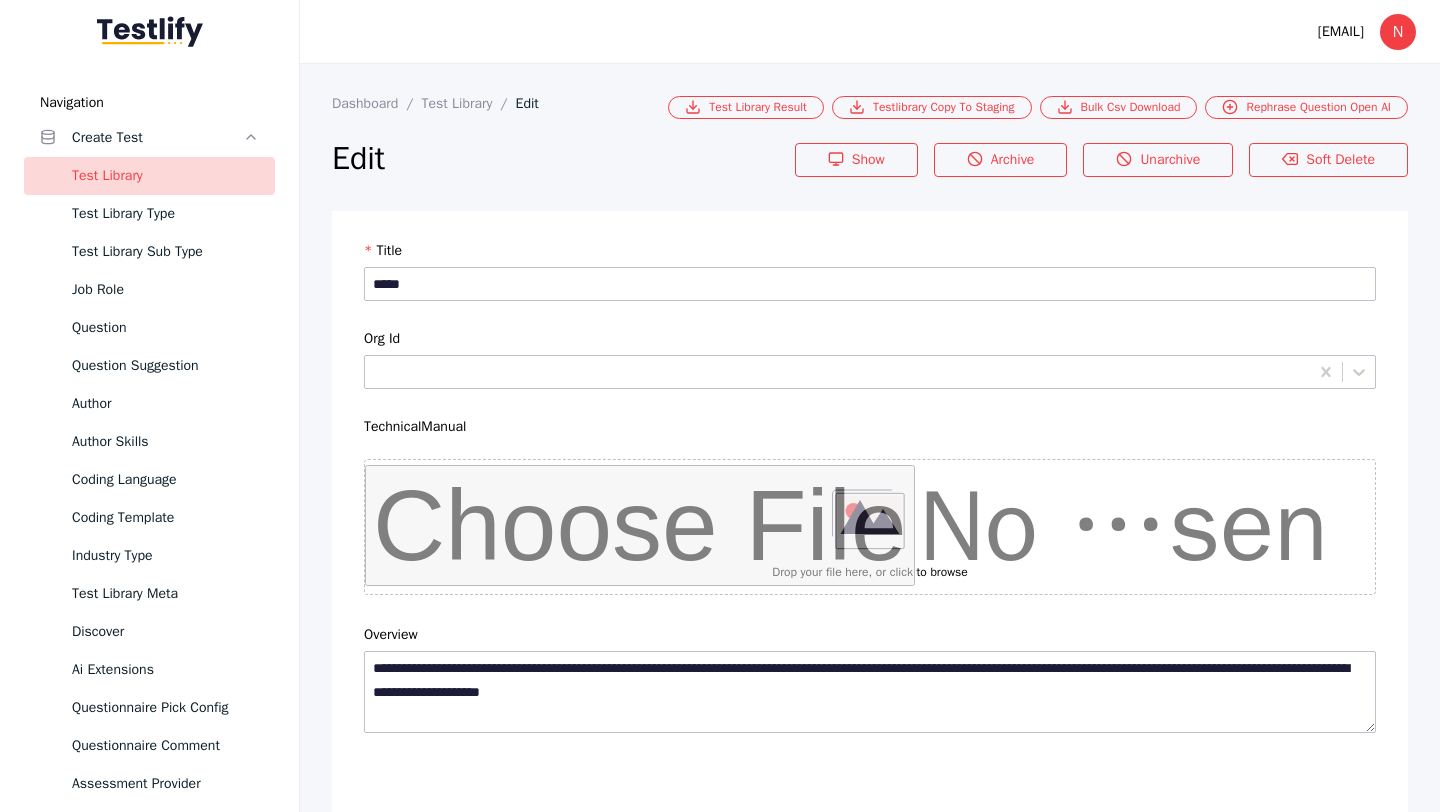 scroll, scrollTop: 4684, scrollLeft: 0, axis: vertical 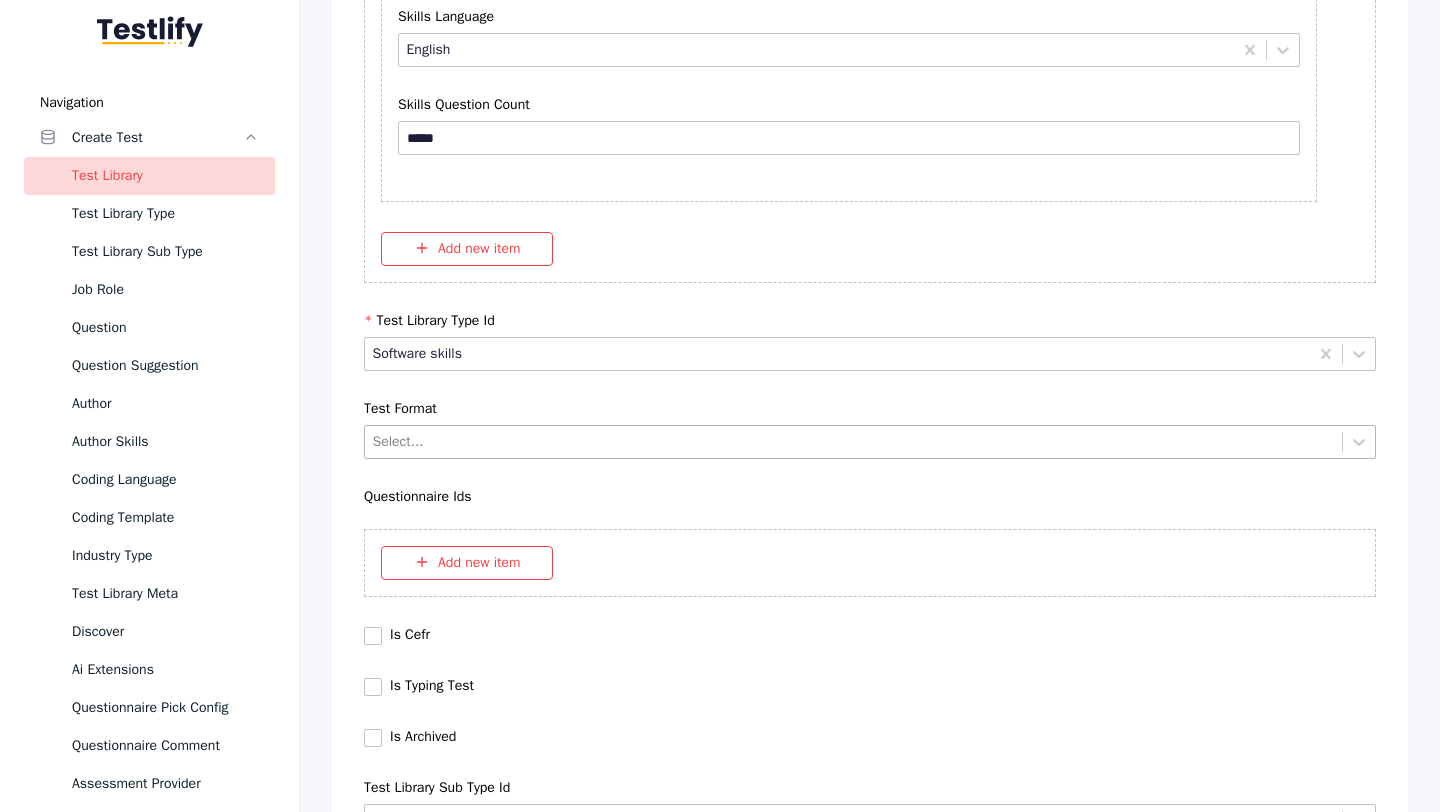 click at bounding box center [854, 441] 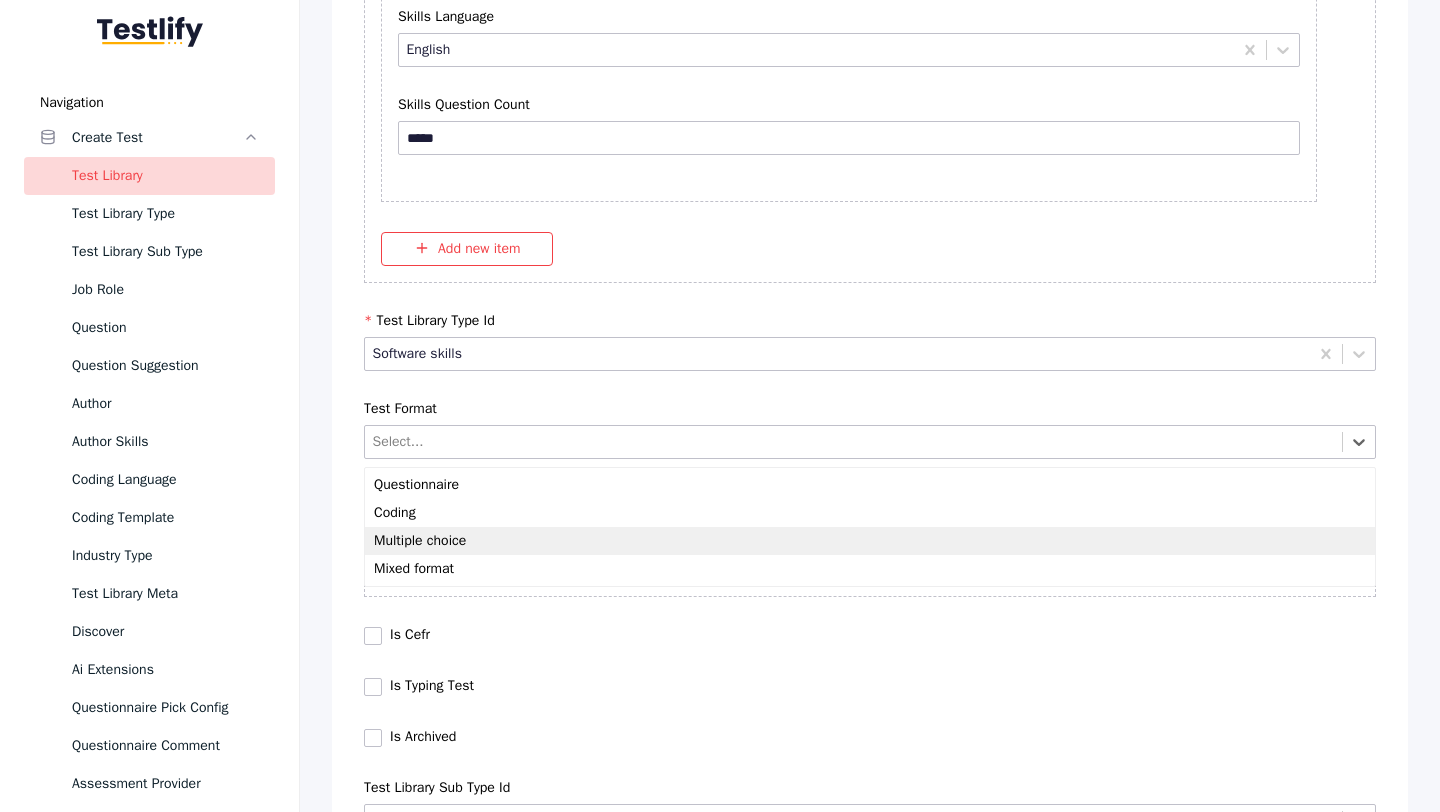 click on "Multiple choice" at bounding box center (870, 541) 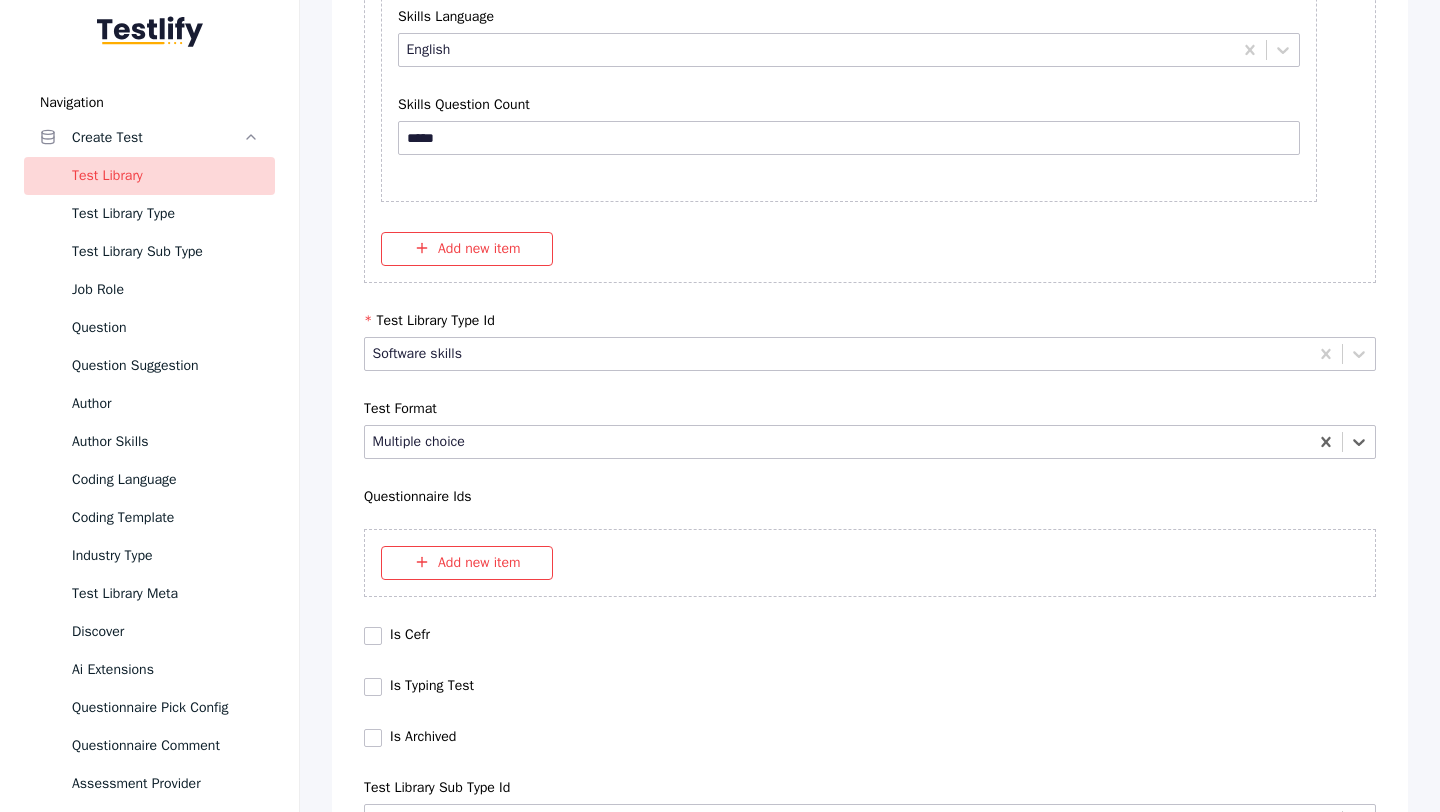 click on "Save" at bounding box center (870, 10279) 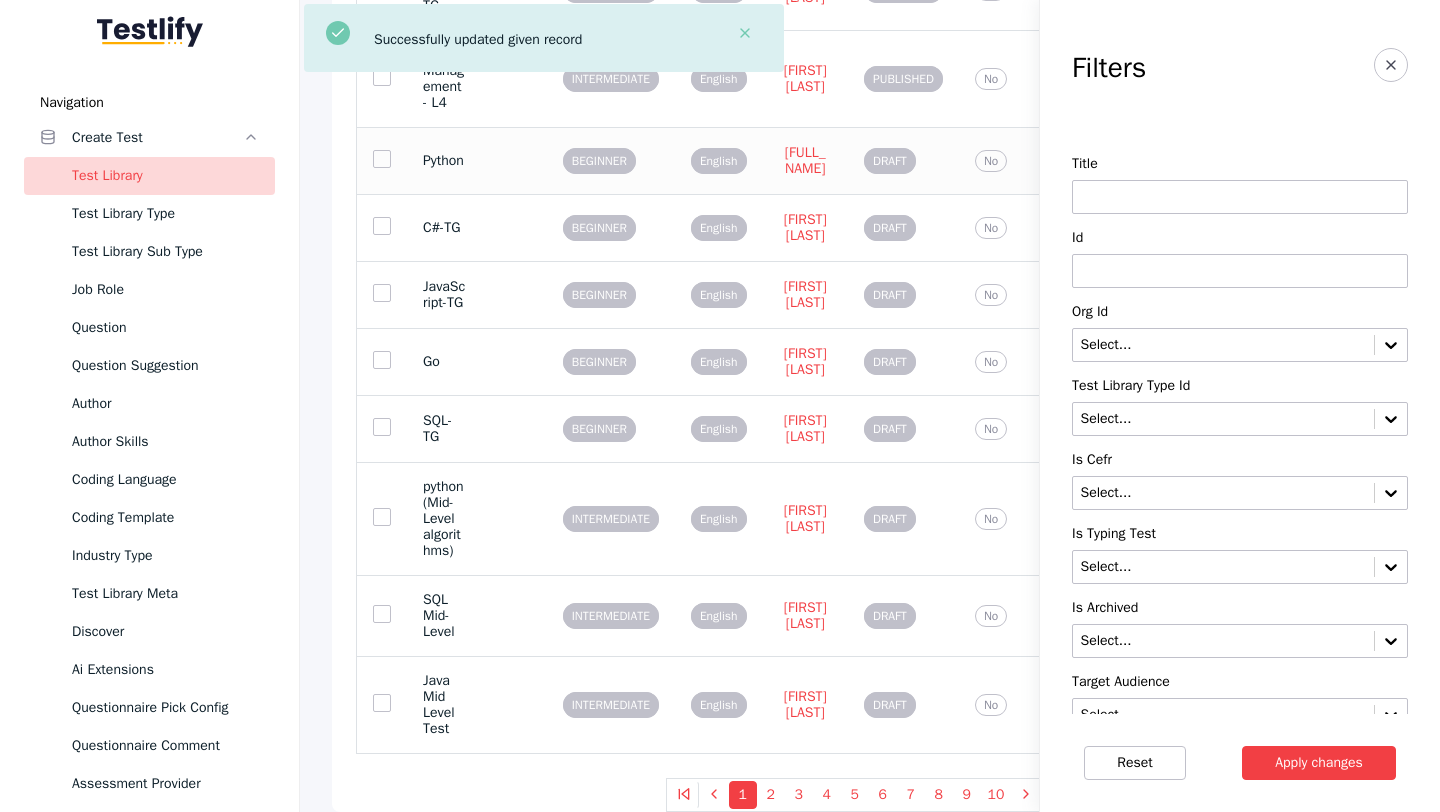 scroll, scrollTop: 0, scrollLeft: 0, axis: both 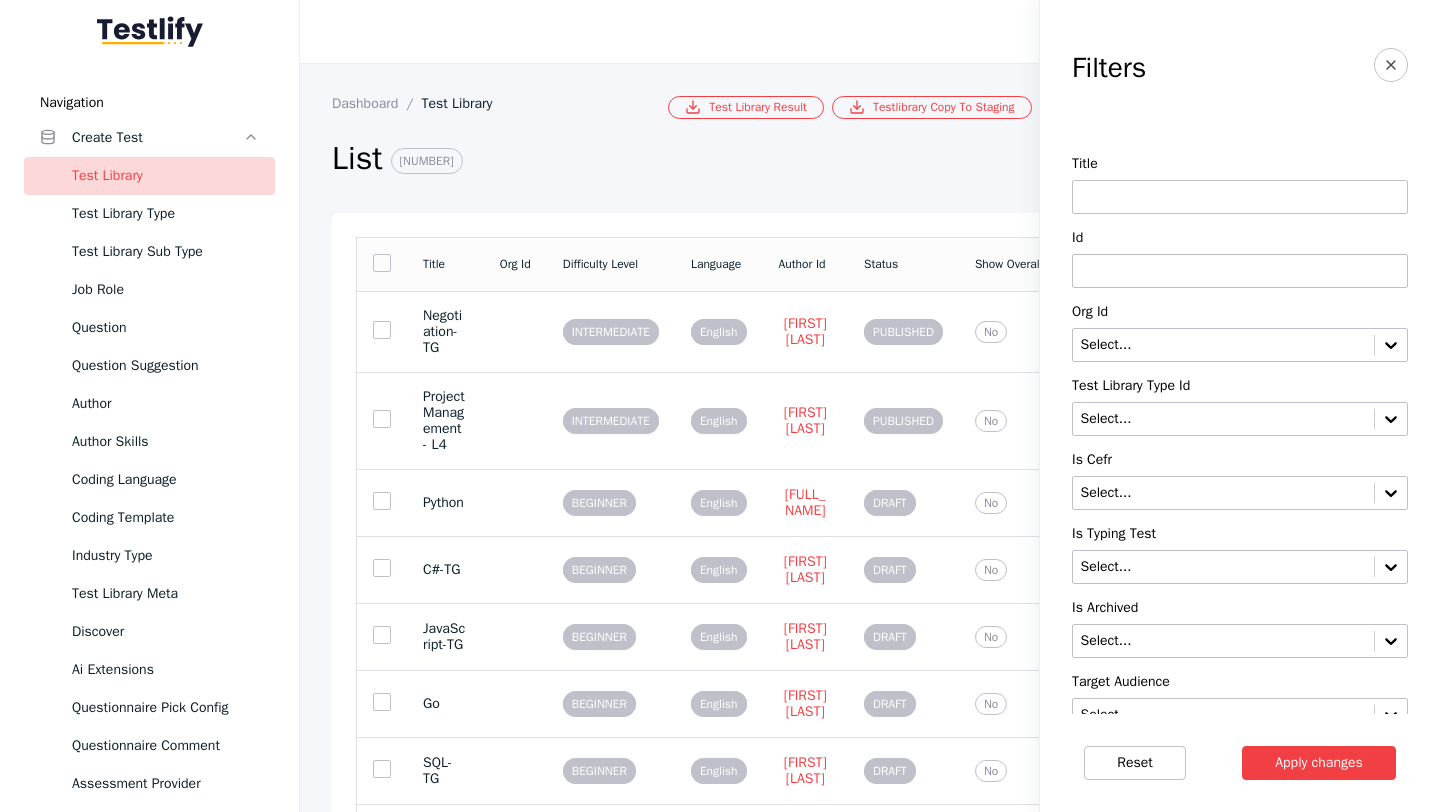 click at bounding box center (1240, 271) 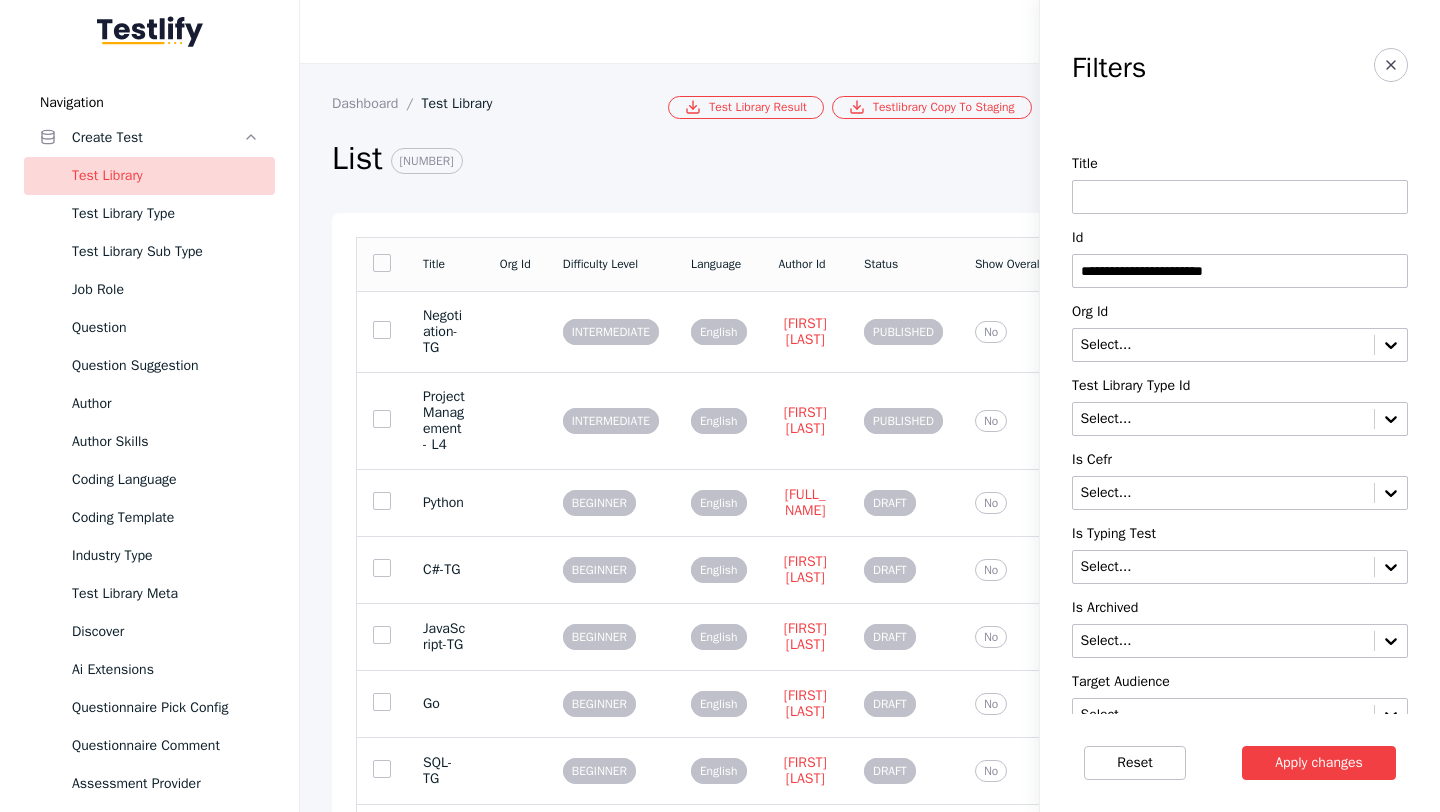 type on "**********" 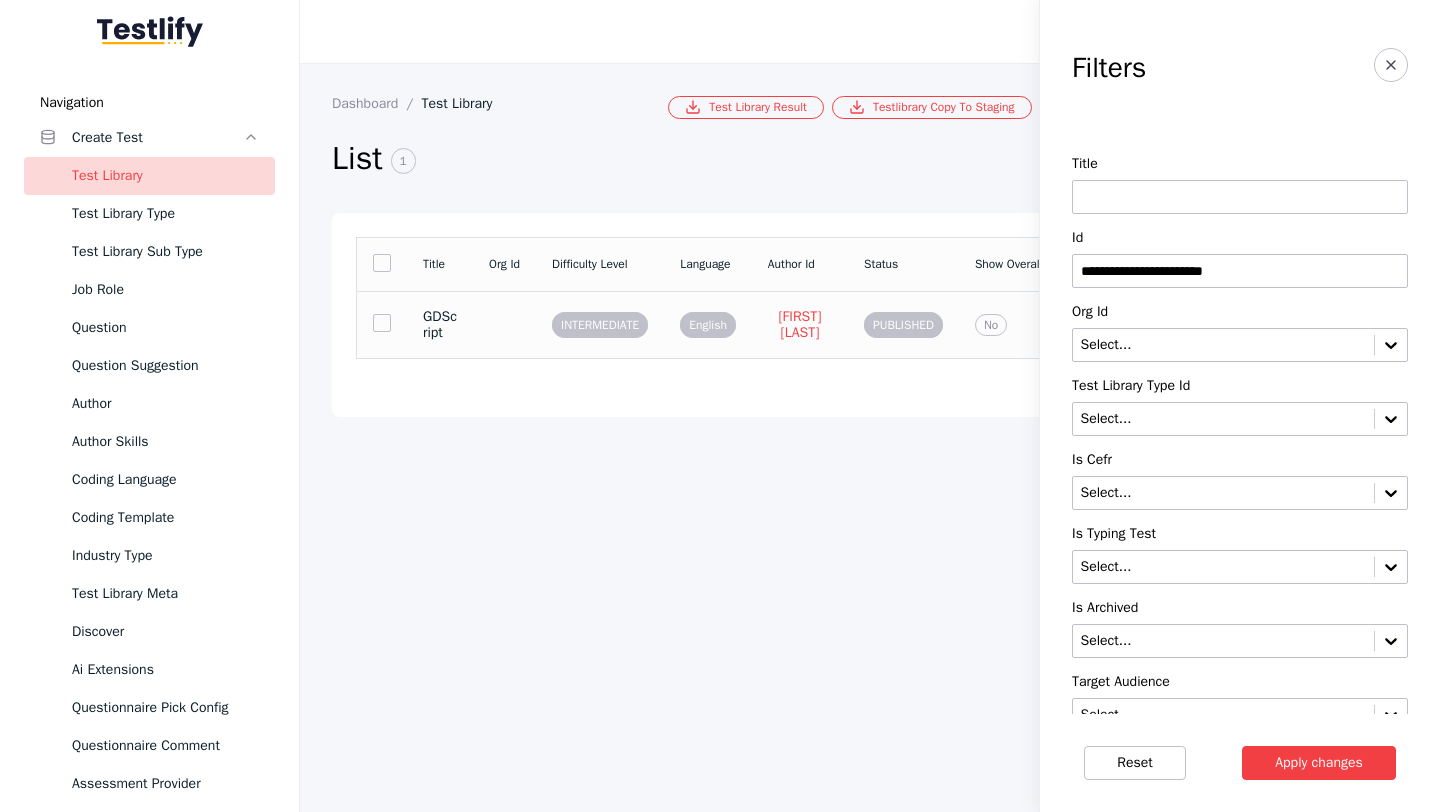 click on "GDScript" at bounding box center (440, 325) 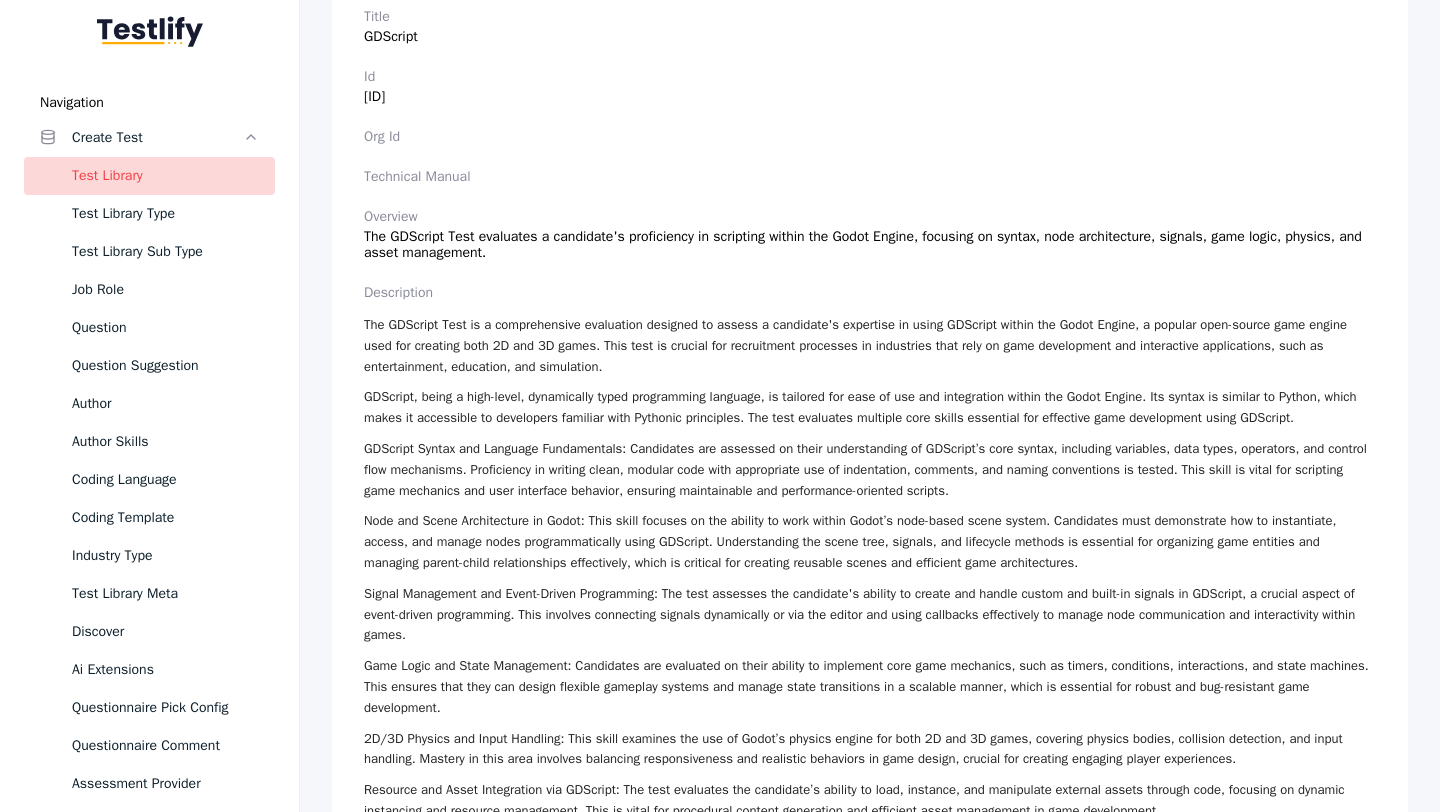 scroll, scrollTop: 0, scrollLeft: 0, axis: both 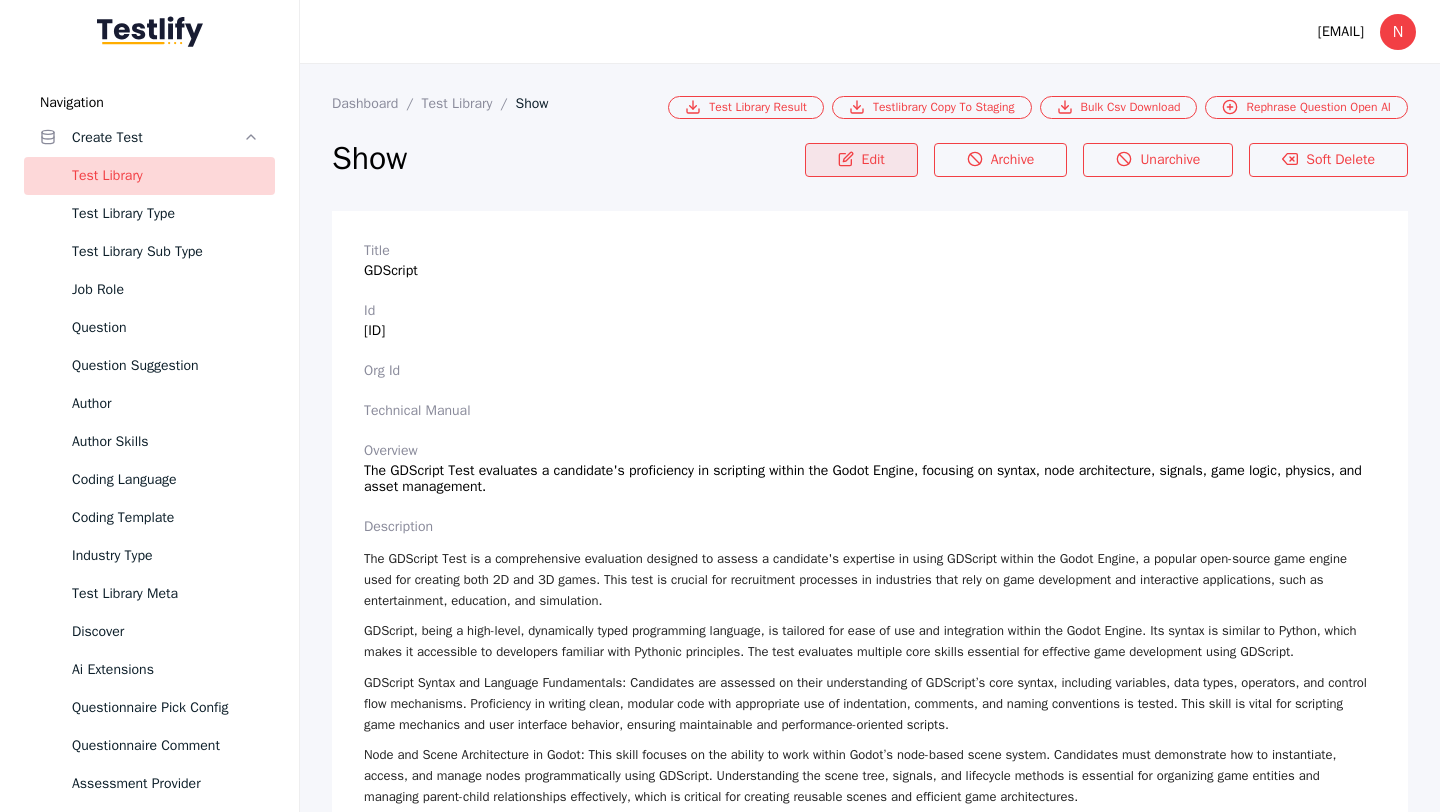 click on "Edit" at bounding box center (861, 160) 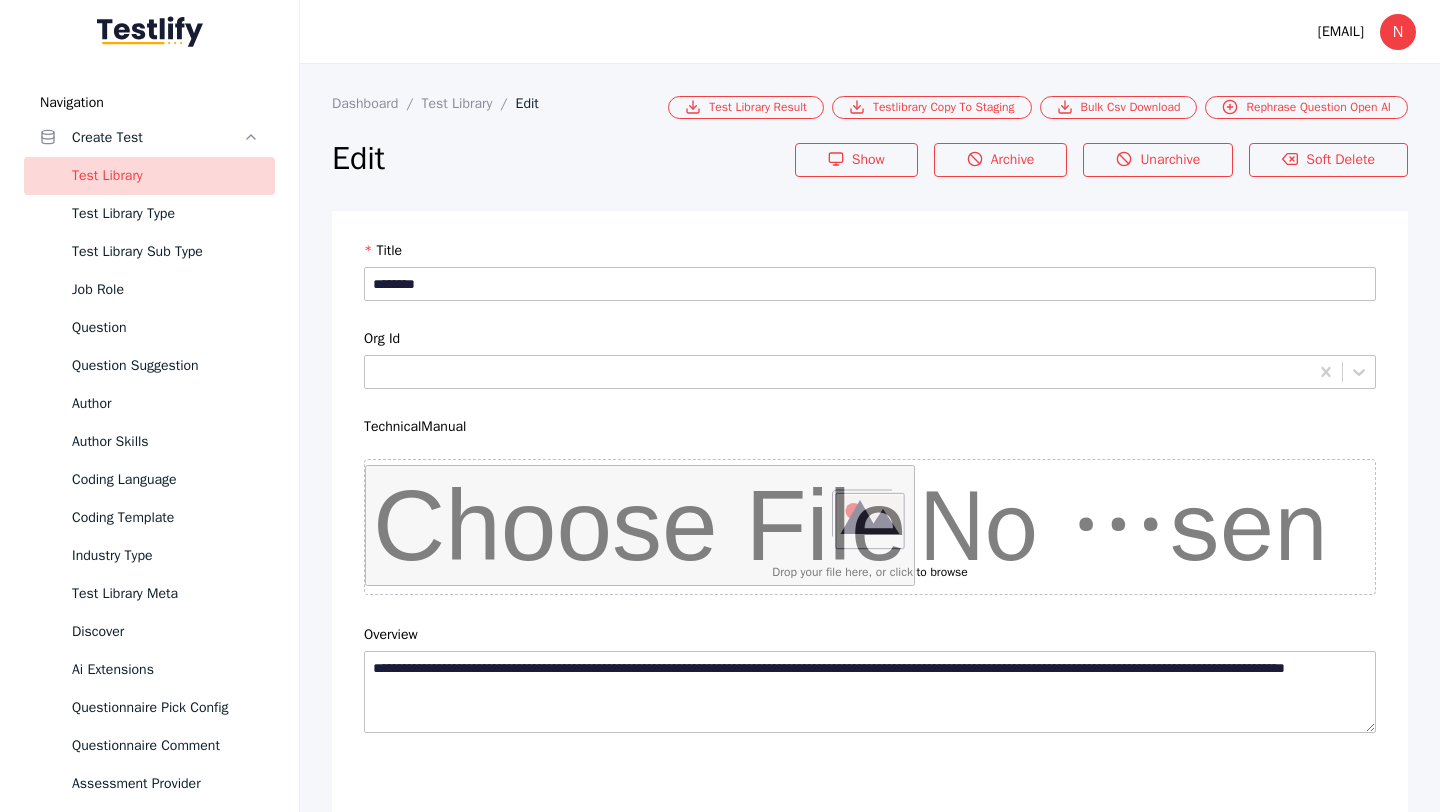 scroll, scrollTop: 4684, scrollLeft: 0, axis: vertical 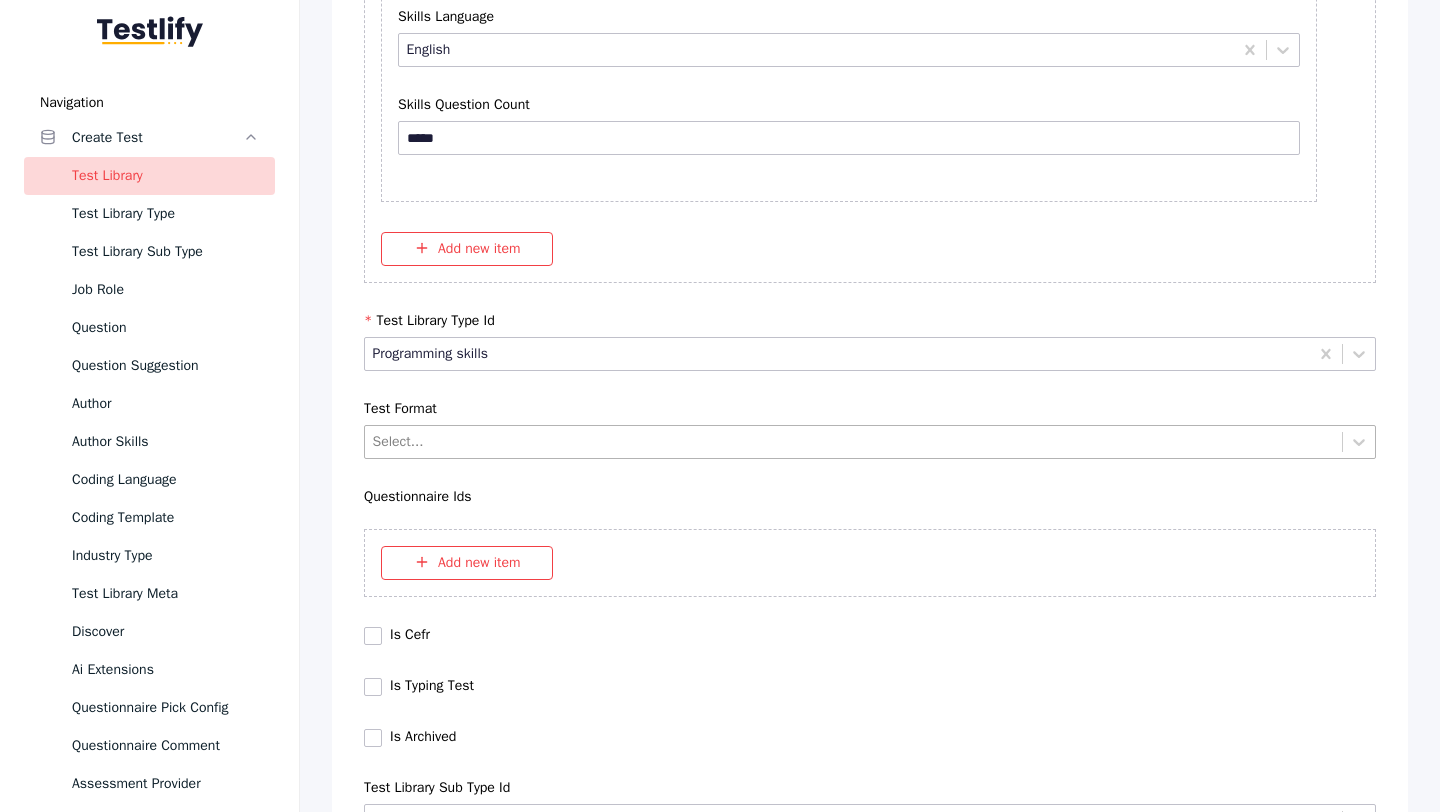 click at bounding box center (854, 441) 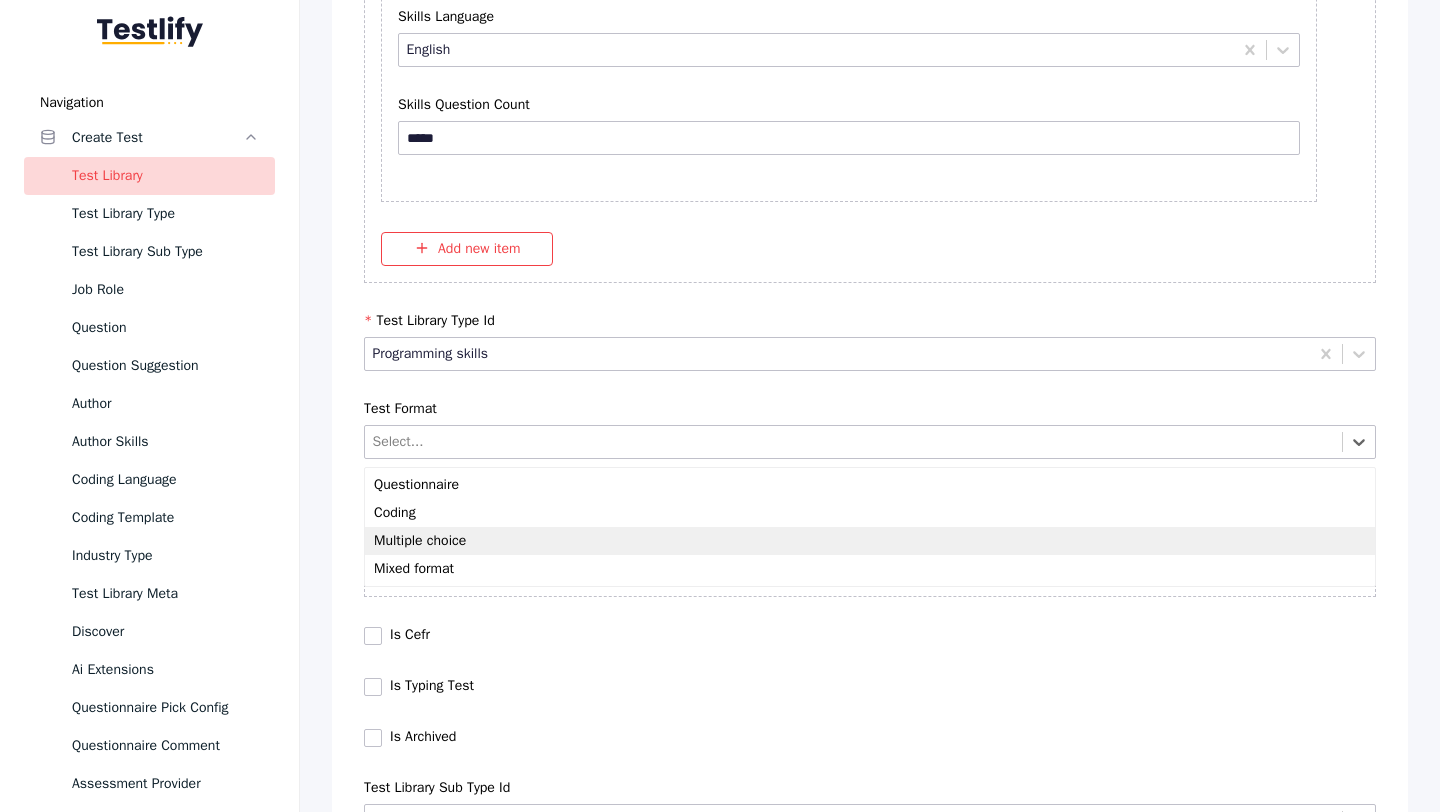 click on "Multiple choice" at bounding box center [870, 541] 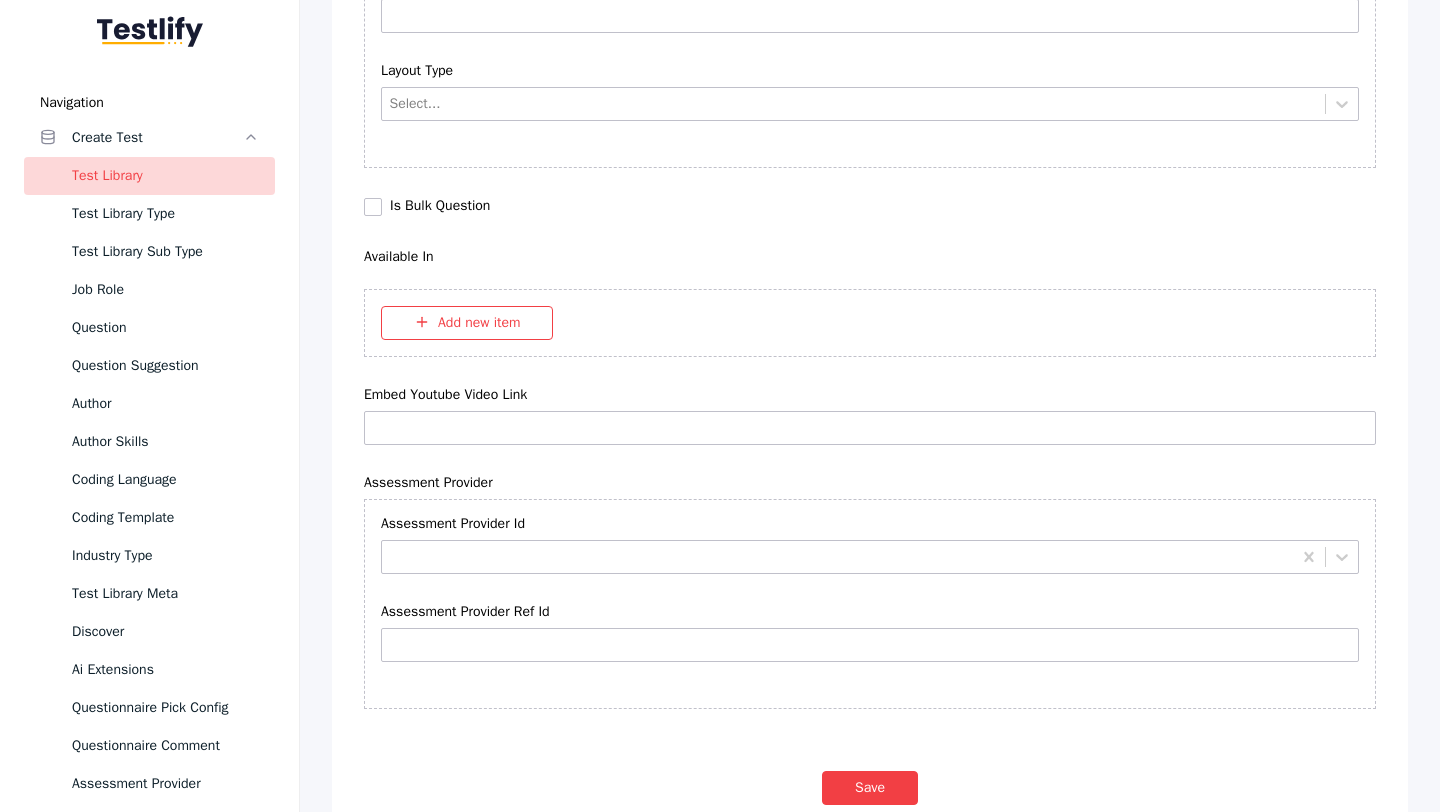 scroll, scrollTop: 14219, scrollLeft: 0, axis: vertical 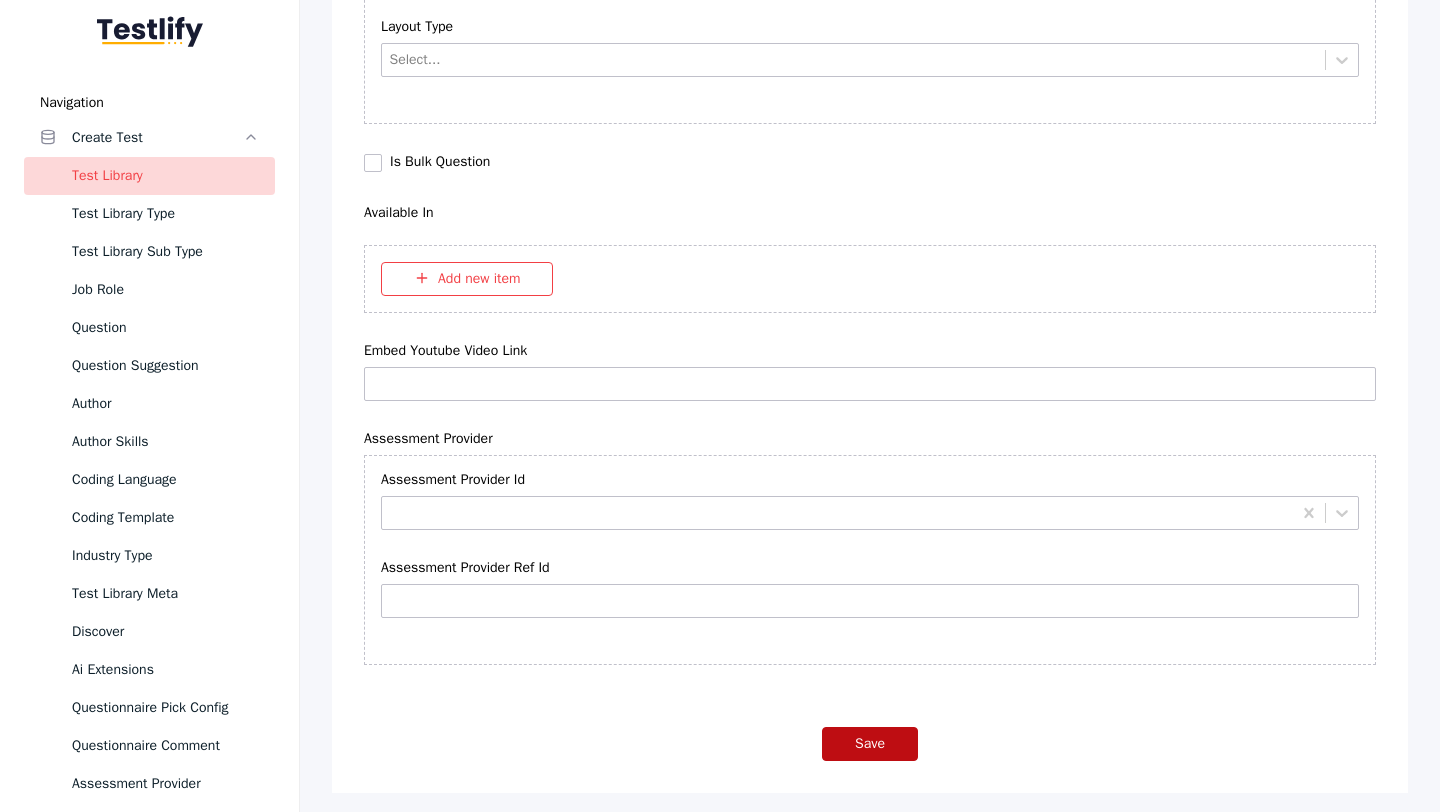 click on "Save" at bounding box center (870, 744) 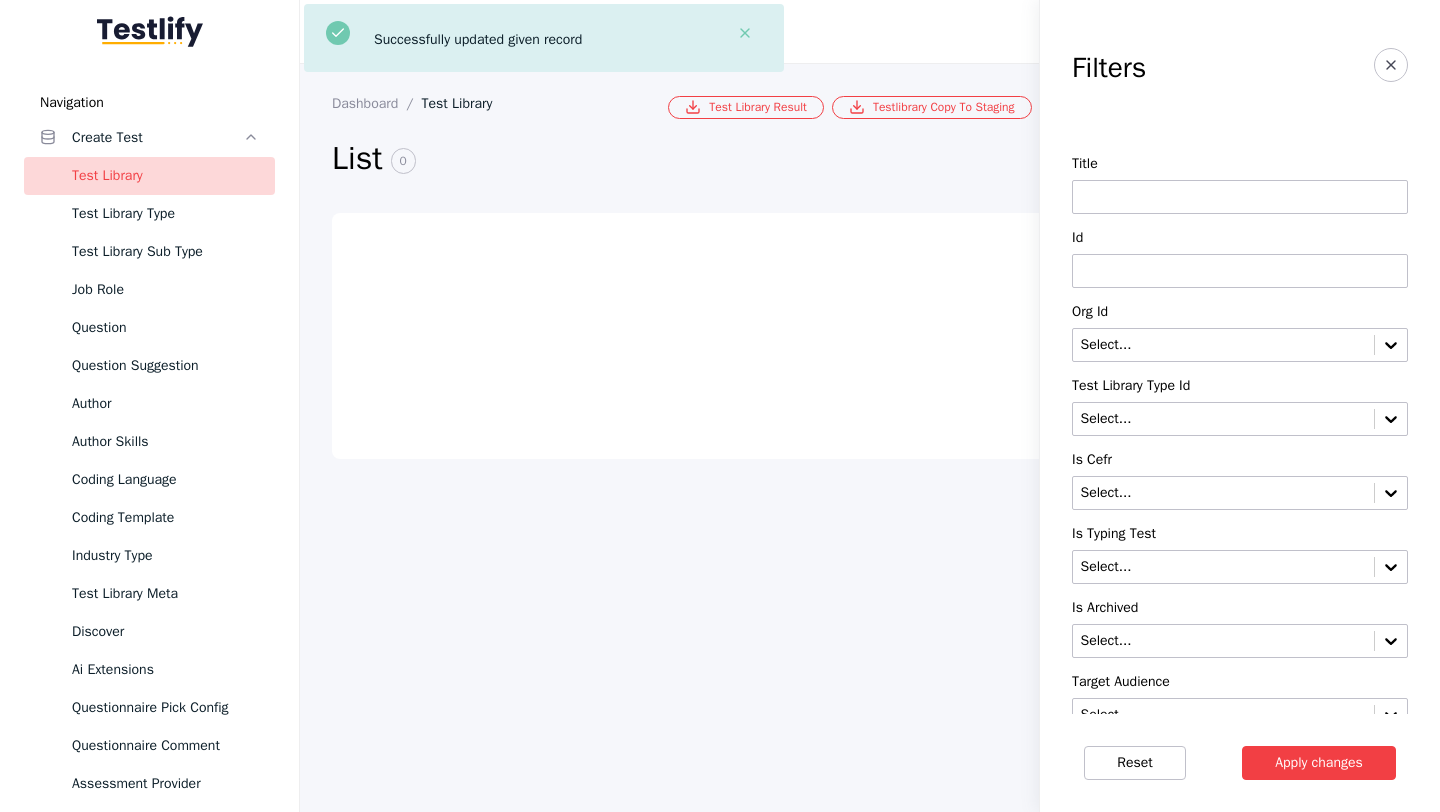 scroll, scrollTop: 0, scrollLeft: 0, axis: both 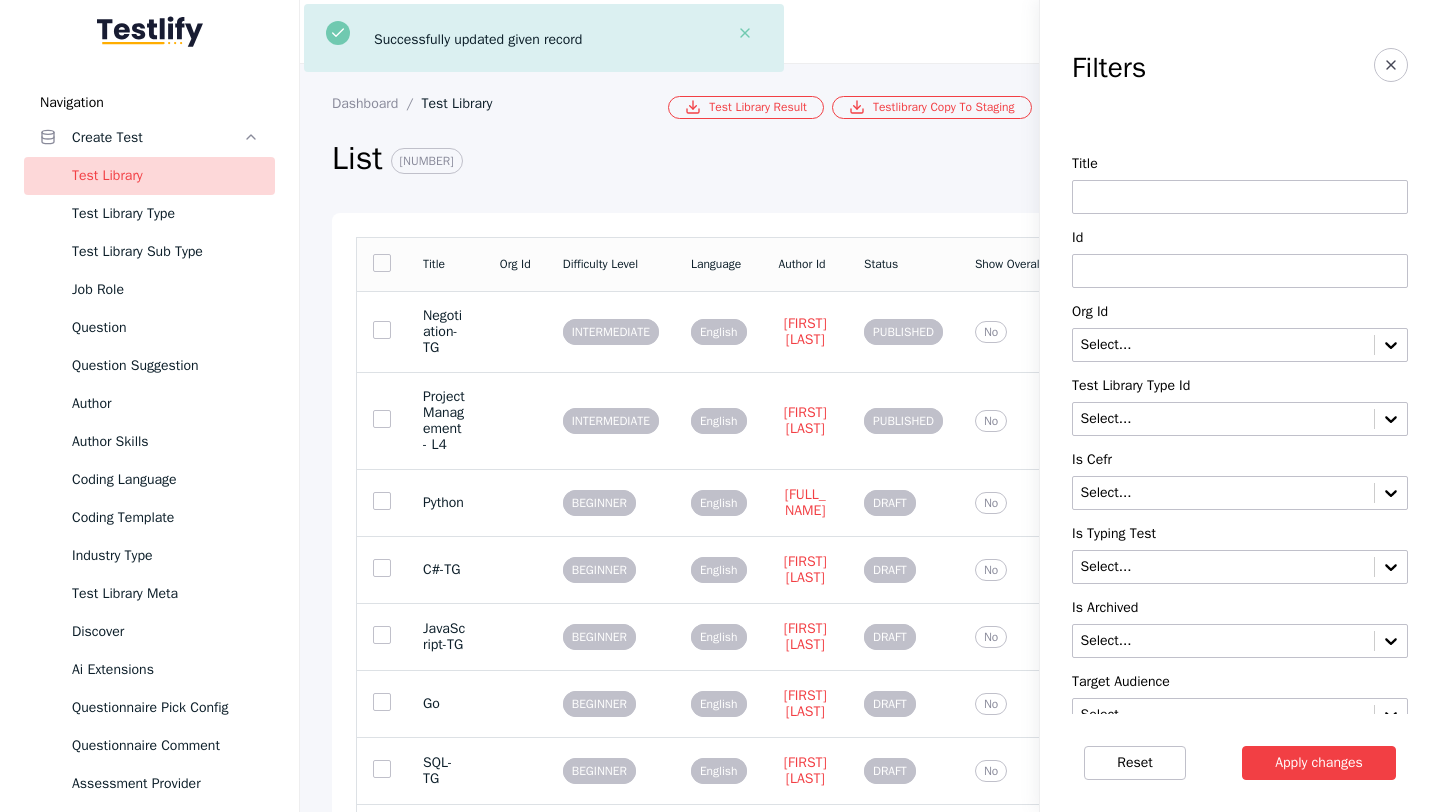 click at bounding box center (1240, 271) 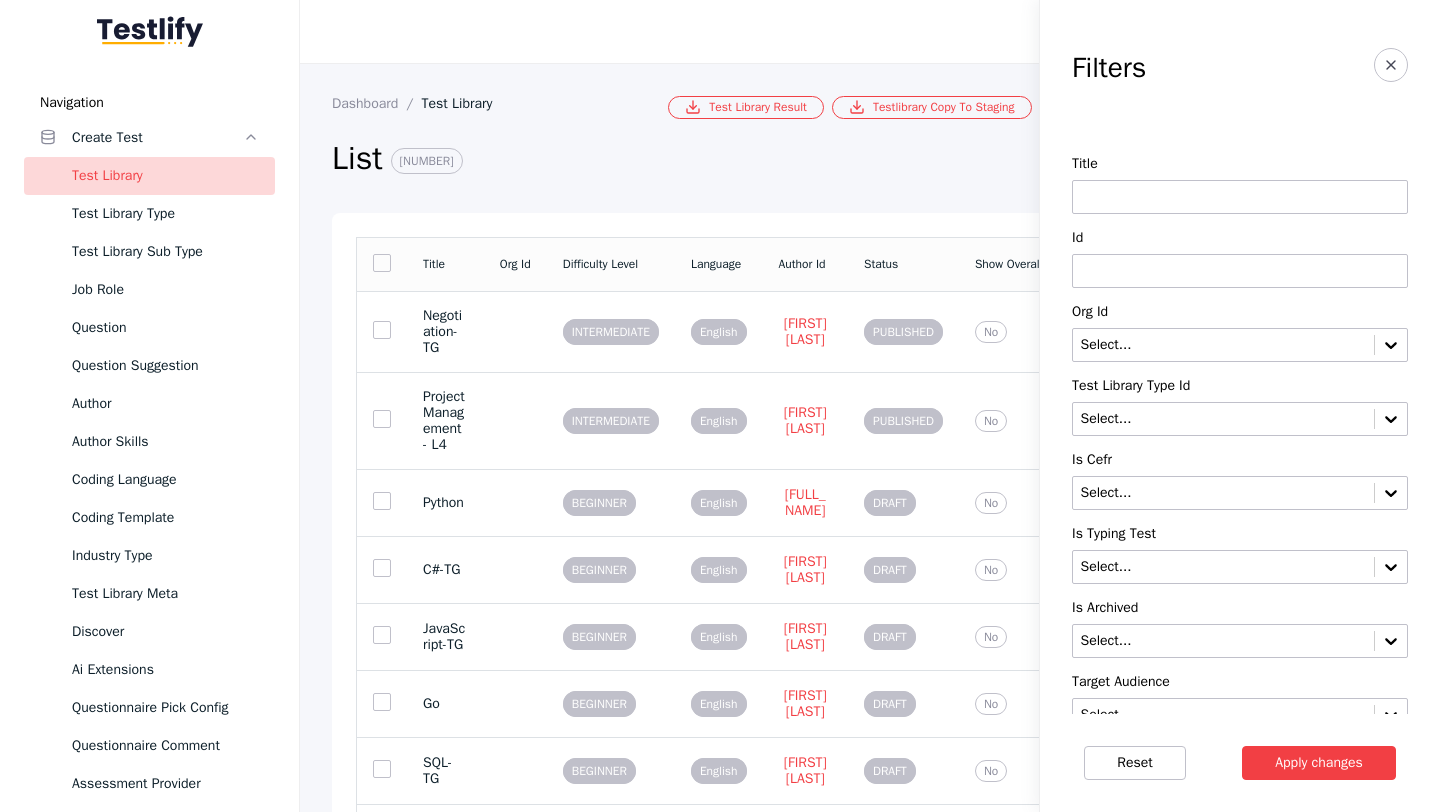 paste on "**********" 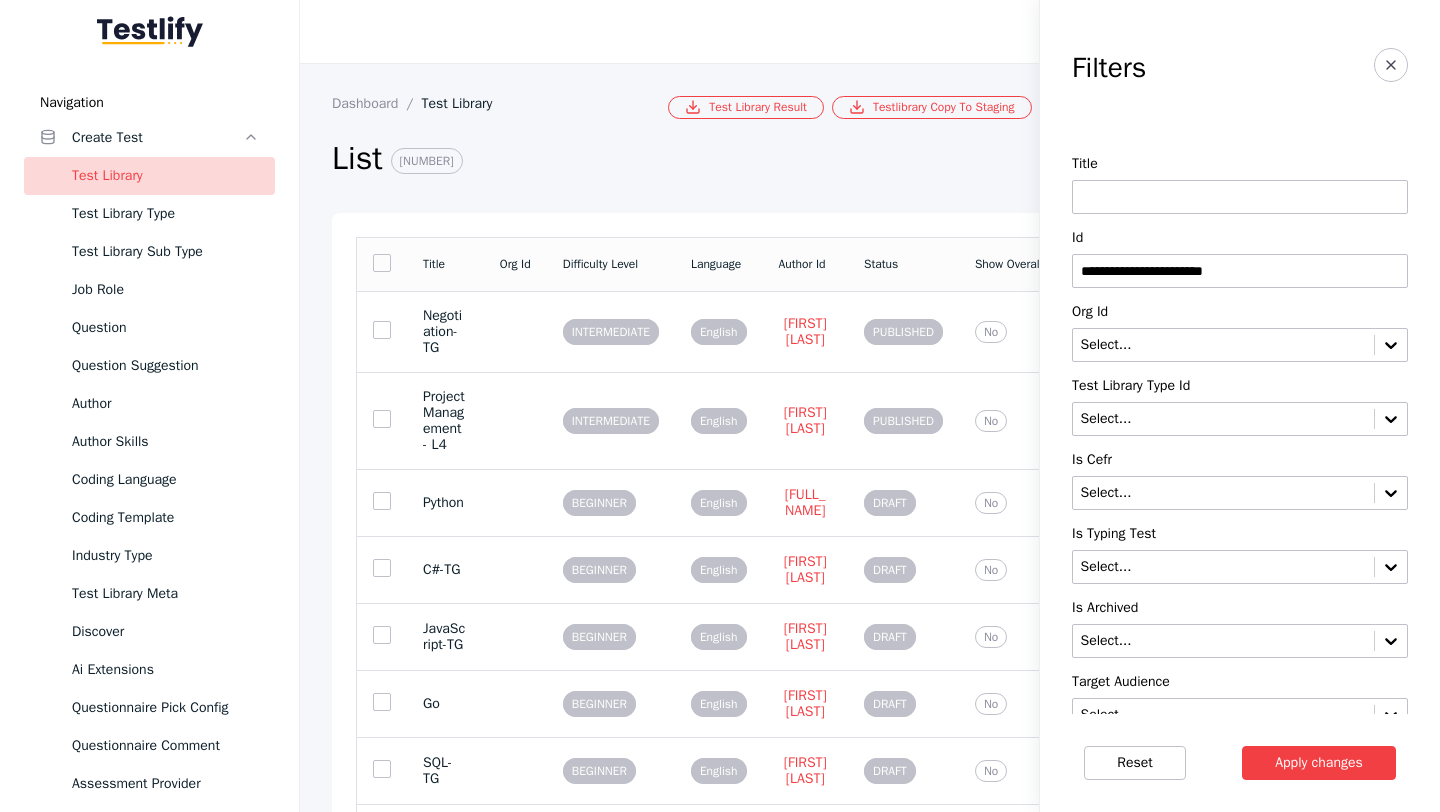 type on "**********" 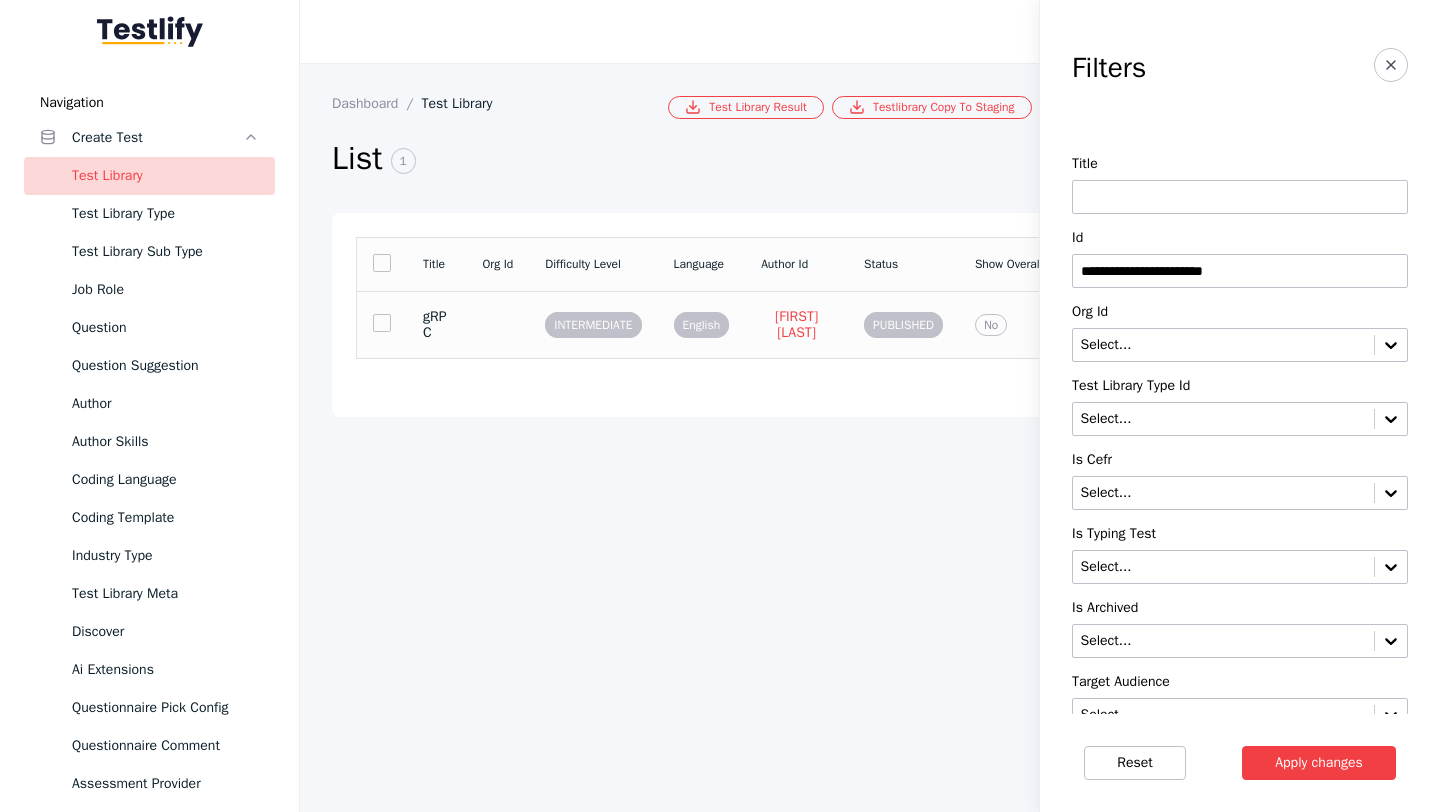 click on "gRPC" at bounding box center [436, 324] 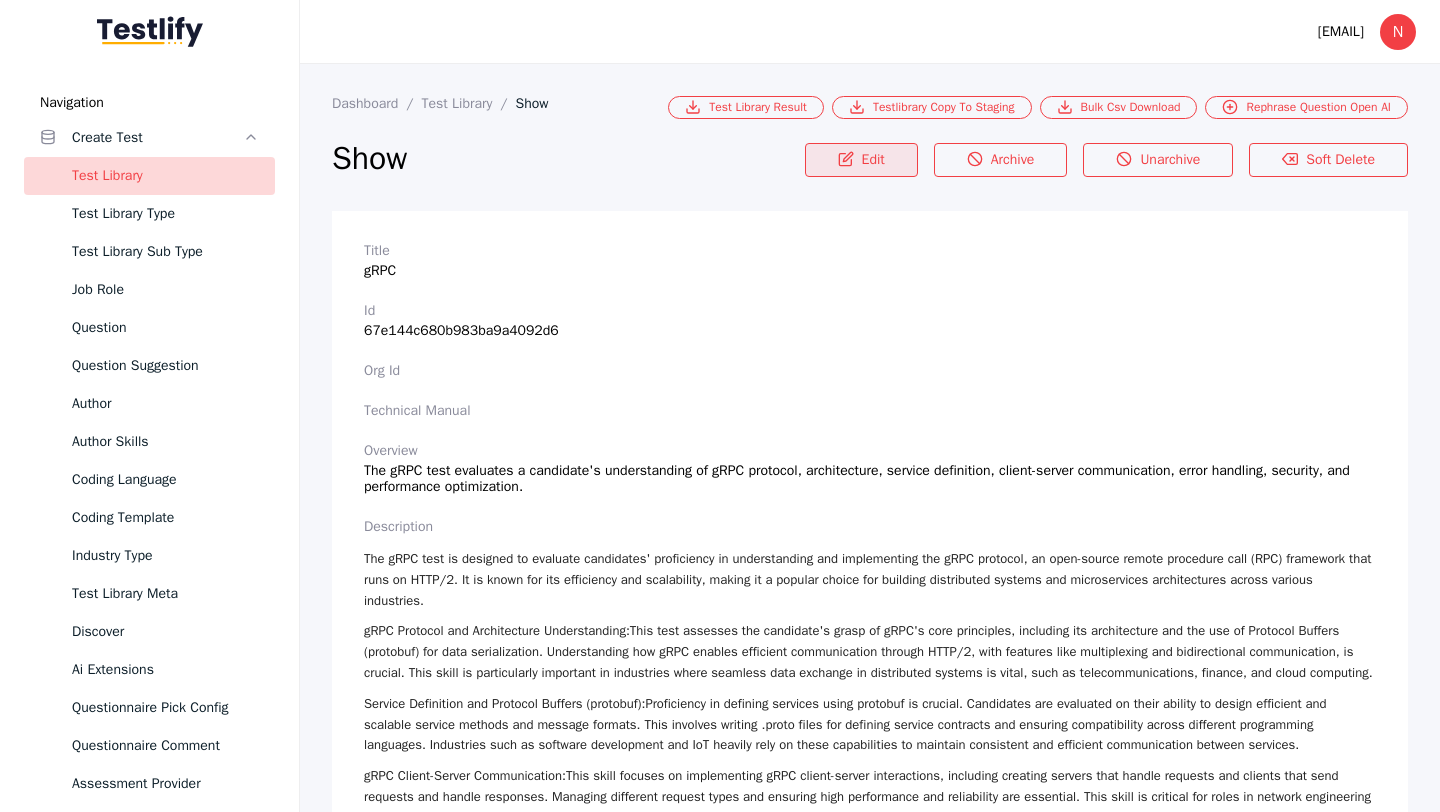 click 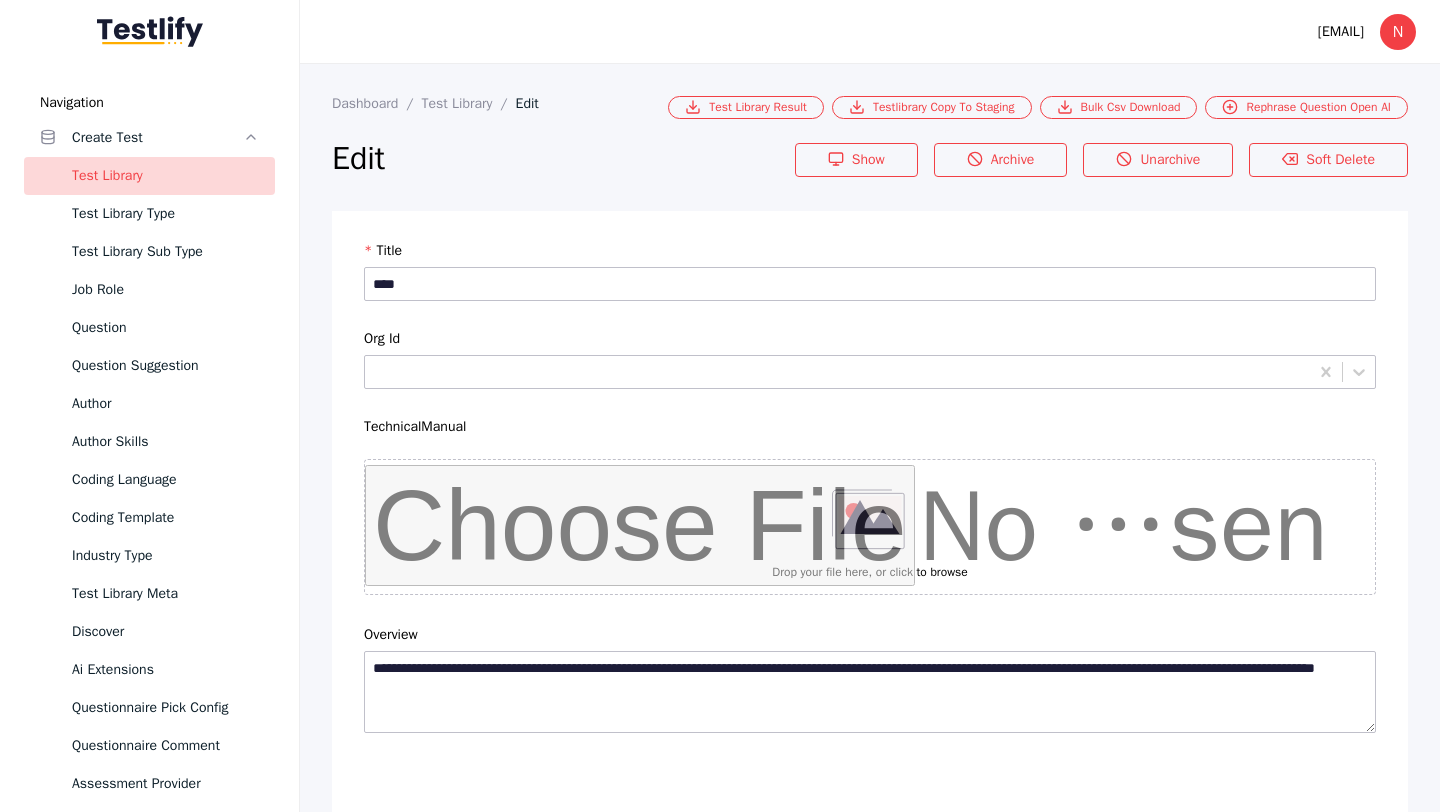 scroll, scrollTop: 4684, scrollLeft: 0, axis: vertical 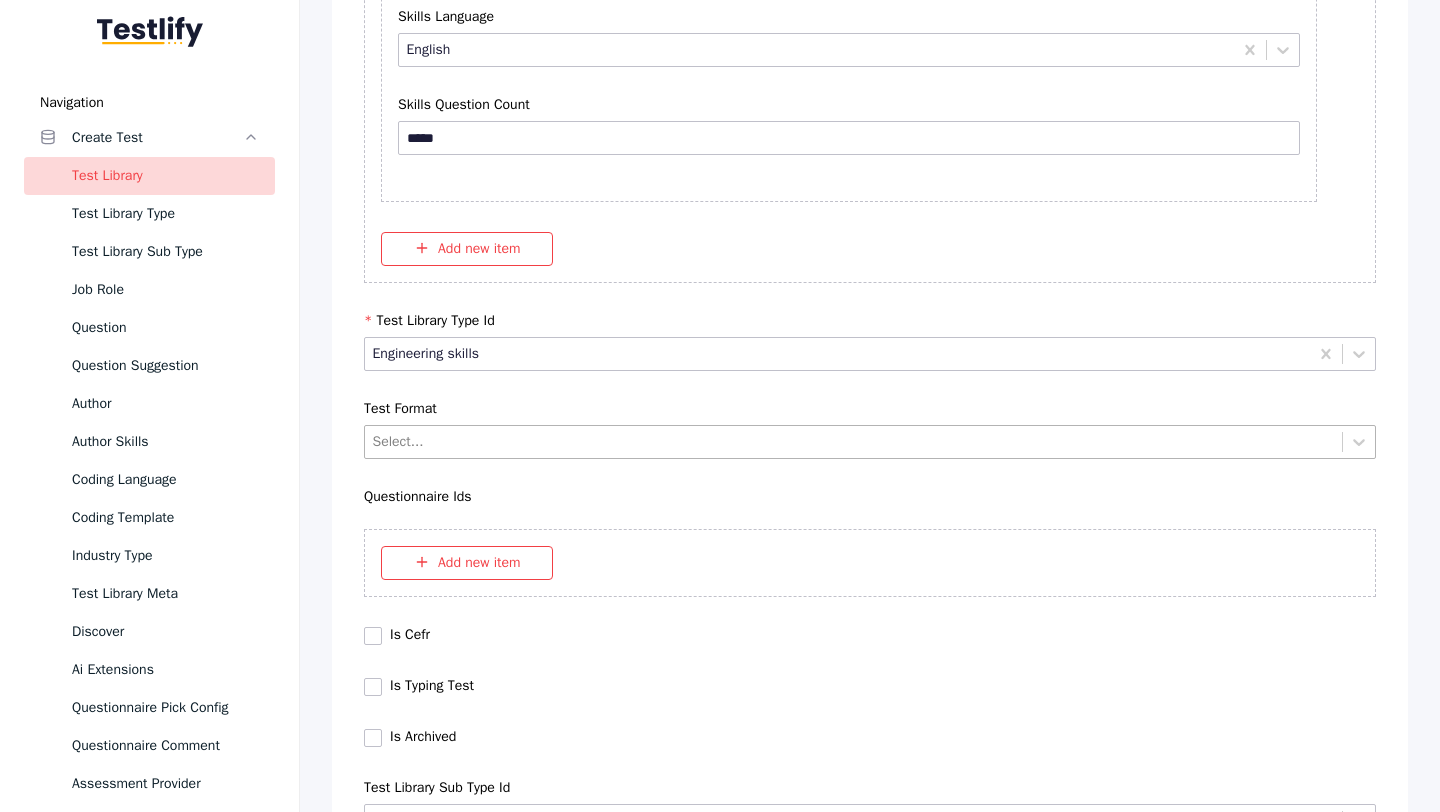 click on "Select..." at bounding box center (853, 441) 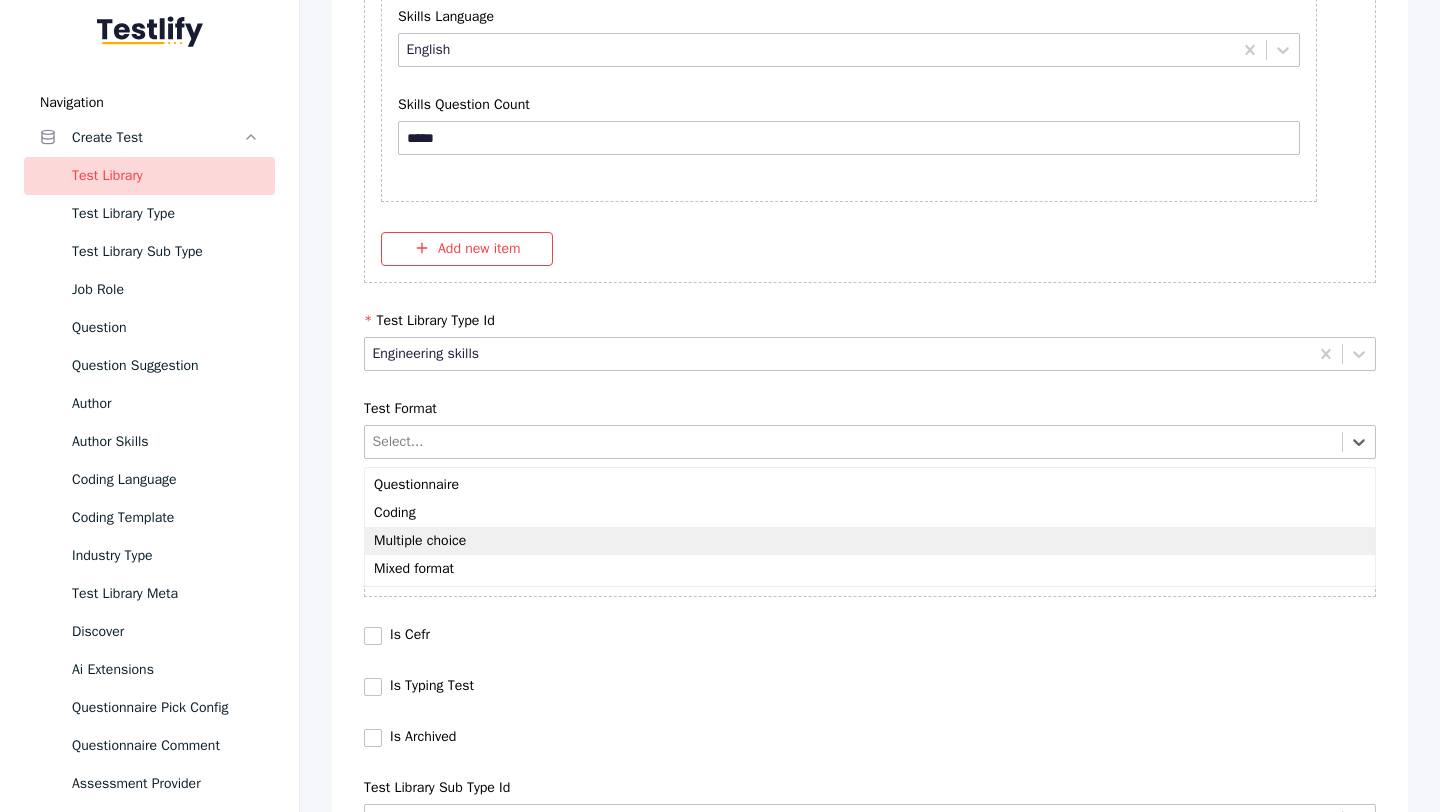 click on "Multiple choice" at bounding box center [870, 541] 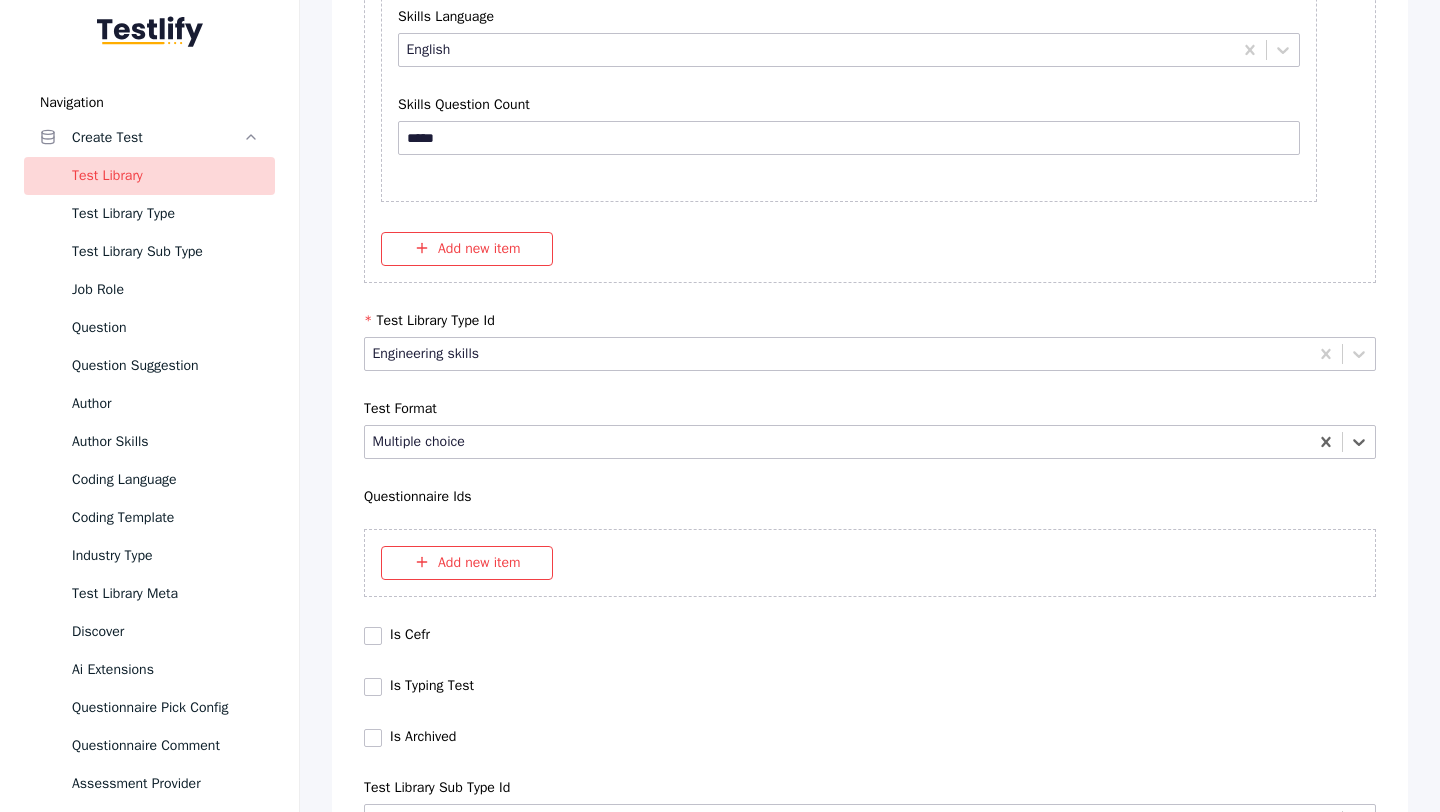click on "Save" at bounding box center (870, 10279) 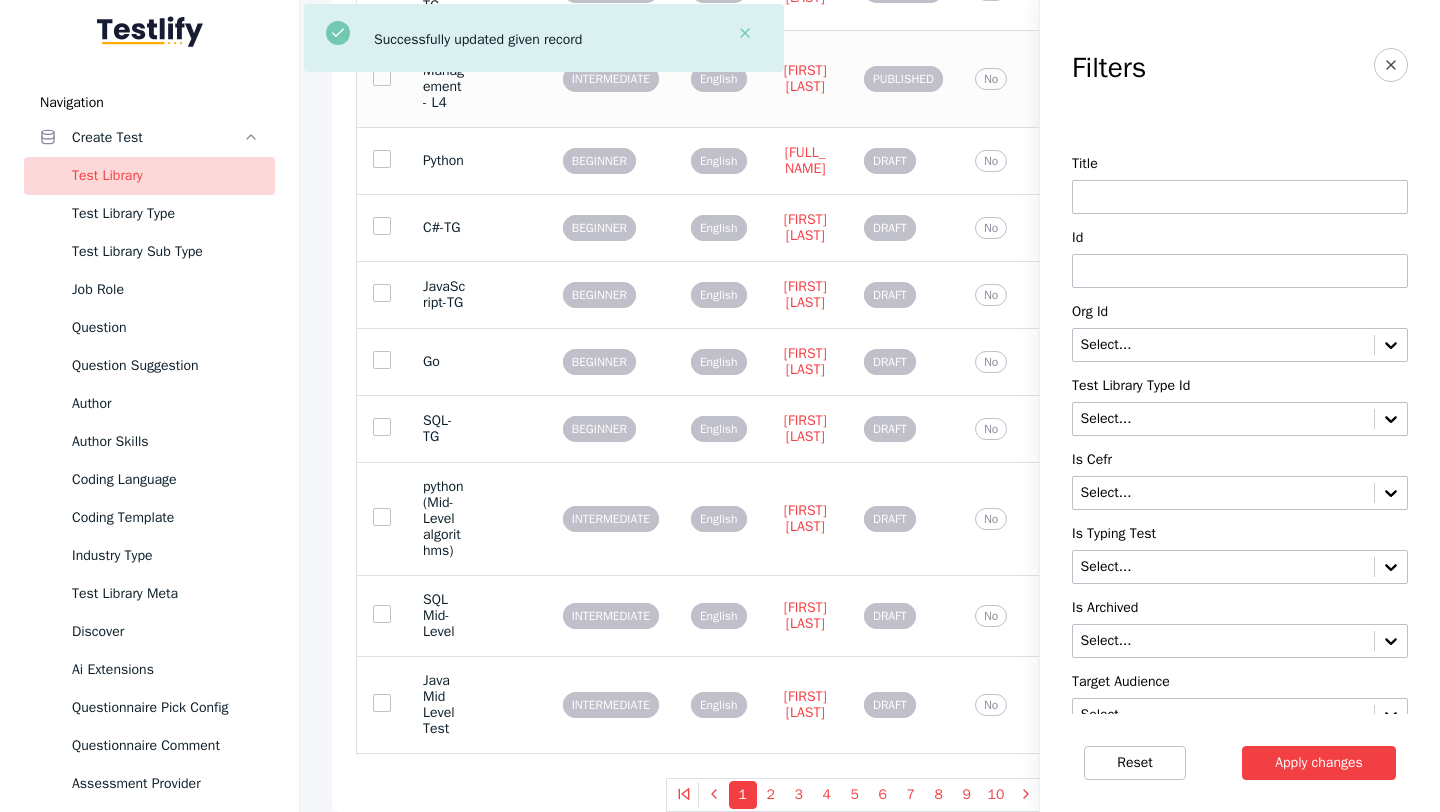 scroll, scrollTop: 0, scrollLeft: 0, axis: both 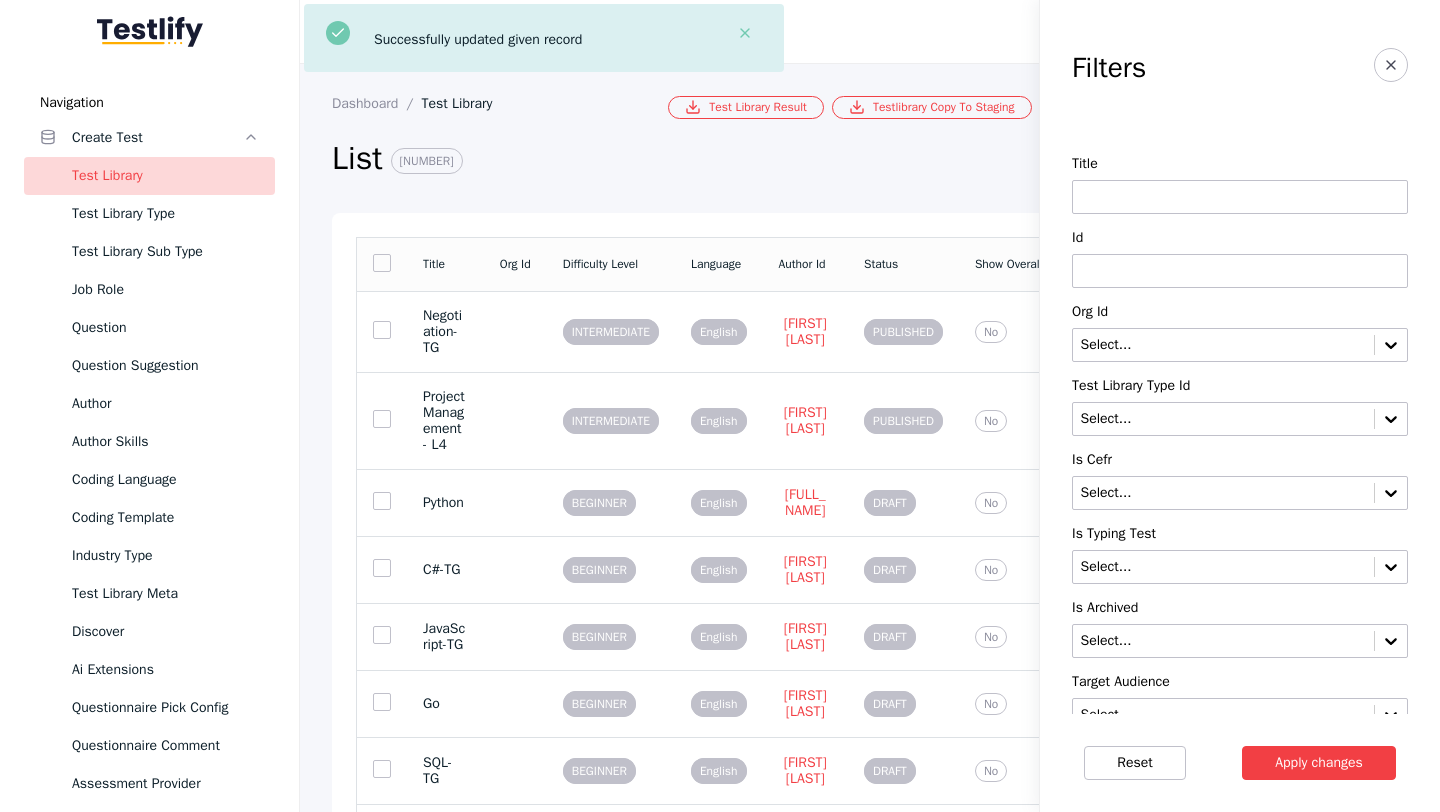 click at bounding box center (1240, 271) 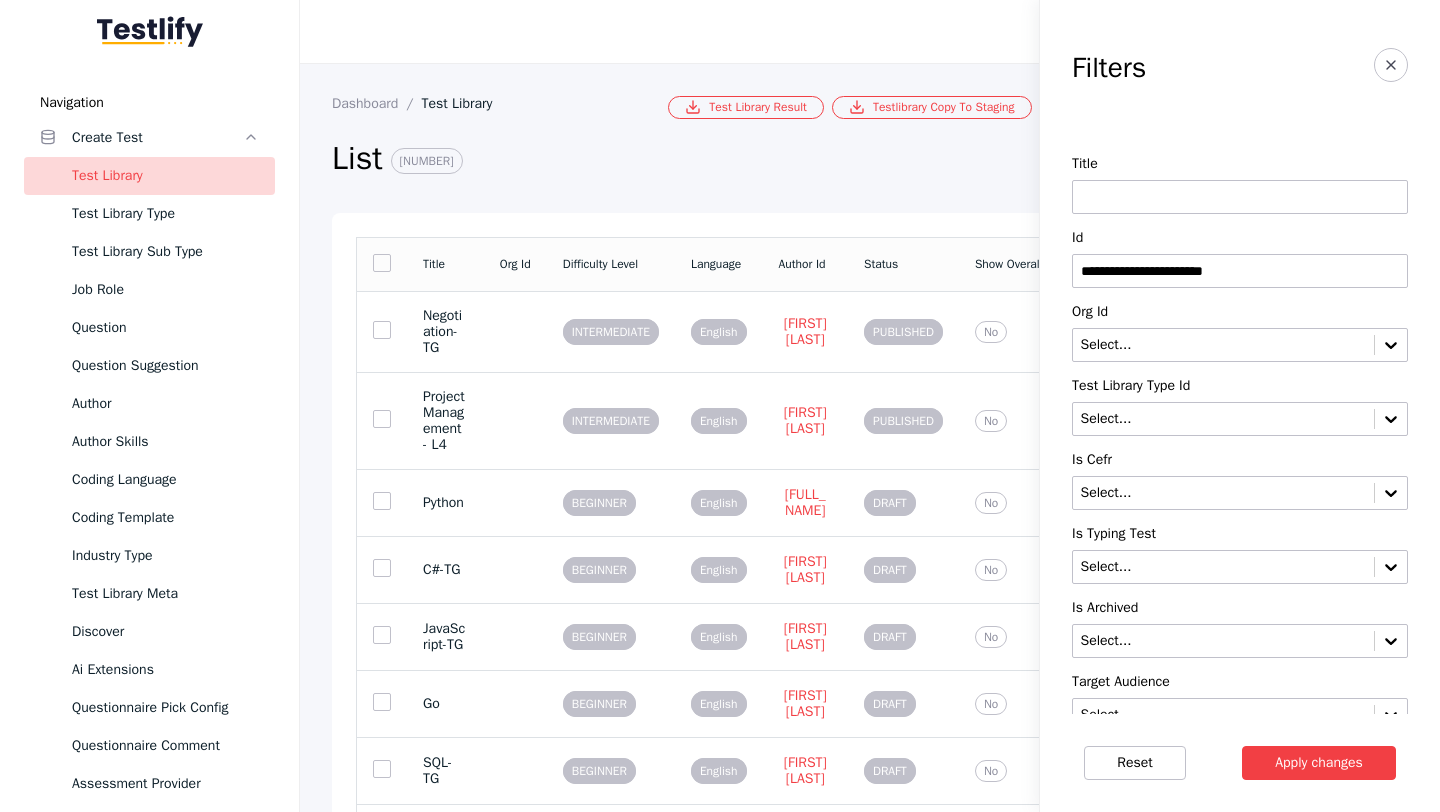 type on "**********" 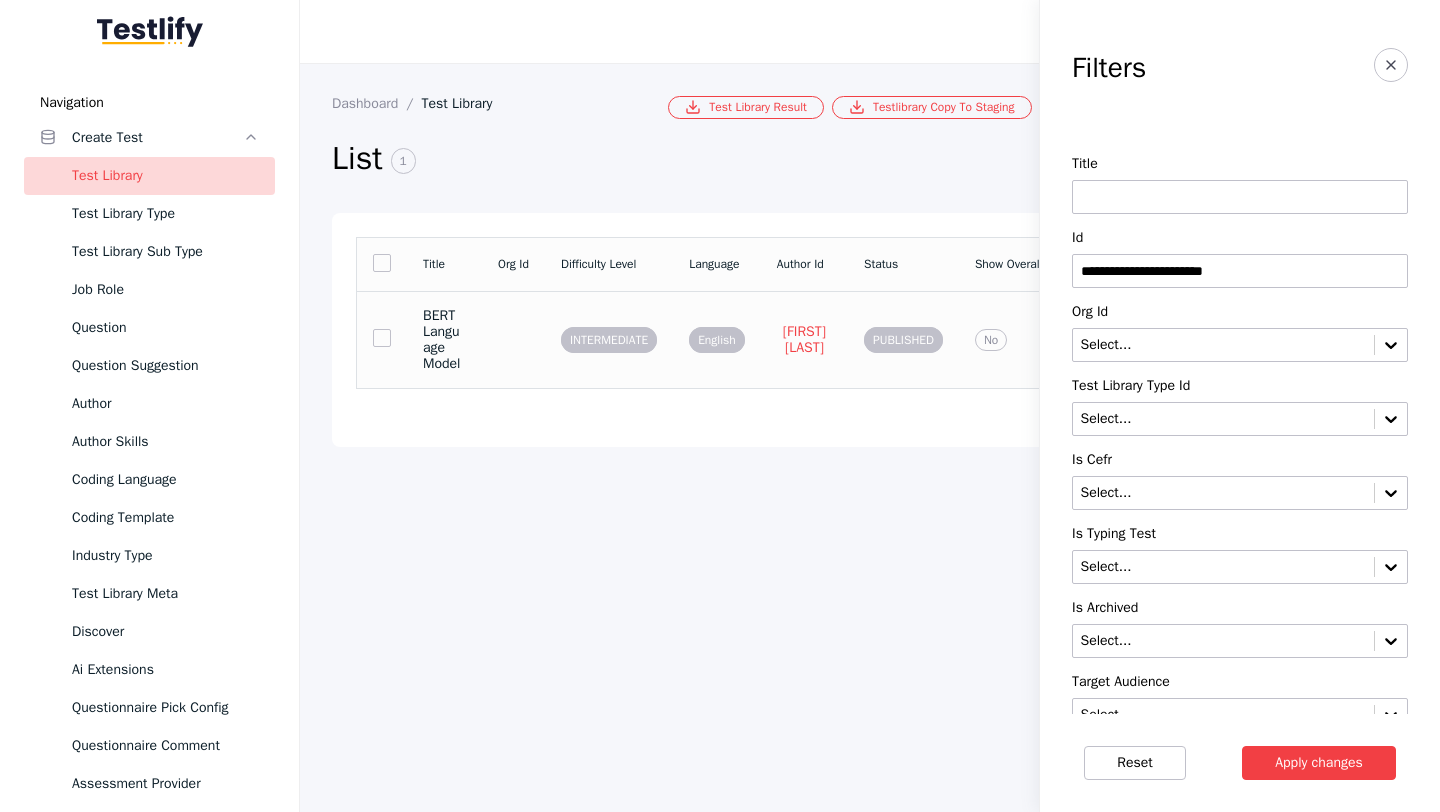 click at bounding box center [513, 339] 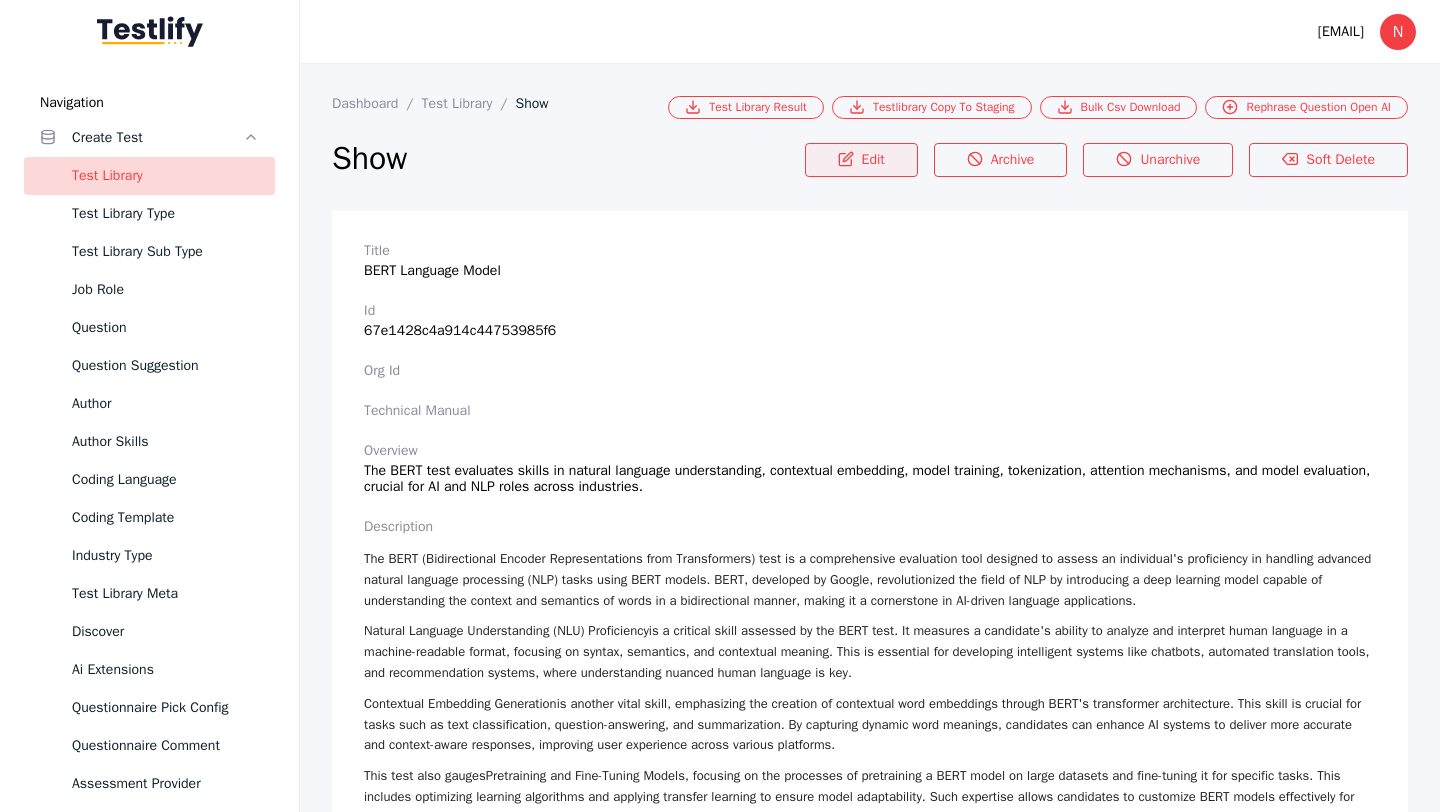 click on "Edit" at bounding box center [861, 160] 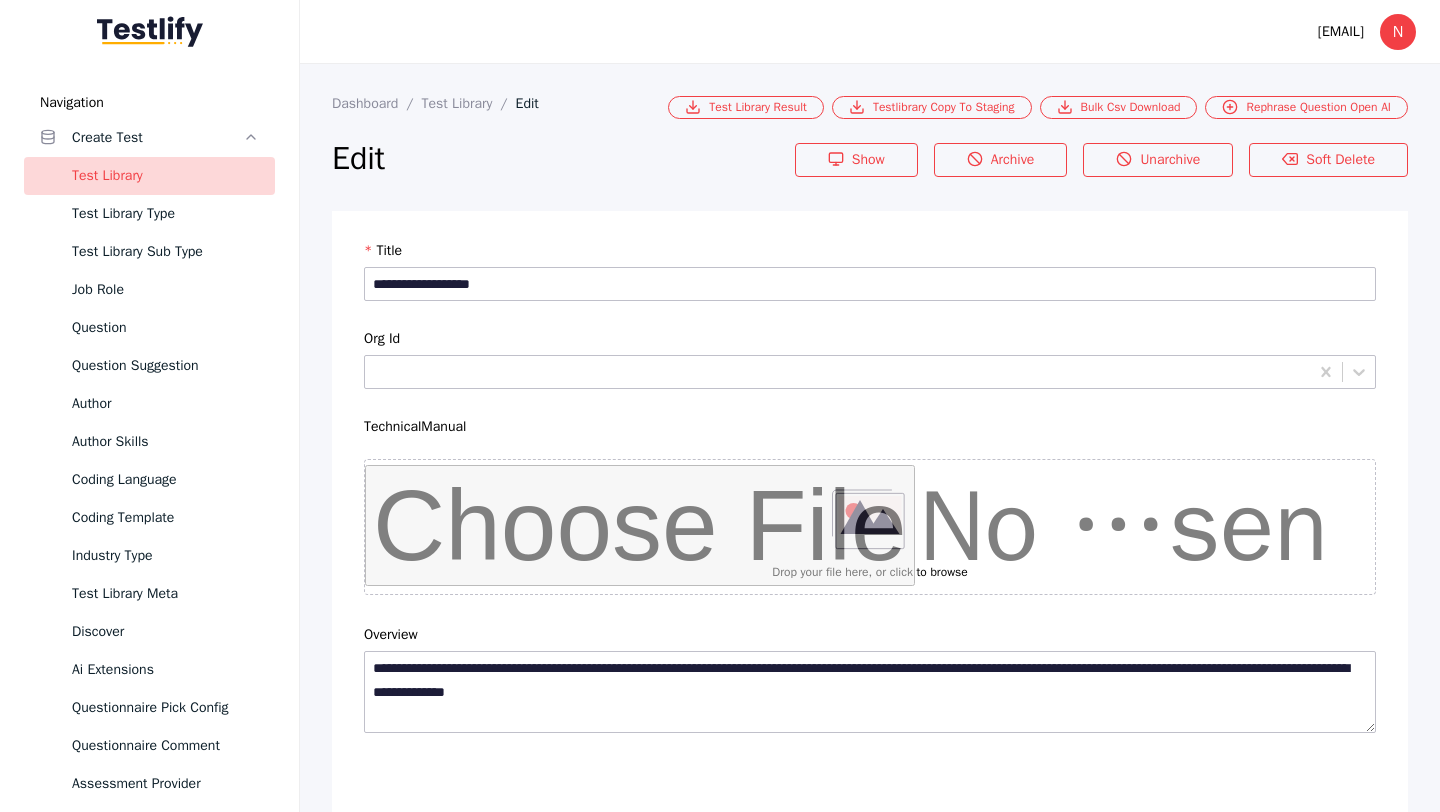 scroll, scrollTop: 4684, scrollLeft: 0, axis: vertical 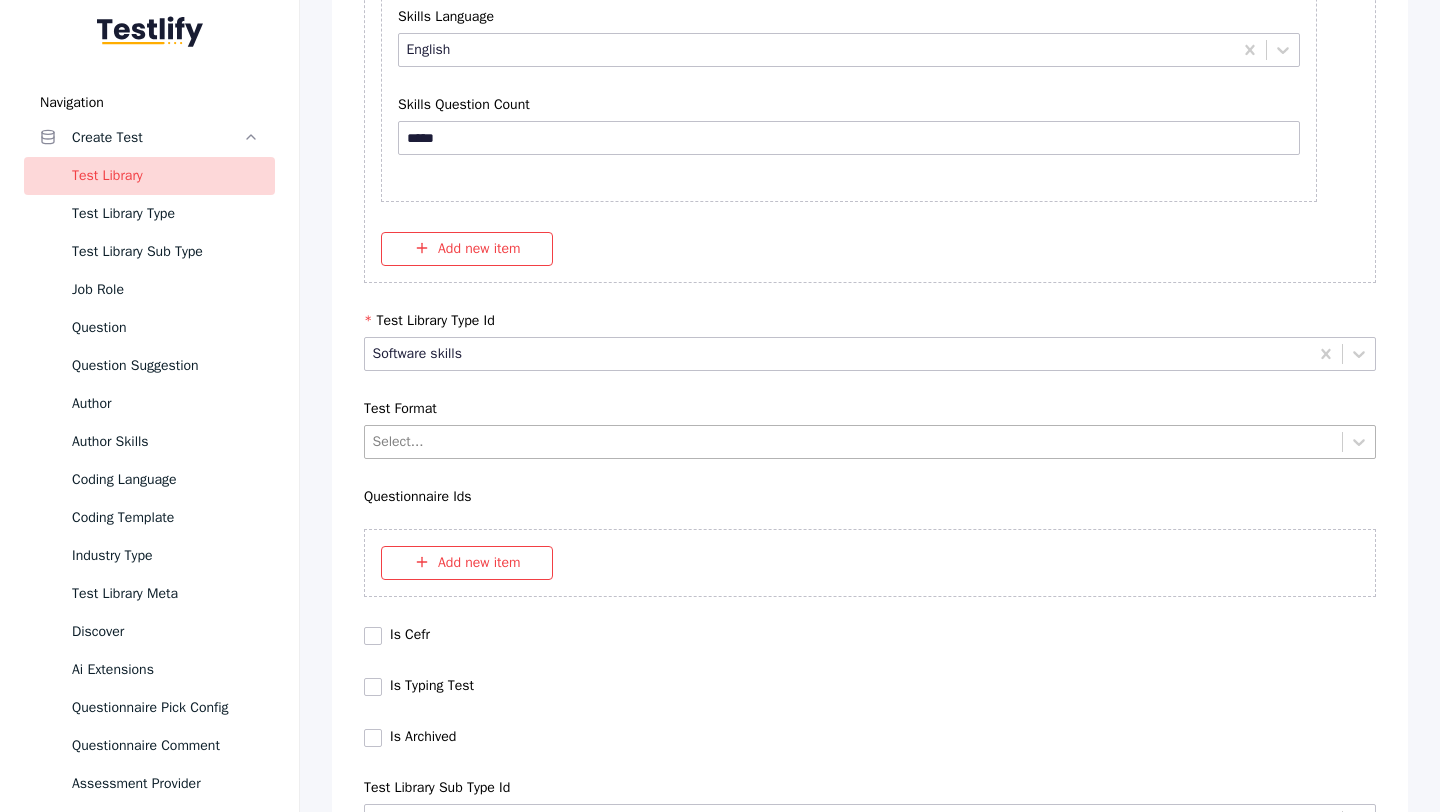 click at bounding box center (854, 441) 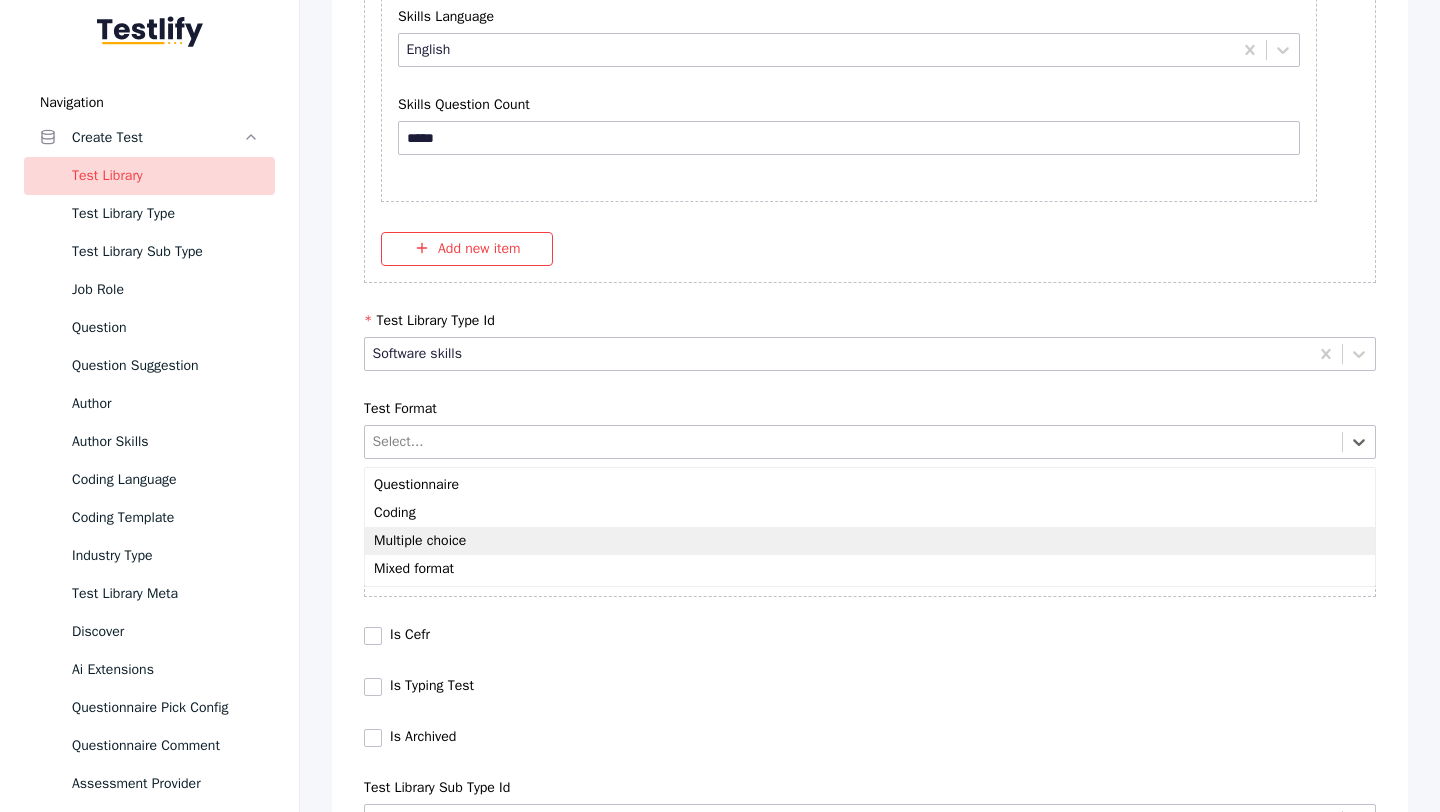 click on "Multiple choice" at bounding box center (870, 541) 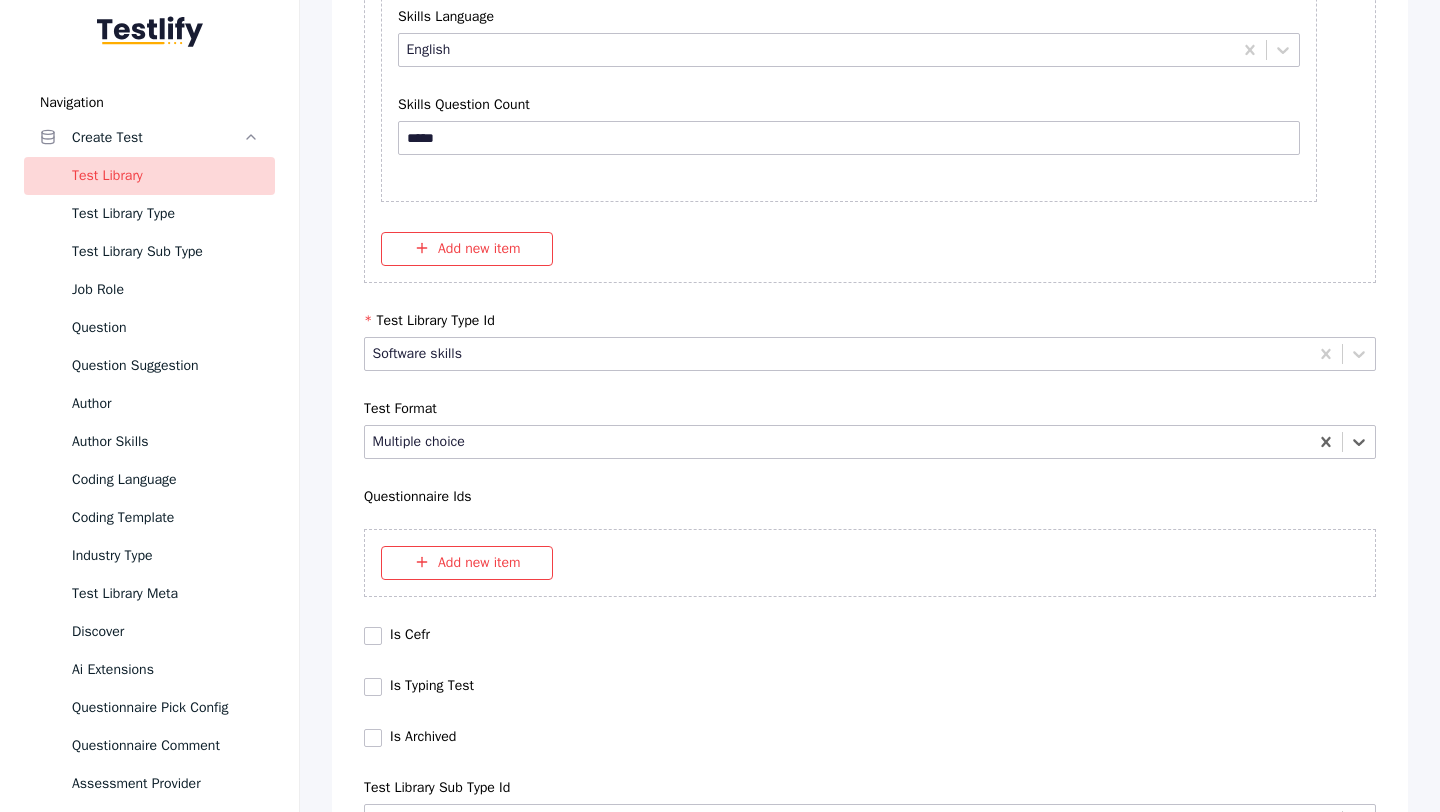 click on "Save" at bounding box center [870, 10279] 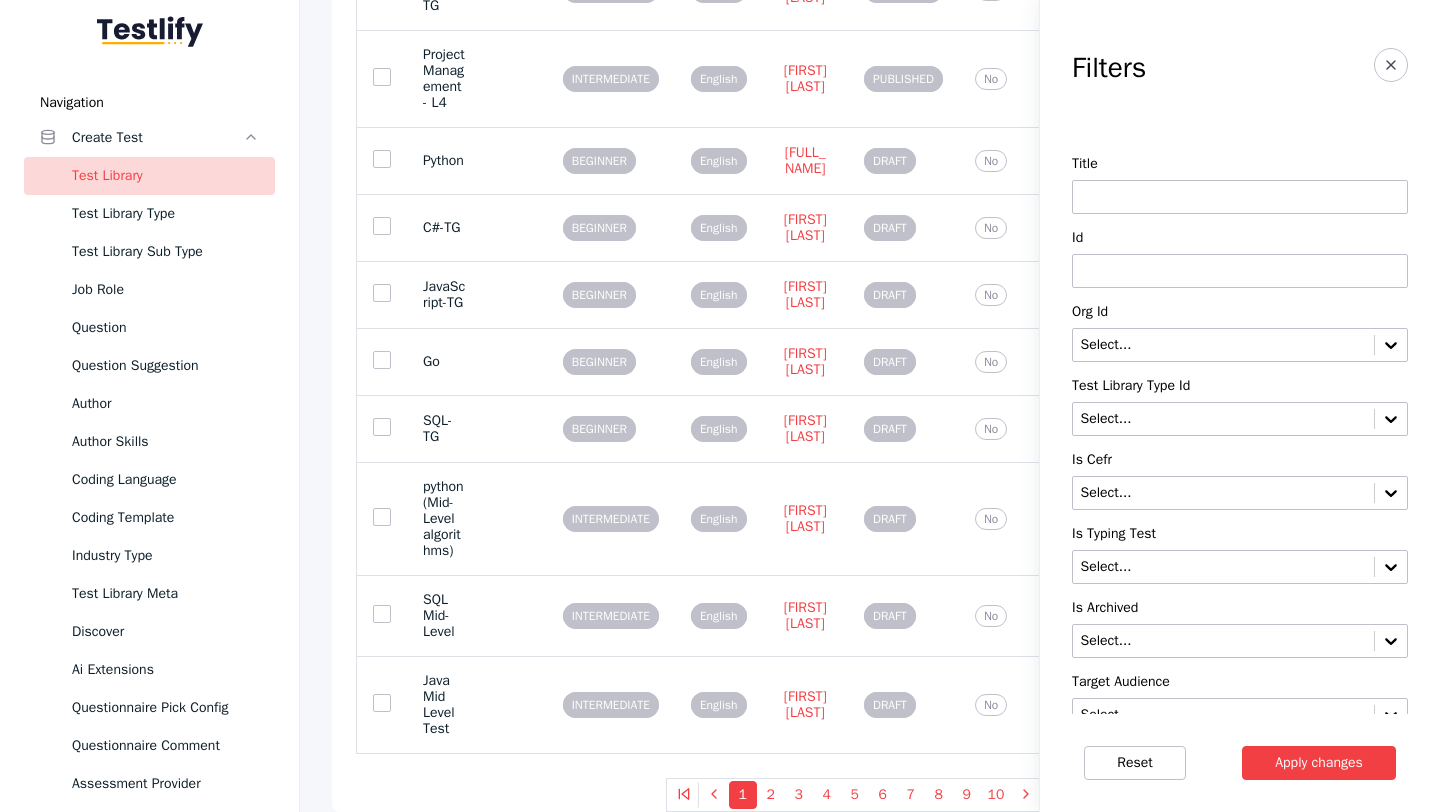 scroll, scrollTop: 0, scrollLeft: 0, axis: both 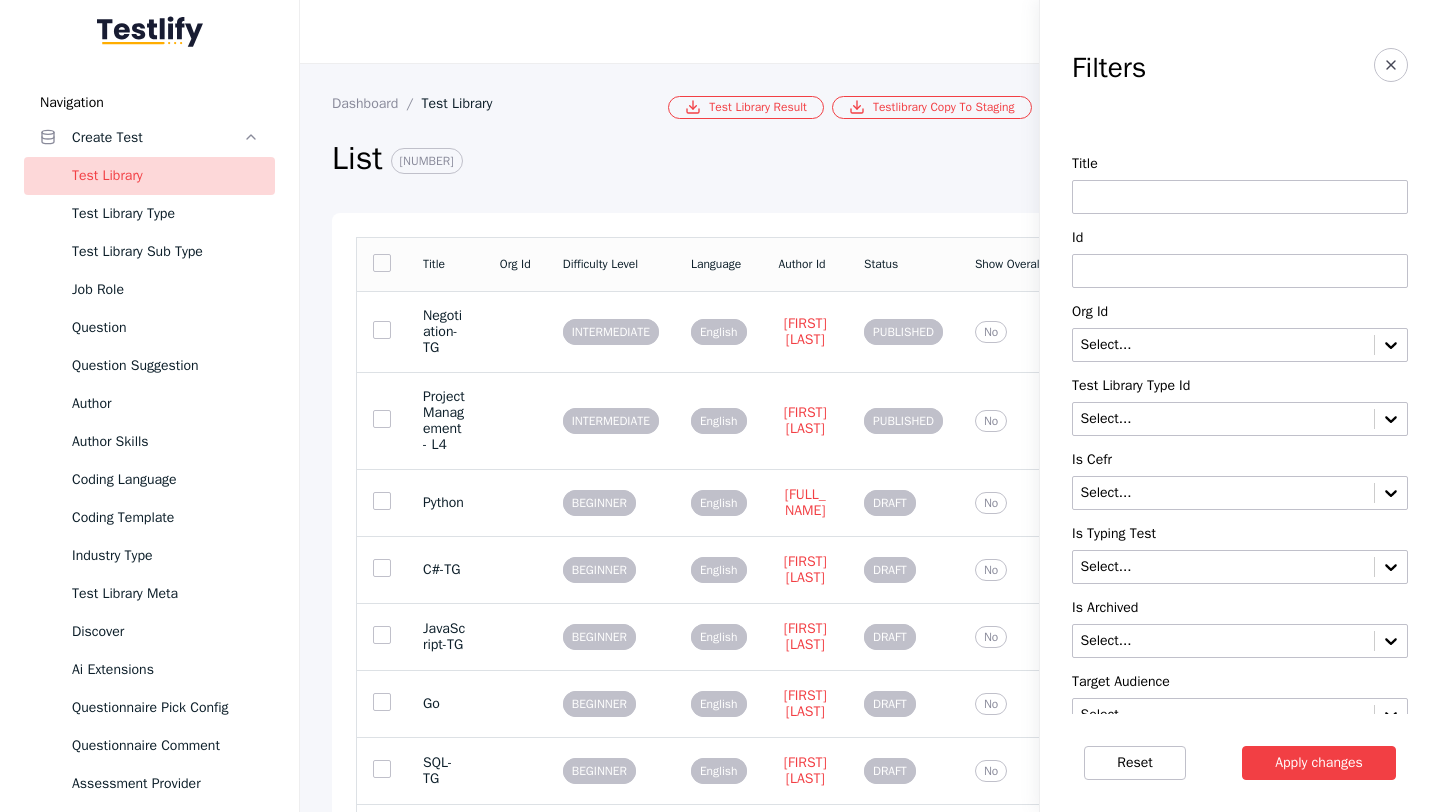 click at bounding box center (1240, 271) 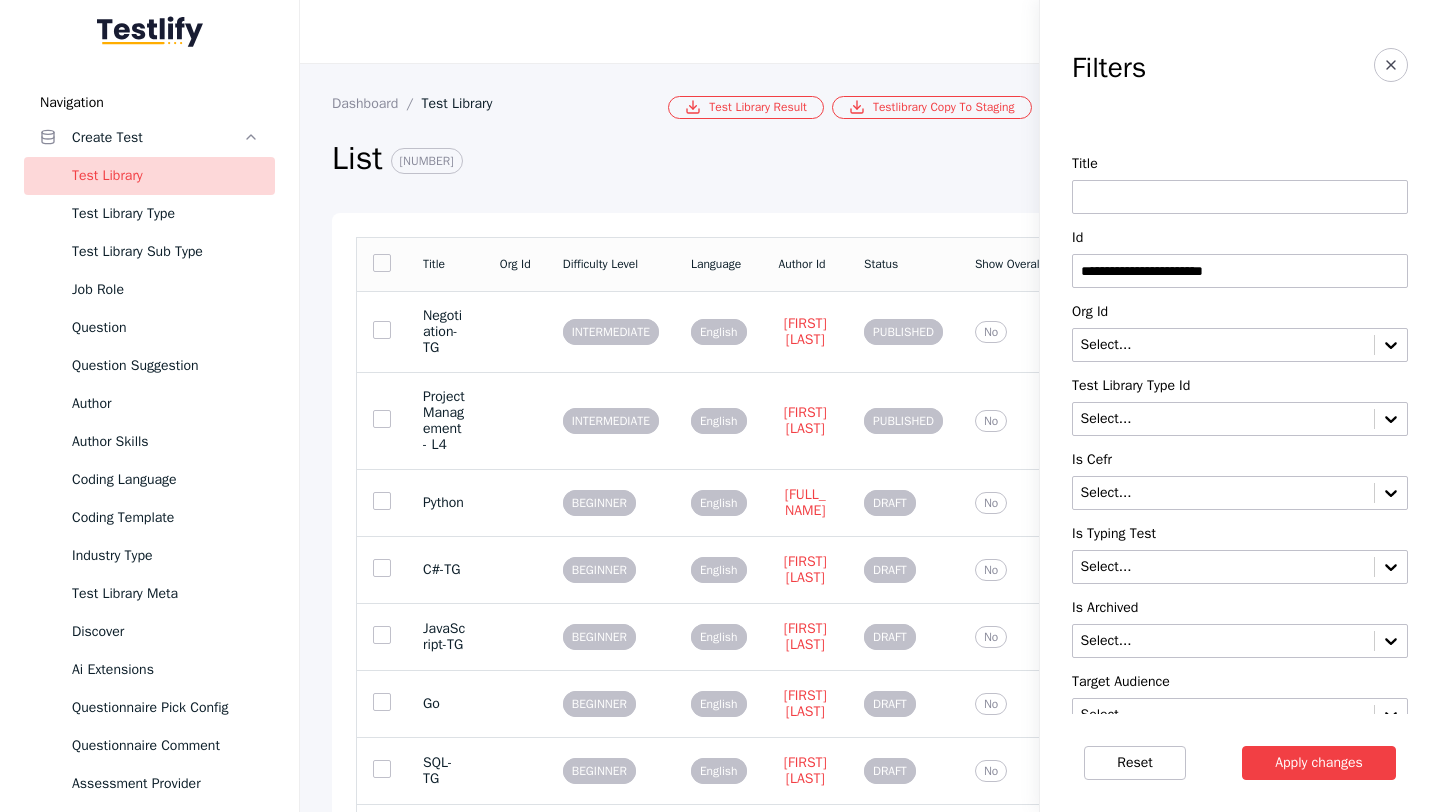 type on "**********" 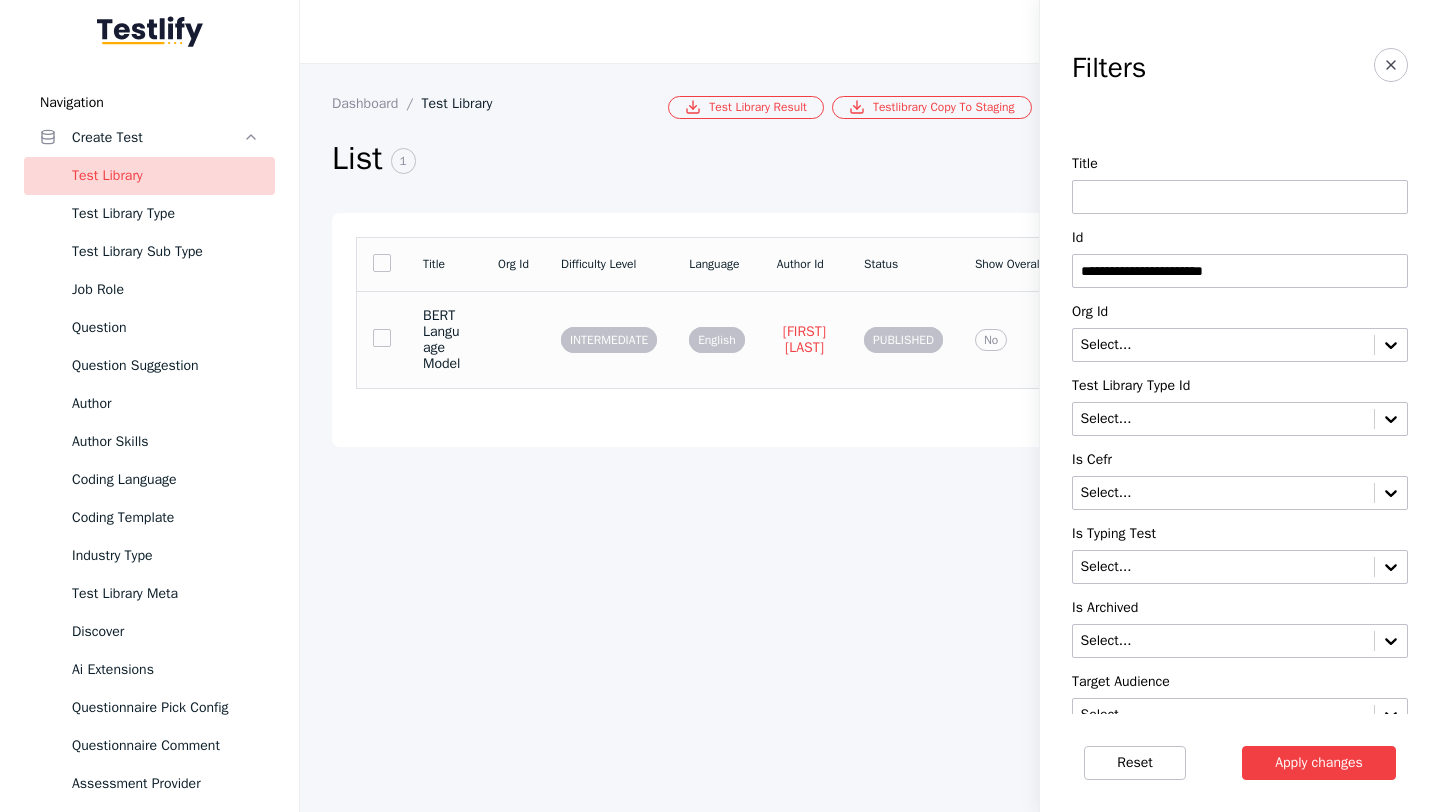 click on "INTERMEDIATE" at bounding box center [609, 339] 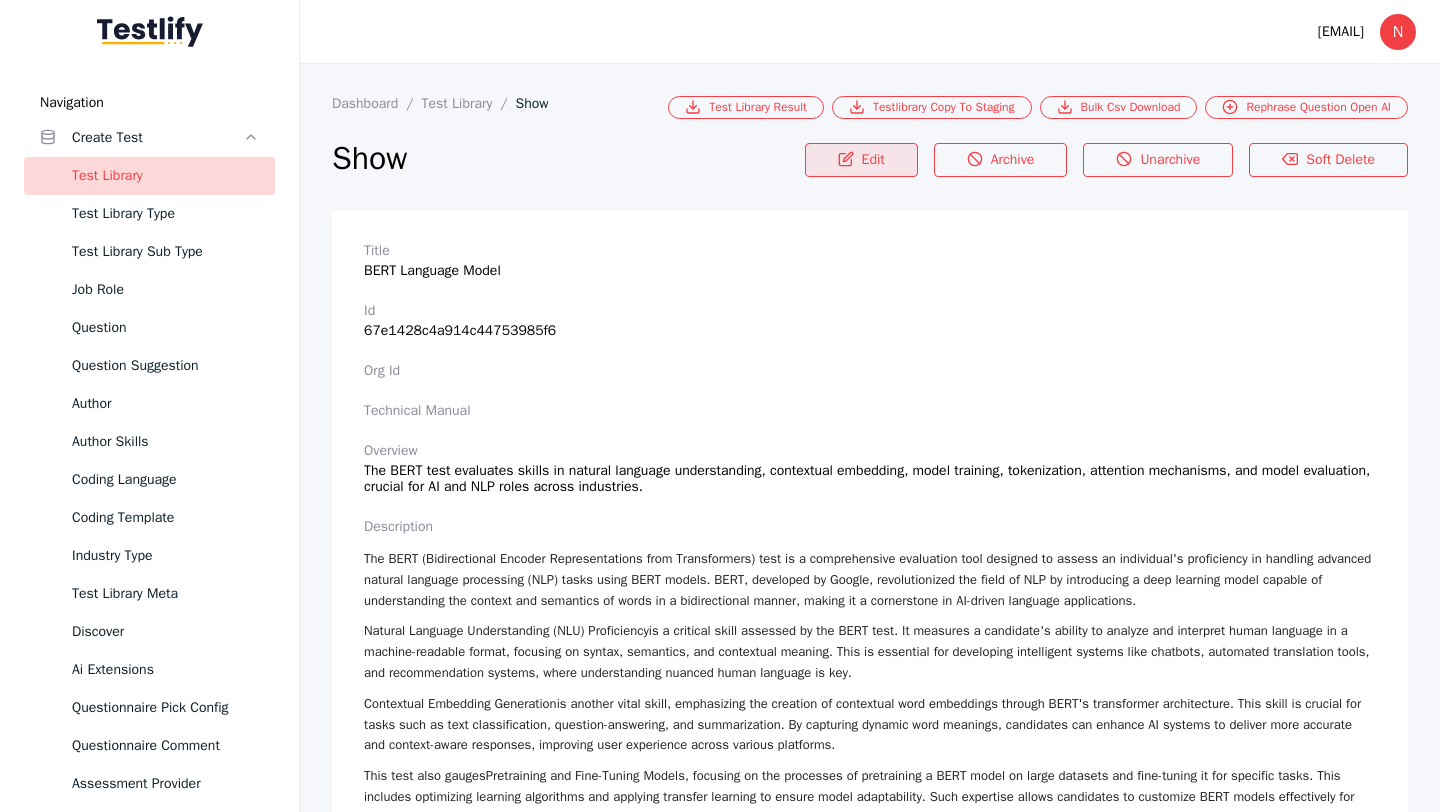 click on "Edit" at bounding box center (861, 160) 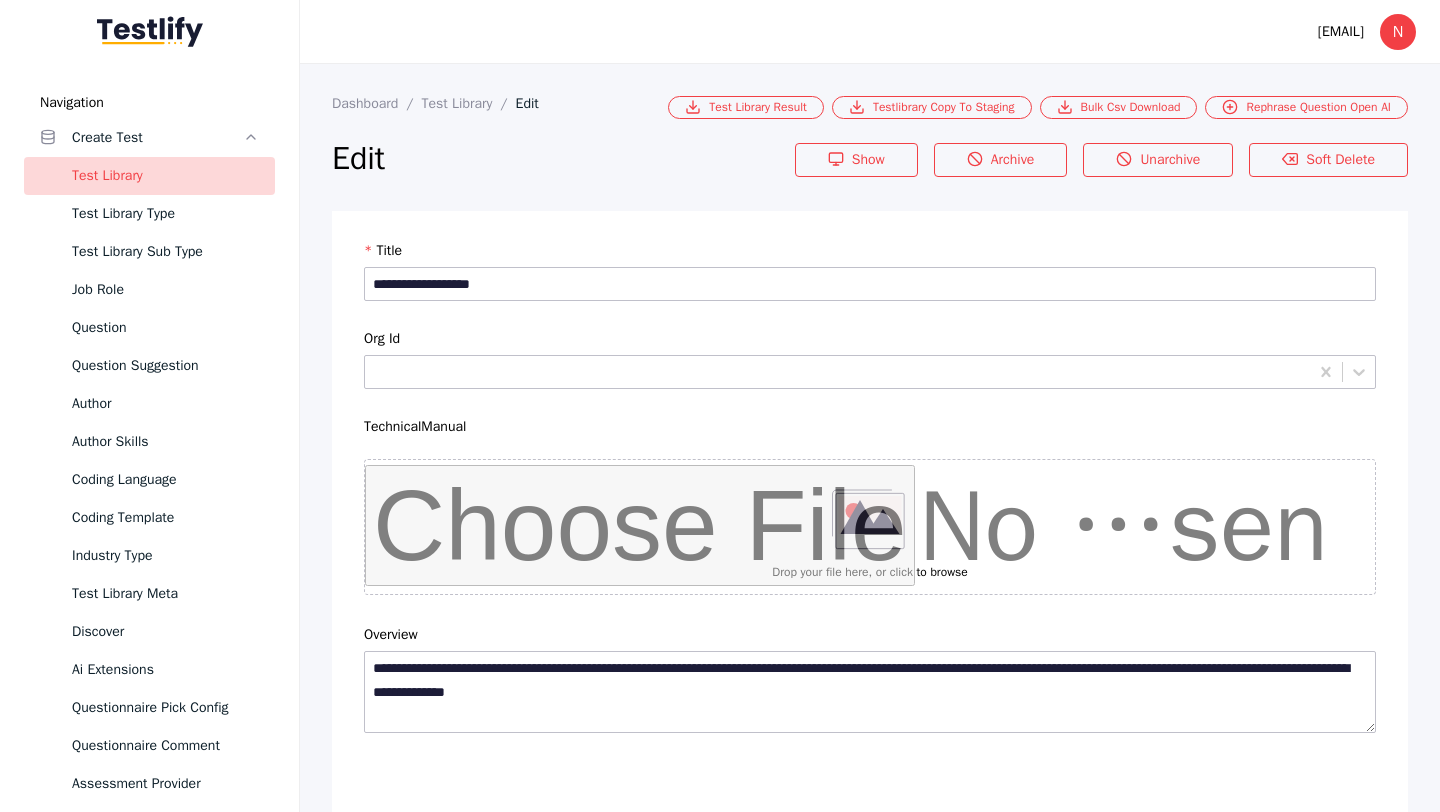 scroll, scrollTop: 4684, scrollLeft: 0, axis: vertical 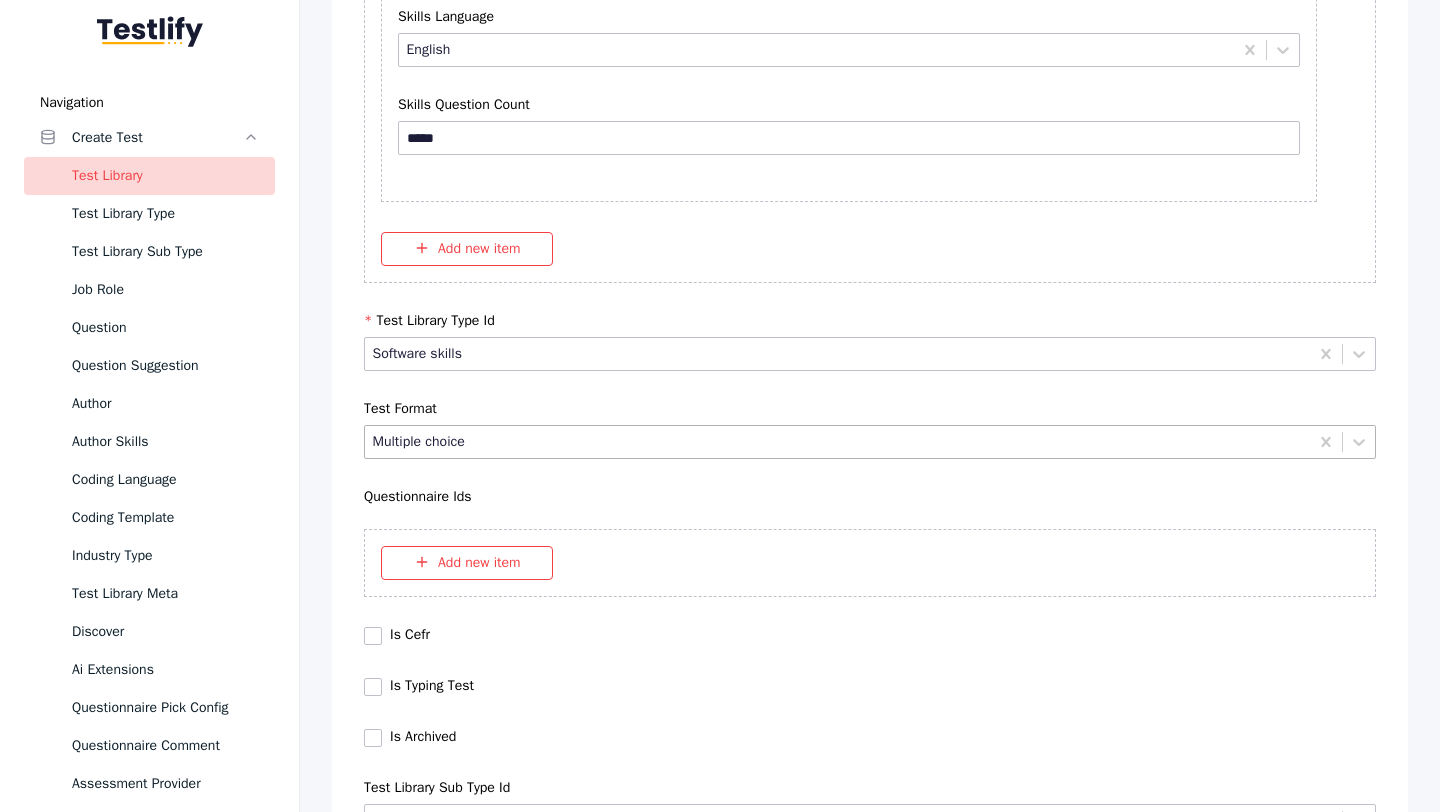 click at bounding box center [838, 441] 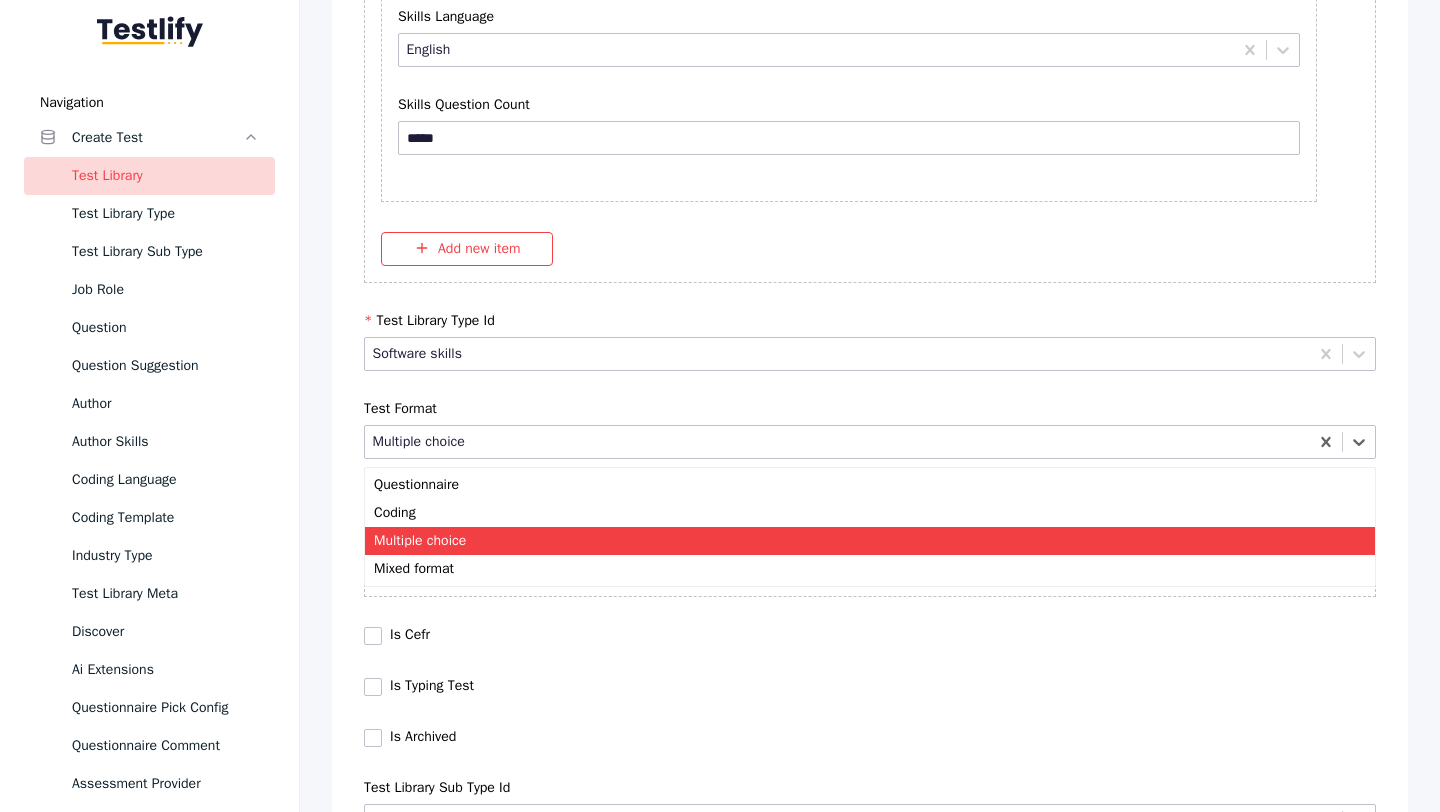 click on "Multiple choice" at bounding box center (870, 541) 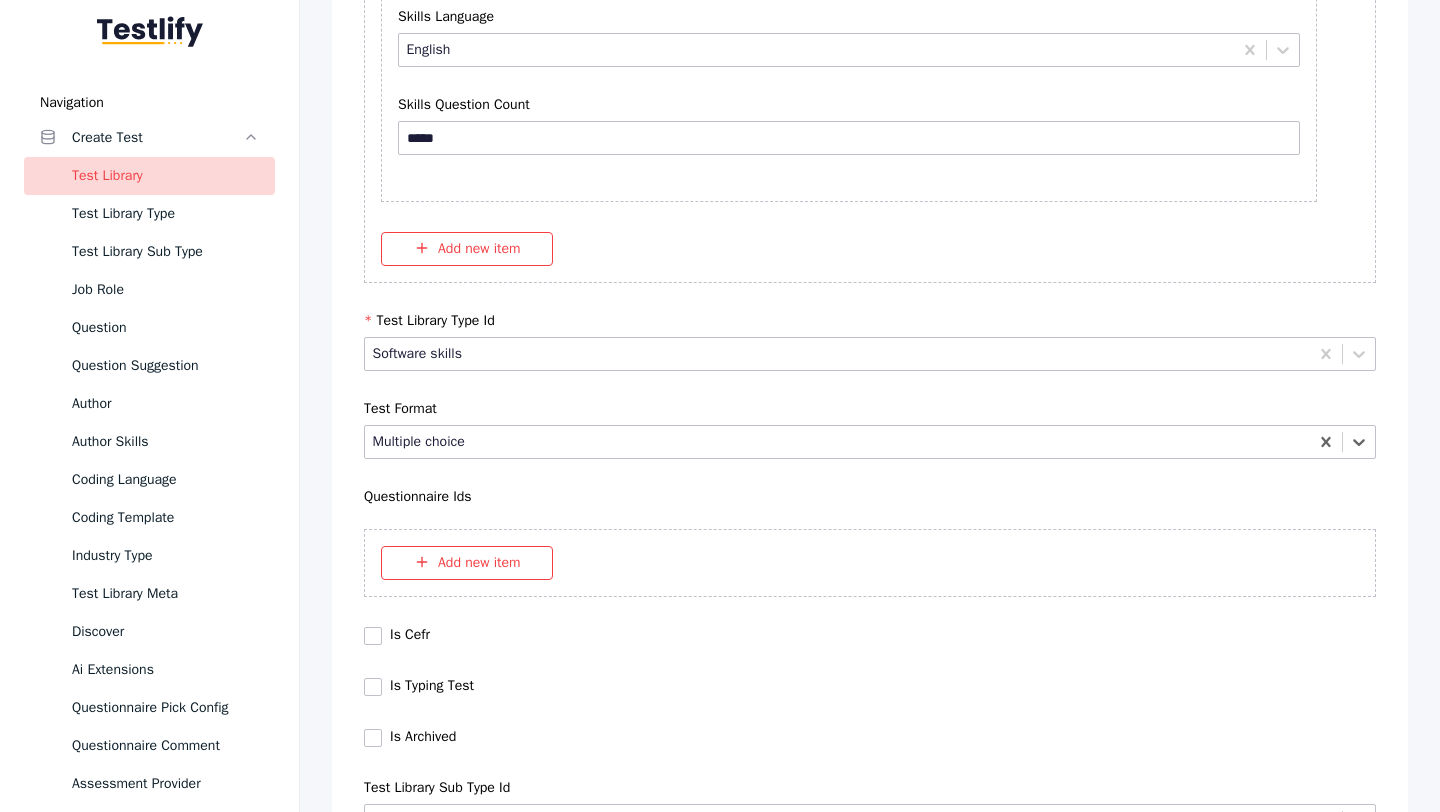 click on "Save" at bounding box center [870, 10279] 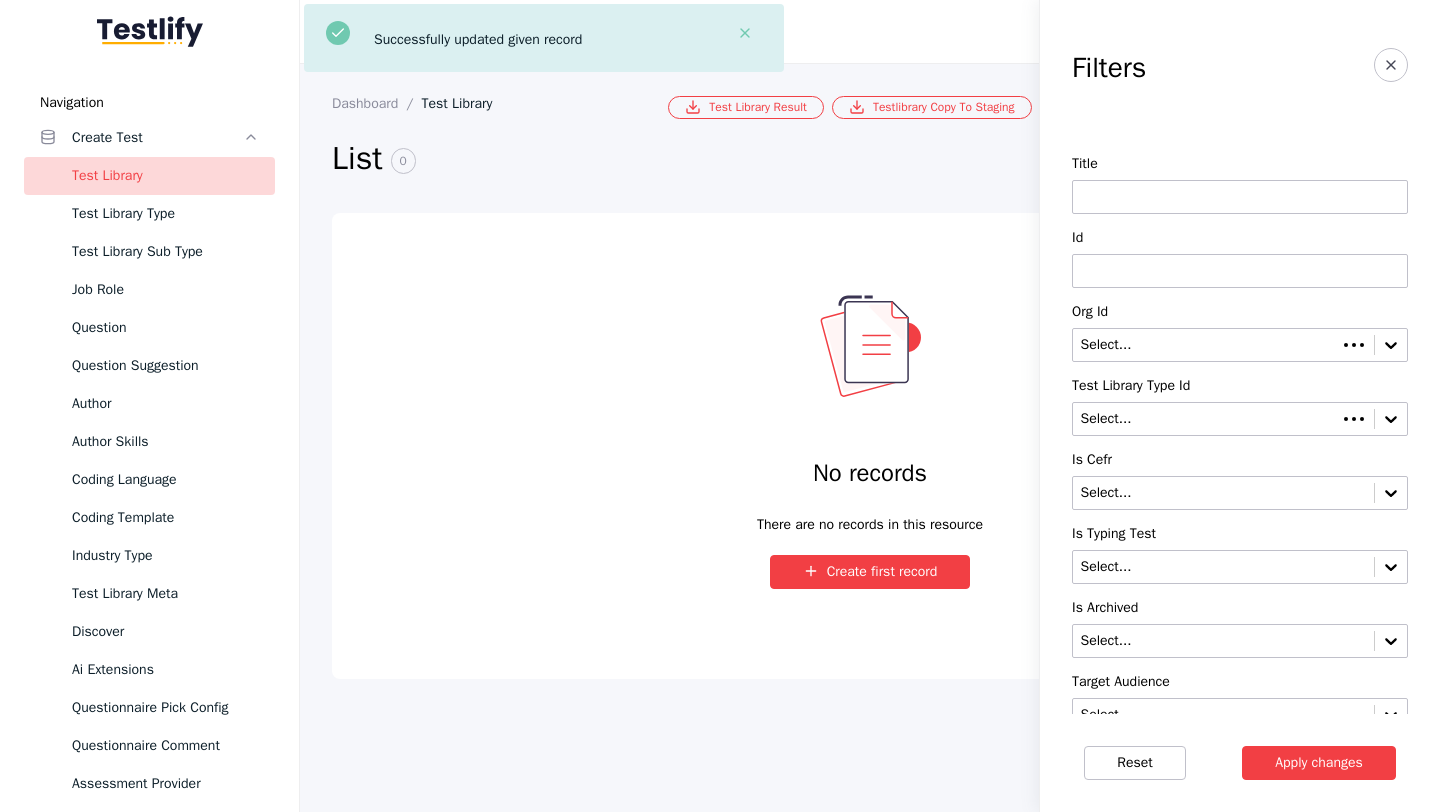 scroll, scrollTop: 0, scrollLeft: 0, axis: both 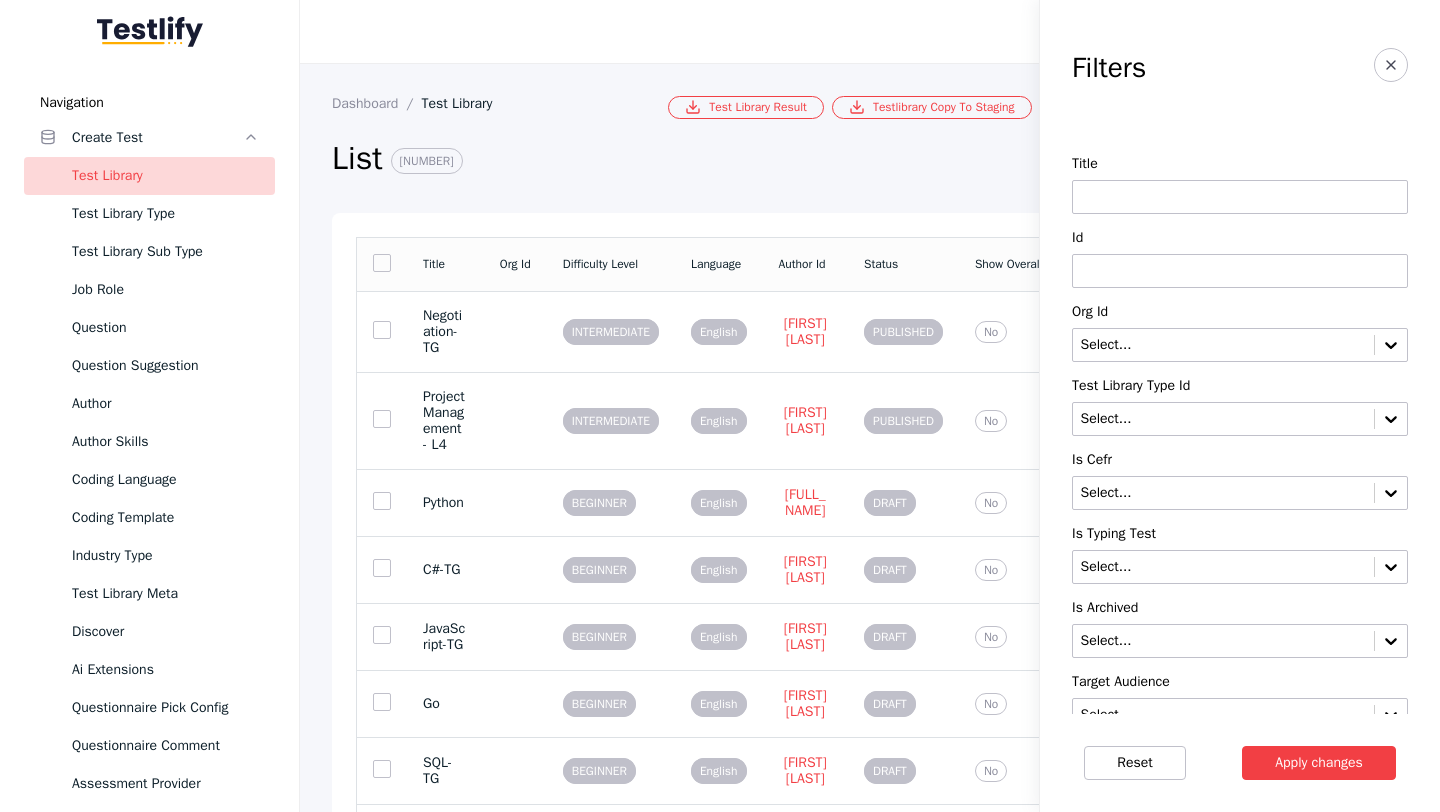 click at bounding box center (1240, 271) 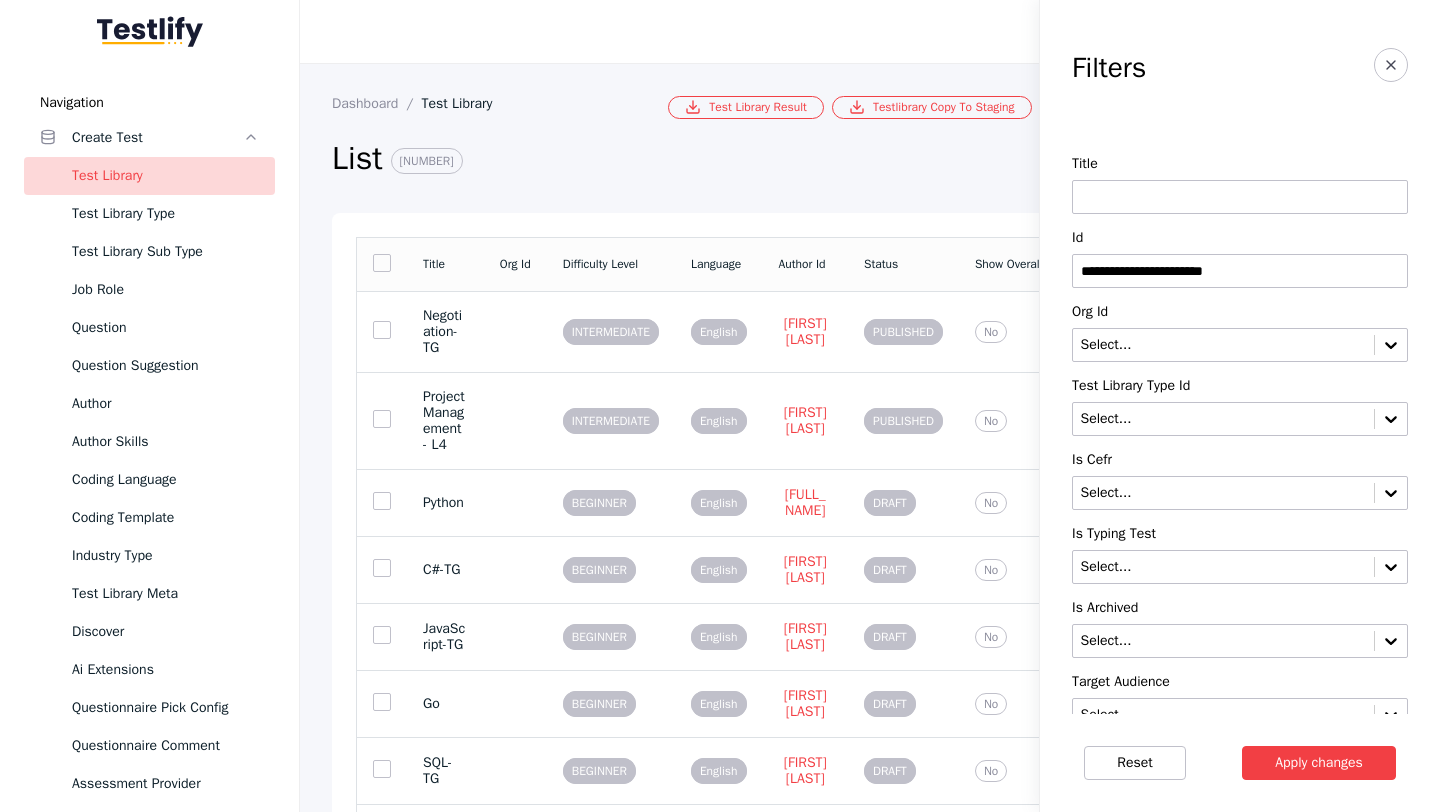 type on "**********" 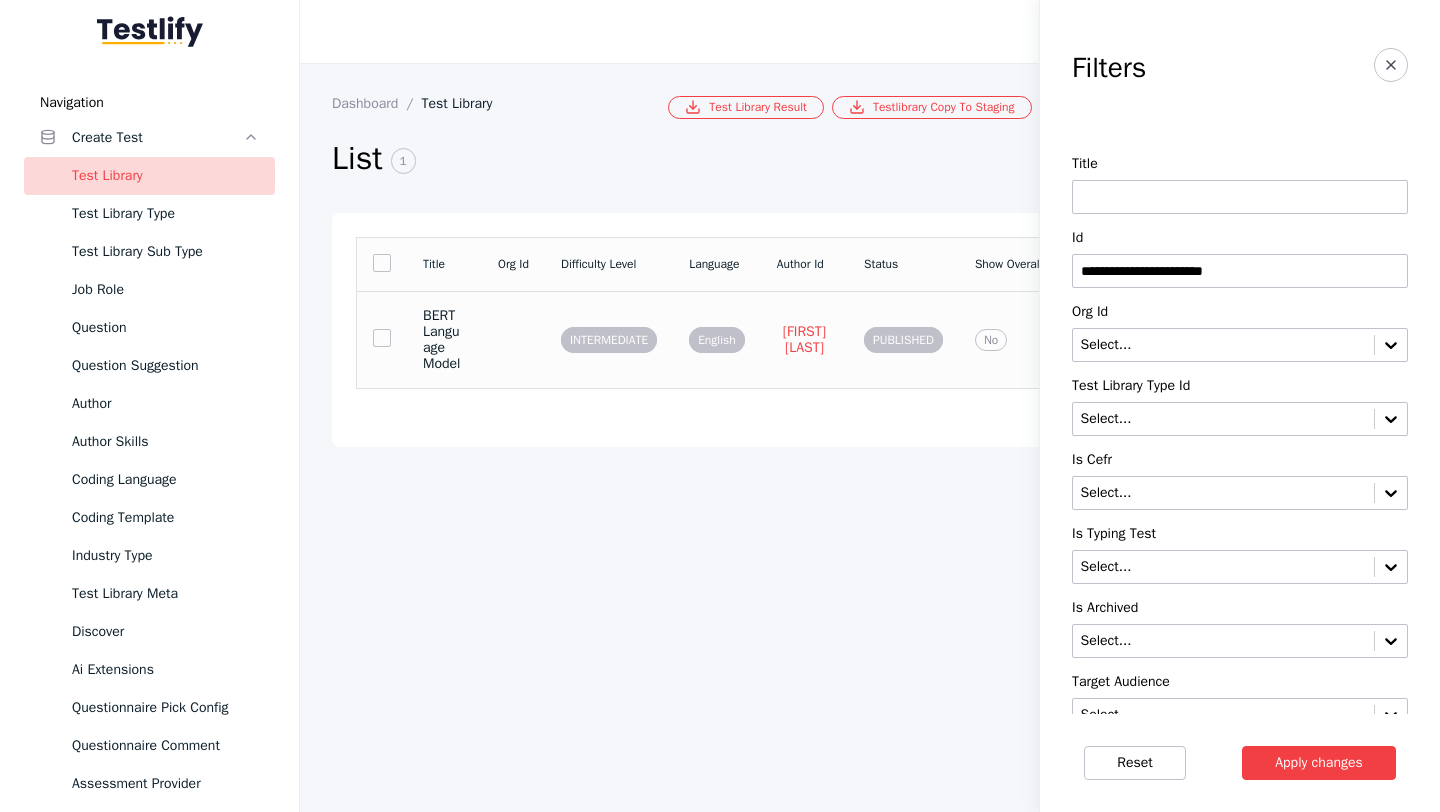 click on "BERT Language Model" at bounding box center (444, 339) 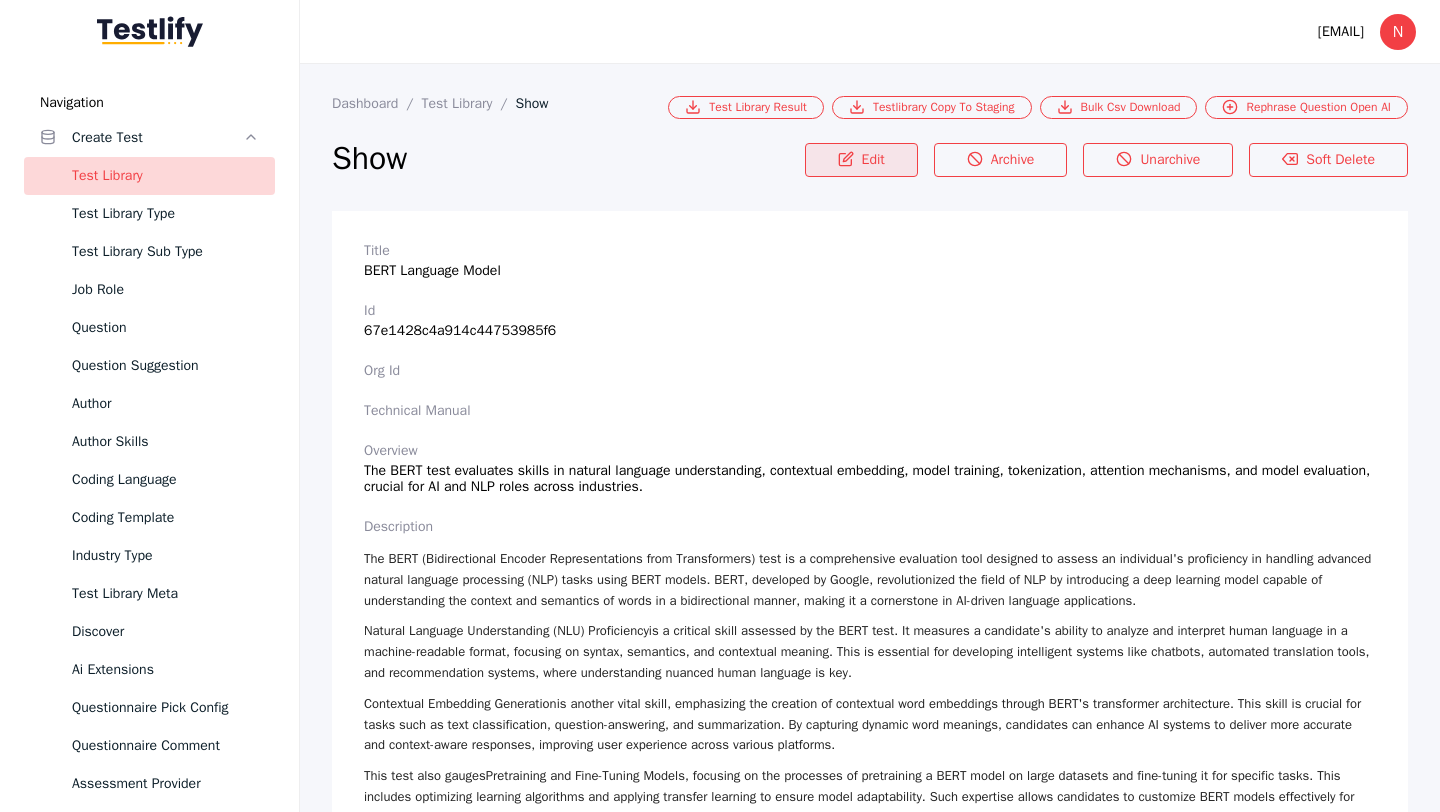 click on "Edit" at bounding box center (861, 160) 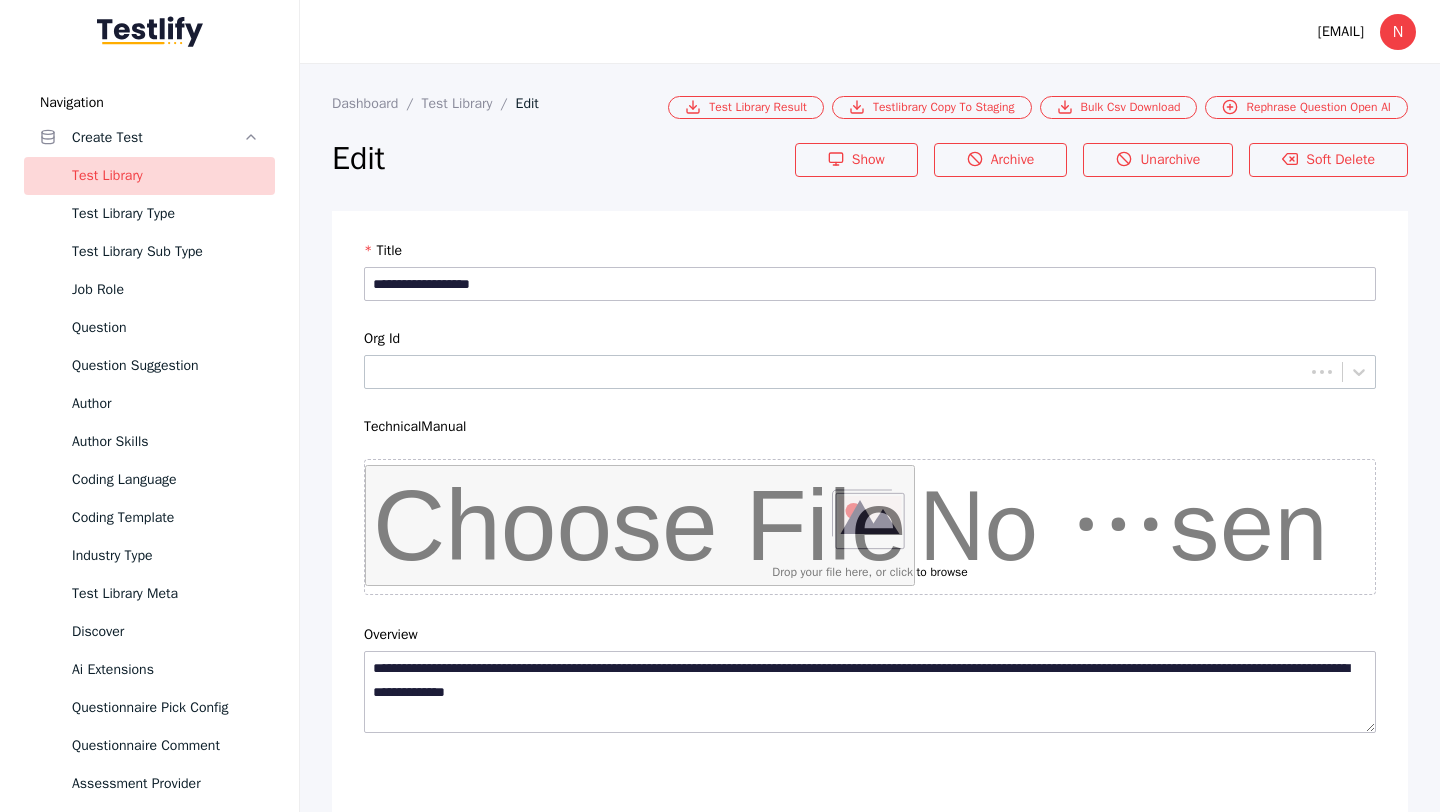 click on "Multiple choice" at bounding box center [837, 4525] 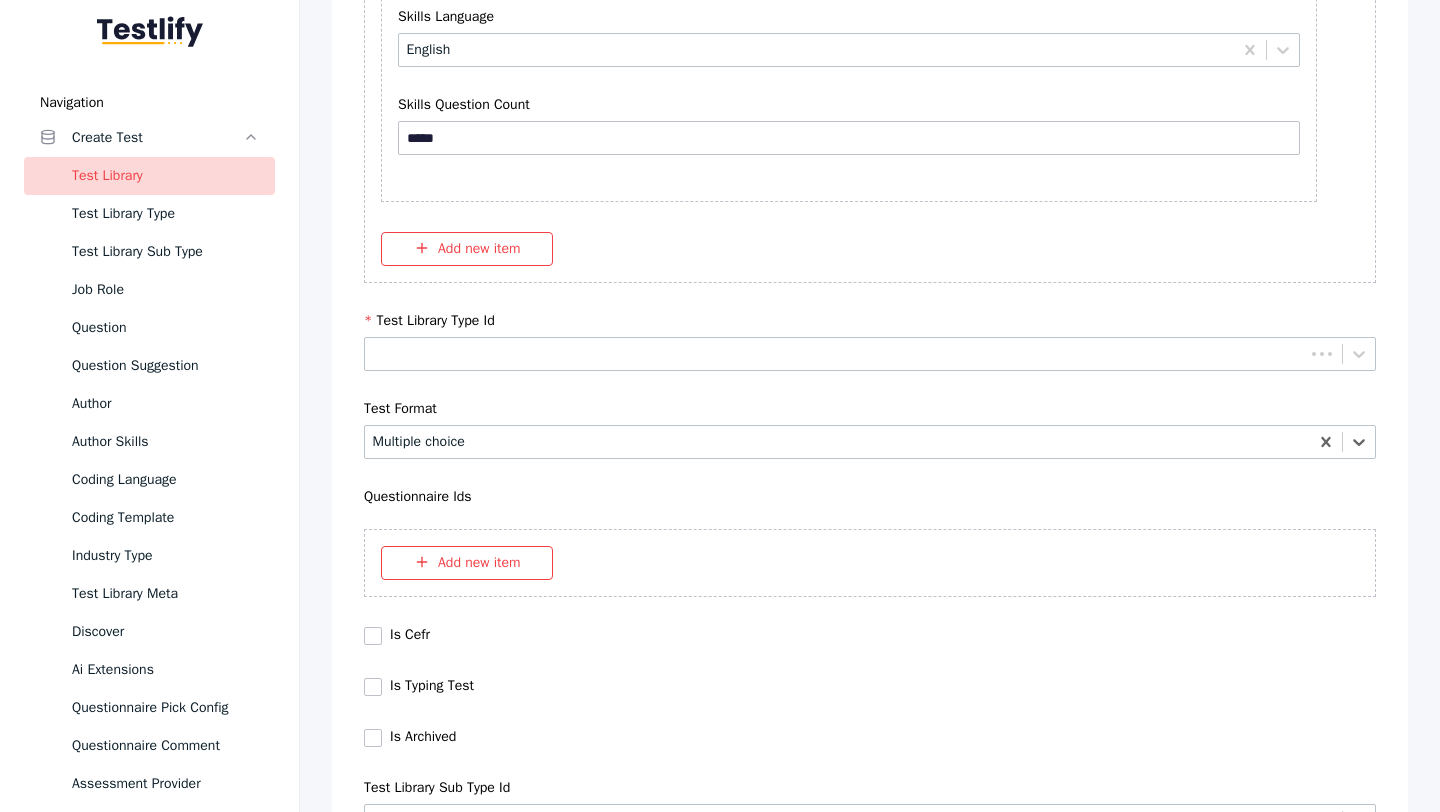 click at bounding box center (838, 441) 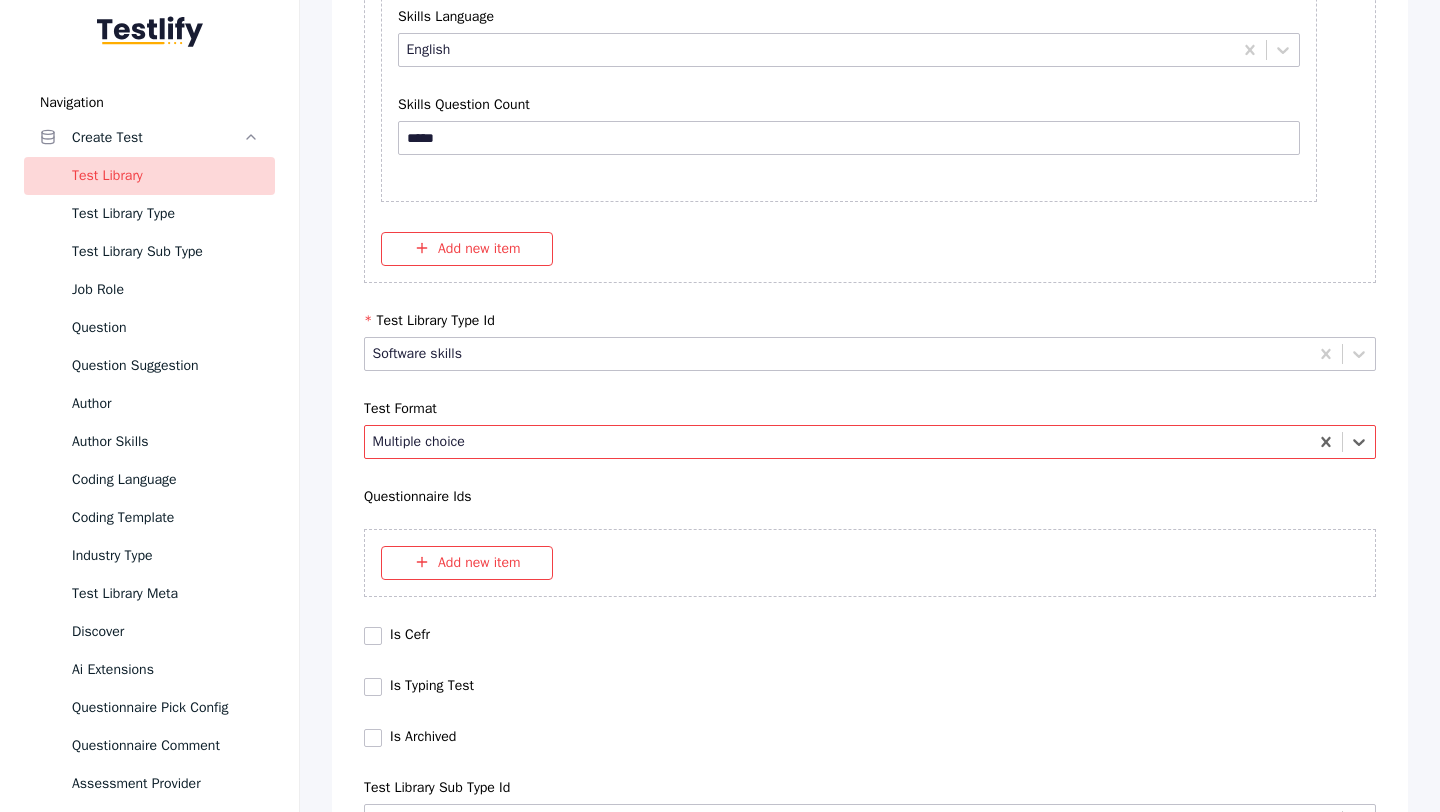 click on "Multiple choice" at bounding box center (870, 442) 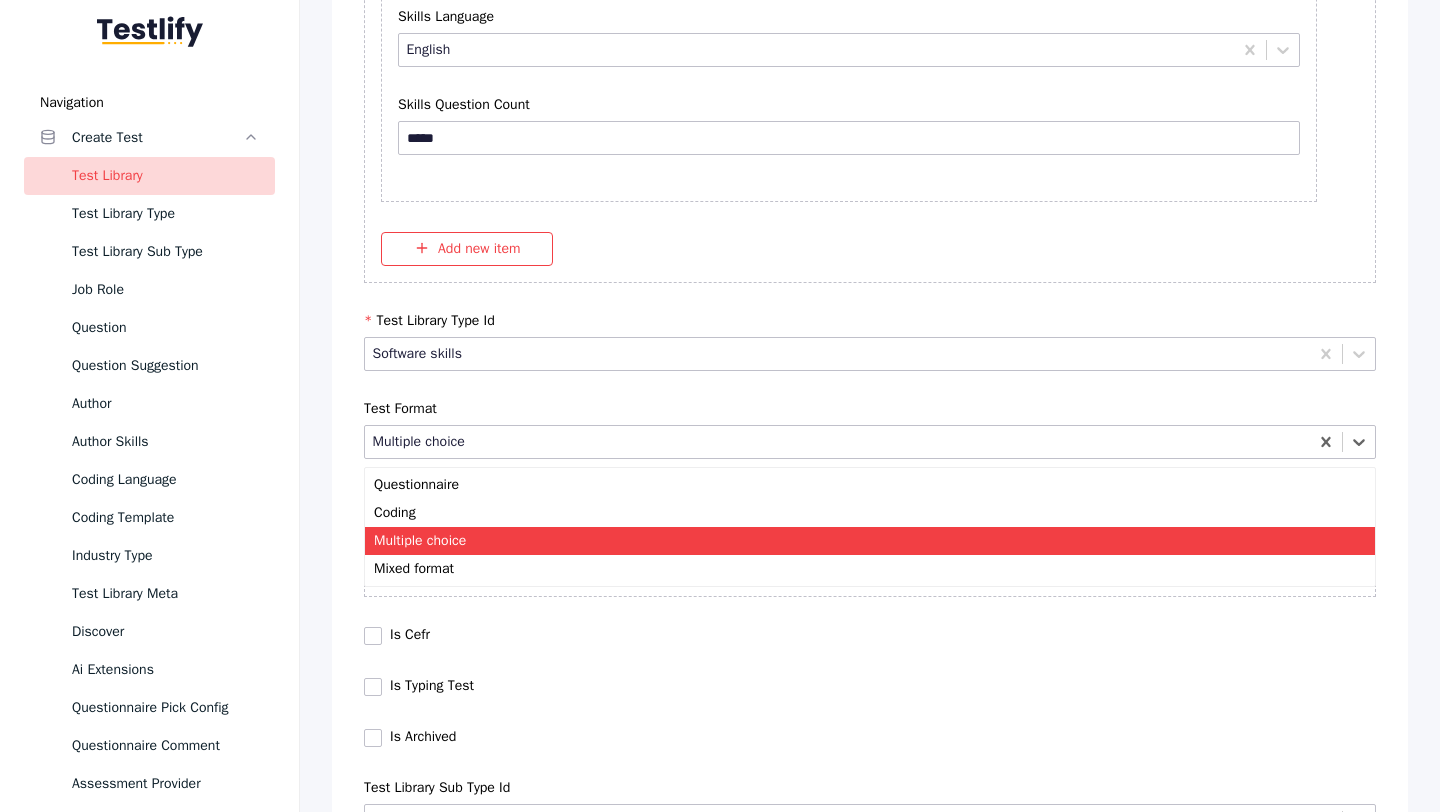 click on "Multiple choice" at bounding box center (870, 541) 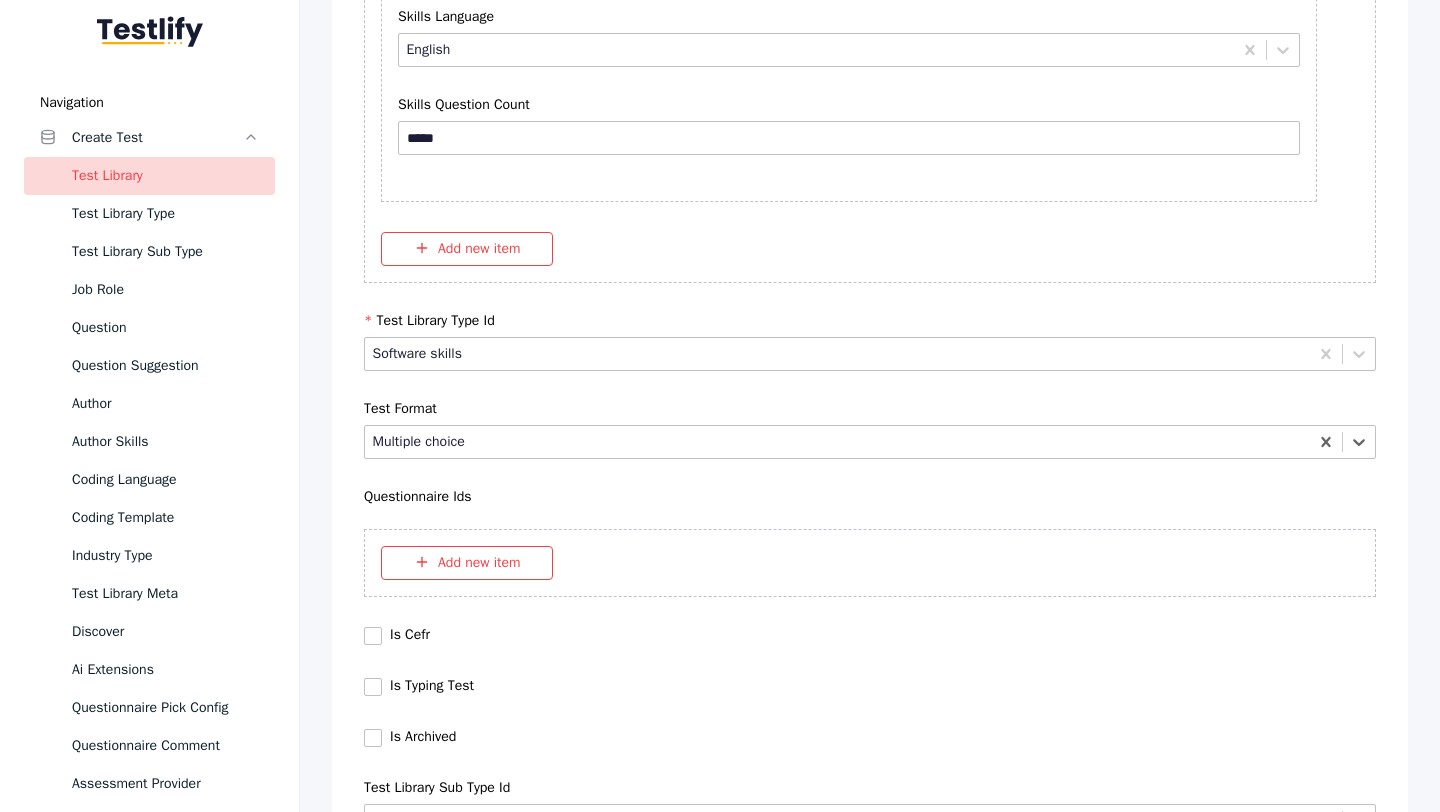 click on "Save" at bounding box center [870, 10279] 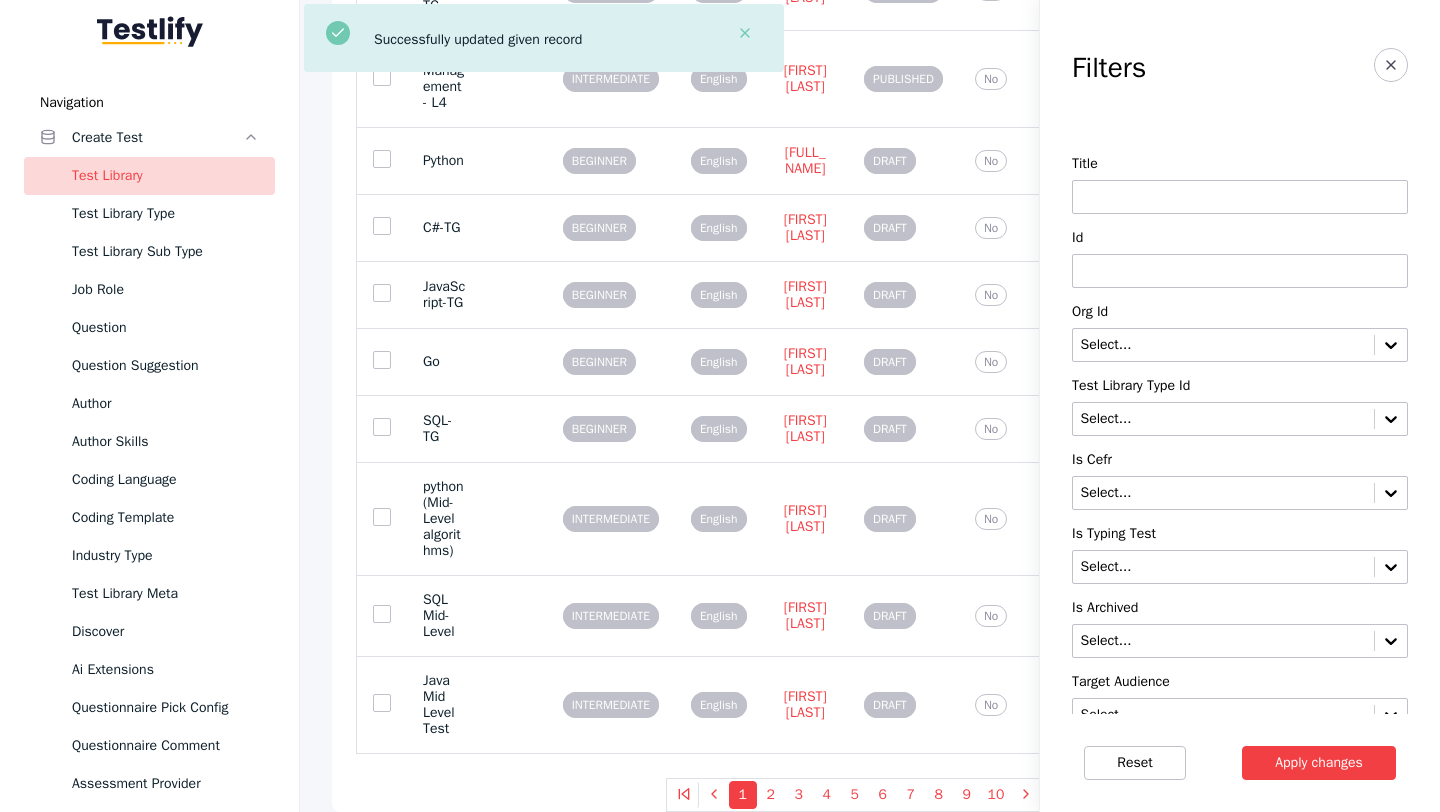 scroll, scrollTop: 0, scrollLeft: 0, axis: both 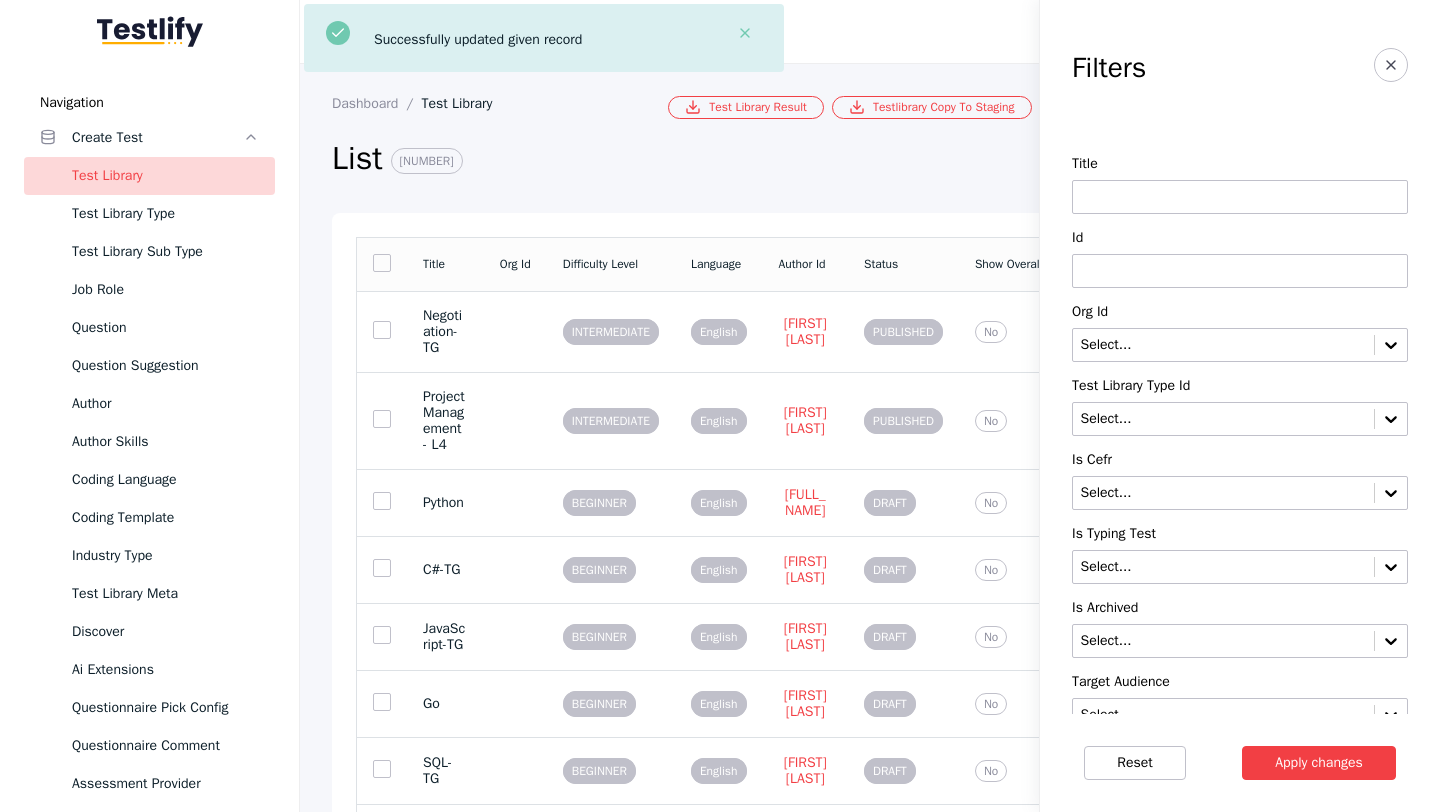 click at bounding box center [1240, 271] 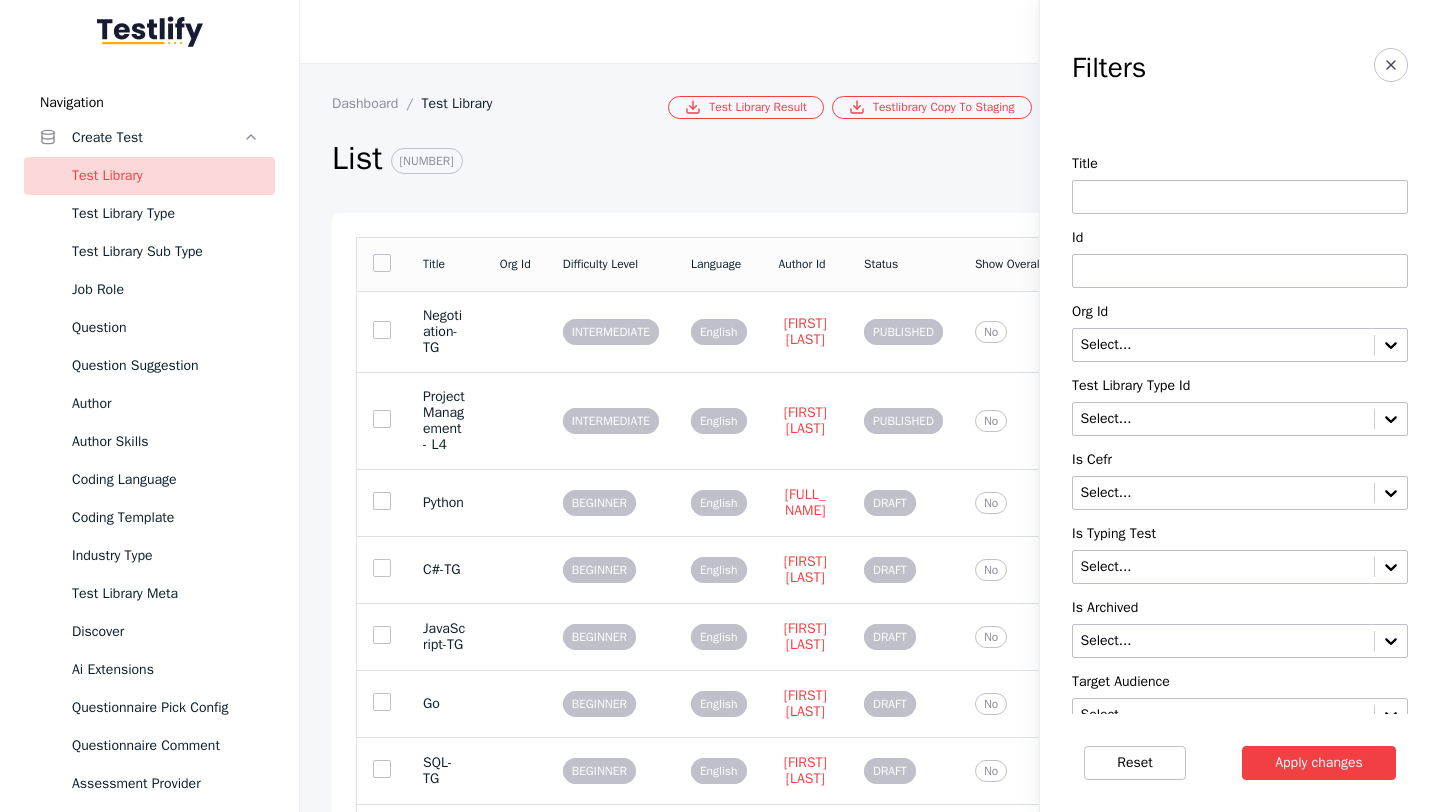 paste on "**********" 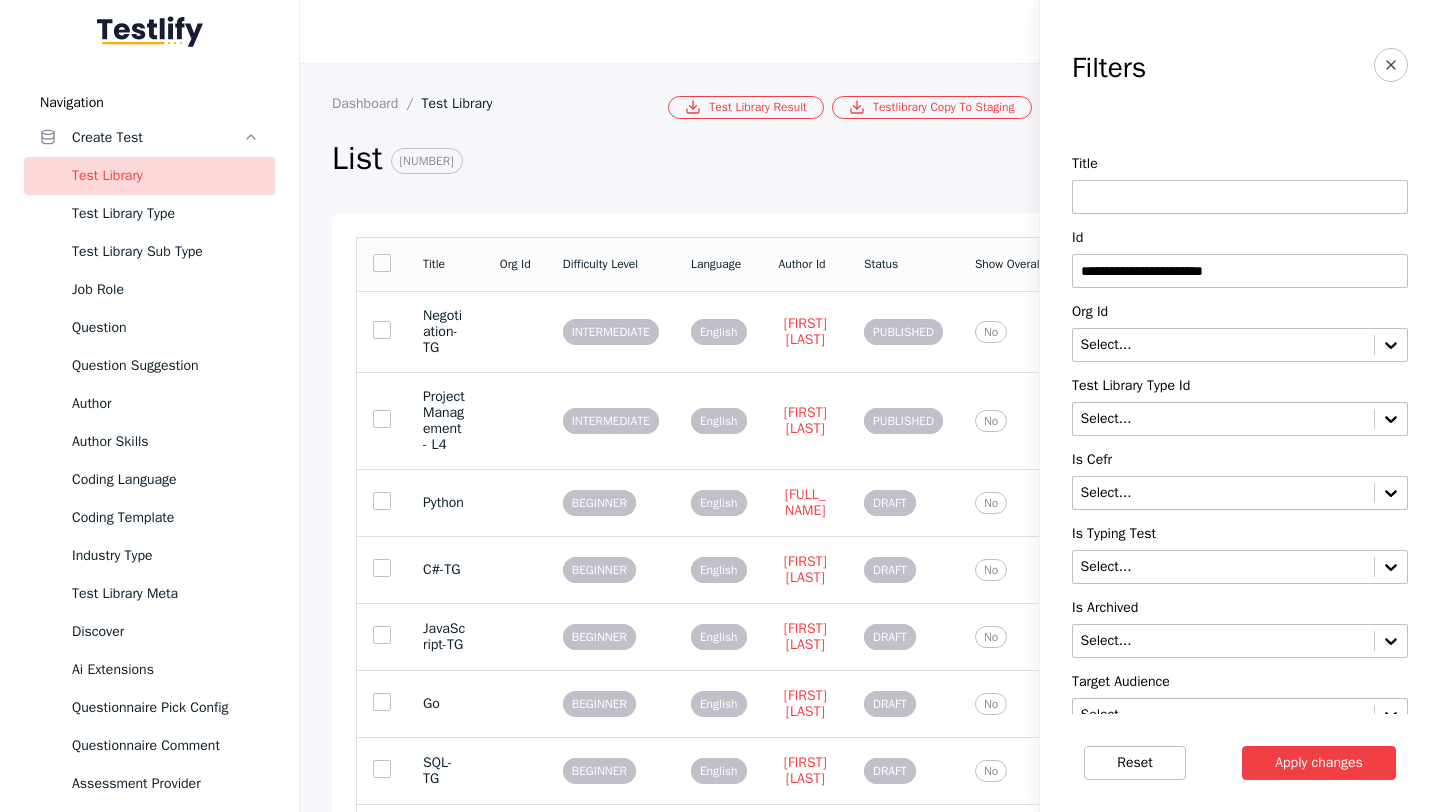 type on "**********" 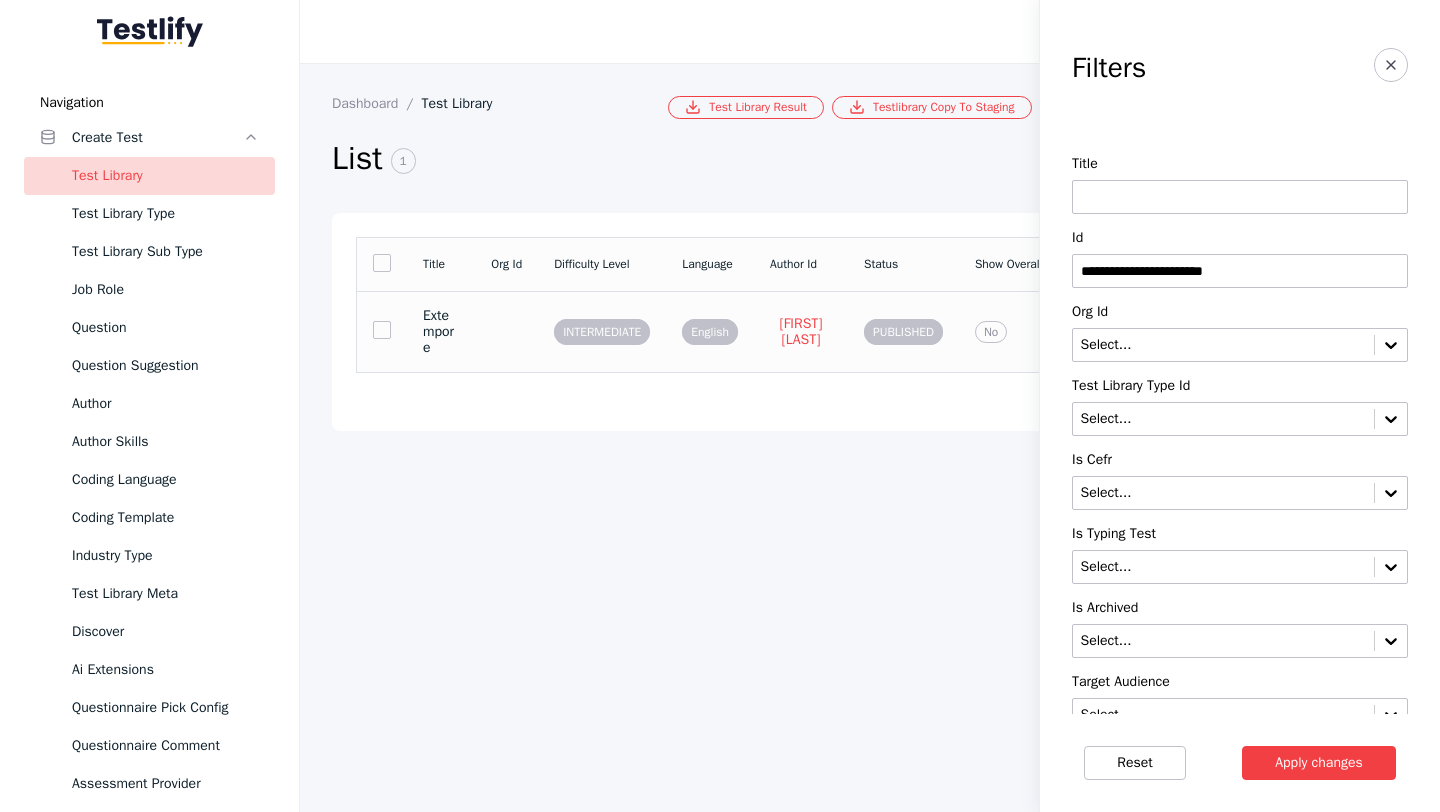 click at bounding box center [506, 331] 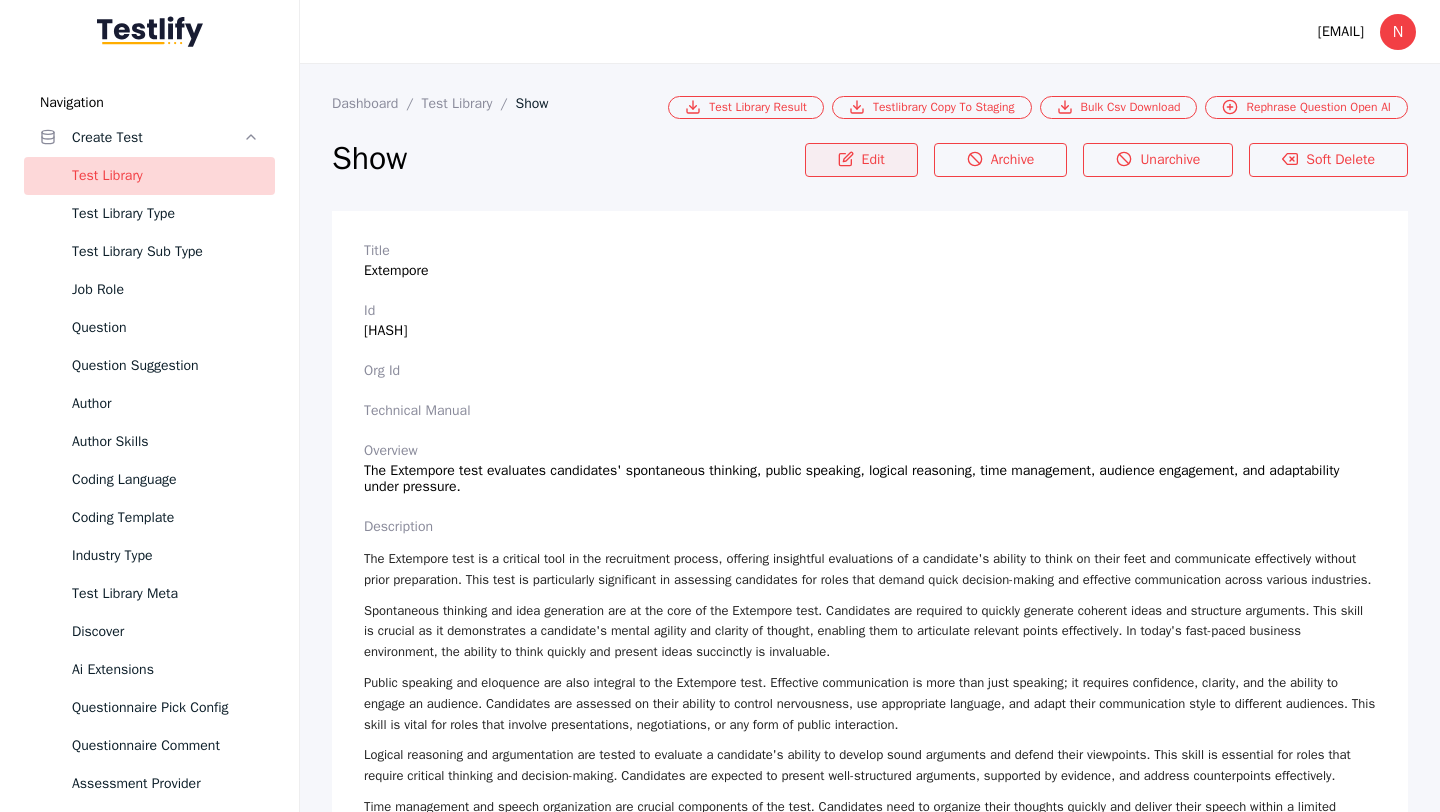 click on "Edit" at bounding box center (861, 160) 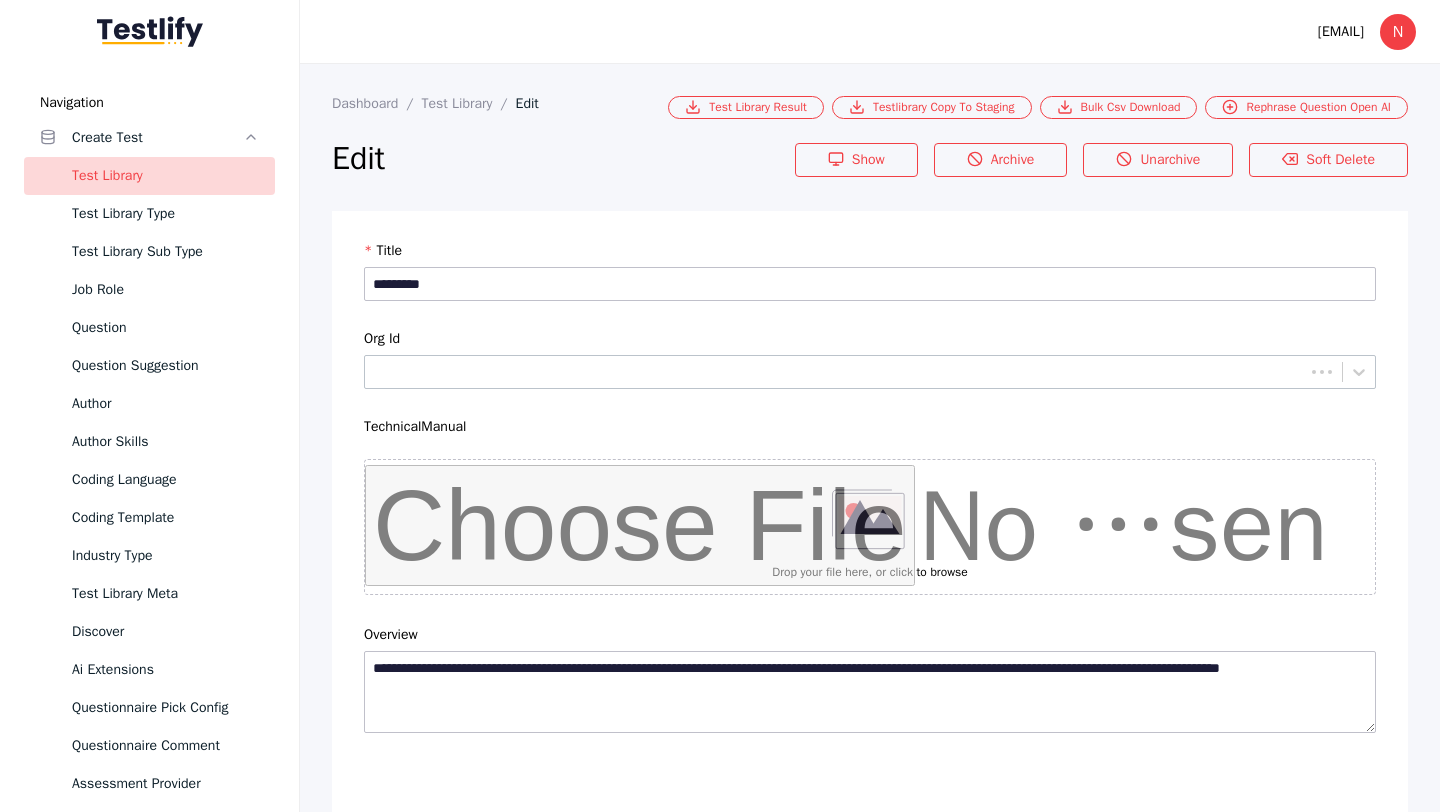 click at bounding box center [854, 4525] 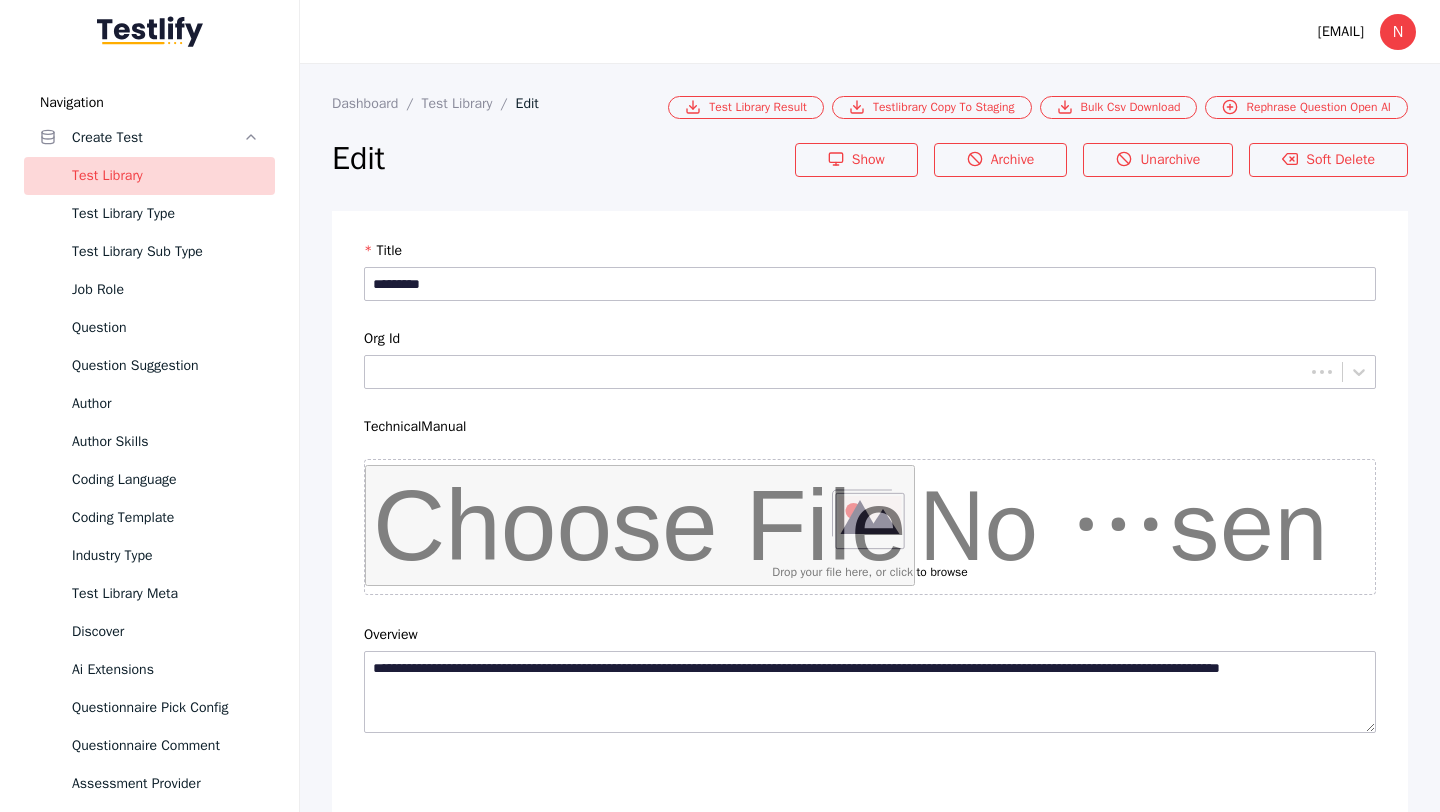 scroll, scrollTop: 4684, scrollLeft: 0, axis: vertical 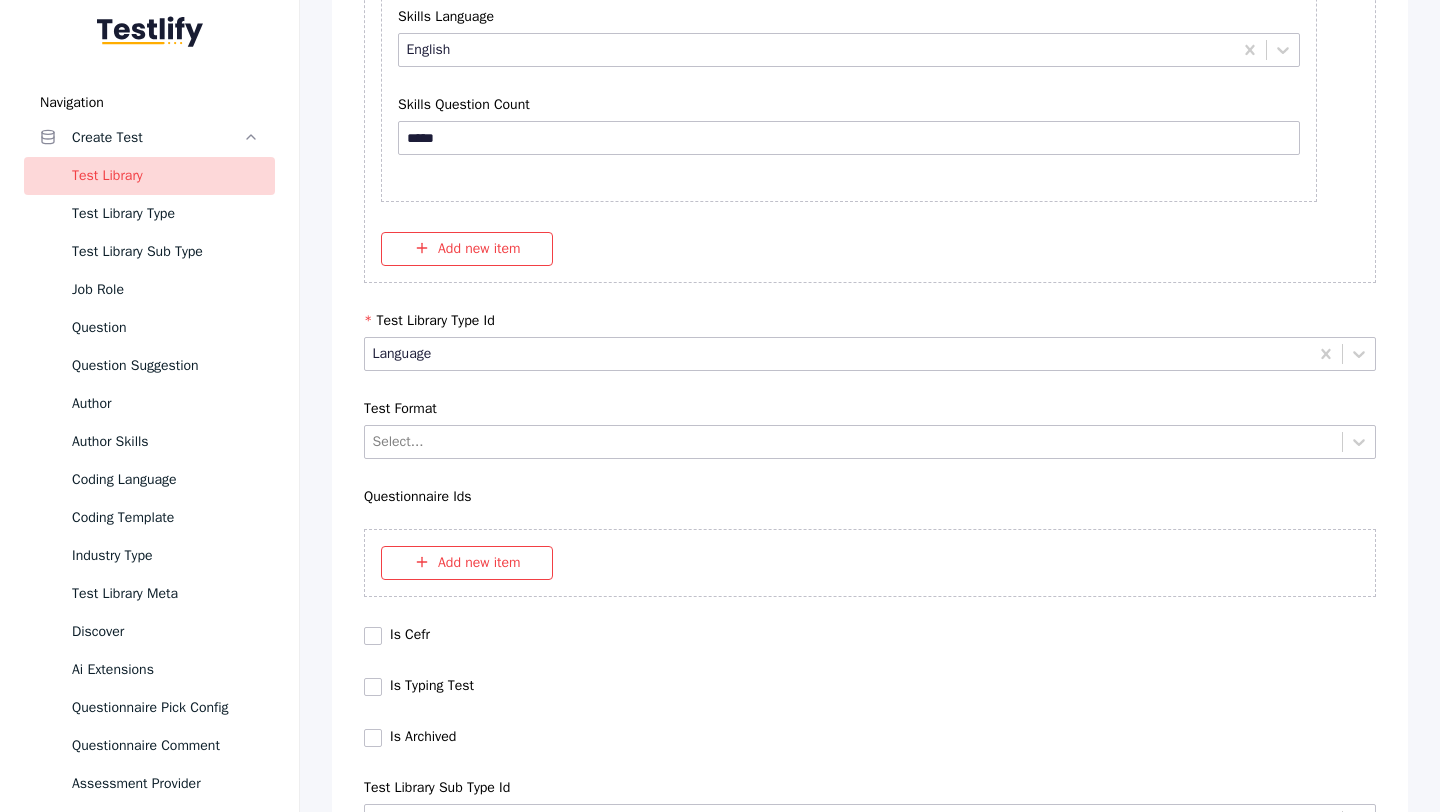 click on "Add new item" at bounding box center (870, 563) 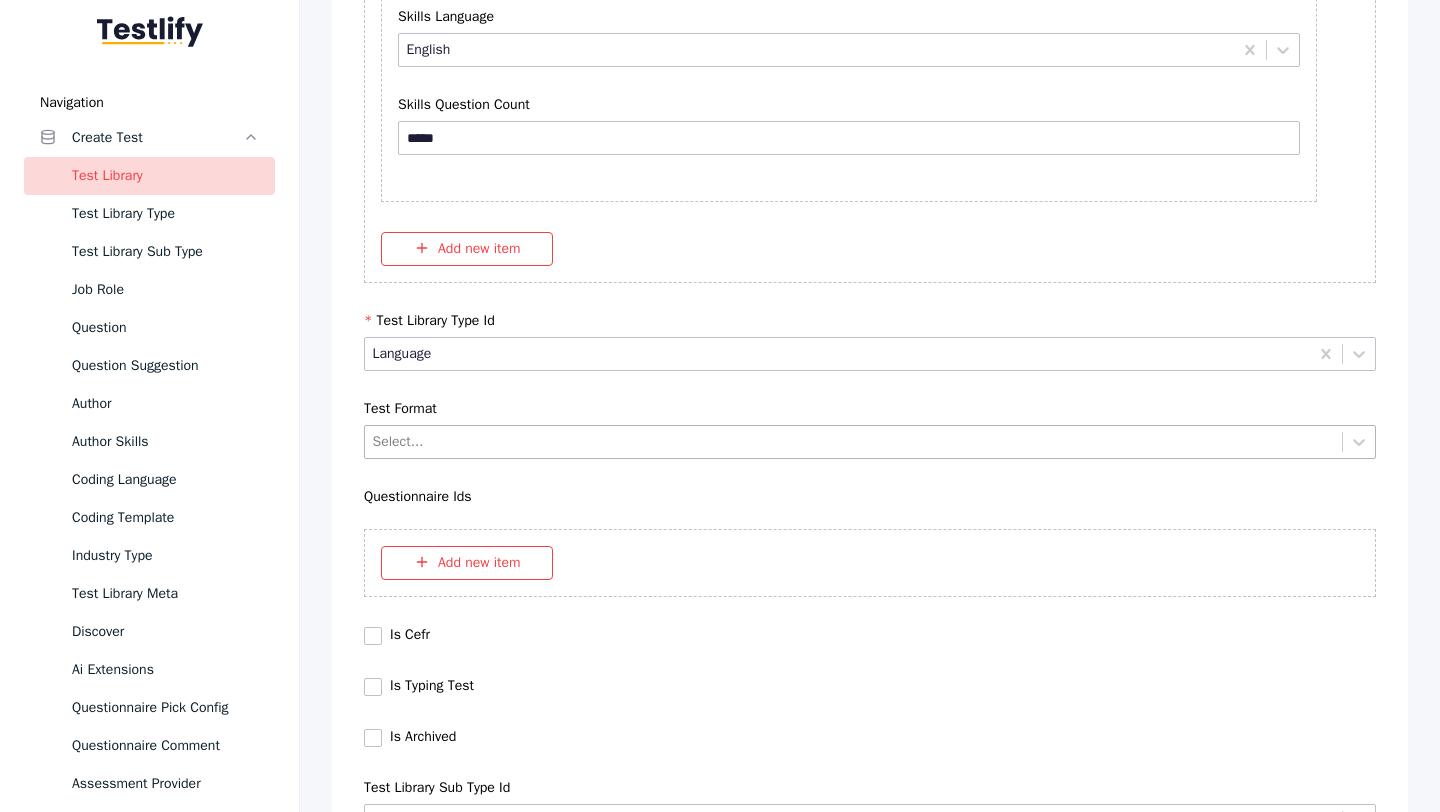 click at bounding box center [854, 441] 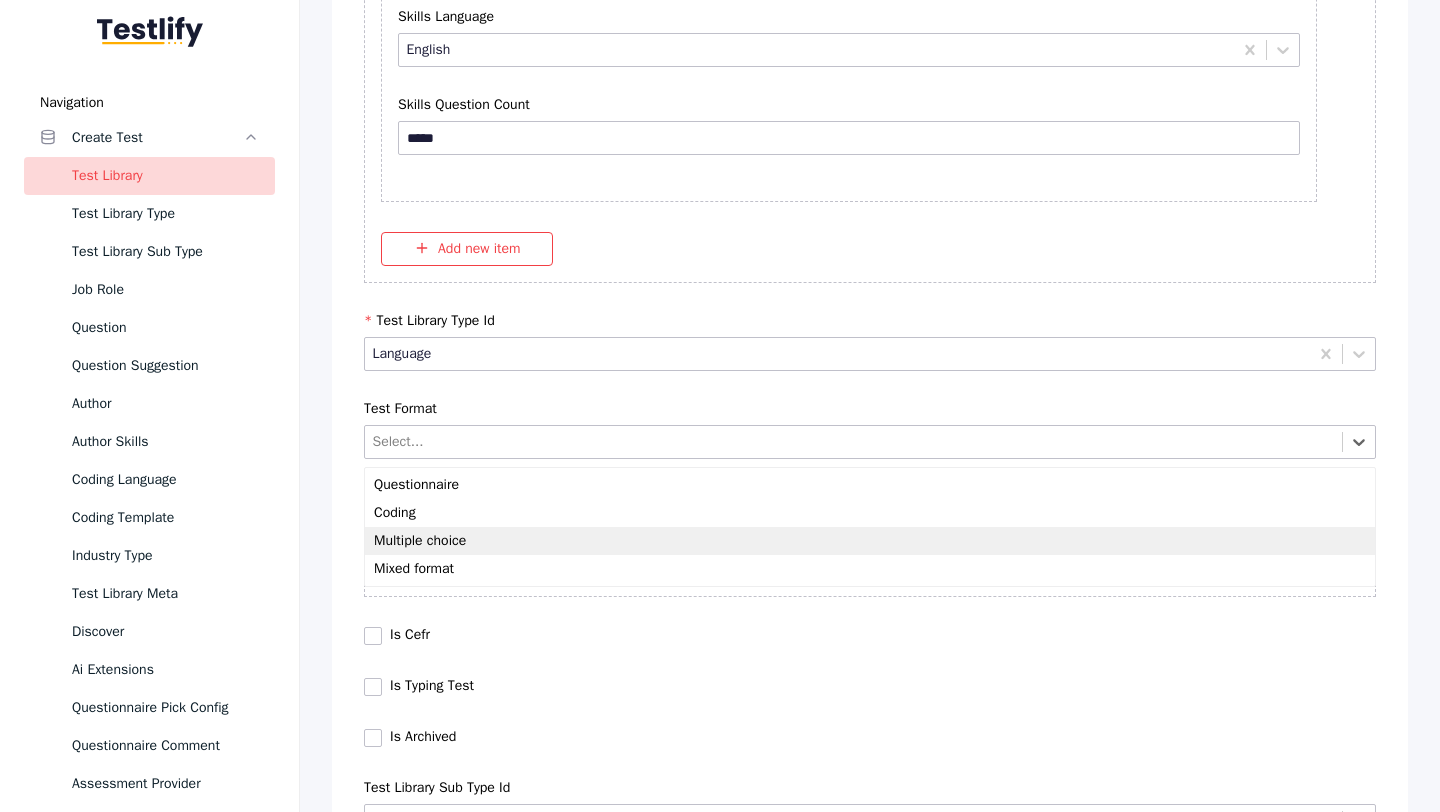 click on "Multiple choice" at bounding box center (870, 541) 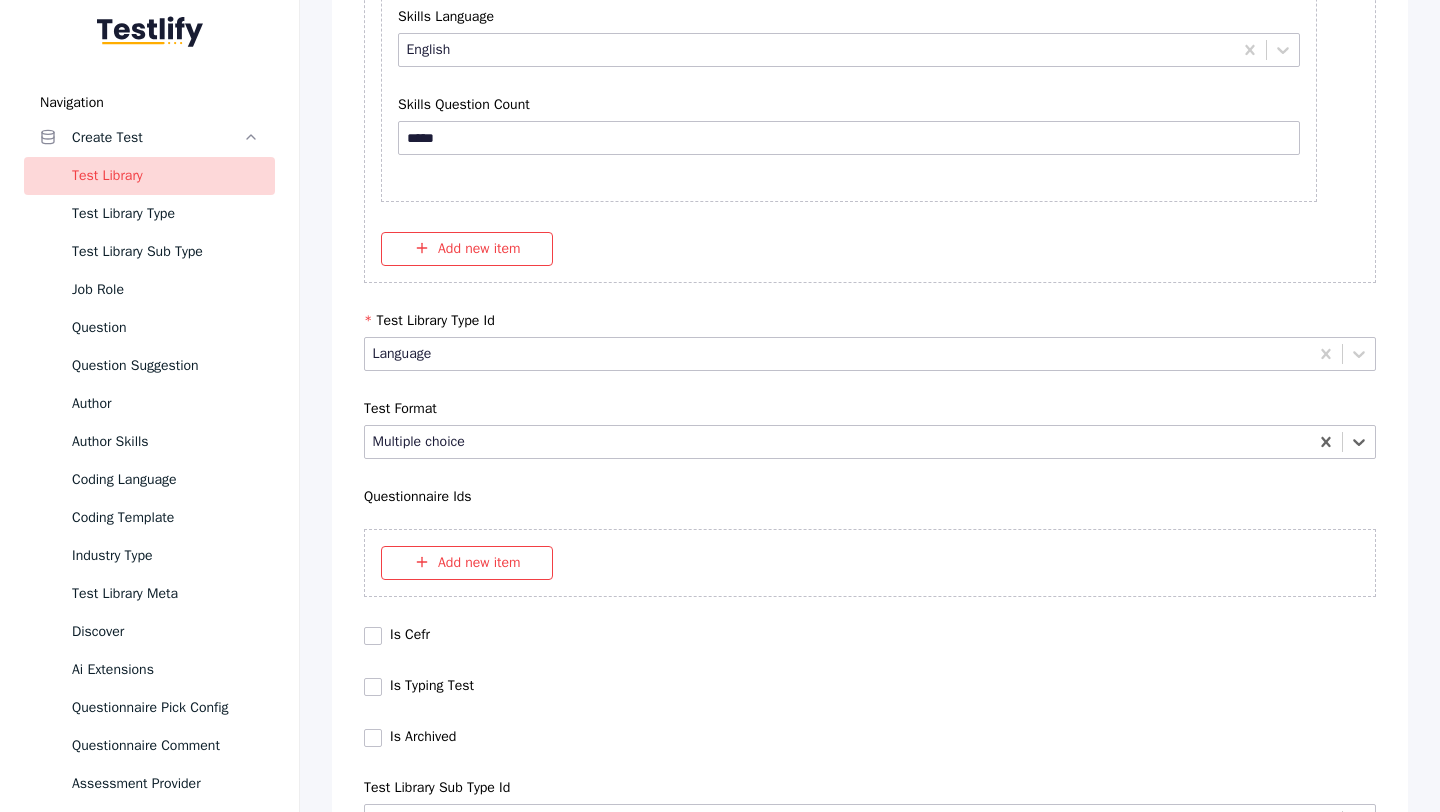 click on "Save" at bounding box center [870, 10279] 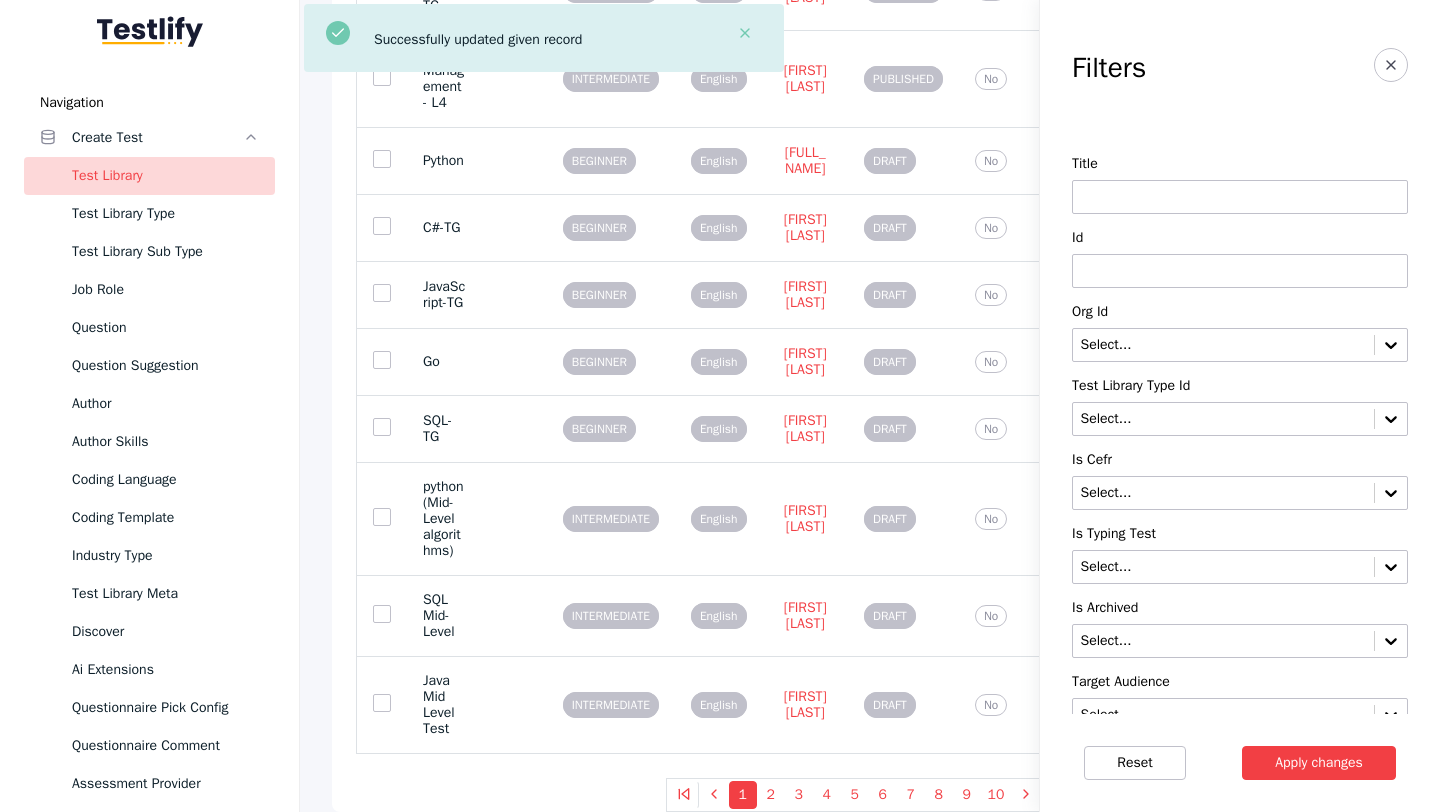 scroll, scrollTop: 0, scrollLeft: 0, axis: both 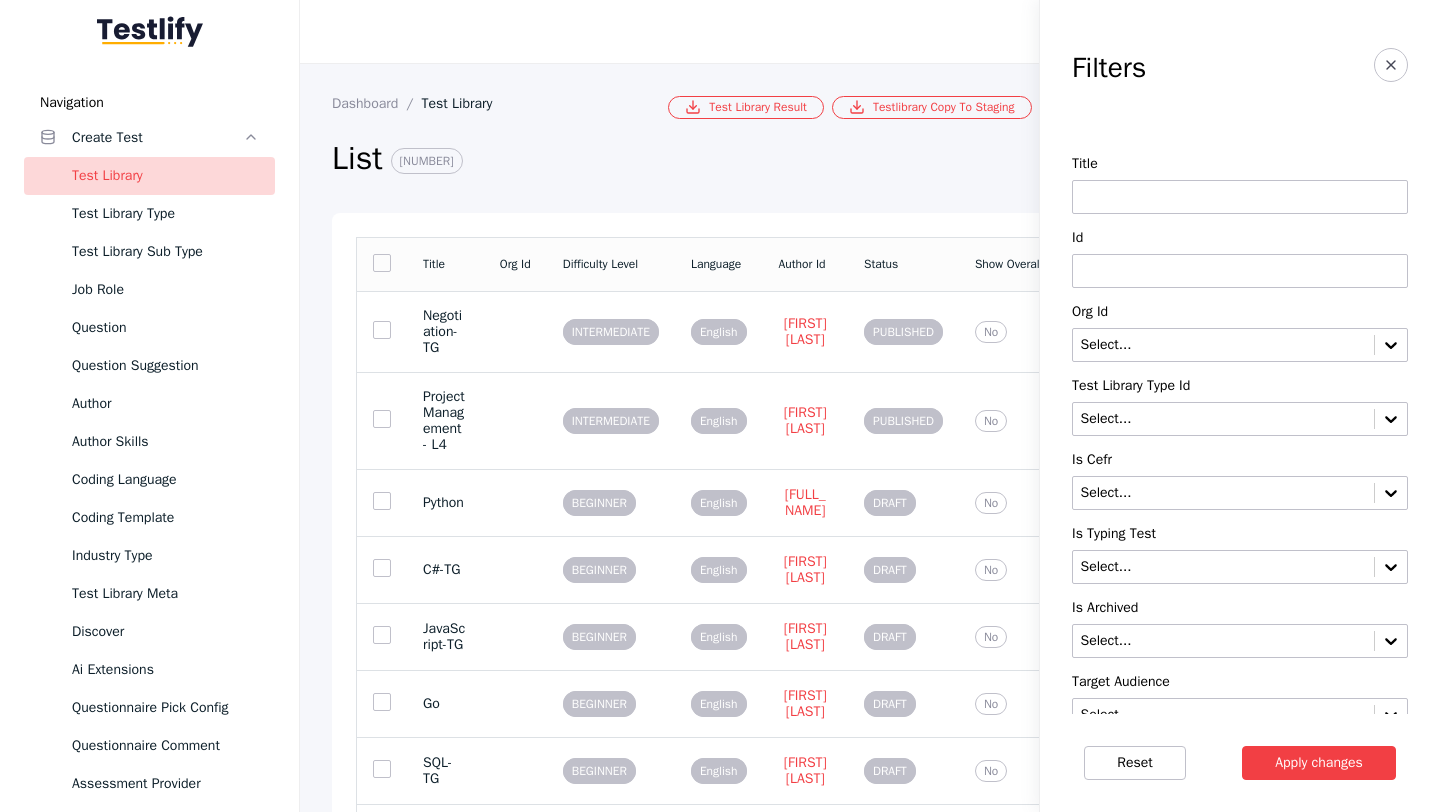 click at bounding box center (1240, 271) 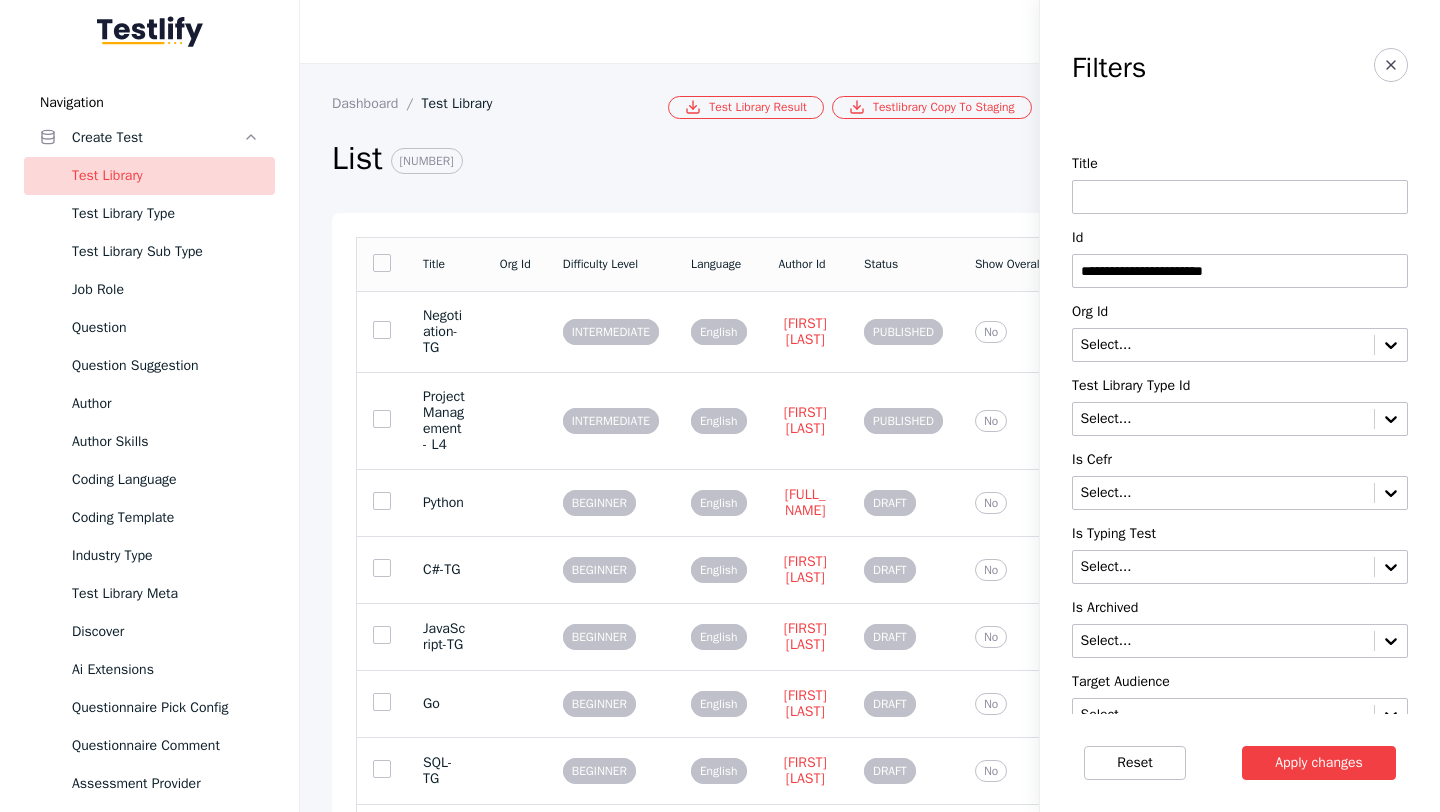 type on "**********" 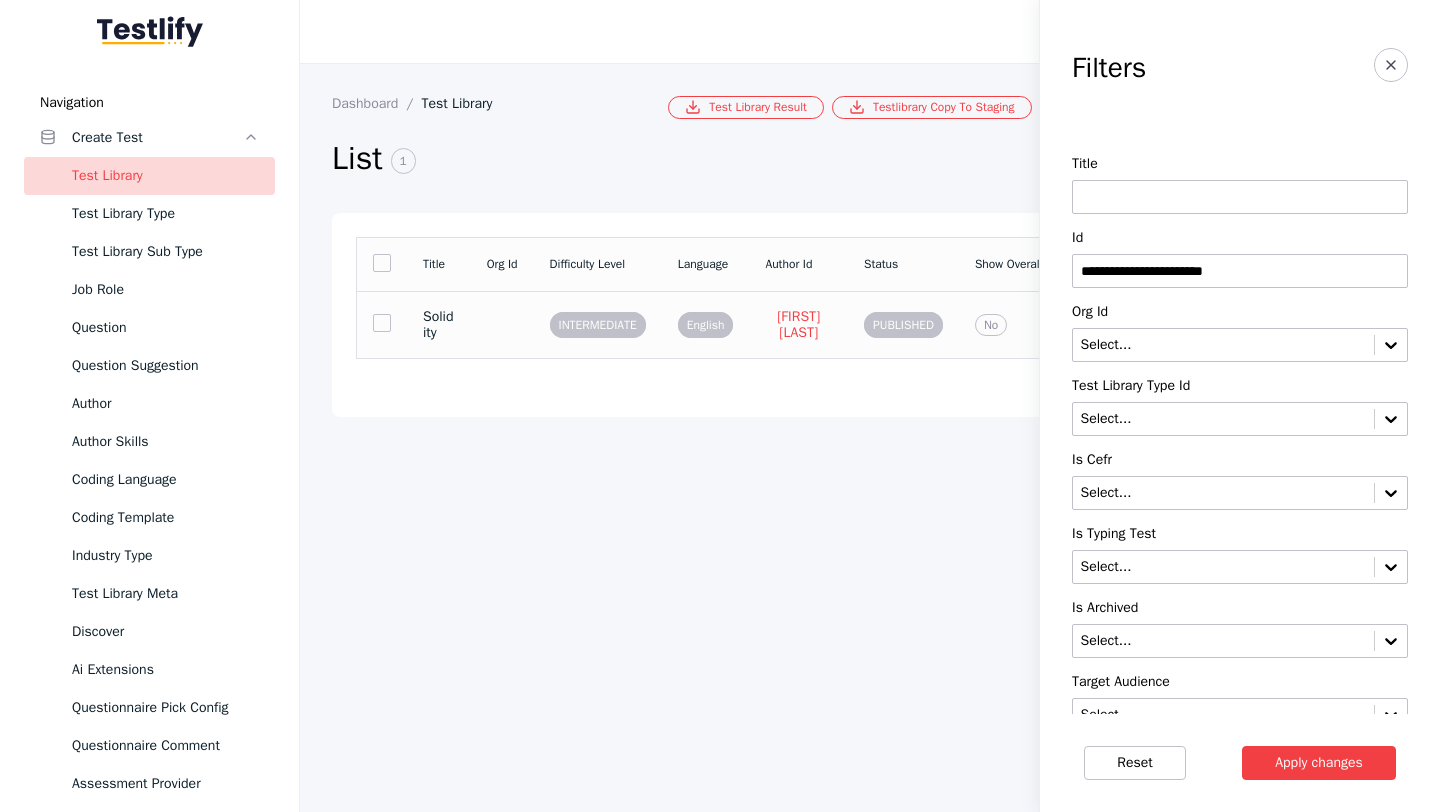 click at bounding box center [502, 324] 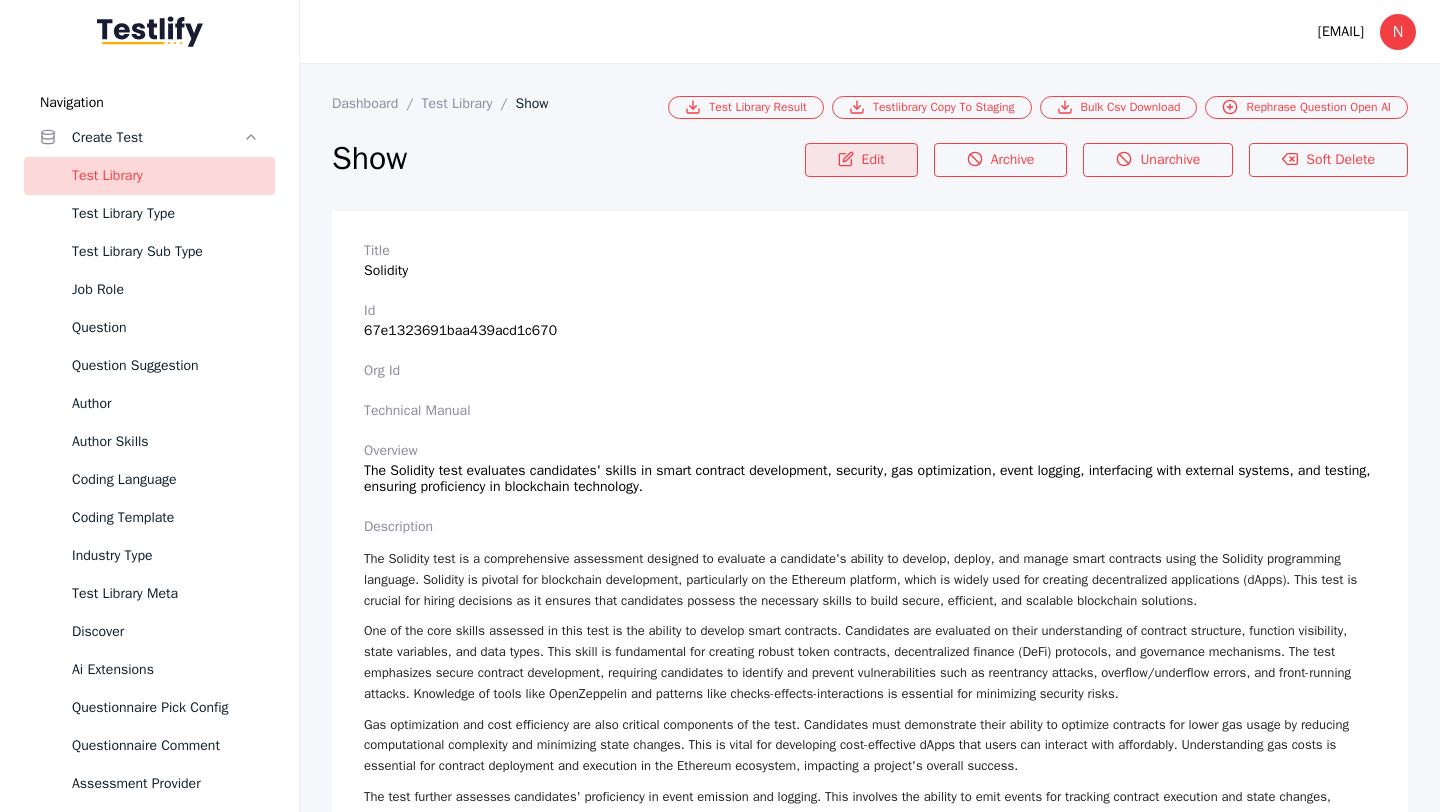 click on "Edit" at bounding box center [861, 160] 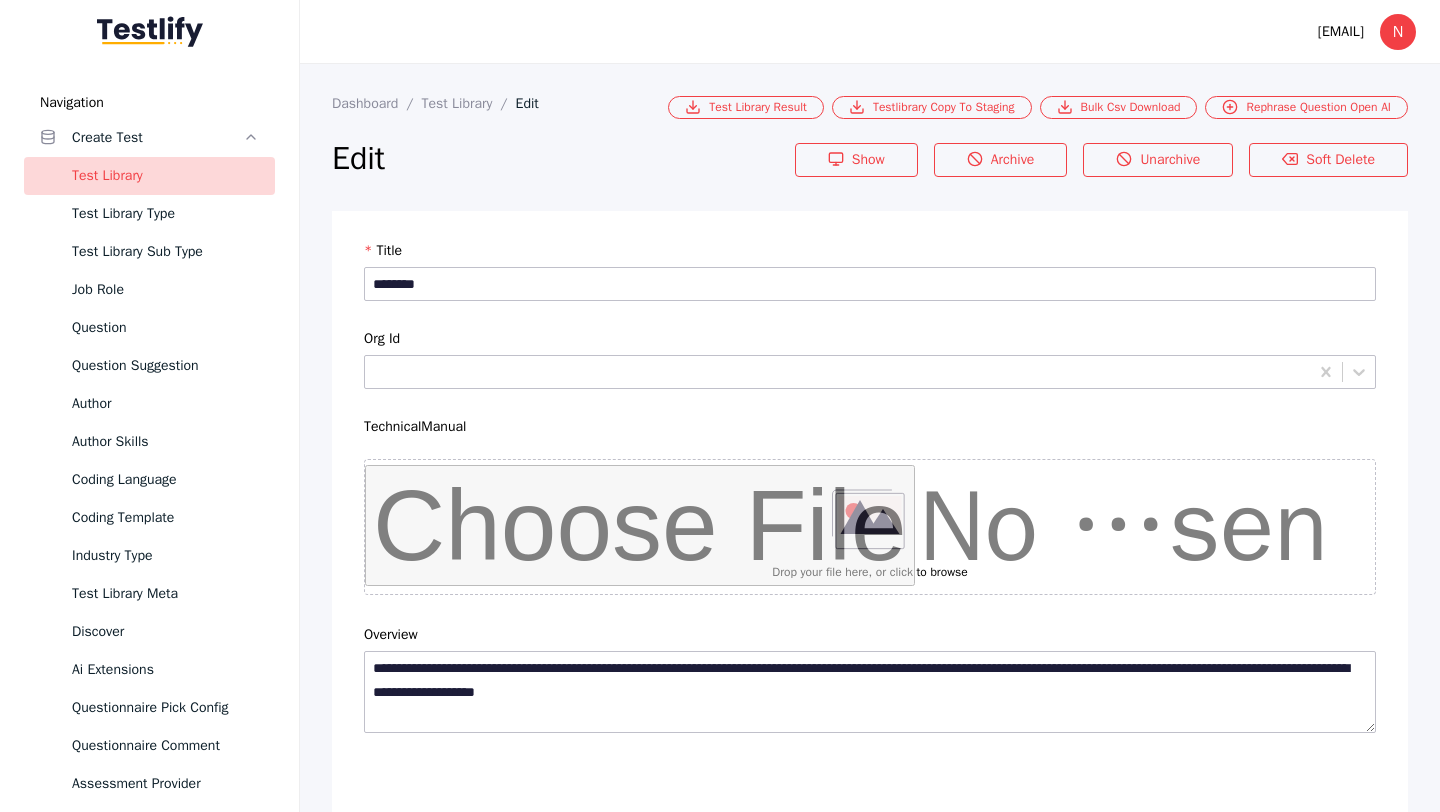 scroll, scrollTop: 4684, scrollLeft: 0, axis: vertical 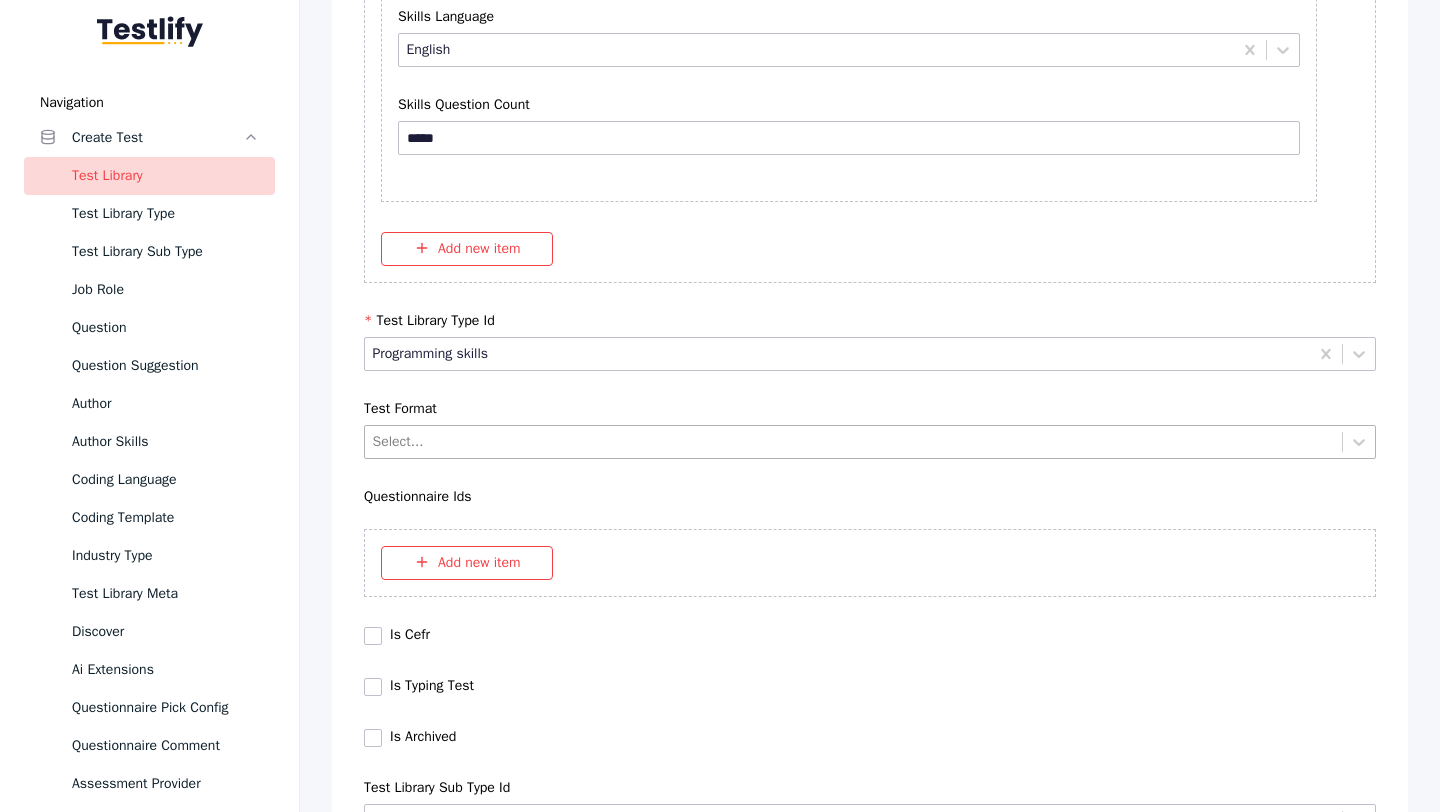 click at bounding box center (854, 441) 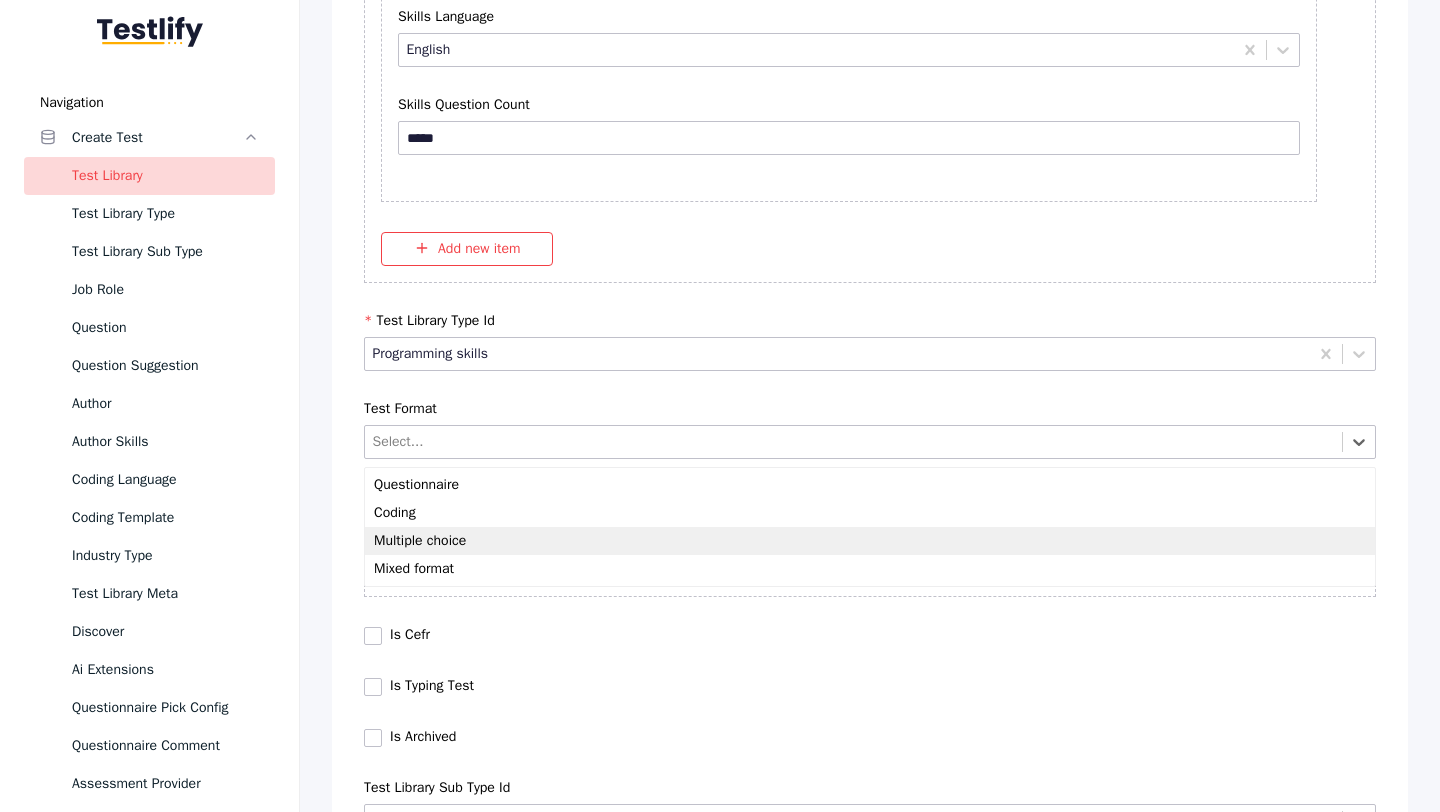 click on "Multiple choice" at bounding box center (870, 541) 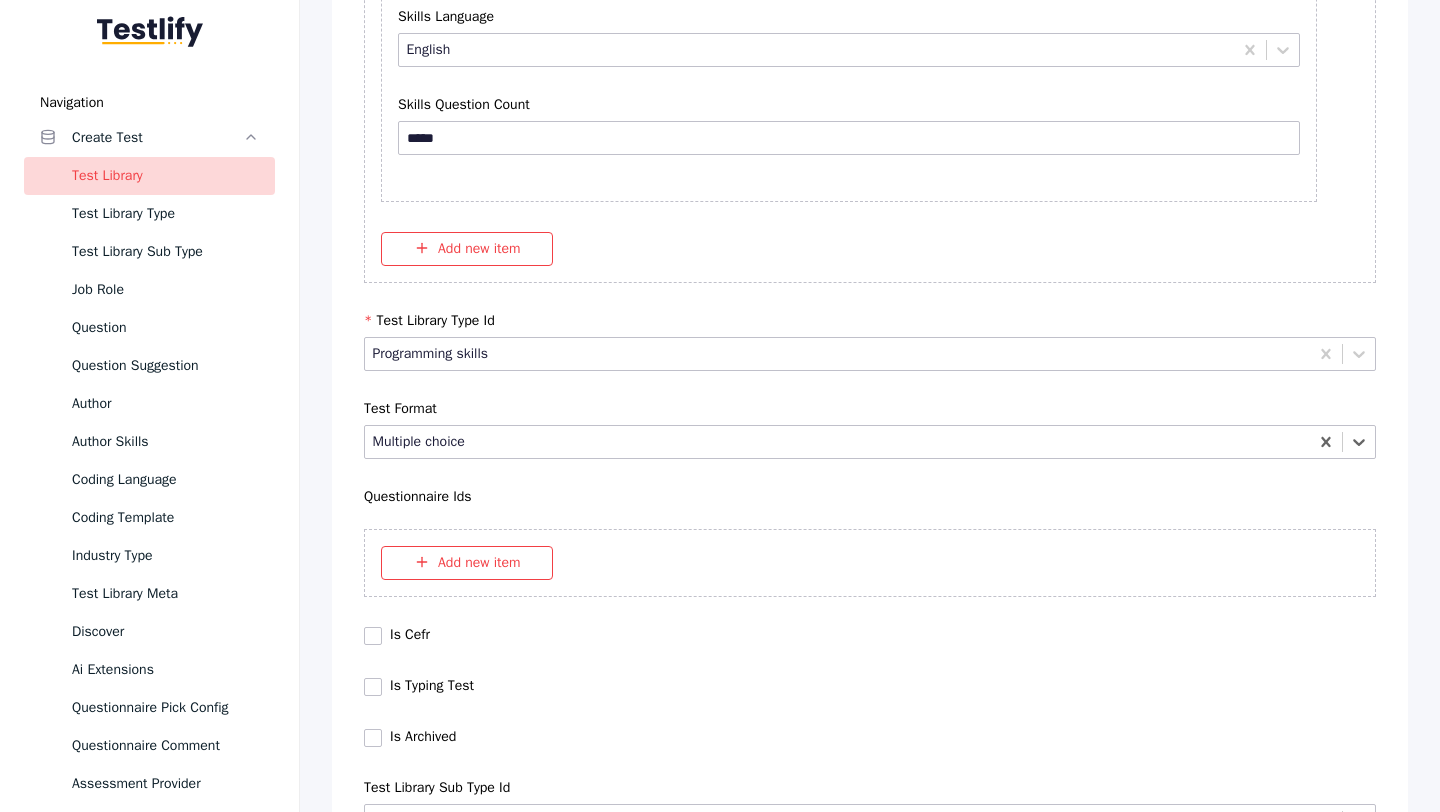click on "Save" at bounding box center (870, 10279) 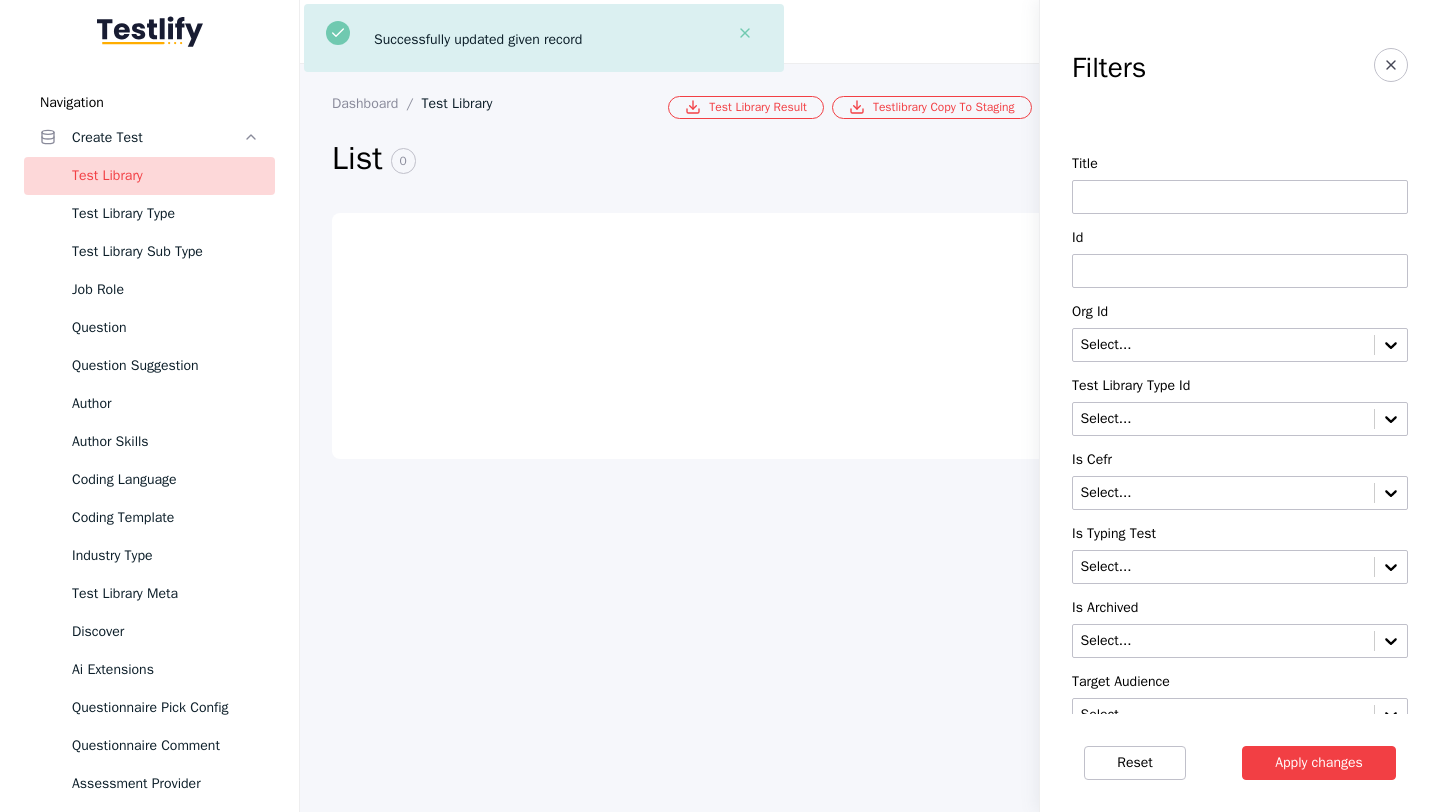 scroll, scrollTop: 0, scrollLeft: 0, axis: both 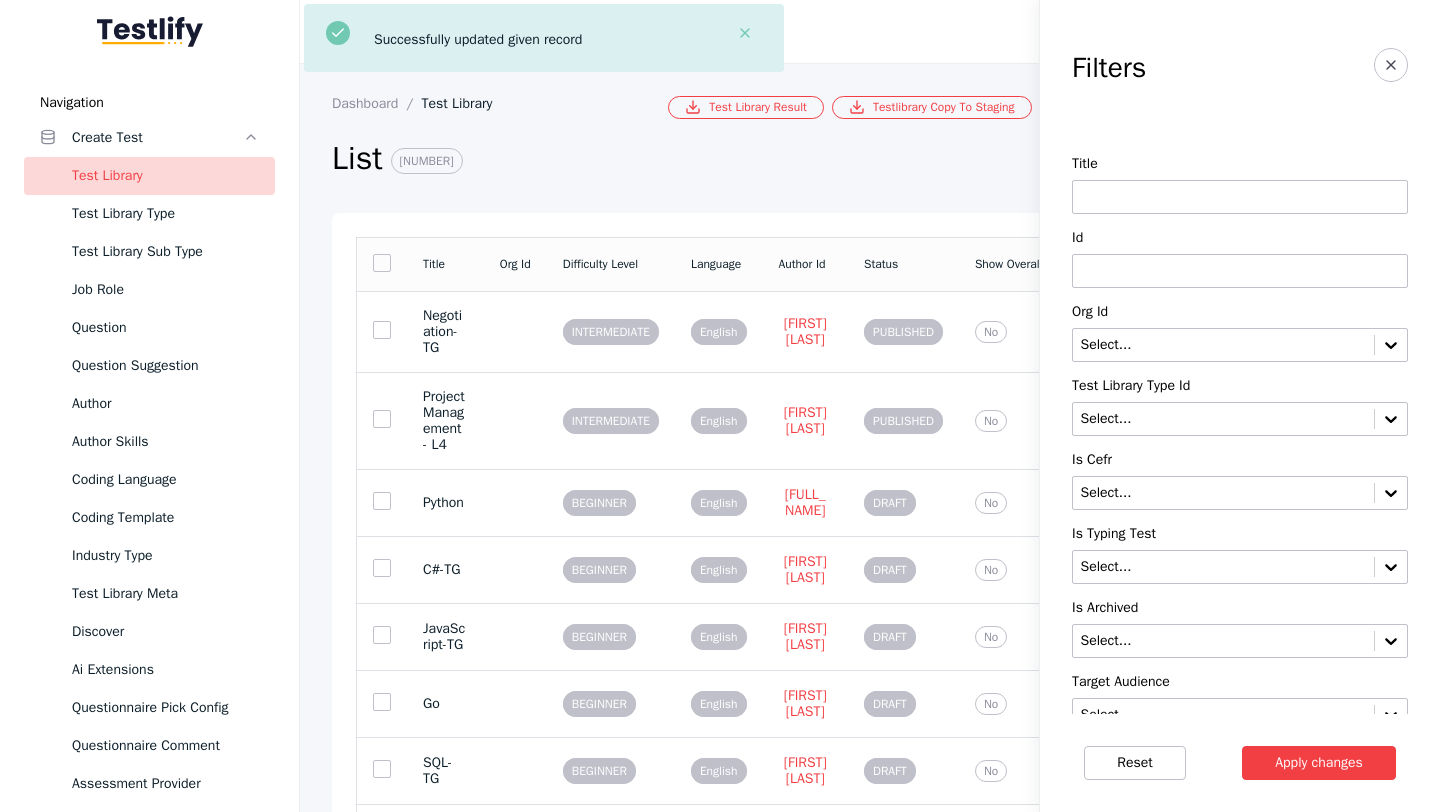 click at bounding box center (1240, 271) 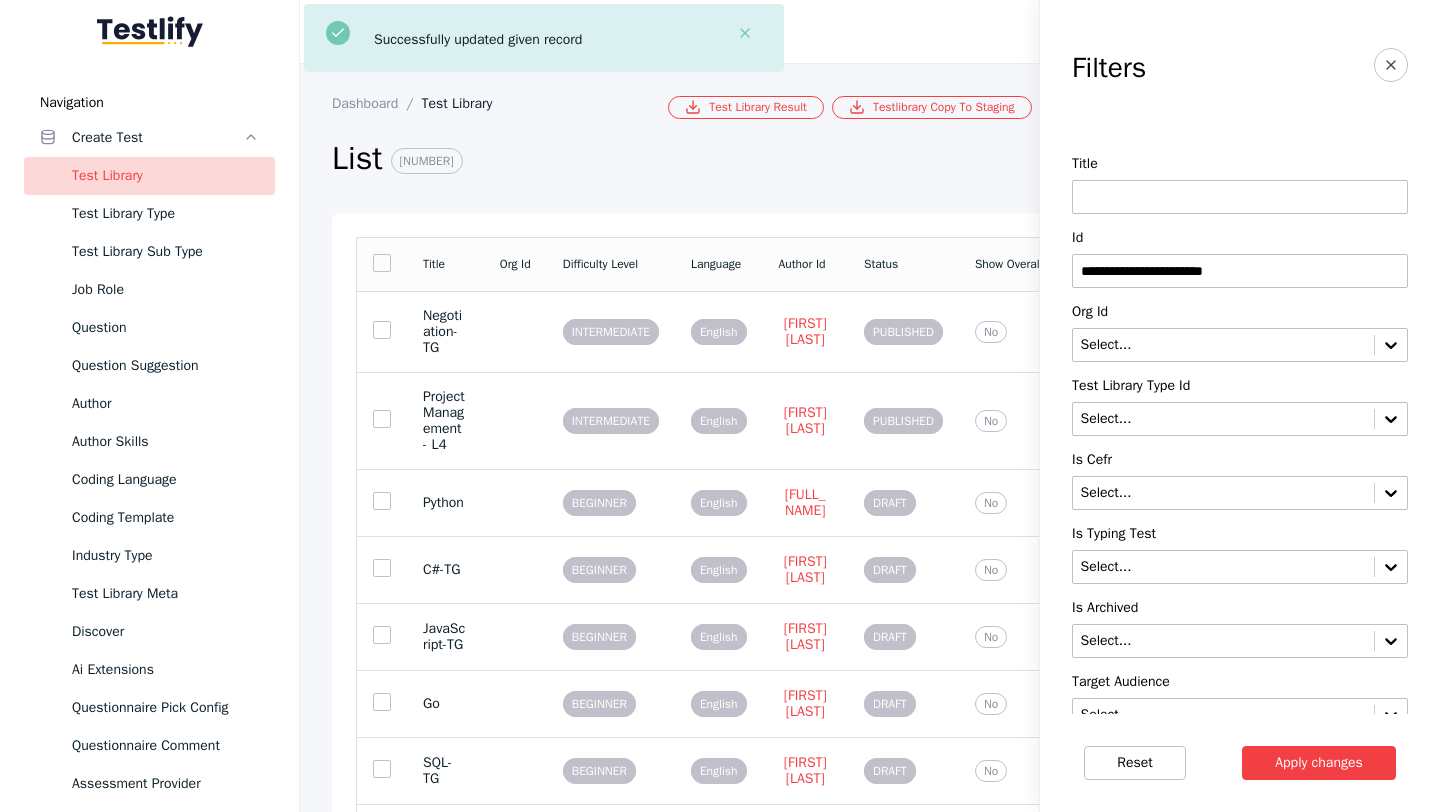 type on "**********" 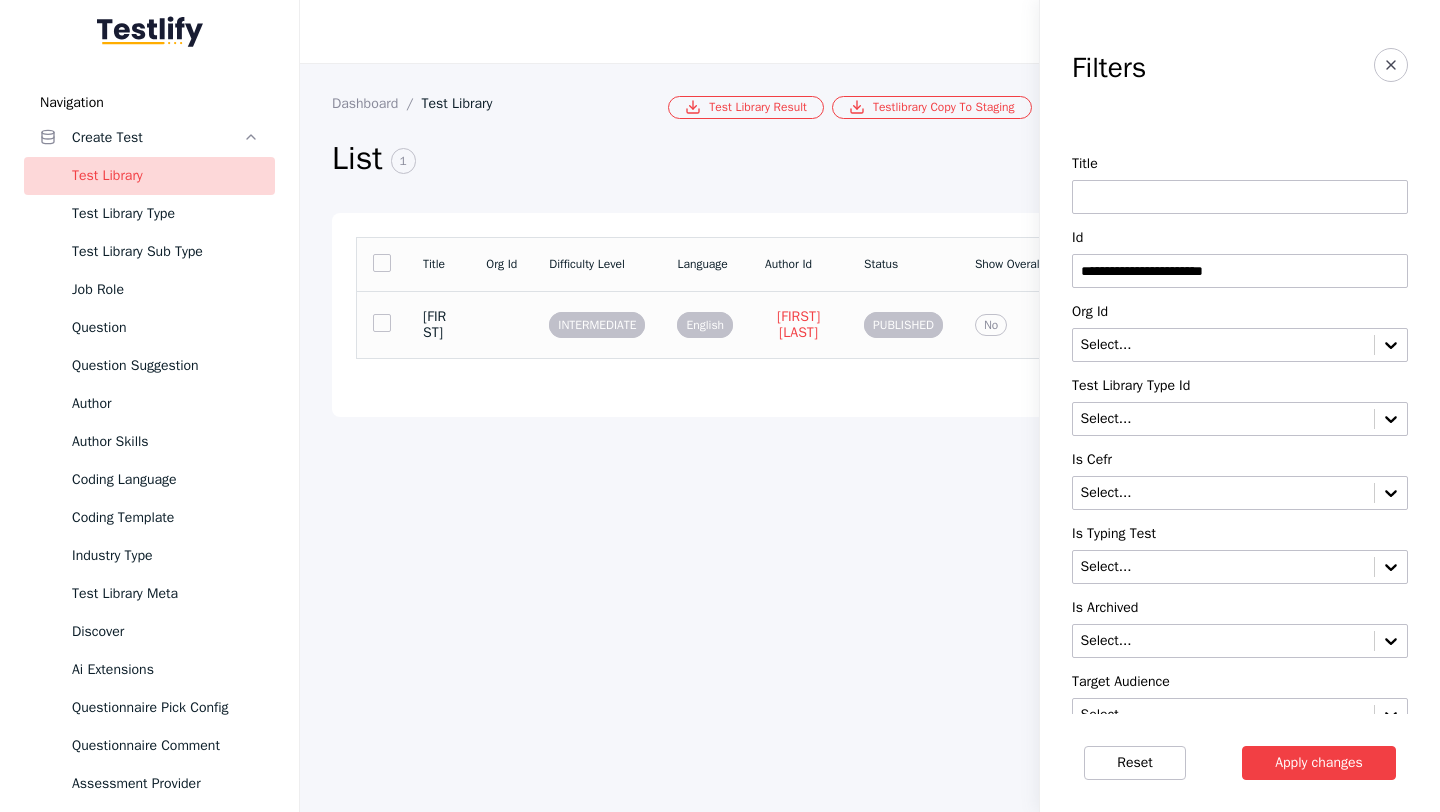 click on "[FIRST]" at bounding box center (438, 324) 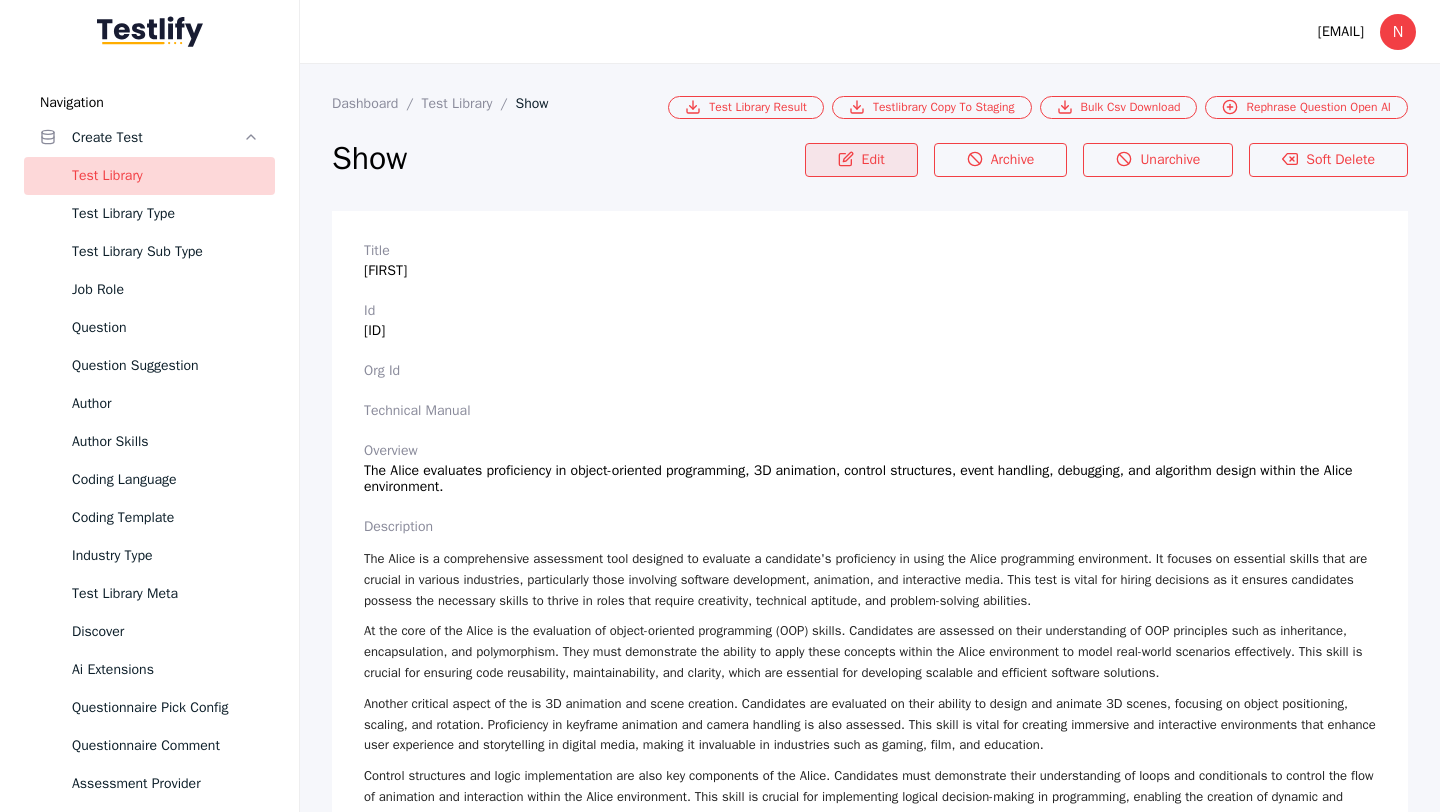 click on "Edit" at bounding box center [861, 160] 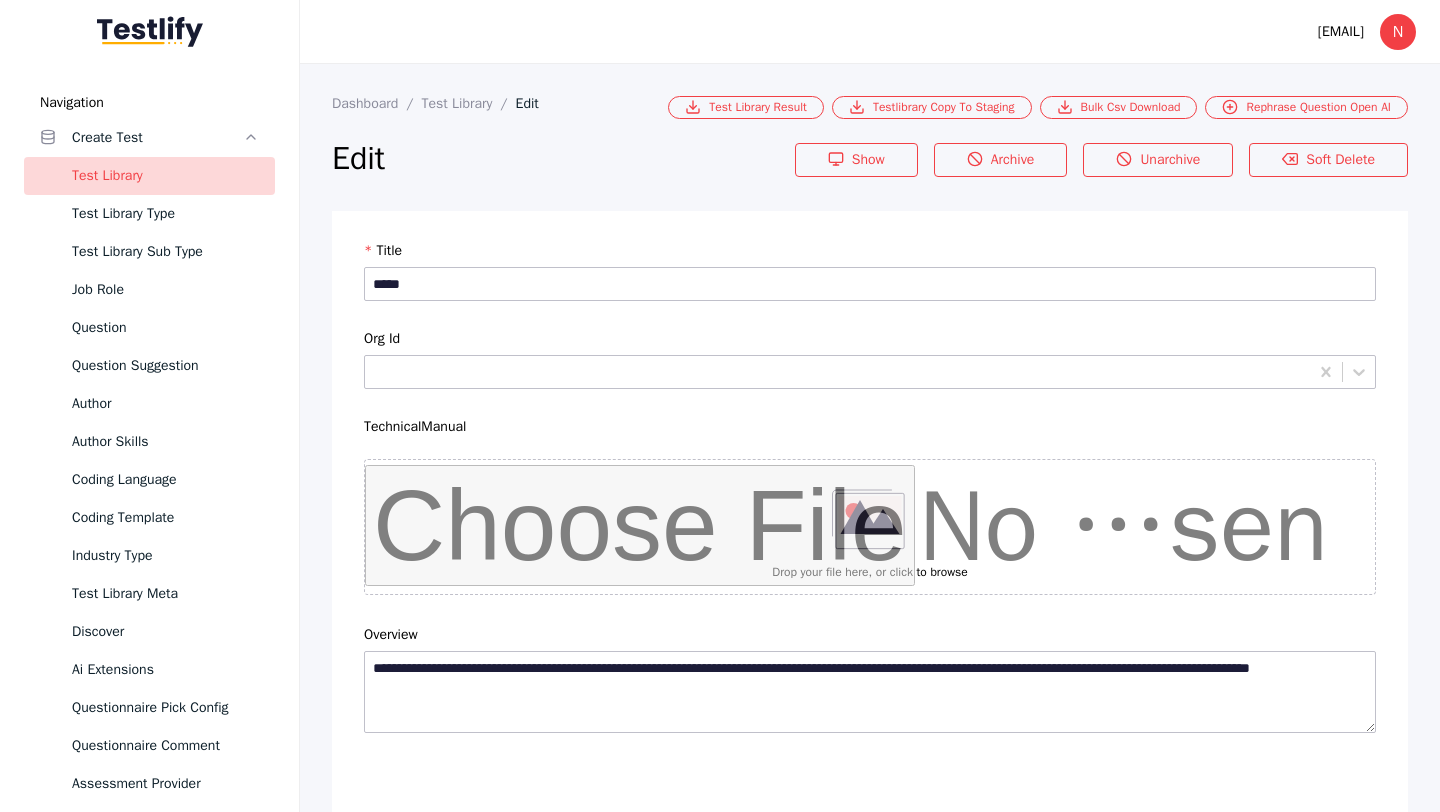 scroll, scrollTop: 4684, scrollLeft: 0, axis: vertical 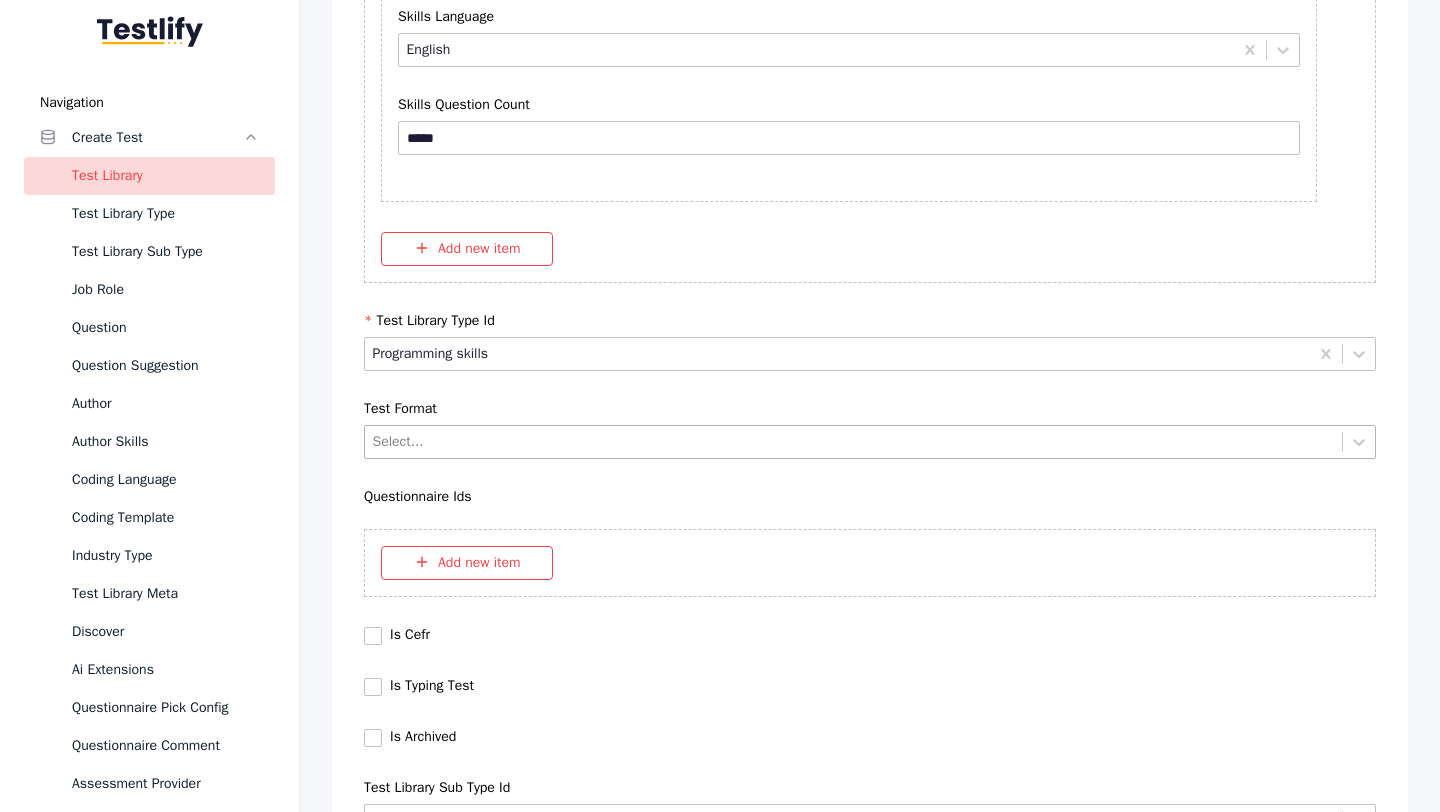 click at bounding box center [854, 441] 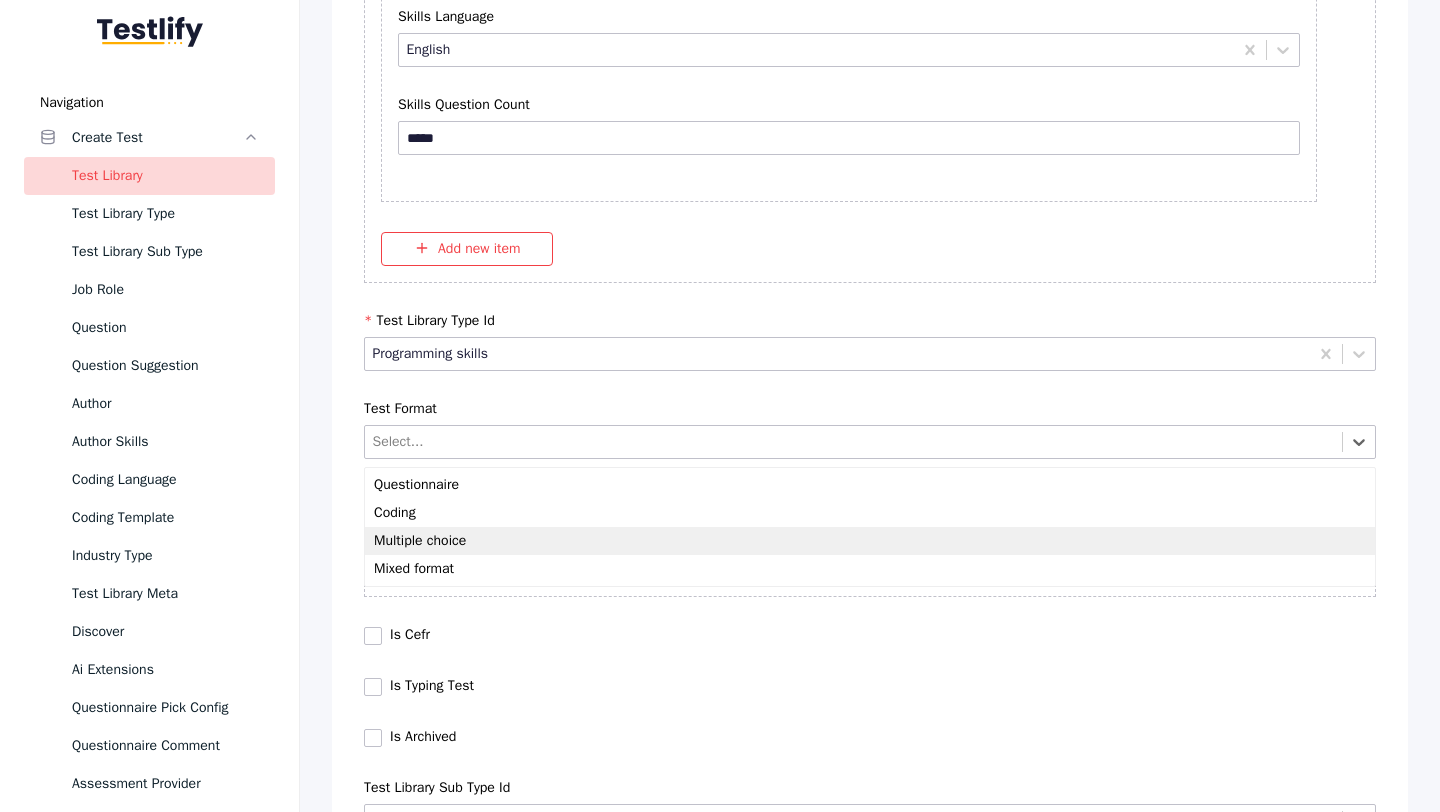 click on "Multiple choice" at bounding box center [870, 541] 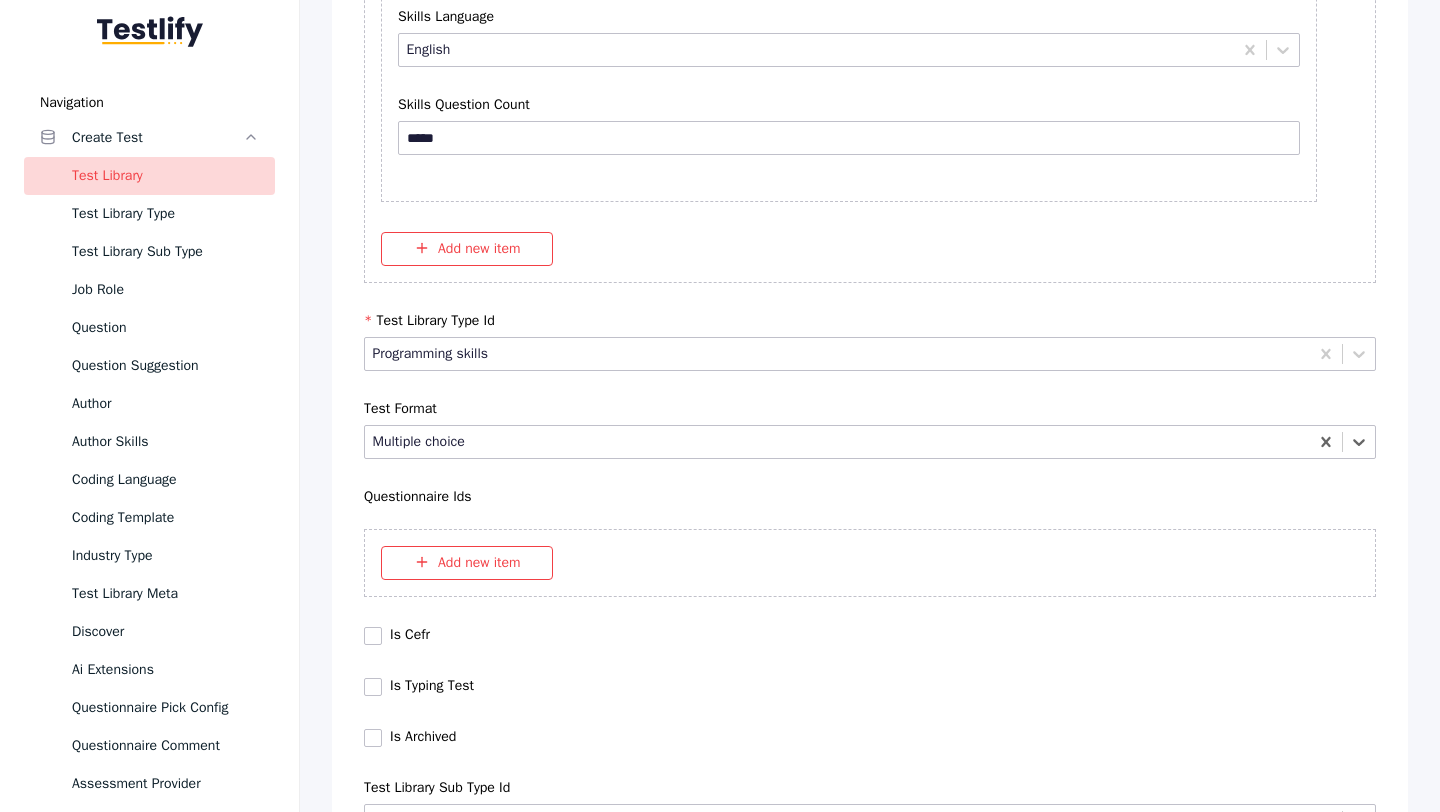 click on "Save" at bounding box center [870, 10279] 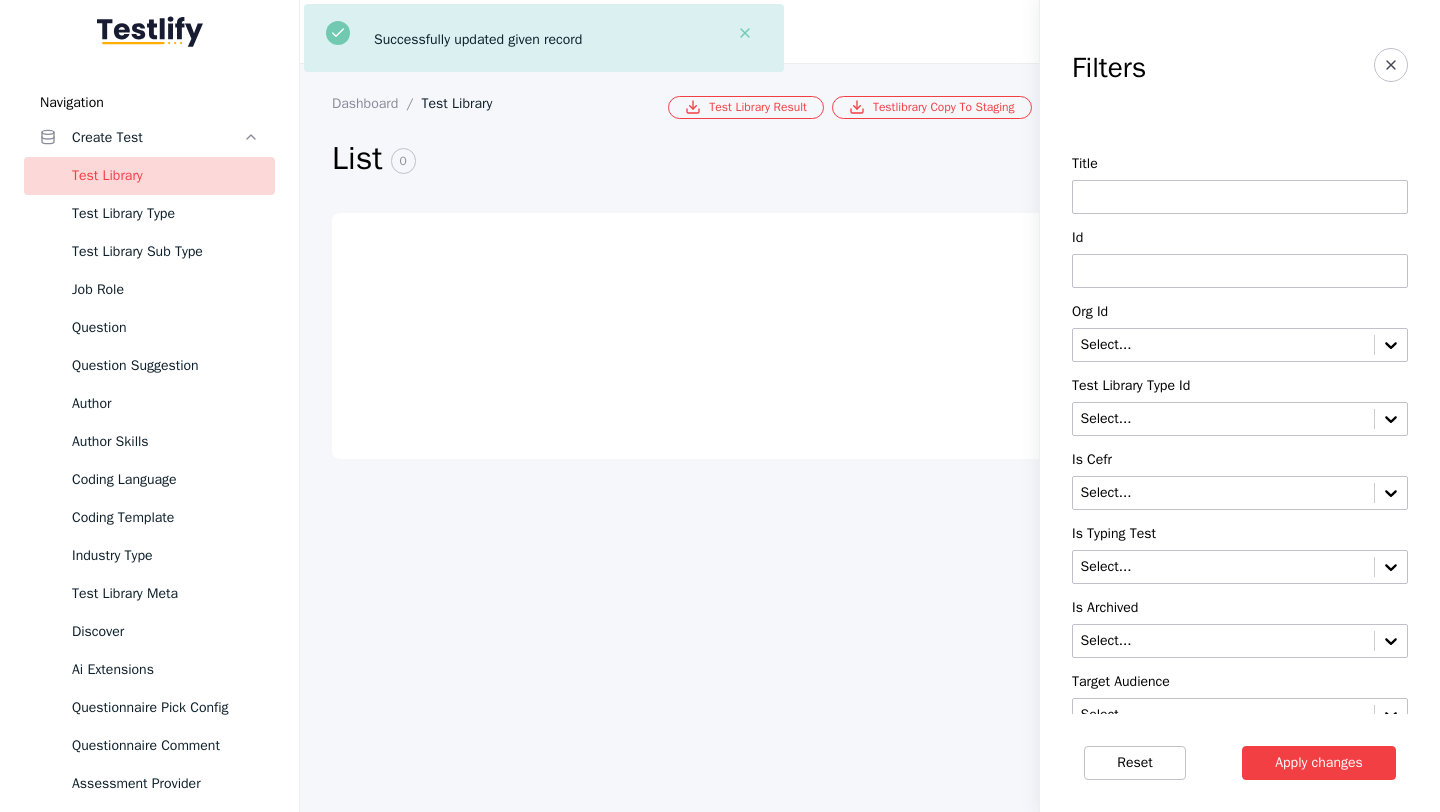scroll, scrollTop: 0, scrollLeft: 0, axis: both 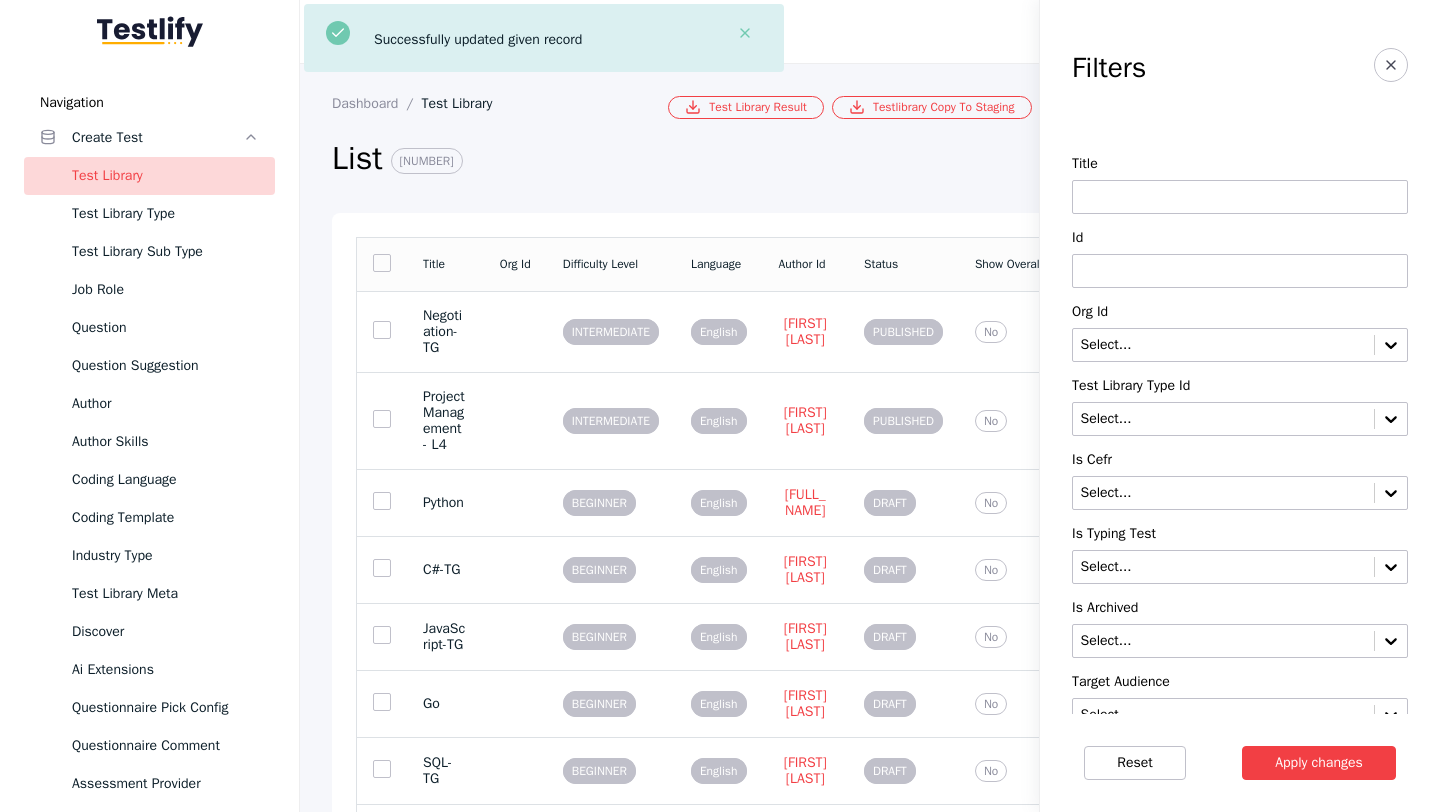 click at bounding box center [1240, 271] 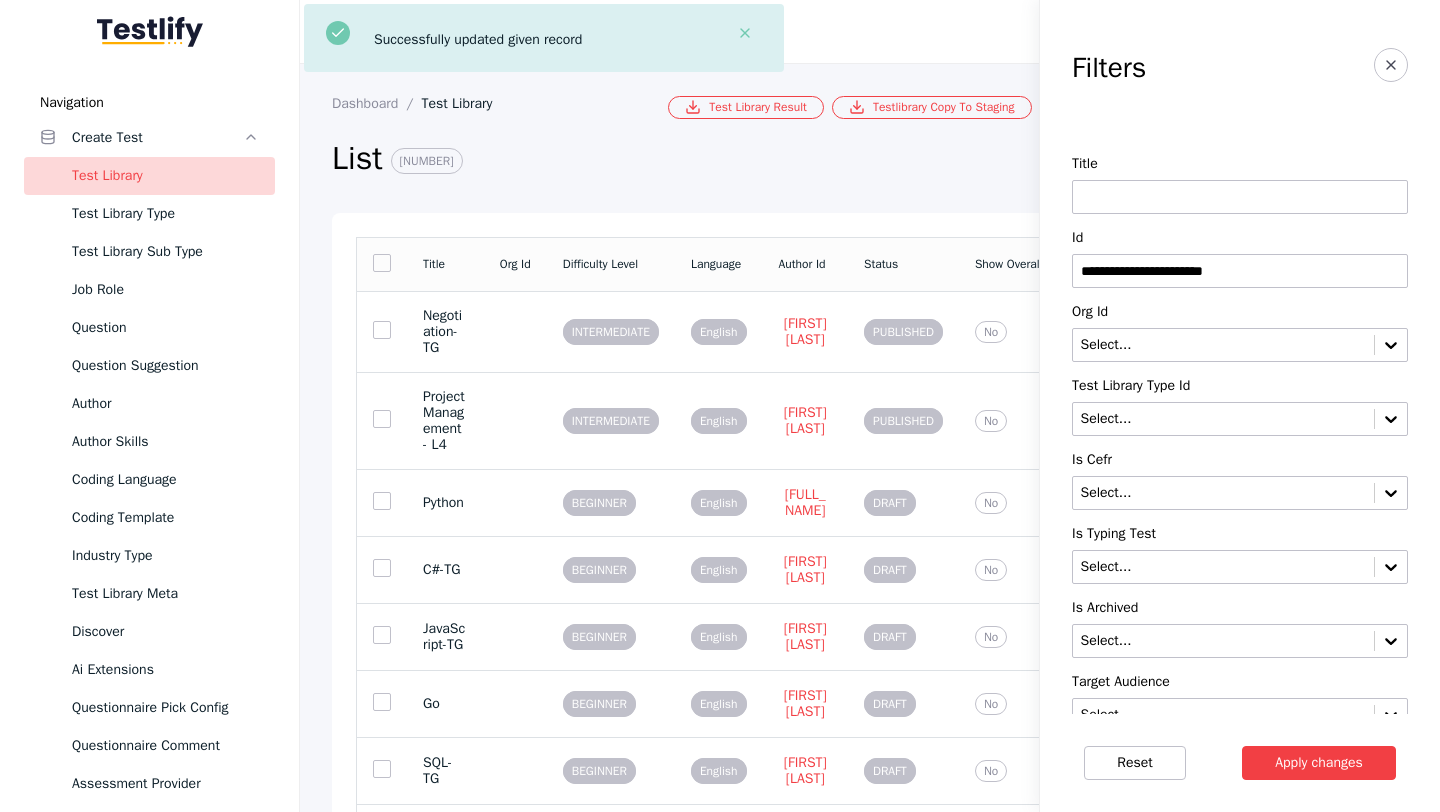 type on "**********" 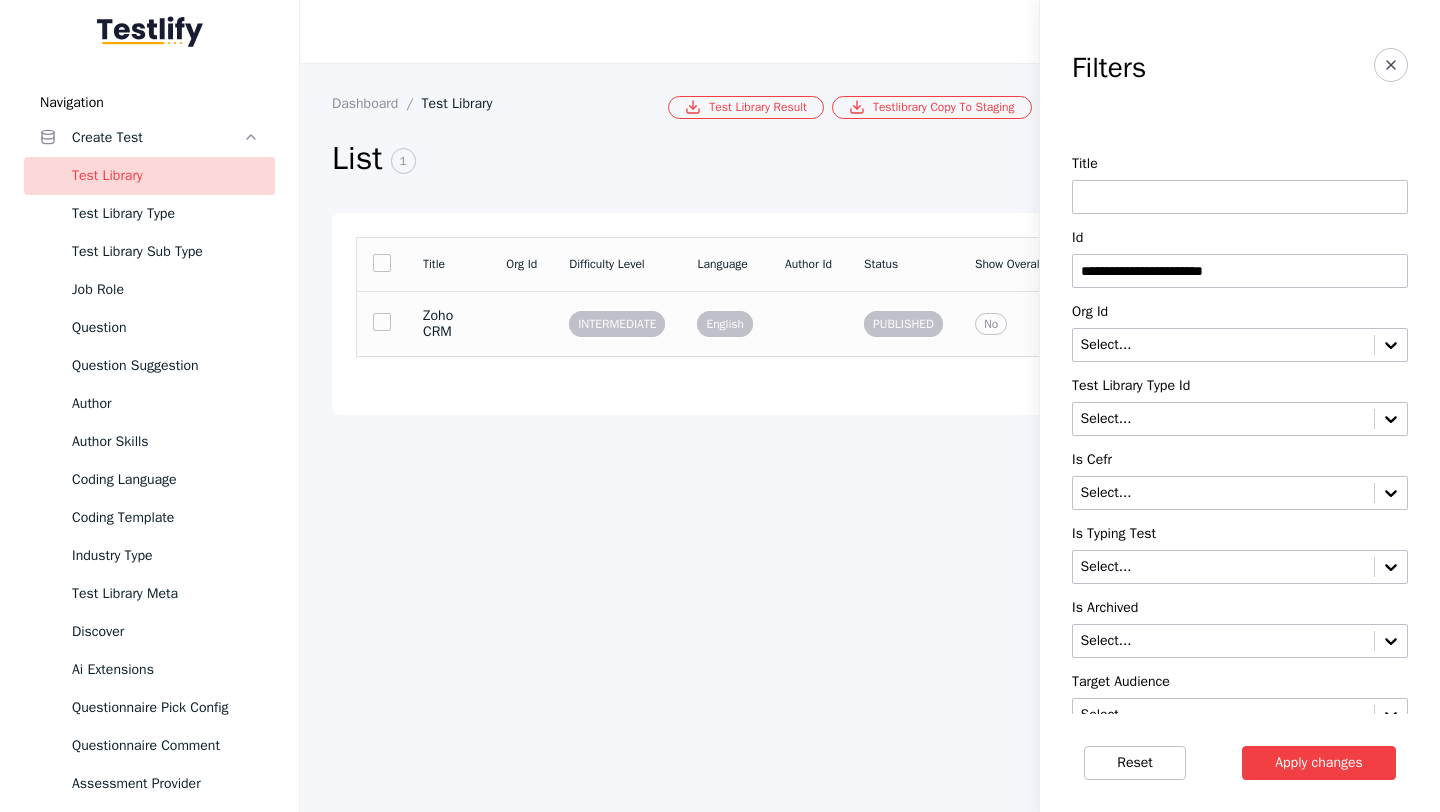 click at bounding box center (521, 323) 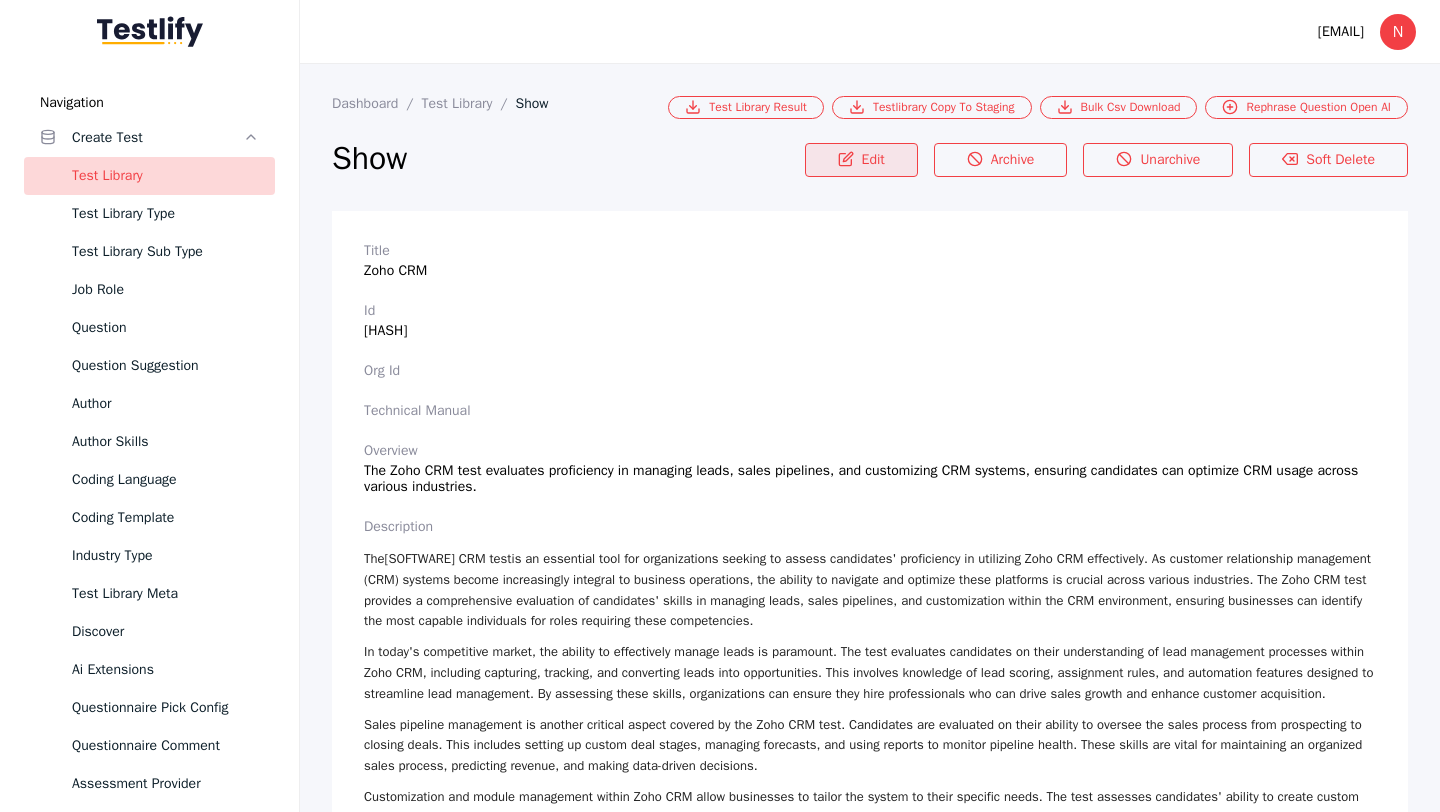 click on "Edit" at bounding box center (861, 160) 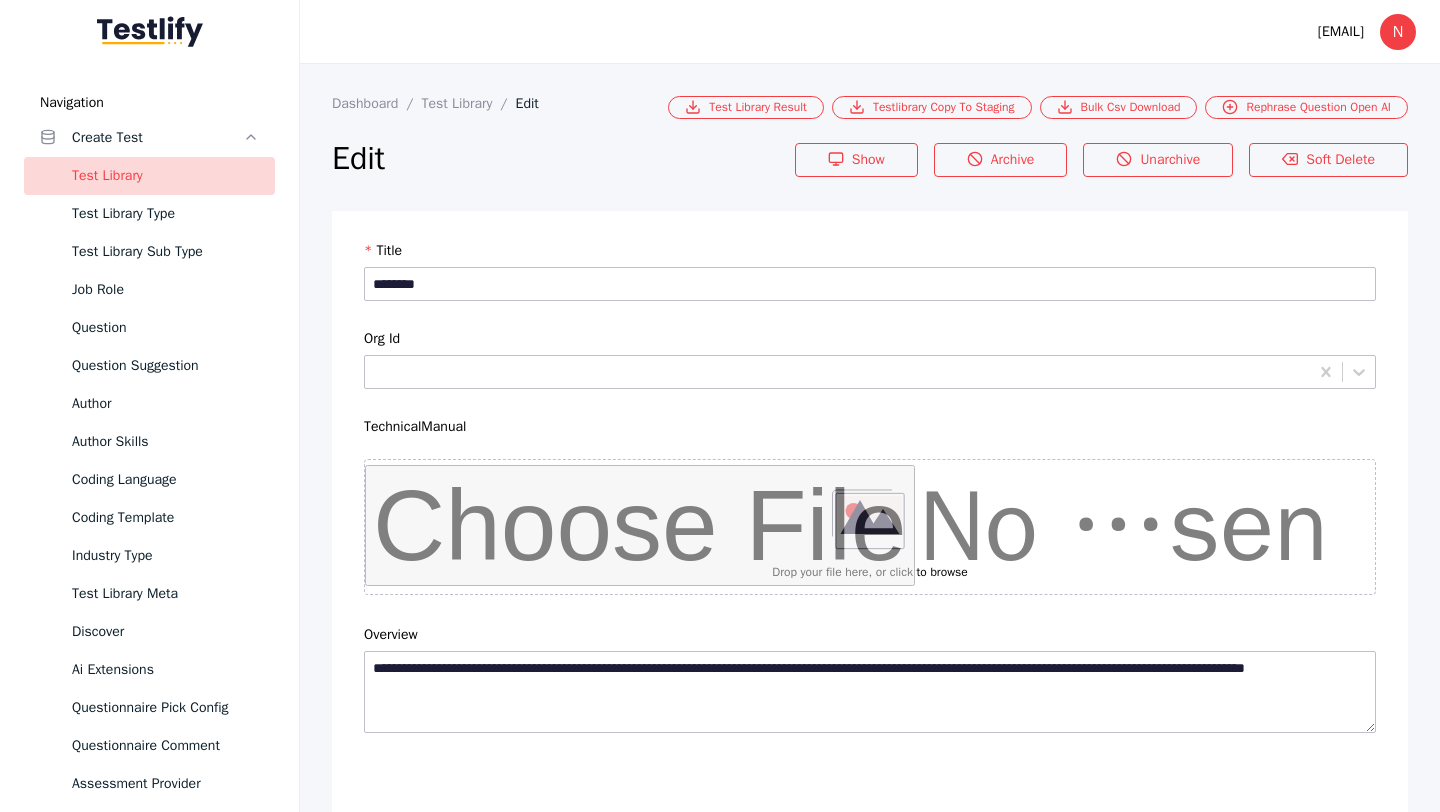 scroll, scrollTop: 6796, scrollLeft: 0, axis: vertical 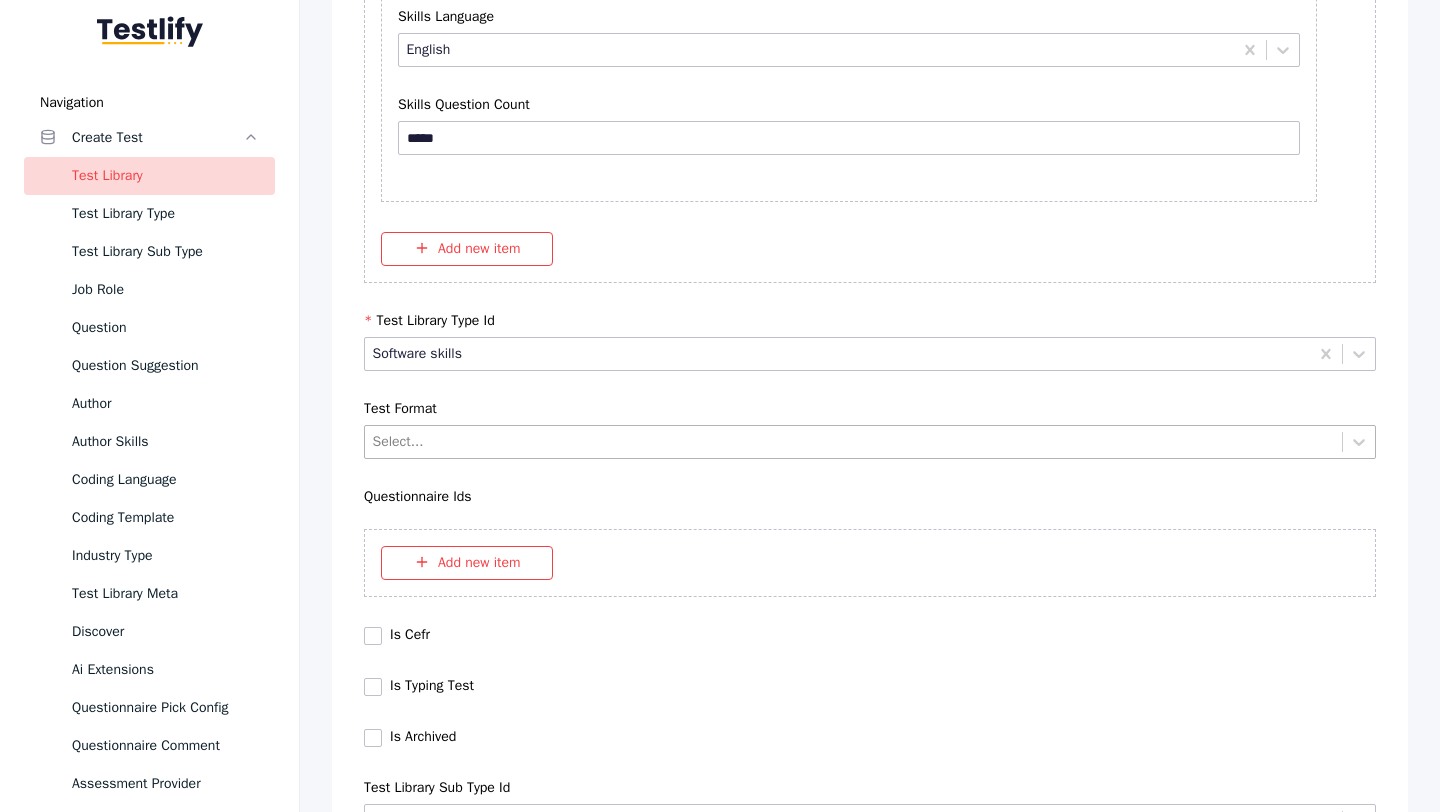 click at bounding box center (854, 441) 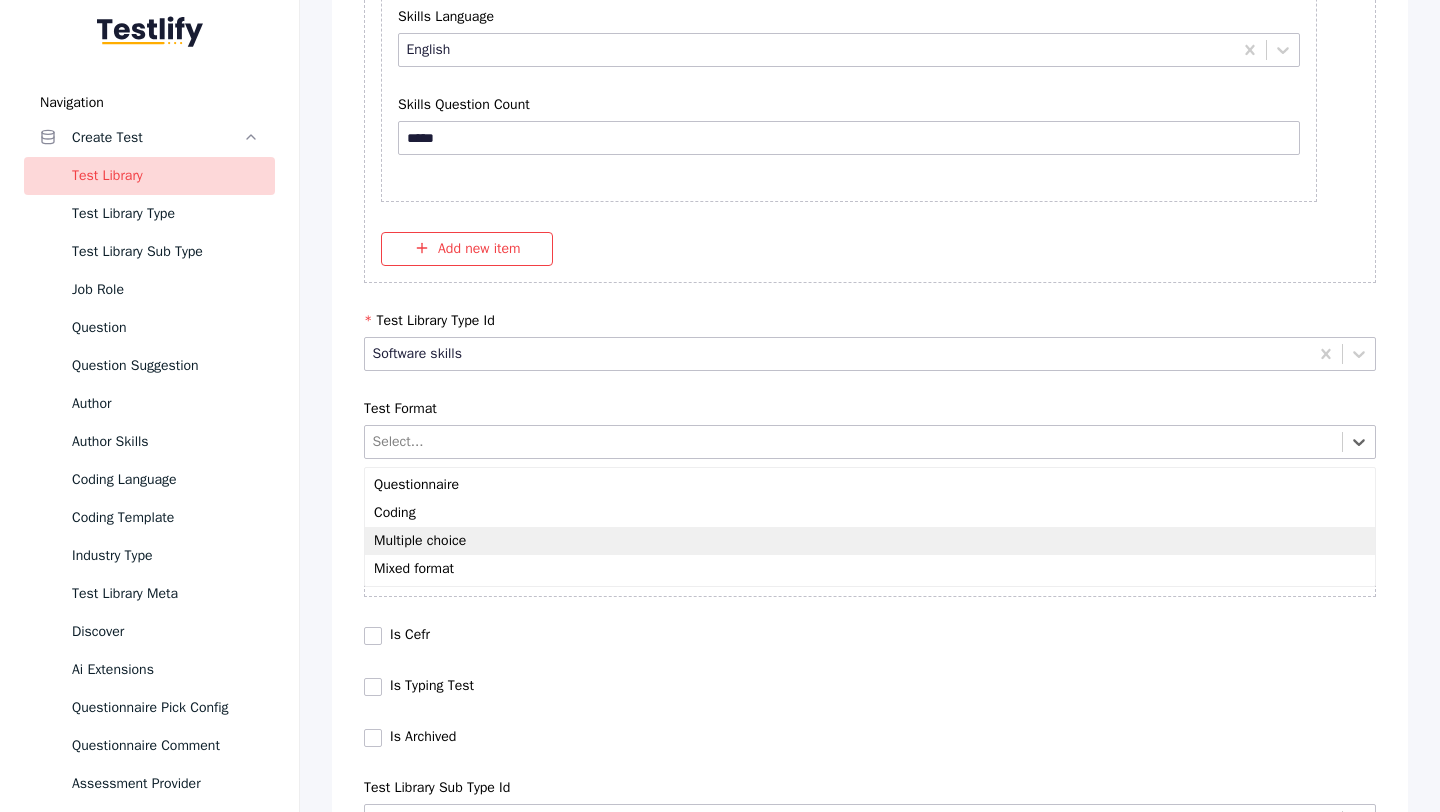 click on "Multiple choice" at bounding box center [870, 541] 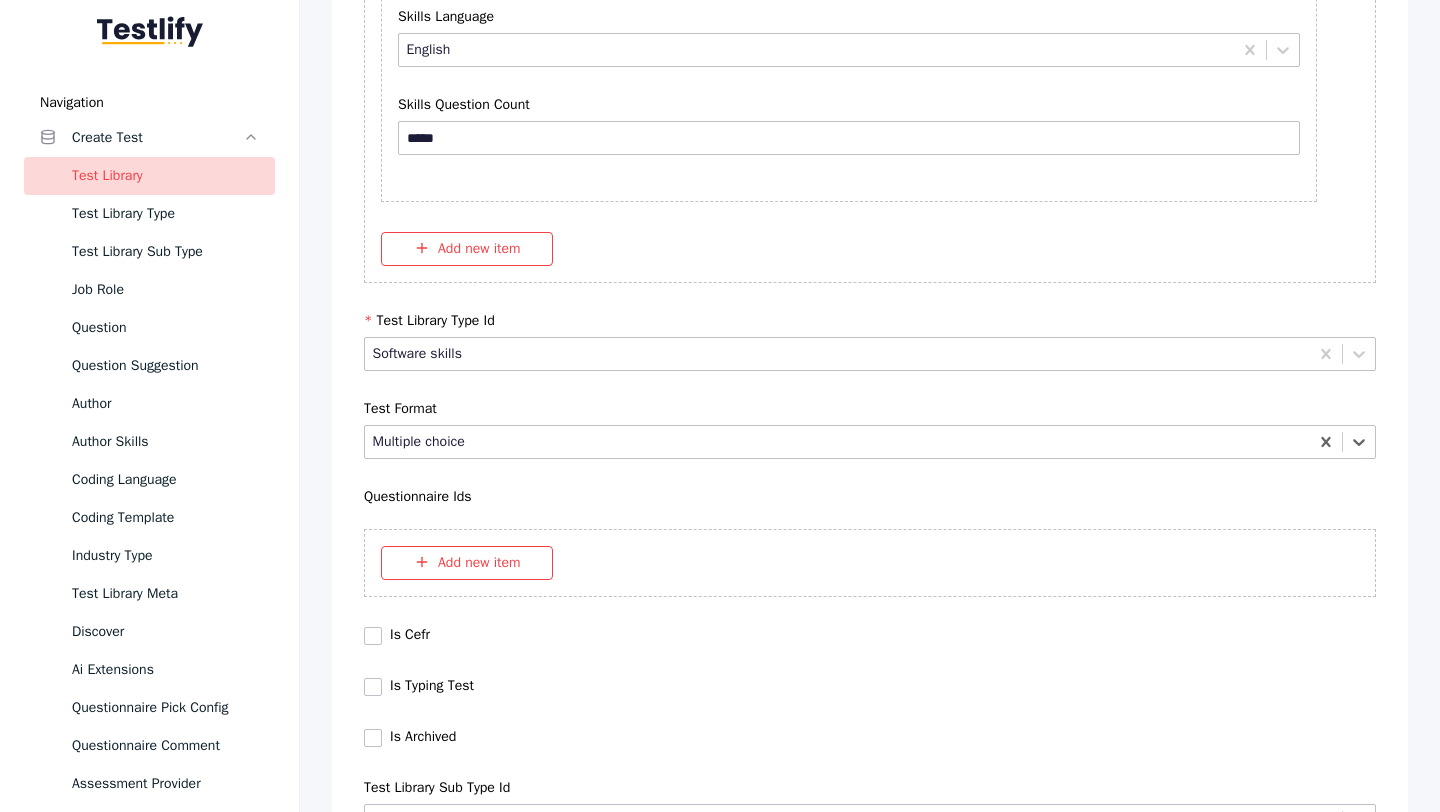 click on "Save" at bounding box center (870, 10367) 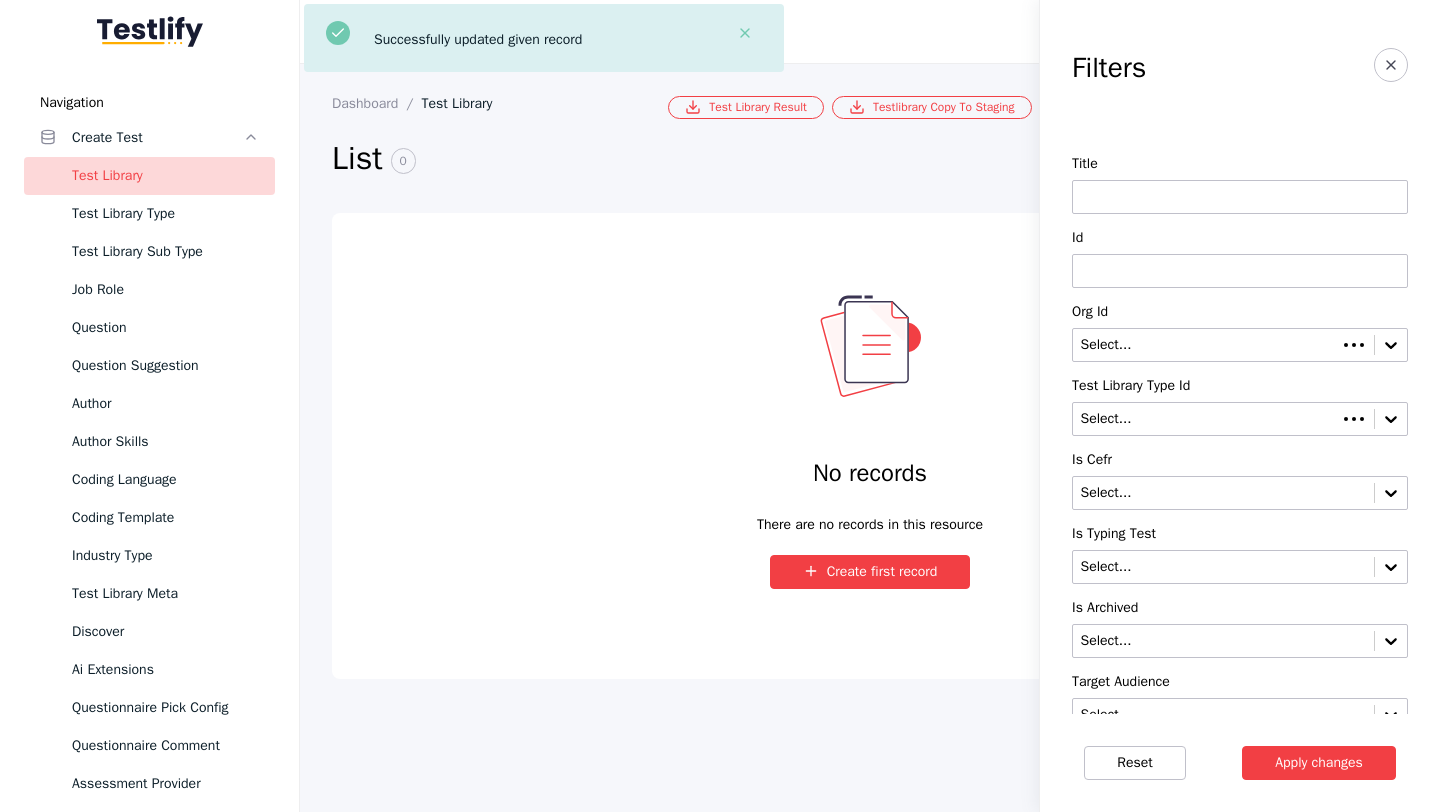 scroll, scrollTop: 0, scrollLeft: 0, axis: both 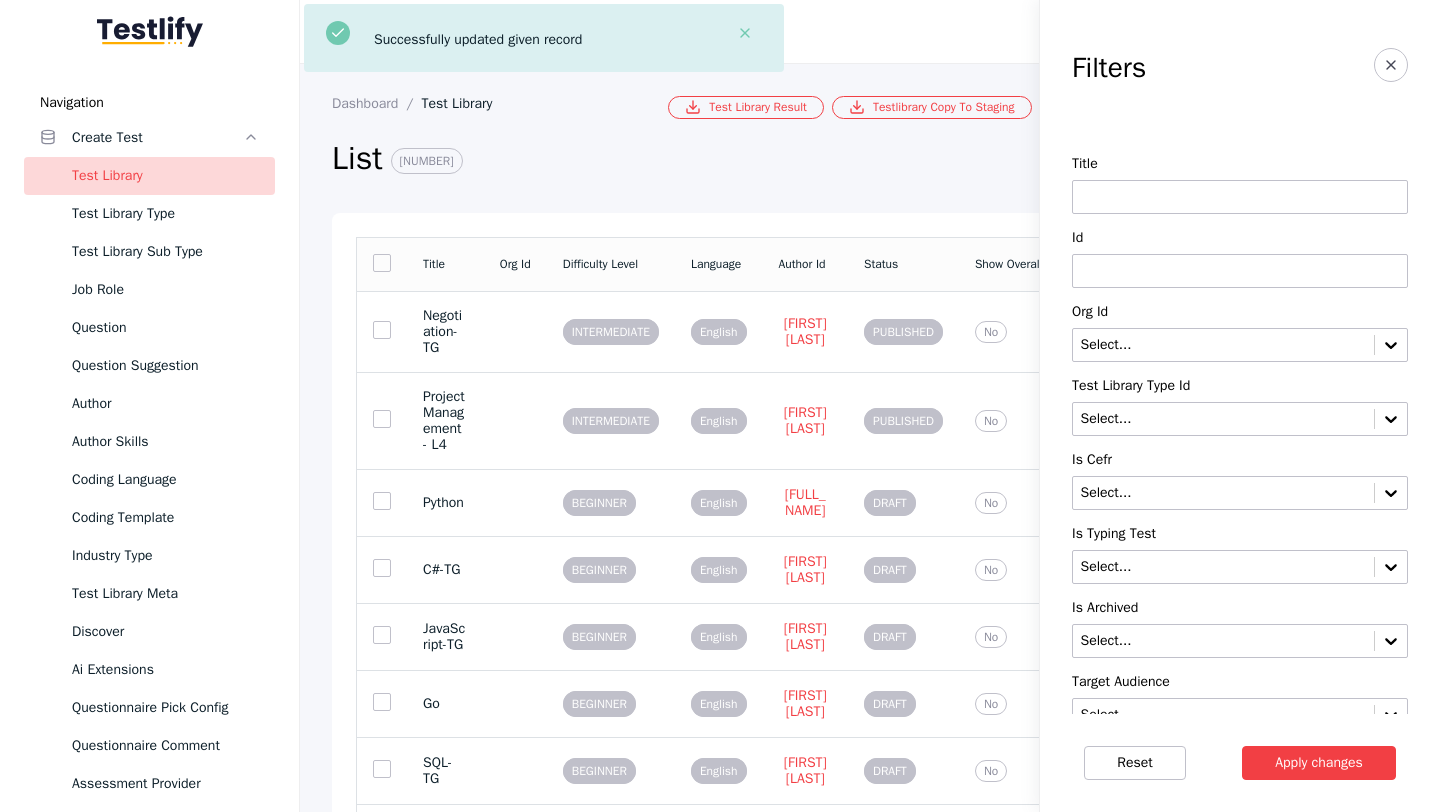 click at bounding box center (1240, 271) 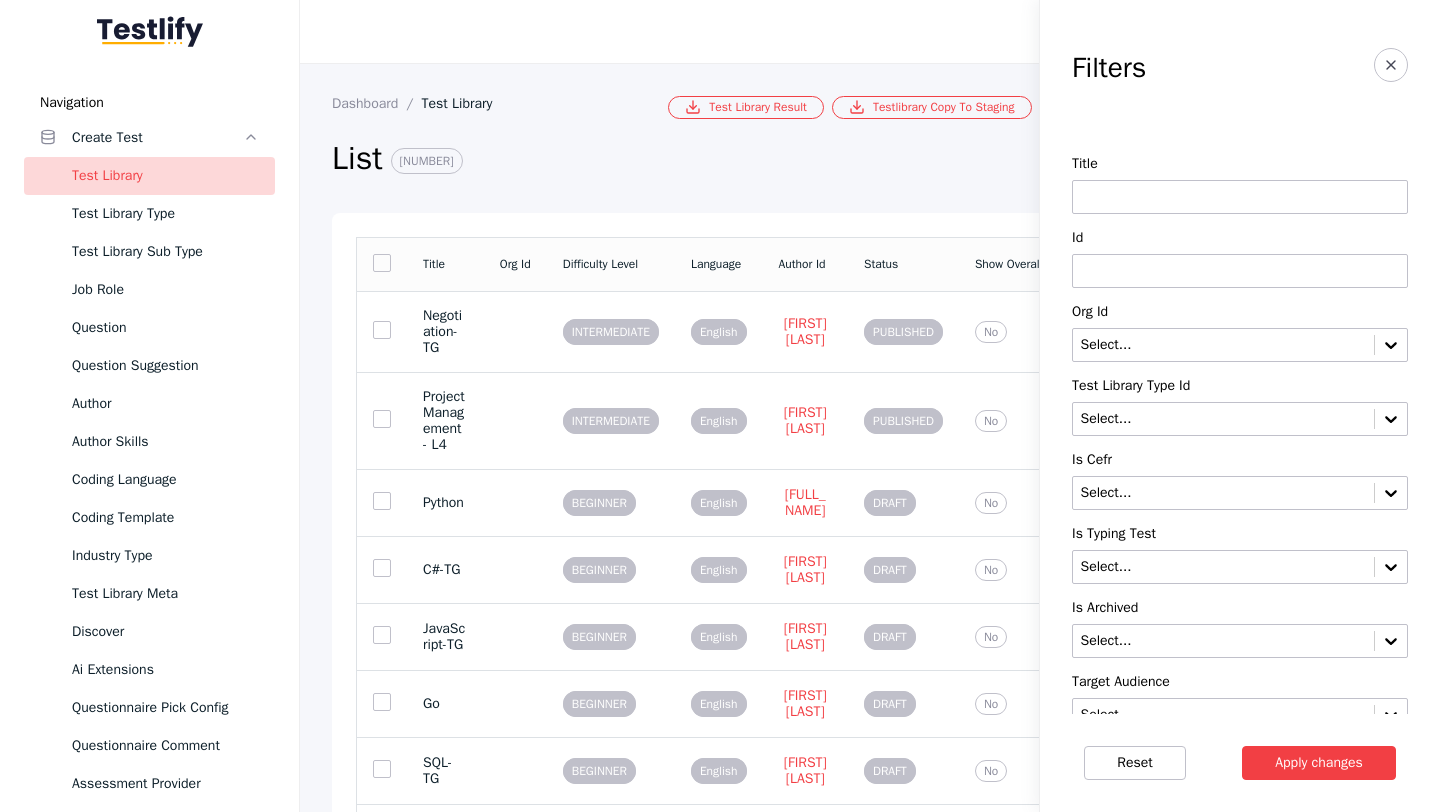 paste on "**********" 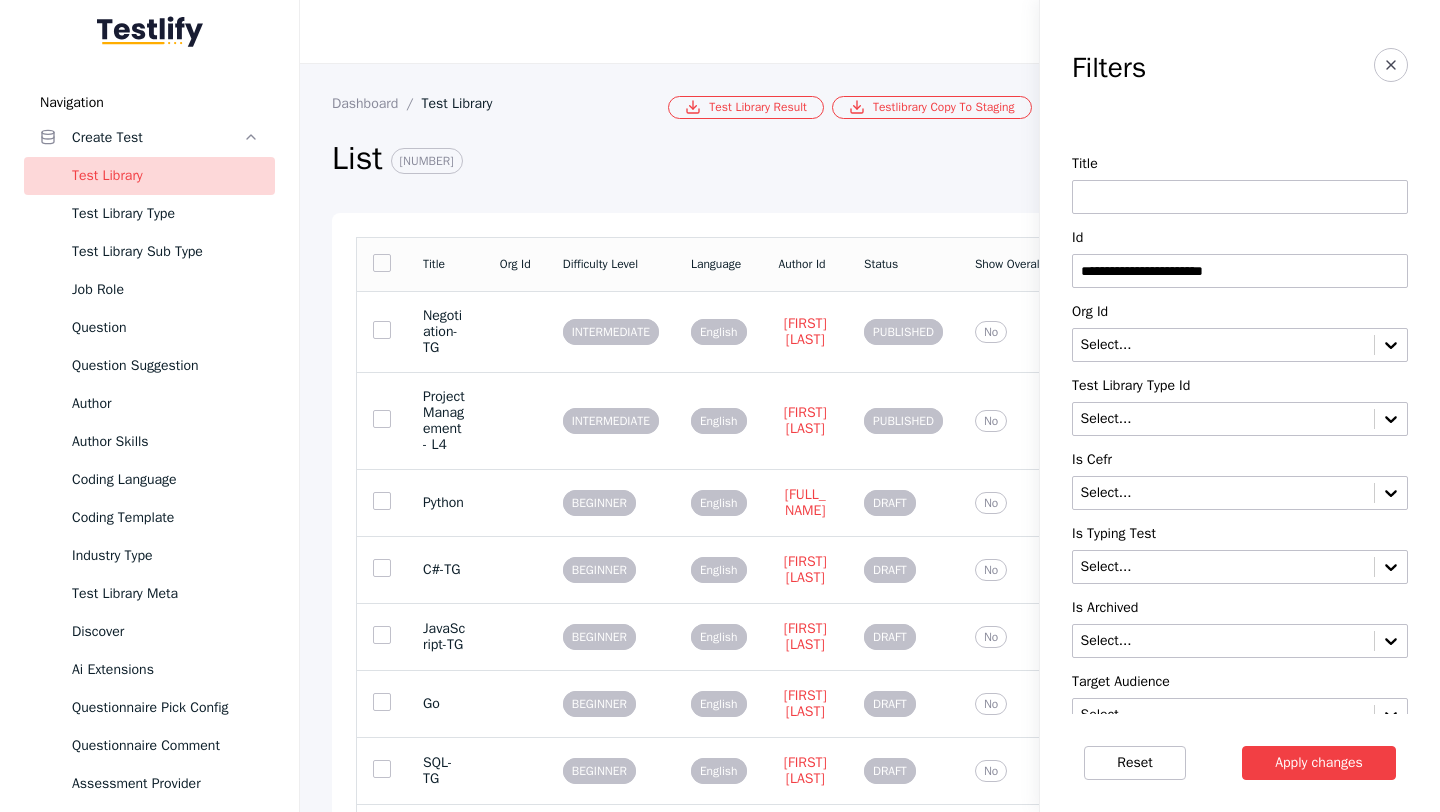 type on "**********" 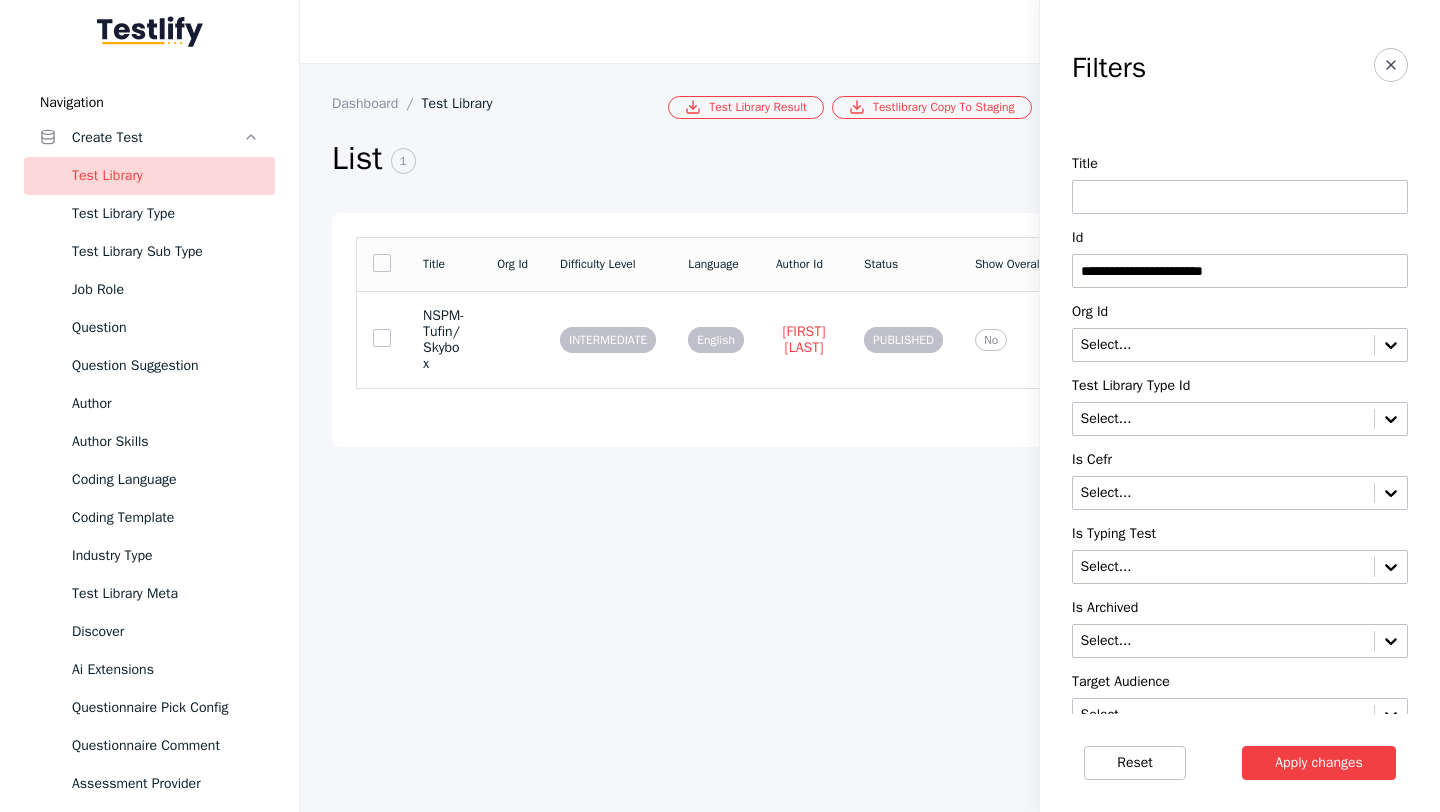 click on "NSPM-Tufin/Skybox" at bounding box center [444, 340] 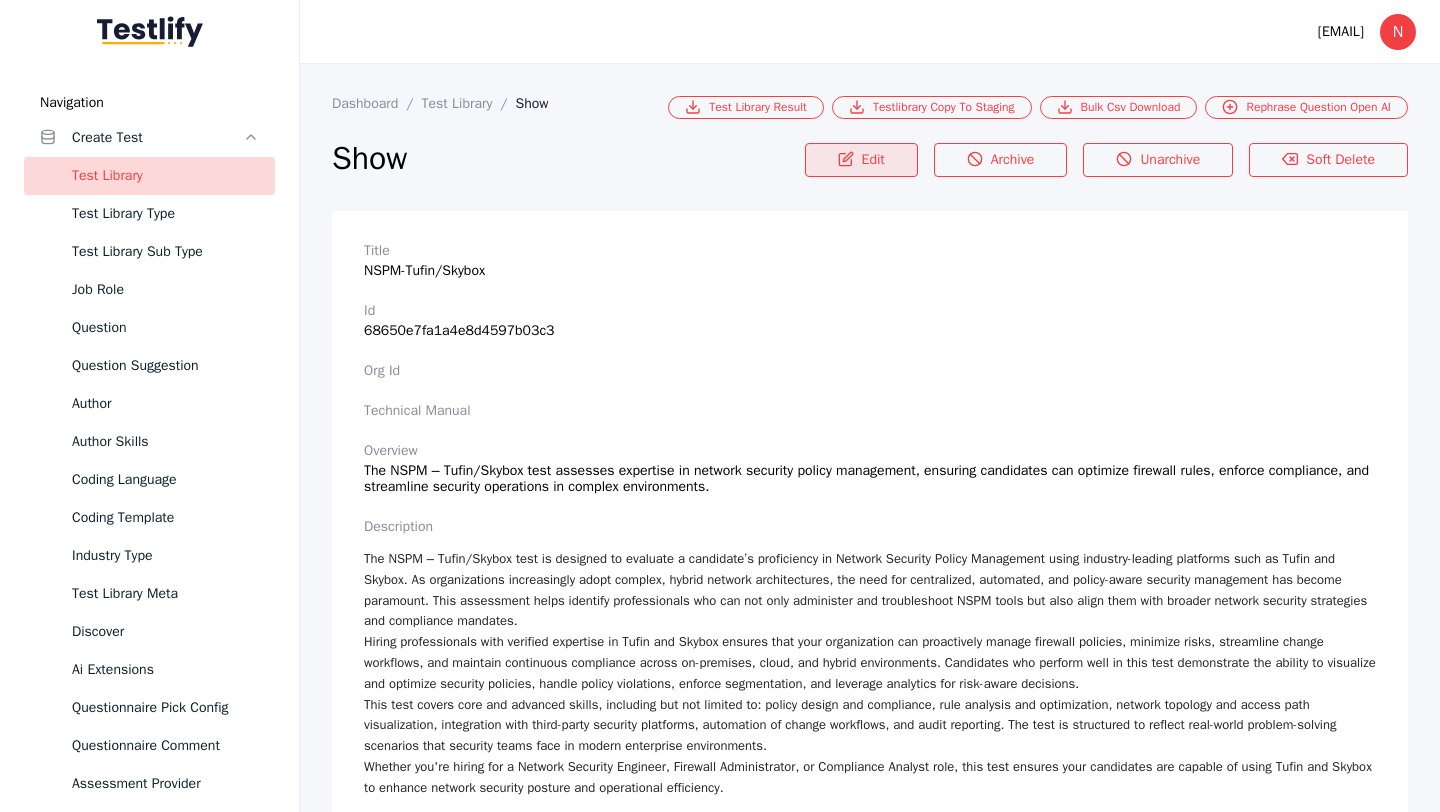 click on "Edit" at bounding box center [861, 160] 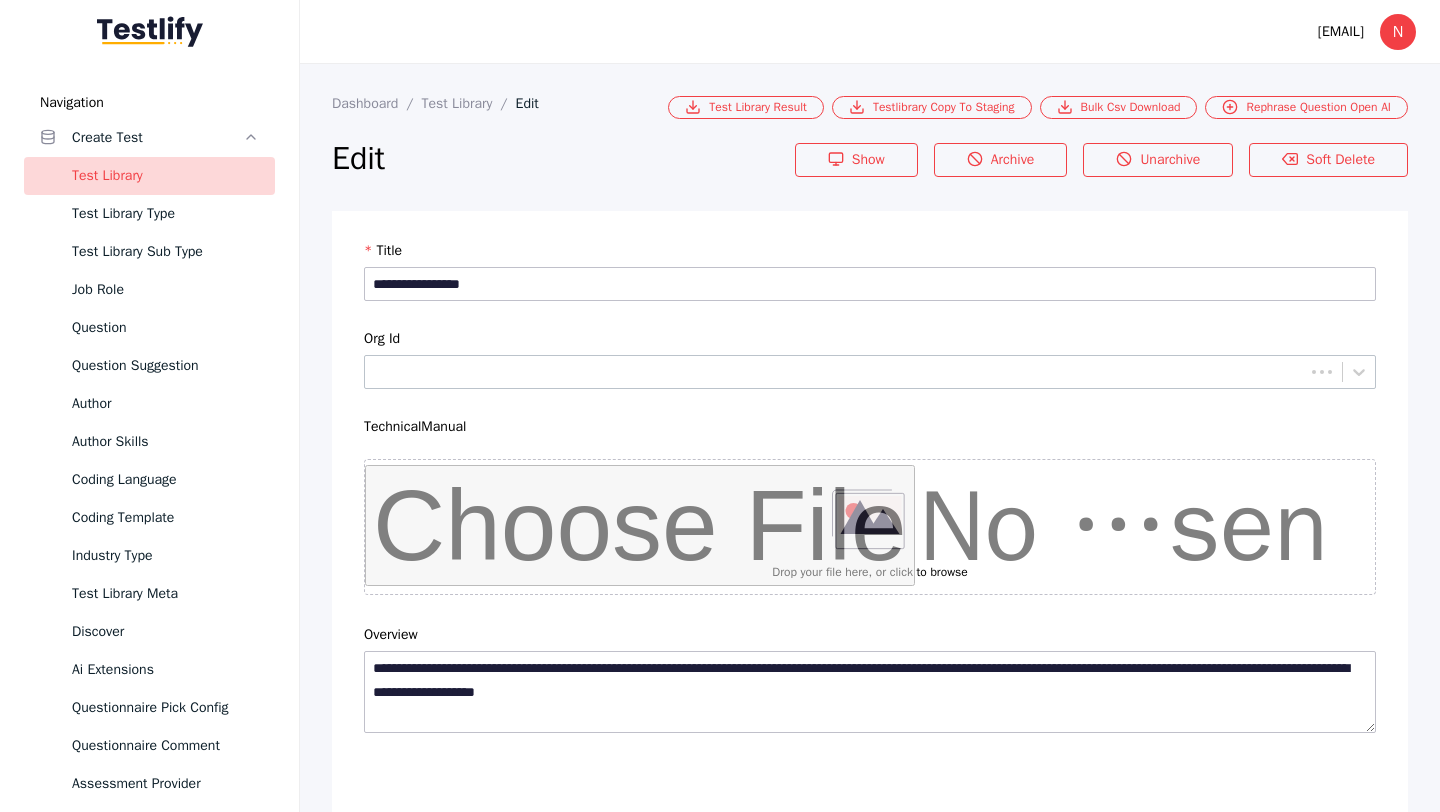 click at bounding box center (838, 7237) 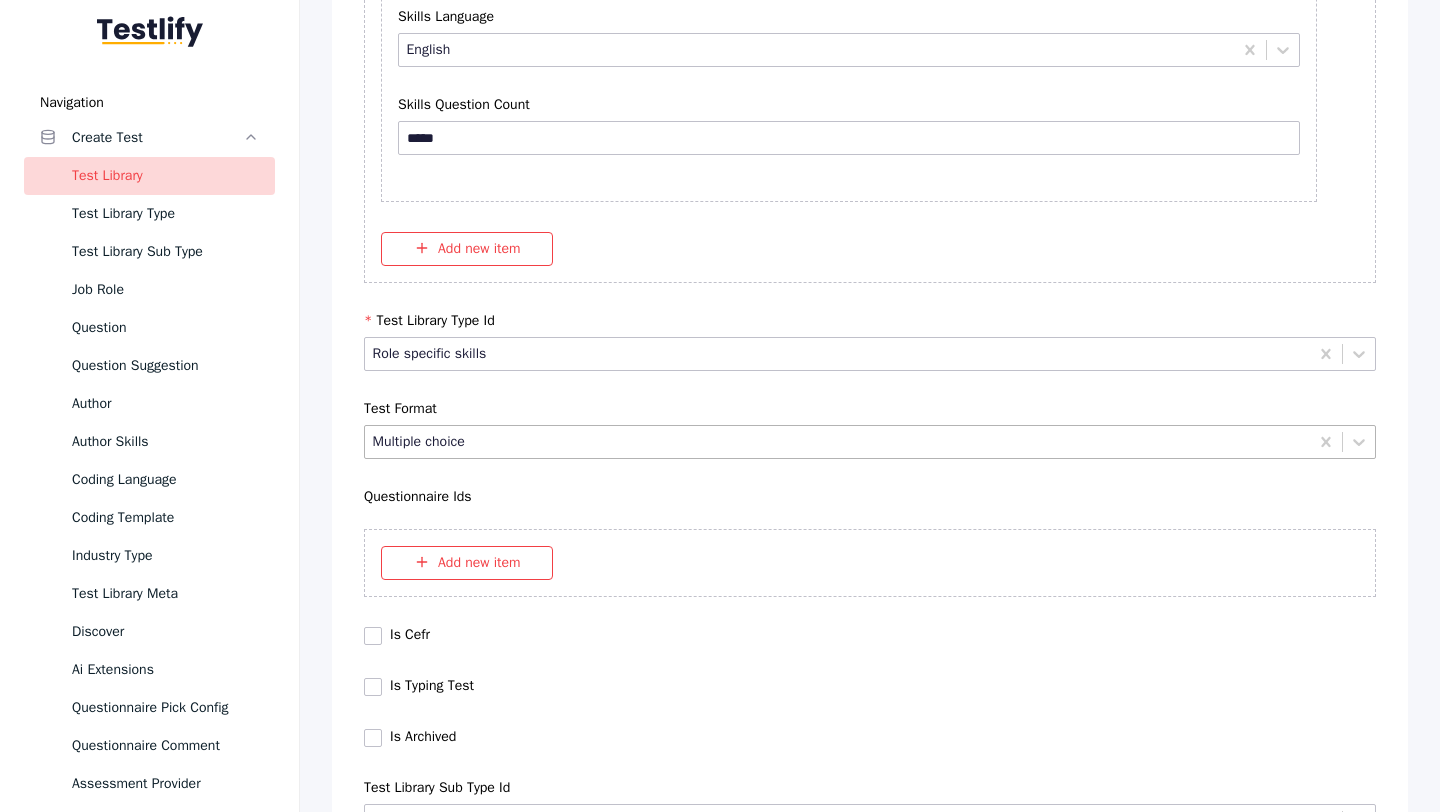 click on "Multiple choice" at bounding box center (837, 441) 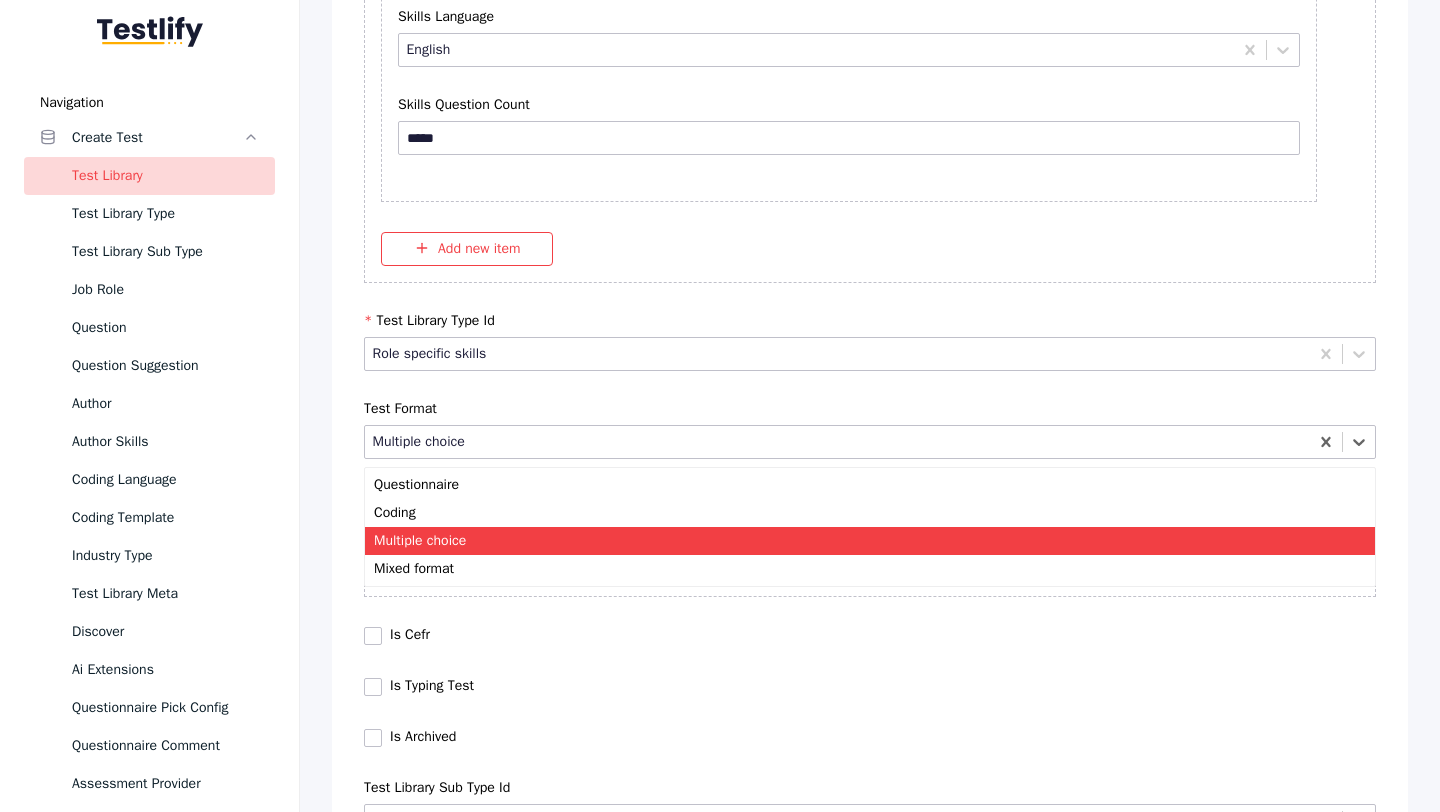 click on "Multiple choice" at bounding box center (870, 541) 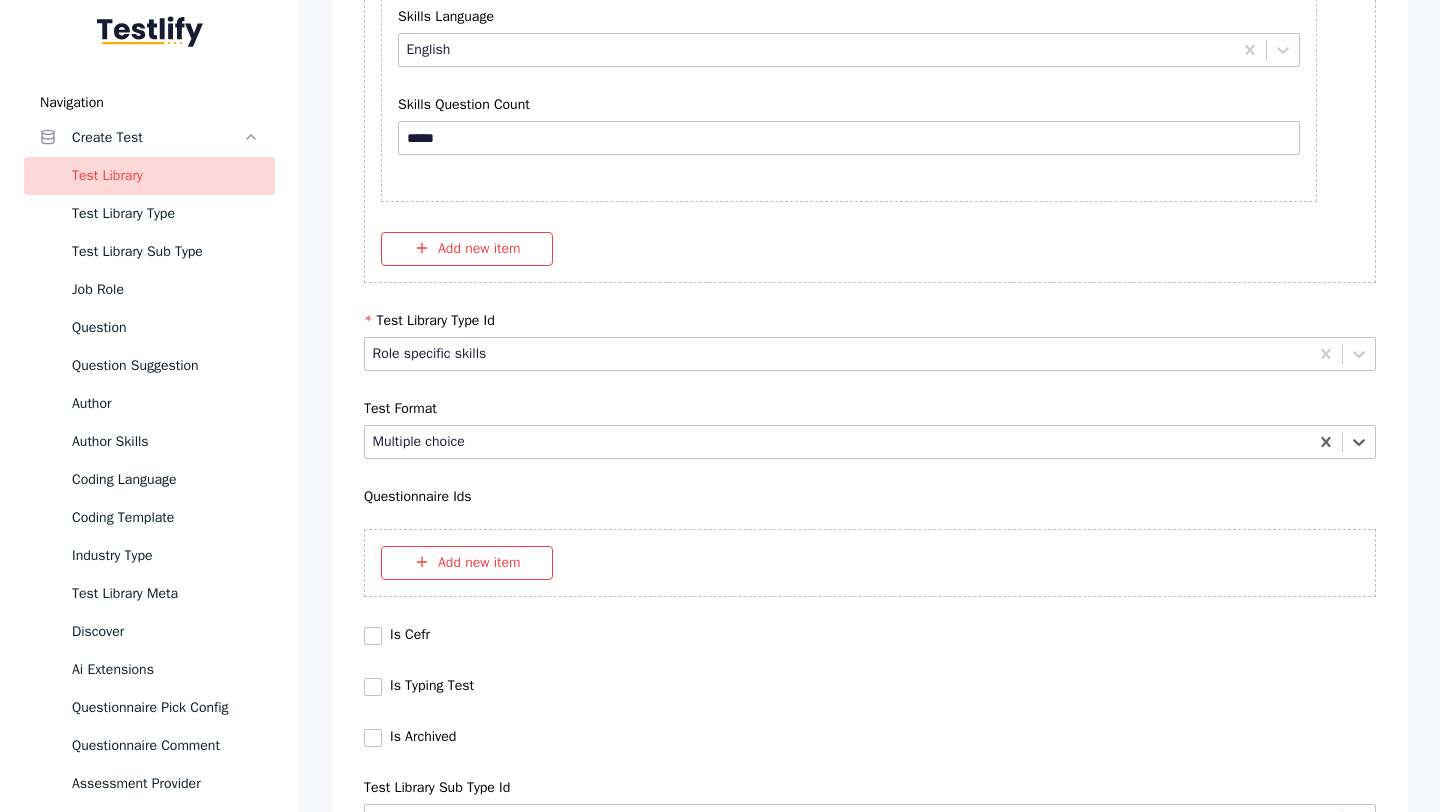 click on "Save" at bounding box center (870, 9091) 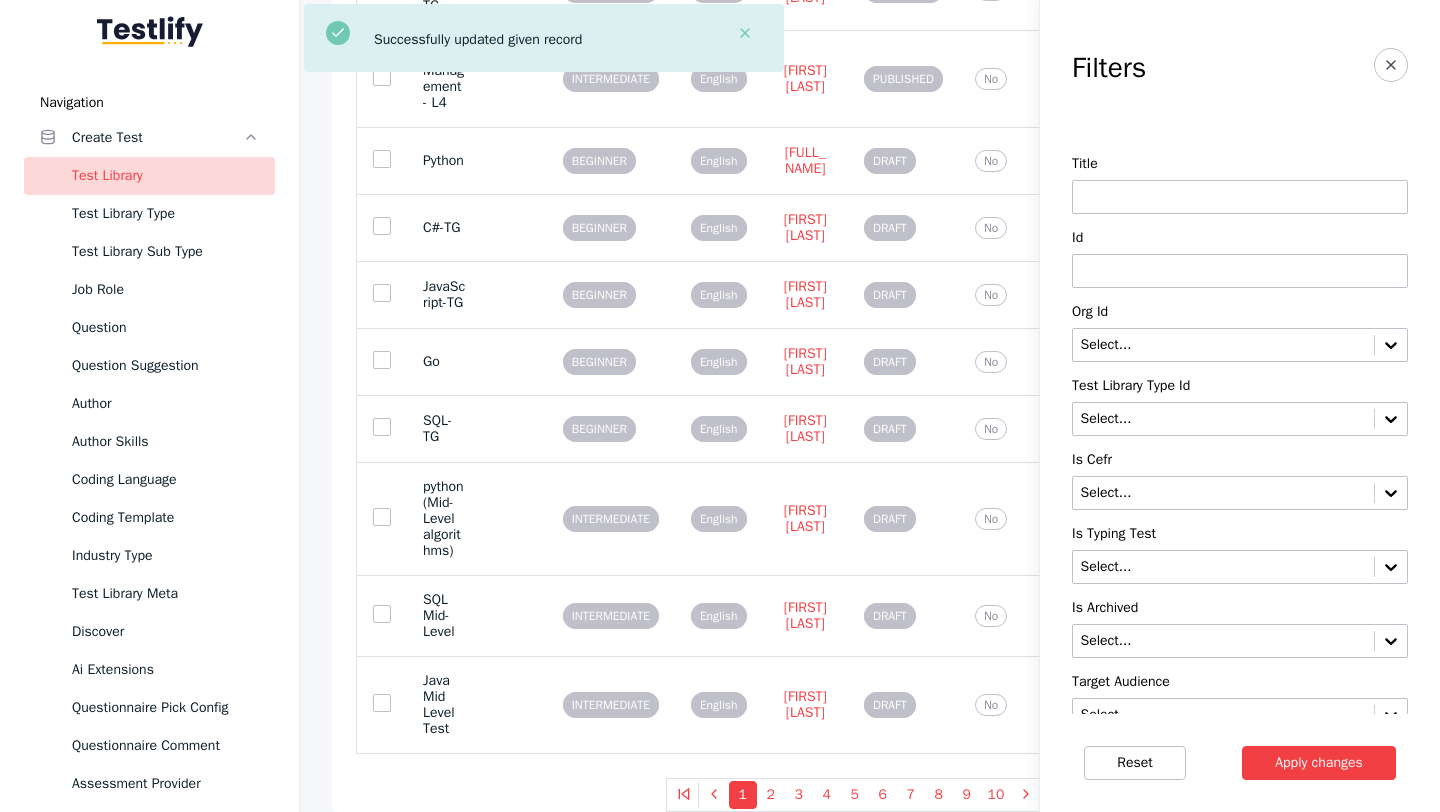scroll, scrollTop: 0, scrollLeft: 0, axis: both 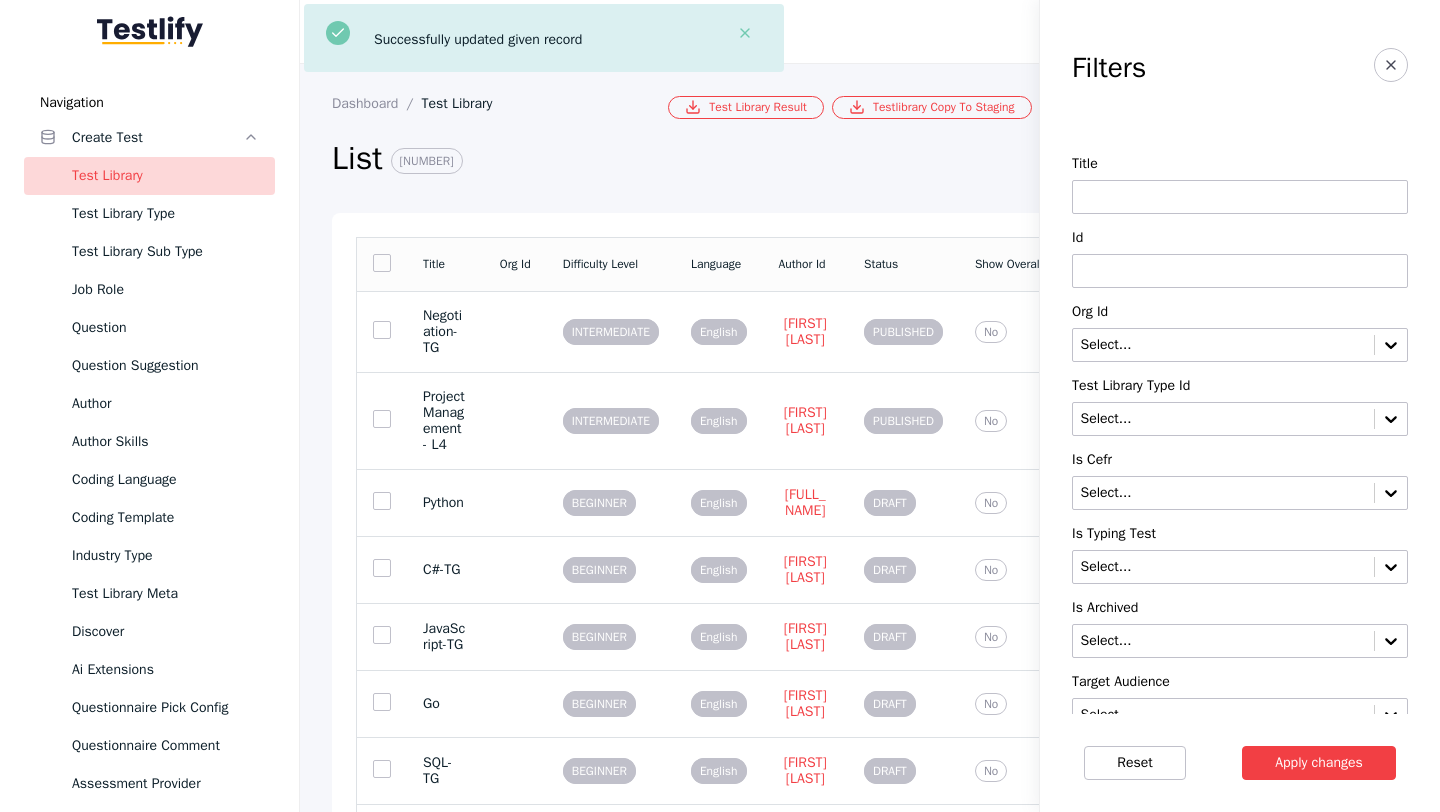 click at bounding box center [1240, 271] 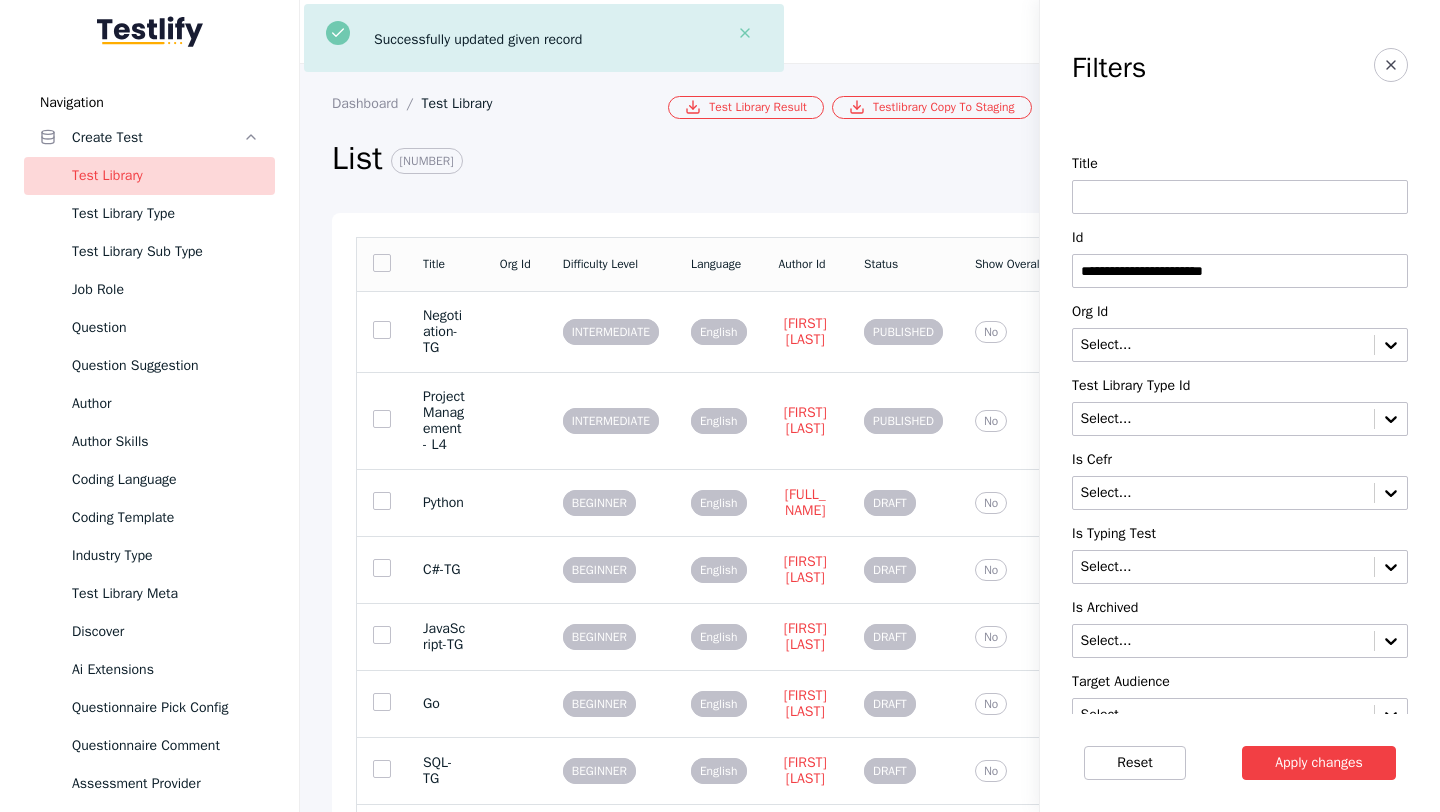 type on "**********" 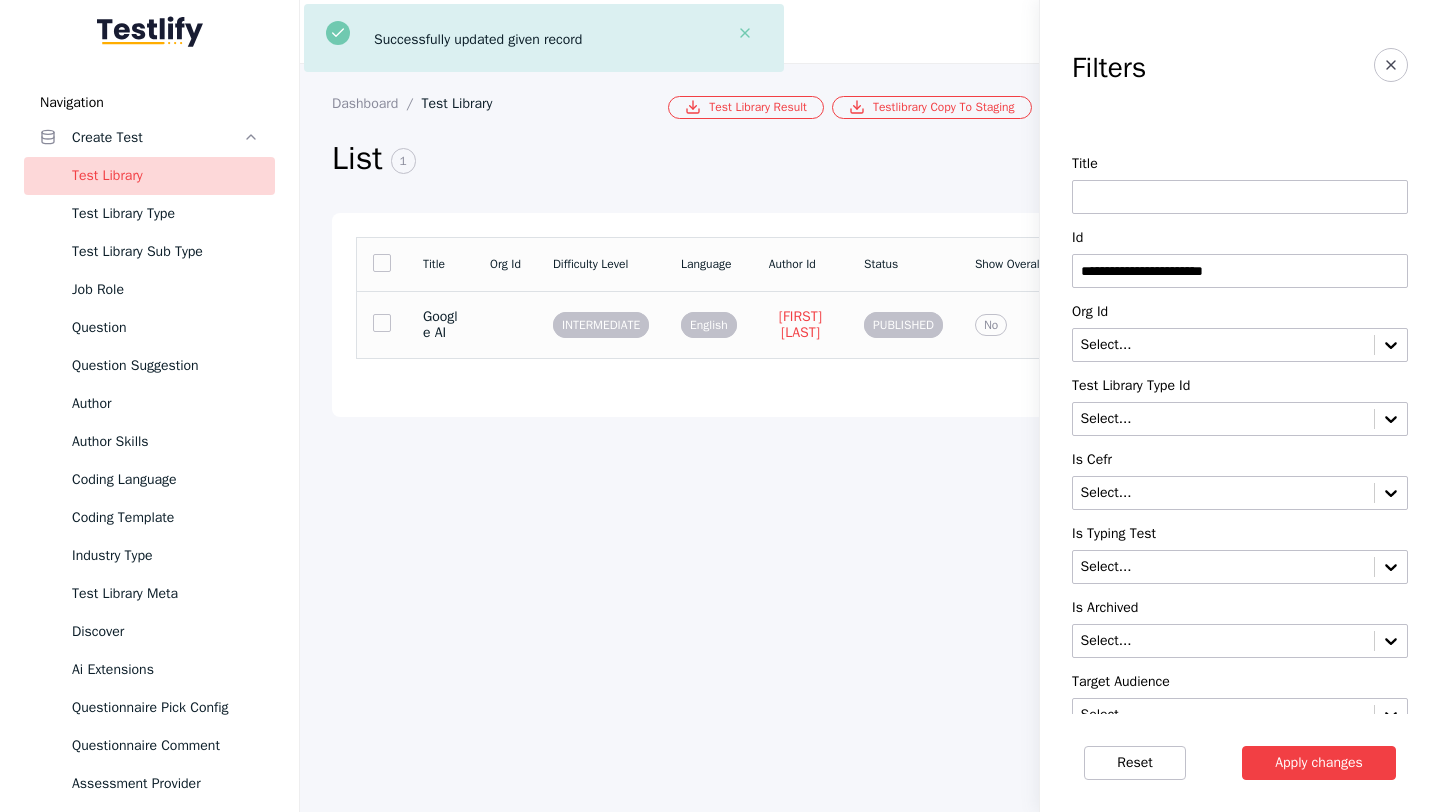 click at bounding box center (505, 324) 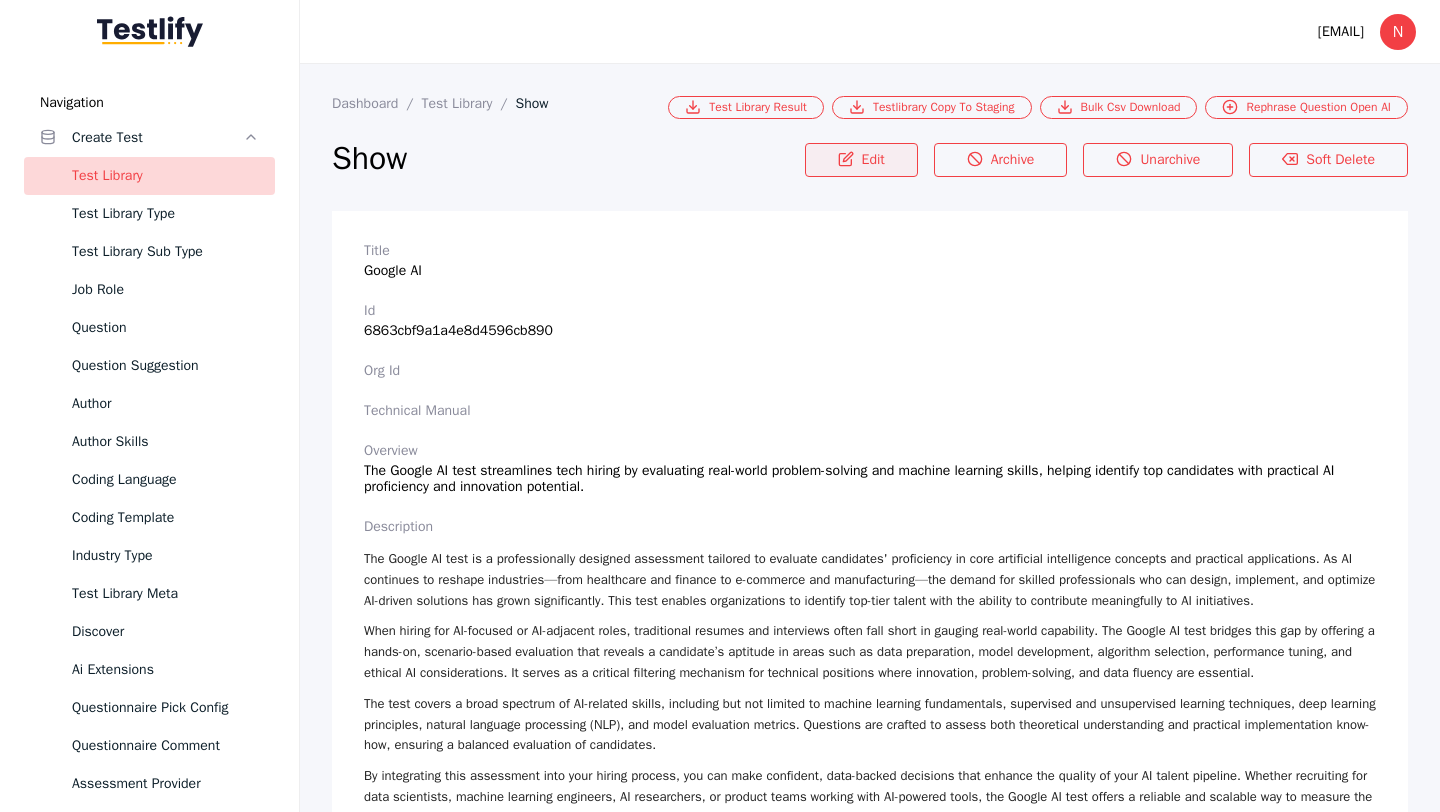 click on "Edit" at bounding box center [861, 160] 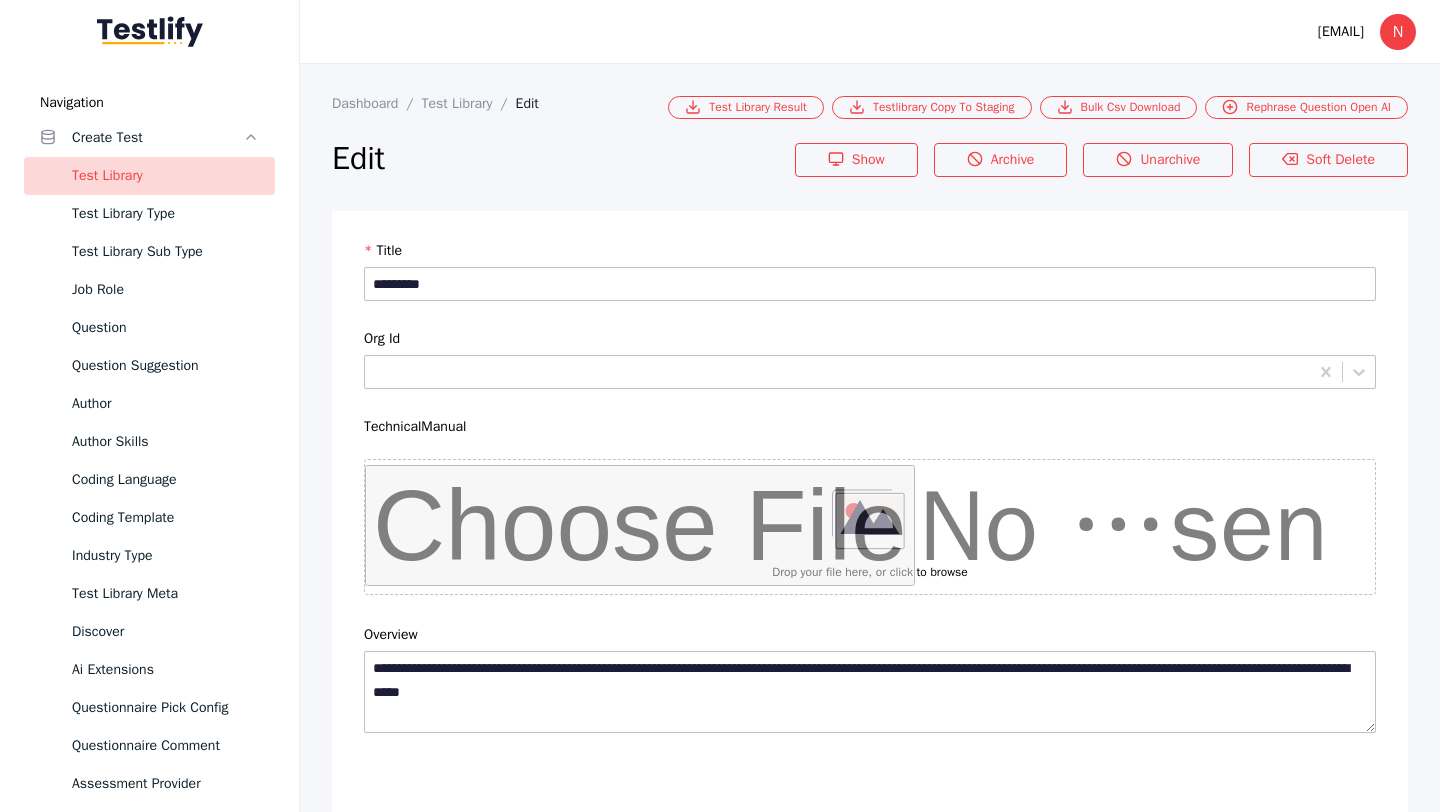 scroll, scrollTop: 5740, scrollLeft: 0, axis: vertical 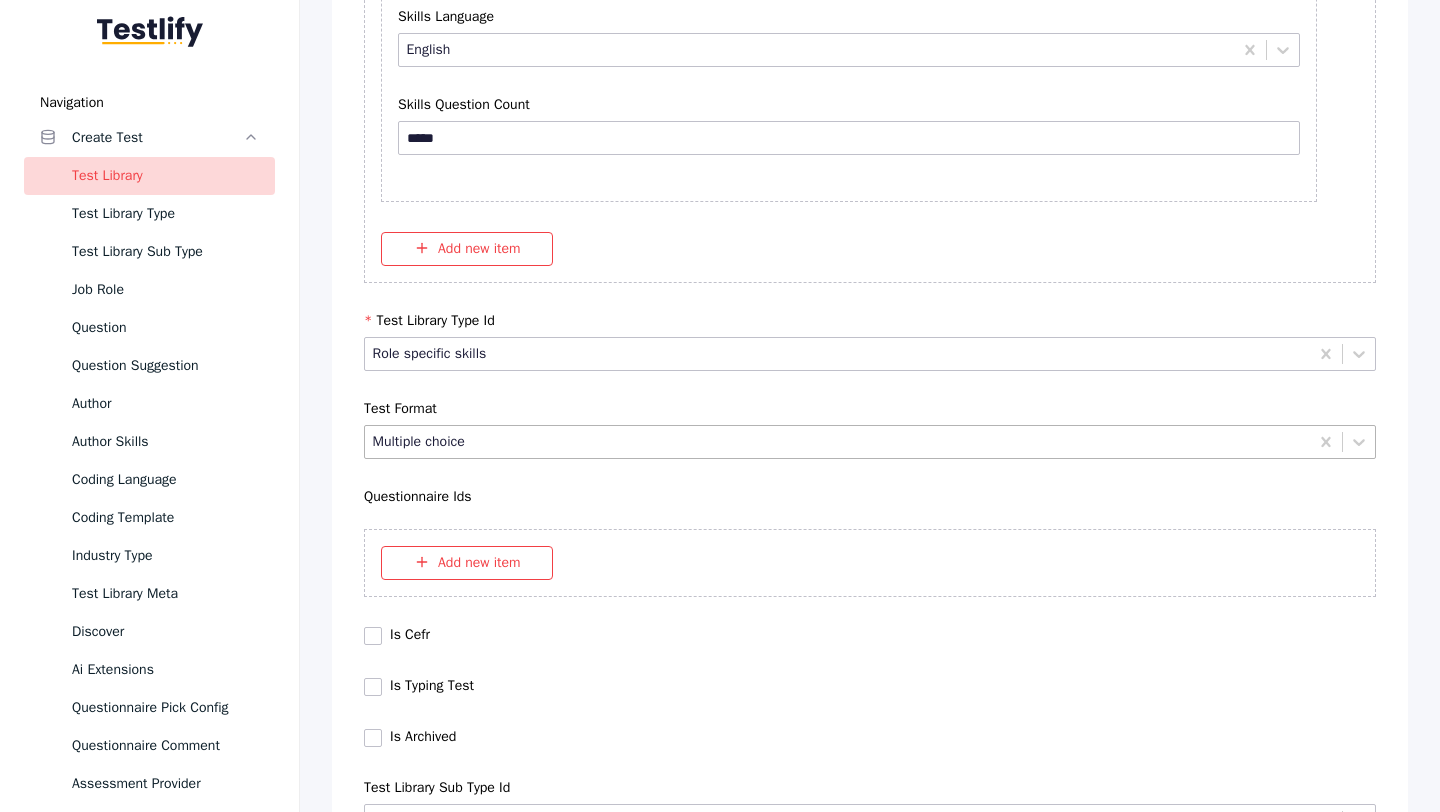 click at bounding box center [838, 441] 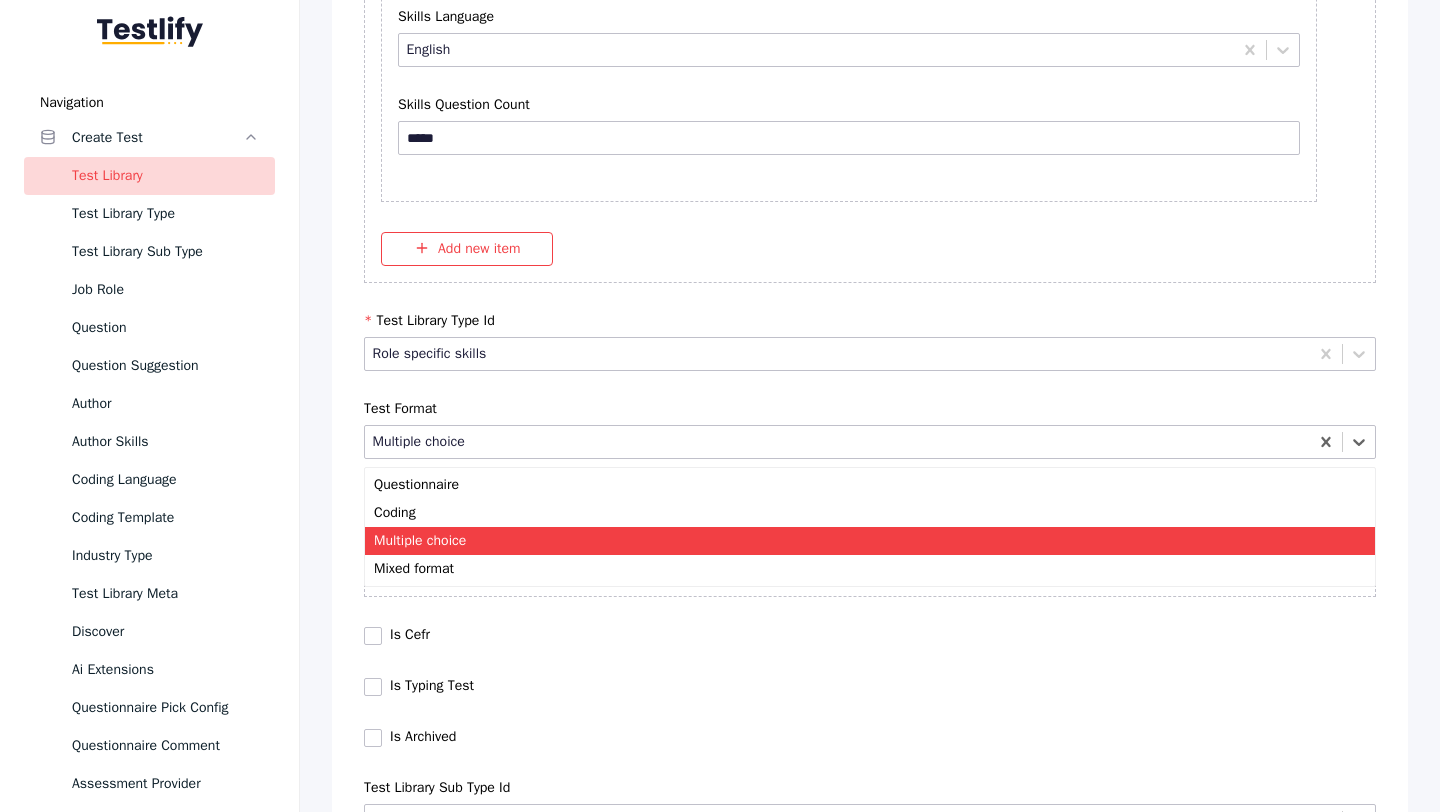 click on "Multiple choice" at bounding box center (870, 541) 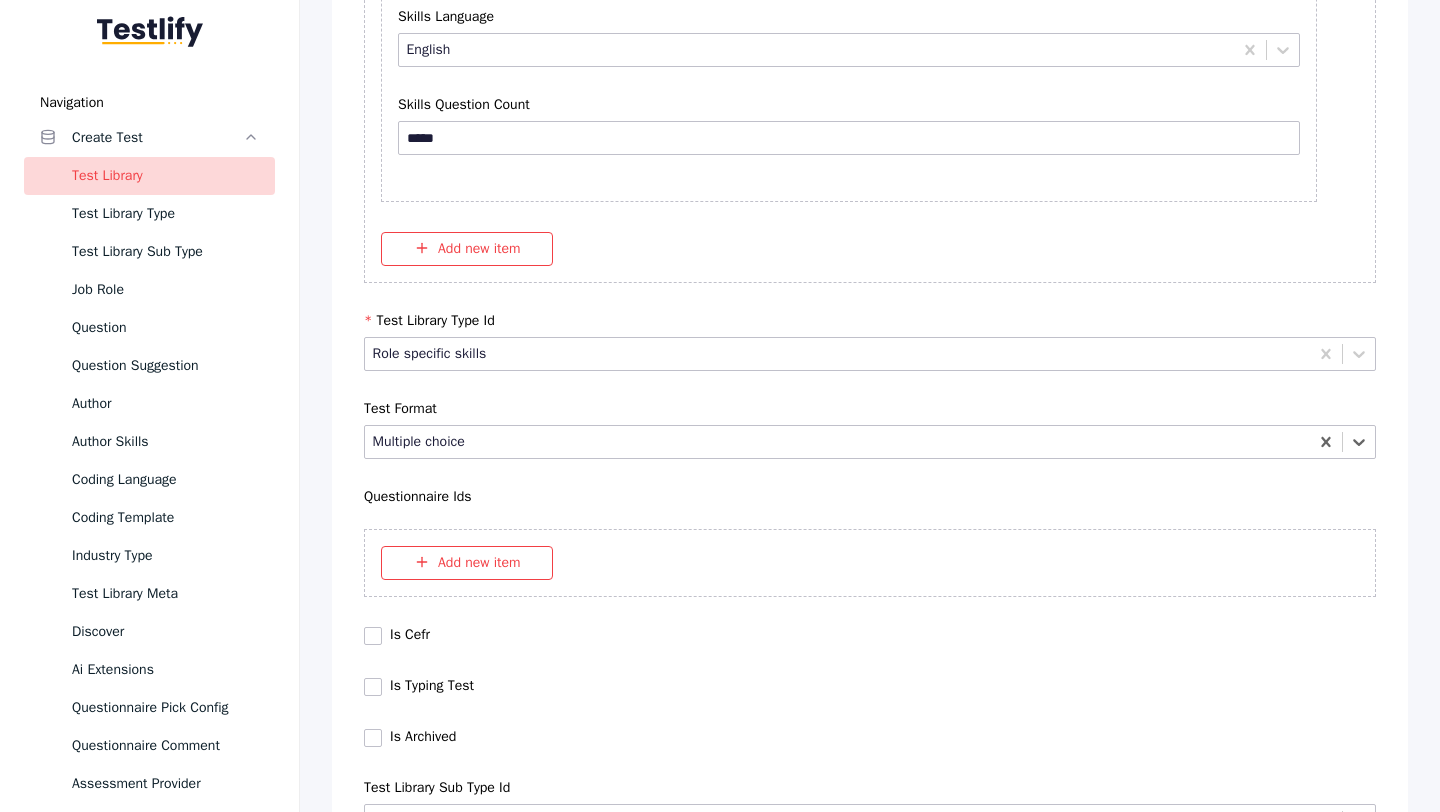 click on "Save" at bounding box center (870, 9091) 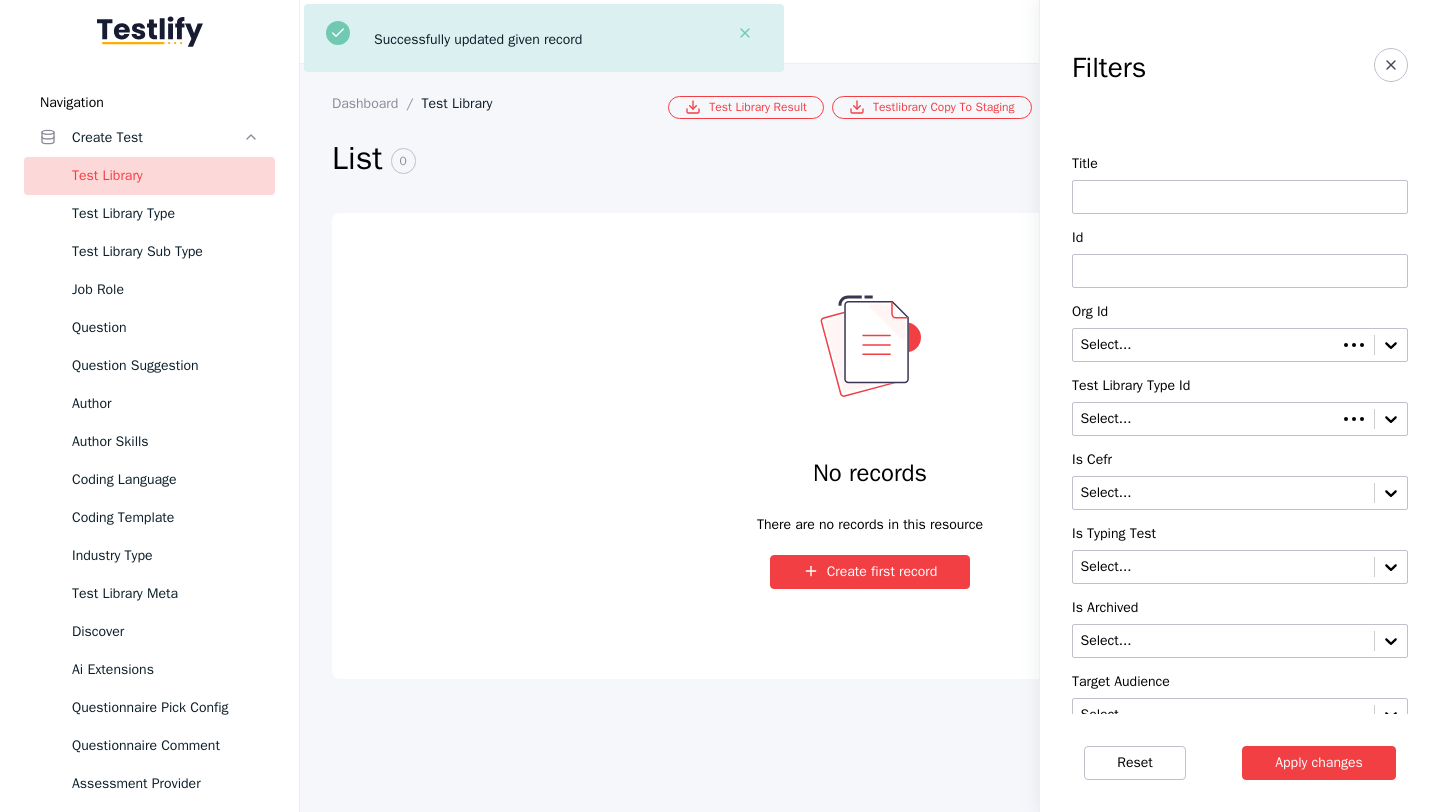 scroll, scrollTop: 0, scrollLeft: 0, axis: both 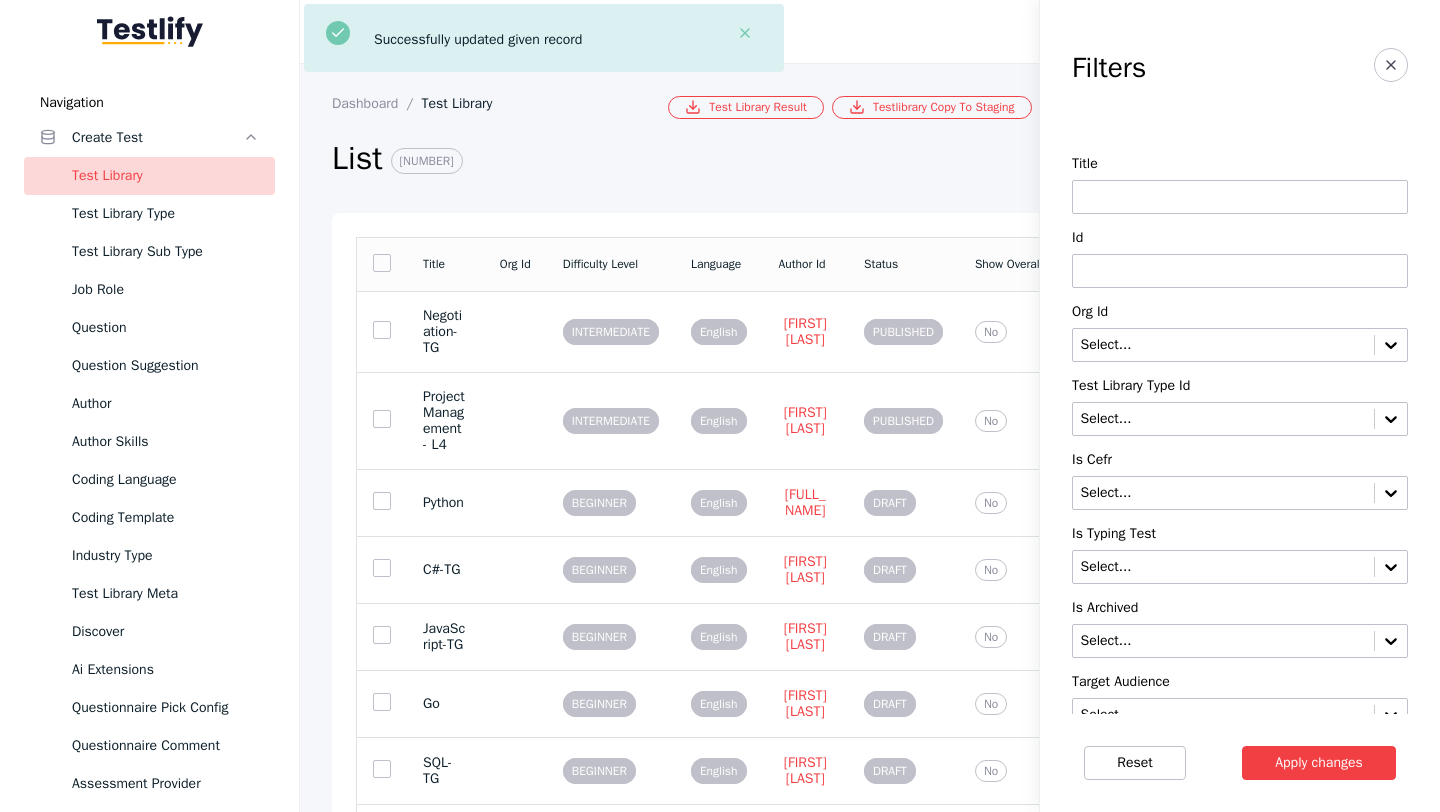 click at bounding box center [1240, 271] 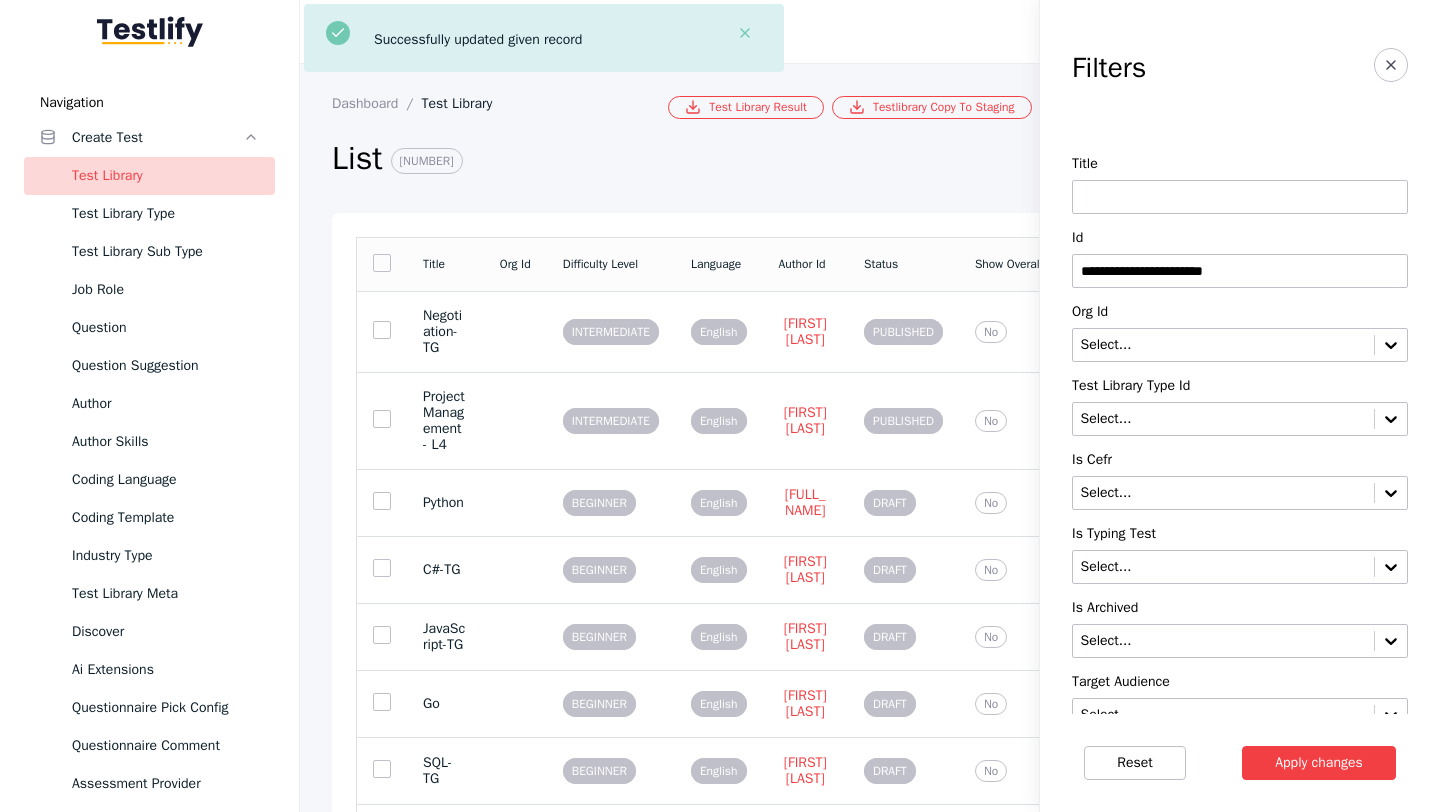 type on "**********" 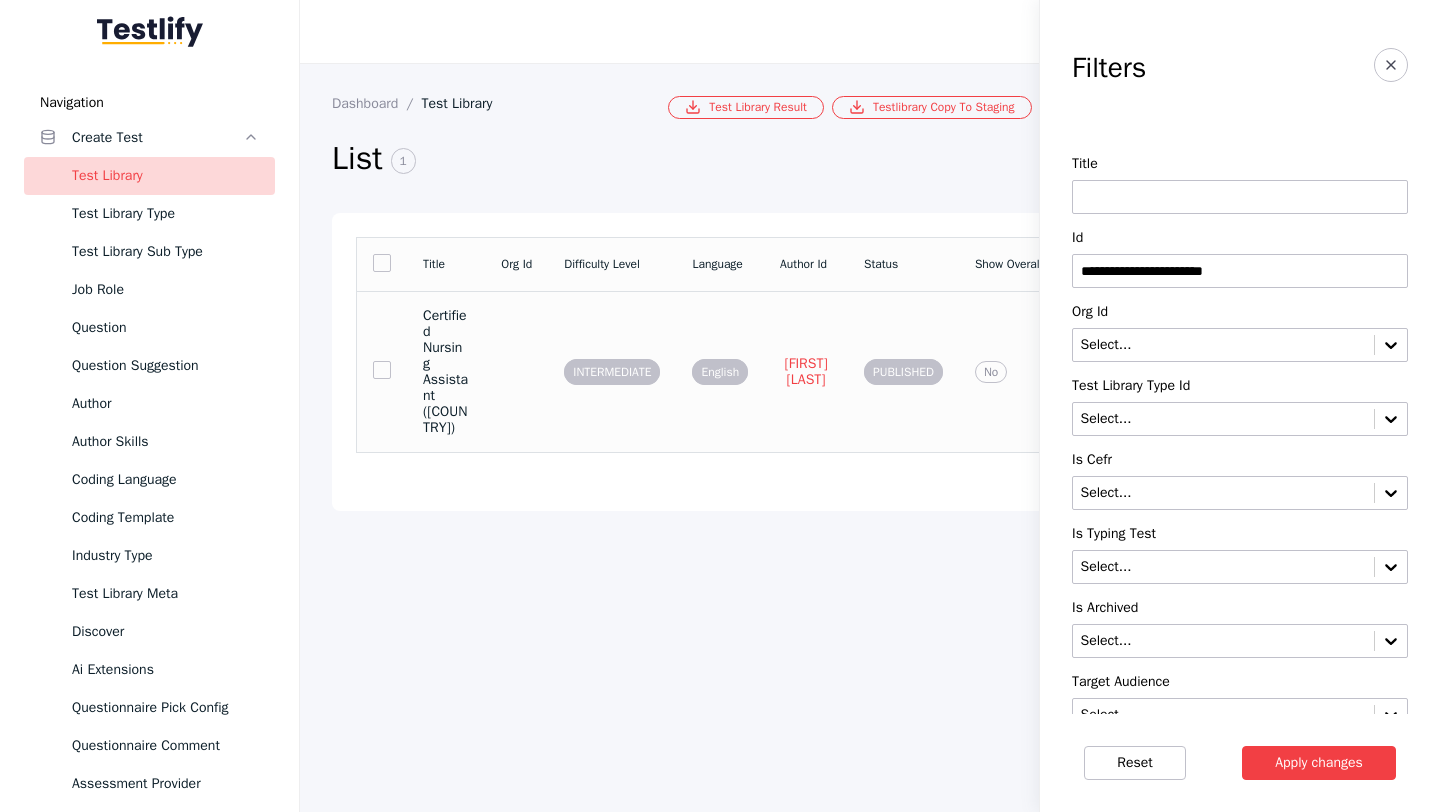 click at bounding box center [516, 371] 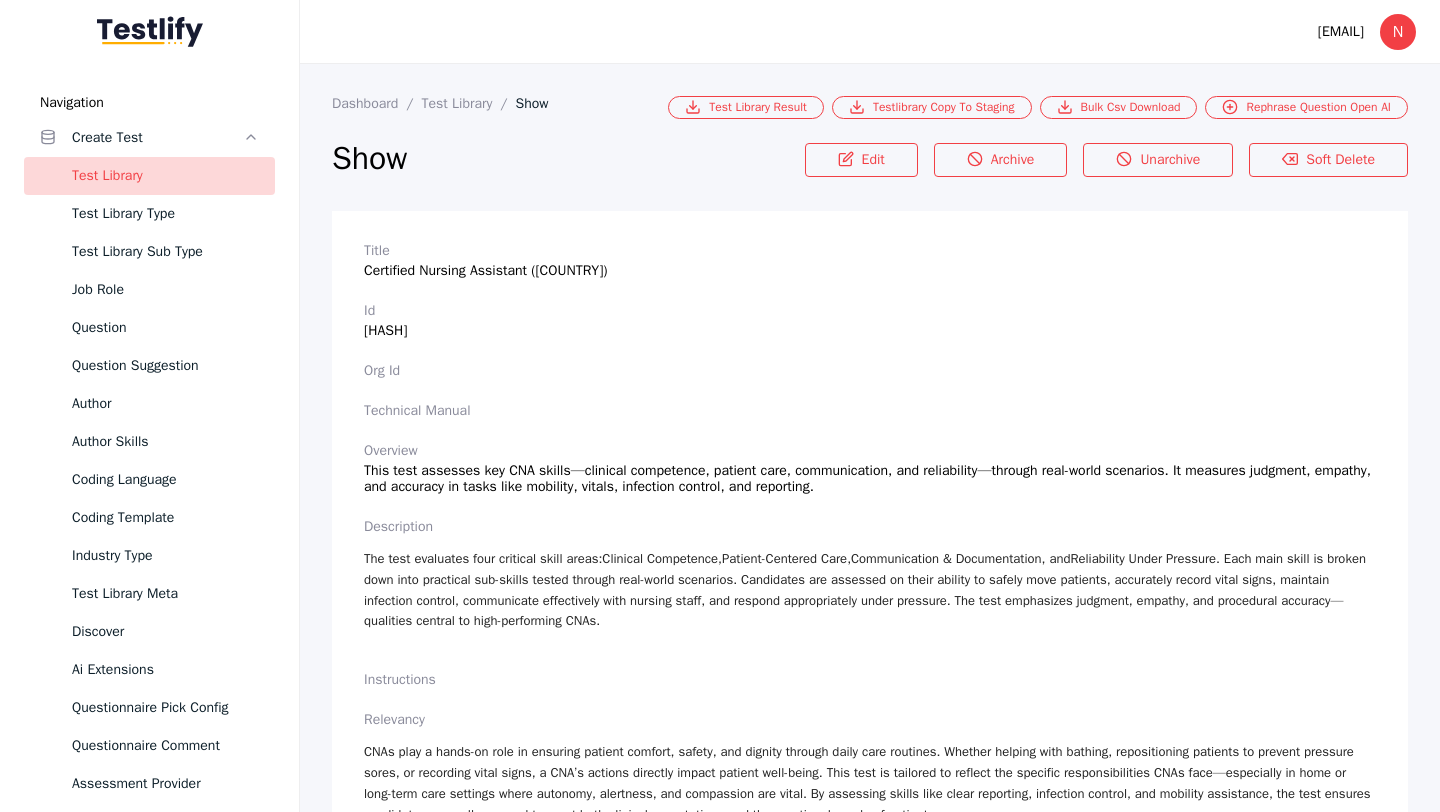 scroll, scrollTop: 3661, scrollLeft: 0, axis: vertical 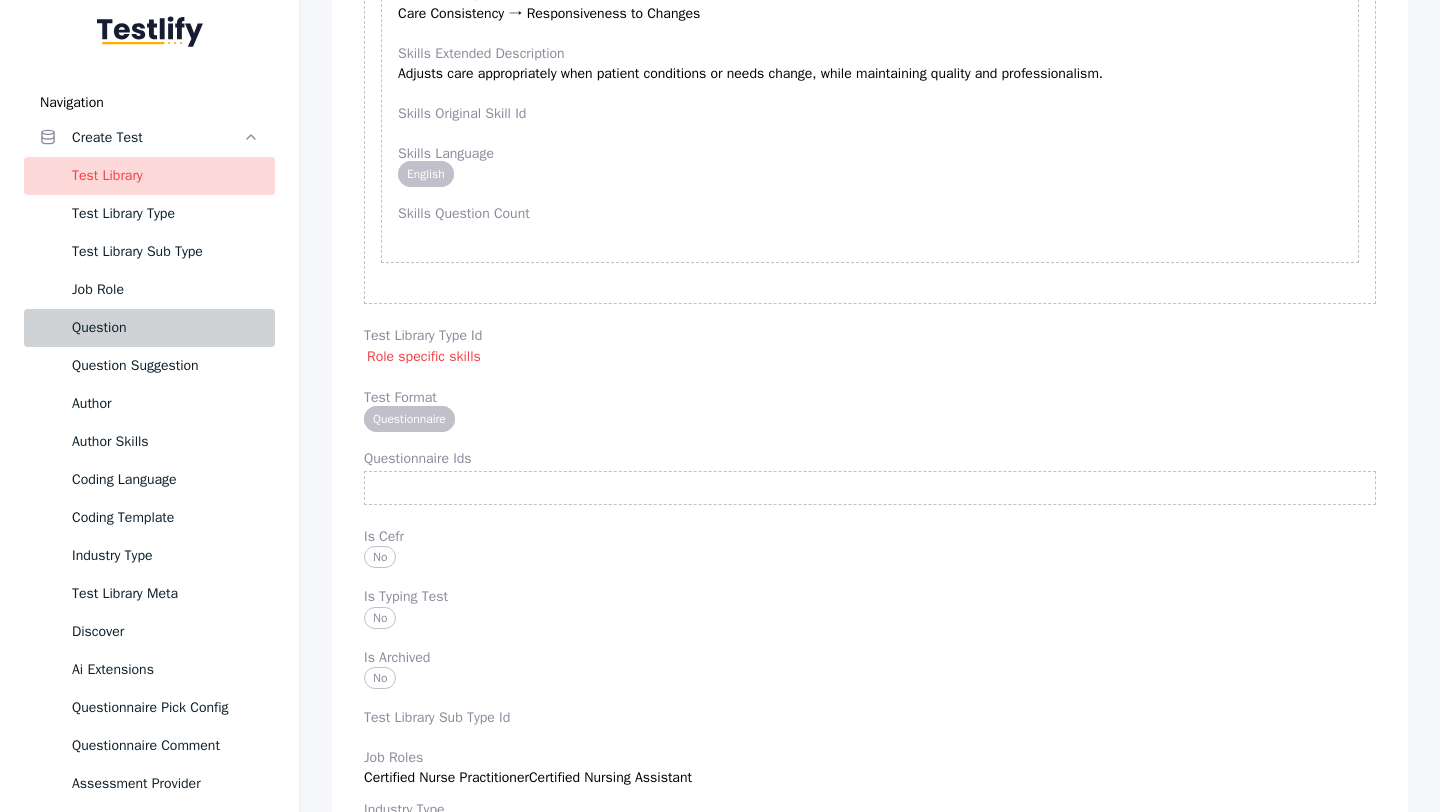 click on "Question" at bounding box center (165, 328) 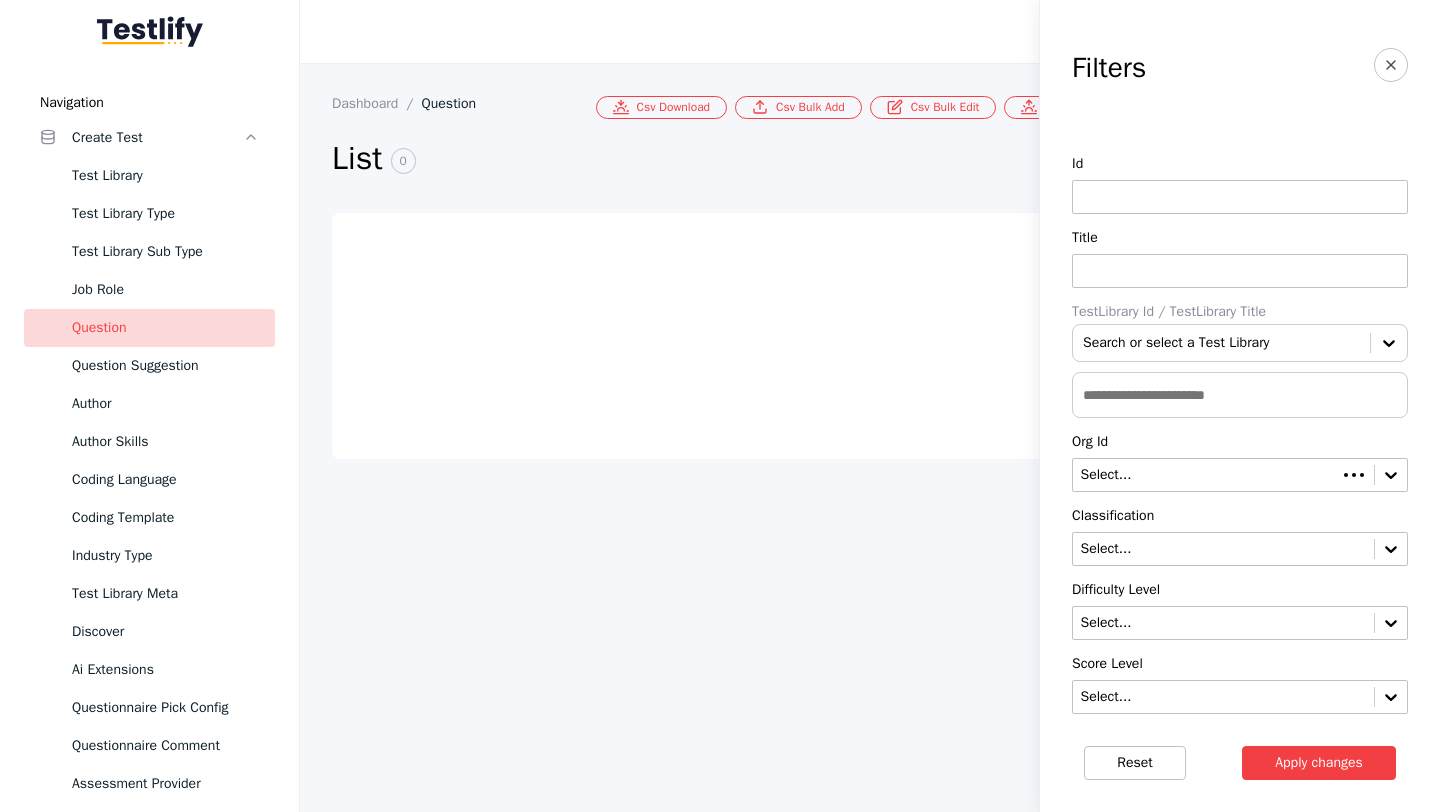 scroll, scrollTop: 0, scrollLeft: 0, axis: both 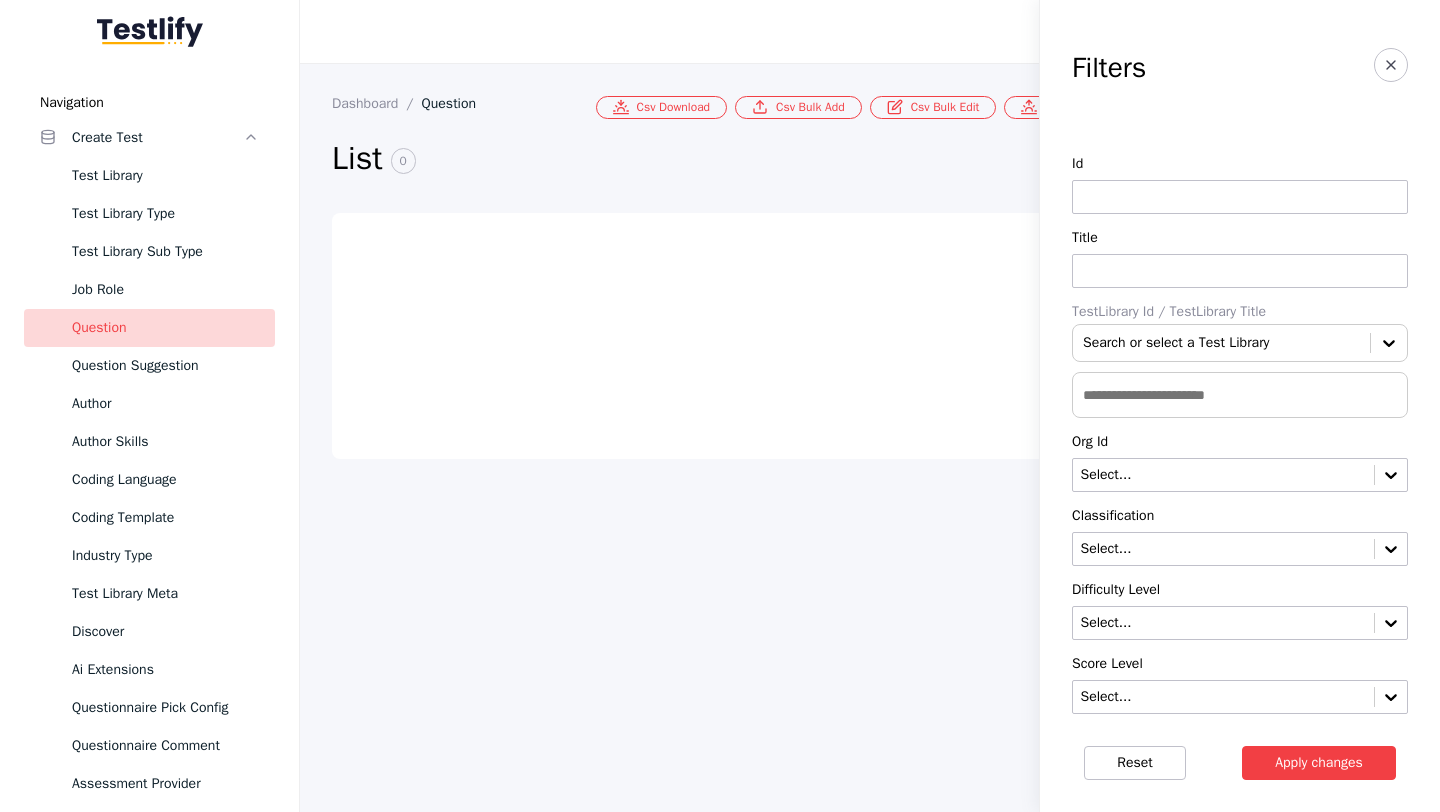 click at bounding box center (1240, 395) 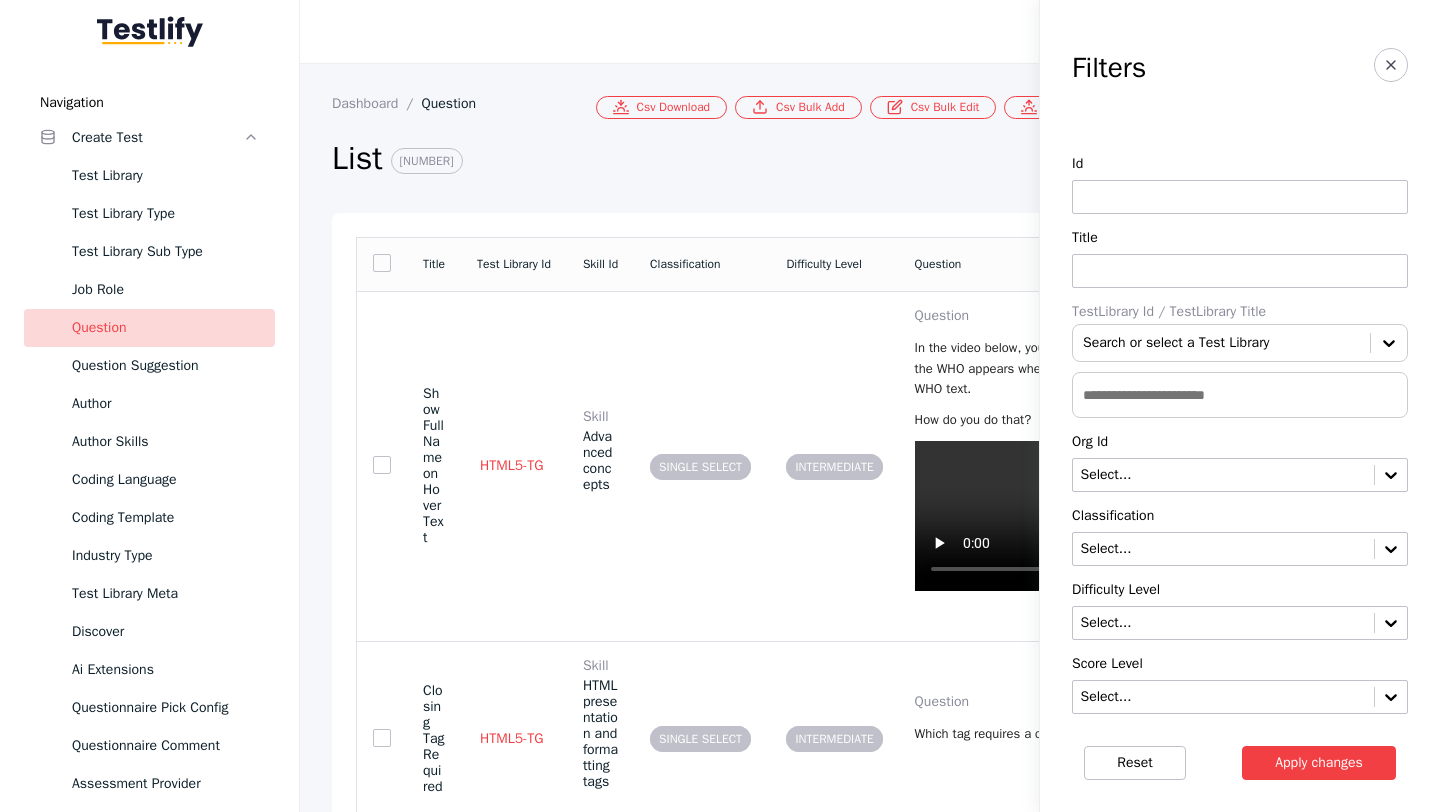 paste on "**********" 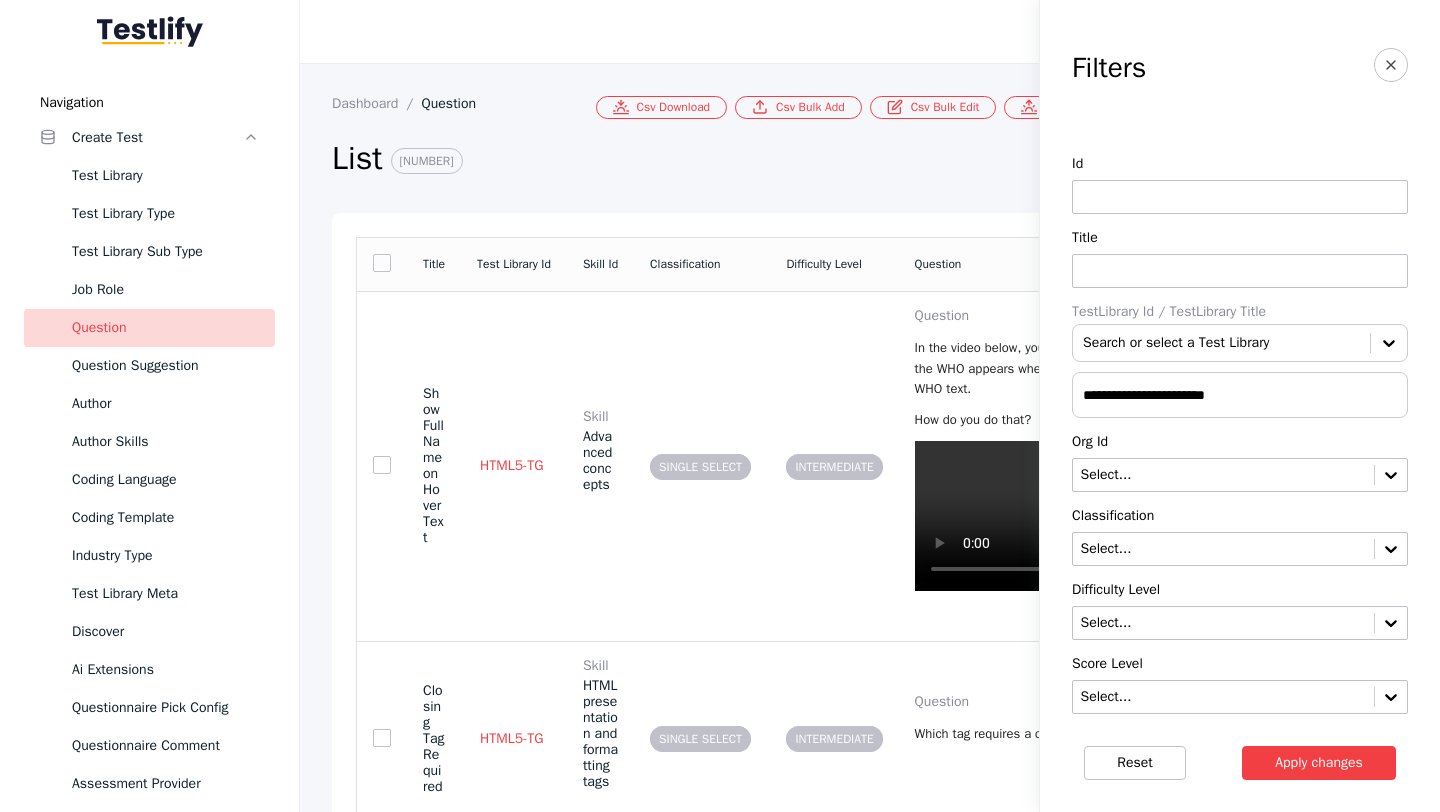 type on "**********" 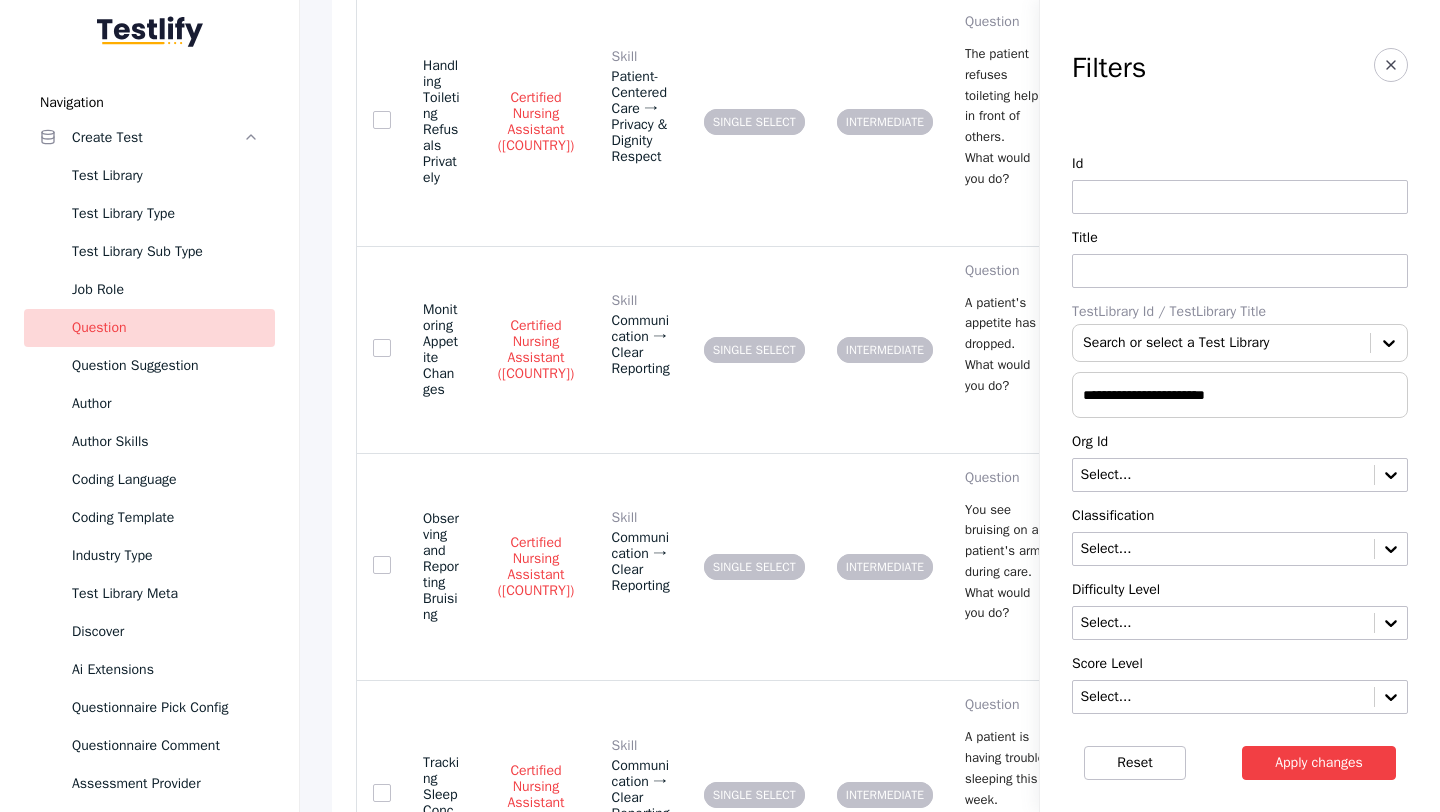 scroll, scrollTop: 4013, scrollLeft: 0, axis: vertical 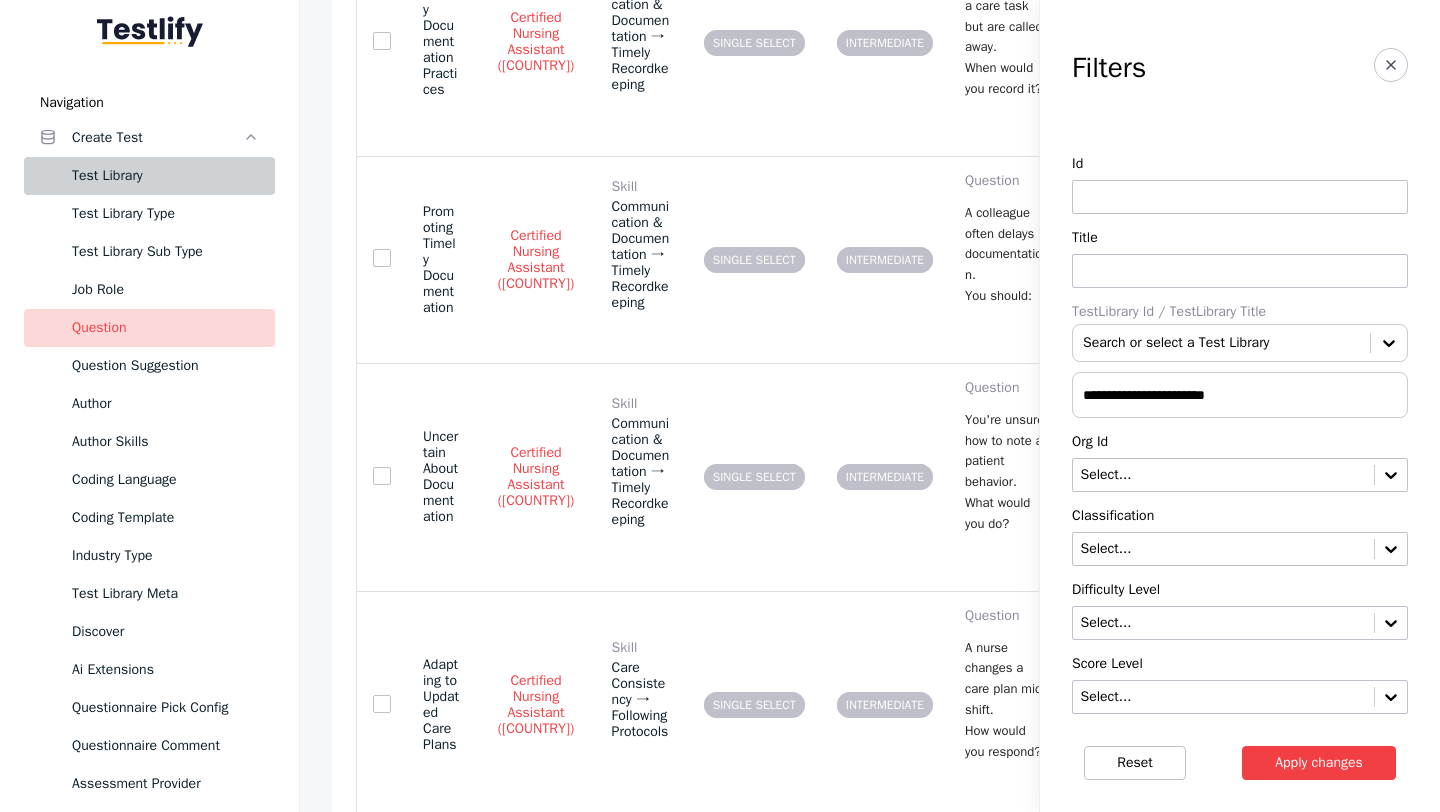 click on "Test Library" at bounding box center (165, 176) 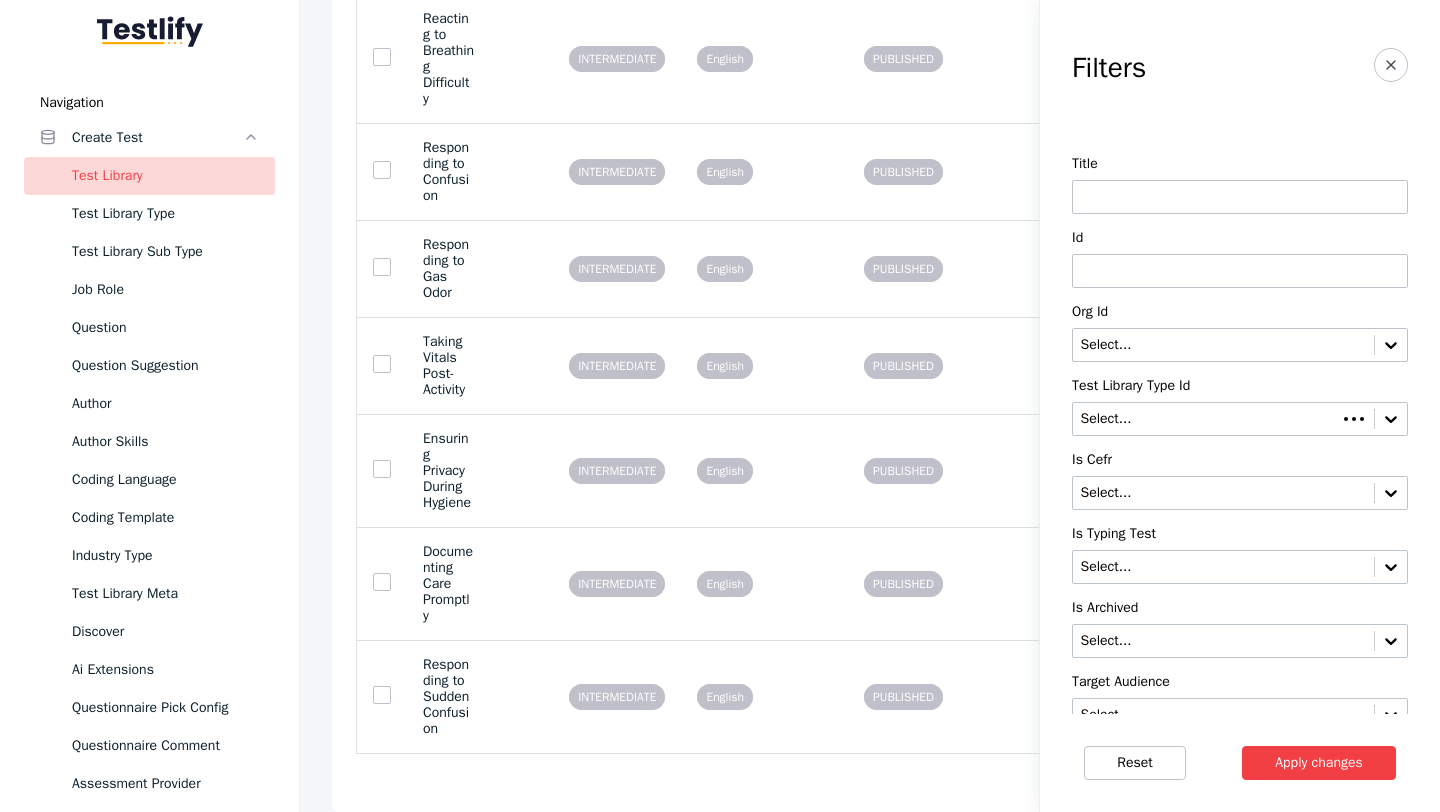 click at bounding box center (1240, 271) 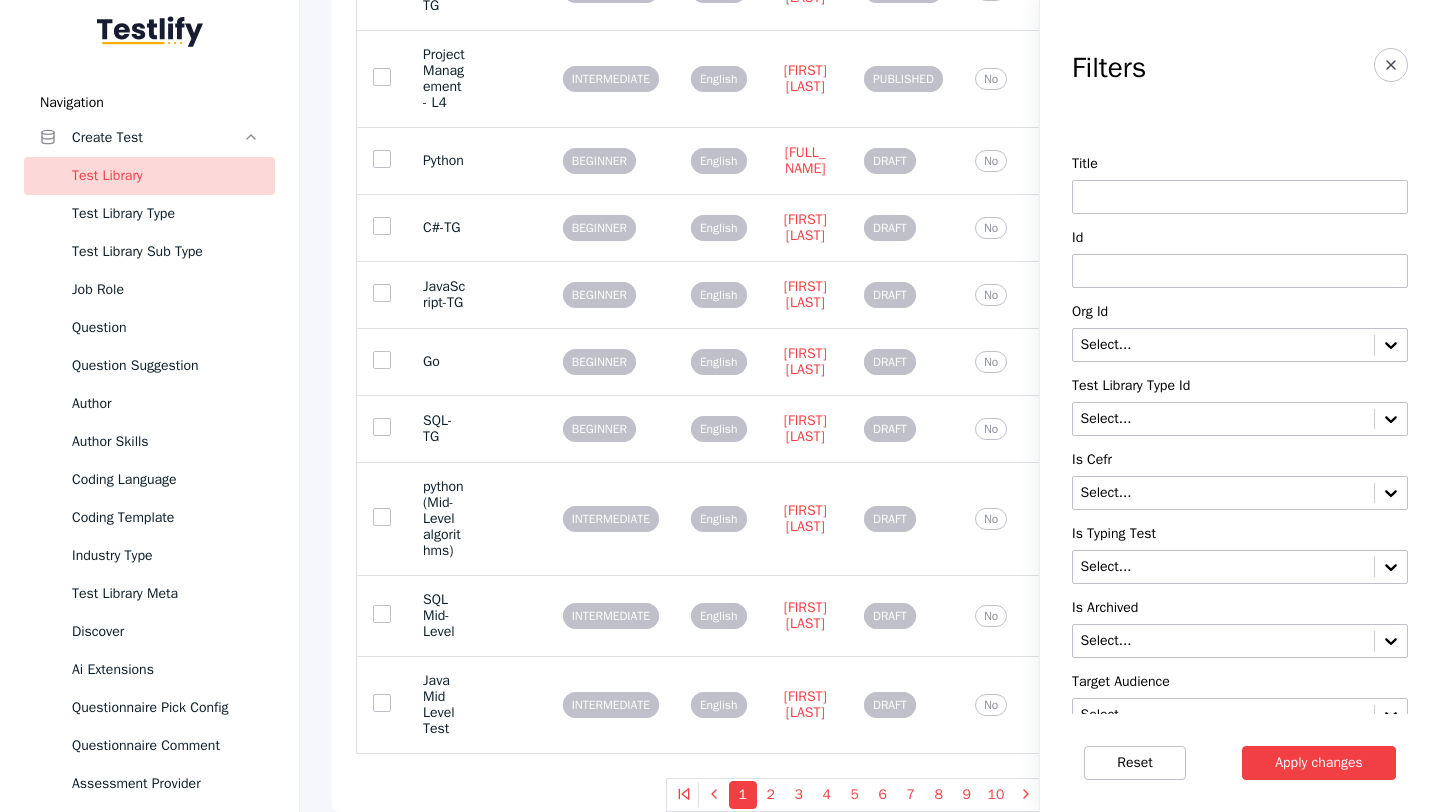 scroll, scrollTop: 660, scrollLeft: 0, axis: vertical 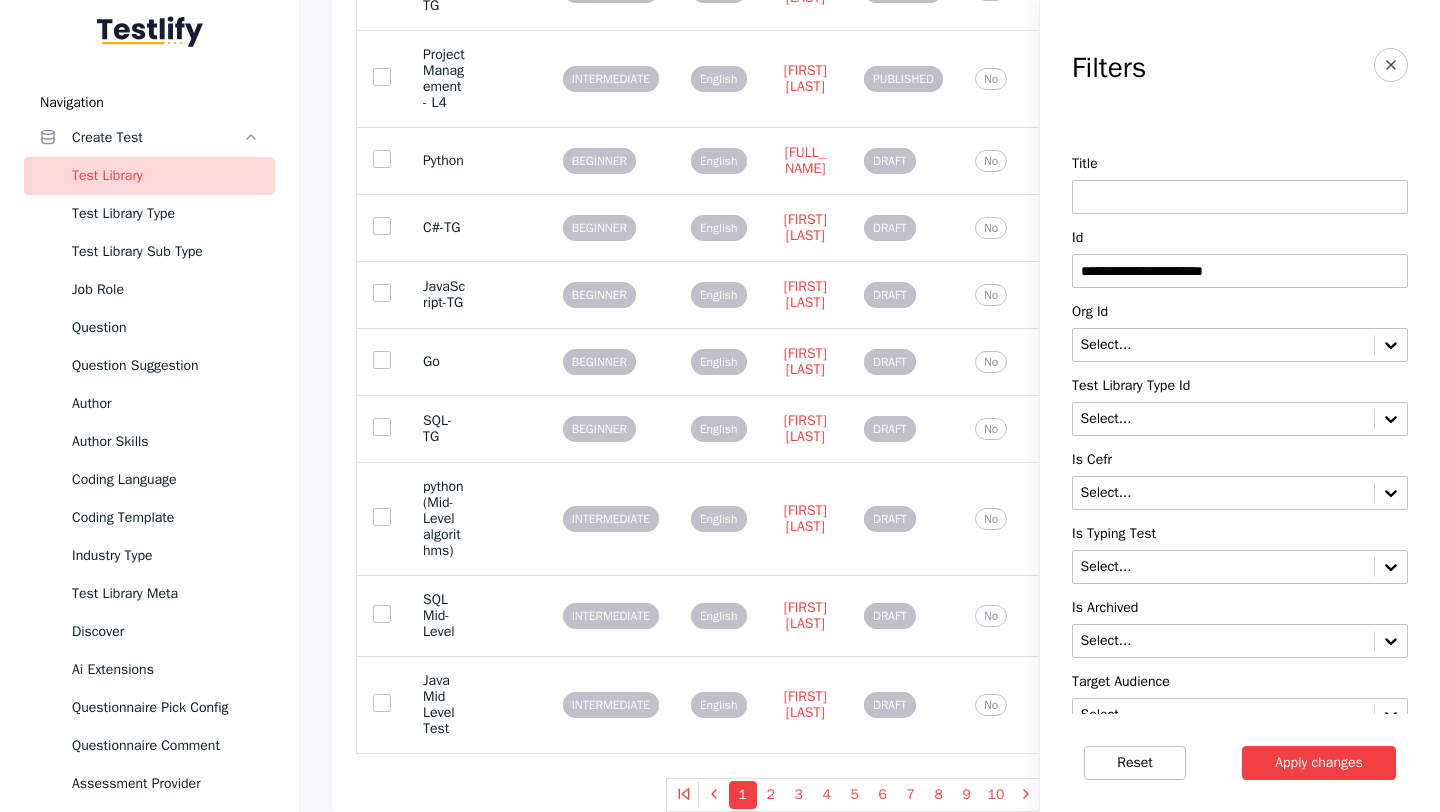 type on "**********" 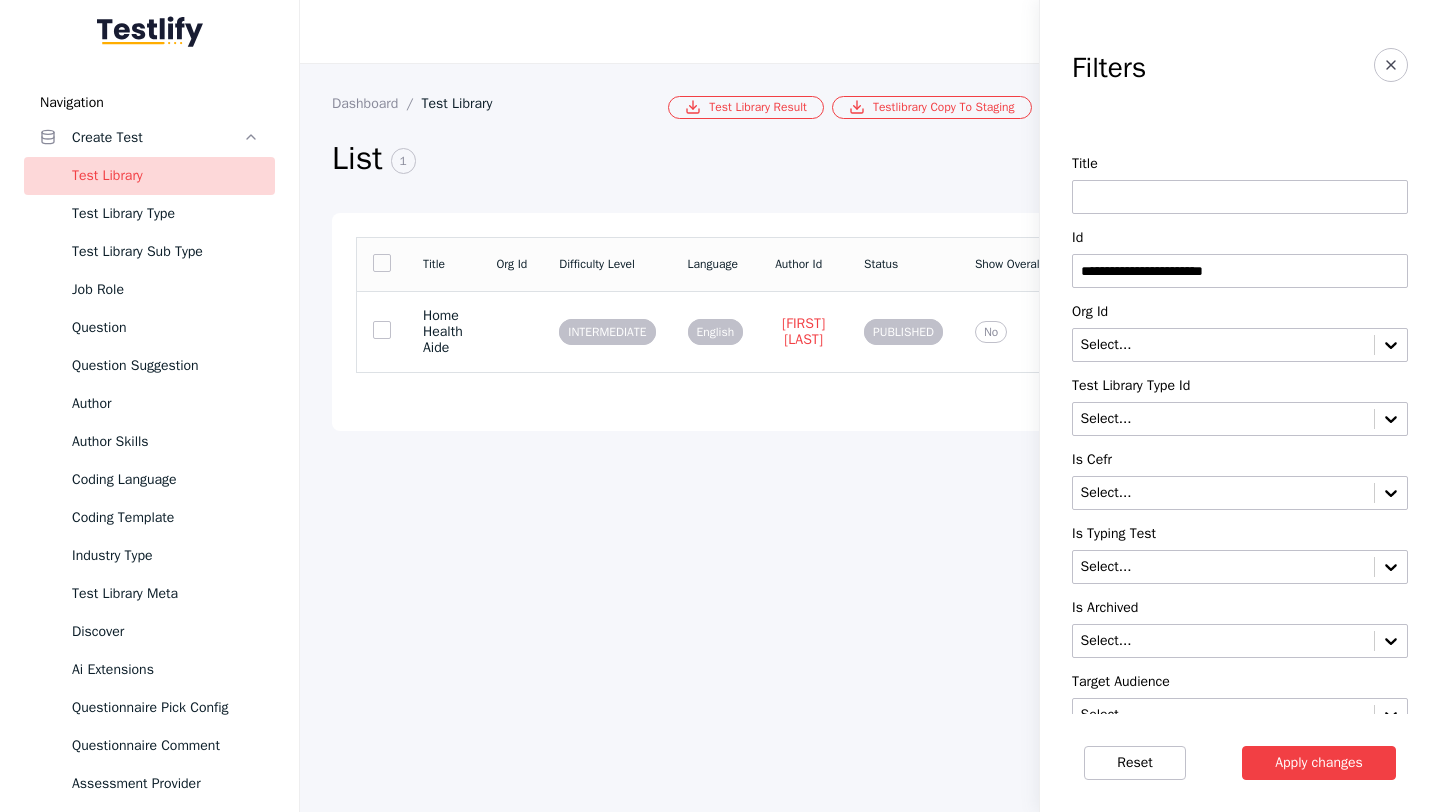 scroll, scrollTop: 0, scrollLeft: 0, axis: both 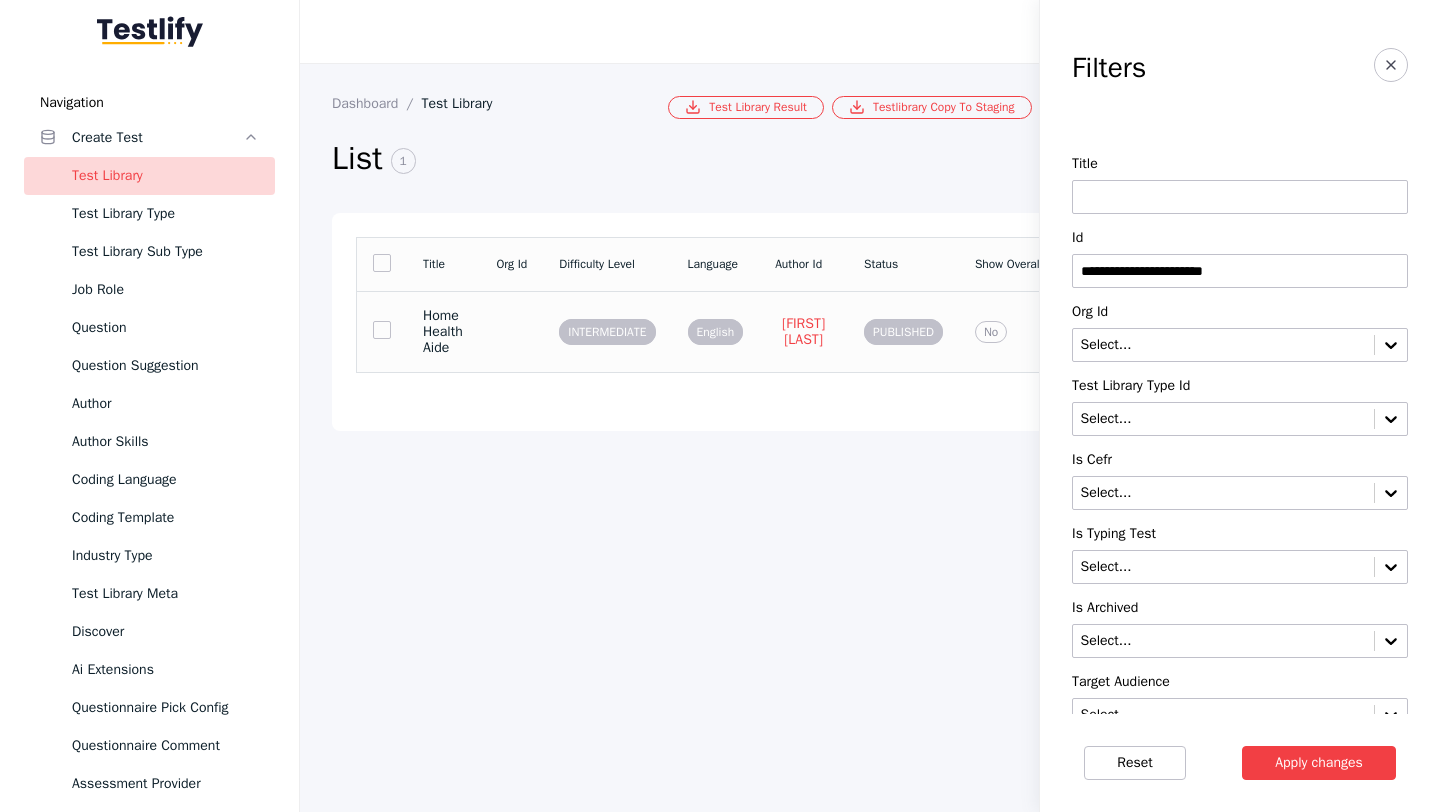 click on "Home Health Aide" at bounding box center [443, 332] 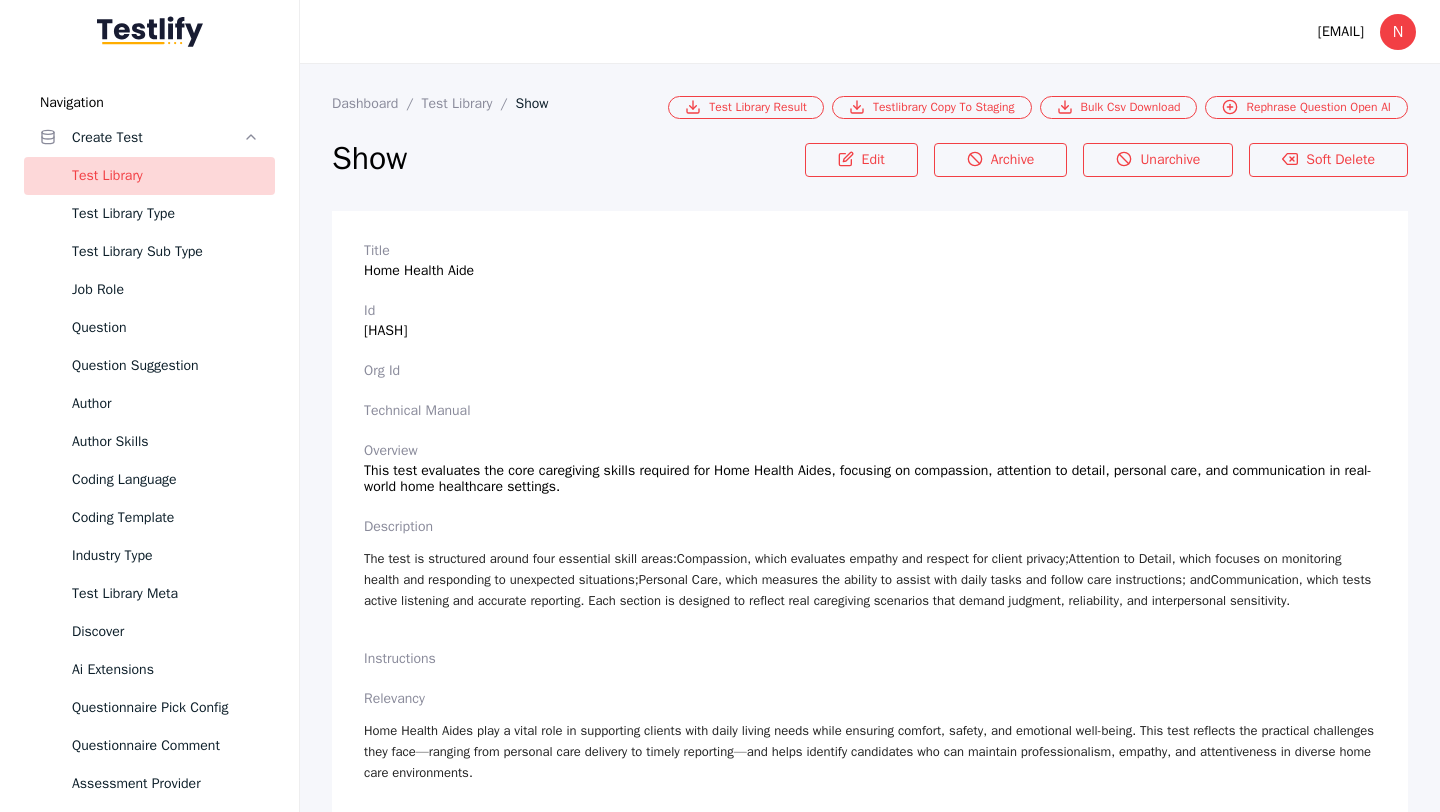 scroll, scrollTop: 3301, scrollLeft: 0, axis: vertical 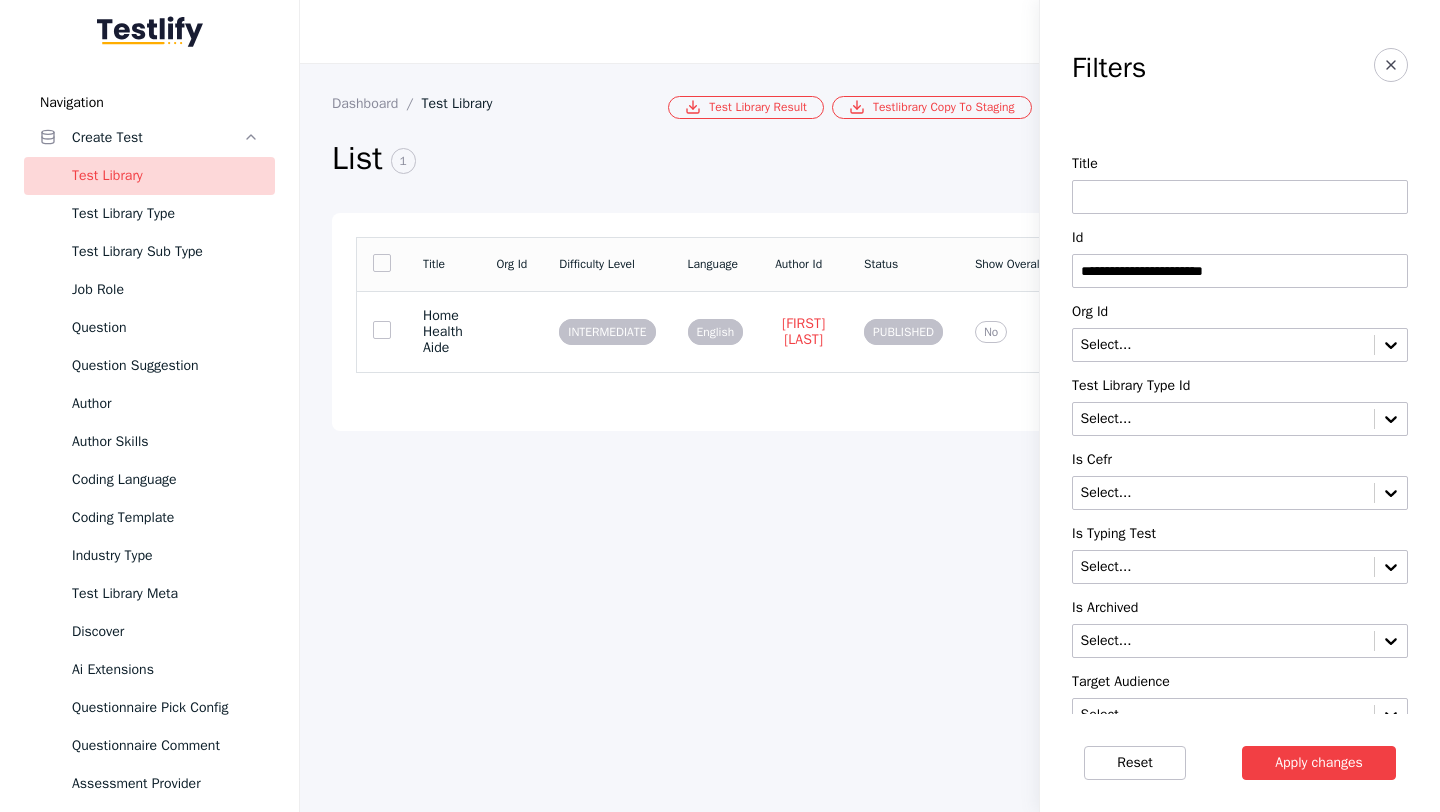 click on "**********" at bounding box center [1240, 271] 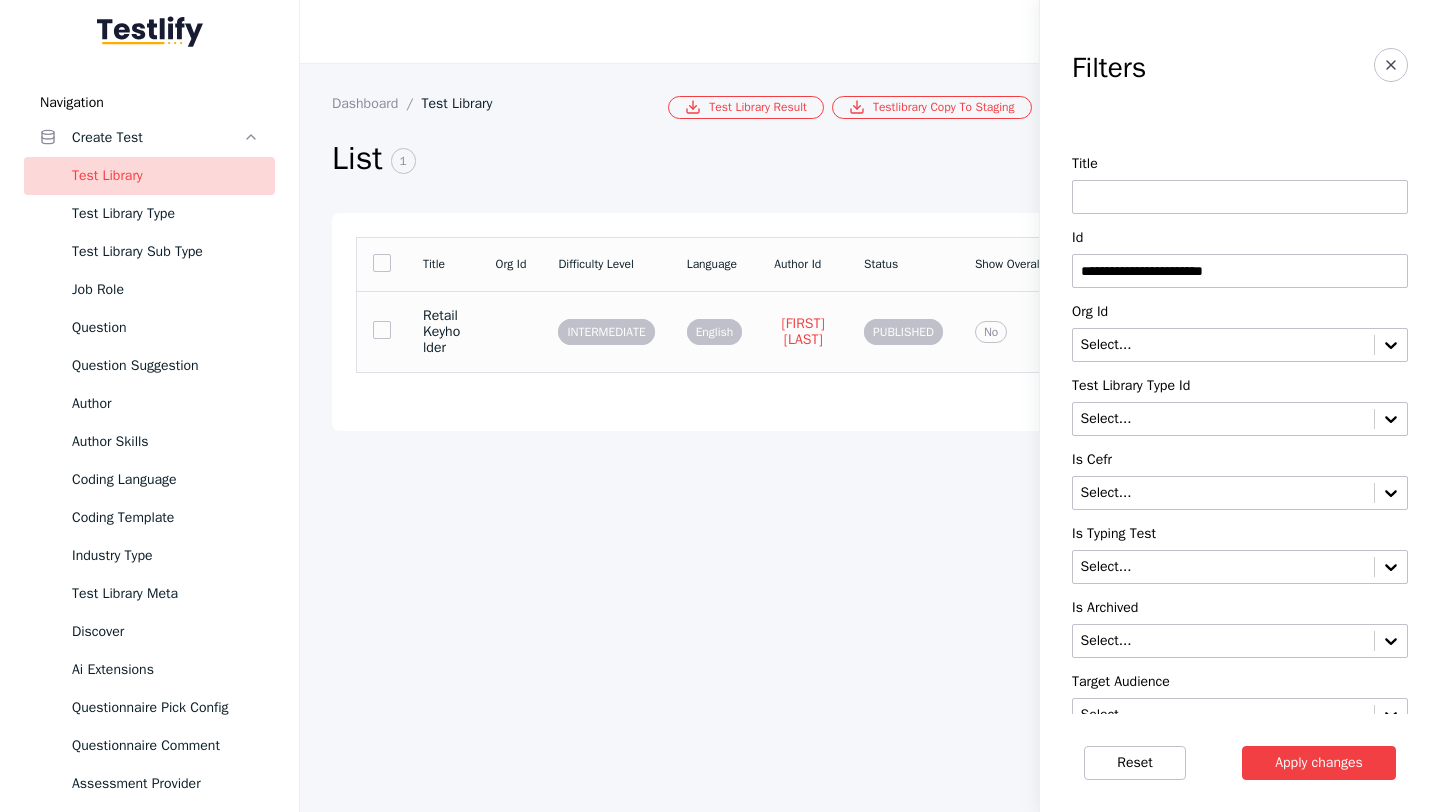 click on "Retail Keyholder" at bounding box center (443, 332) 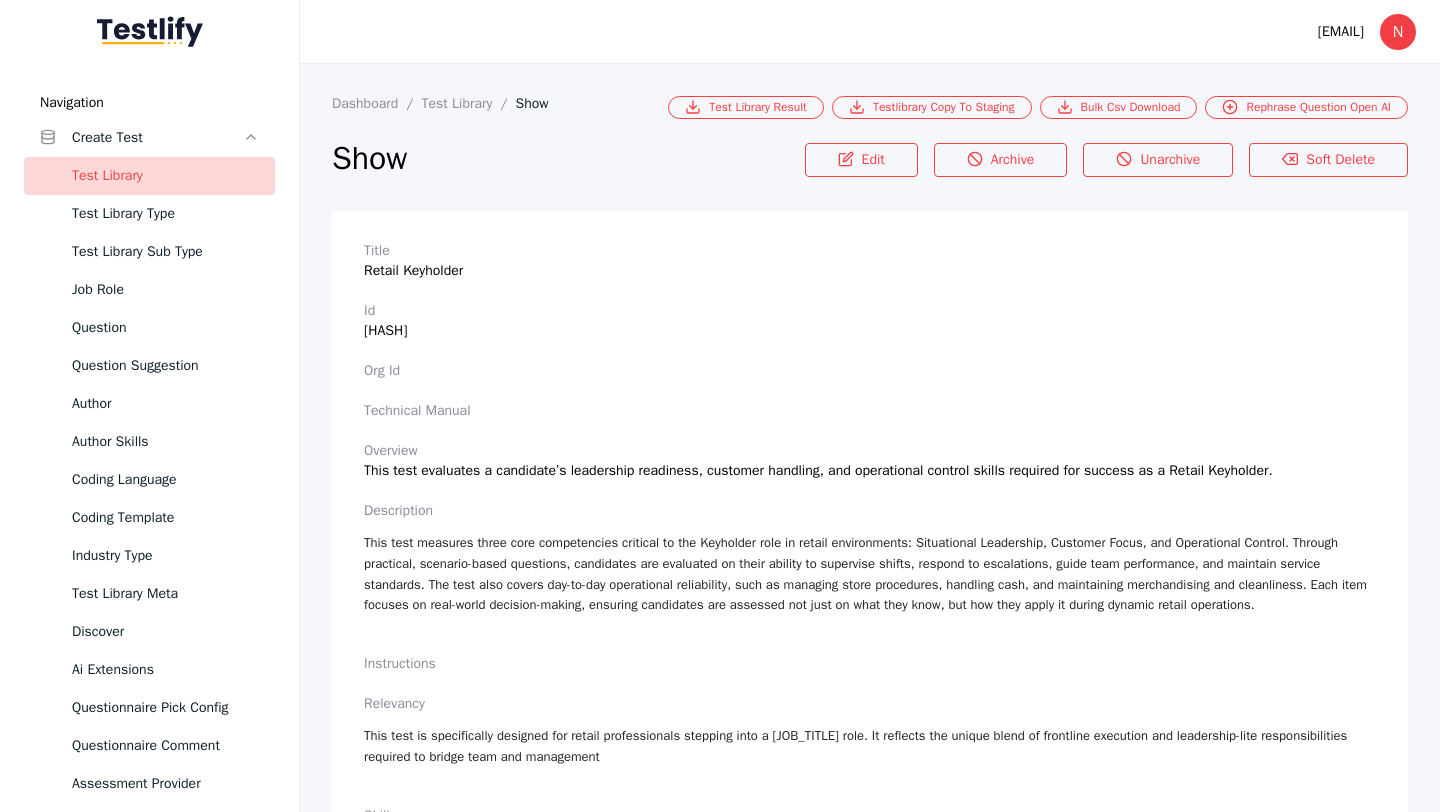scroll, scrollTop: 3624, scrollLeft: 0, axis: vertical 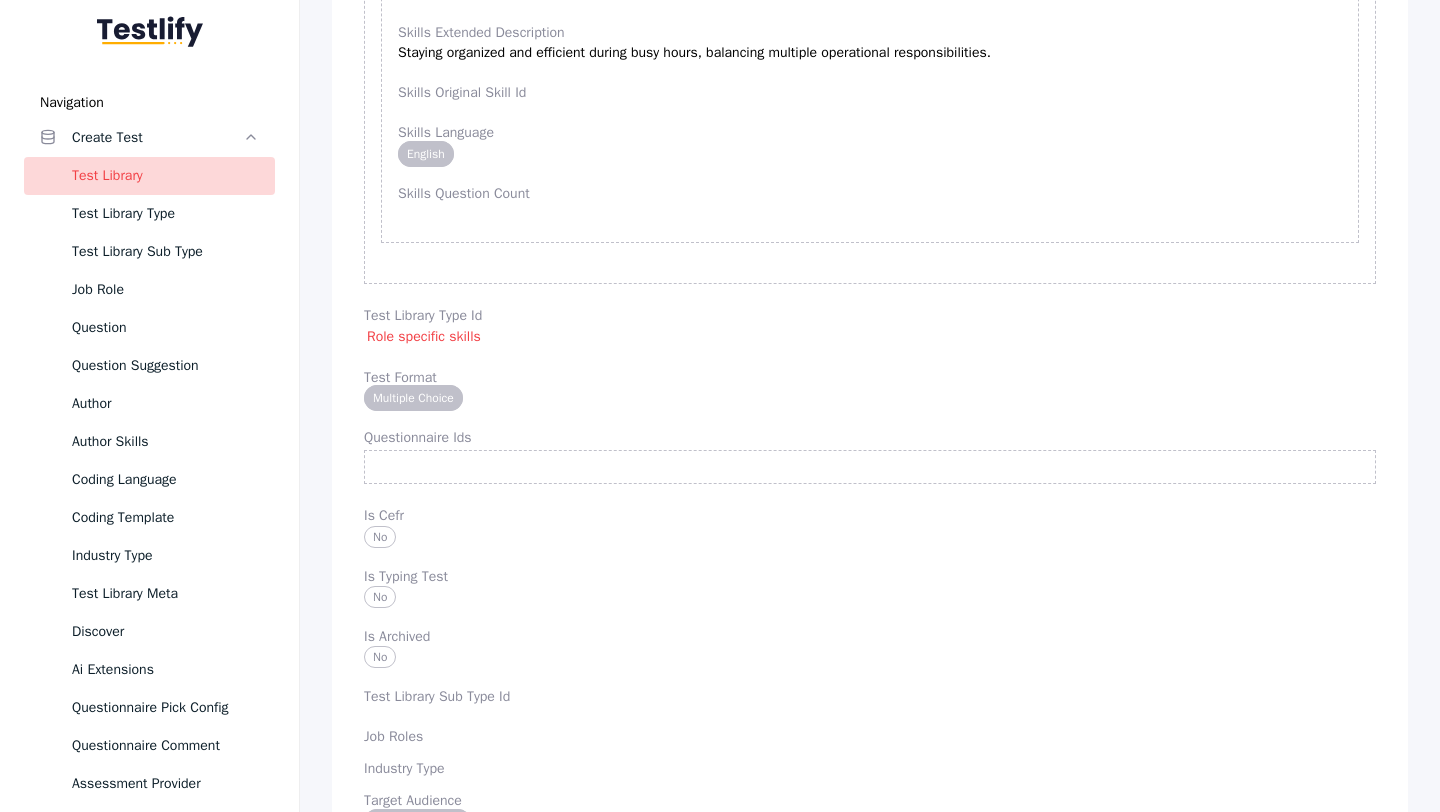 click on "1 Skills Description Situational Leadership → Shift Oversight Skills Extended Description Managing daily operations effectively during manager absence, including task delegation and coverage. Skills Original Skill Id Skills Language English Skills Question Count 2 Skills Description Situational Leadership → Decision-Making Under Pressure Skills Extended Description Making timely, practical decisions when handling escalations, customer concerns, or team issues. Skills Original Skill Id Skills Language English Skills Question Count 3 Skills Description Situational Leadership → Coaching & Feedback Skills Extended Description Supporting and guiding team members to improve service quality and execution on the floor. Skills Original Skill Id Skills Language English Skills Question Count 4 Skills Description Customer Focus → Service Recovery Skills Extended Description Handling complaints or negative feedback professionally to preserve customer satisfaction. Skills Original Skill Id Skills Language English 5" at bounding box center [870, -1256] 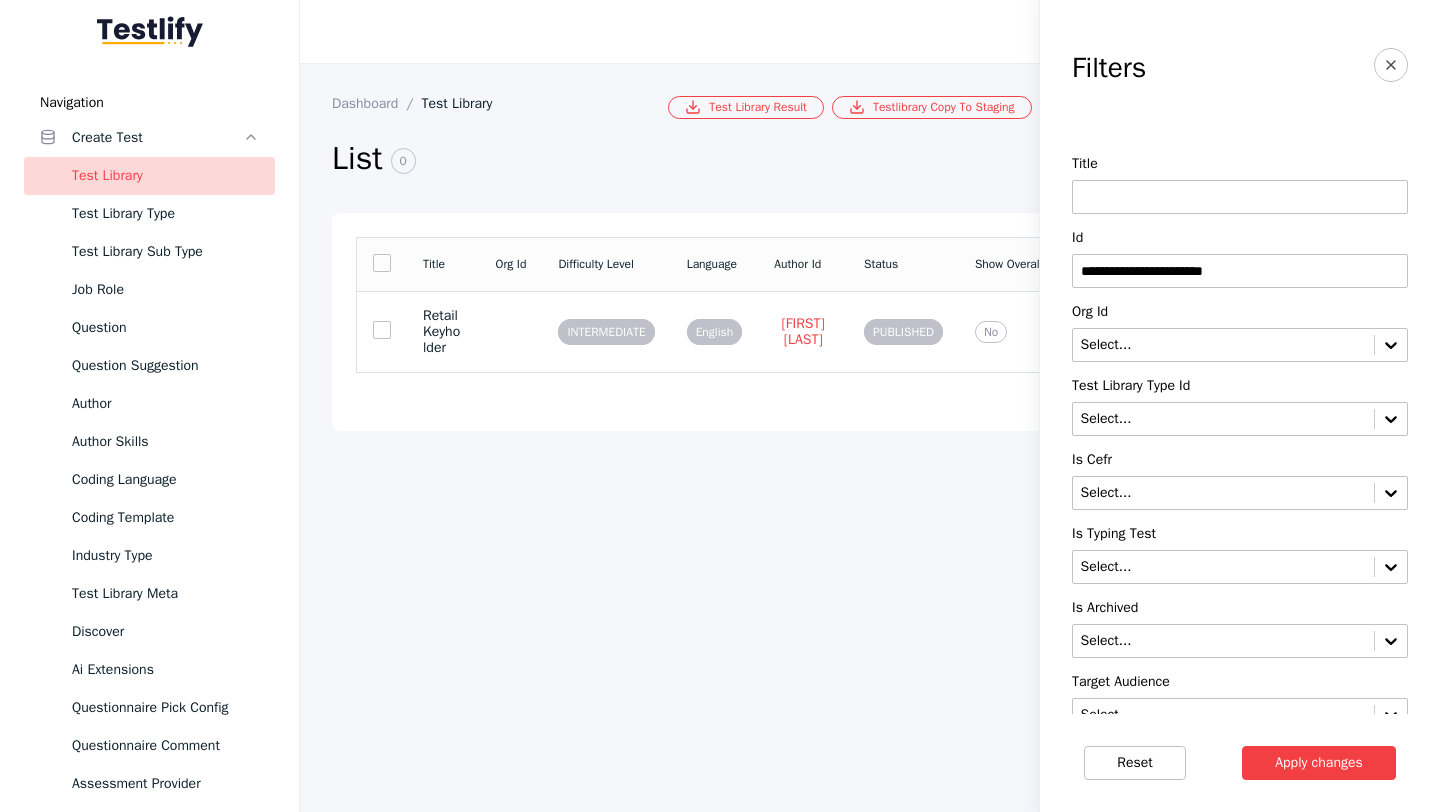 scroll, scrollTop: 0, scrollLeft: 0, axis: both 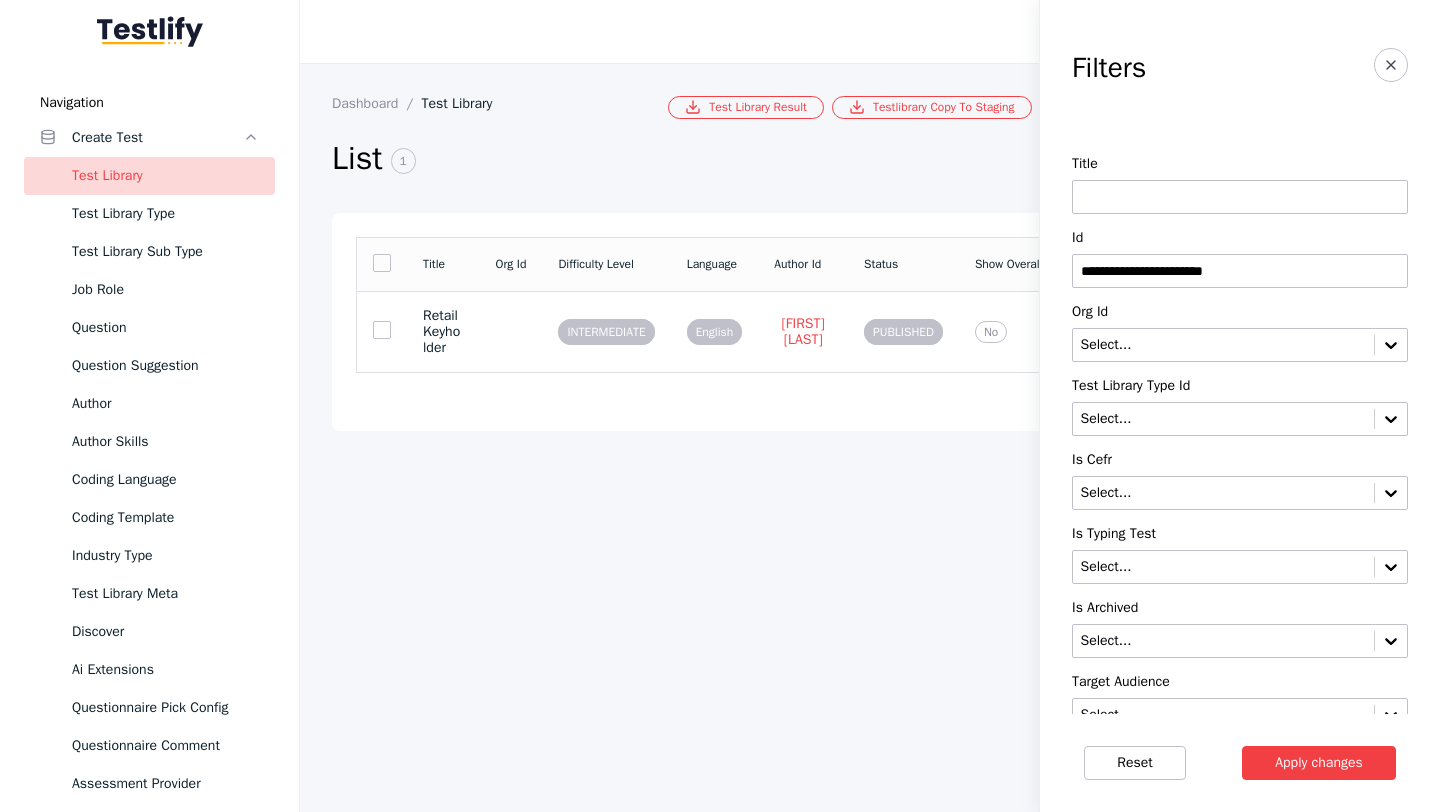 click on "**********" at bounding box center [1240, 271] 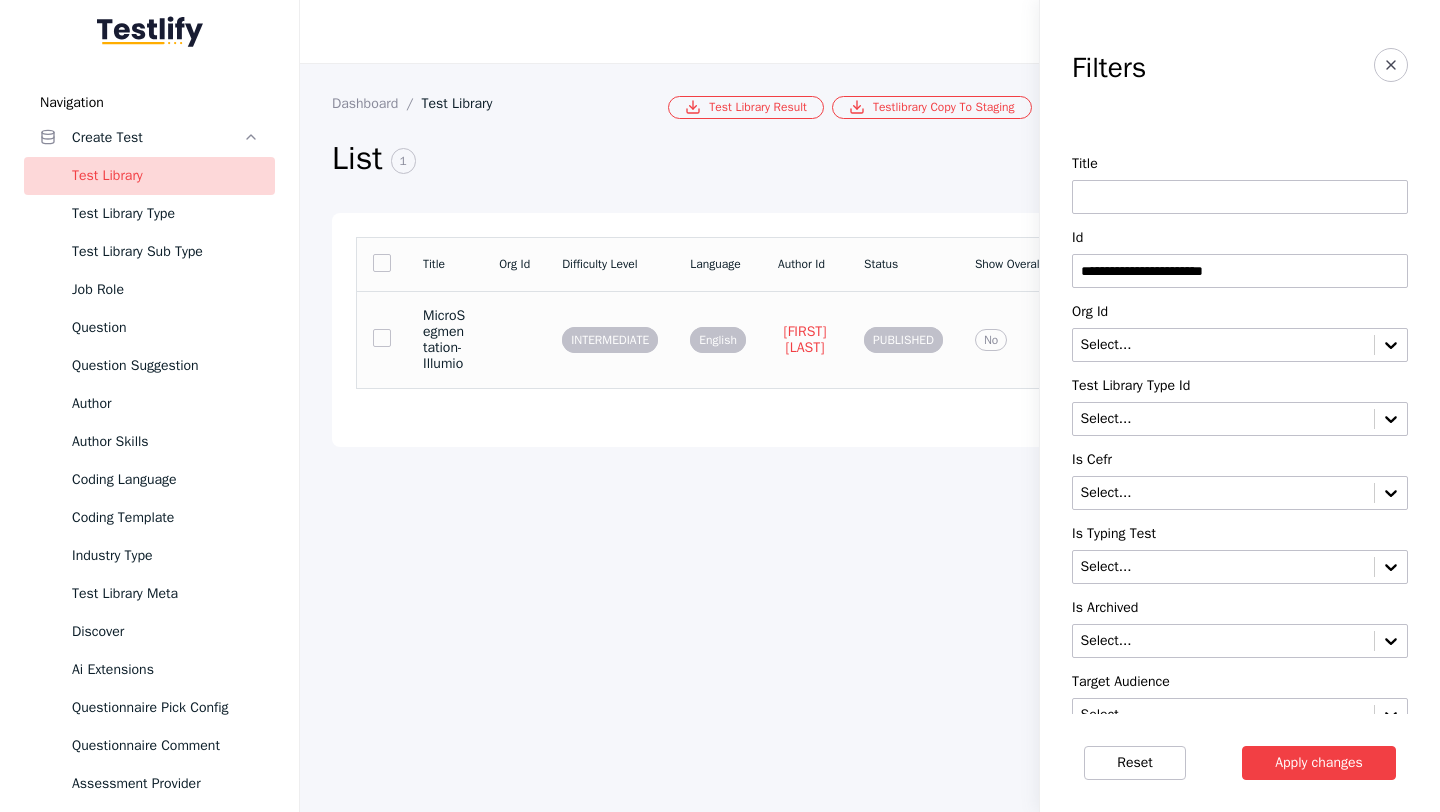 click at bounding box center (514, 339) 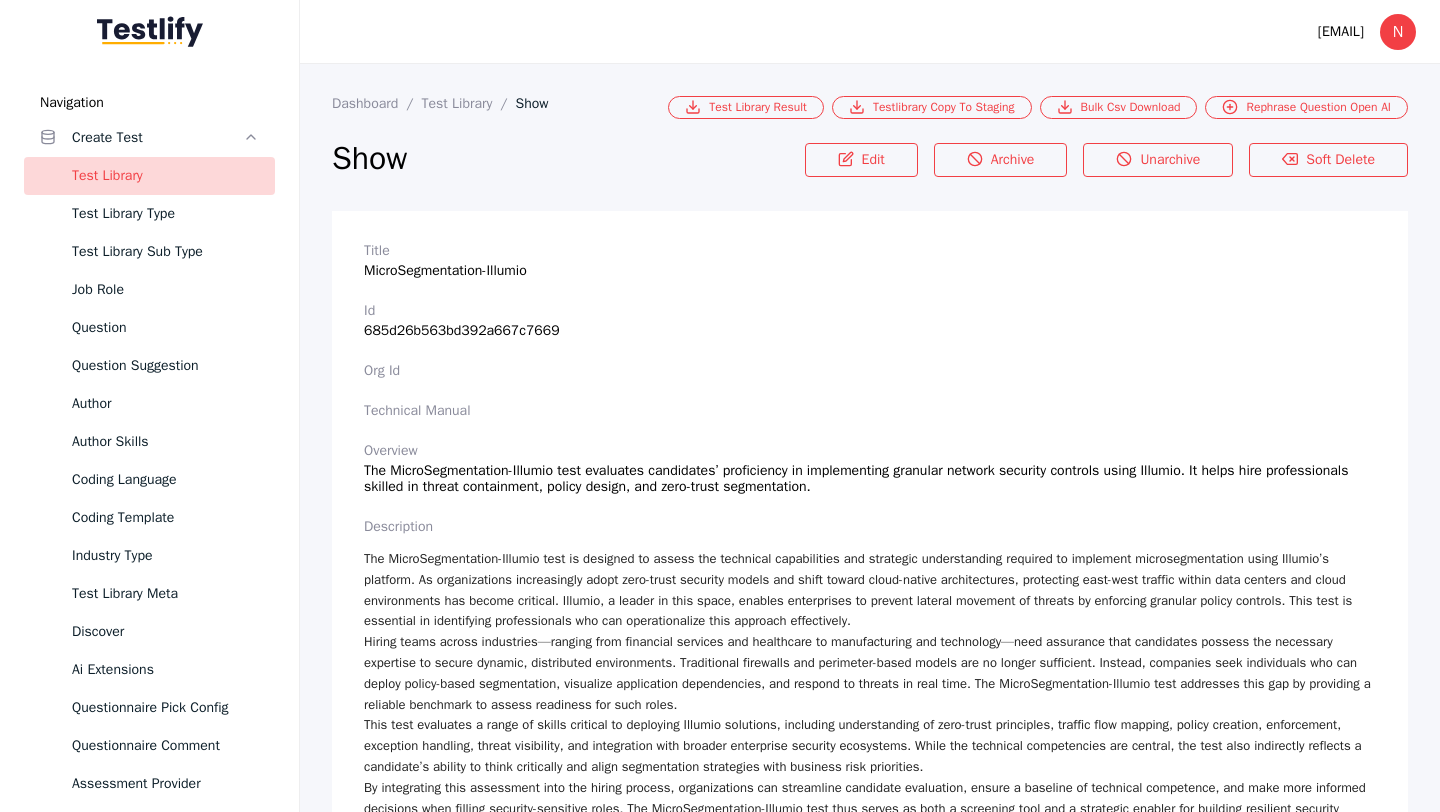 scroll, scrollTop: 4687, scrollLeft: 0, axis: vertical 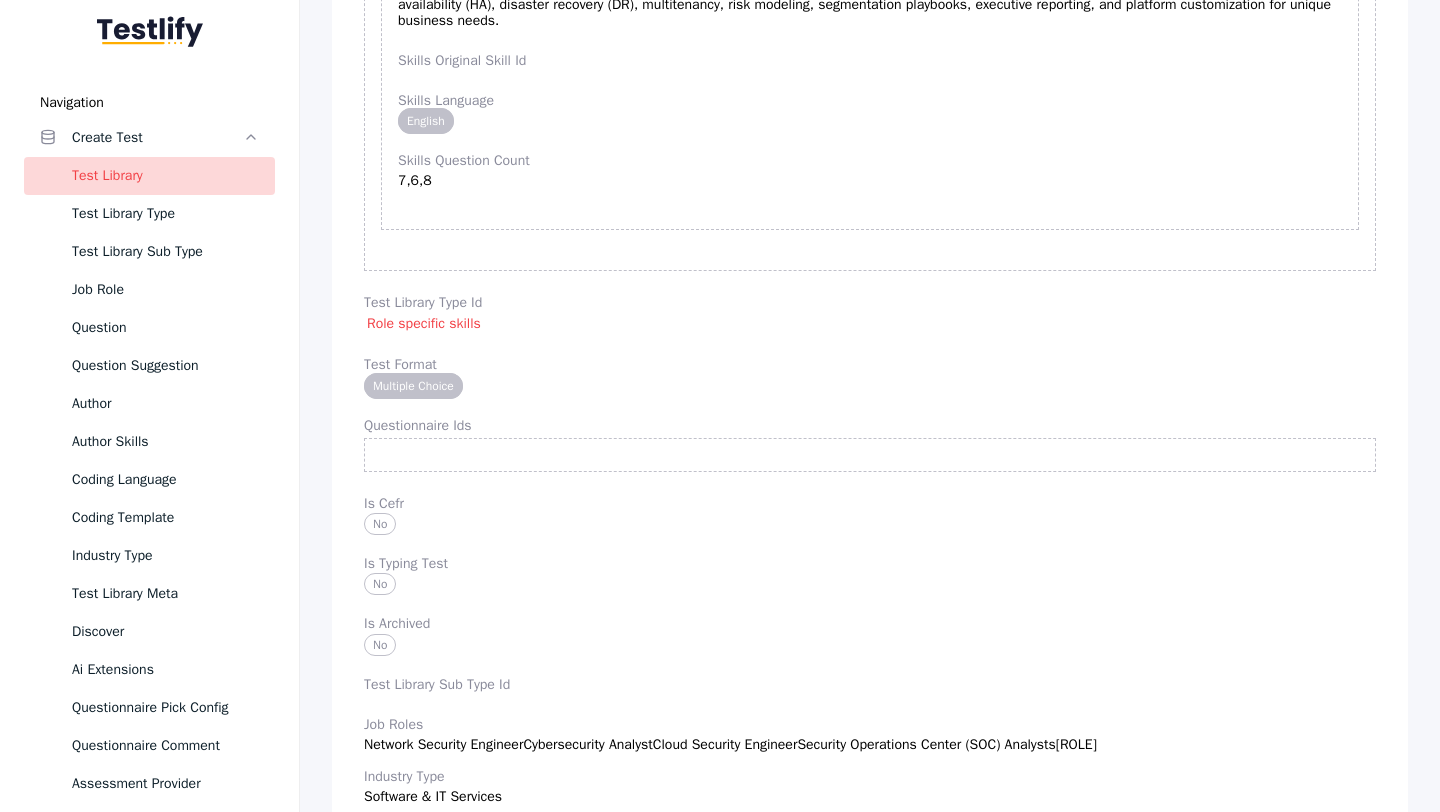 click on "1 Skills Description Illumio Core Concepts (PCE/VEN) Skills Extended Description Tests understanding of Illumio’s distributed architecture, including the foundational roles of the Policy Compute Engine (PCE) and Virtual Enforcement Node (VEN), data vs enforcement plane separation, and workload communications. Candidates must understand component behaviors, version control, deployment models, and traffic visibility roles. Skills Original Skill Id Skills Language English Skills Question Count 8,7,5 2 Skills Description Labeling & Policy Model Skills Extended Description Evaluates conceptual and practical knowledge of Illumio’s label-based policy framework, including the hierarchical label schema (Location, Environment, Application, Role), the logic behind label pairing, policy scope creation, and ruleset inheritance. Advanced questions test candidates’ ability to scale and optimize label usage across hybrid deployments. Skills Original Skill Id Skills Language English Skills Question Count 9,7,6 3 English" at bounding box center (870, -1682) 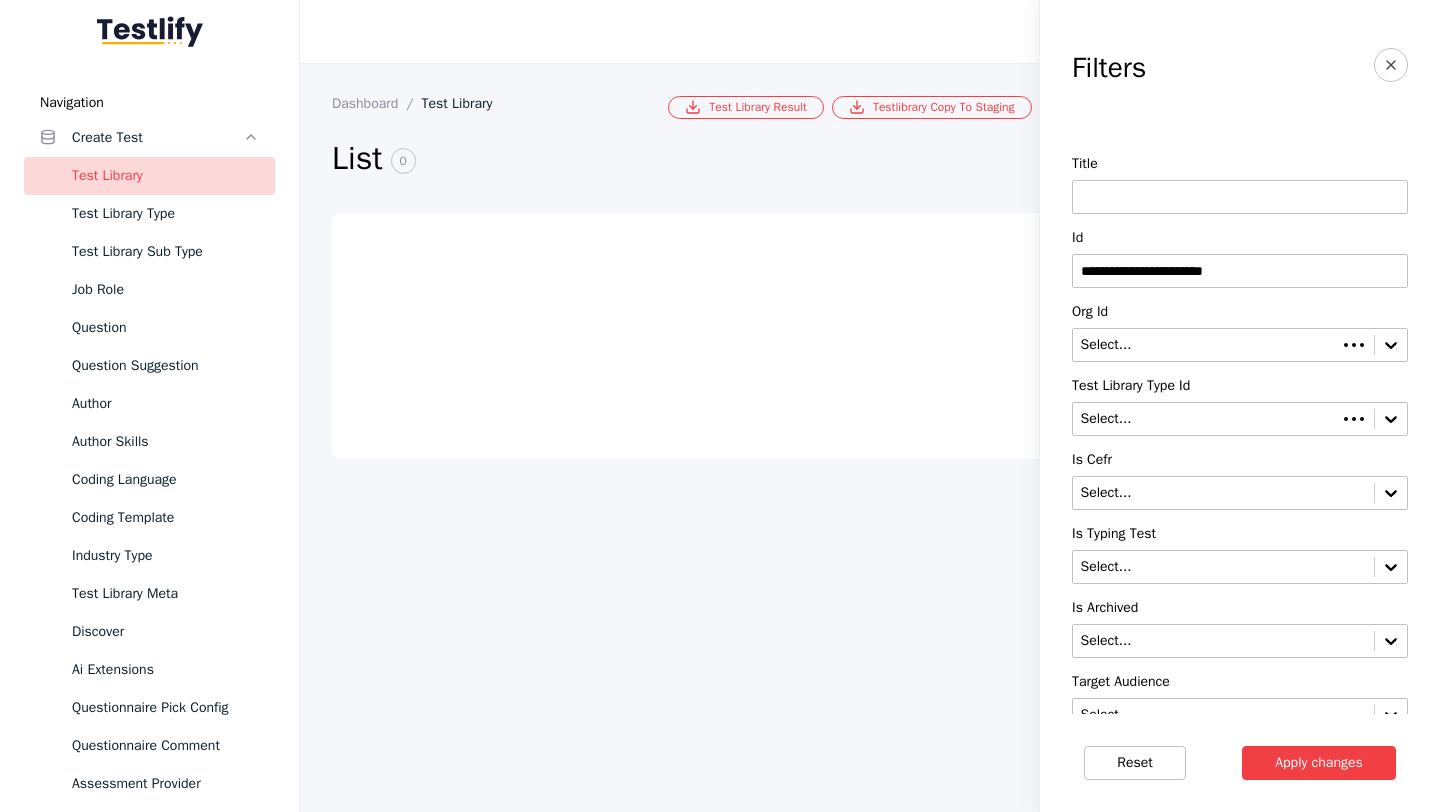 scroll, scrollTop: 0, scrollLeft: 0, axis: both 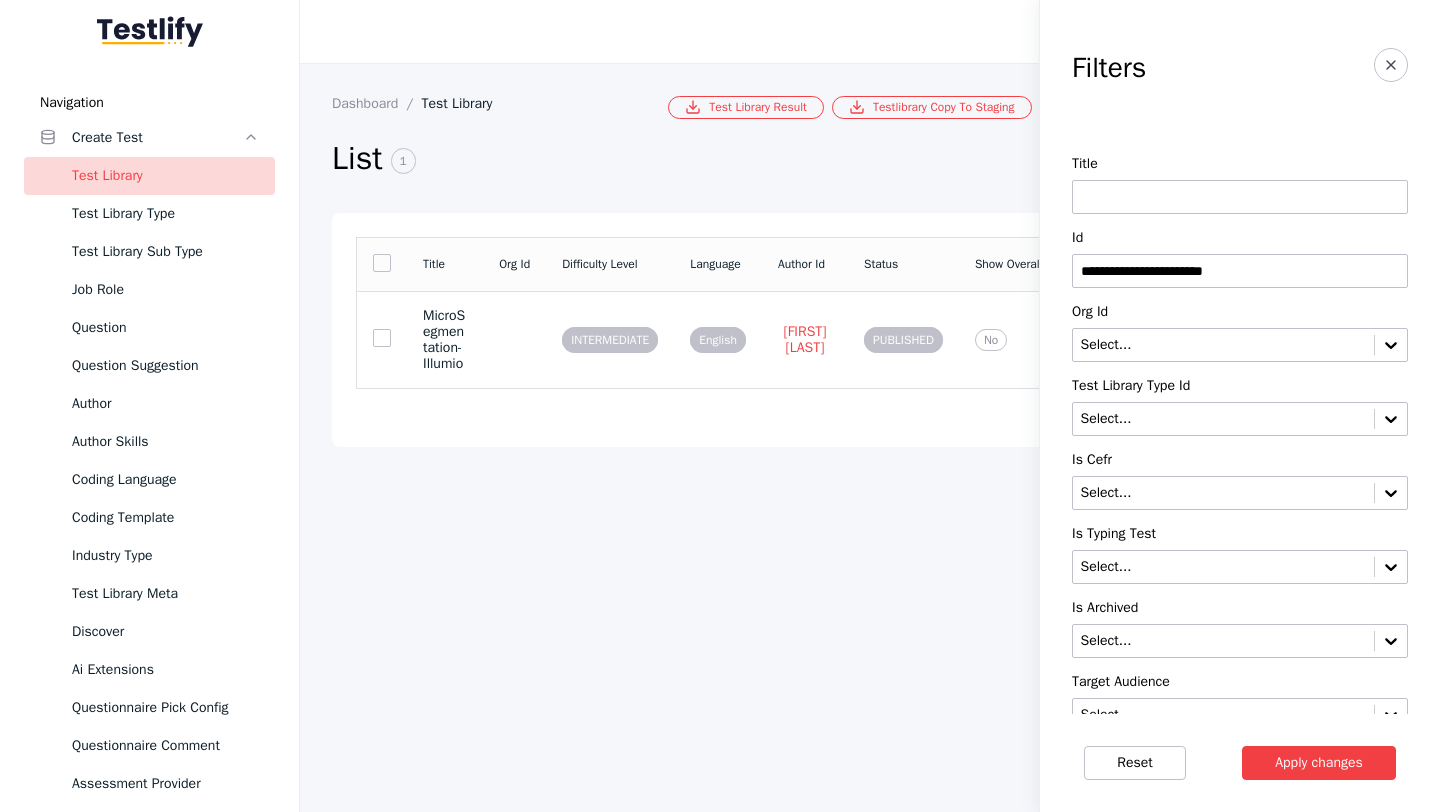 click on "**********" at bounding box center [1240, 271] 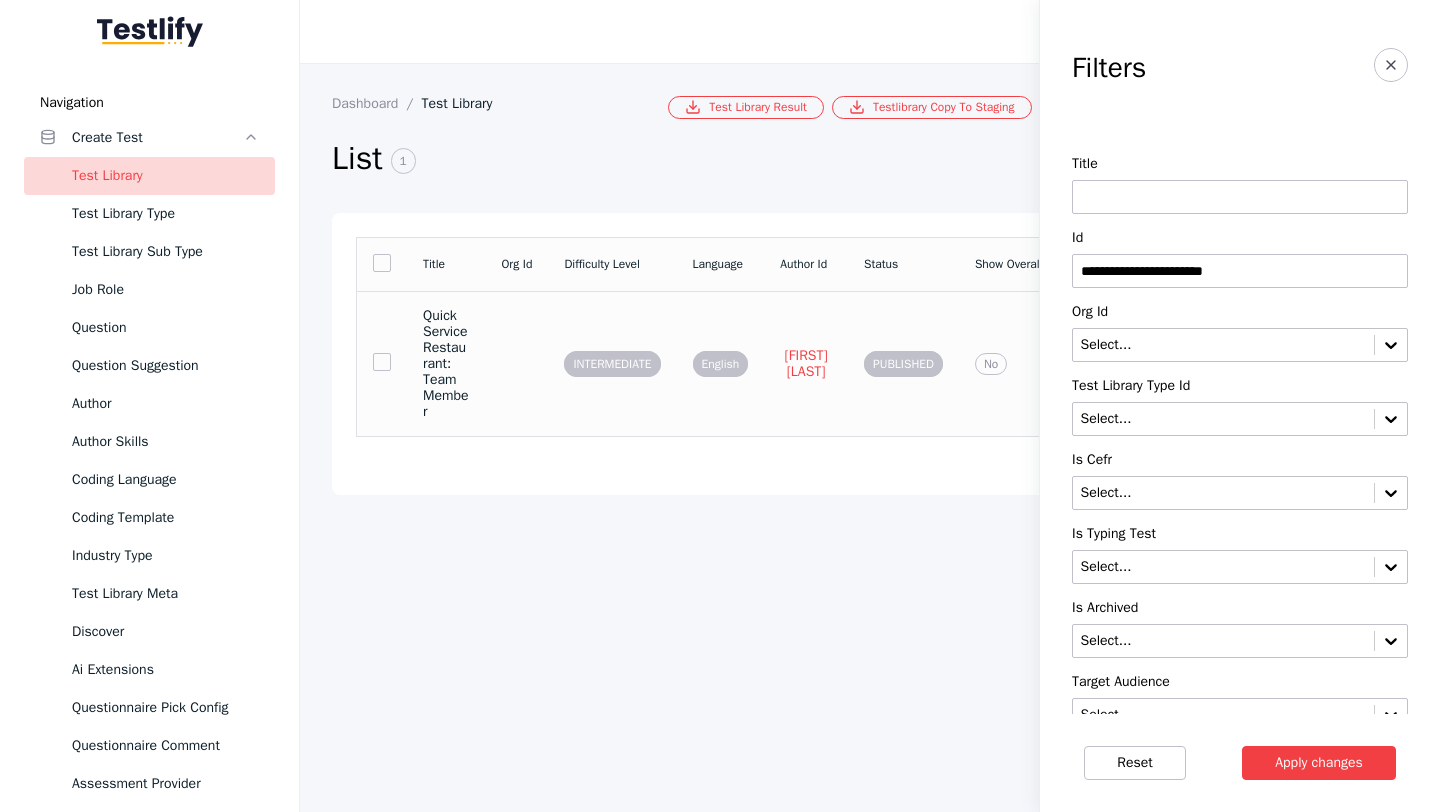 click on "Quick Service Restaurant: Team Member" at bounding box center [446, 363] 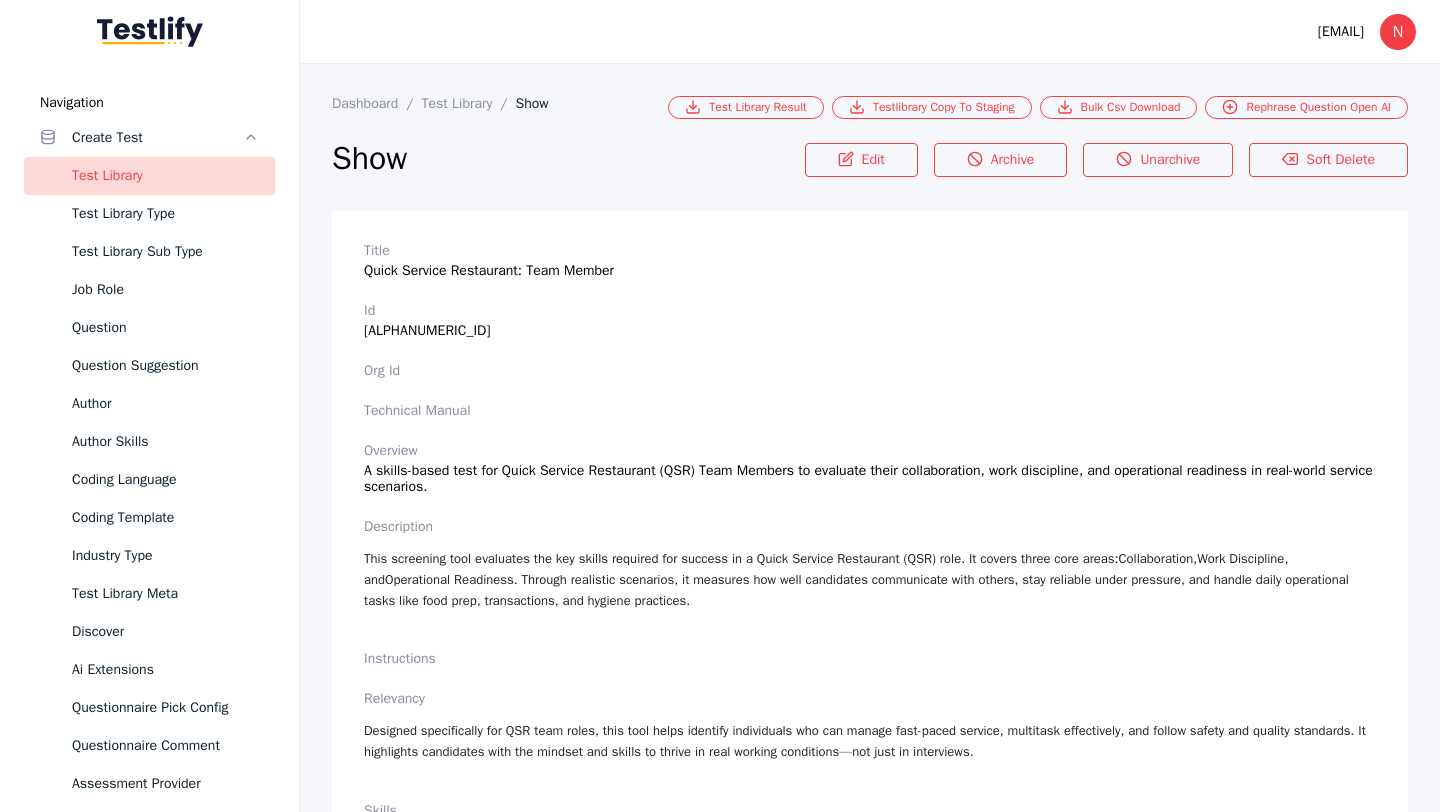 scroll, scrollTop: 3598, scrollLeft: 0, axis: vertical 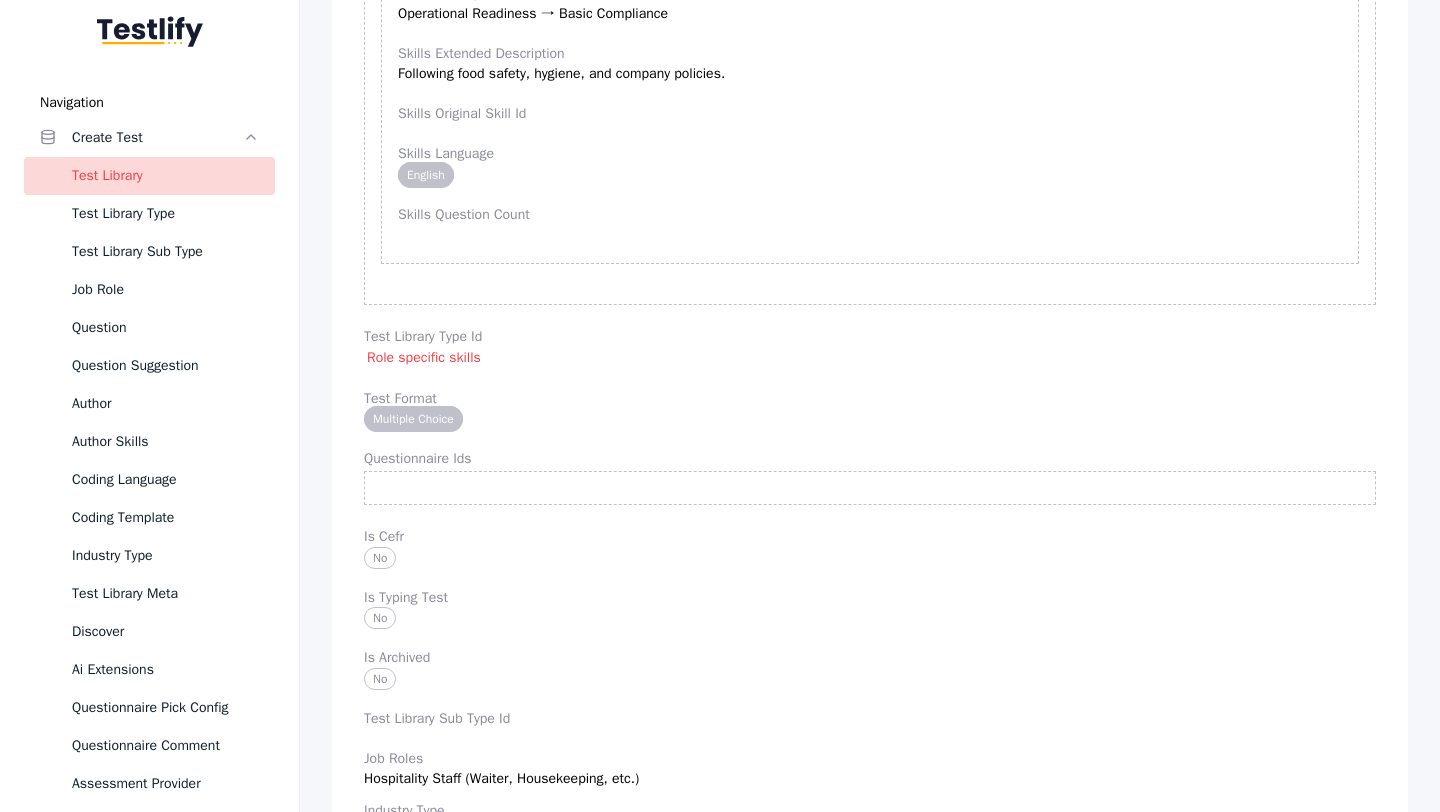 click on "Skills Description Operational Readiness → Basic Compliance Skills Extended Description Following food safety, hygiene, and company policies. Skills Original Skill Id Skills Language English Skills Question Count" at bounding box center (870, 116) 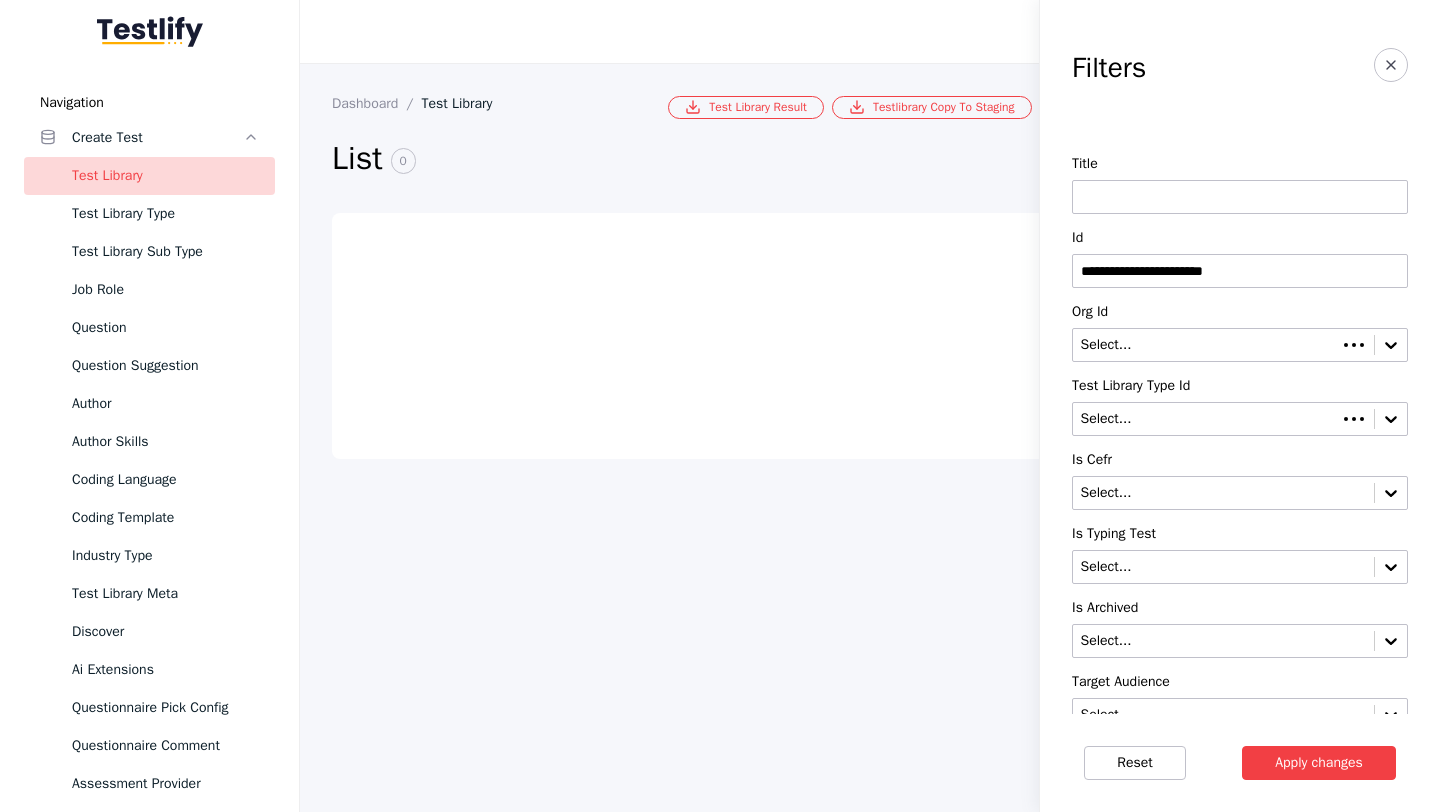 scroll, scrollTop: 0, scrollLeft: 0, axis: both 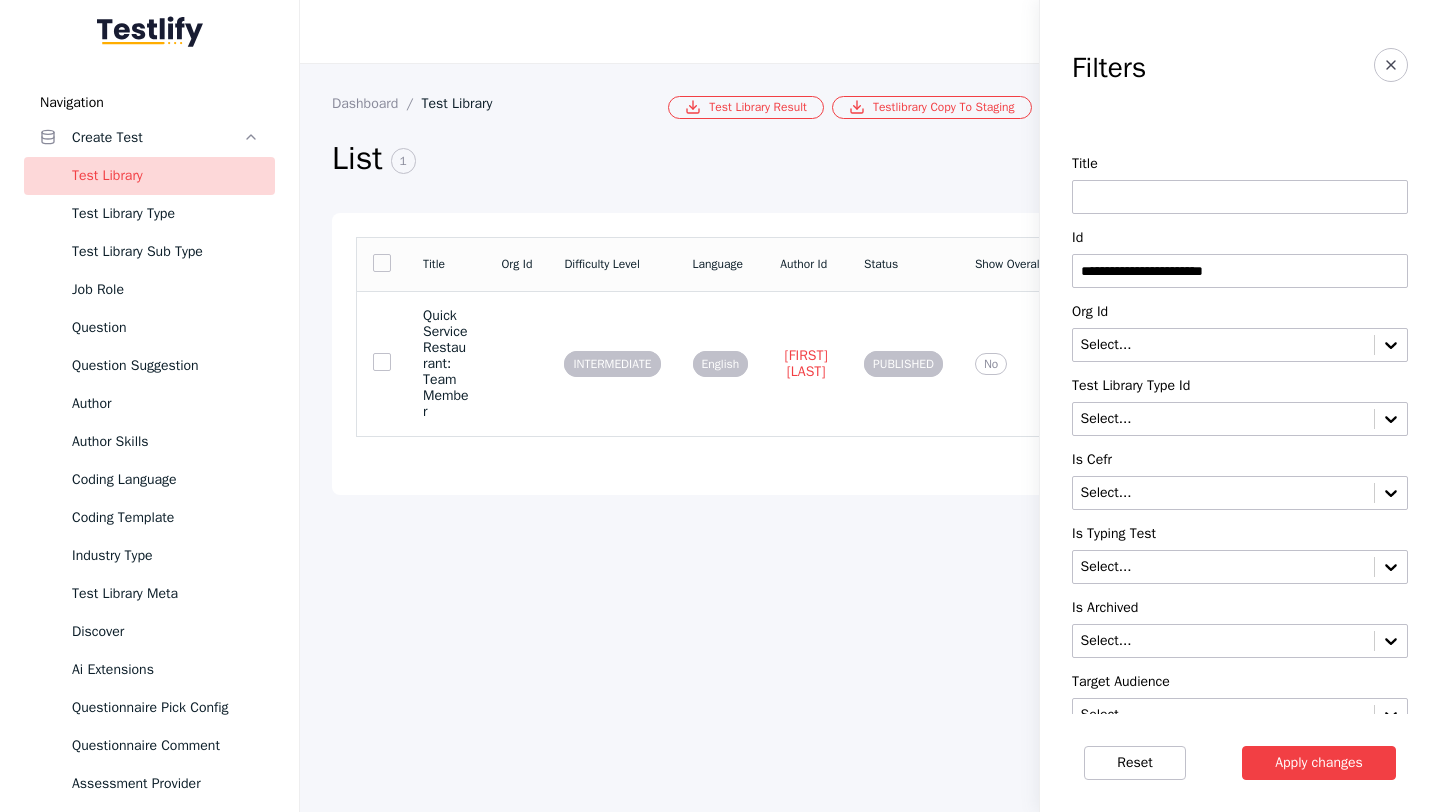 click on "**********" at bounding box center [1240, 271] 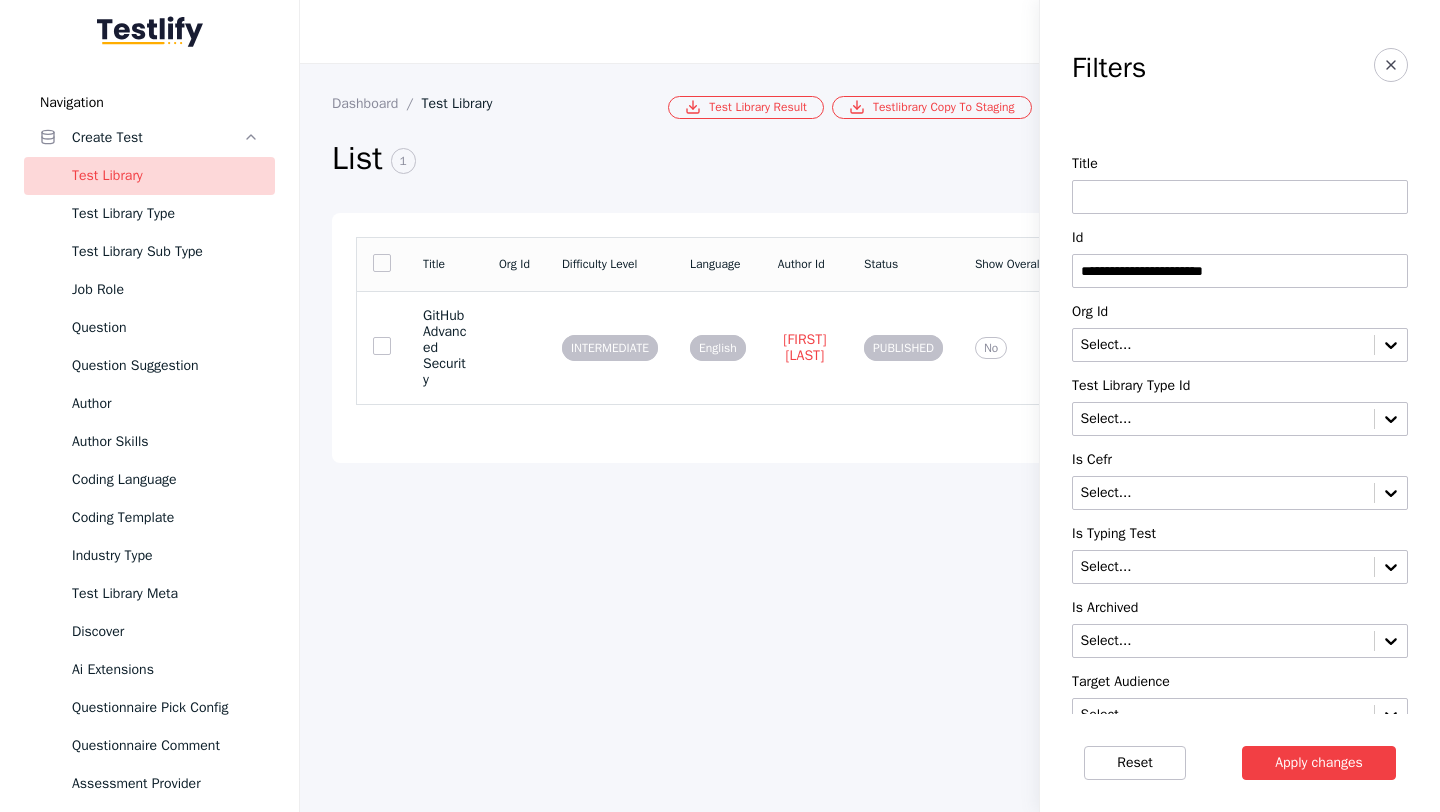 click on "**********" at bounding box center [1240, 271] 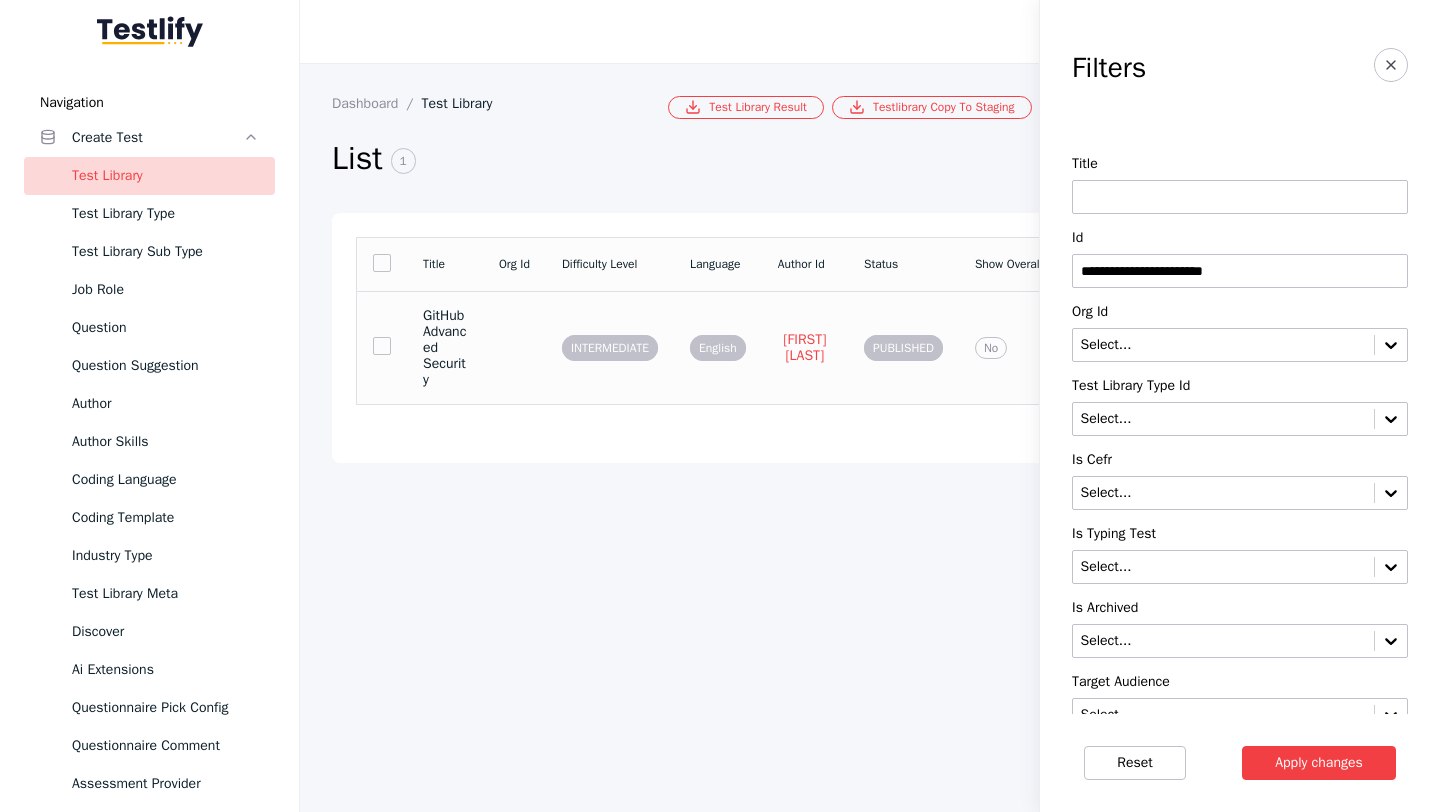 click on "GitHub Advanced Security" at bounding box center (445, 347) 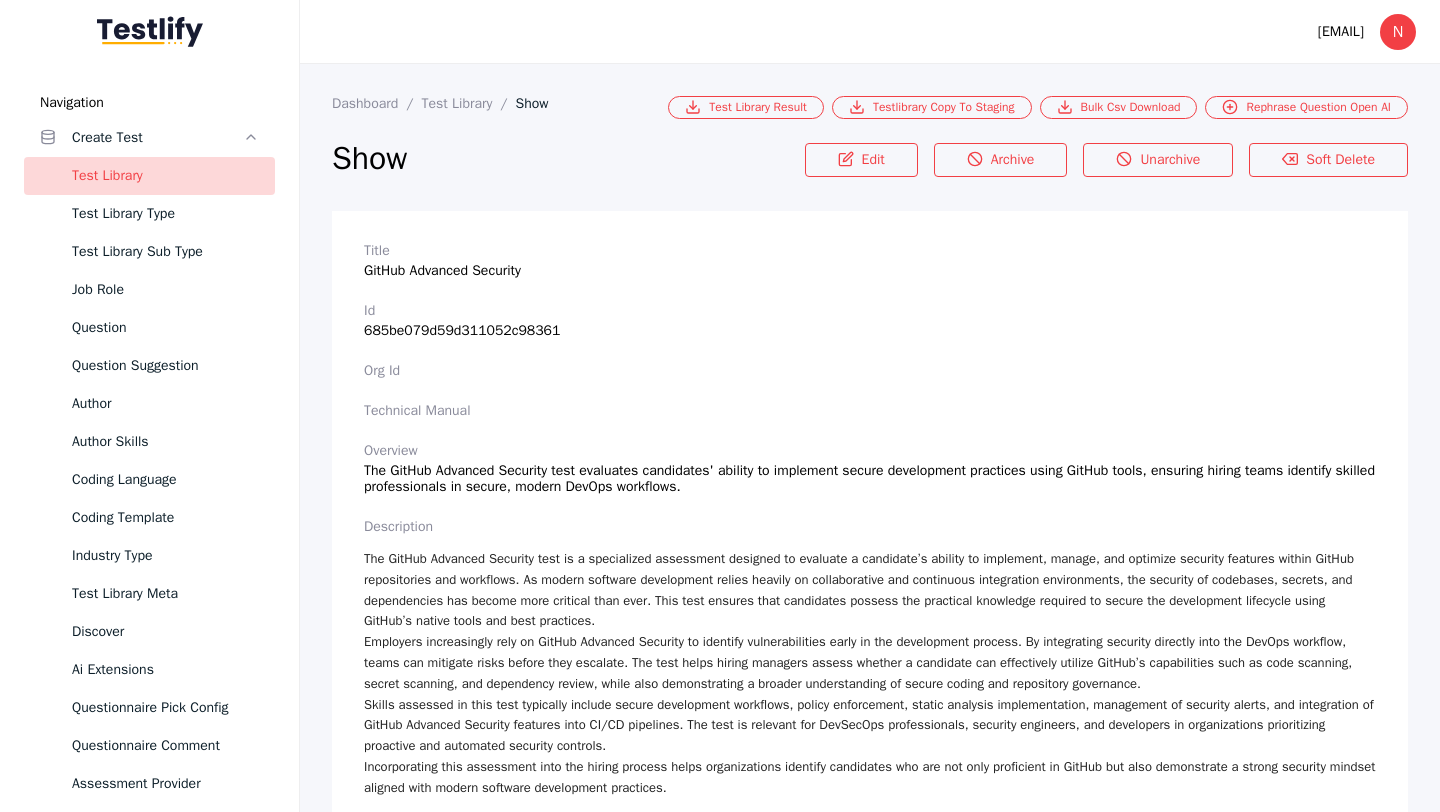 scroll, scrollTop: 4645, scrollLeft: 0, axis: vertical 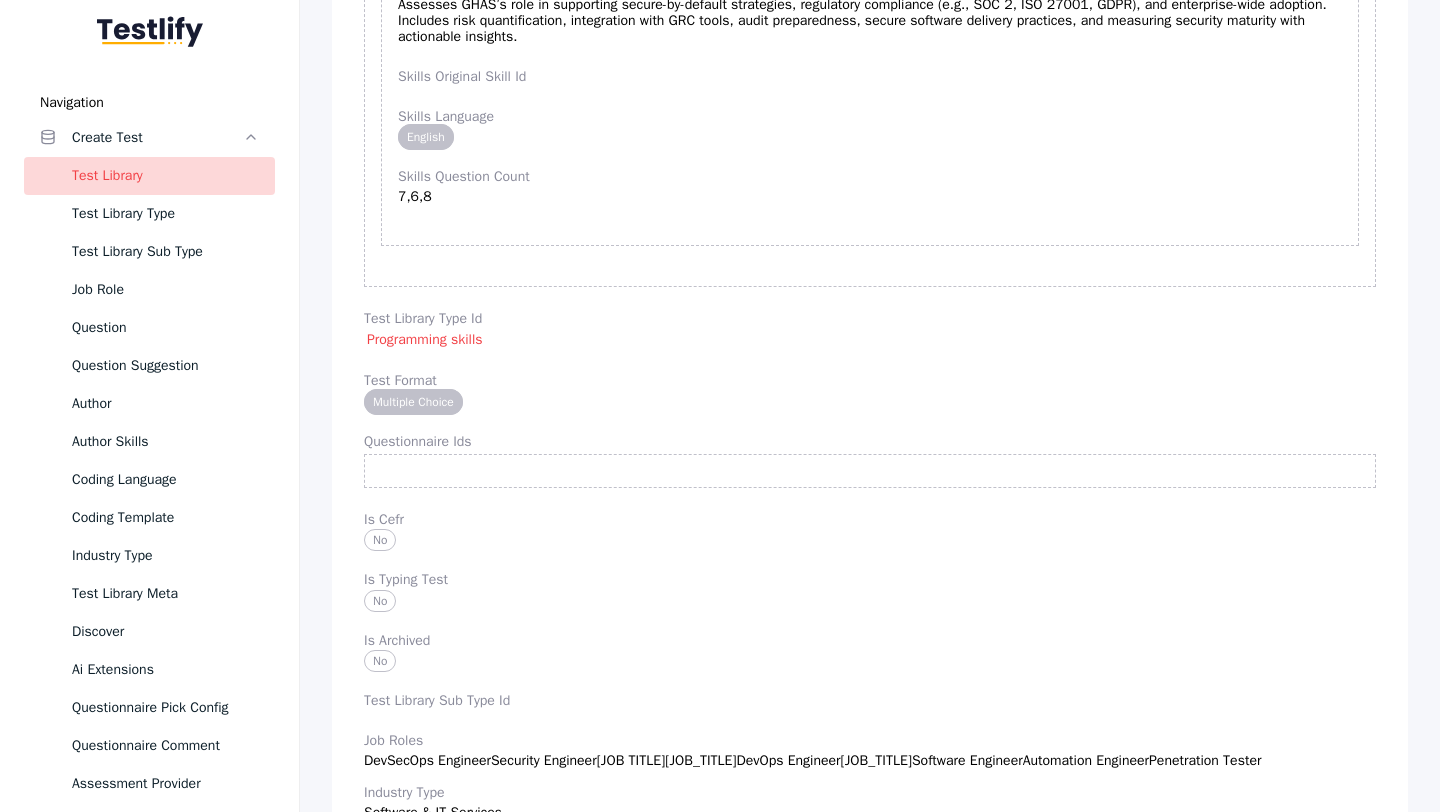 click on "Test Library Type Id" at bounding box center (870, 319) 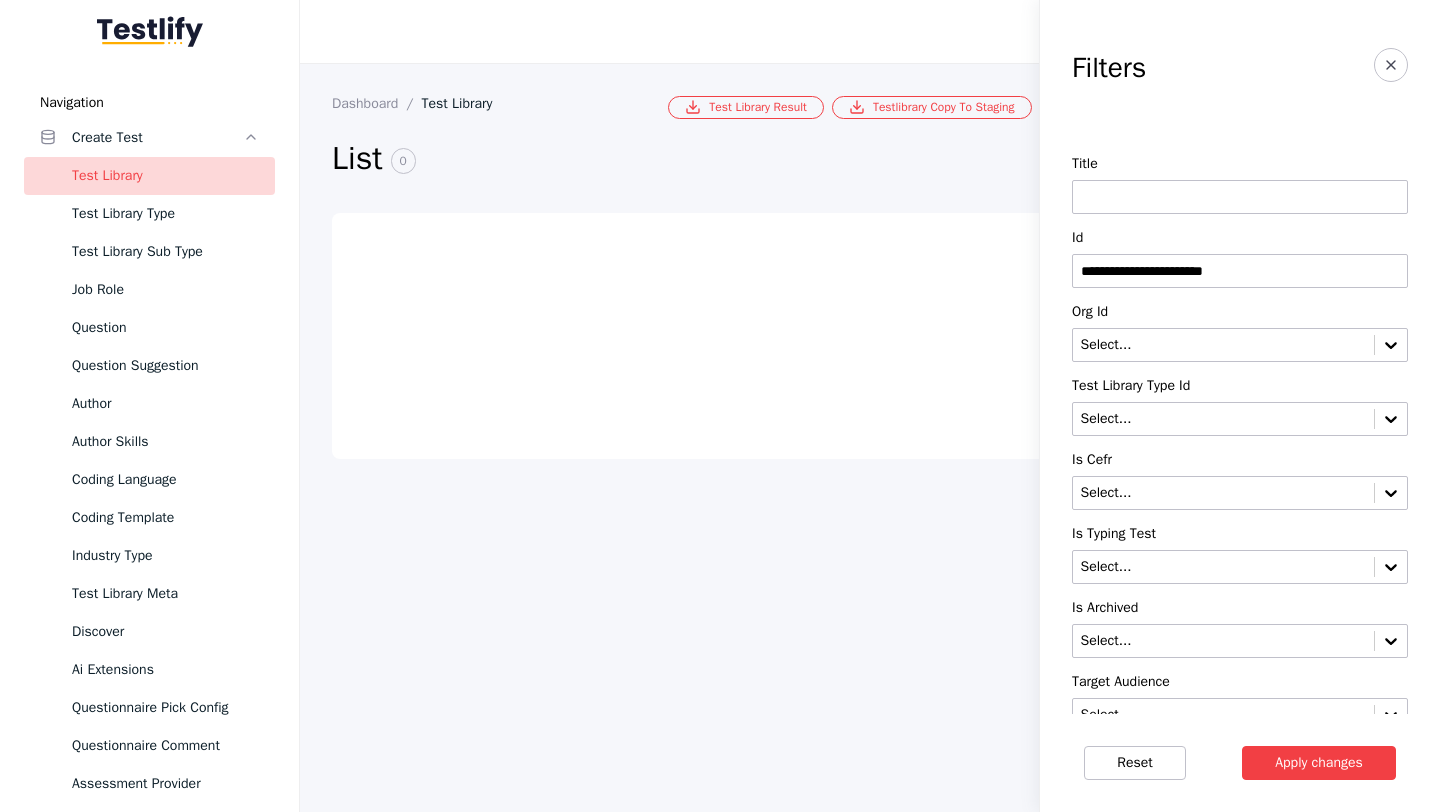 scroll, scrollTop: 0, scrollLeft: 0, axis: both 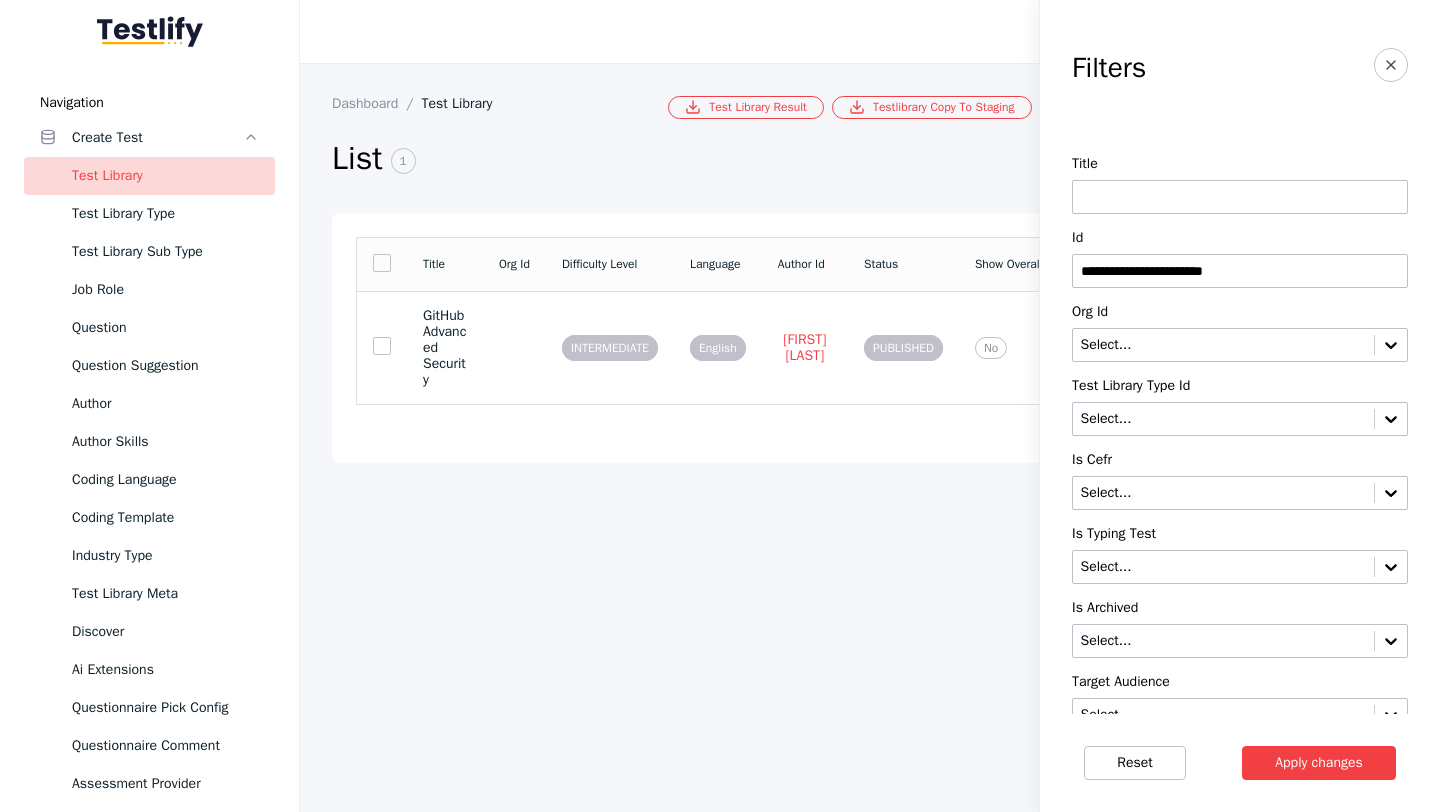 click on "**********" at bounding box center (1240, 271) 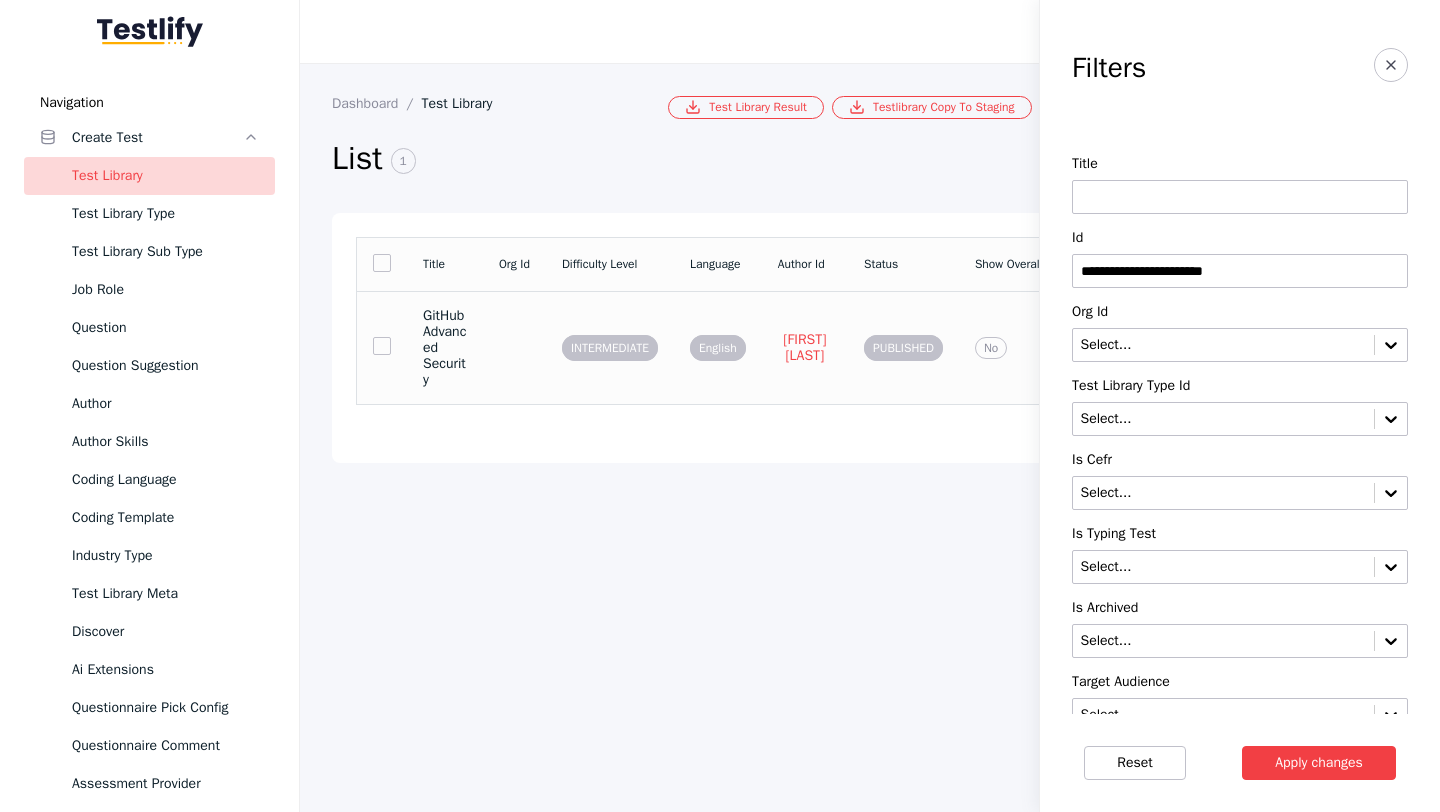 click on "GitHub Advanced Security" at bounding box center (445, 348) 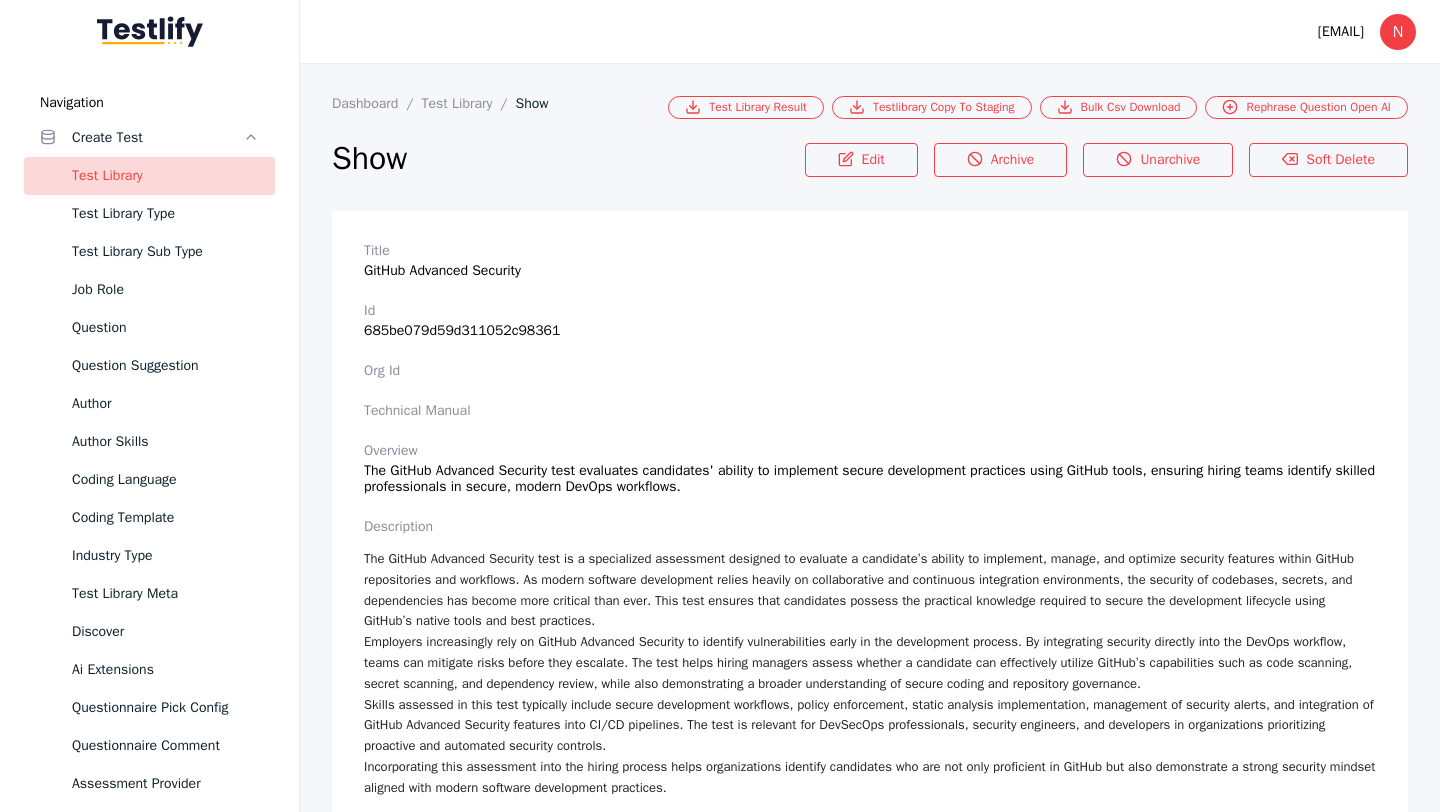 scroll, scrollTop: 4645, scrollLeft: 0, axis: vertical 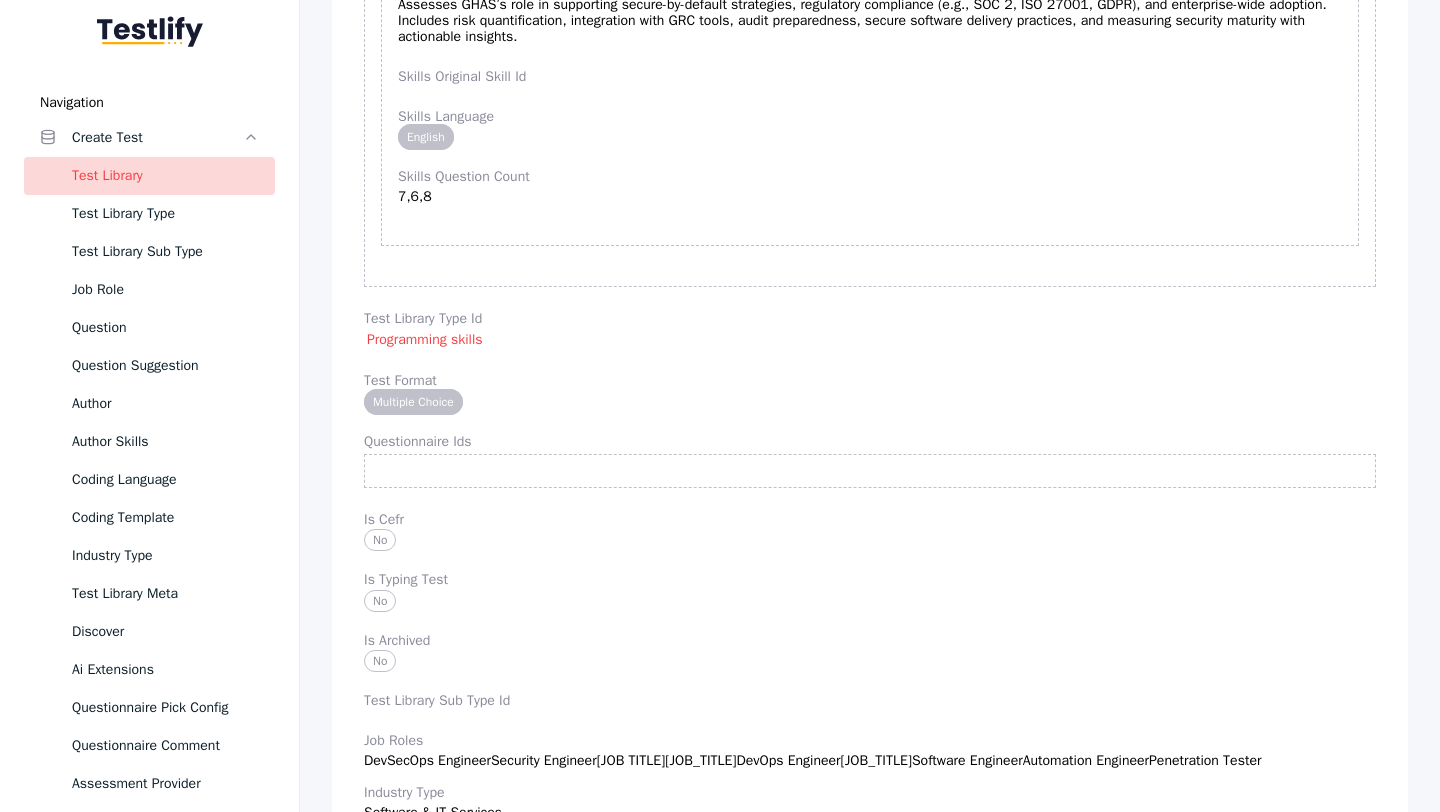 click on "Title GitHub Advanced Security Id [HASH] Org Id Technical Manual Overview The GitHub Advanced Security test evaluates candidates' ability to implement secure development practices using GitHub tools, ensuring hiring teams identify skilled professionals in secure, modern DevOps workflows. description The GitHub Advanced Security test is a specialized assessment designed to evaluate a candidate’s ability to implement, manage, and optimize security features within GitHub repositories and workflows. As modern software development relies heavily on collaborative and continuous integration environments, the security of codebases, secrets, and dependencies has become more critical than ever. This test ensures that candidates possess the practical knowledge required to secure the development lifecycle using GitHub’s native tools and best practices.
Instructions relevancy
Skills 1 Skills Description GHAS Fundamentals & Core Features Skills Extended Description Skills Original Skill Id English" at bounding box center [870, 881] 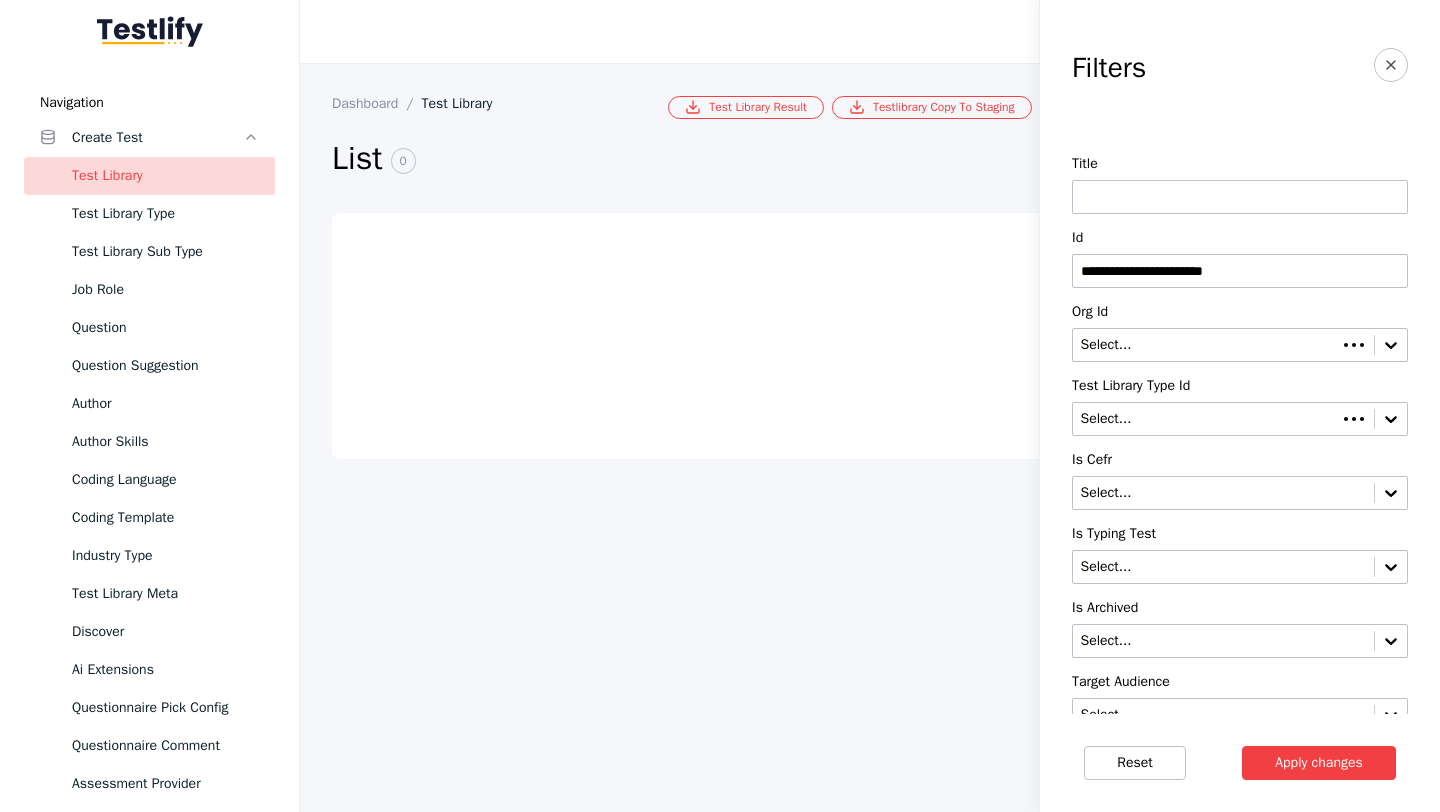 scroll, scrollTop: 0, scrollLeft: 0, axis: both 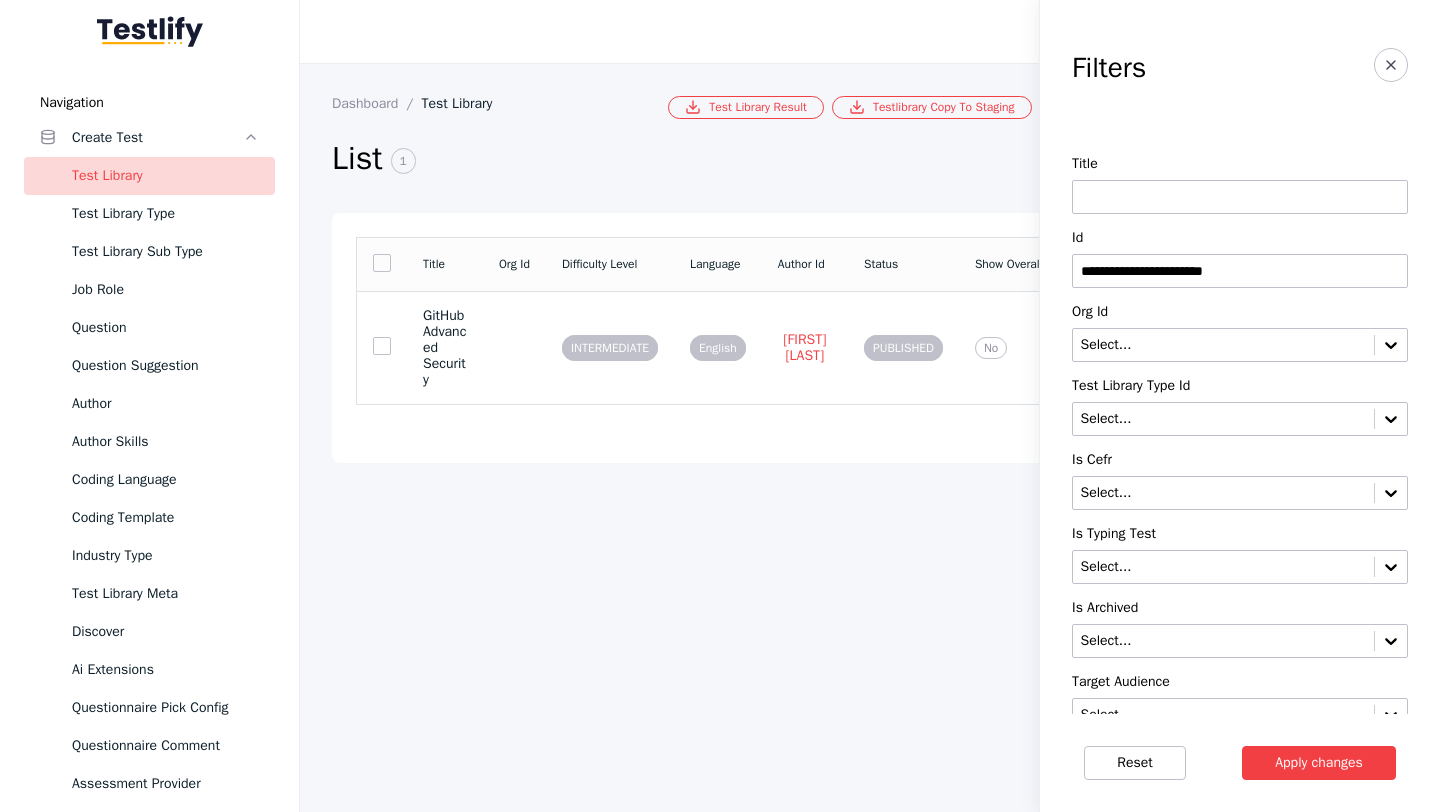click on "**********" at bounding box center (1240, 271) 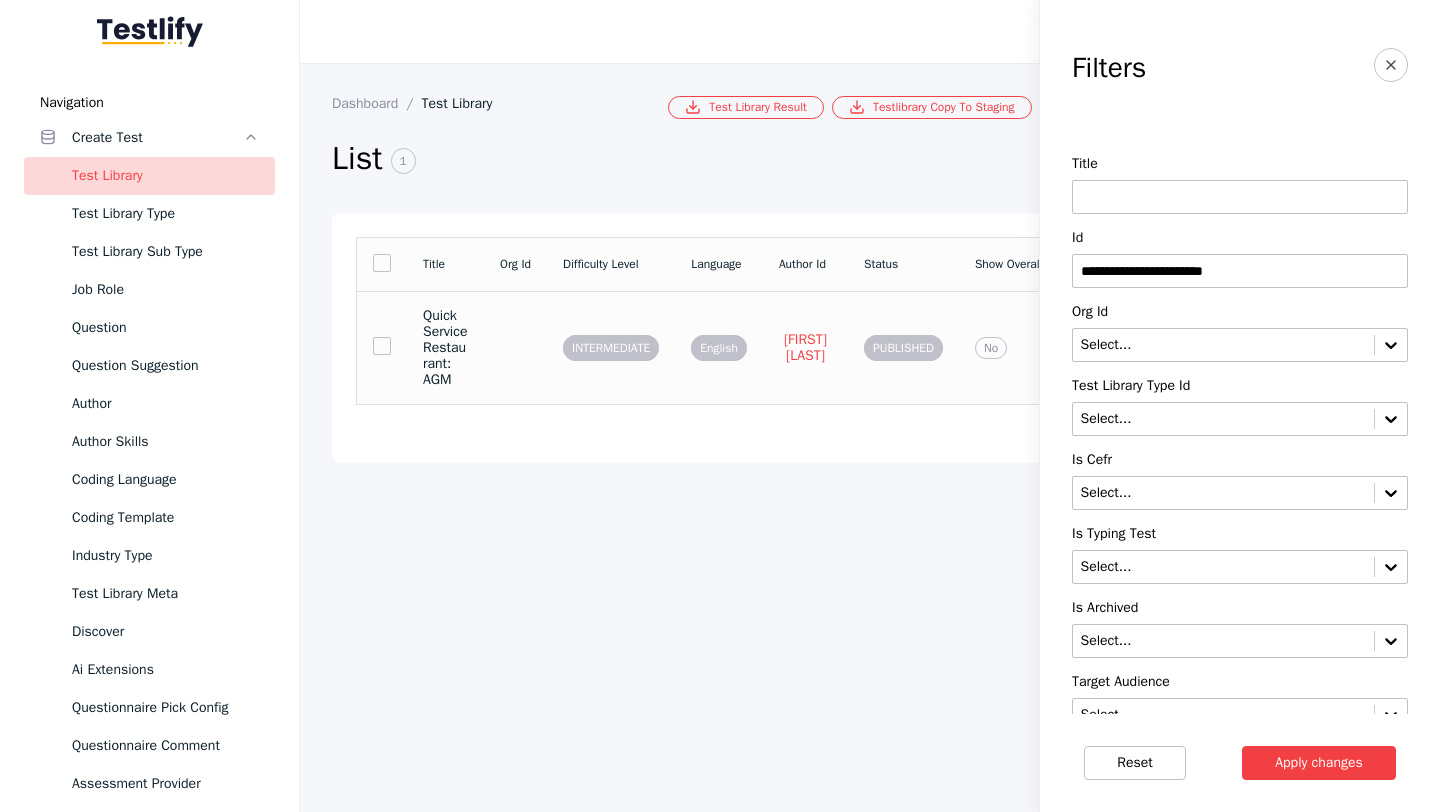 click at bounding box center [515, 347] 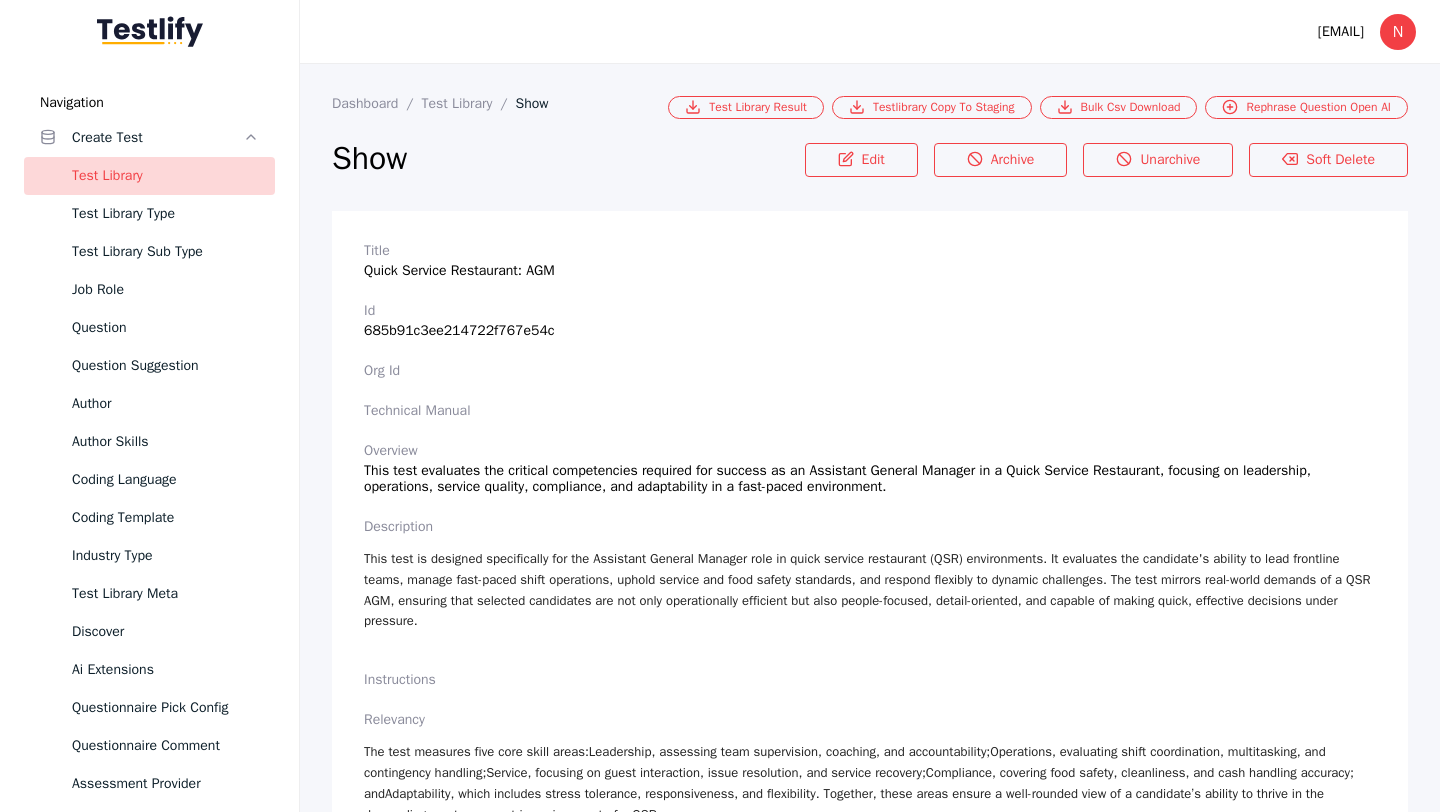 scroll, scrollTop: 5697, scrollLeft: 0, axis: vertical 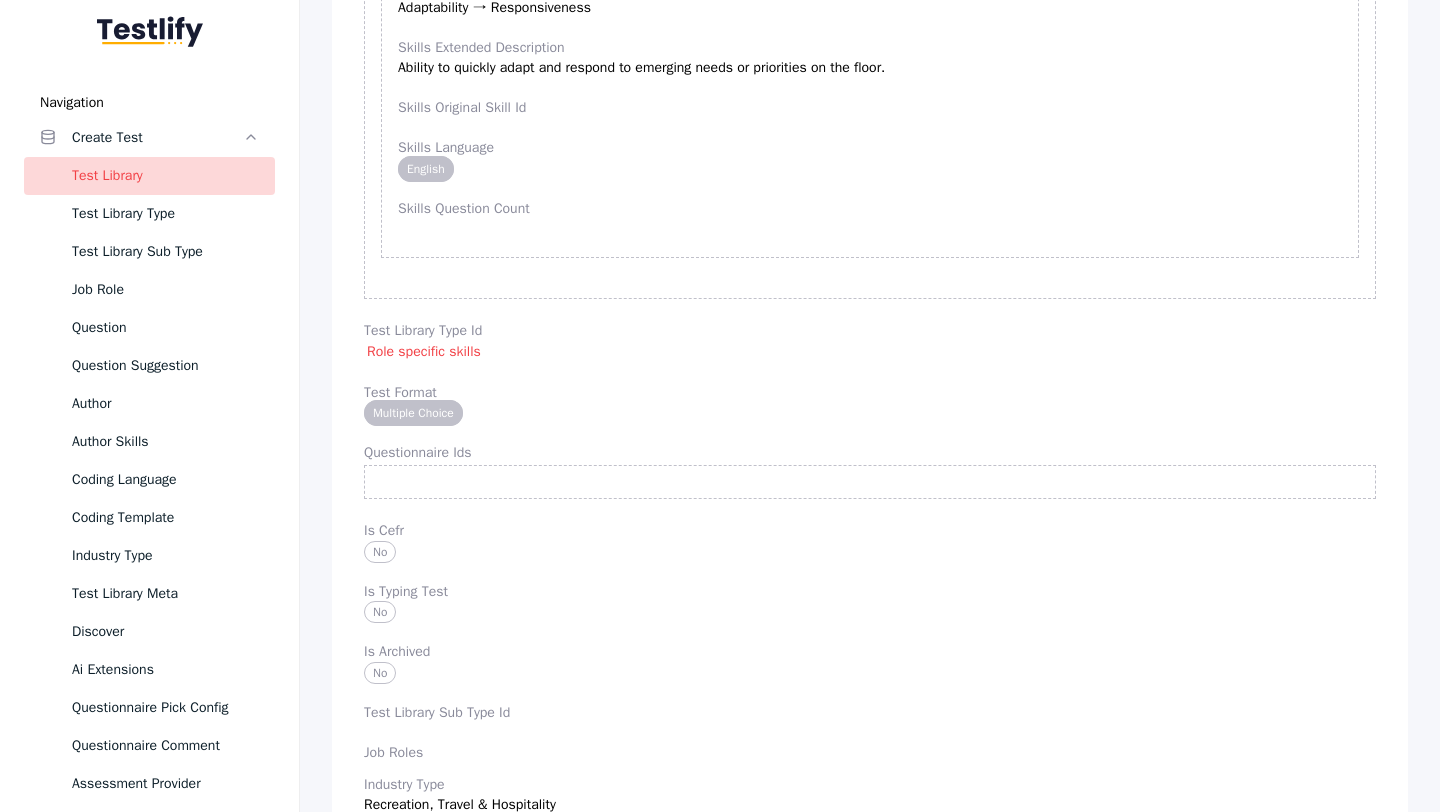 click on "Test Library Type Id Role specific skills" at bounding box center (870, 342) 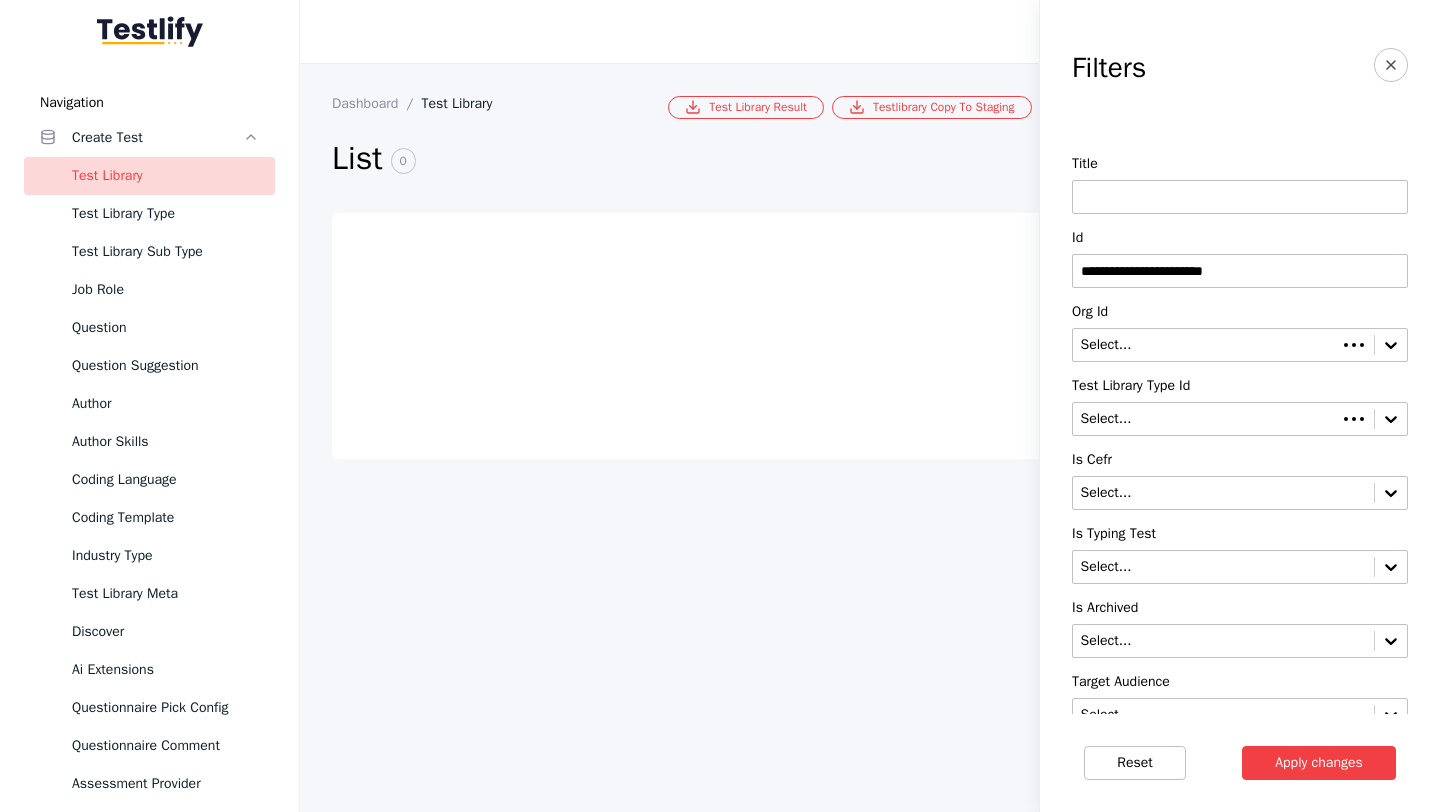 scroll, scrollTop: 0, scrollLeft: 0, axis: both 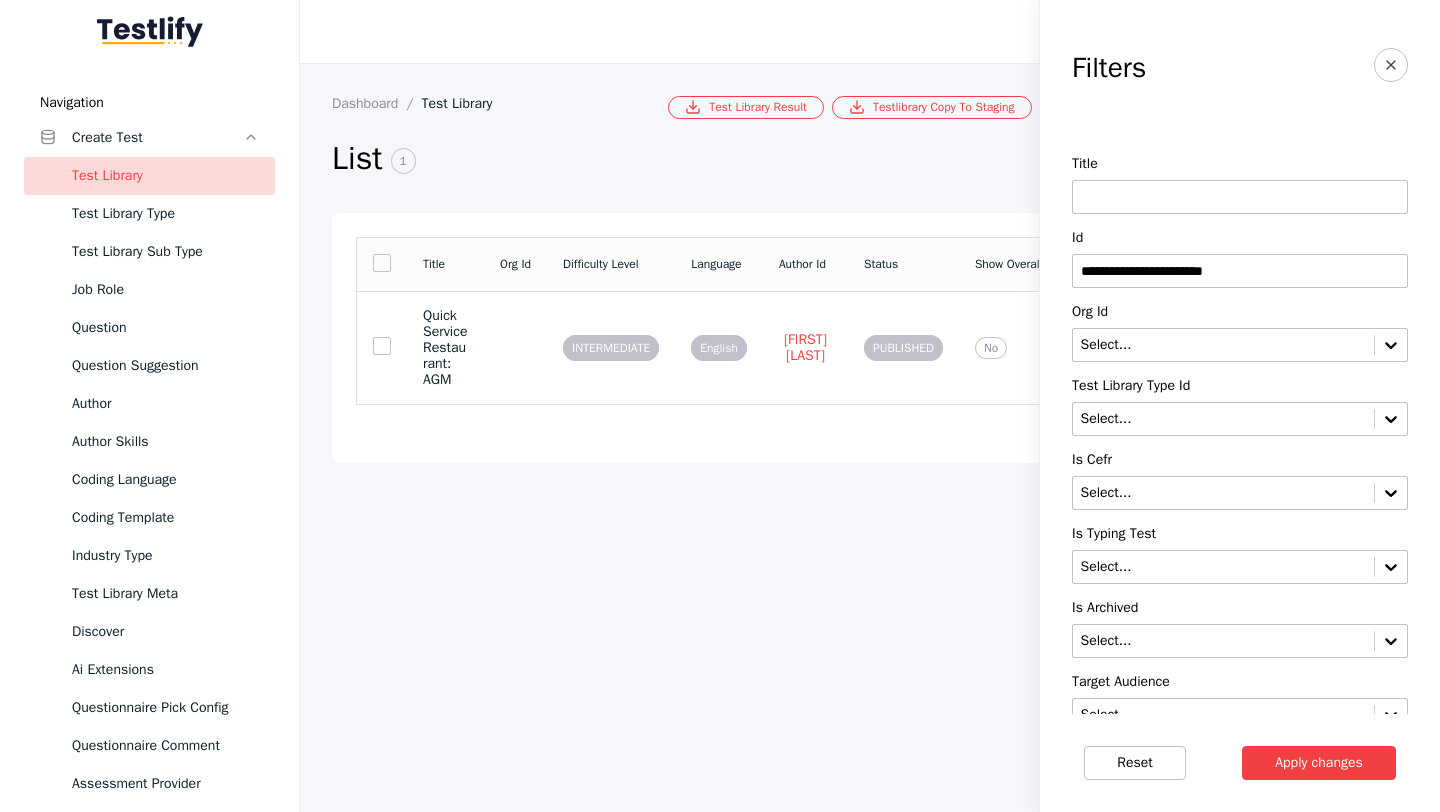 click on "**********" at bounding box center [1240, 271] 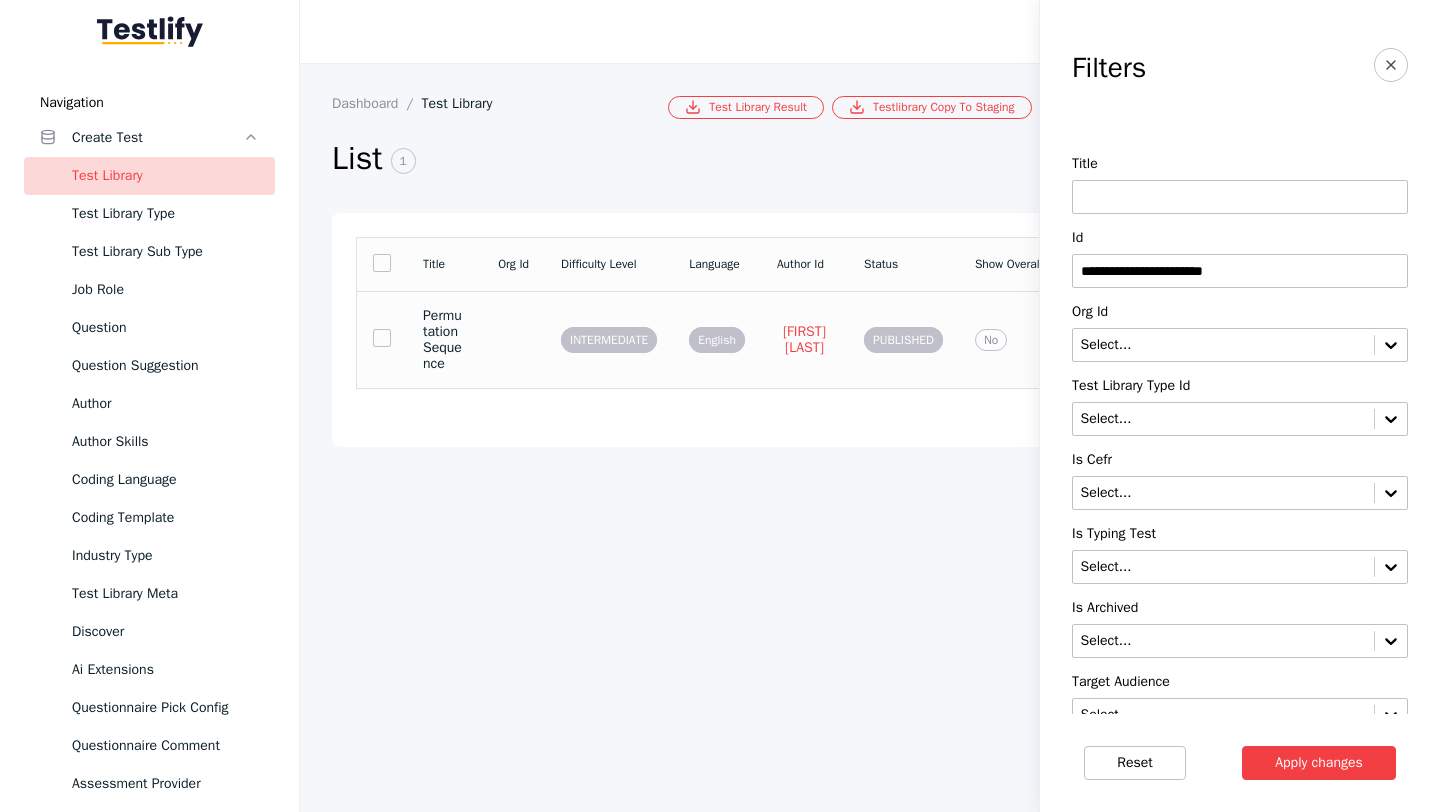 click on "Permutation Sequence" at bounding box center (444, 339) 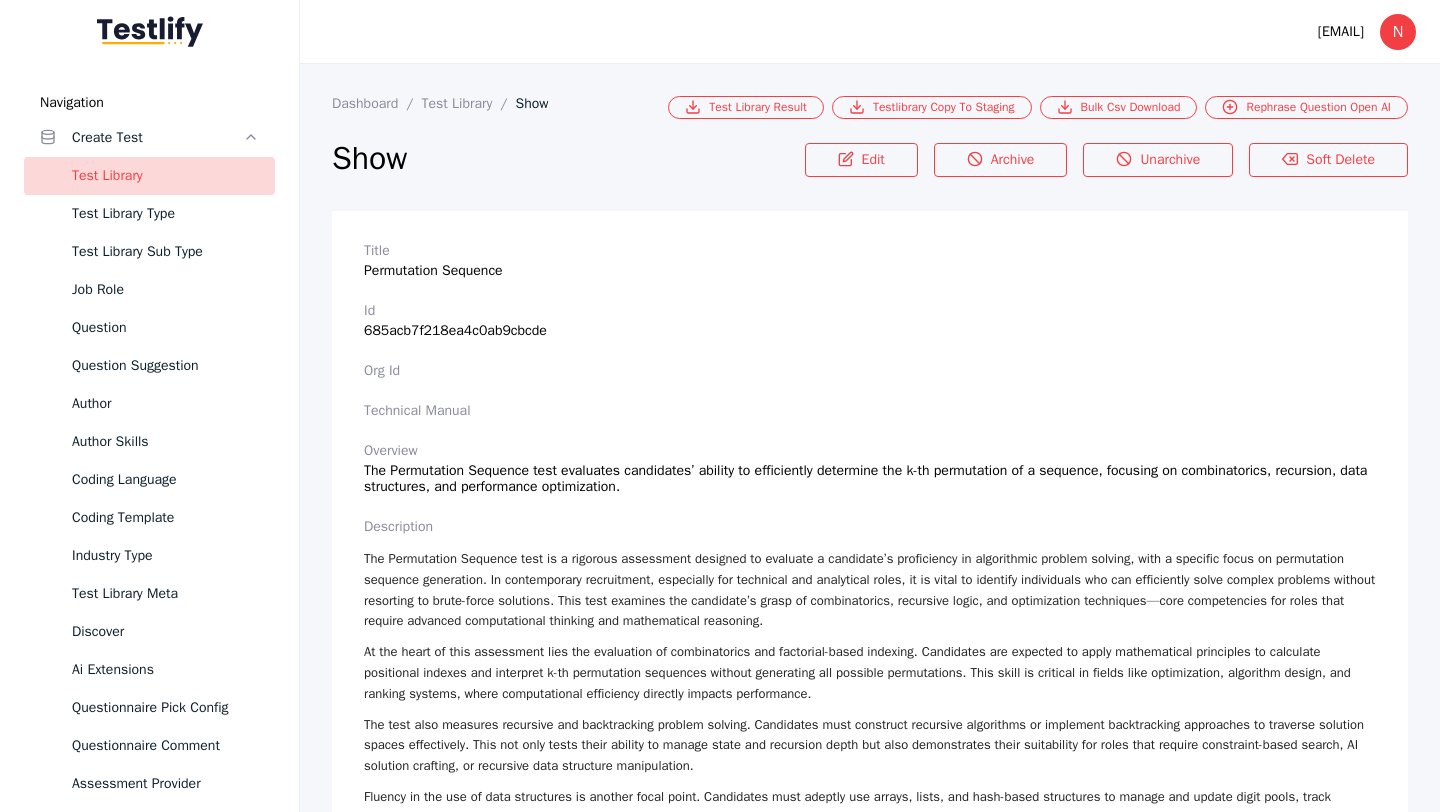 scroll, scrollTop: 3436, scrollLeft: 0, axis: vertical 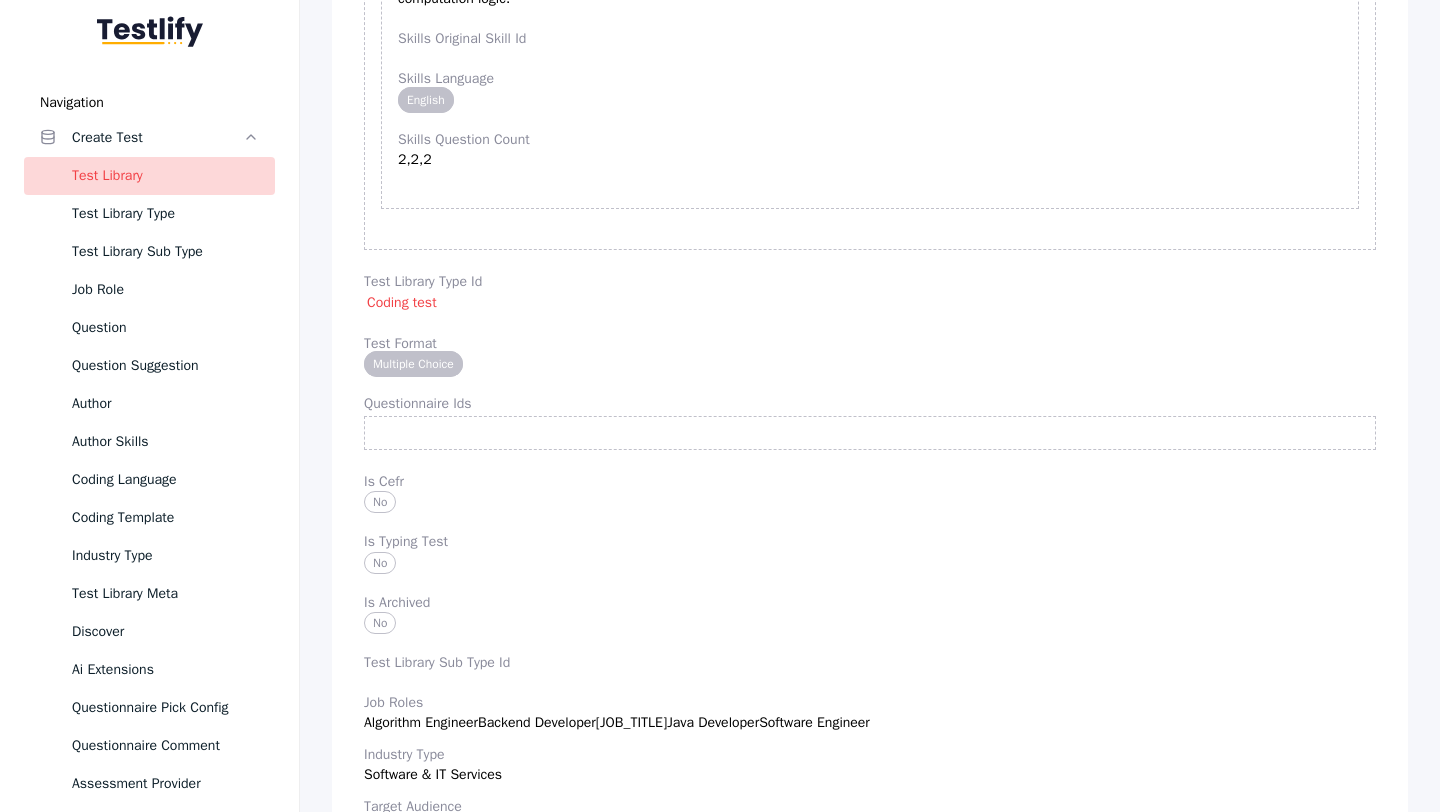 click on "Title Permutation Sequence Id [ID] Org Id Technical Manual Overview The Permutation Sequence test evaluates candidates’ ability to efficiently determine the k-th permutation of a sequence, focusing on combinatorics, recursion, data structures, and performance optimization. description The Permutation Sequence test is a rigorous assessment designed to evaluate a candidate’s proficiency in algorithmic problem solving, with a specific focus on permutation sequence generation. In contemporary recruitment, especially for technical and analytical roles, it is vital to identify individuals who can efficiently solve complex problems without resorting to brute-force solutions. This test examines the candidate’s grasp of combinatorics, recursive logic, and optimization techniques—core competencies for roles that require advanced computational thinking and mathematical reasoning.
Instructions relevancy
Skills 1 Skills Description Combinatorics and Factorial-Based Indexing 2" at bounding box center (870, 1796) 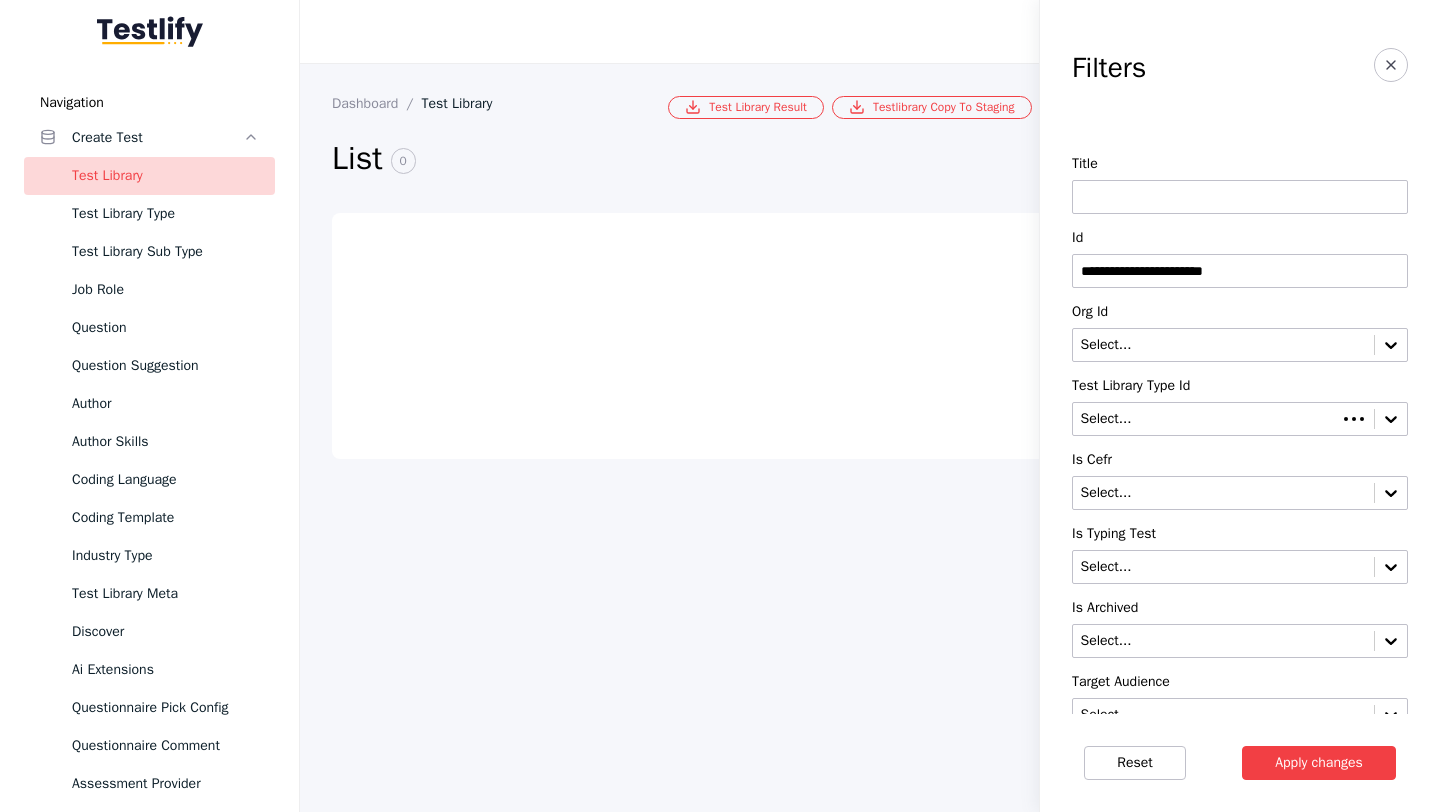 scroll, scrollTop: 0, scrollLeft: 0, axis: both 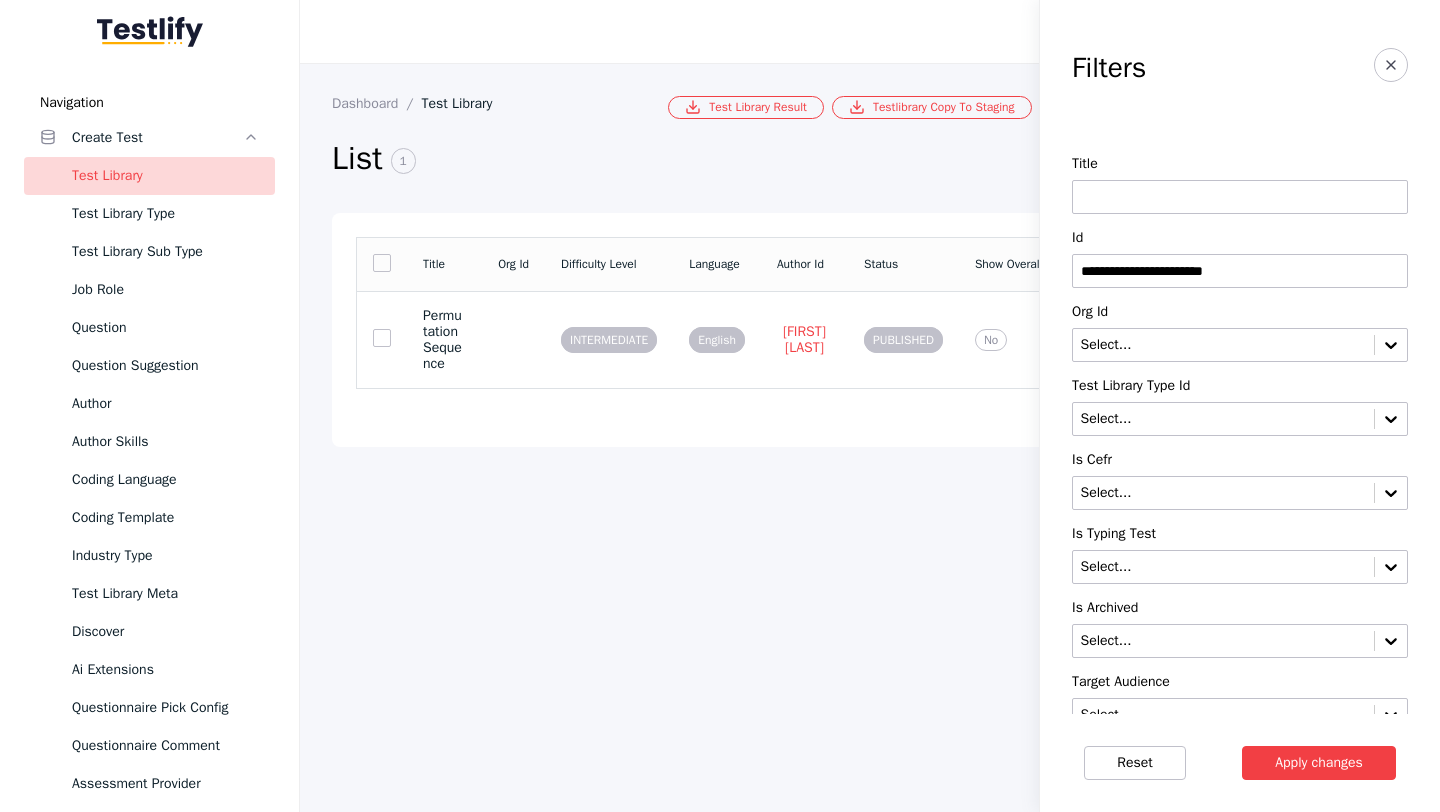 click on "**********" at bounding box center (1240, 271) 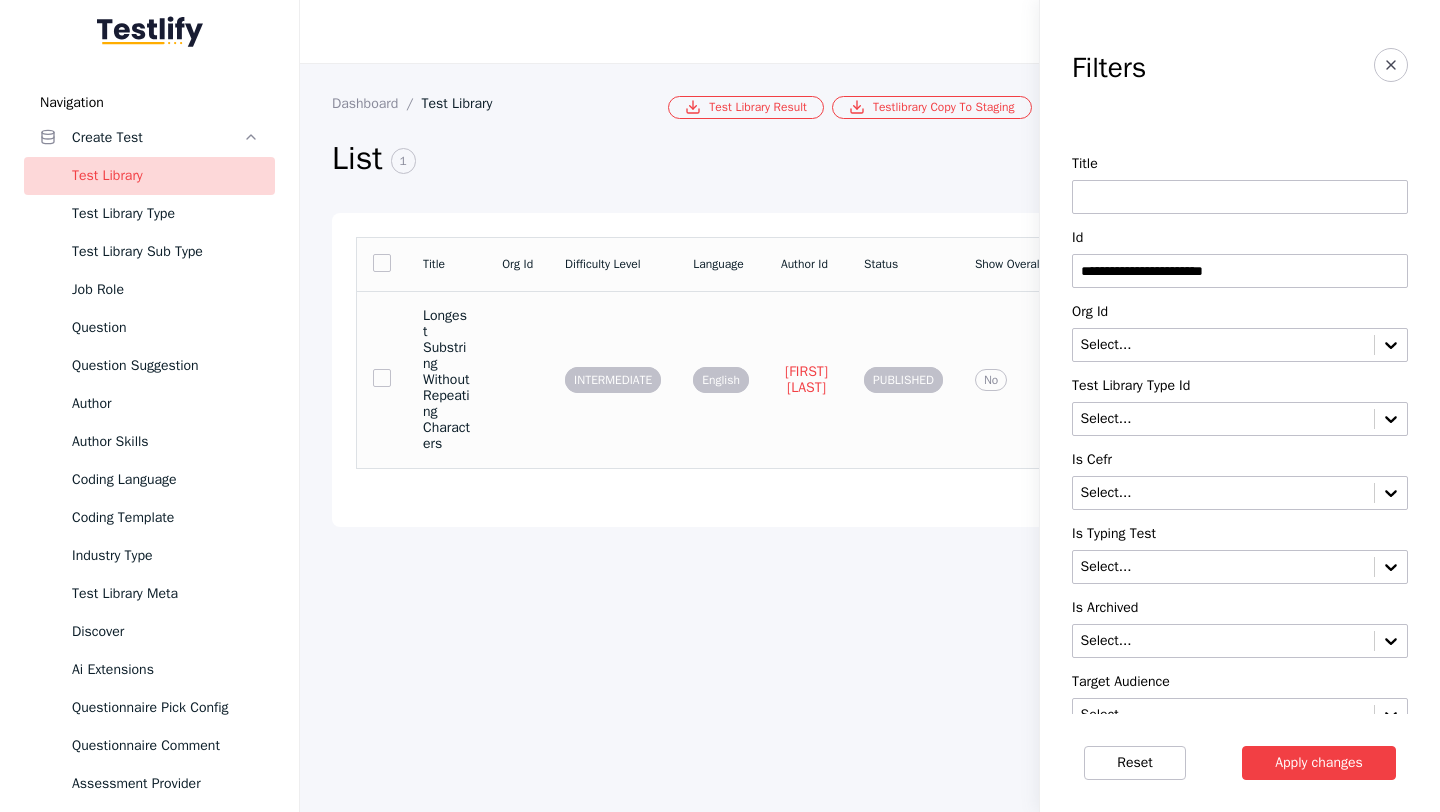click on "Longest Substring Without Repeating Characters" at bounding box center (446, 380) 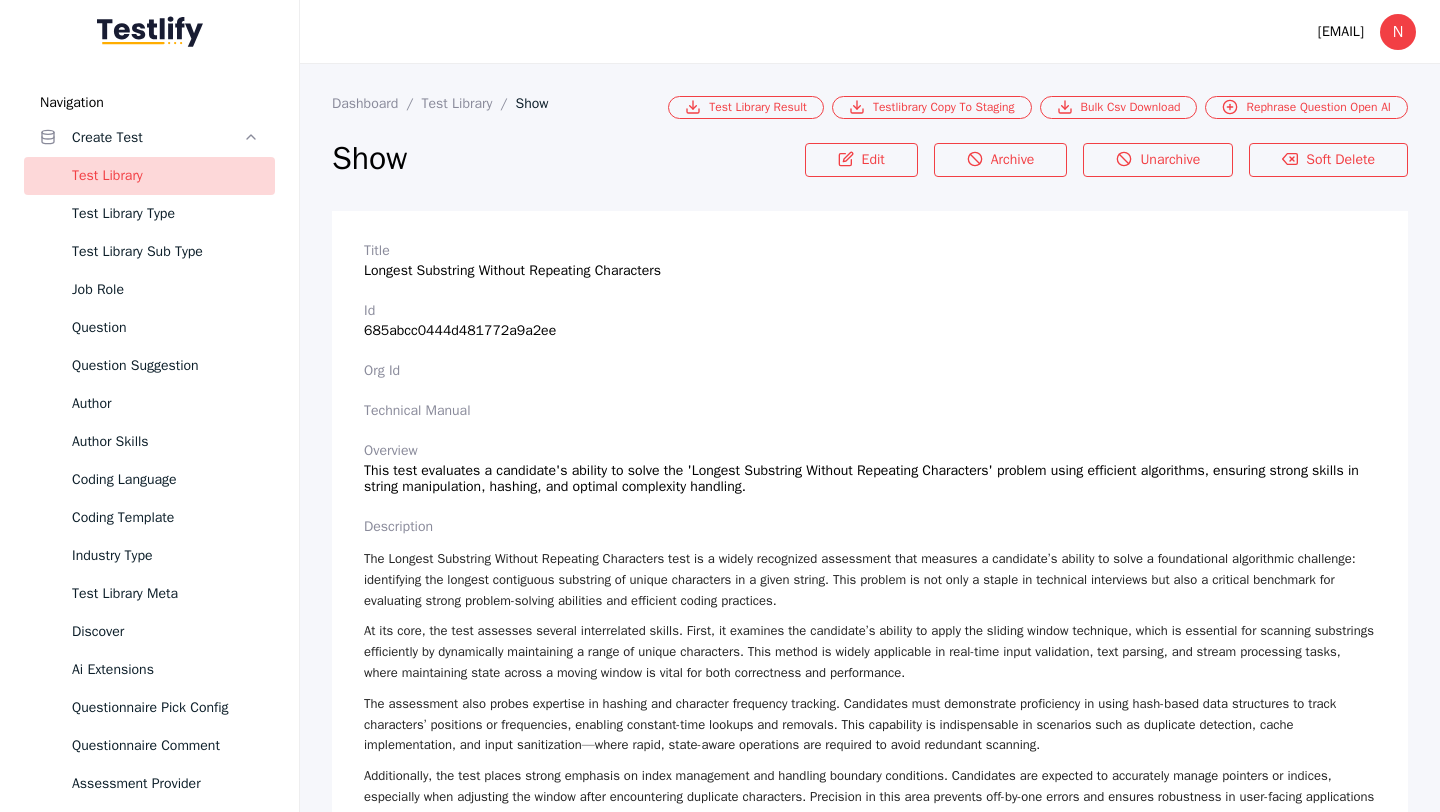 scroll, scrollTop: 3441, scrollLeft: 0, axis: vertical 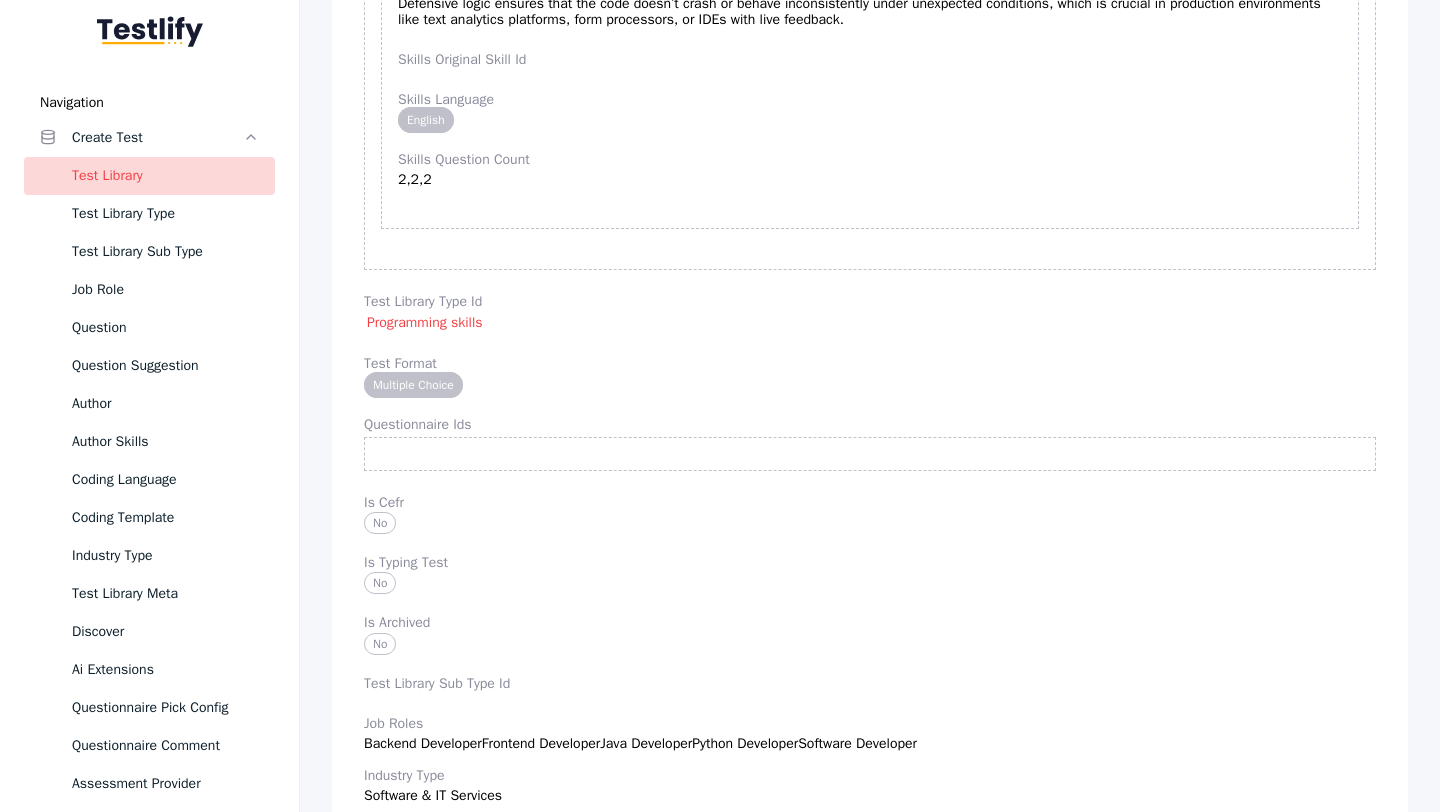 click on "Questionnaire Ids" at bounding box center [870, 425] 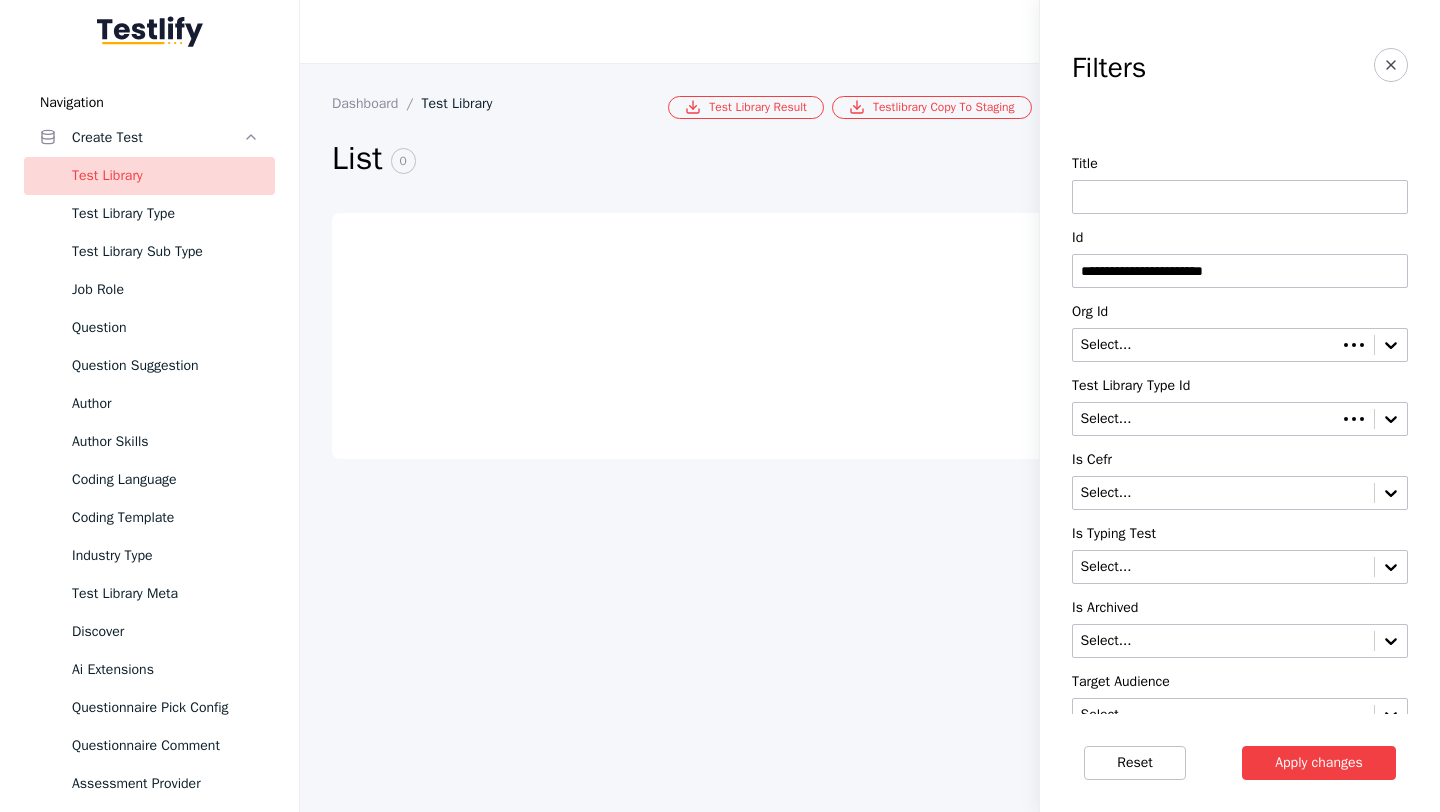 scroll, scrollTop: 0, scrollLeft: 0, axis: both 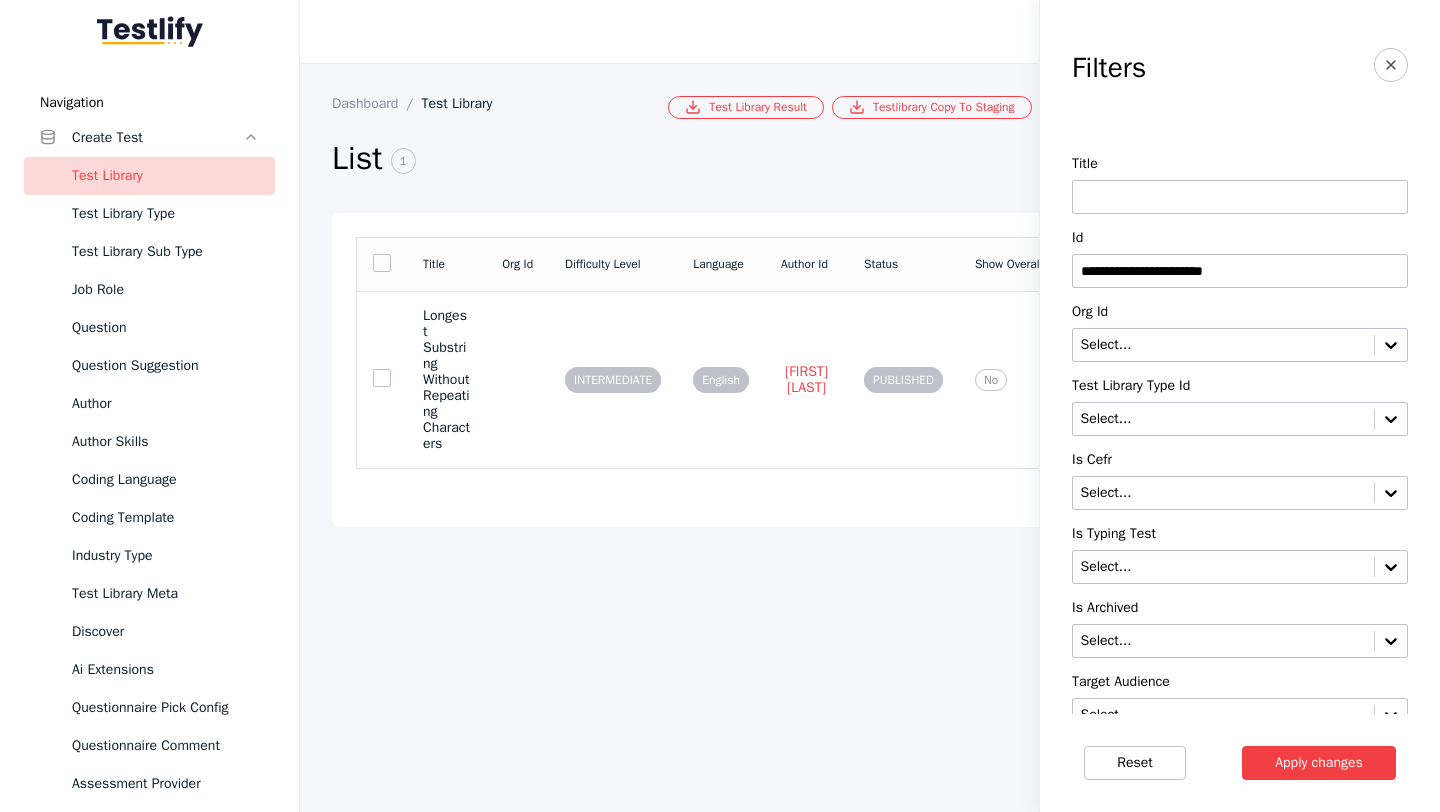click on "**********" at bounding box center [1240, 271] 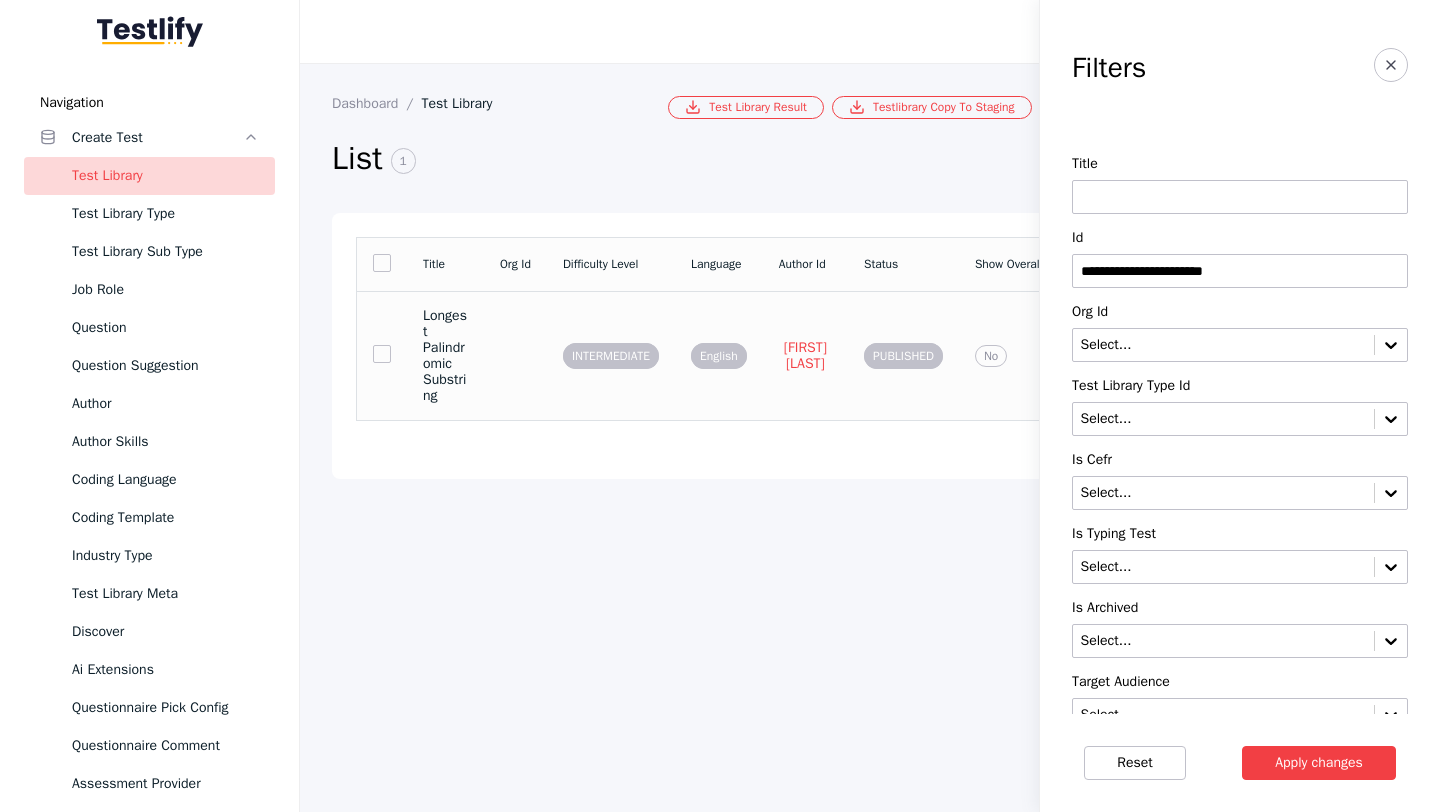 click at bounding box center [515, 355] 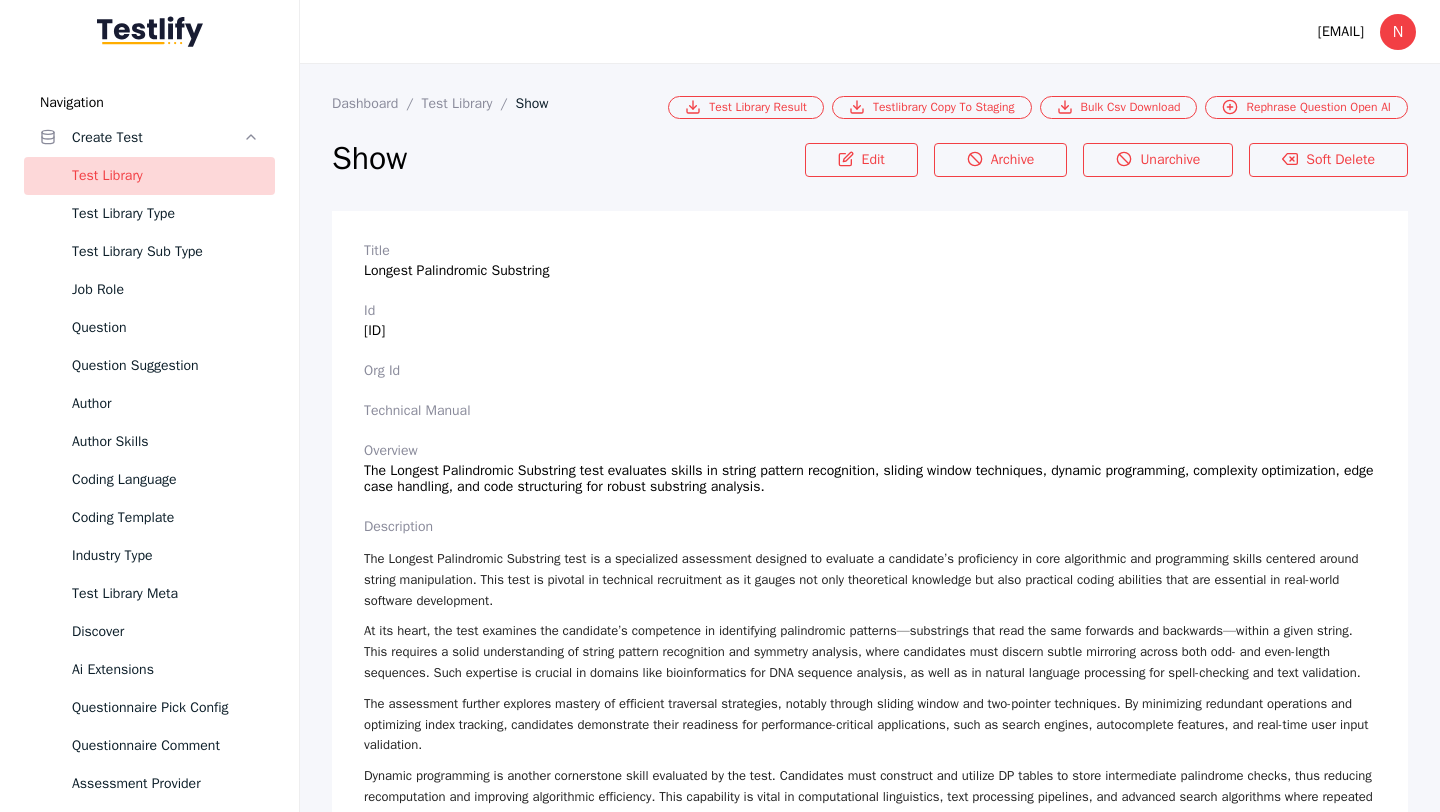scroll, scrollTop: 3378, scrollLeft: 0, axis: vertical 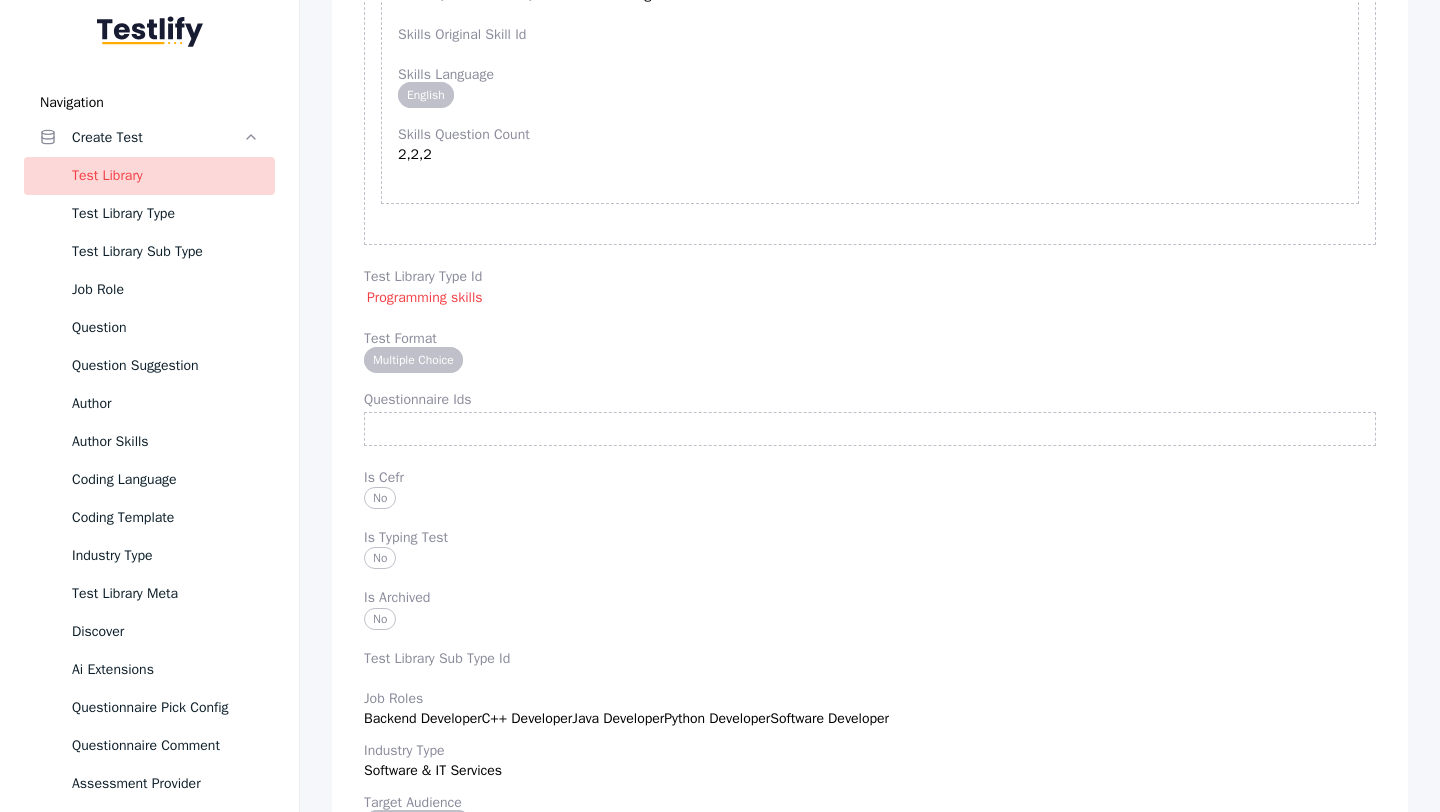 click on "Title Longest Palindromic Substring Id 685aab18b2065a5253274c6e Org Id Technical Manual Overview The Longest Palindromic Substring test evaluates skills in string pattern recognition, sliding window techniques, dynamic programming, complexity optimization, edge case handling, and code structuring for robust substring analysis. description The Longest Palindromic Substring test is a specialized assessment designed to evaluate a candidate’s proficiency in core algorithmic and programming skills centered around string manipulation. This test is pivotal in technical recruitment as it gauges not only theoretical knowledge but also practical coding abilities that are essential in real-world software development.
Instructions relevancy
Skills 1 Skills Description String Pattern Recognition and Symmetry Analysis Skills Extended Description Skills Original Skill Id Skills Language English Skills Question Count 2,2,2 2 Skills Description Sliding Window and Two-Pointer Techniques Skills Language 3 4" at bounding box center [870, 1794] 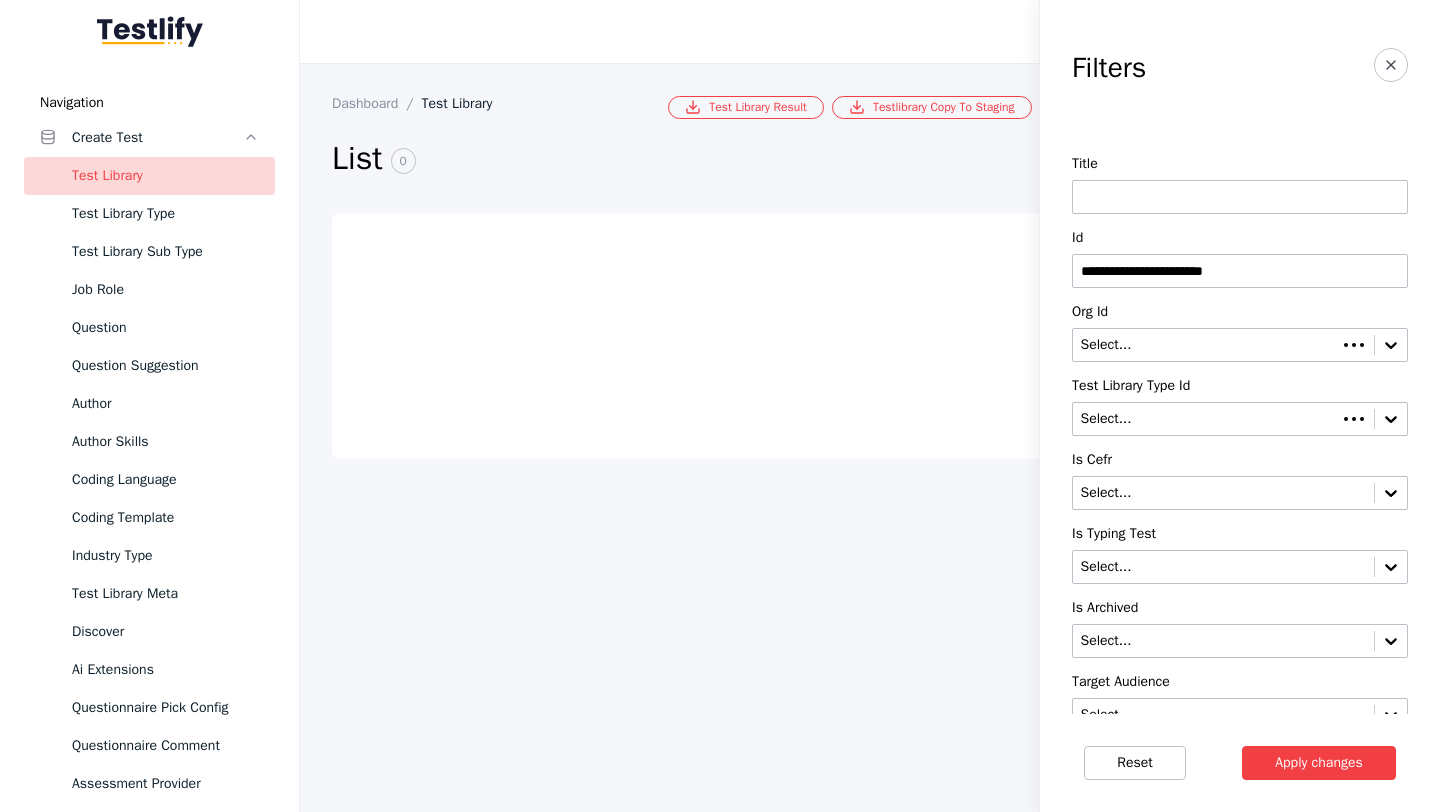 scroll, scrollTop: 0, scrollLeft: 0, axis: both 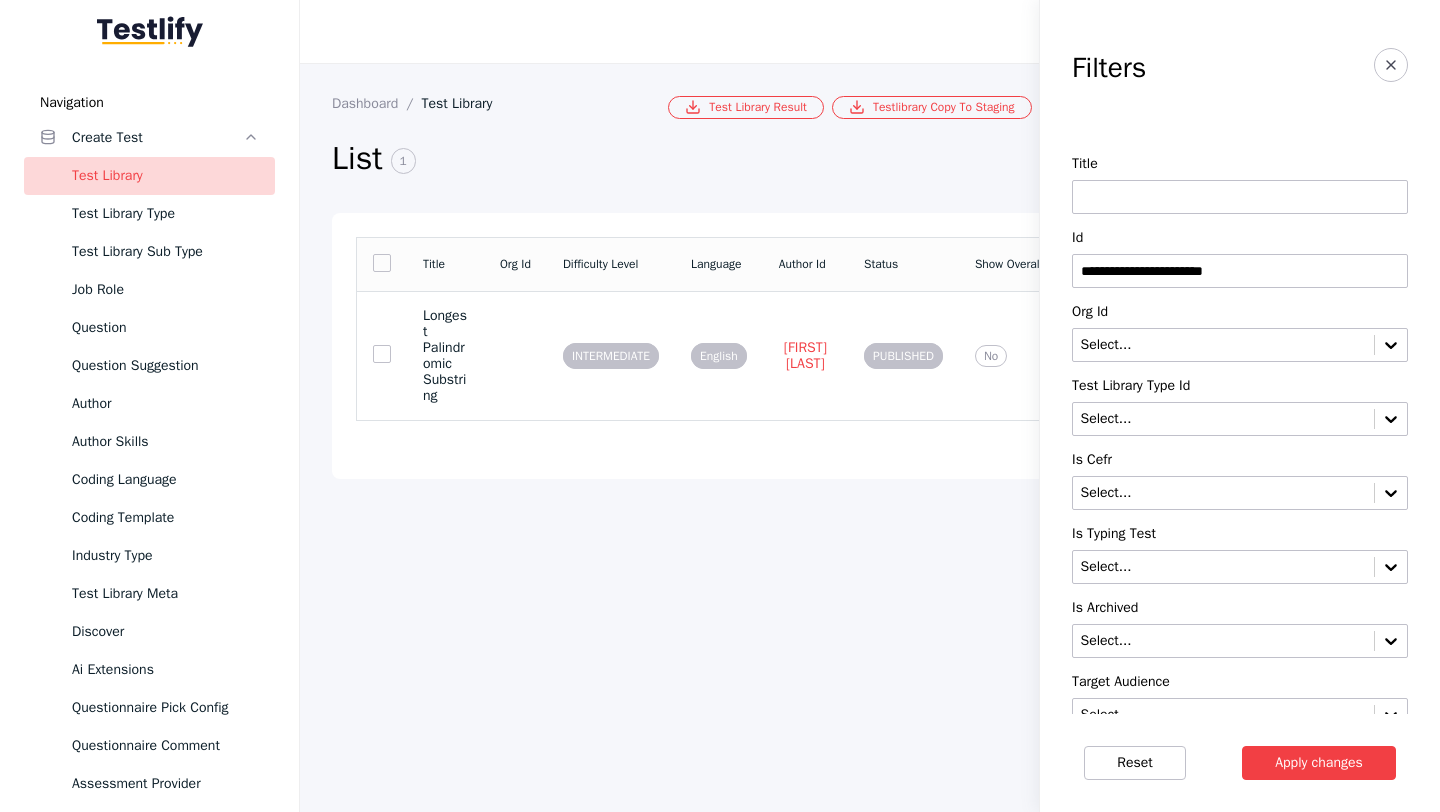 click on "**********" at bounding box center (1240, 271) 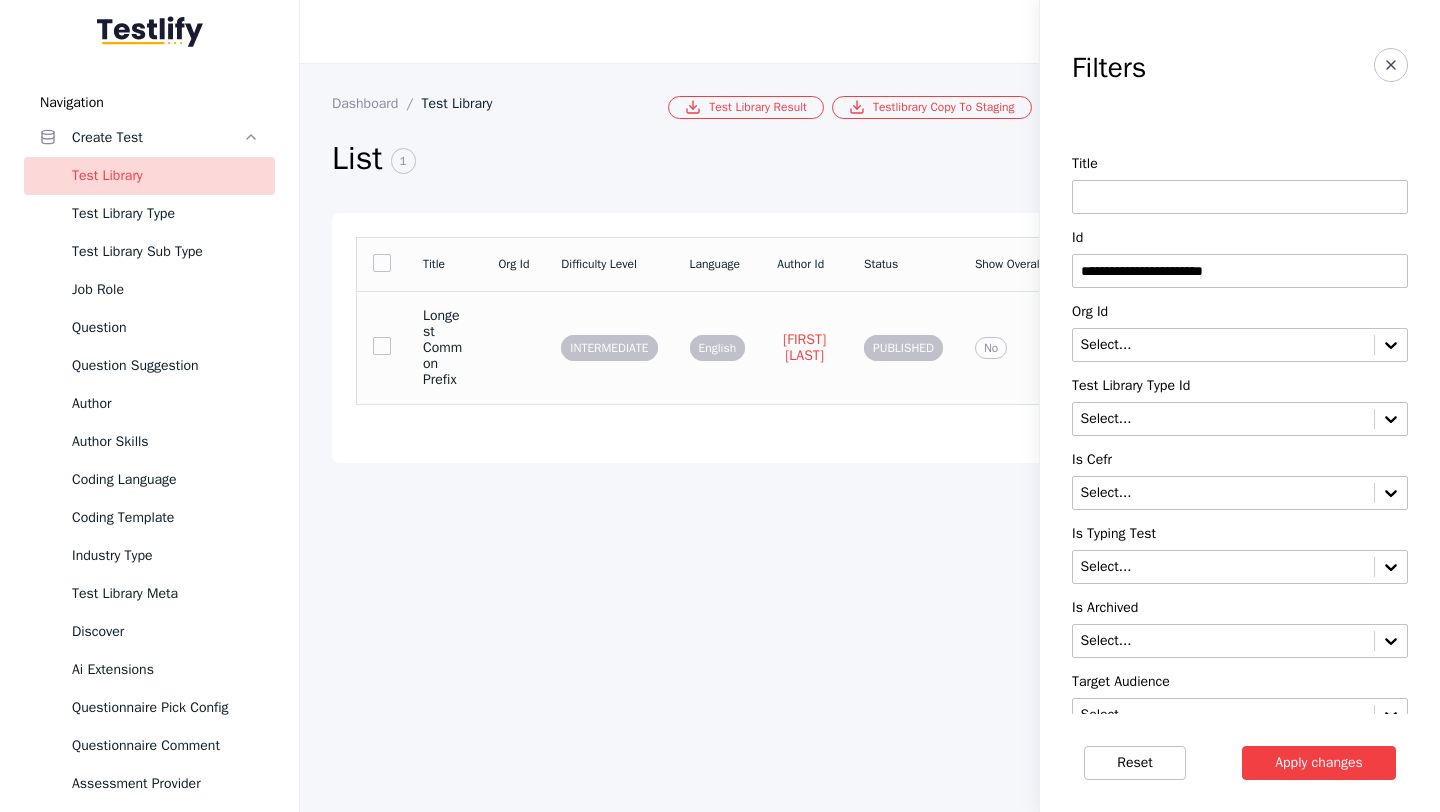 click at bounding box center (513, 347) 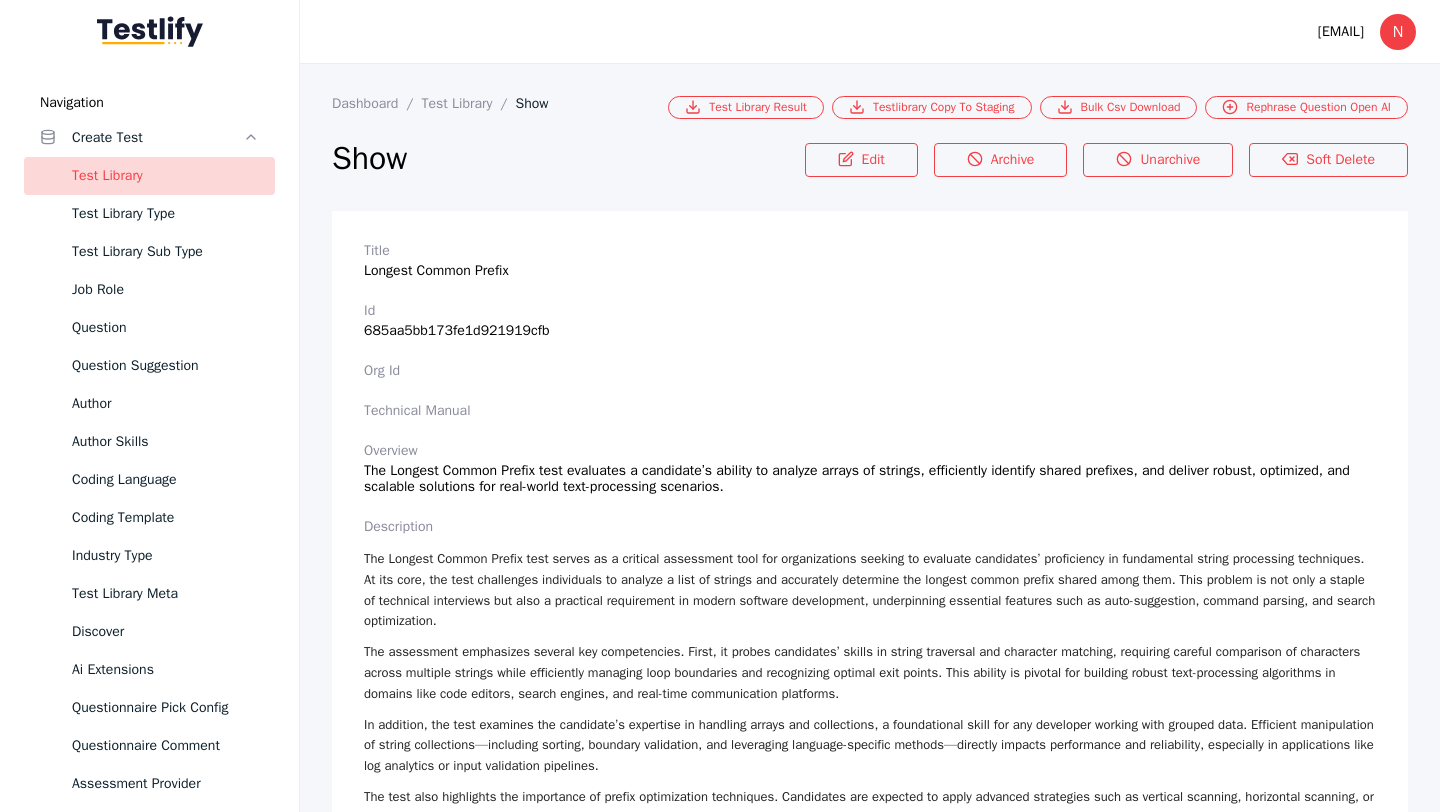 scroll, scrollTop: 3420, scrollLeft: 0, axis: vertical 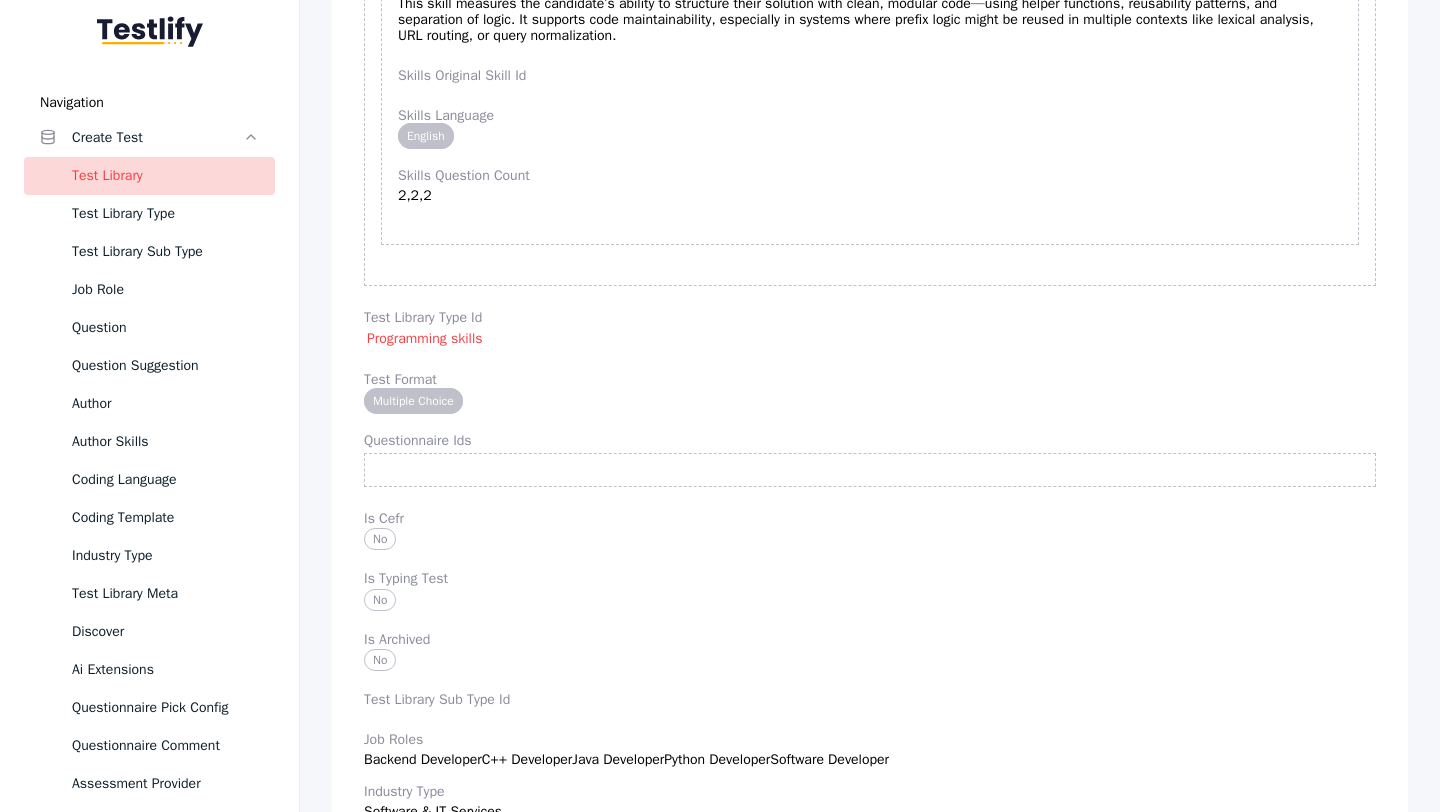 click on "1 Skills Description String Traversal and Character Matching Skills Extended Description This skill assesses the candidate’s ability to iterate through characters across multiple strings and identify the longest shared prefix. It focuses on comparing characters index-by-index, managing loop boundaries, and recognizing early termination conditions. This is foundational for text-based algorithms, auto-suggestion engines, and code completion systems that depend on efficient string similarity detection. Skills Original Skill Id Skills Language English Skills Question Count 2,2,2 2 Skills Description Array and Collection Handling in String Problems Skills Extended Description Skills Original Skill Id Skills Language English Skills Question Count 2,2,2 3 Skills Description Prefix Optimization Techniques Skills Extended Description Skills Original Skill Id Skills Language English Skills Question Count 2,2,2 4 Skills Description Edge Case and Empty Input Handling Skills Extended Description Skills Original Skill Id" at bounding box center [870, -902] 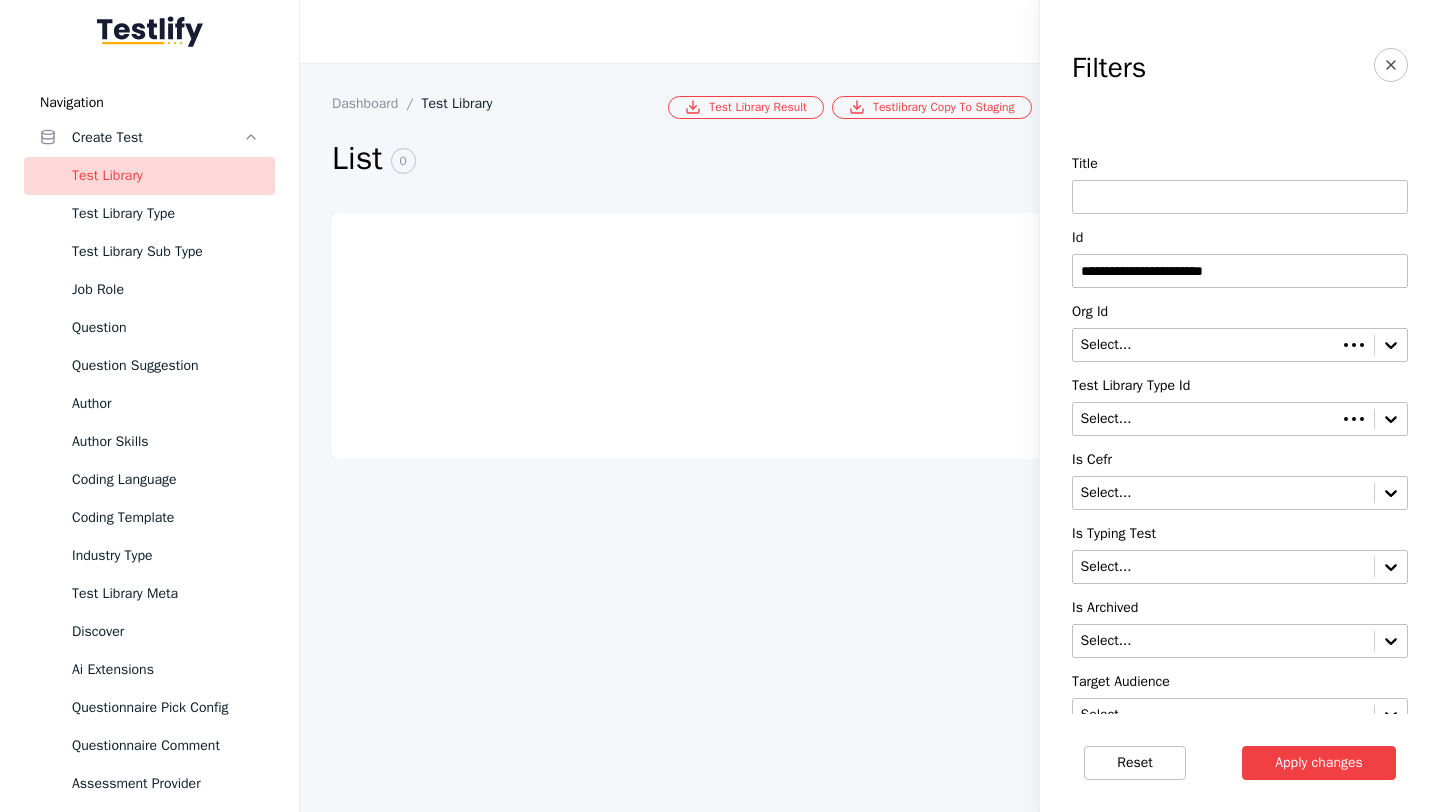 scroll, scrollTop: 0, scrollLeft: 0, axis: both 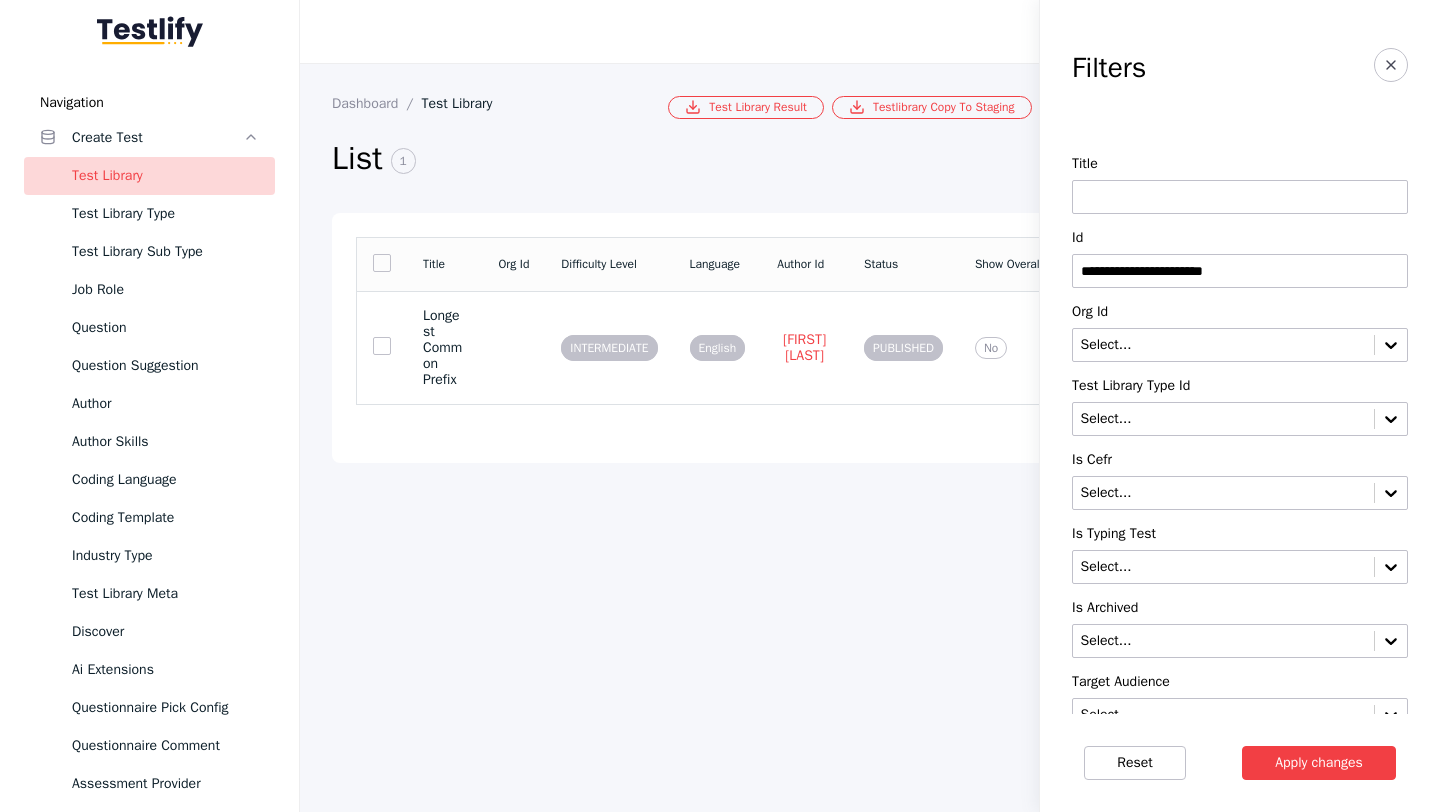click on "**********" at bounding box center [1240, 271] 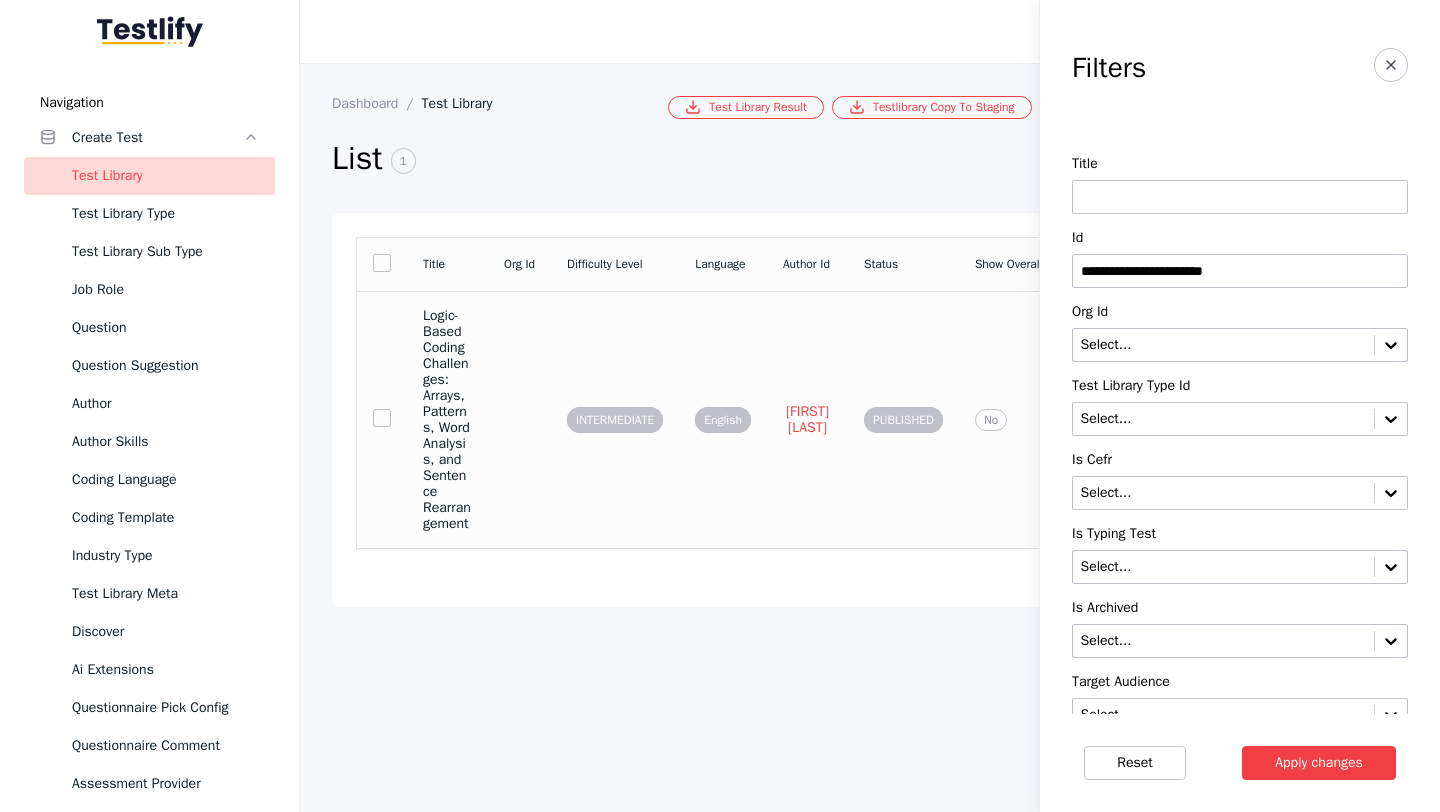 click at bounding box center (519, 419) 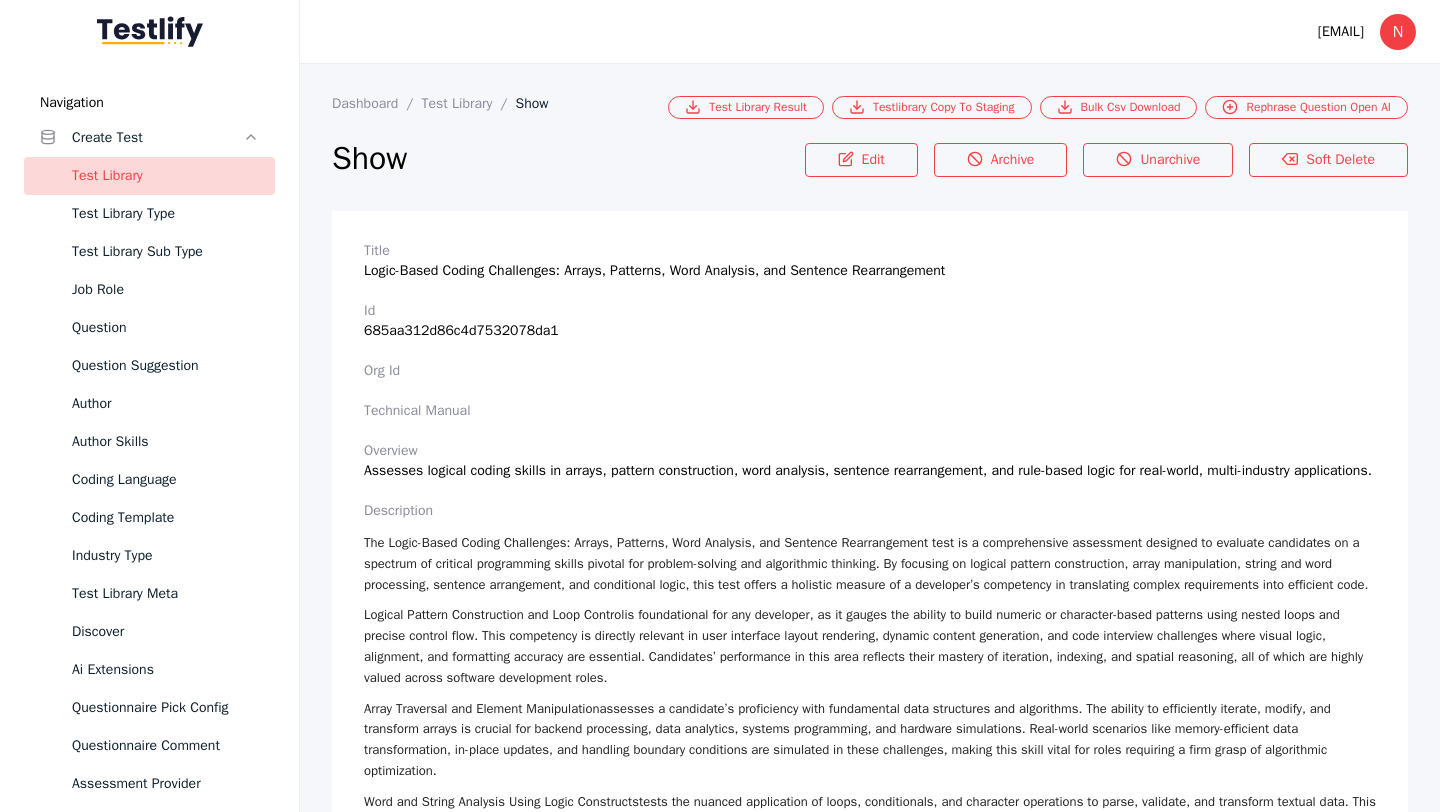 scroll, scrollTop: 3421, scrollLeft: 0, axis: vertical 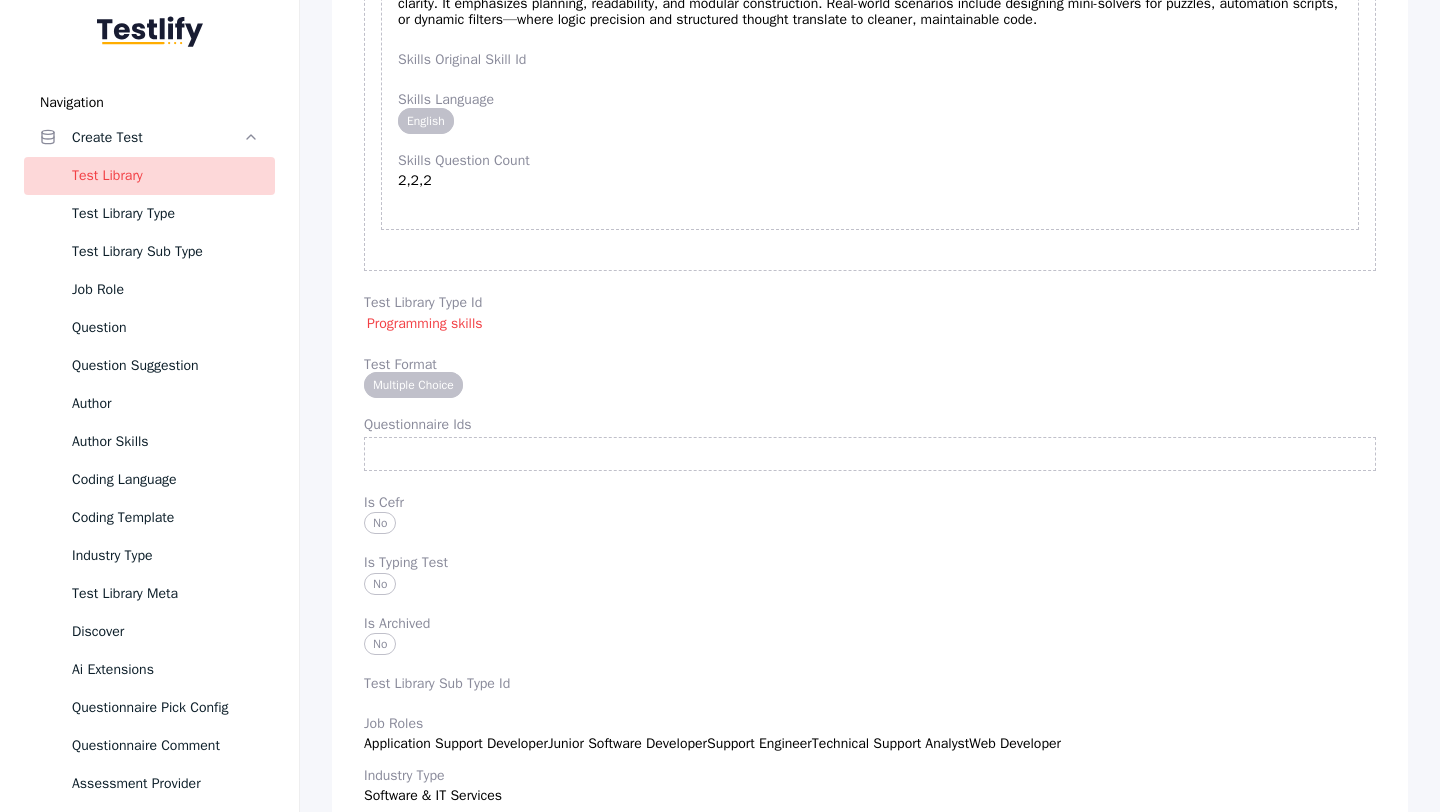 click on "Title Logic-Based Coding Challenges: Arrays, Patterns, Word Analysis, and Sentence Rearrangement Id [ID] Org Id Technical Manual Overview Assesses logical coding skills in arrays, pattern construction, word analysis, sentence rearrangement, and rule-based logic for real-world, multi-industry applications. description The Logic-Based Coding Challenges: Arrays, Patterns, Word Analysis, and Sentence Rearrangement test is a comprehensive assessment designed to evaluate candidates on a spectrum of critical programming skills pivotal for problem-solving and algorithmic thinking. By focusing on logical pattern construction, array manipulation, string and word processing, sentence arrangement, and conditional logic, this test offers a holistic measure of a developer’s competency in translating complex requirements into efficient code.
Logical Pattern Construction and Loop Control
Array Traversal and Element Manipulation
Word and String Analysis Using Logic Constructs
Instructions" at bounding box center [870, 1765] 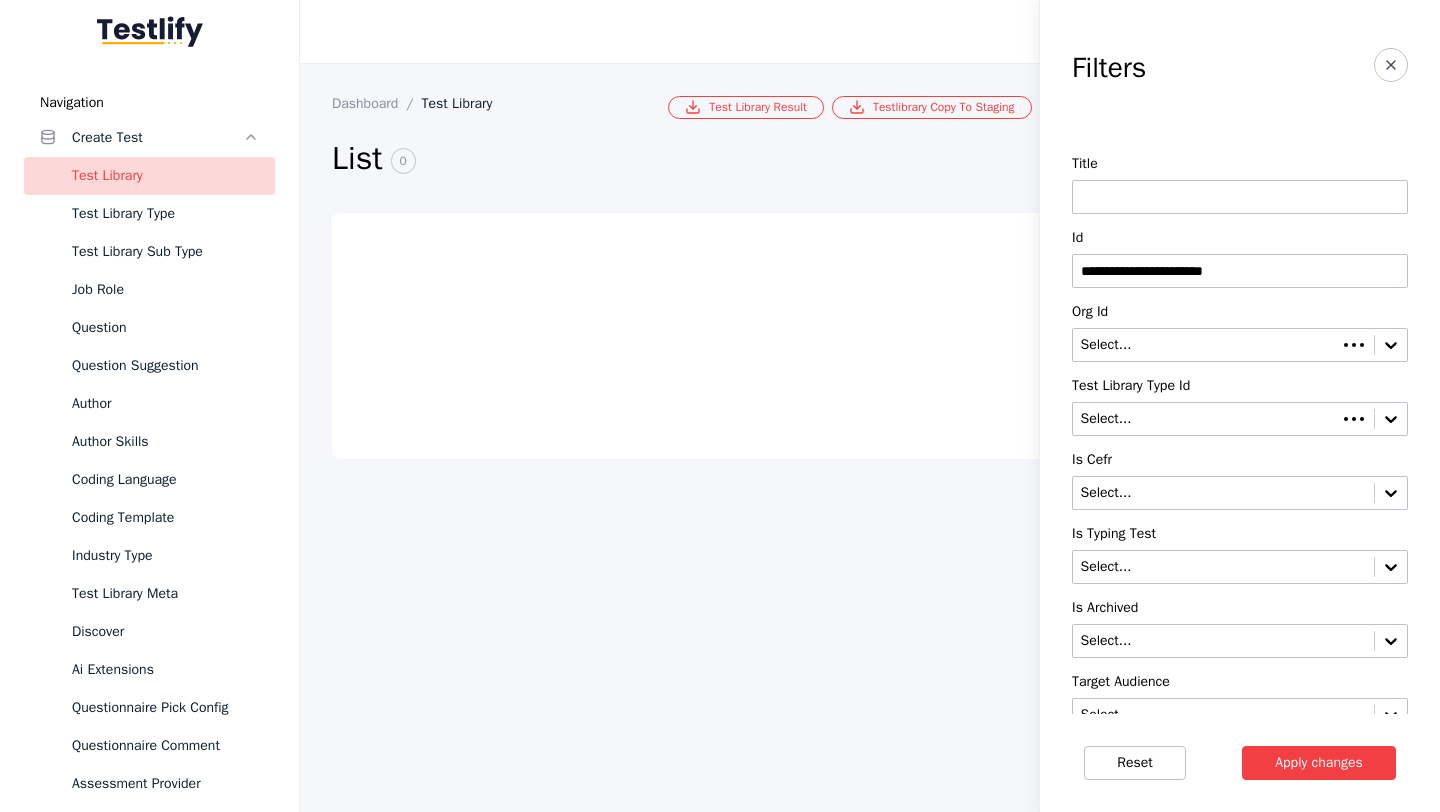scroll, scrollTop: 0, scrollLeft: 0, axis: both 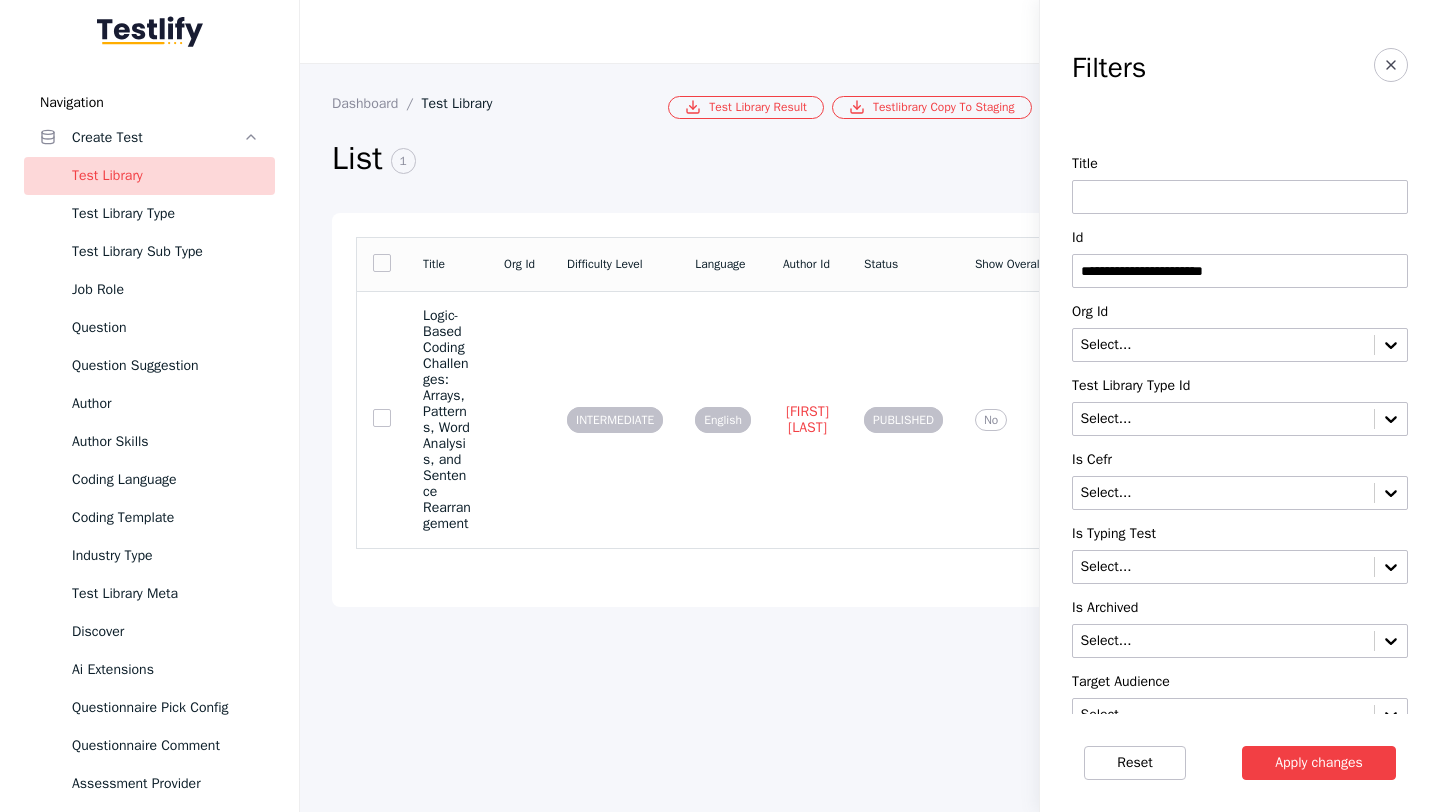 click on "**********" at bounding box center (1240, 271) 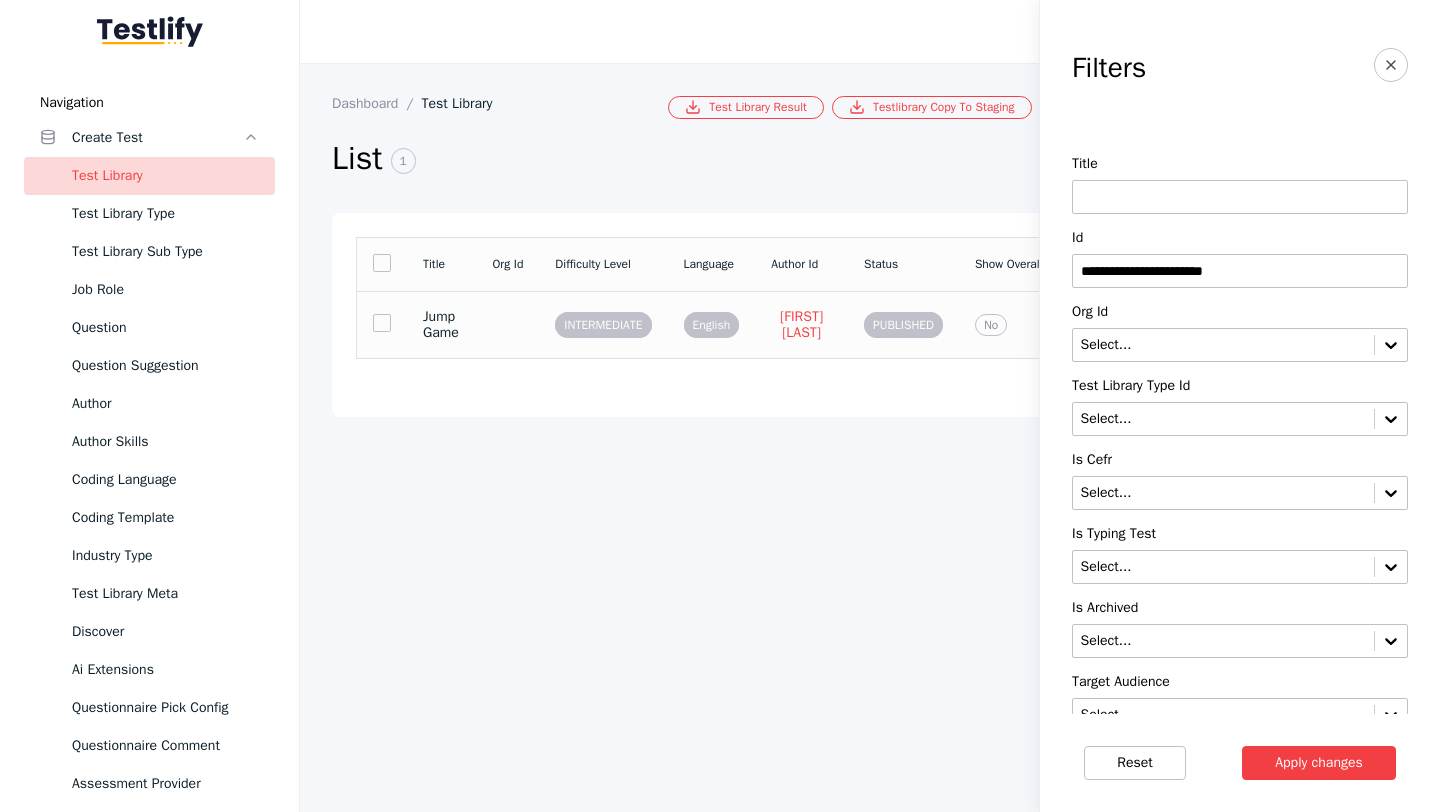 click on "Jump Game" at bounding box center (441, 325) 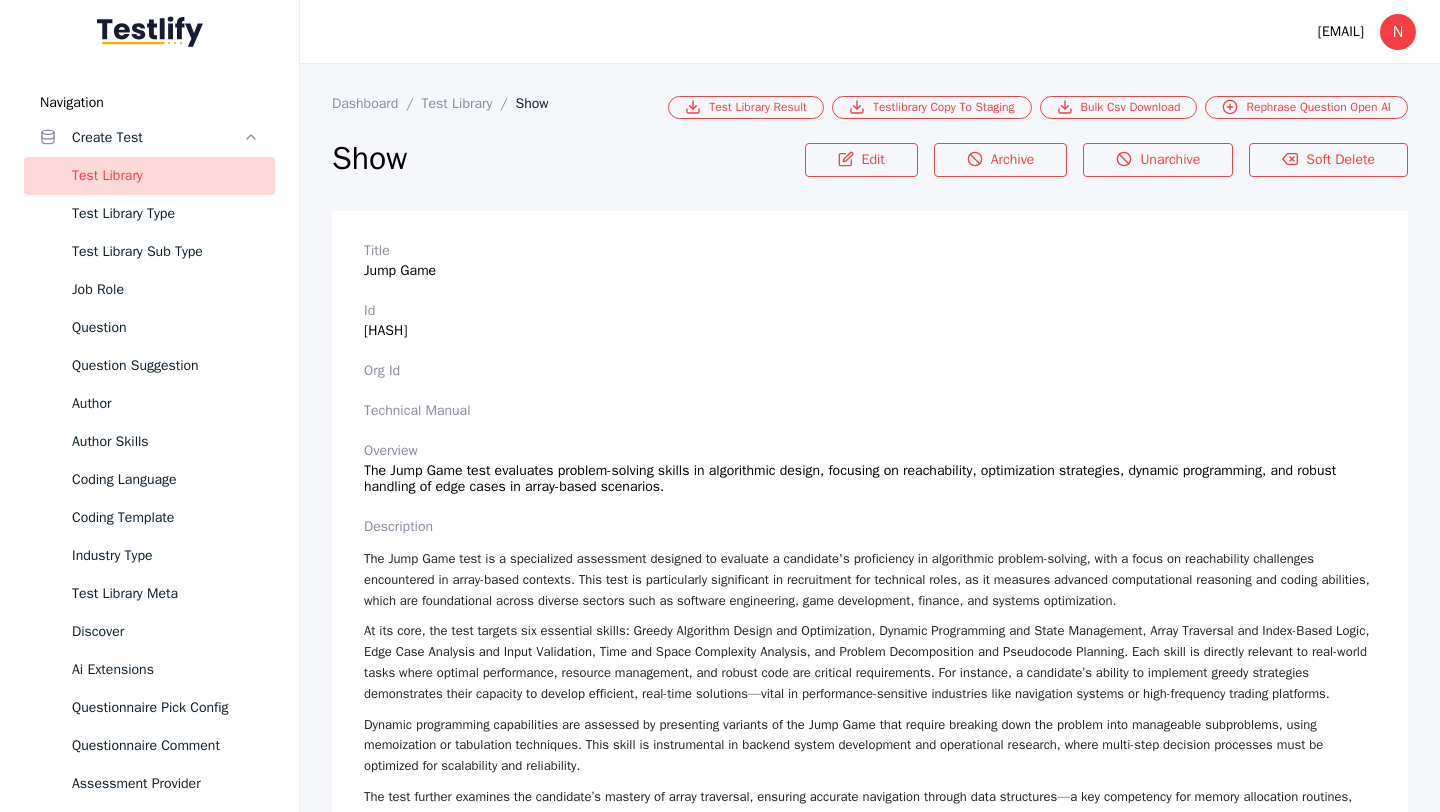 scroll, scrollTop: 3348, scrollLeft: 0, axis: vertical 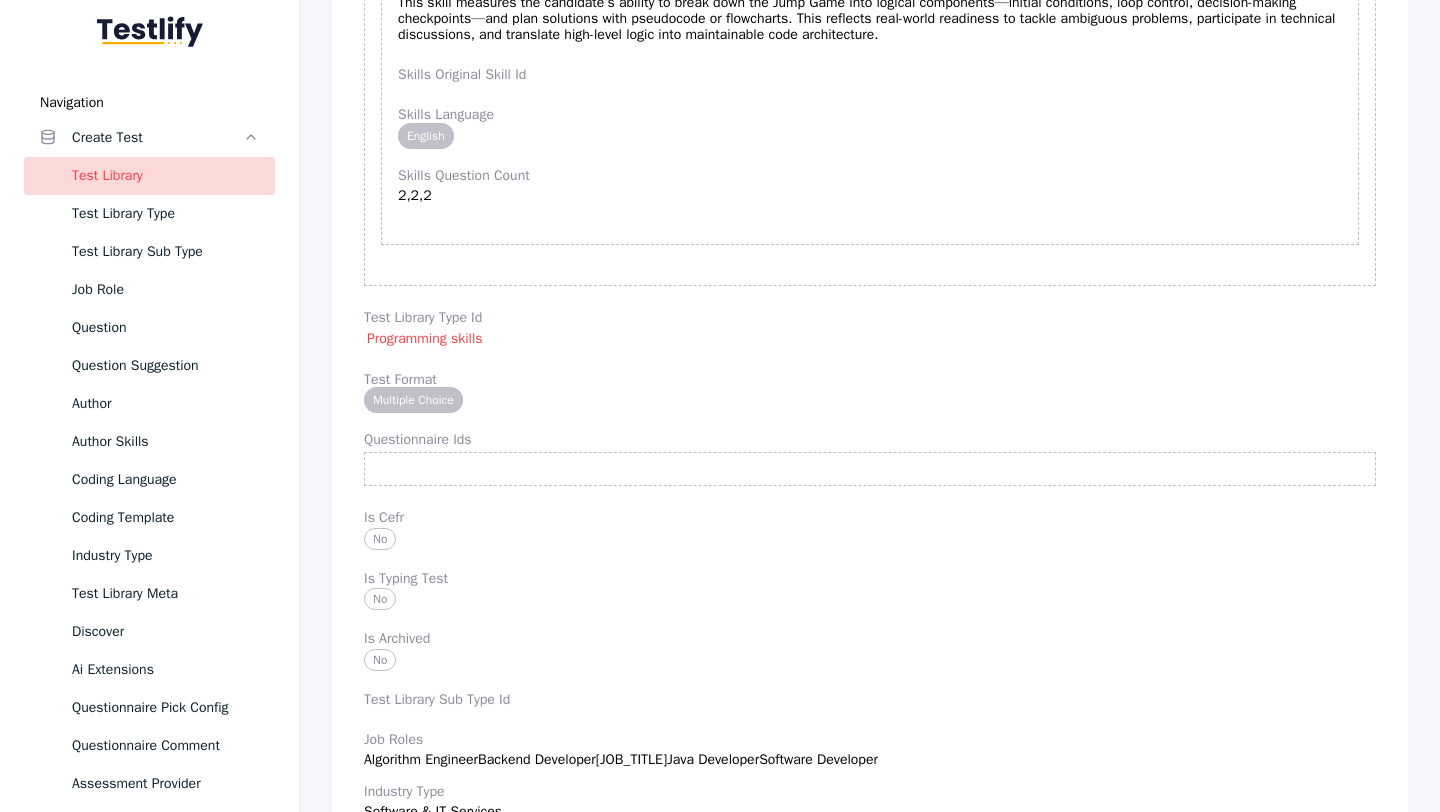 click on "Skills Question Count 2,2,2" at bounding box center (870, 186) 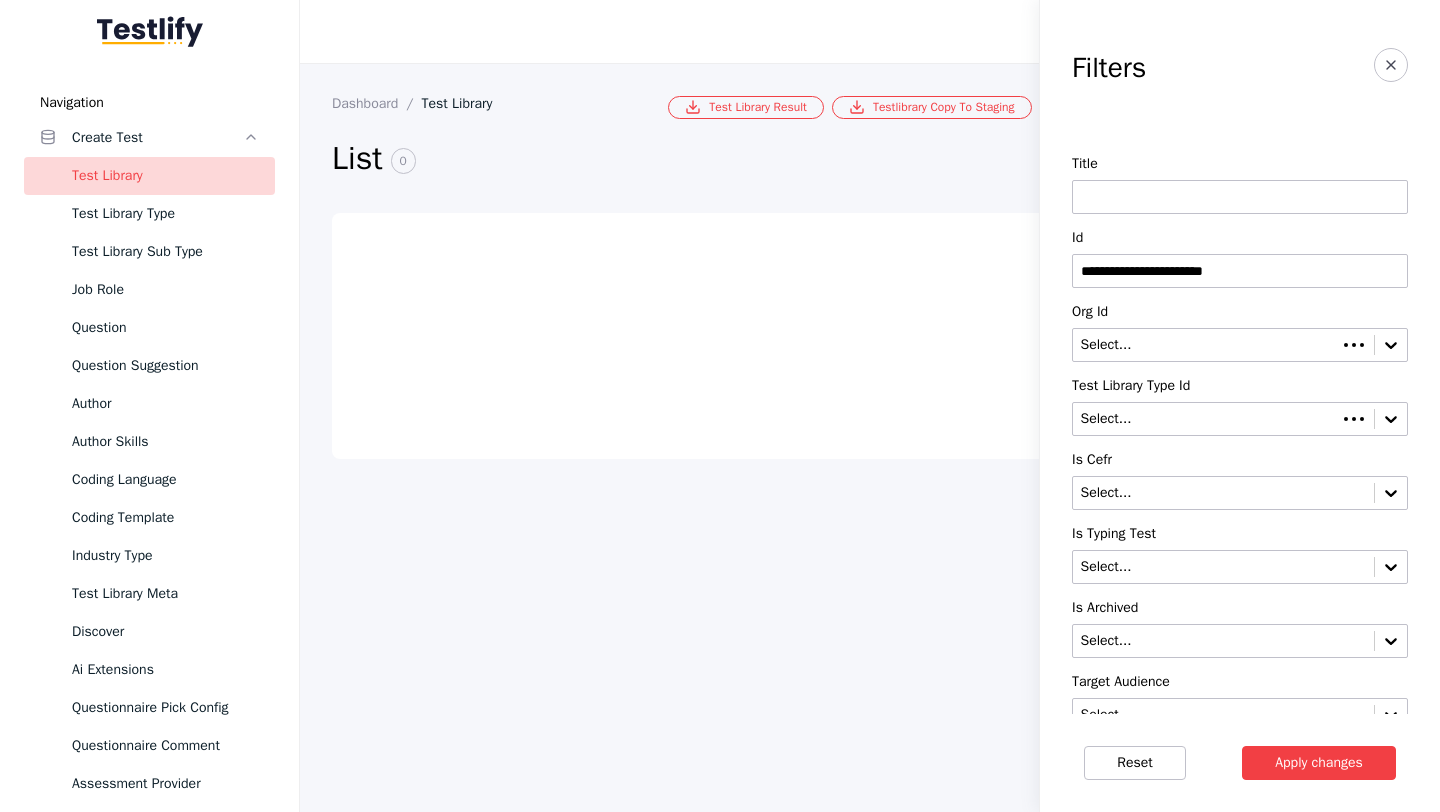 scroll, scrollTop: 0, scrollLeft: 0, axis: both 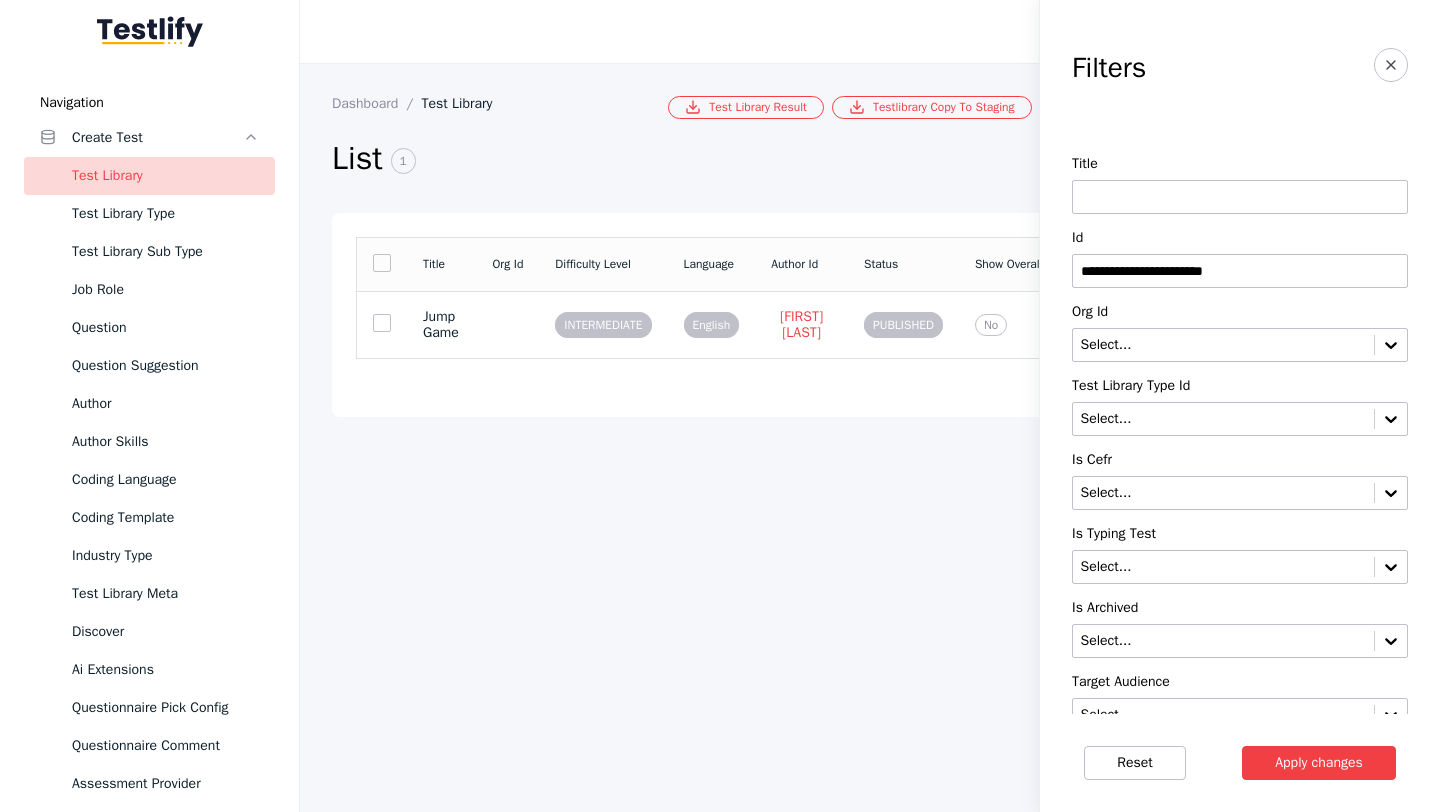 click on "**********" at bounding box center (1240, 271) 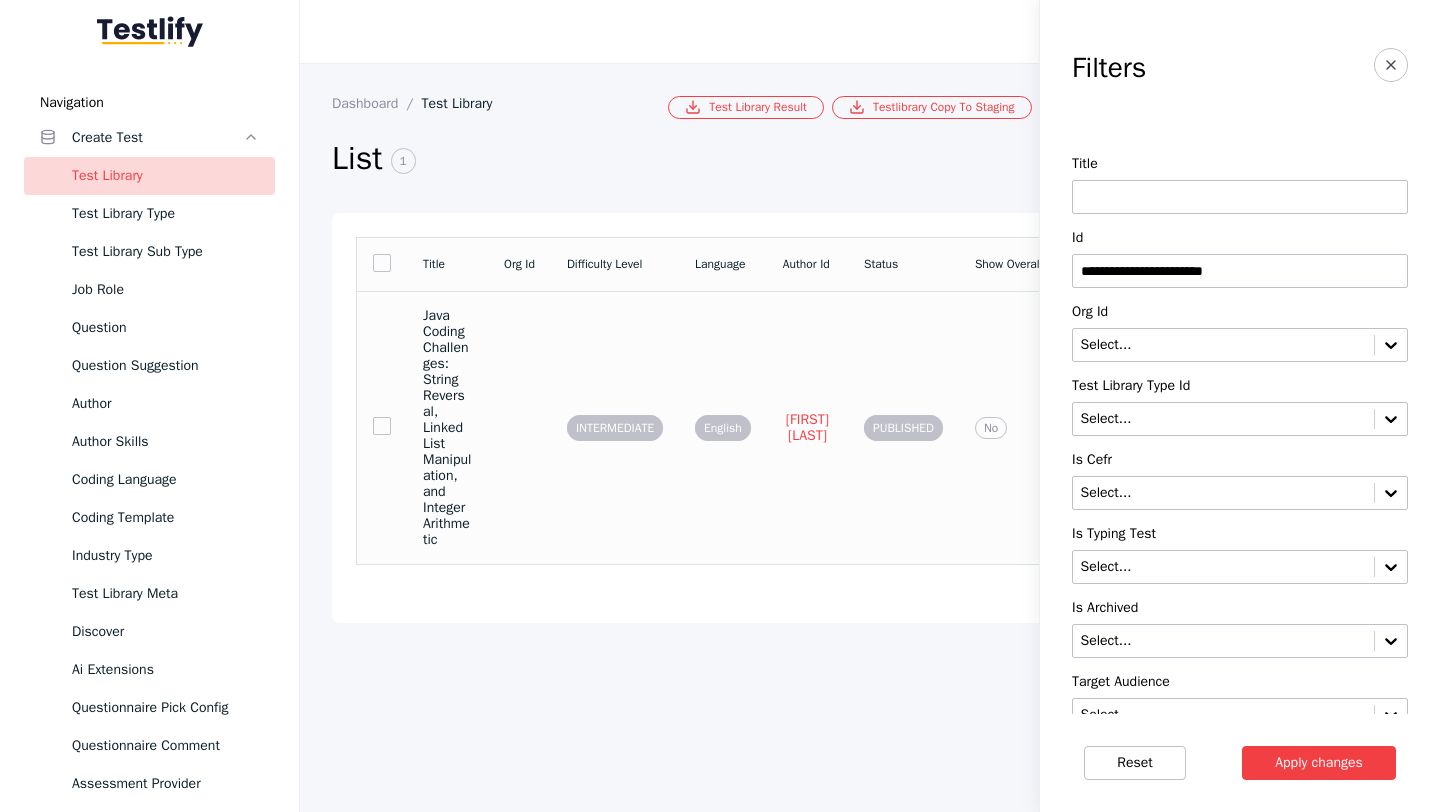 click at bounding box center [519, 427] 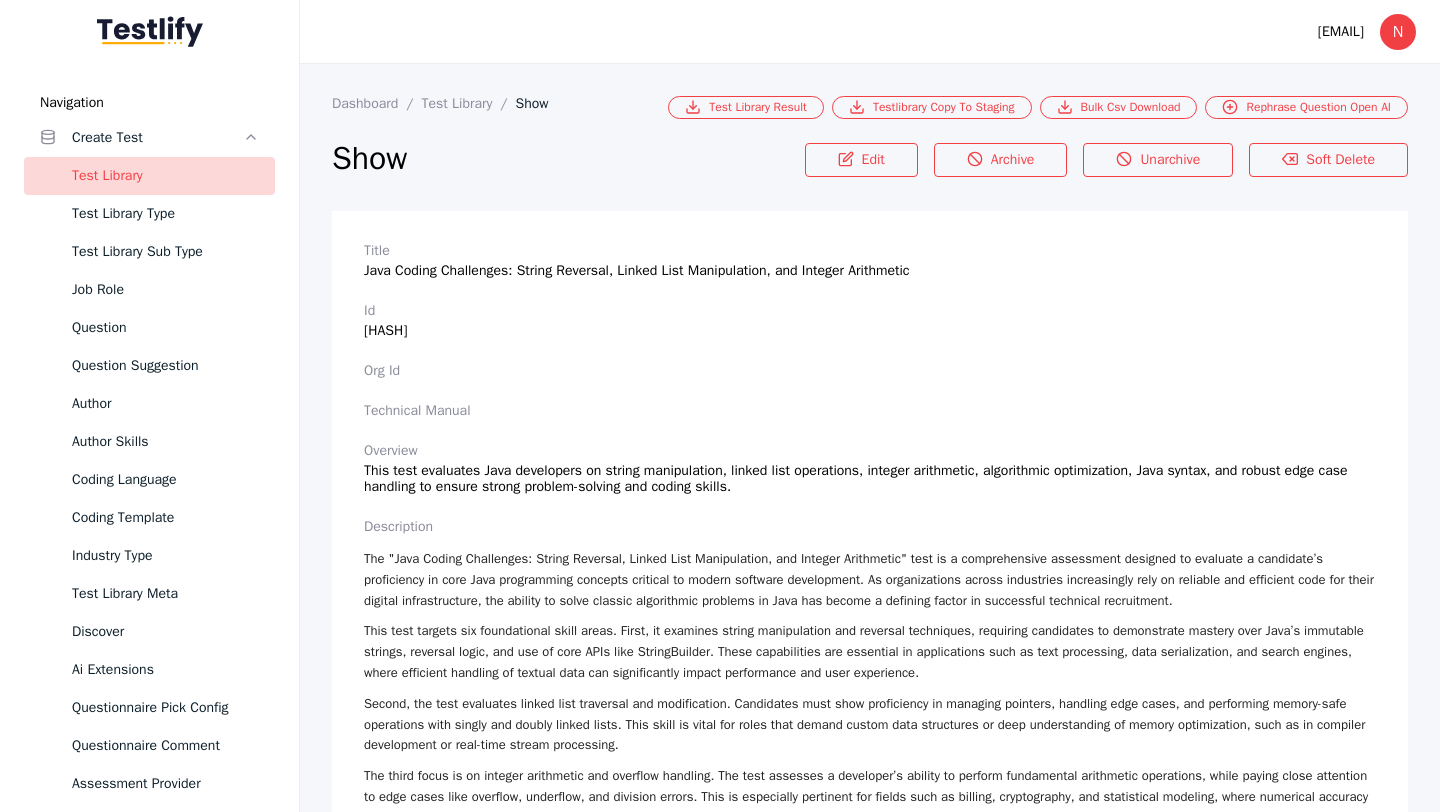 scroll, scrollTop: 3415, scrollLeft: 0, axis: vertical 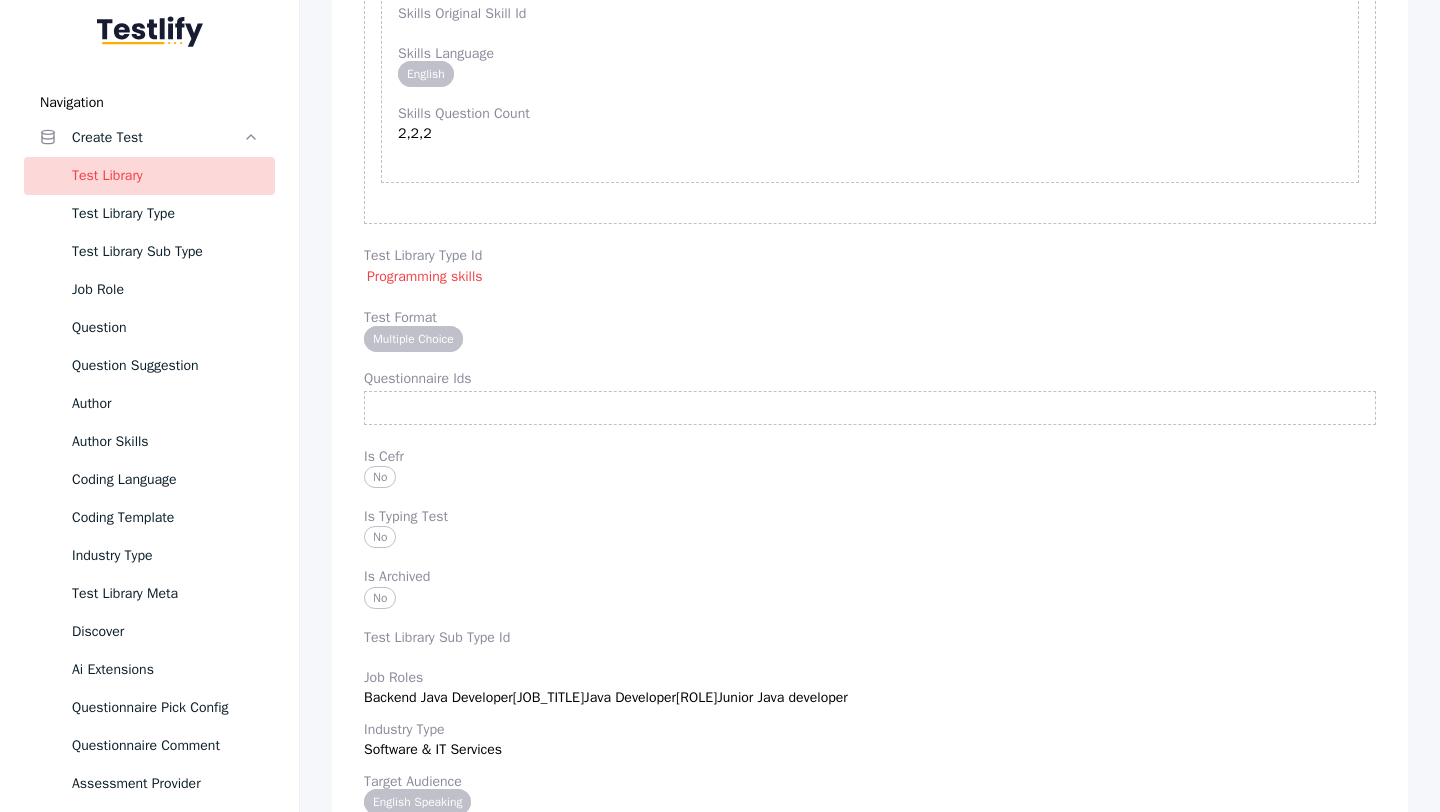 click on "Questionnaire Ids" at bounding box center (870, 379) 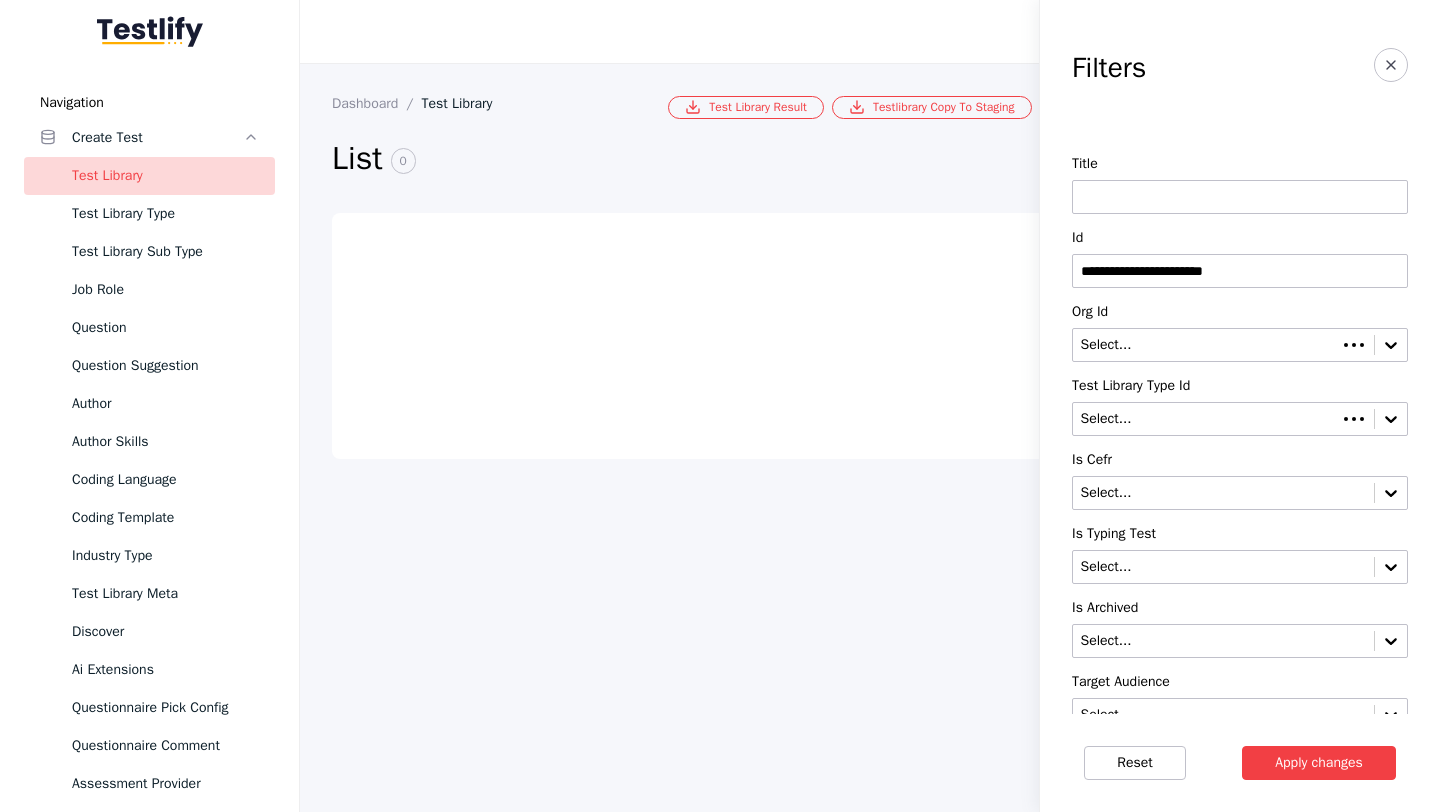 scroll, scrollTop: 0, scrollLeft: 0, axis: both 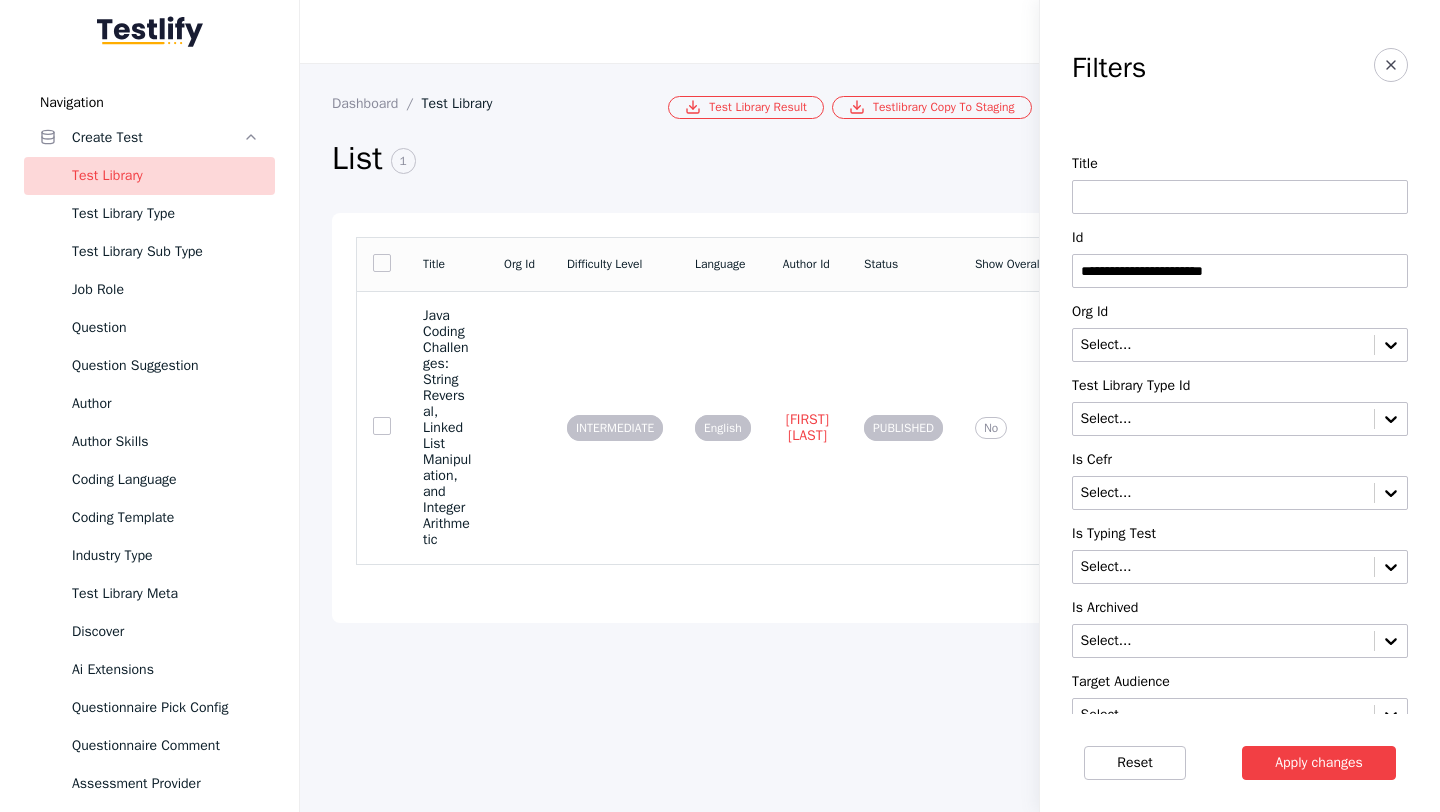 click on "**********" at bounding box center [1240, 271] 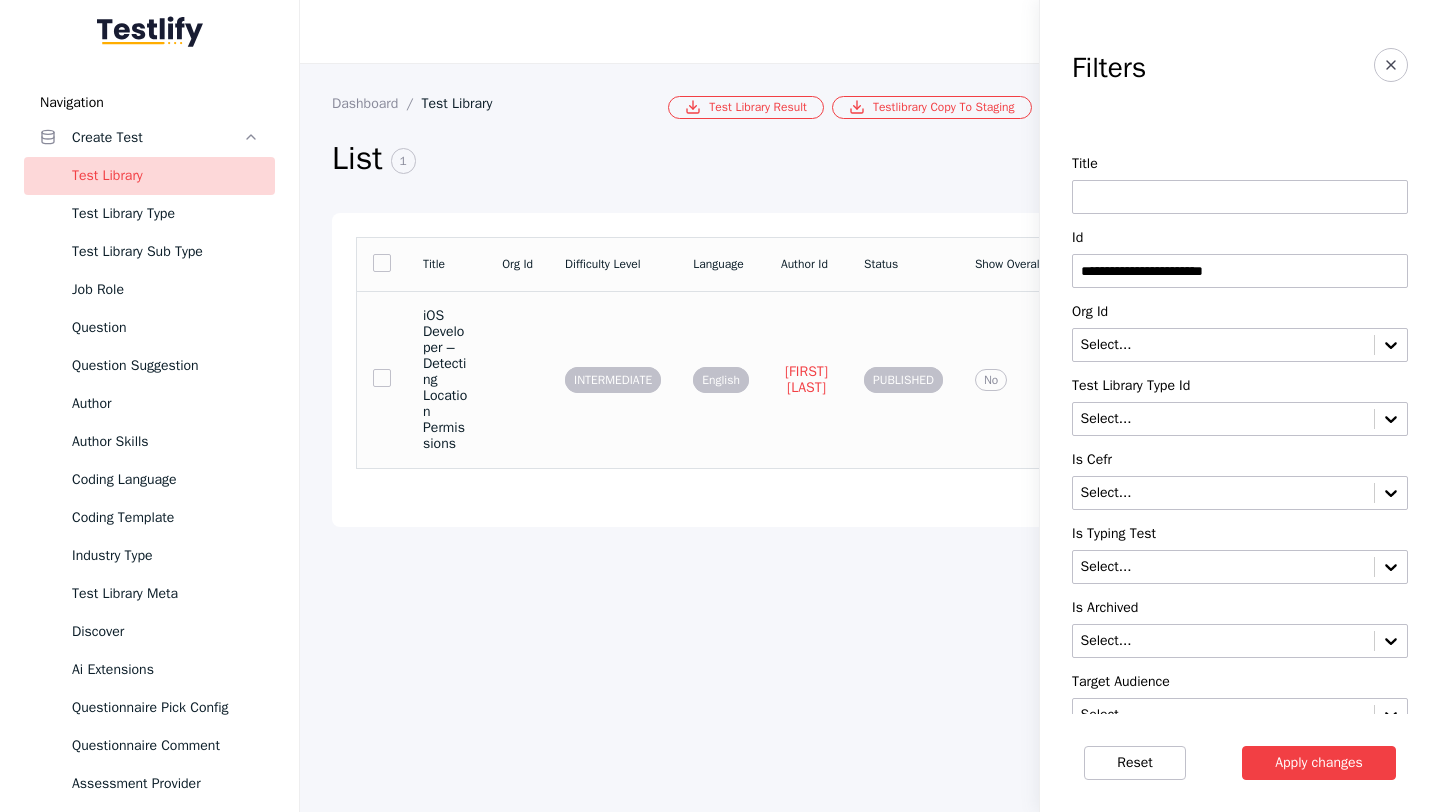 click on "iOS Developer – Detecting Location Permissions" at bounding box center (446, 380) 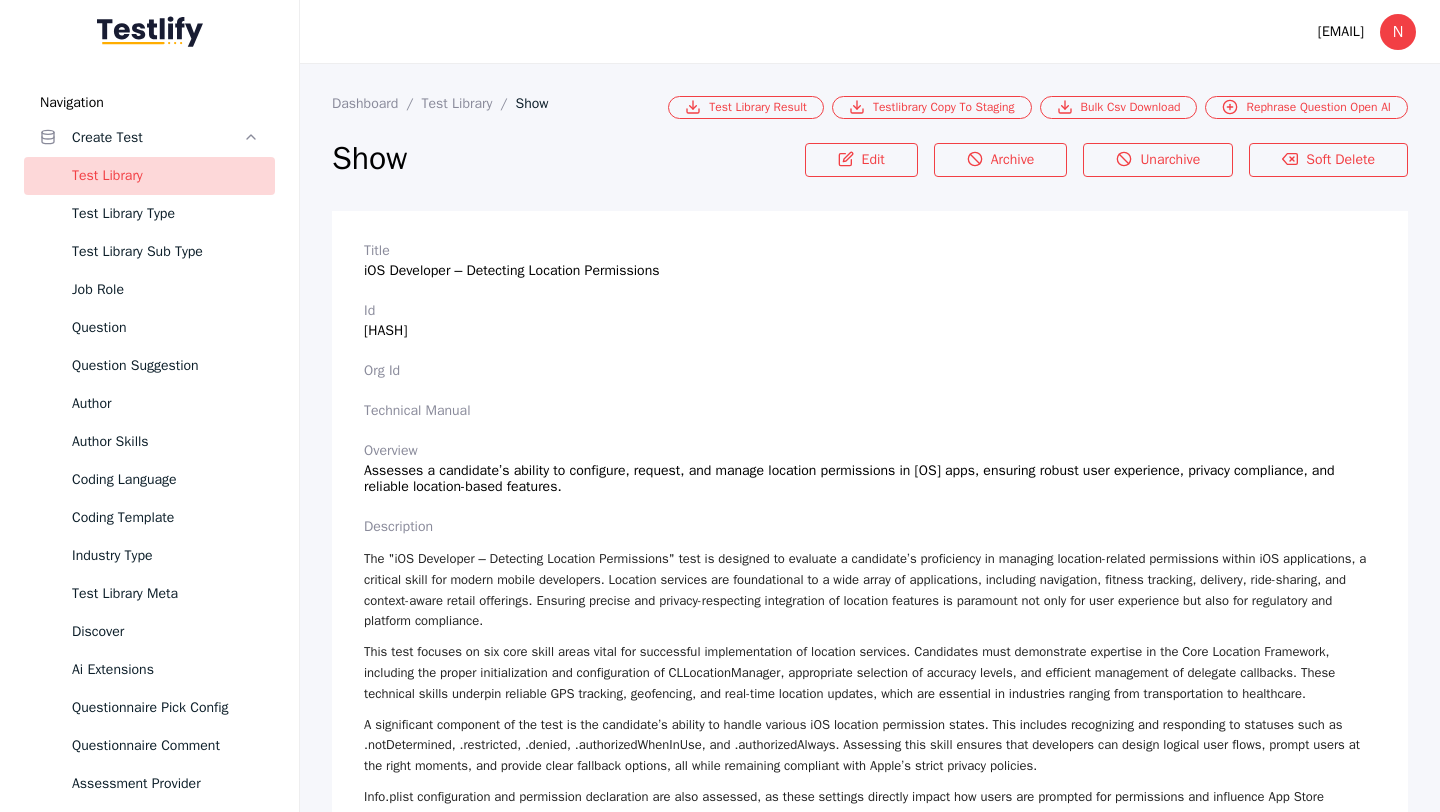 scroll, scrollTop: 3415, scrollLeft: 0, axis: vertical 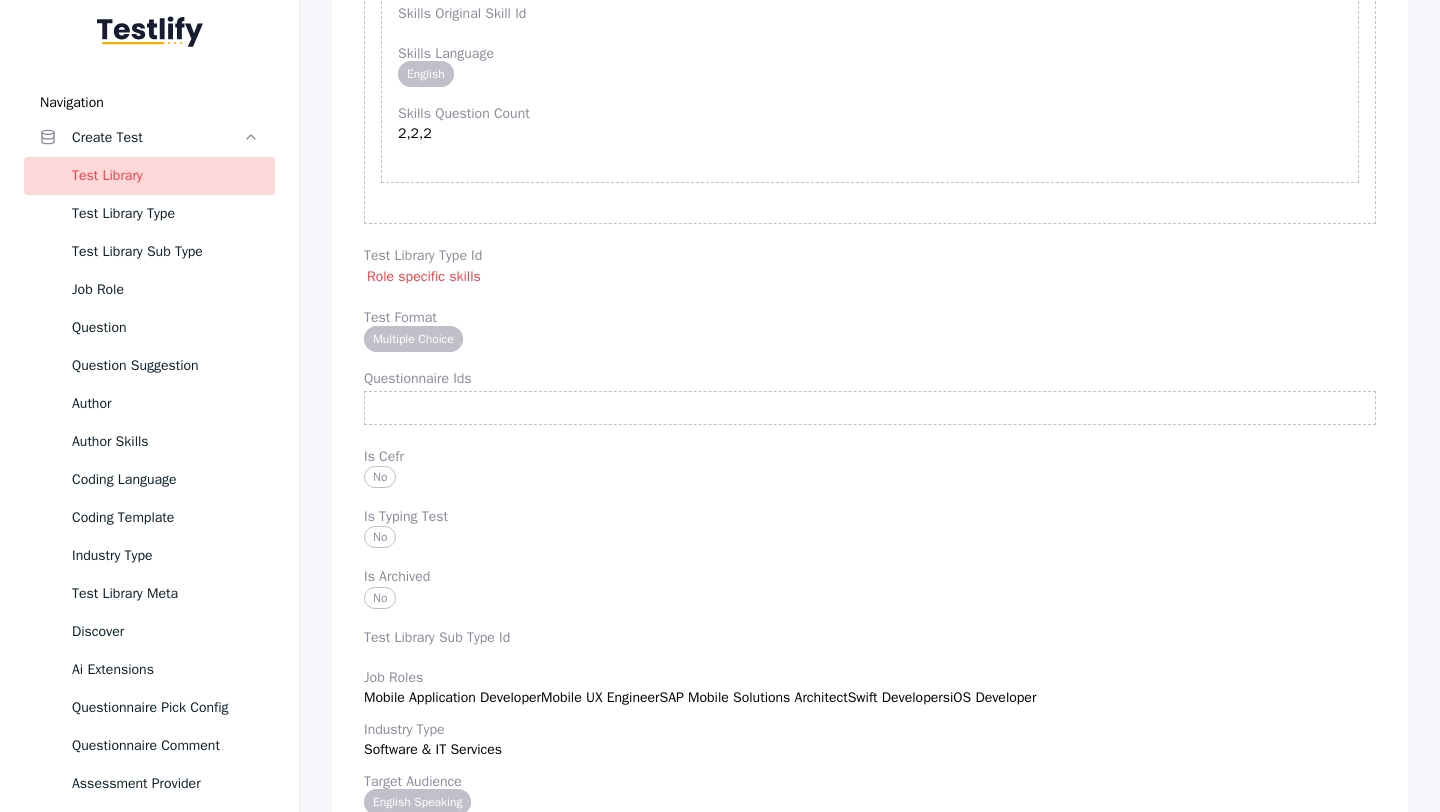 click on "Title iOS Developer – Detecting Location Permissions Id [ID] Org Id Technical Manual Overview Assesses a candidate’s ability to configure, request, and manage location permissions in iOS apps, ensuring robust user experience, privacy compliance, and reliable location-based features. description The "iOS Developer – Detecting Location Permissions" test is designed to evaluate a candidate’s proficiency in managing location-related permissions within iOS applications, a critical skill for modern mobile developers. Location services are foundational to a wide array of applications, including navigation, fitness tracking, delivery, ride-sharing, and context-aware retail offerings. Ensuring precise and privacy-respecting integration of location features is paramount not only for user experience but also for regulatory and platform compliance.
Instructions relevancy
Skills 1 Skills Description Core Location Framework Proficiency Skills Extended Description English 2,2,2" at bounding box center [870, 1781] 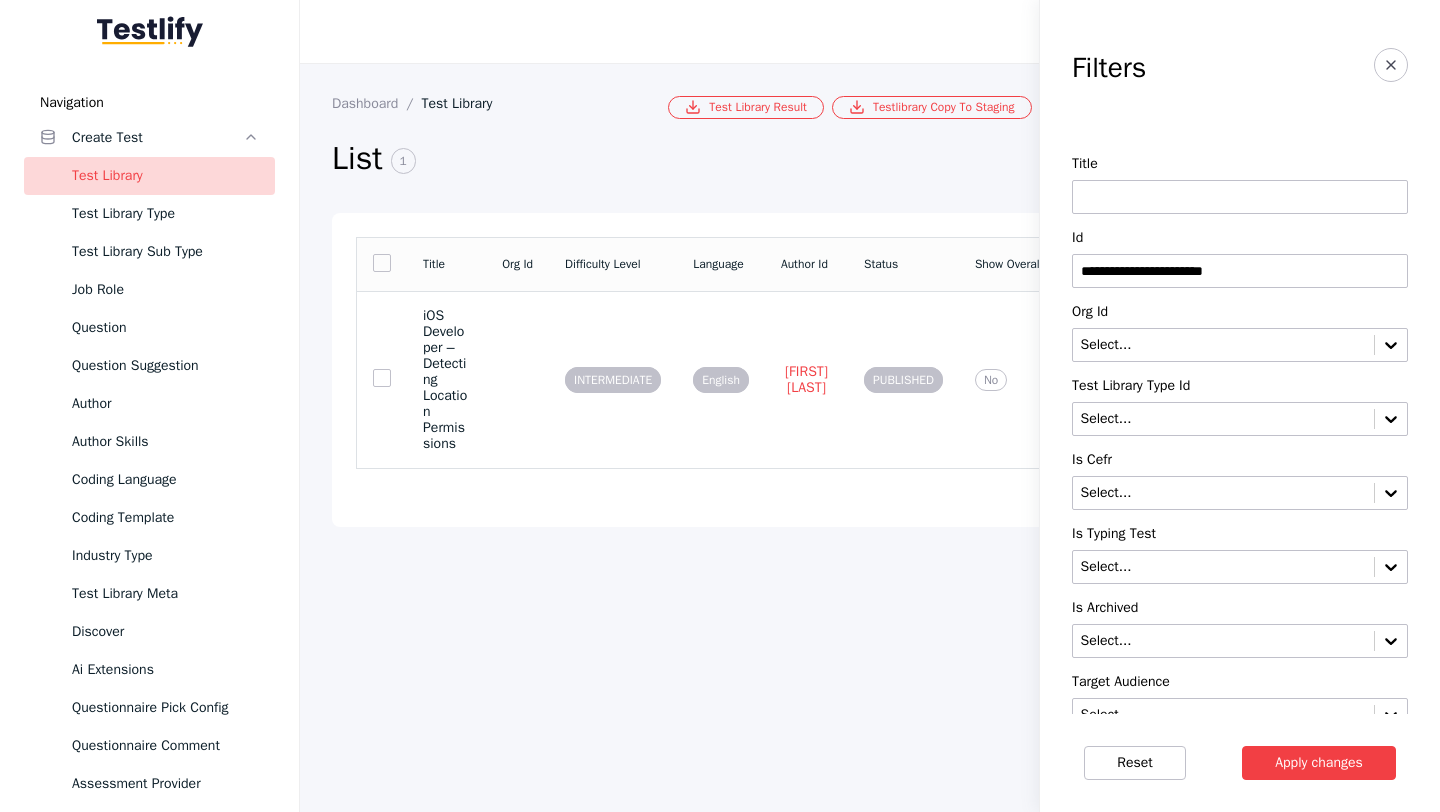 scroll, scrollTop: 0, scrollLeft: 0, axis: both 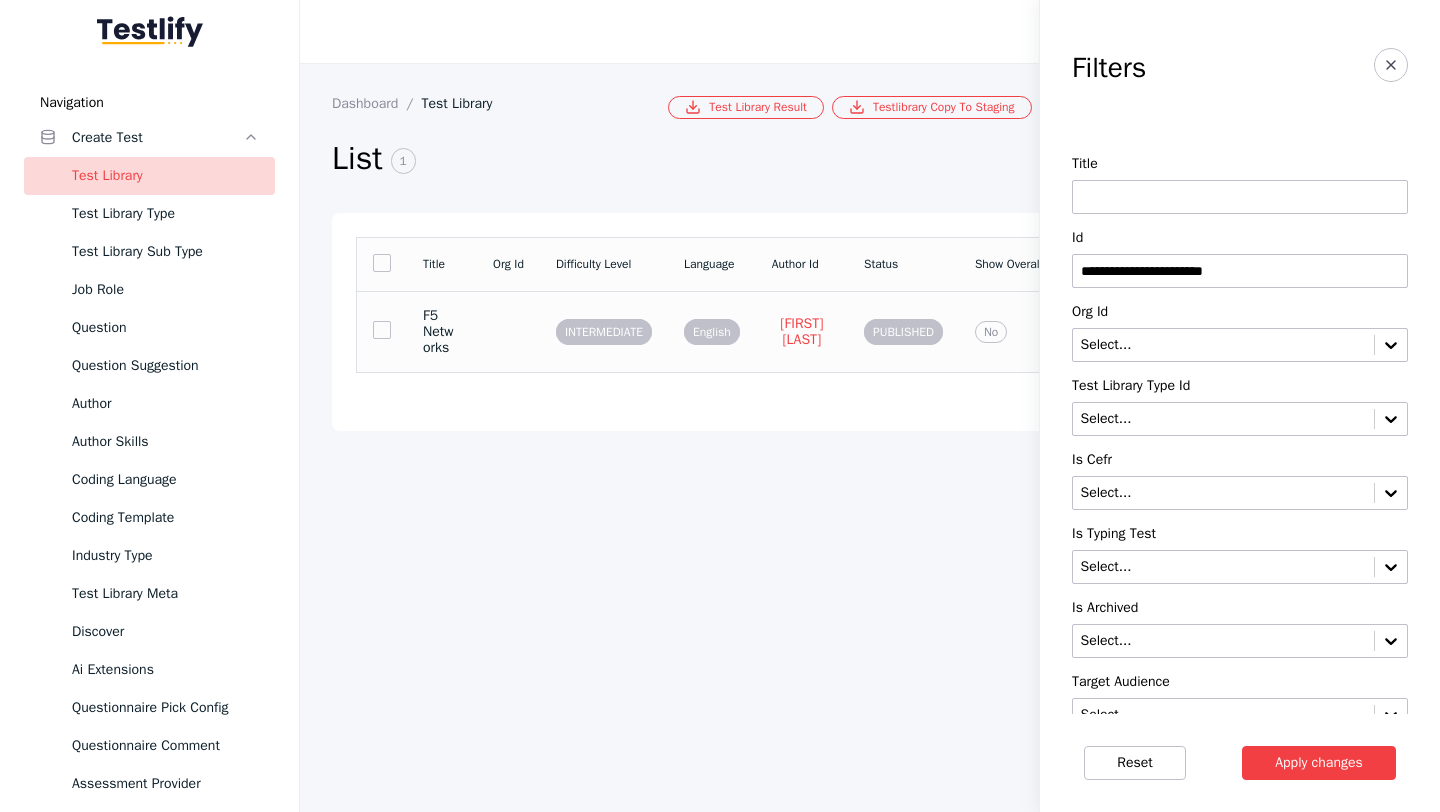 click on "F5 Networks" at bounding box center (442, 332) 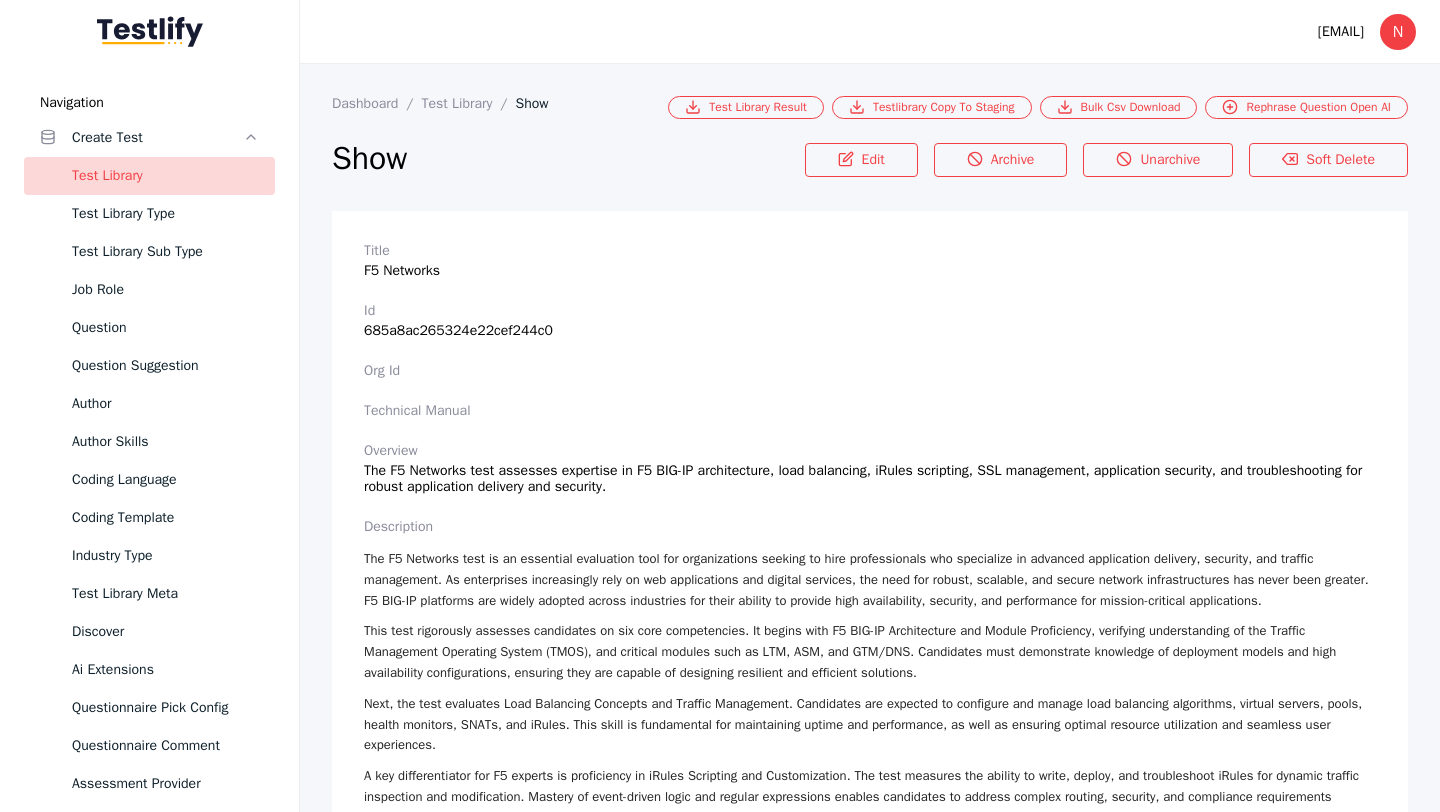 scroll, scrollTop: 3447, scrollLeft: 0, axis: vertical 